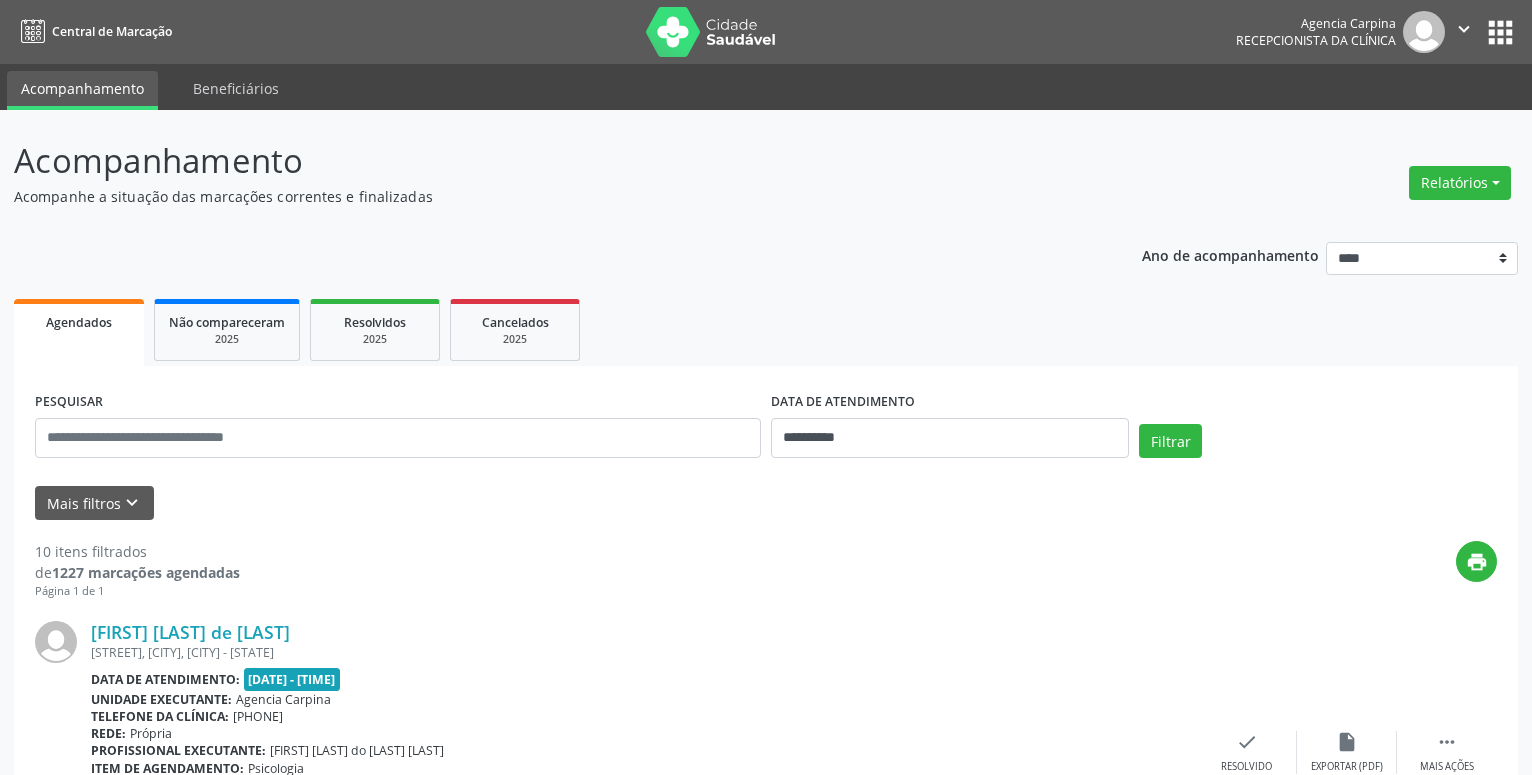 scroll, scrollTop: 0, scrollLeft: 0, axis: both 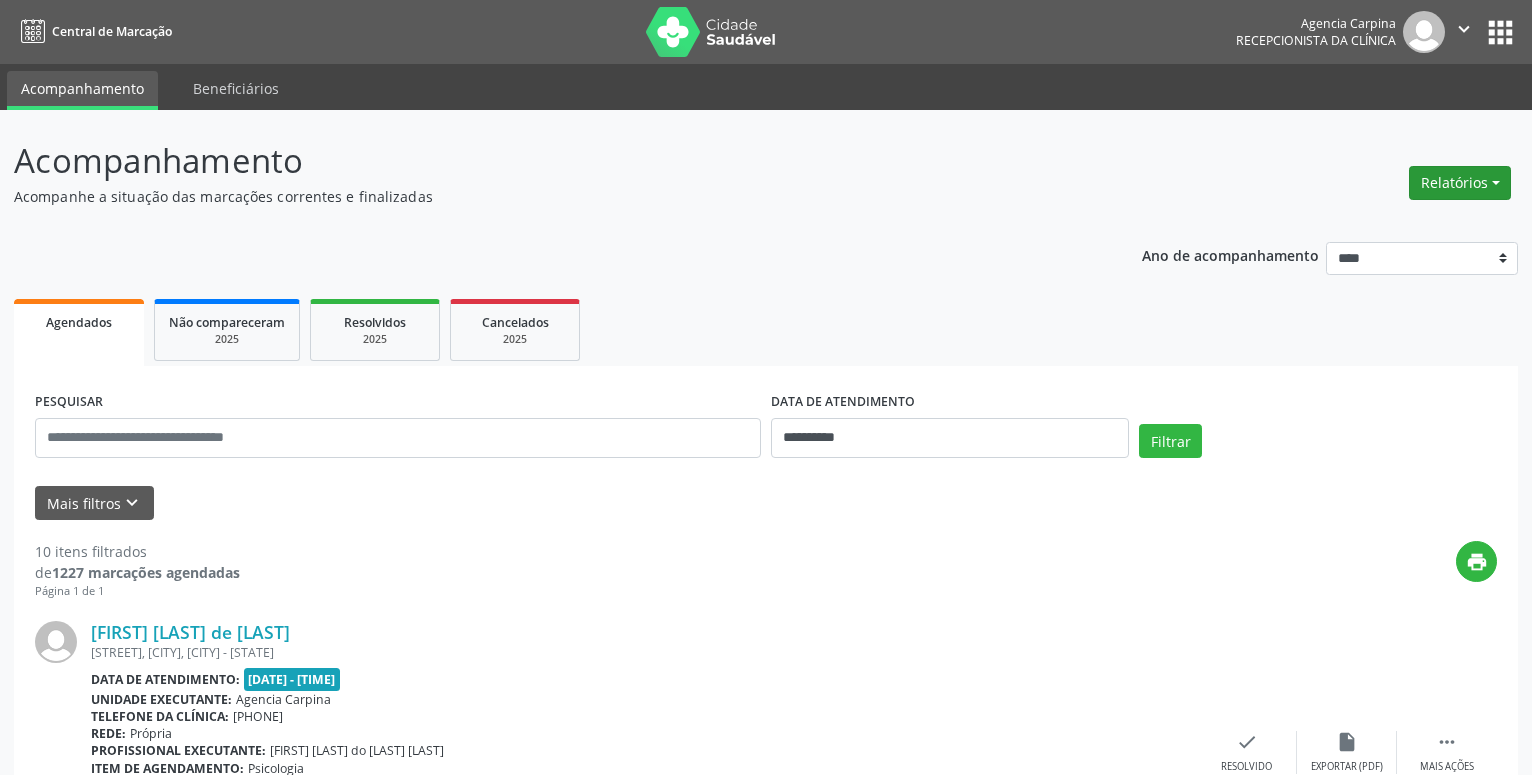 click on "Relatórios" at bounding box center (1460, 183) 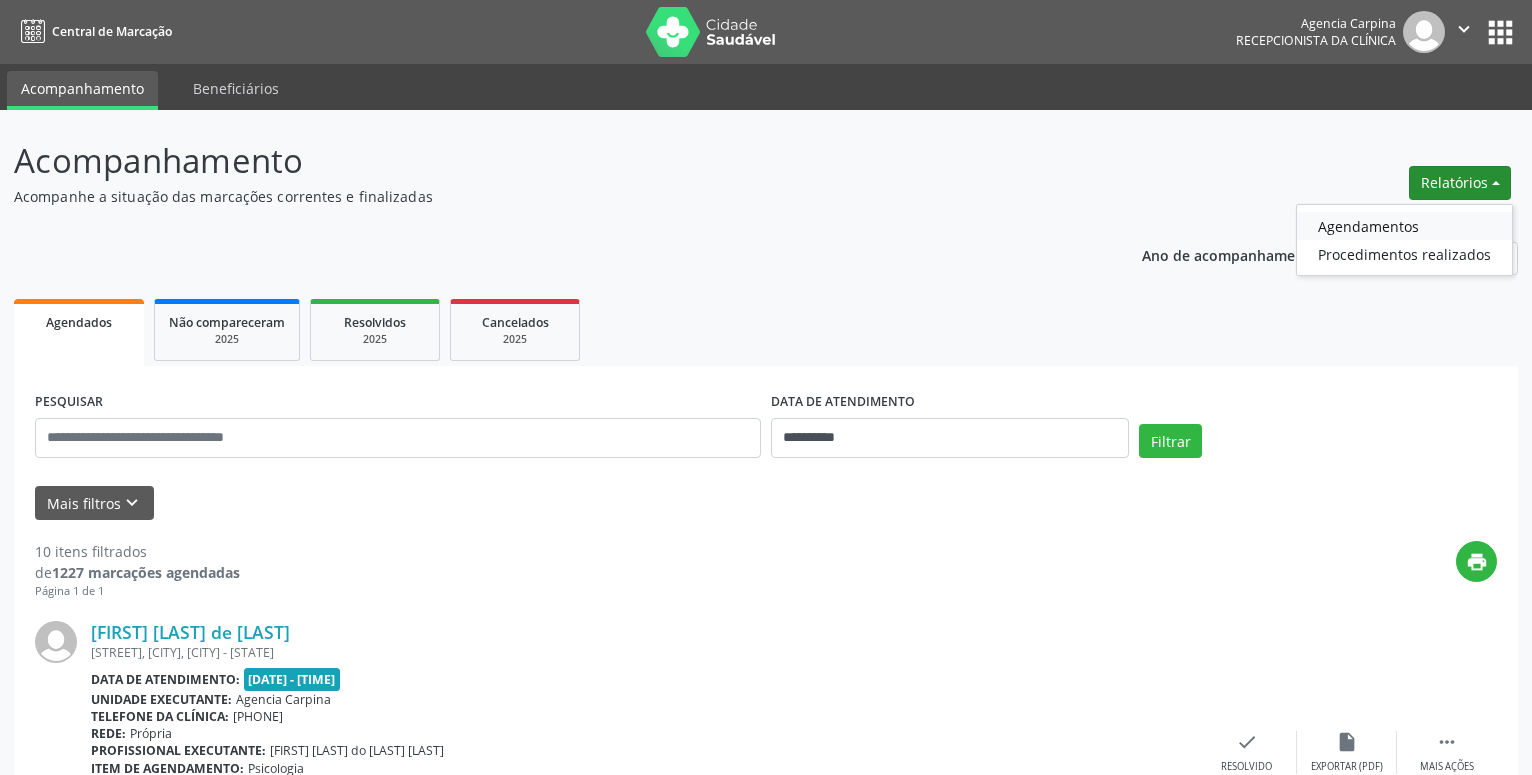 click on "Agendamentos" at bounding box center [1404, 226] 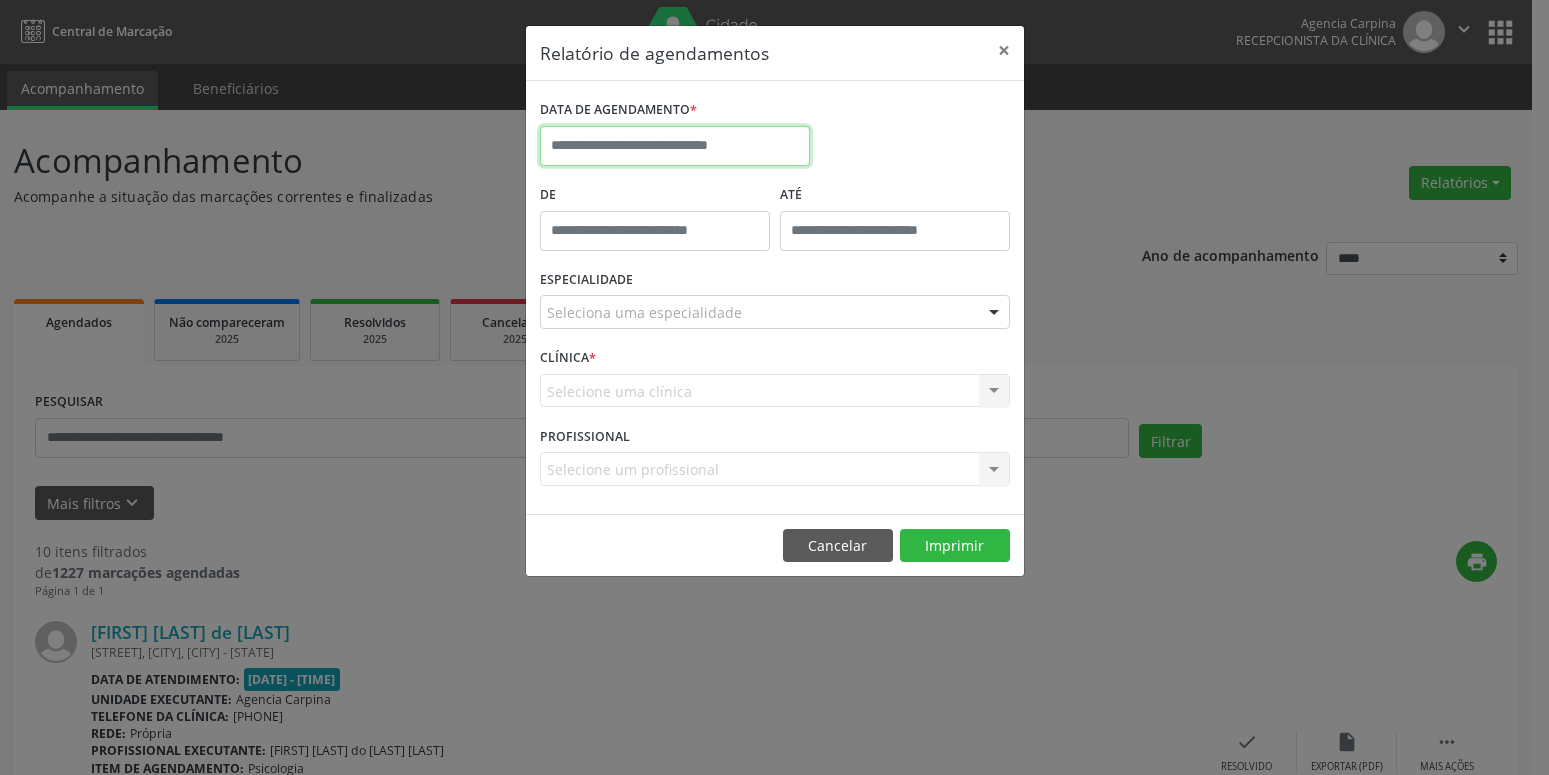 click at bounding box center [675, 146] 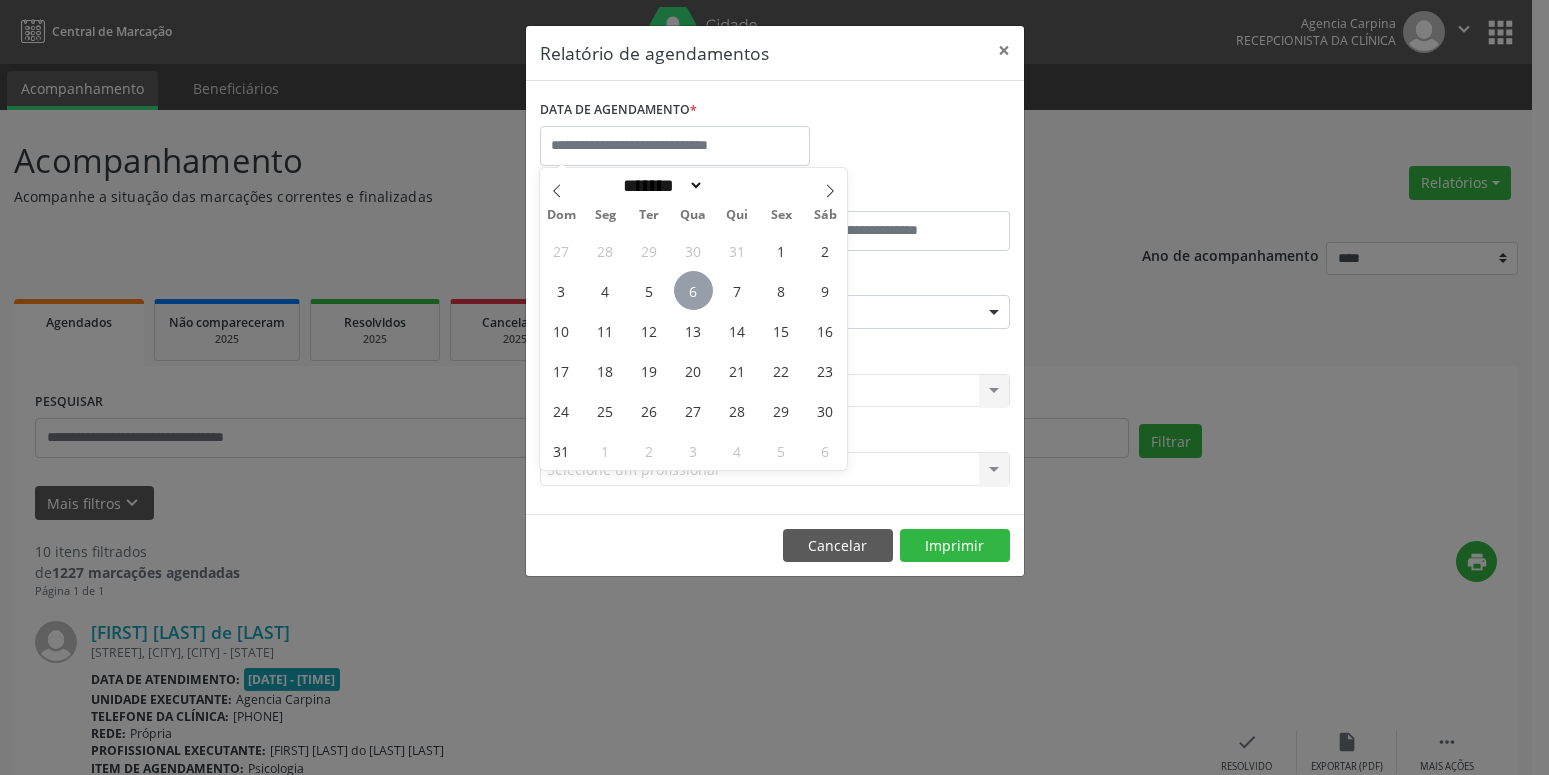 click on "6" at bounding box center [693, 290] 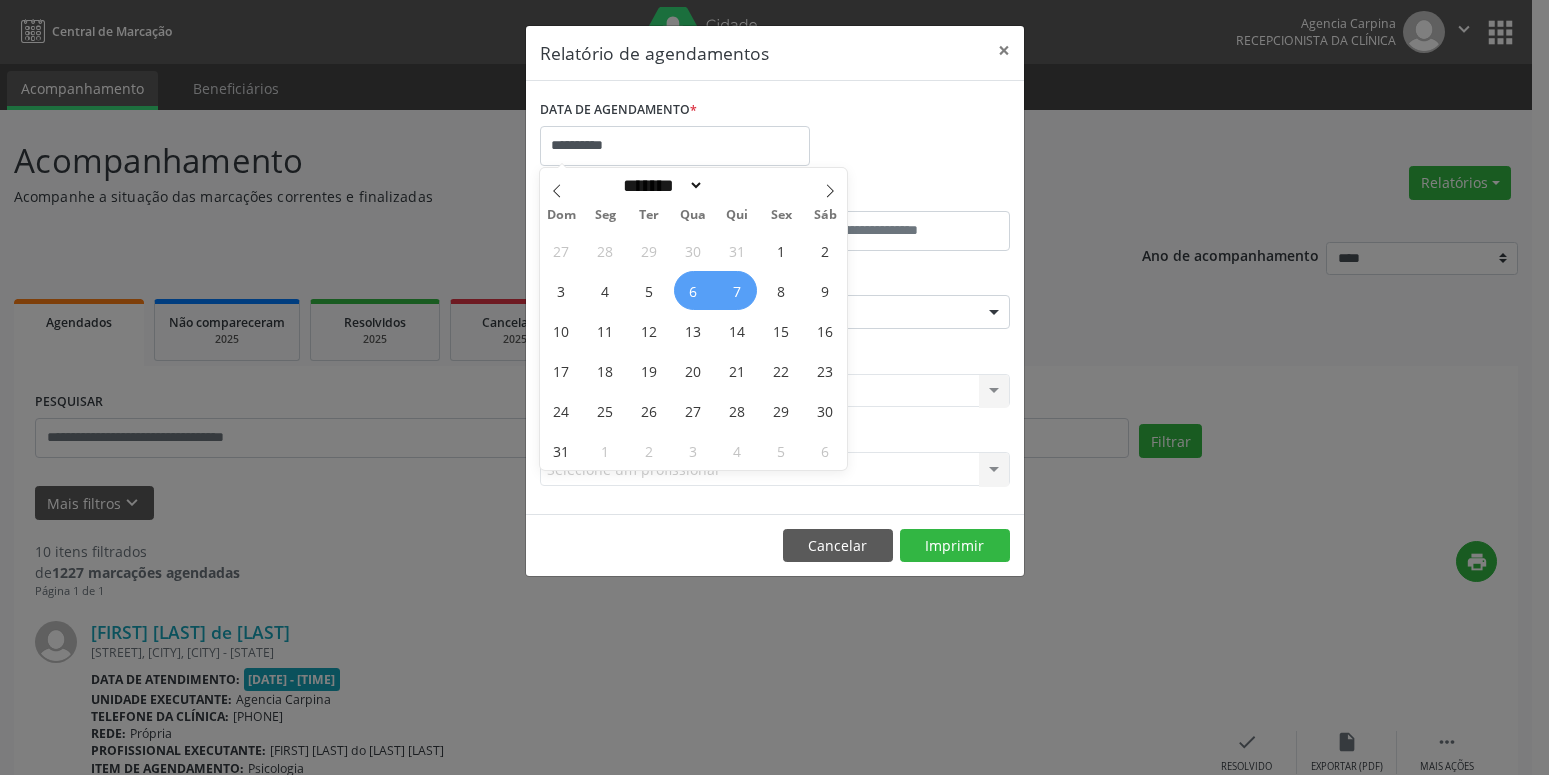 click on "7" at bounding box center [737, 290] 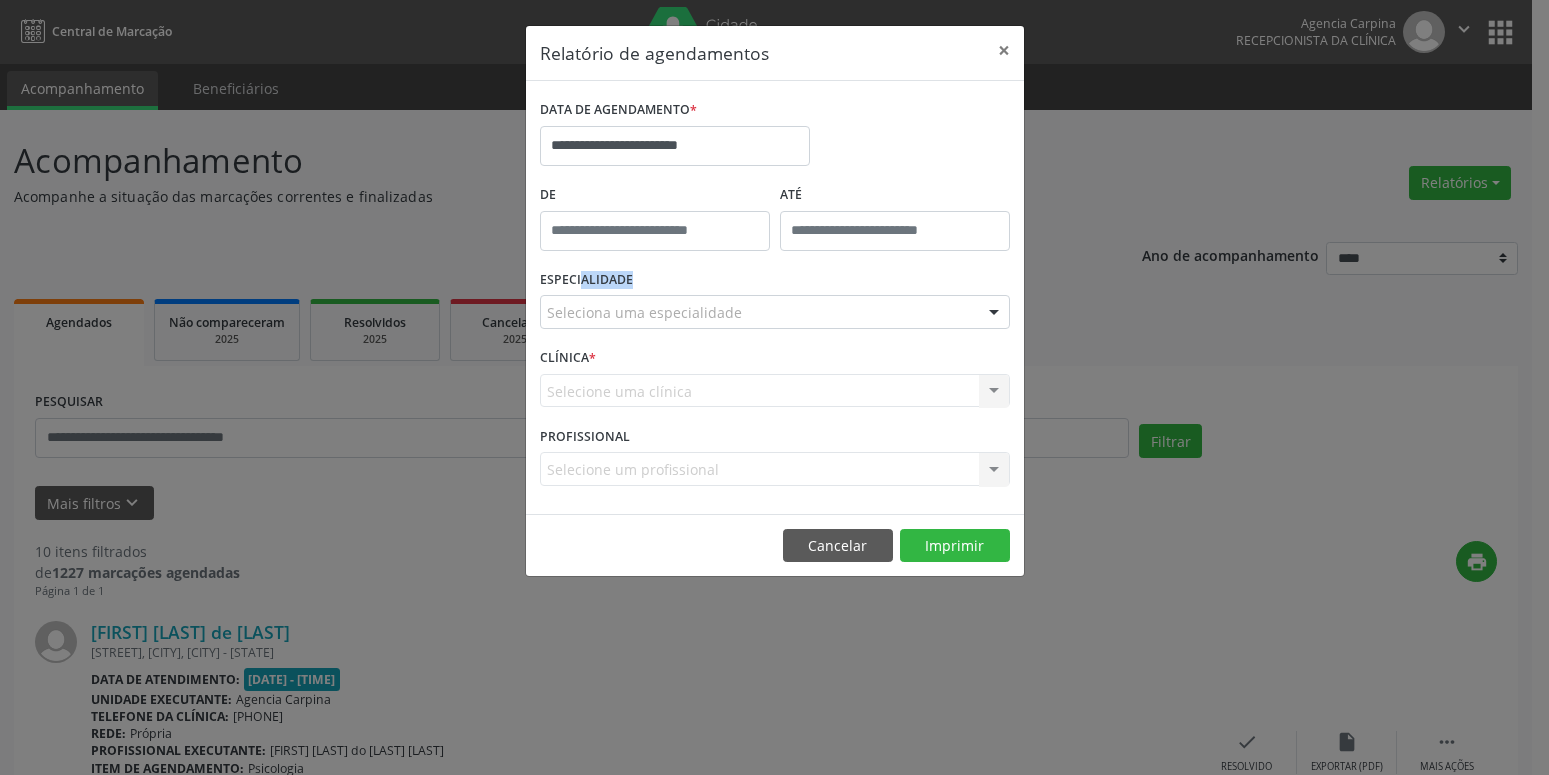 click on "ESPECIALIDADE
Seleciona uma especialidade
Todas as especialidades   Alergologia   Angiologia   Arritmologia   Cardiologia   Cirurgia Abdominal   Cirurgia Bariatrica   Cirurgia Cabeça e Pescoço   Cirurgia Cardiaca   Cirurgia Geral   Cirurgia Ginecologica   Cirurgia Mastologia Oncologica   Cirurgia Pediatrica   Cirurgia Plastica   Cirurgia Toracica   Cirurgia geral oncológica   Cirurgia geral oncológica   Cirurgião Dermatológico   Clinica Geral   Clinica Medica   Consulta de Enfermagem - Hiperdia   Consulta de Enfermagem - Preventivo   Consulta de Enfermagem - Pré-Natal   Consulta de Enfermagem - Puericultura   Dermatologia   Endocinologia   Endocrino Diabetes   Endocrinologia   Fisioterapia   Fisioterapia Cirurgica   Fonoaudiologia   Gastro/Hepato   Gastroenterologia   Gastropediatria   Geriatria   Ginecologia   Gnecologia   Hebiatra   Hematologia   Hepatologia   Inf.Inf - Infectologista   Infectologia Pediátrica   Mastologia       Medicina da Dor" at bounding box center [775, 304] 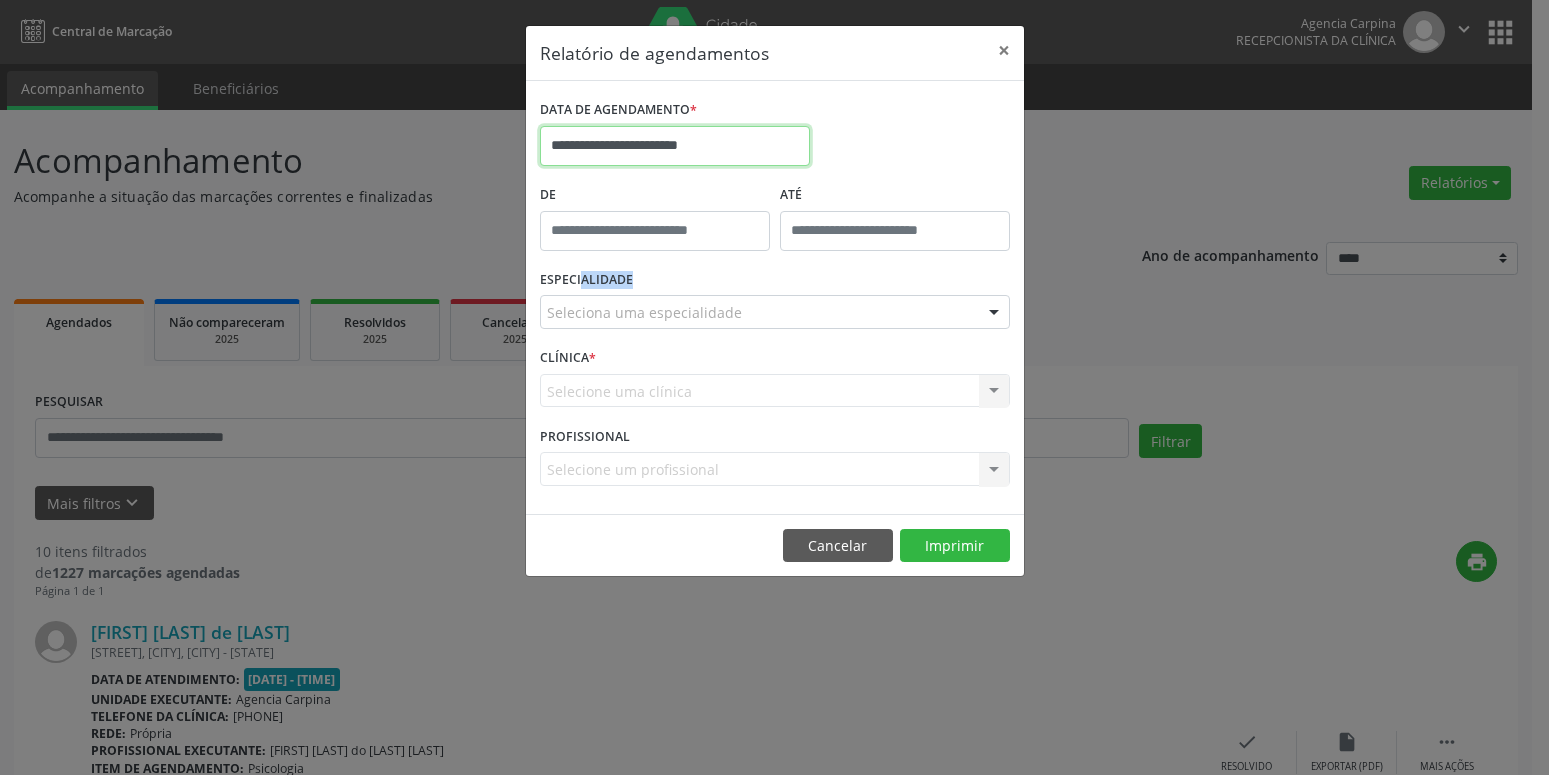 click on "**********" at bounding box center [675, 146] 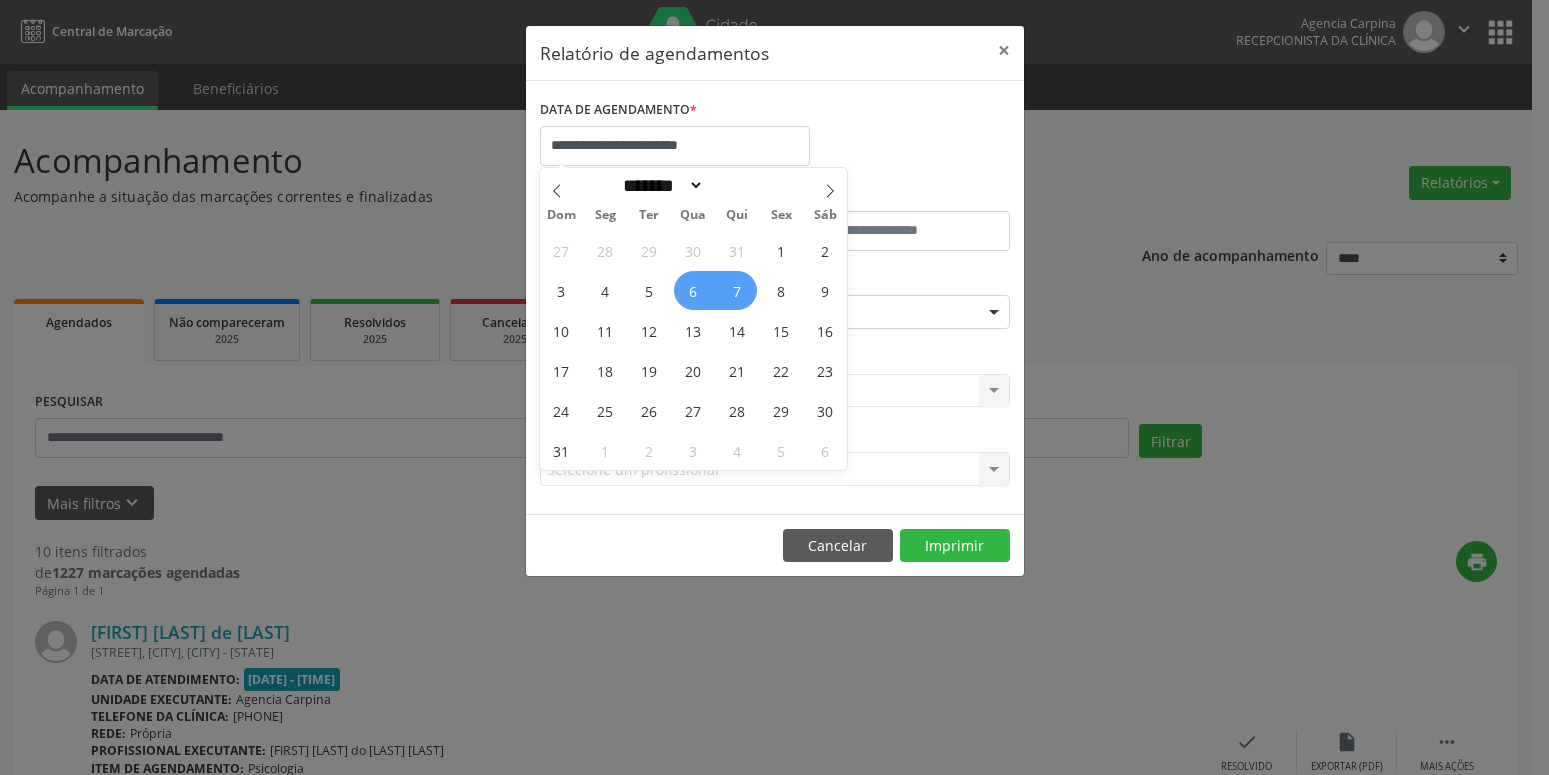 click on "6" at bounding box center (693, 290) 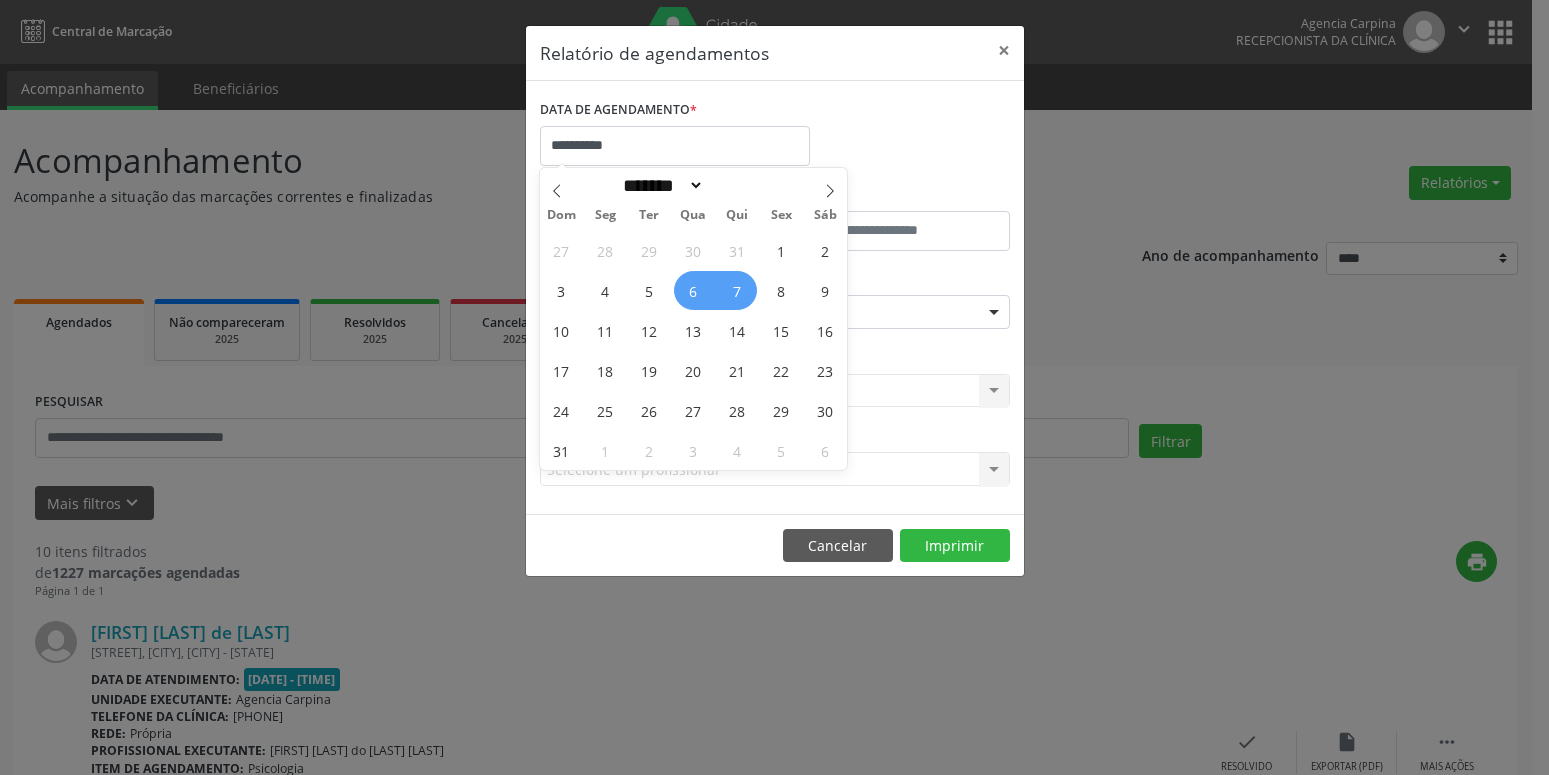 click on "7" at bounding box center [737, 290] 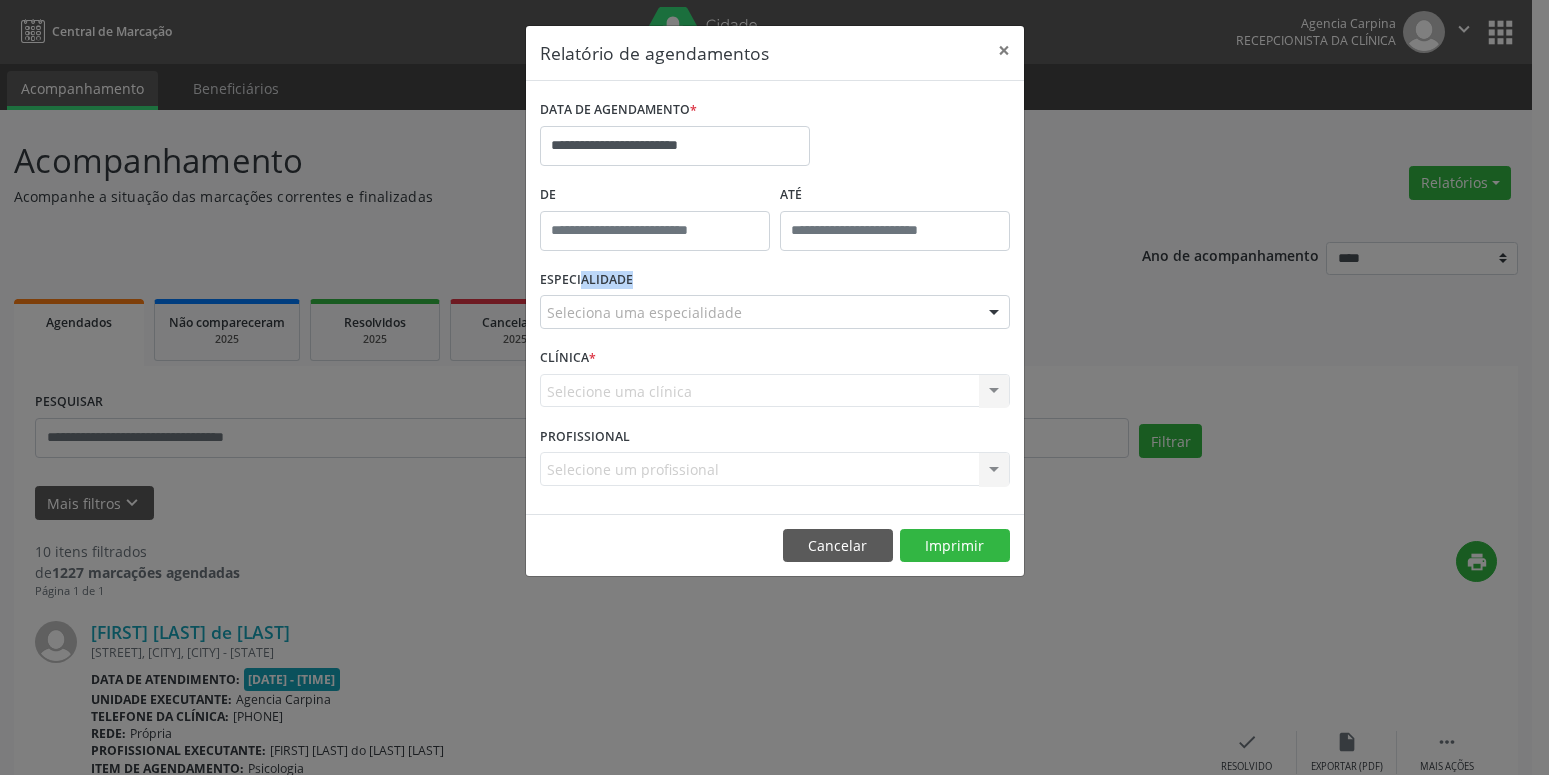 click on "ESPECIALIDADE
Seleciona uma especialidade
Todas as especialidades   Alergologia   Angiologia   Arritmologia   Cardiologia   Cirurgia Abdominal   Cirurgia Bariatrica   Cirurgia Cabeça e Pescoço   Cirurgia Cardiaca   Cirurgia Geral   Cirurgia Ginecologica   Cirurgia Mastologia Oncologica   Cirurgia Pediatrica   Cirurgia Plastica   Cirurgia Toracica   Cirurgia geral oncológica   Cirurgia geral oncológica   Cirurgião Dermatológico   Clinica Geral   Clinica Medica   Consulta de Enfermagem - Hiperdia   Consulta de Enfermagem - Preventivo   Consulta de Enfermagem - Pré-Natal   Consulta de Enfermagem - Puericultura   Dermatologia   Endocinologia   Endocrino Diabetes   Endocrinologia   Fisioterapia   Fisioterapia Cirurgica   Fonoaudiologia   Gastro/Hepato   Gastroenterologia   Gastropediatria   Geriatria   Ginecologia   Gnecologia   Hebiatra   Hematologia   Hepatologia   Inf.Inf - Infectologista   Infectologia Pediátrica   Mastologia       Medicina da Dor" at bounding box center (775, 304) 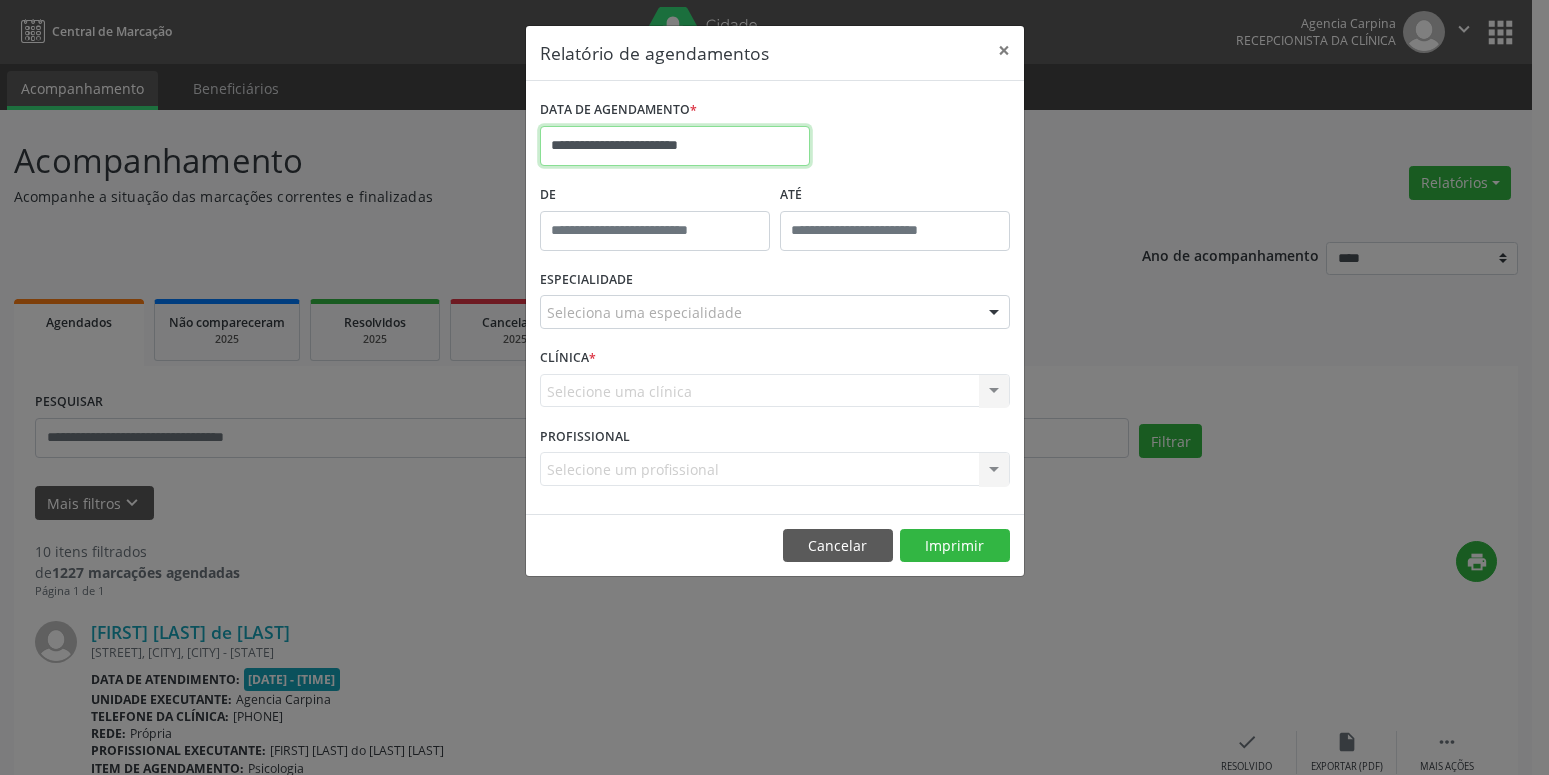 click on "**********" at bounding box center [675, 146] 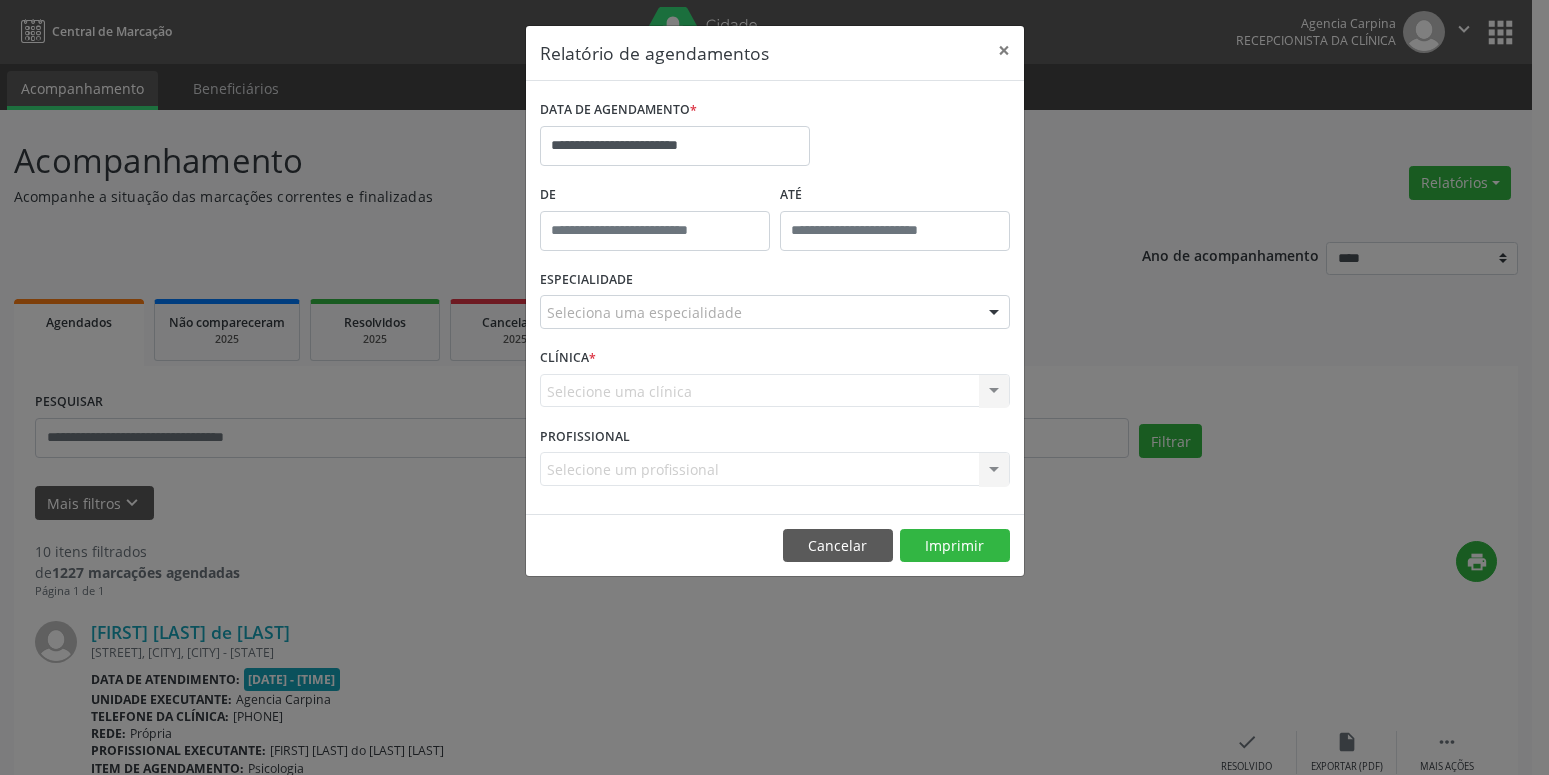 click on "**********" at bounding box center (775, 137) 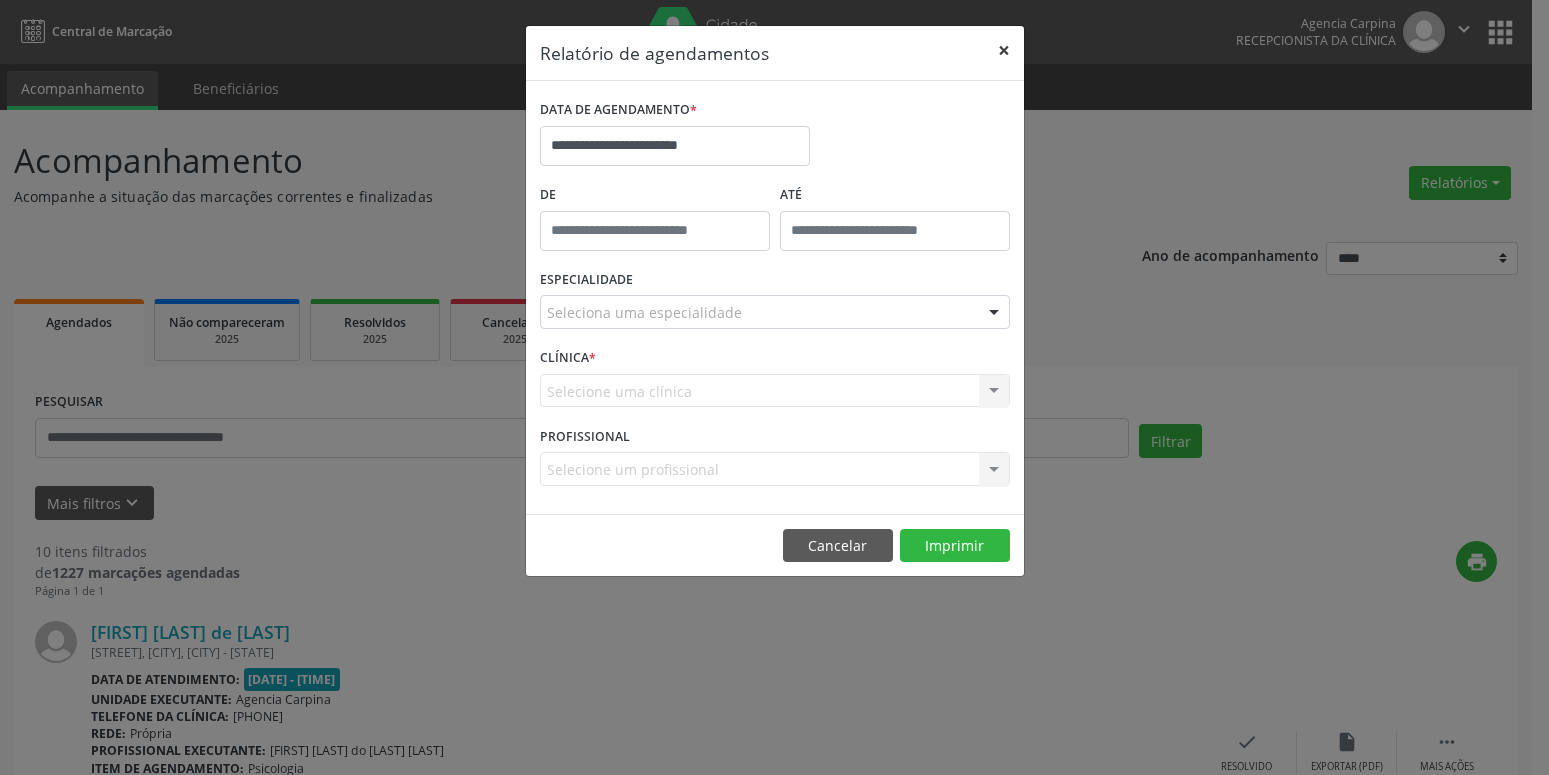 click on "×" at bounding box center [1004, 50] 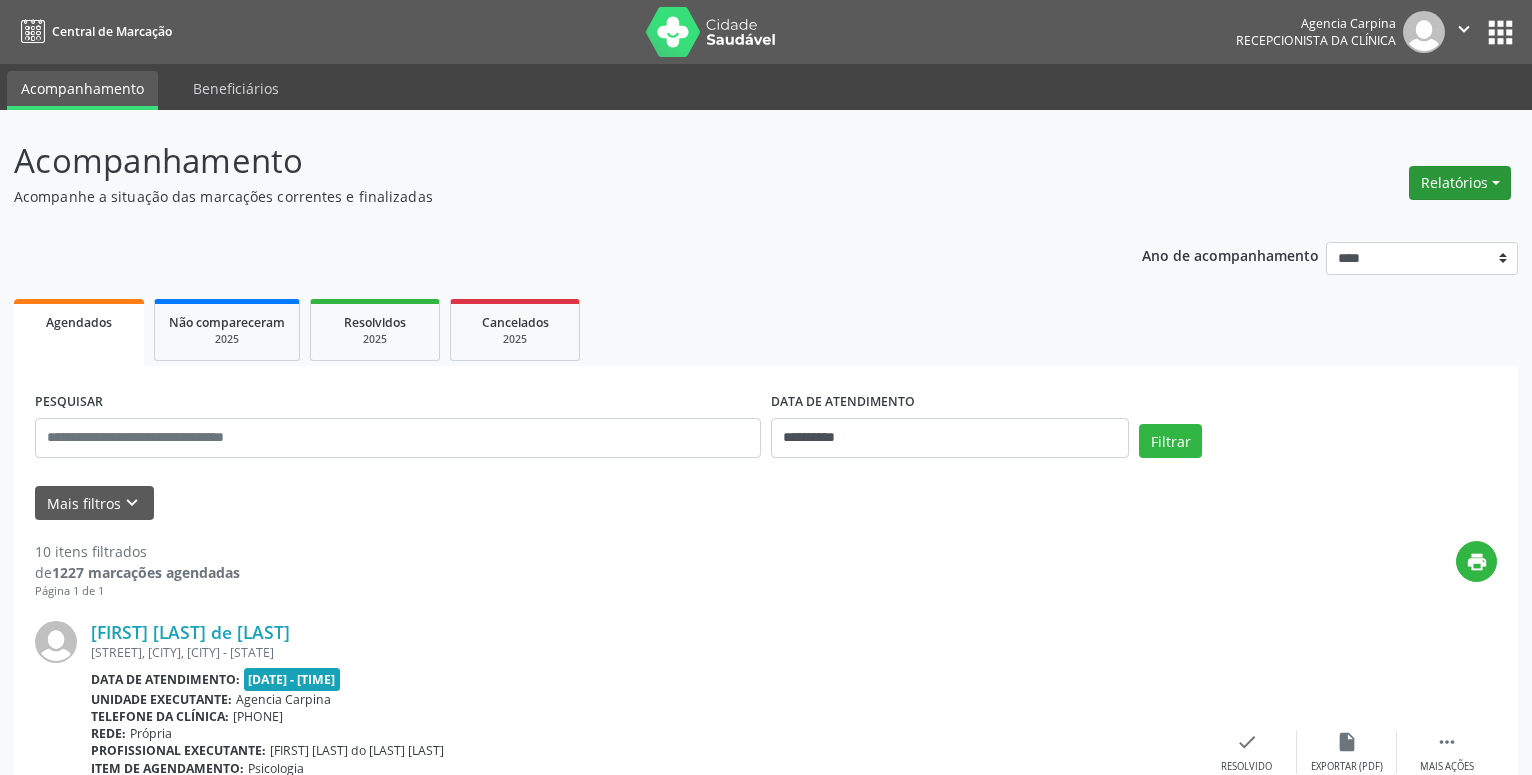 click on "Relatórios" at bounding box center [1460, 183] 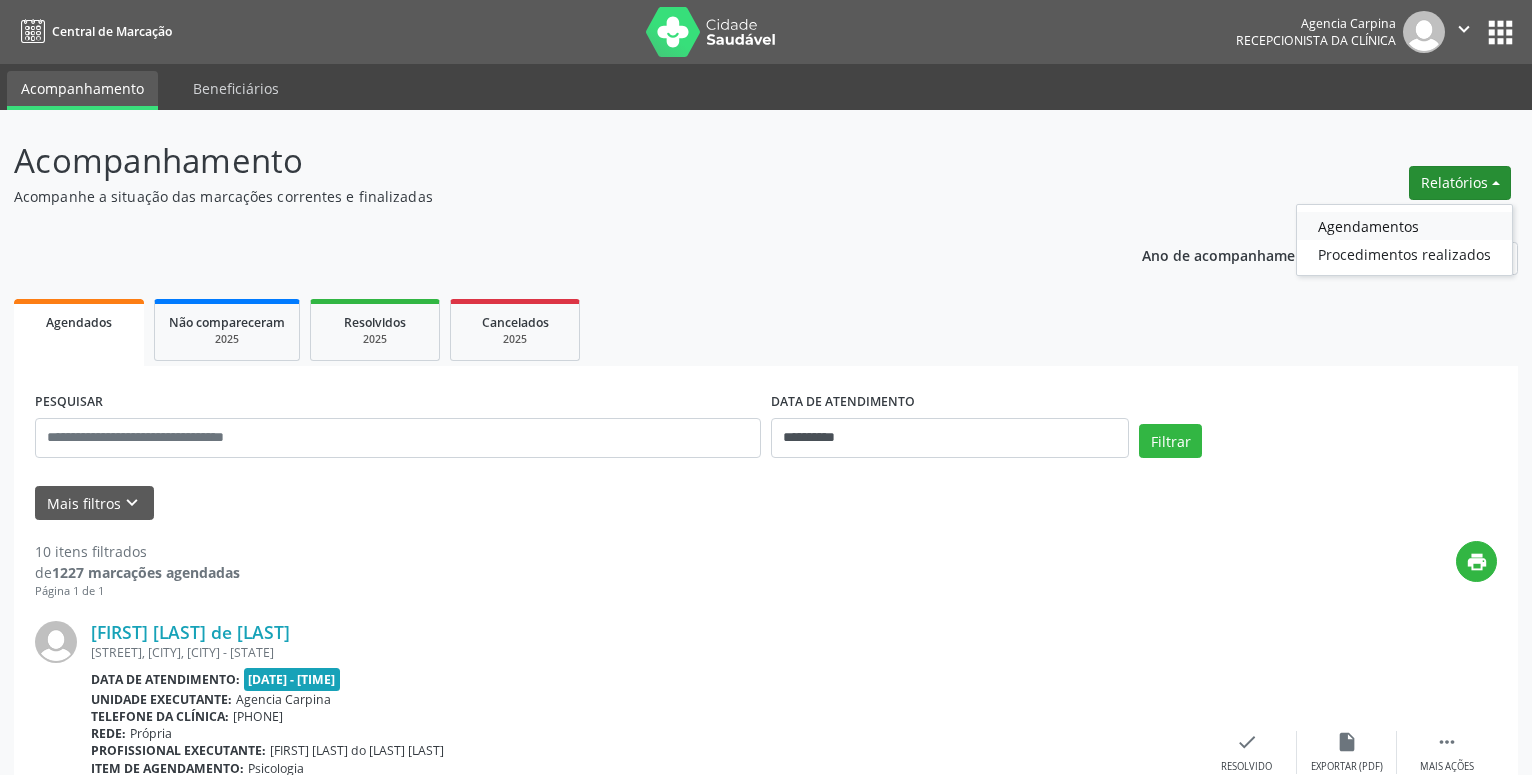 click on "Agendamentos" at bounding box center [1404, 226] 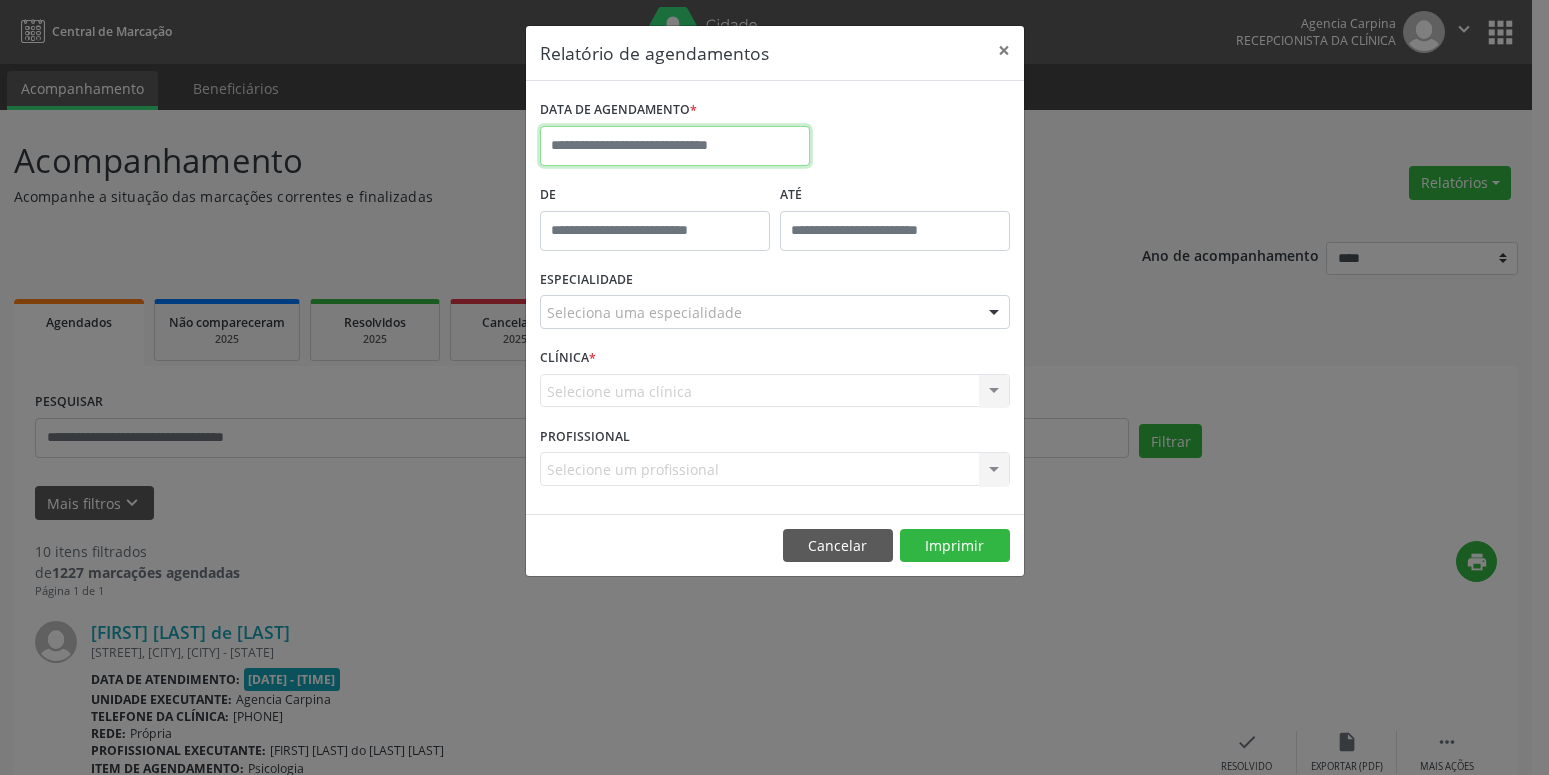 click at bounding box center (675, 146) 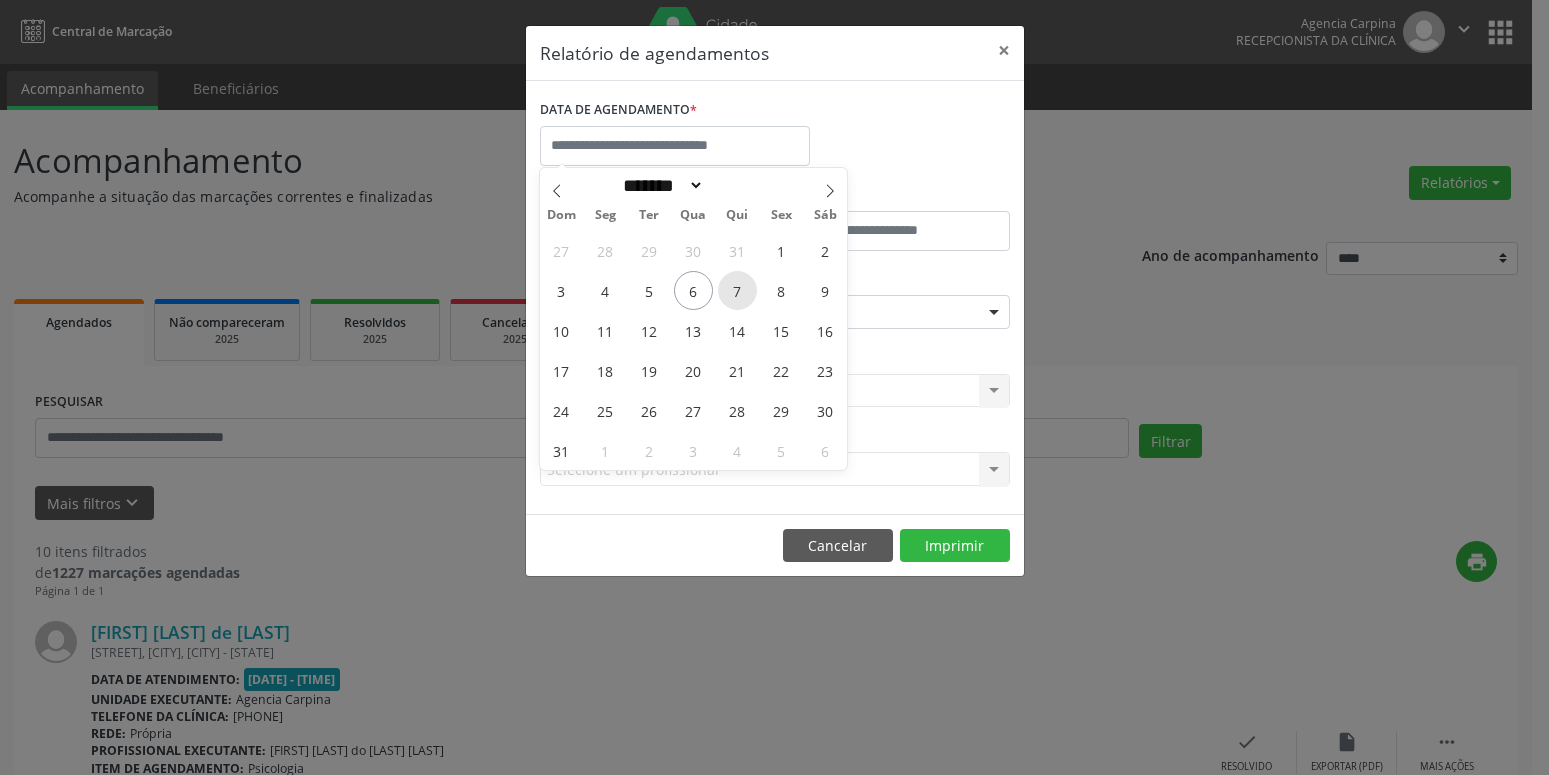click on "7" at bounding box center [737, 290] 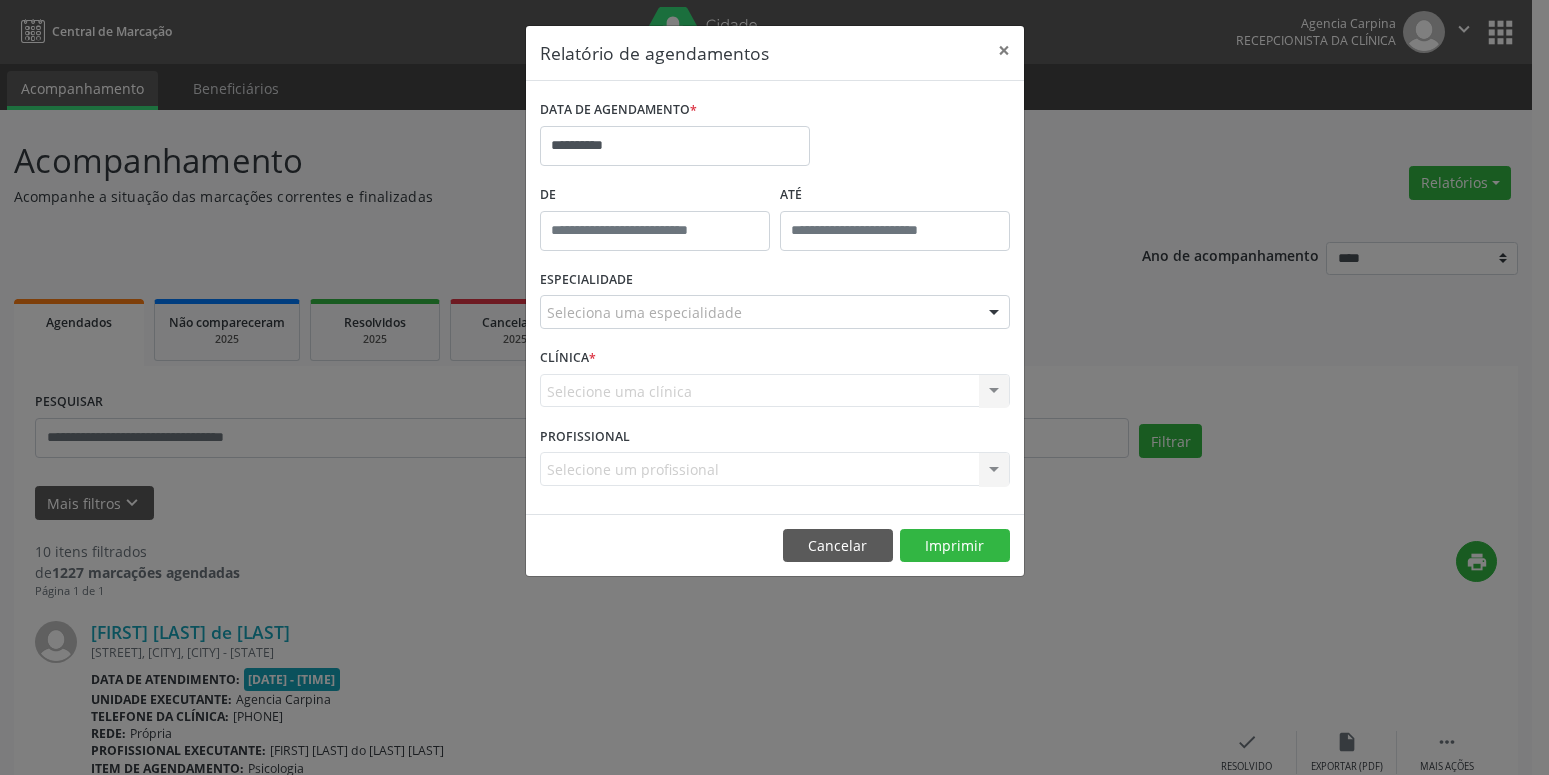 click on "Seleciona uma especialidade" at bounding box center (775, 312) 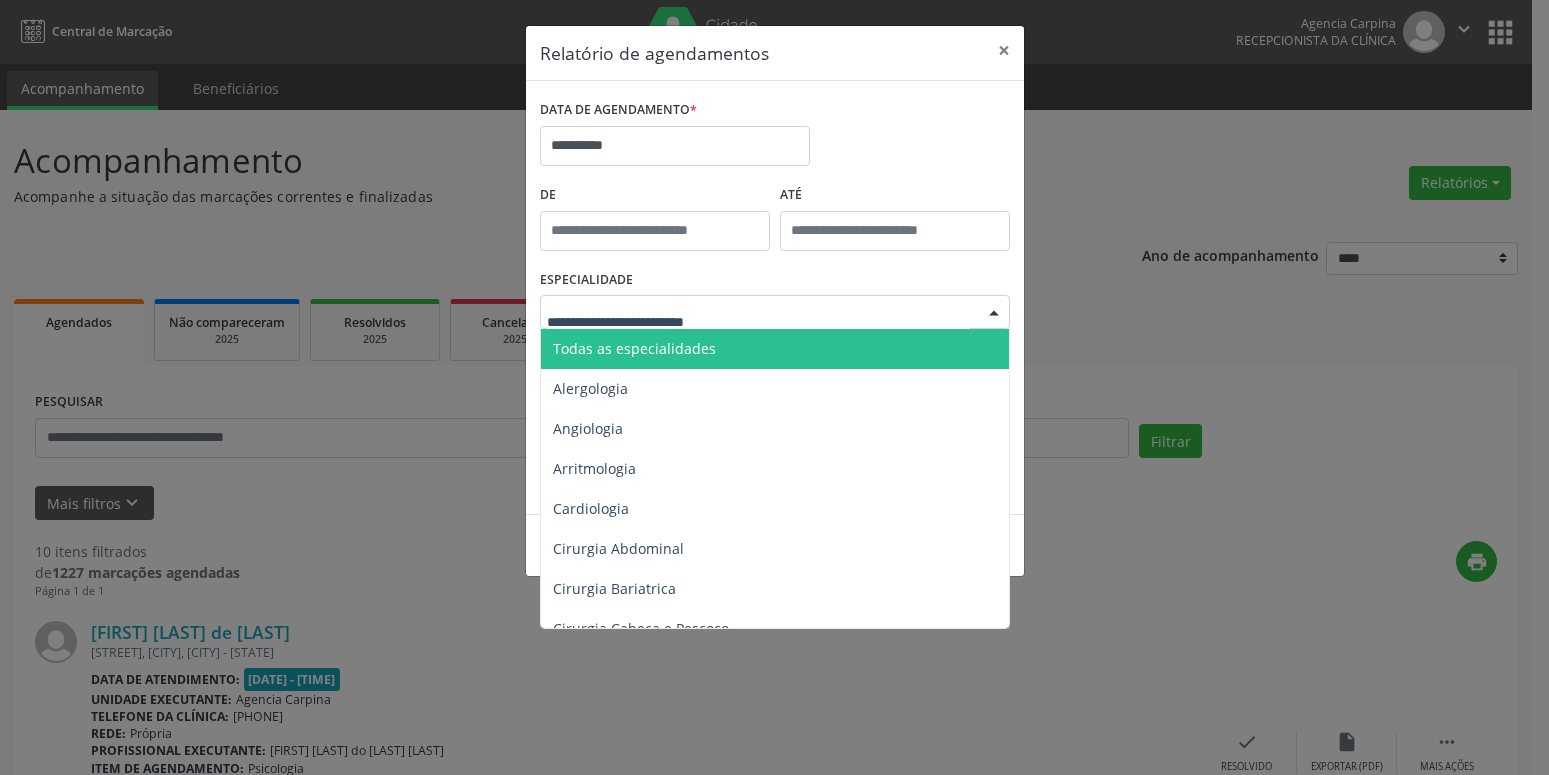 click on "Todas as especialidades" at bounding box center (776, 349) 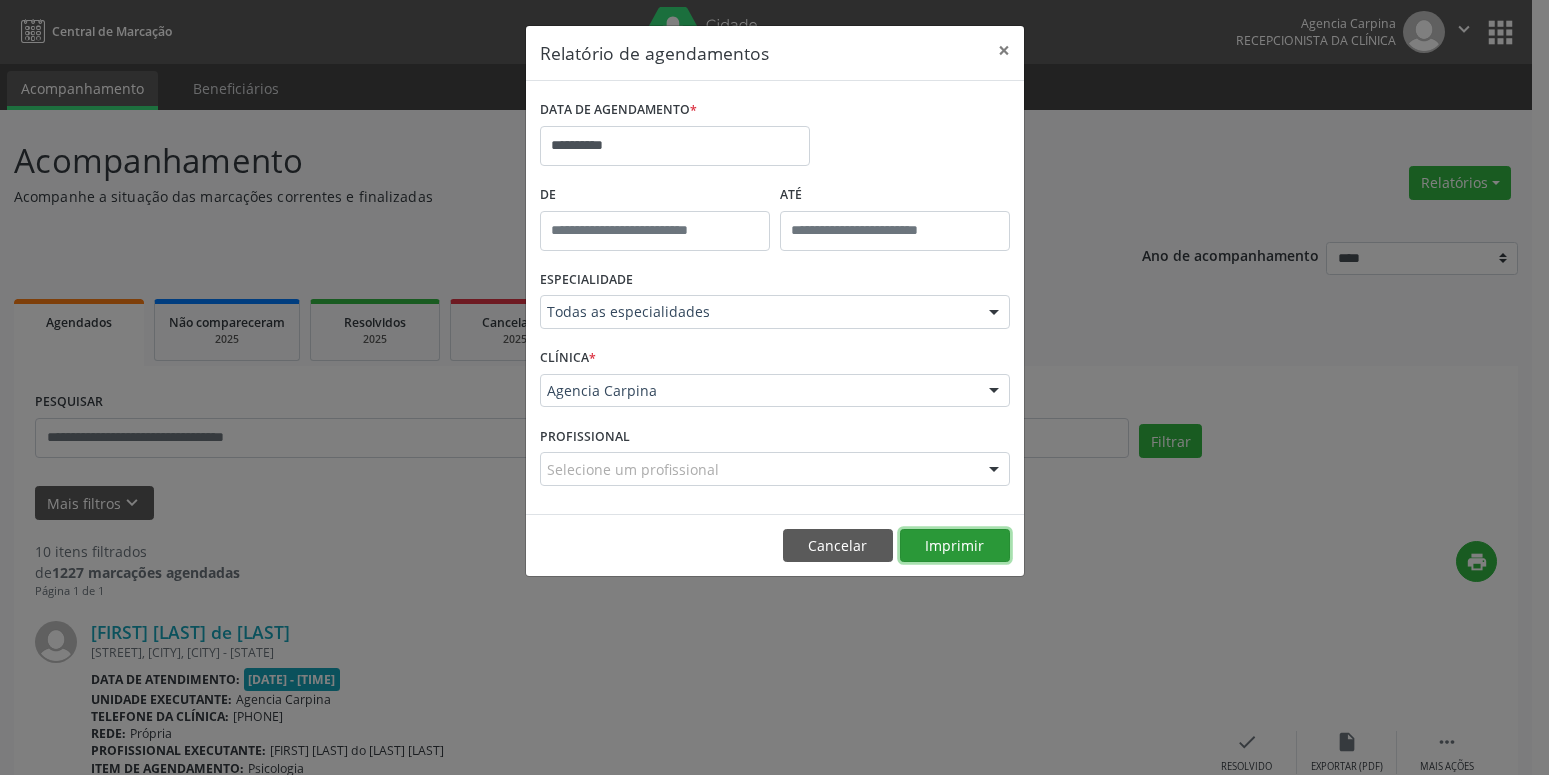click on "Imprimir" at bounding box center (955, 546) 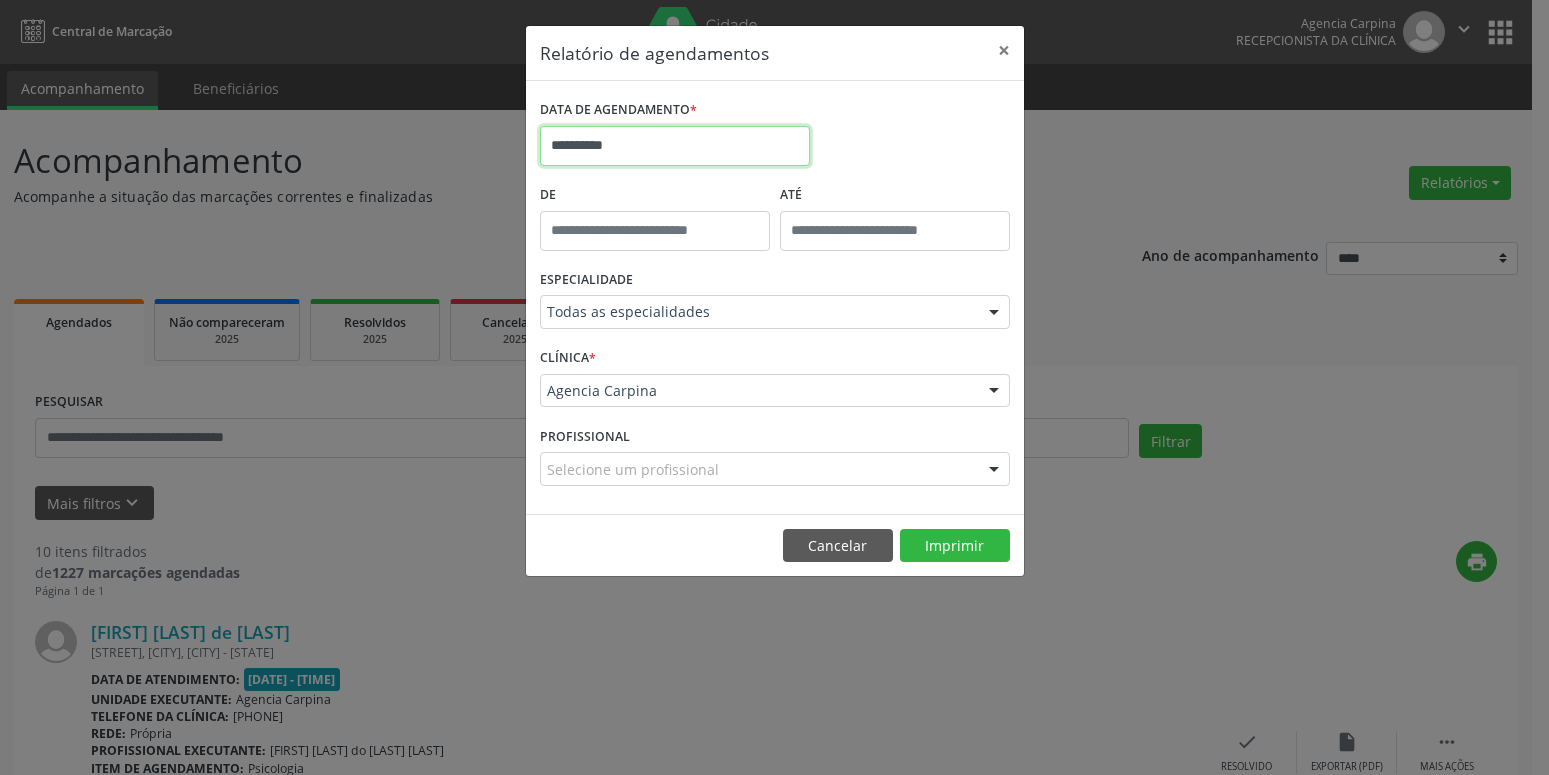 click on "**********" at bounding box center [675, 146] 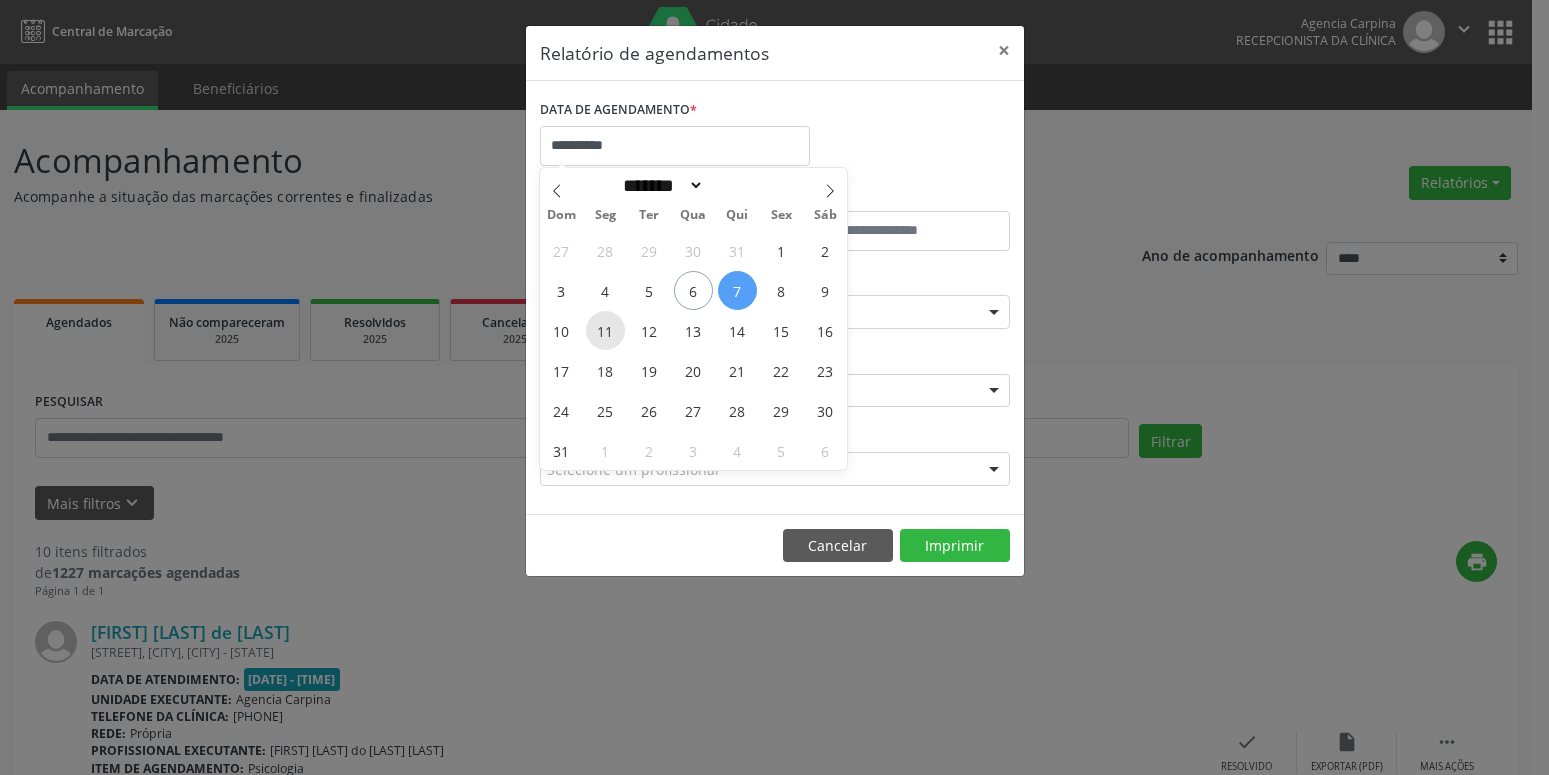 click on "11" at bounding box center (605, 330) 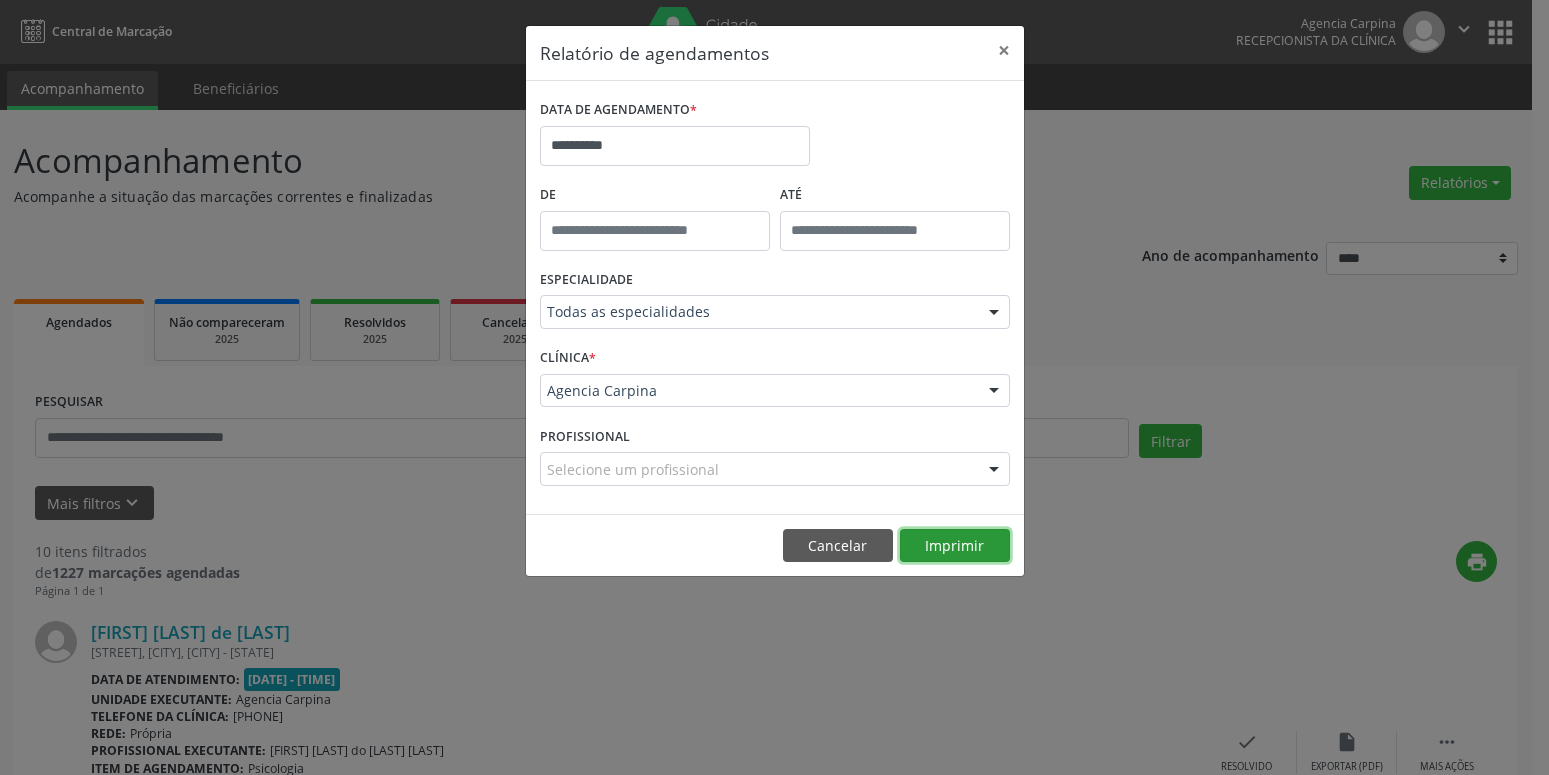 click on "Imprimir" at bounding box center [955, 546] 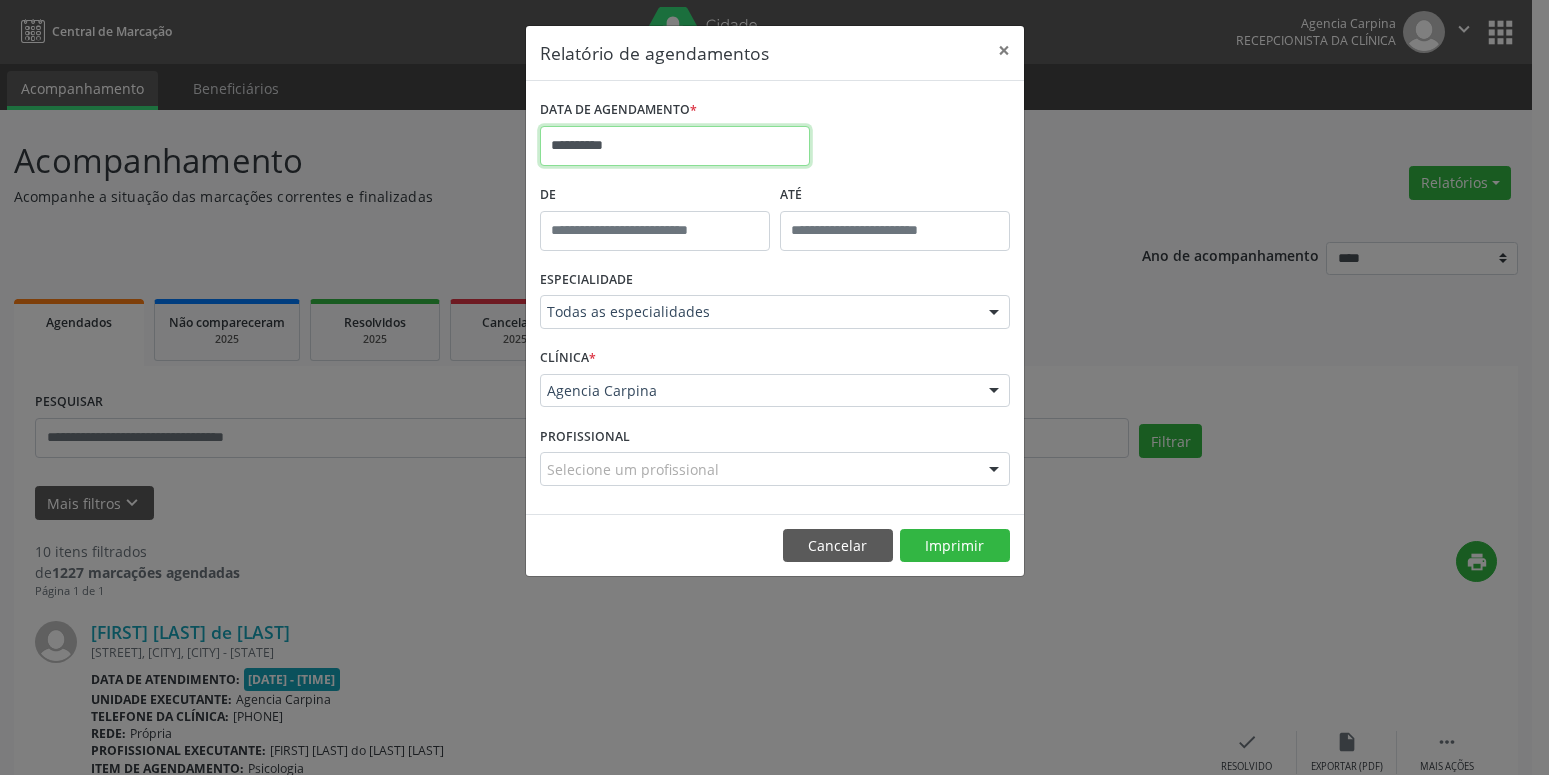 click on "**********" at bounding box center [675, 146] 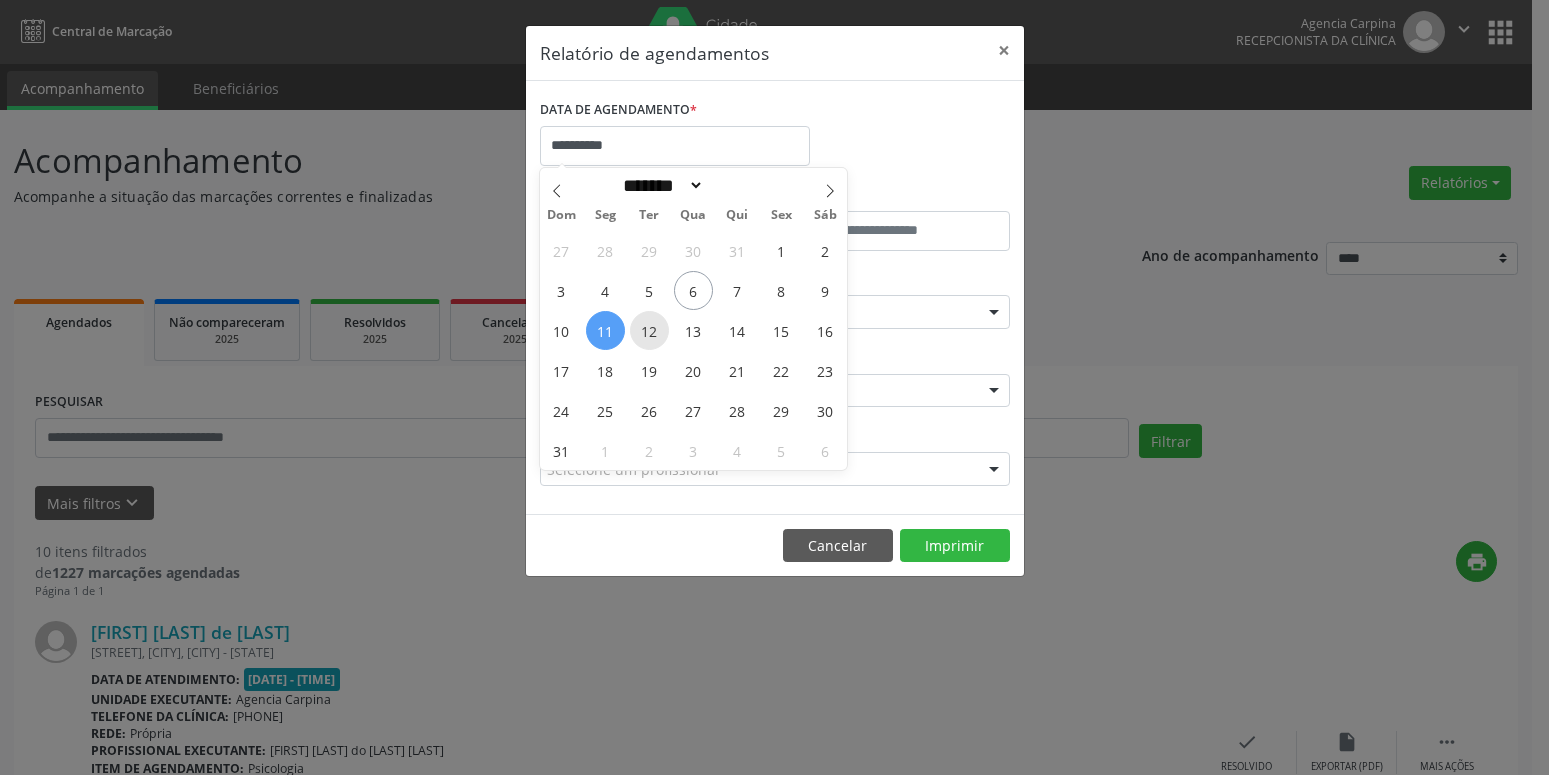 click on "12" at bounding box center [649, 330] 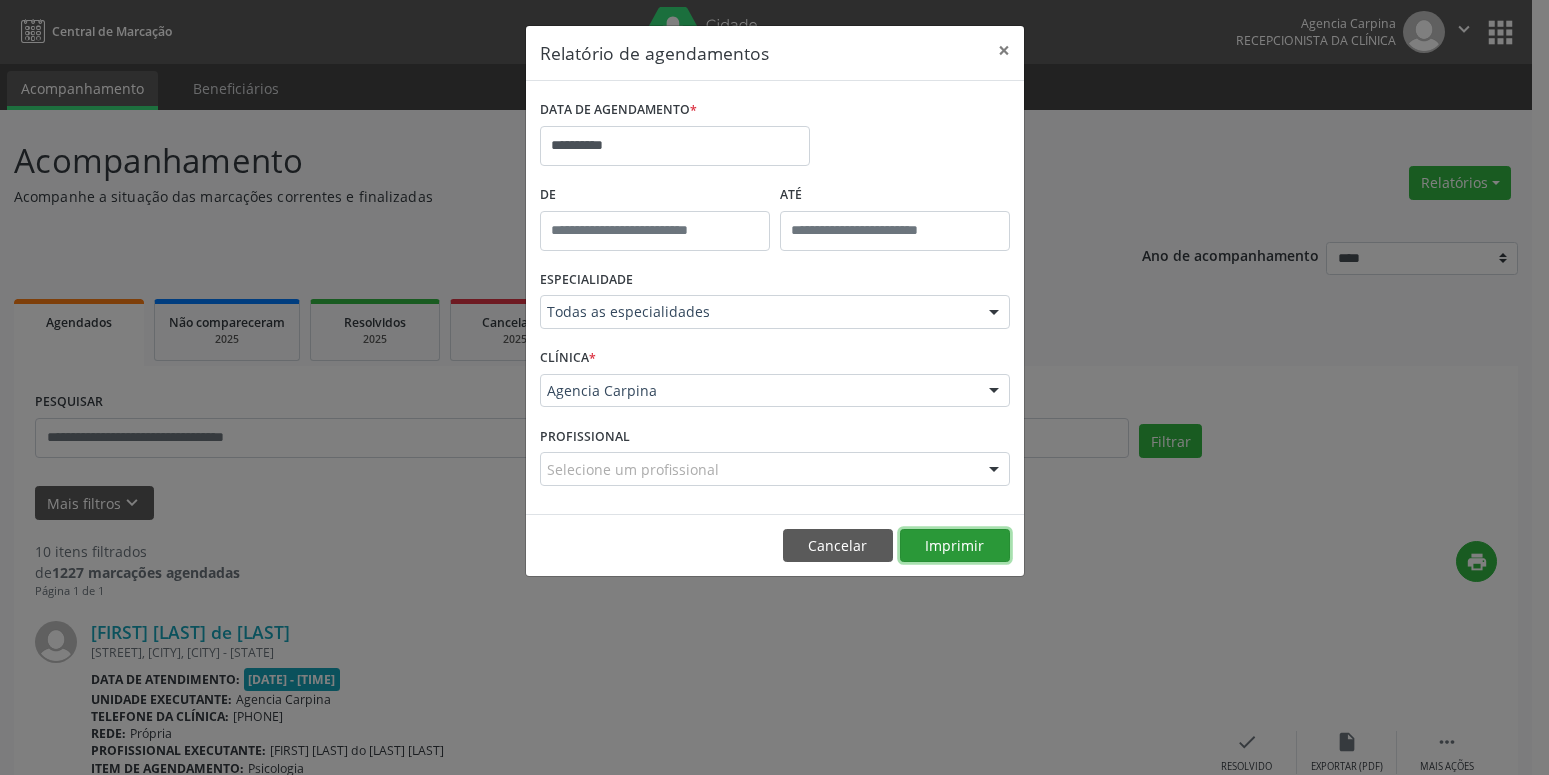 click on "Imprimir" at bounding box center [955, 546] 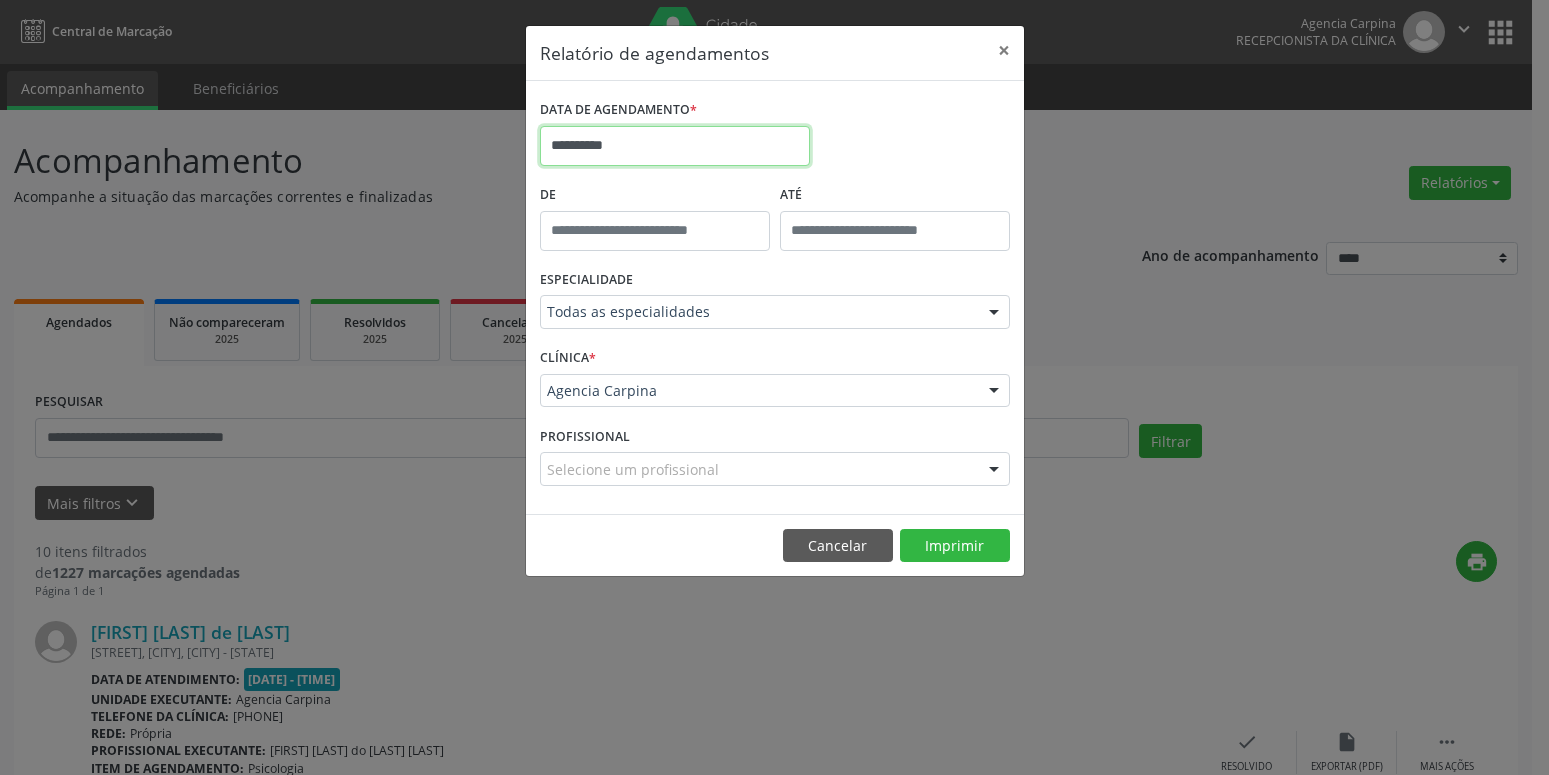 click on "**********" at bounding box center (675, 146) 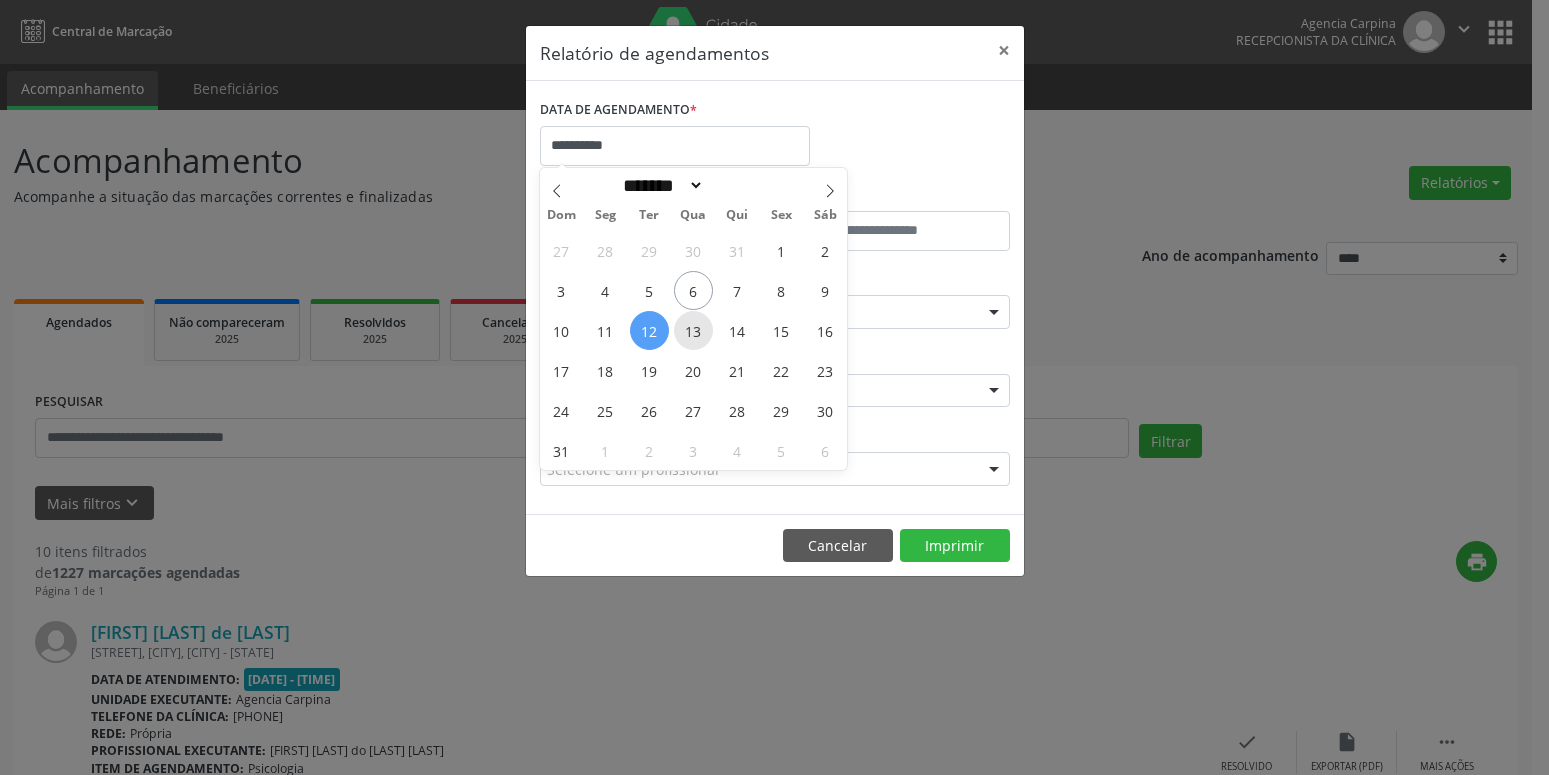 click on "13" at bounding box center (693, 330) 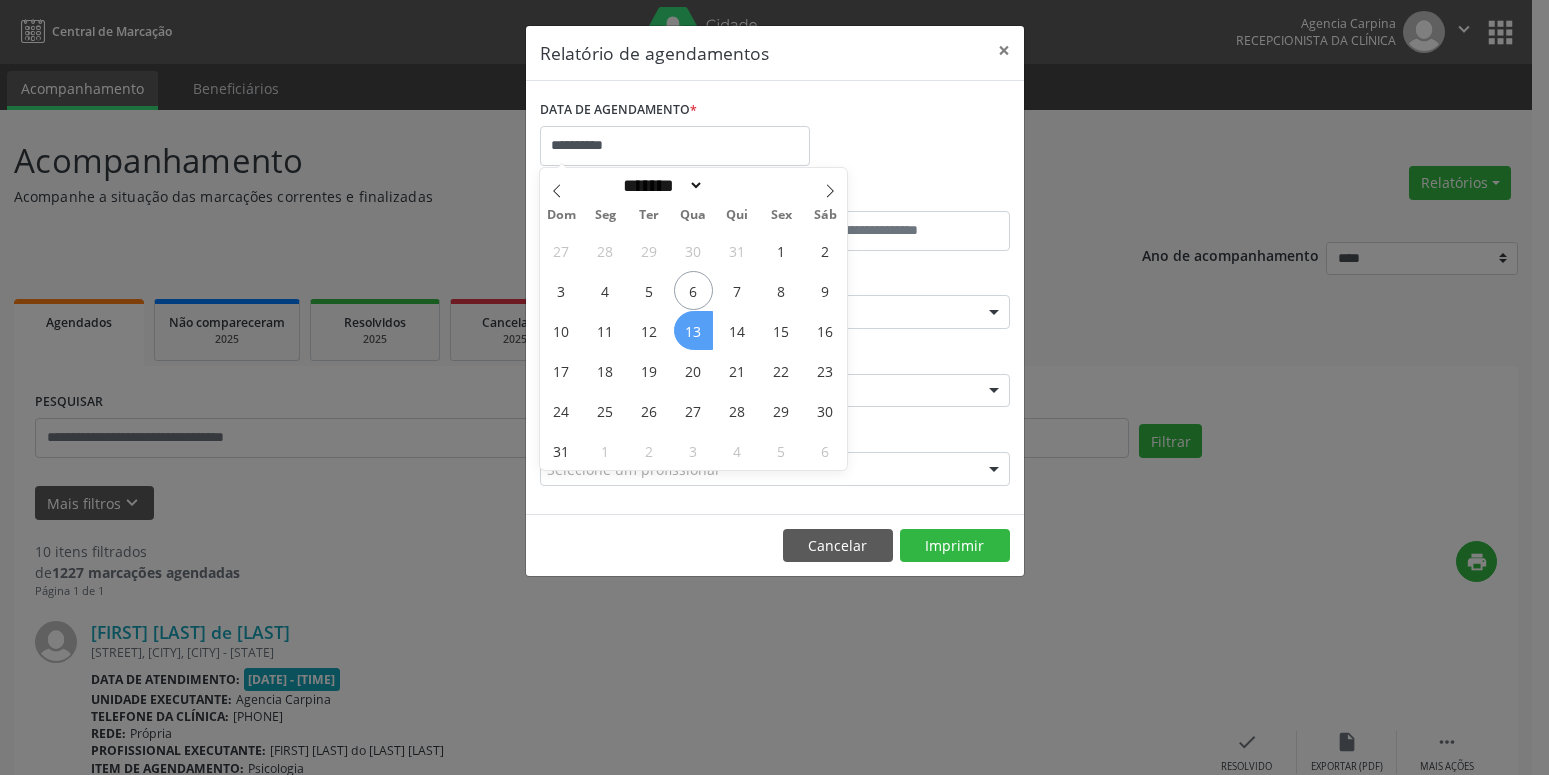 click on "13" at bounding box center [693, 330] 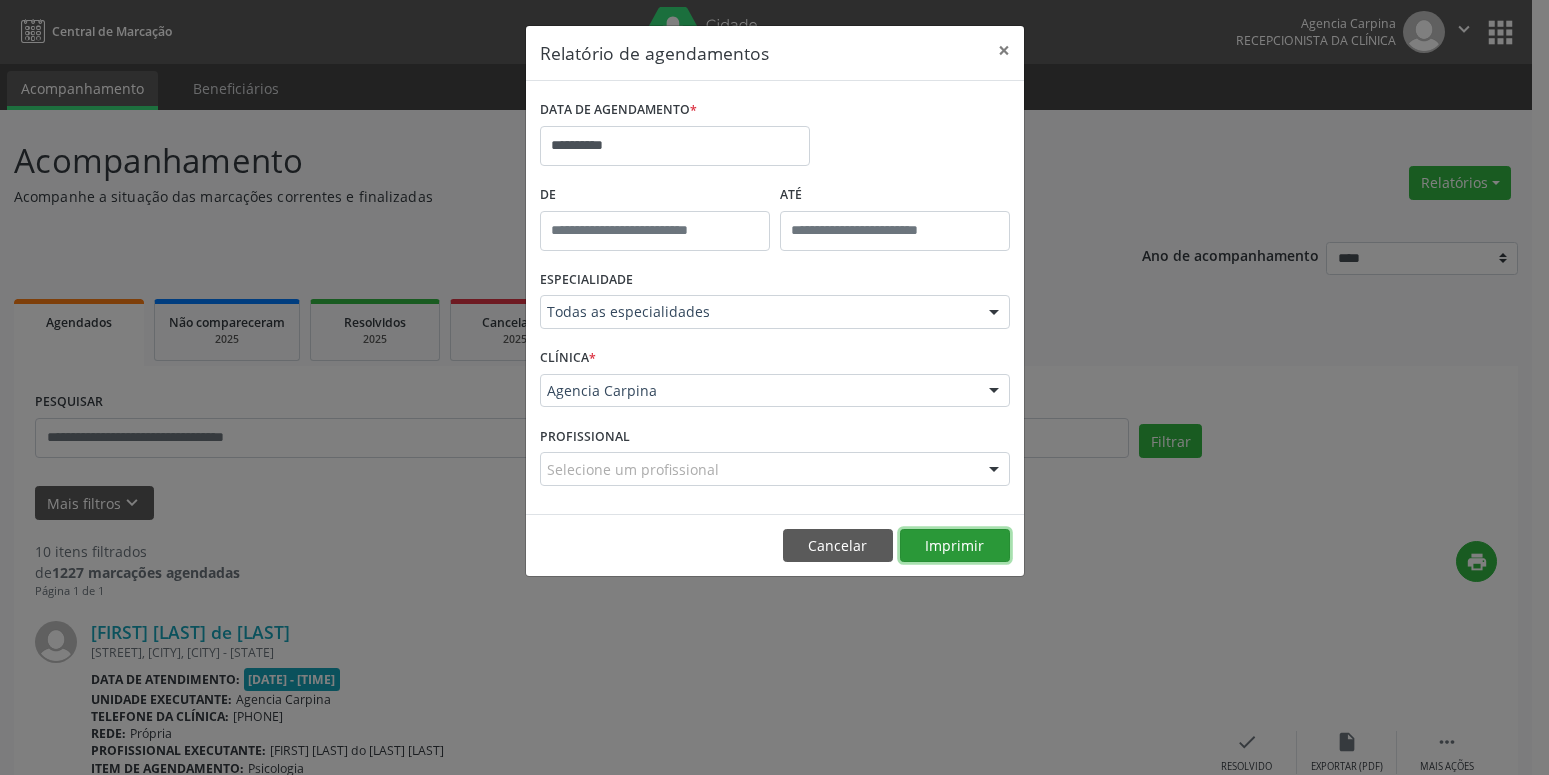 click on "Imprimir" at bounding box center (955, 546) 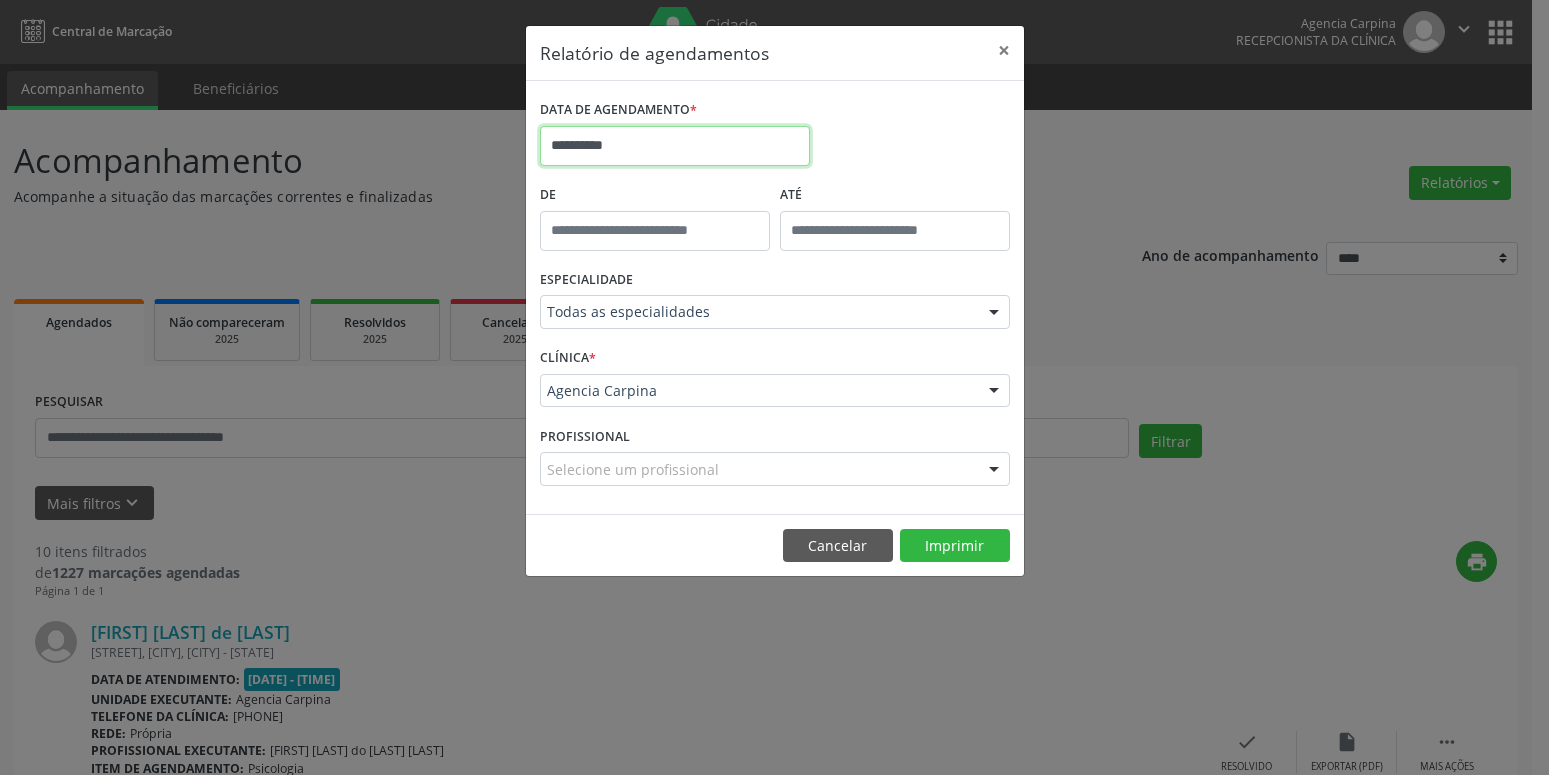 click on "**********" at bounding box center (675, 146) 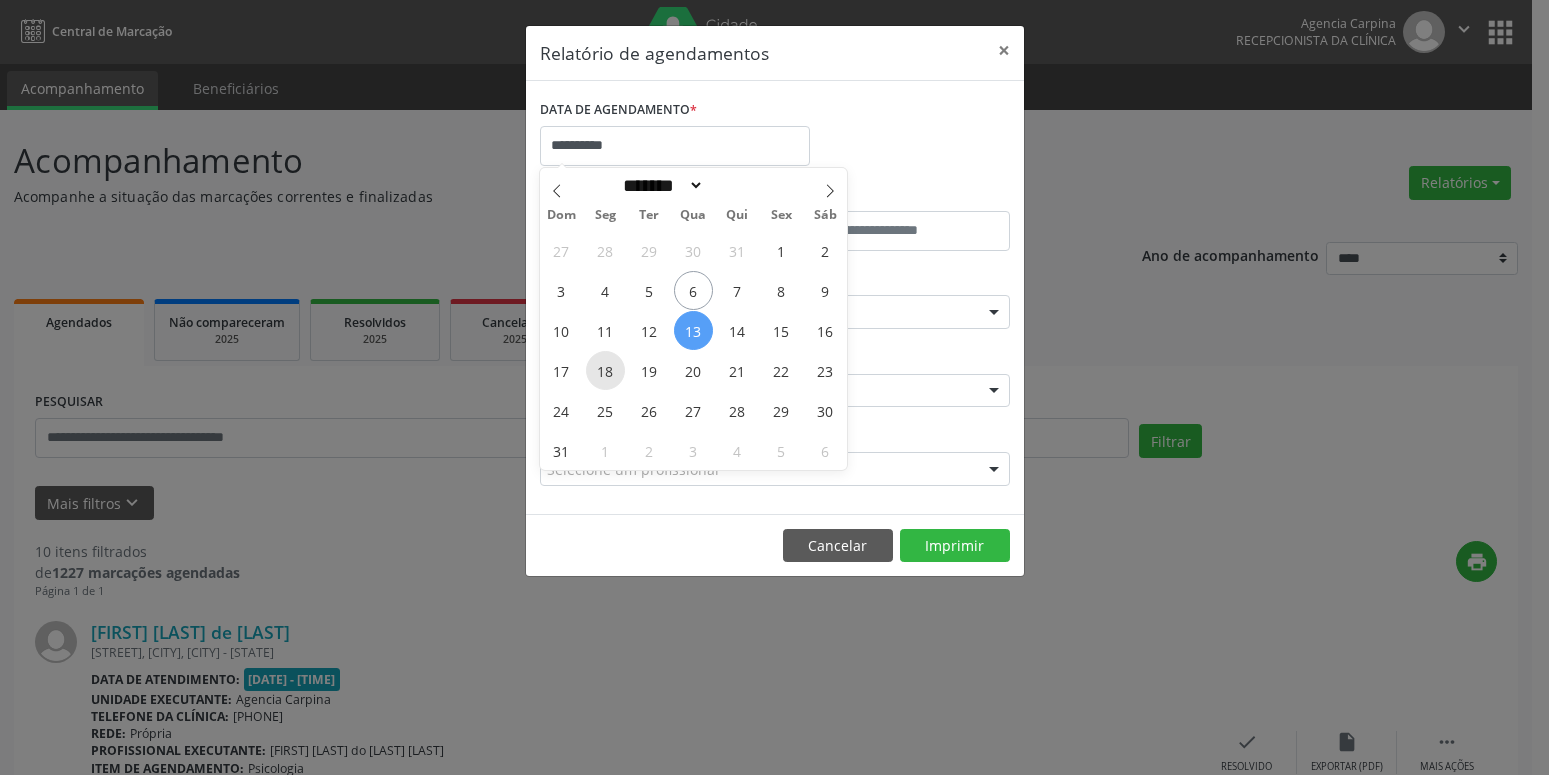 click on "18" at bounding box center [605, 370] 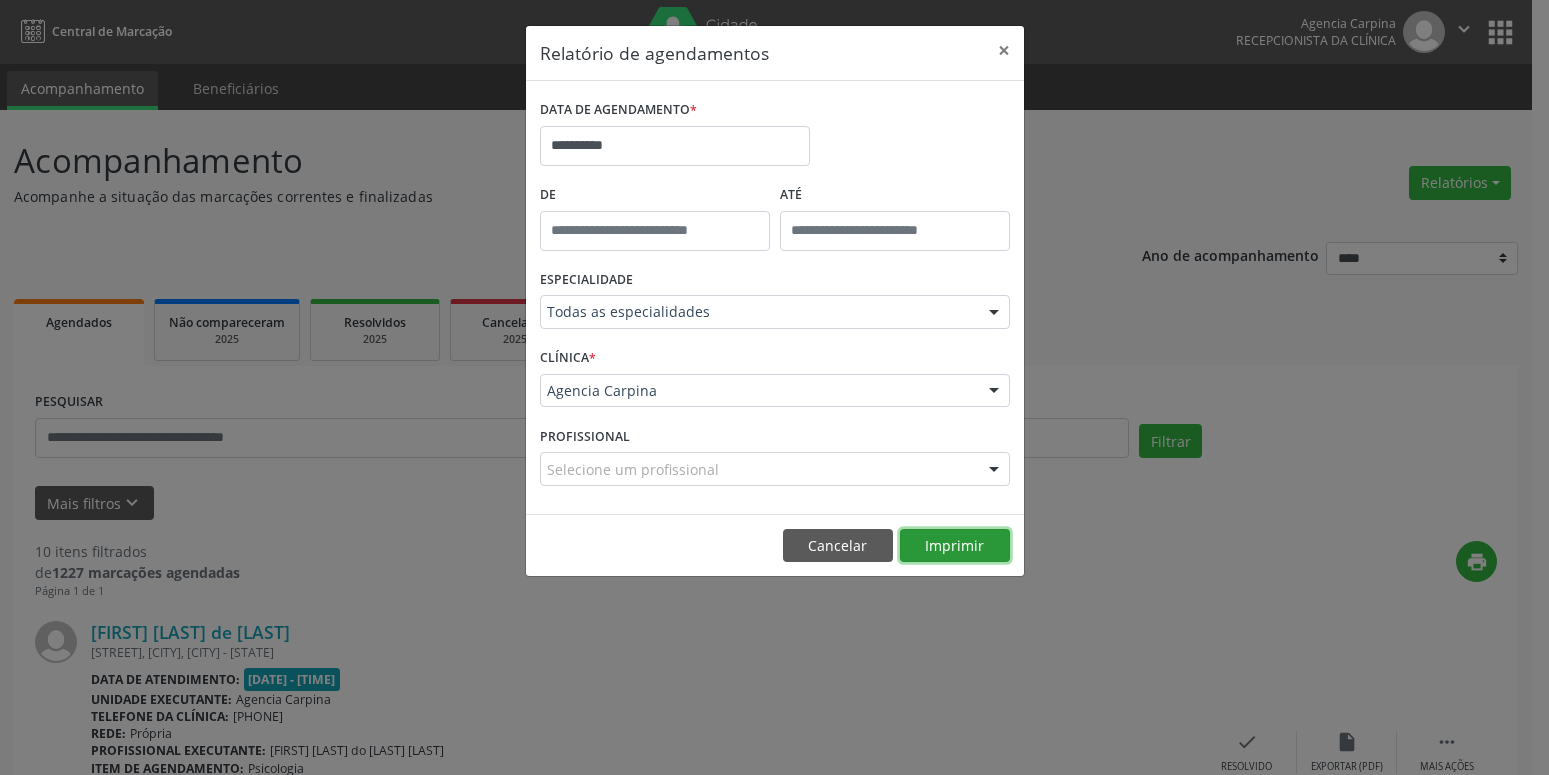click on "Imprimir" at bounding box center (955, 546) 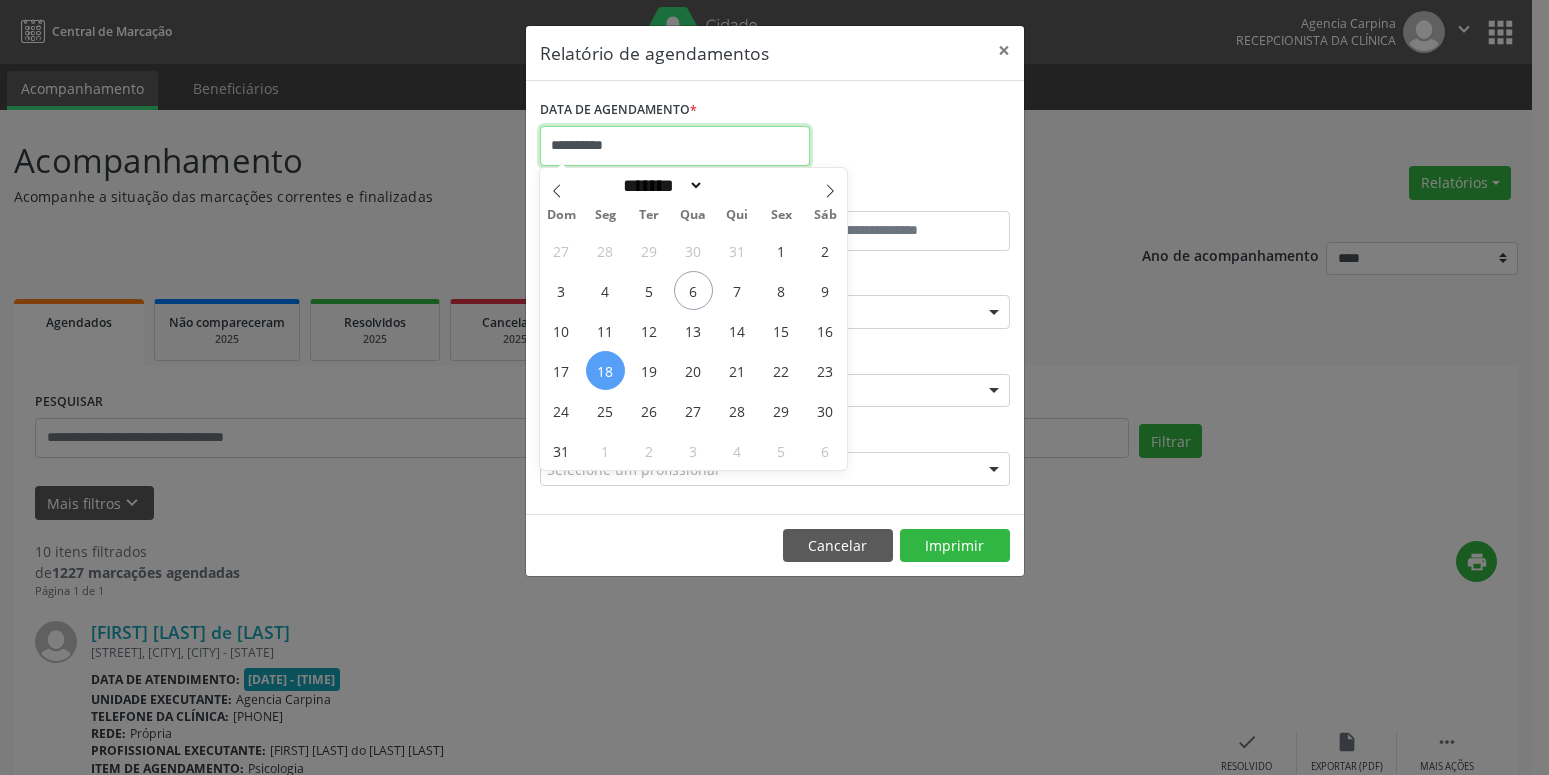 click on "**********" at bounding box center (675, 146) 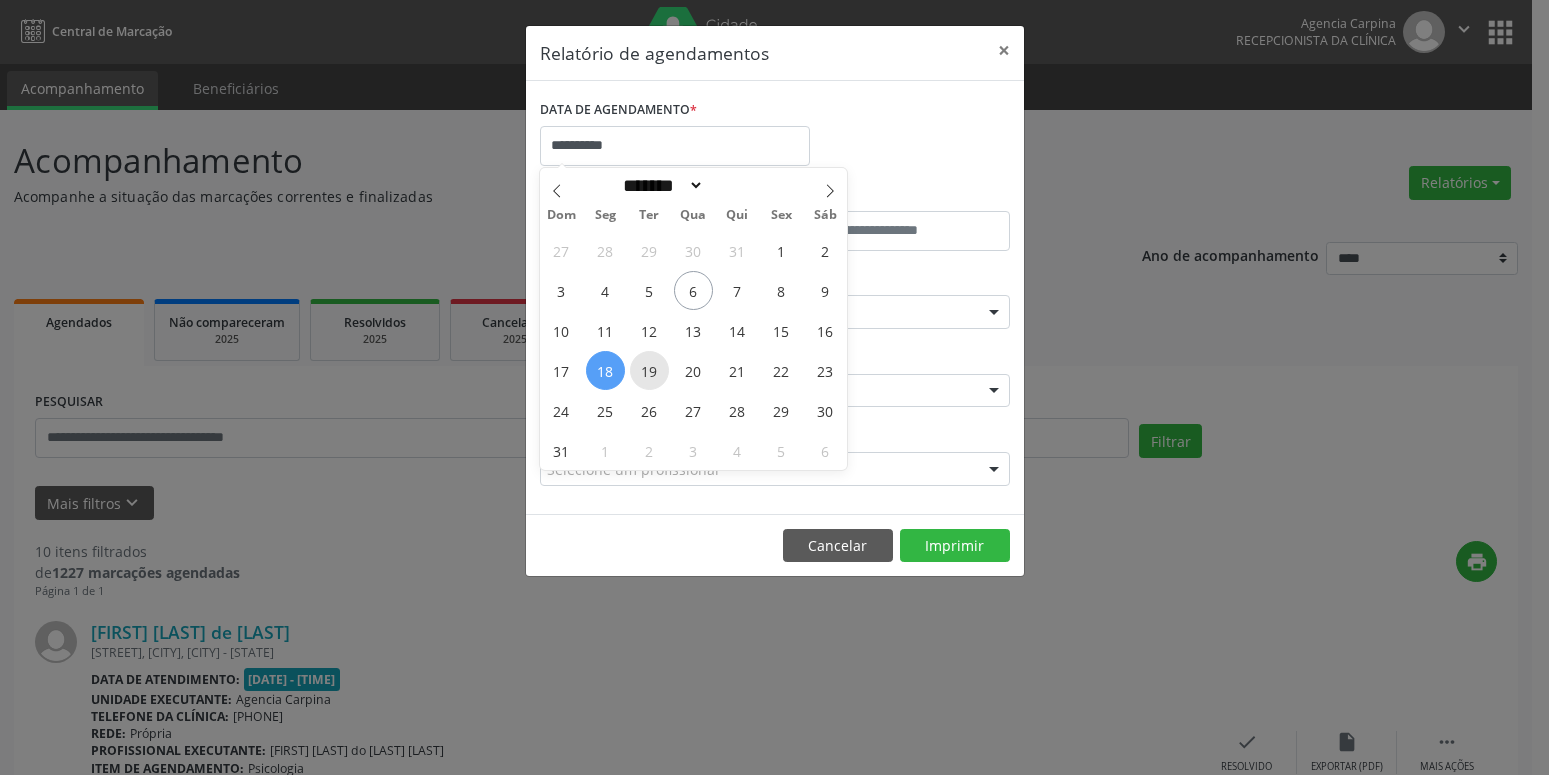click on "19" at bounding box center (649, 370) 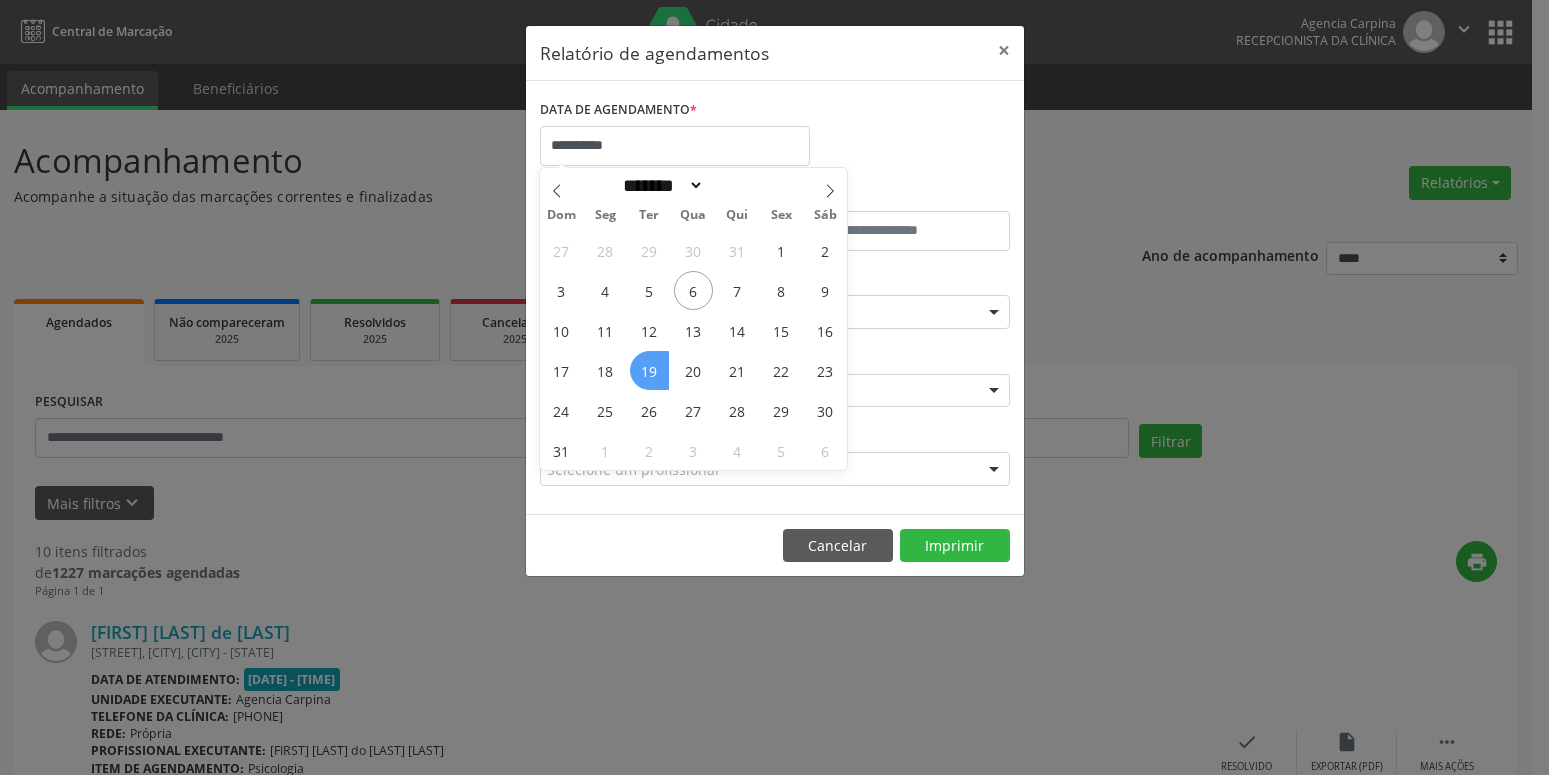 click on "19" at bounding box center (649, 370) 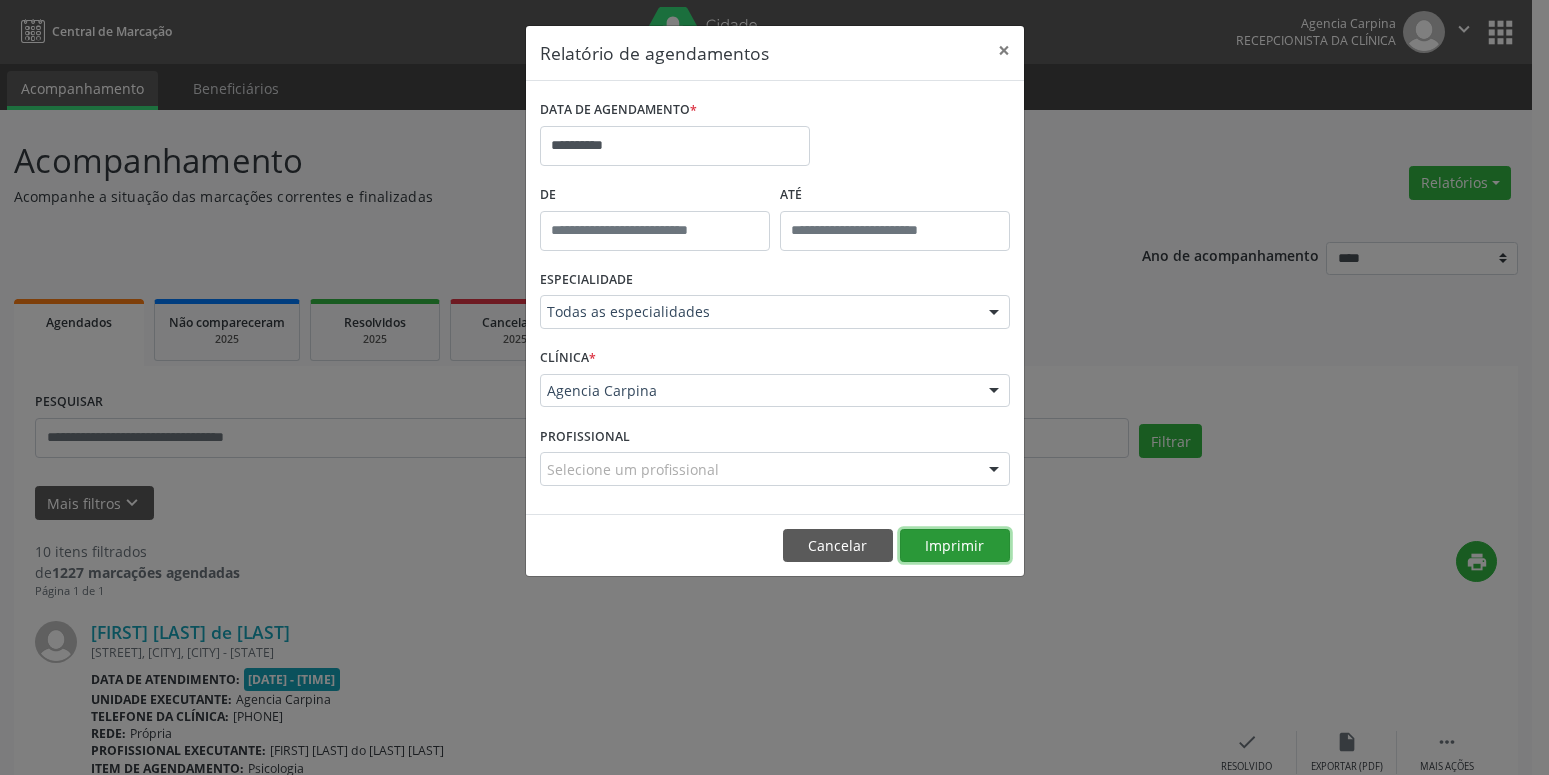click on "Imprimir" at bounding box center (955, 546) 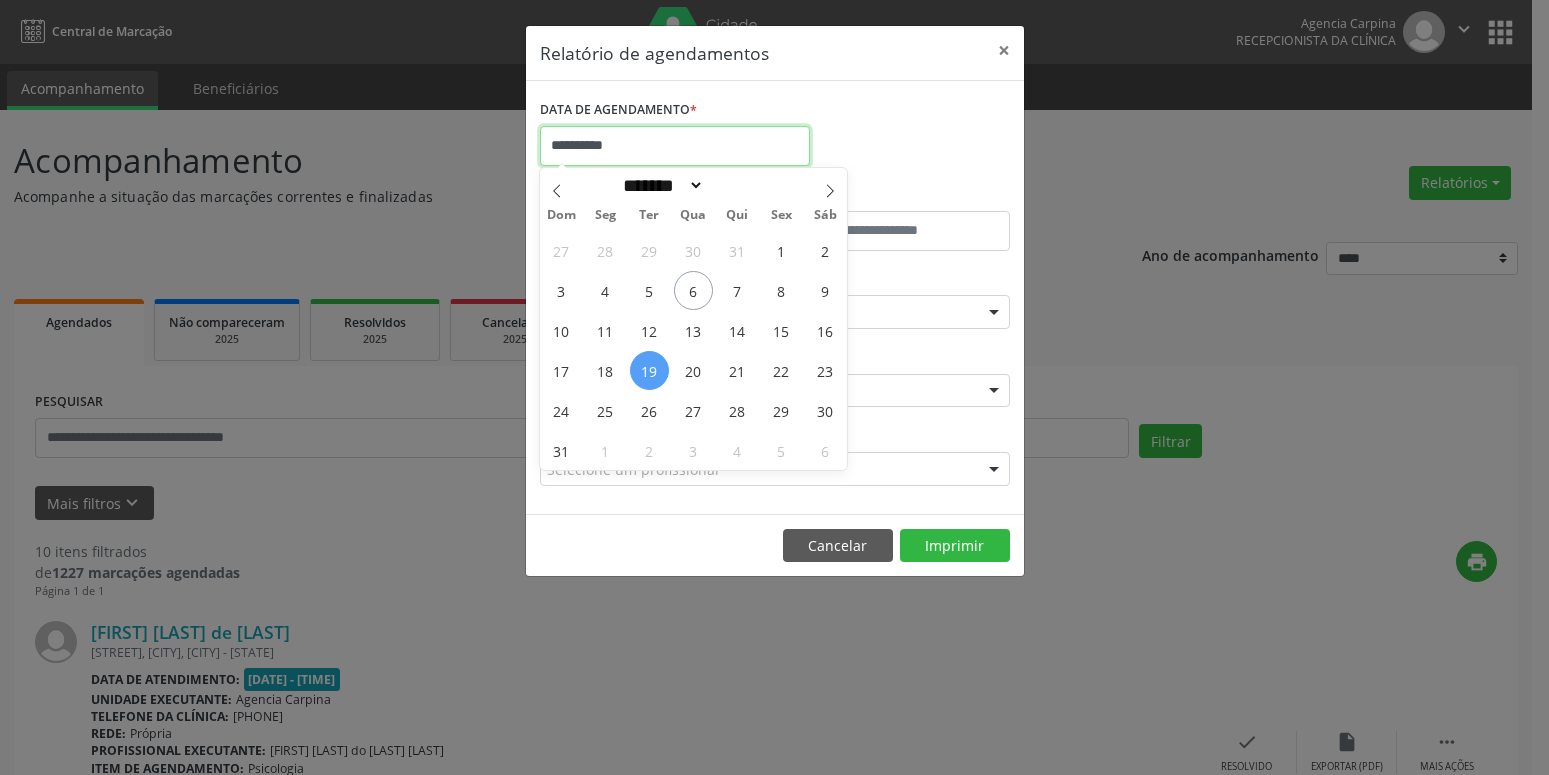 click on "**********" at bounding box center (675, 146) 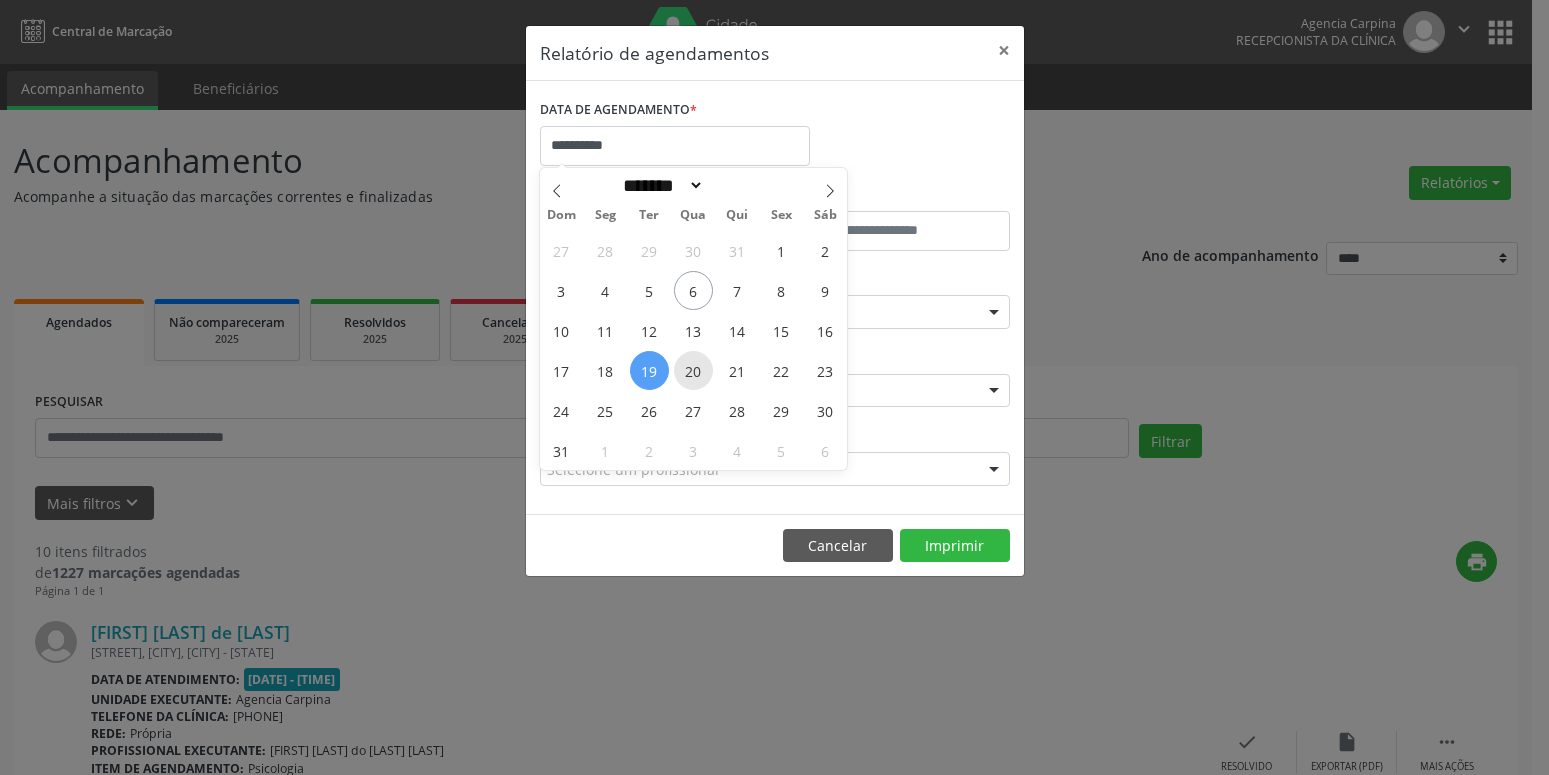 click on "20" at bounding box center (693, 370) 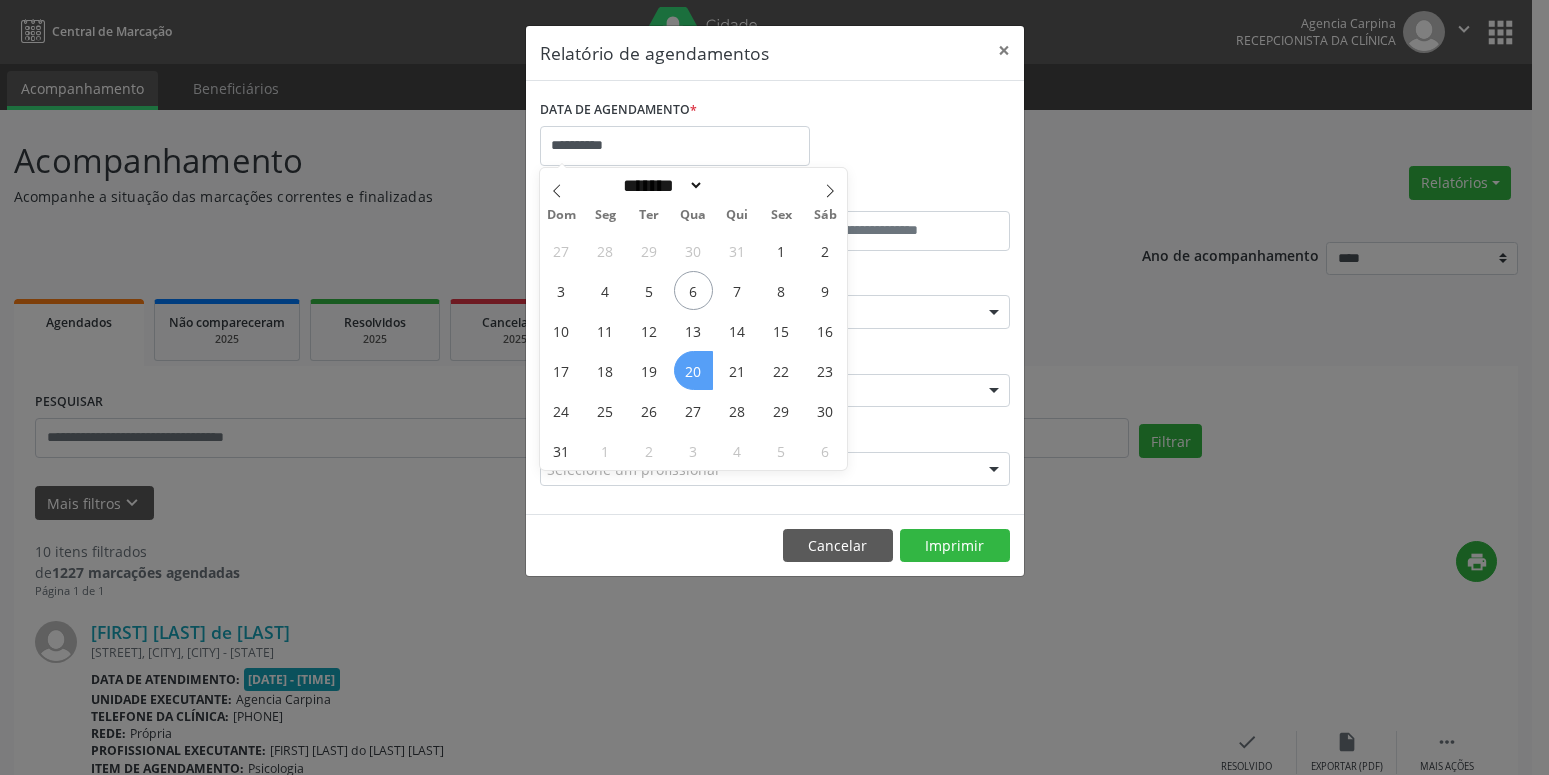 click on "20" at bounding box center [693, 370] 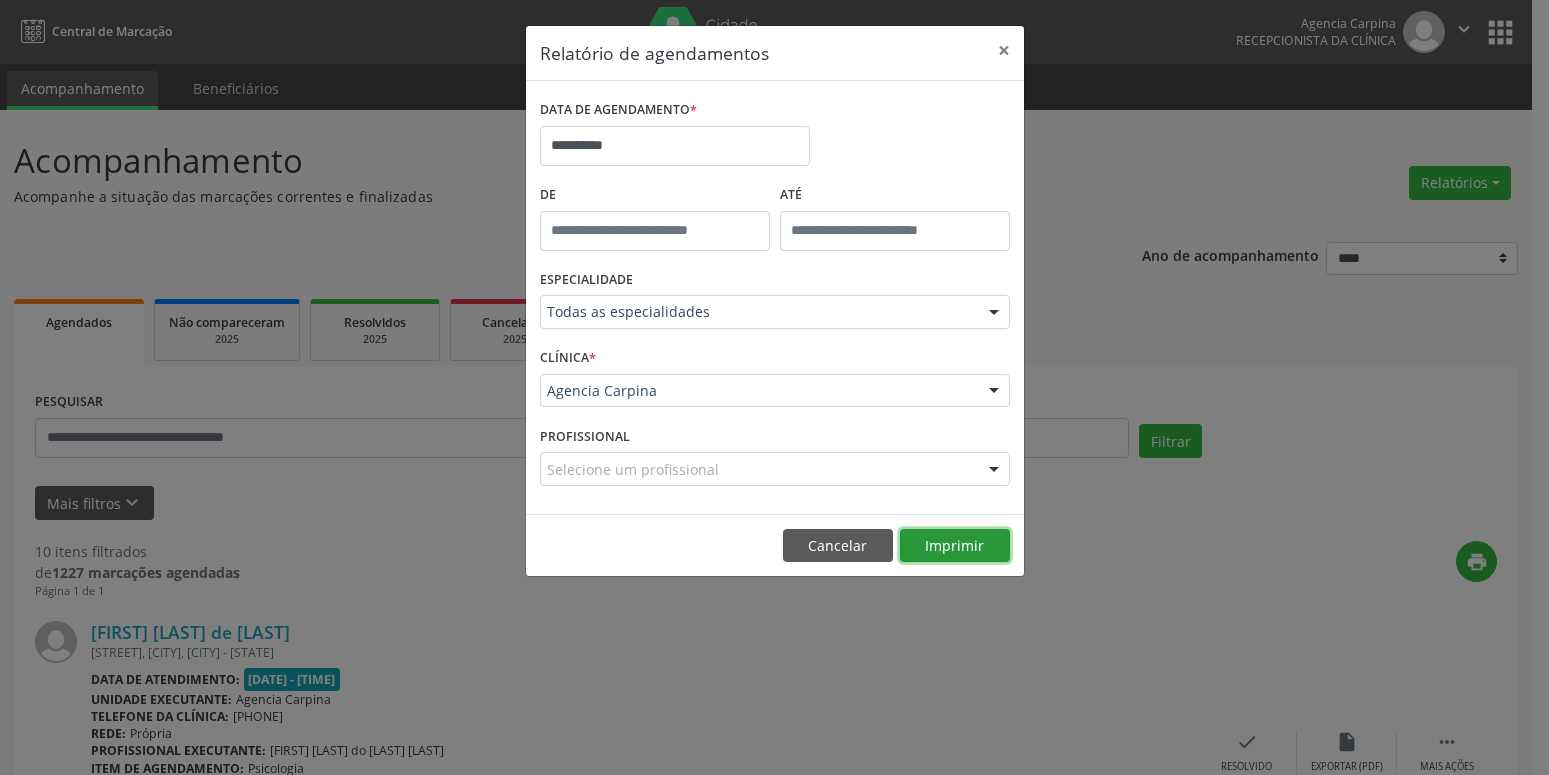 click on "Imprimir" at bounding box center (955, 546) 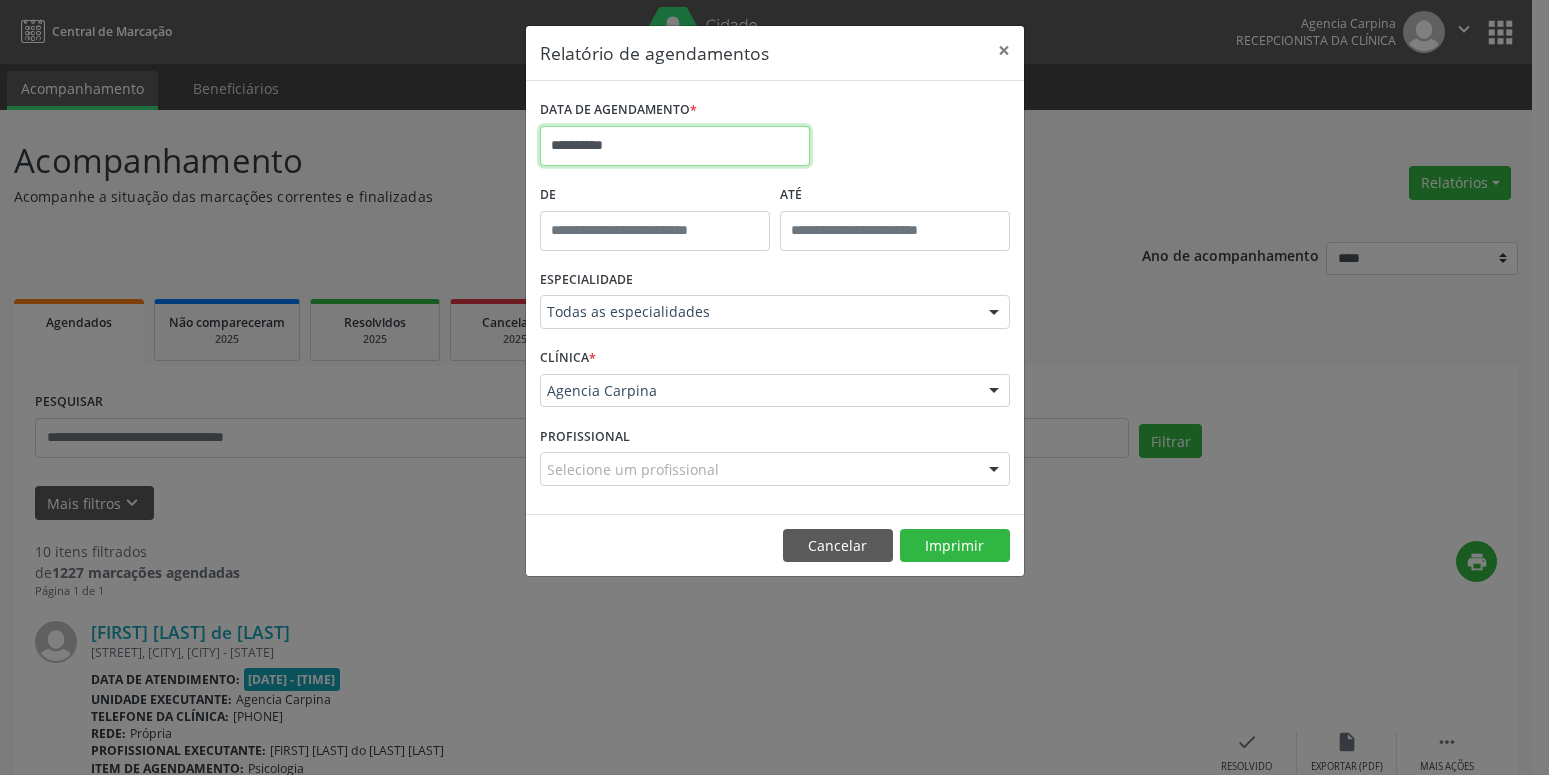 click on "**********" at bounding box center (675, 146) 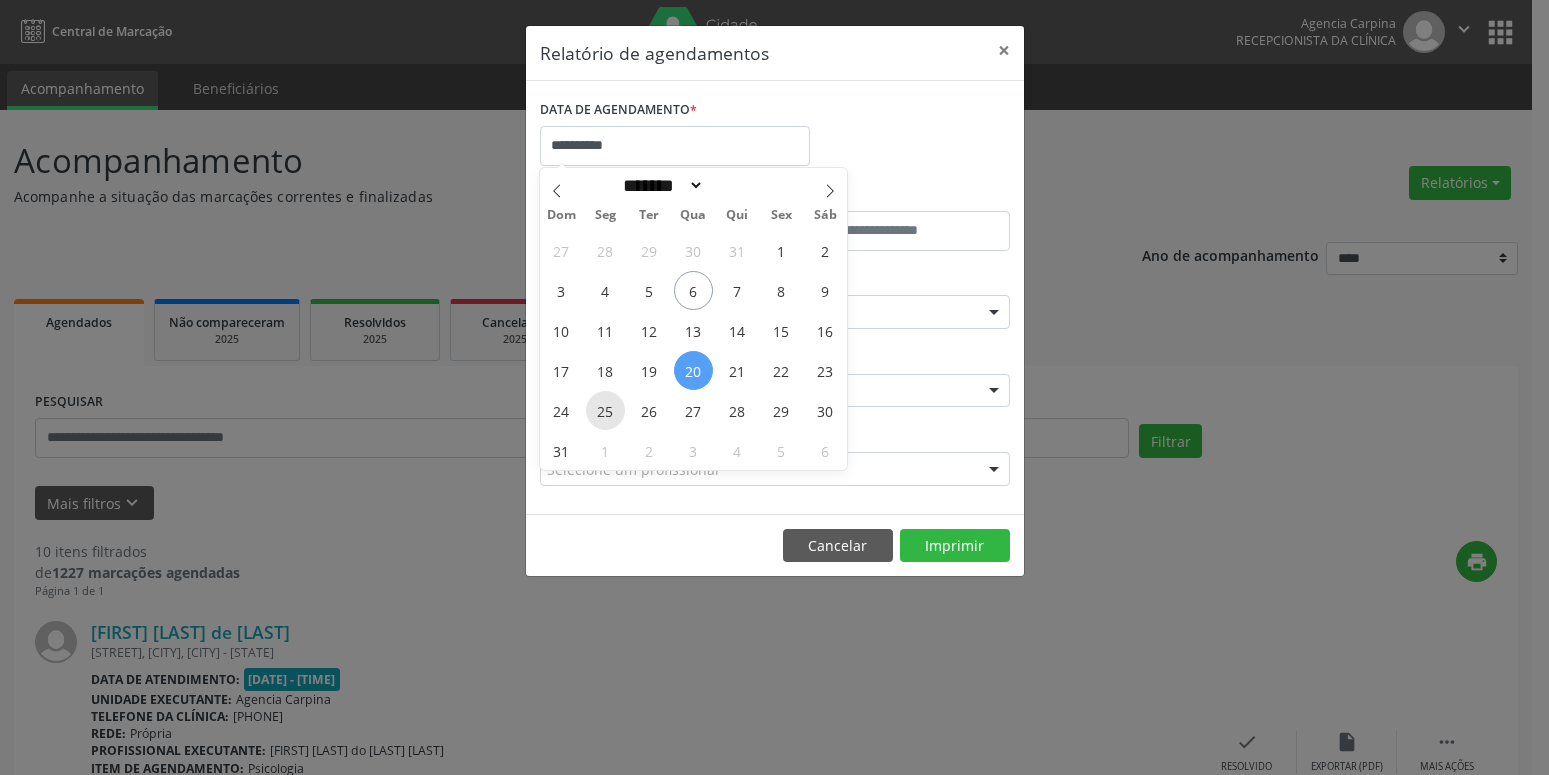 click on "25" at bounding box center [605, 410] 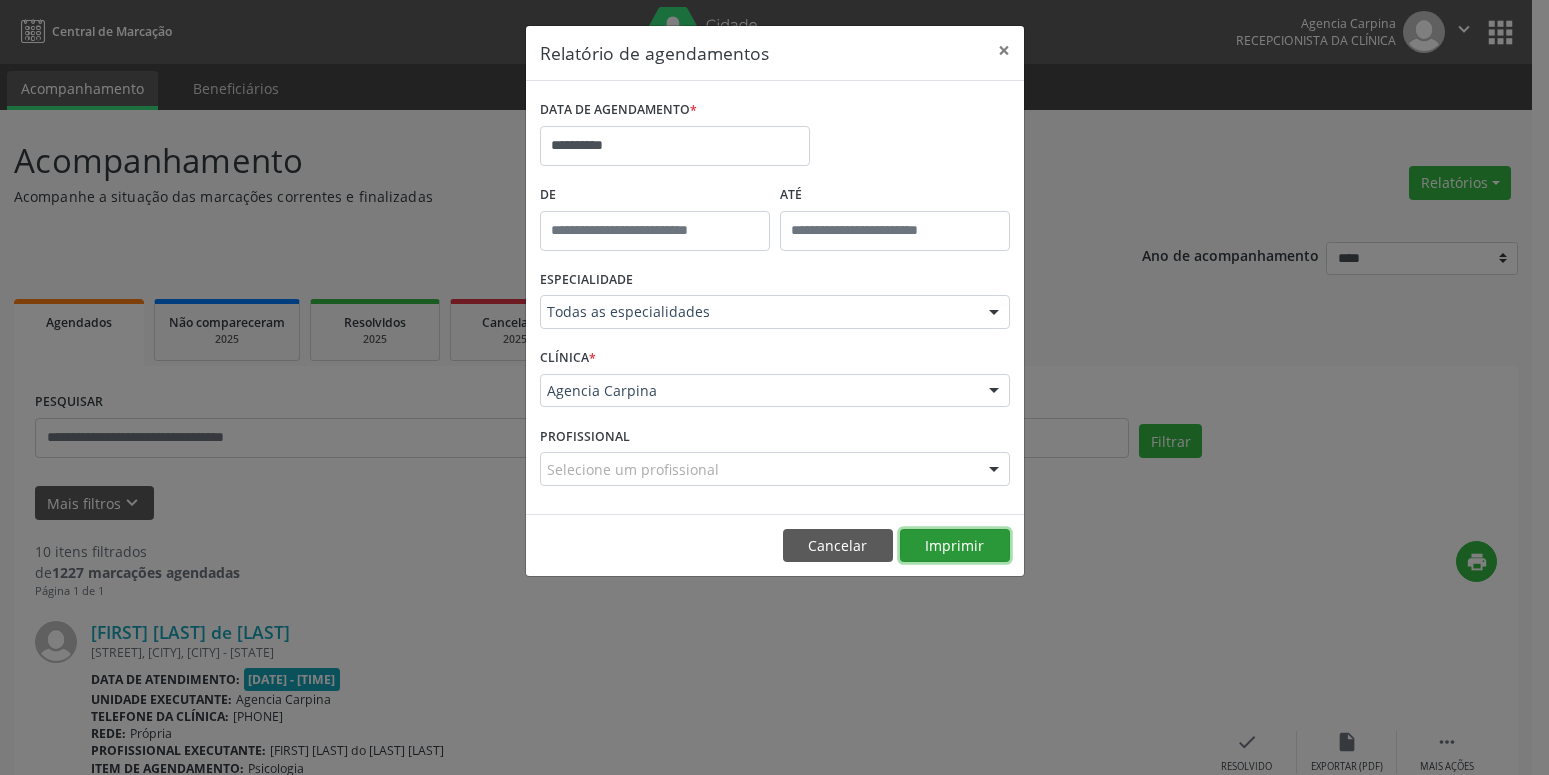 click on "Imprimir" at bounding box center (955, 546) 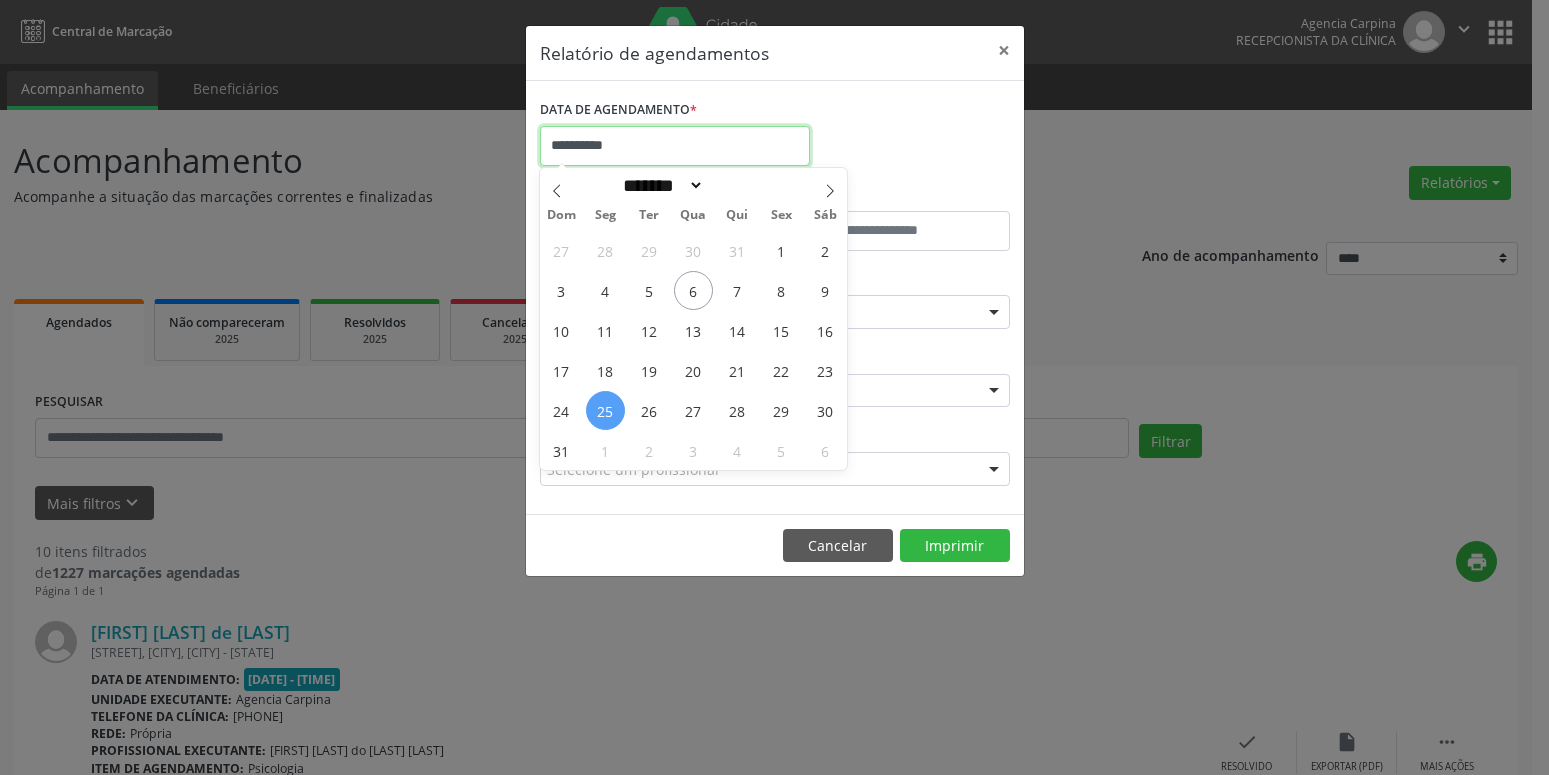 click on "**********" at bounding box center (675, 146) 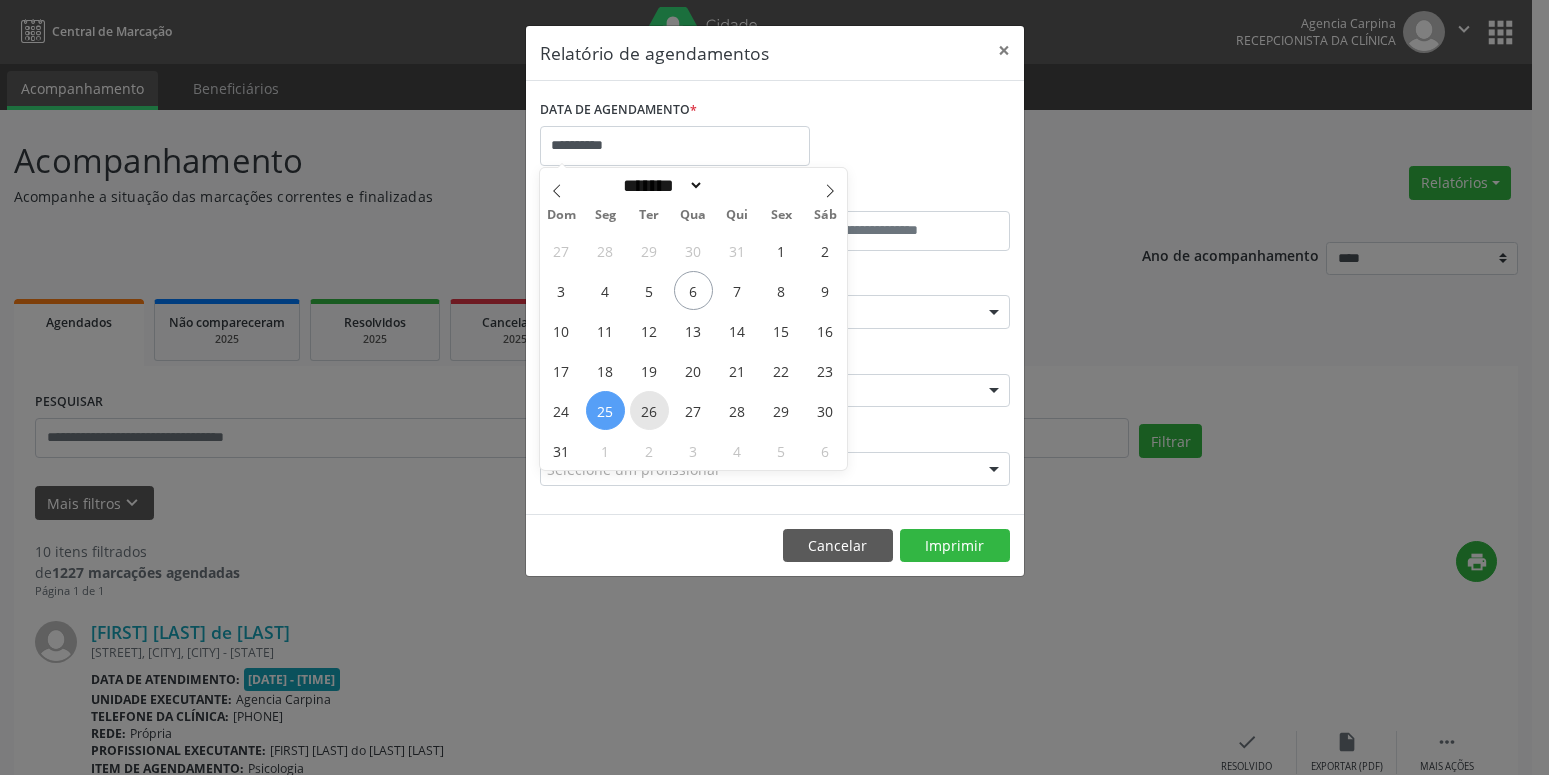 click on "26" at bounding box center [649, 410] 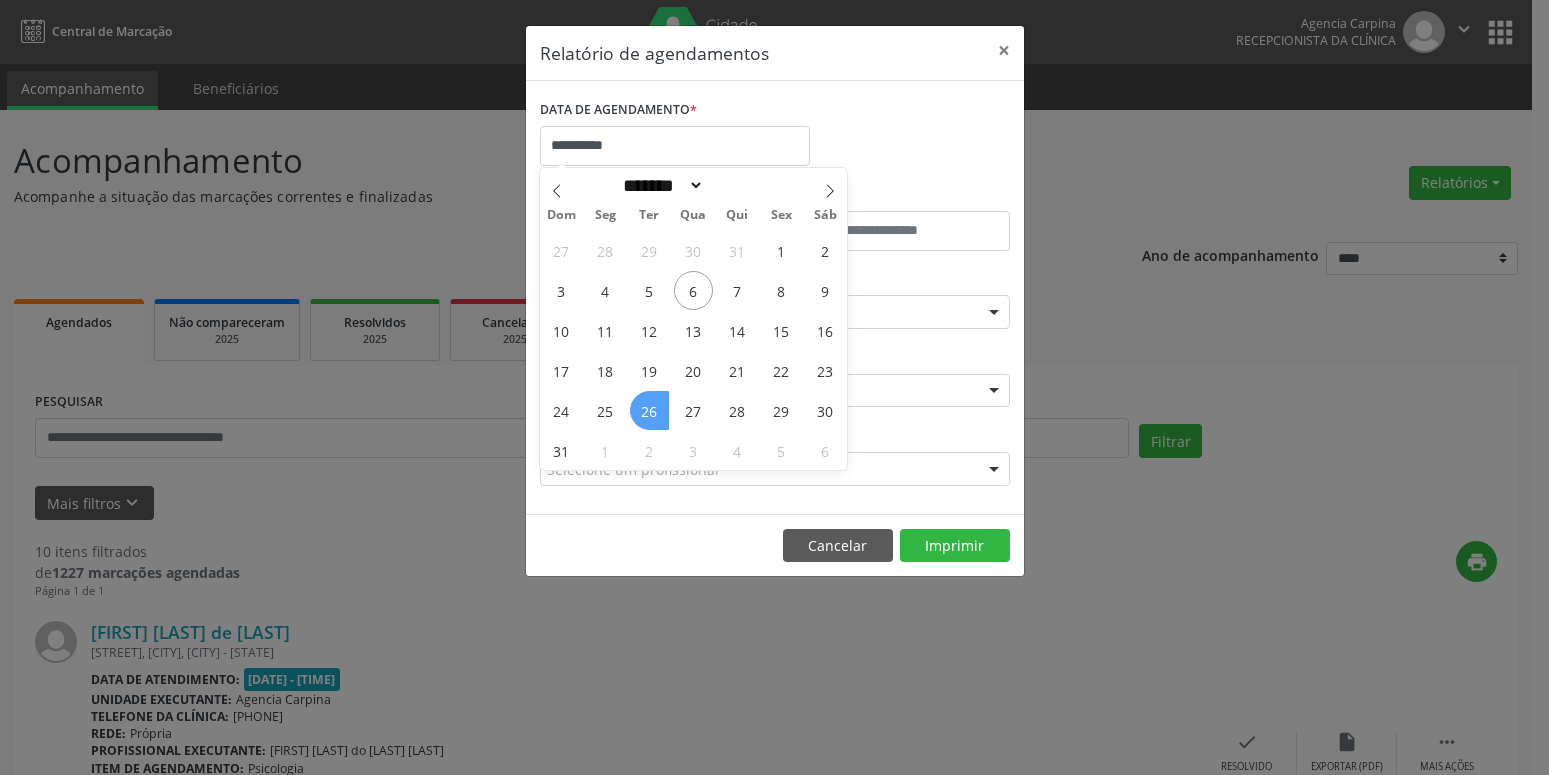 click on "26" at bounding box center (649, 410) 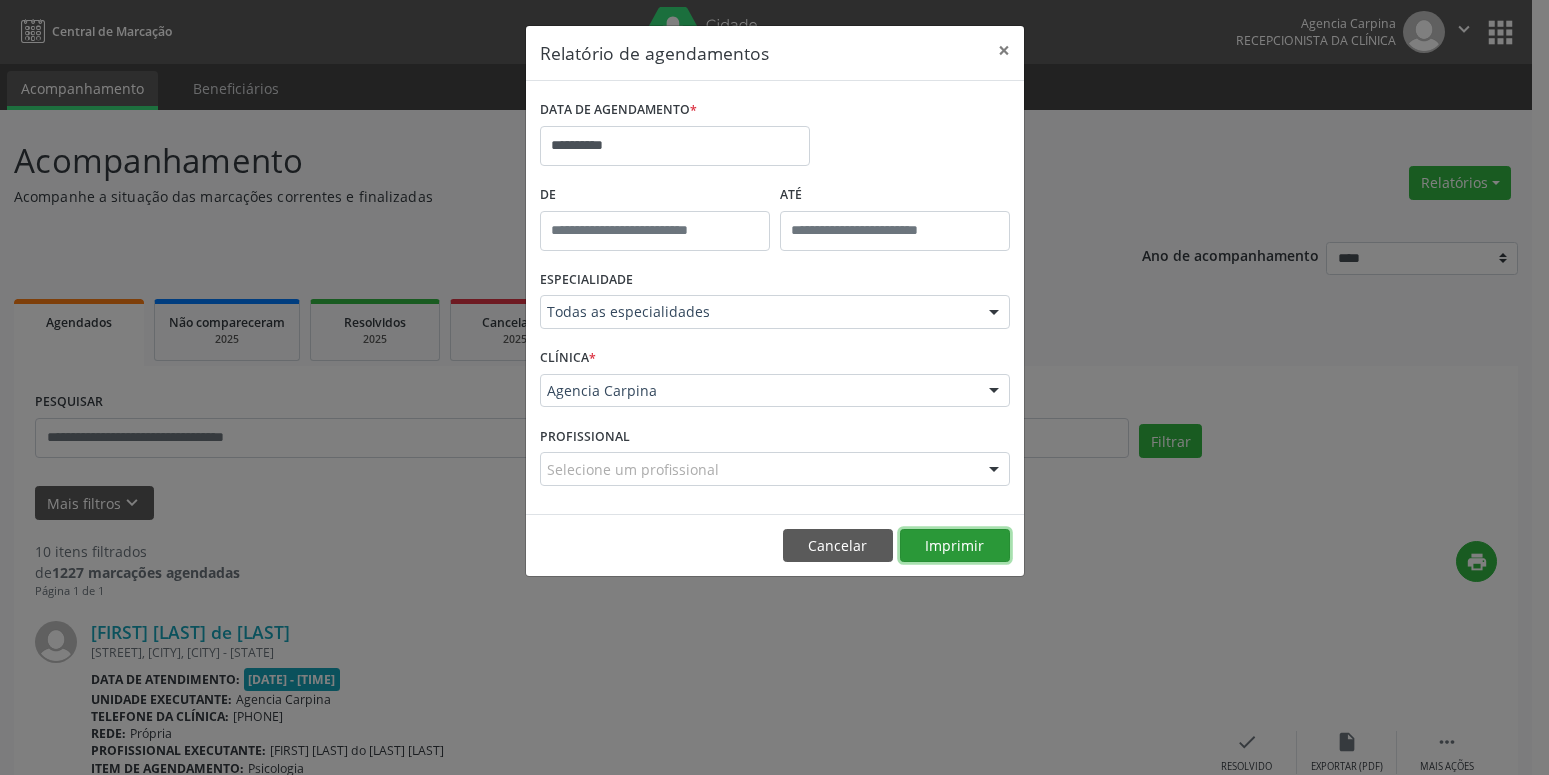 click on "Imprimir" at bounding box center [955, 546] 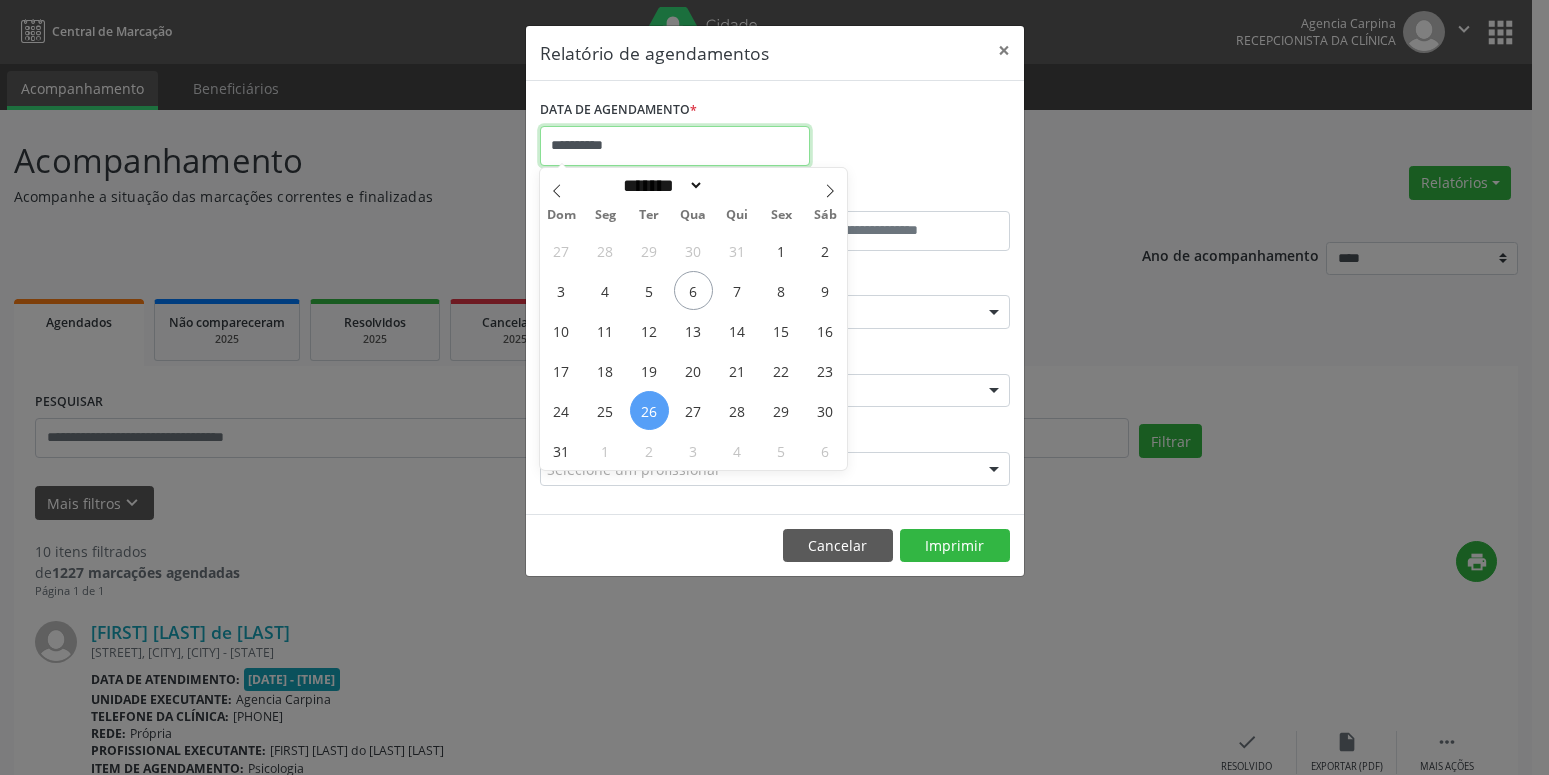 click on "**********" at bounding box center [675, 146] 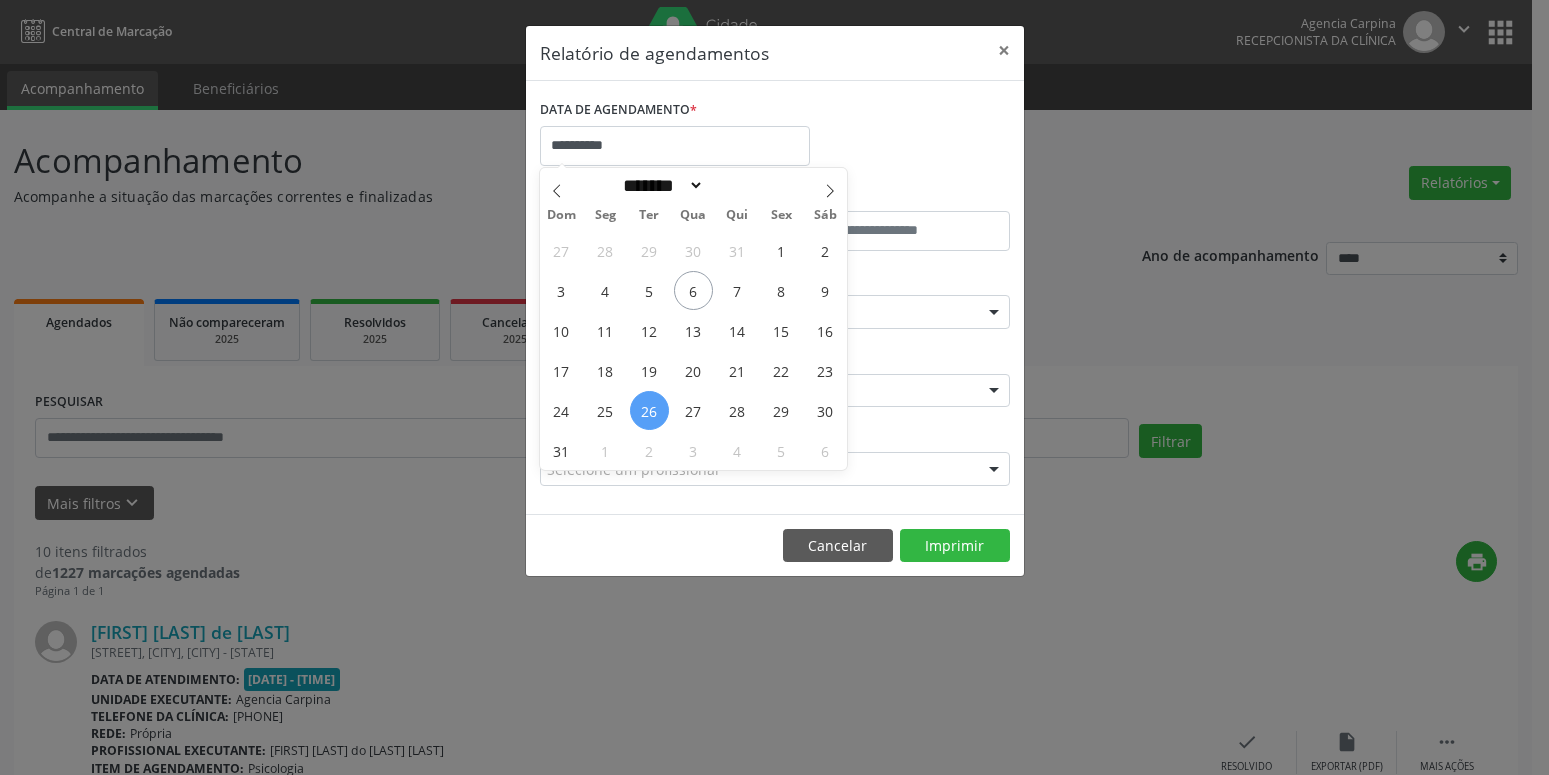 click on "27 28 29 30 31 1 2 3 4 5 6 7 8 9 10 11 12 13 14 15 16 17 18 19 20 21 22 23 24 25 26 27 28 29 30 31 1 2 3 4 5 6" at bounding box center [694, 350] 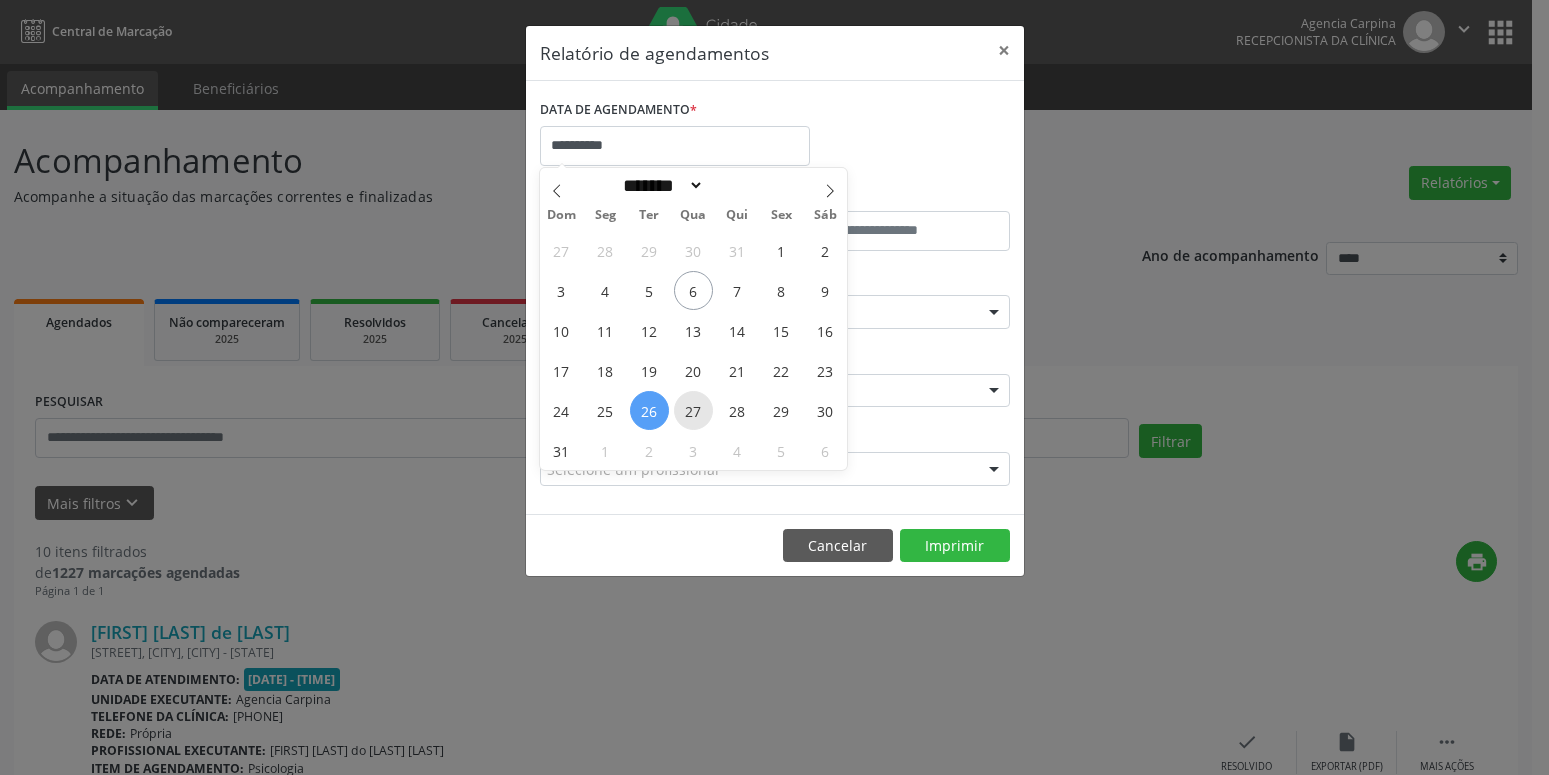 click on "27" at bounding box center [693, 410] 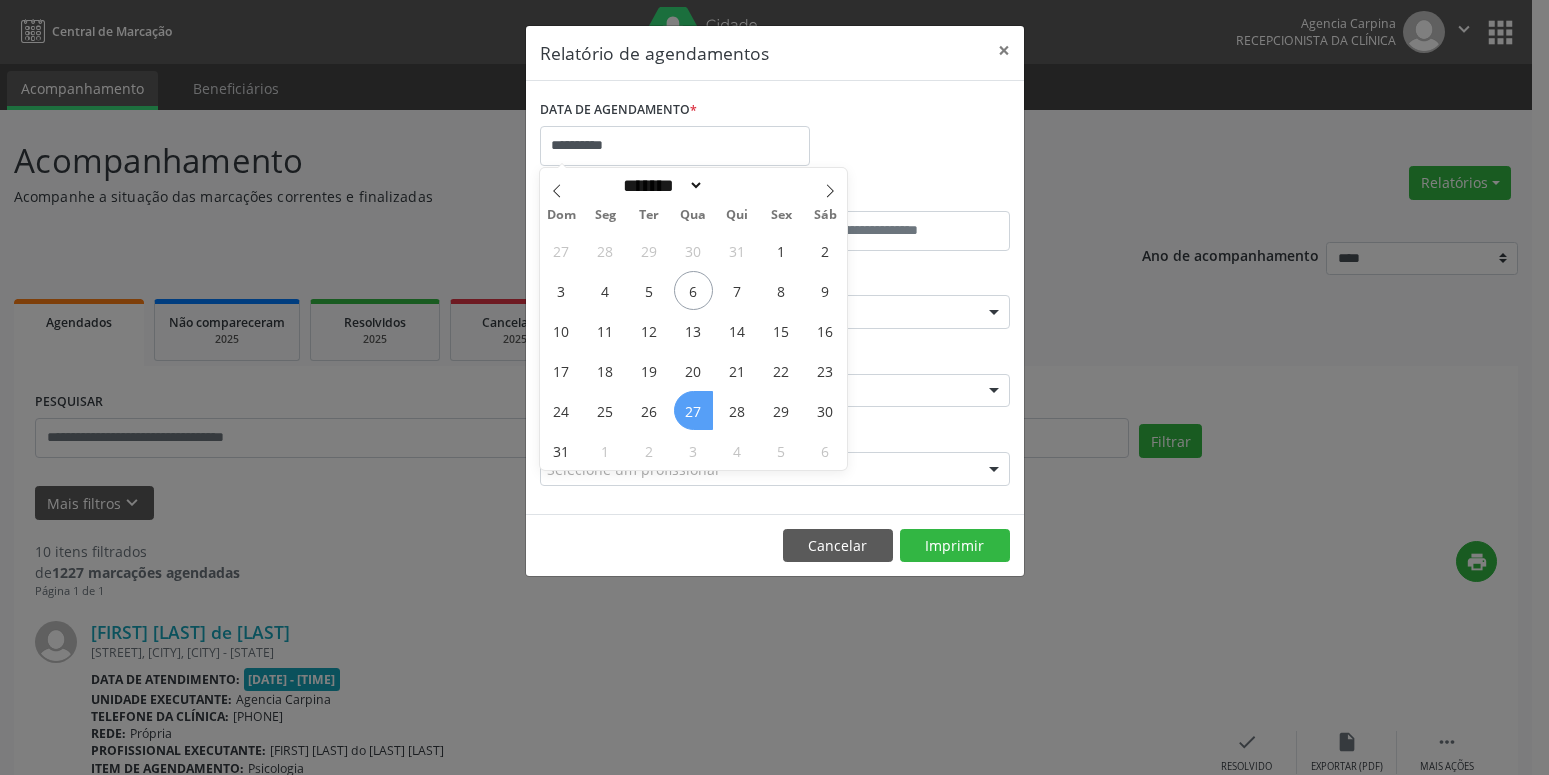 click on "27" at bounding box center [693, 410] 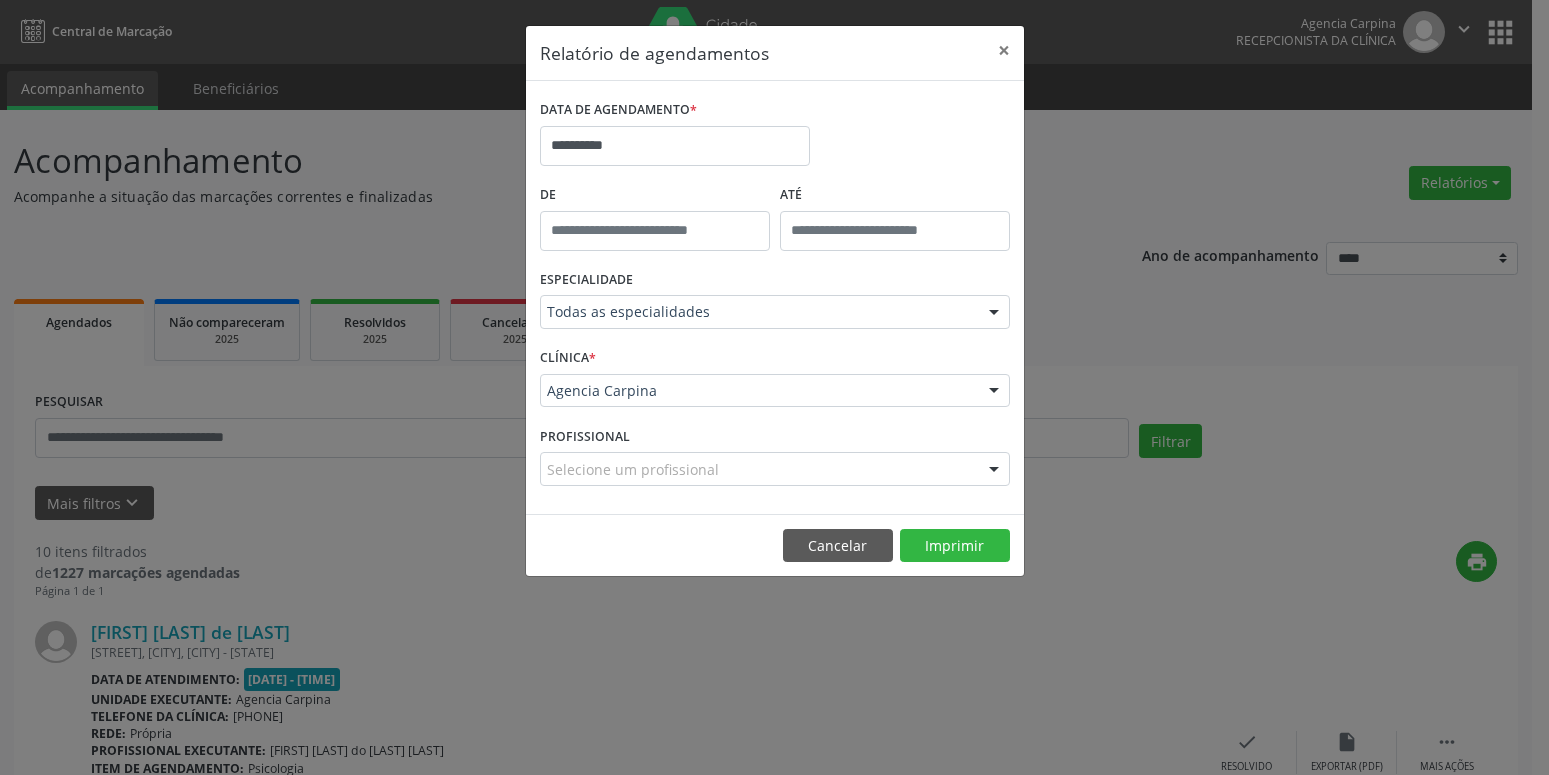 click on "Cancelar Imprimir" at bounding box center [775, 545] 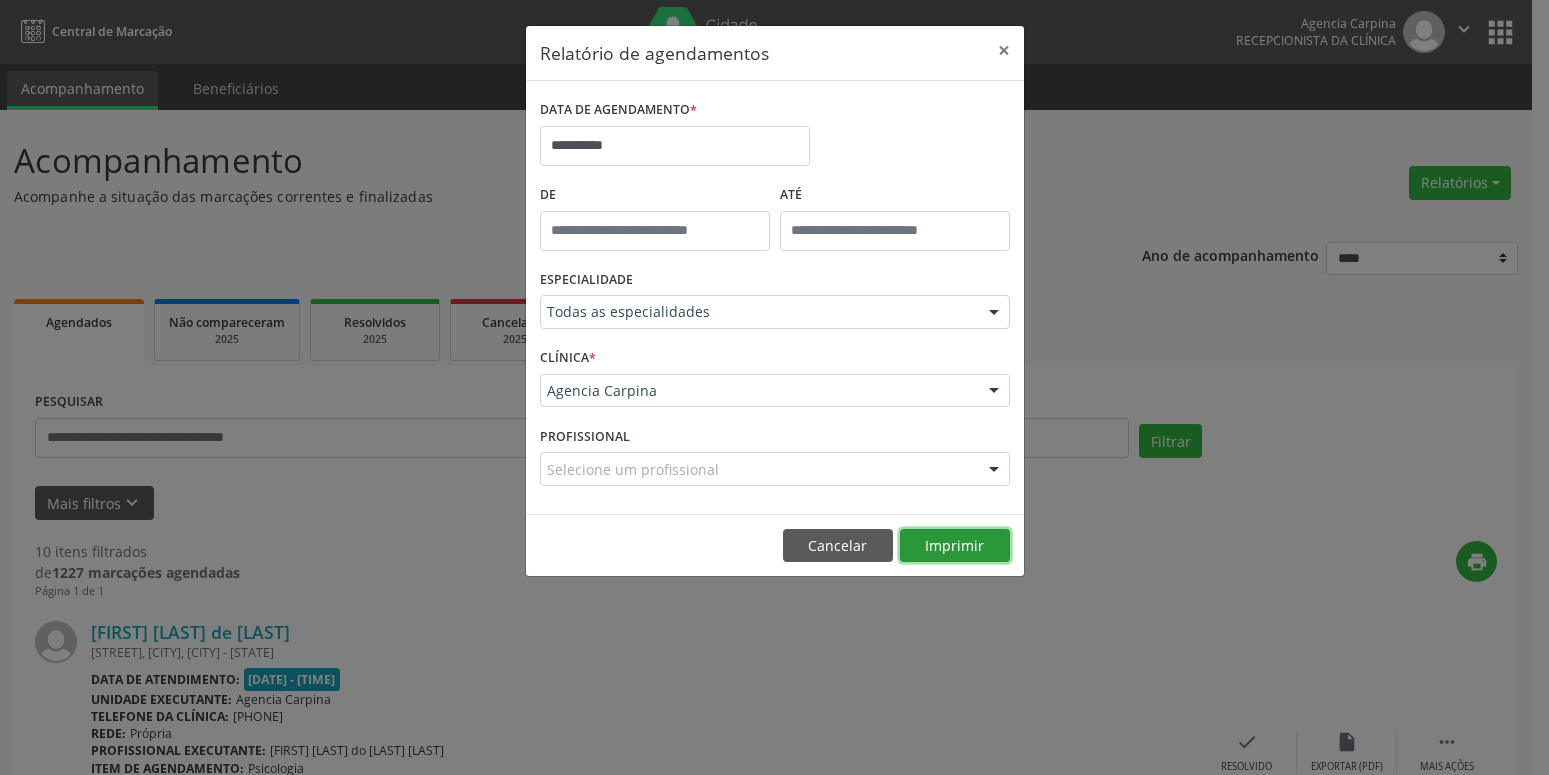 click on "Imprimir" at bounding box center [955, 546] 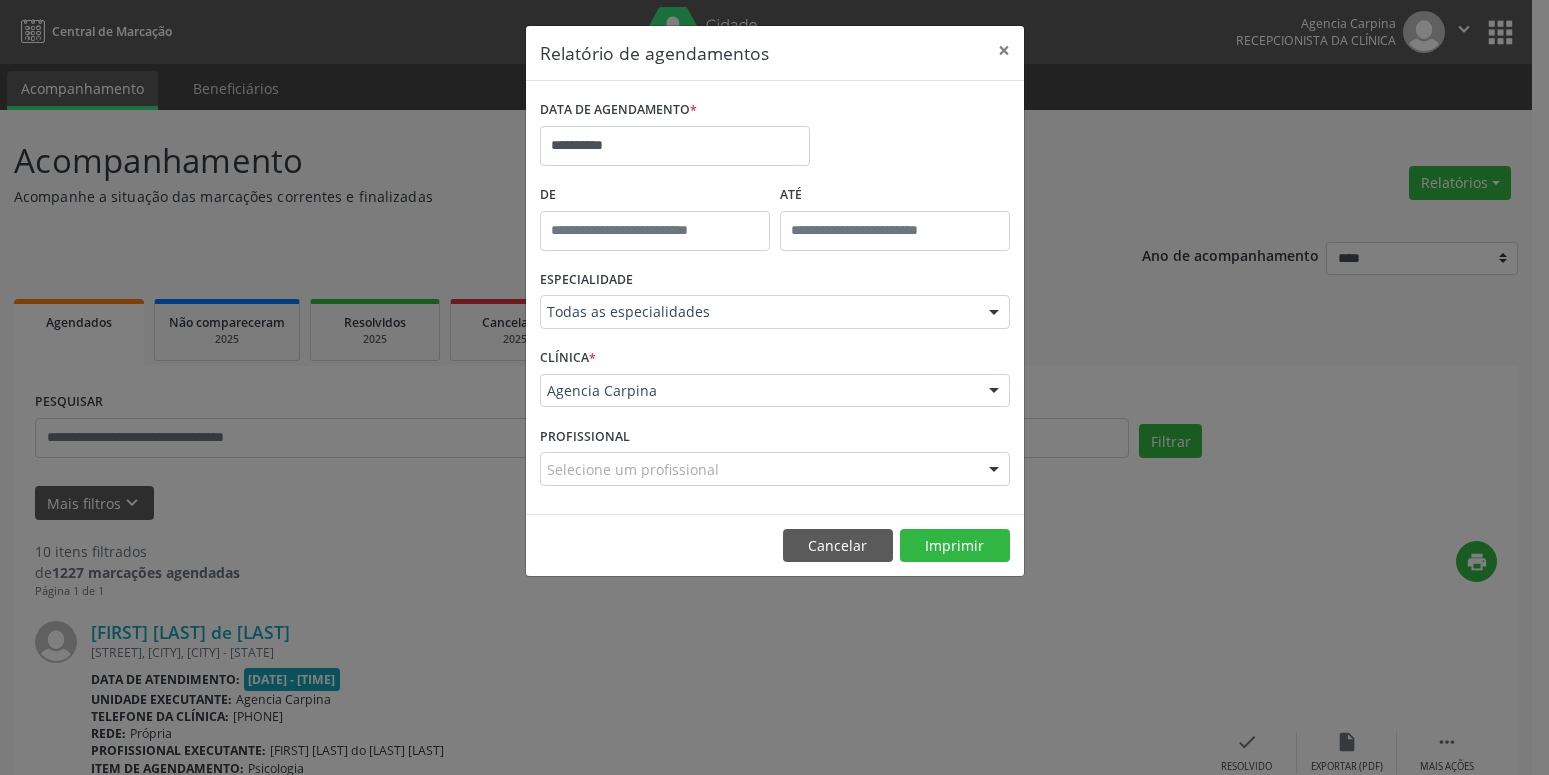 click on "DATA DE AGENDAMENTO
*" at bounding box center (618, 110) 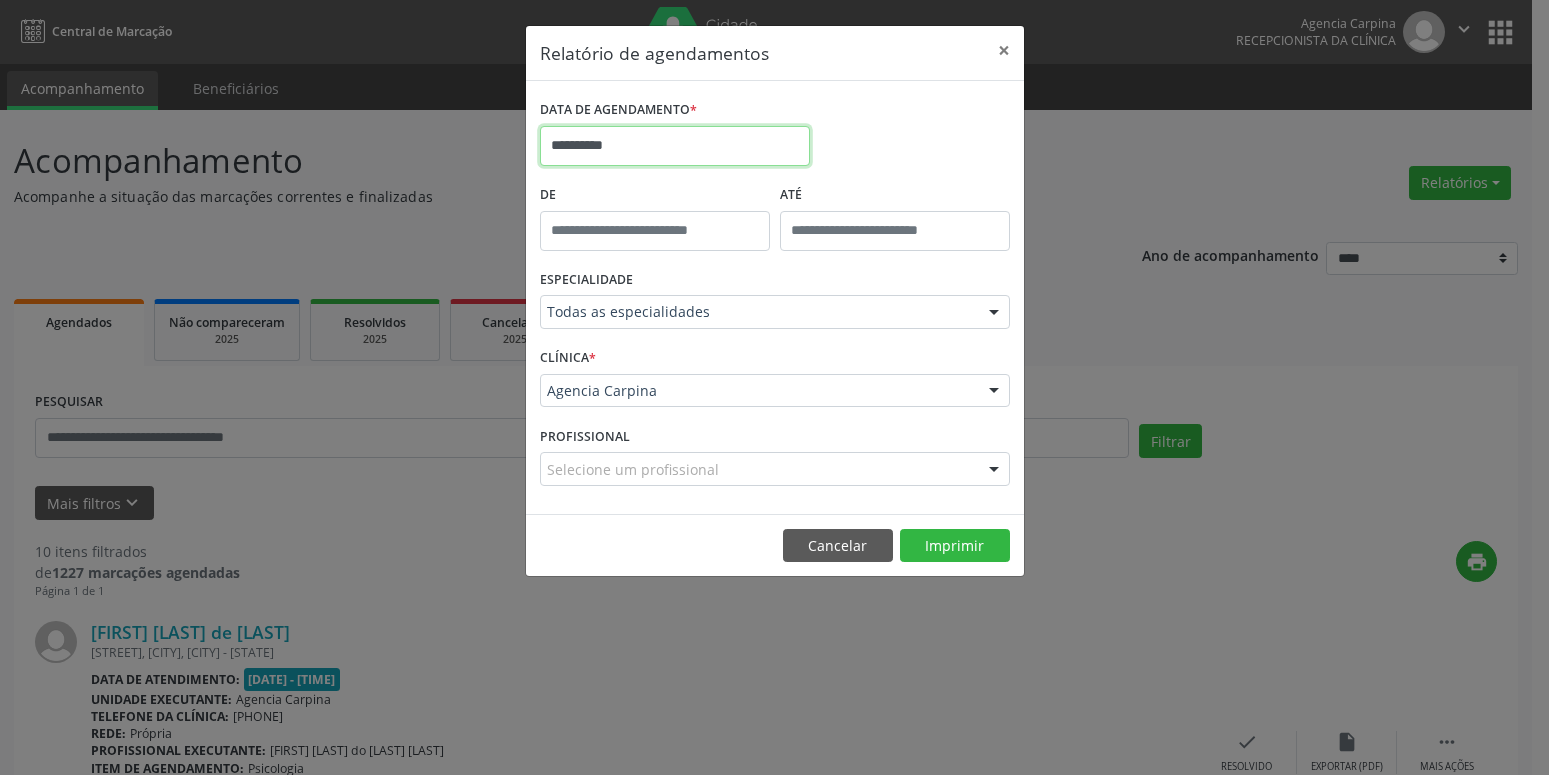 click on "**********" at bounding box center (675, 146) 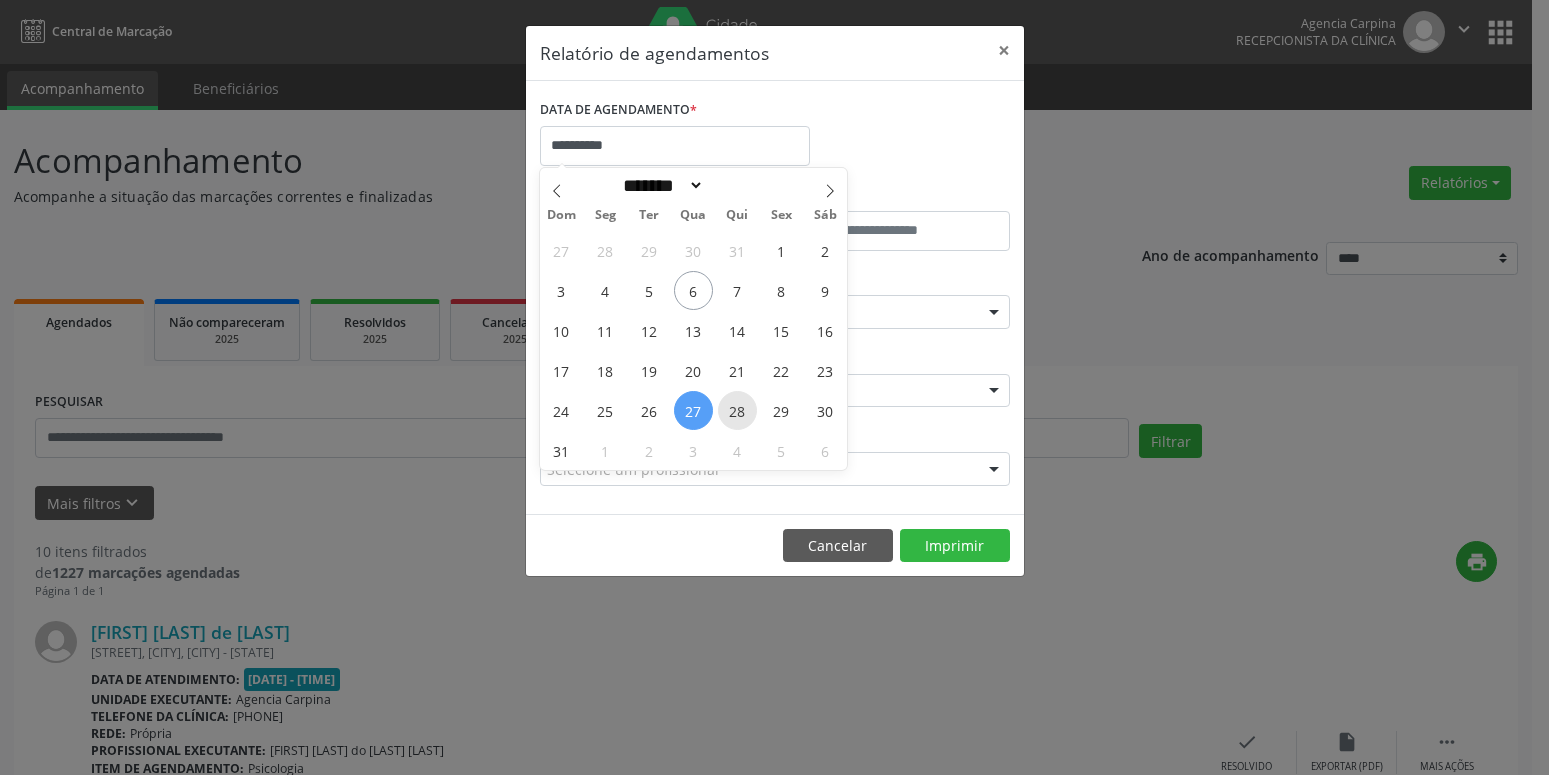 click on "28" at bounding box center (737, 410) 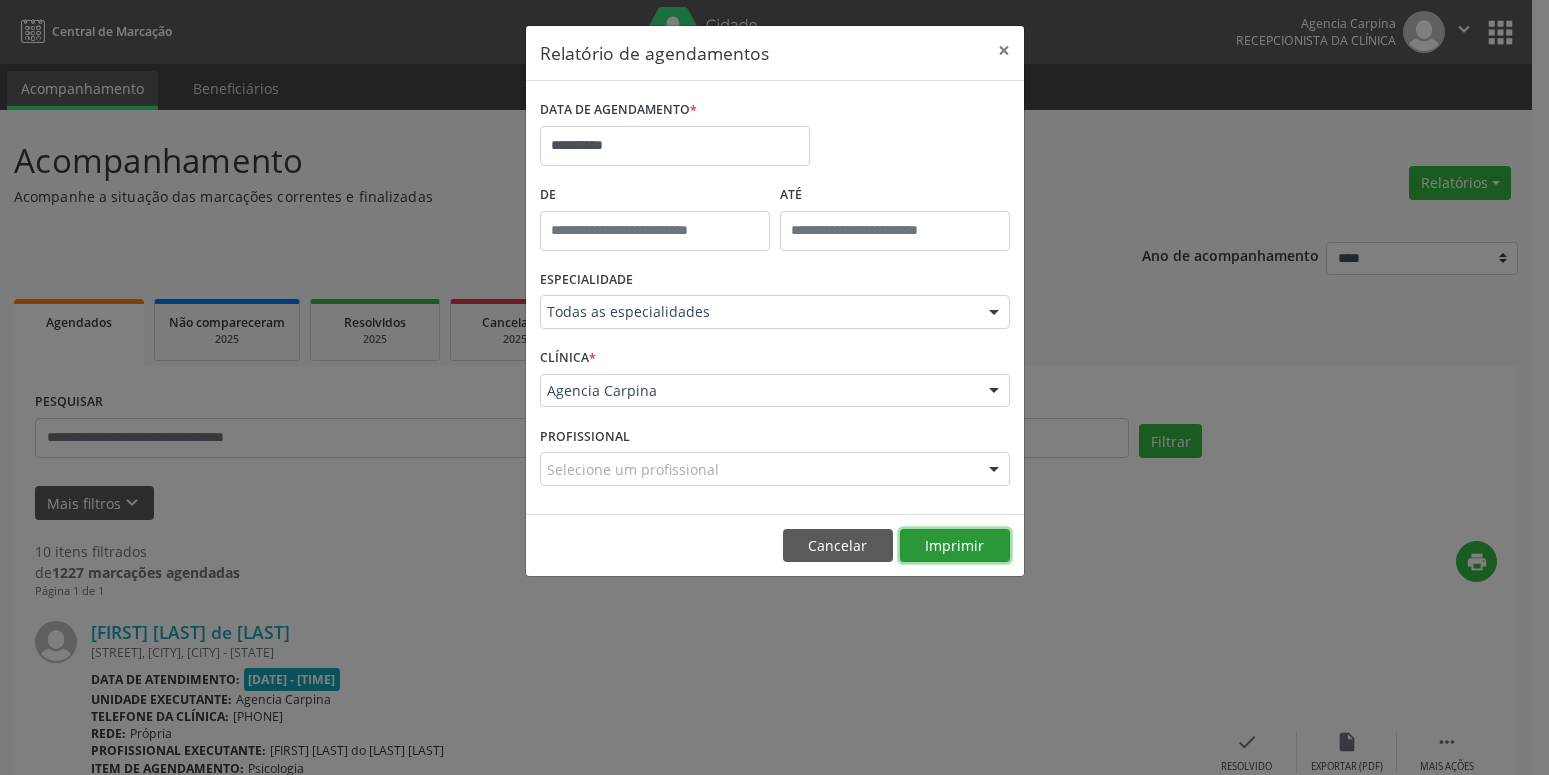 click on "Imprimir" at bounding box center (955, 546) 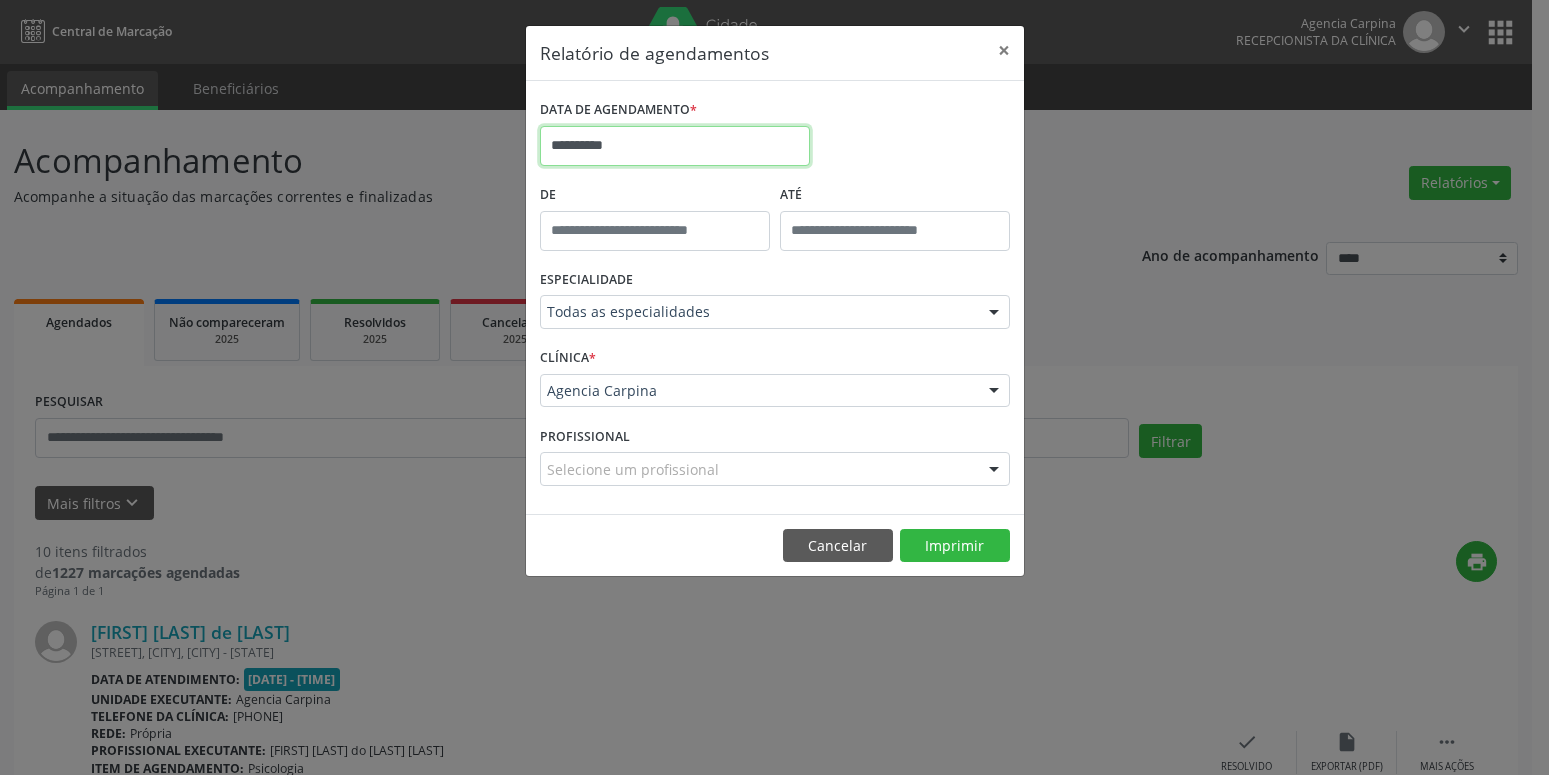 click on "**********" at bounding box center [675, 146] 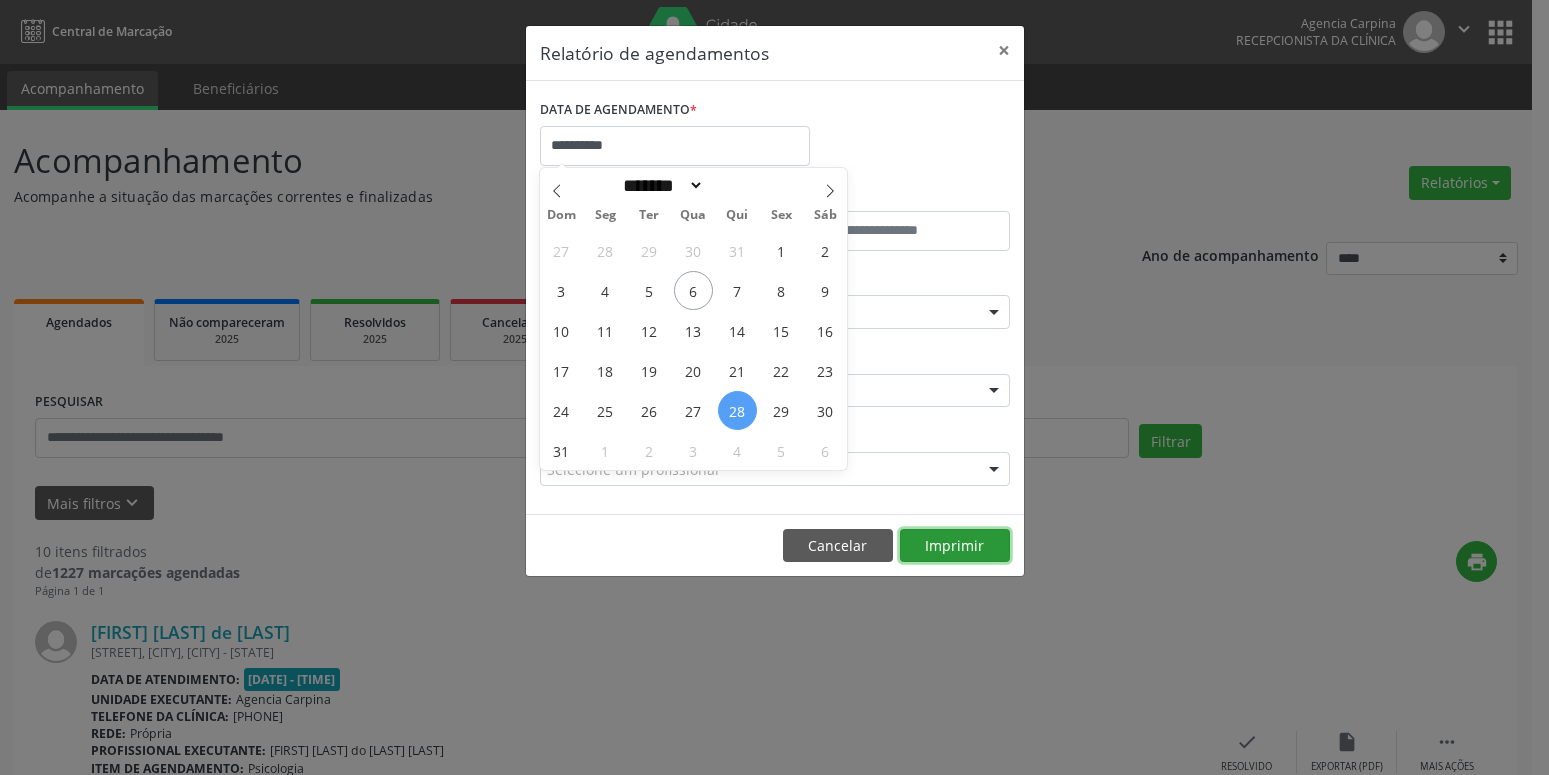click on "Imprimir" at bounding box center [955, 546] 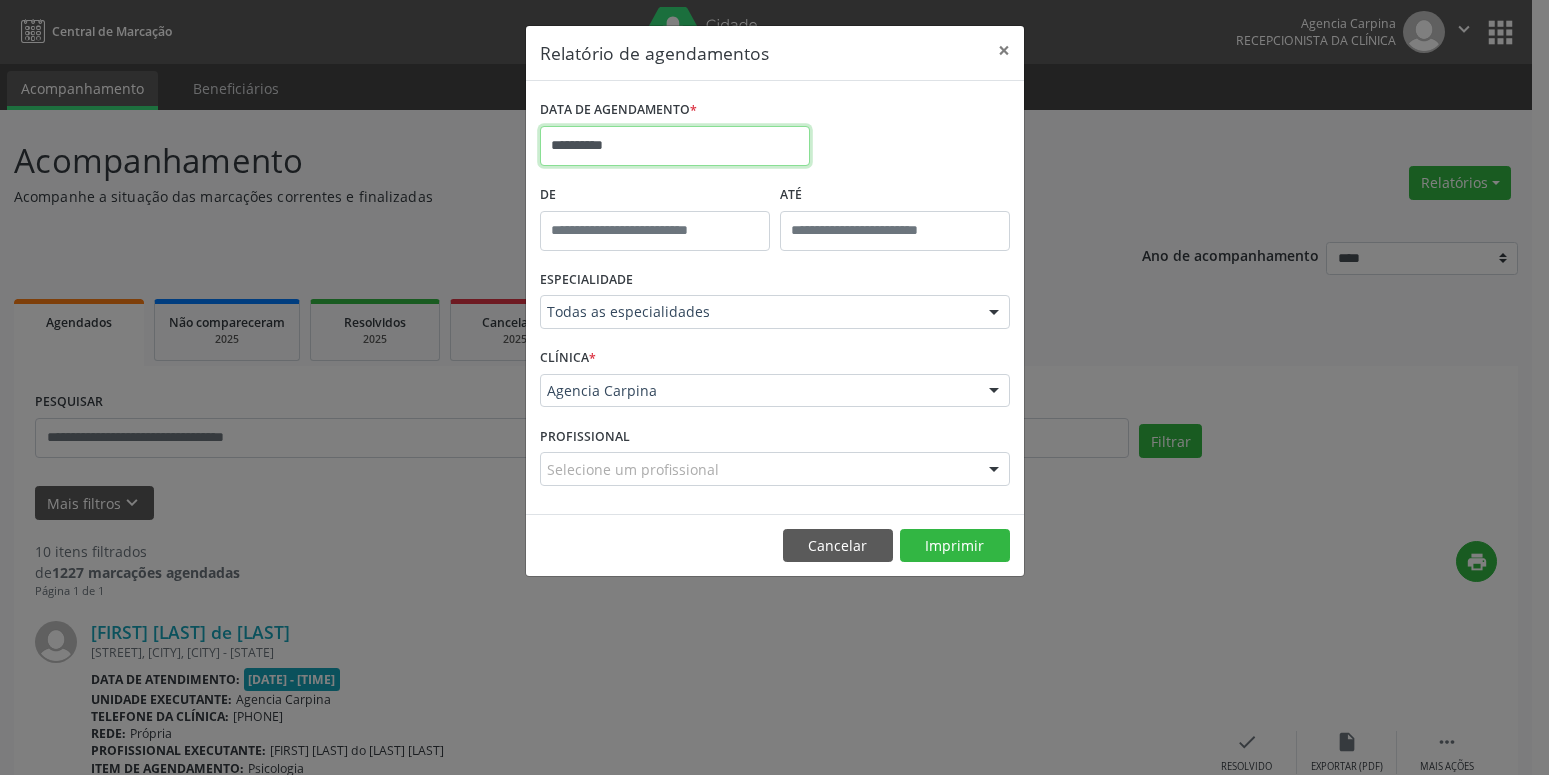 click on "**********" at bounding box center [675, 146] 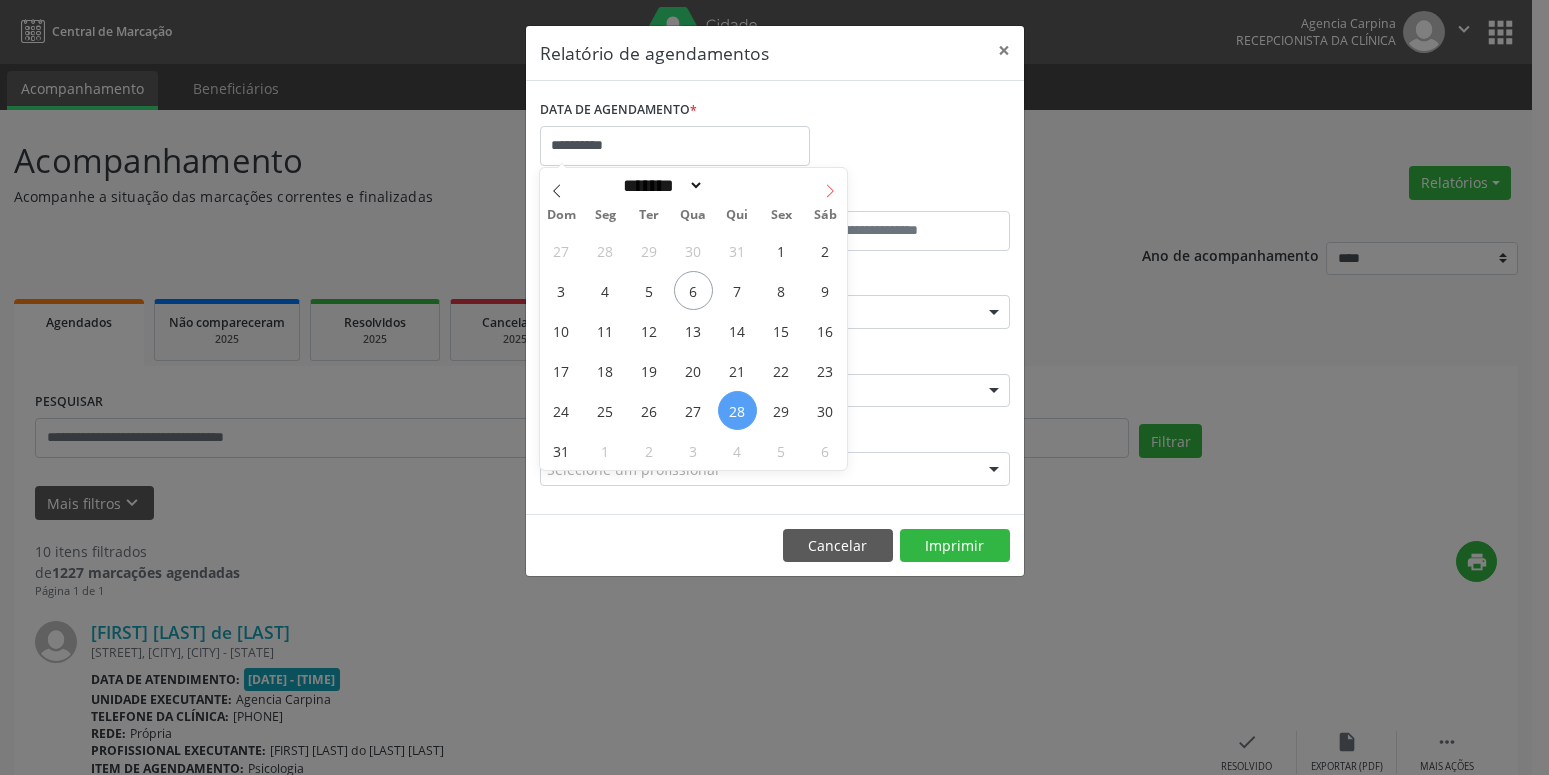 click at bounding box center [830, 185] 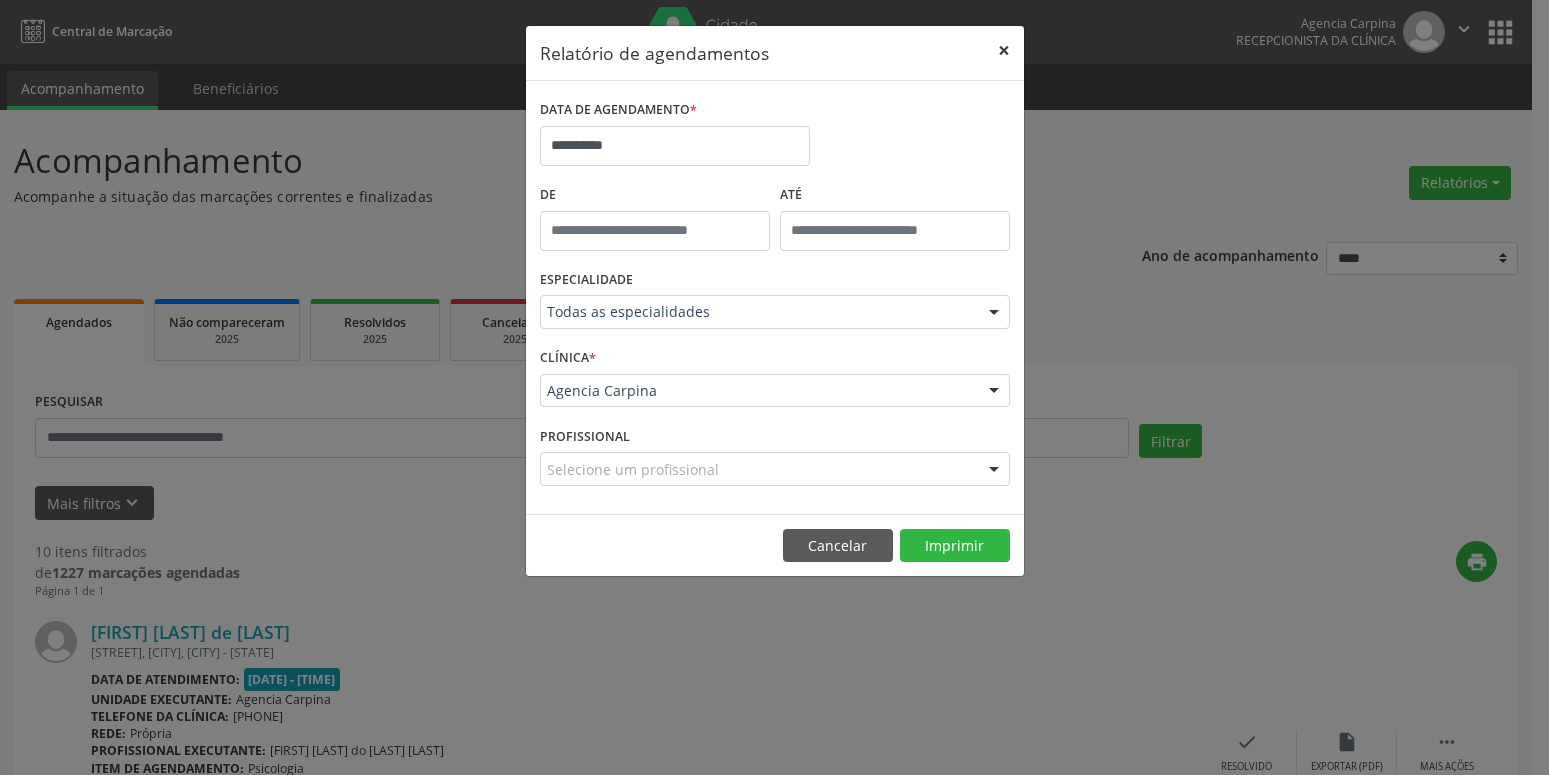 click on "×" at bounding box center (1004, 50) 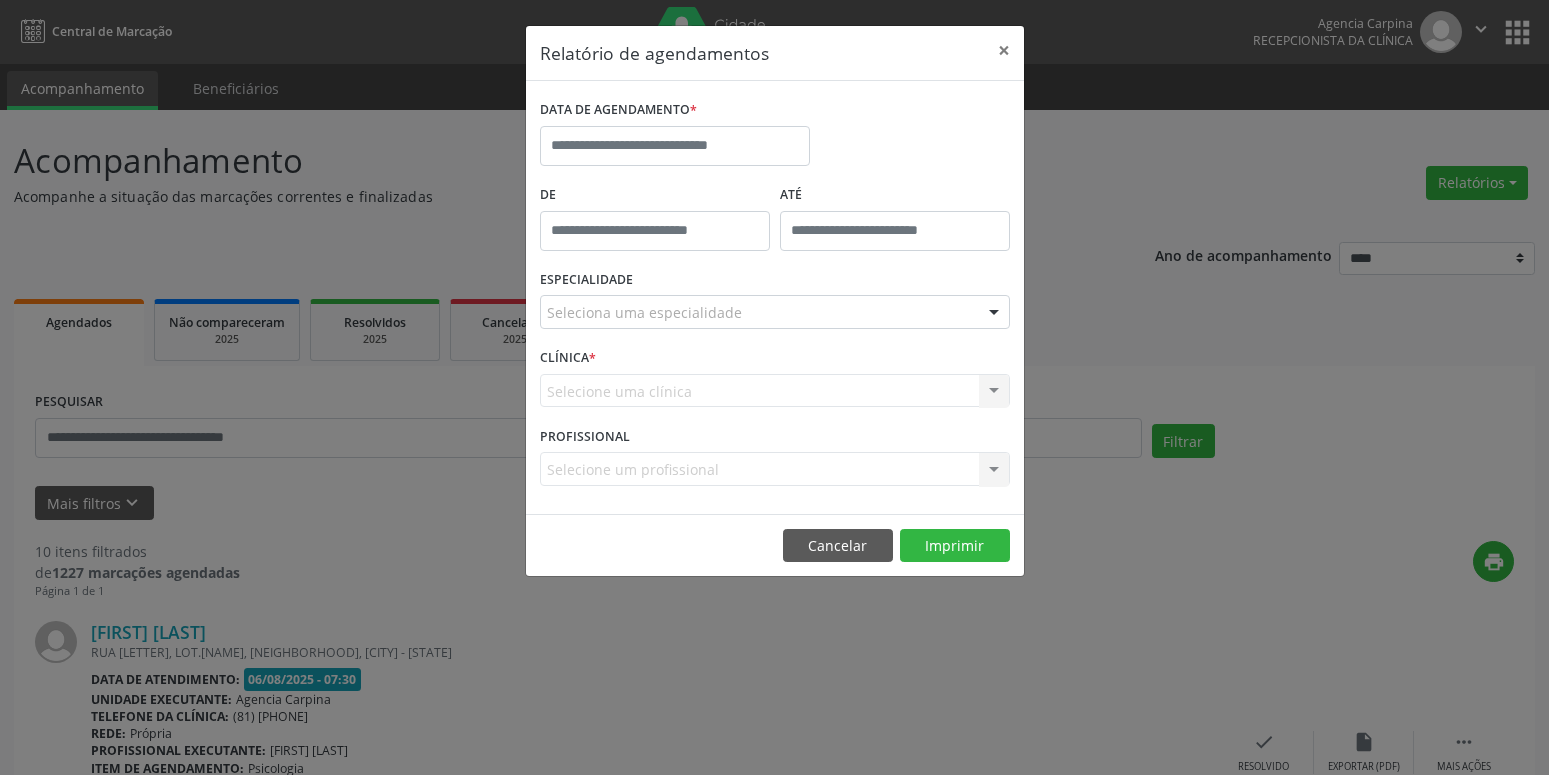 scroll, scrollTop: 0, scrollLeft: 0, axis: both 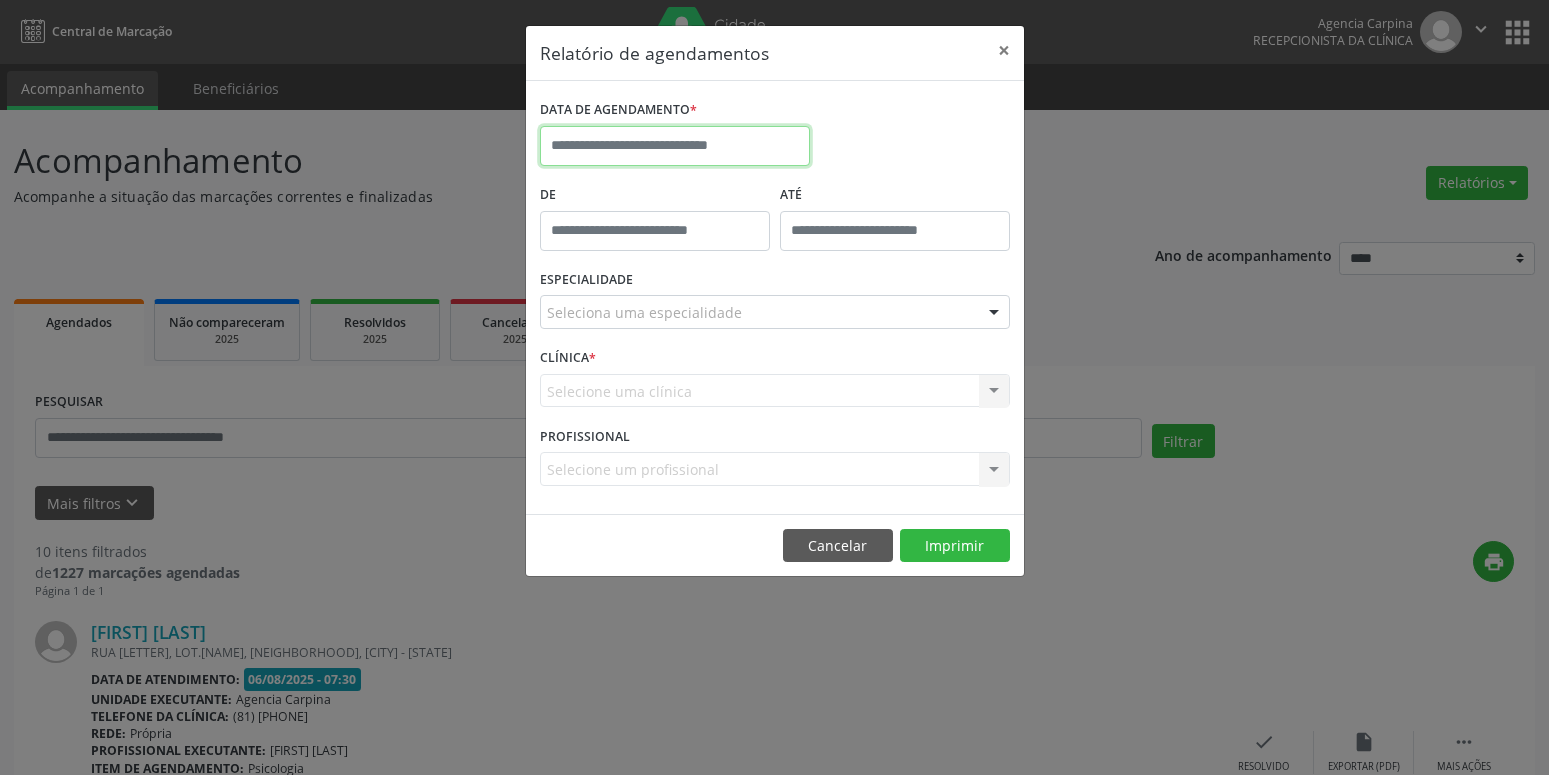click at bounding box center (675, 146) 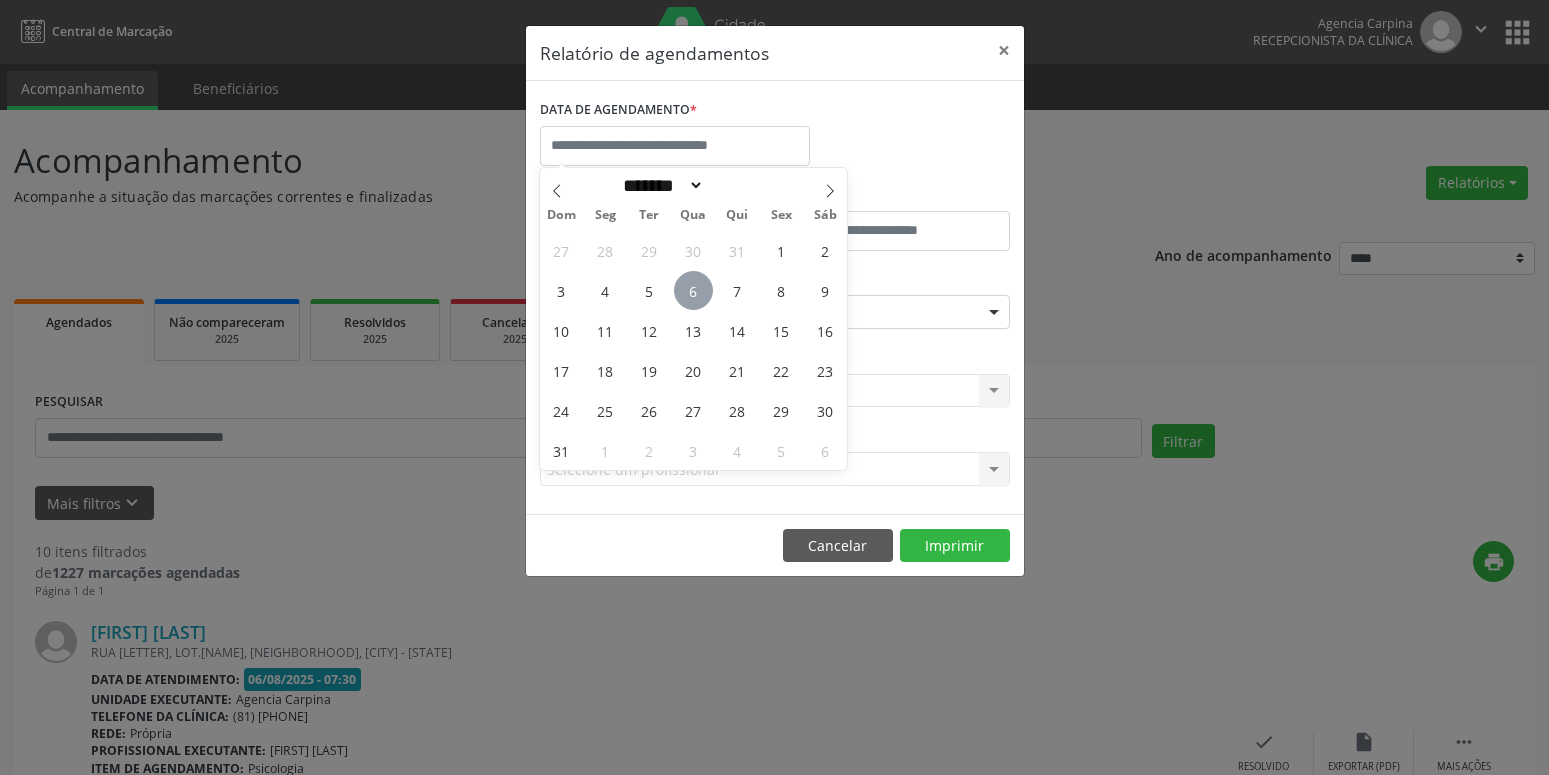 click on "6" at bounding box center [693, 290] 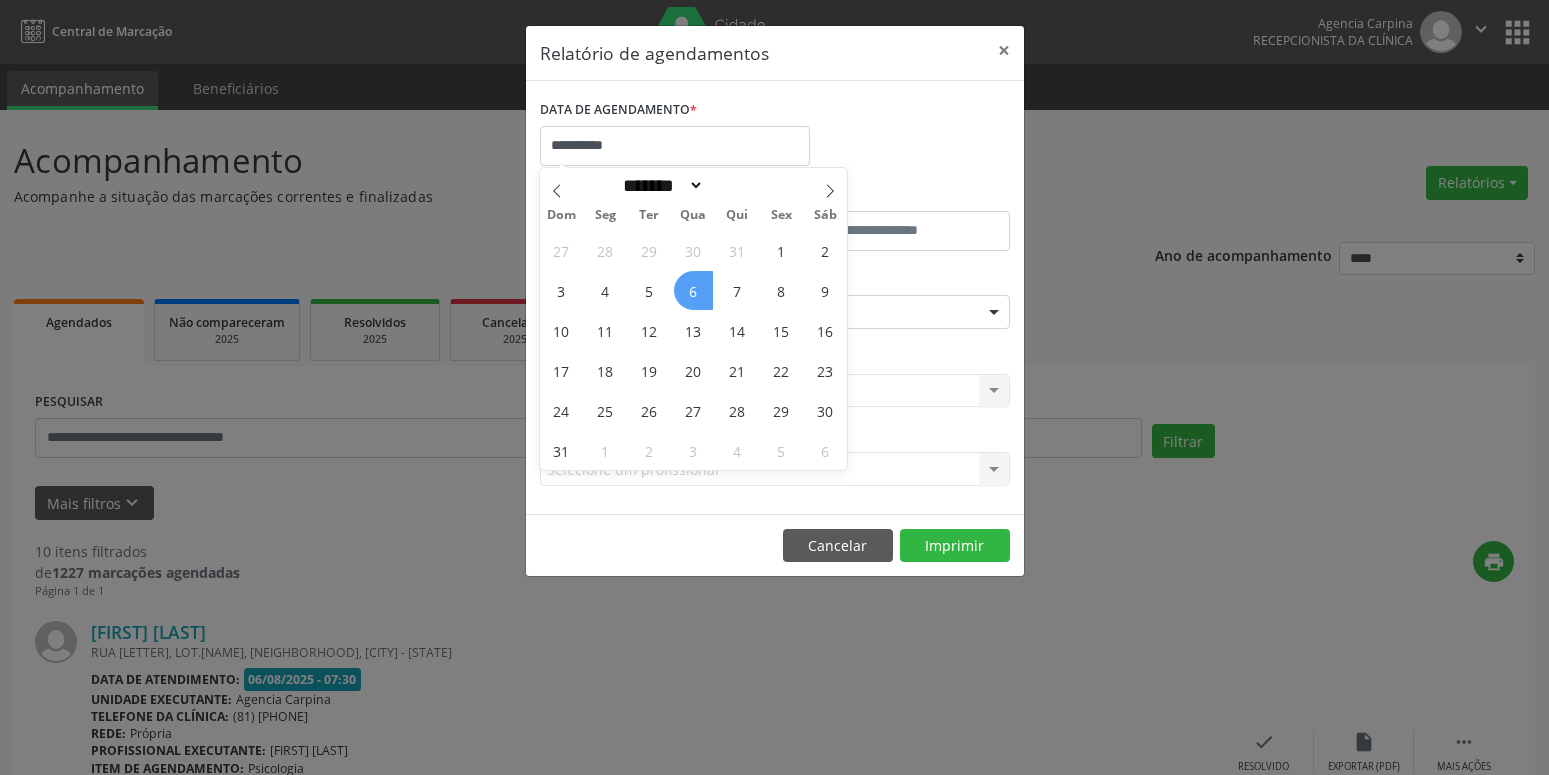 click on "6" at bounding box center [693, 290] 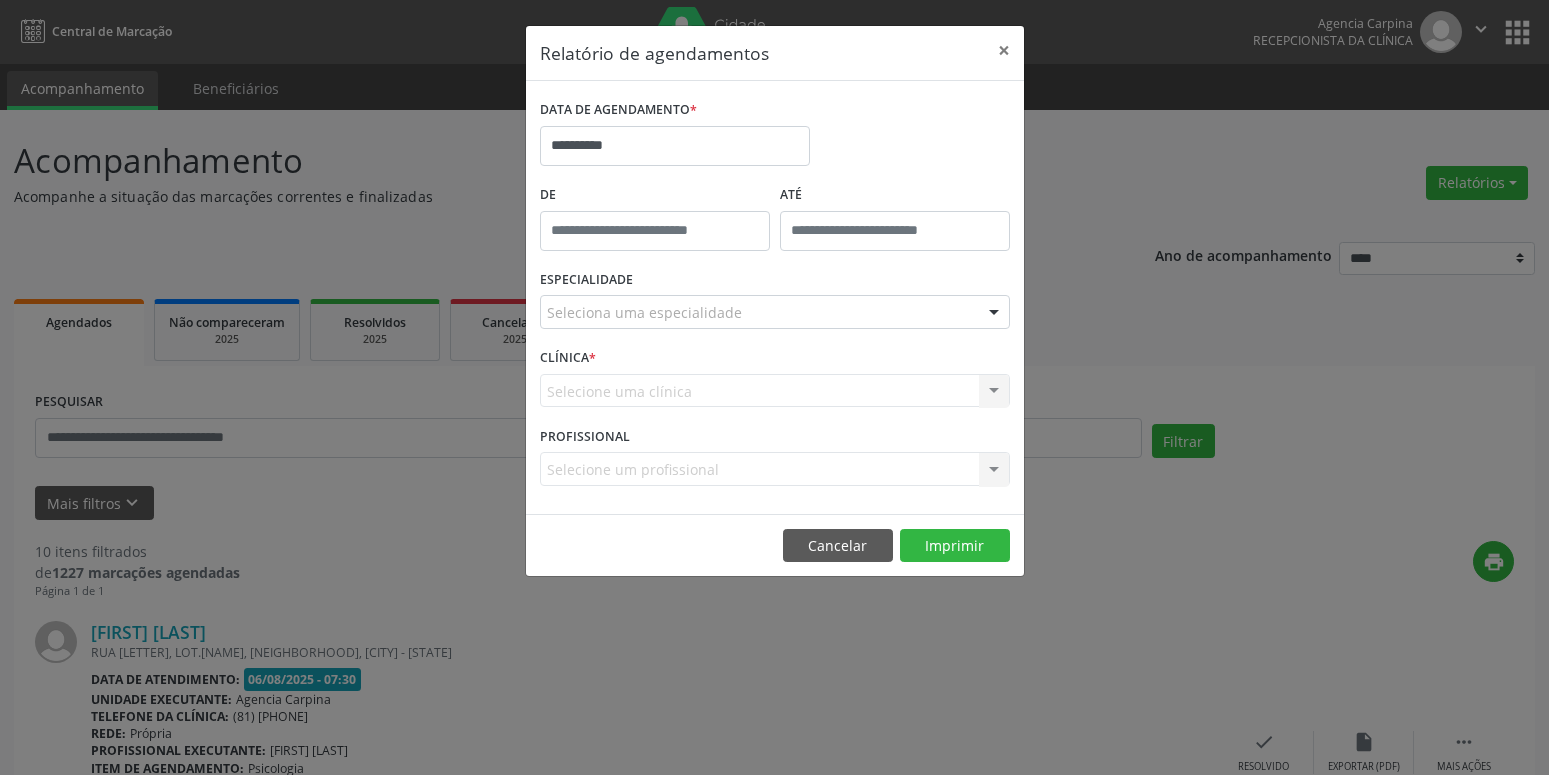 click on "Seleciona uma especialidade" at bounding box center (775, 312) 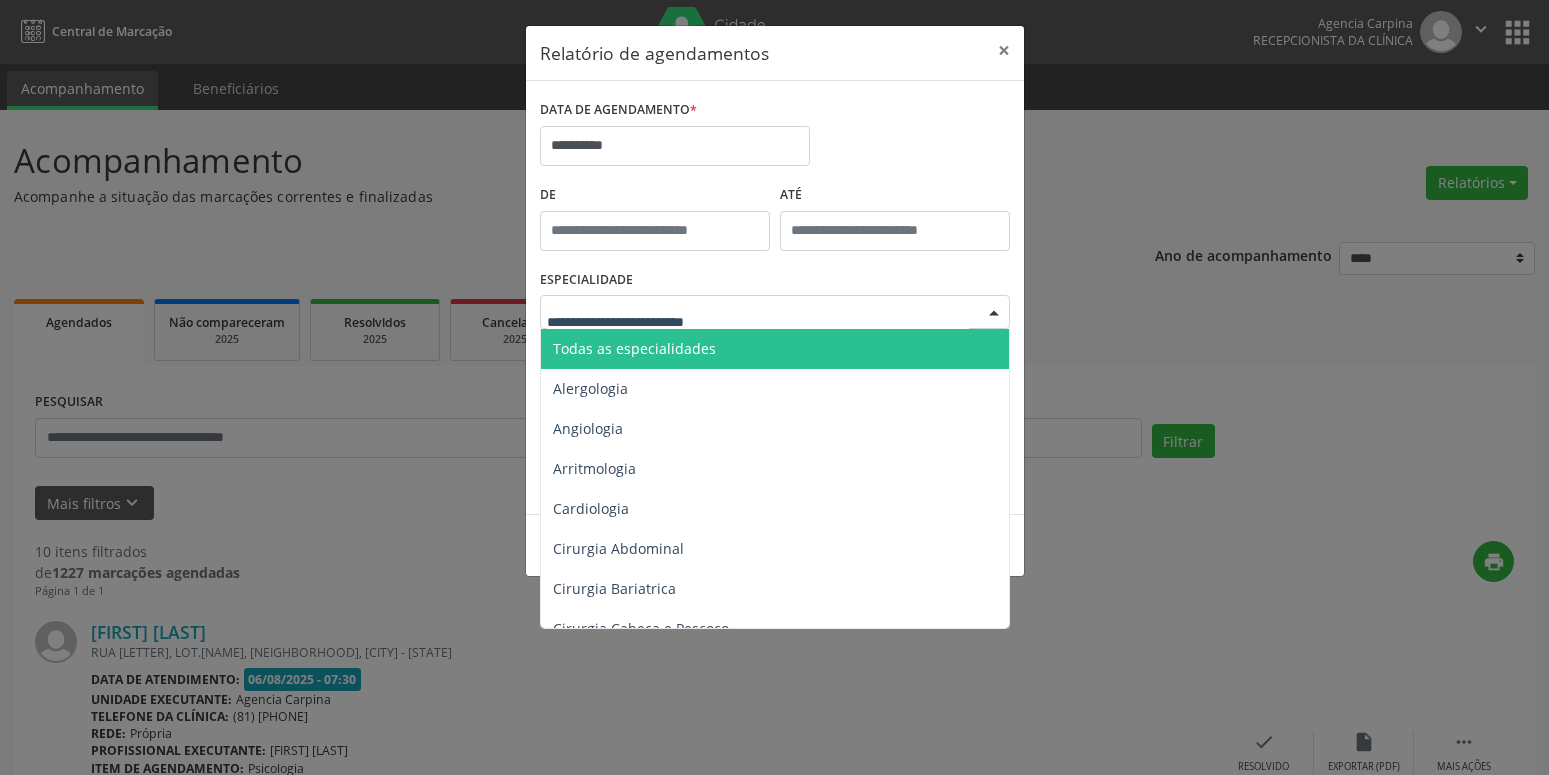 click on "Todas as especialidades" at bounding box center [776, 349] 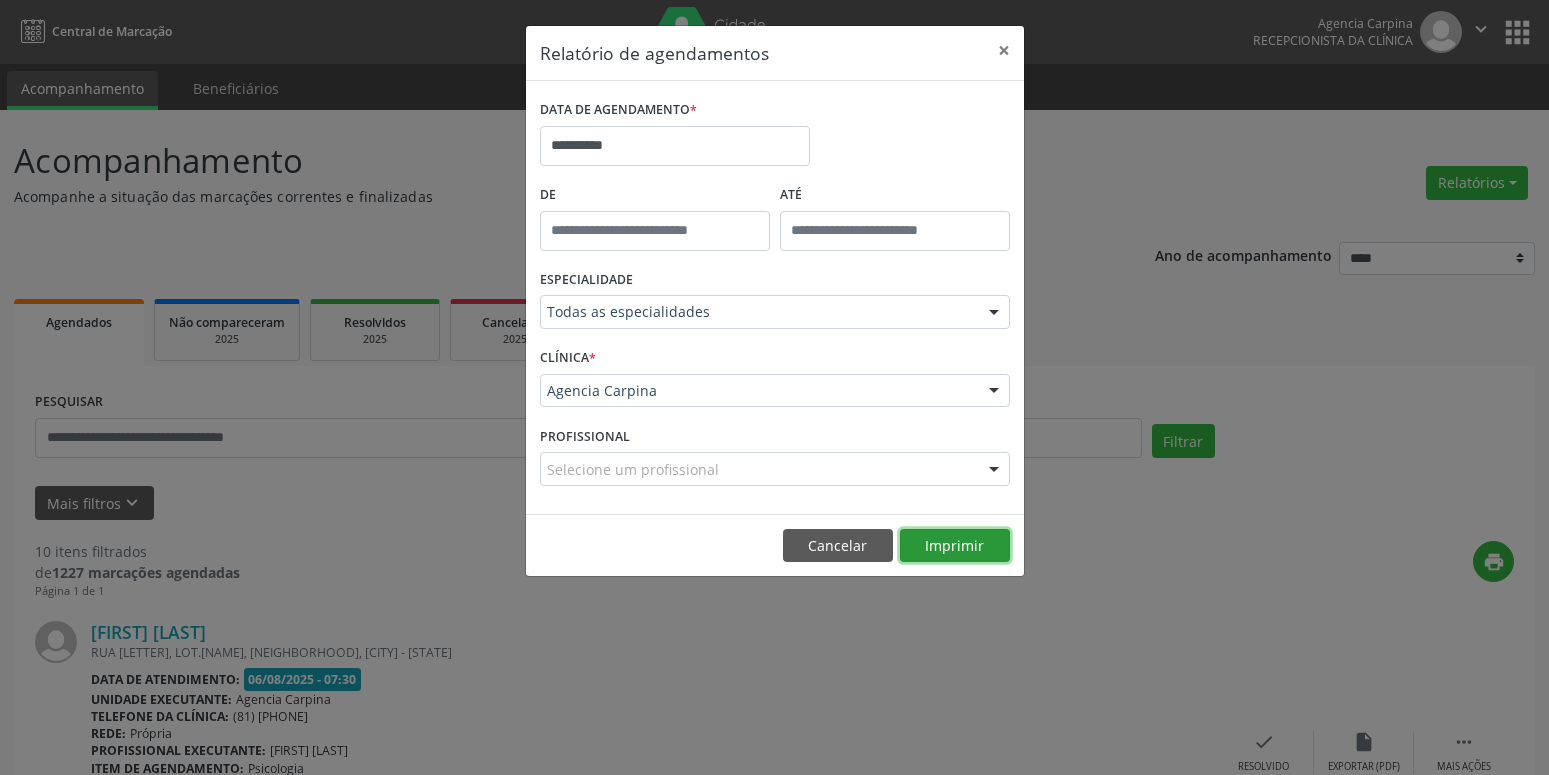 click on "Imprimir" at bounding box center [955, 546] 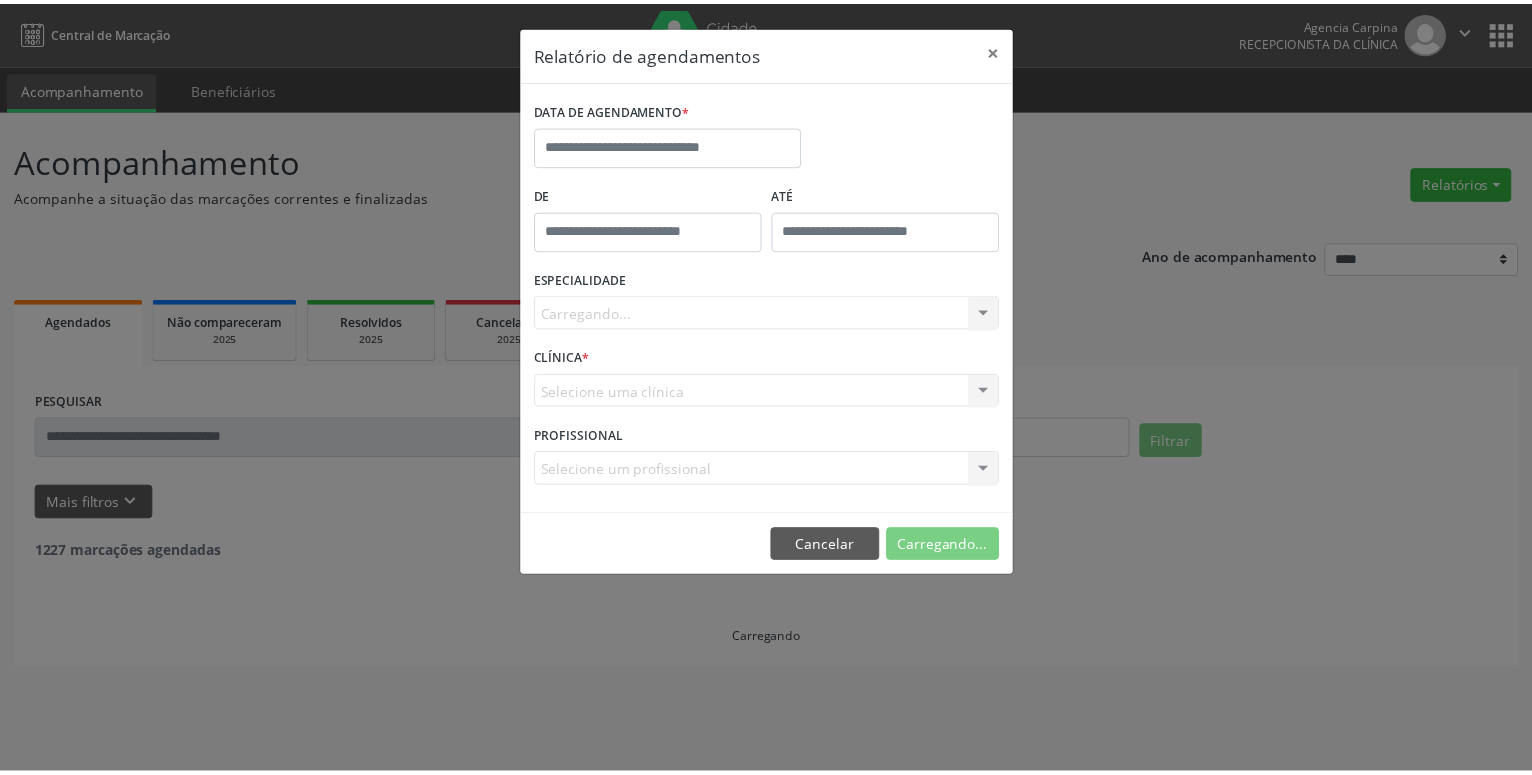 scroll, scrollTop: 0, scrollLeft: 0, axis: both 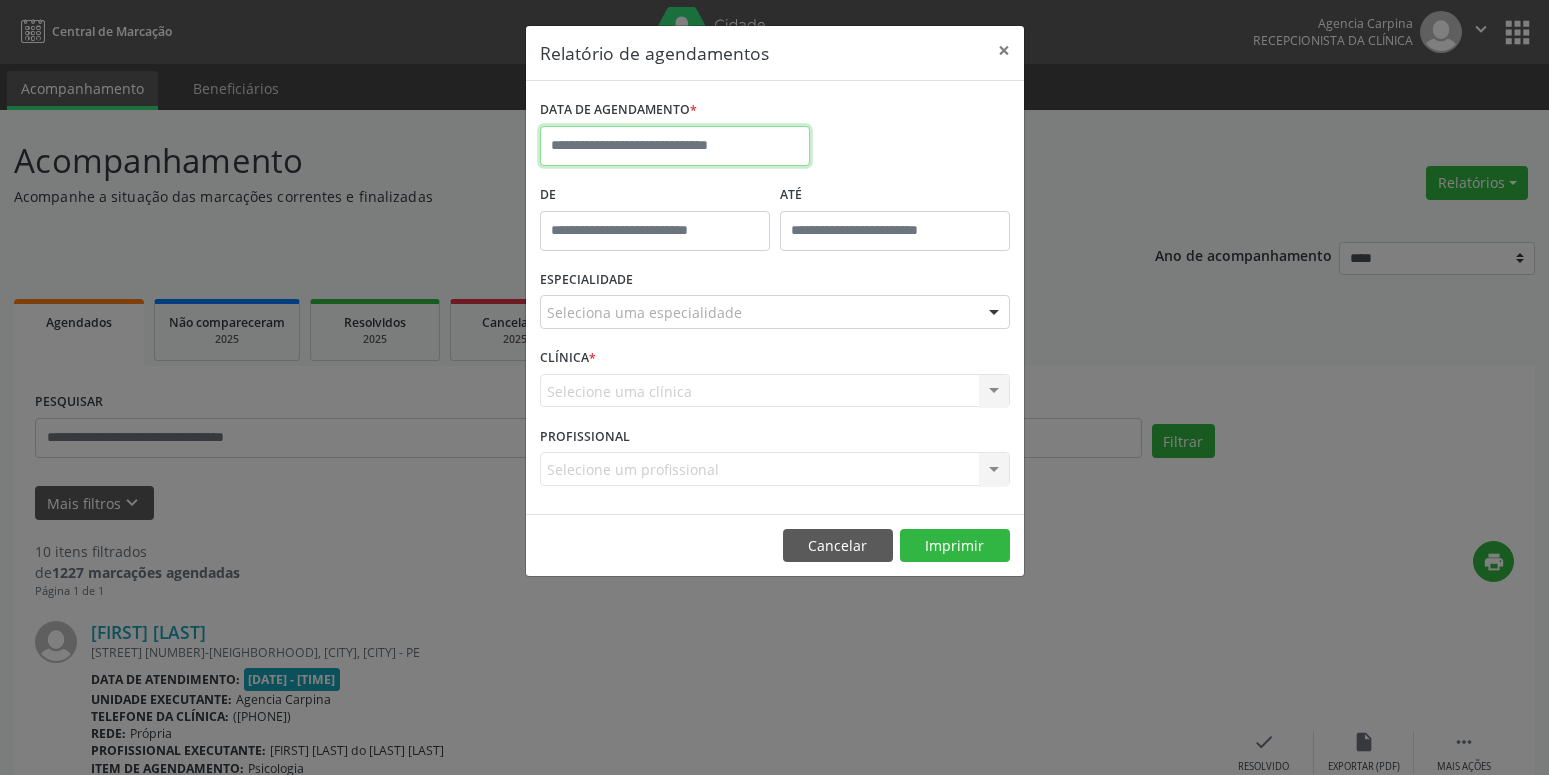 click at bounding box center (675, 146) 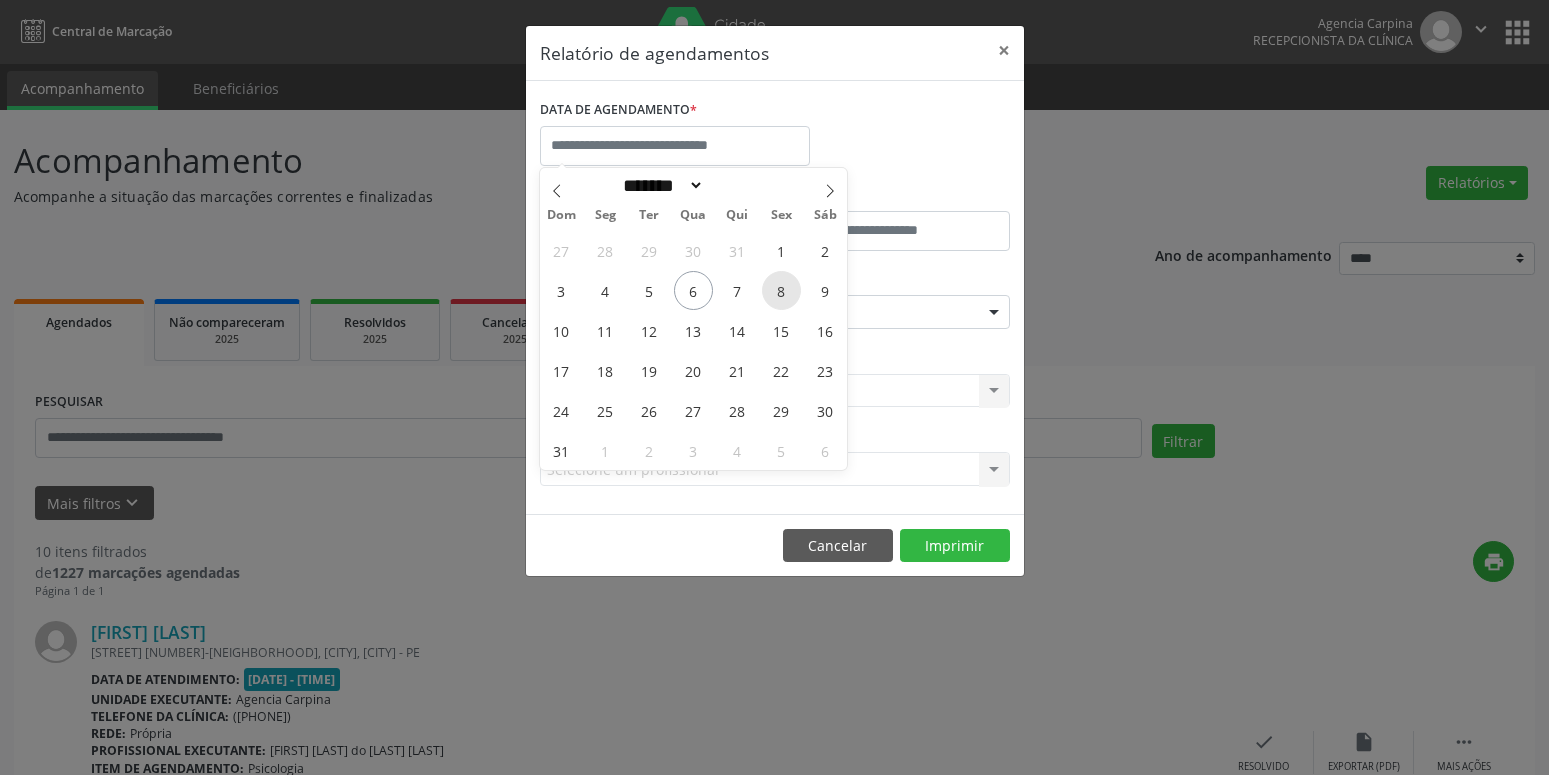 click on "8" at bounding box center (781, 290) 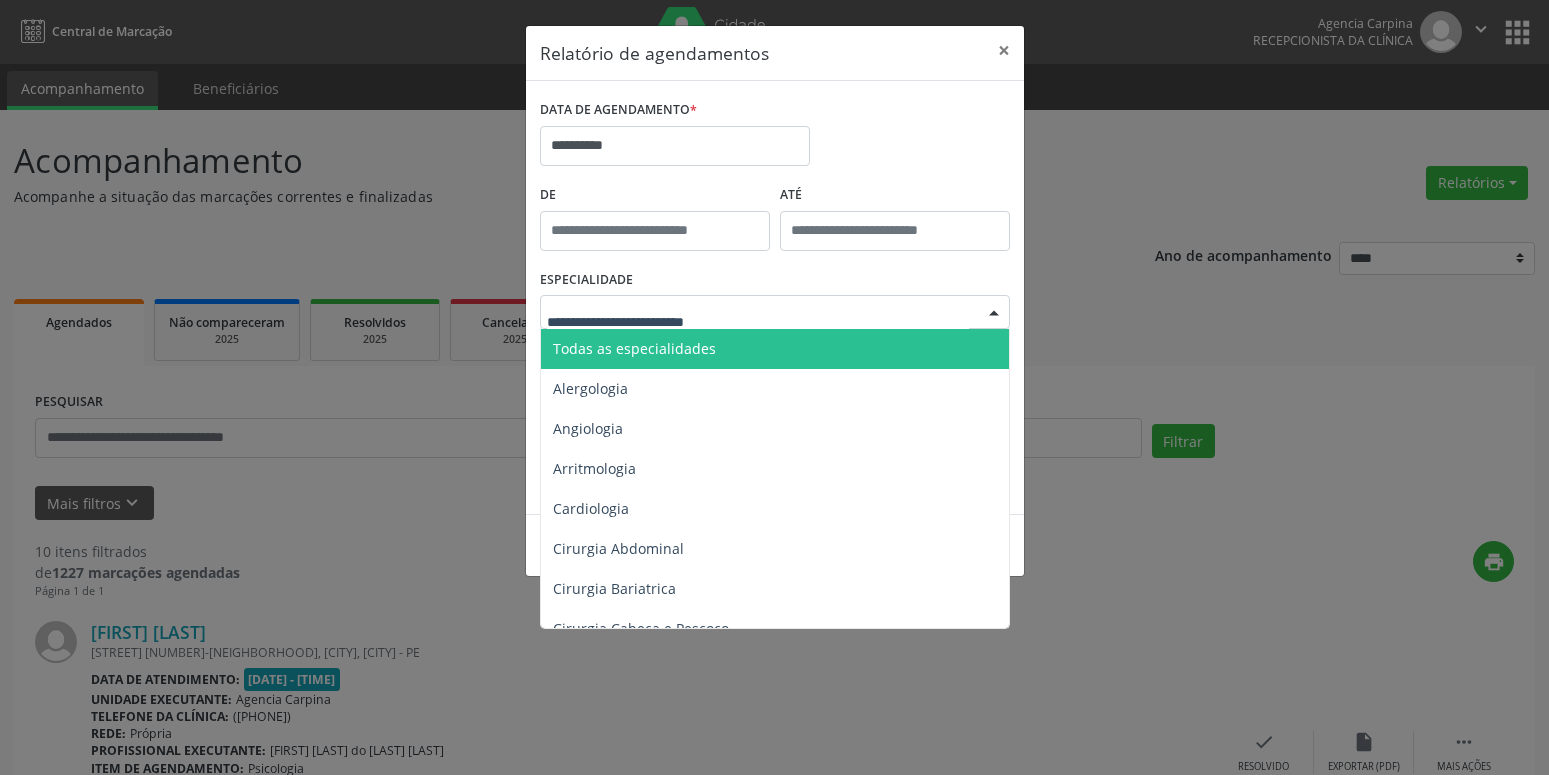 click at bounding box center [775, 312] 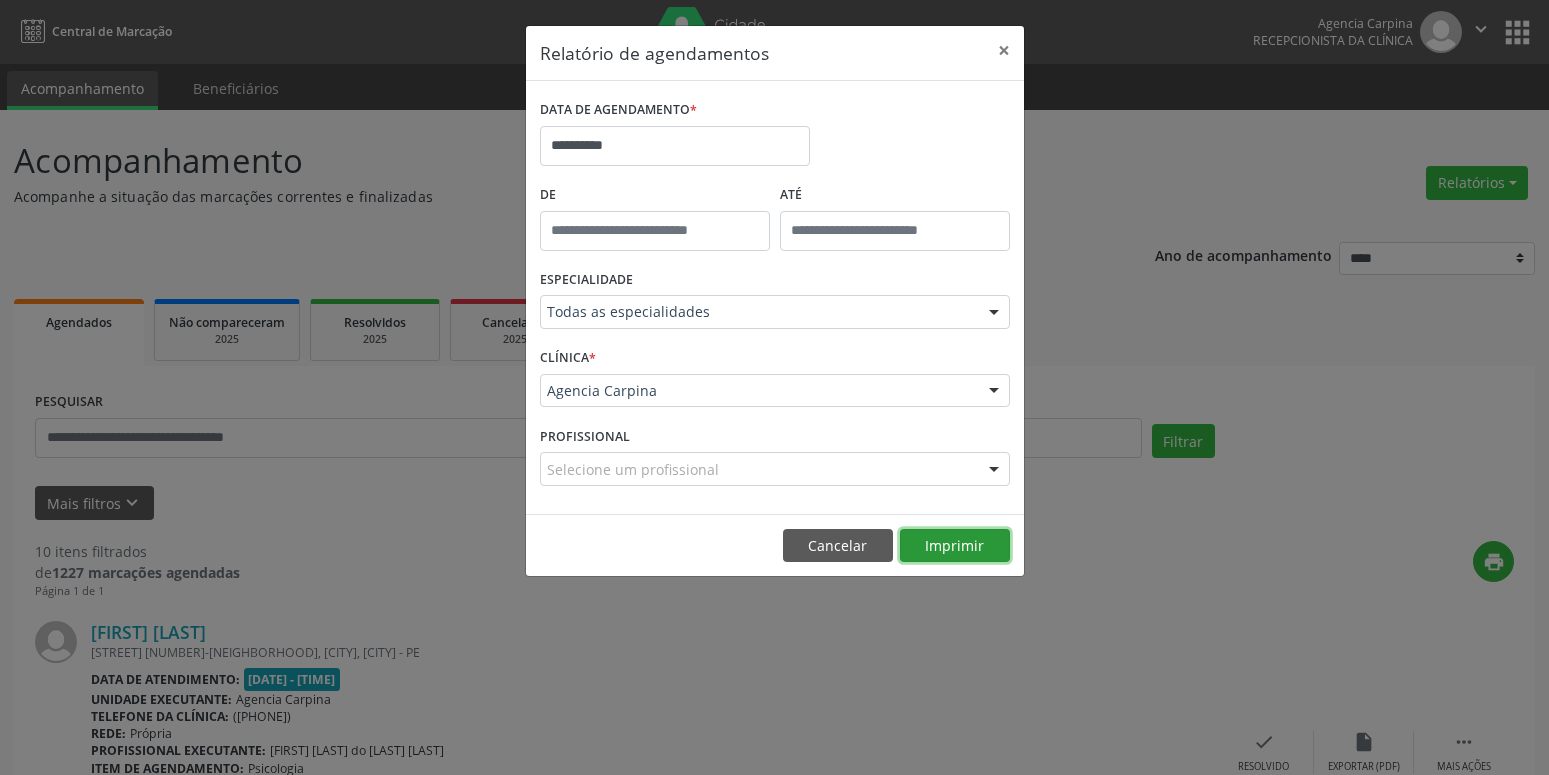 click on "Imprimir" at bounding box center (955, 546) 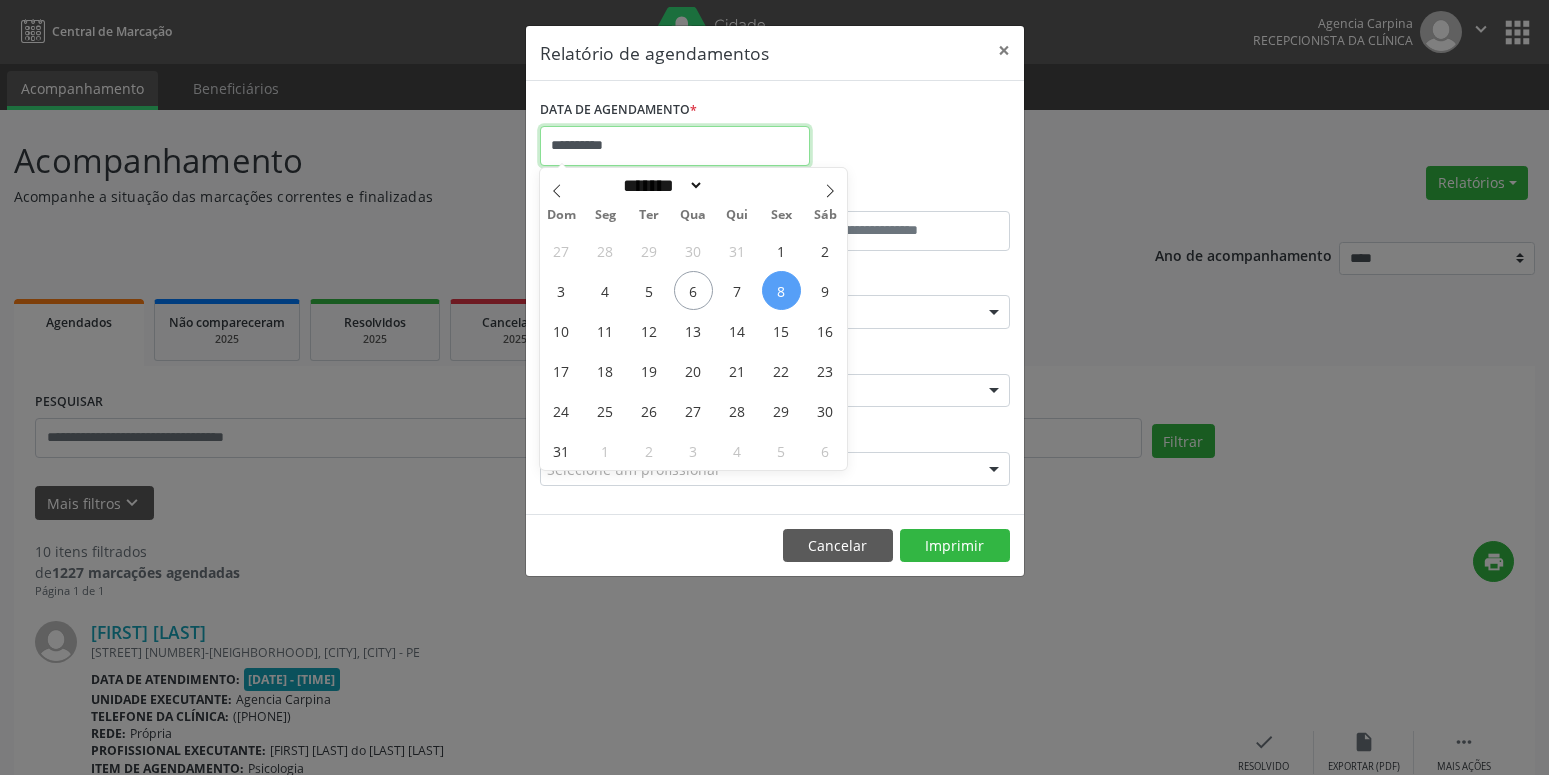 click on "**********" at bounding box center [675, 146] 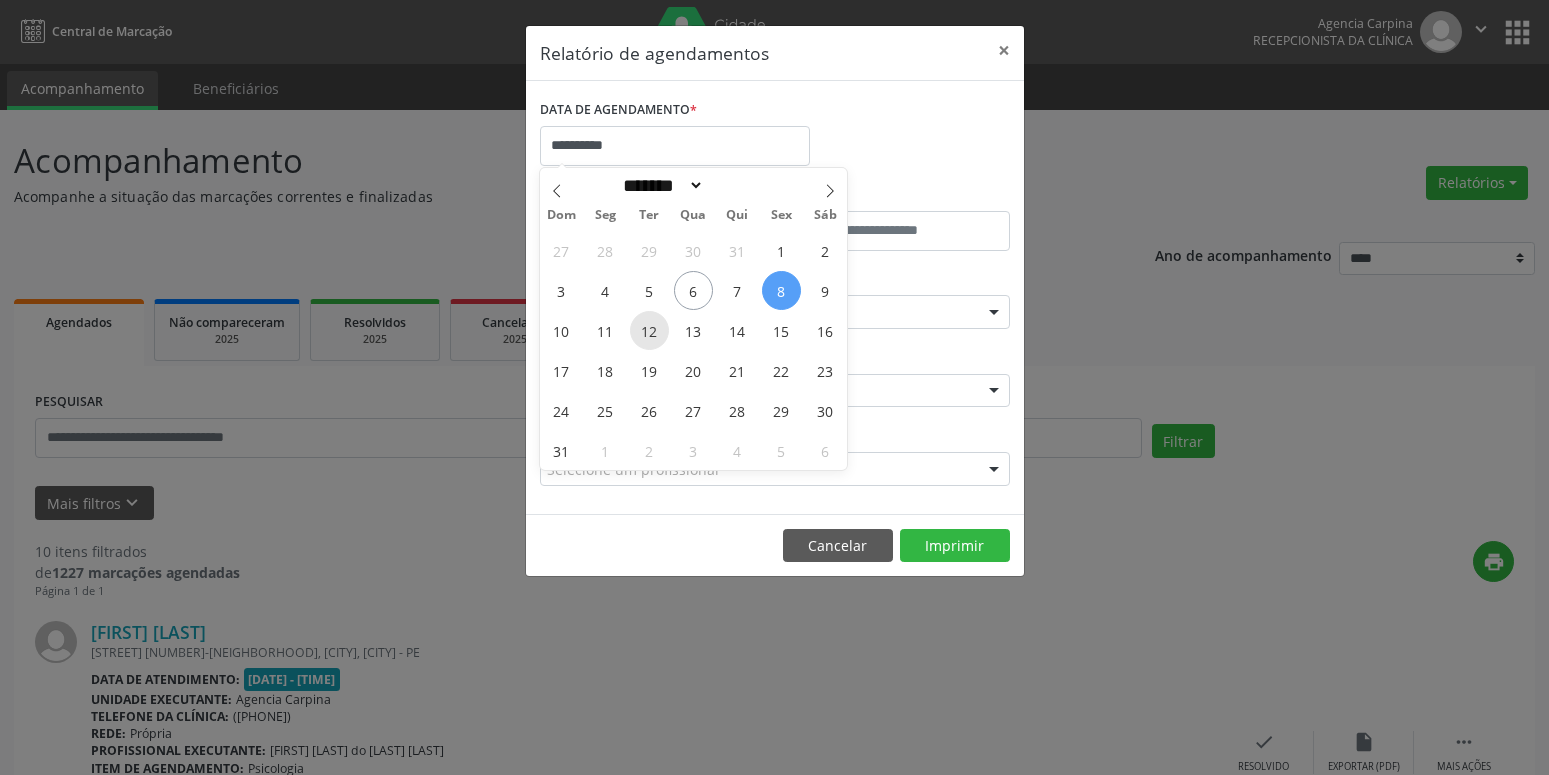 click on "12" at bounding box center [649, 330] 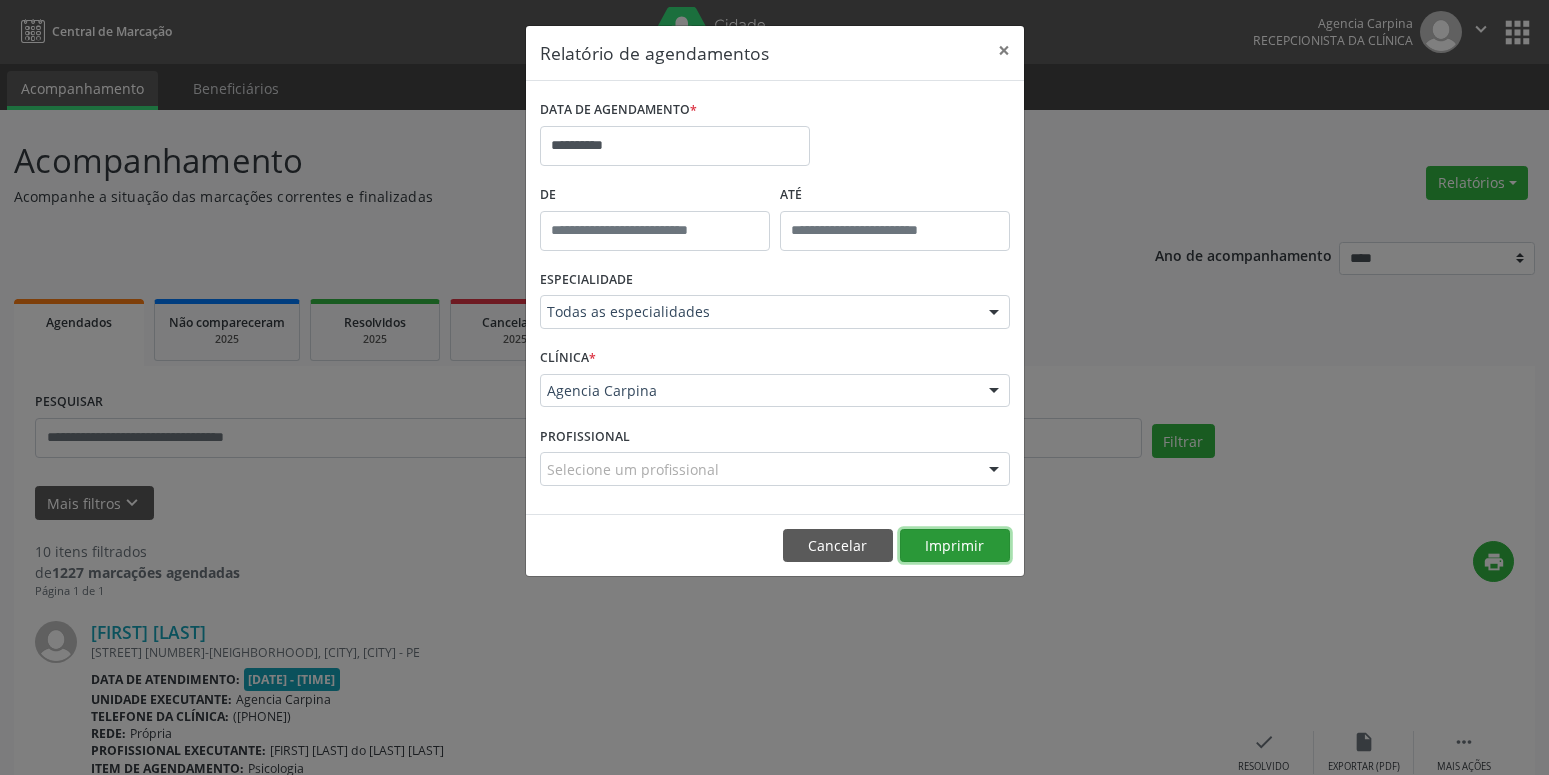 click on "Imprimir" at bounding box center [955, 546] 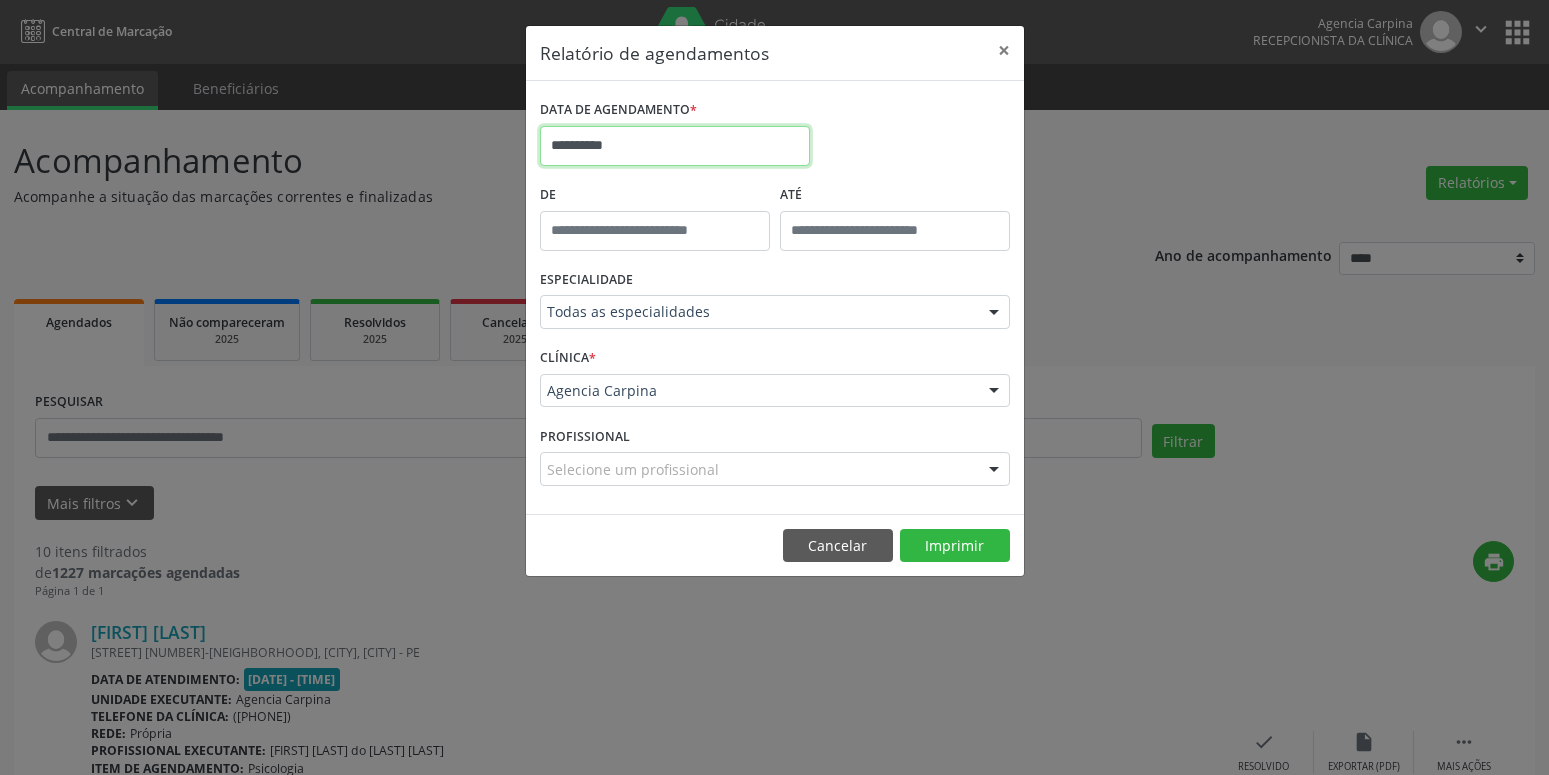 click on "**********" at bounding box center (675, 146) 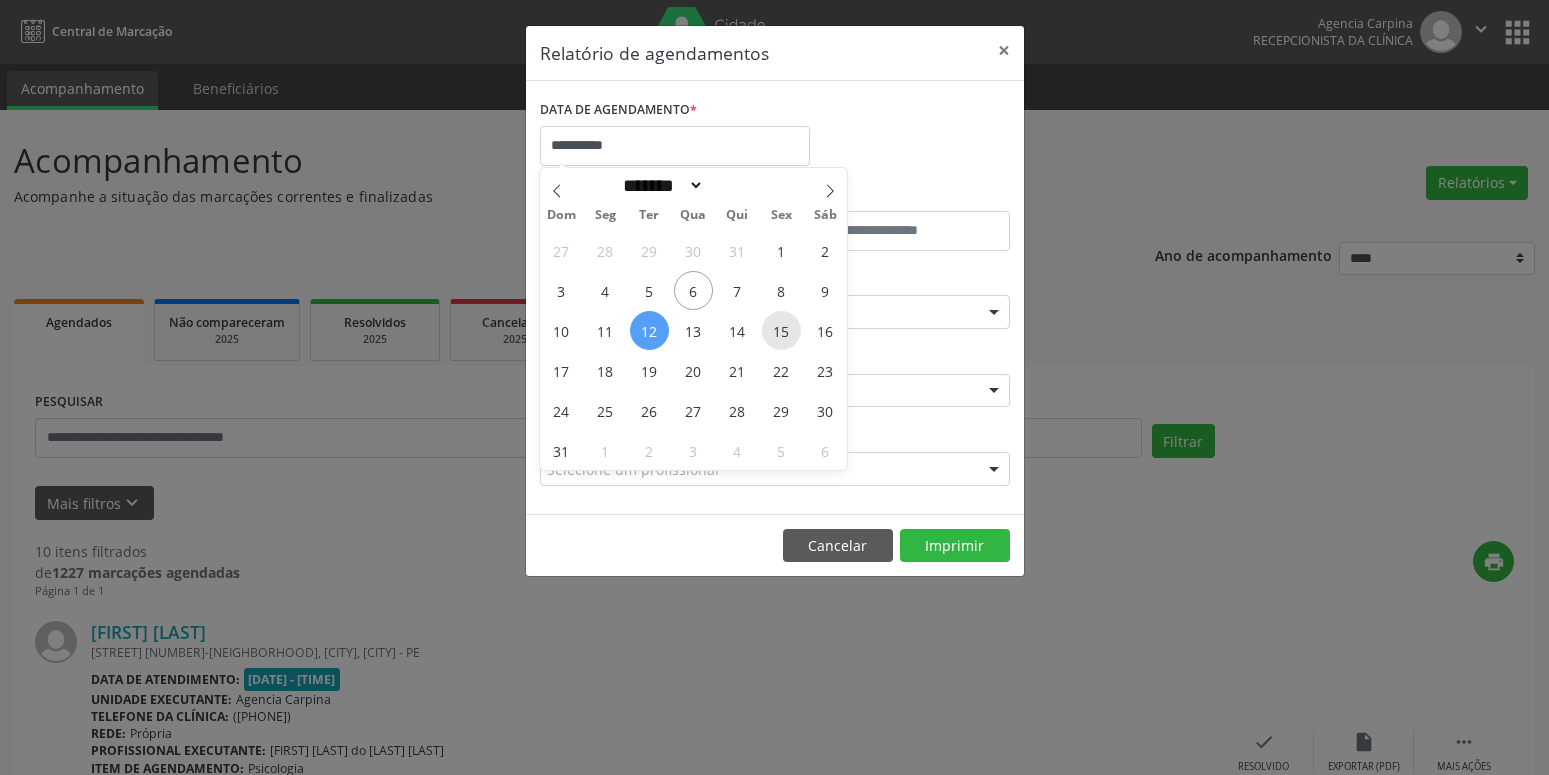 click on "15" at bounding box center [781, 330] 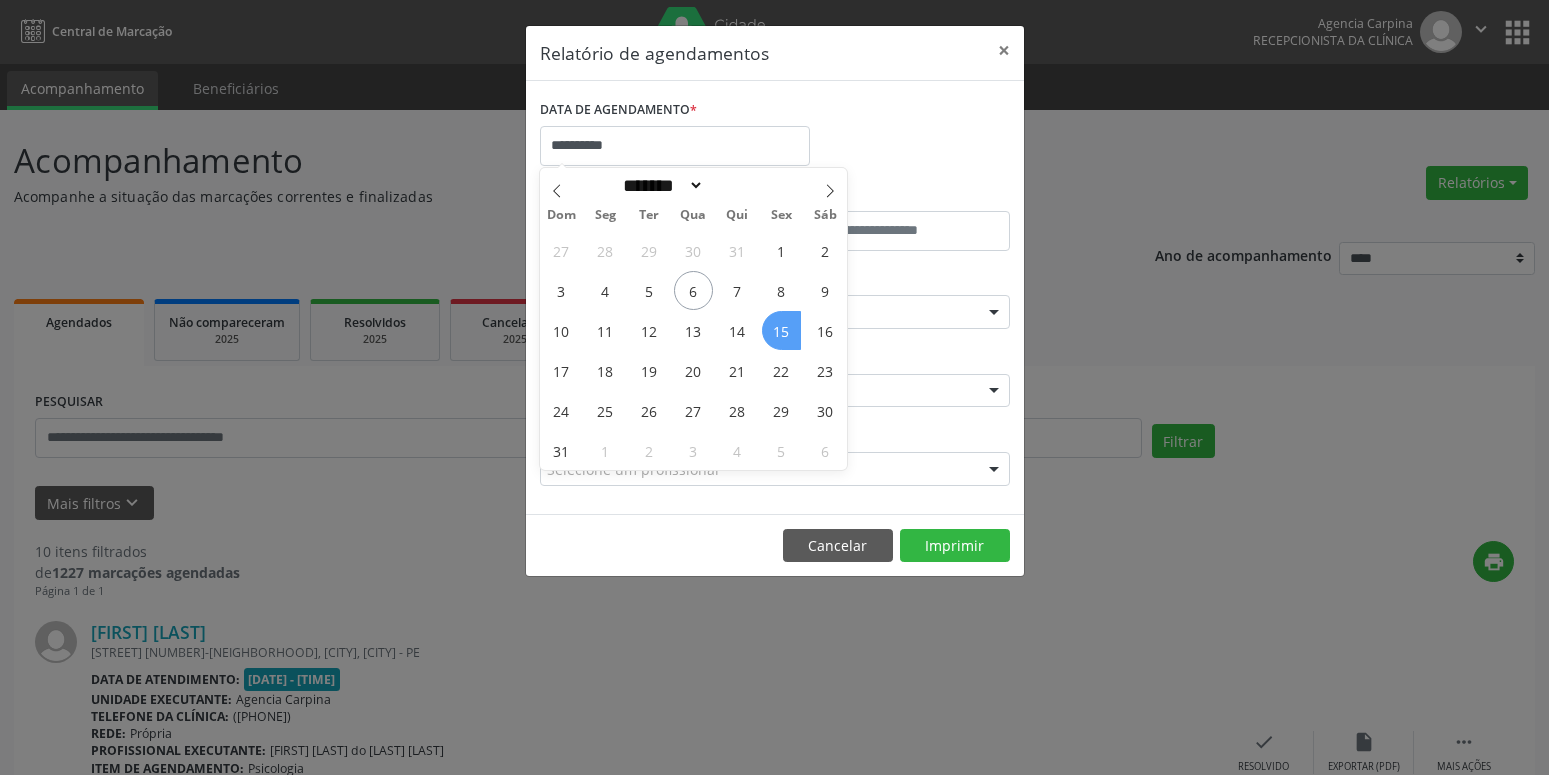 click on "15" at bounding box center [781, 330] 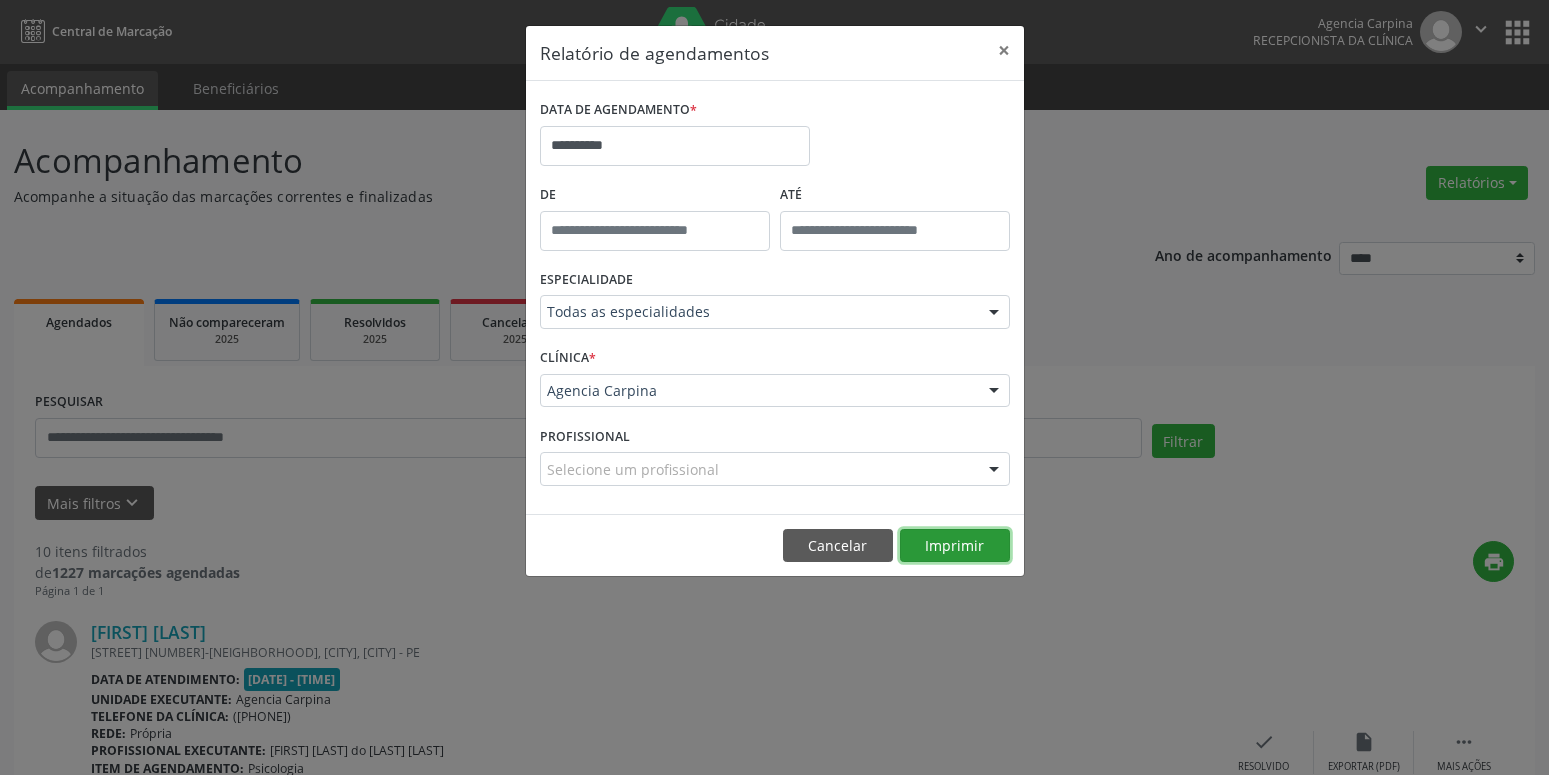 click on "Imprimir" at bounding box center [955, 546] 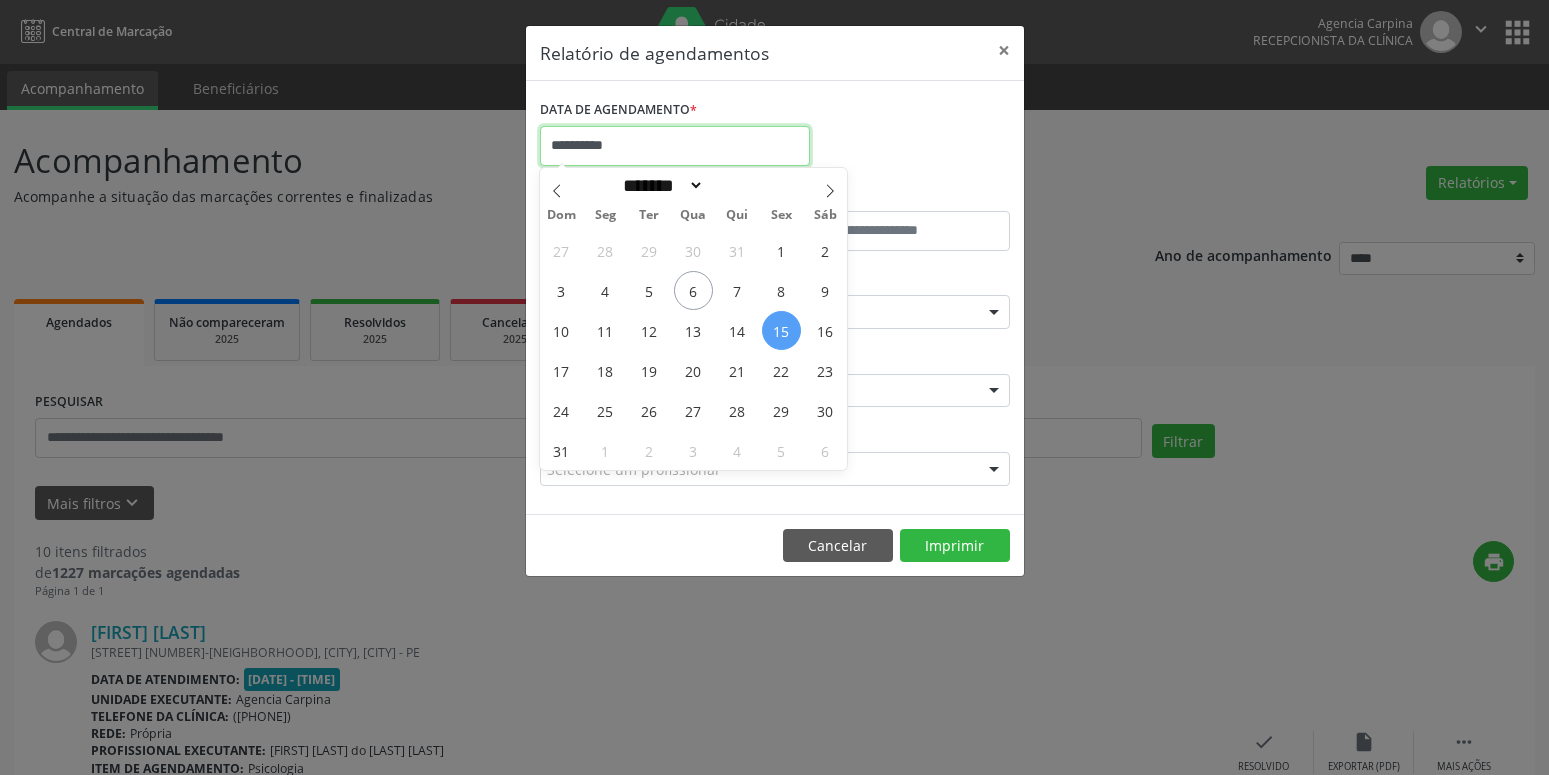 click on "**********" at bounding box center (675, 146) 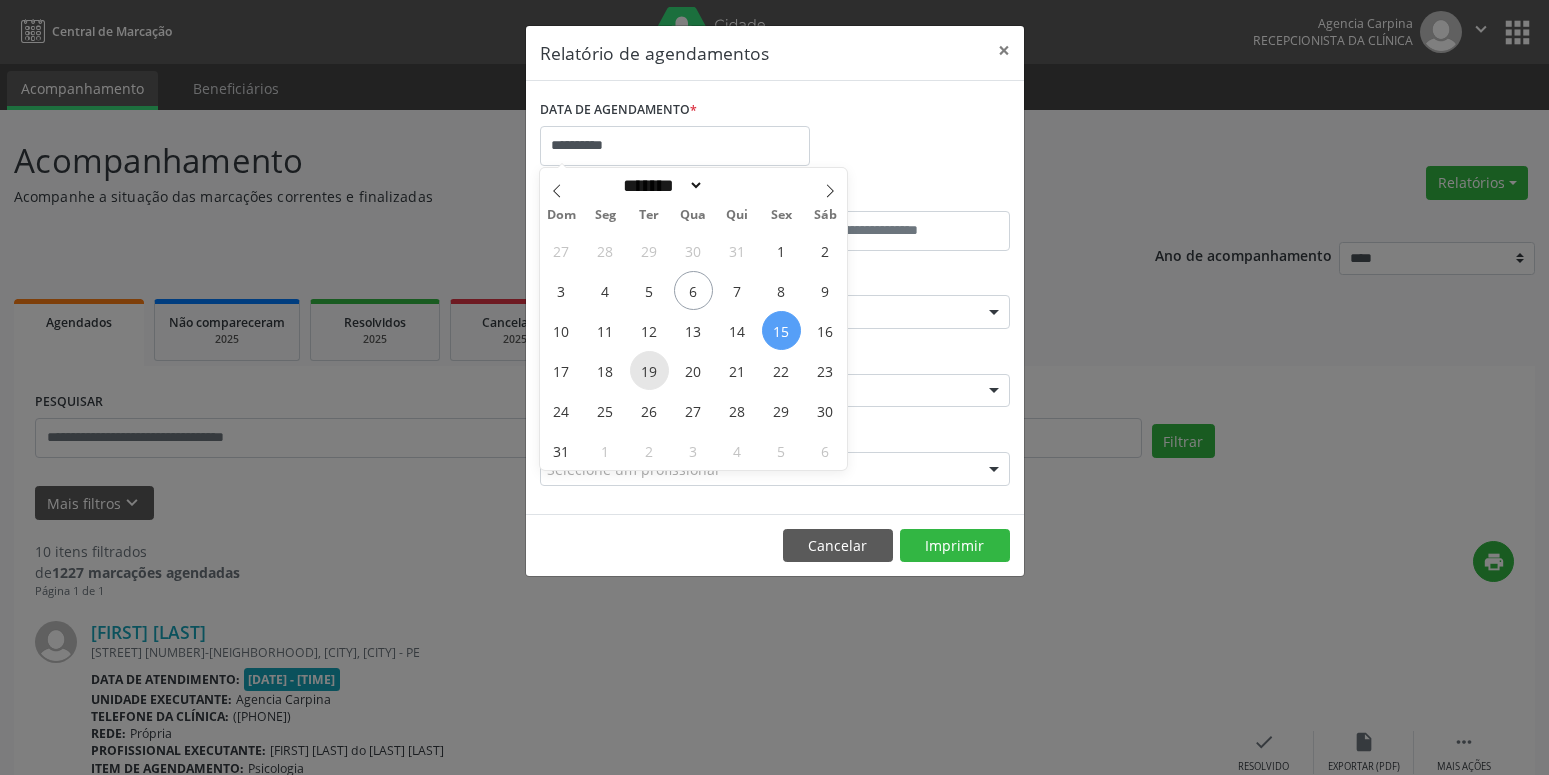 click on "19" at bounding box center (649, 370) 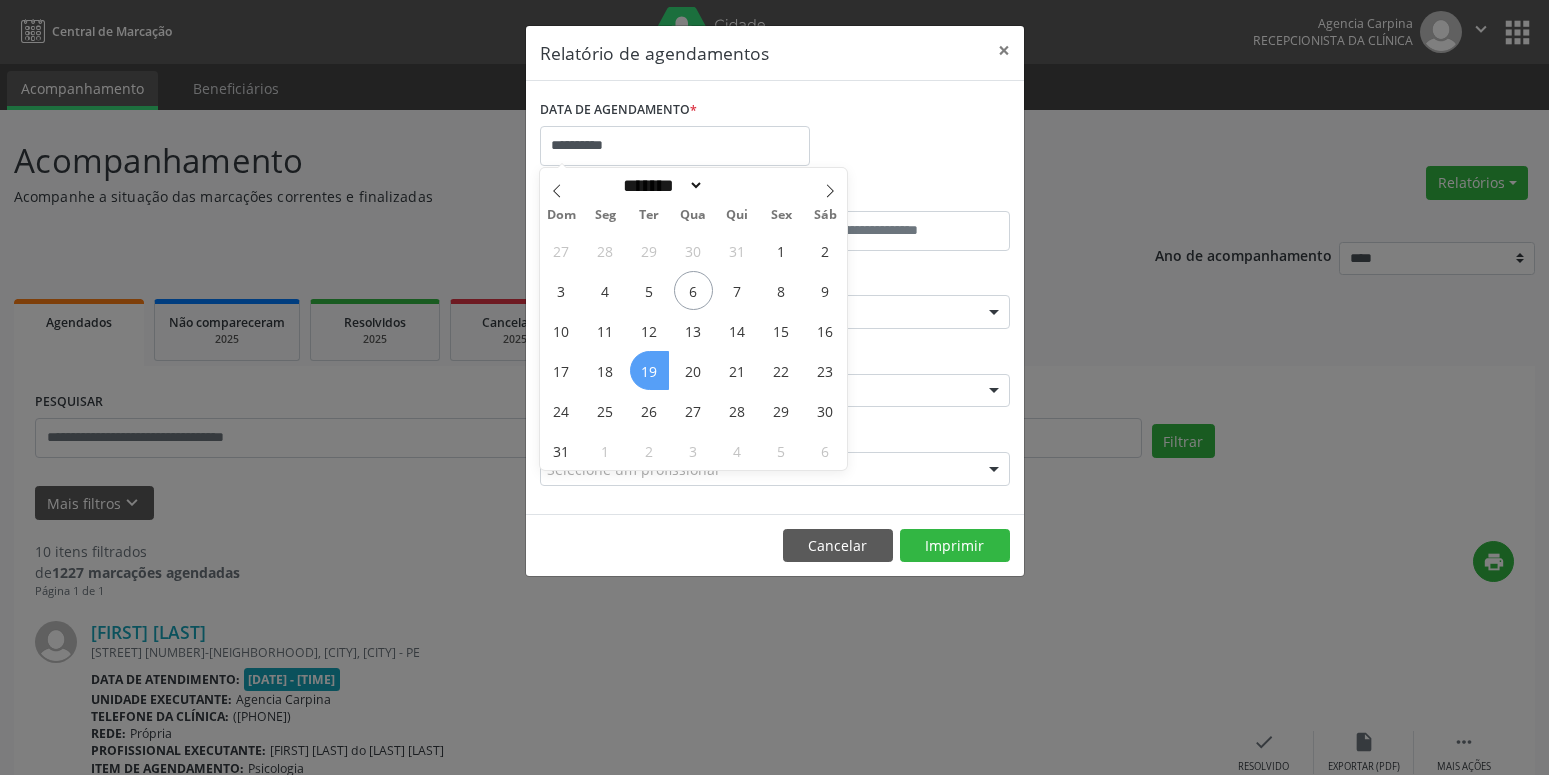 click on "19" at bounding box center (649, 370) 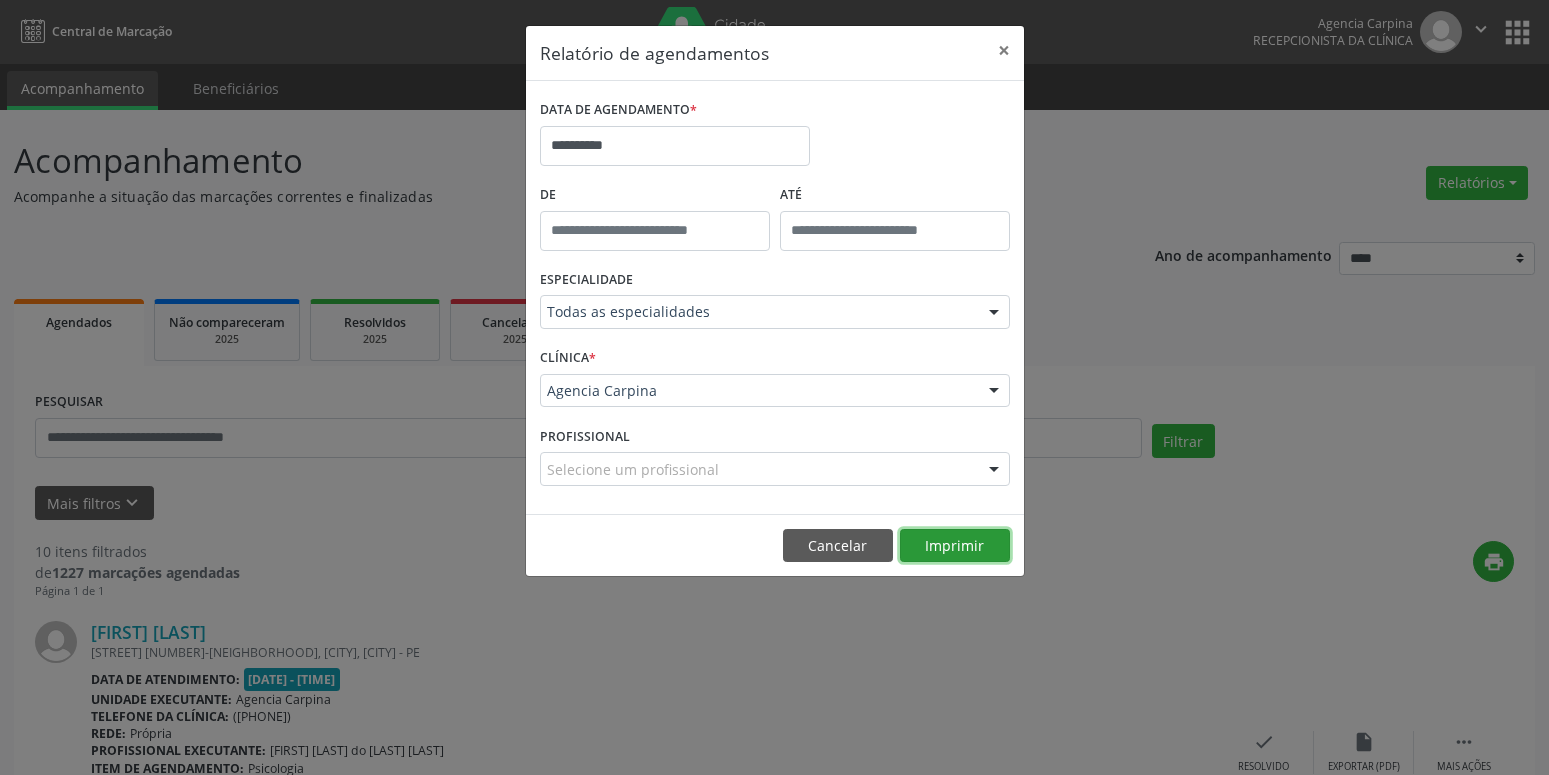 click on "Imprimir" at bounding box center [955, 546] 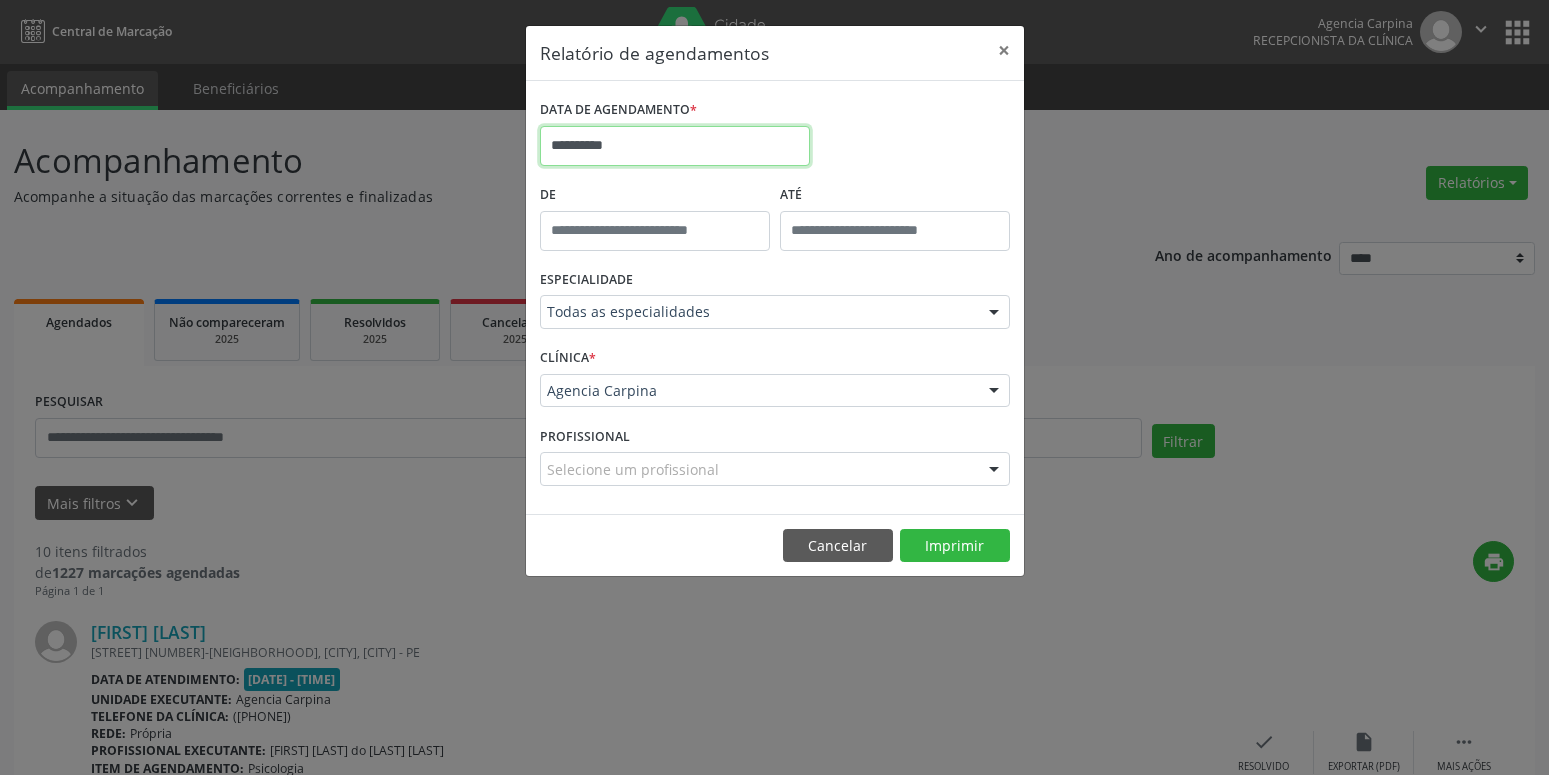 click on "**********" at bounding box center (675, 146) 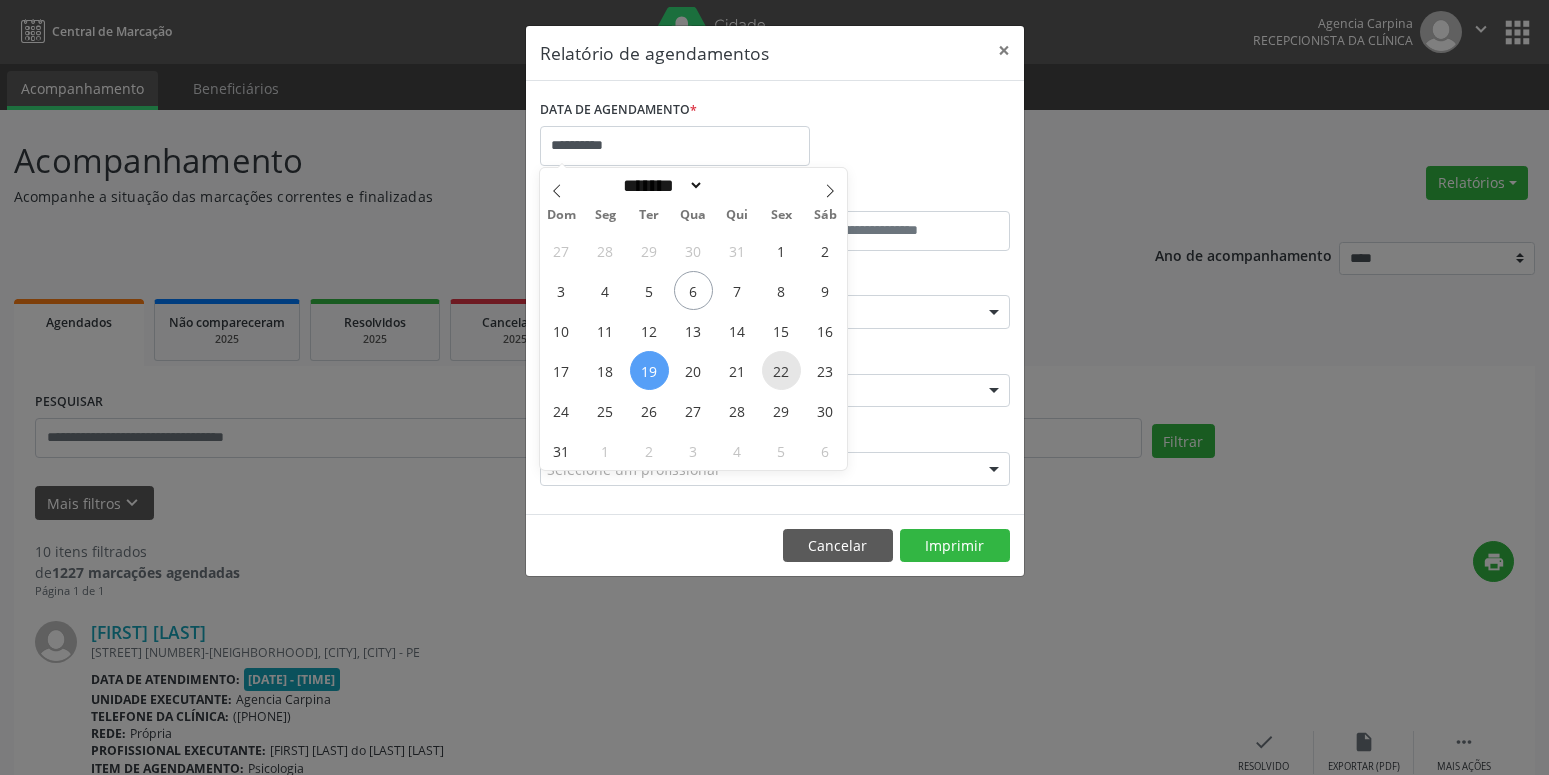 click on "22" at bounding box center (781, 370) 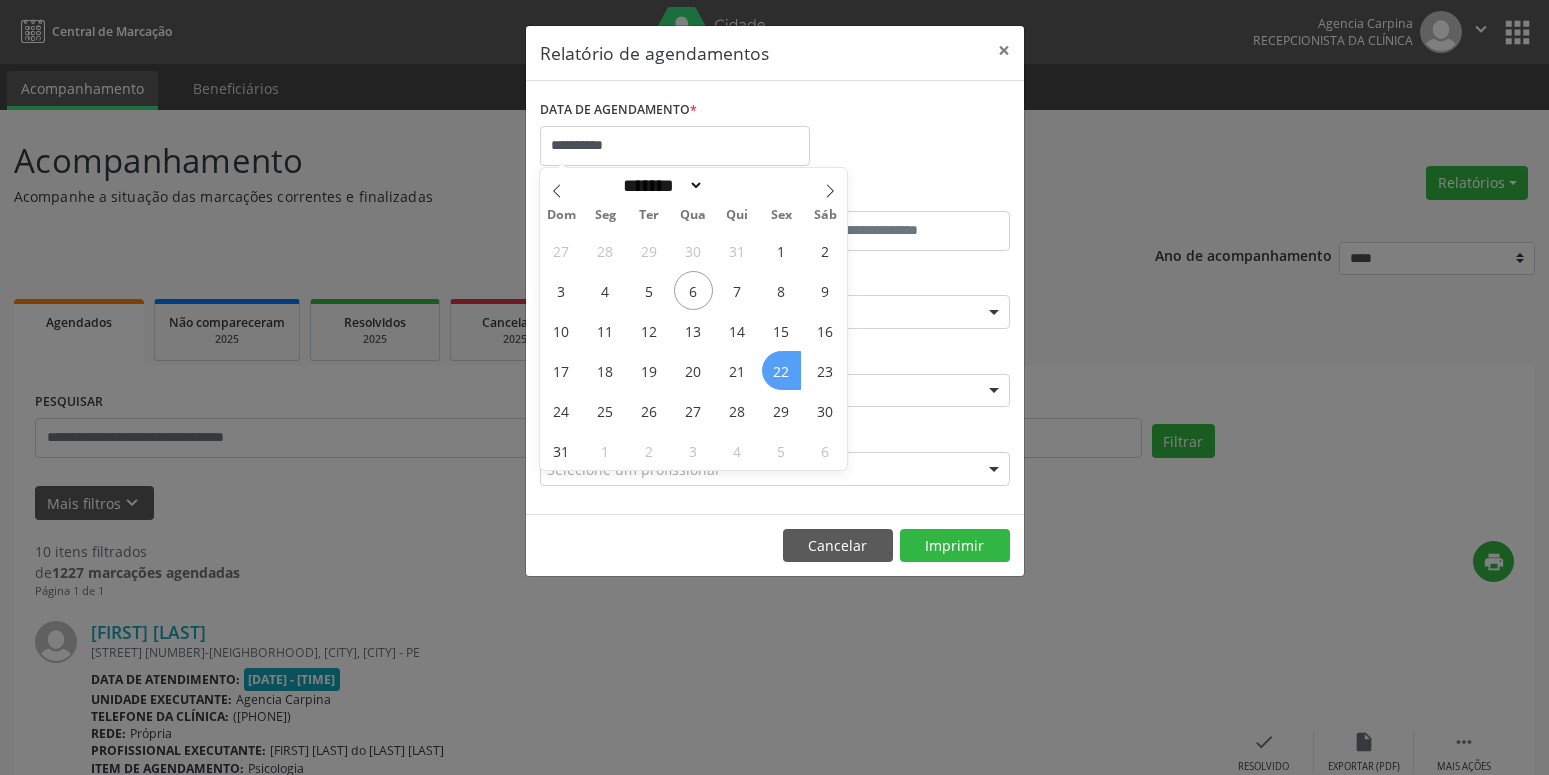 click on "22" at bounding box center [781, 370] 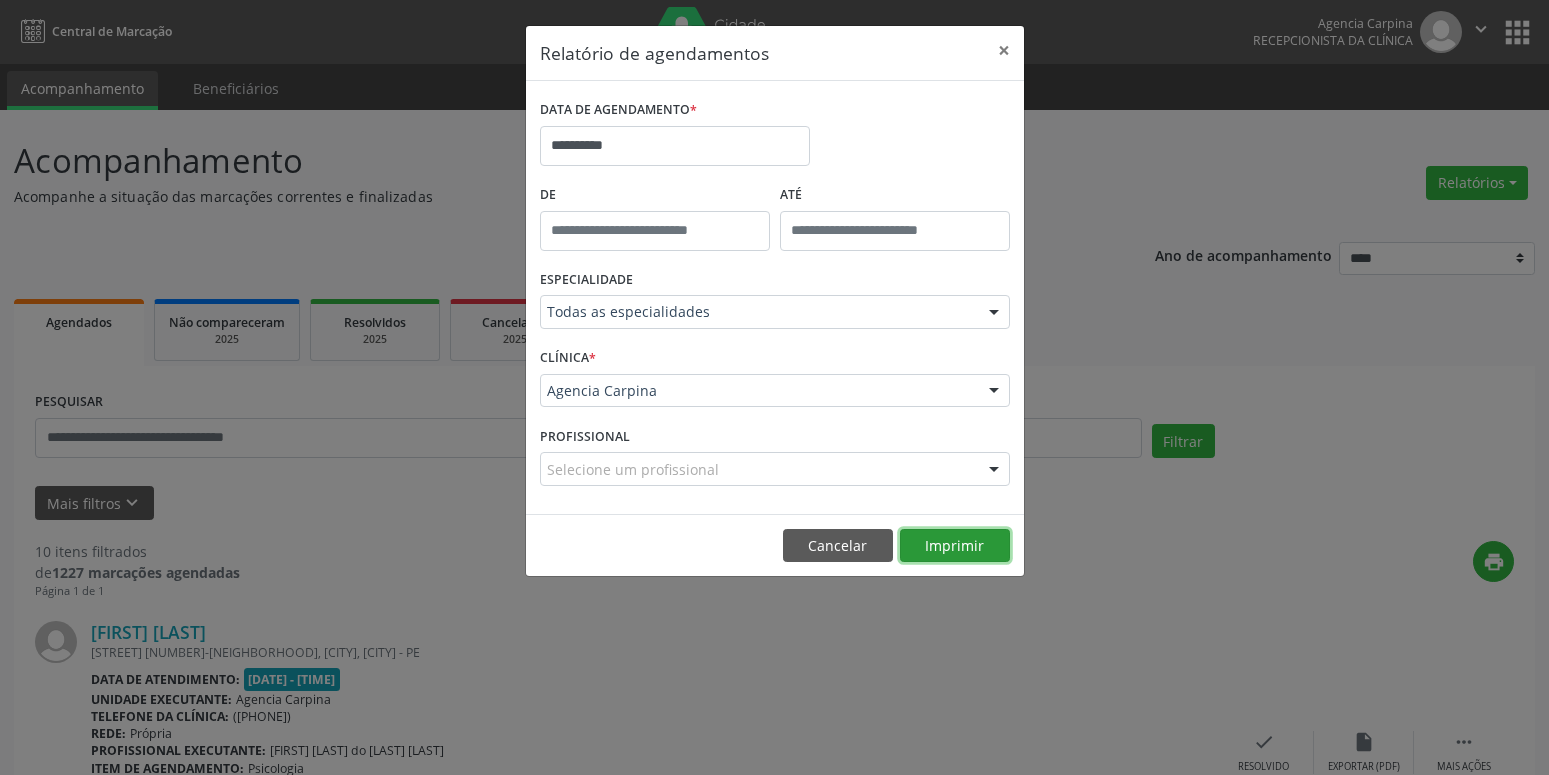 click on "Imprimir" at bounding box center (955, 546) 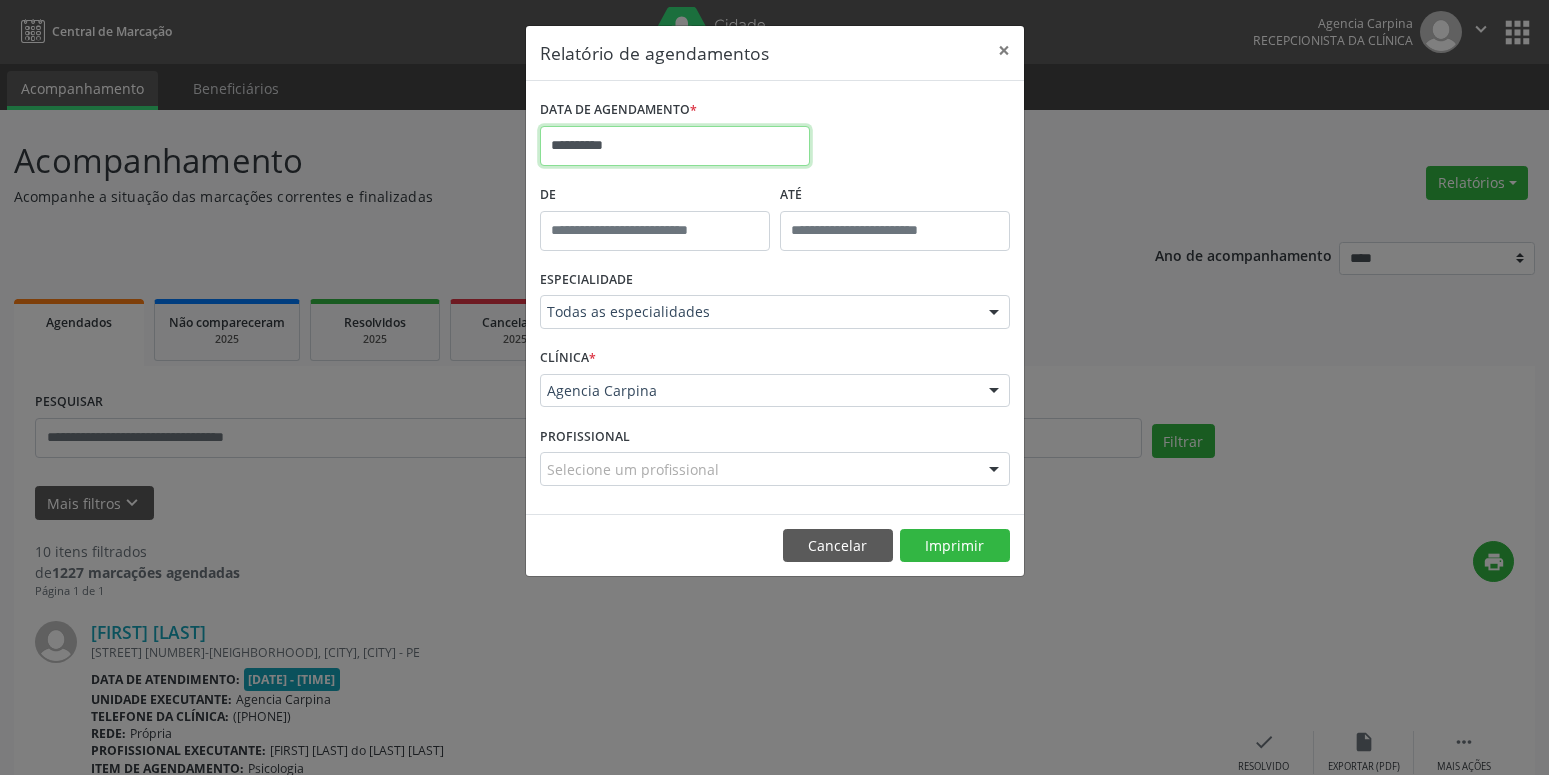 click on "**********" at bounding box center (675, 146) 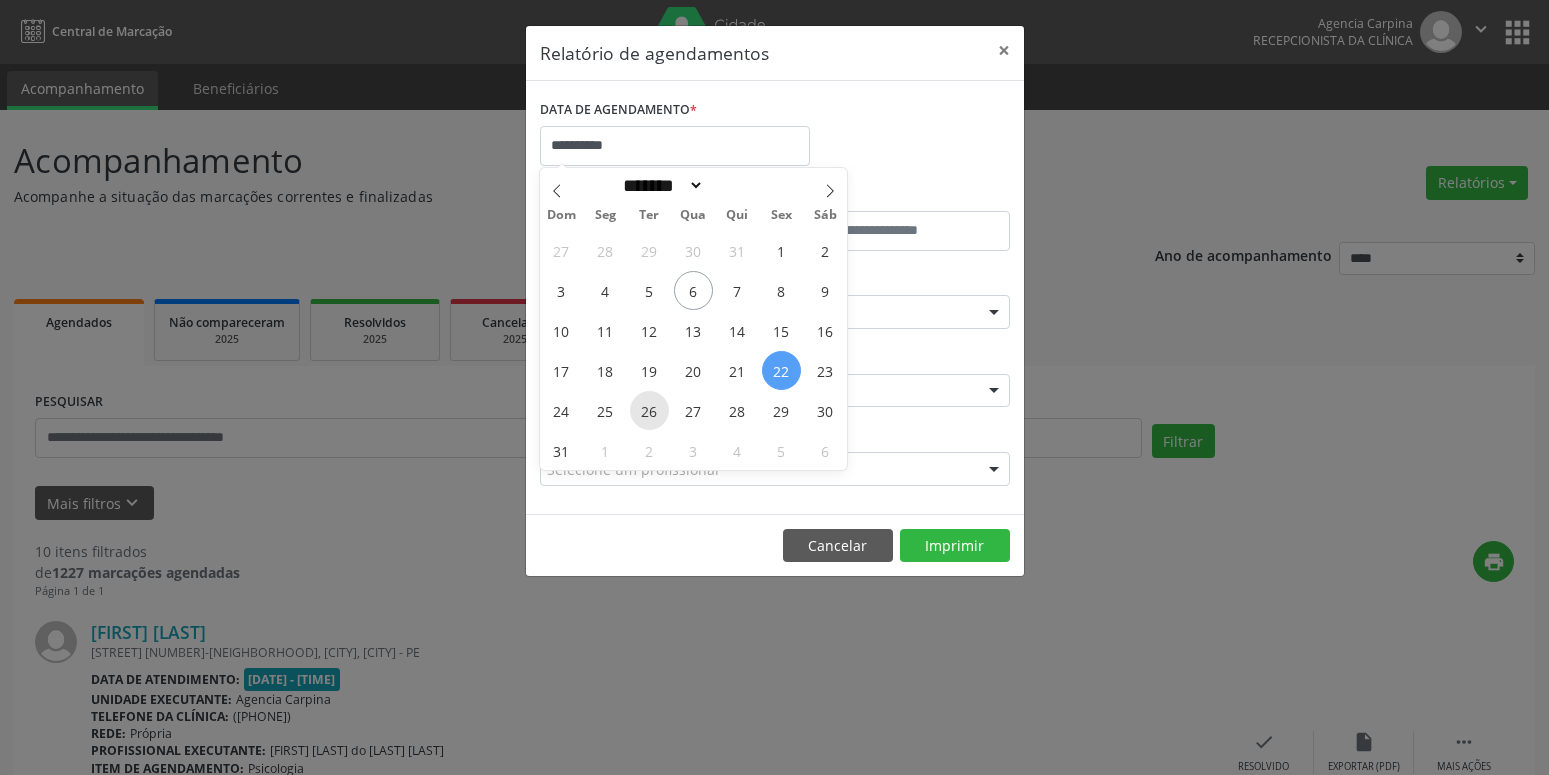 click on "26" at bounding box center [649, 410] 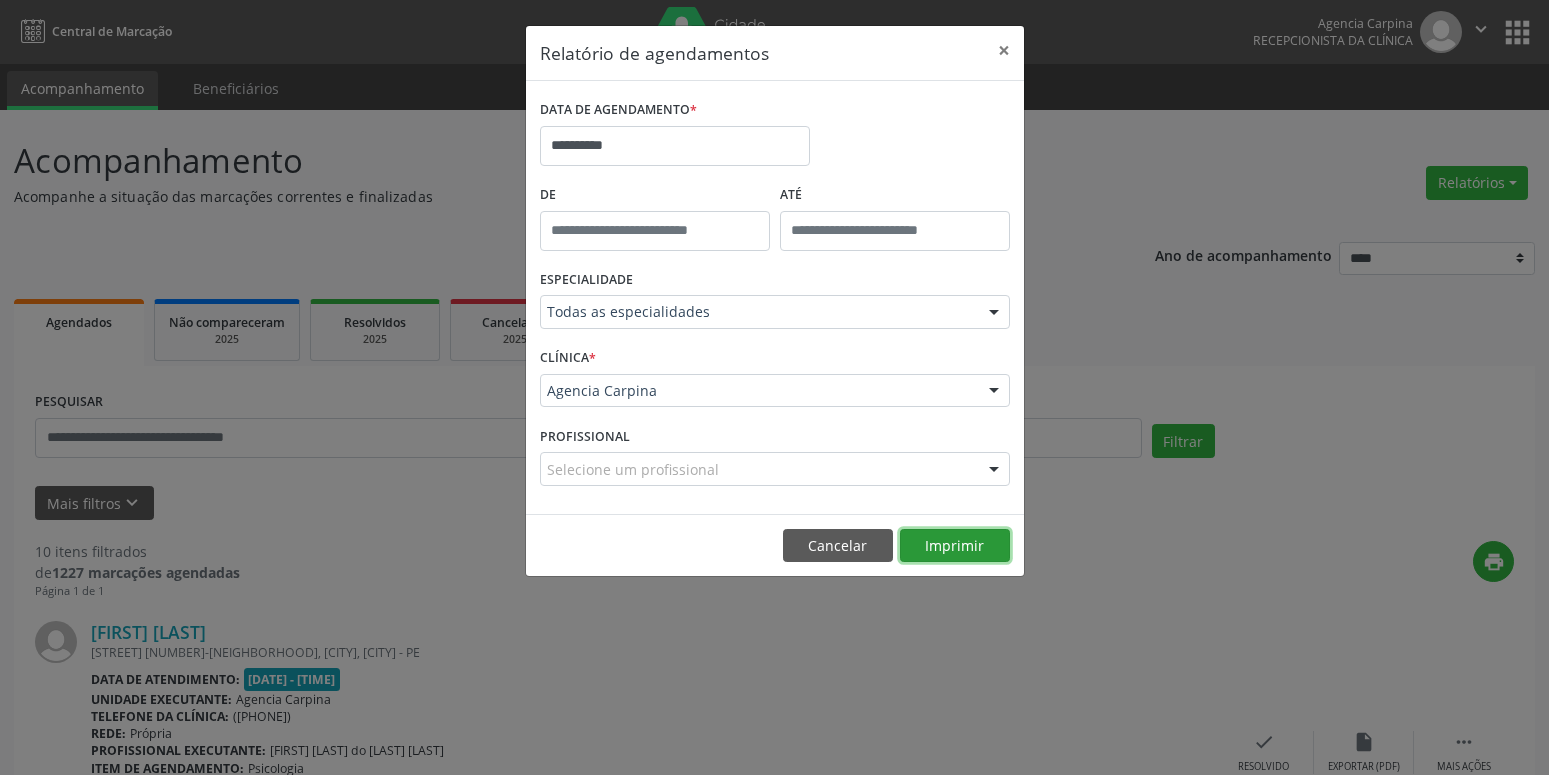click on "Imprimir" at bounding box center (955, 546) 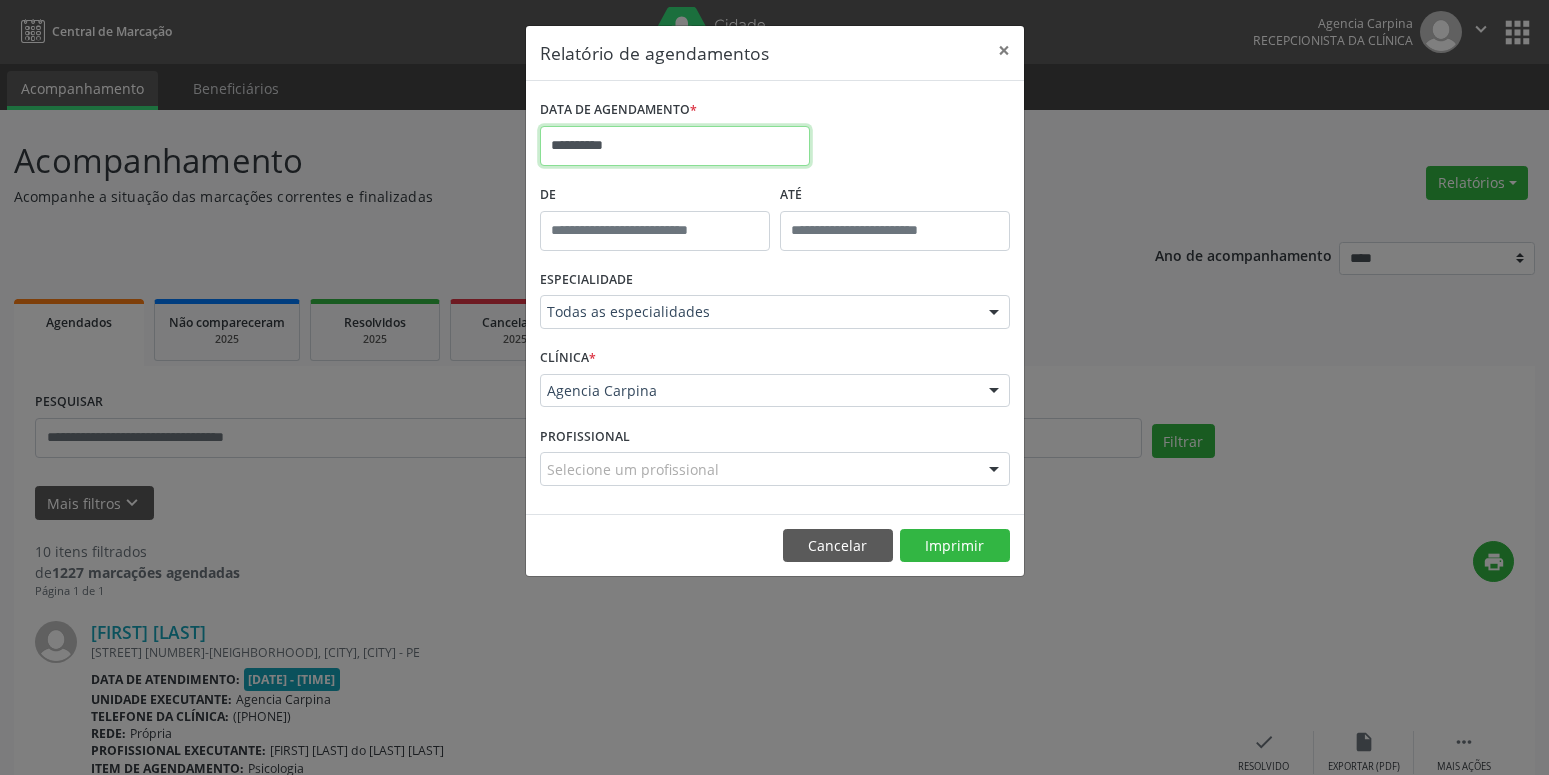 click on "**********" at bounding box center [675, 146] 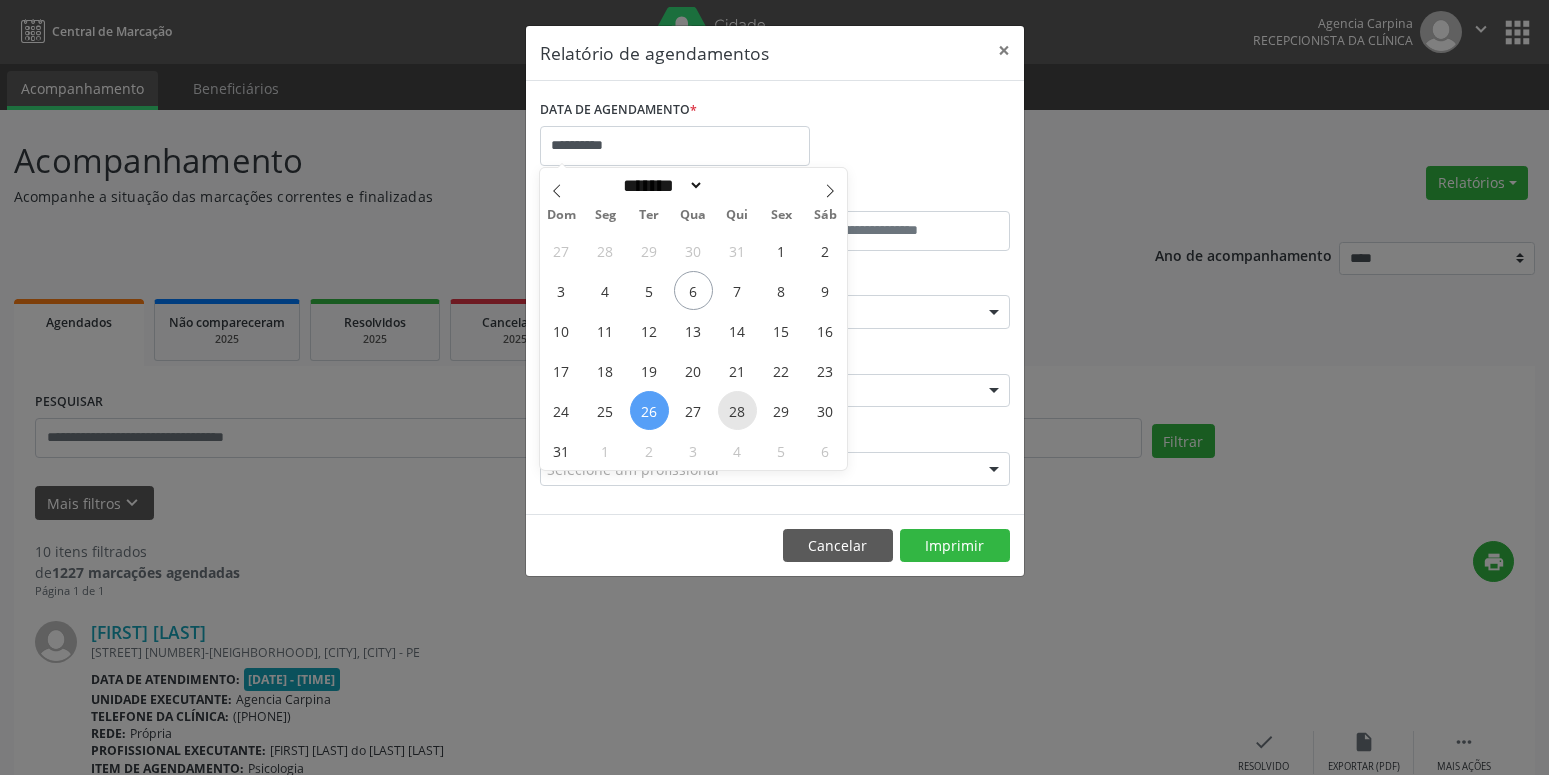 click on "28" at bounding box center (737, 410) 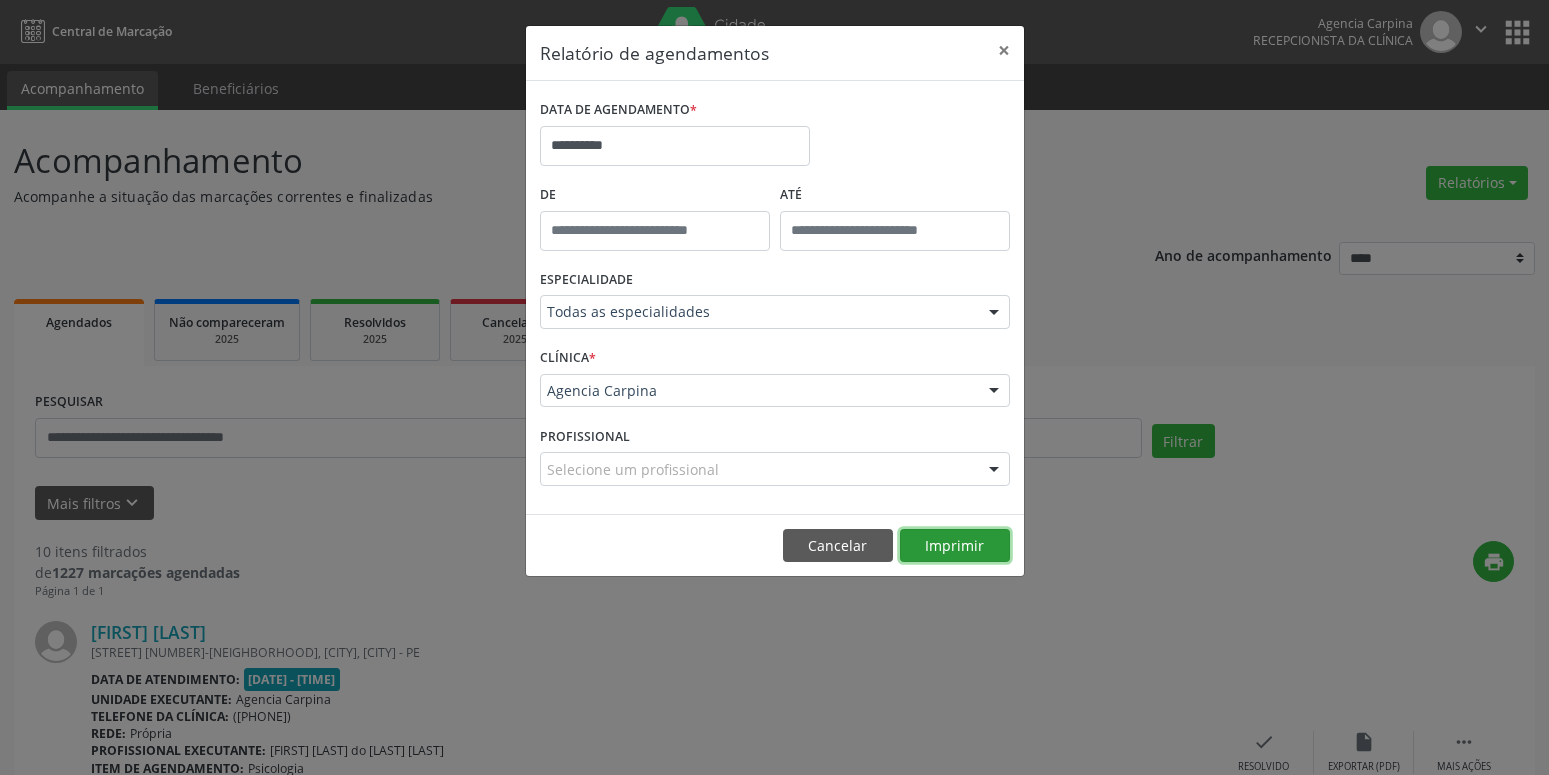 click on "Imprimir" at bounding box center [955, 546] 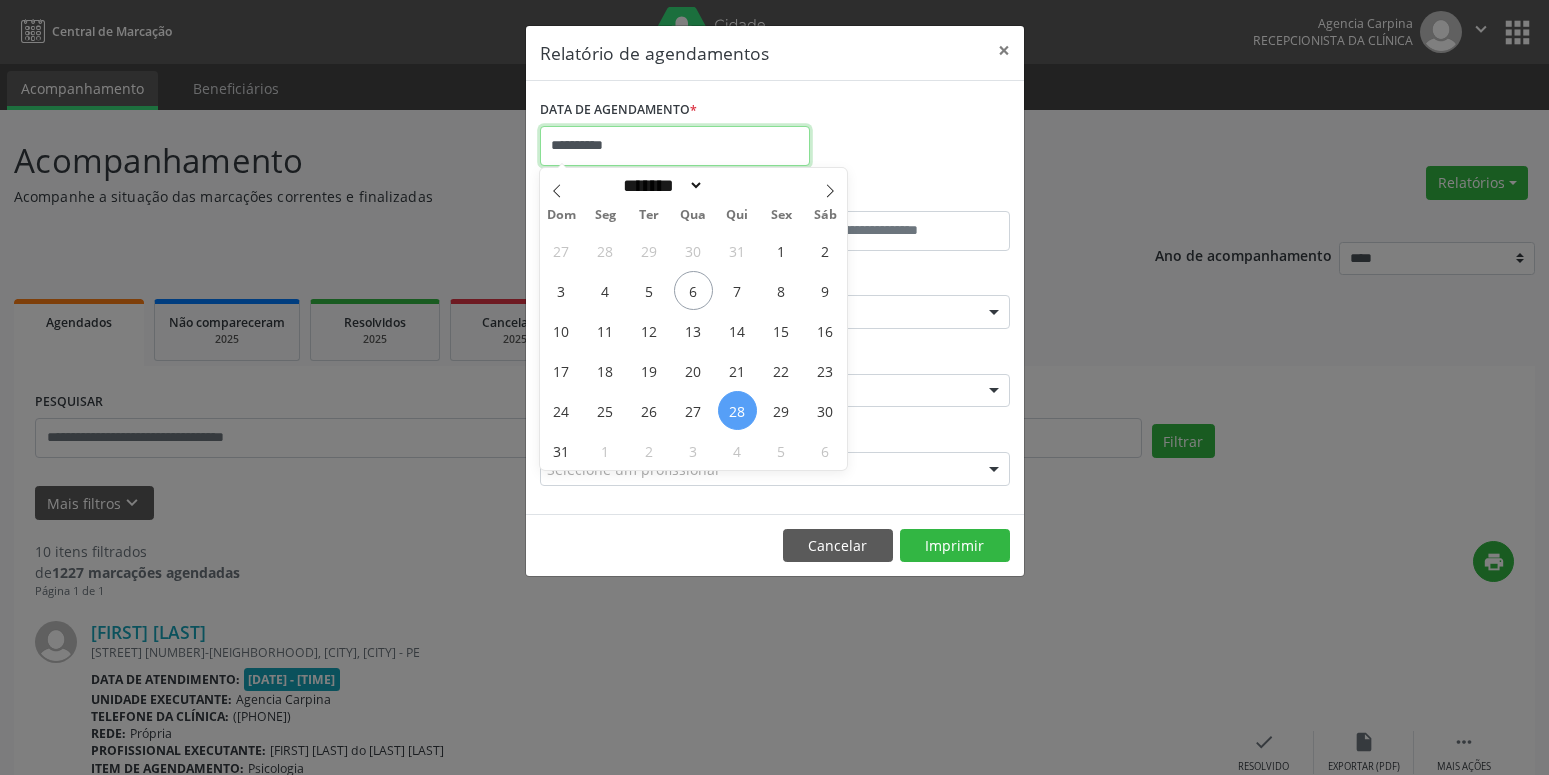 click on "**********" at bounding box center [675, 146] 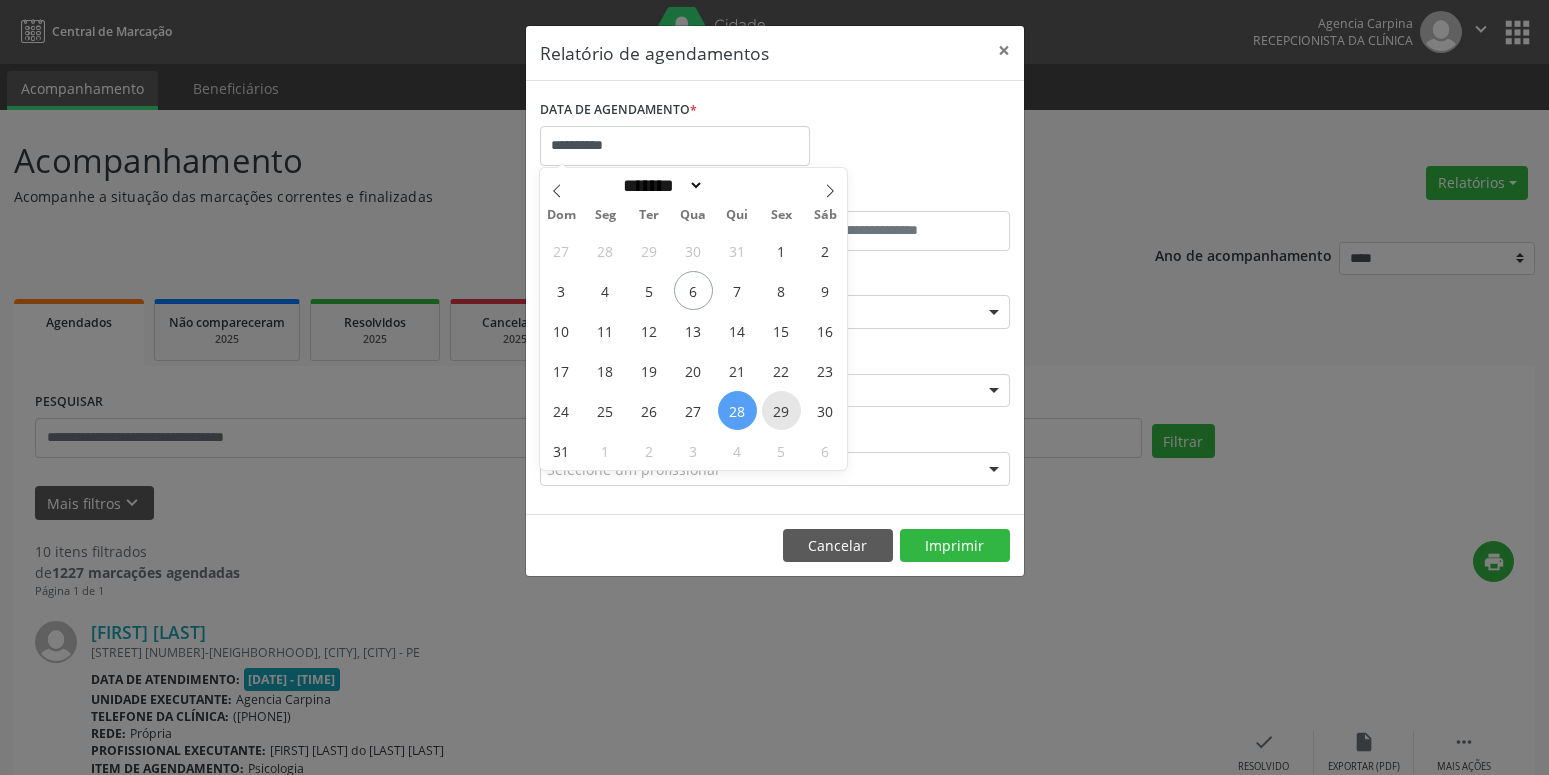 click on "29" at bounding box center [781, 410] 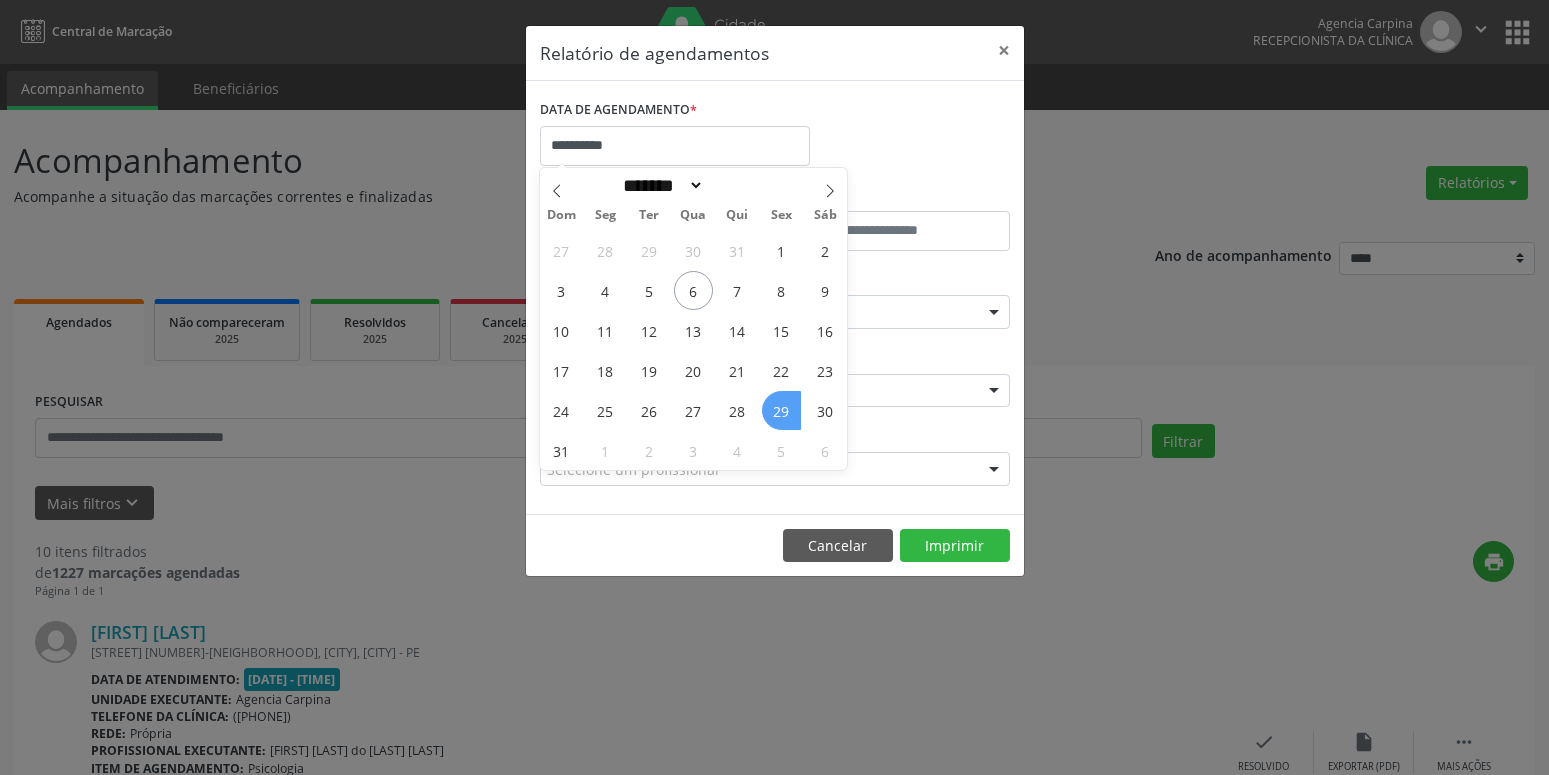 click on "29" at bounding box center [781, 410] 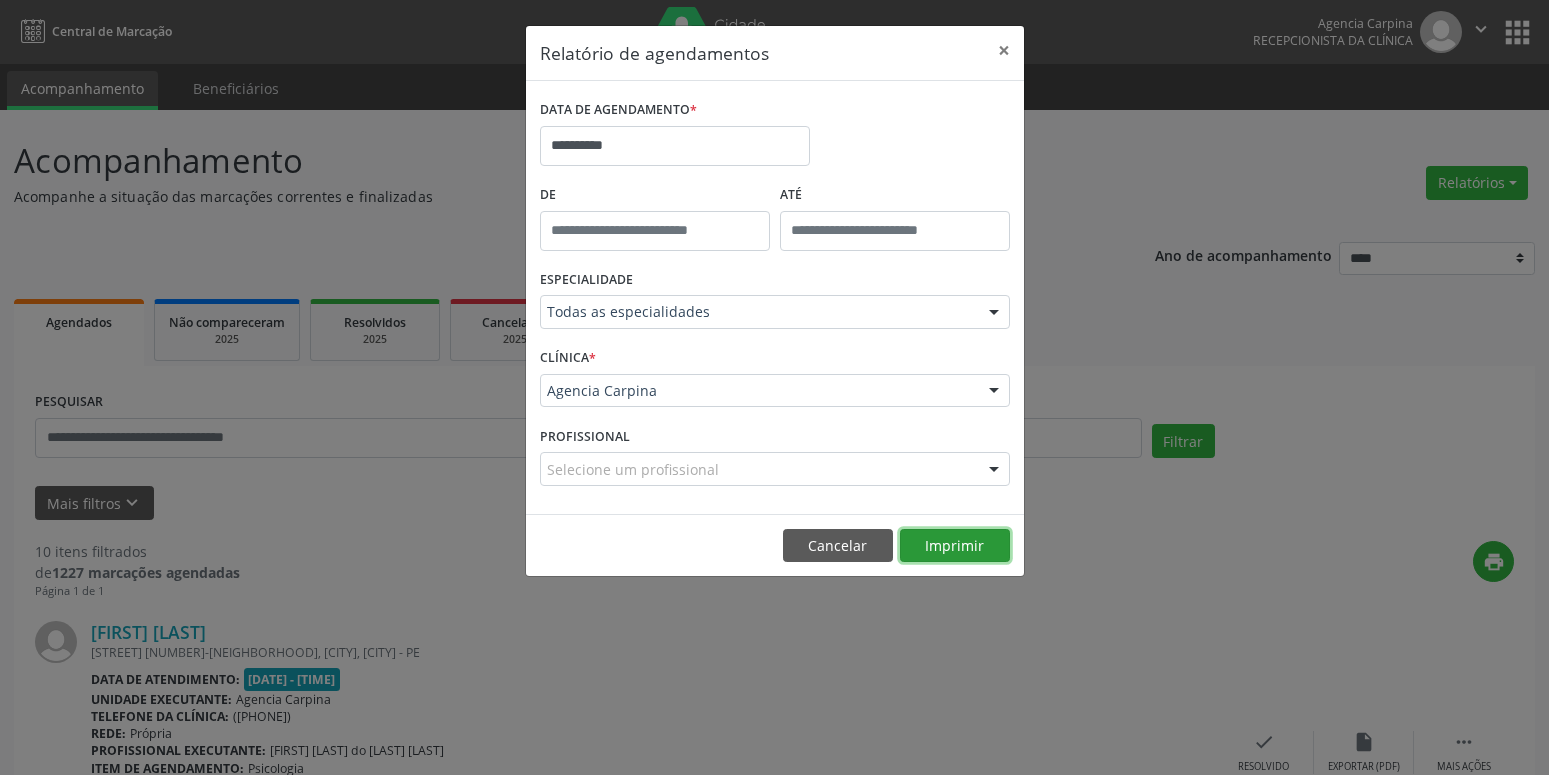 click on "Imprimir" at bounding box center [955, 546] 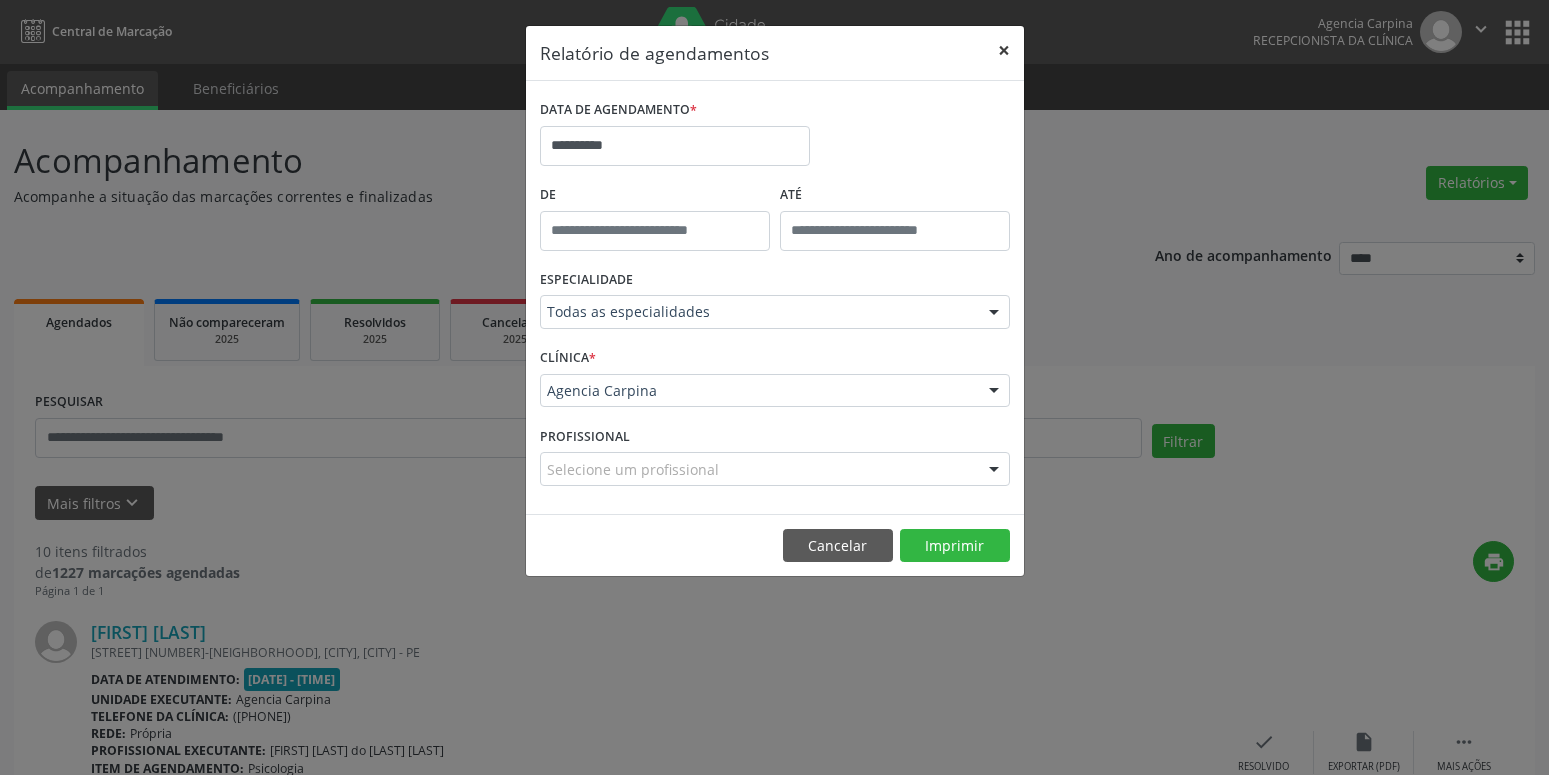 click on "×" at bounding box center [1004, 50] 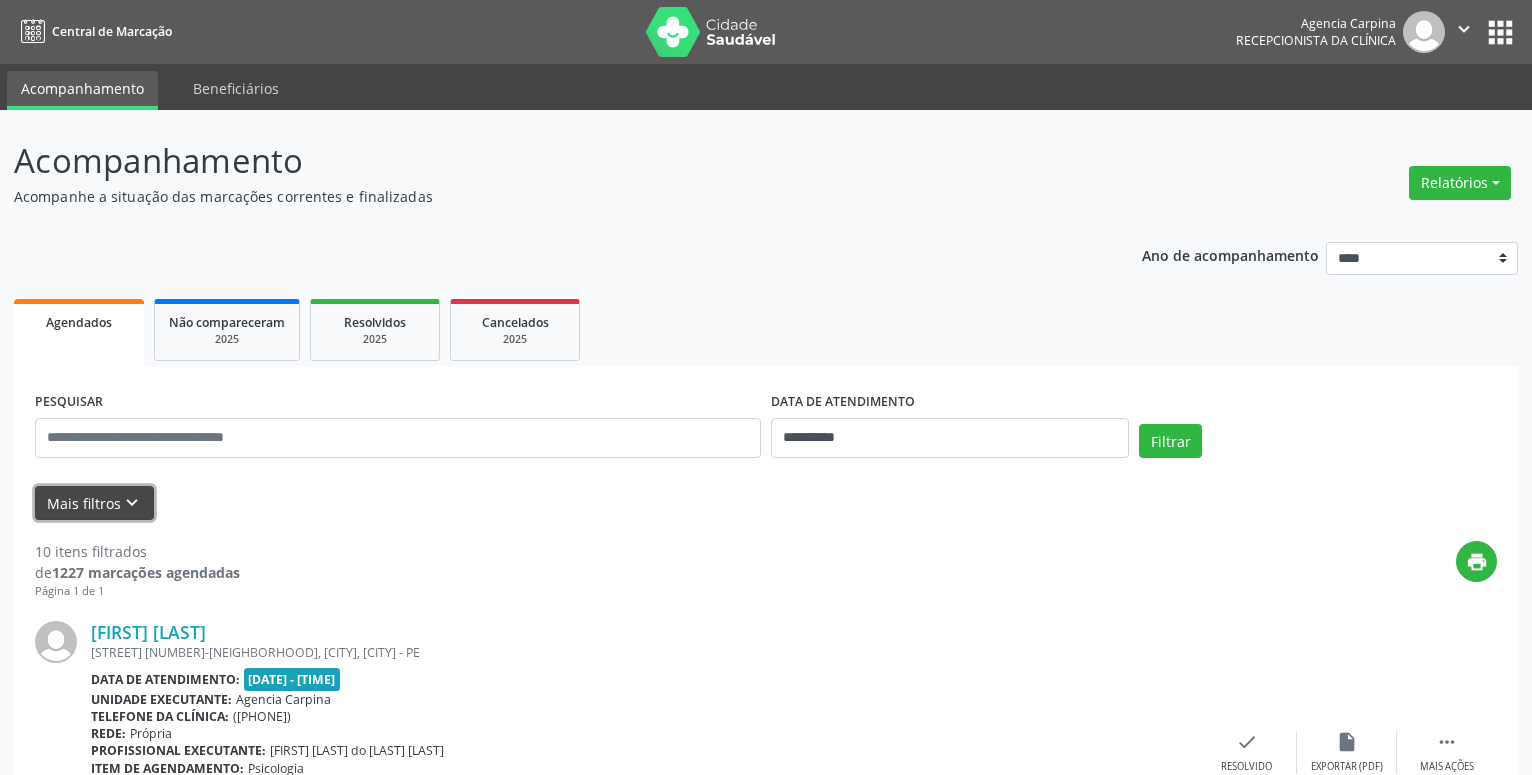click on "keyboard_arrow_down" at bounding box center [132, 503] 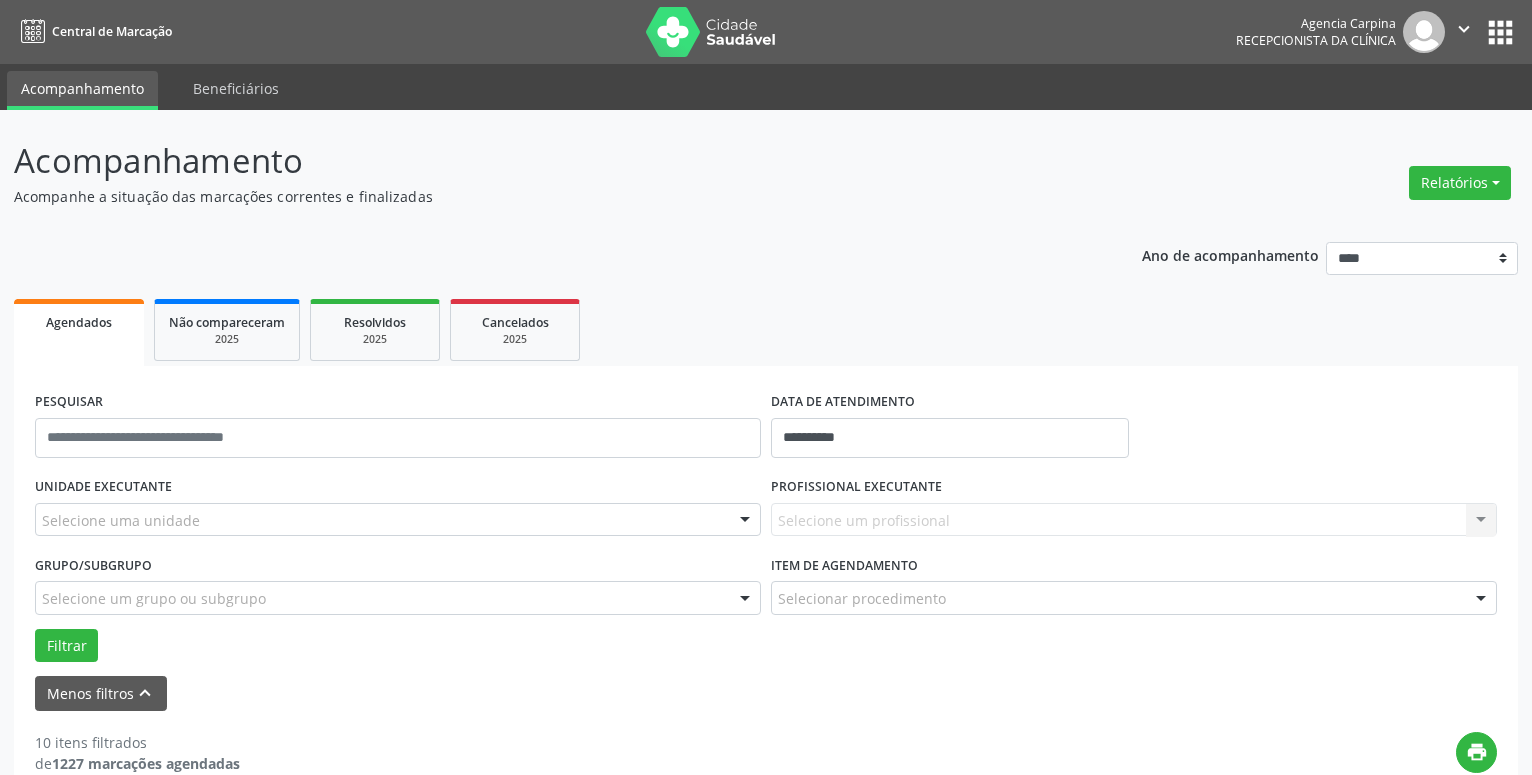 click at bounding box center (745, 521) 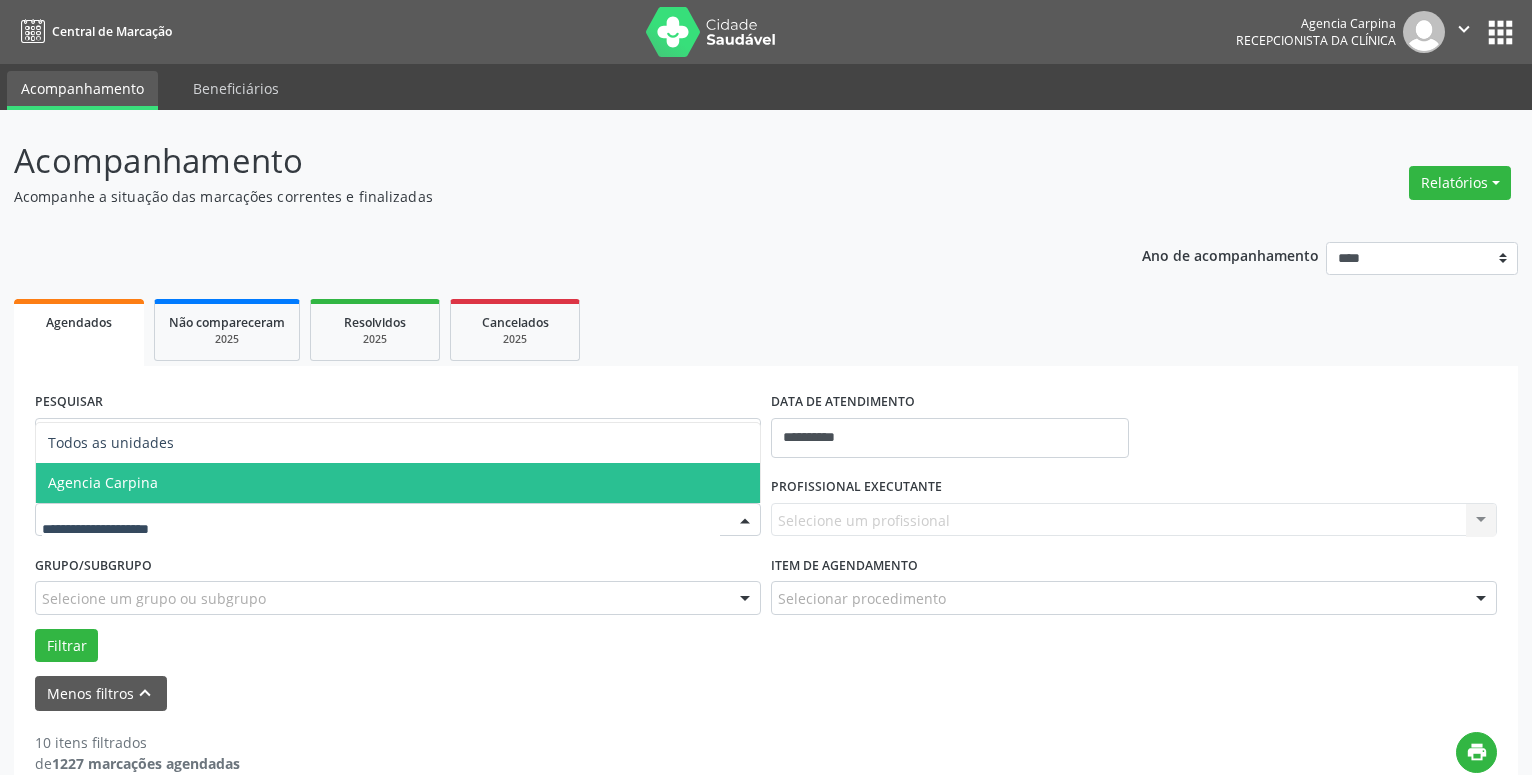 click on "Agencia Carpina" at bounding box center [398, 483] 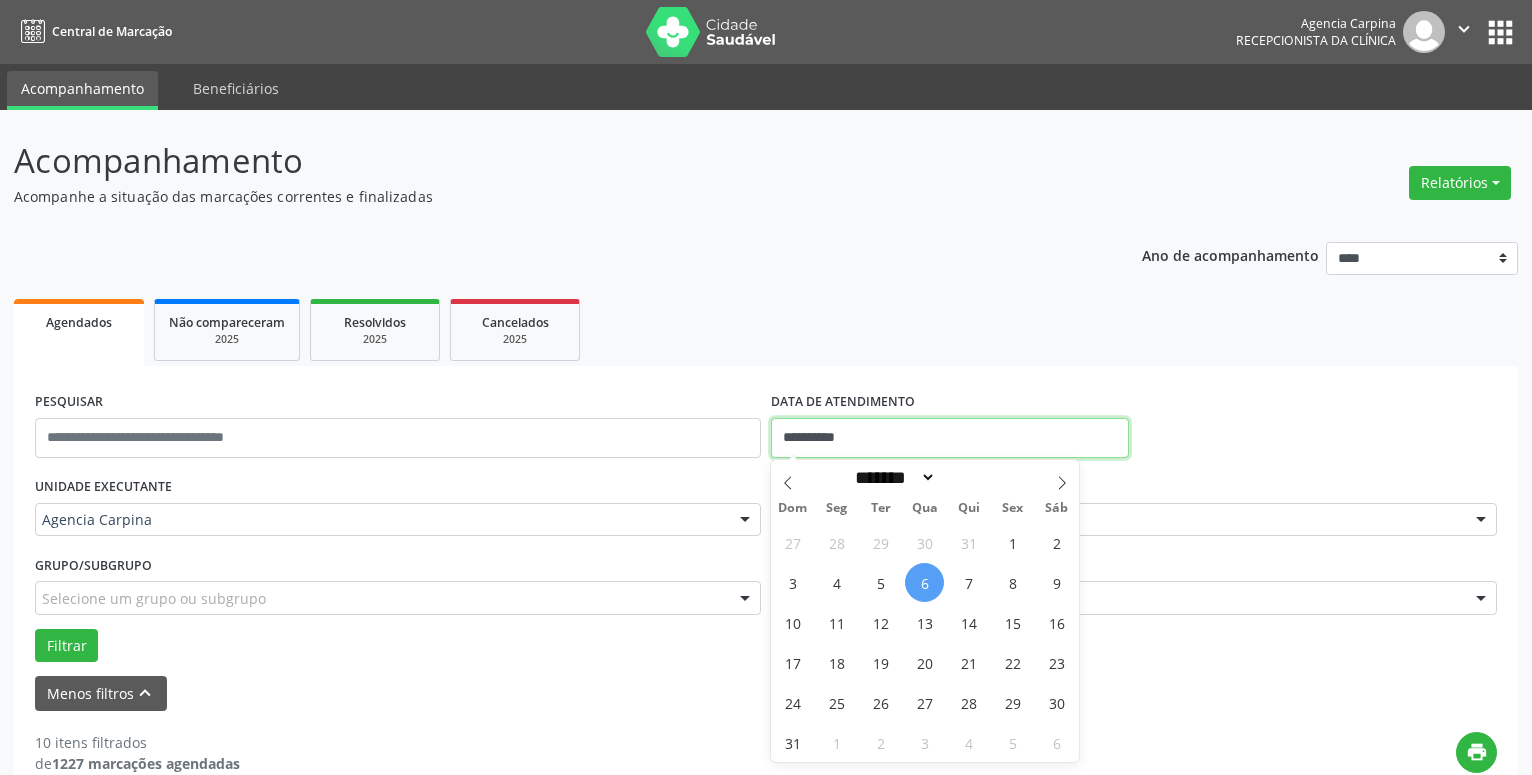 click on "**********" at bounding box center (950, 438) 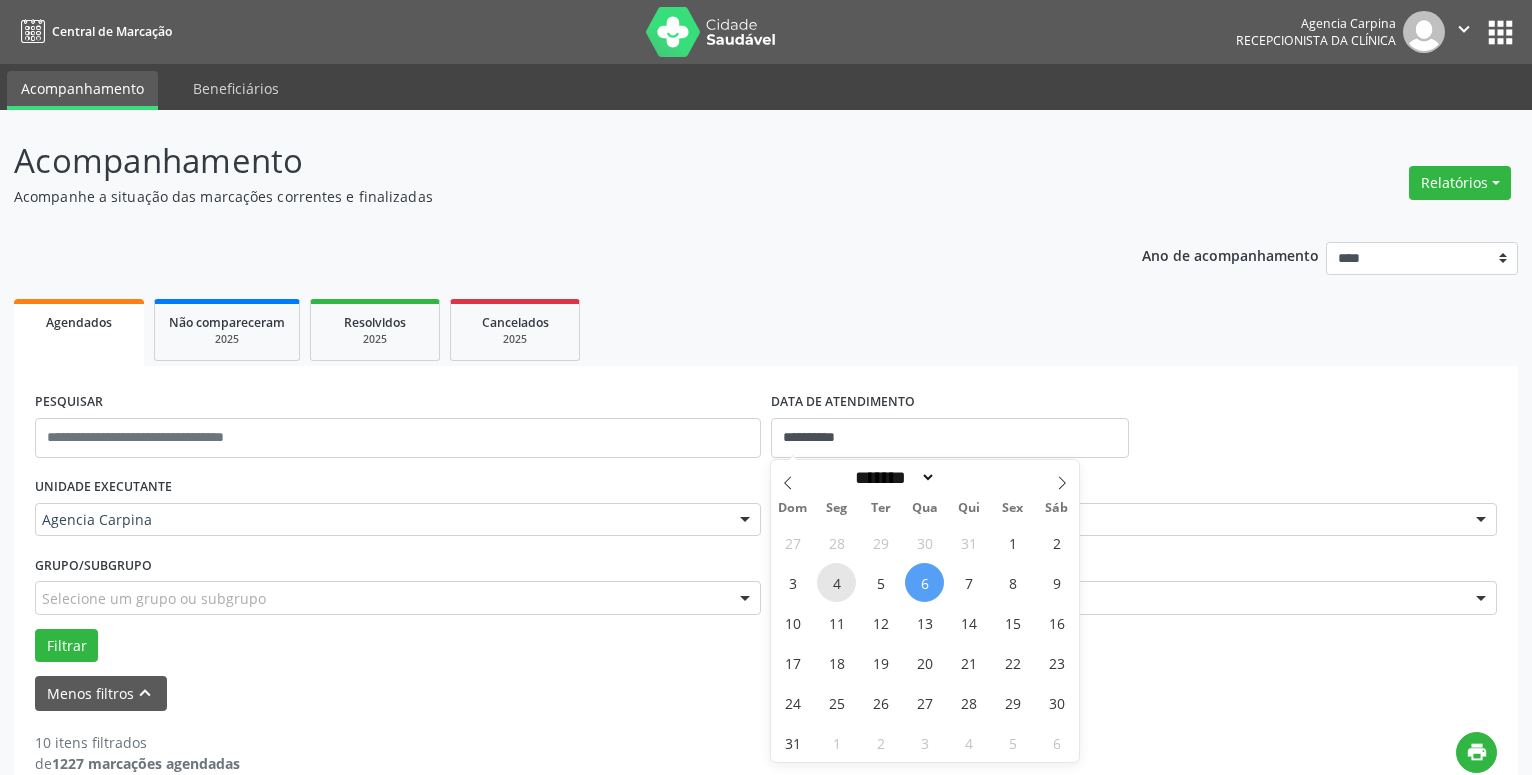 click on "4" at bounding box center [836, 582] 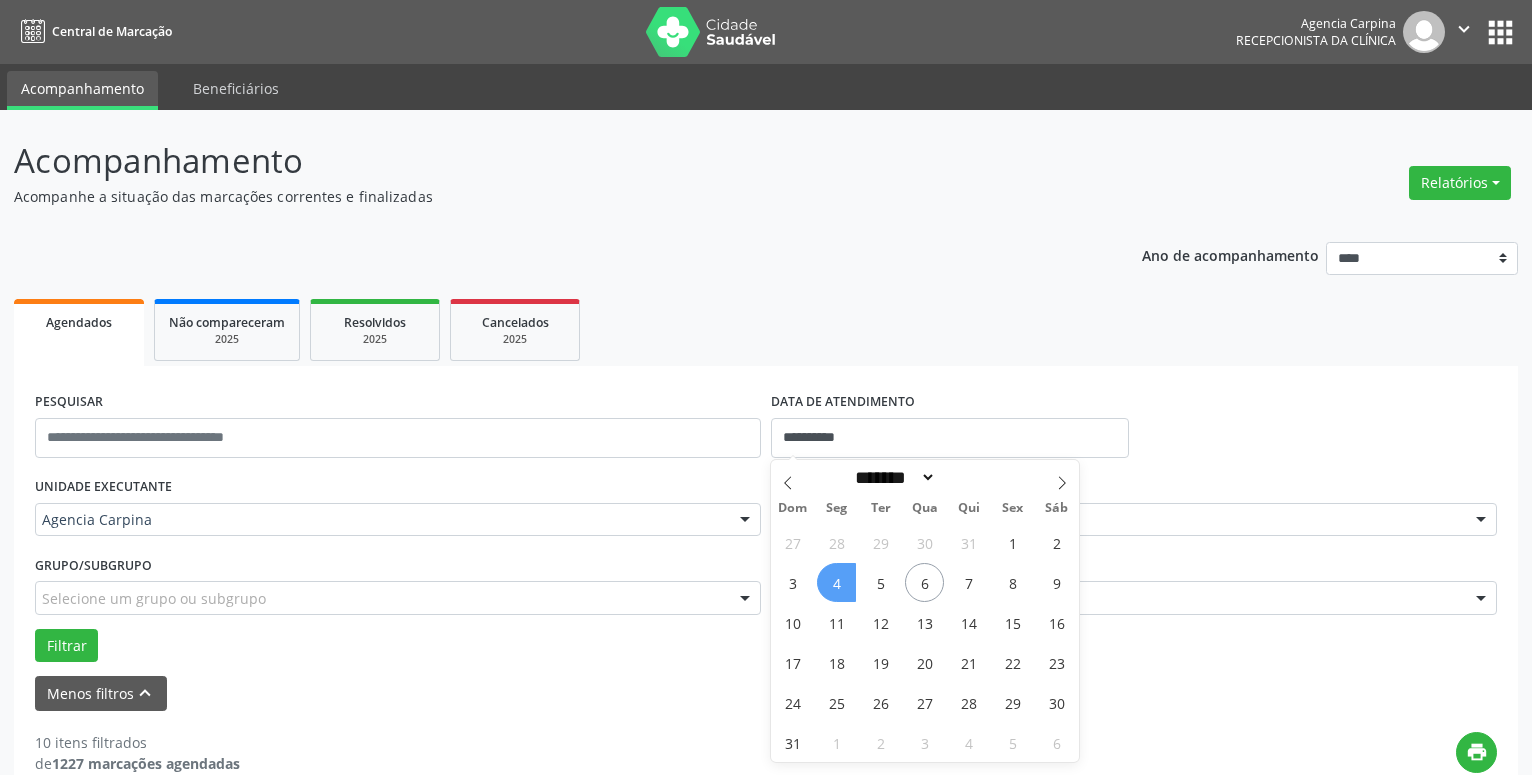 click on "4" at bounding box center (836, 582) 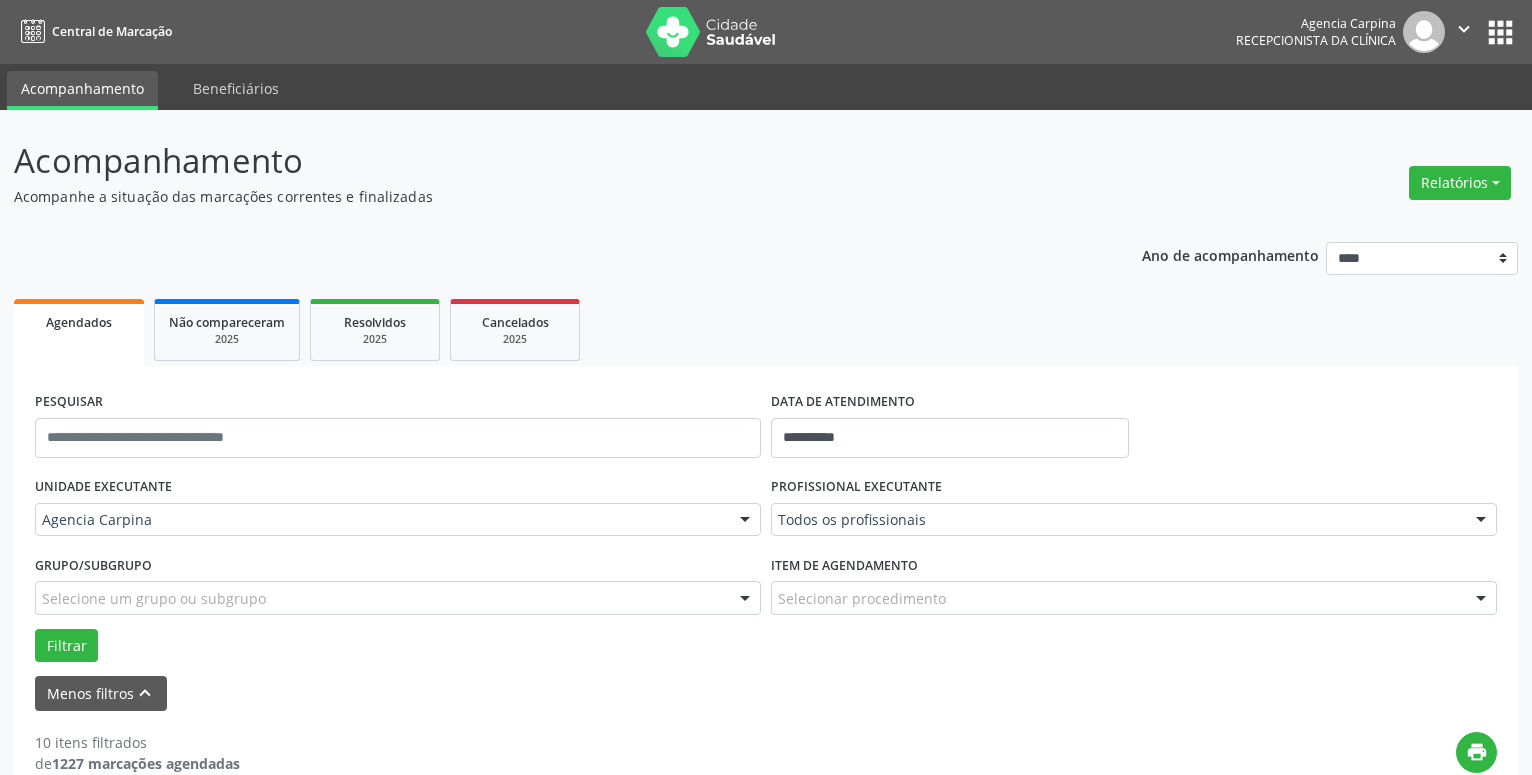 click at bounding box center (1481, 521) 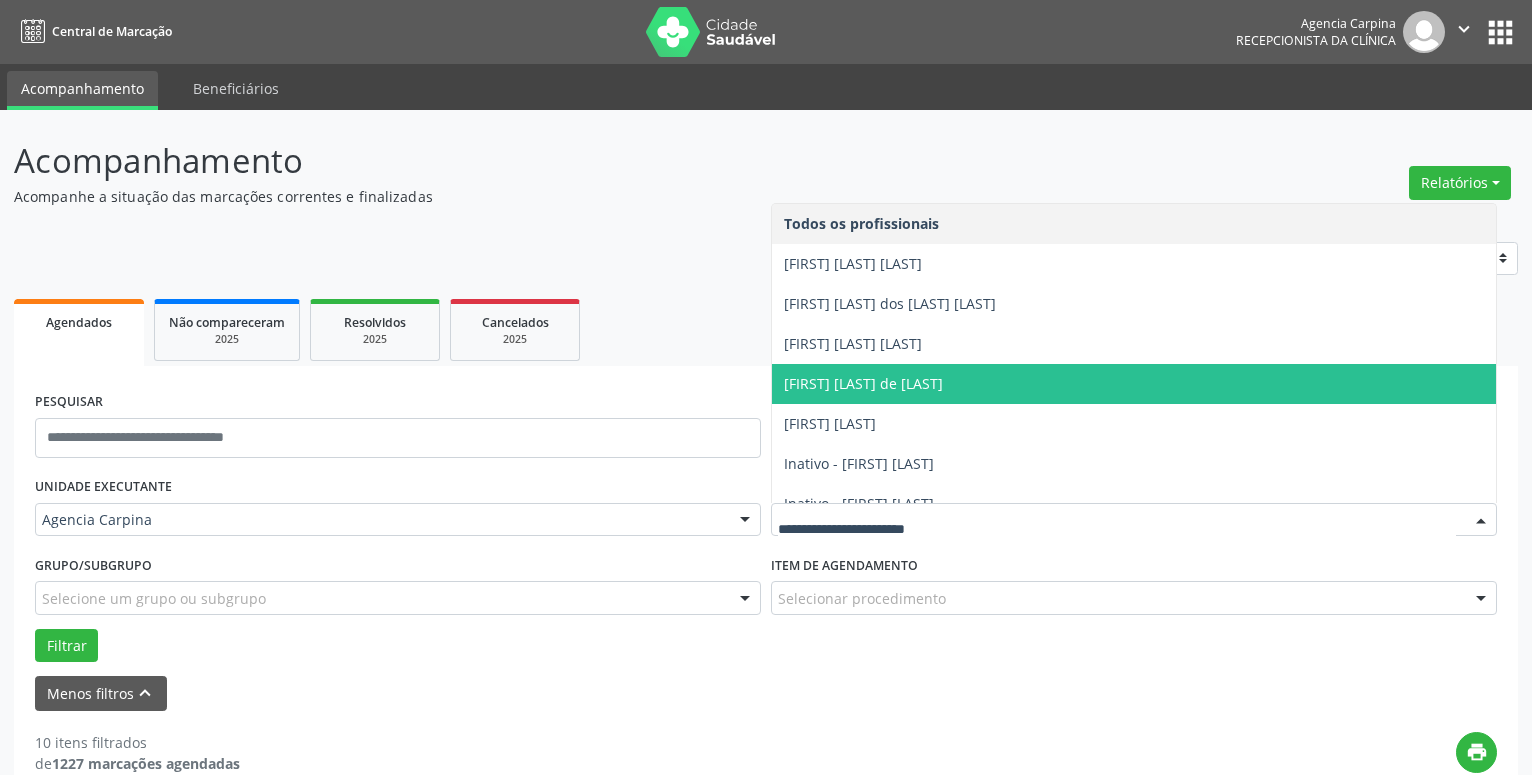 click on "[FIRST] [LAST] de [LAST]" at bounding box center [1134, 384] 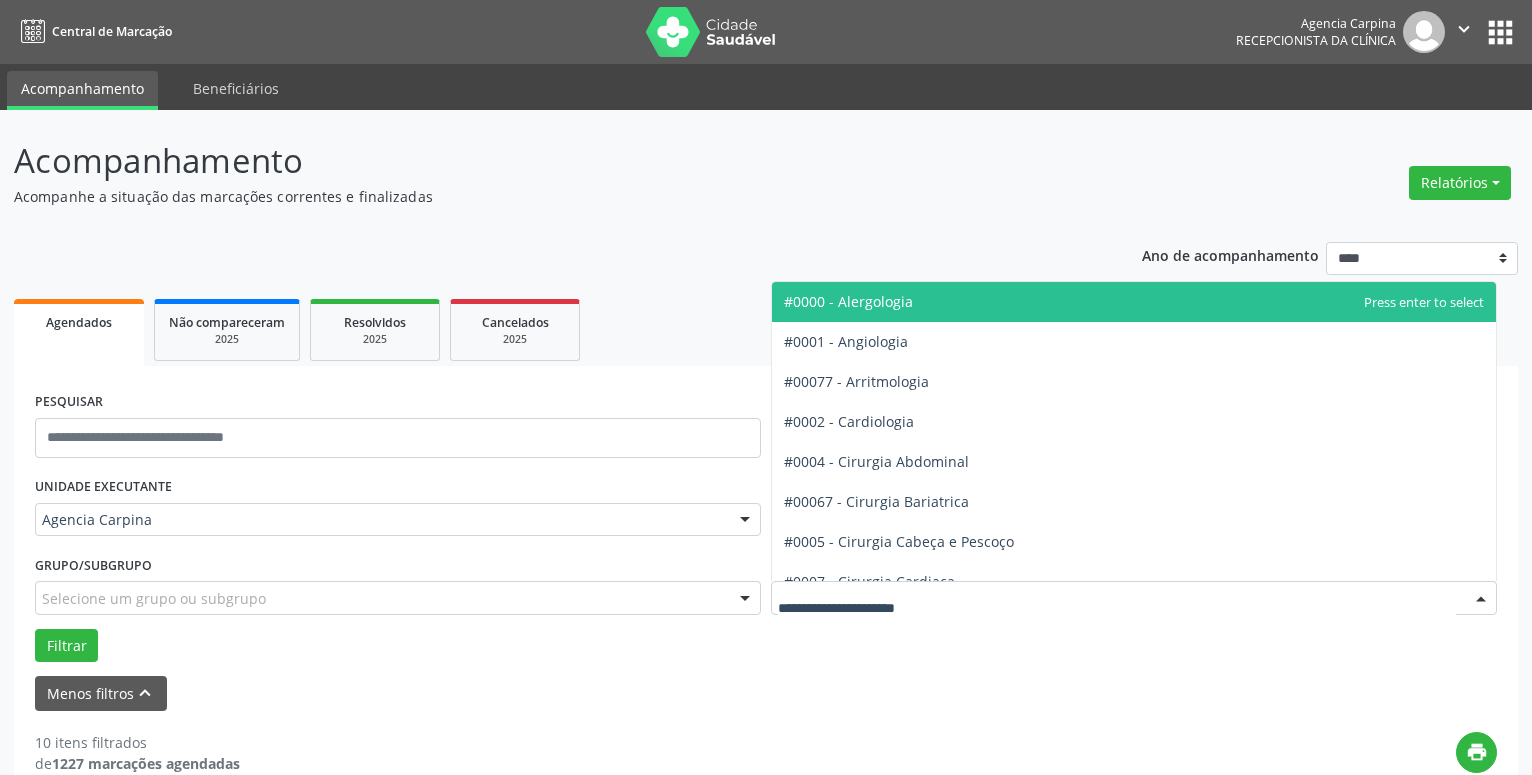 click at bounding box center [1481, 599] 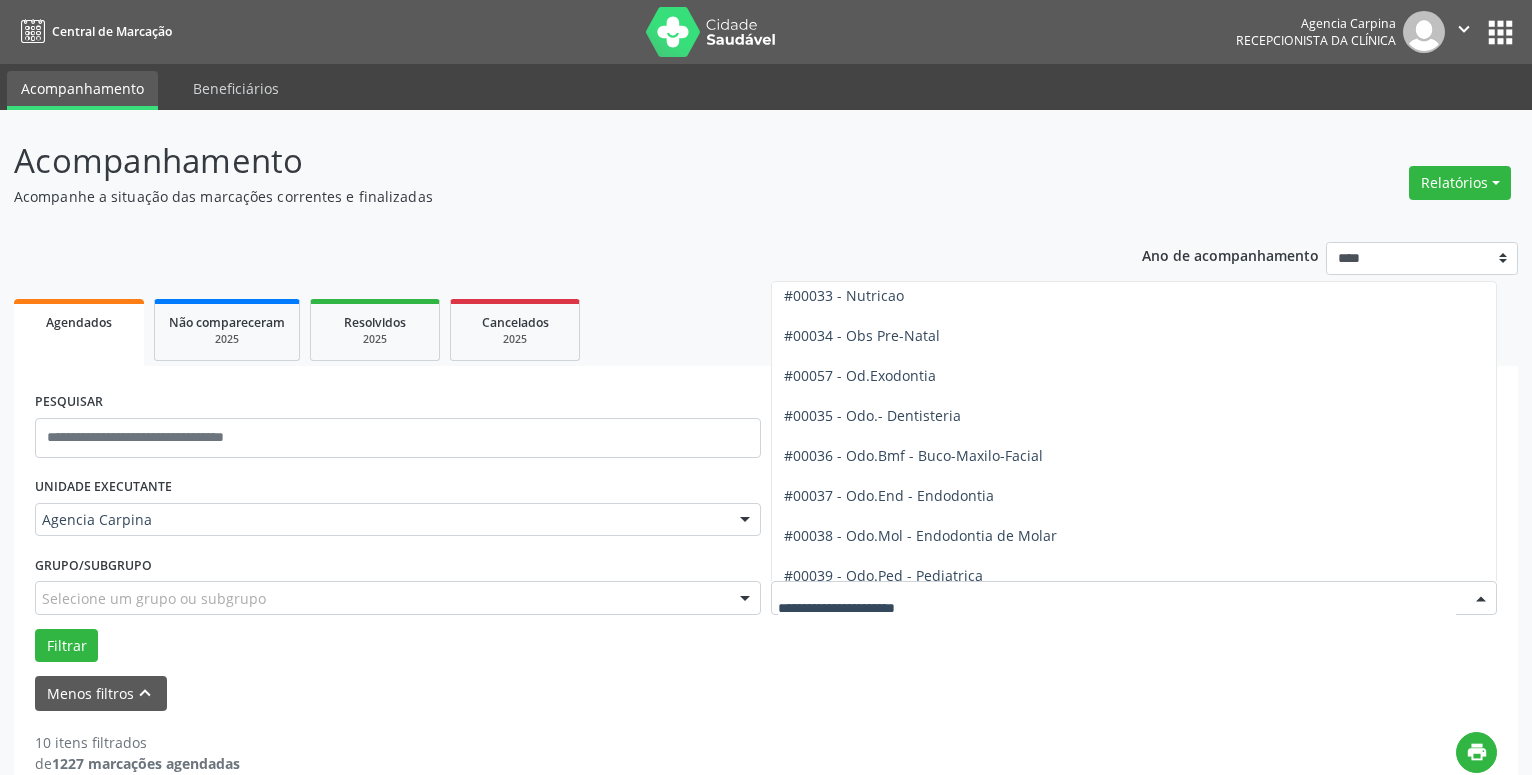 scroll, scrollTop: 1938, scrollLeft: 0, axis: vertical 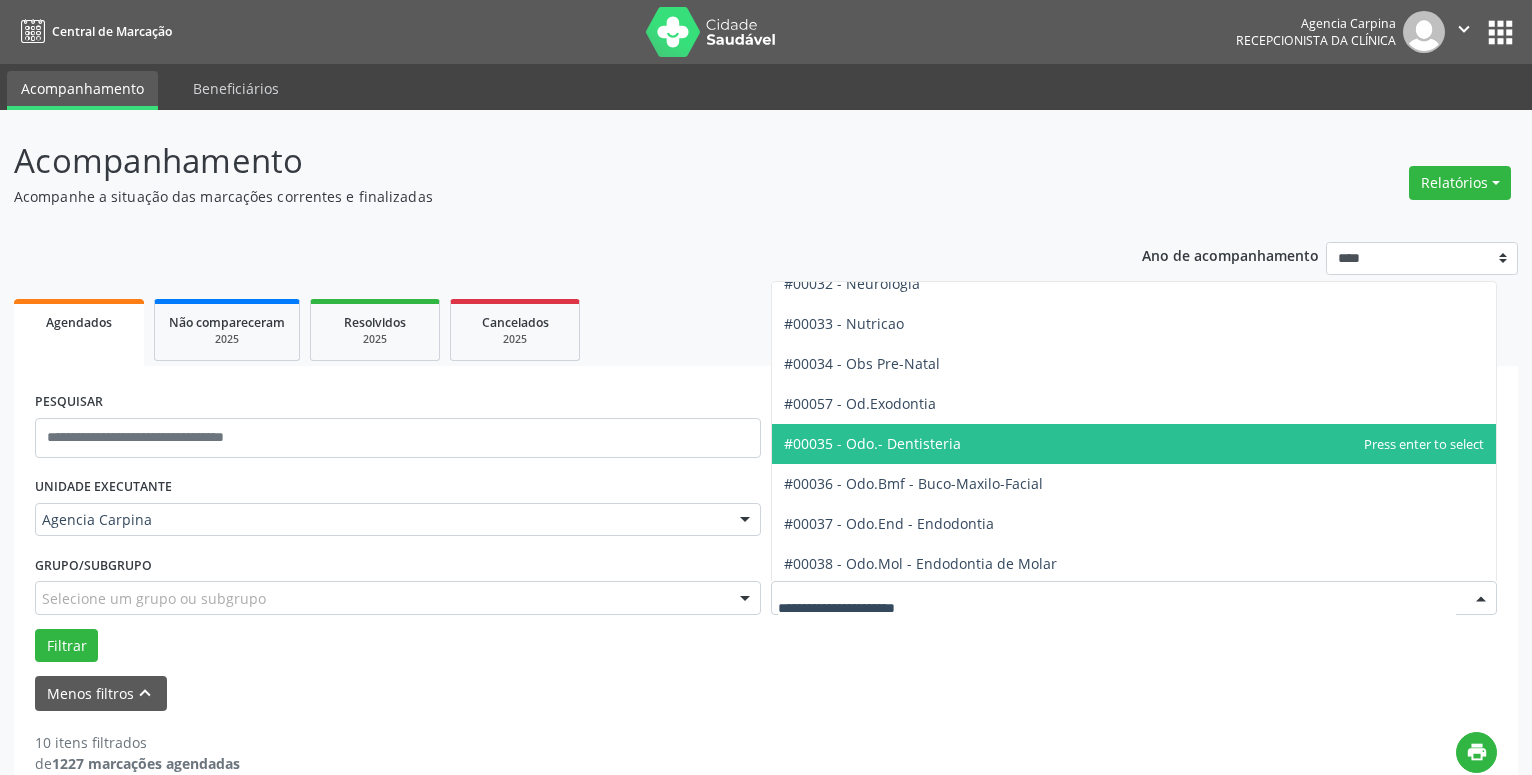 click on "#00035 - Odo.- Dentisteria" at bounding box center (1134, 444) 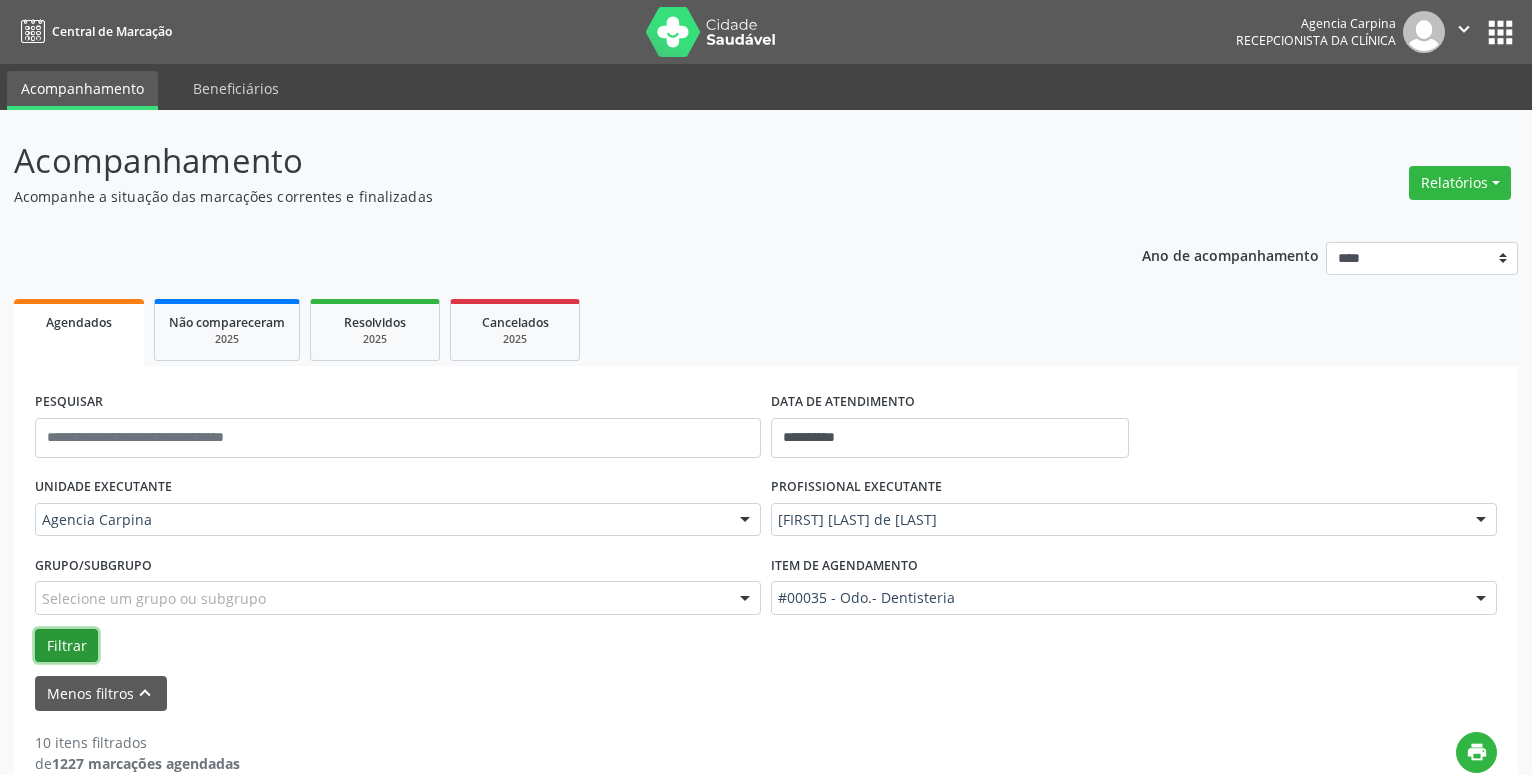 click on "Filtrar" at bounding box center (66, 646) 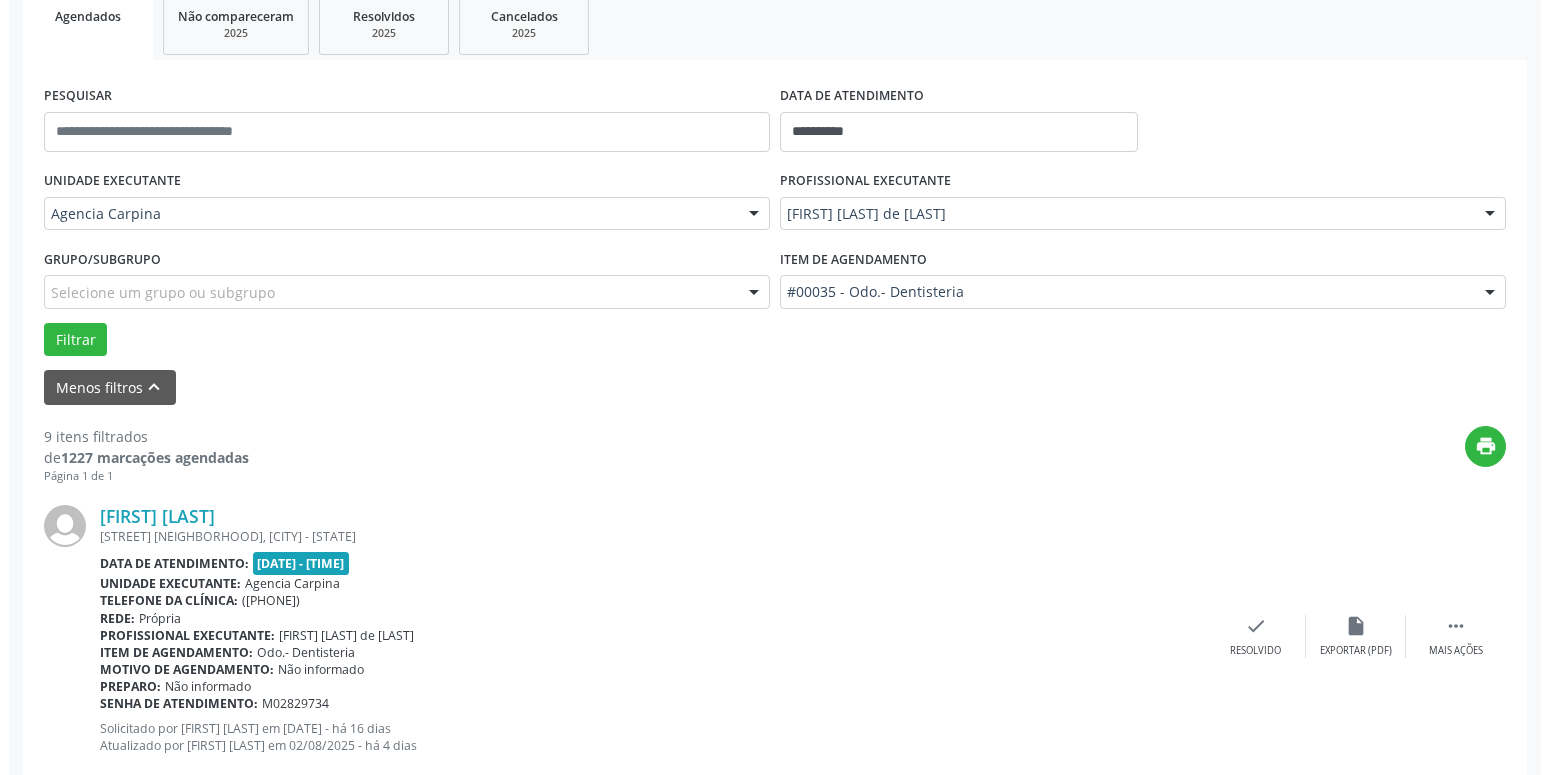 scroll, scrollTop: 408, scrollLeft: 0, axis: vertical 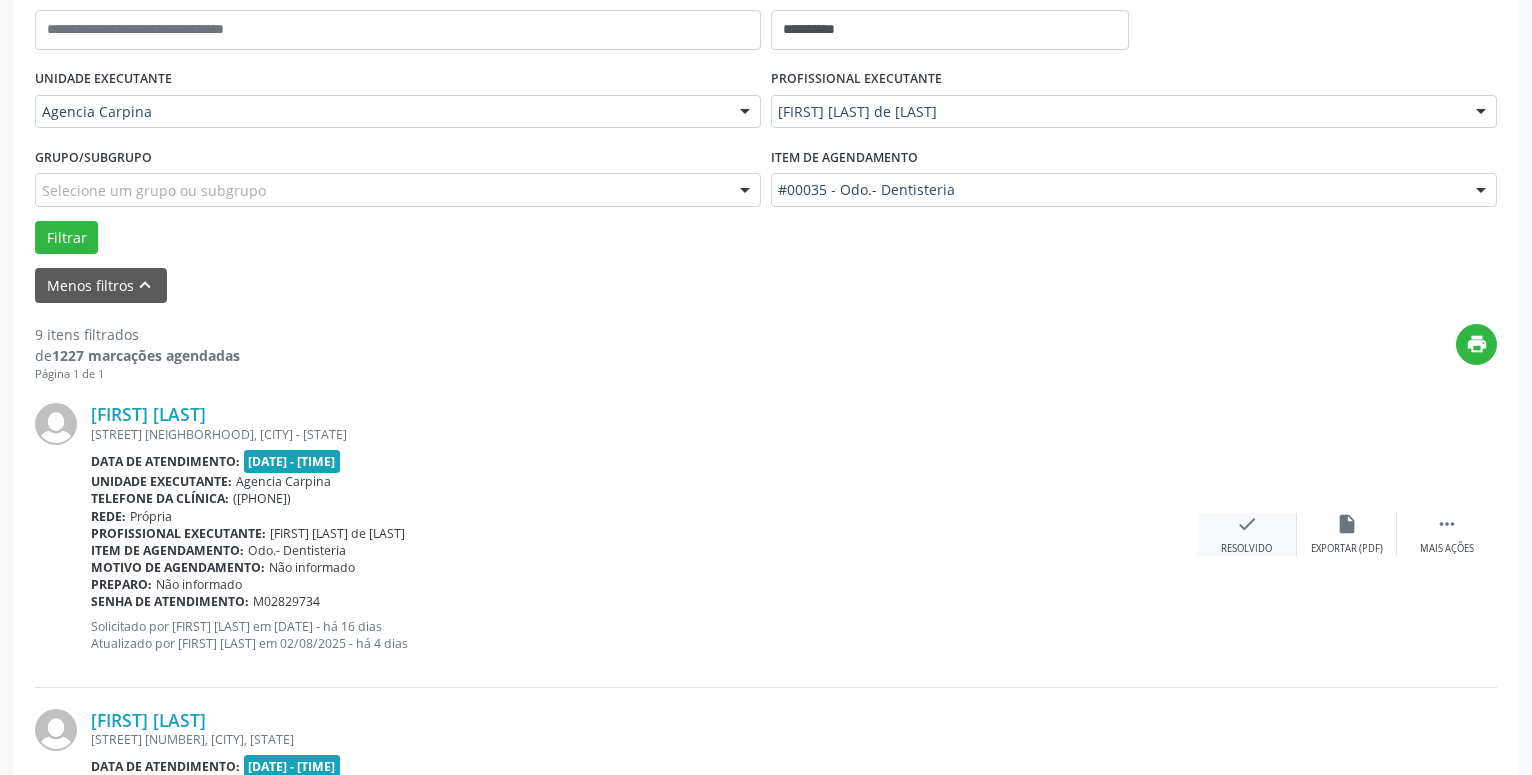 click on "check" at bounding box center (1247, 524) 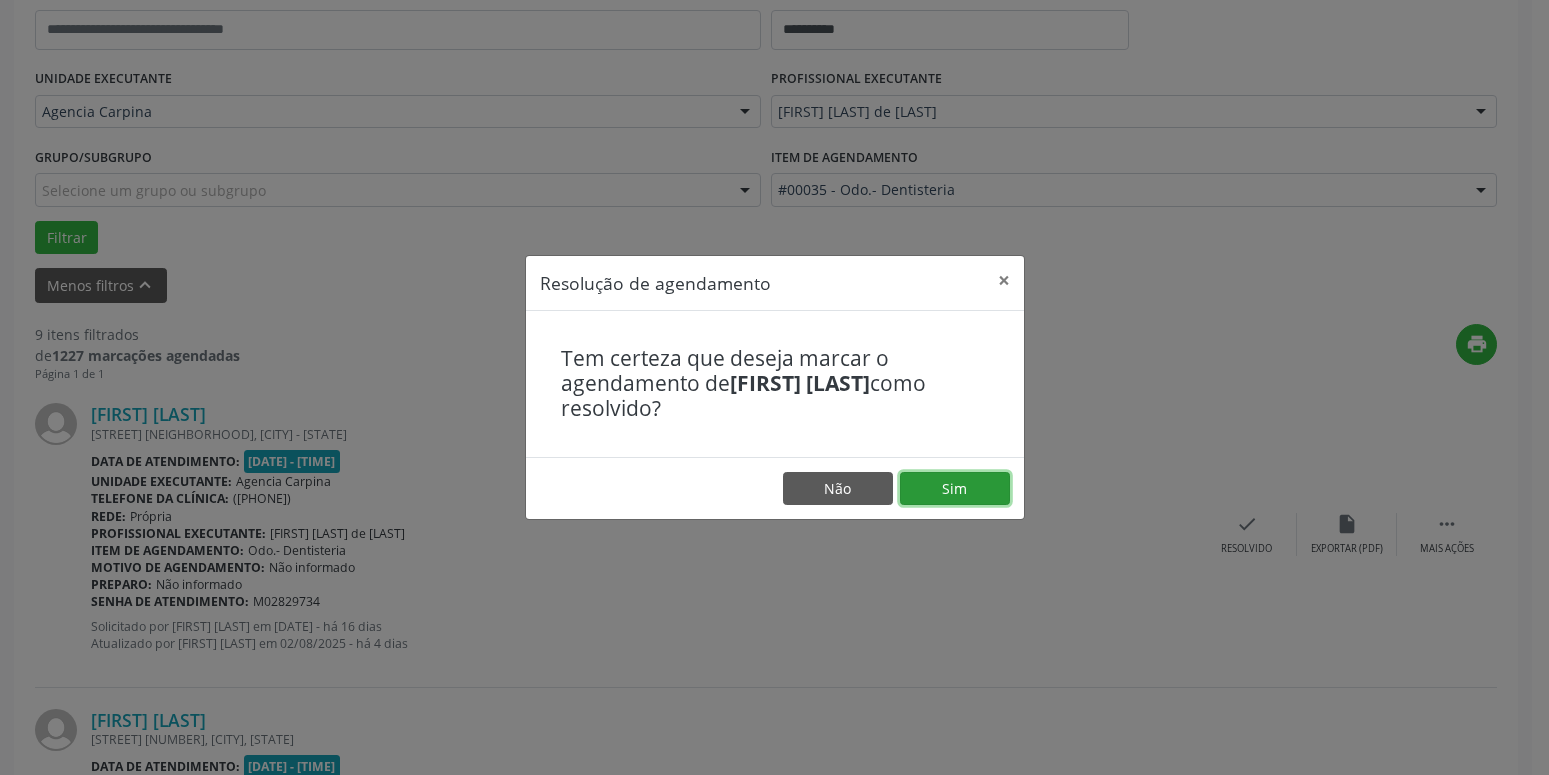 click on "Sim" at bounding box center [955, 489] 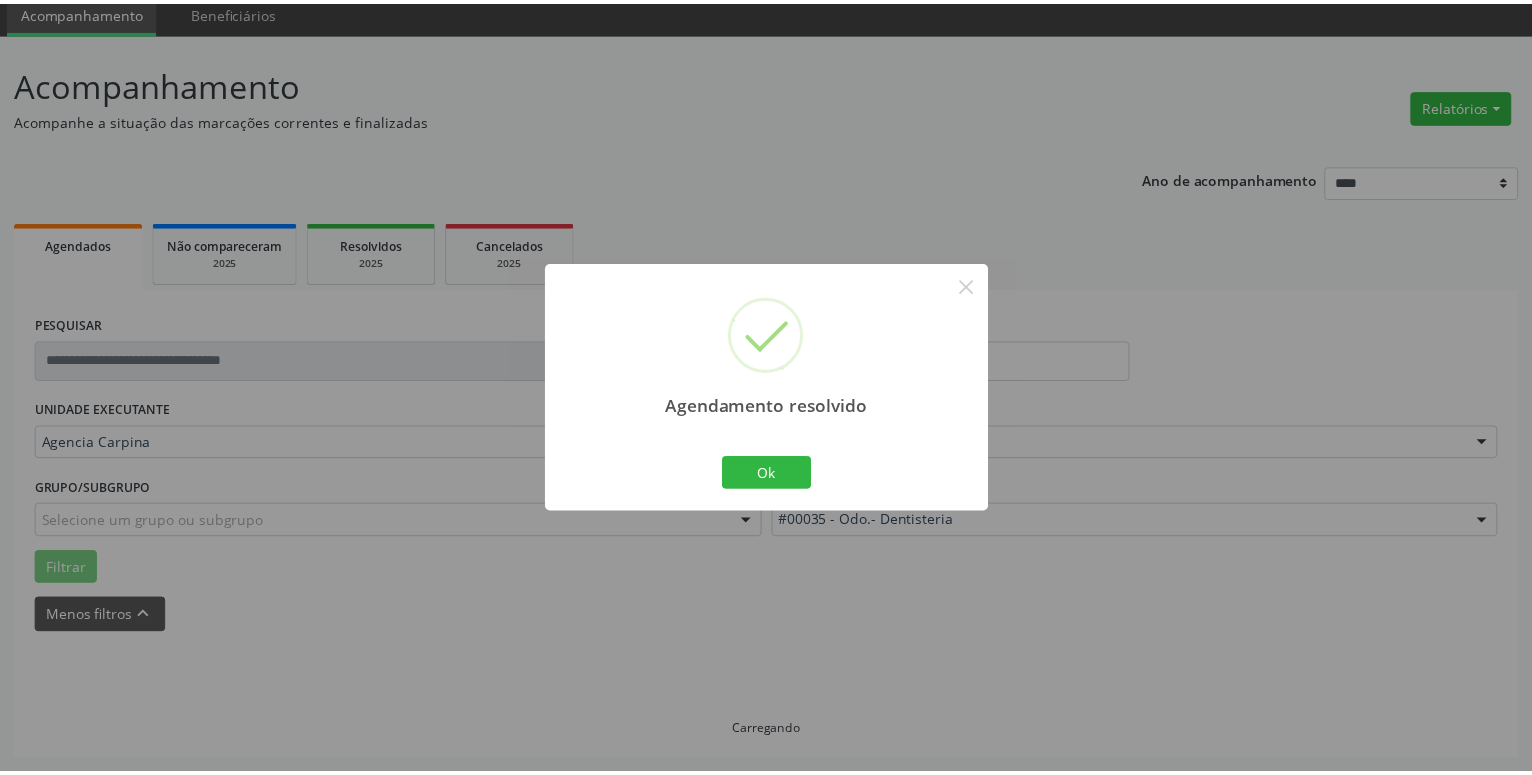 scroll, scrollTop: 77, scrollLeft: 0, axis: vertical 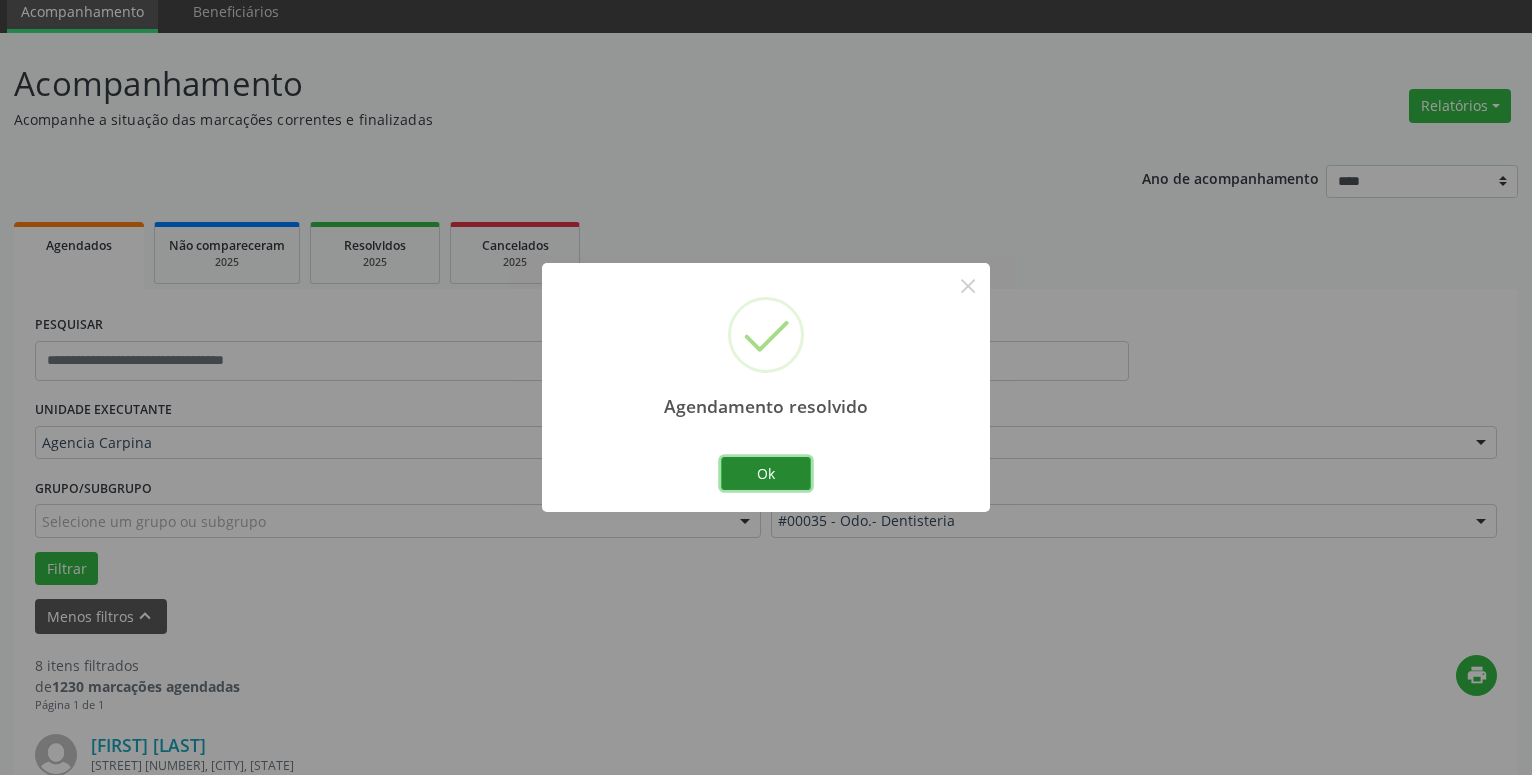 click on "Ok" at bounding box center (766, 474) 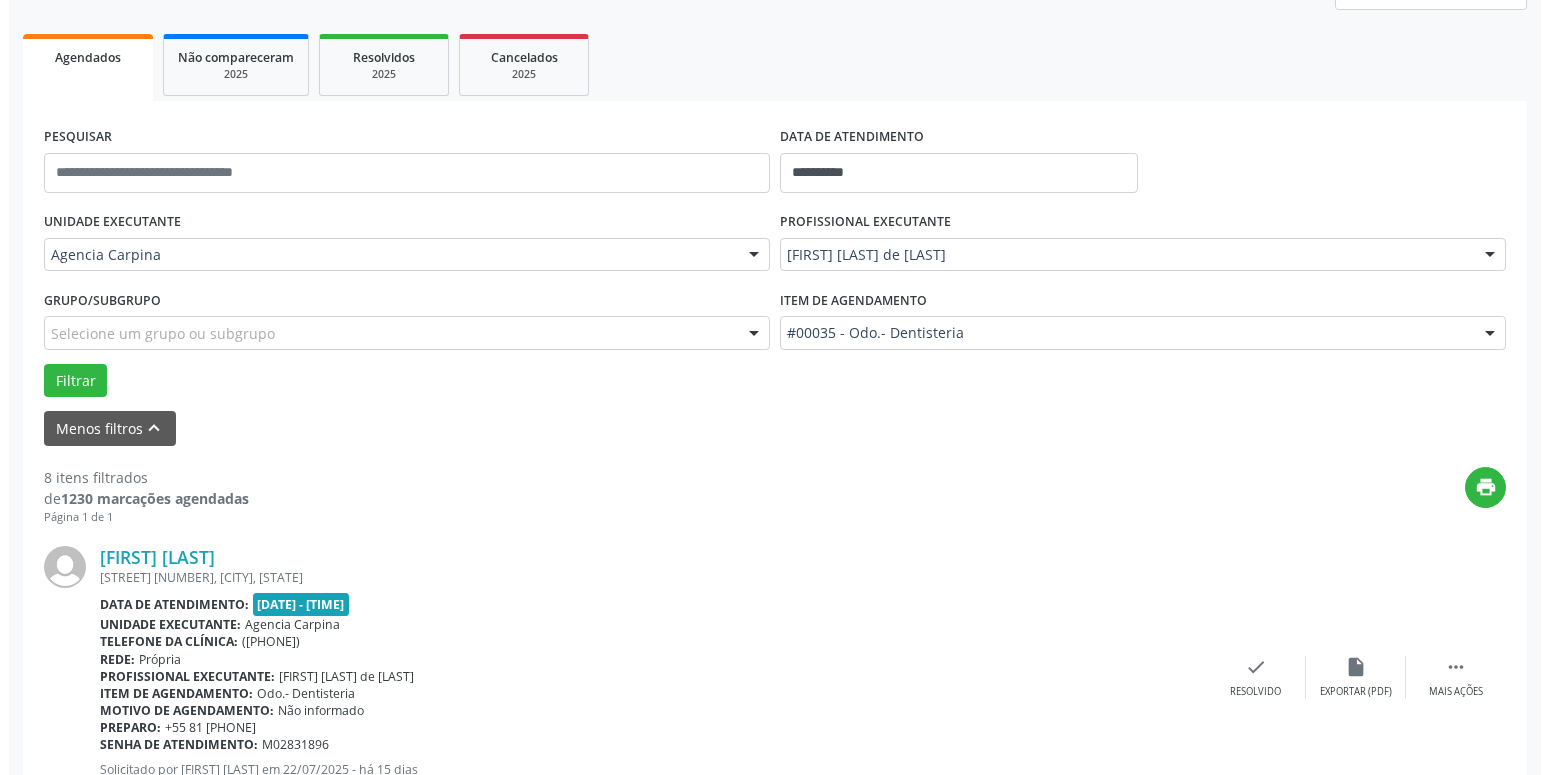 scroll, scrollTop: 281, scrollLeft: 0, axis: vertical 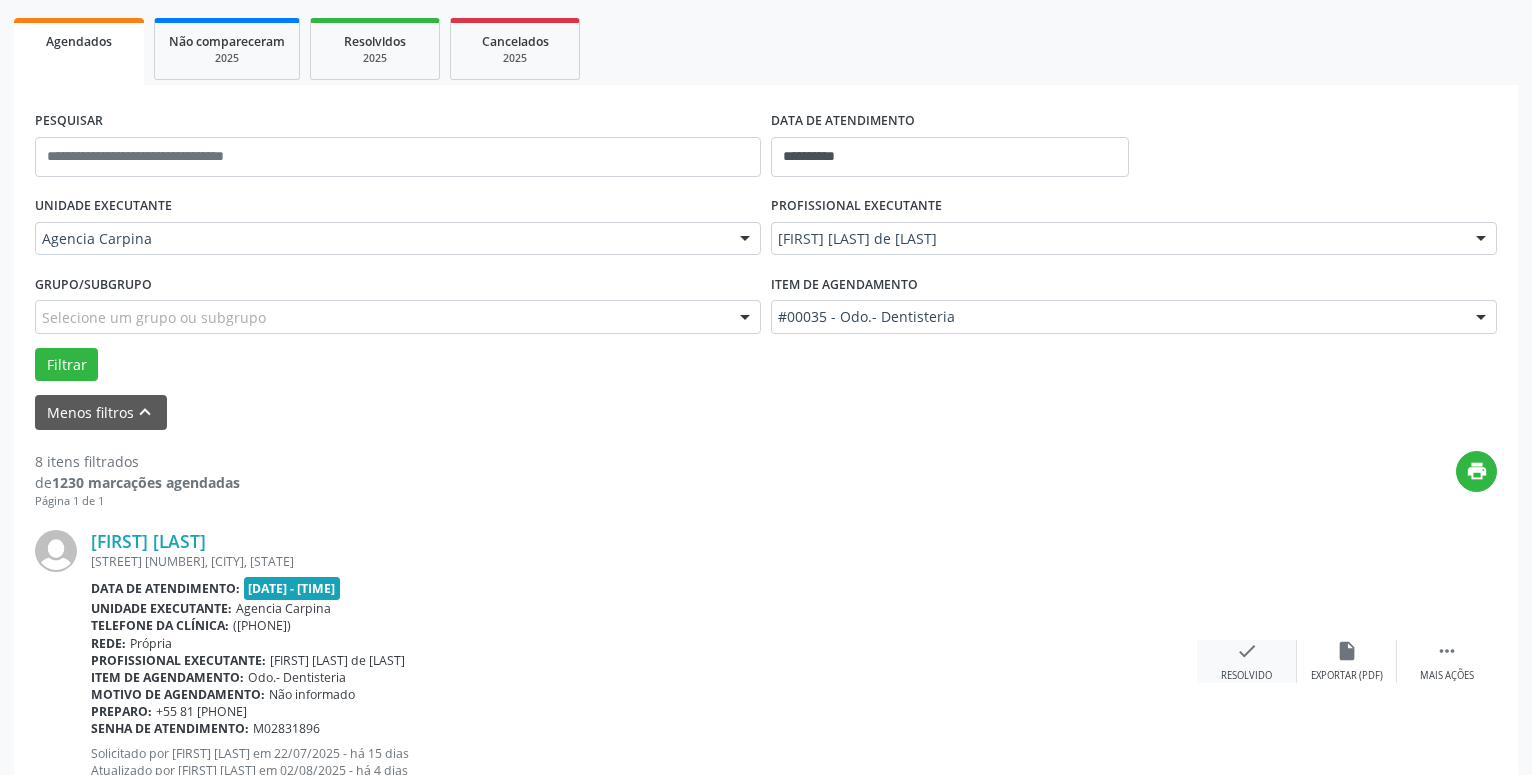 click on "check" at bounding box center (1247, 651) 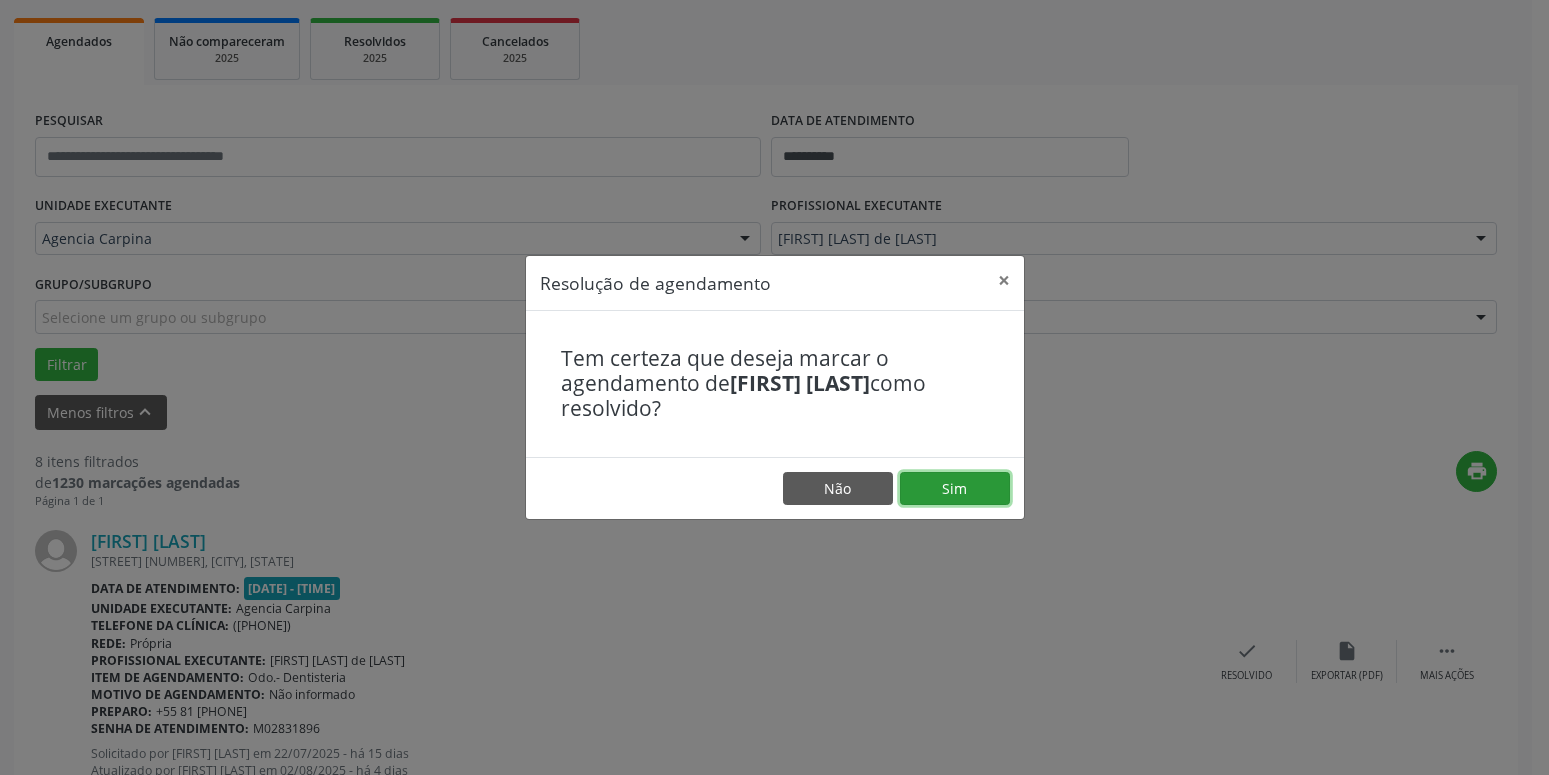 click on "Sim" at bounding box center (955, 489) 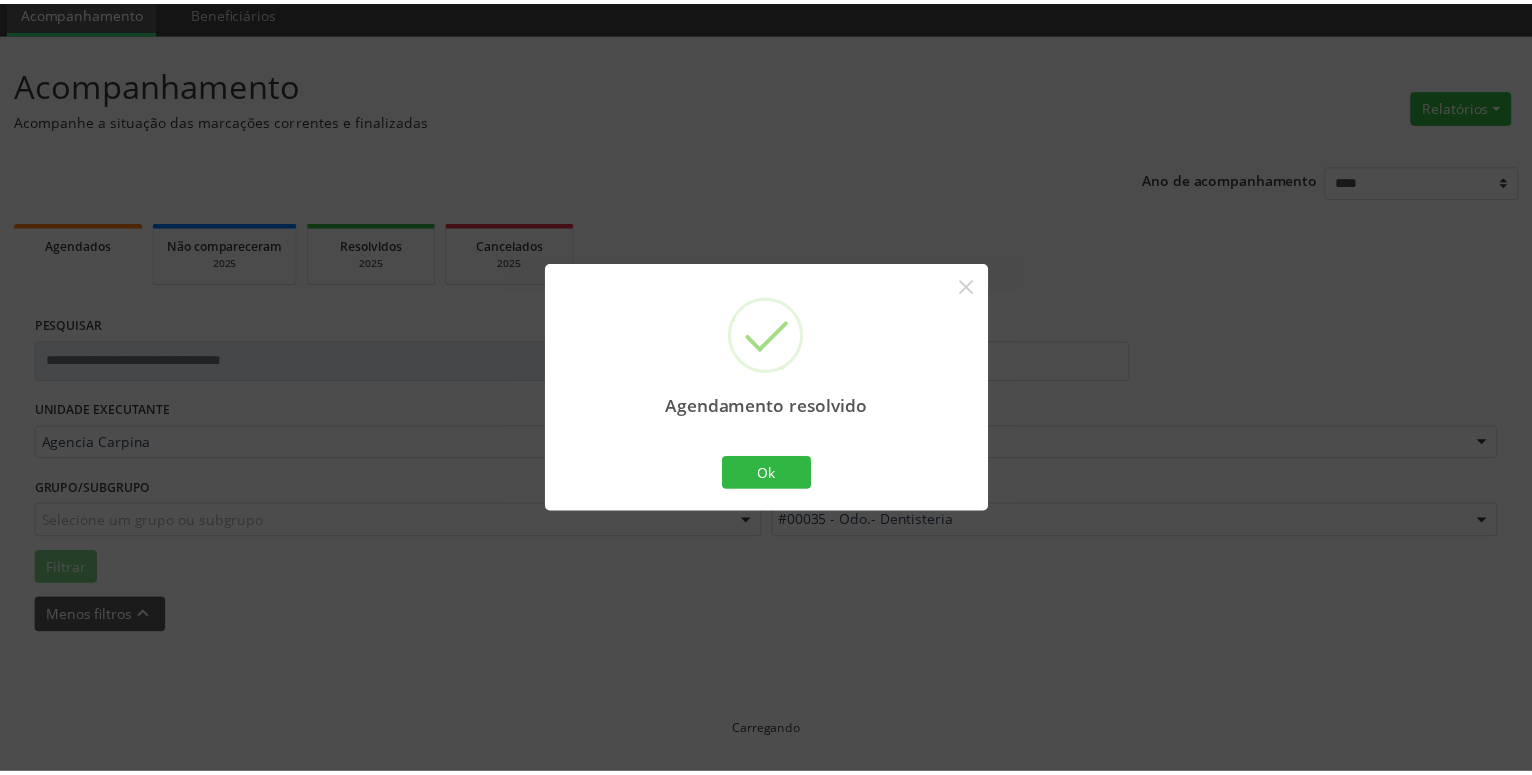 scroll, scrollTop: 77, scrollLeft: 0, axis: vertical 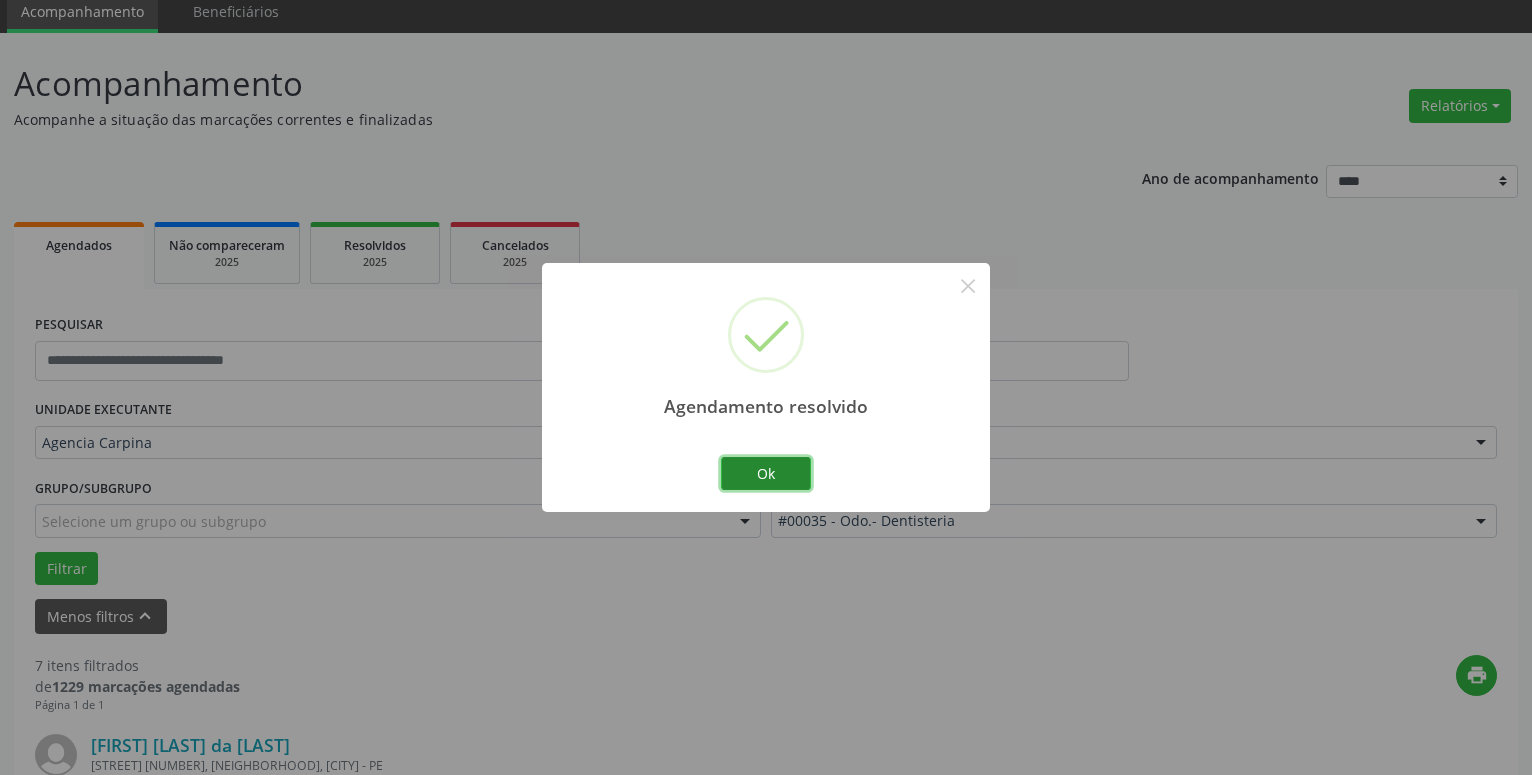 click on "Ok" at bounding box center [766, 474] 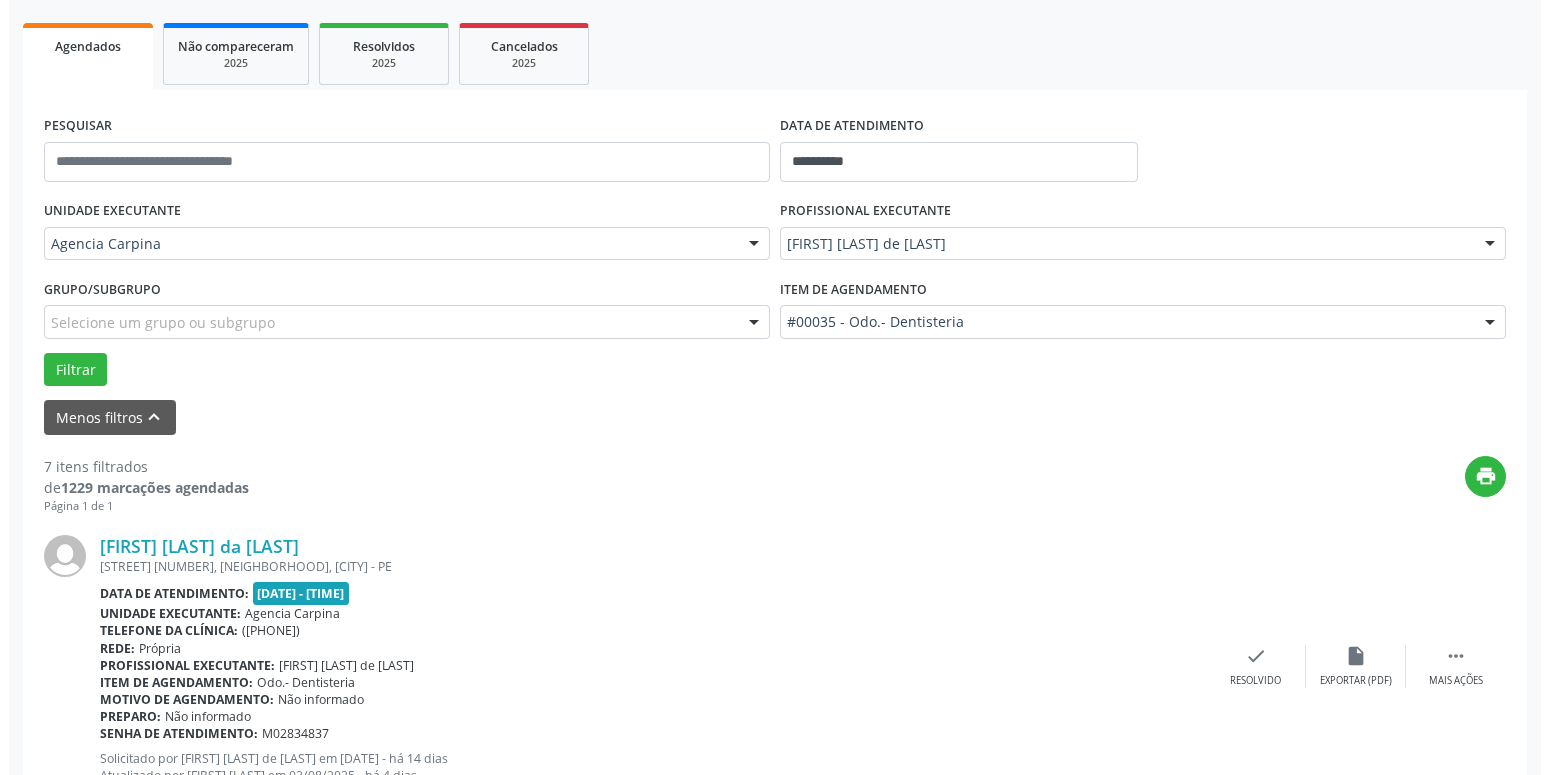 scroll, scrollTop: 281, scrollLeft: 0, axis: vertical 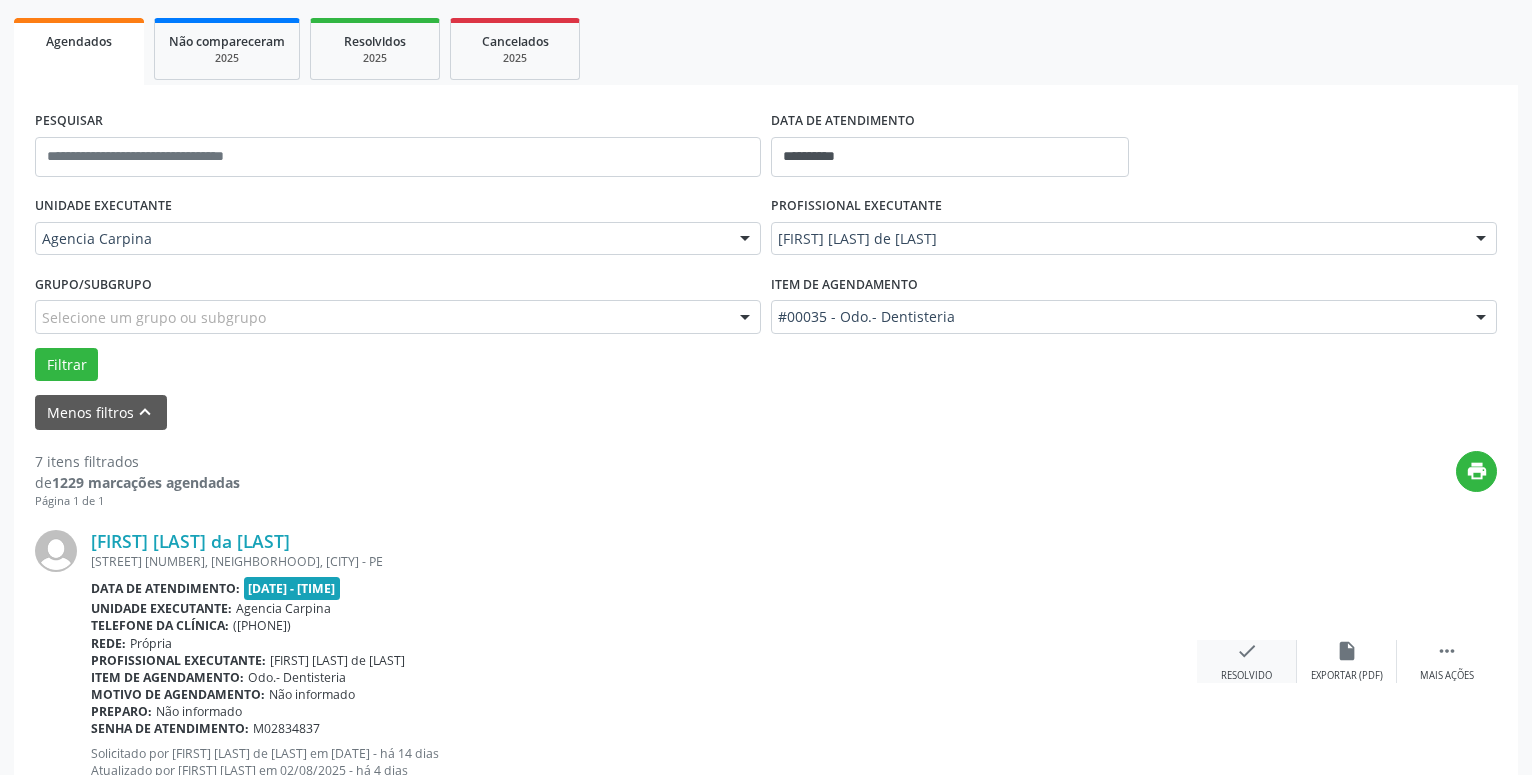 click on "check" at bounding box center [1247, 651] 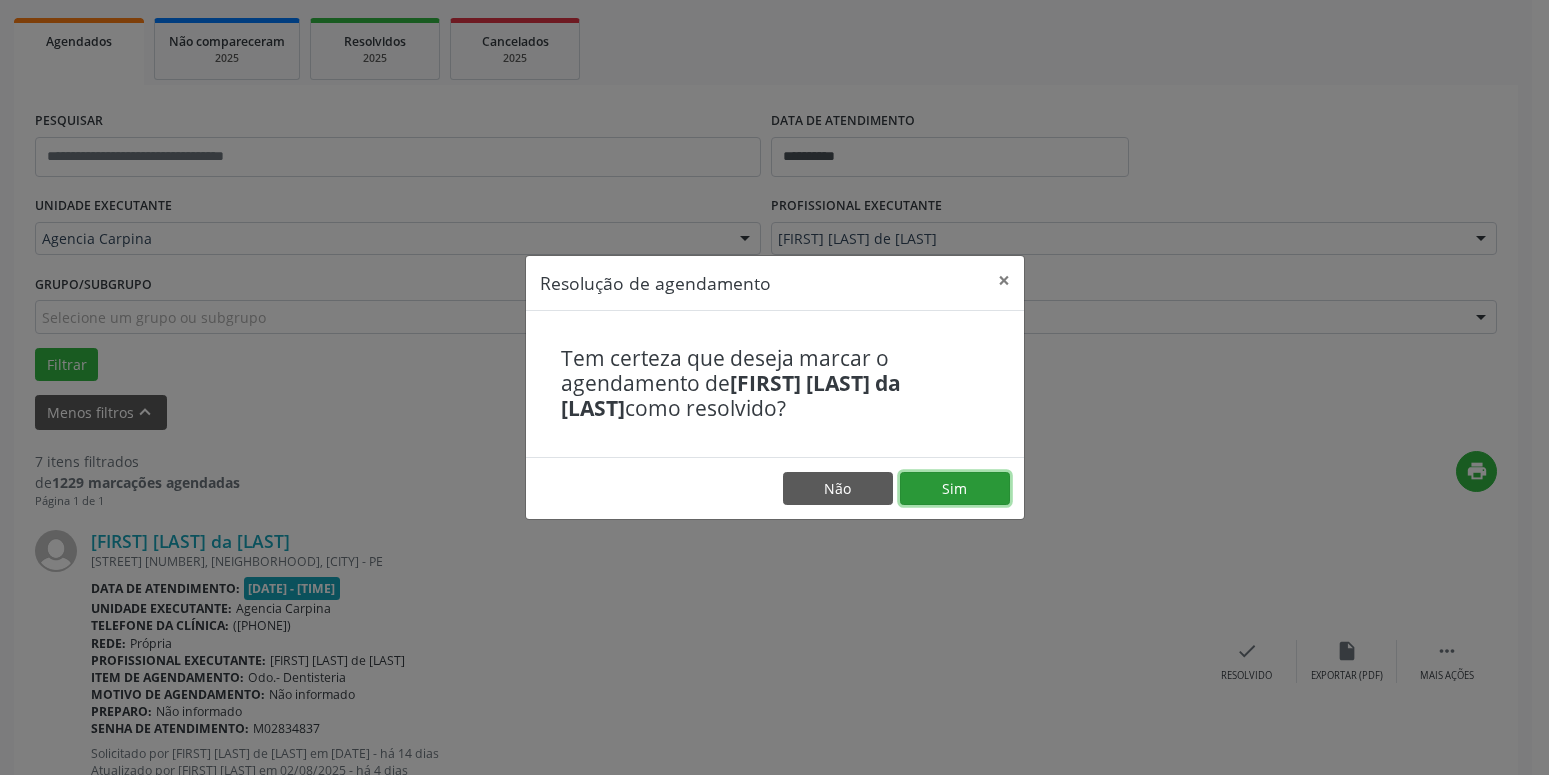 click on "Sim" at bounding box center [955, 489] 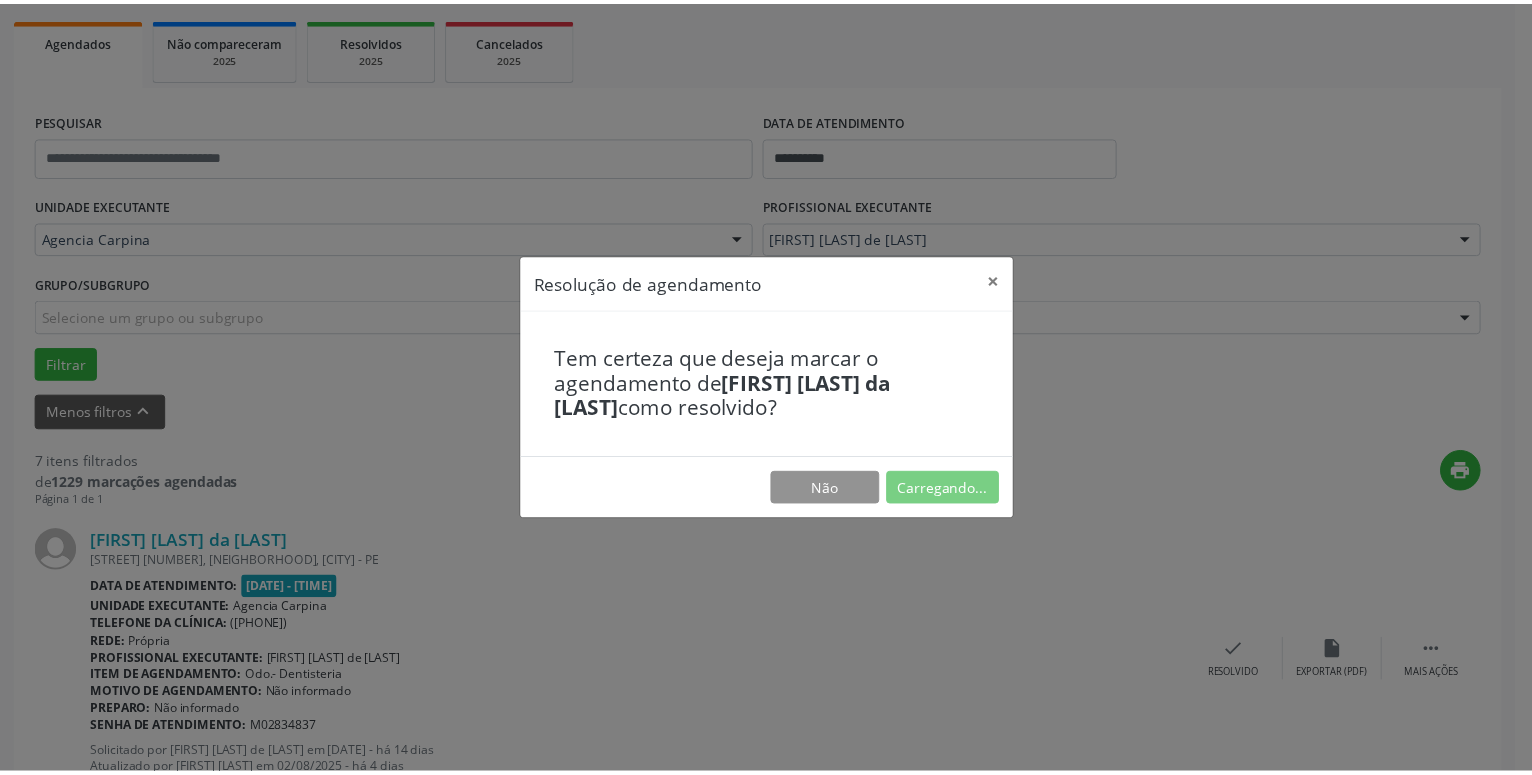 scroll, scrollTop: 77, scrollLeft: 0, axis: vertical 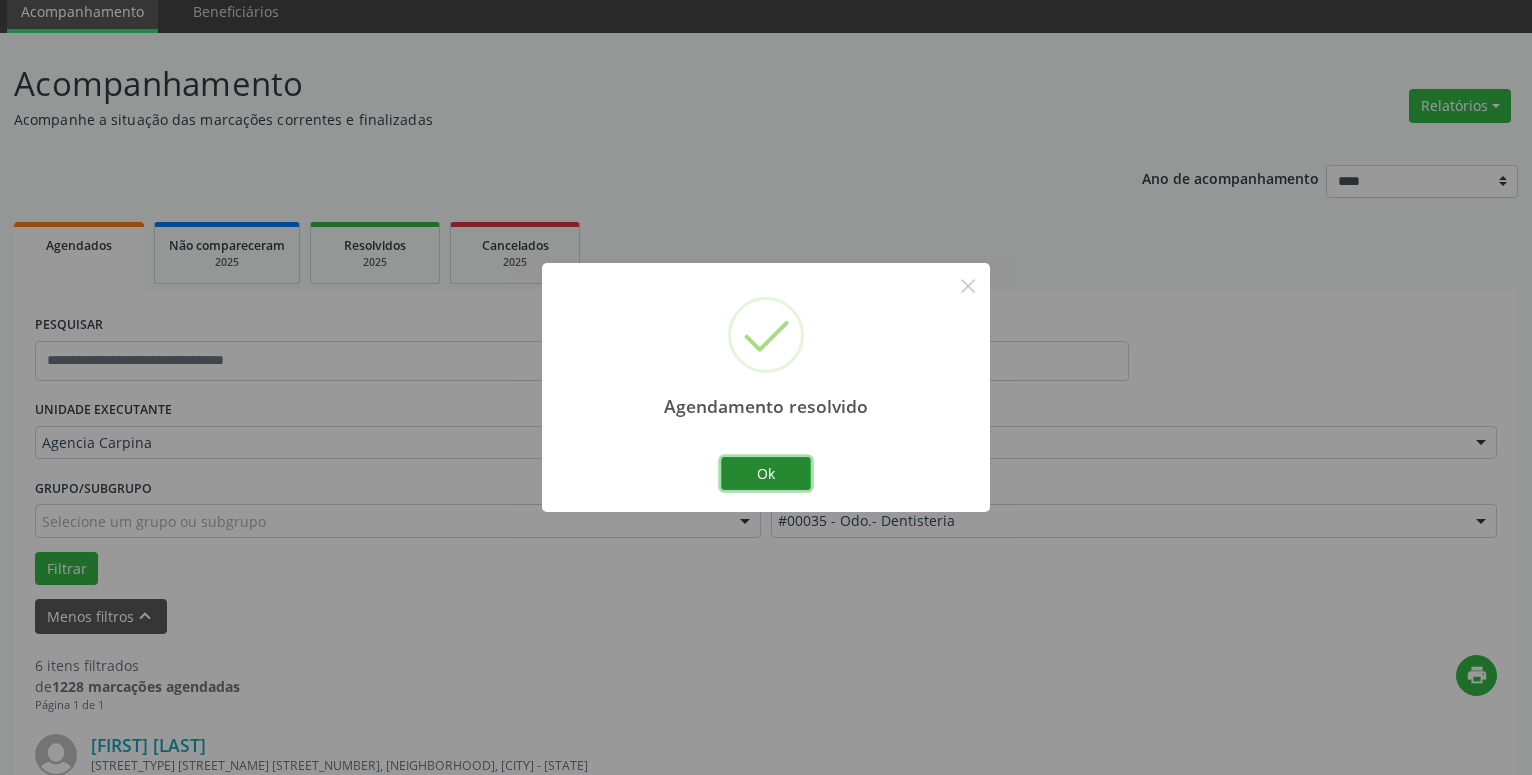 click on "Ok" at bounding box center [766, 474] 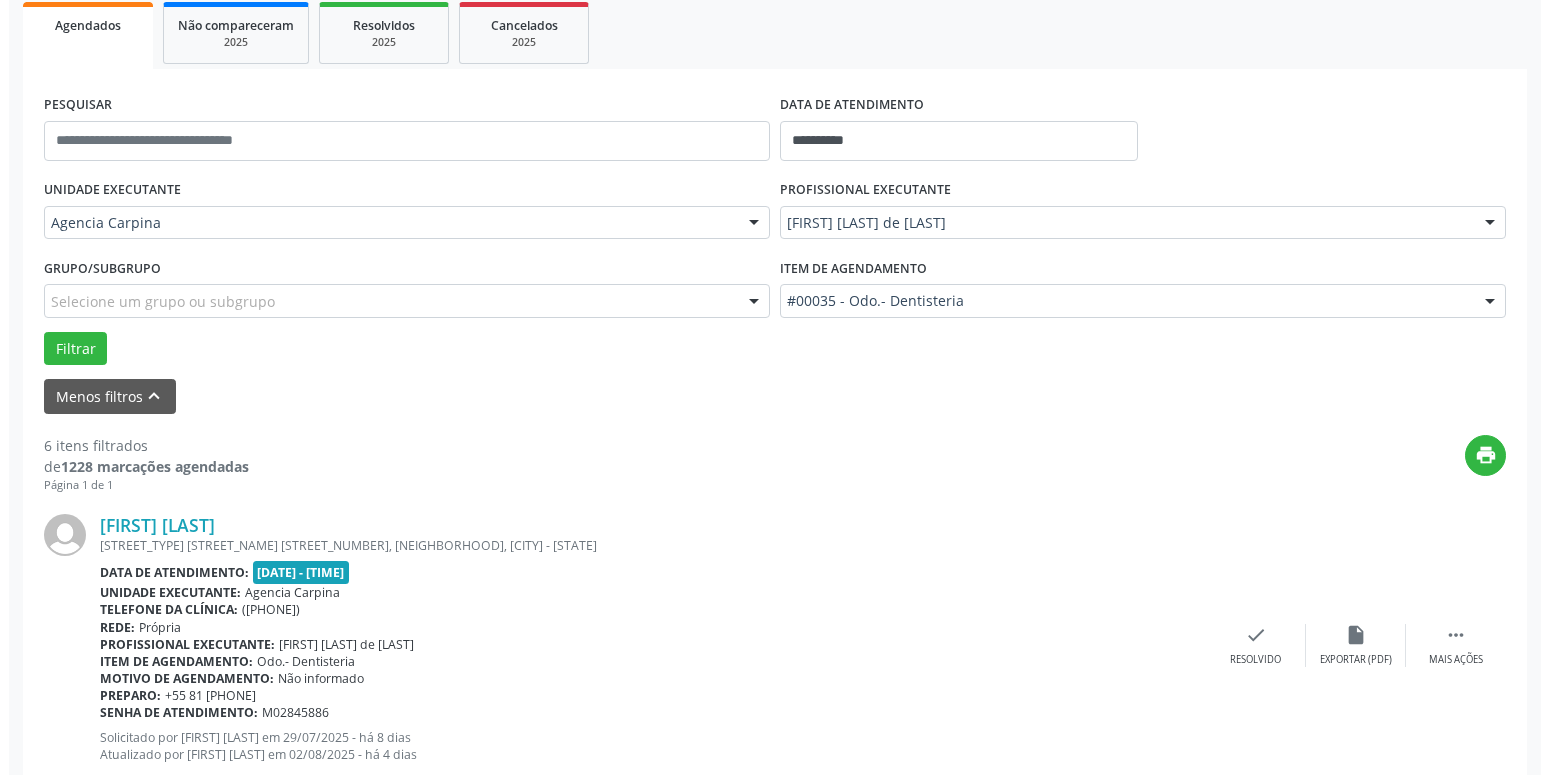 scroll, scrollTop: 383, scrollLeft: 0, axis: vertical 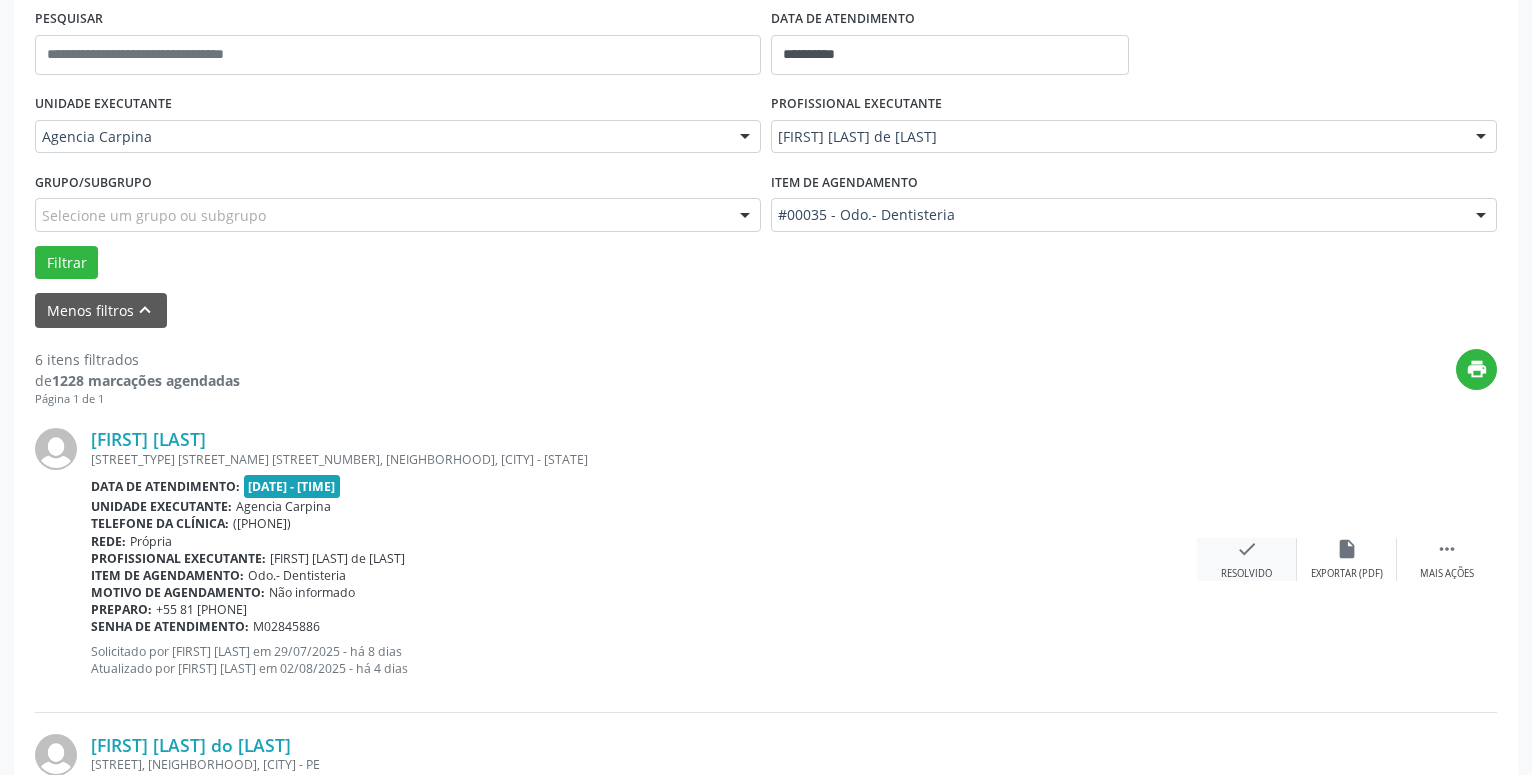 click on "Resolvido" at bounding box center [1246, 574] 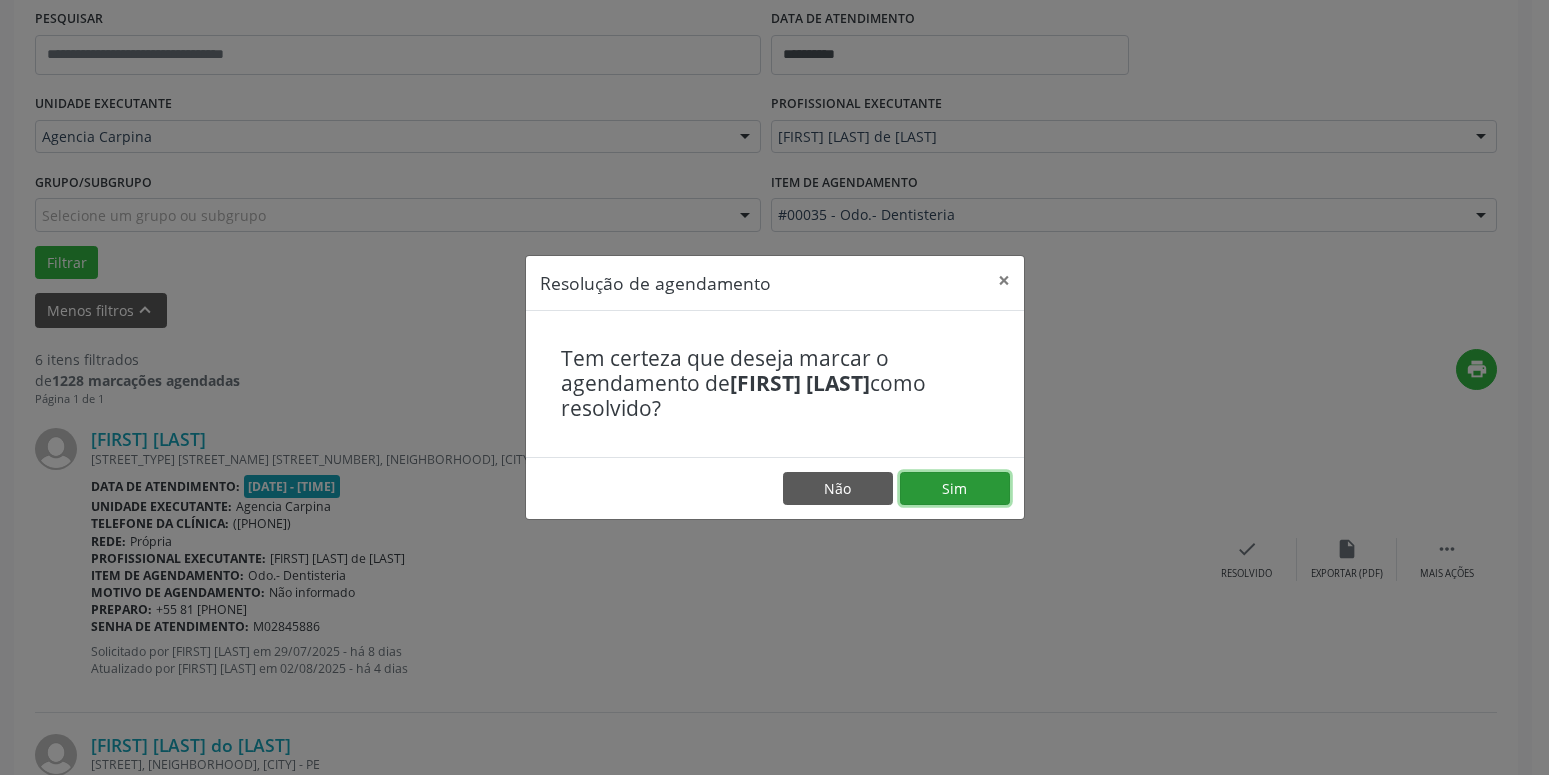 click on "Sim" at bounding box center [955, 489] 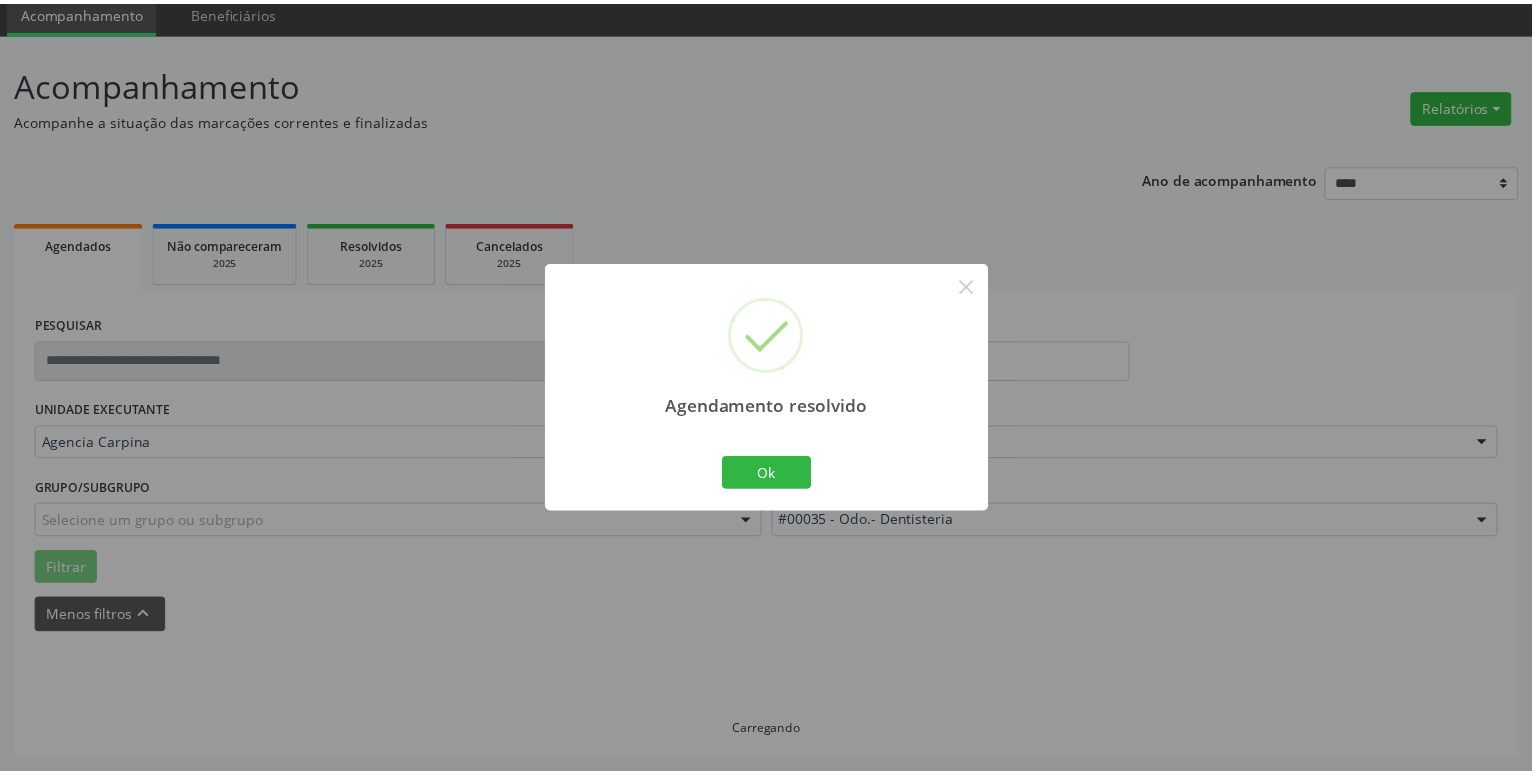 scroll, scrollTop: 77, scrollLeft: 0, axis: vertical 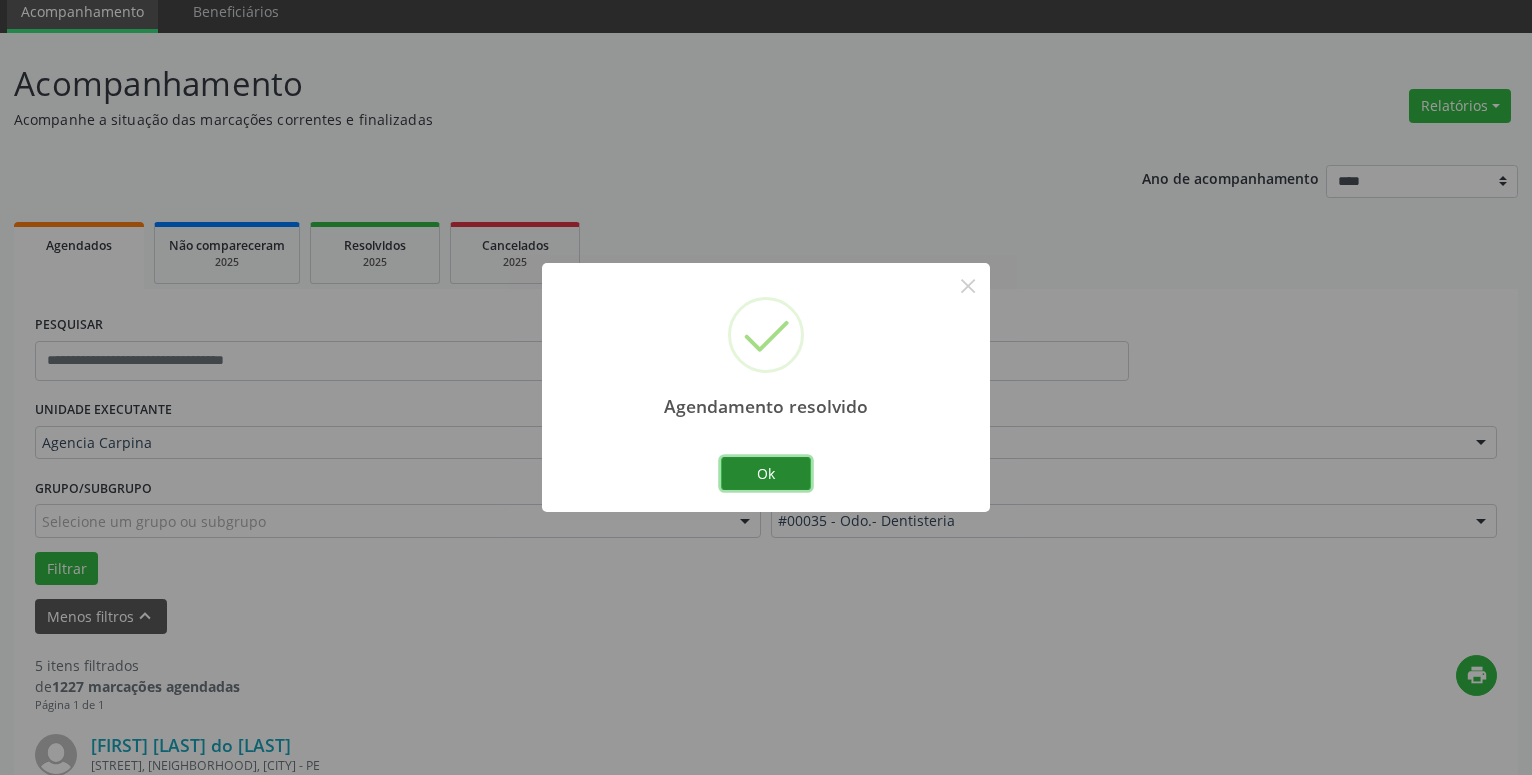 click on "Ok" at bounding box center (766, 474) 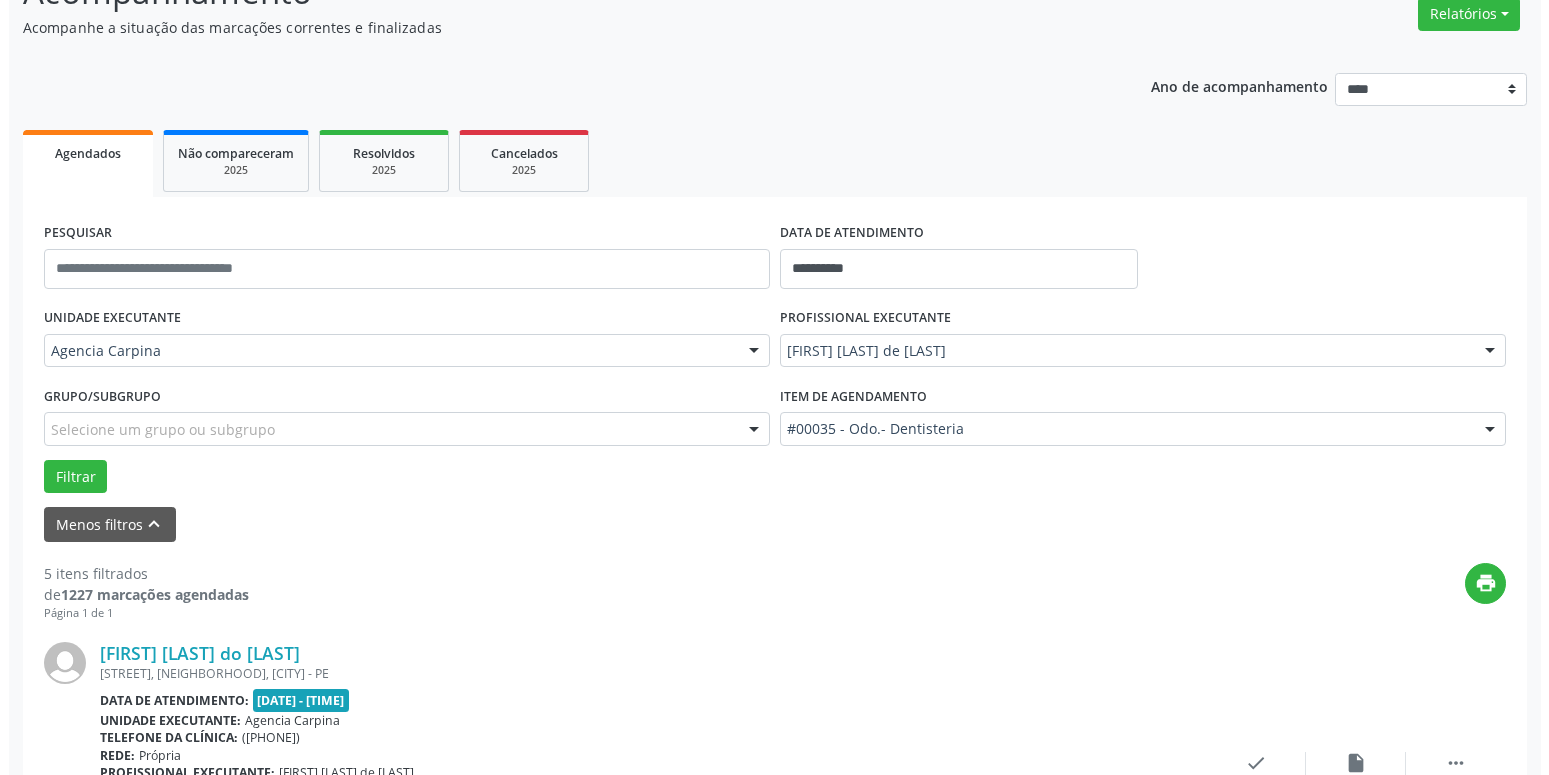 scroll, scrollTop: 281, scrollLeft: 0, axis: vertical 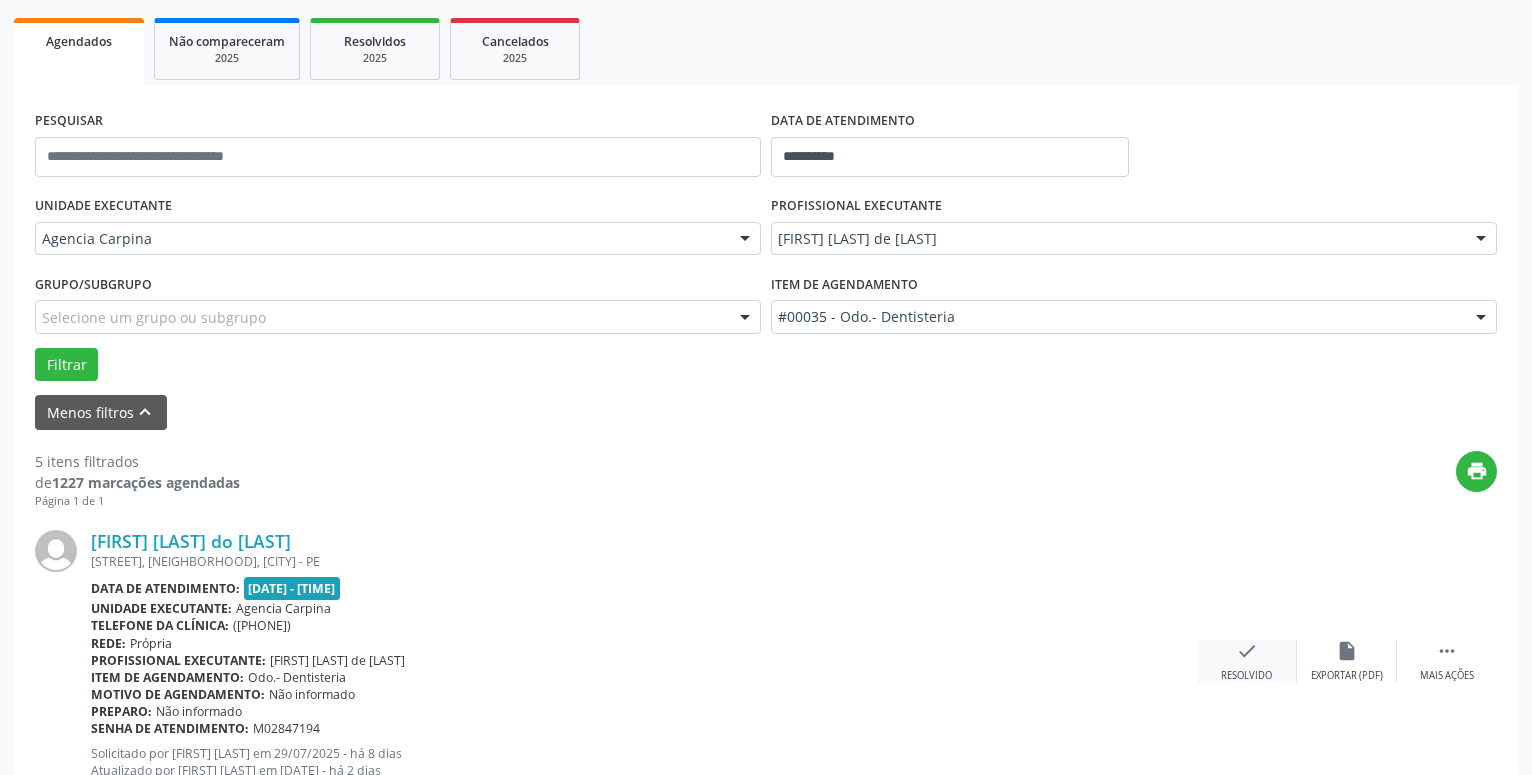 click on "check" at bounding box center [1247, 651] 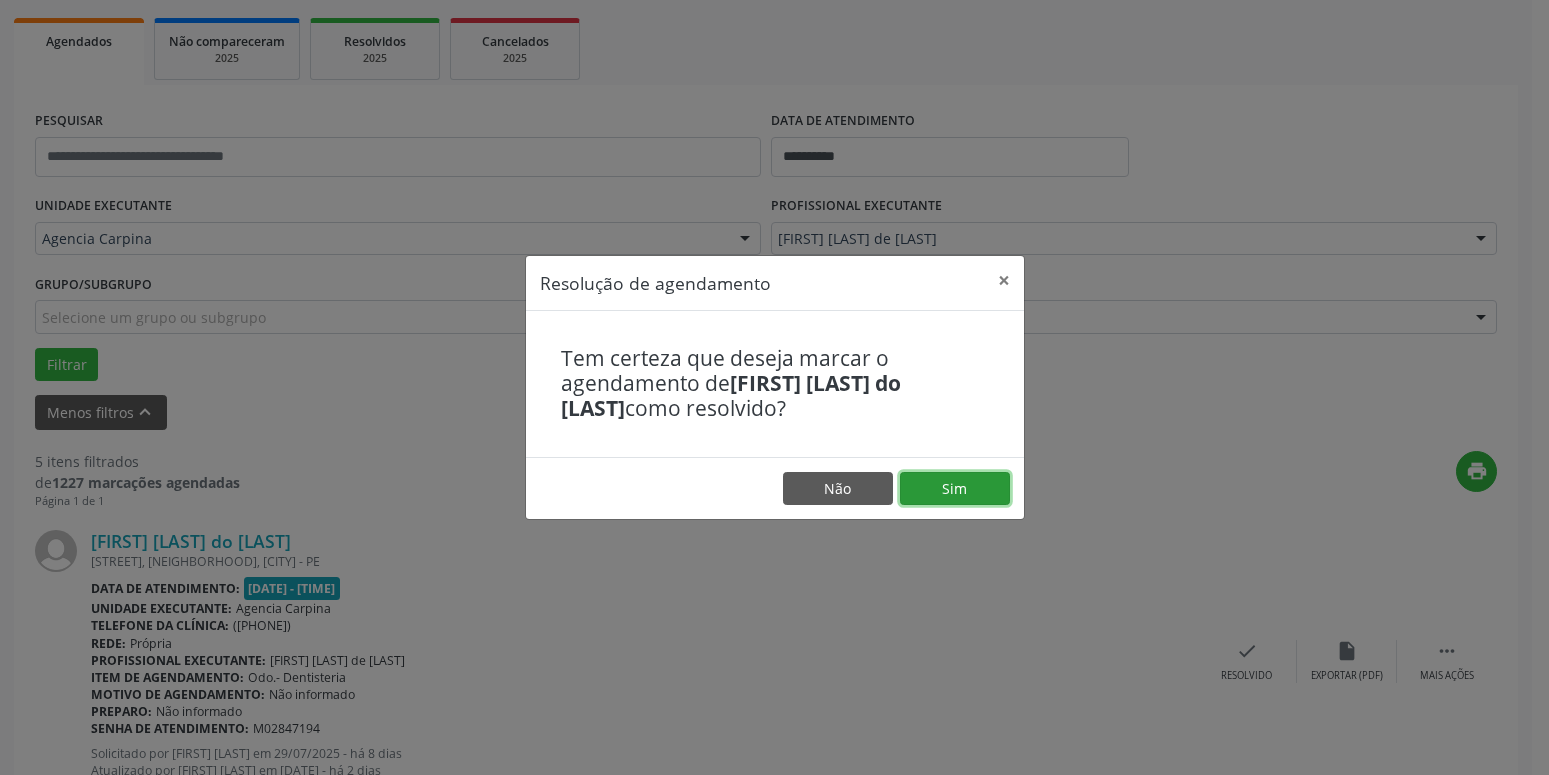click on "Sim" at bounding box center [955, 489] 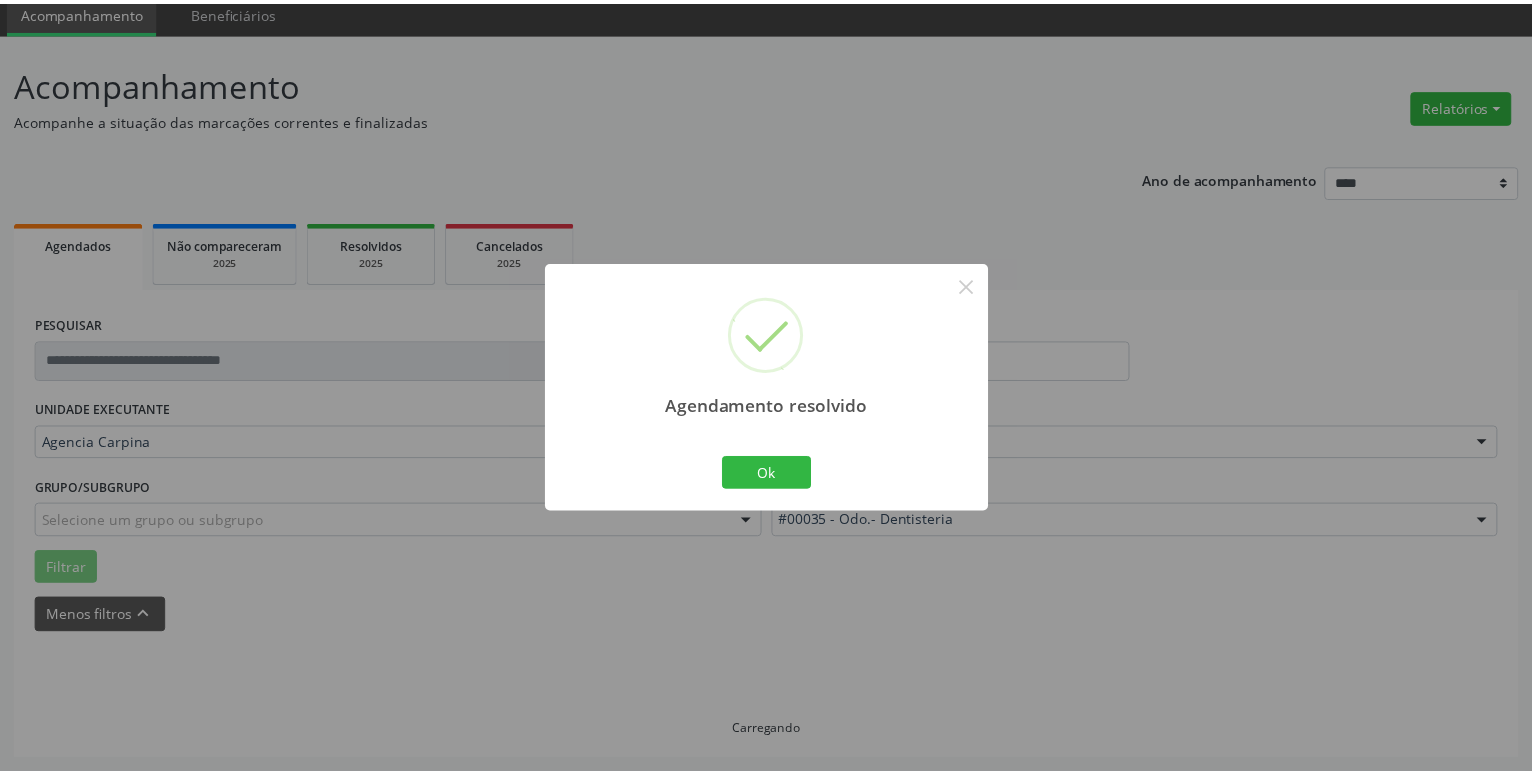 scroll, scrollTop: 77, scrollLeft: 0, axis: vertical 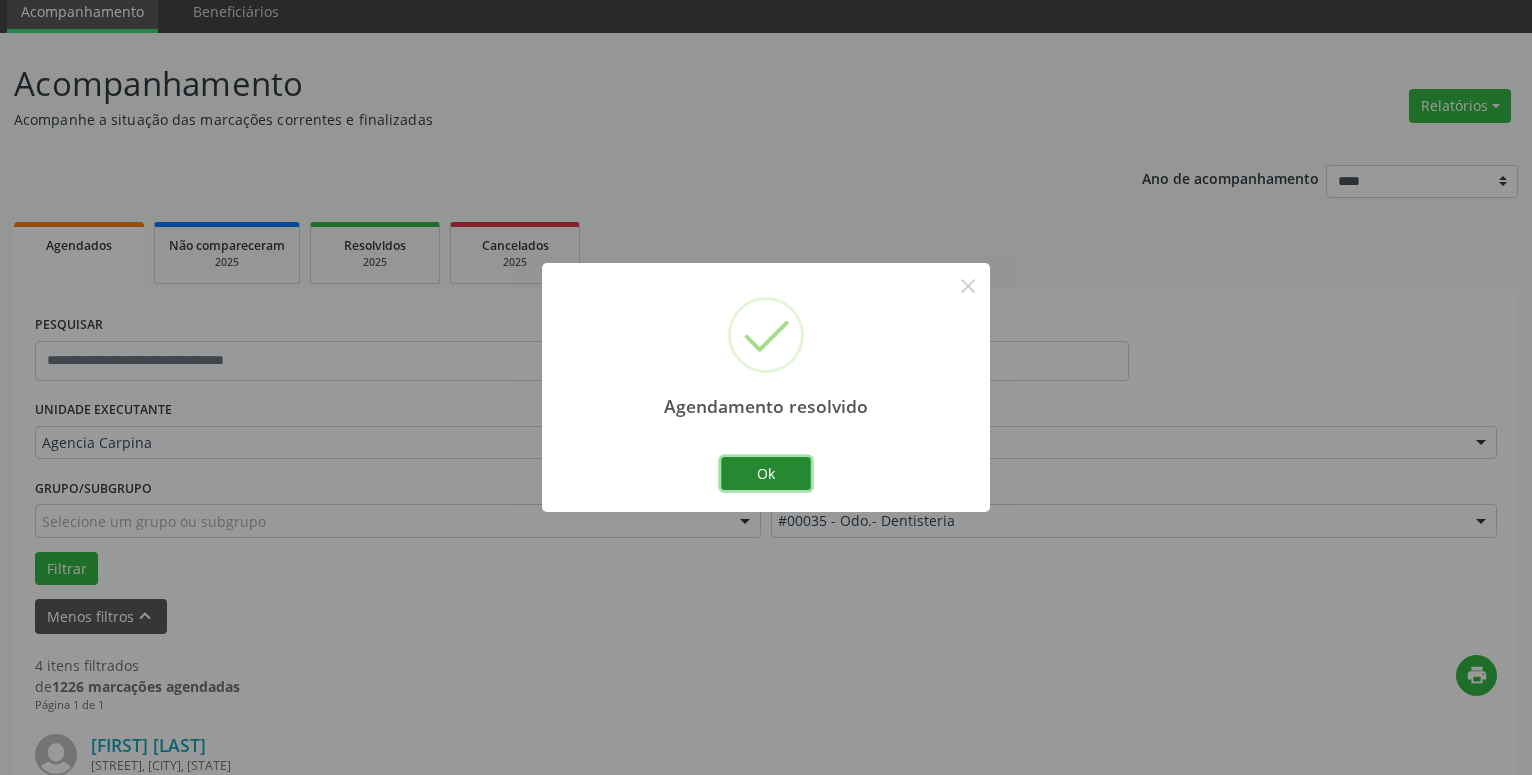 click on "Ok" at bounding box center [766, 474] 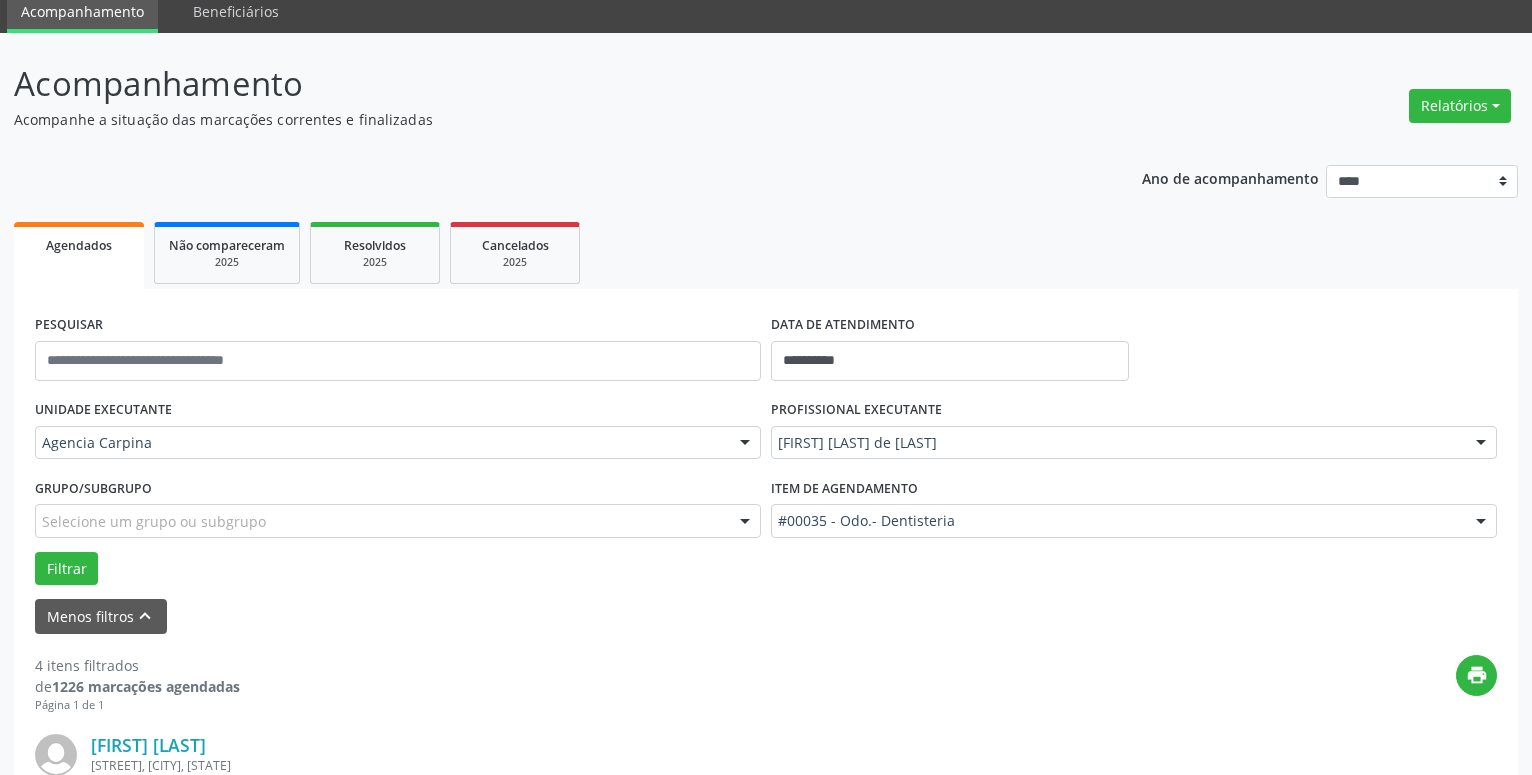 scroll, scrollTop: 485, scrollLeft: 0, axis: vertical 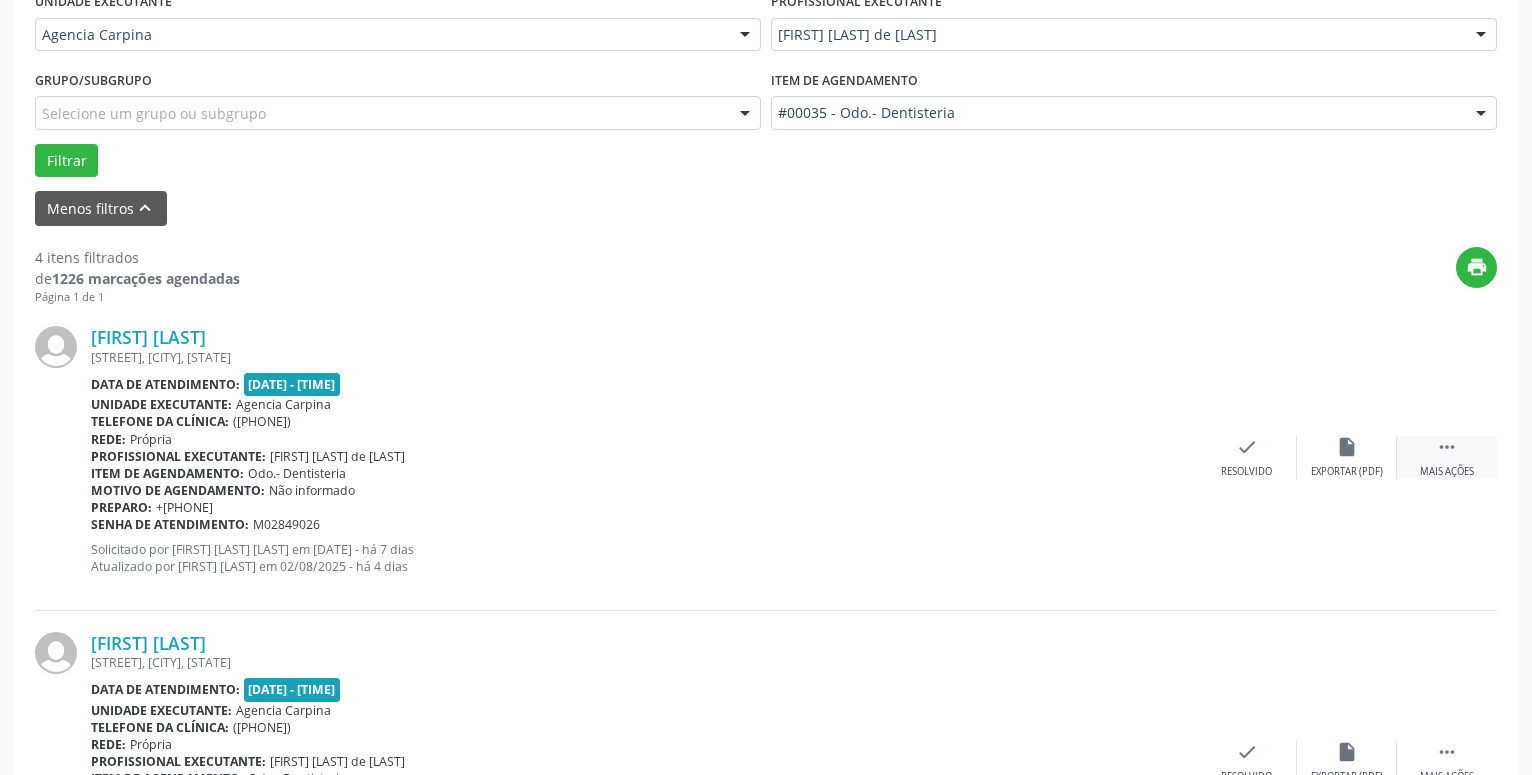 click on "" at bounding box center (1447, 447) 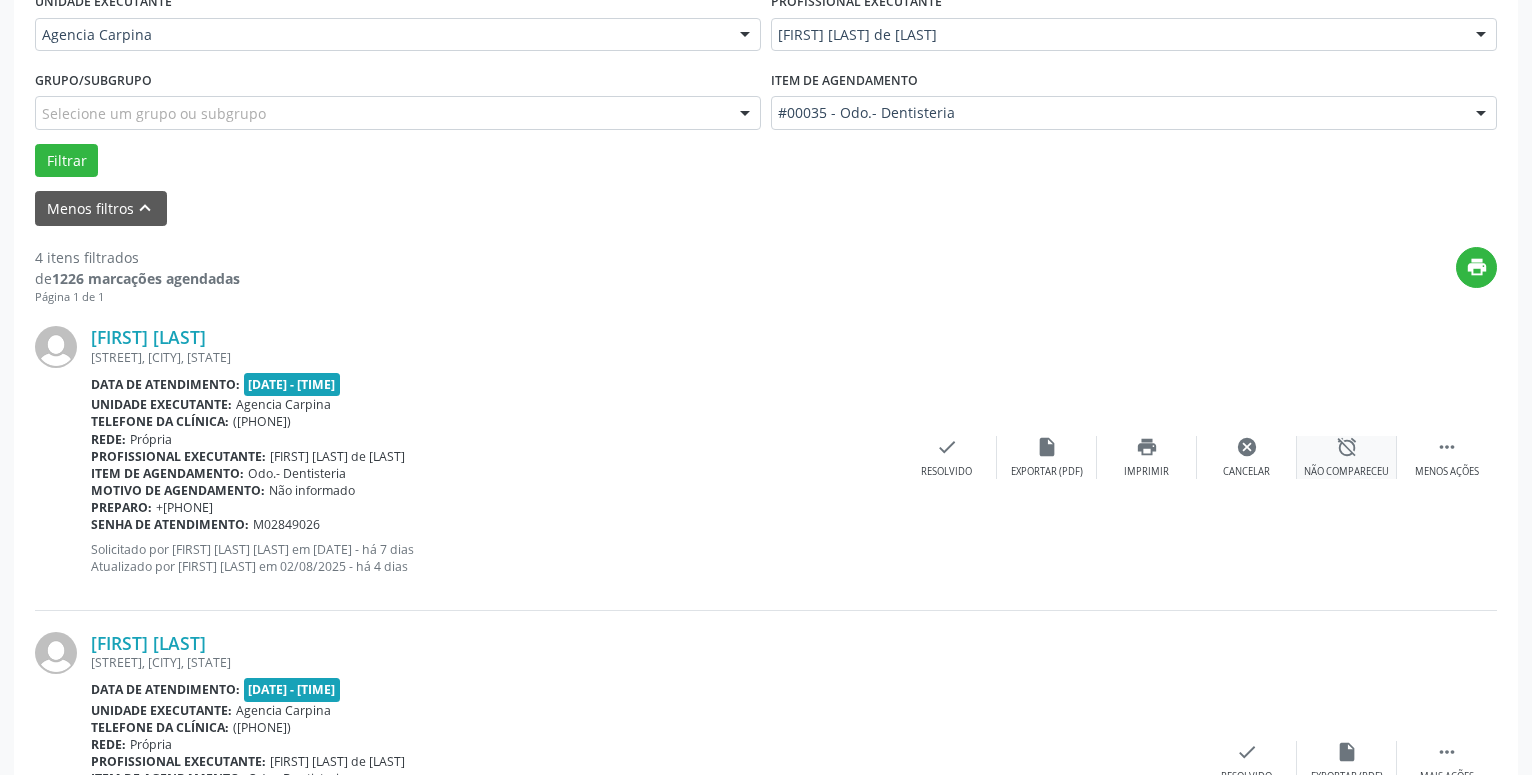 click on "alarm_off" at bounding box center (1347, 447) 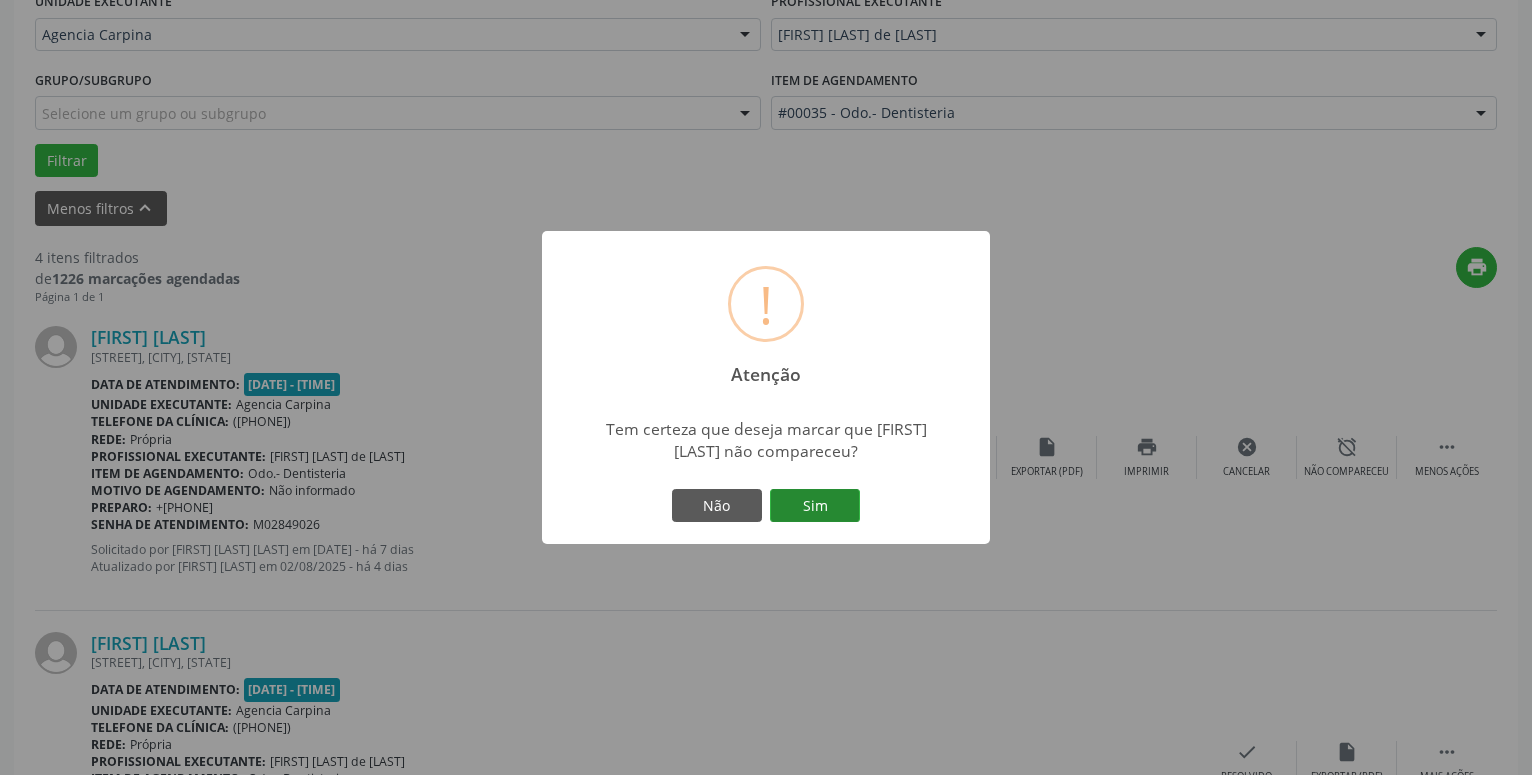 click on "Sim" at bounding box center (815, 506) 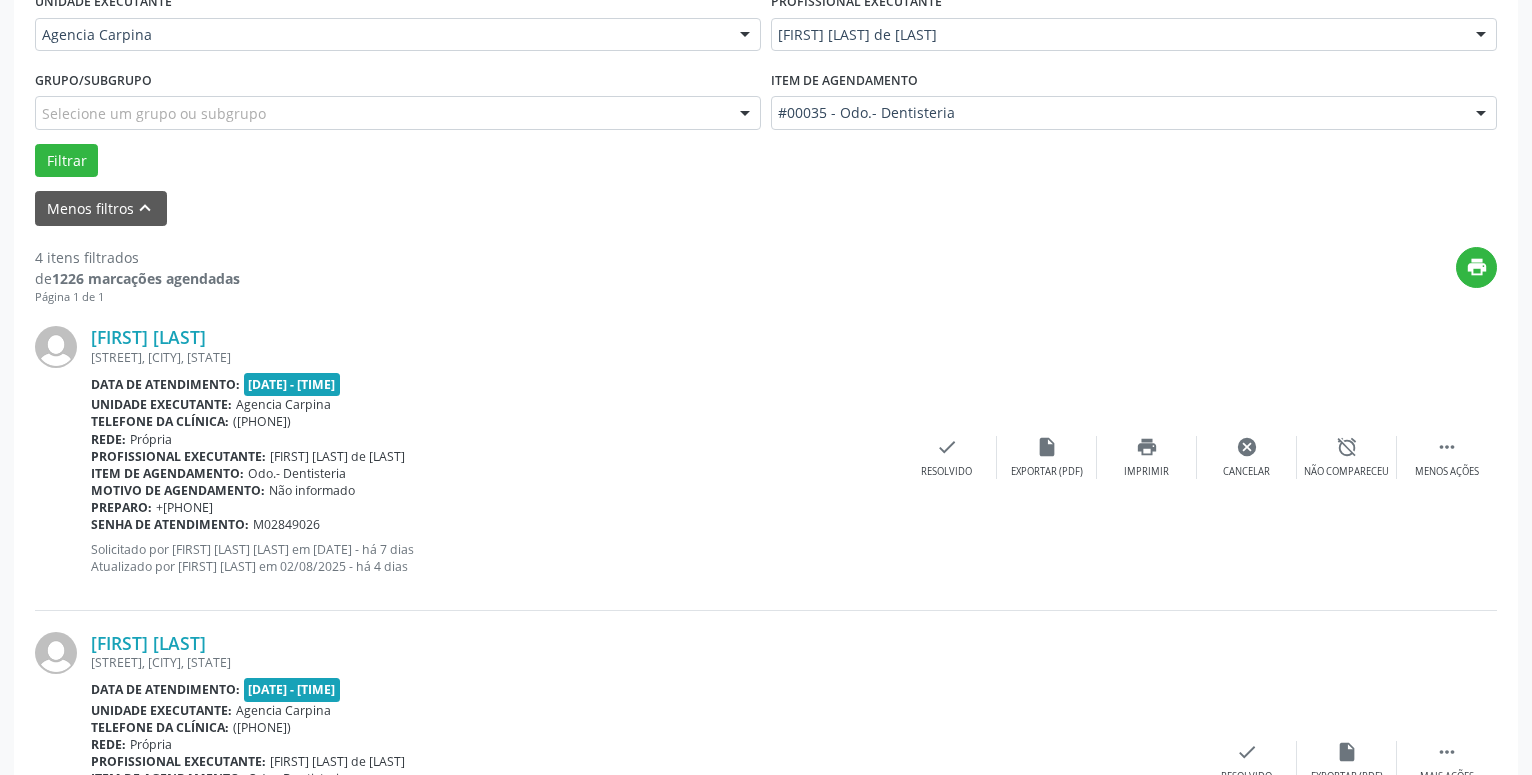 scroll, scrollTop: 98, scrollLeft: 0, axis: vertical 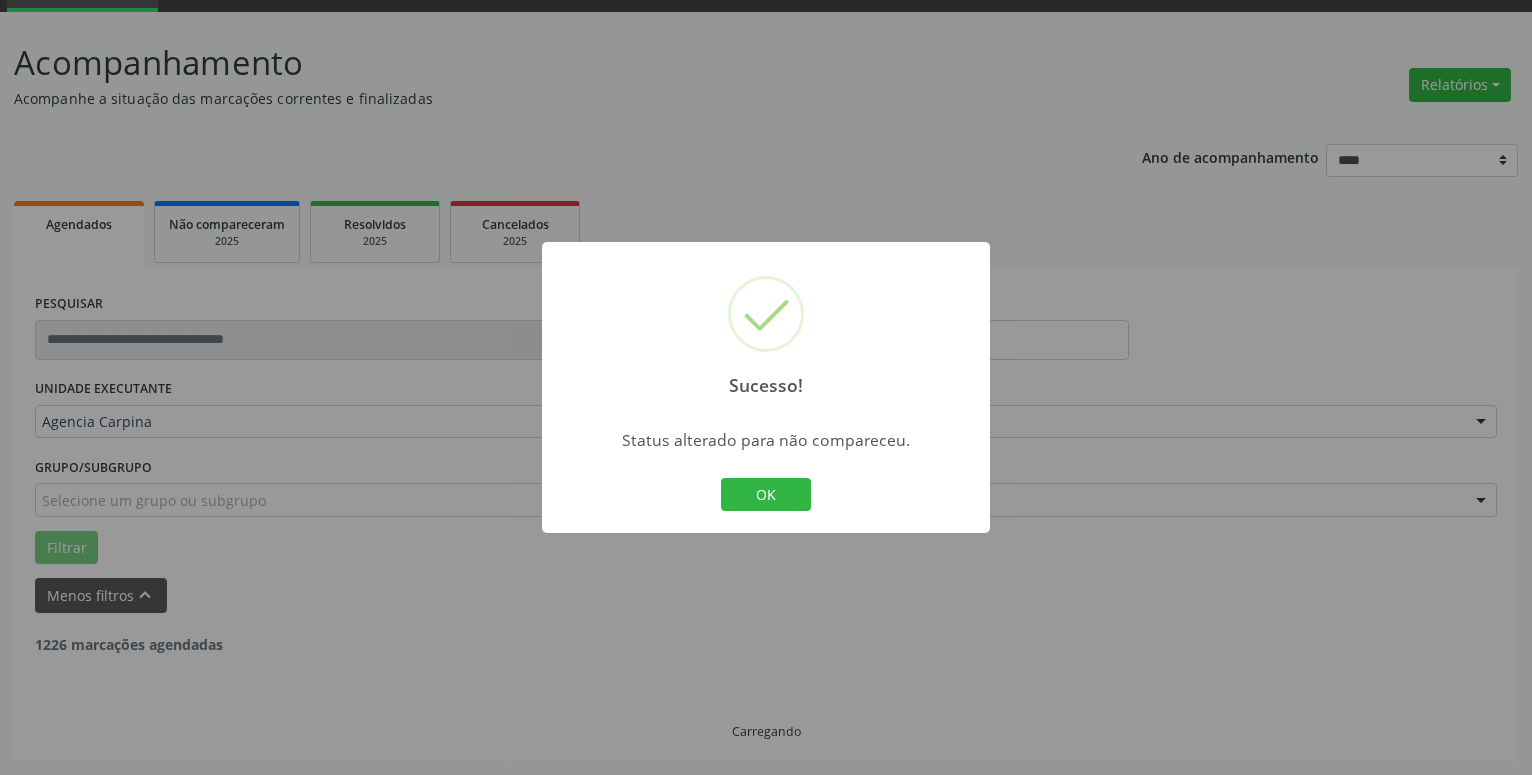 click on "OK" at bounding box center [766, 495] 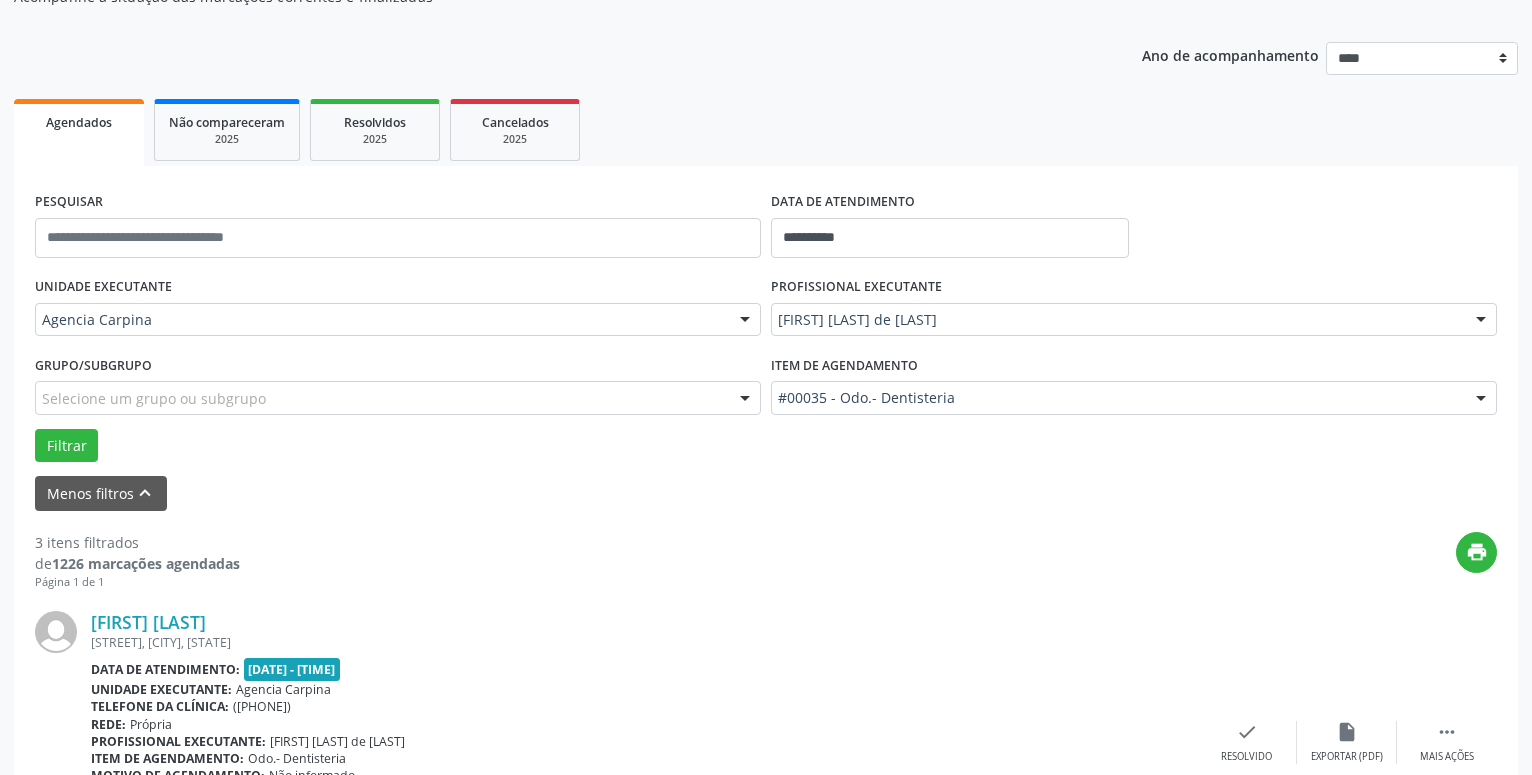 scroll, scrollTop: 302, scrollLeft: 0, axis: vertical 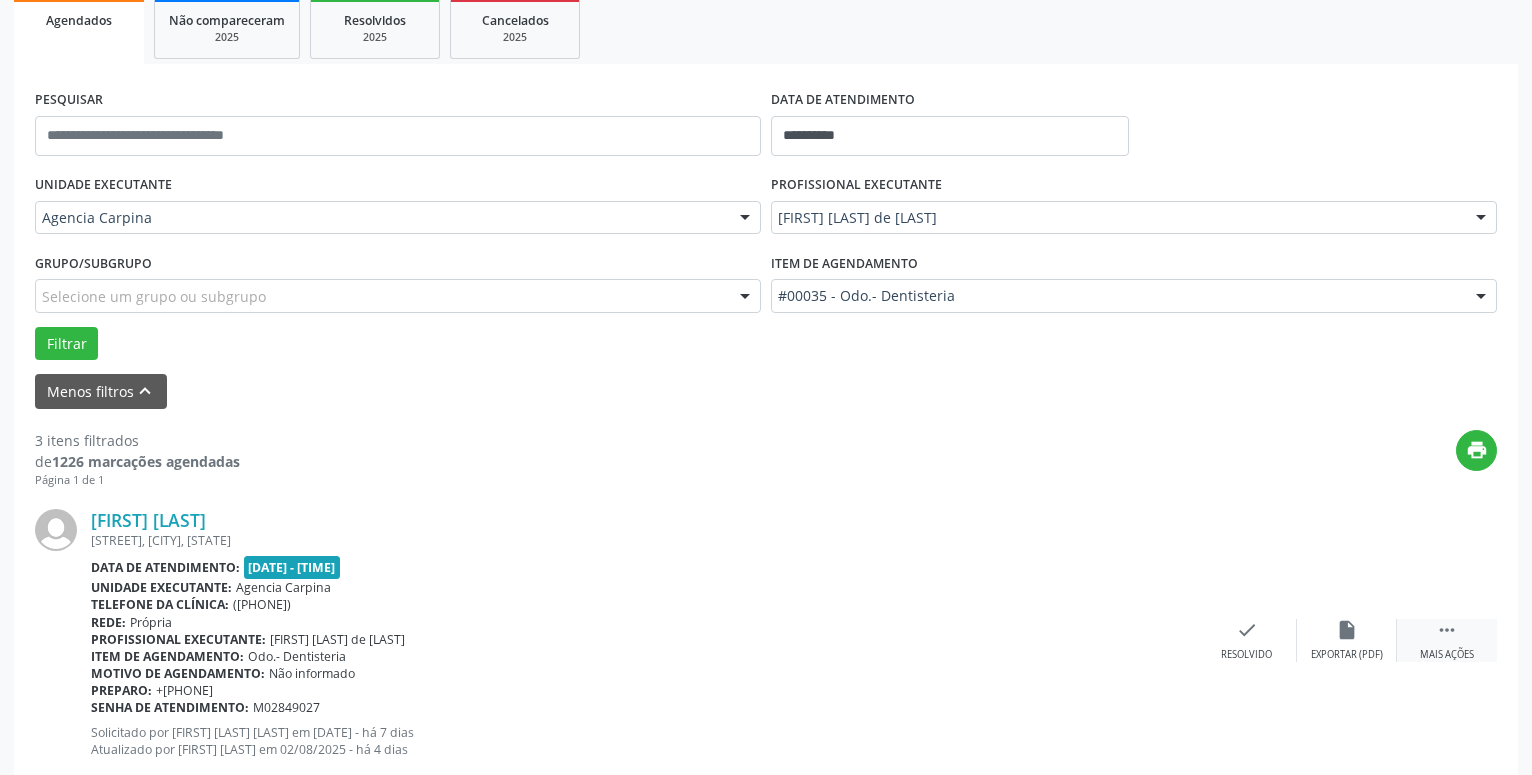 click on "
Mais ações" at bounding box center [1447, 640] 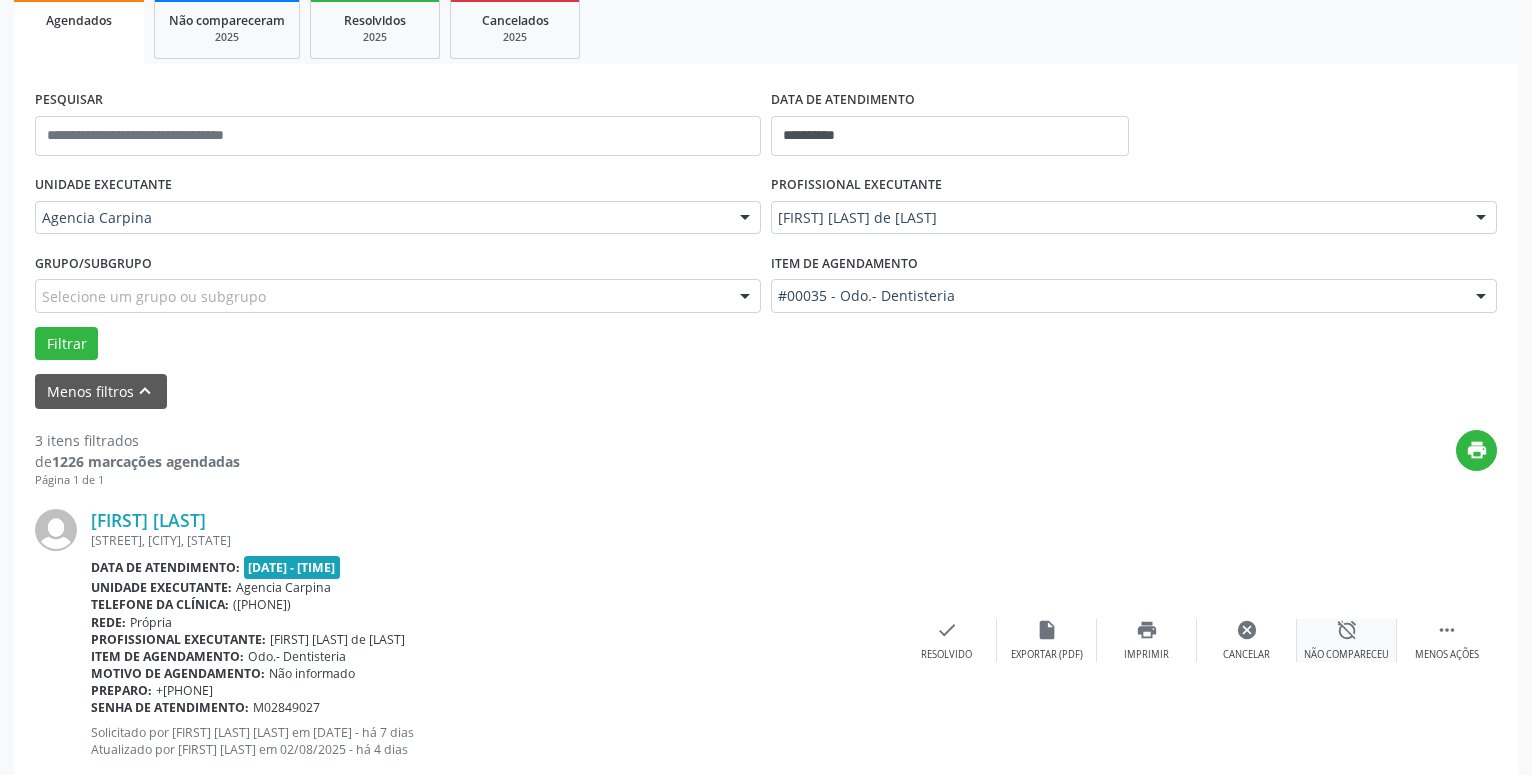 click on "alarm_off
Não compareceu" at bounding box center (1347, 640) 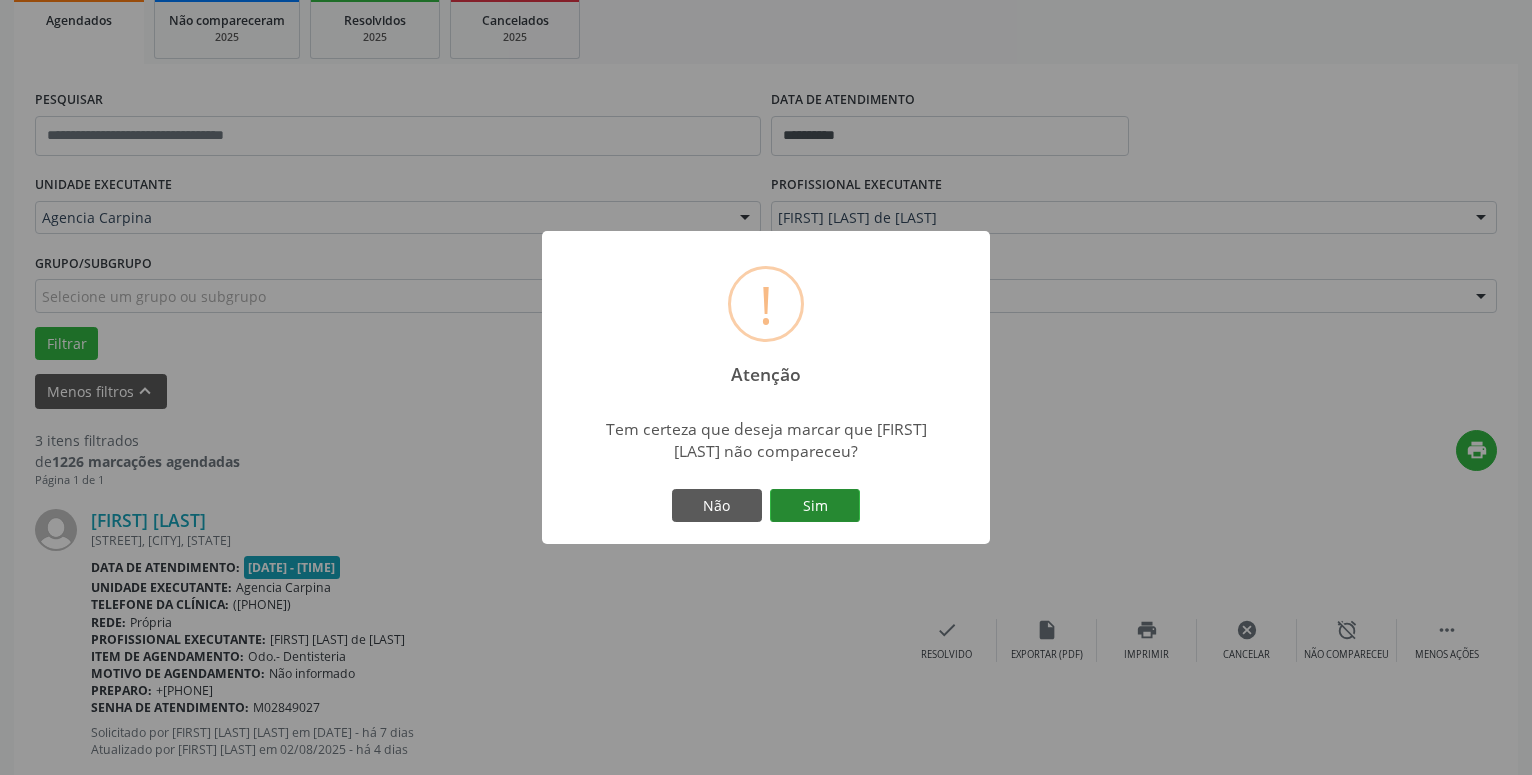 click on "Sim" at bounding box center (815, 506) 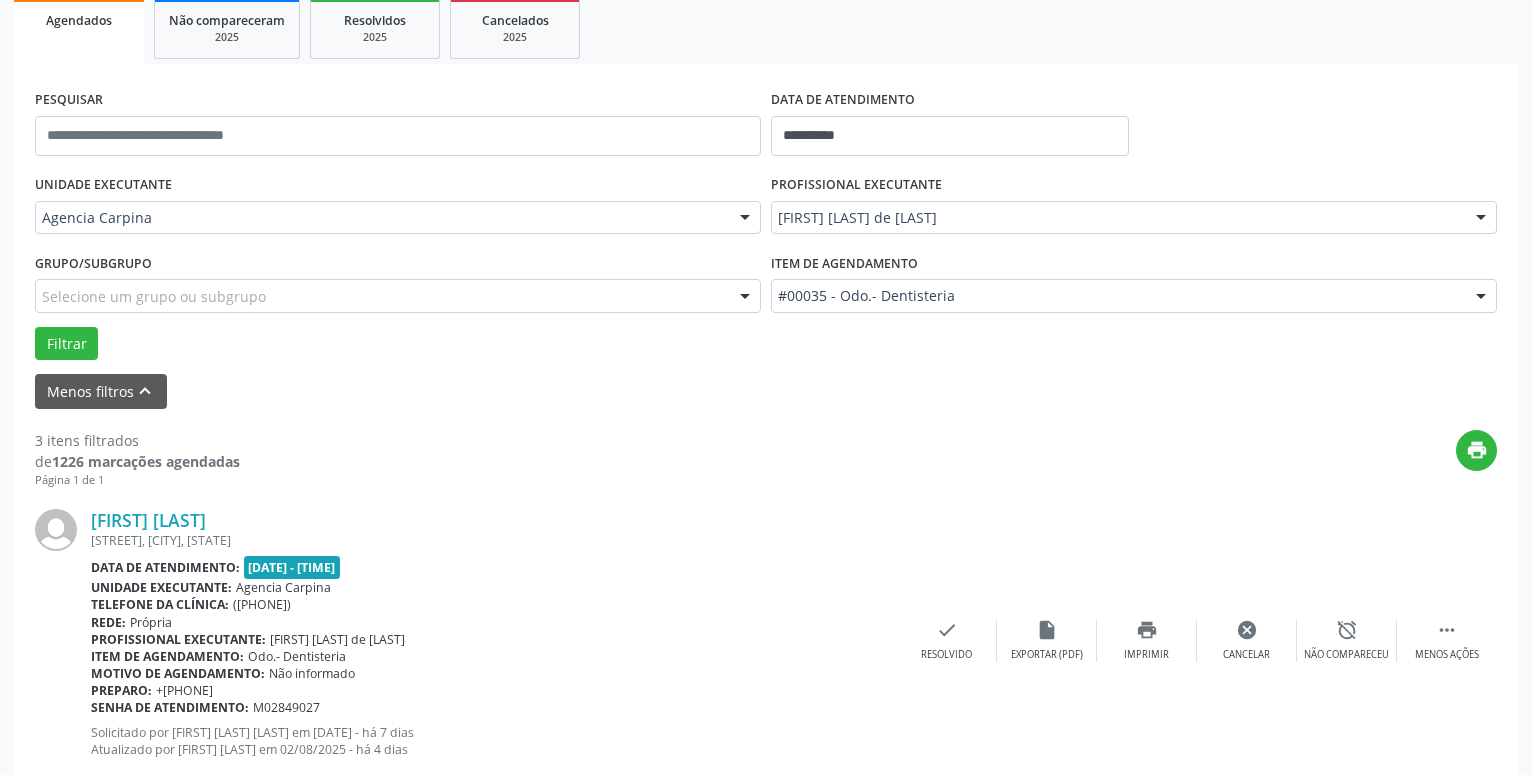 scroll, scrollTop: 98, scrollLeft: 0, axis: vertical 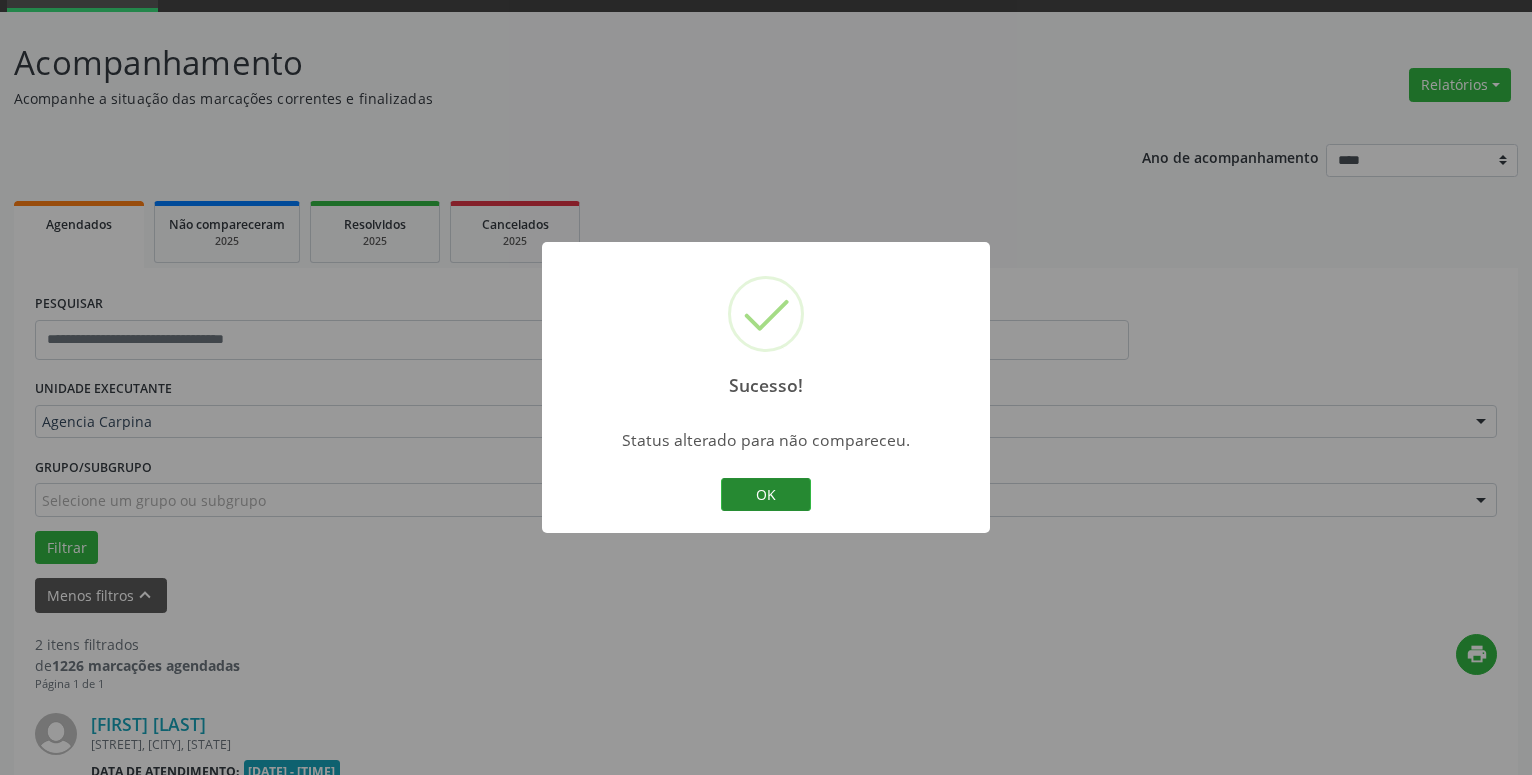 click on "OK" at bounding box center [766, 495] 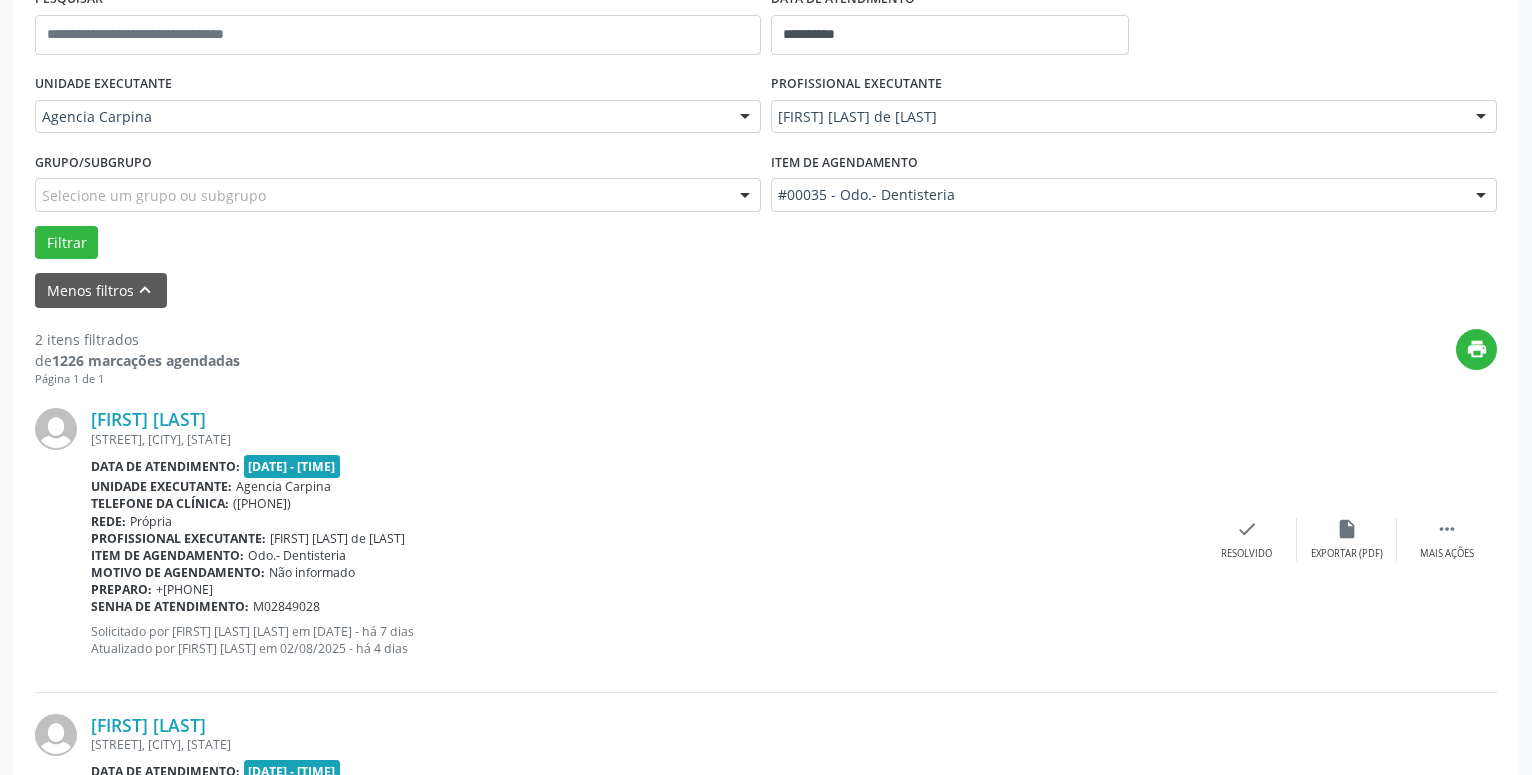scroll, scrollTop: 404, scrollLeft: 0, axis: vertical 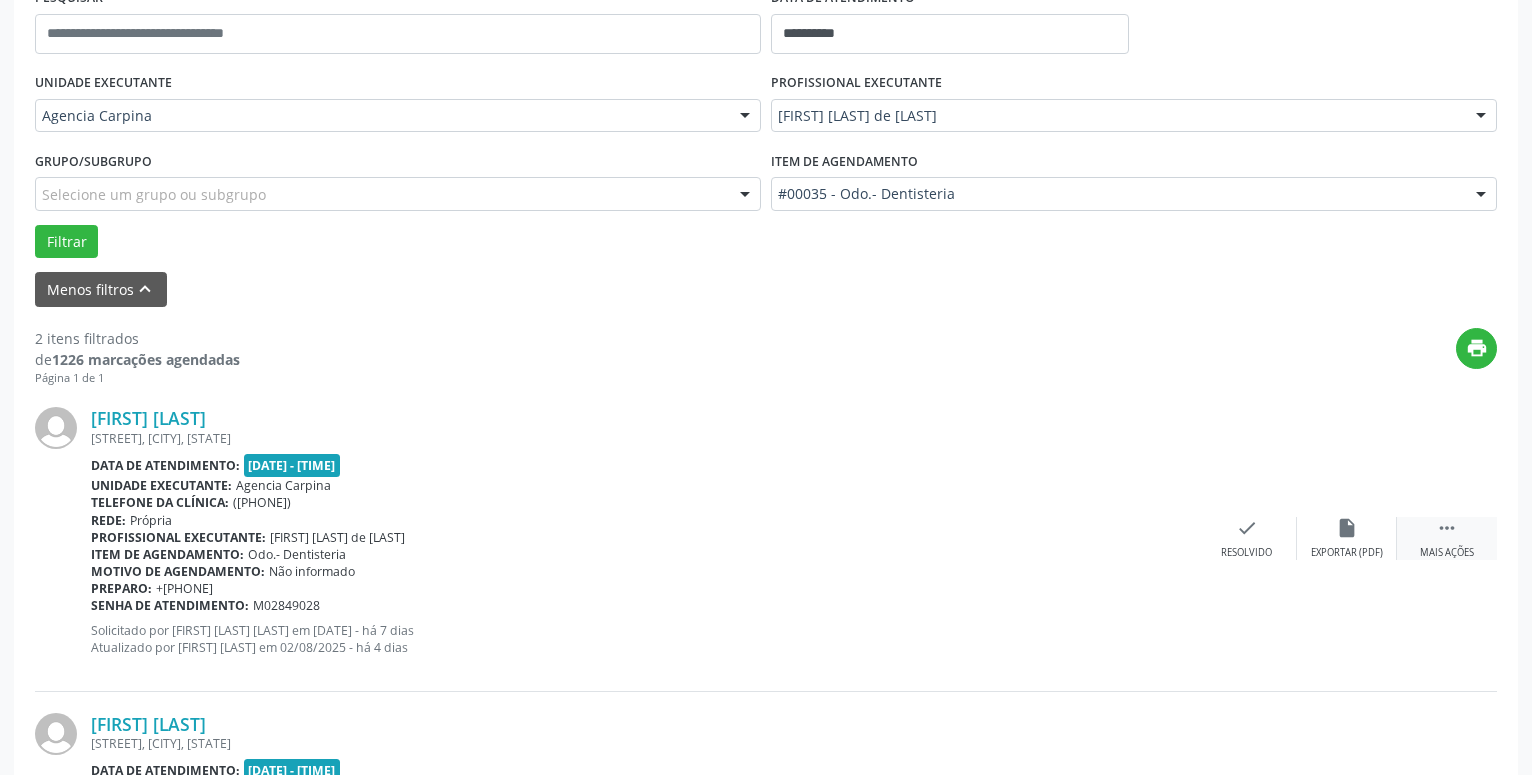 click on "" at bounding box center (1447, 528) 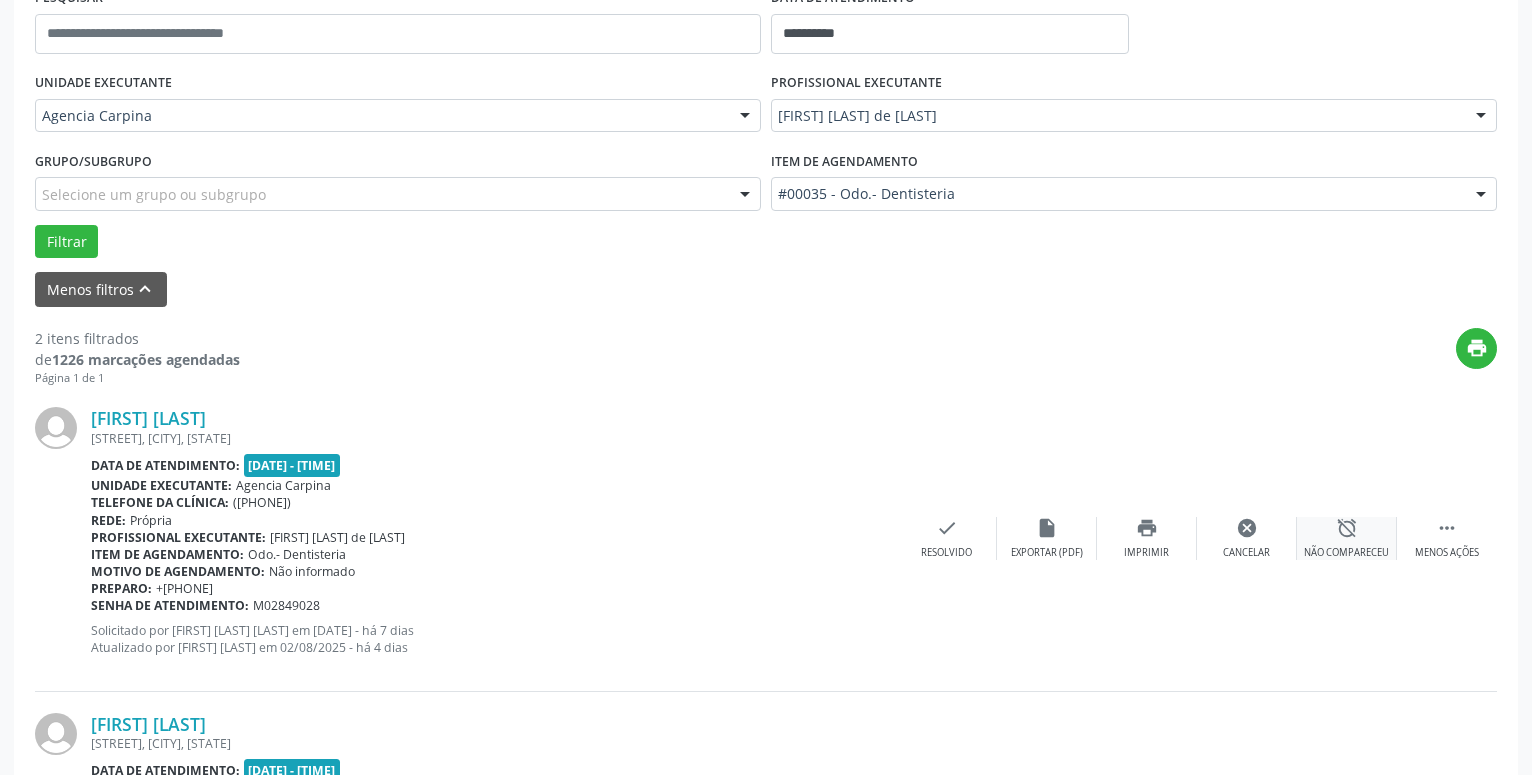 click on "alarm_off" at bounding box center [1347, 528] 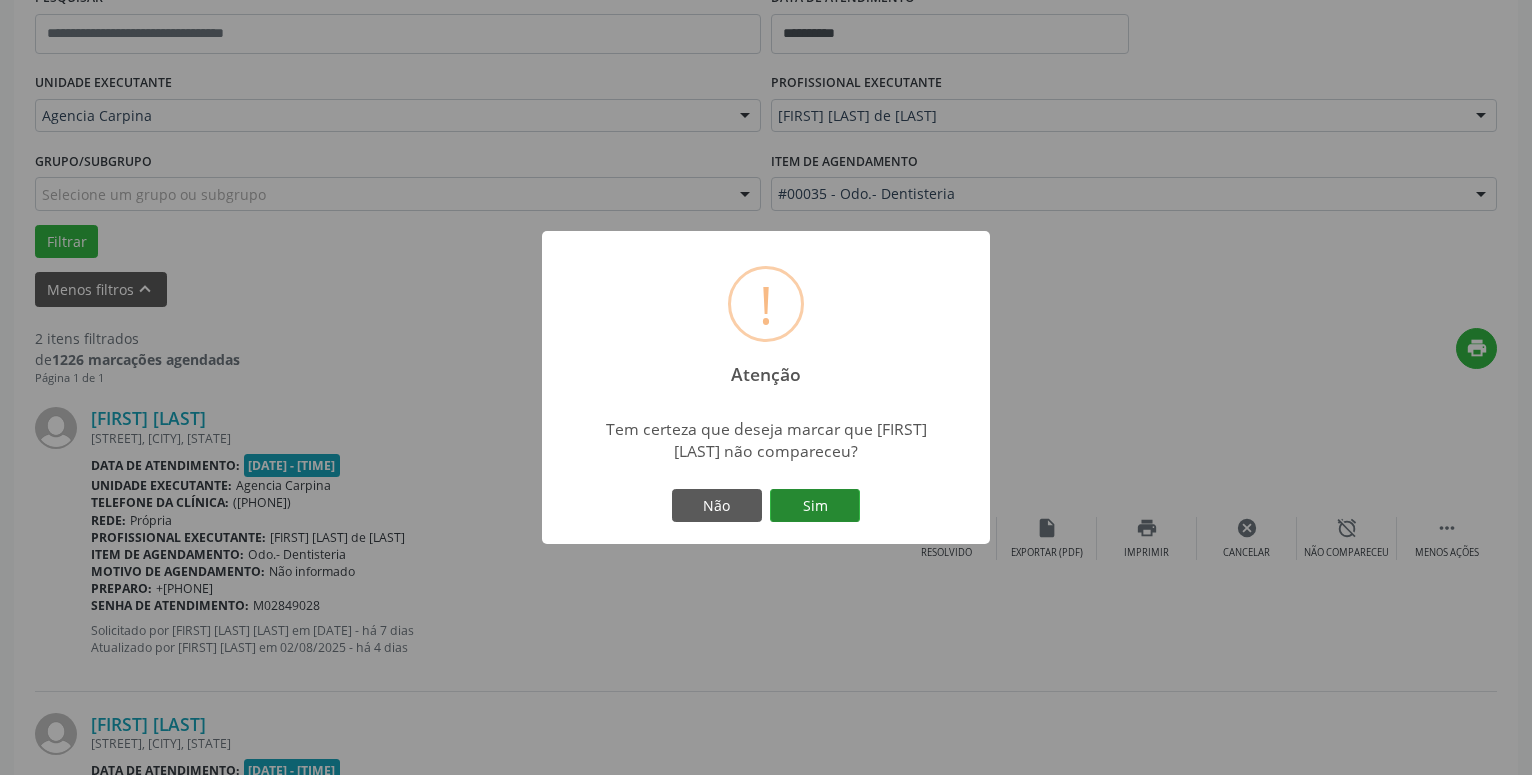click on "Sim" at bounding box center [815, 506] 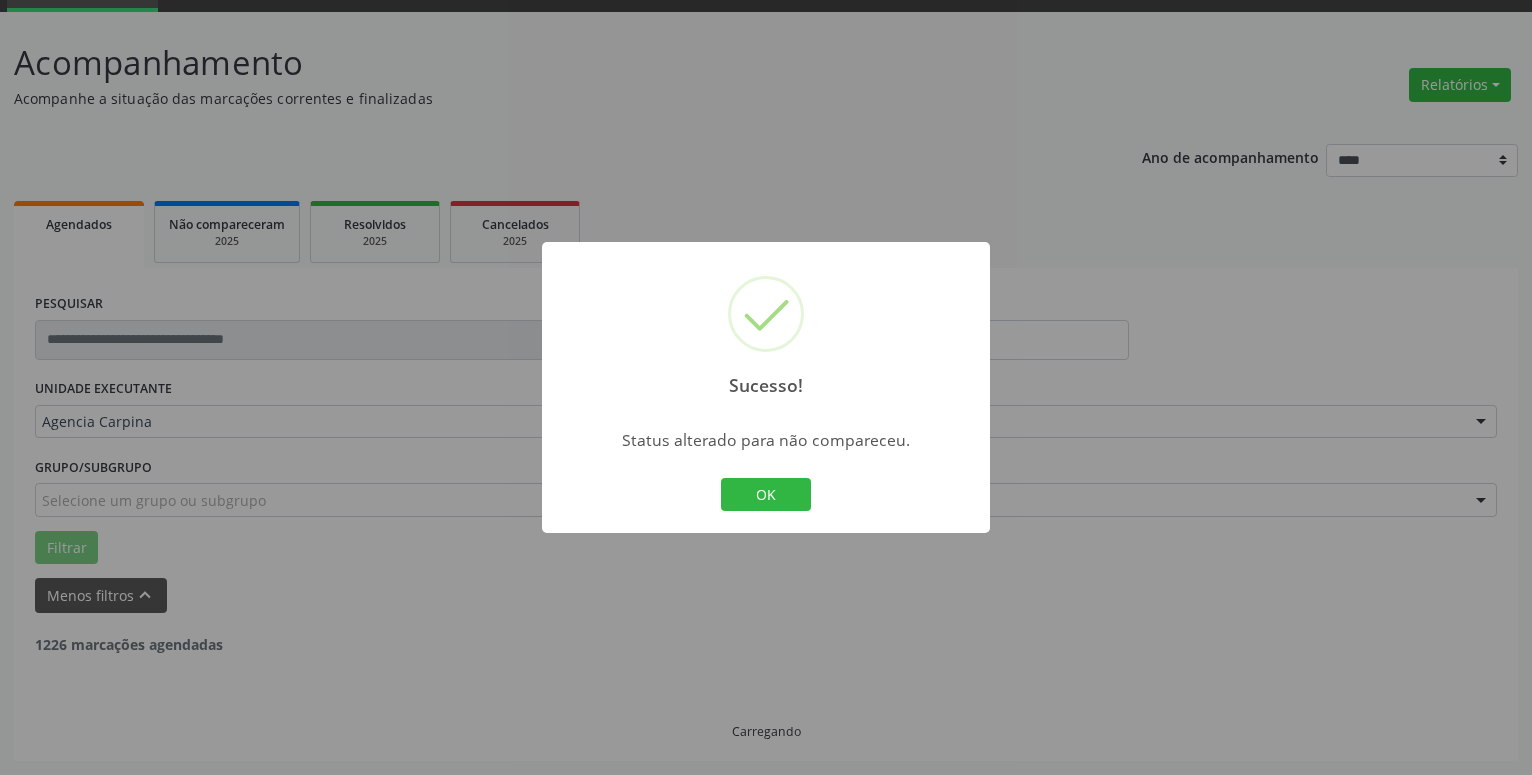 scroll, scrollTop: 98, scrollLeft: 0, axis: vertical 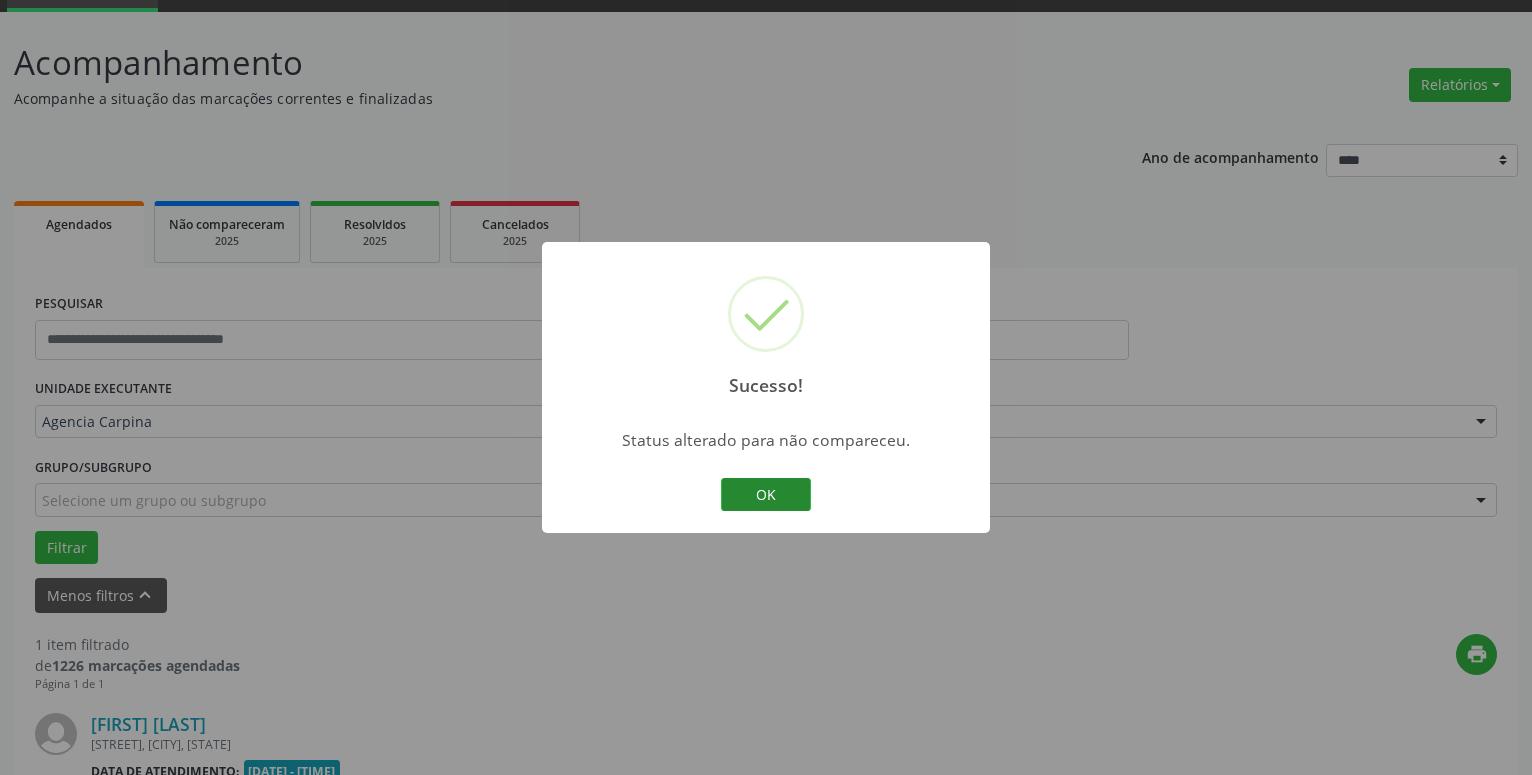click on "OK" at bounding box center [766, 495] 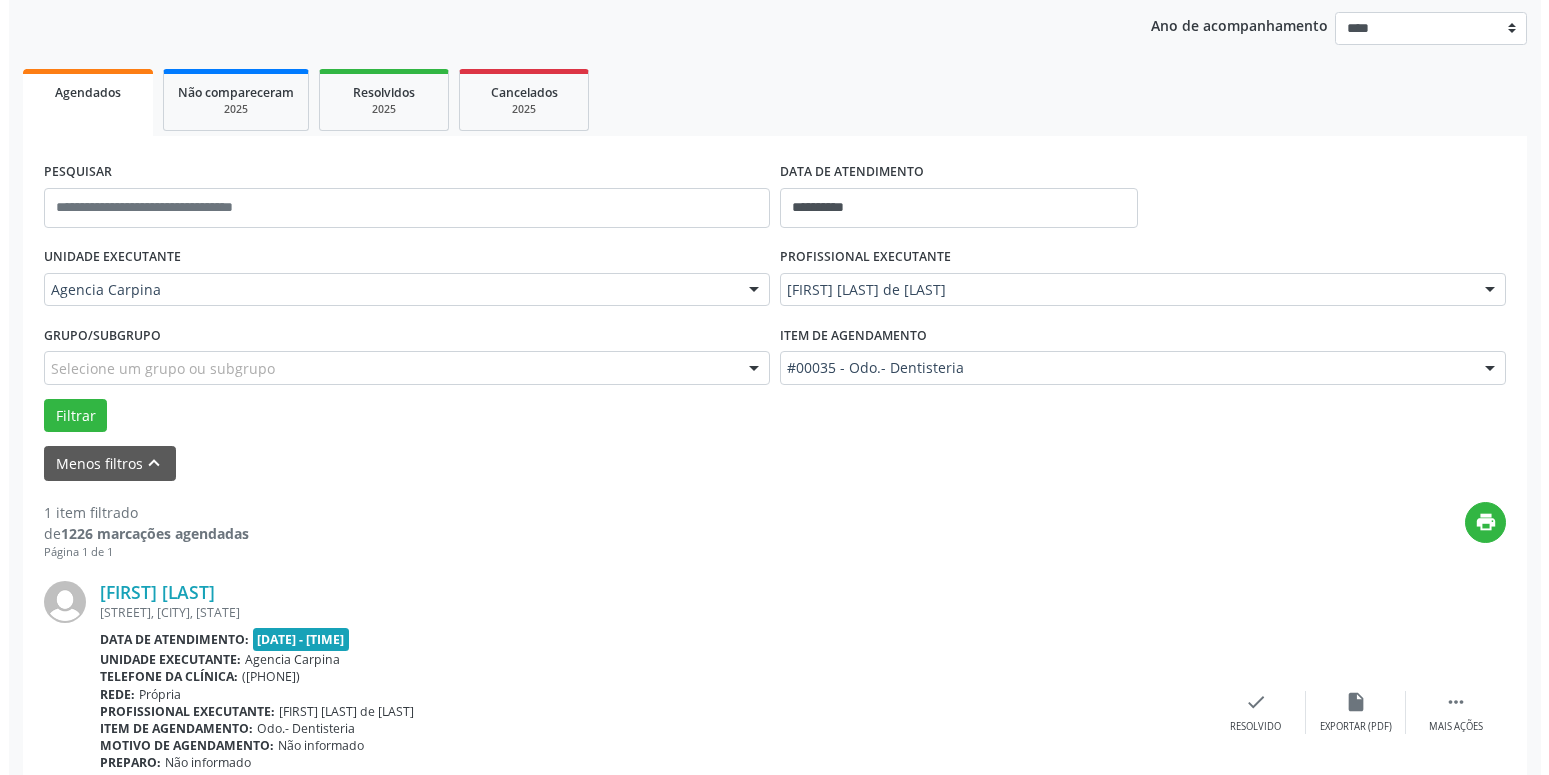 scroll, scrollTop: 355, scrollLeft: 0, axis: vertical 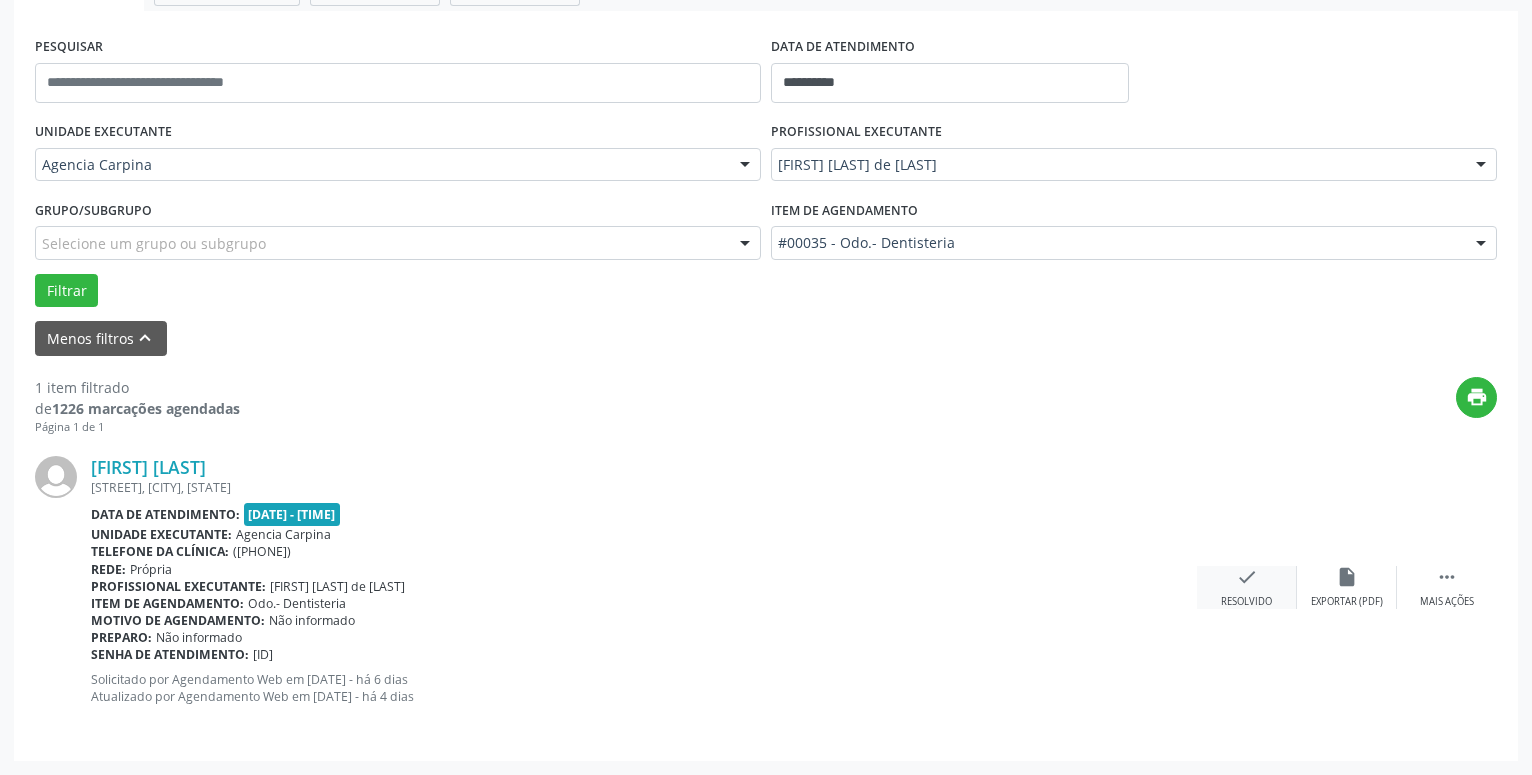 click on "check" at bounding box center [1247, 577] 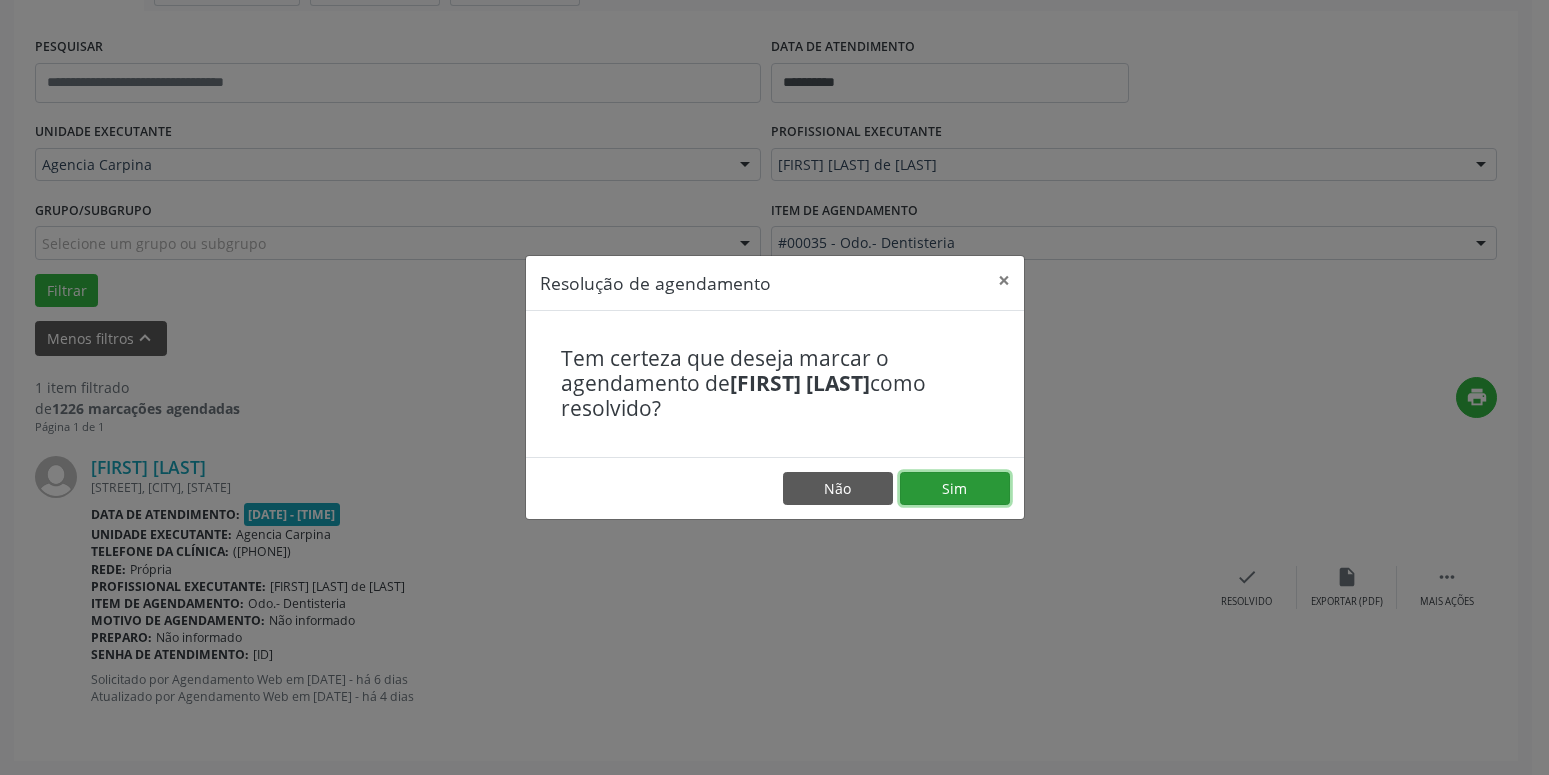 click on "Sim" at bounding box center [955, 489] 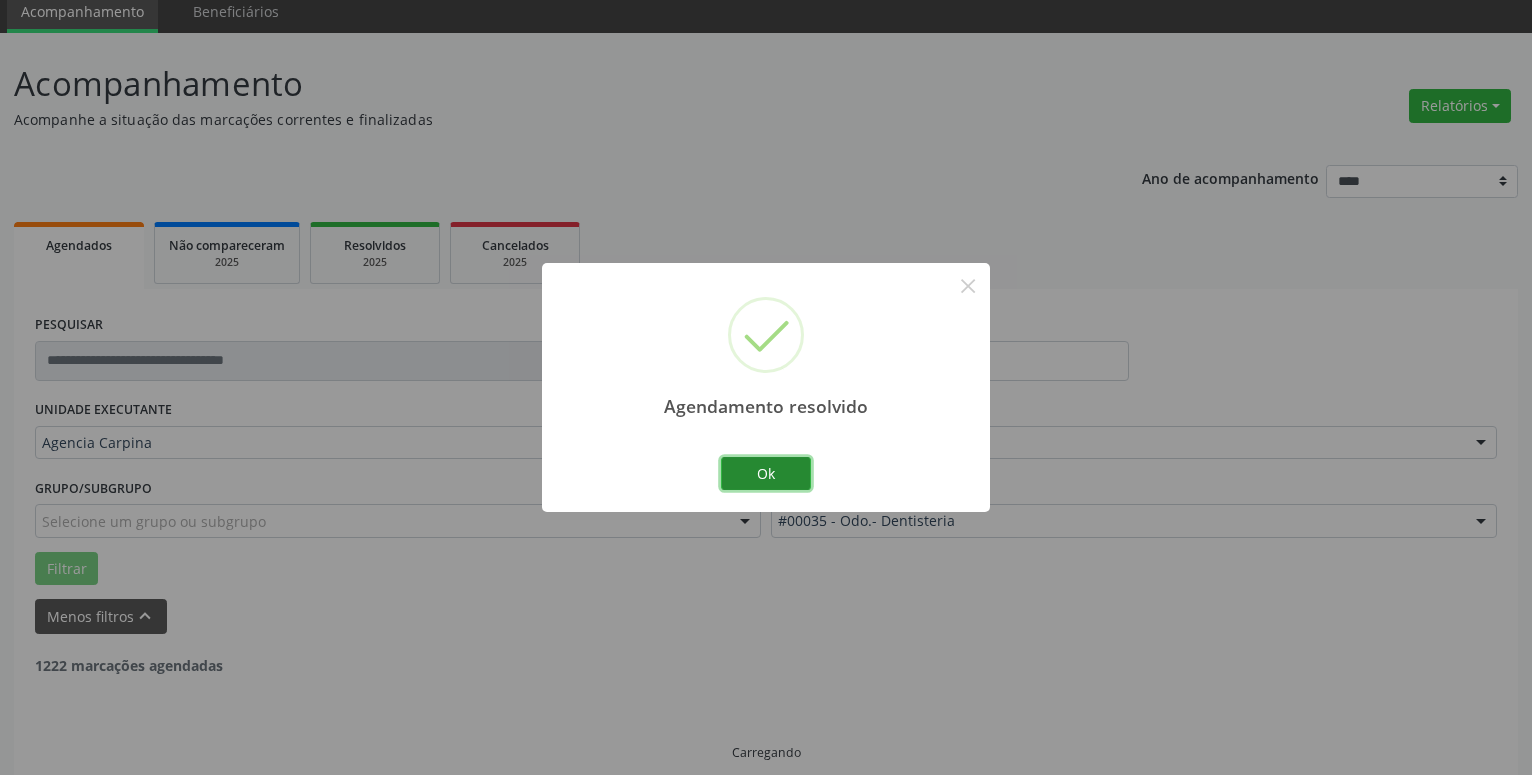 click on "Ok" at bounding box center [766, 474] 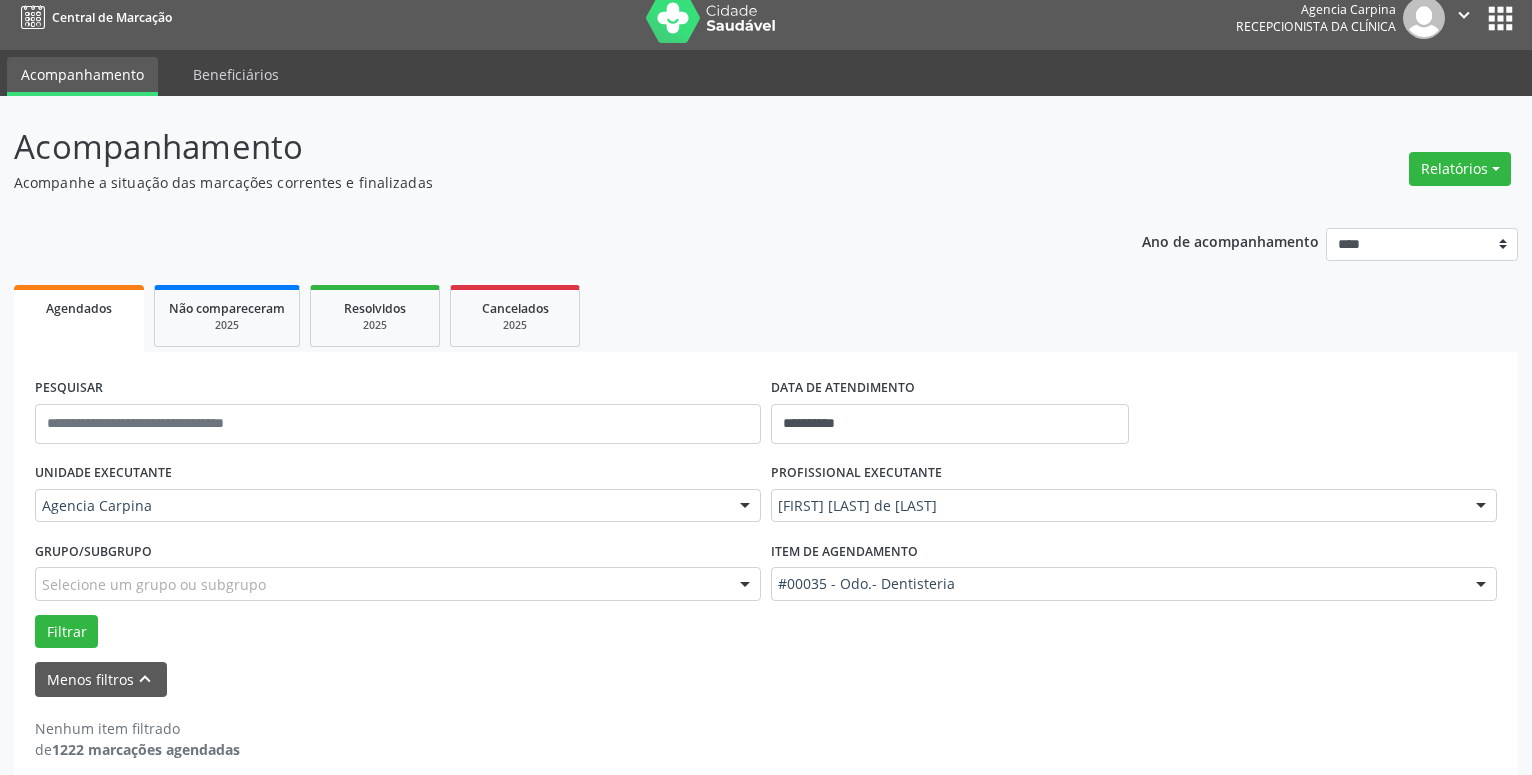 scroll, scrollTop: 0, scrollLeft: 0, axis: both 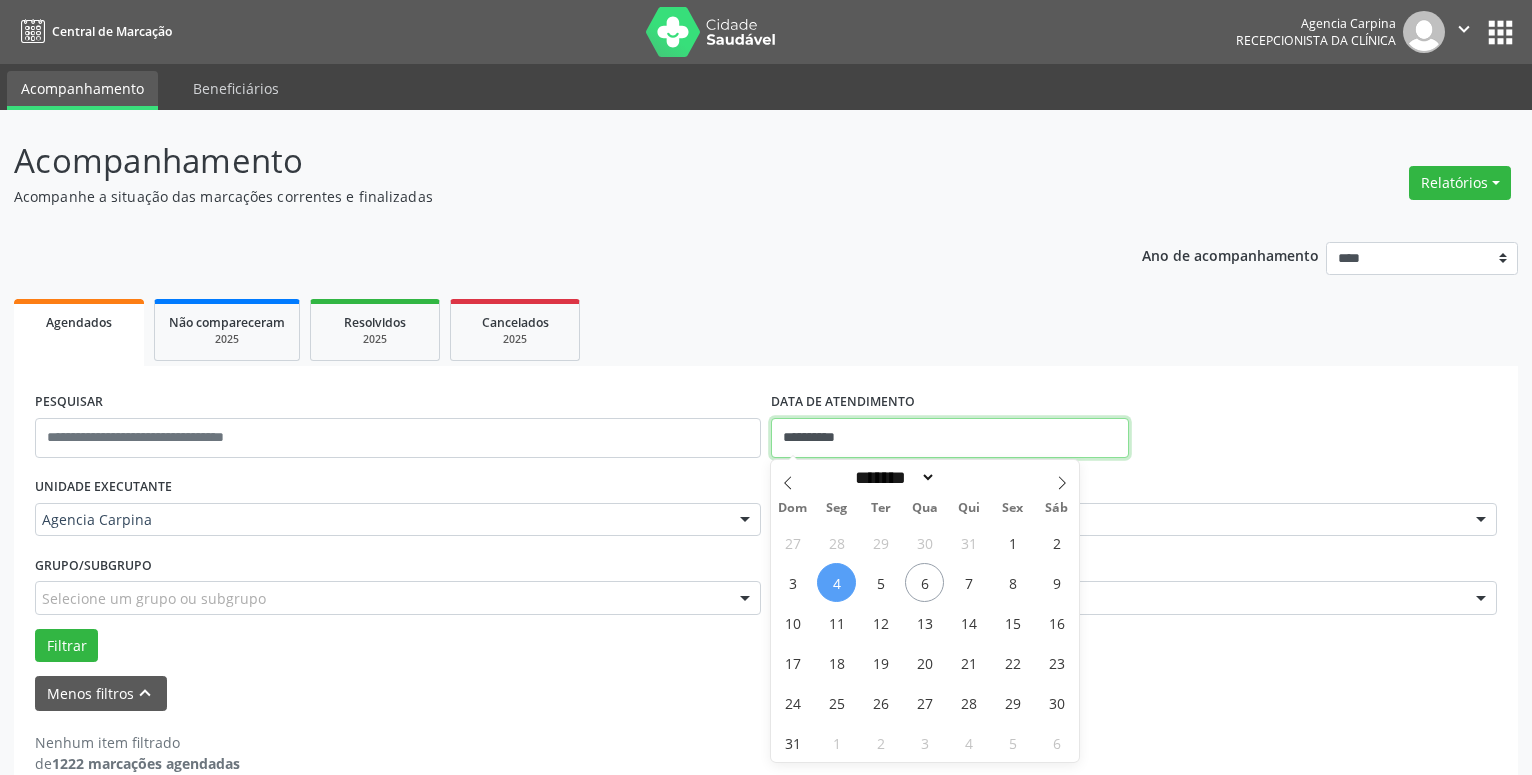 click on "**********" at bounding box center (950, 438) 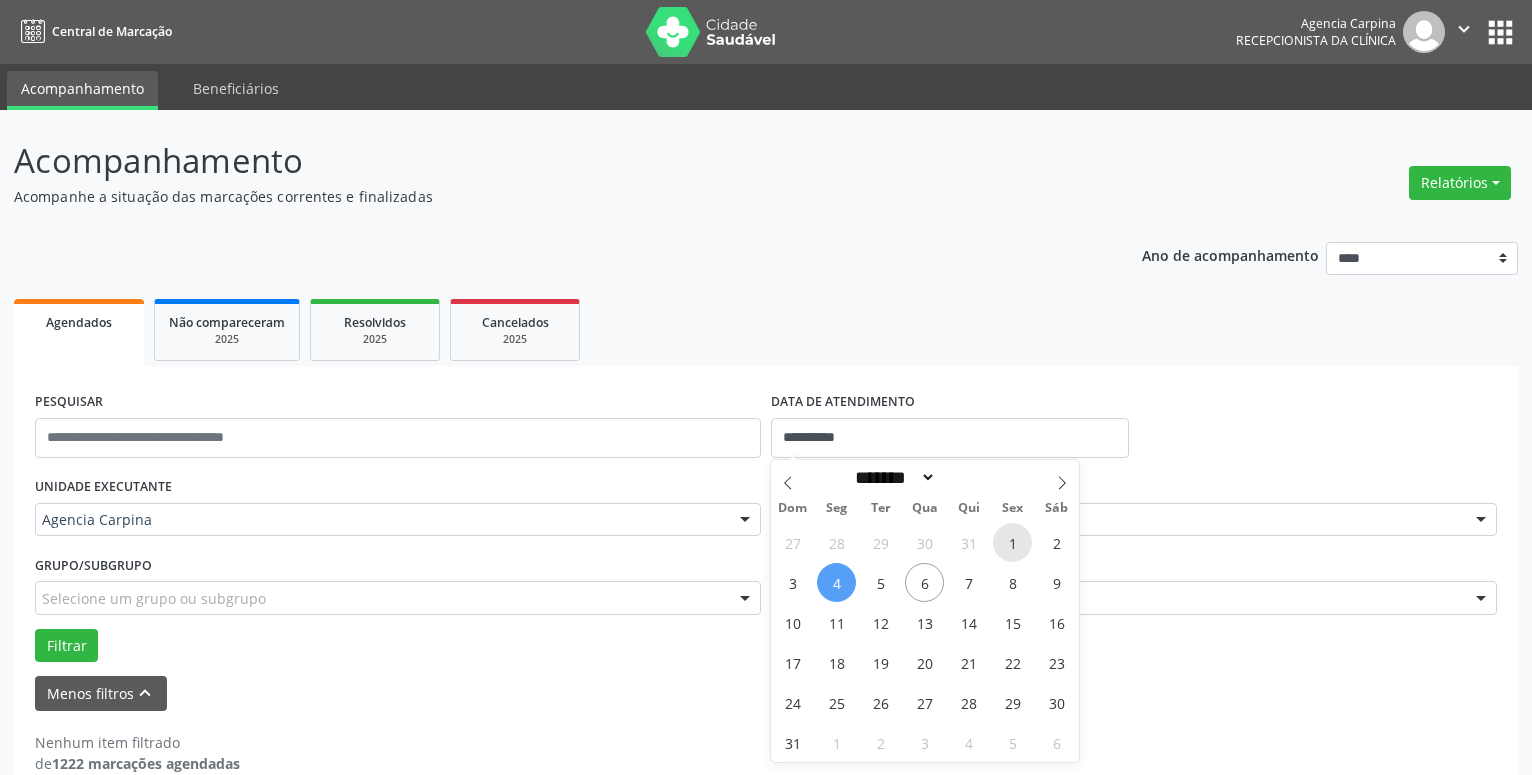 click on "1" at bounding box center [1012, 542] 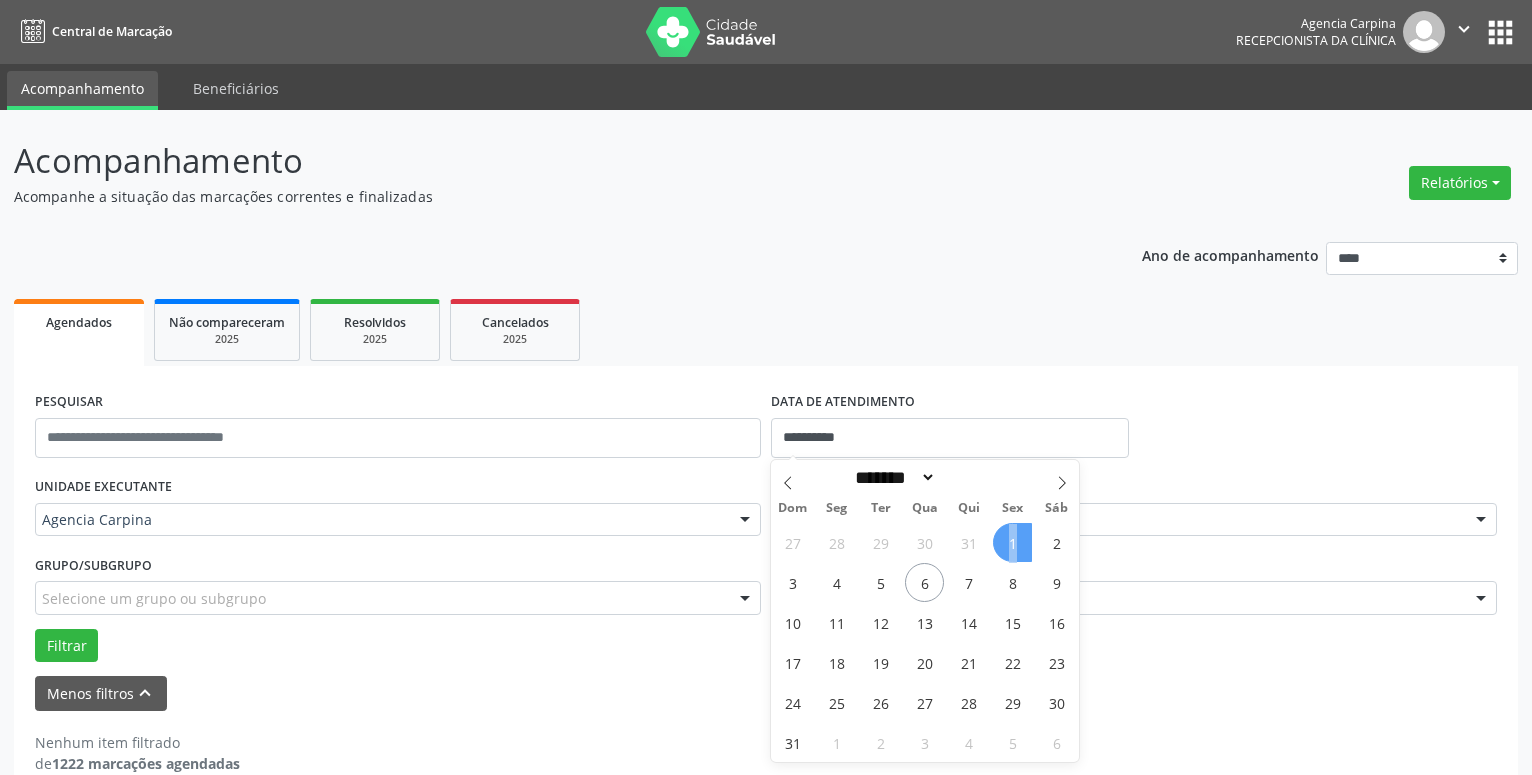 click on "1" at bounding box center (1012, 542) 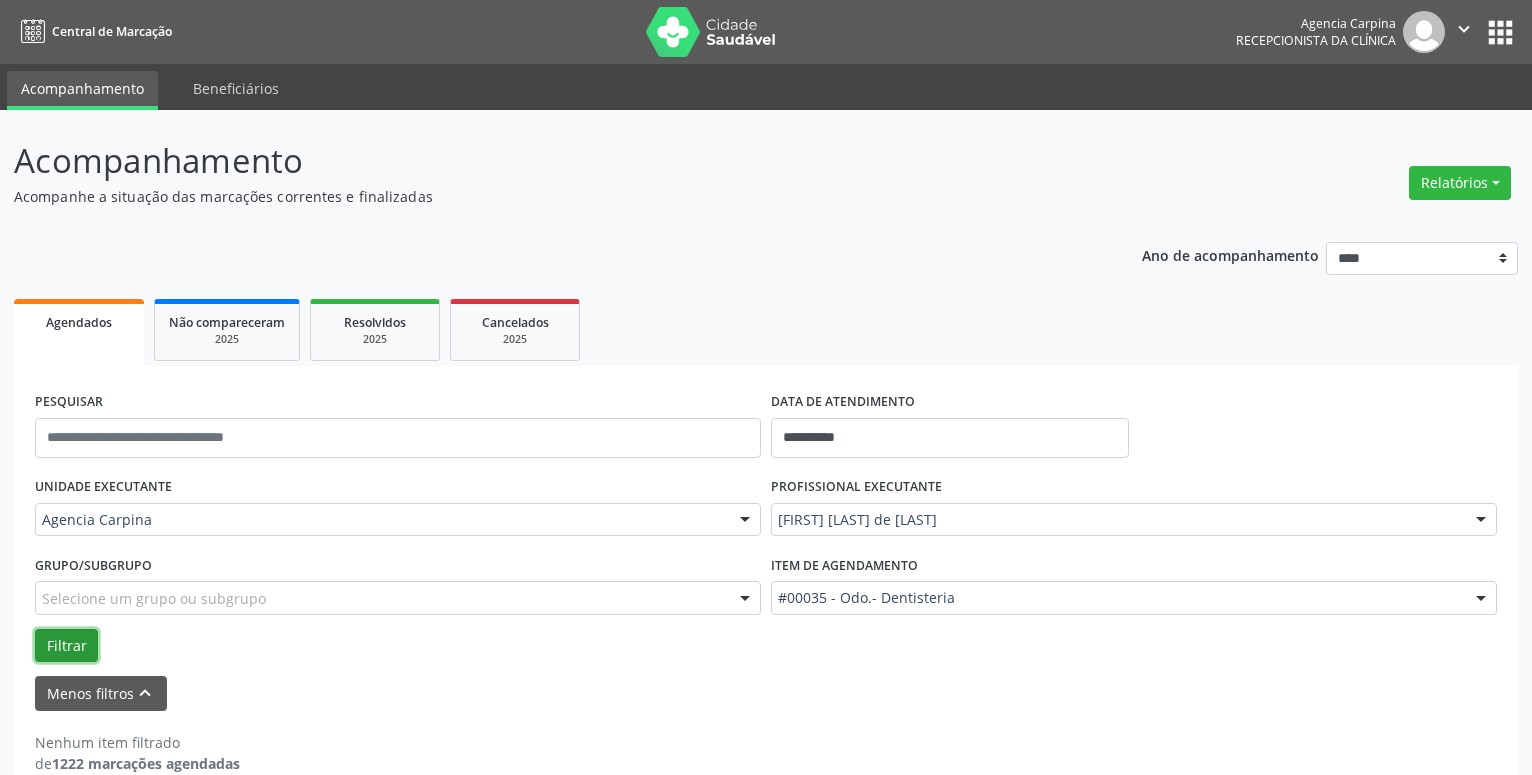 click on "Filtrar" at bounding box center (66, 646) 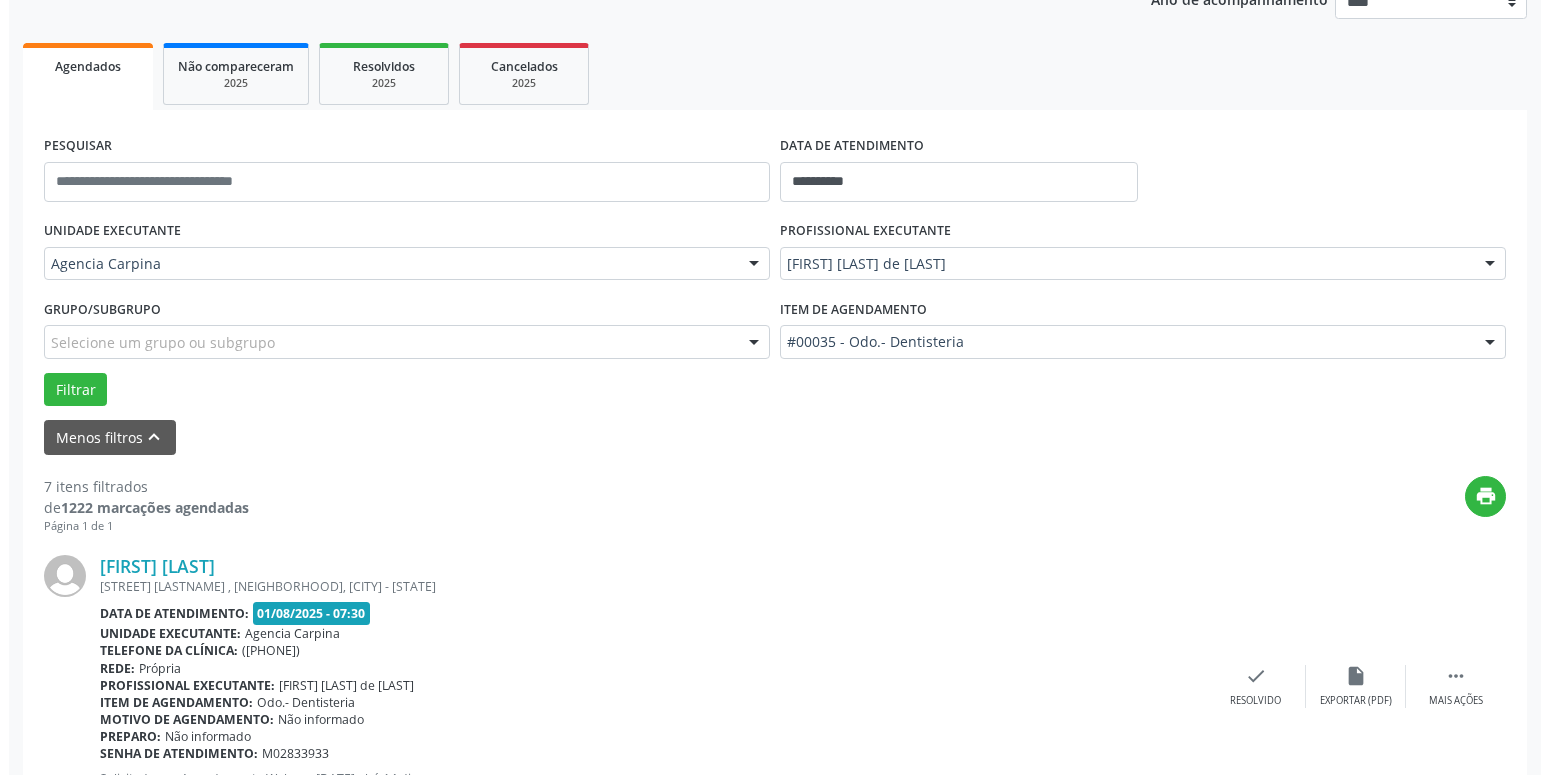 scroll, scrollTop: 302, scrollLeft: 0, axis: vertical 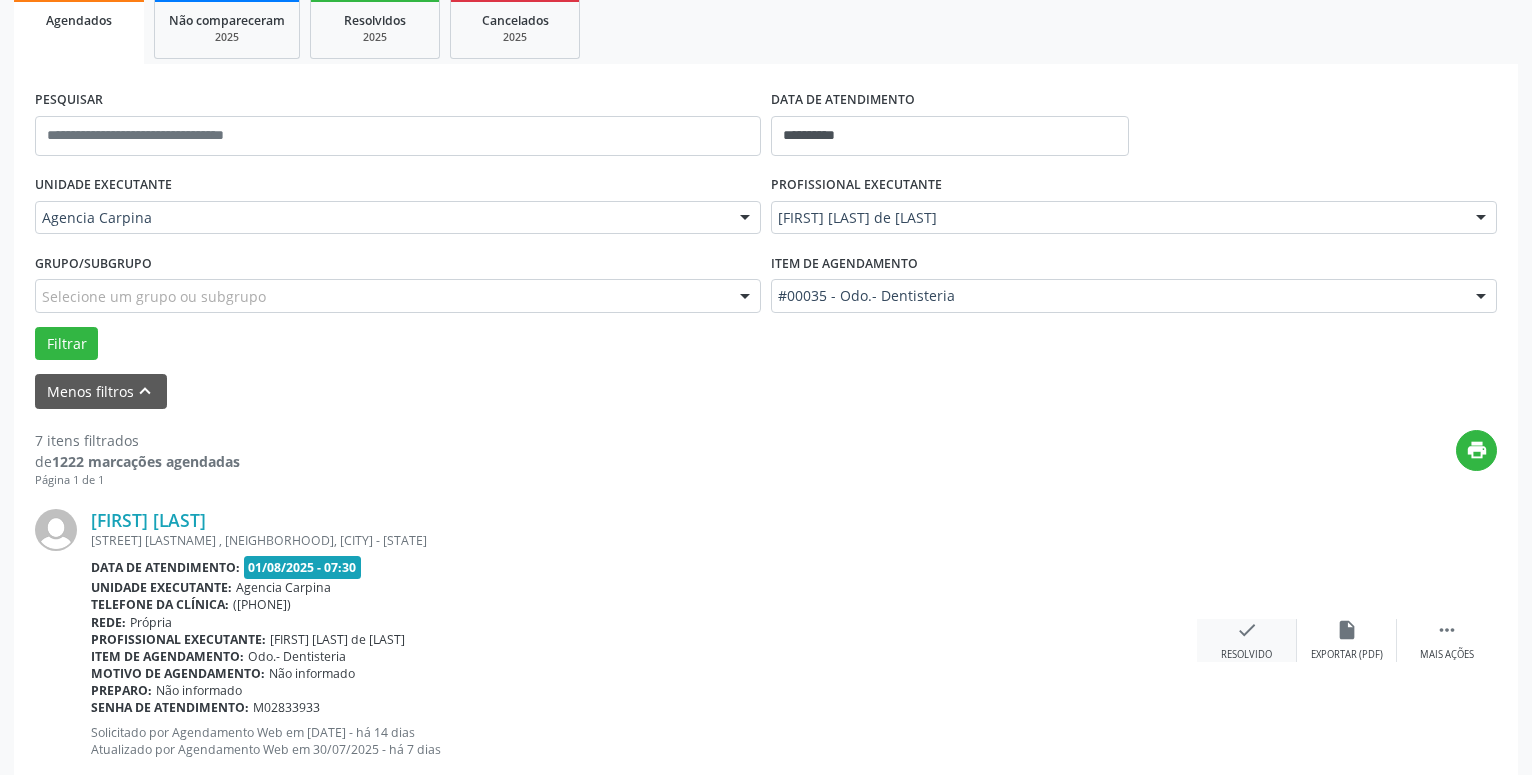 click on "check" at bounding box center (1247, 630) 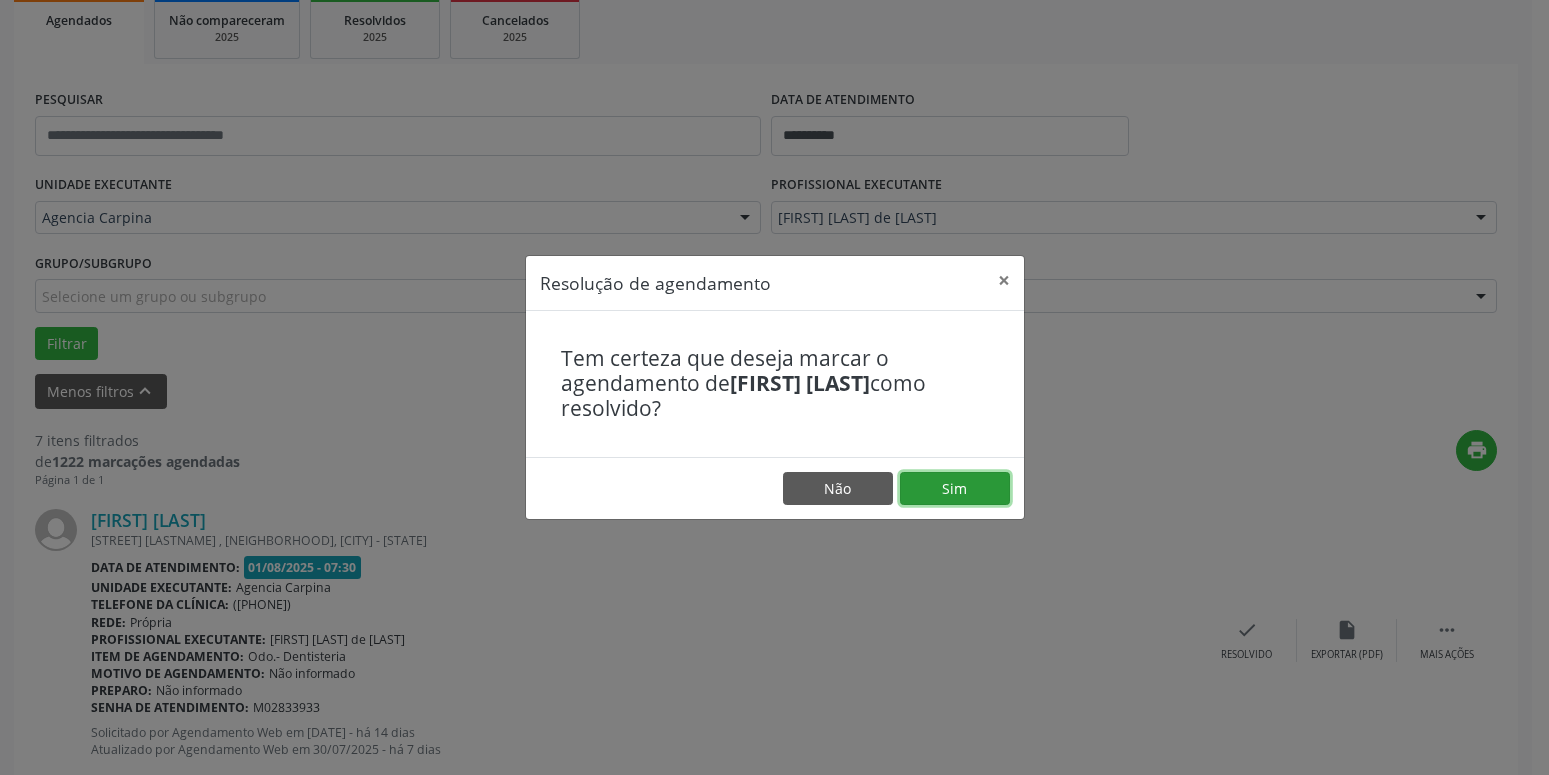 click on "Sim" at bounding box center [955, 489] 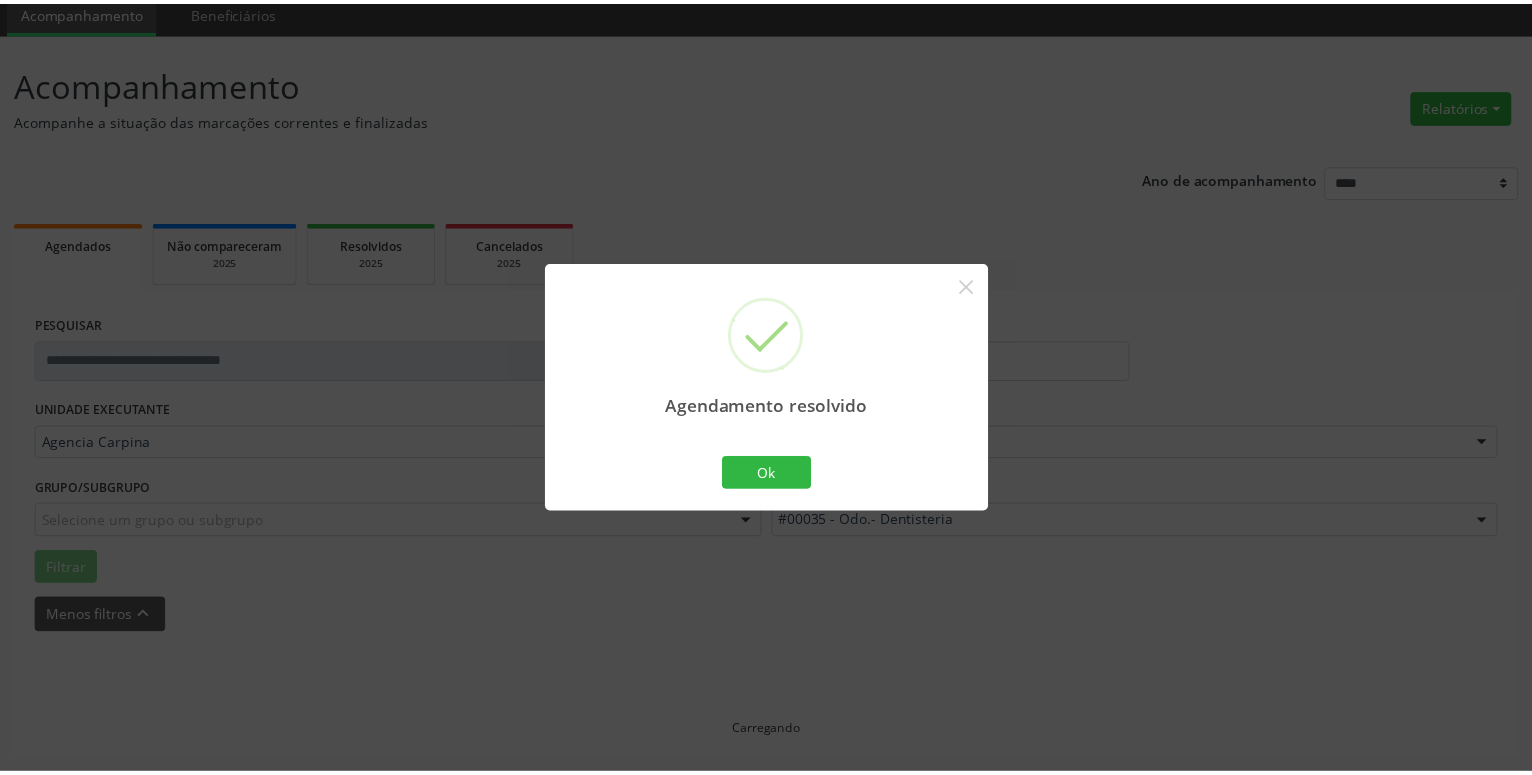scroll, scrollTop: 77, scrollLeft: 0, axis: vertical 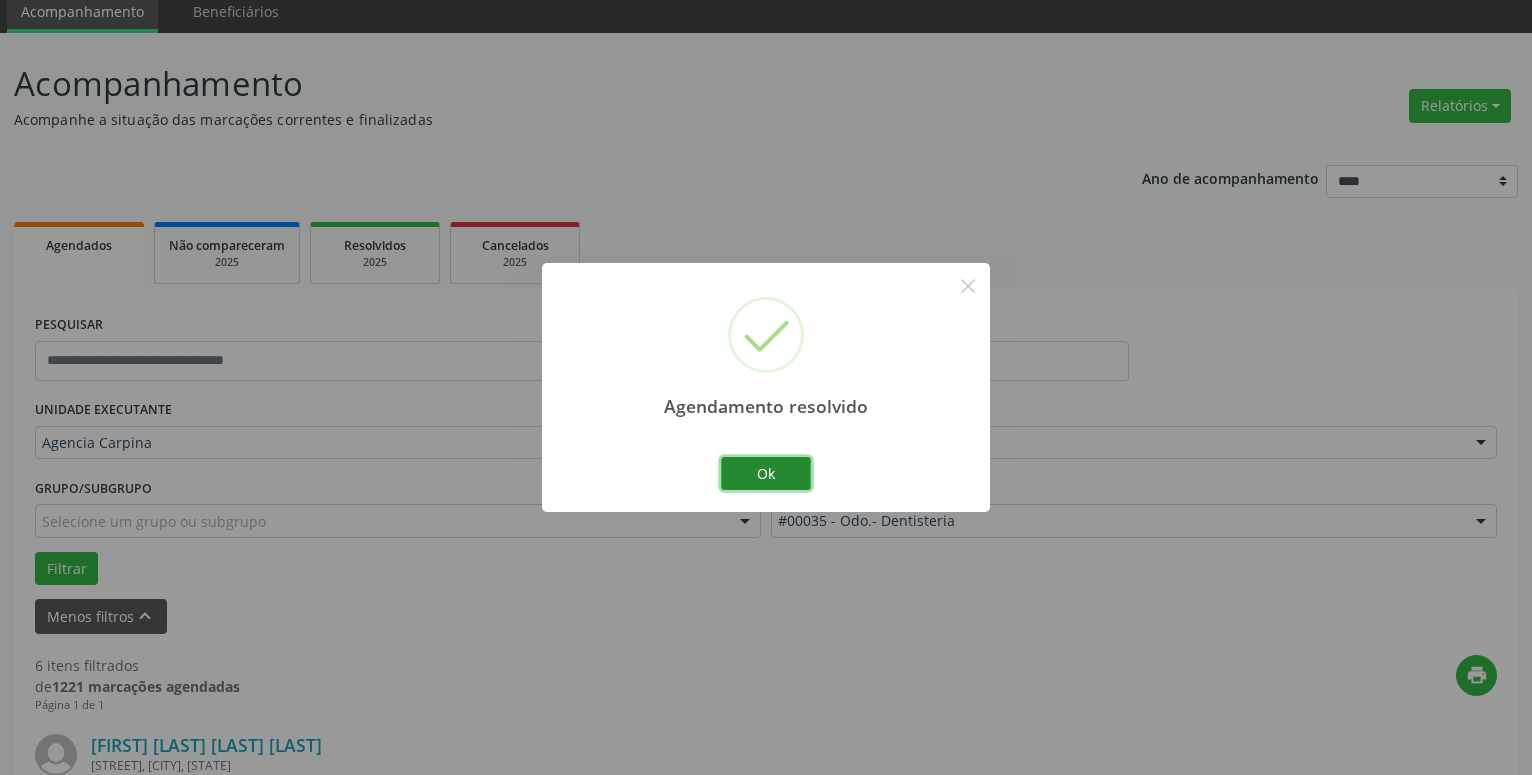 click on "Ok" at bounding box center (766, 474) 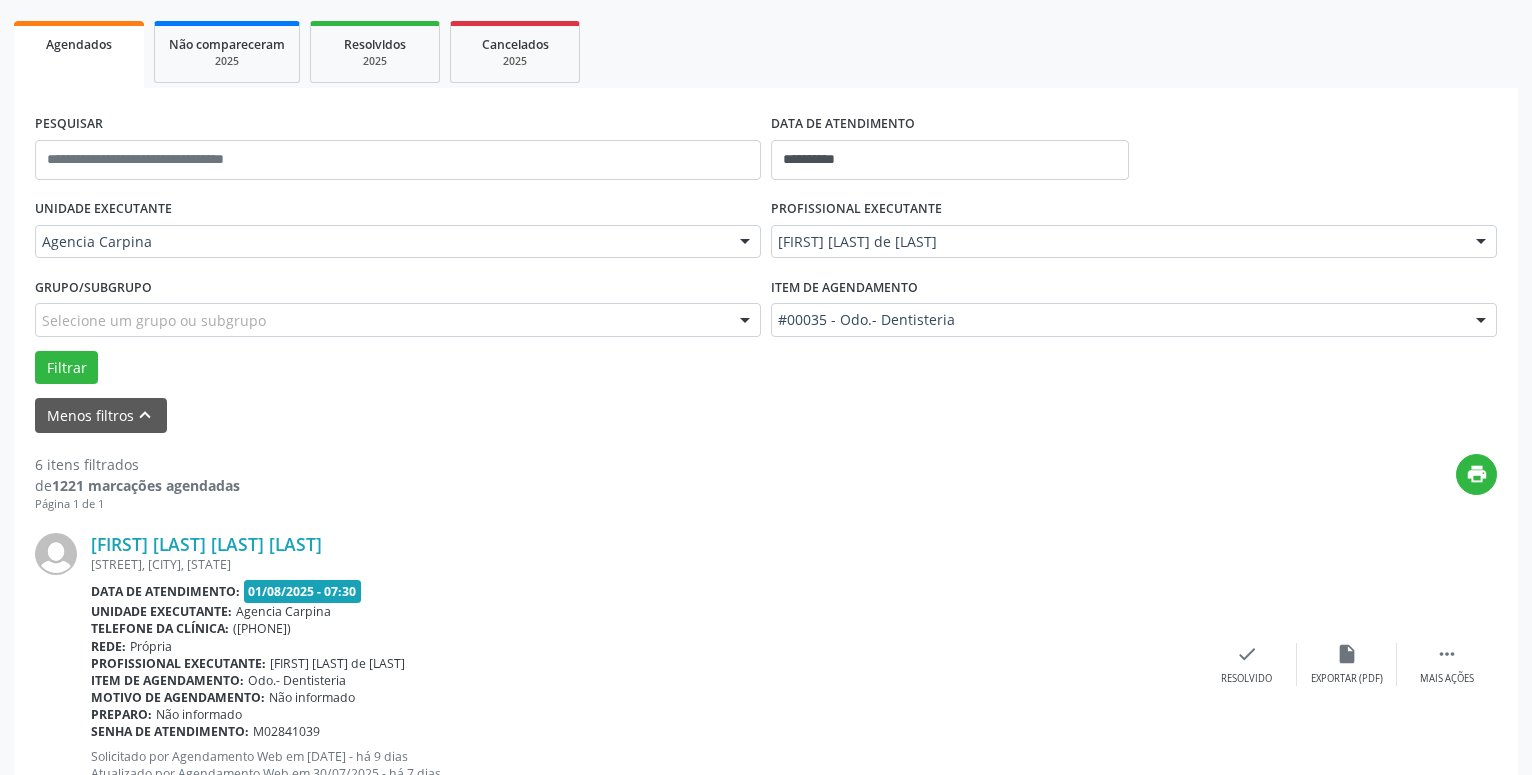 scroll, scrollTop: 281, scrollLeft: 0, axis: vertical 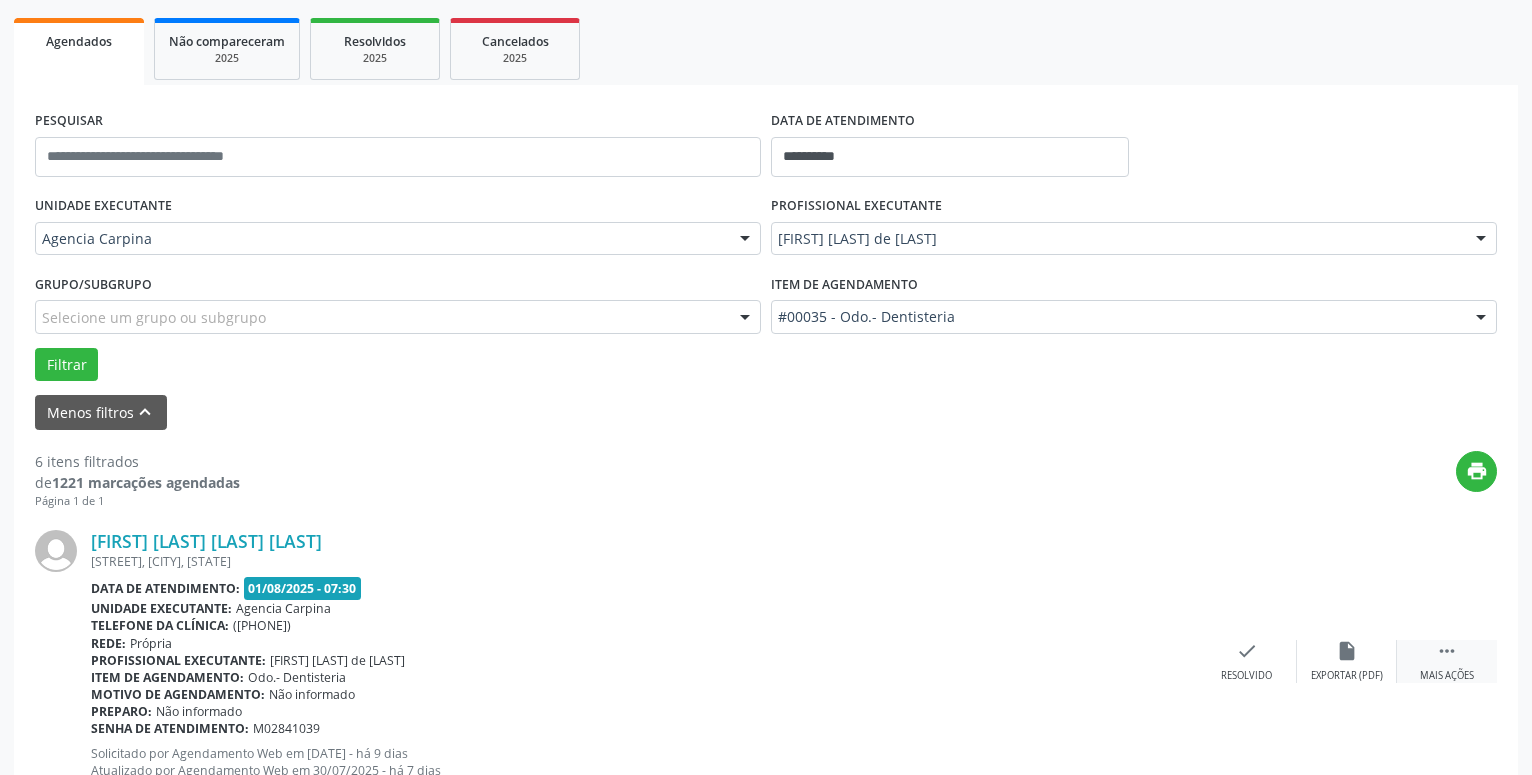 click on "
Mais ações" at bounding box center (1447, 661) 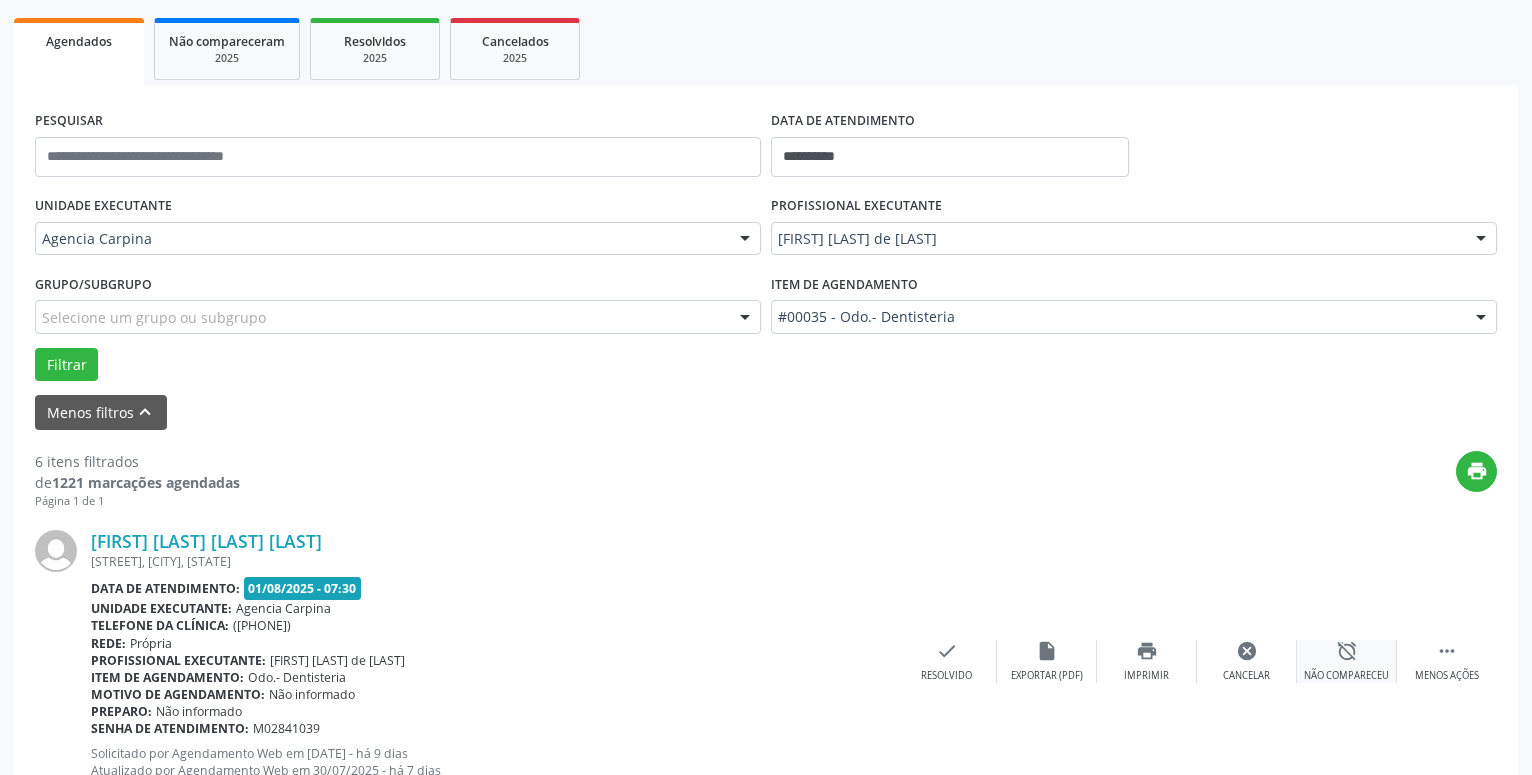 click on "alarm_off" at bounding box center [1347, 651] 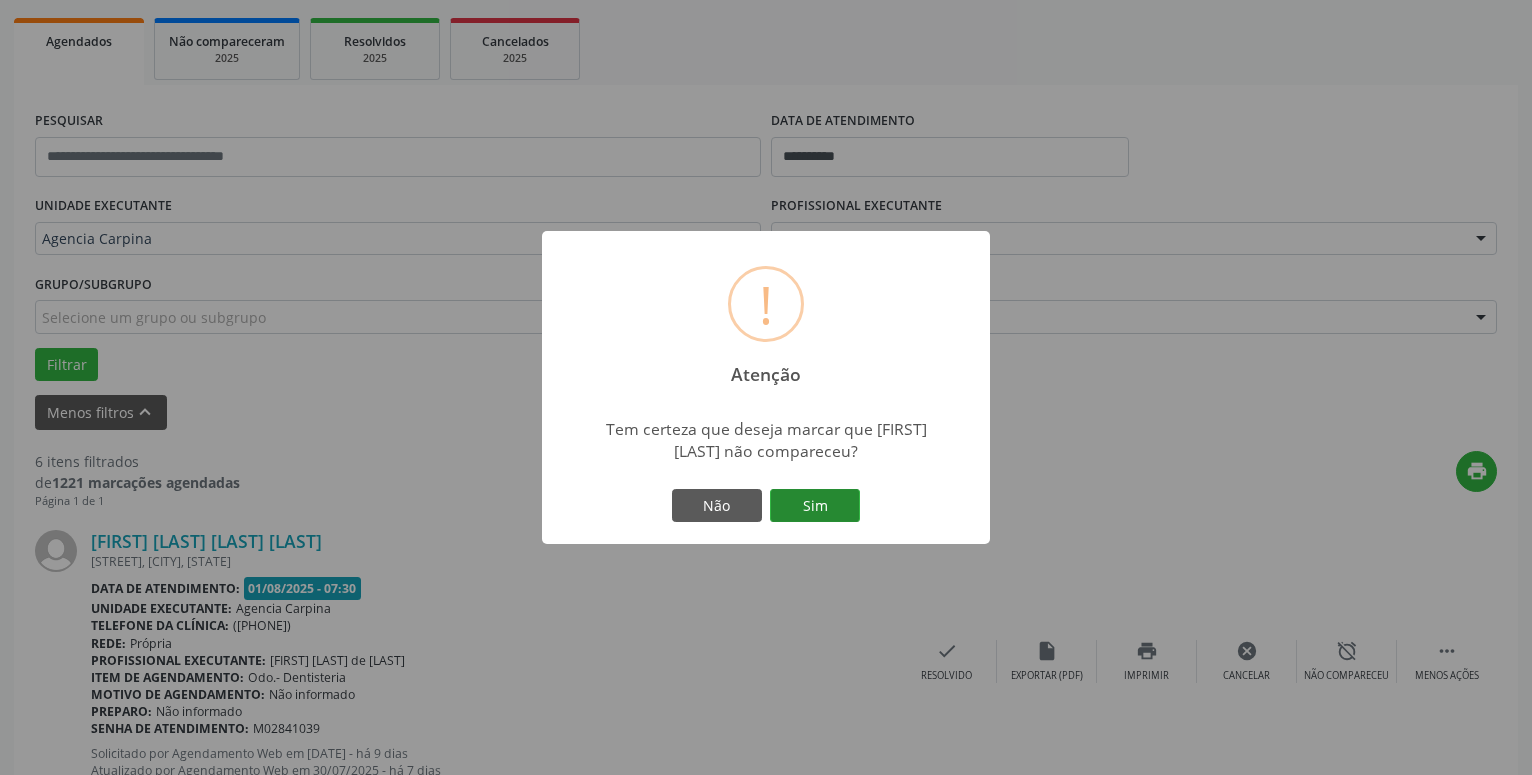click on "Sim" at bounding box center [815, 506] 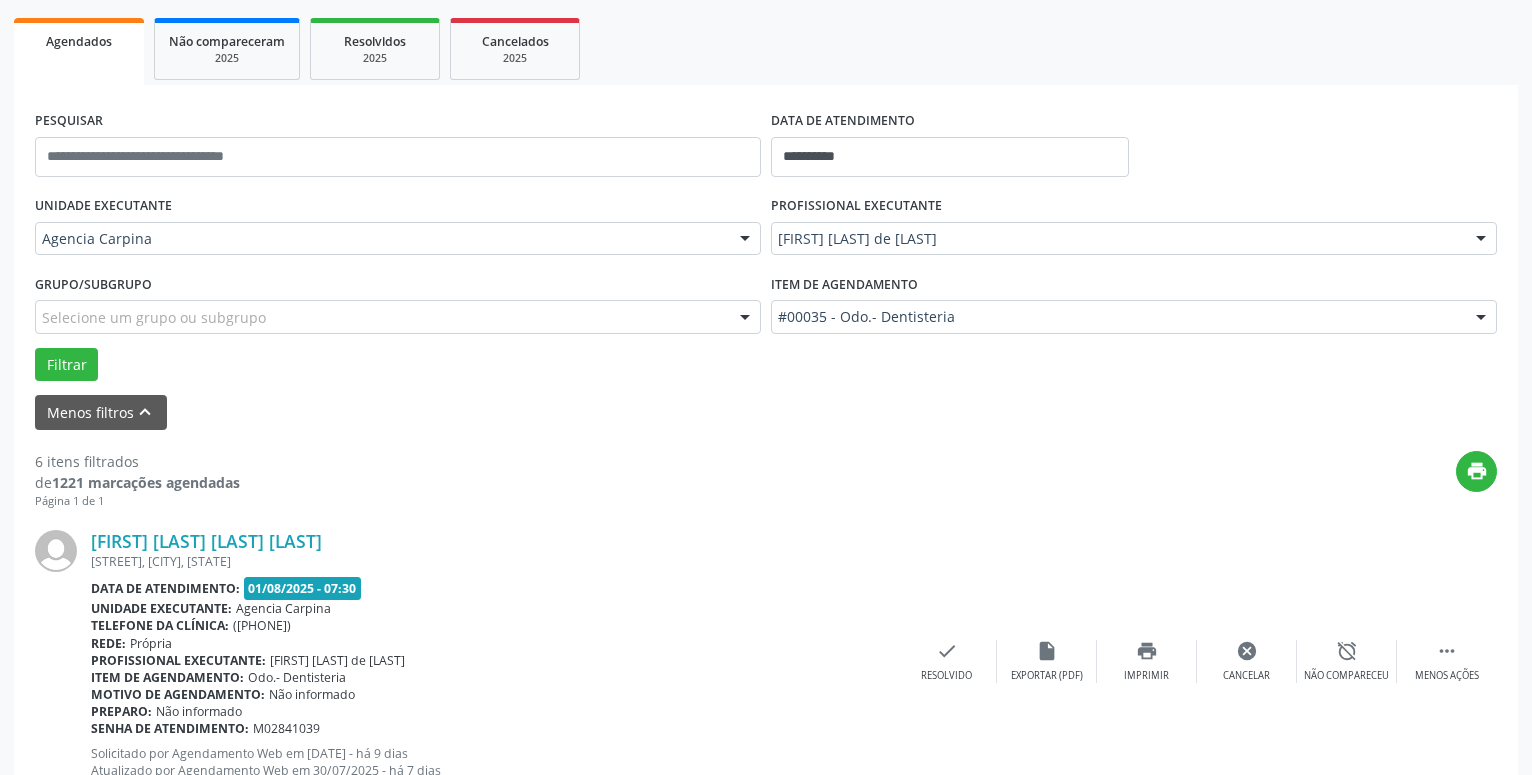 scroll, scrollTop: 98, scrollLeft: 0, axis: vertical 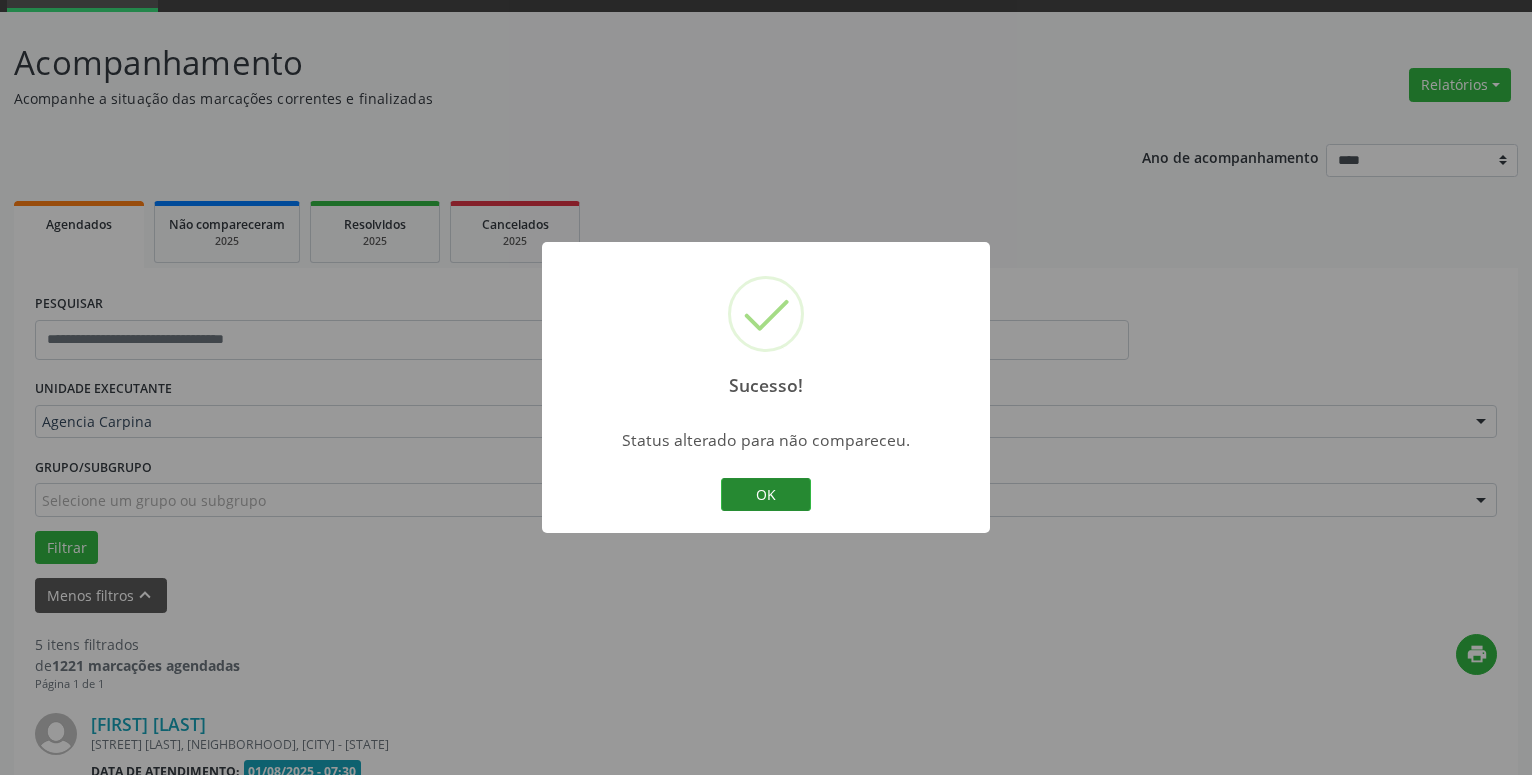 click on "OK" at bounding box center [766, 495] 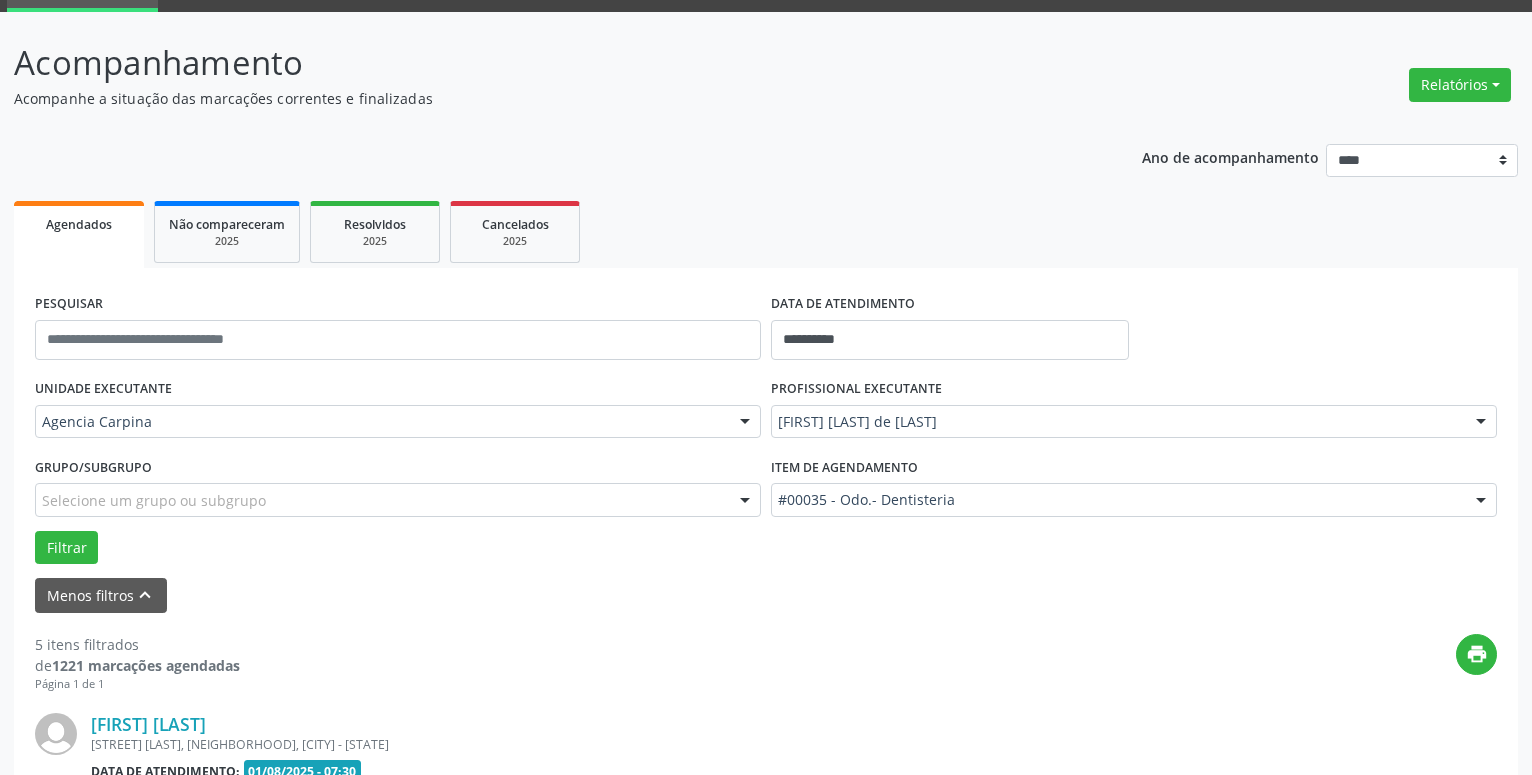 scroll, scrollTop: 302, scrollLeft: 0, axis: vertical 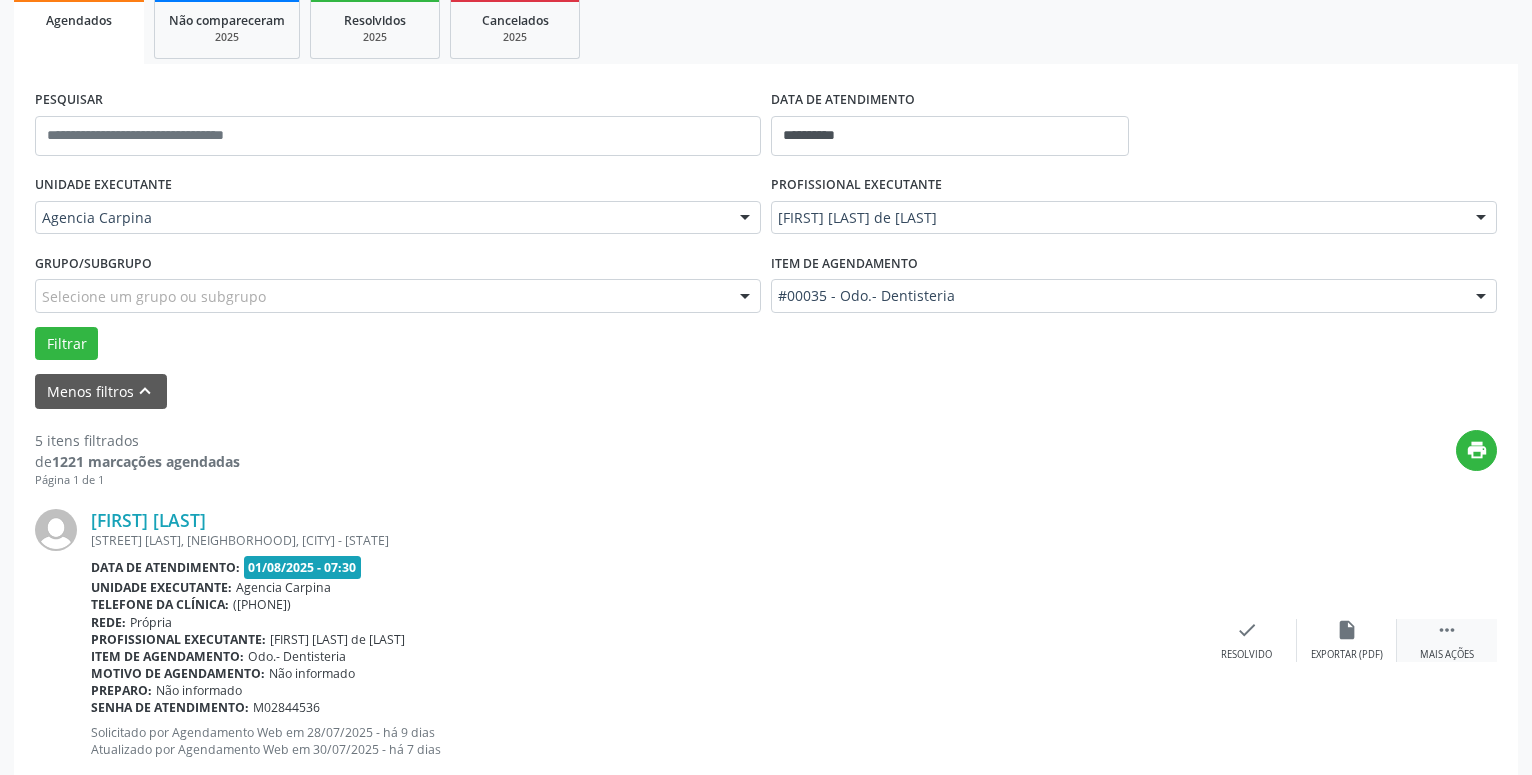 click on "" at bounding box center [1447, 630] 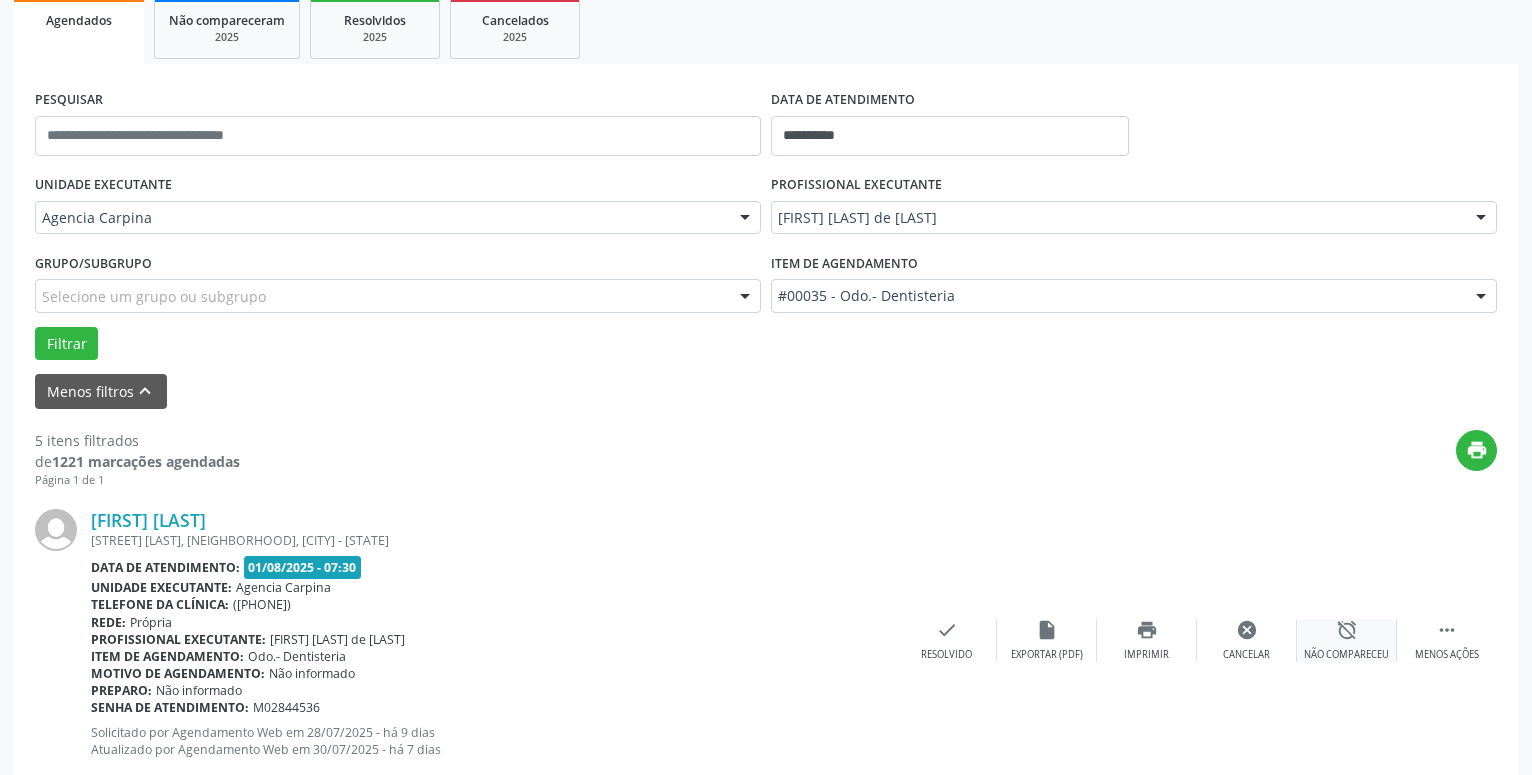 click on "alarm_off" at bounding box center [1347, 630] 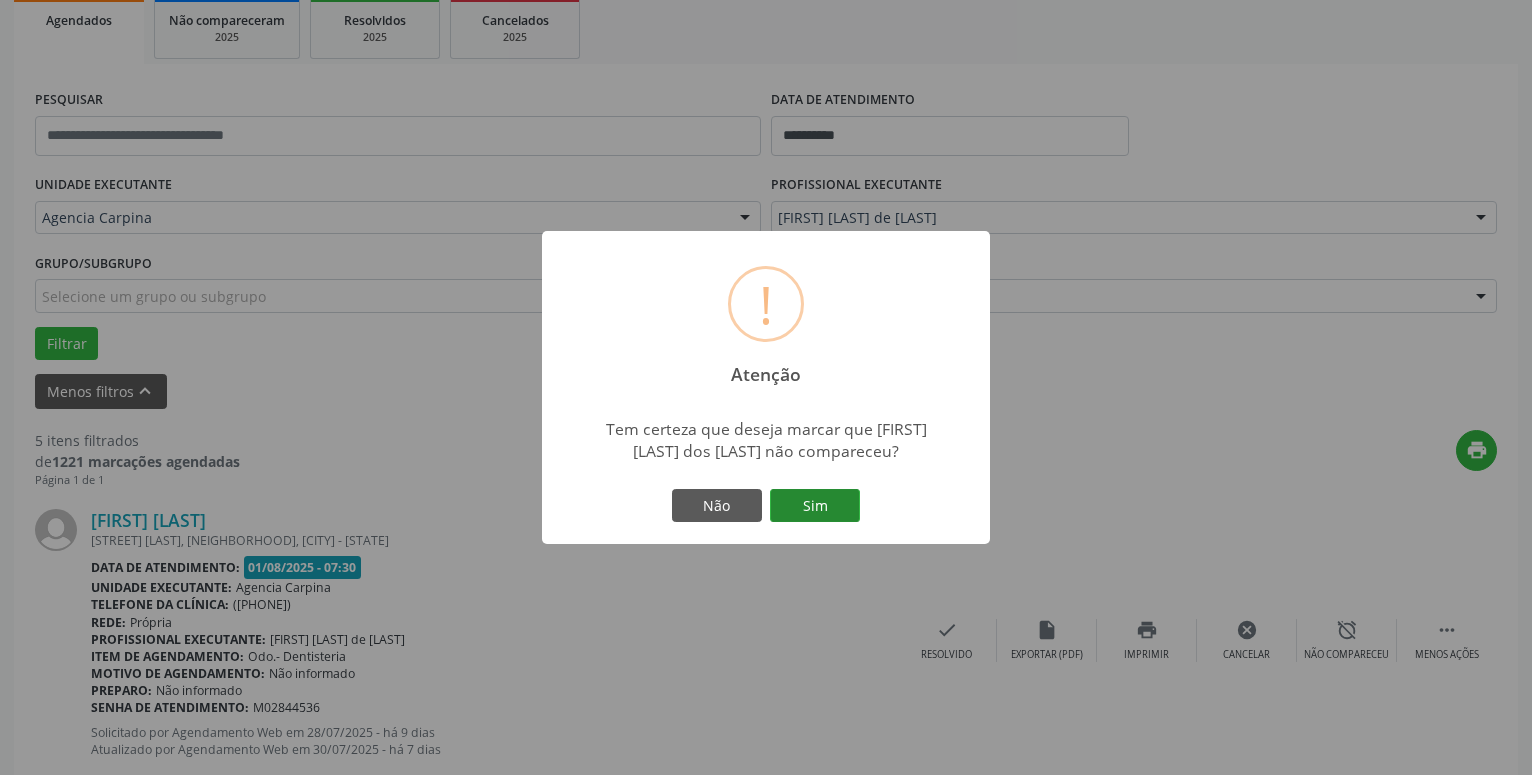 click on "Sim" at bounding box center (815, 506) 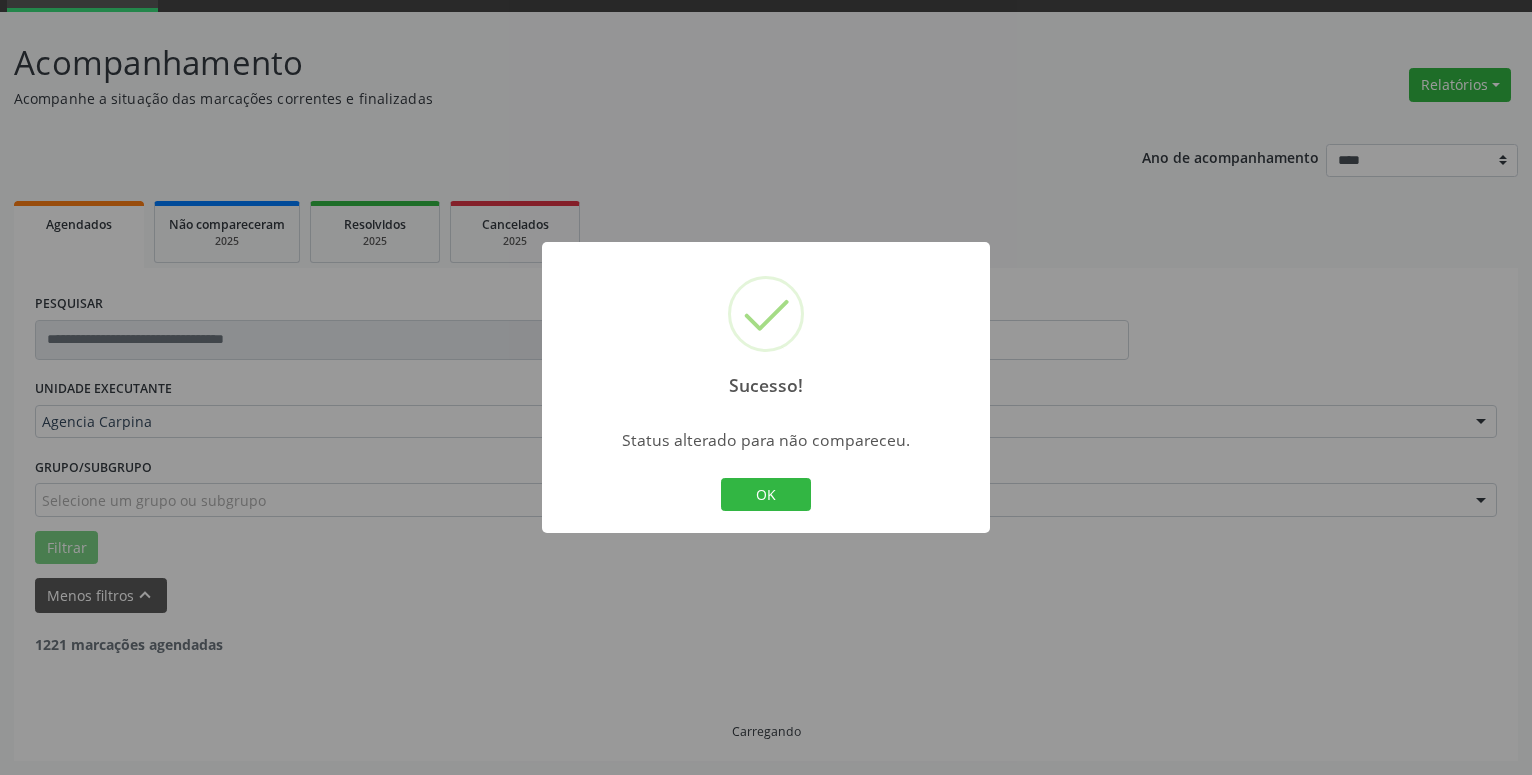 scroll, scrollTop: 98, scrollLeft: 0, axis: vertical 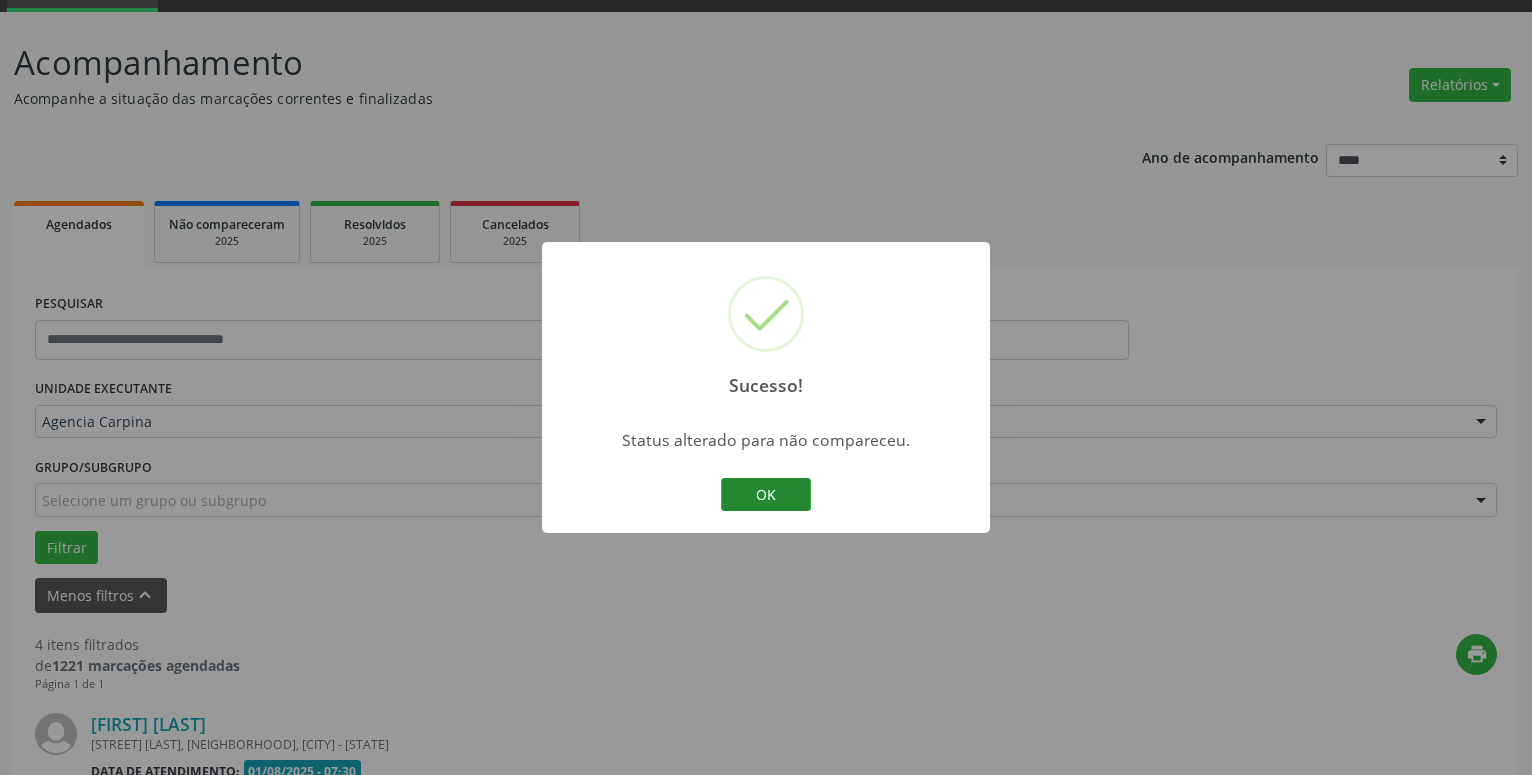 click on "OK" at bounding box center [766, 495] 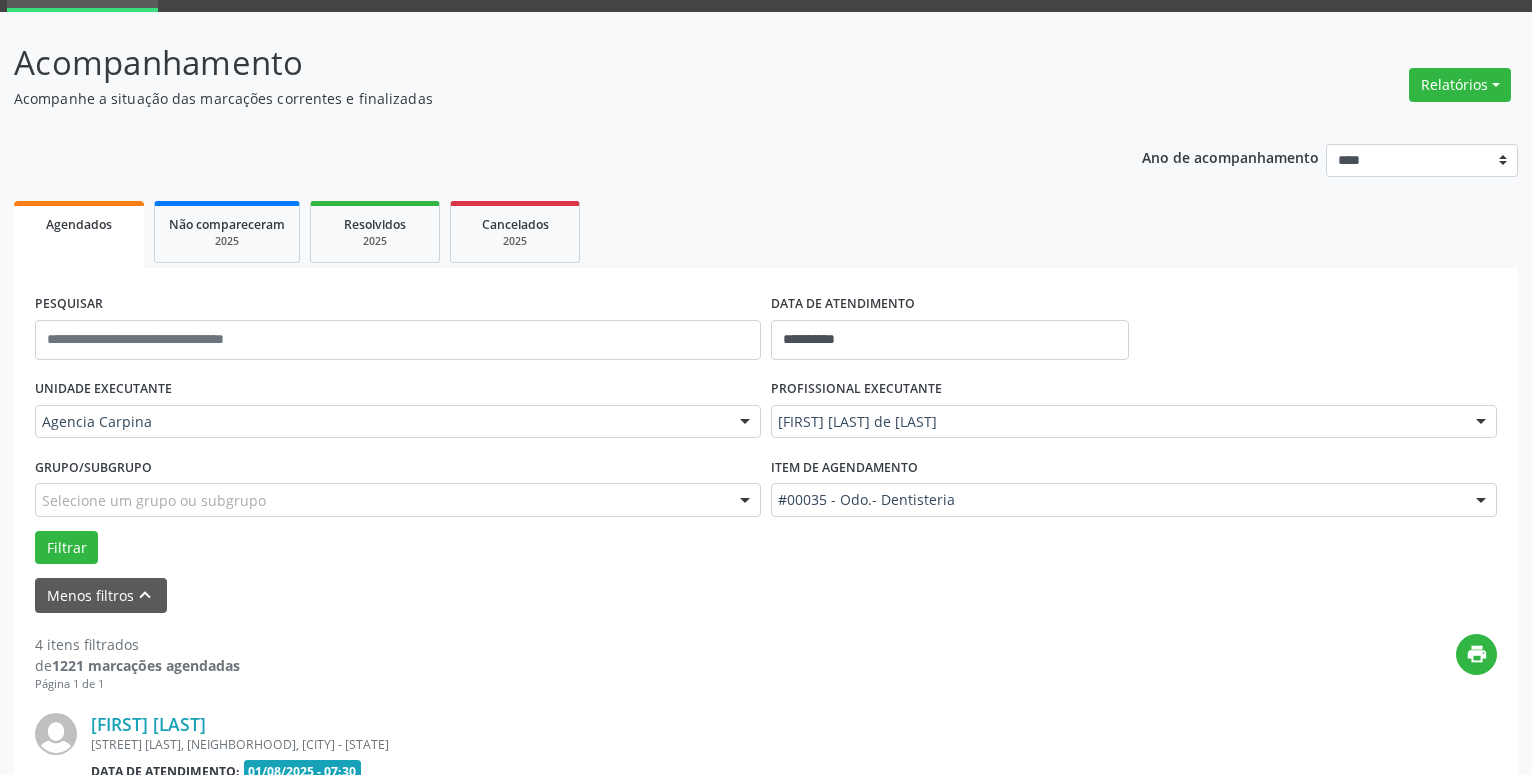 scroll, scrollTop: 404, scrollLeft: 0, axis: vertical 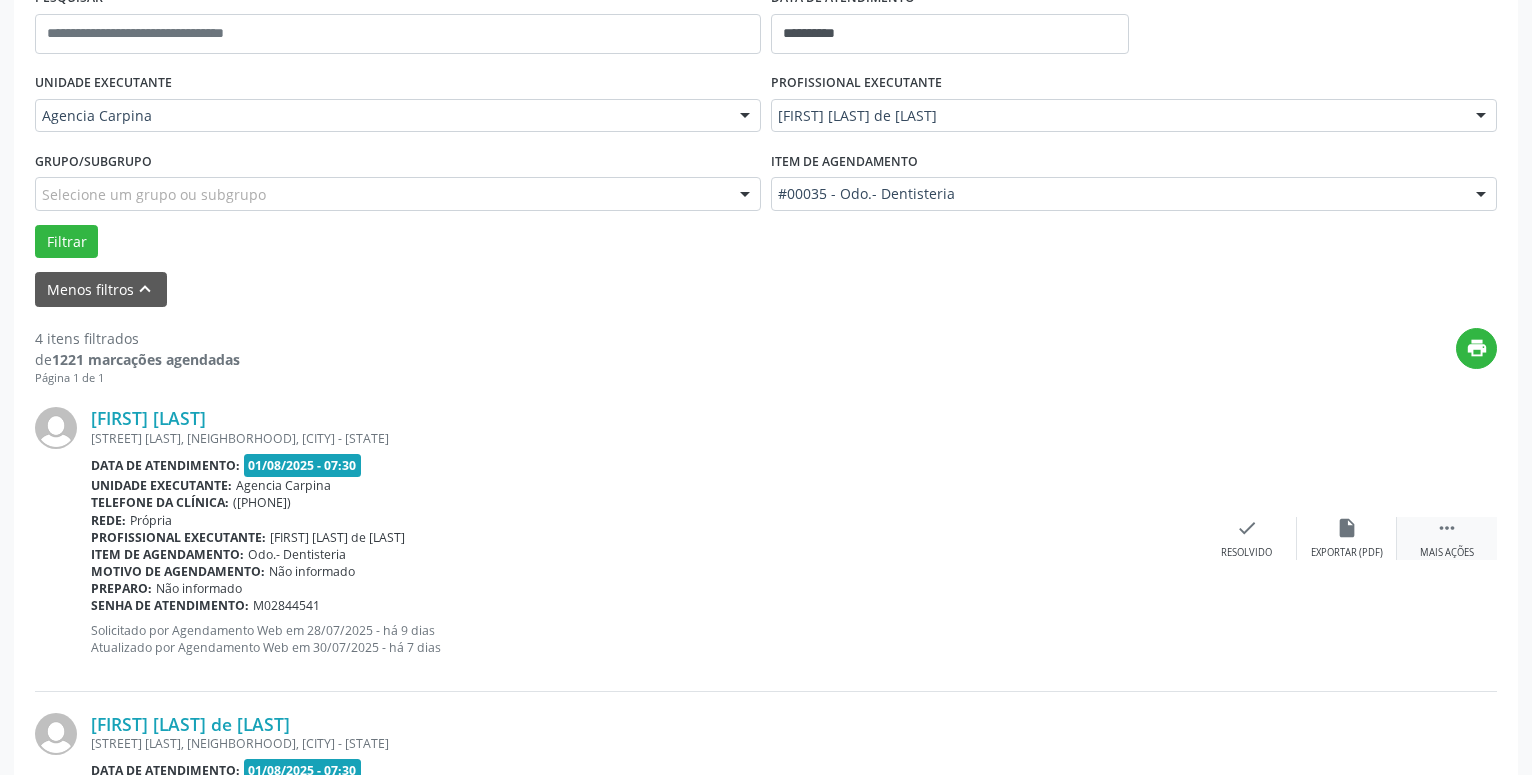 click on "
Mais ações" at bounding box center [1447, 538] 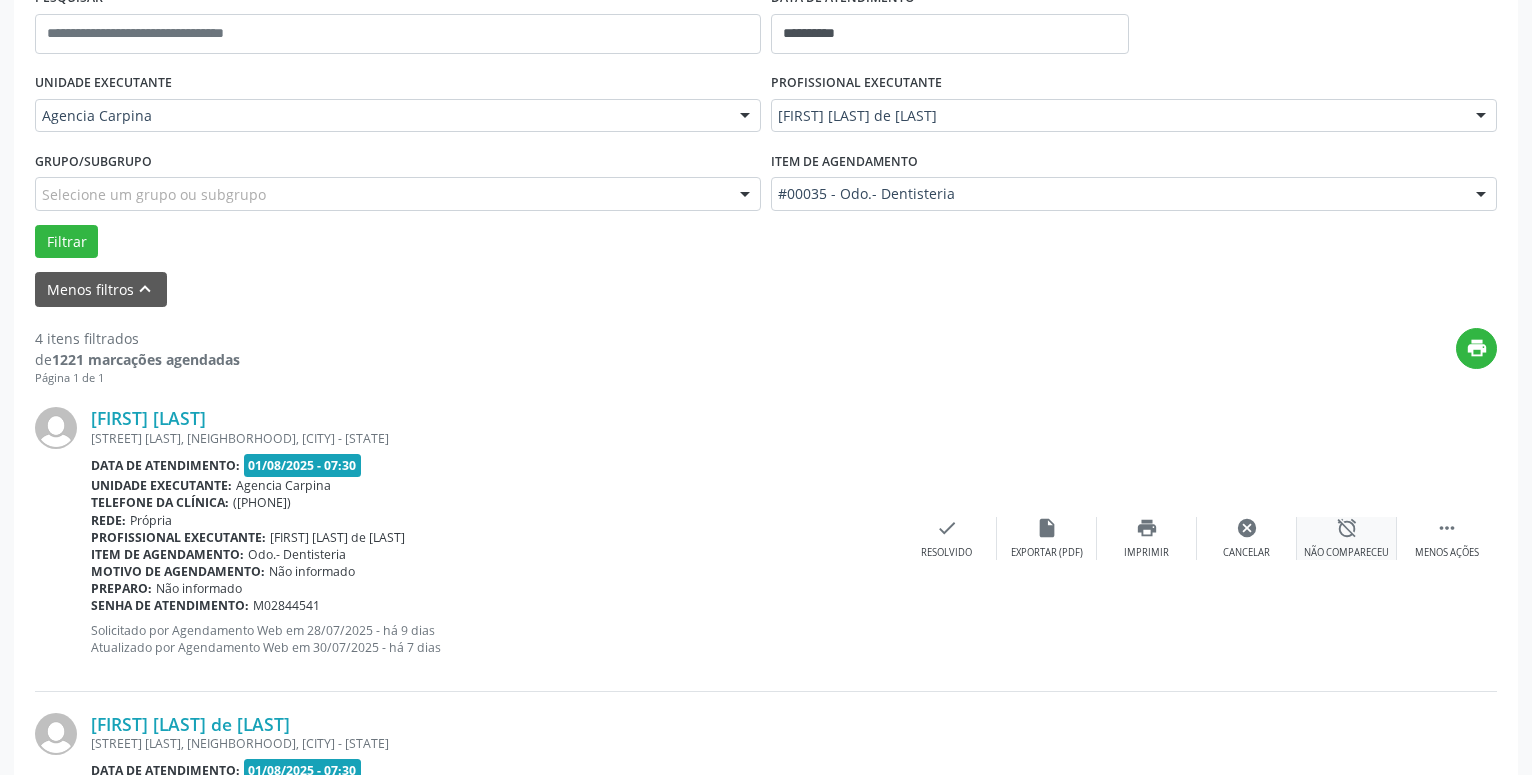 click on "alarm_off" at bounding box center (1347, 528) 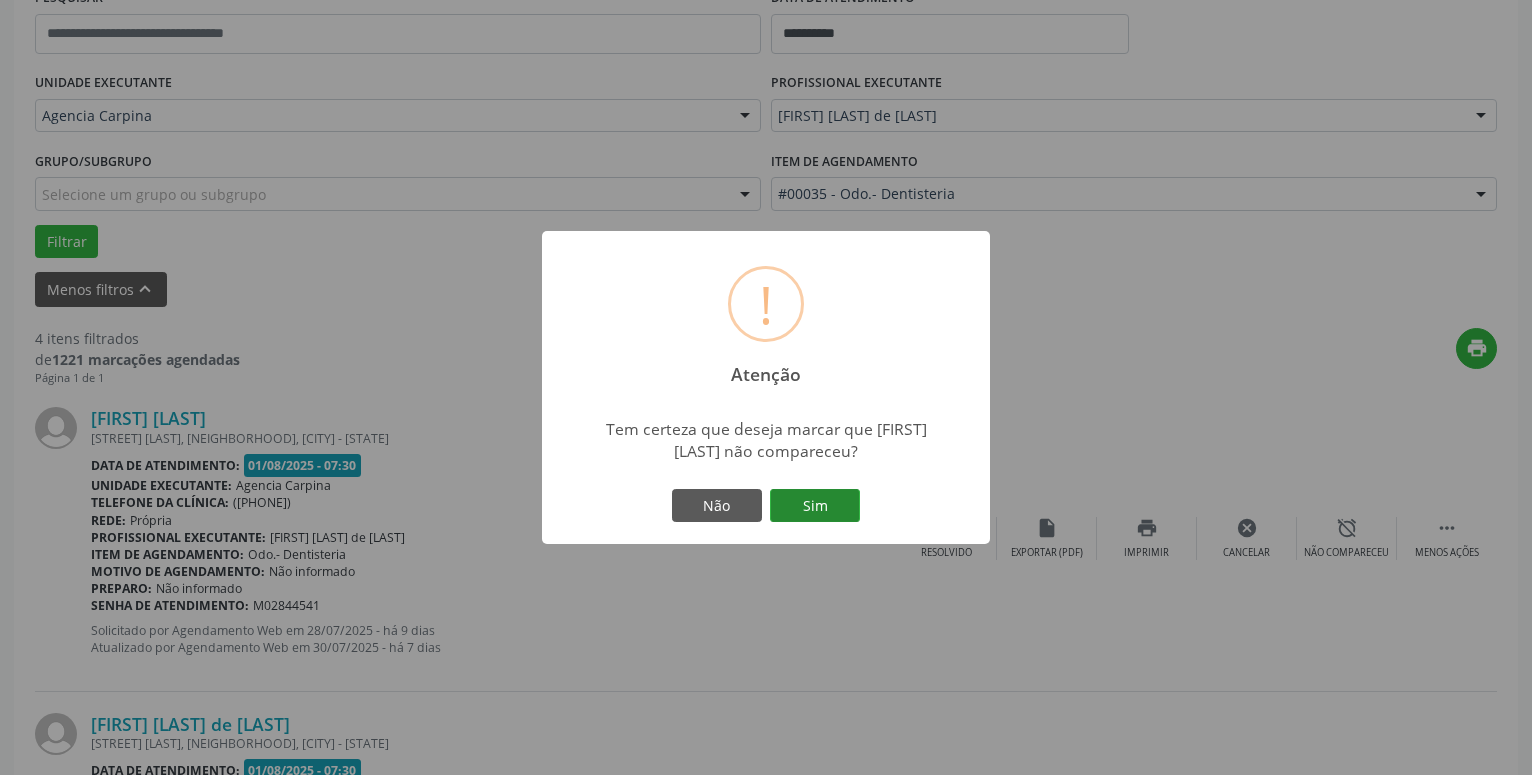 click on "Sim" at bounding box center (815, 506) 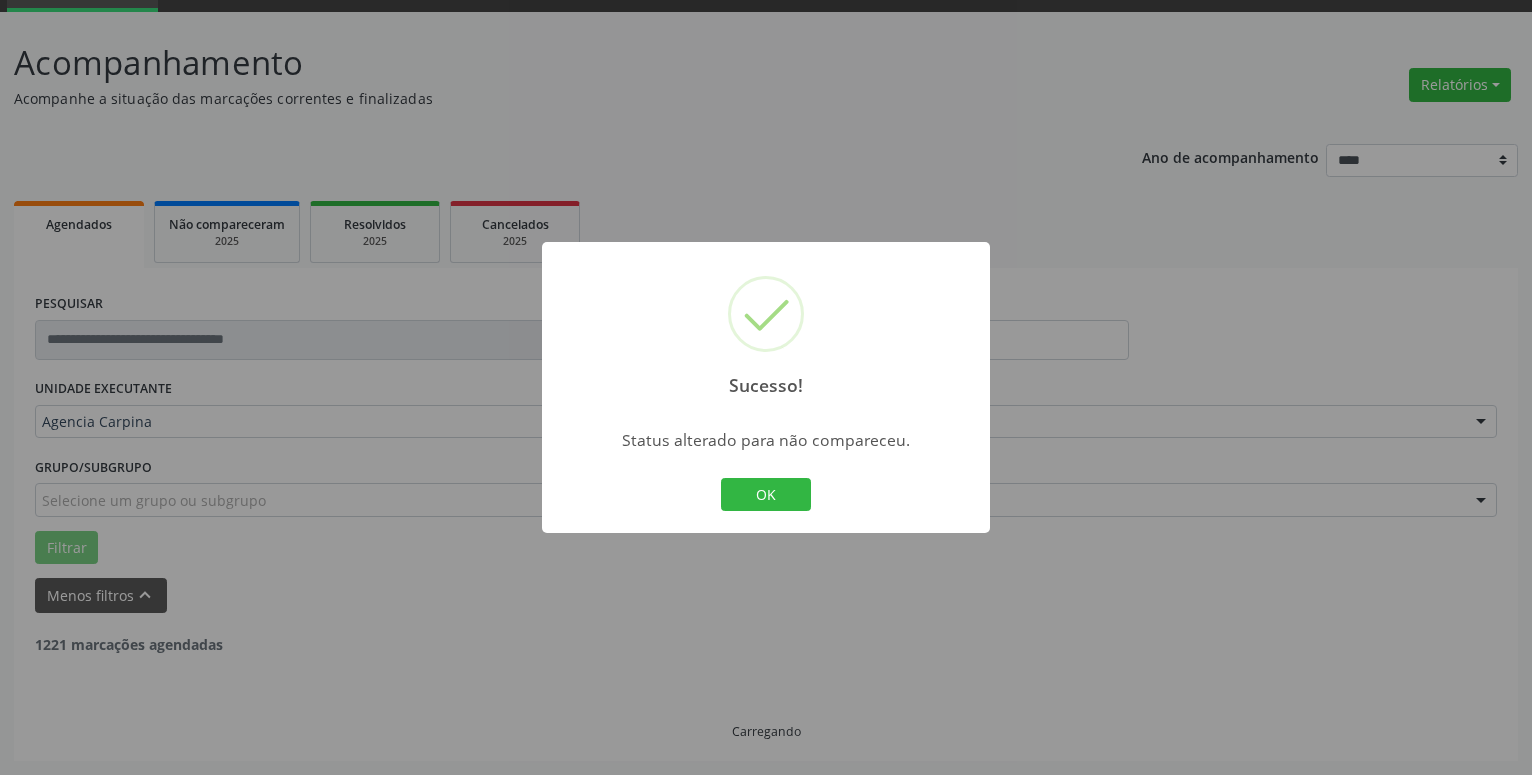 scroll, scrollTop: 98, scrollLeft: 0, axis: vertical 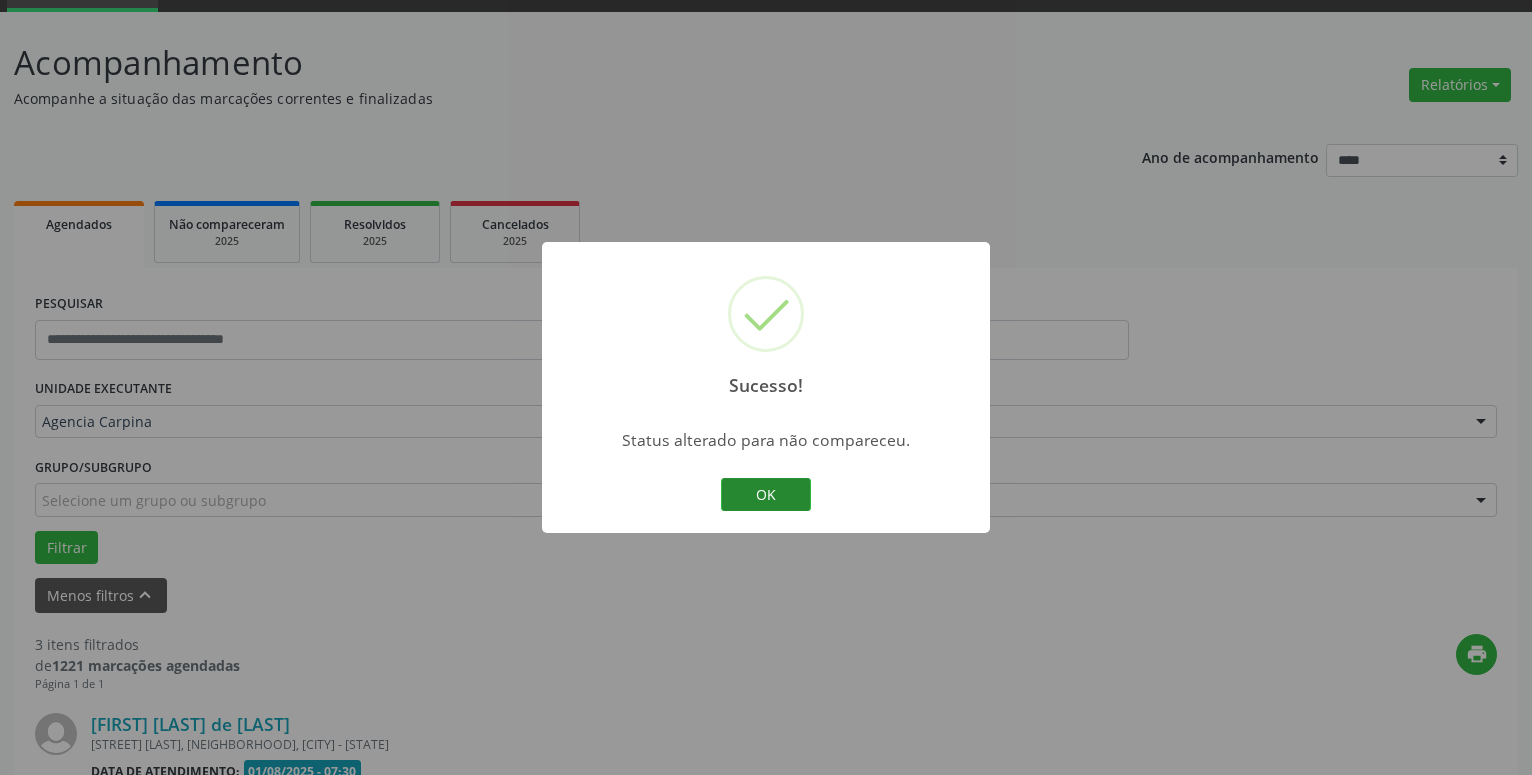 click on "OK" at bounding box center [766, 495] 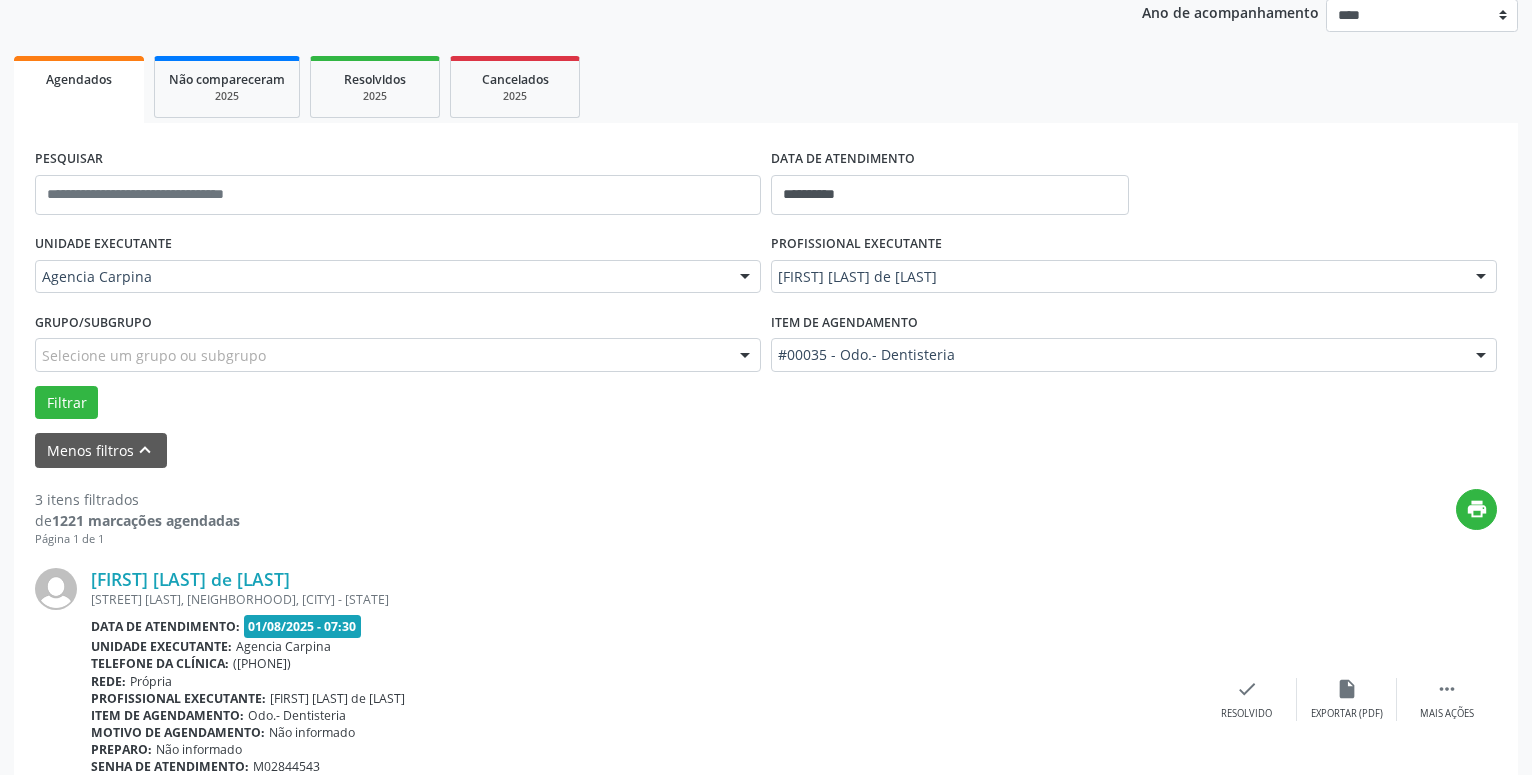 scroll, scrollTop: 404, scrollLeft: 0, axis: vertical 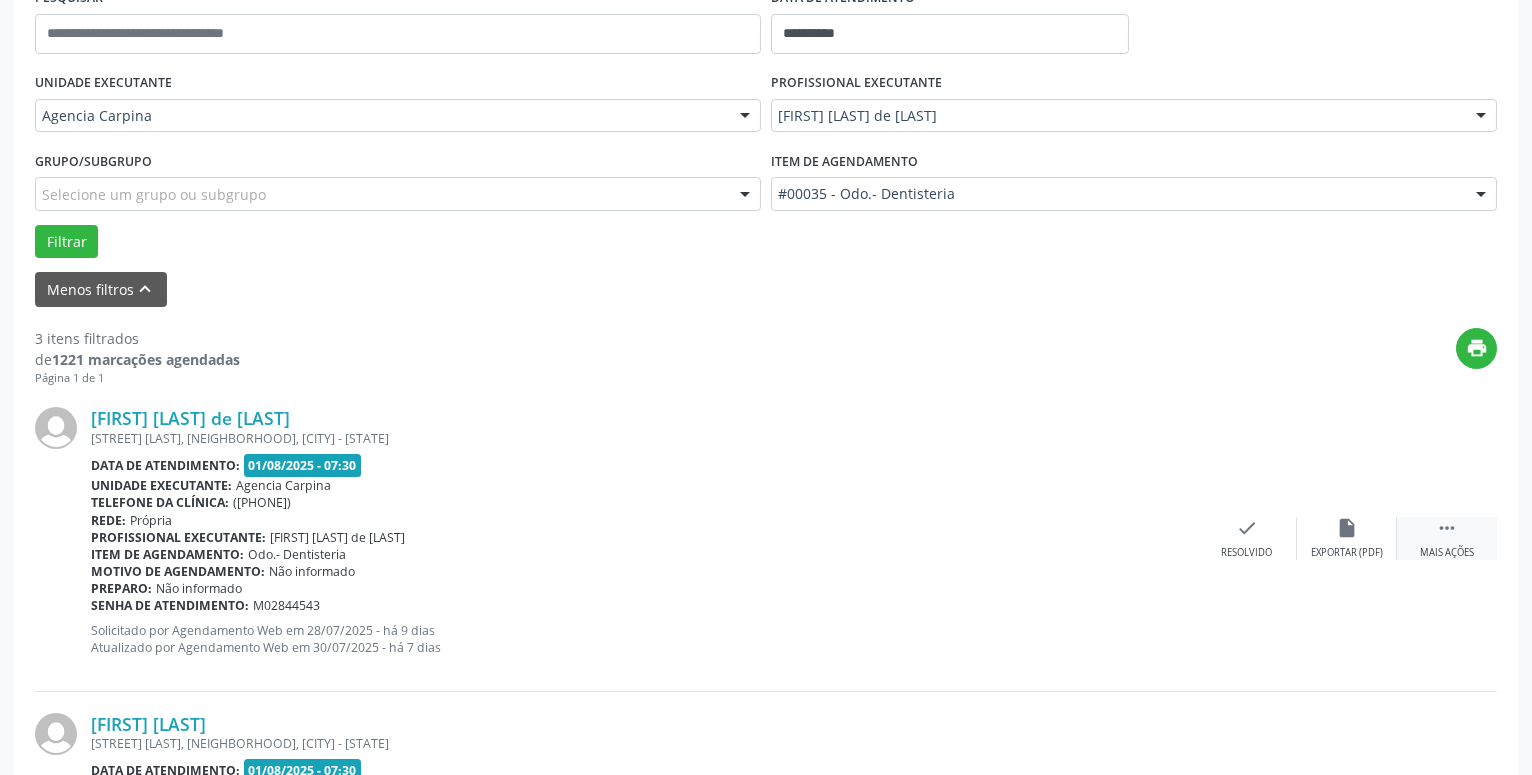 click on "" at bounding box center (1447, 528) 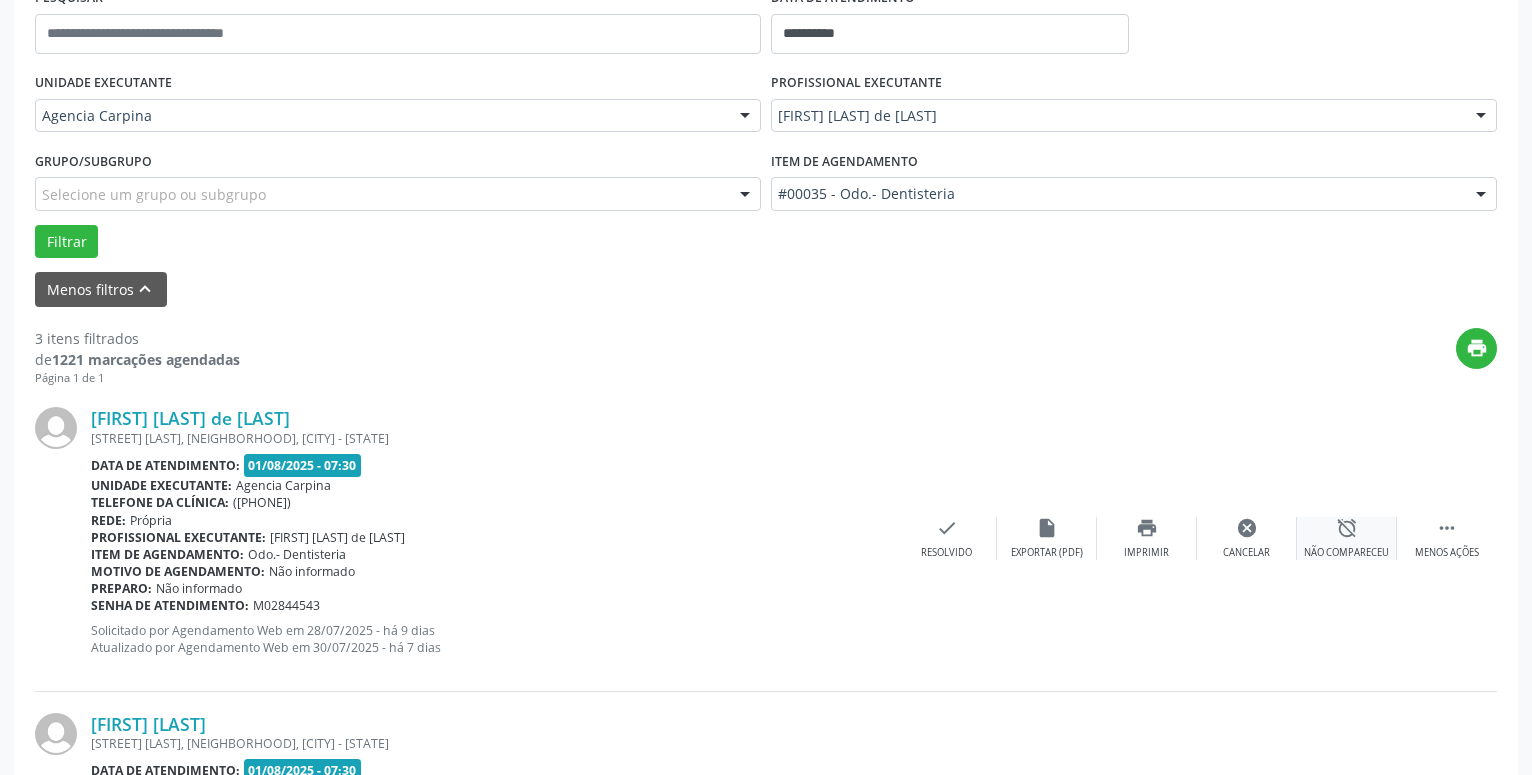 click on "alarm_off" at bounding box center (1347, 528) 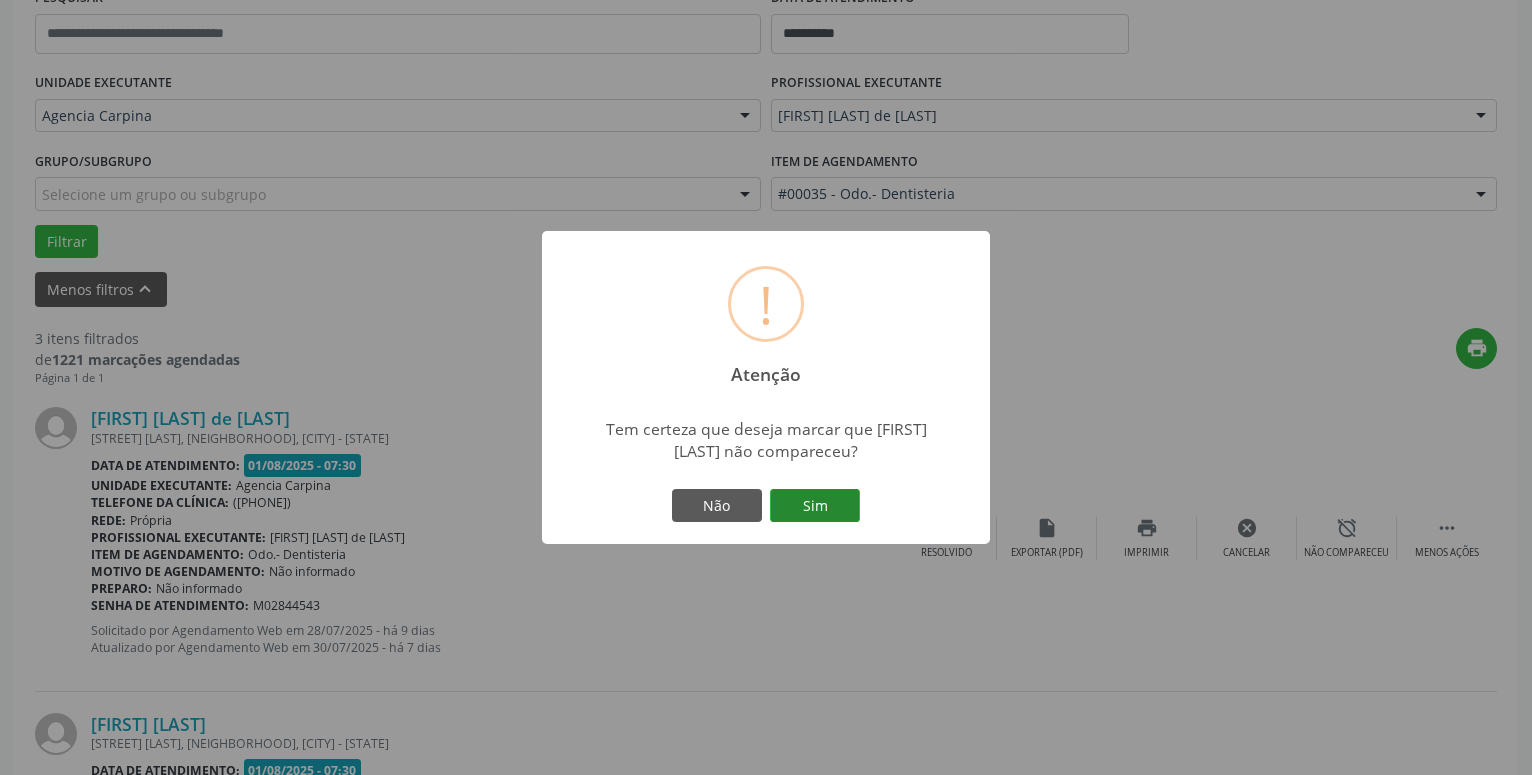 click on "Sim" at bounding box center (815, 506) 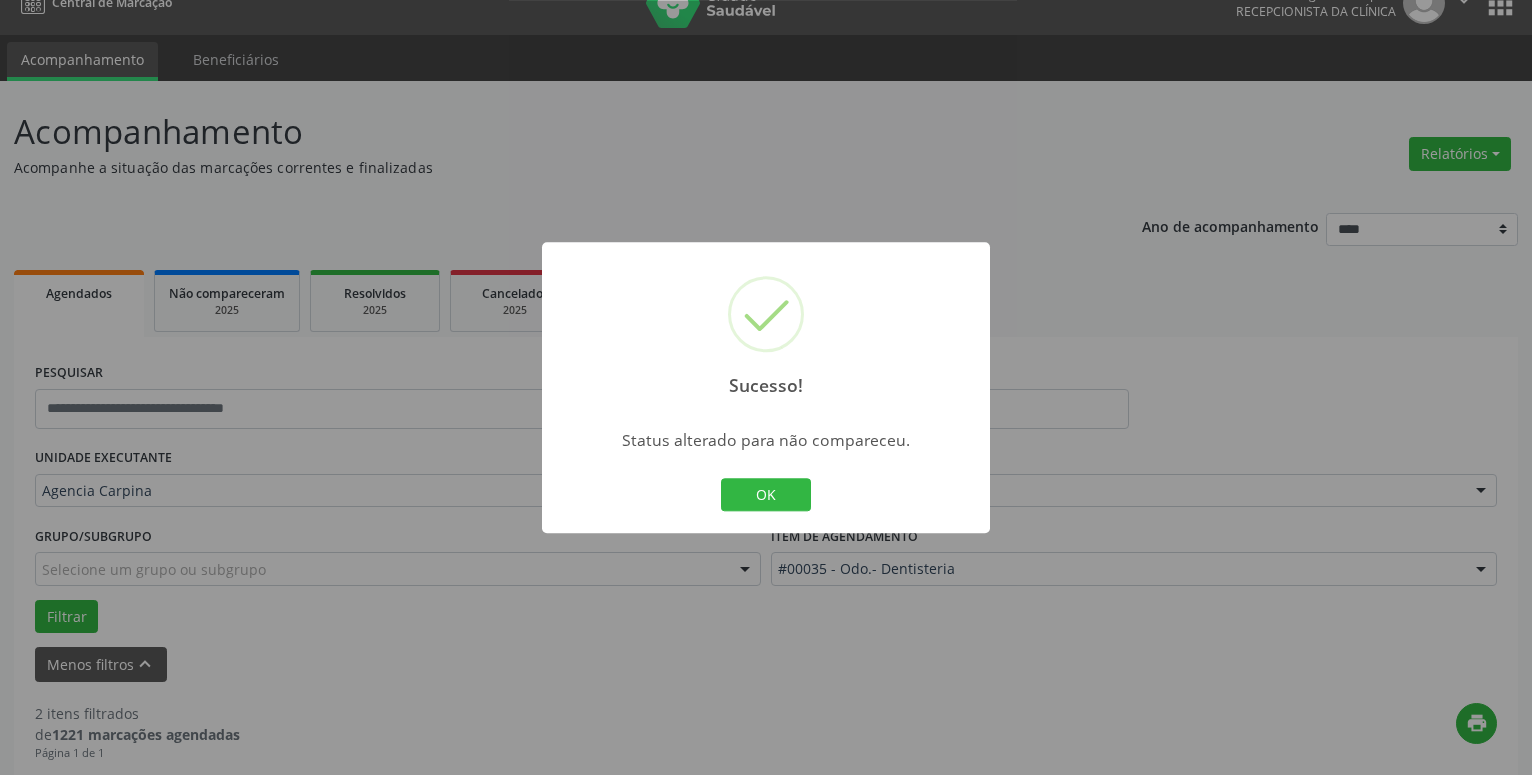 scroll, scrollTop: 0, scrollLeft: 0, axis: both 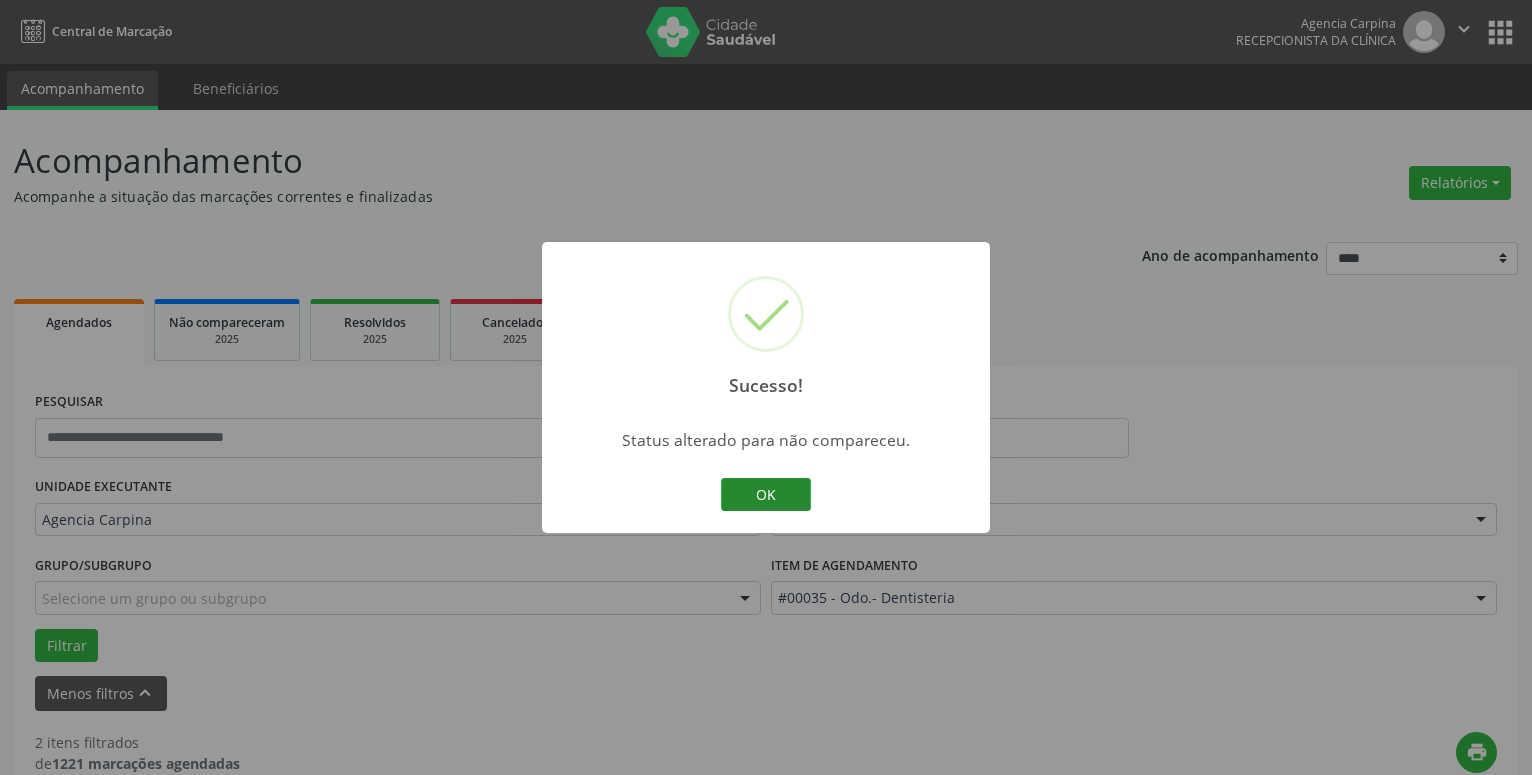 click on "OK" at bounding box center [766, 495] 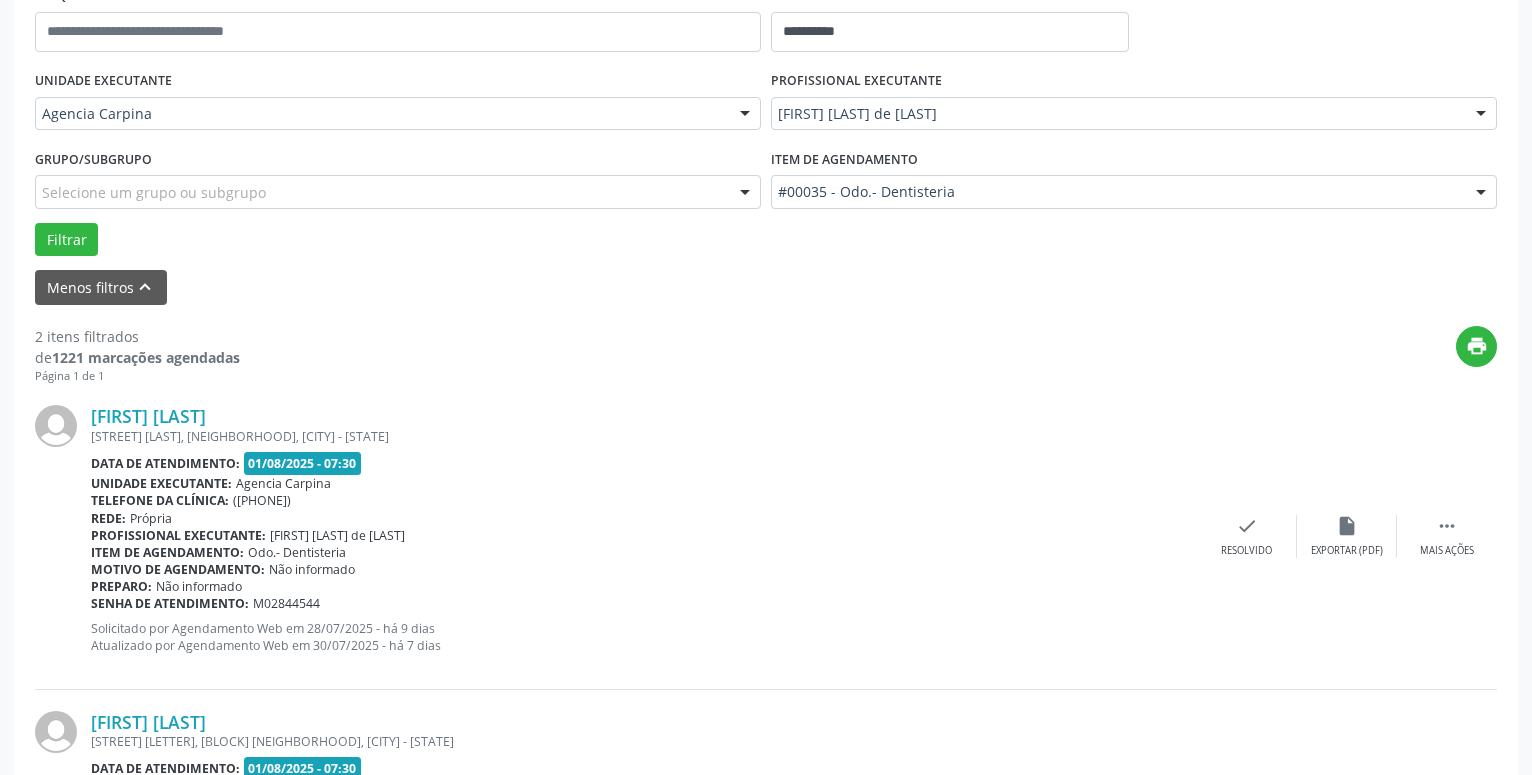 scroll, scrollTop: 408, scrollLeft: 0, axis: vertical 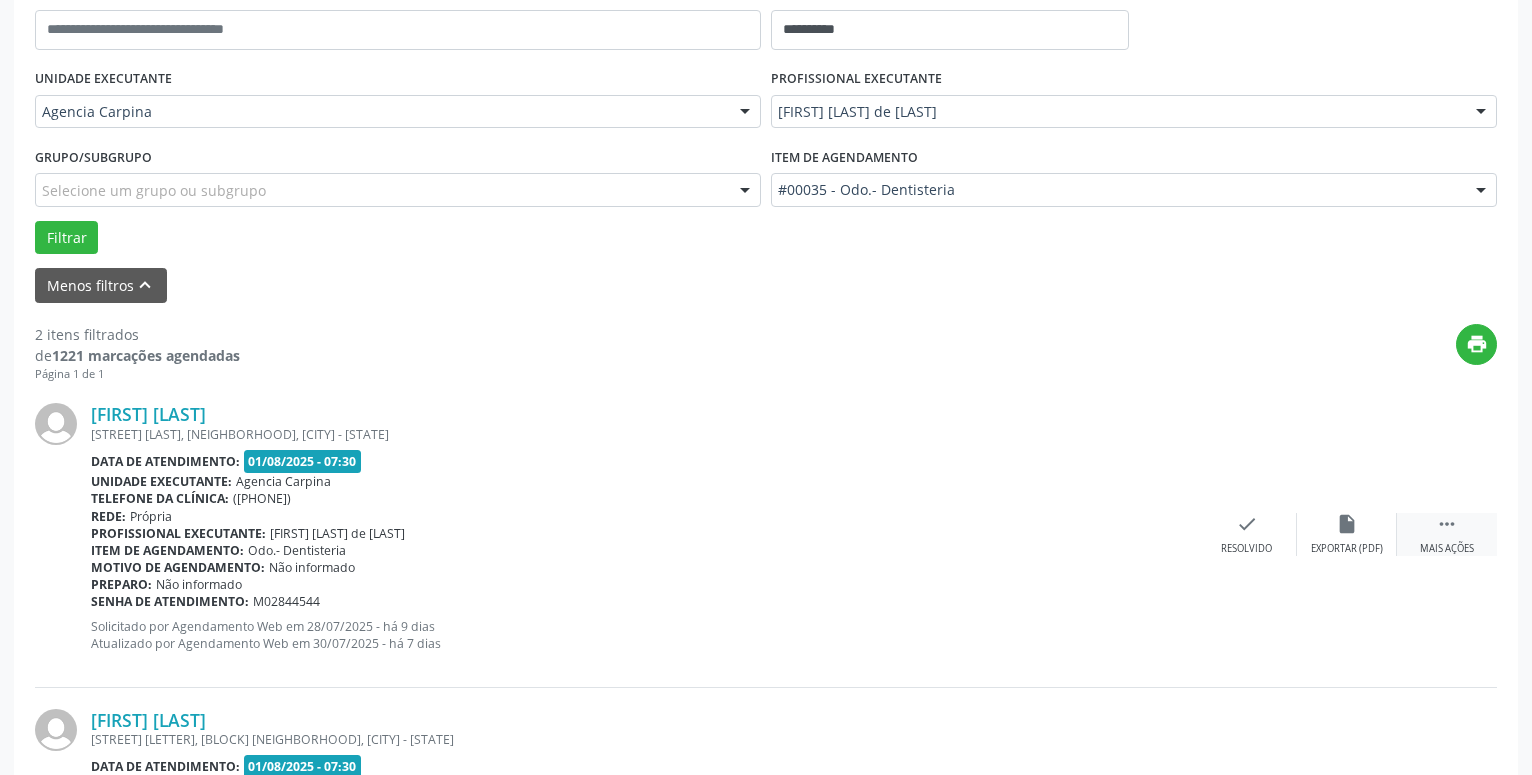 click on "" at bounding box center (1447, 524) 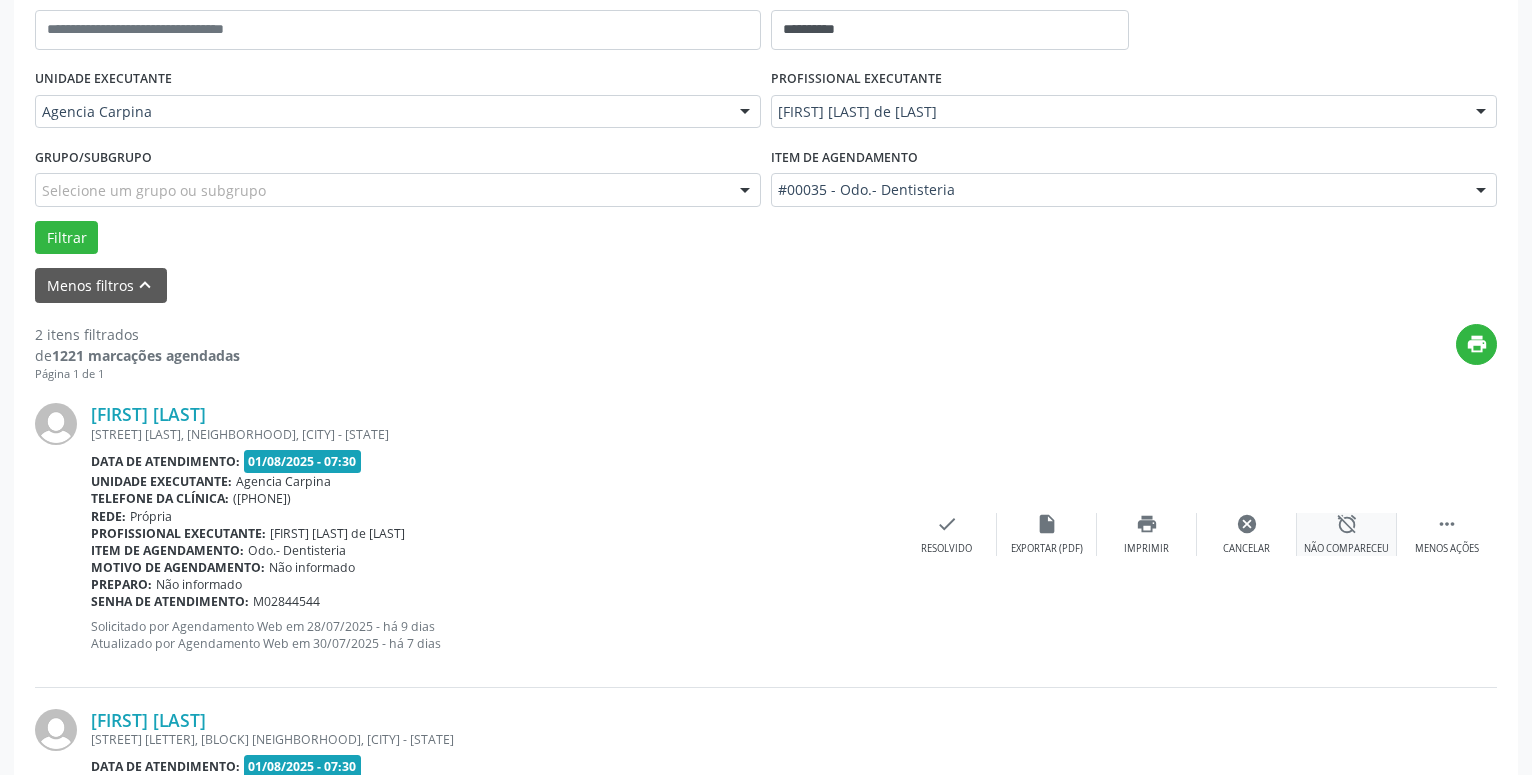 click on "alarm_off" at bounding box center [1347, 524] 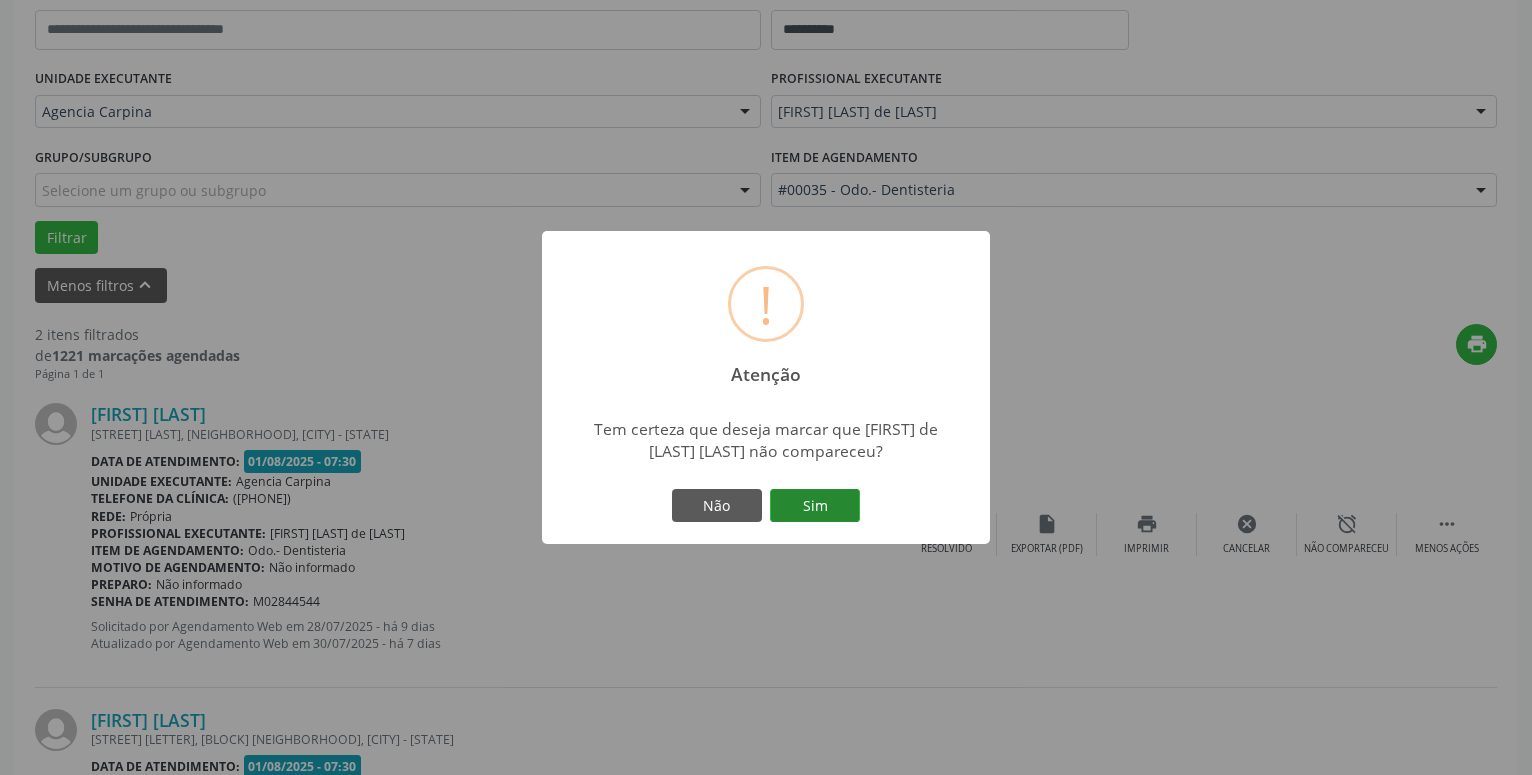 click on "Sim" at bounding box center (815, 506) 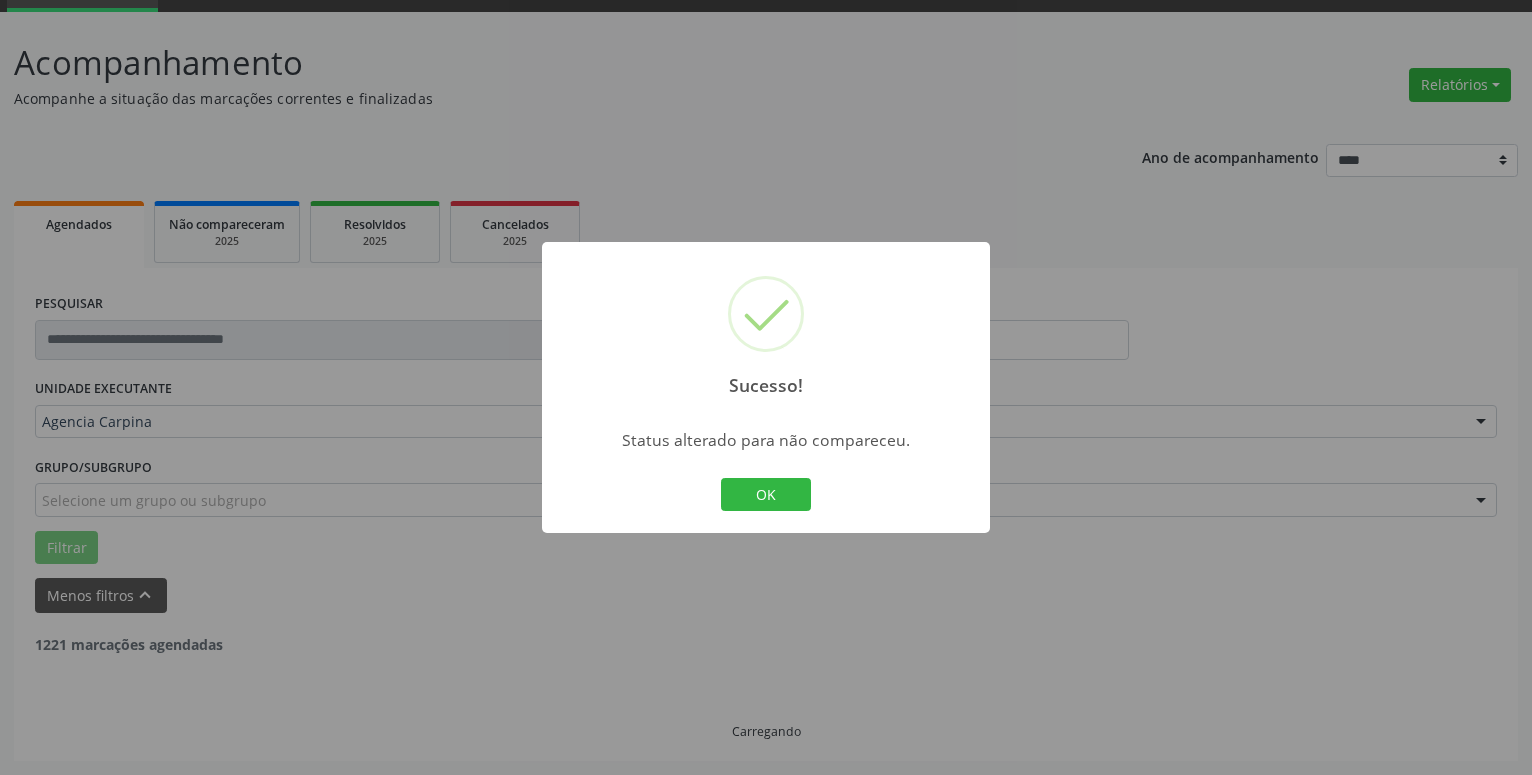 scroll, scrollTop: 98, scrollLeft: 0, axis: vertical 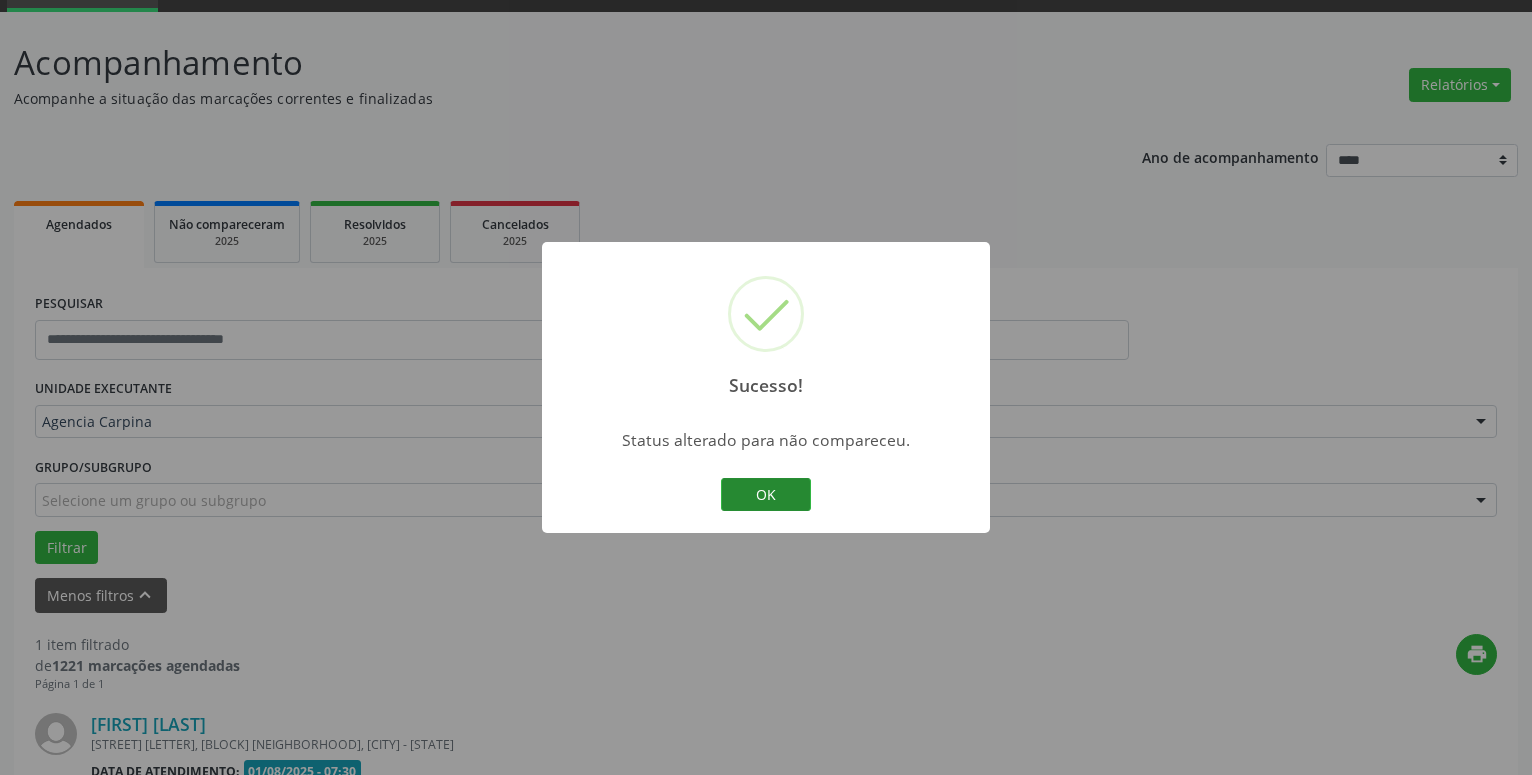 click on "OK" at bounding box center [766, 495] 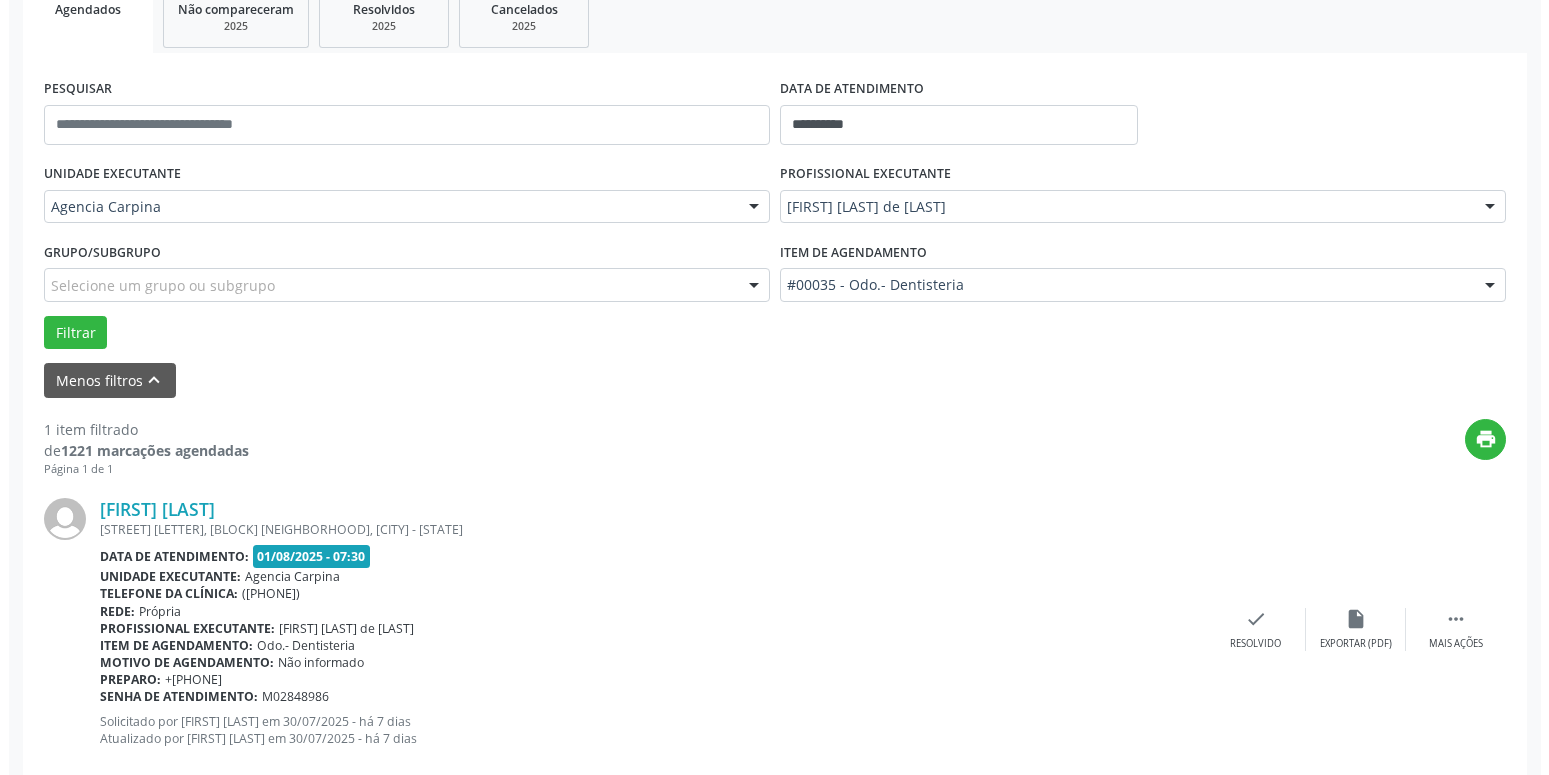scroll, scrollTop: 355, scrollLeft: 0, axis: vertical 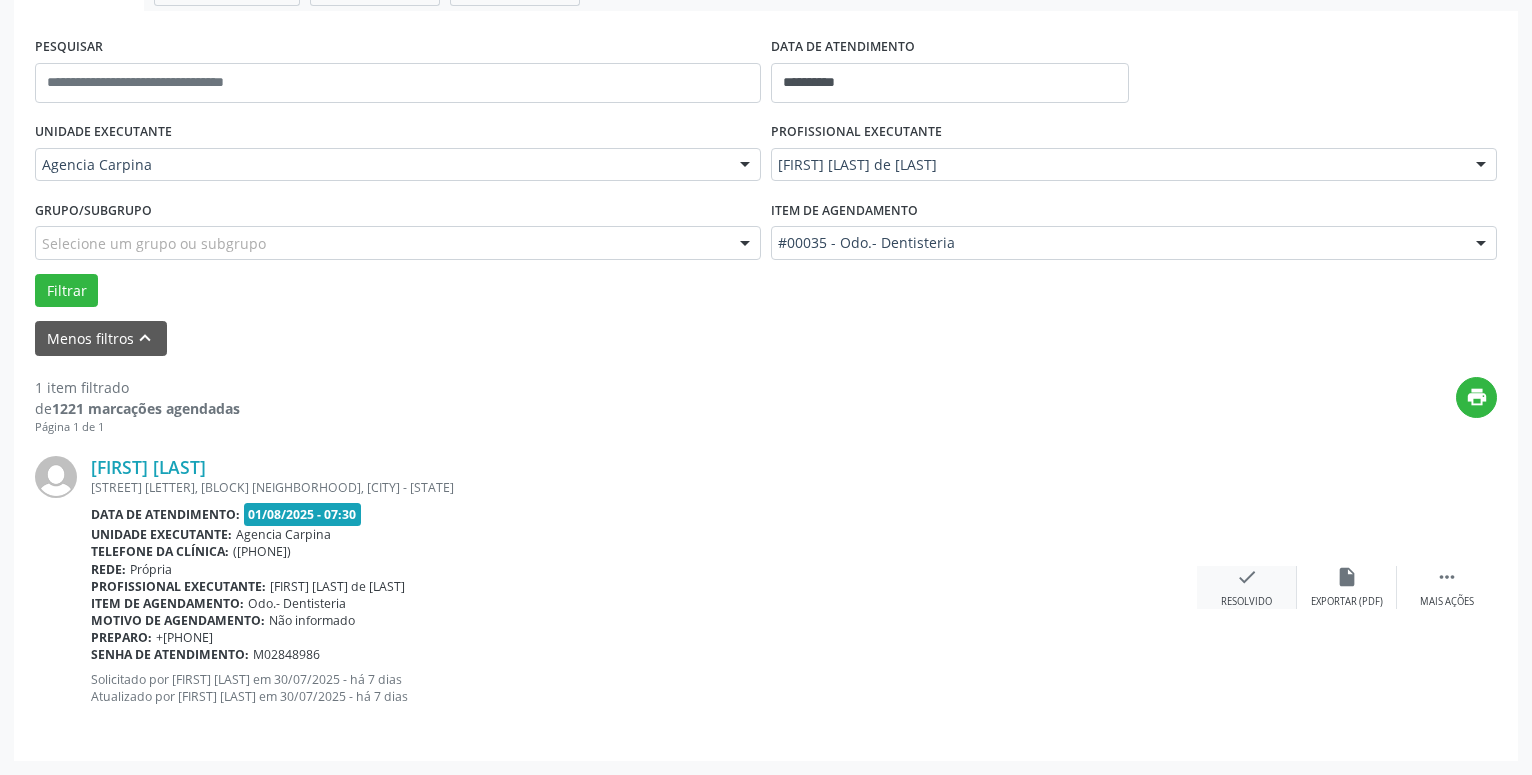 click on "check" at bounding box center (1247, 577) 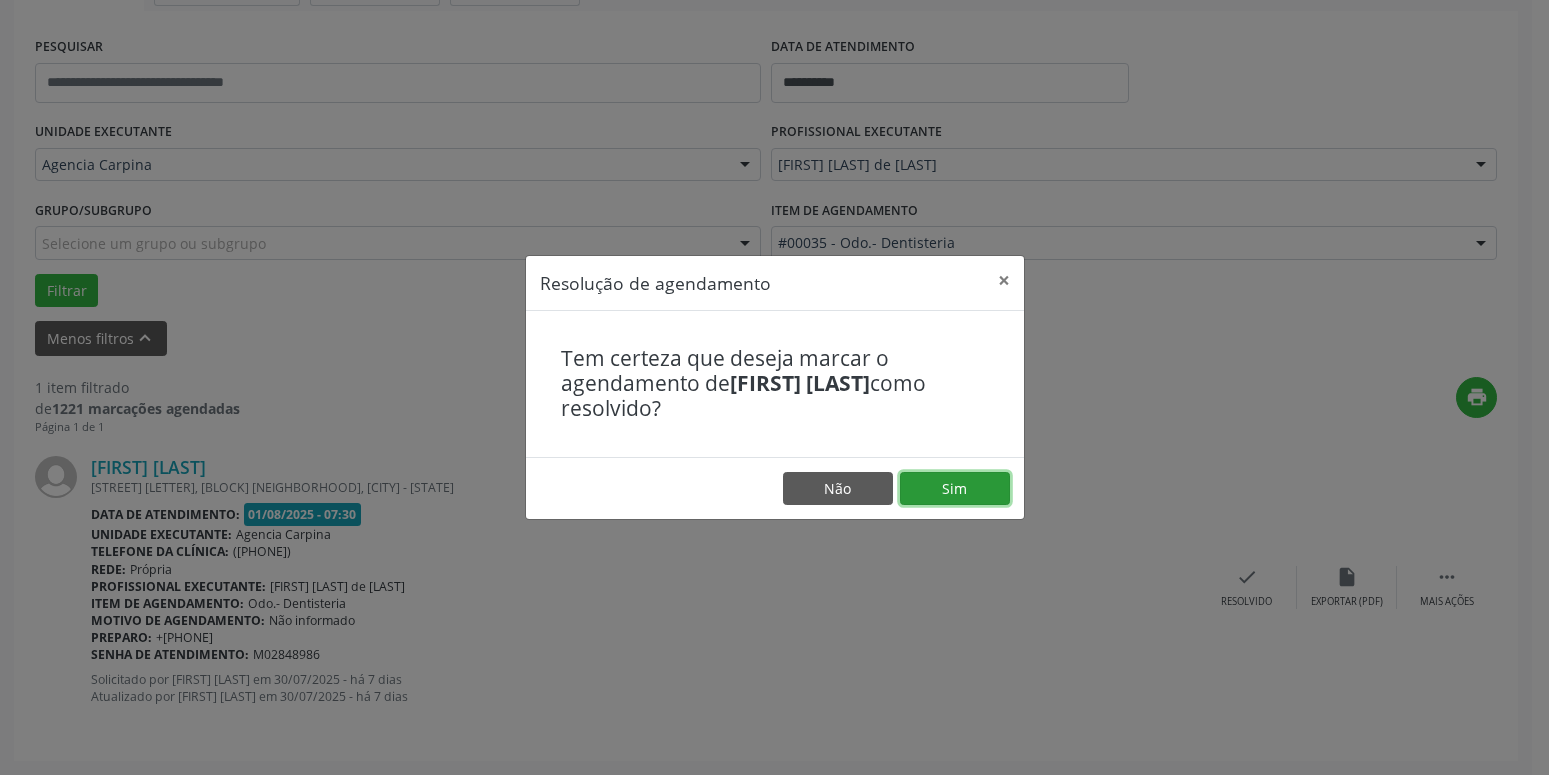 click on "Sim" at bounding box center (955, 489) 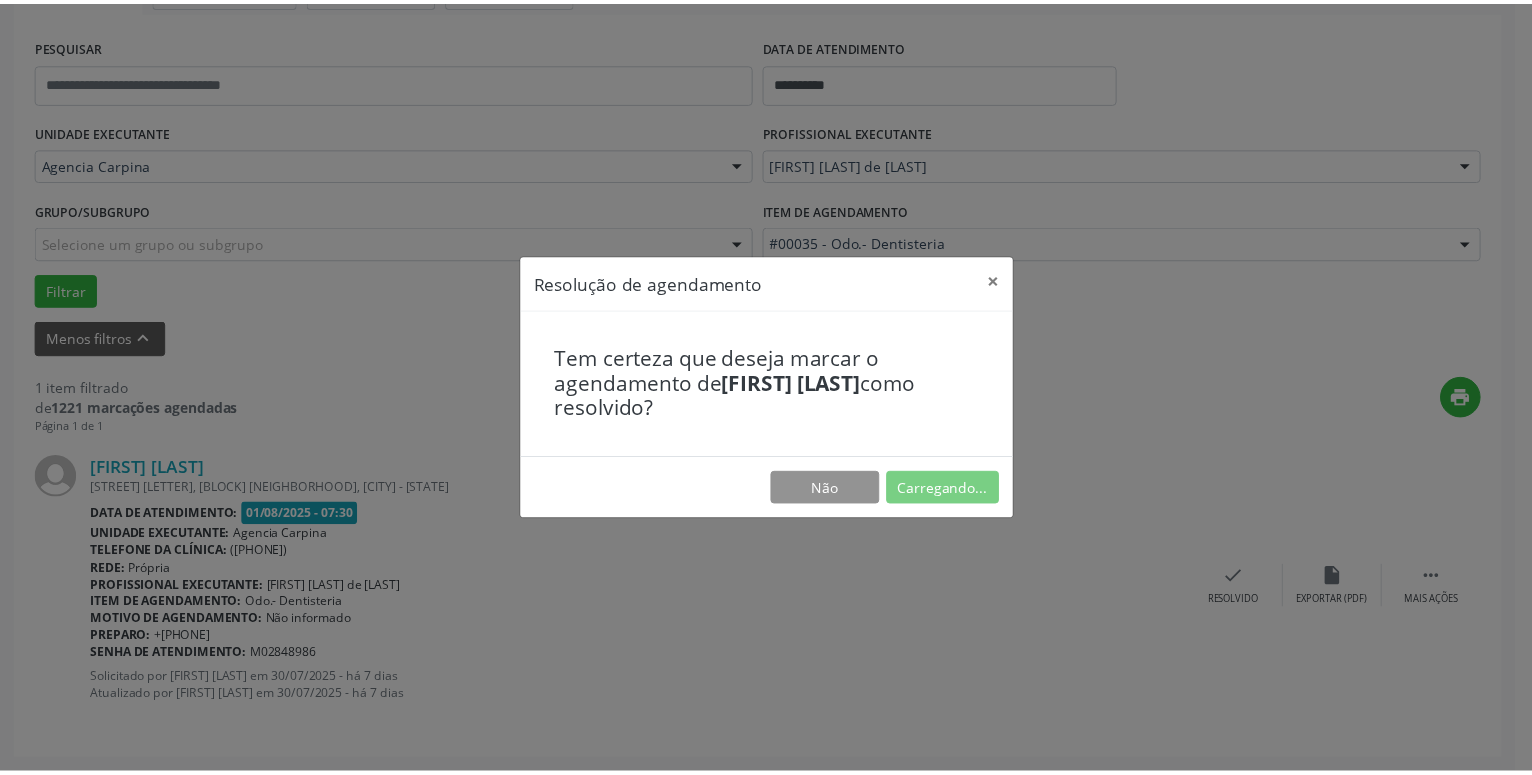 scroll, scrollTop: 77, scrollLeft: 0, axis: vertical 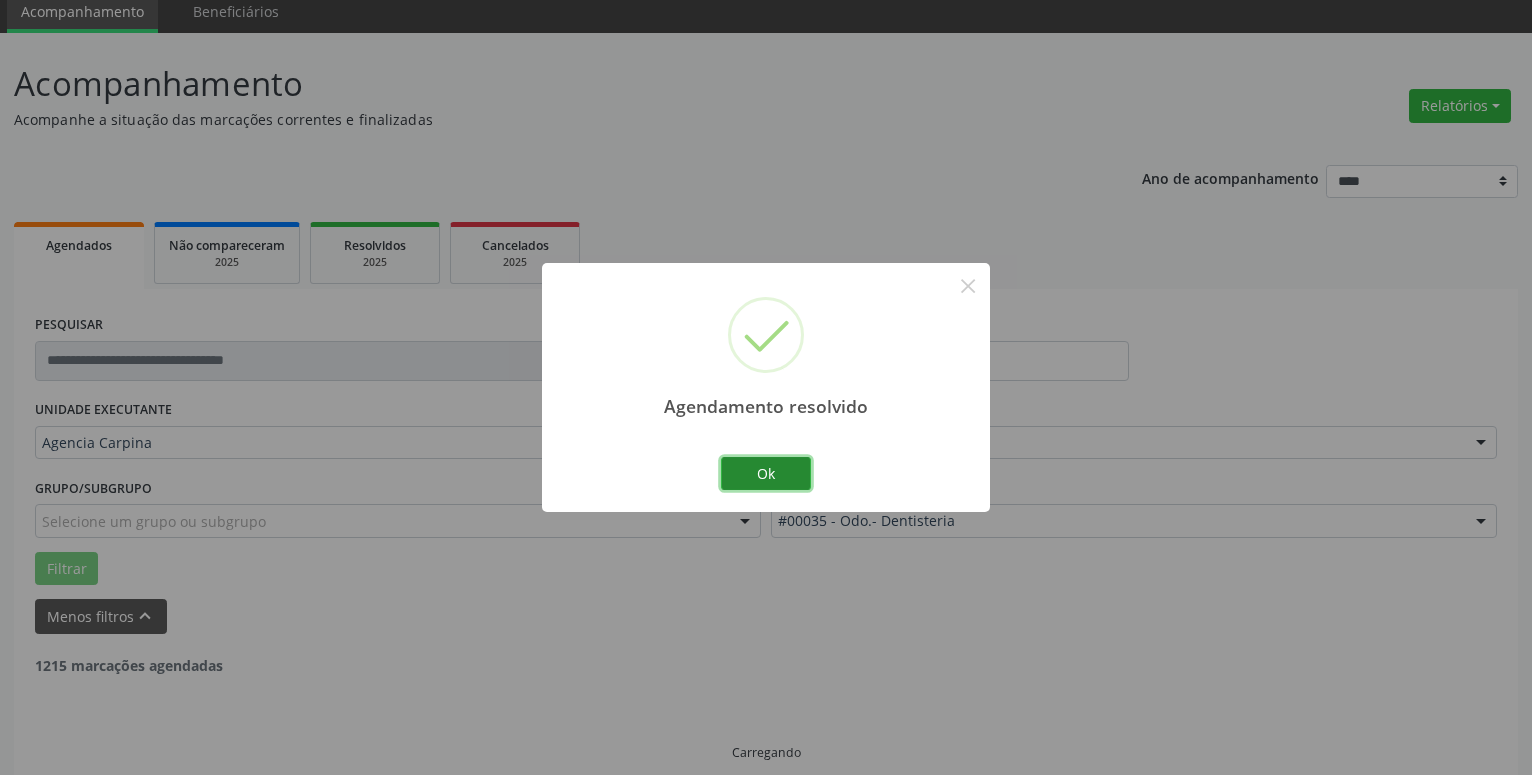 click on "Ok" at bounding box center [766, 474] 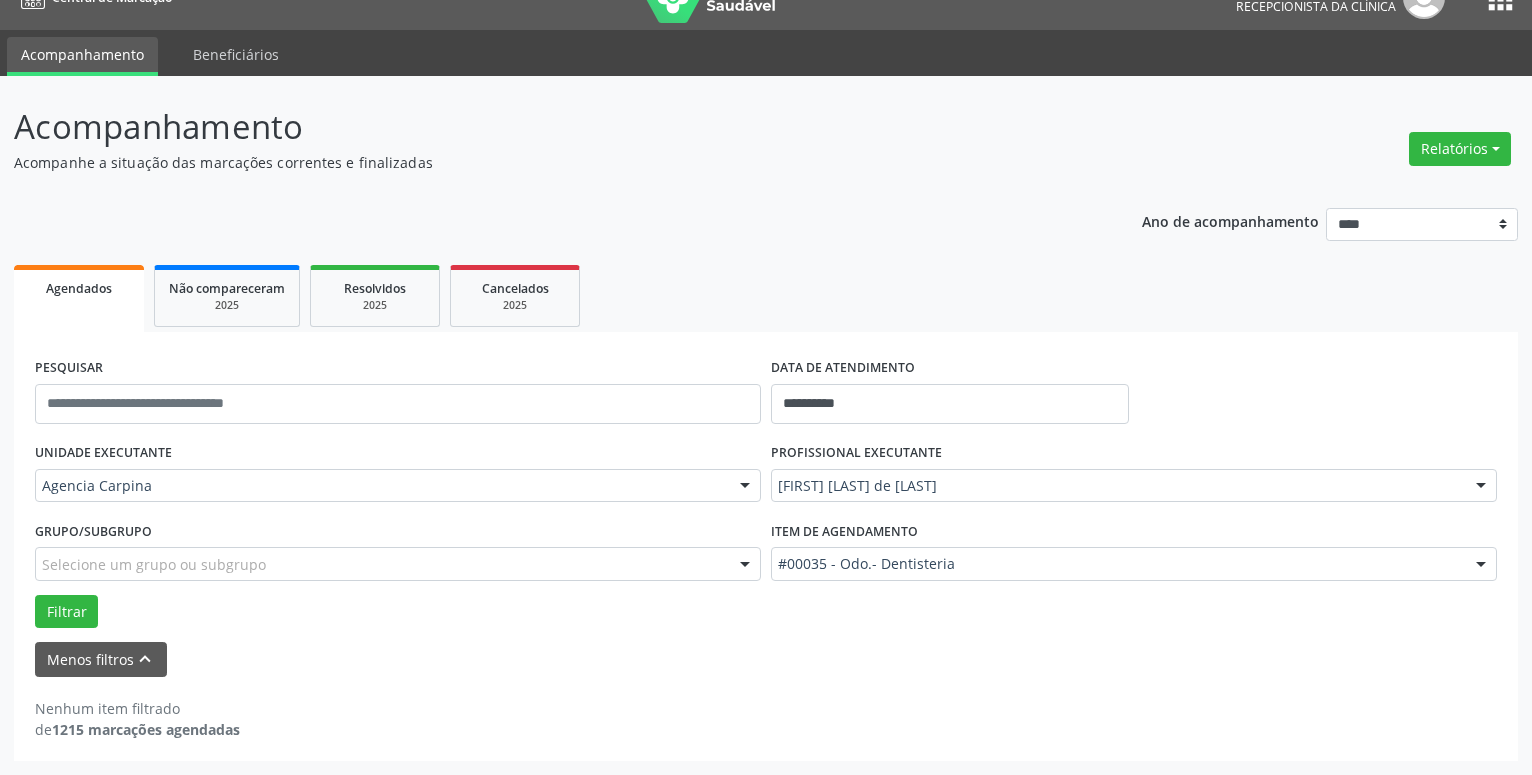 scroll, scrollTop: 34, scrollLeft: 0, axis: vertical 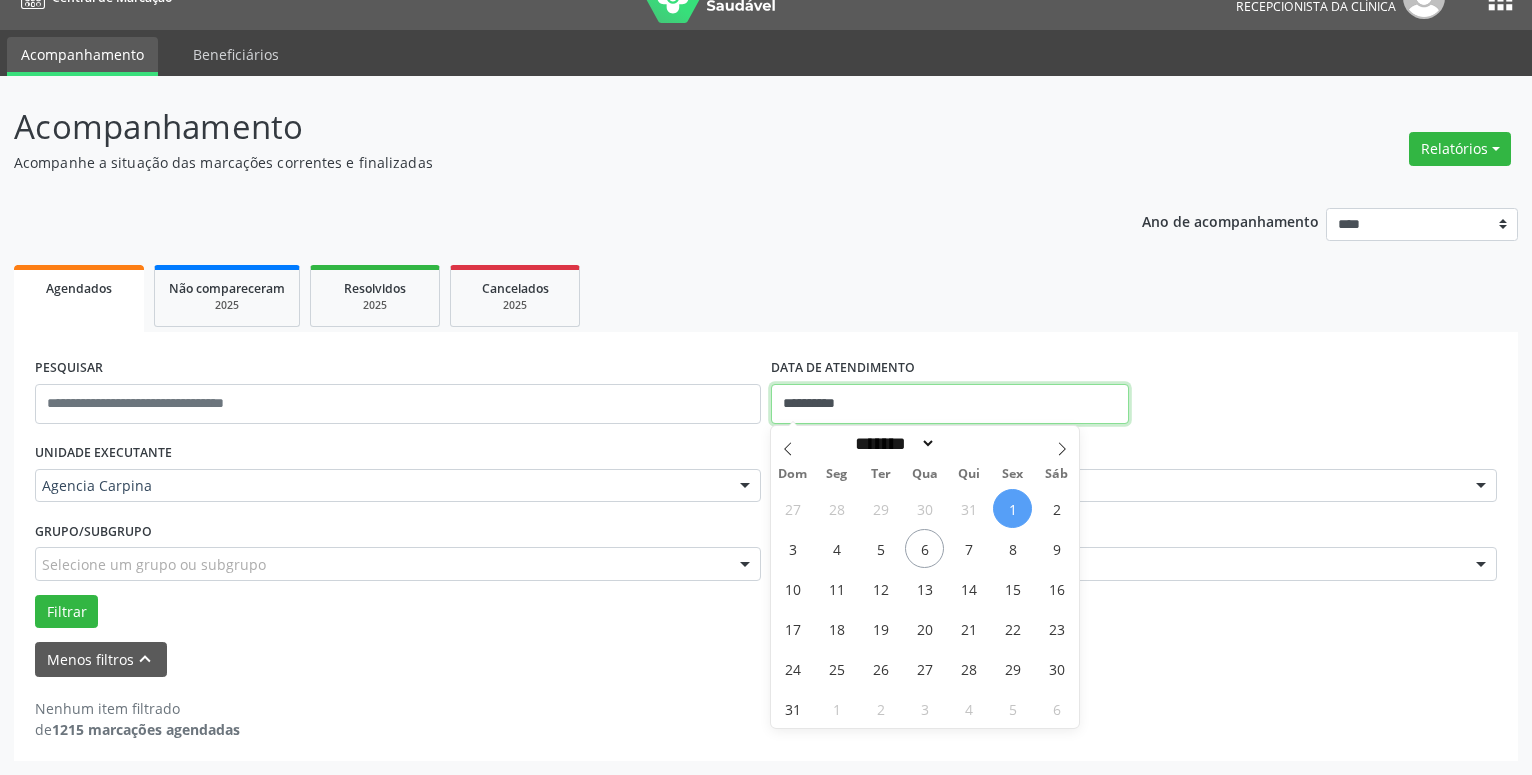 click on "**********" at bounding box center (950, 404) 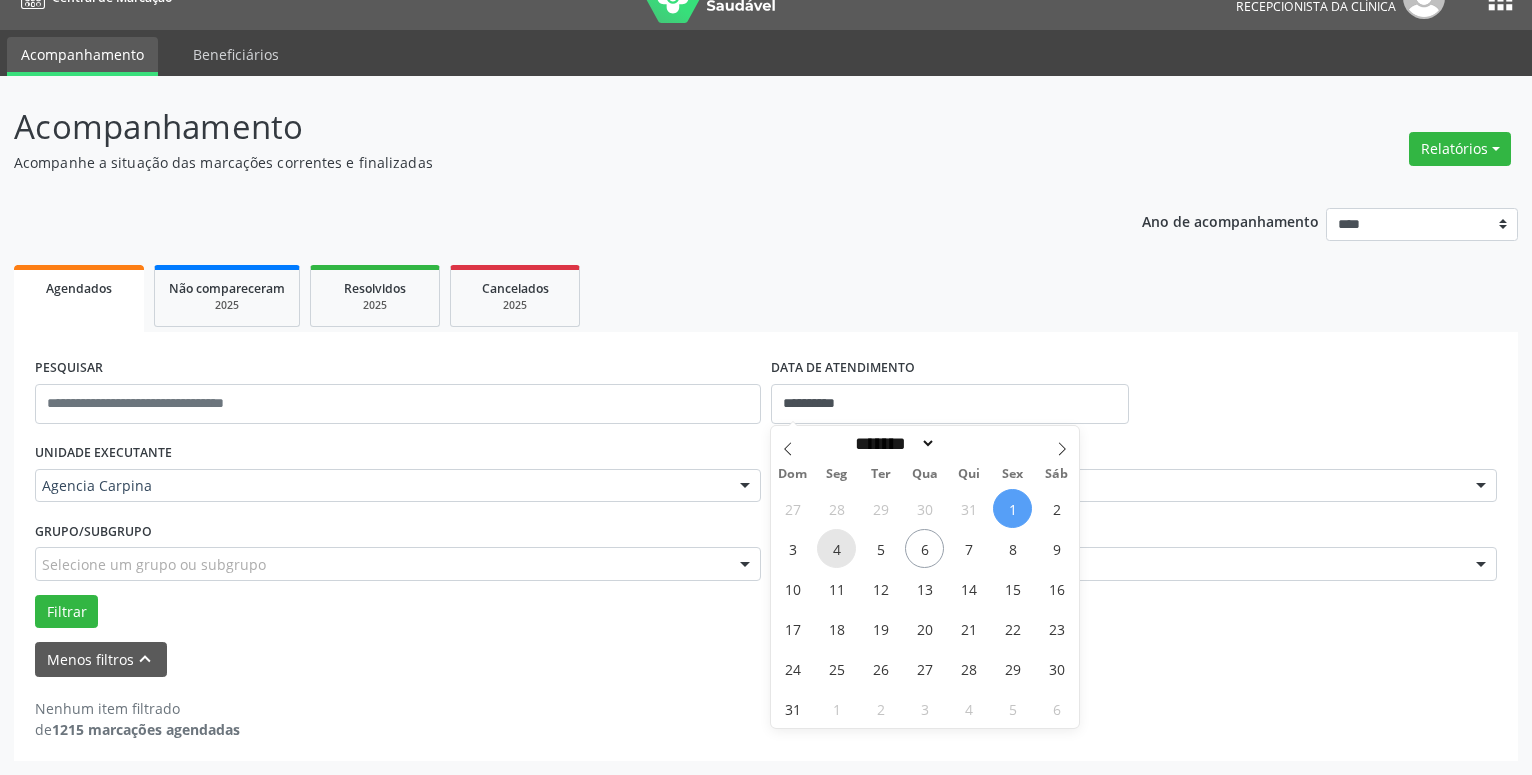 click on "4" at bounding box center (836, 548) 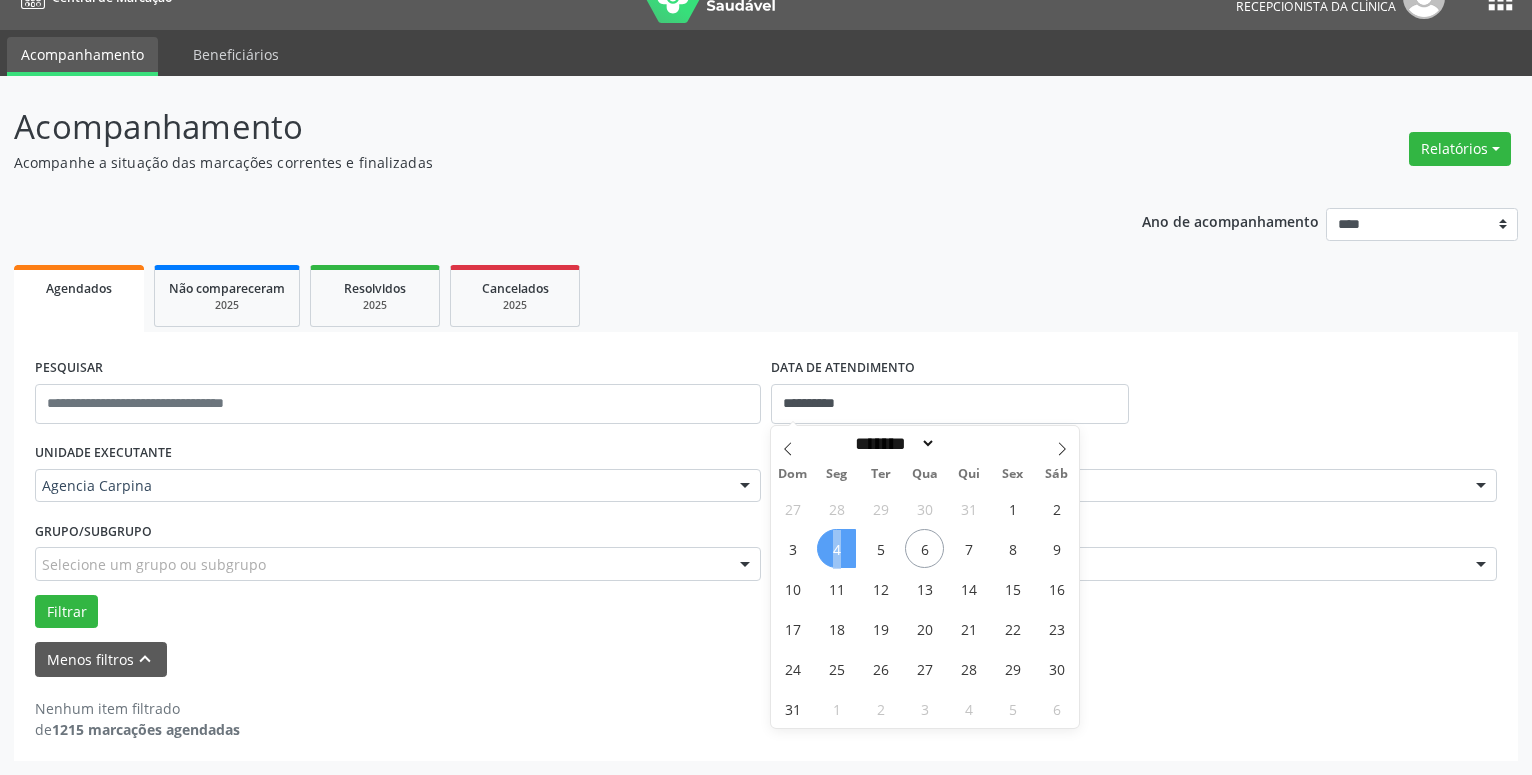 click on "4" at bounding box center (836, 548) 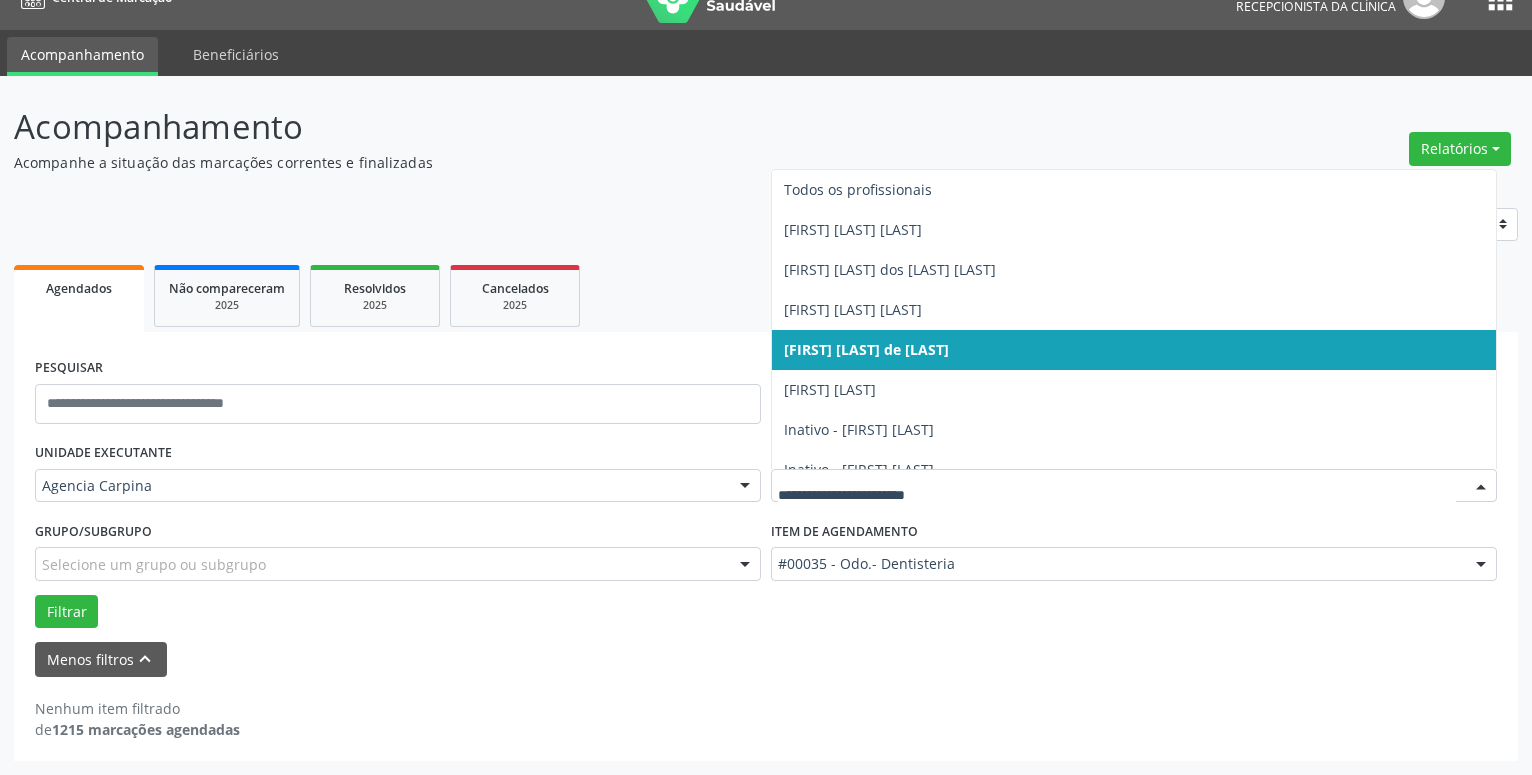 click at bounding box center [1481, 487] 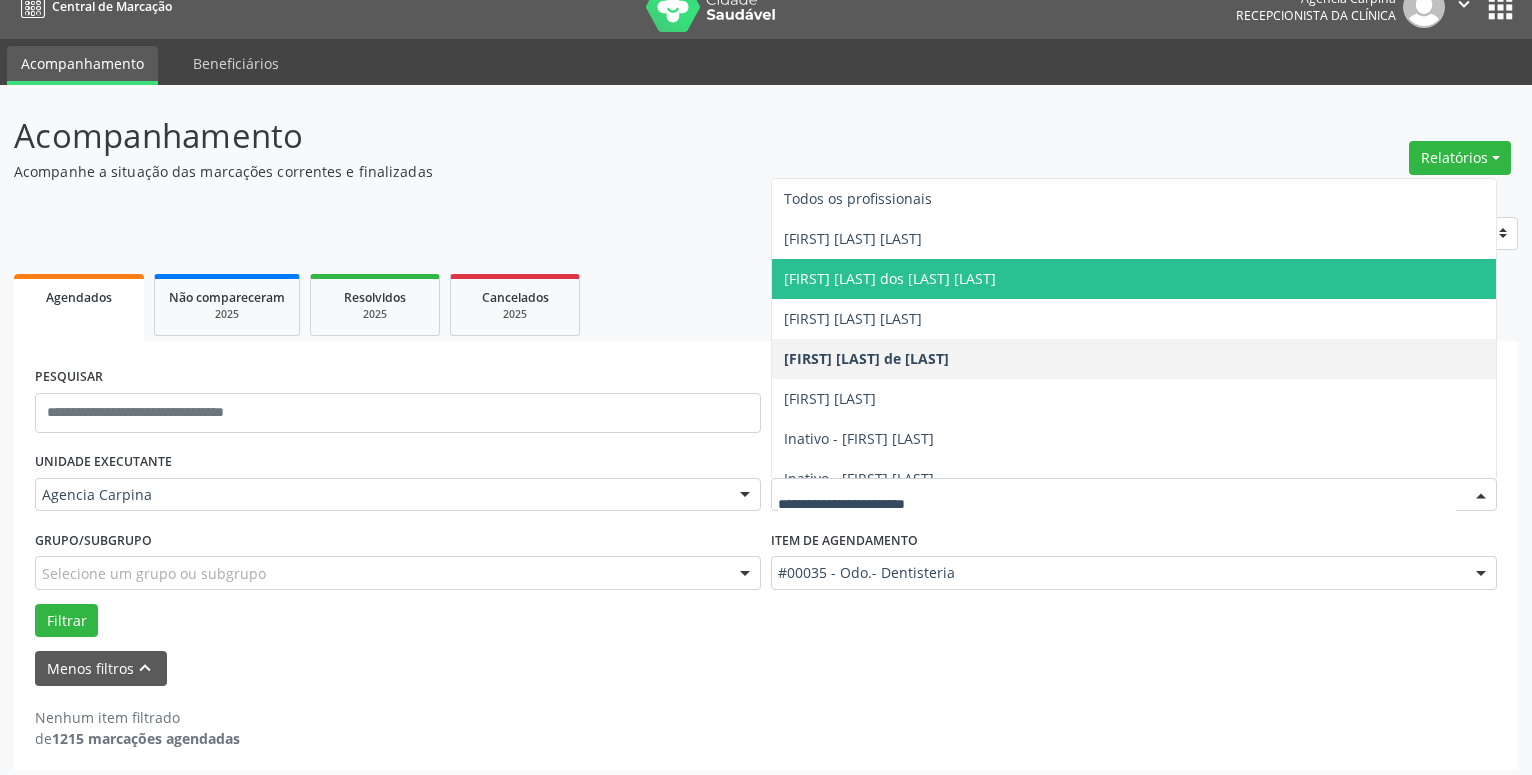scroll, scrollTop: 34, scrollLeft: 0, axis: vertical 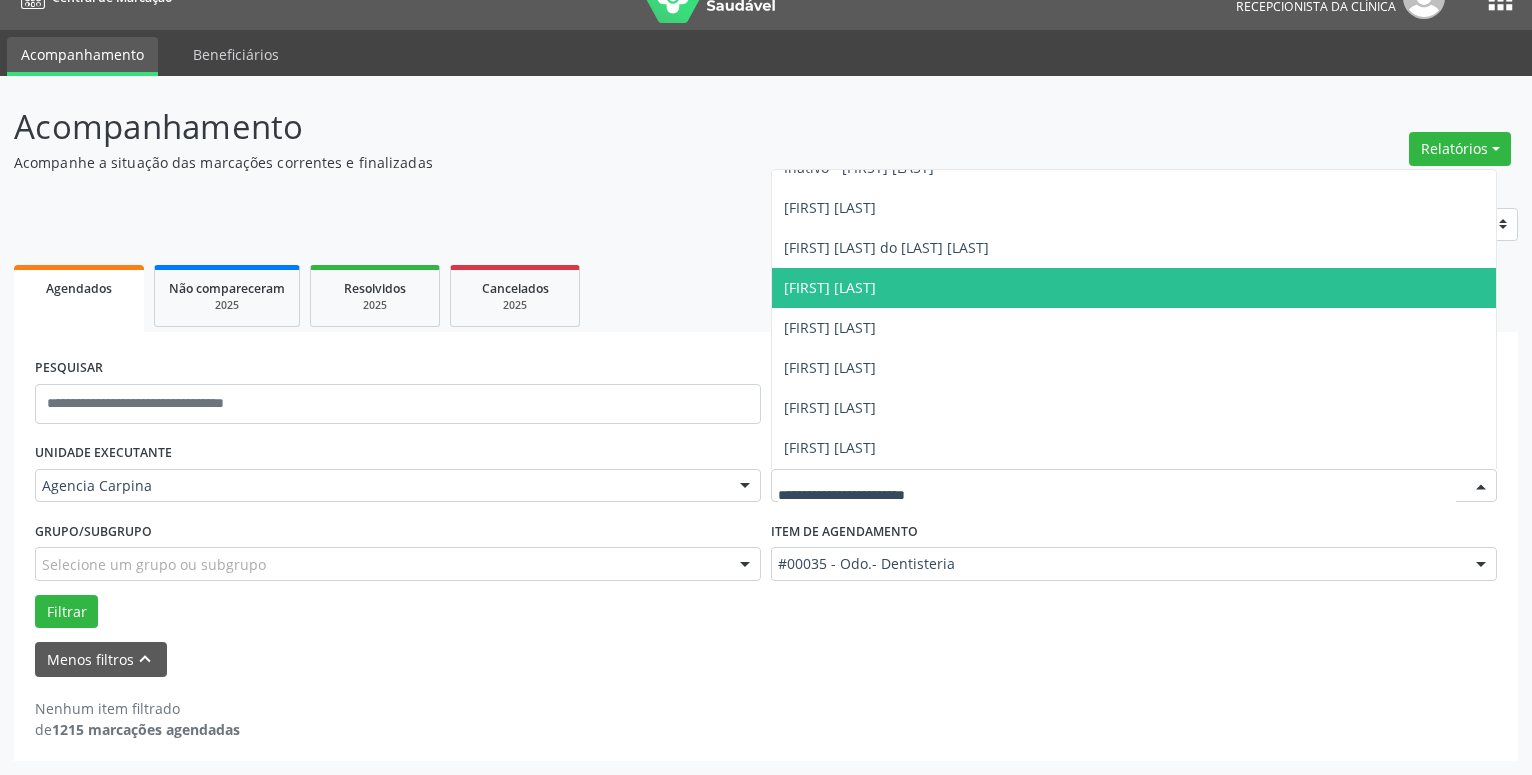 click on "[FIRST] [LAST]" at bounding box center (1134, 288) 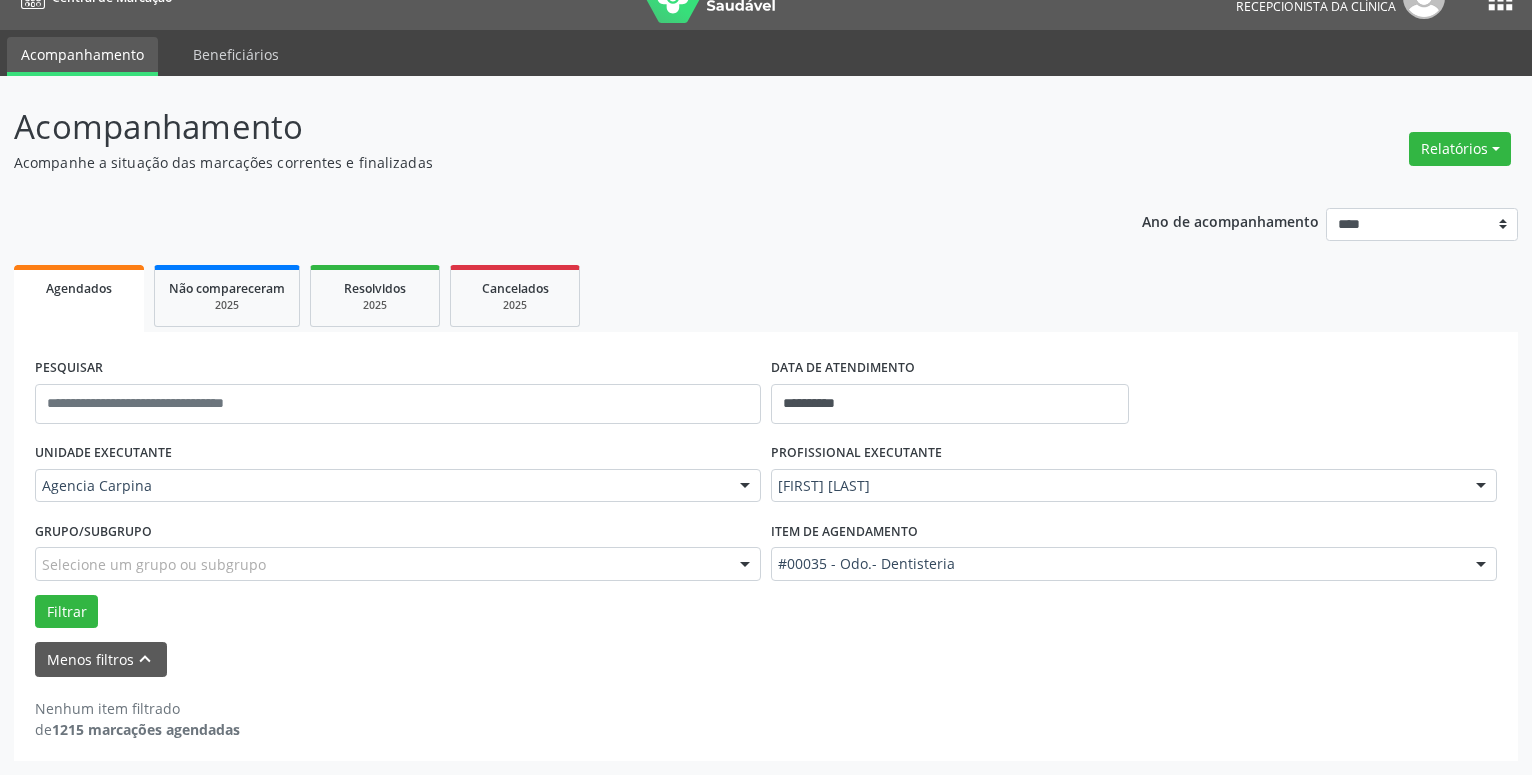 click at bounding box center [1481, 565] 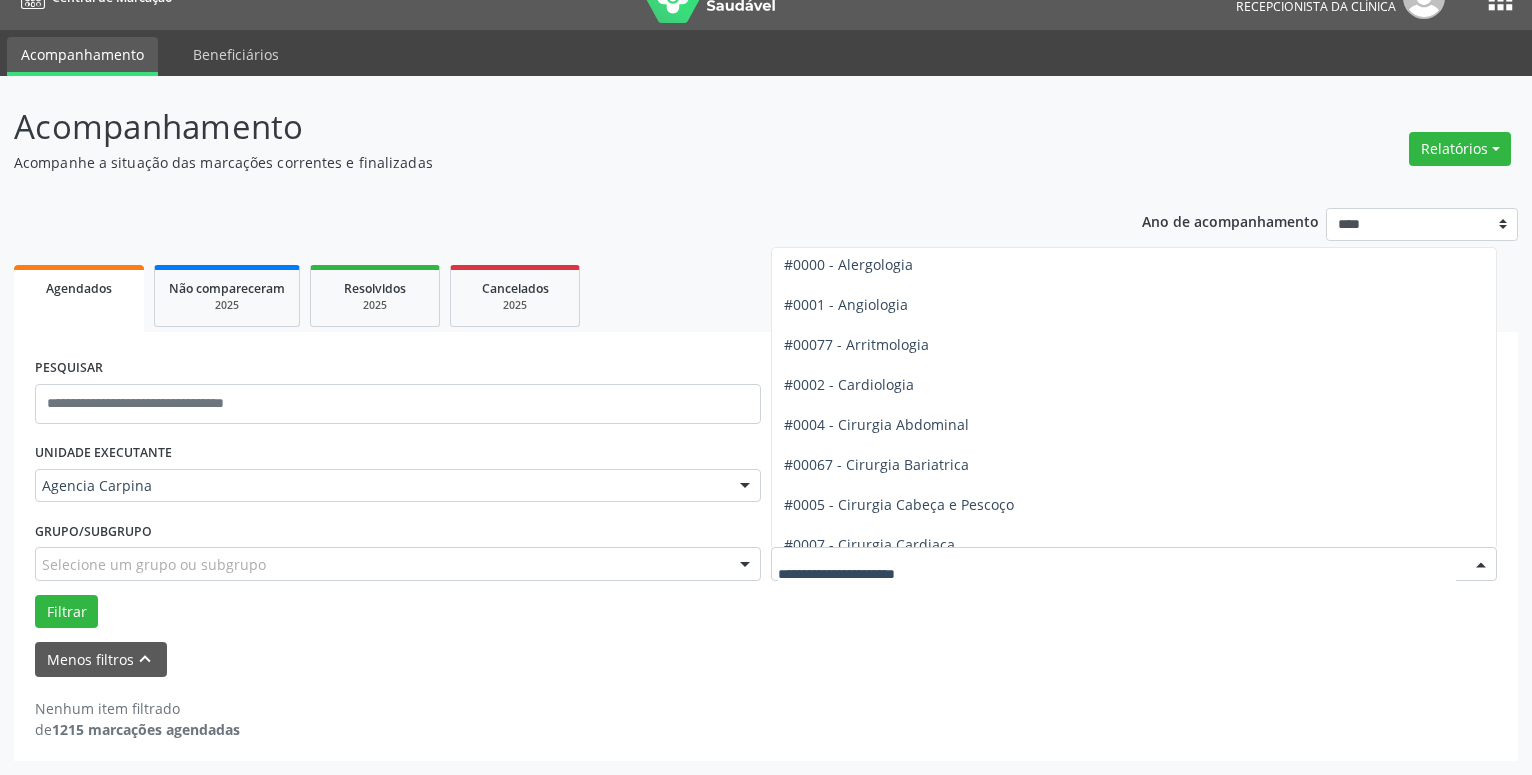 scroll, scrollTop: 0, scrollLeft: 0, axis: both 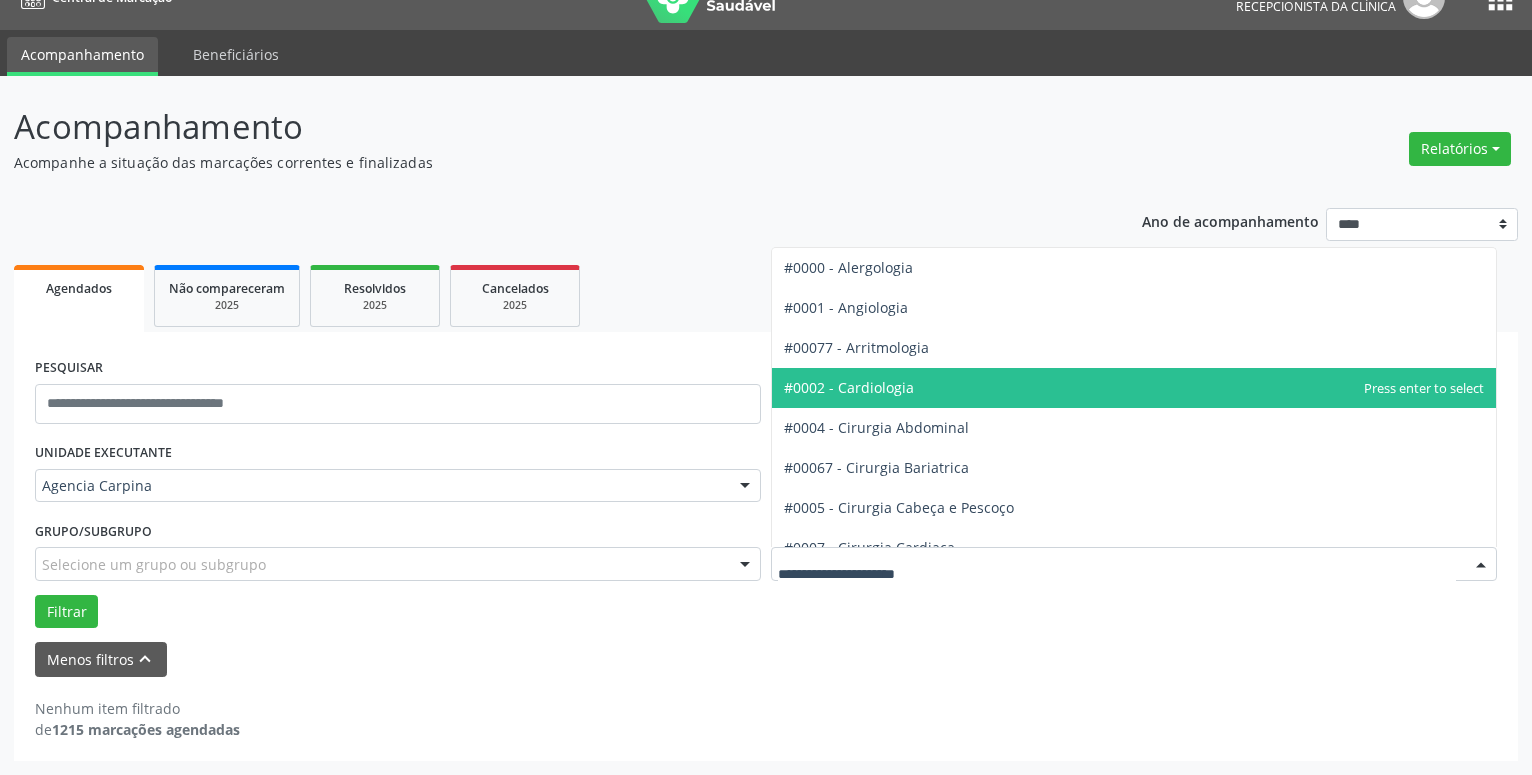 click on "#0002 - Cardiologia" at bounding box center (1134, 388) 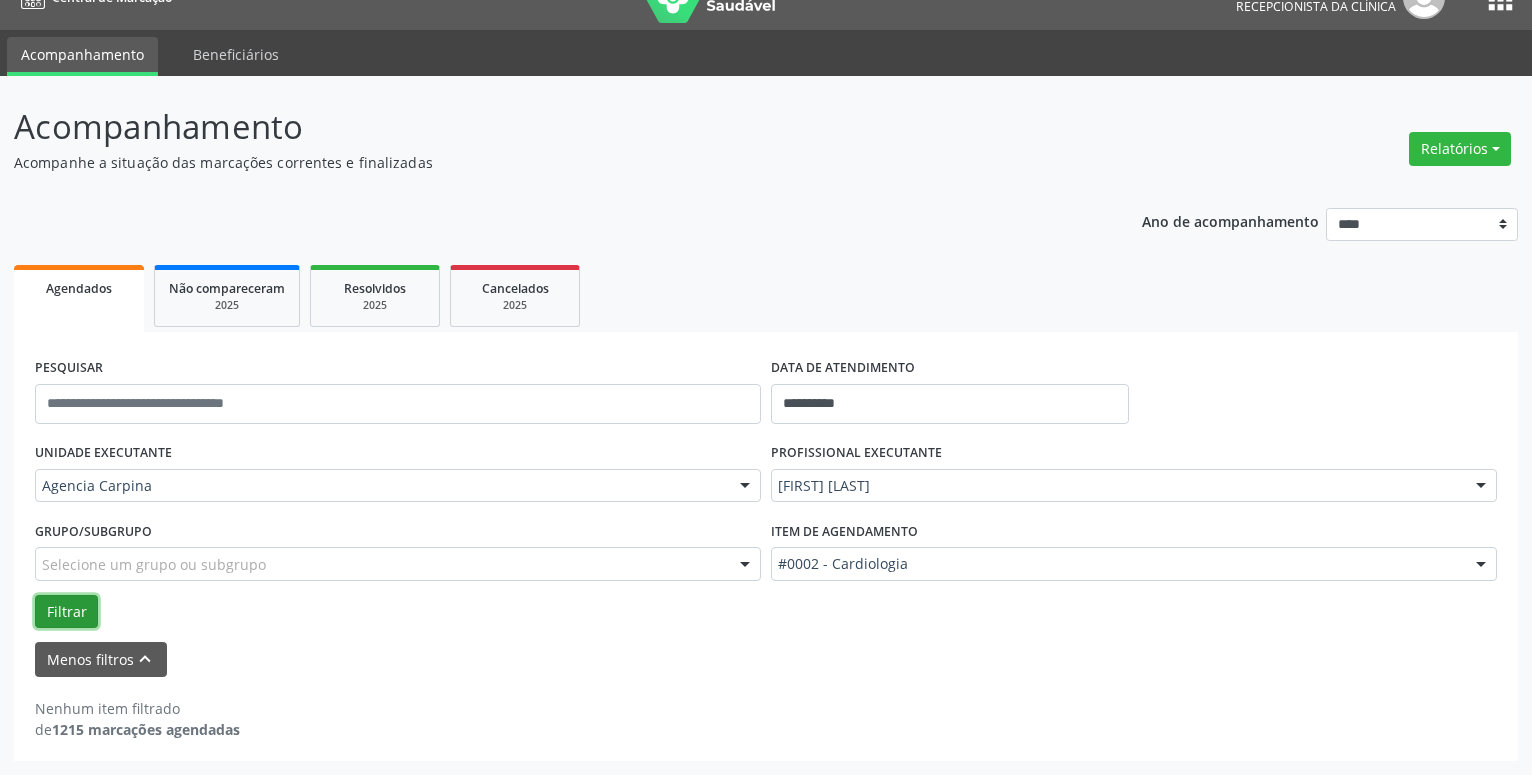 click on "Filtrar" at bounding box center (66, 612) 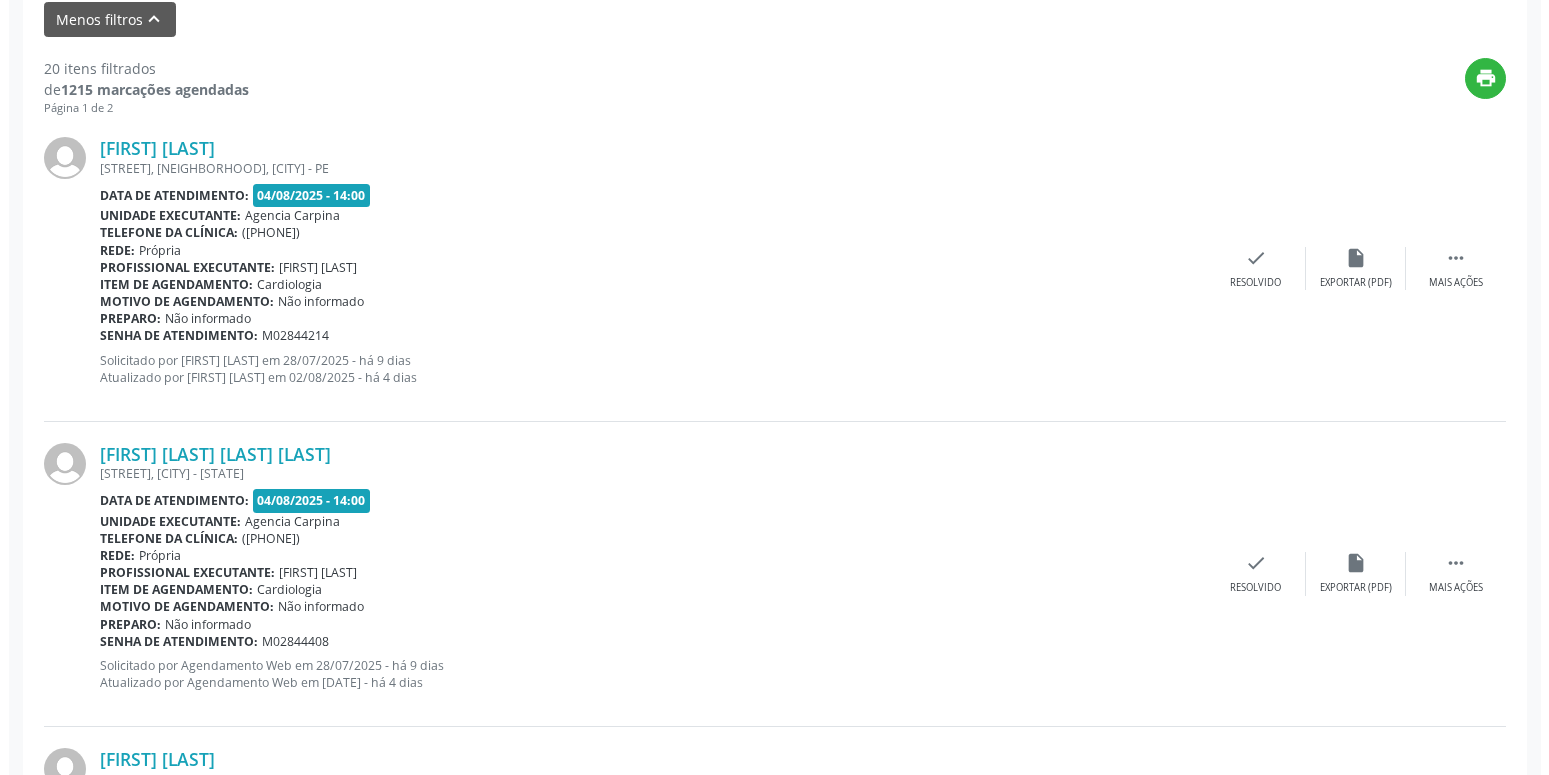 scroll, scrollTop: 748, scrollLeft: 0, axis: vertical 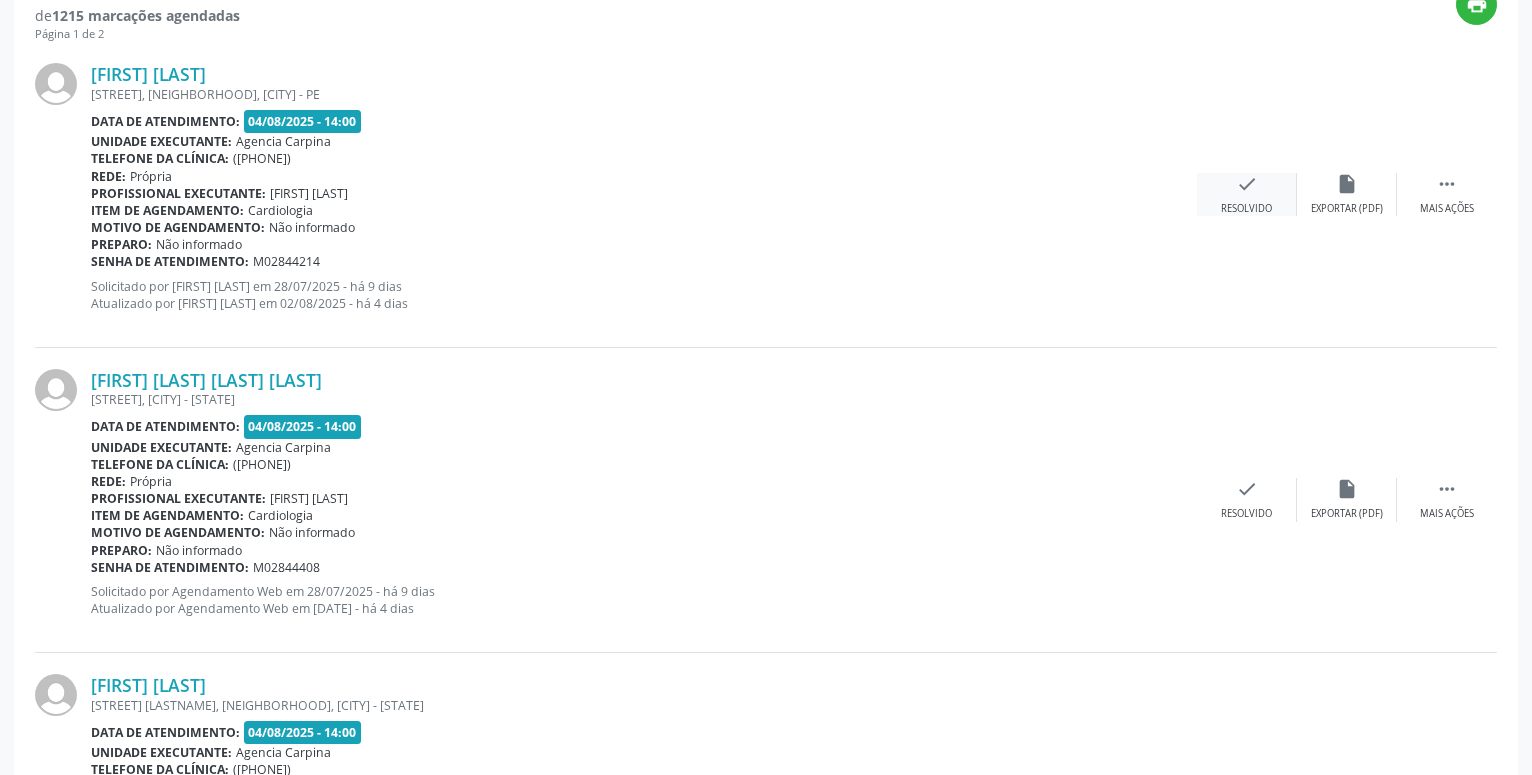 click on "check" at bounding box center [1247, 184] 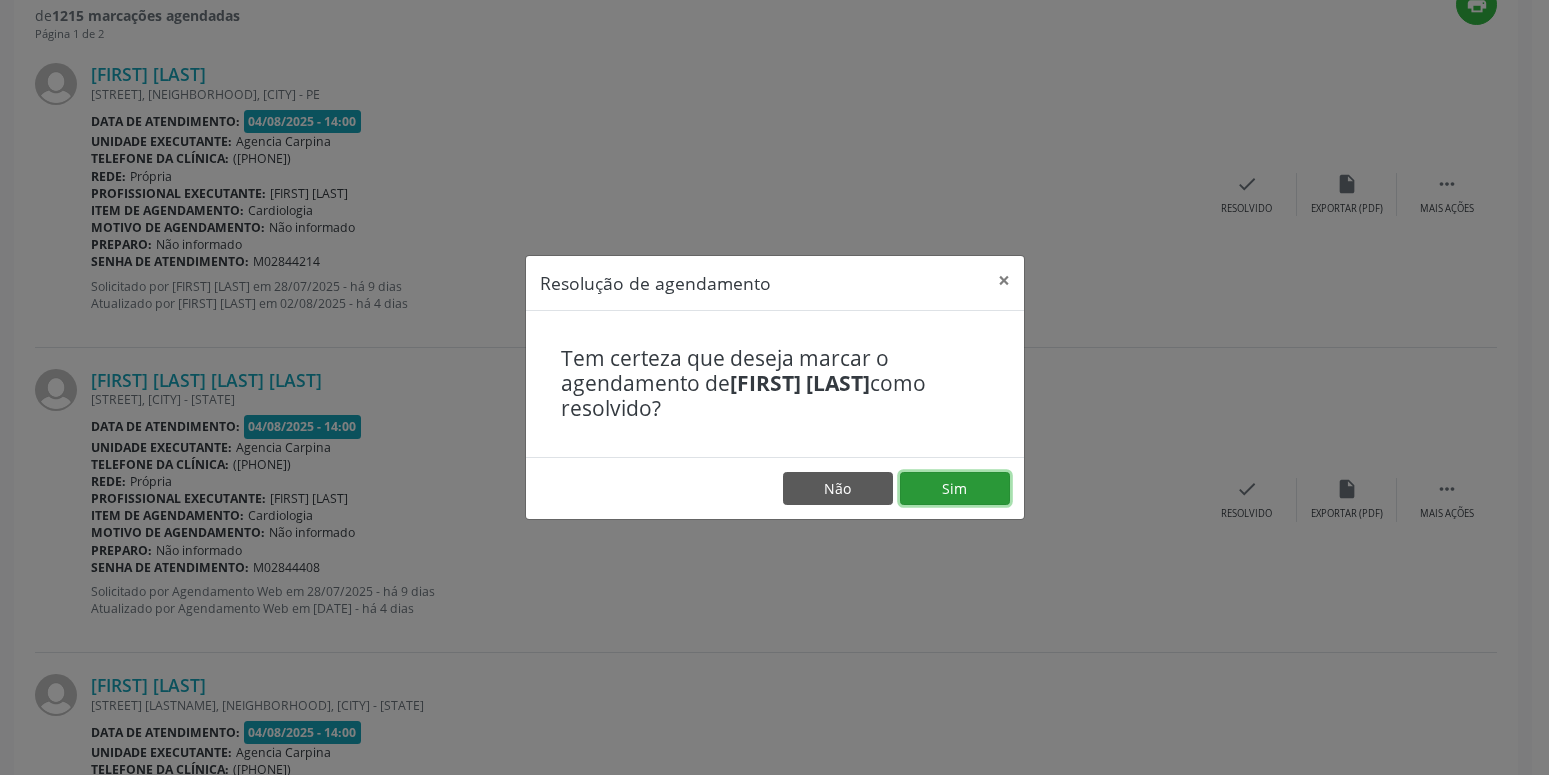 click on "Sim" at bounding box center (955, 489) 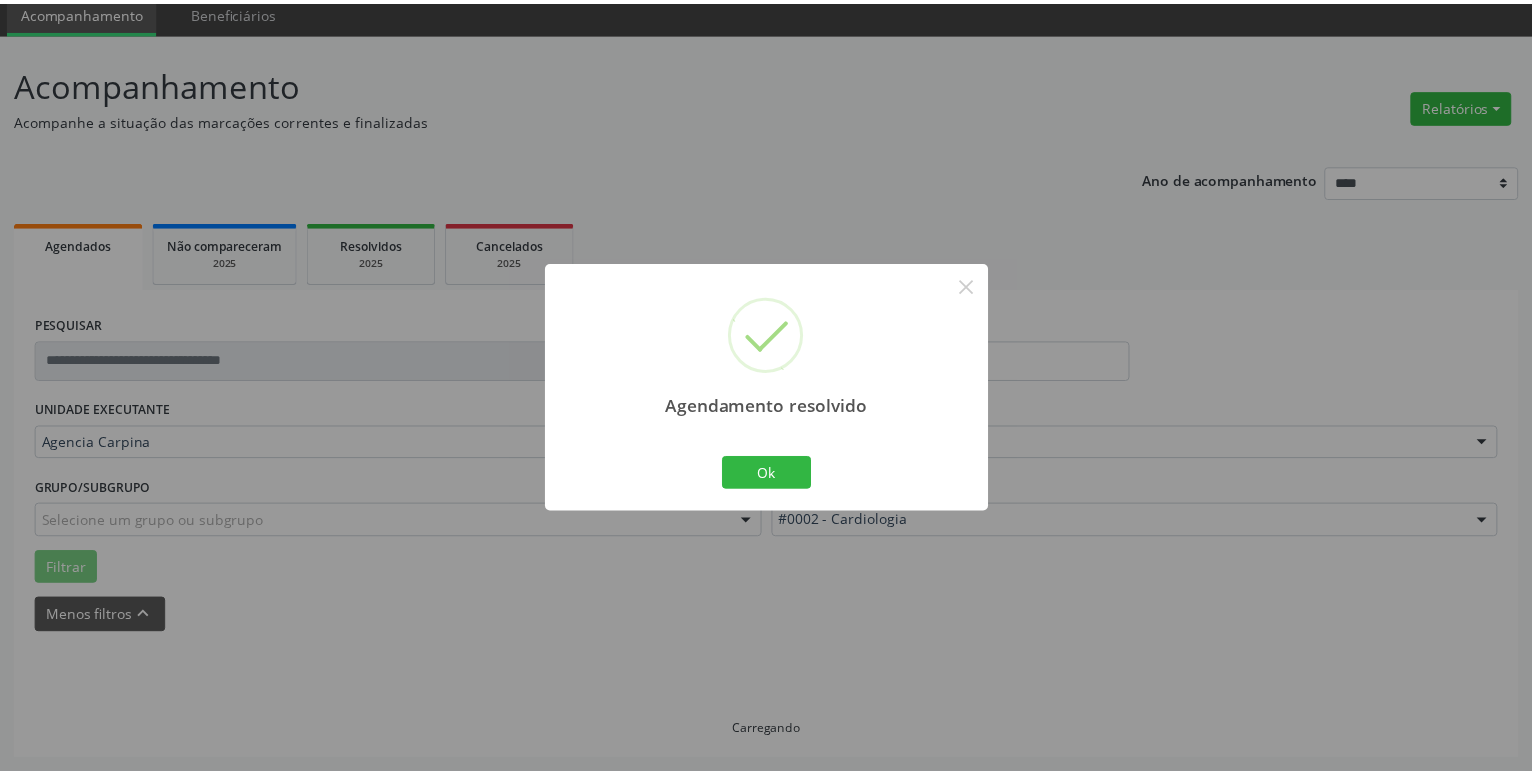 scroll, scrollTop: 77, scrollLeft: 0, axis: vertical 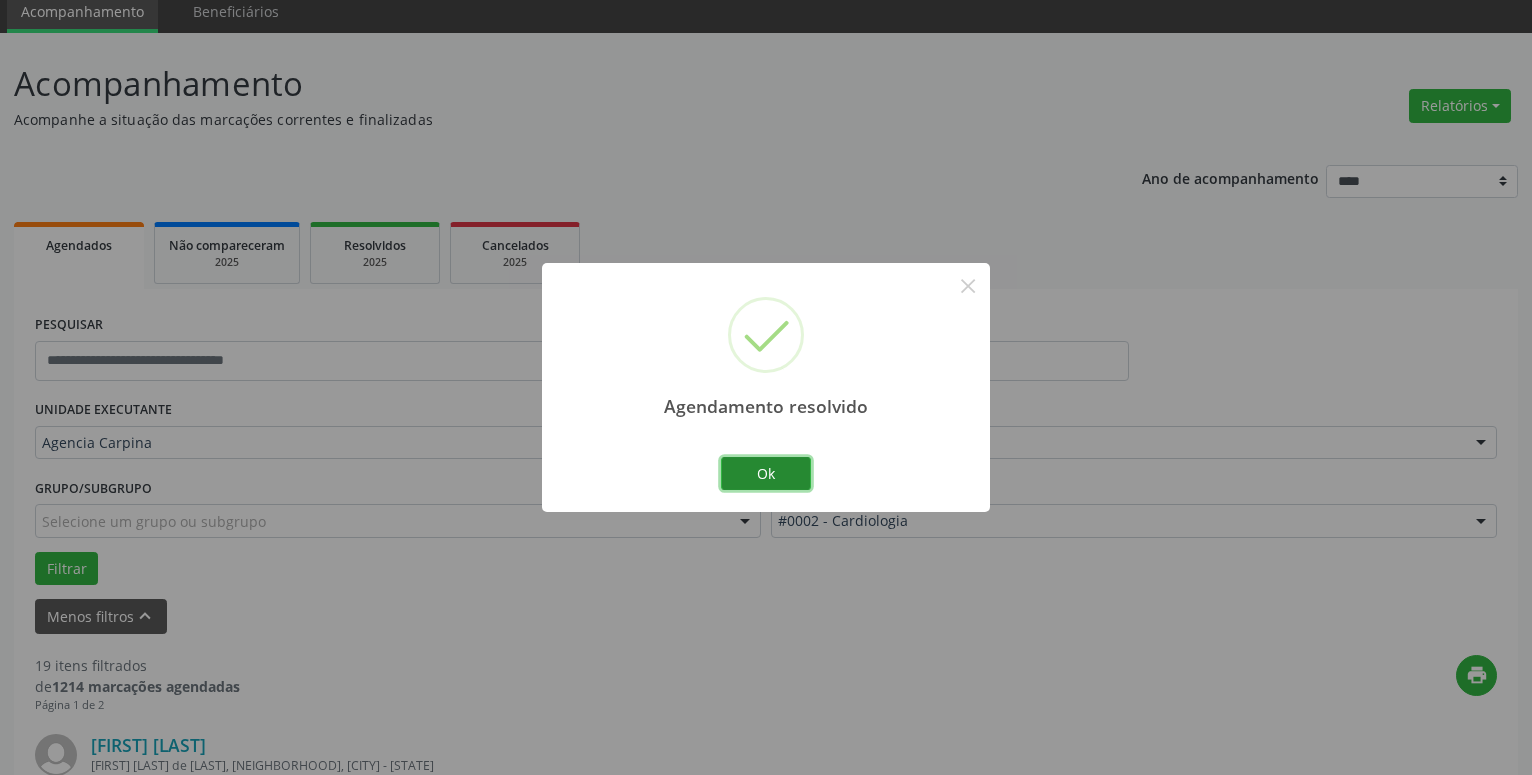 click on "Ok" at bounding box center [766, 474] 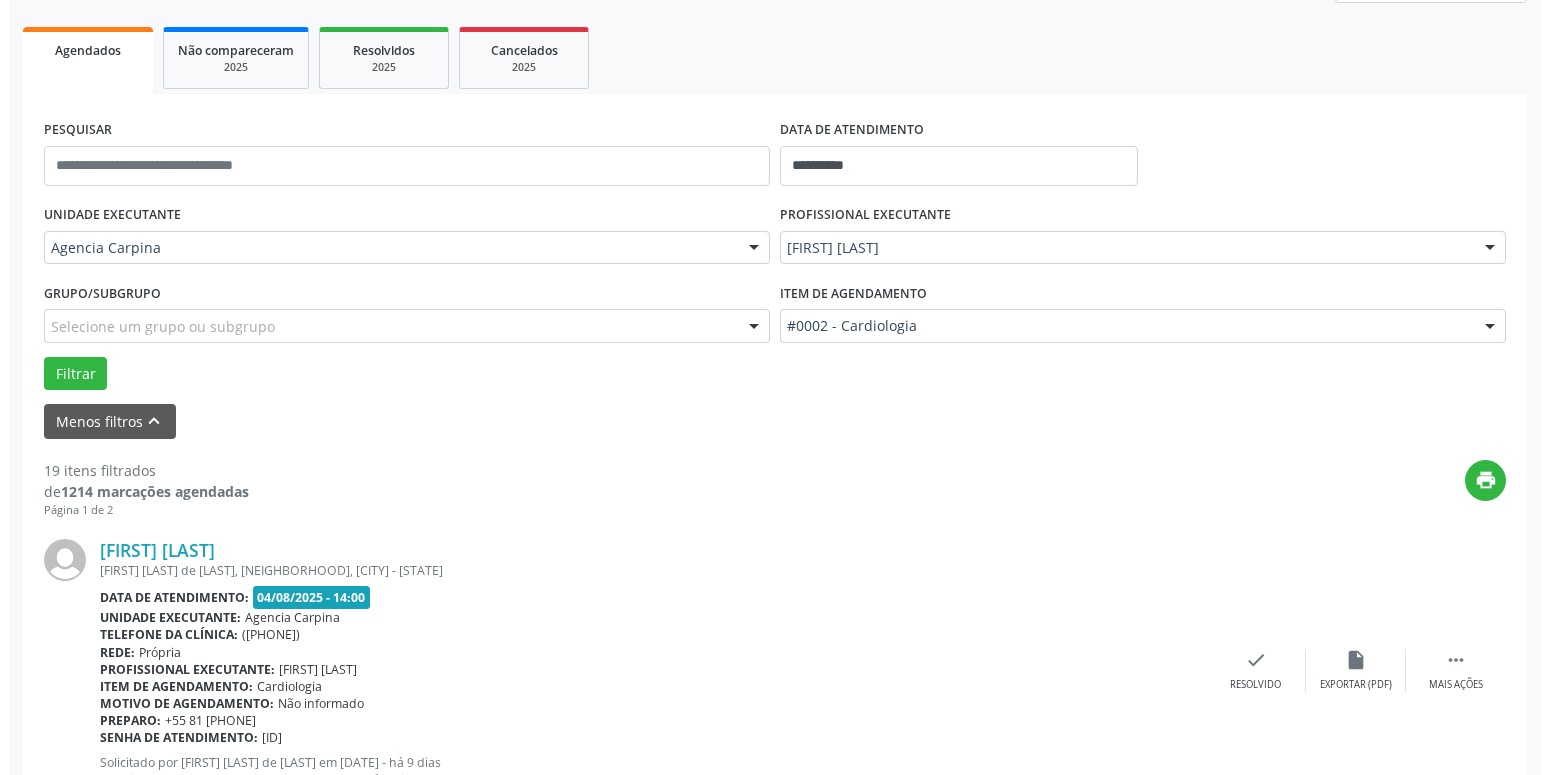 scroll, scrollTop: 281, scrollLeft: 0, axis: vertical 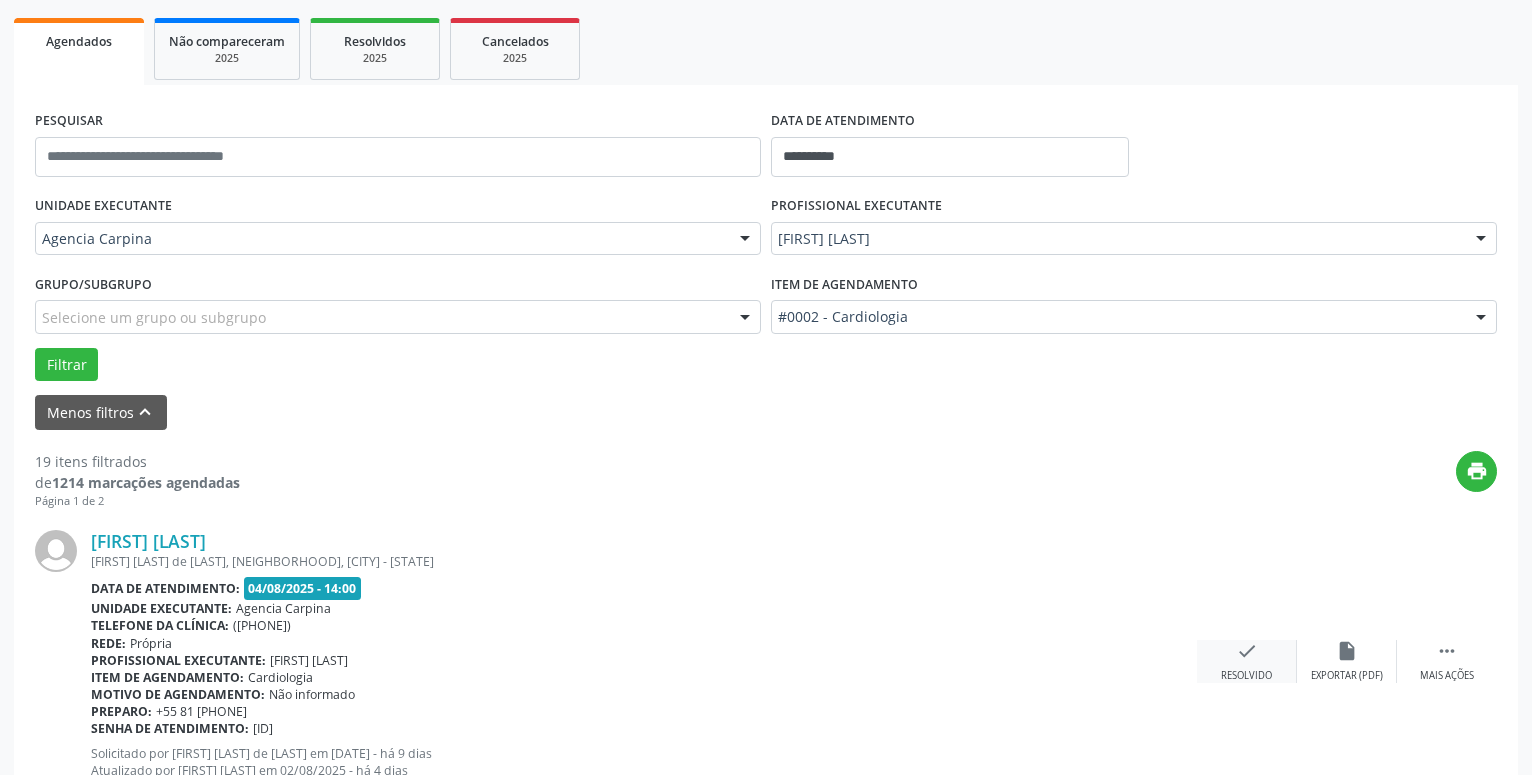 click on "check
Resolvido" at bounding box center [1247, 661] 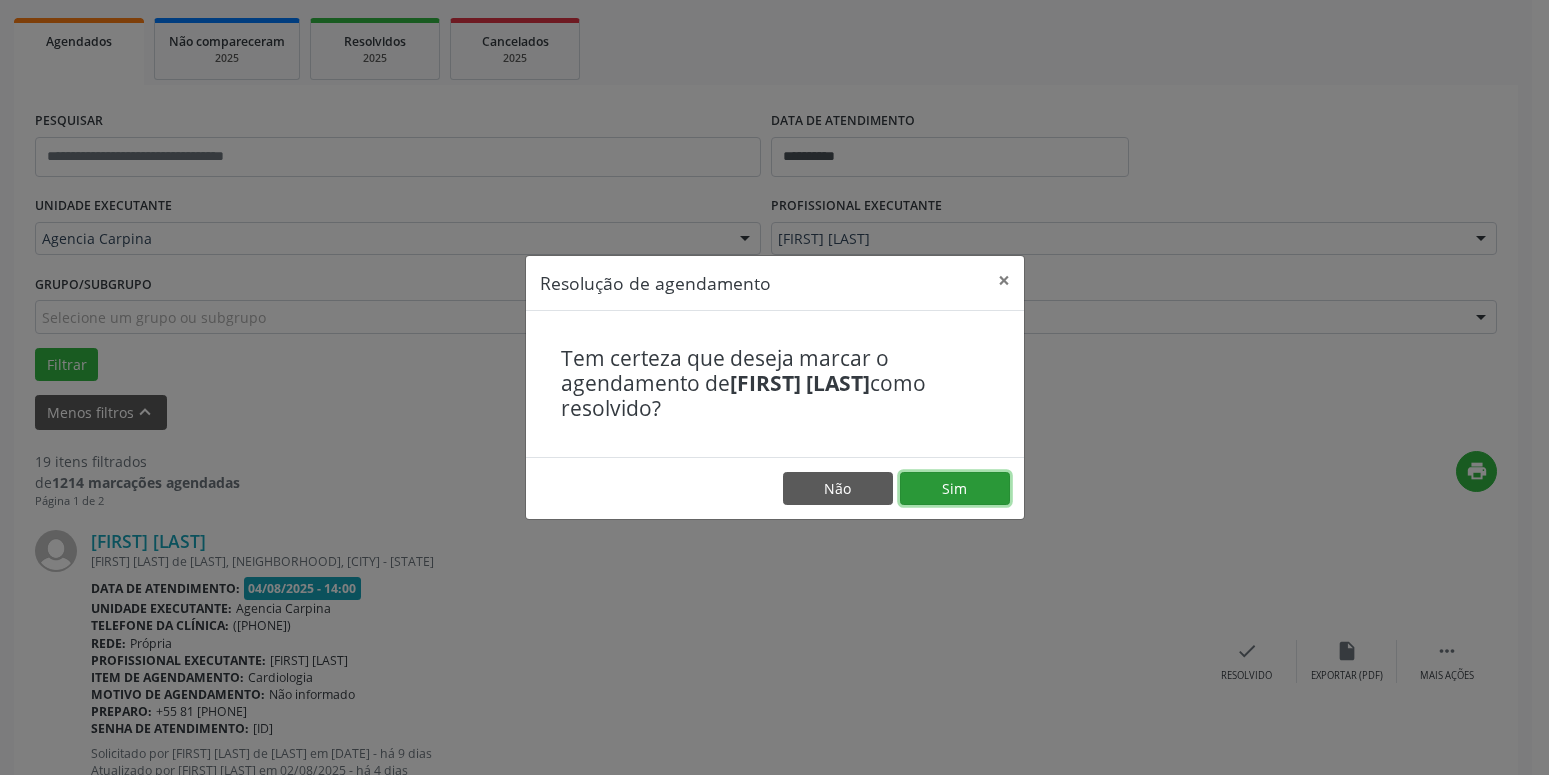 click on "Sim" at bounding box center [955, 489] 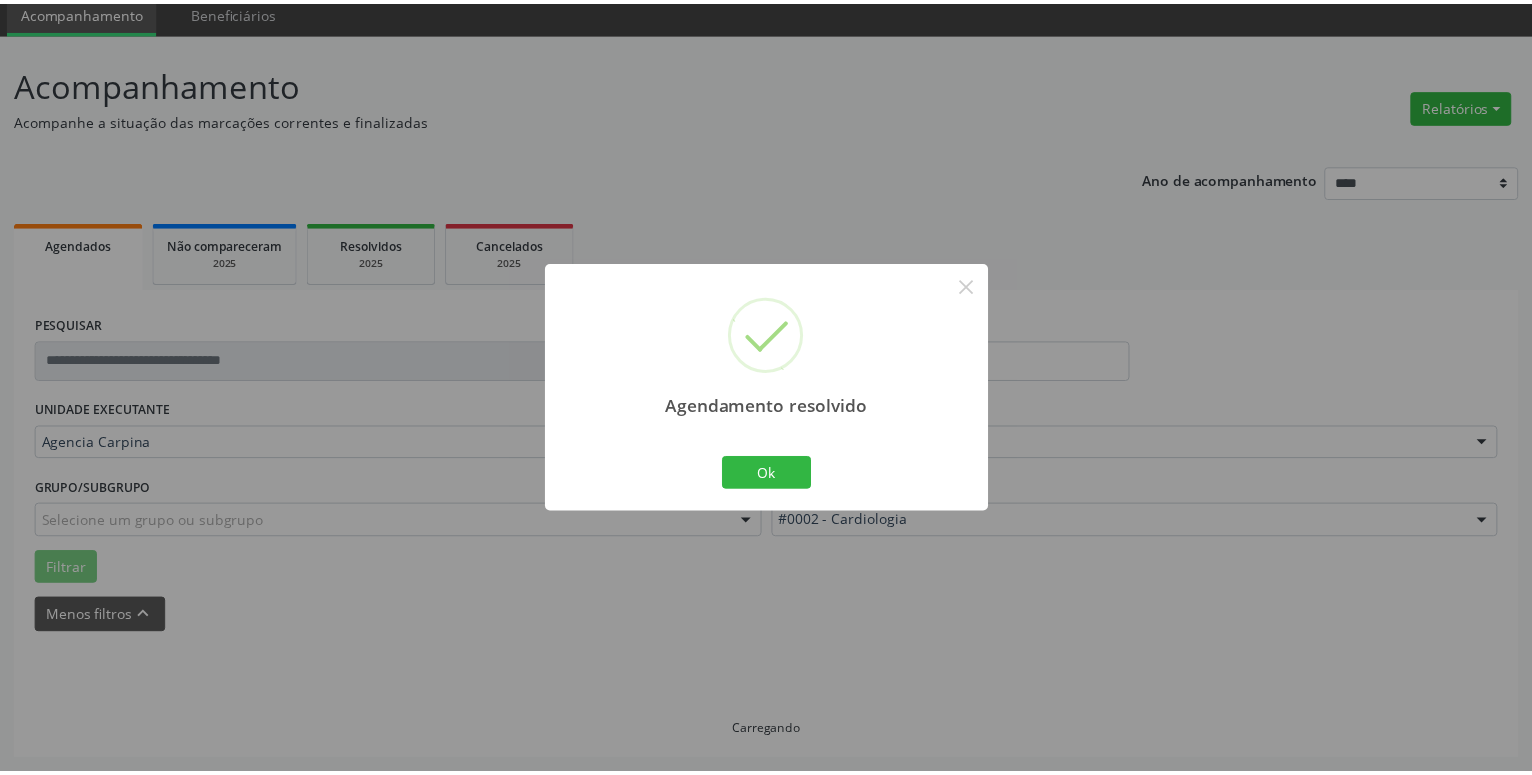 scroll, scrollTop: 77, scrollLeft: 0, axis: vertical 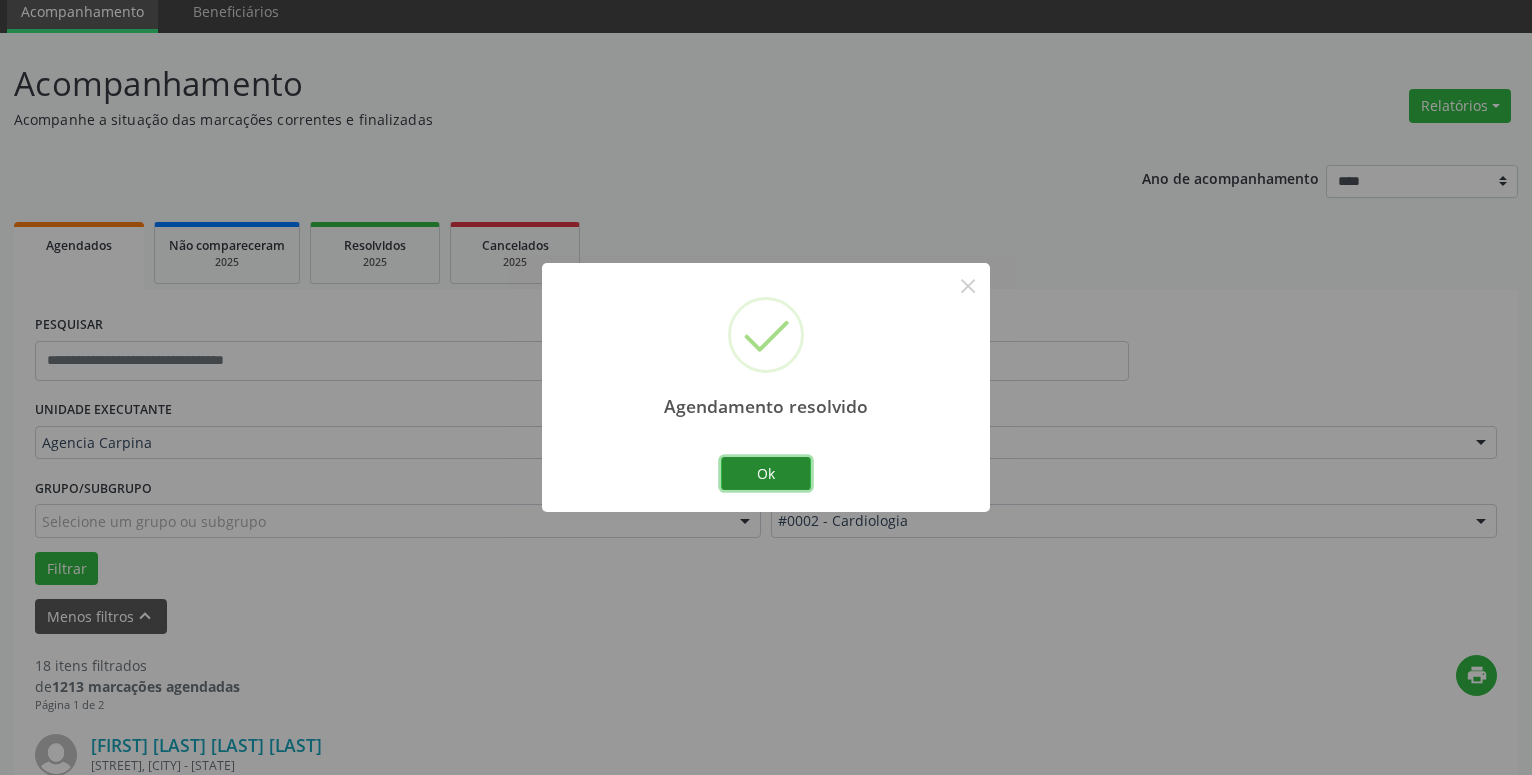 click on "Ok" at bounding box center (766, 474) 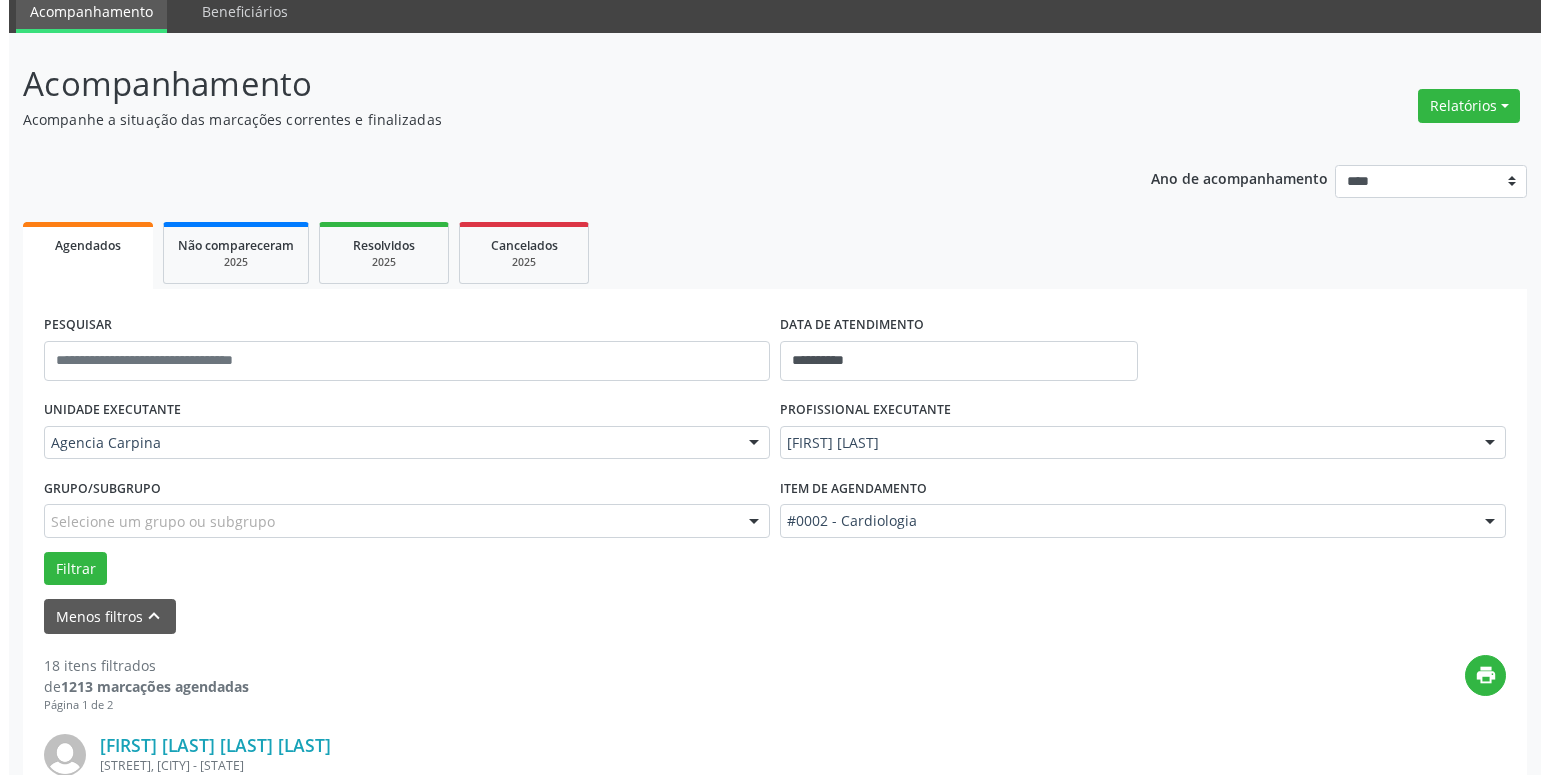 scroll, scrollTop: 281, scrollLeft: 0, axis: vertical 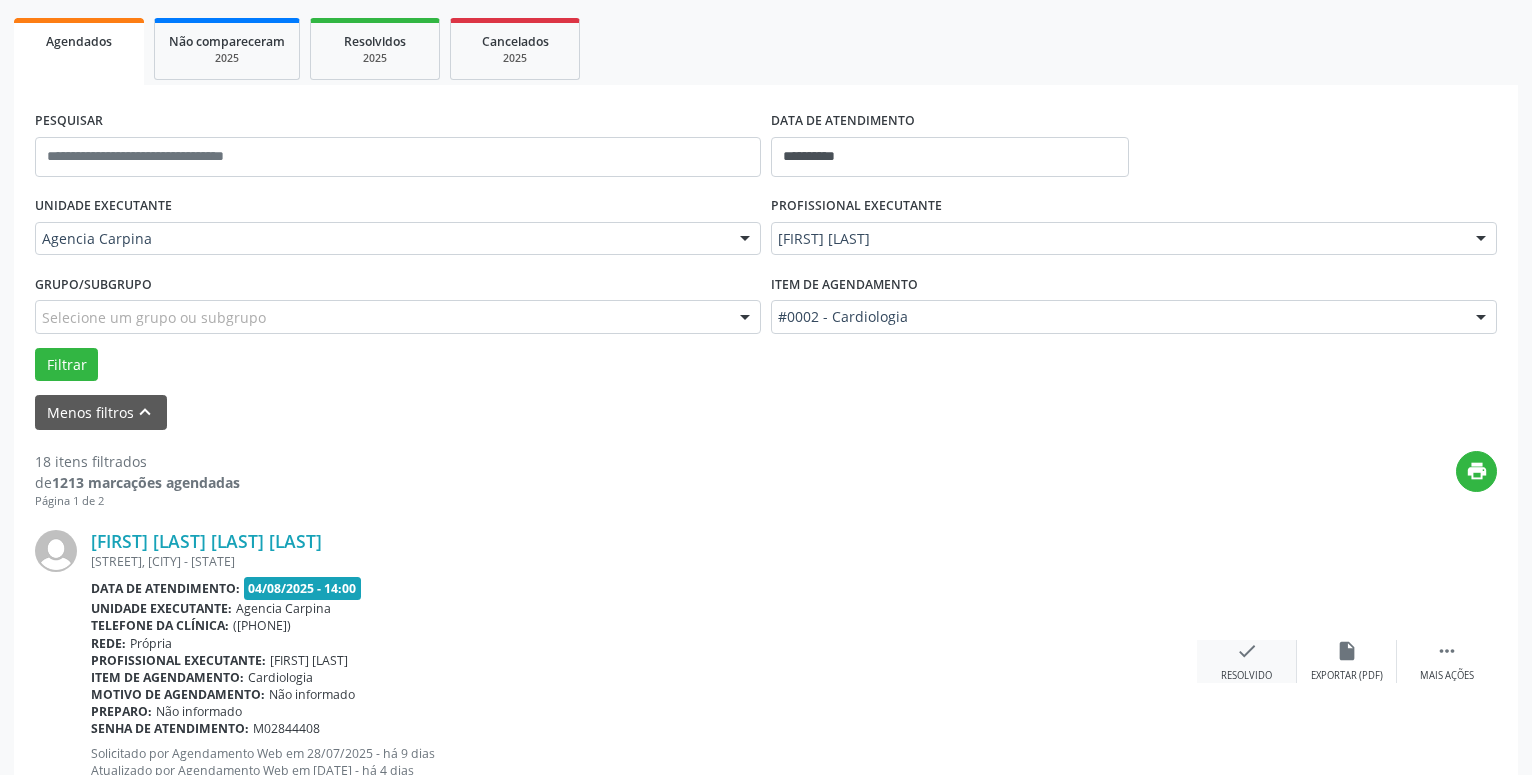click on "check" at bounding box center (1247, 651) 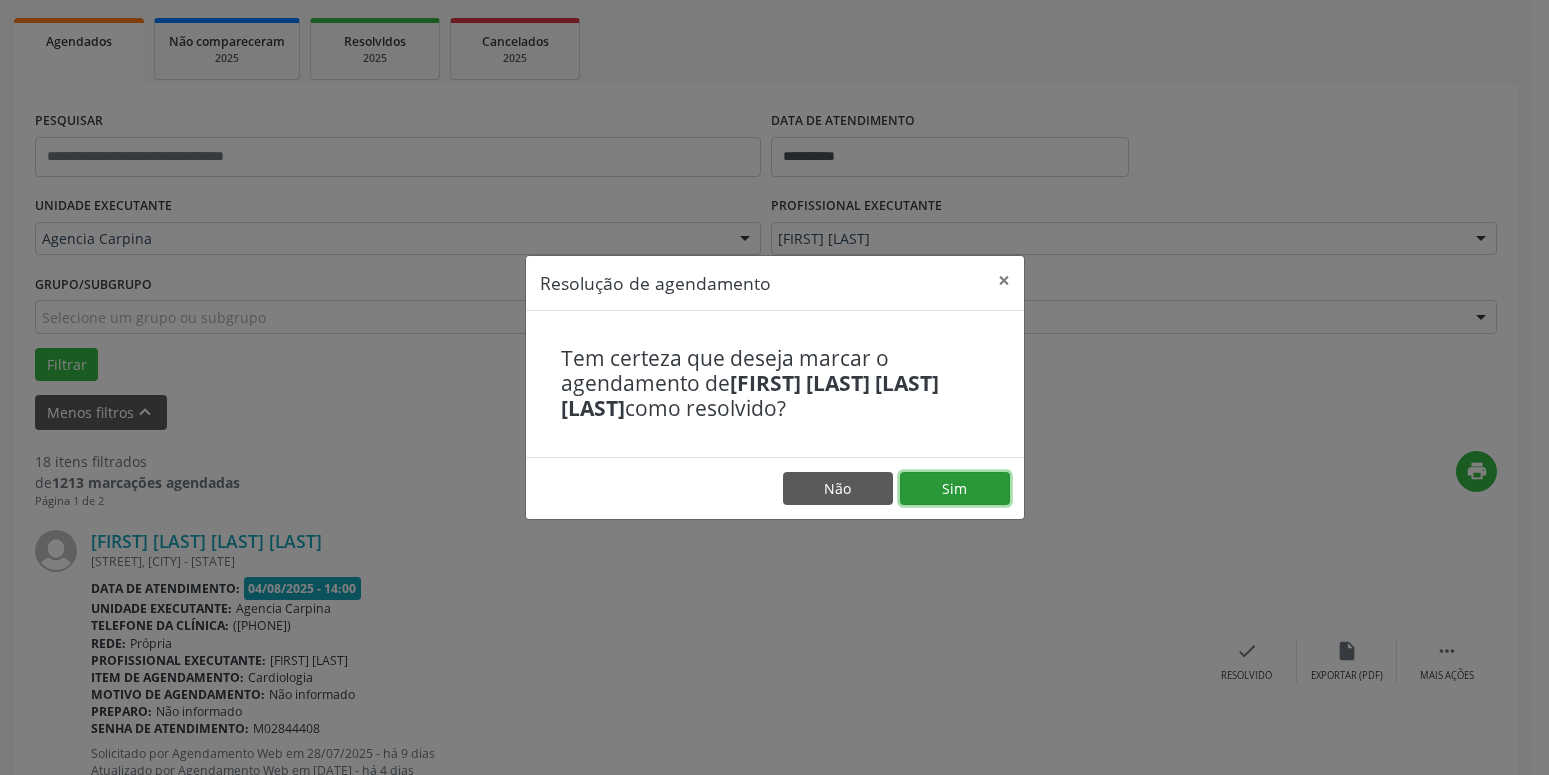 click on "Sim" at bounding box center (955, 489) 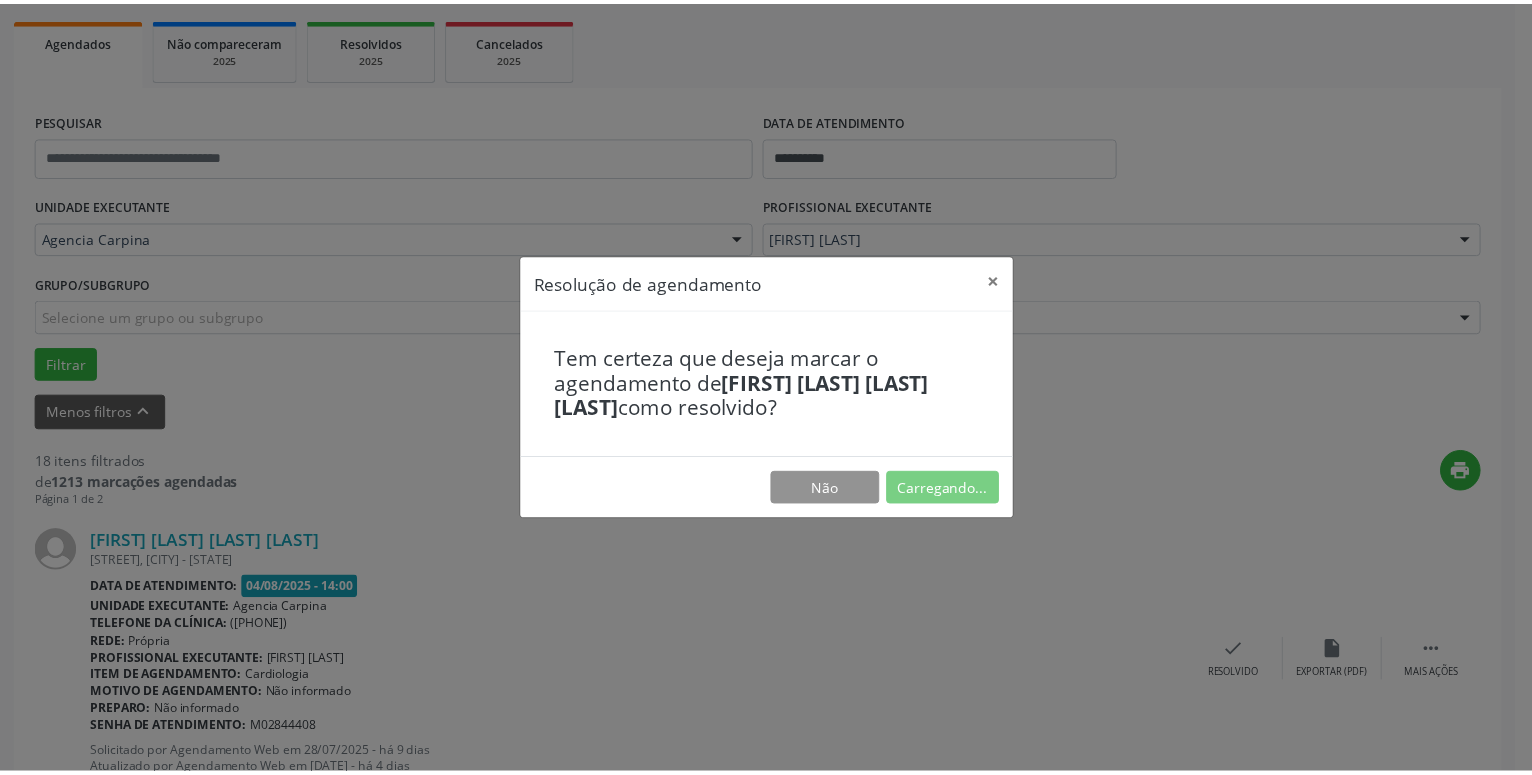 scroll, scrollTop: 77, scrollLeft: 0, axis: vertical 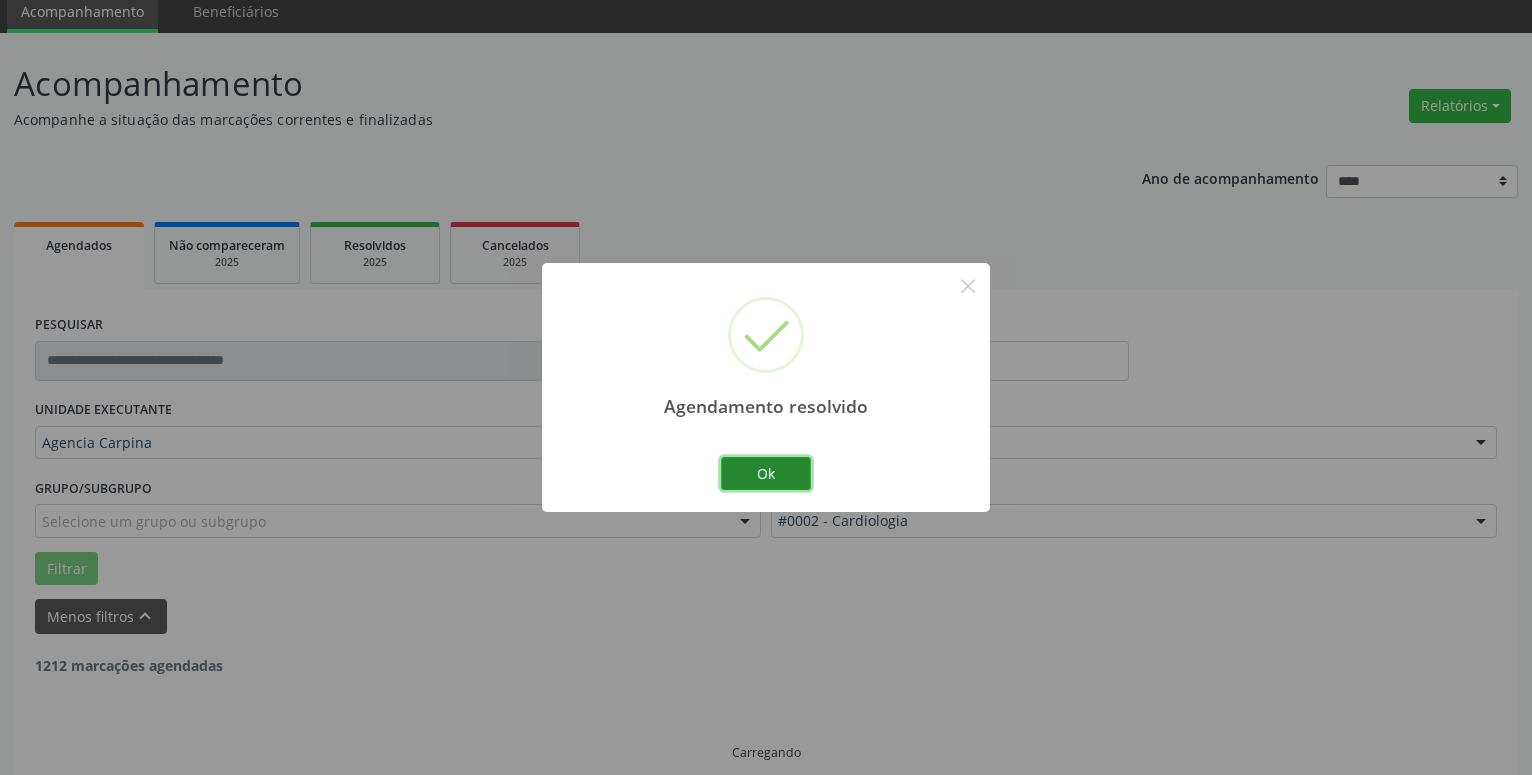 click on "Ok" at bounding box center (766, 474) 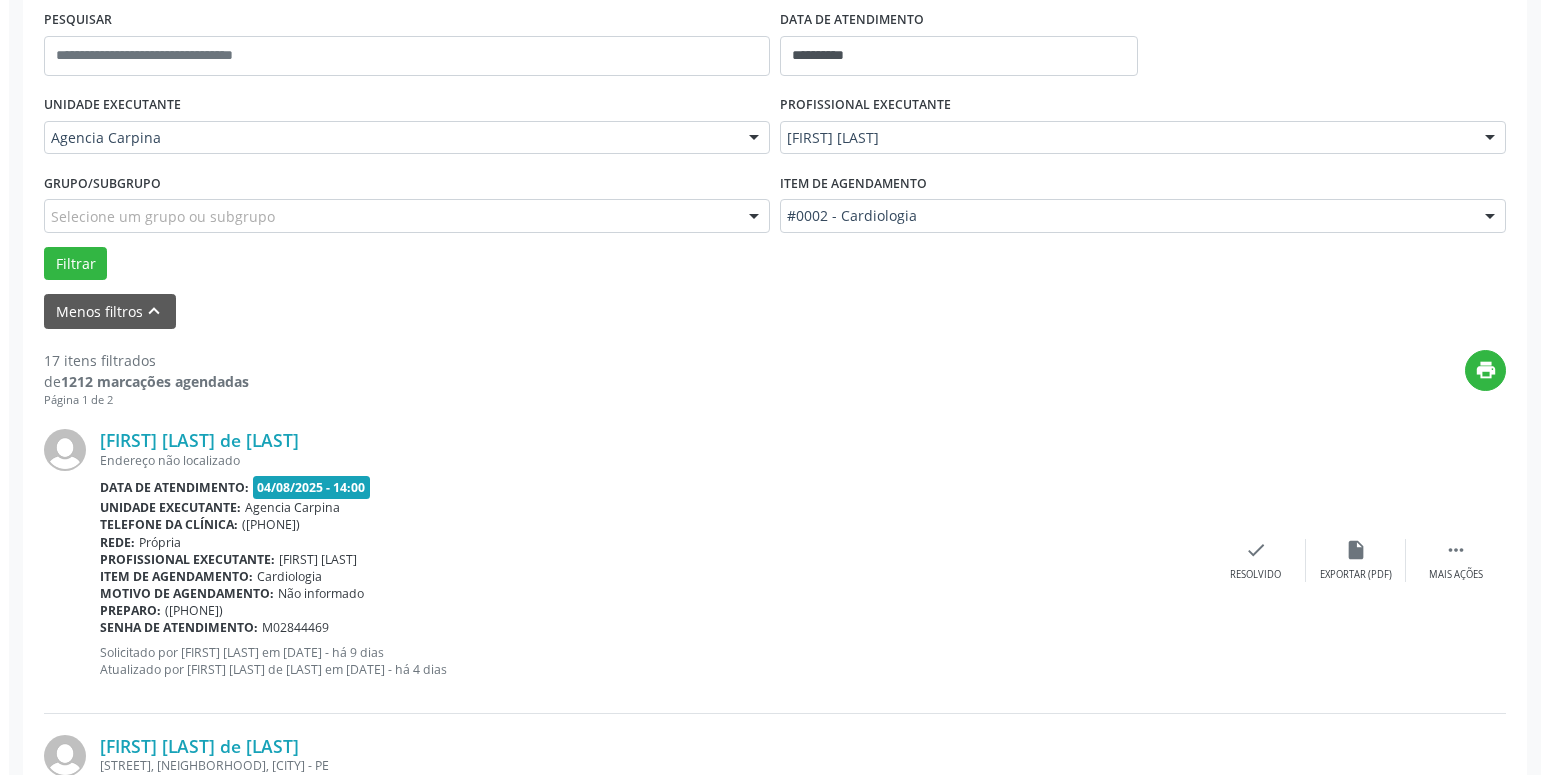 scroll, scrollTop: 383, scrollLeft: 0, axis: vertical 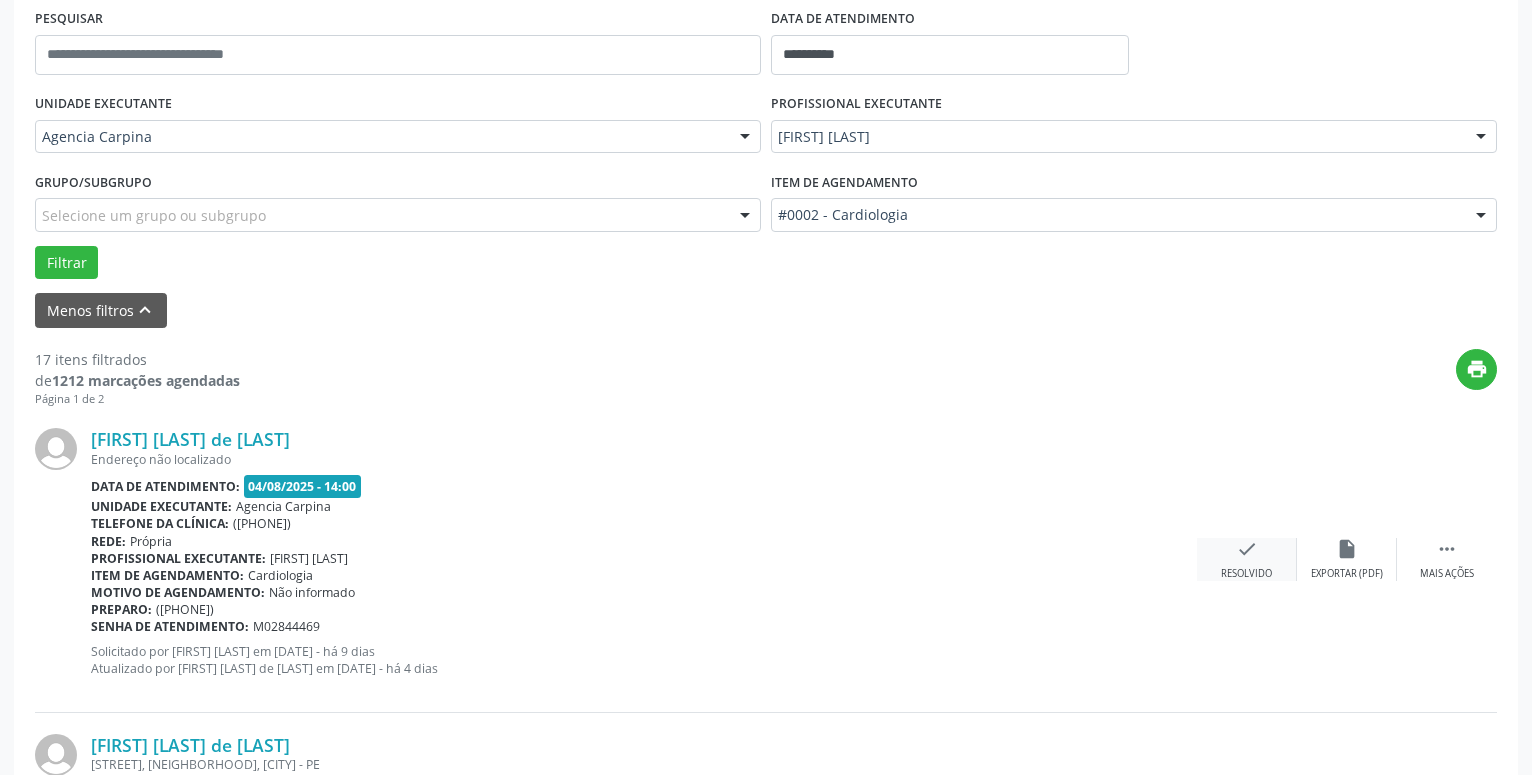 click on "check" at bounding box center (1247, 549) 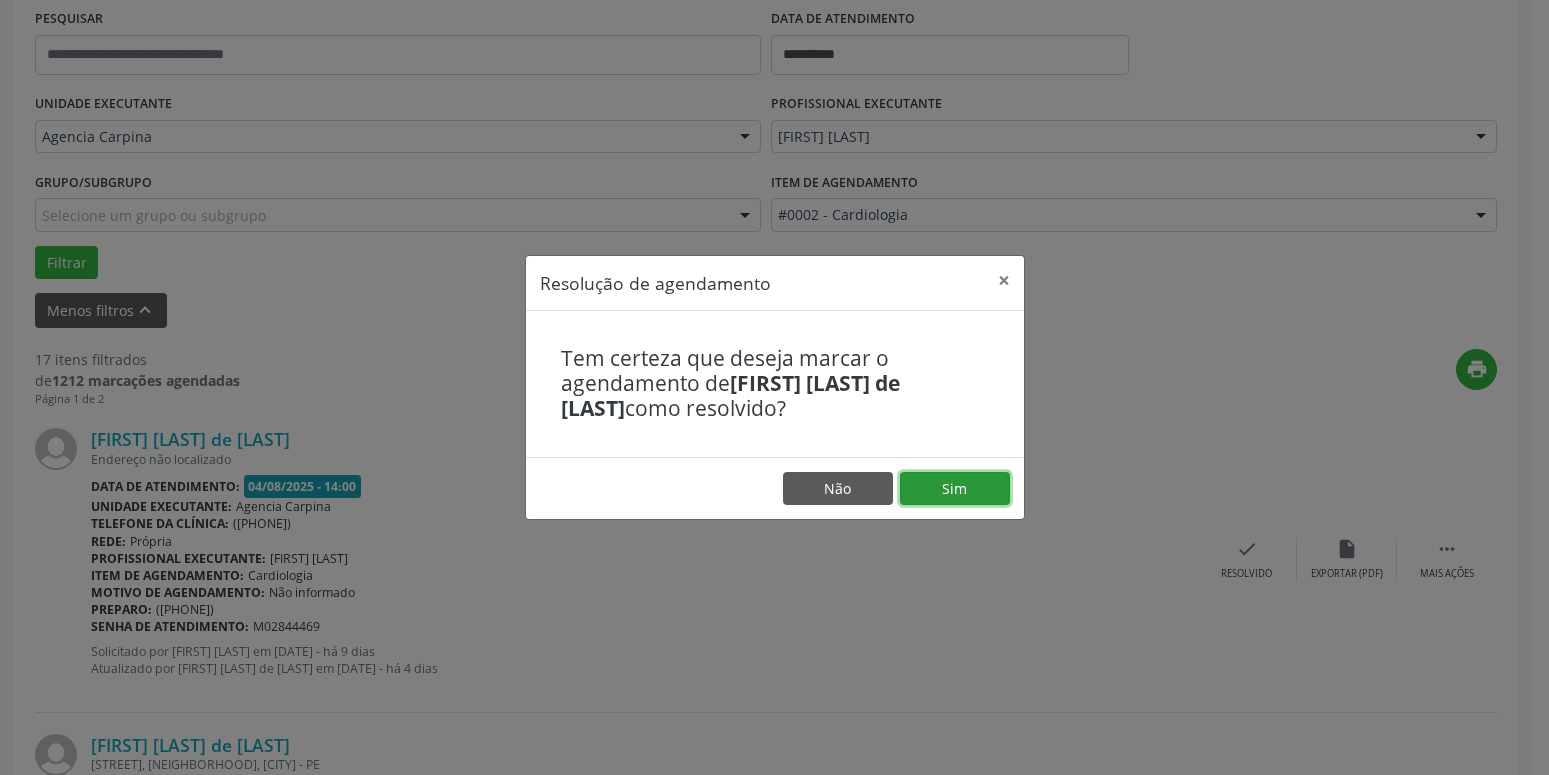 click on "Sim" at bounding box center (955, 489) 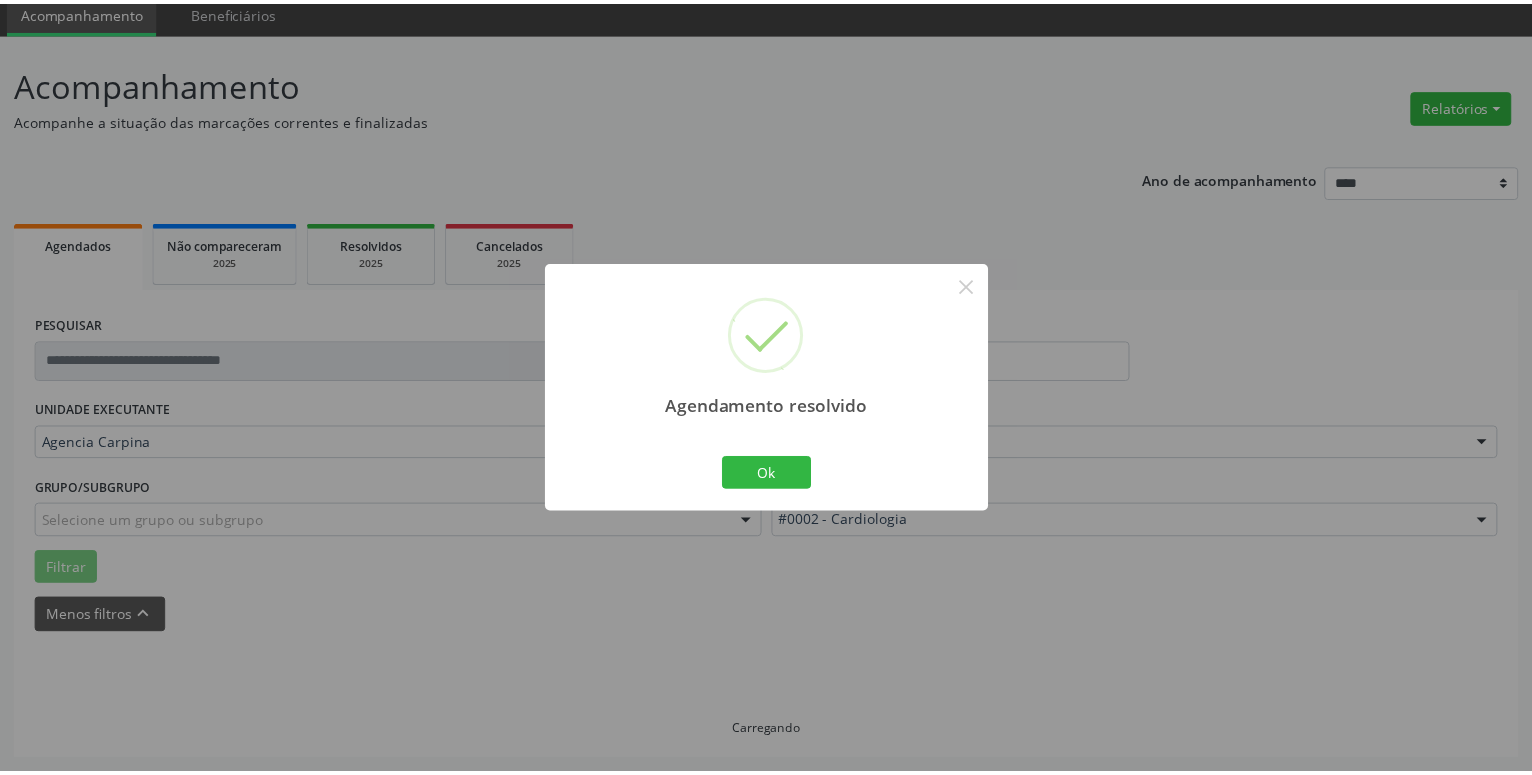 scroll, scrollTop: 77, scrollLeft: 0, axis: vertical 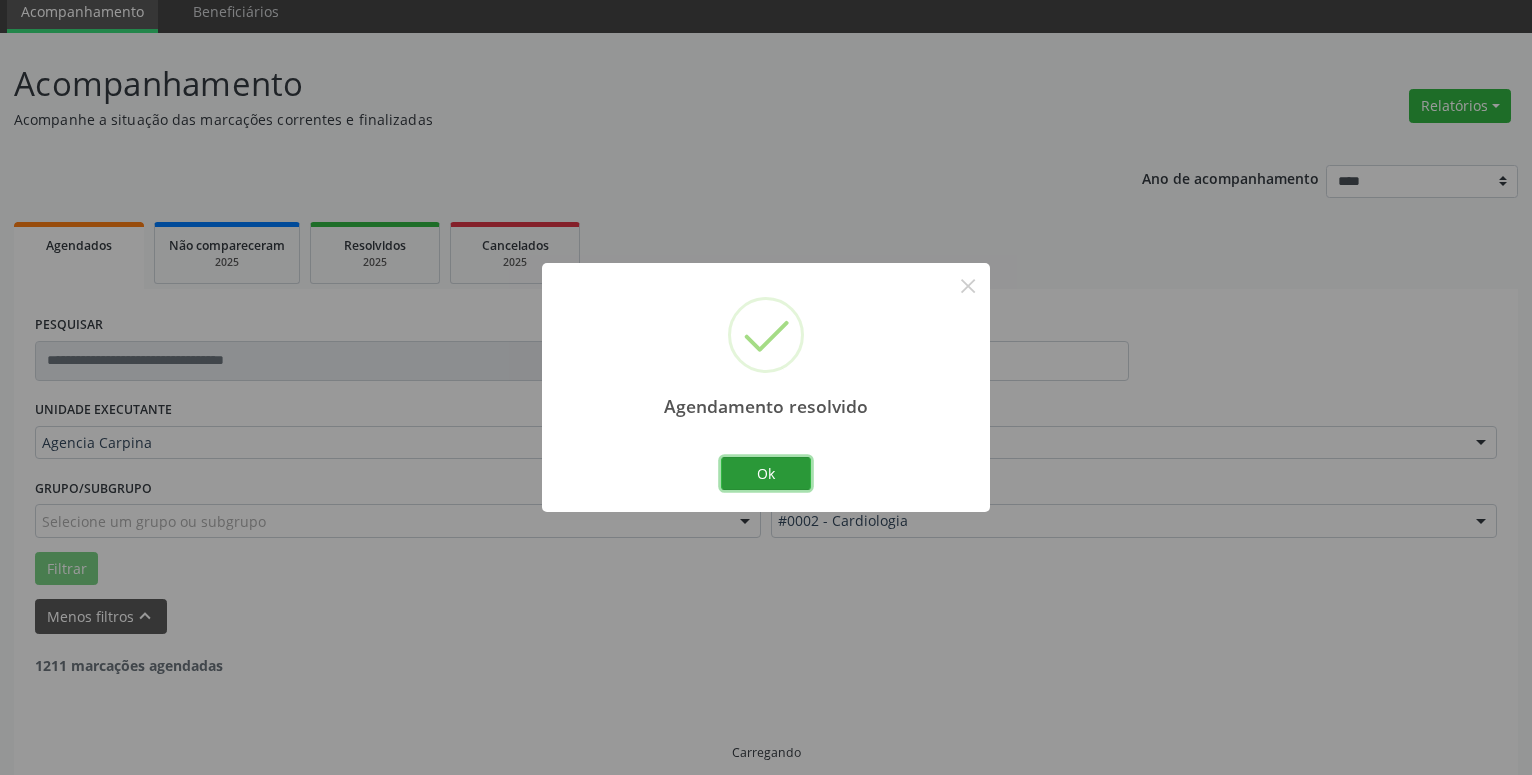 click on "Ok" at bounding box center (766, 474) 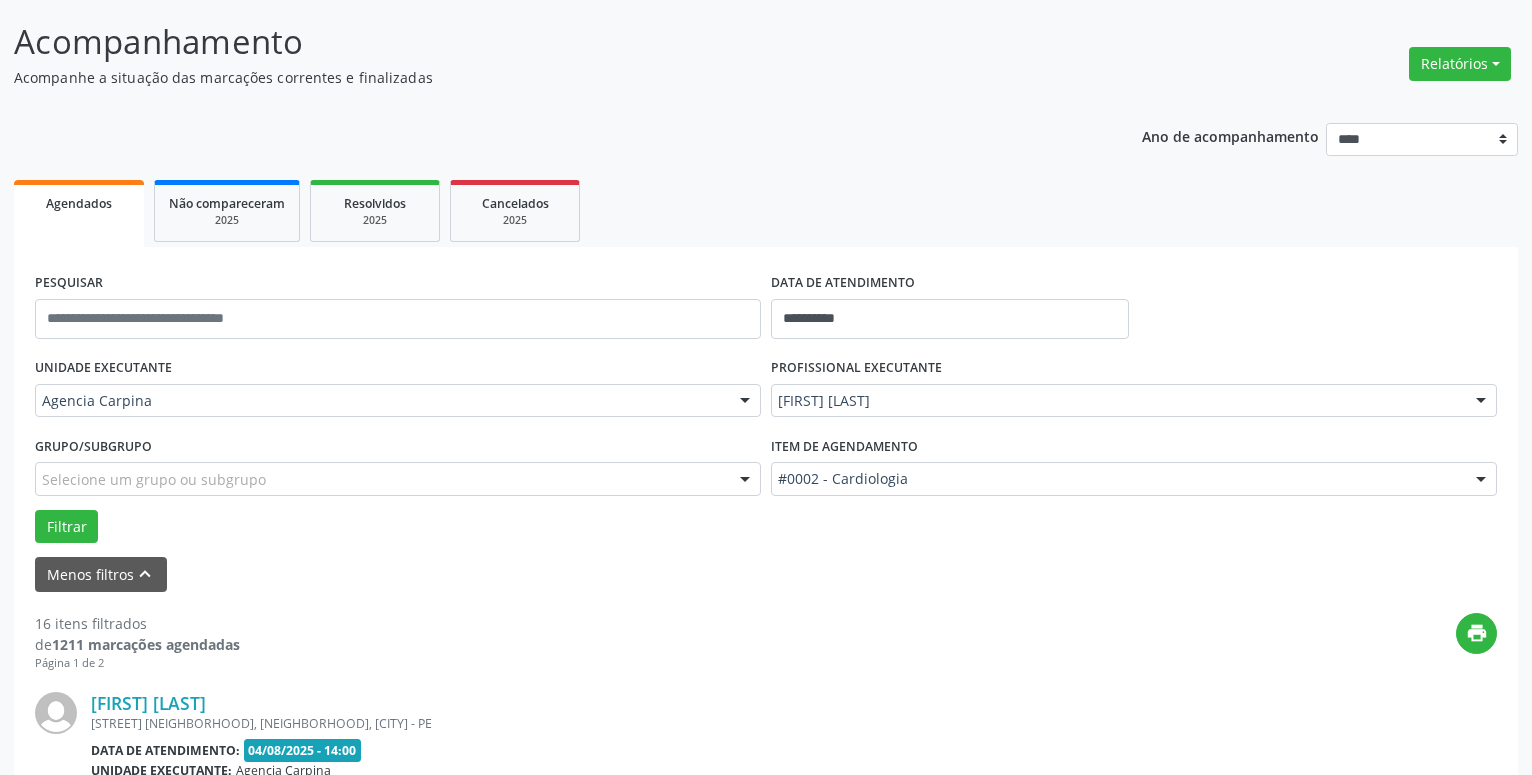 scroll, scrollTop: 383, scrollLeft: 0, axis: vertical 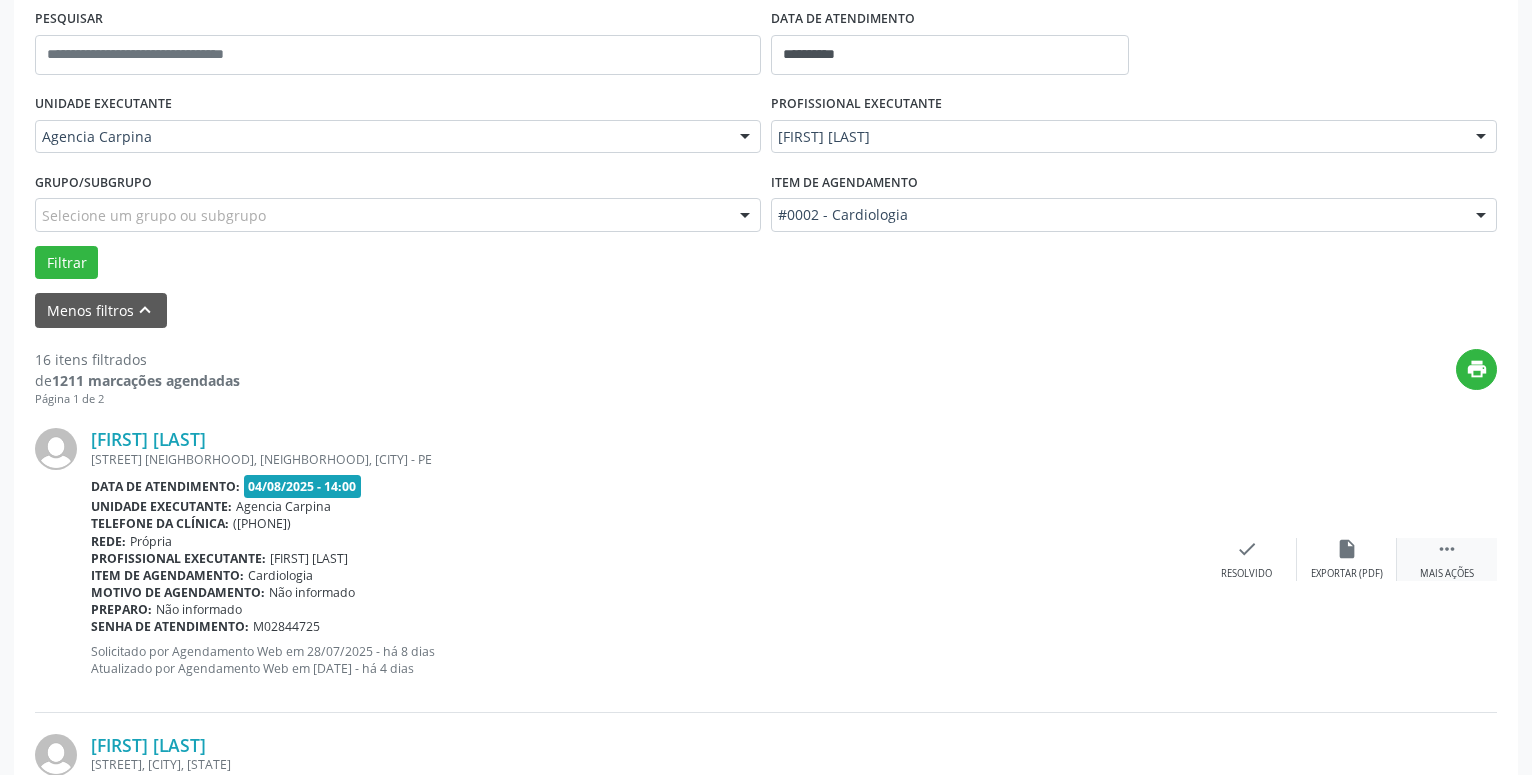 click on "" at bounding box center (1447, 549) 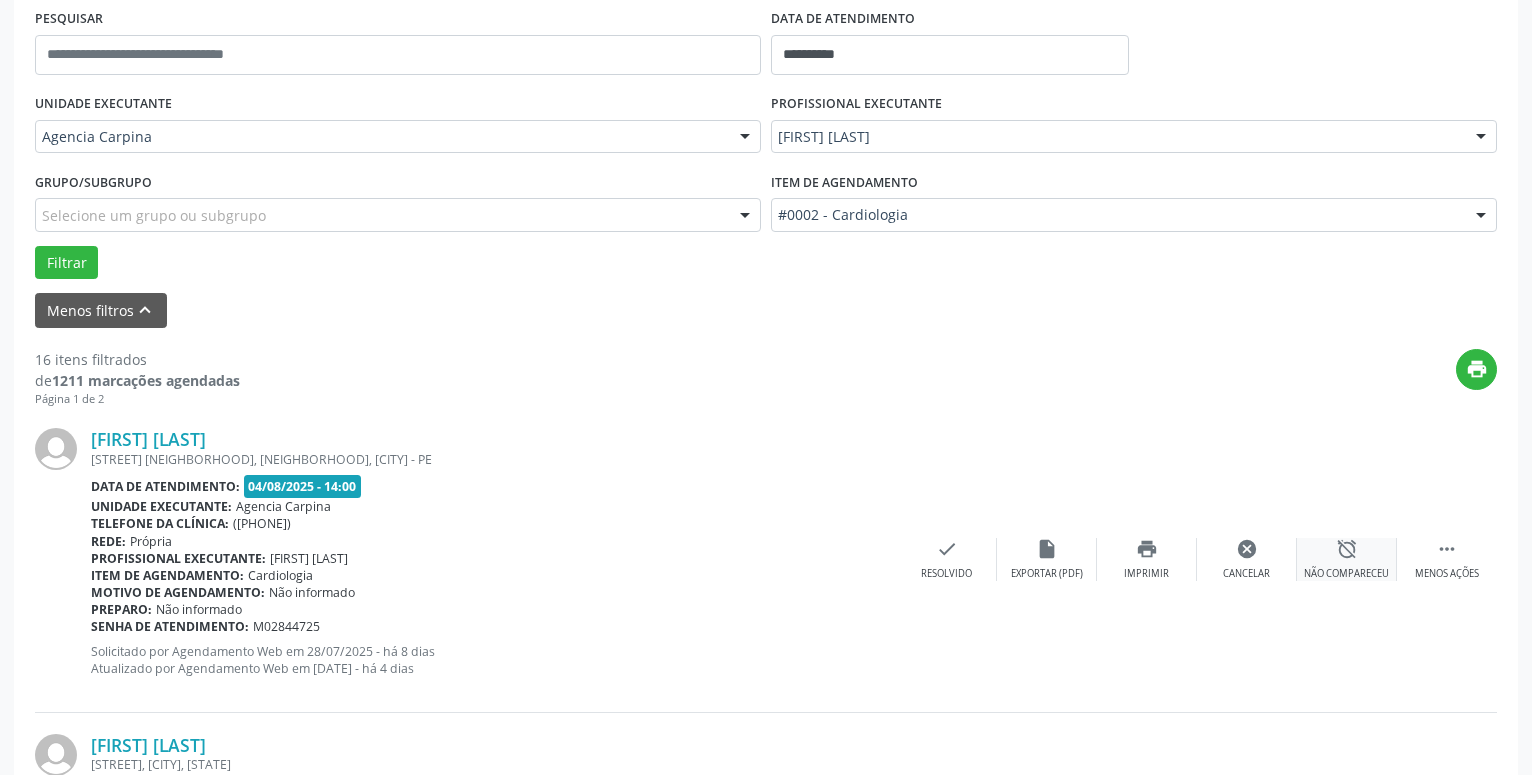 click on "alarm_off
Não compareceu" at bounding box center [1347, 559] 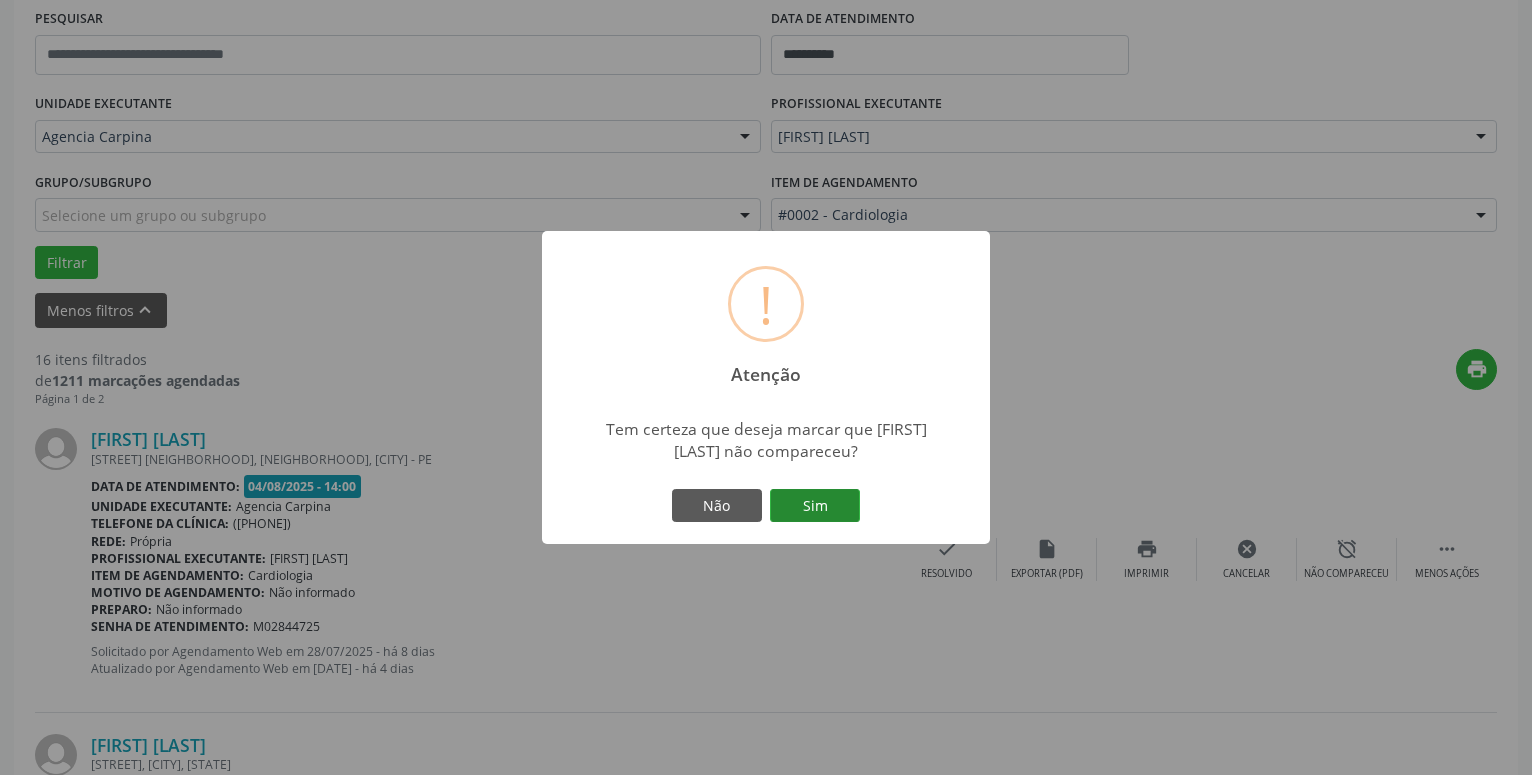 click on "Sim" at bounding box center [815, 506] 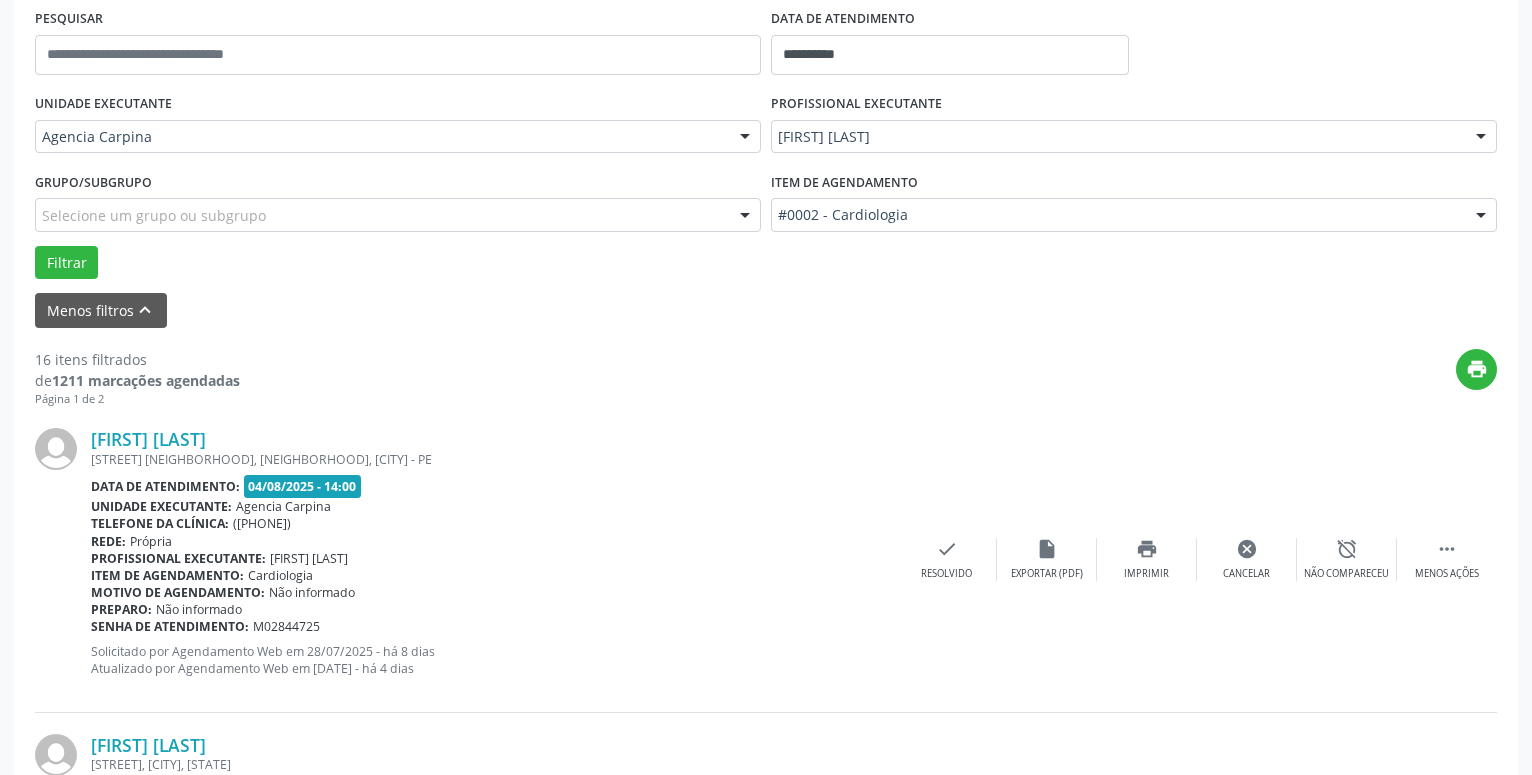 scroll, scrollTop: 98, scrollLeft: 0, axis: vertical 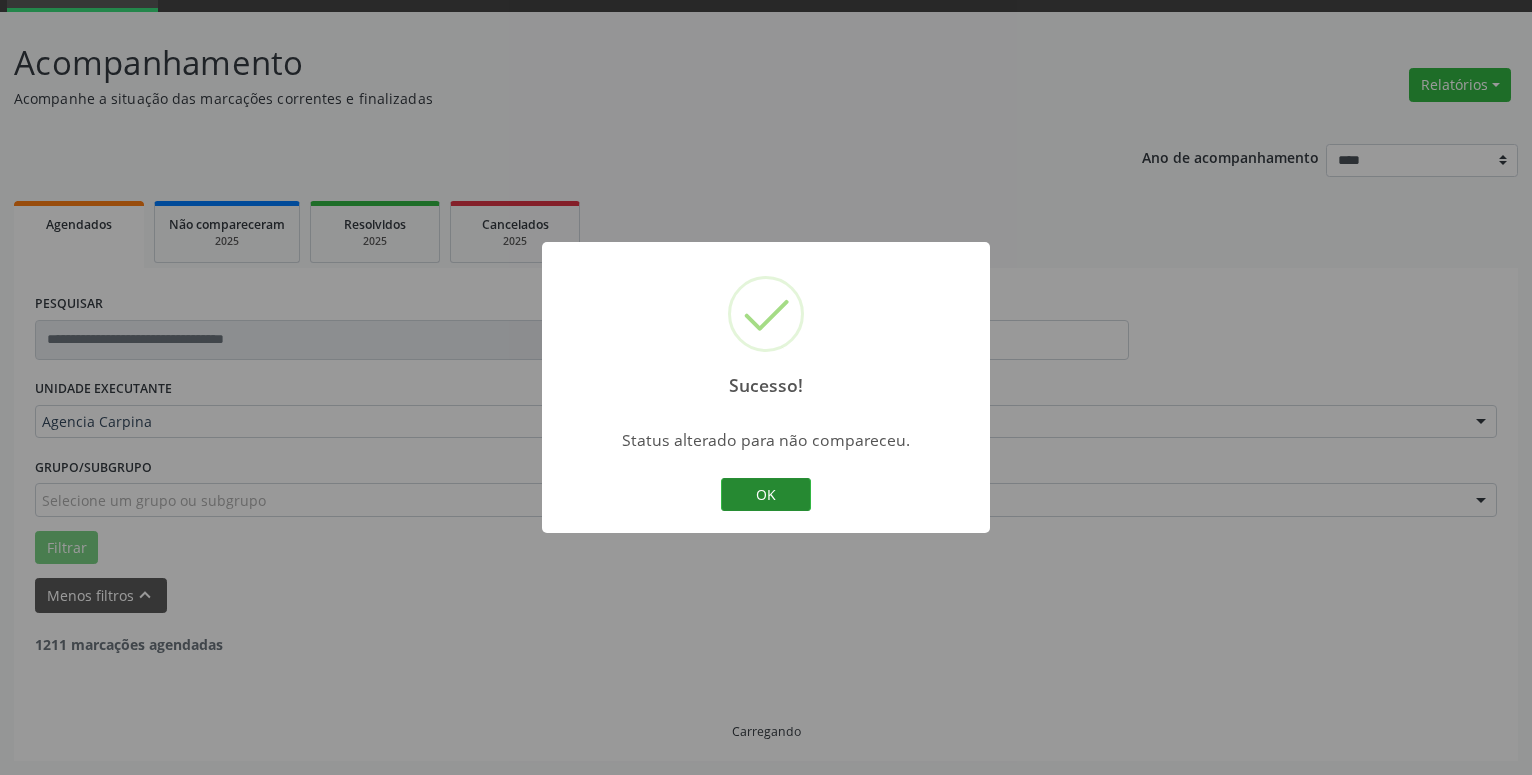 click on "OK" at bounding box center (766, 495) 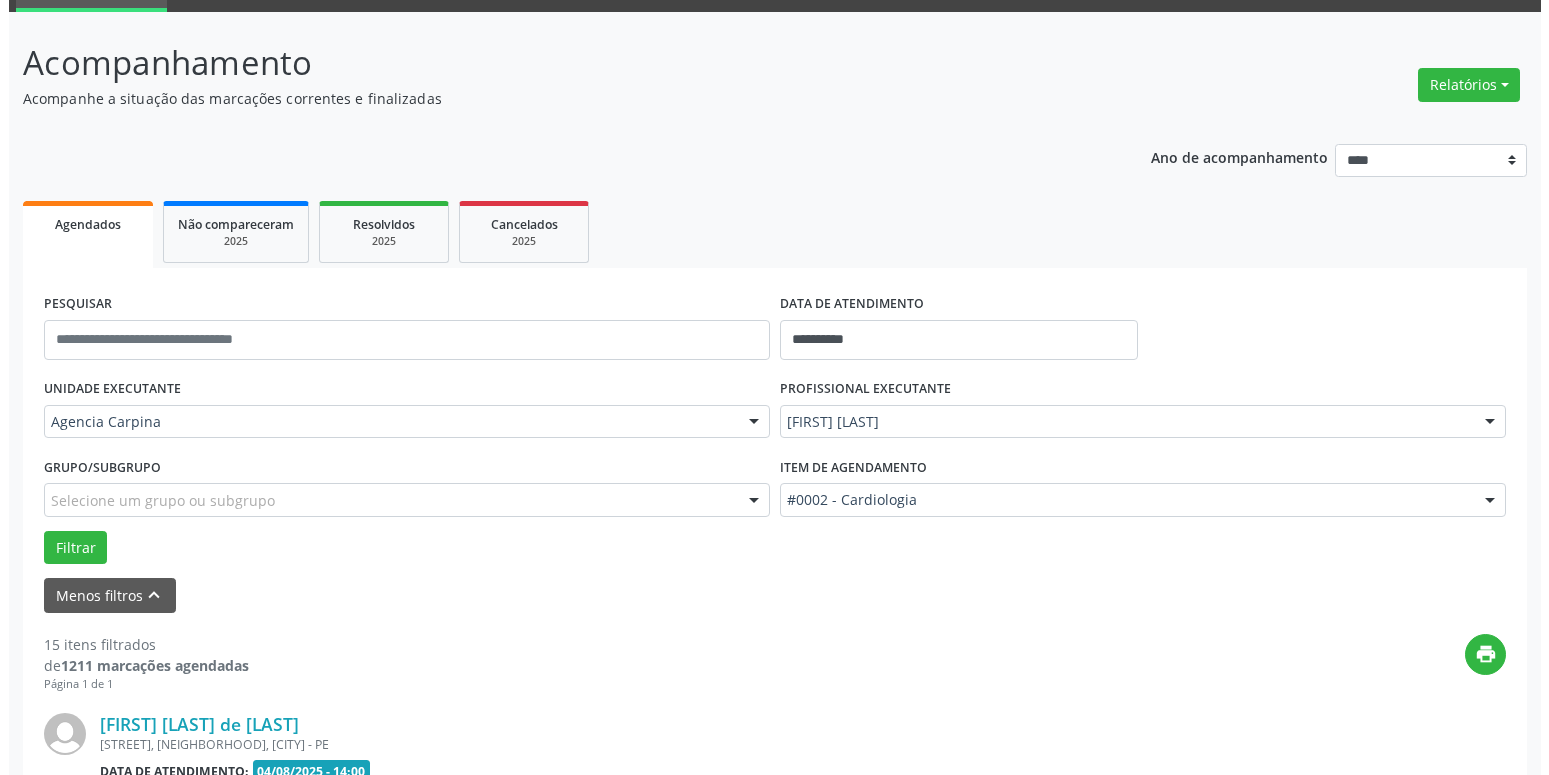 scroll, scrollTop: 302, scrollLeft: 0, axis: vertical 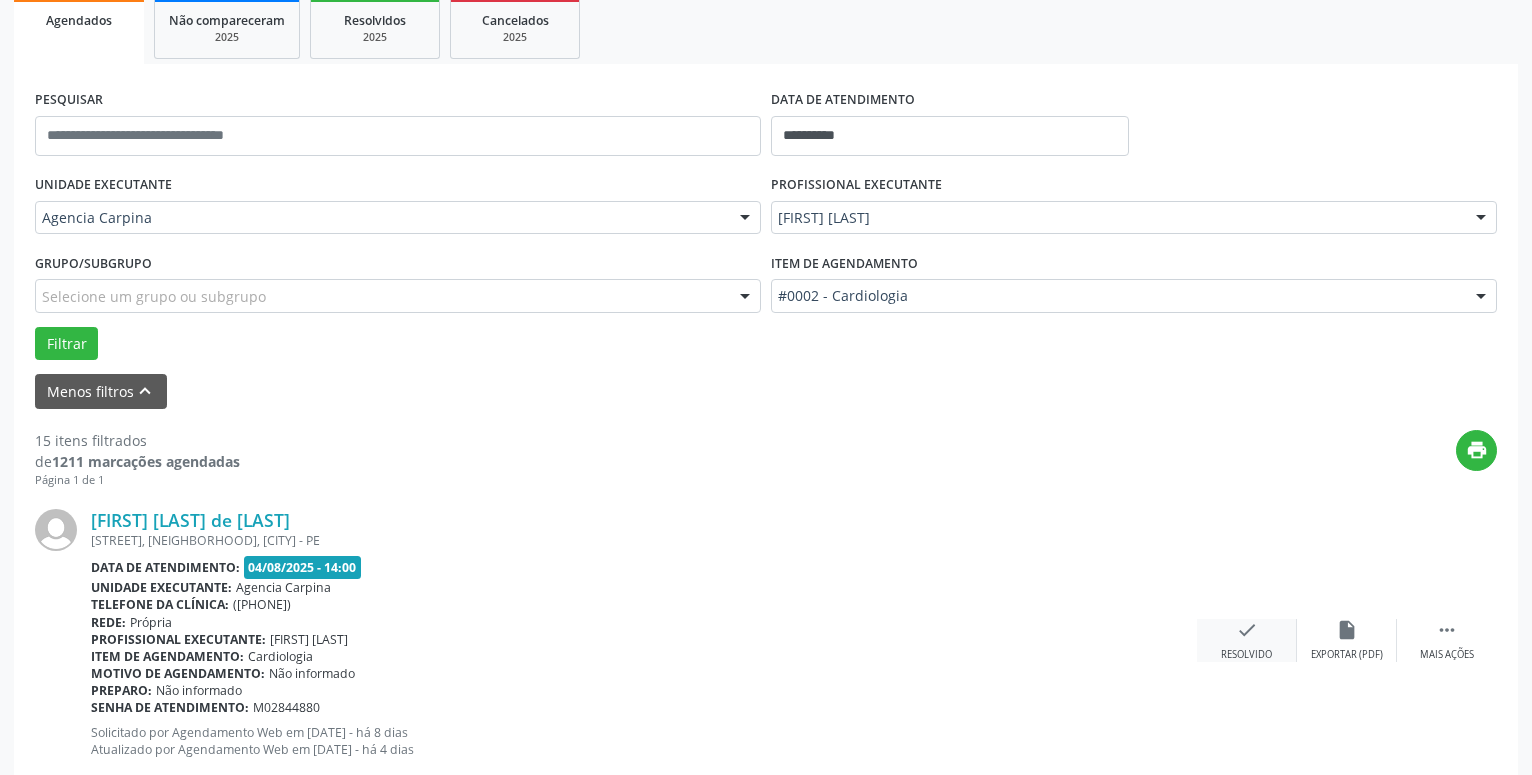 click on "check" at bounding box center (1247, 630) 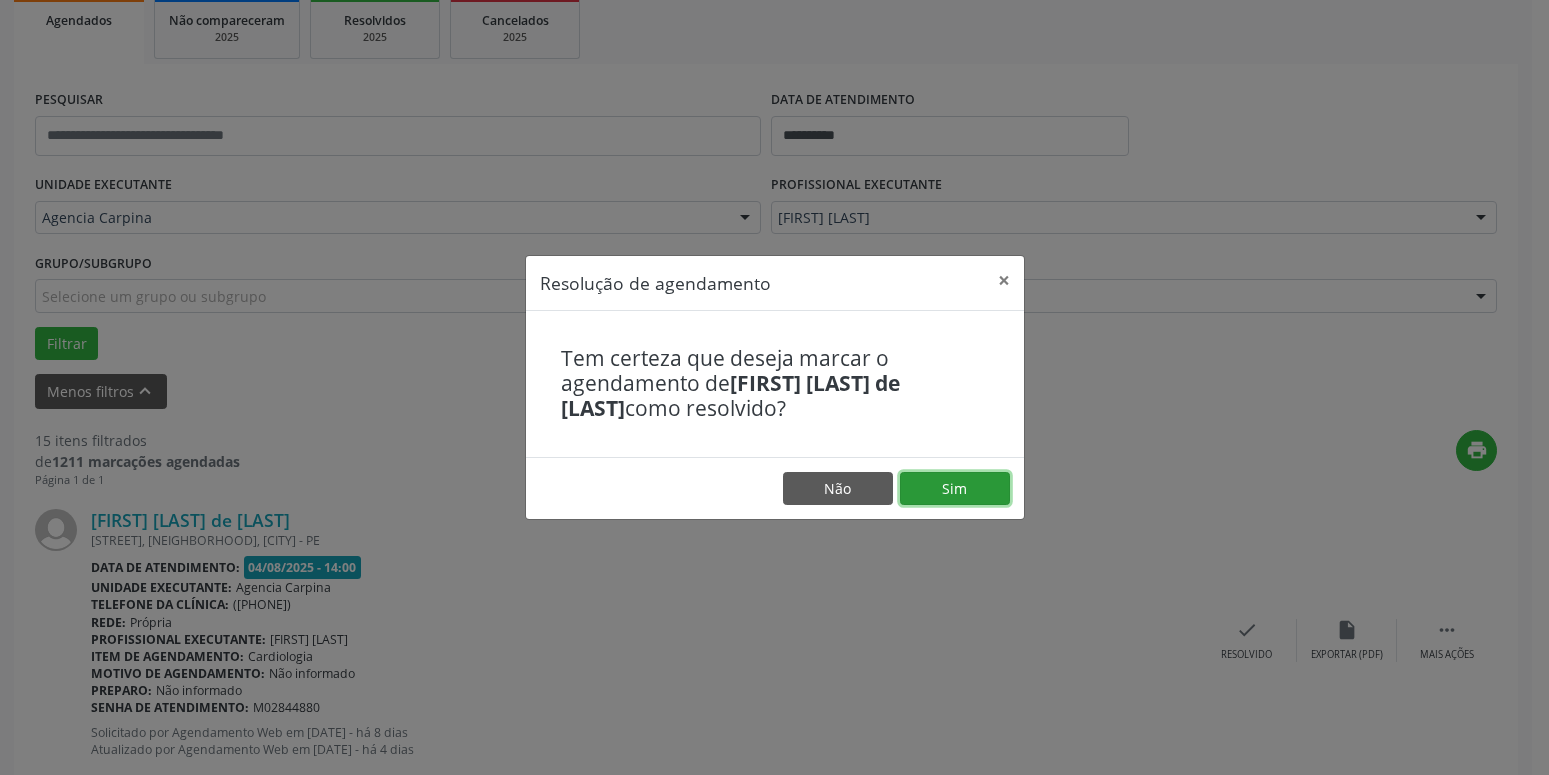 click on "Sim" at bounding box center [955, 489] 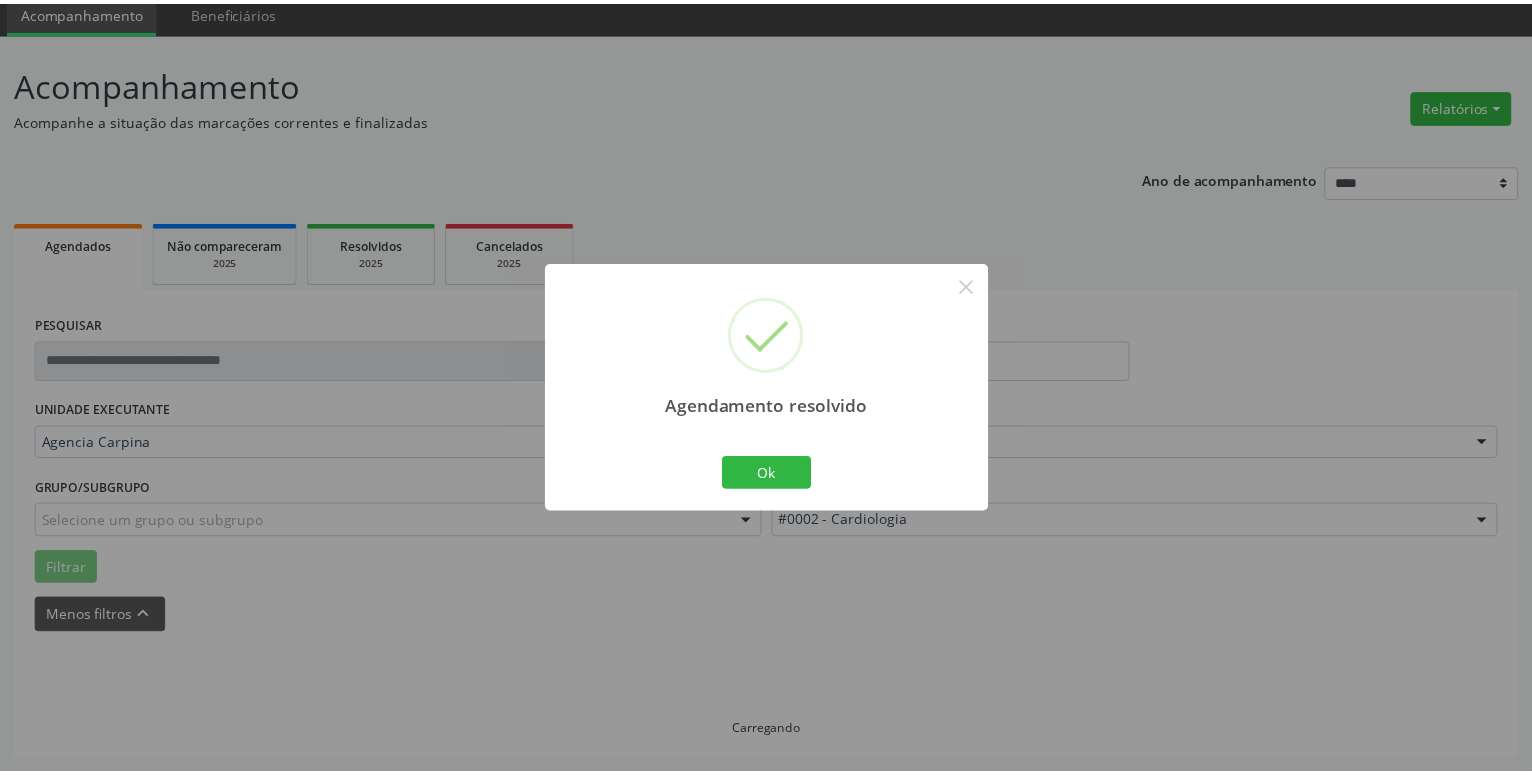 scroll, scrollTop: 77, scrollLeft: 0, axis: vertical 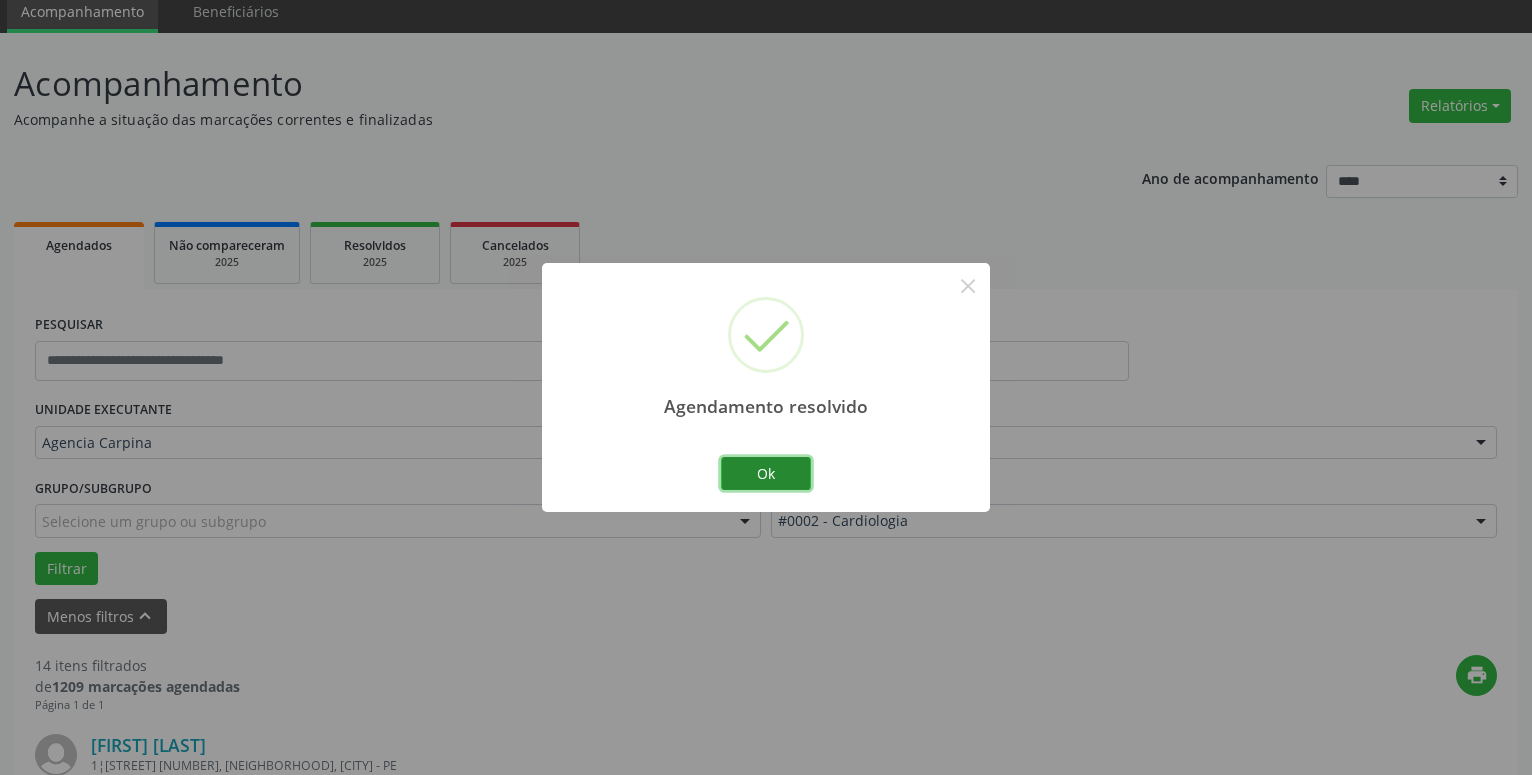 click on "Ok" at bounding box center [766, 474] 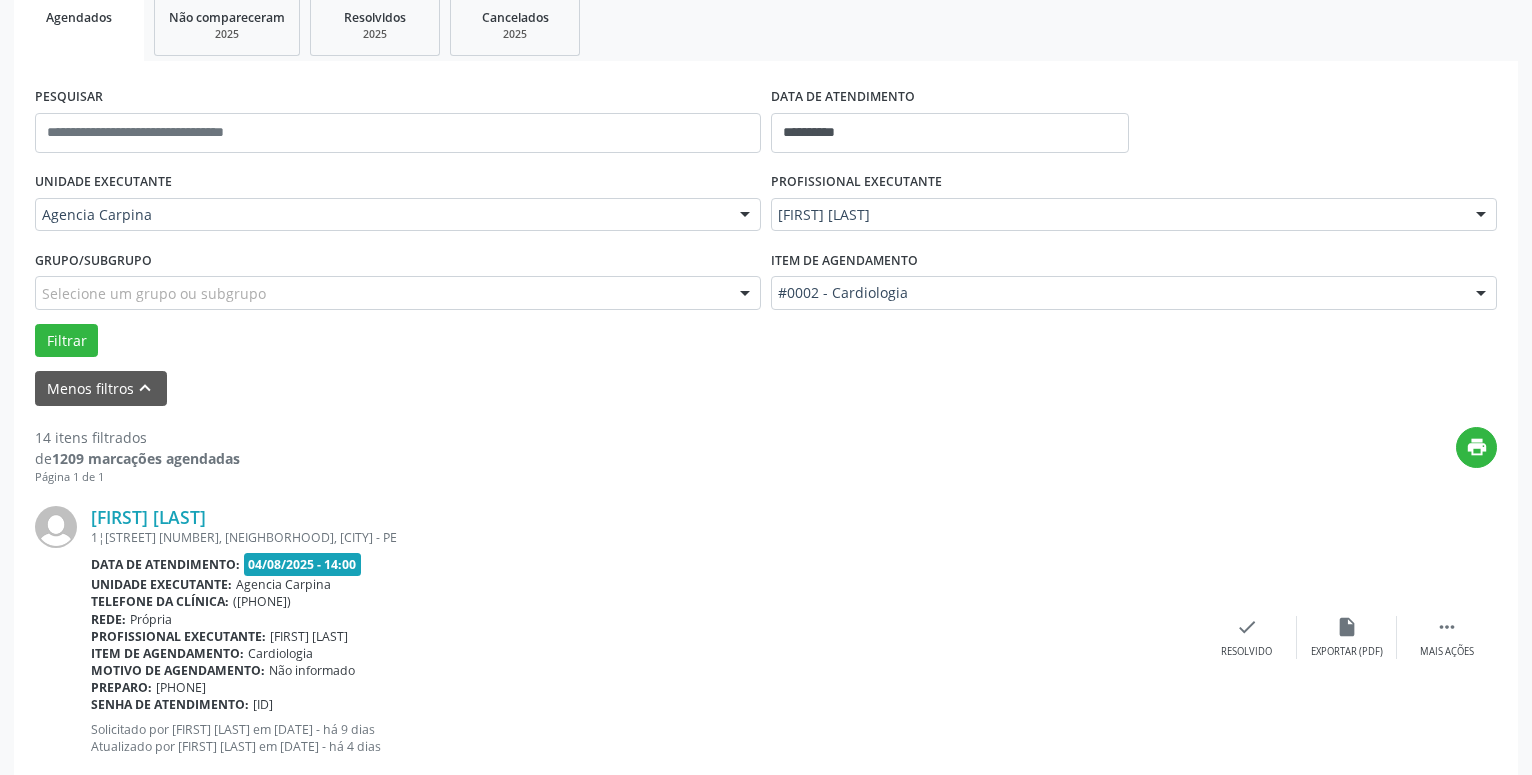 scroll, scrollTop: 306, scrollLeft: 0, axis: vertical 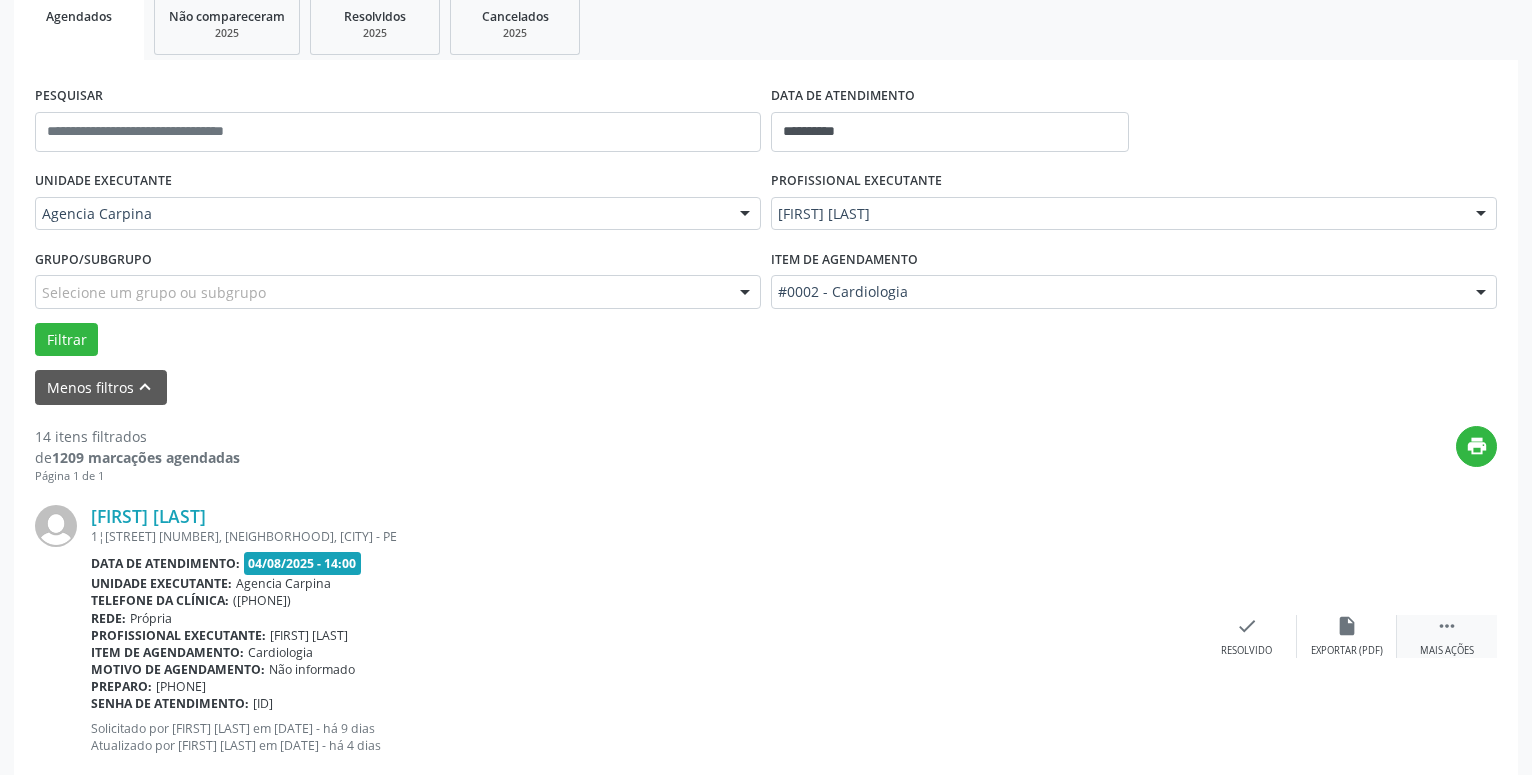 drag, startPoint x: 1457, startPoint y: 634, endPoint x: 1444, endPoint y: 632, distance: 13.152946 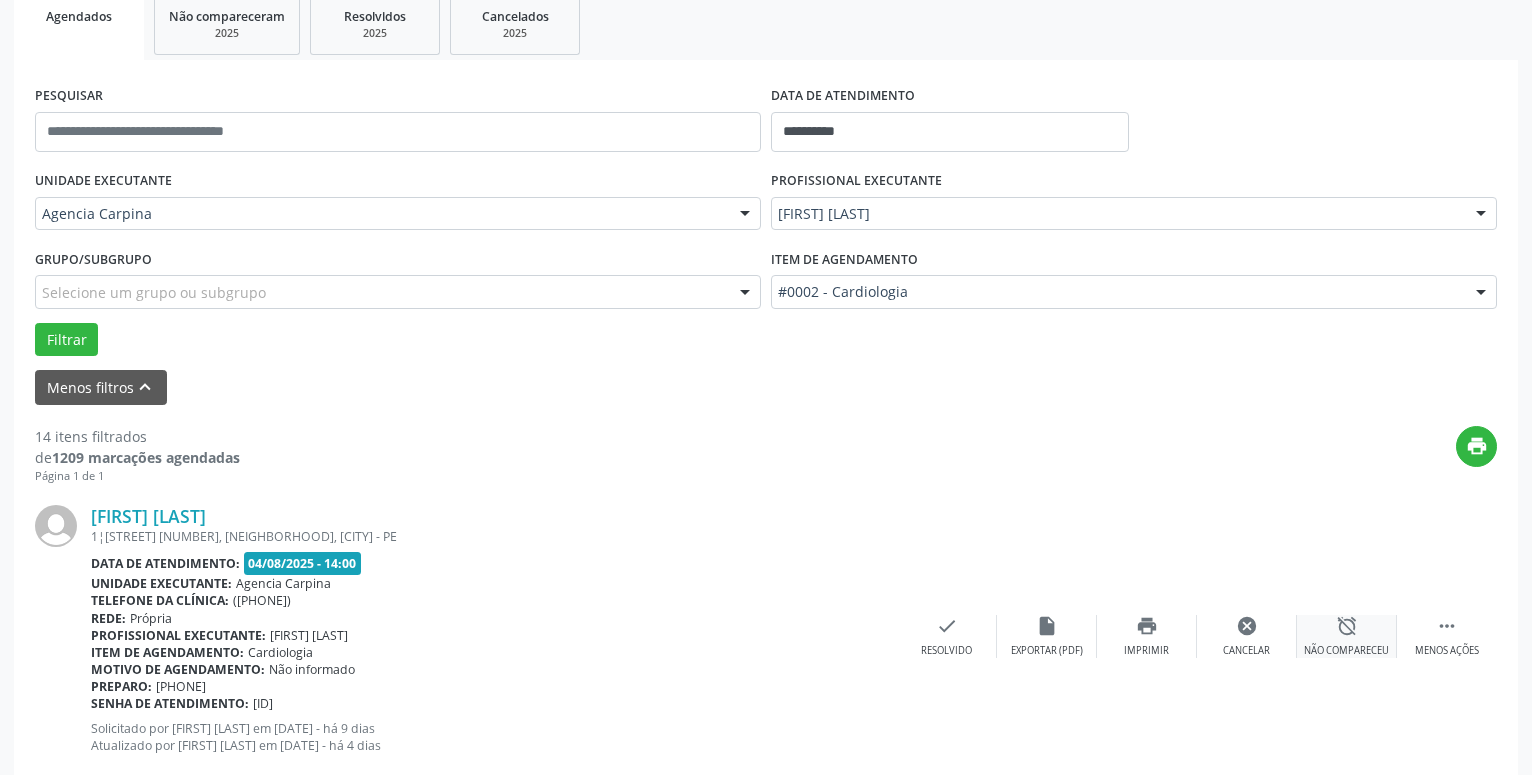 click on "alarm_off
Não compareceu" at bounding box center [1347, 636] 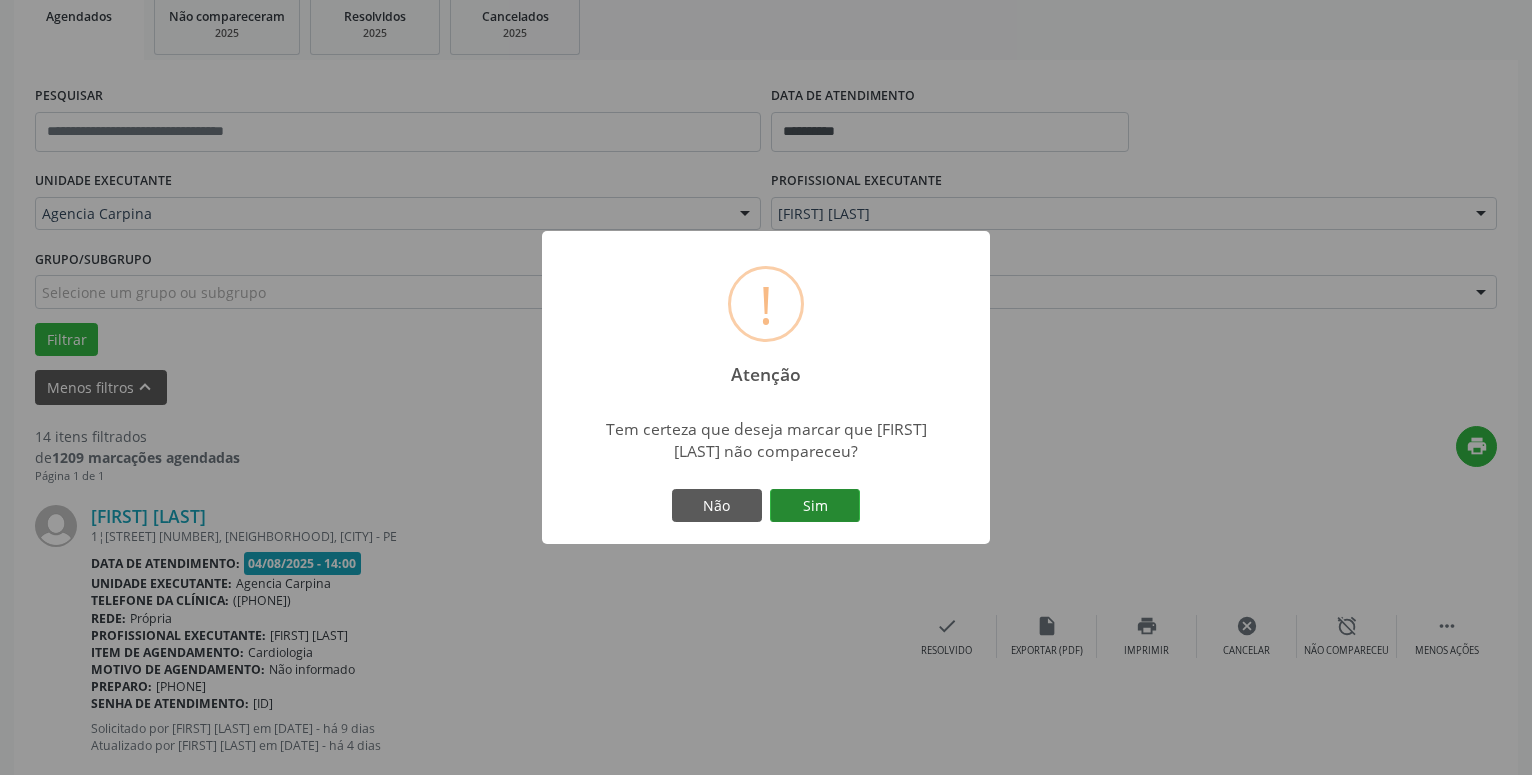 click on "Sim" at bounding box center (815, 506) 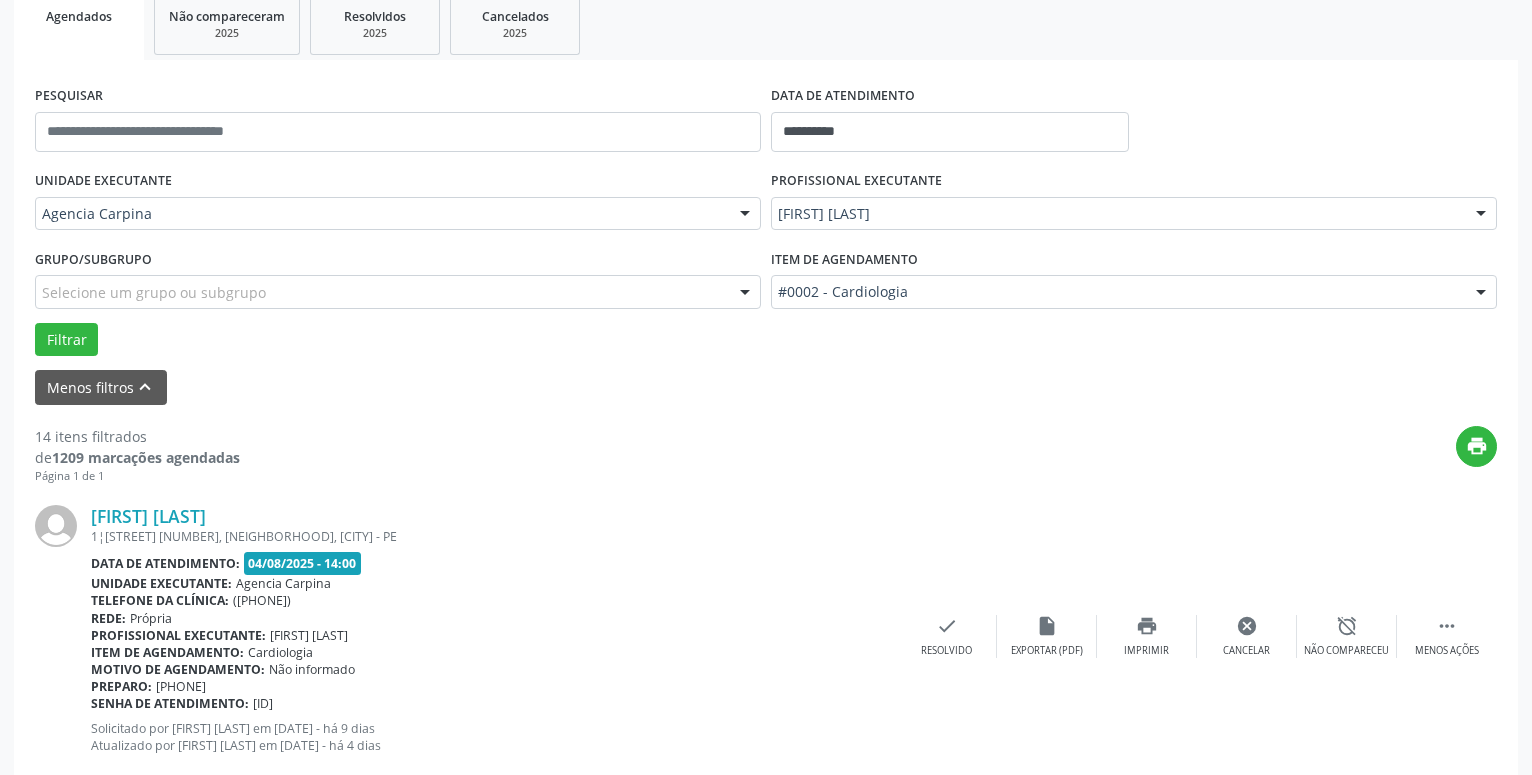 scroll, scrollTop: 98, scrollLeft: 0, axis: vertical 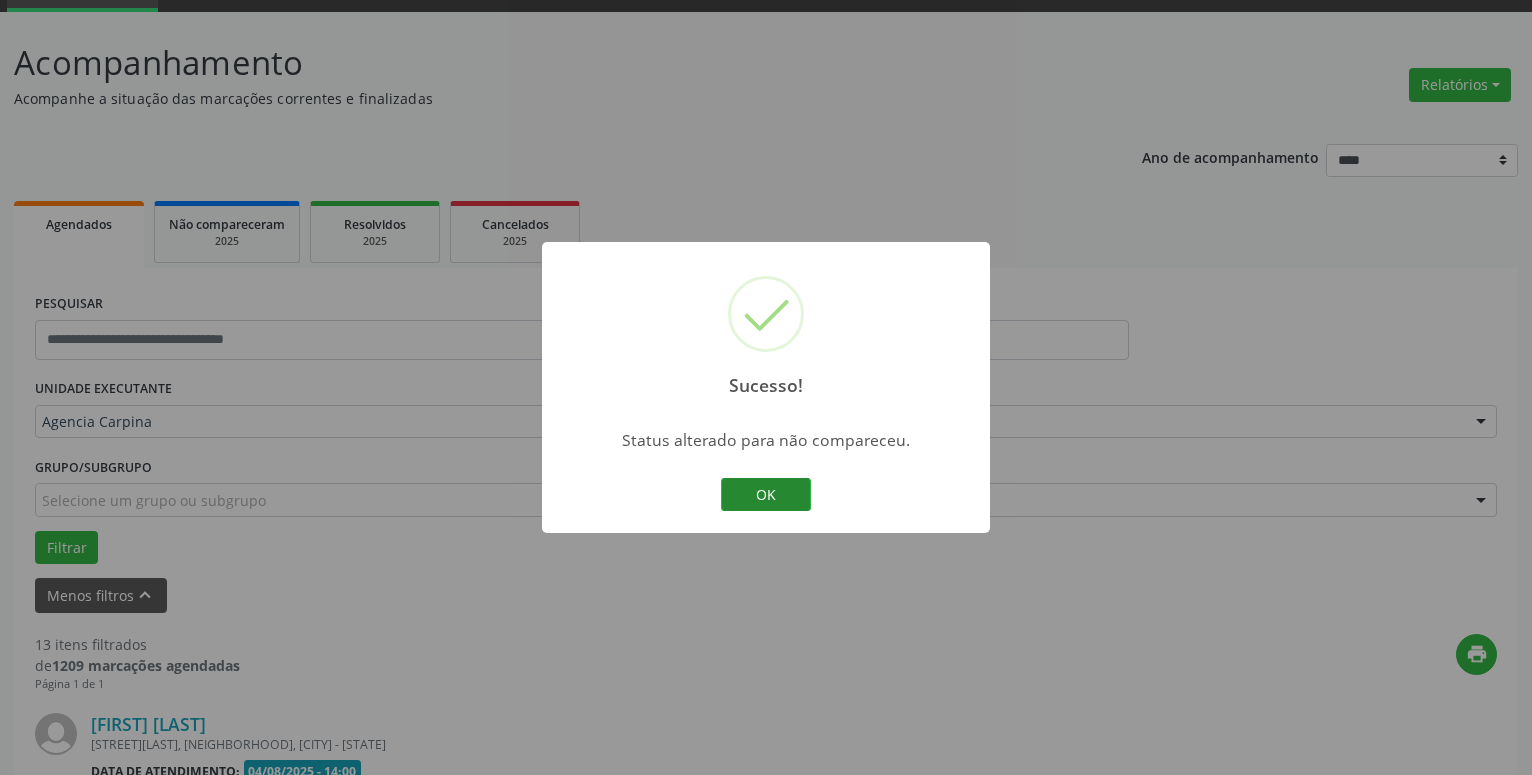 click on "OK" at bounding box center [766, 495] 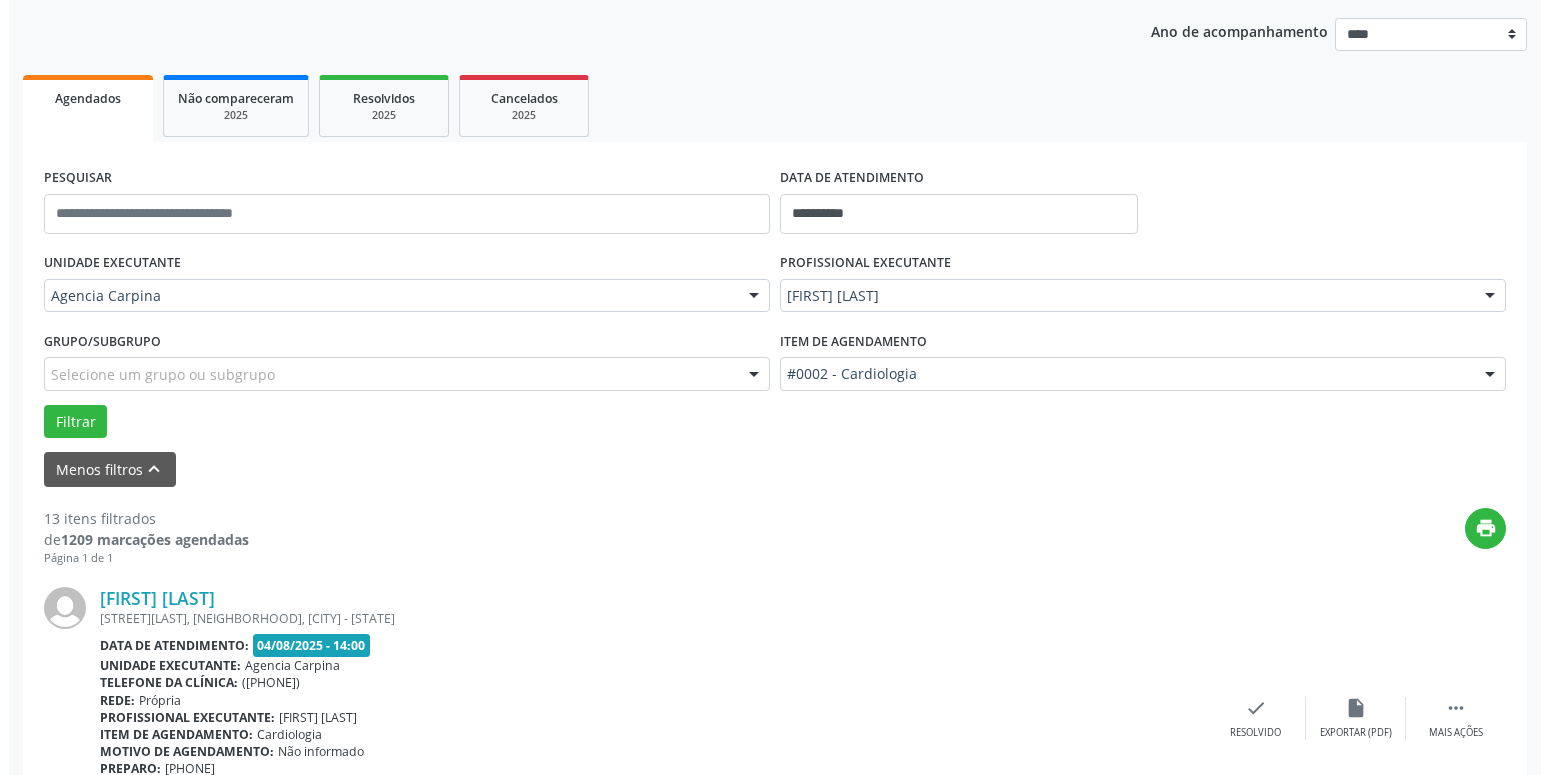scroll, scrollTop: 302, scrollLeft: 0, axis: vertical 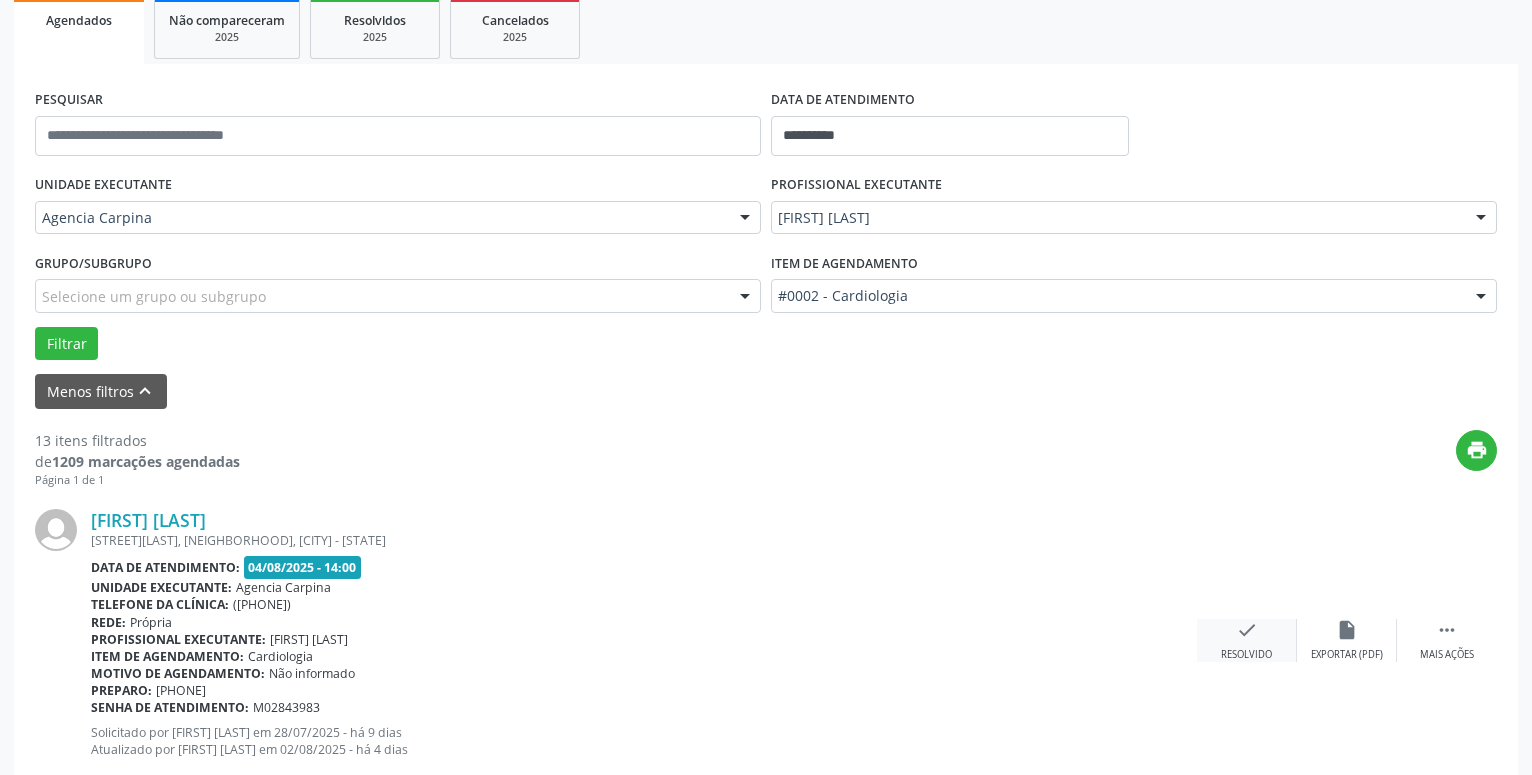 click on "check" at bounding box center (1247, 630) 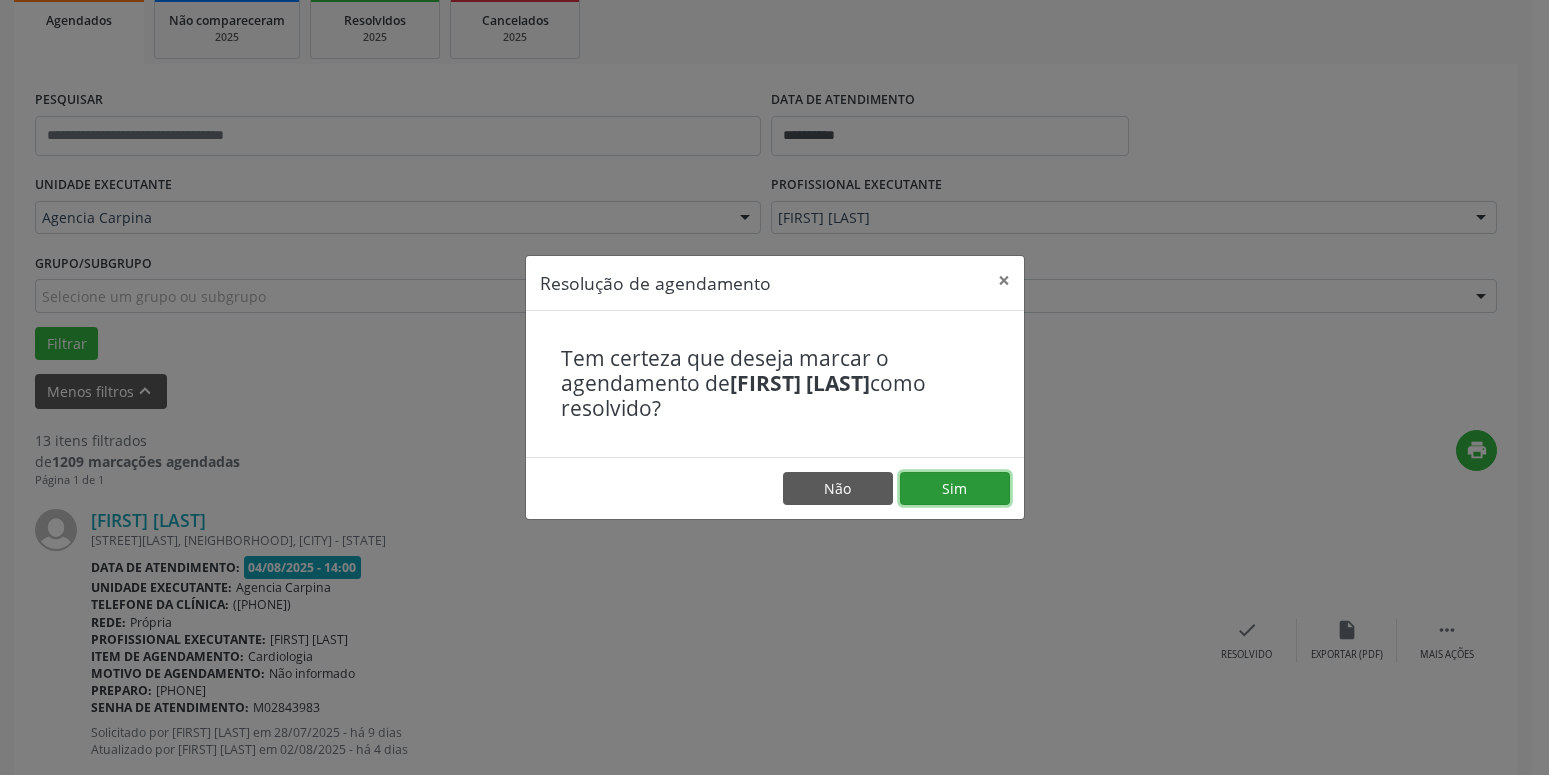 click on "Sim" at bounding box center (955, 489) 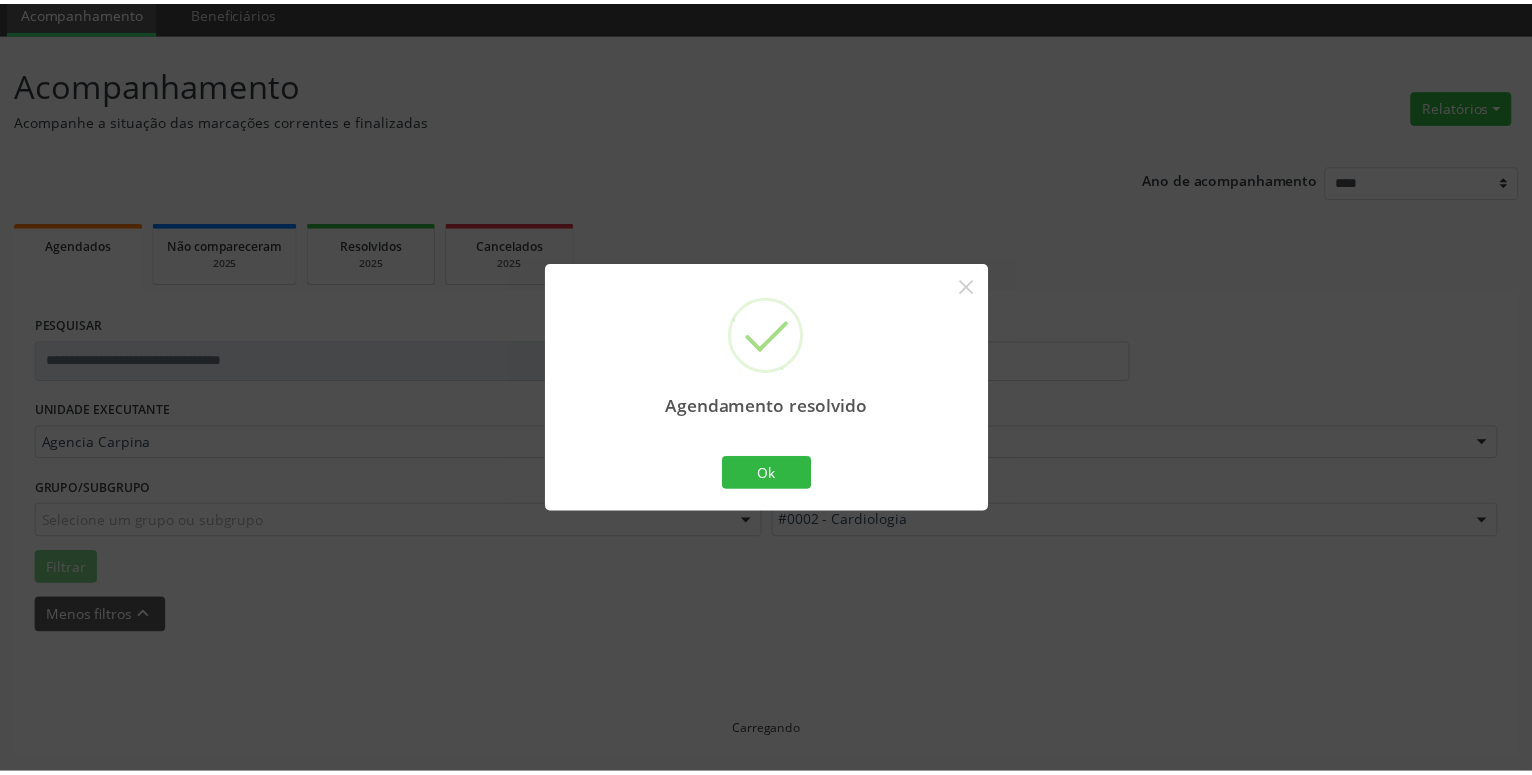 scroll, scrollTop: 77, scrollLeft: 0, axis: vertical 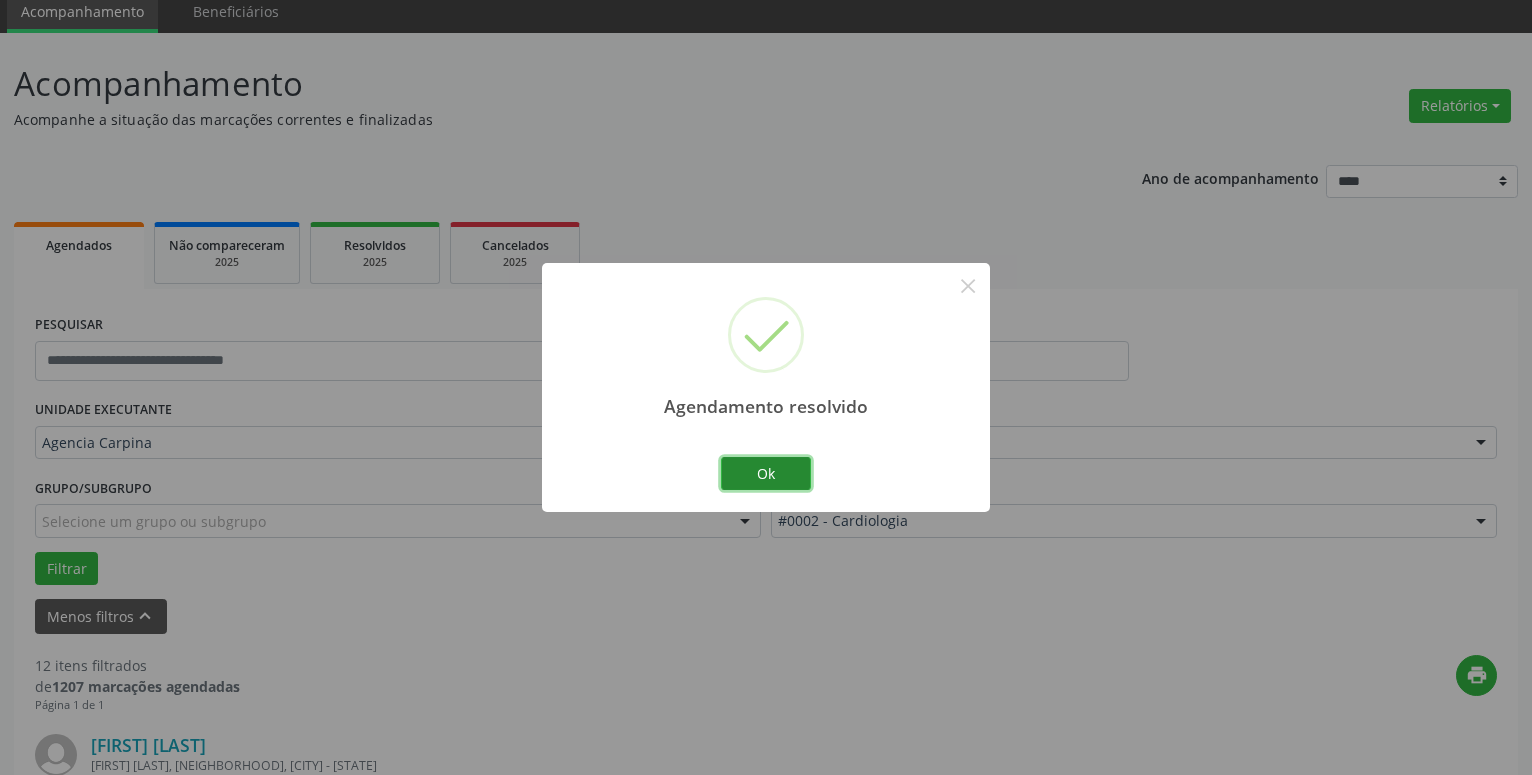 click on "Ok" at bounding box center (766, 474) 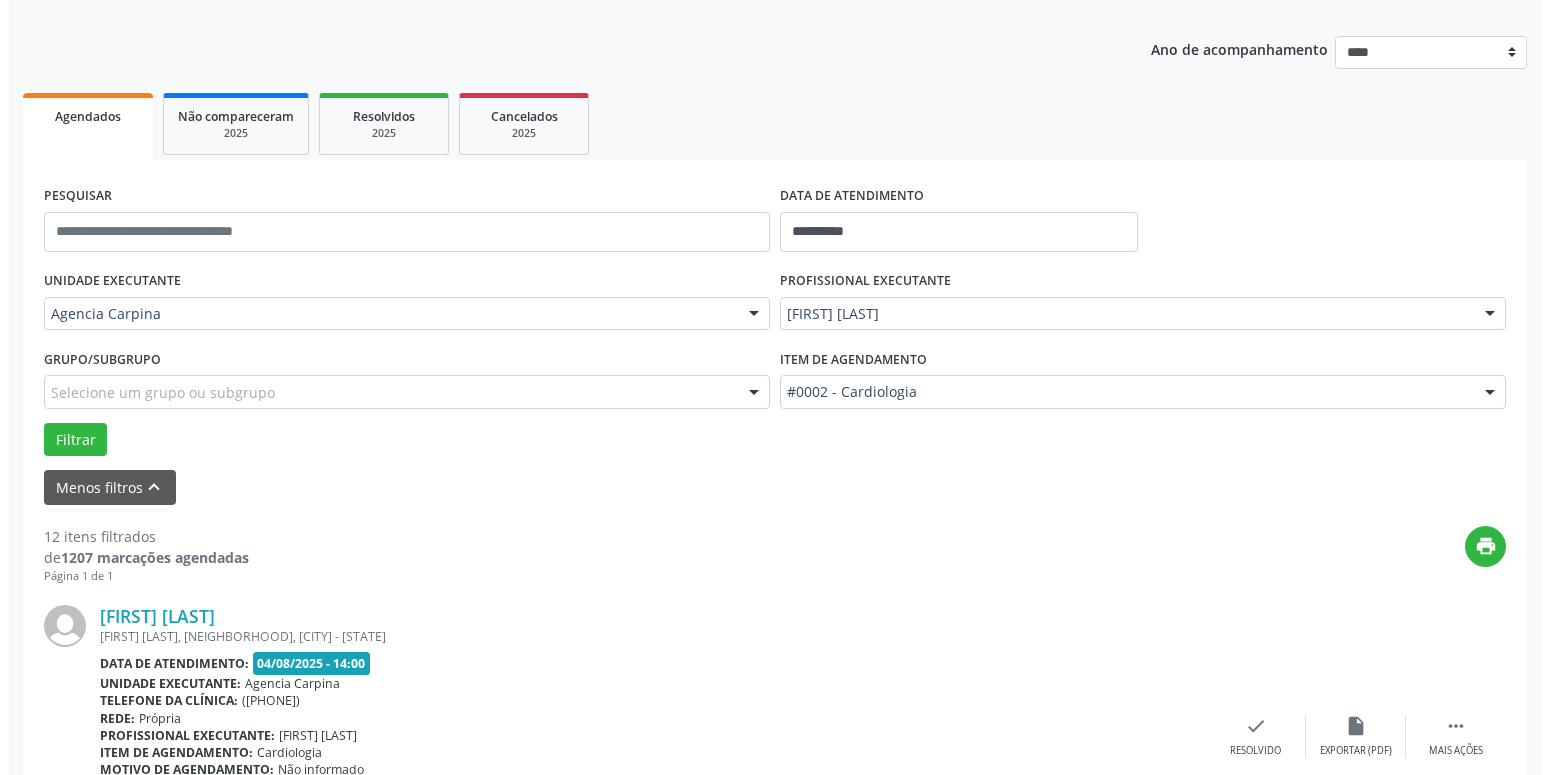 scroll, scrollTop: 281, scrollLeft: 0, axis: vertical 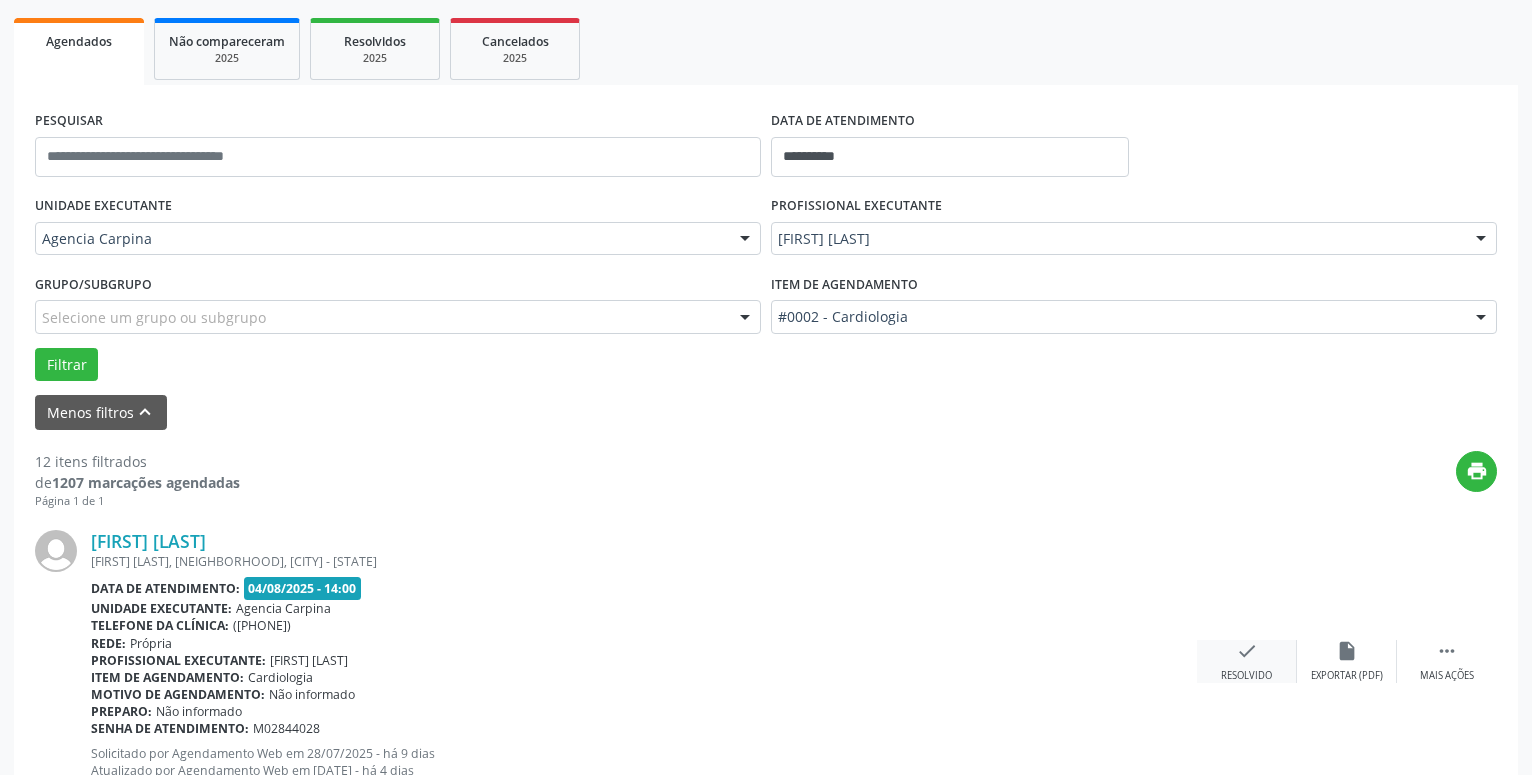click on "check" at bounding box center [1247, 651] 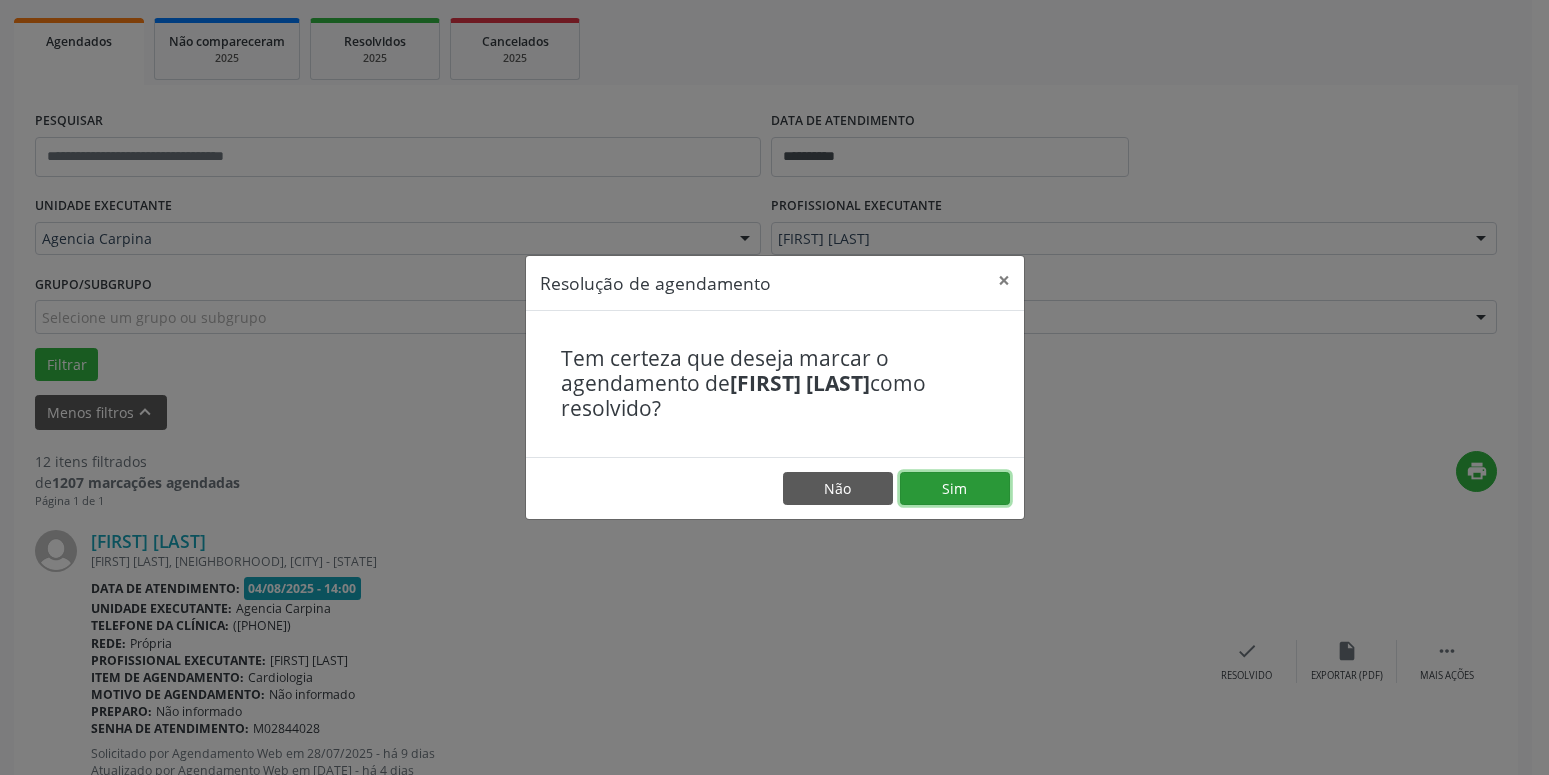 click on "Sim" at bounding box center (955, 489) 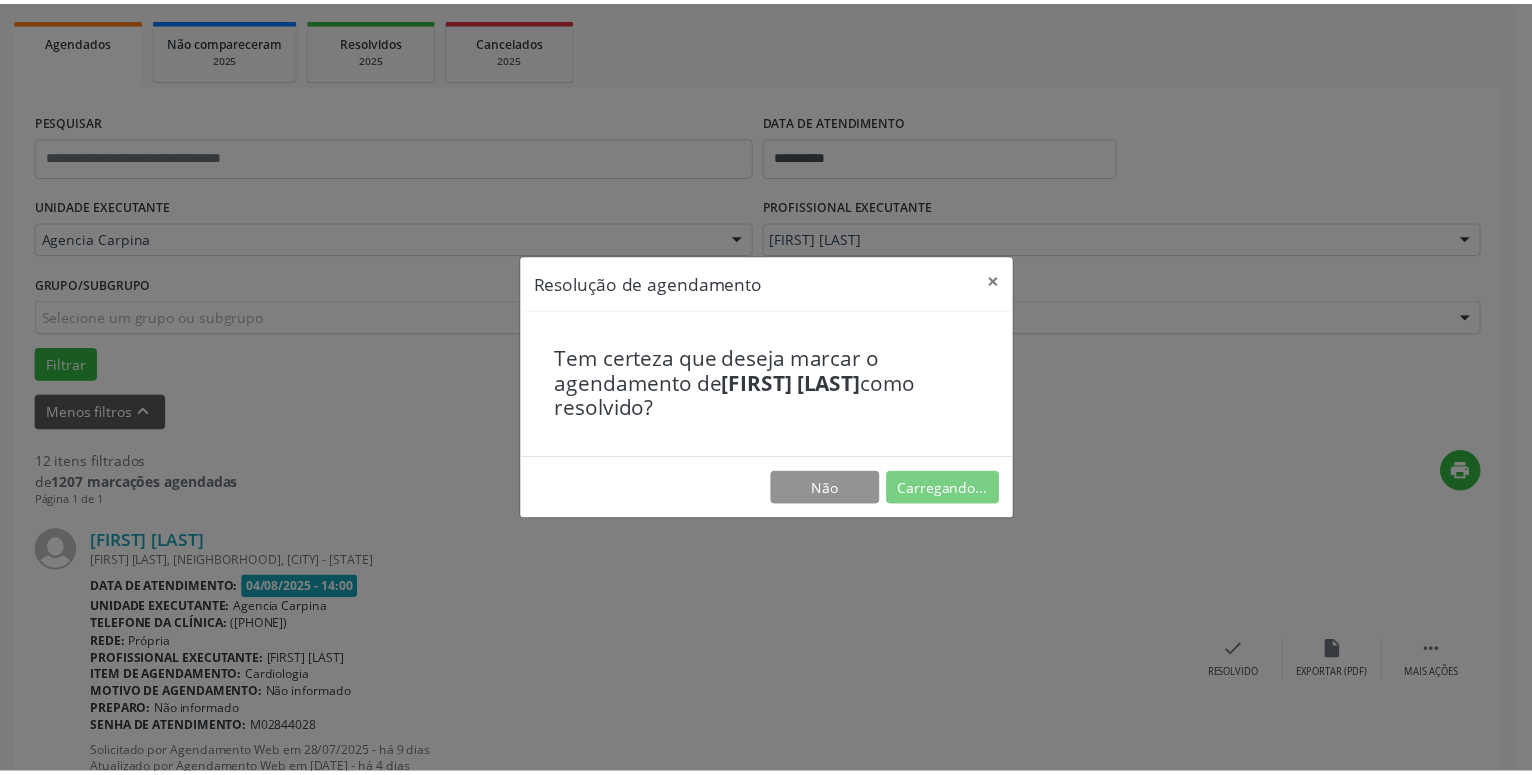 scroll, scrollTop: 77, scrollLeft: 0, axis: vertical 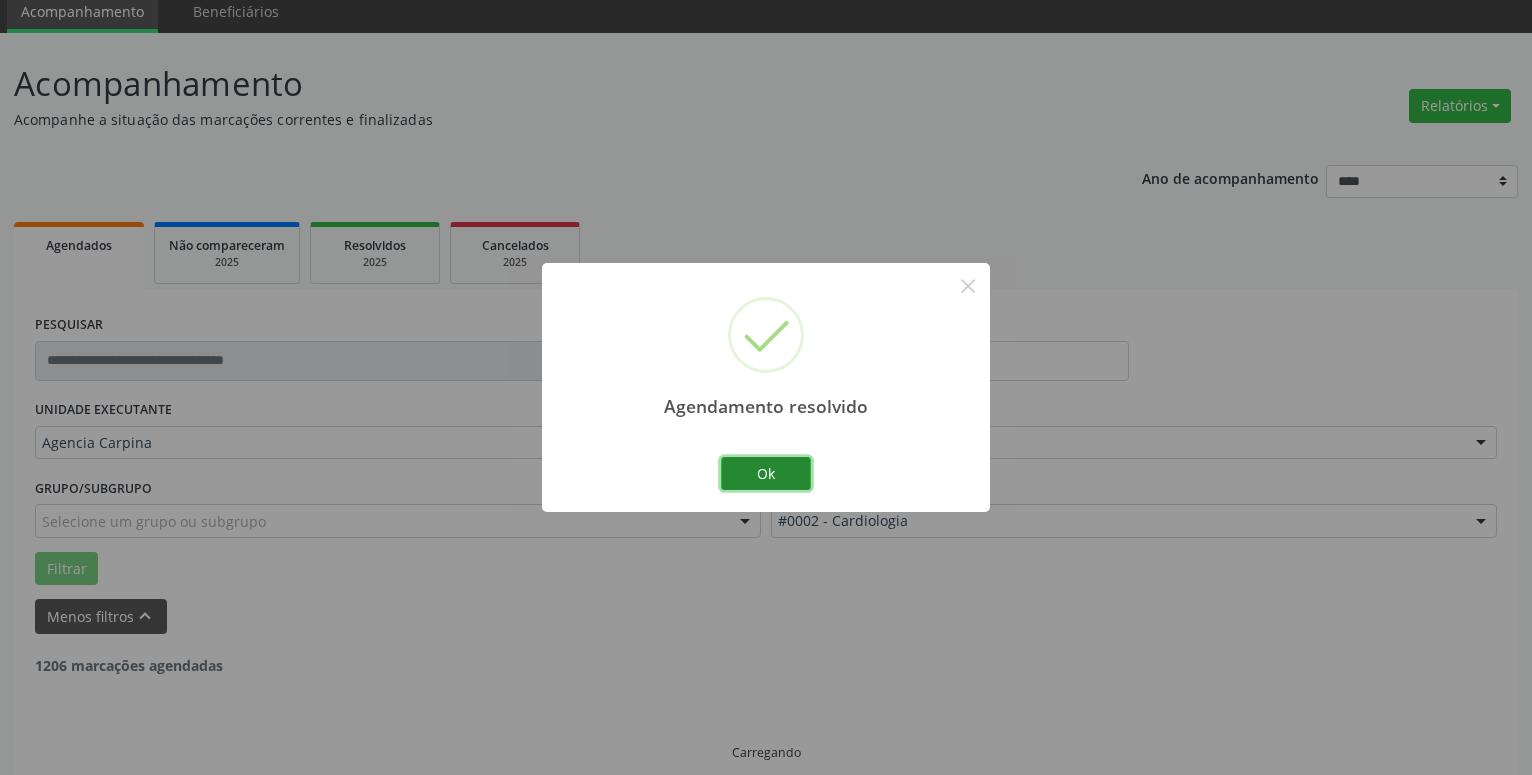 click on "Ok" at bounding box center (766, 474) 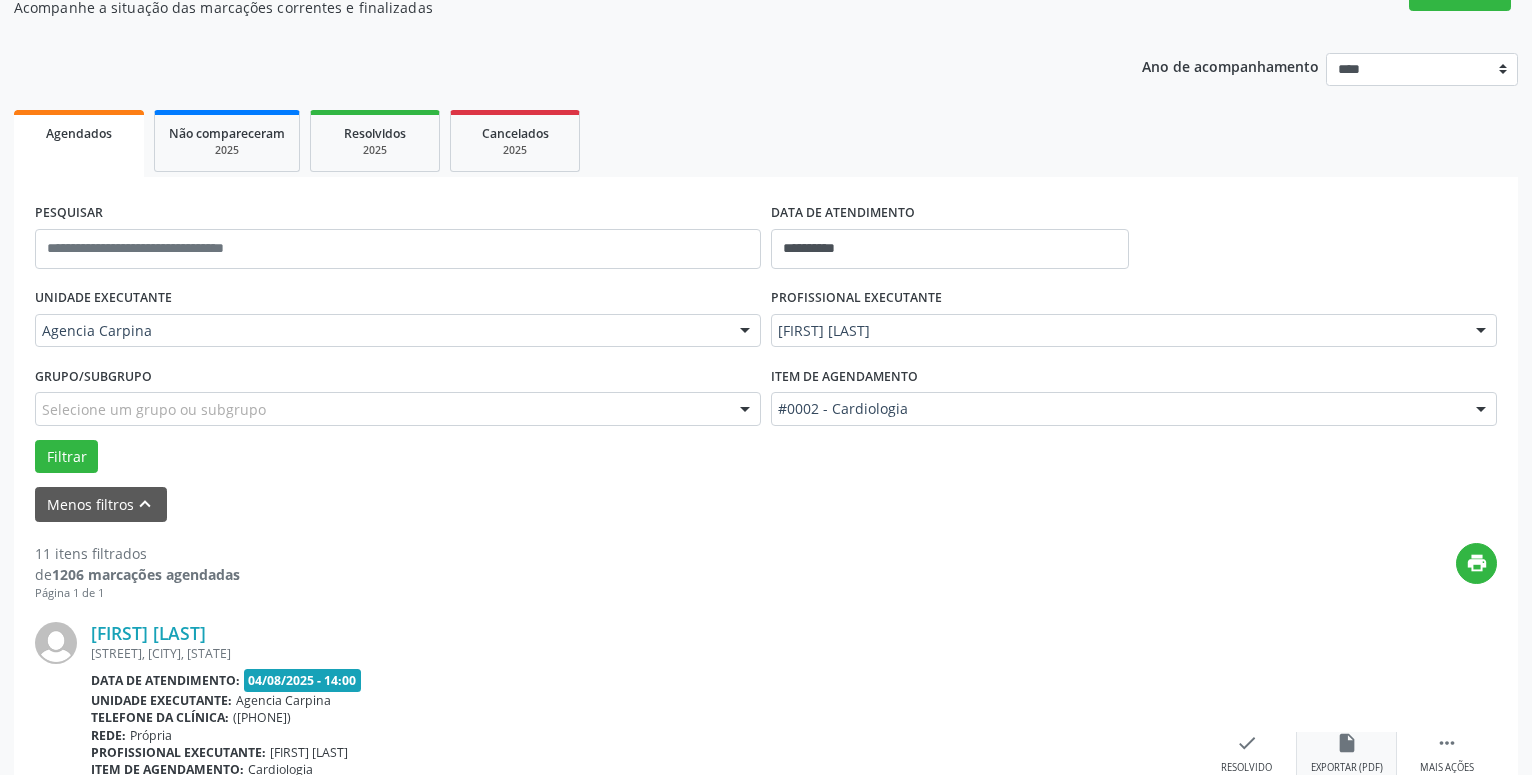 scroll, scrollTop: 281, scrollLeft: 0, axis: vertical 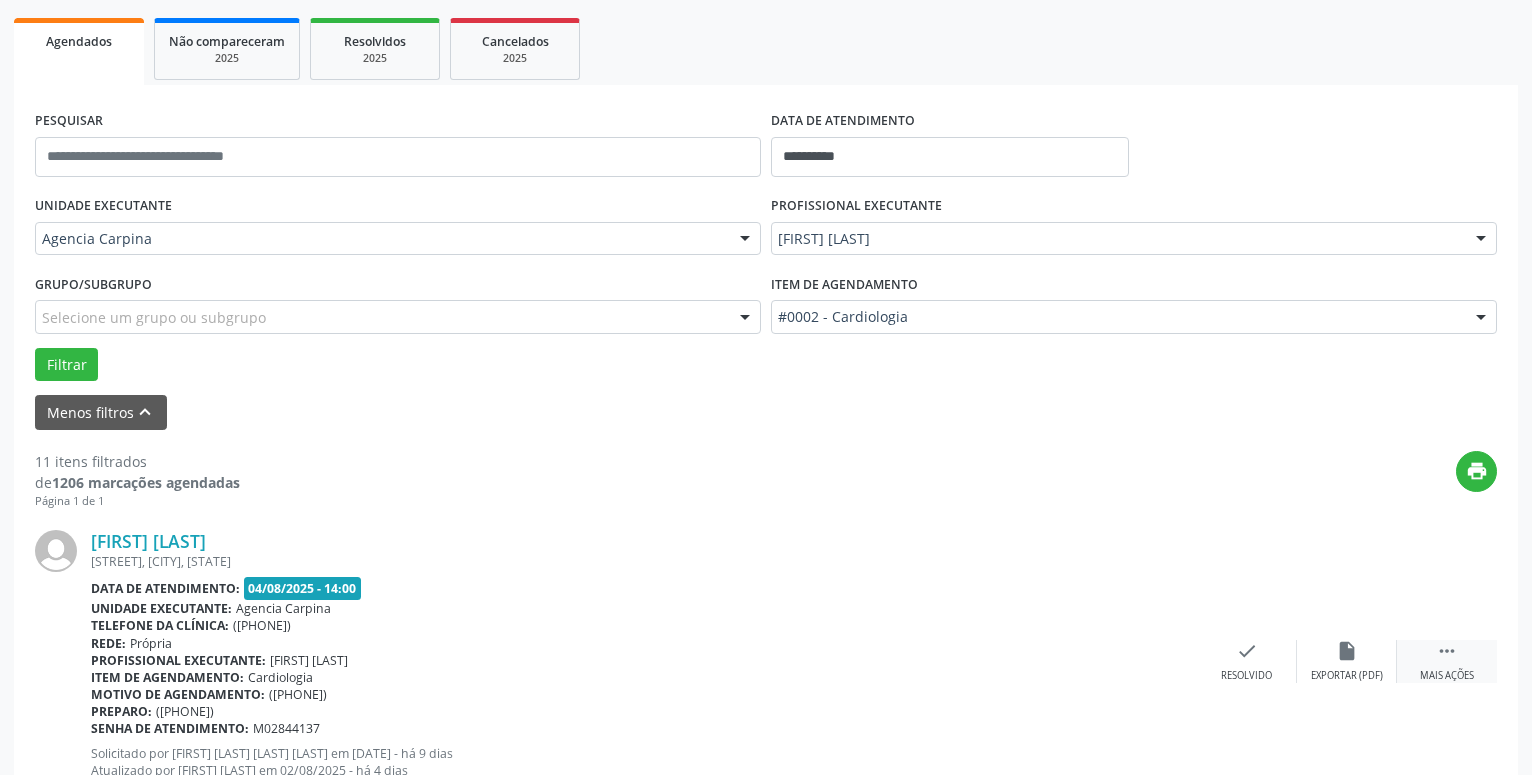 click on "" at bounding box center (1447, 651) 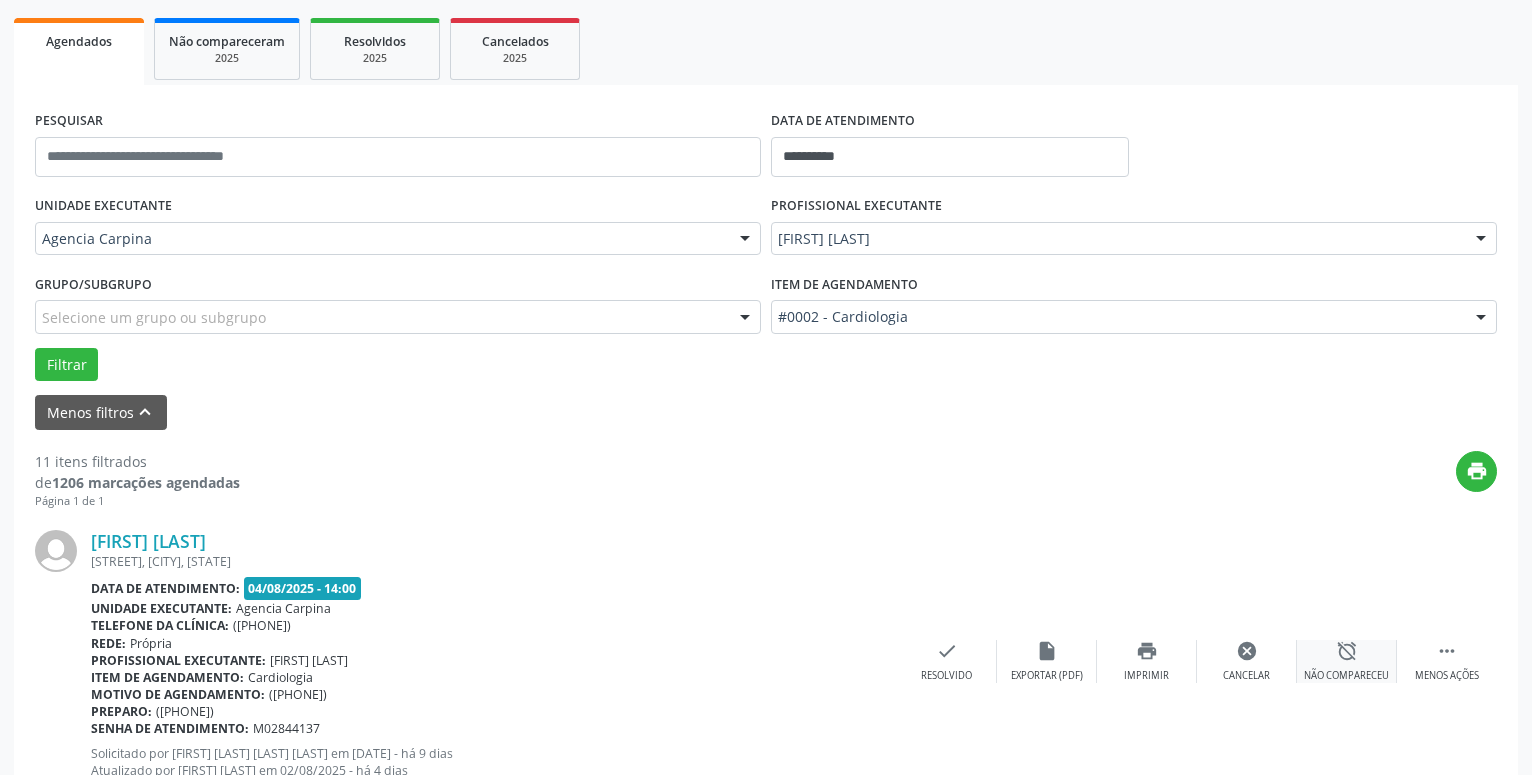 click on "alarm_off
Não compareceu" at bounding box center (1347, 661) 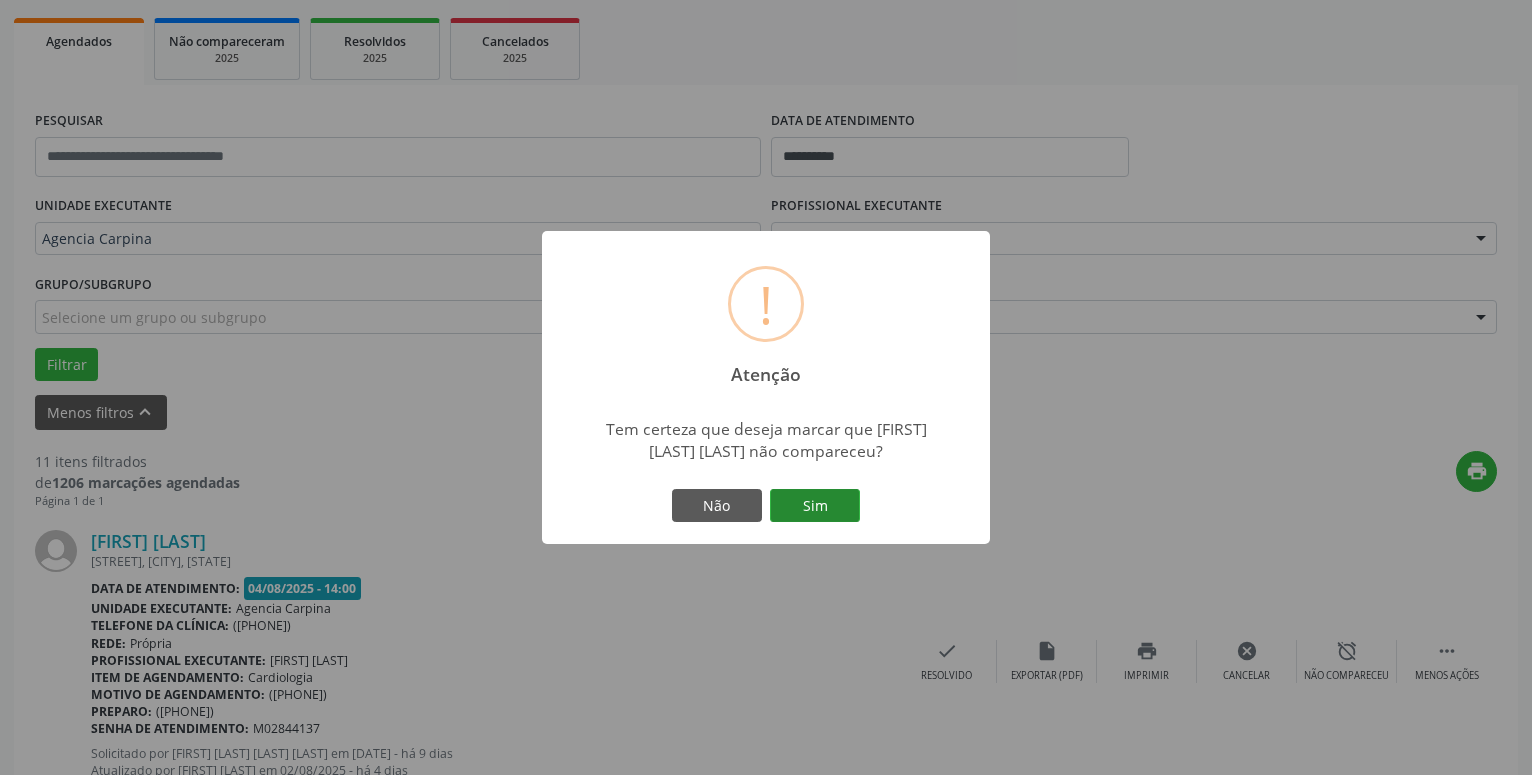 click on "Sim" at bounding box center (815, 506) 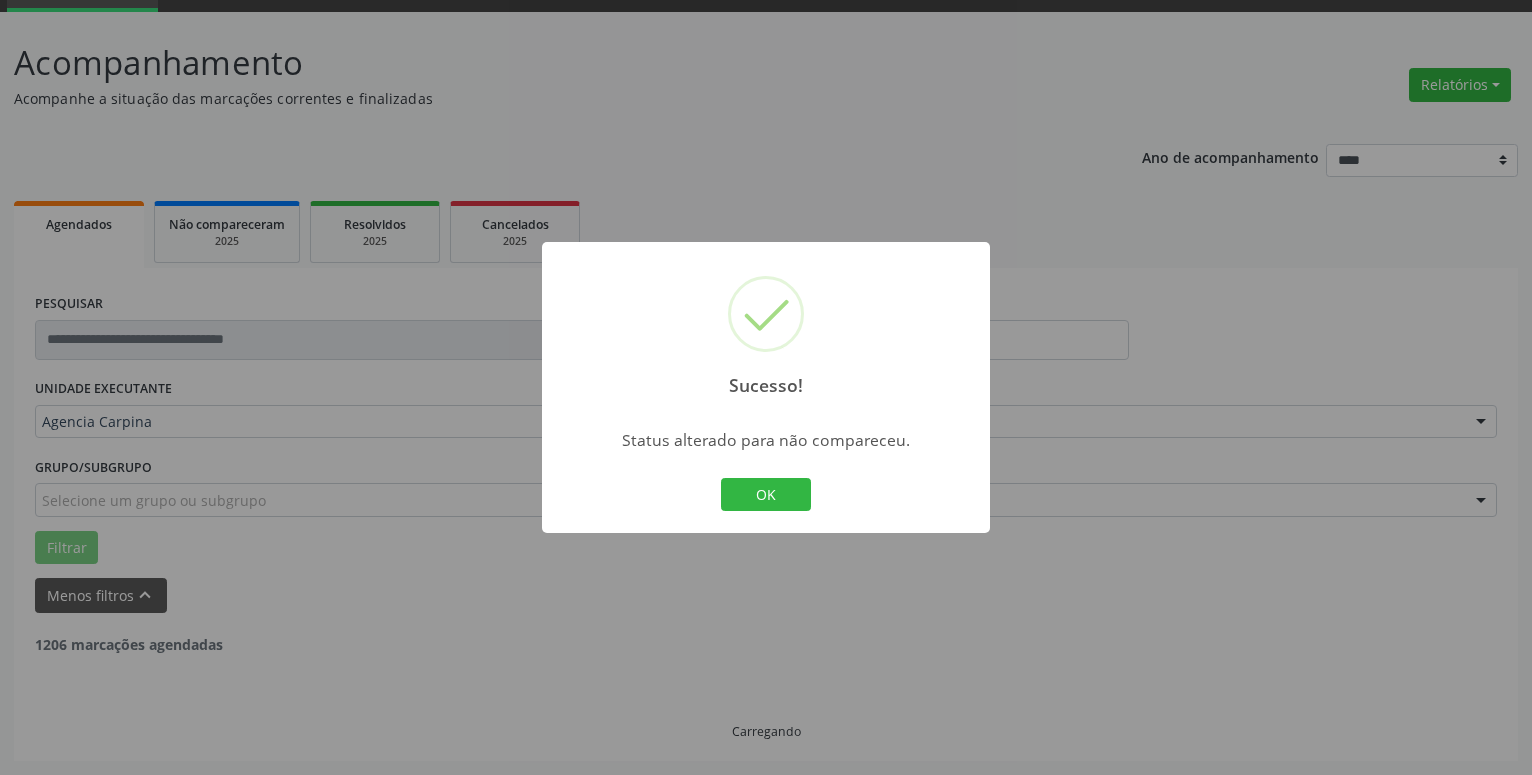 scroll, scrollTop: 98, scrollLeft: 0, axis: vertical 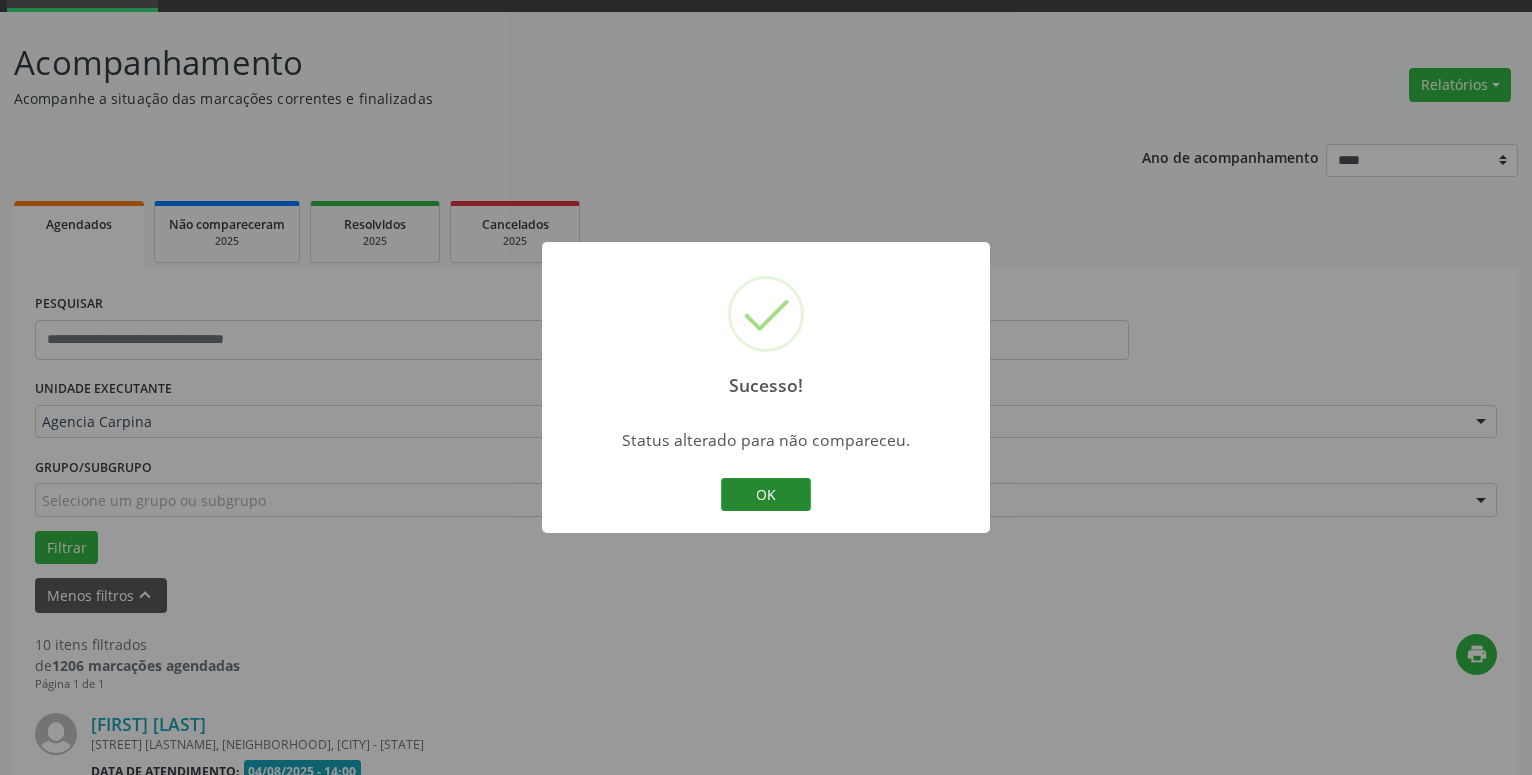 click on "OK" at bounding box center [766, 495] 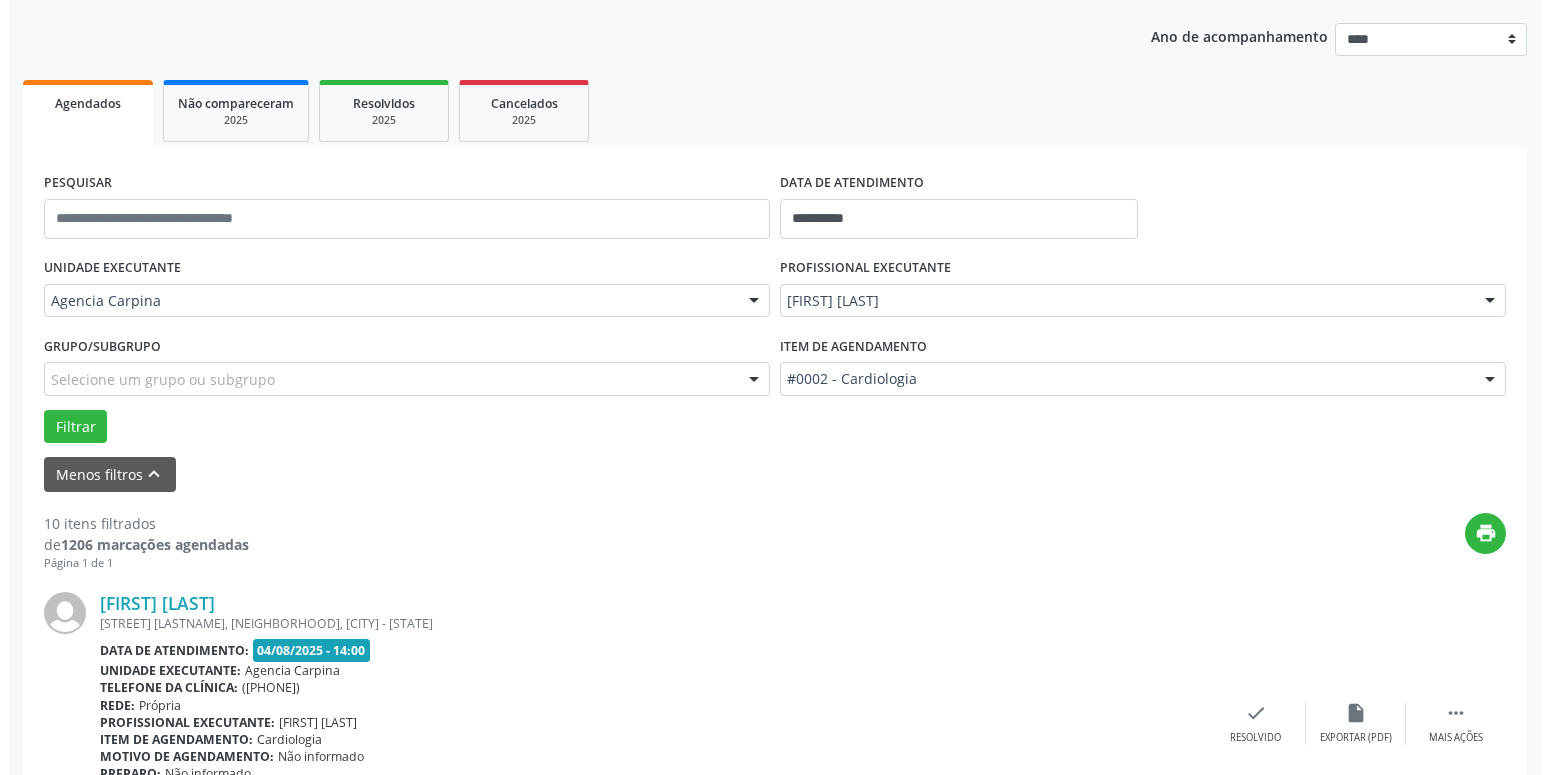 scroll, scrollTop: 404, scrollLeft: 0, axis: vertical 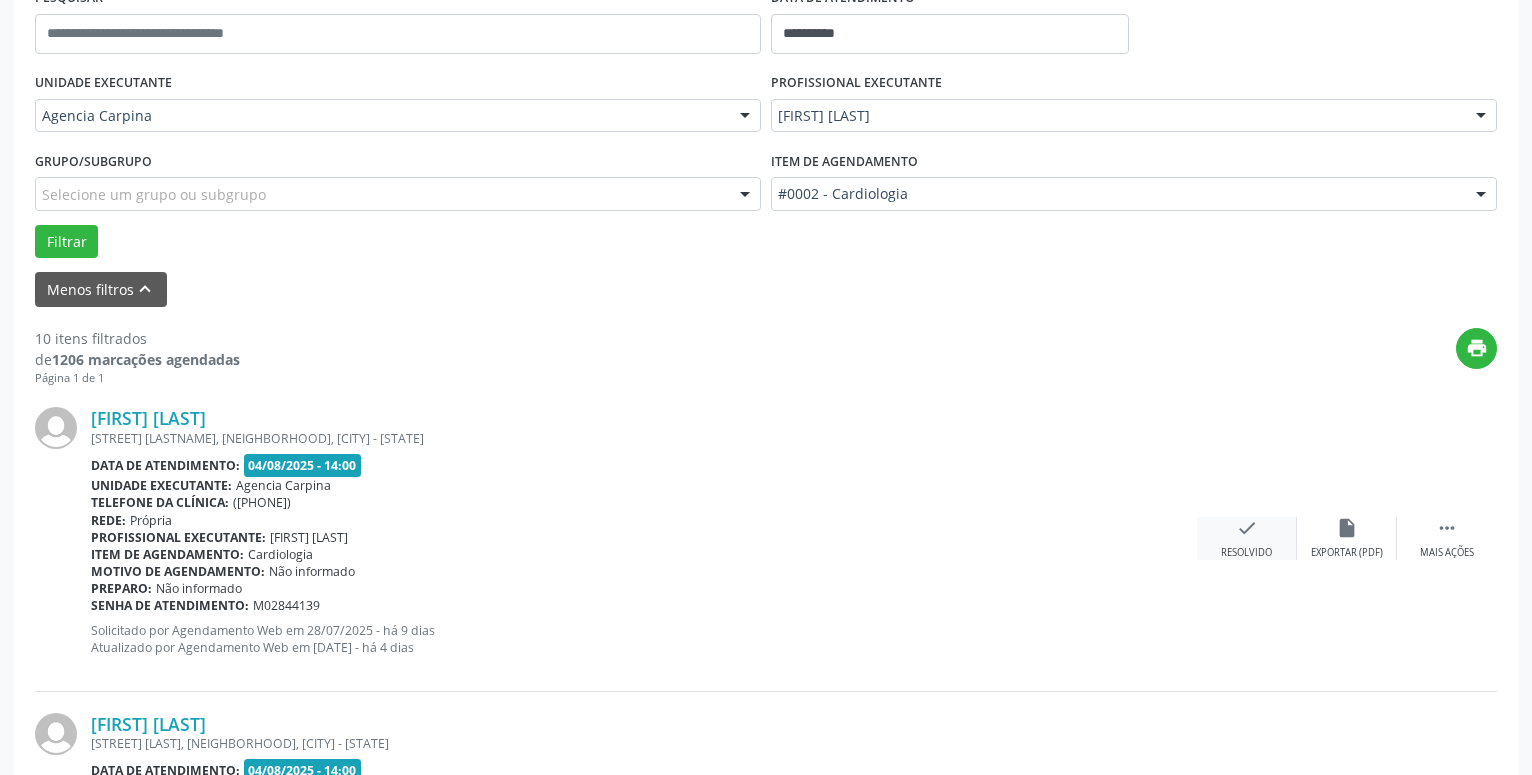 click on "check" at bounding box center [1247, 528] 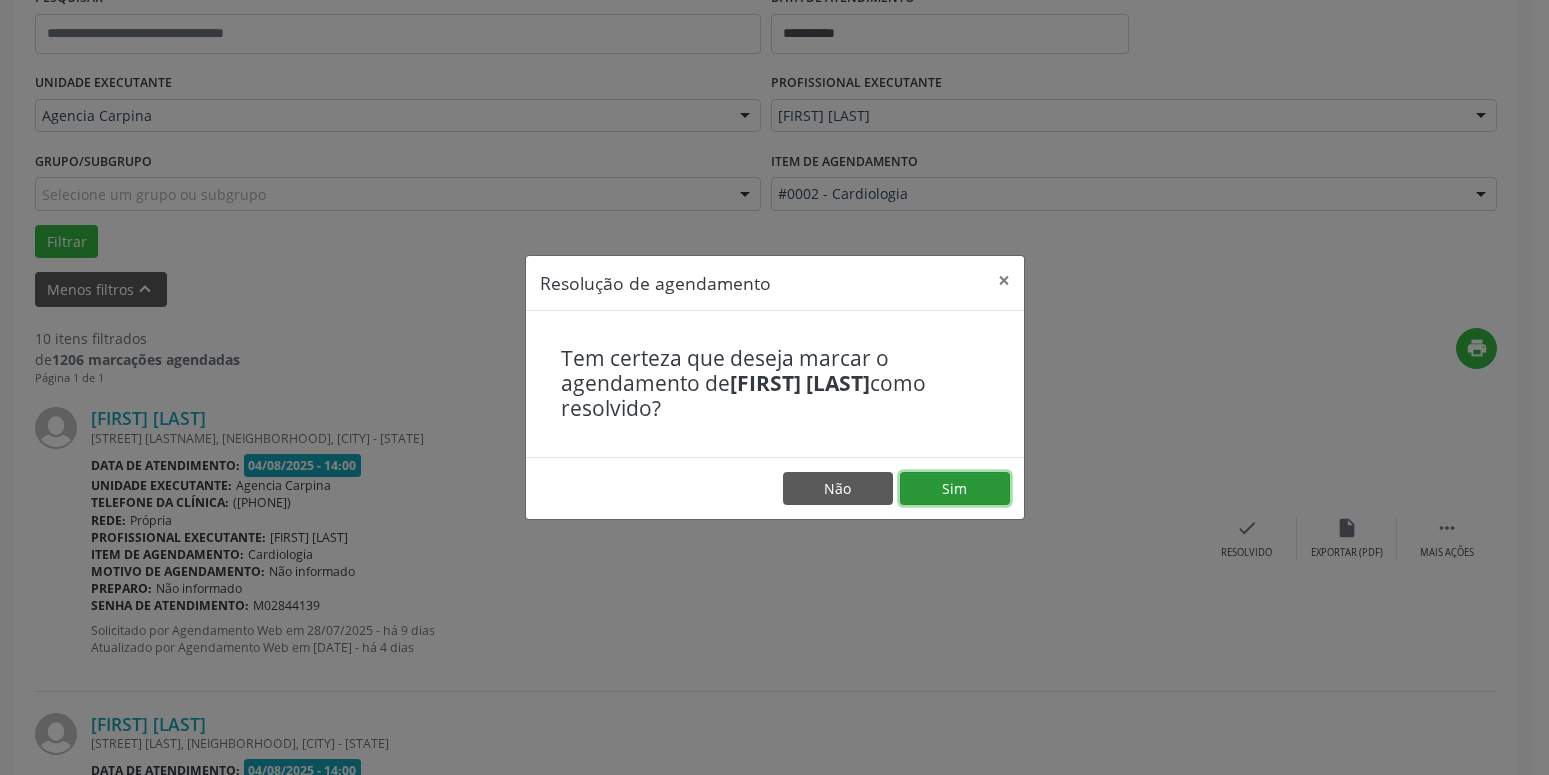 click on "Sim" at bounding box center (955, 489) 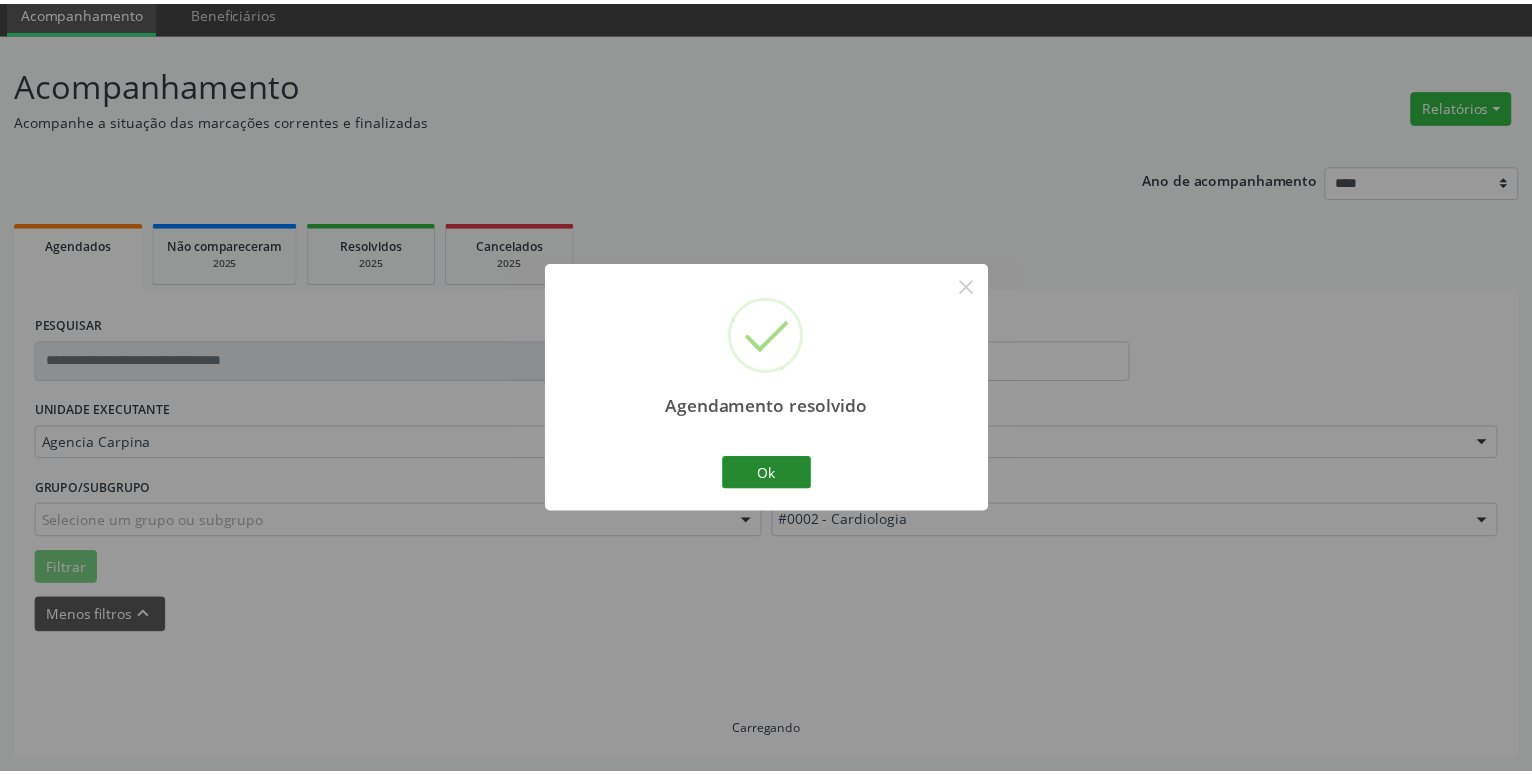 scroll, scrollTop: 77, scrollLeft: 0, axis: vertical 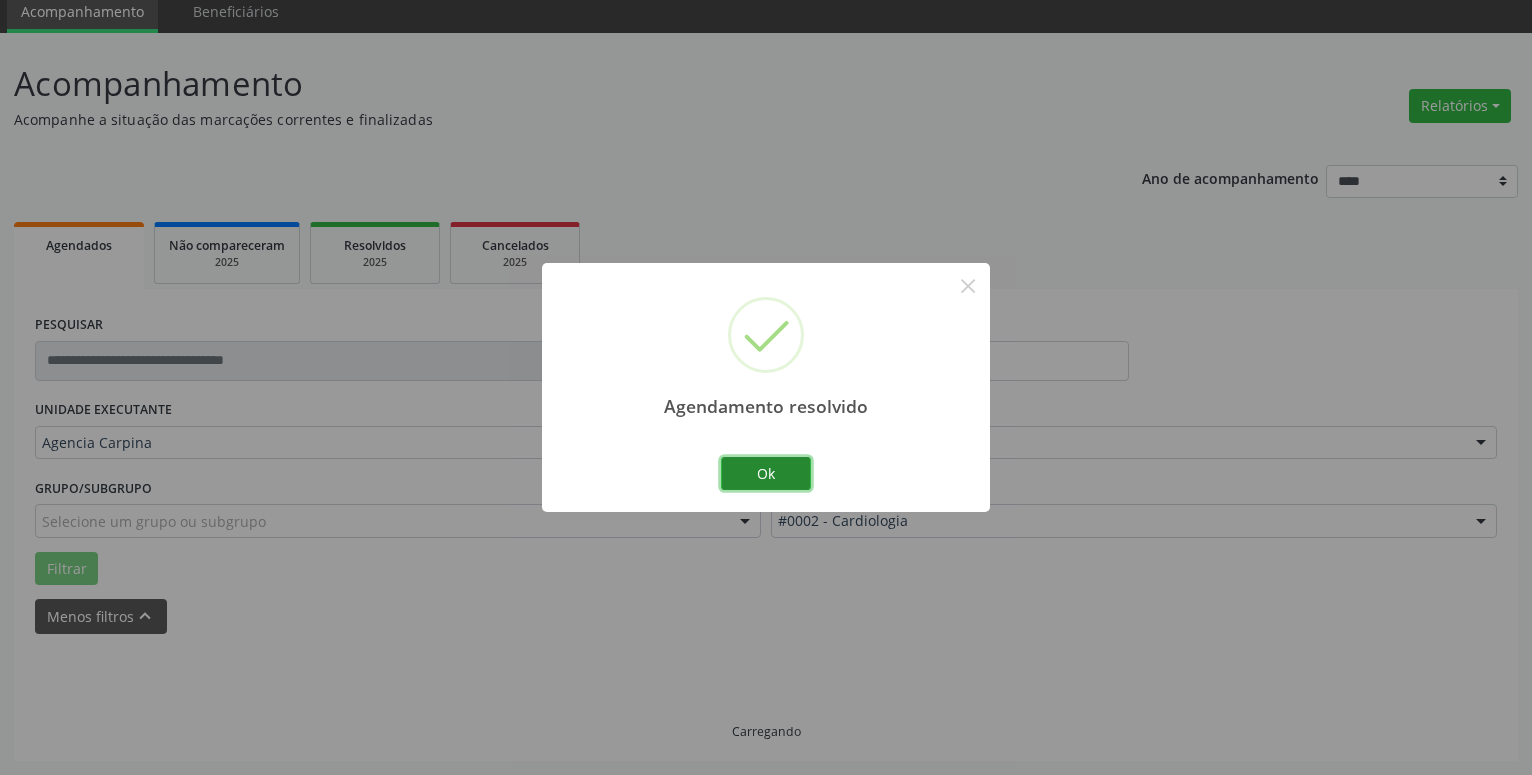 click on "Ok" at bounding box center (766, 474) 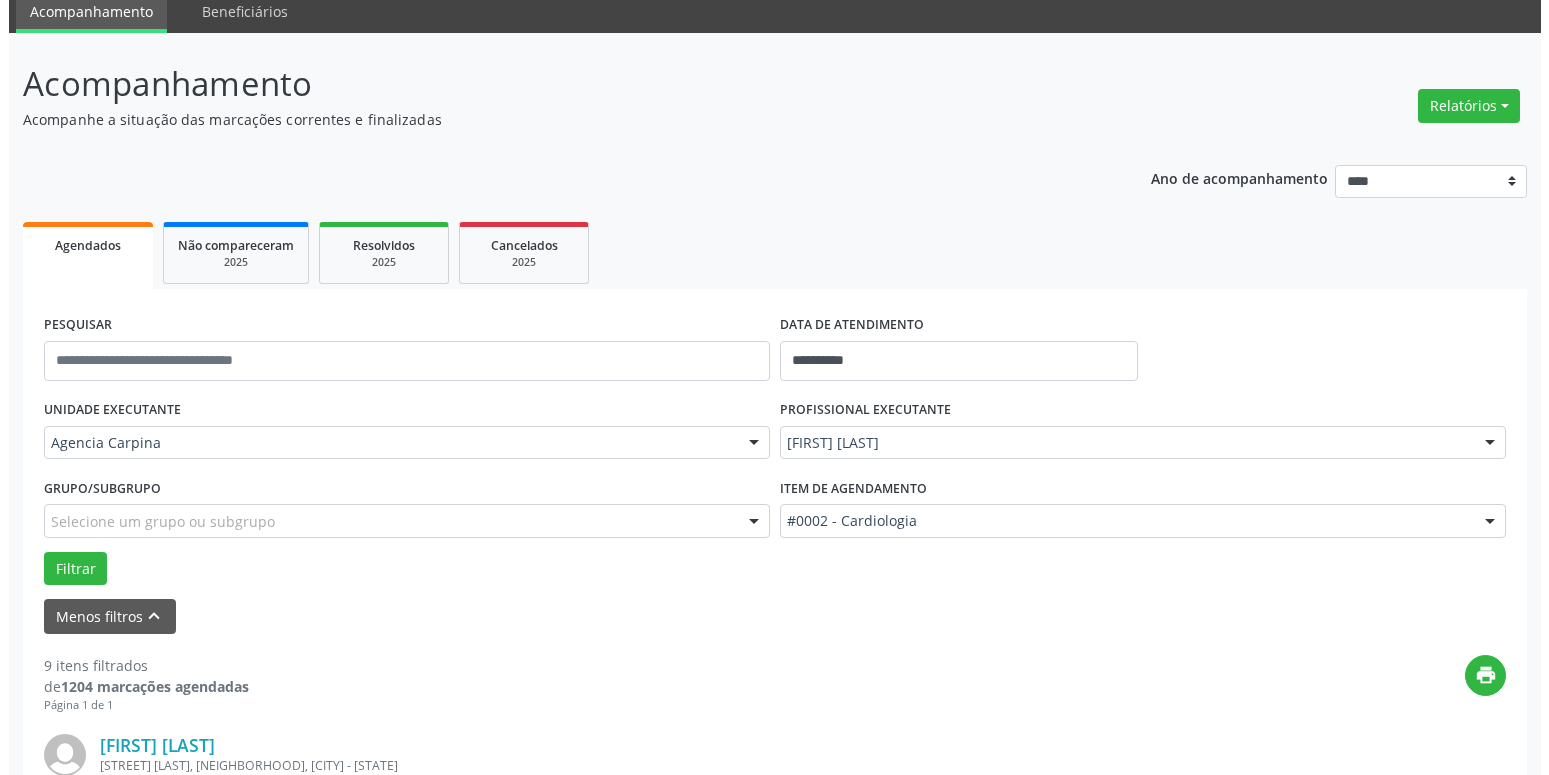 scroll, scrollTop: 281, scrollLeft: 0, axis: vertical 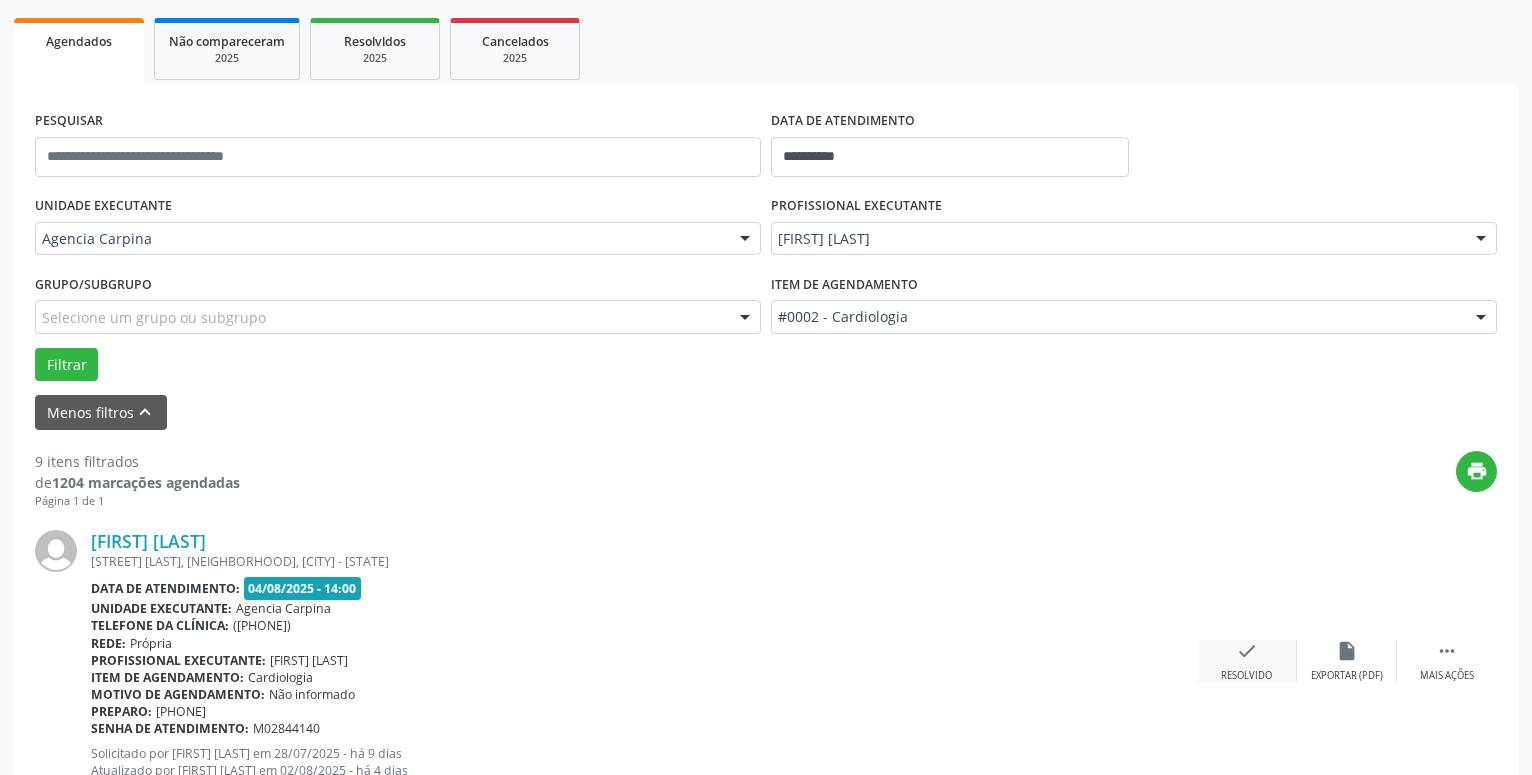 click on "check" at bounding box center [1247, 651] 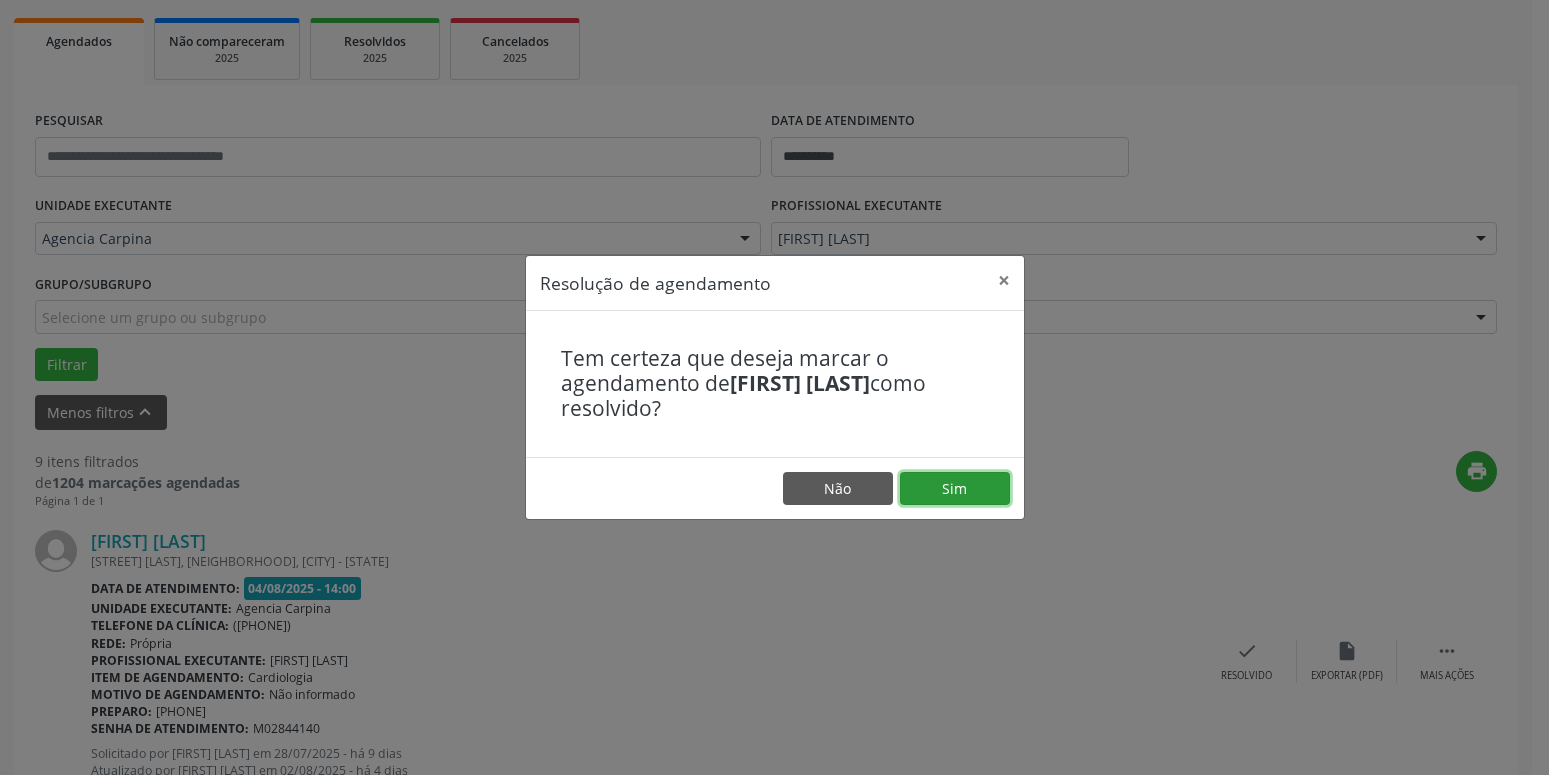 click on "Sim" at bounding box center [955, 489] 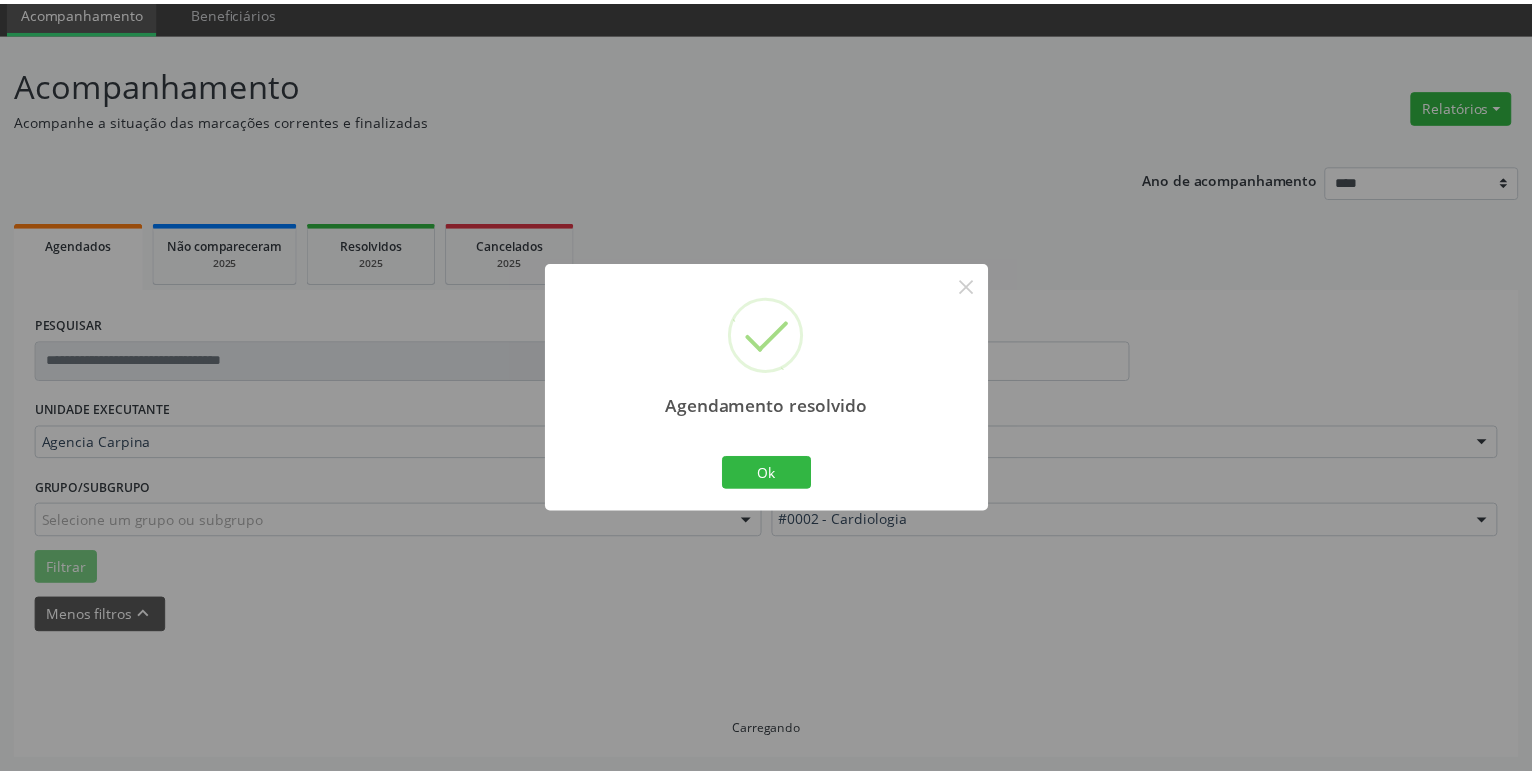 scroll, scrollTop: 77, scrollLeft: 0, axis: vertical 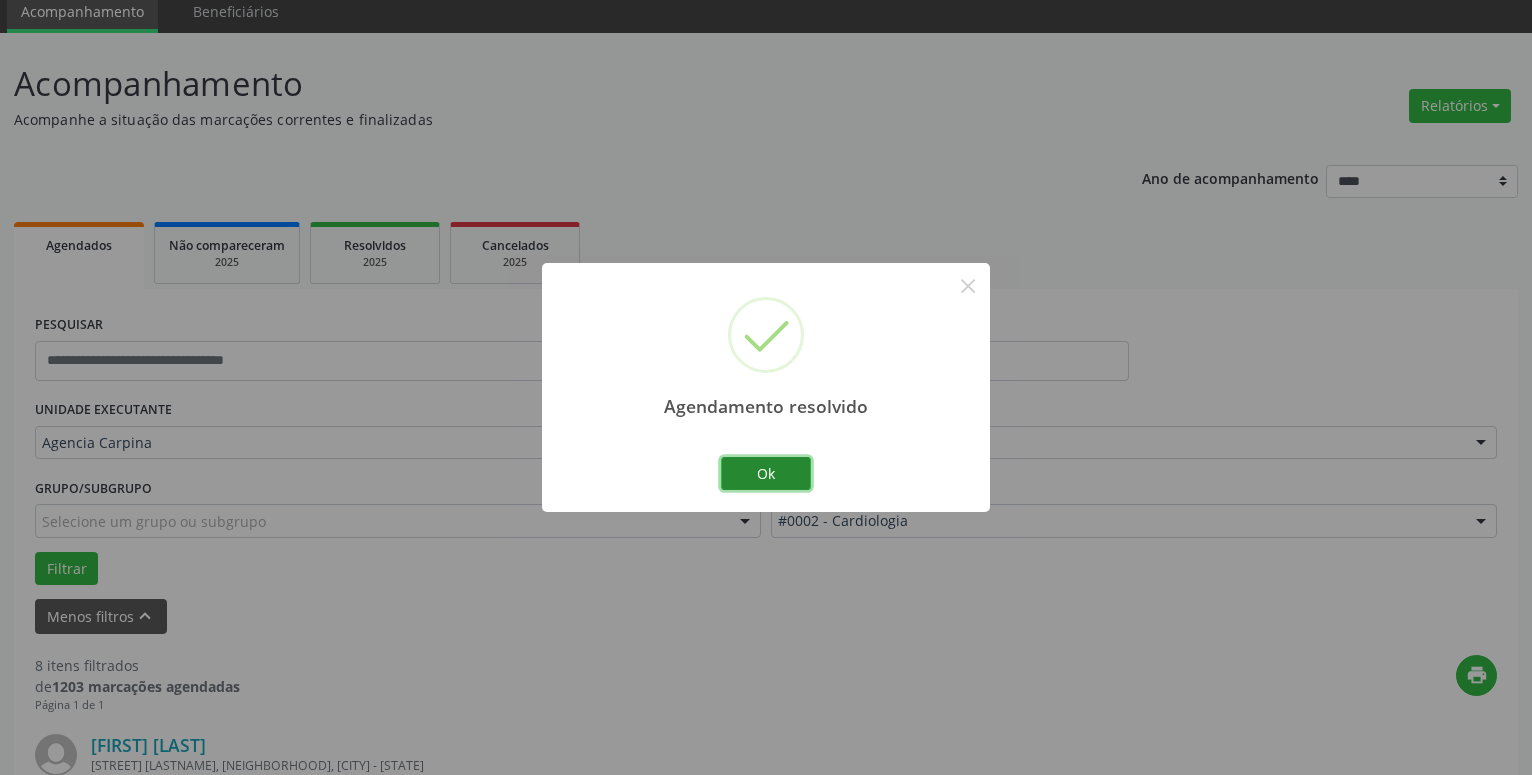 click on "Ok" at bounding box center [766, 474] 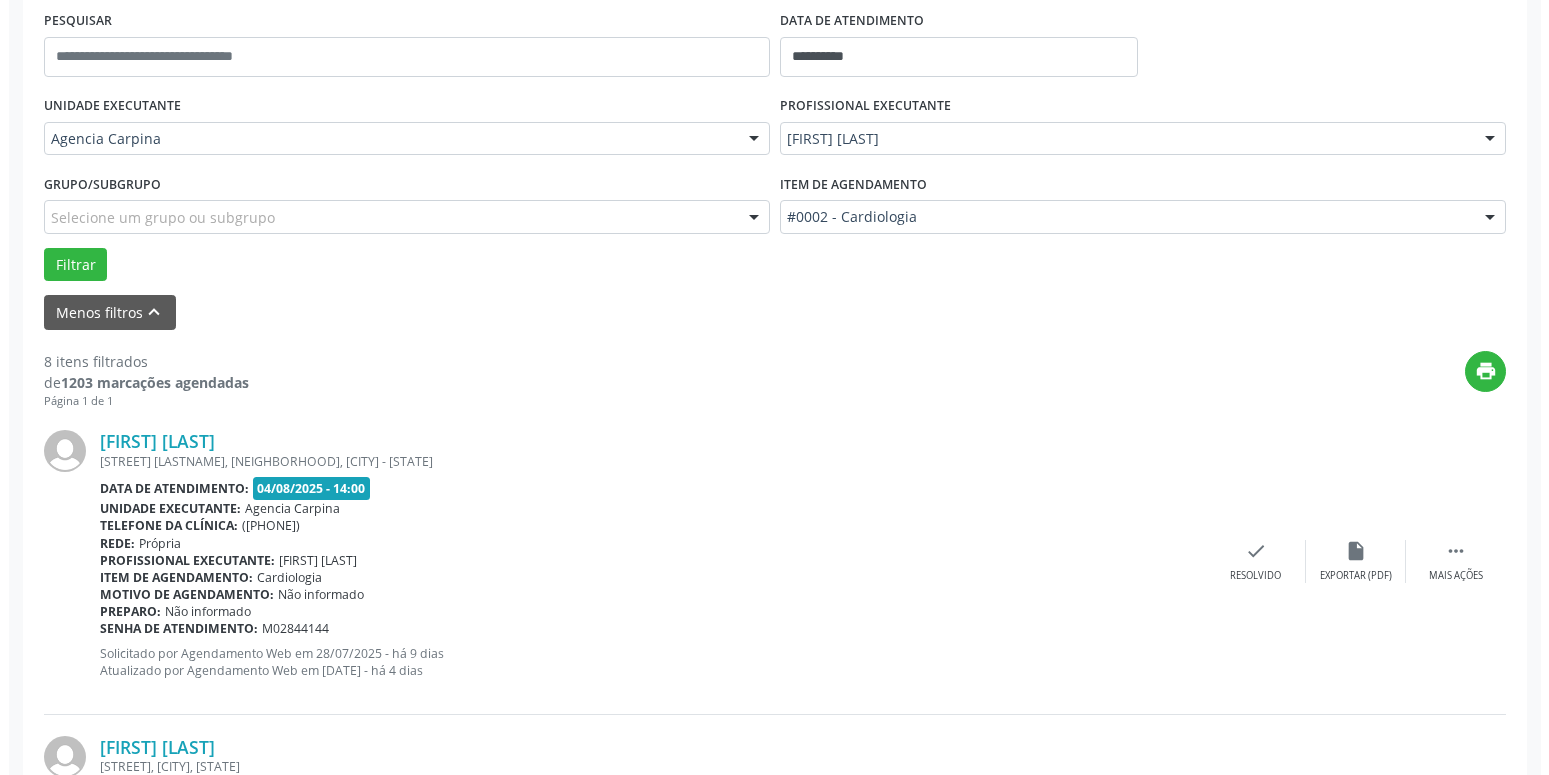 scroll, scrollTop: 383, scrollLeft: 0, axis: vertical 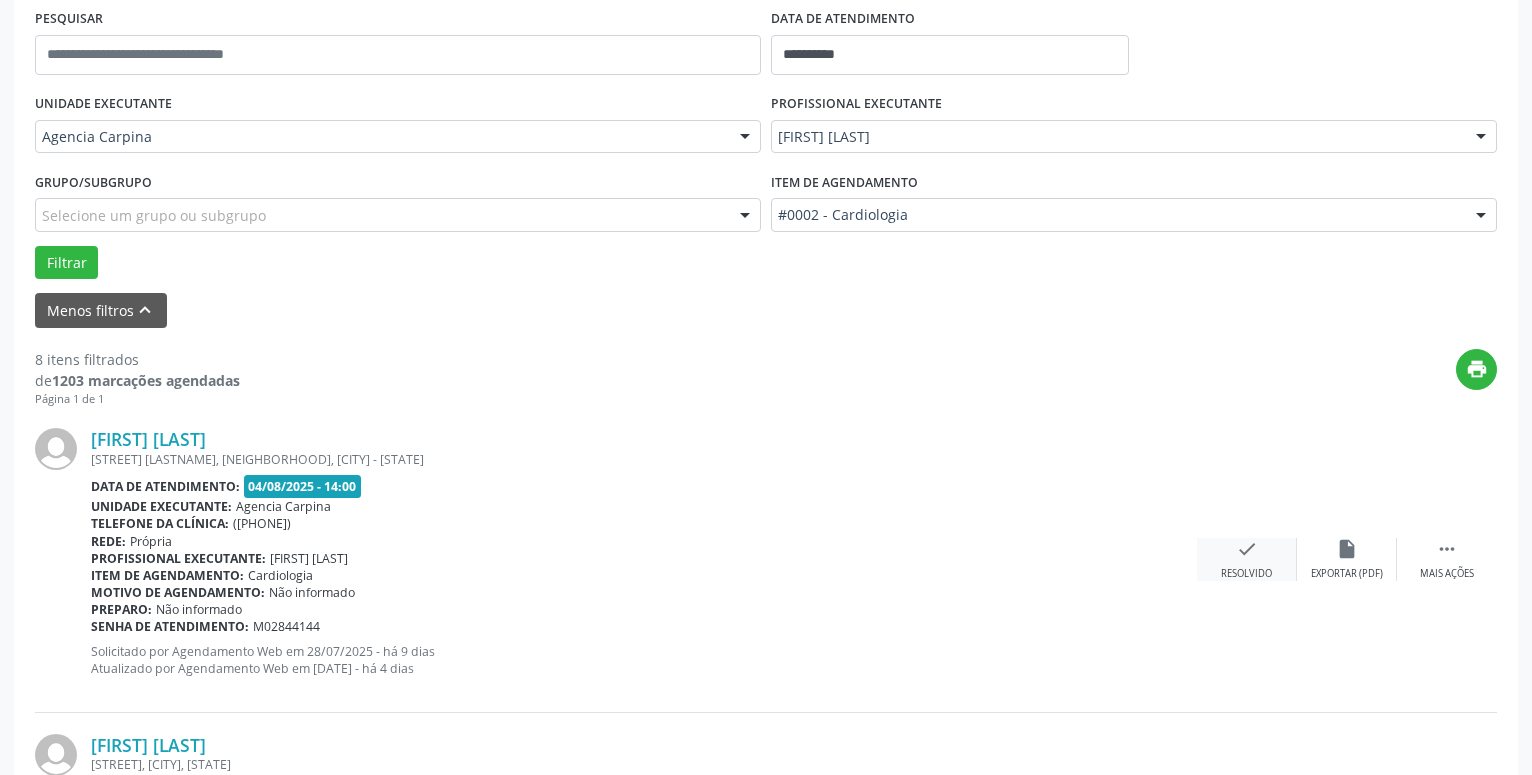 click on "check
Resolvido" at bounding box center [1247, 559] 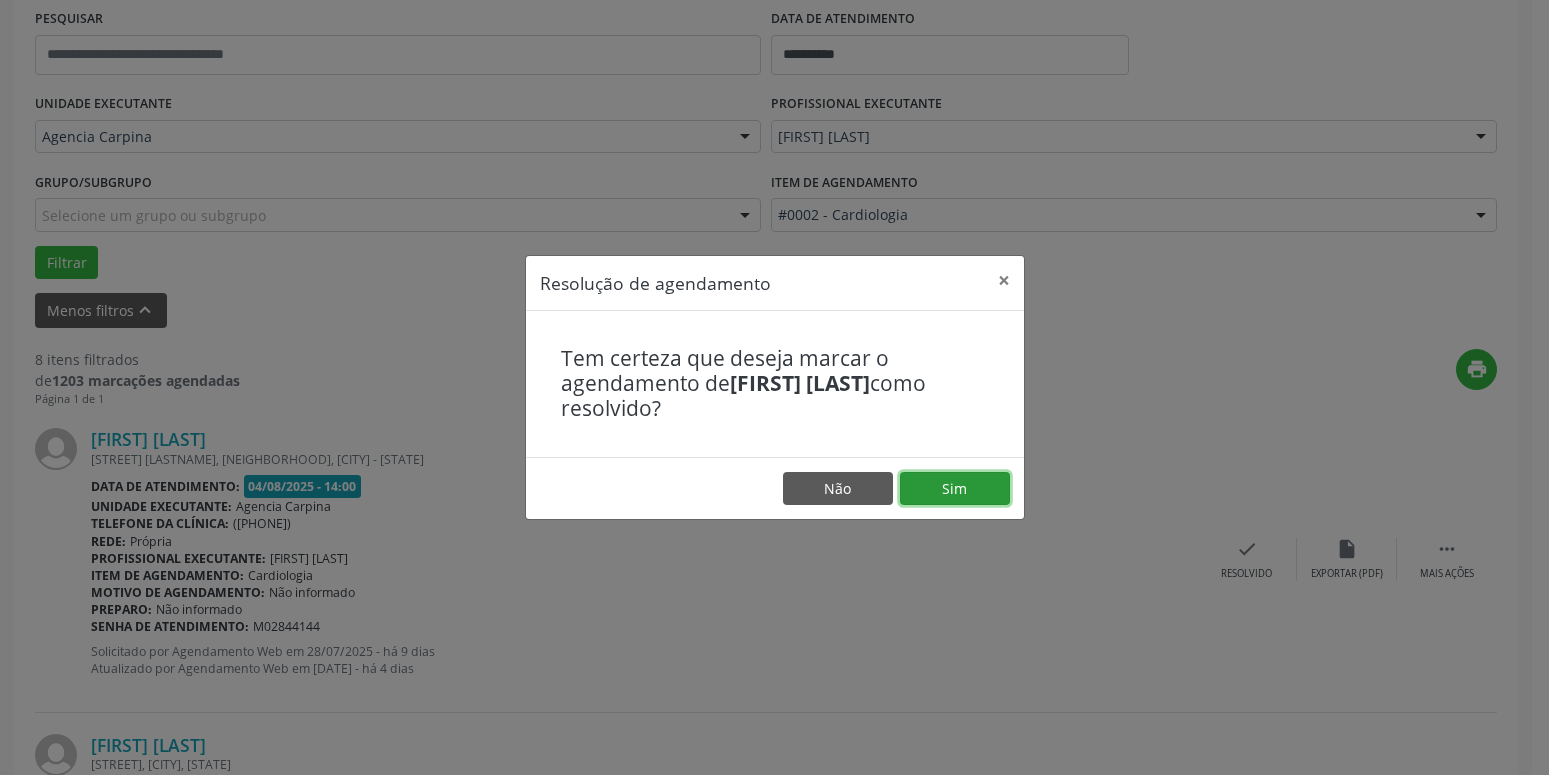 click on "Sim" at bounding box center (955, 489) 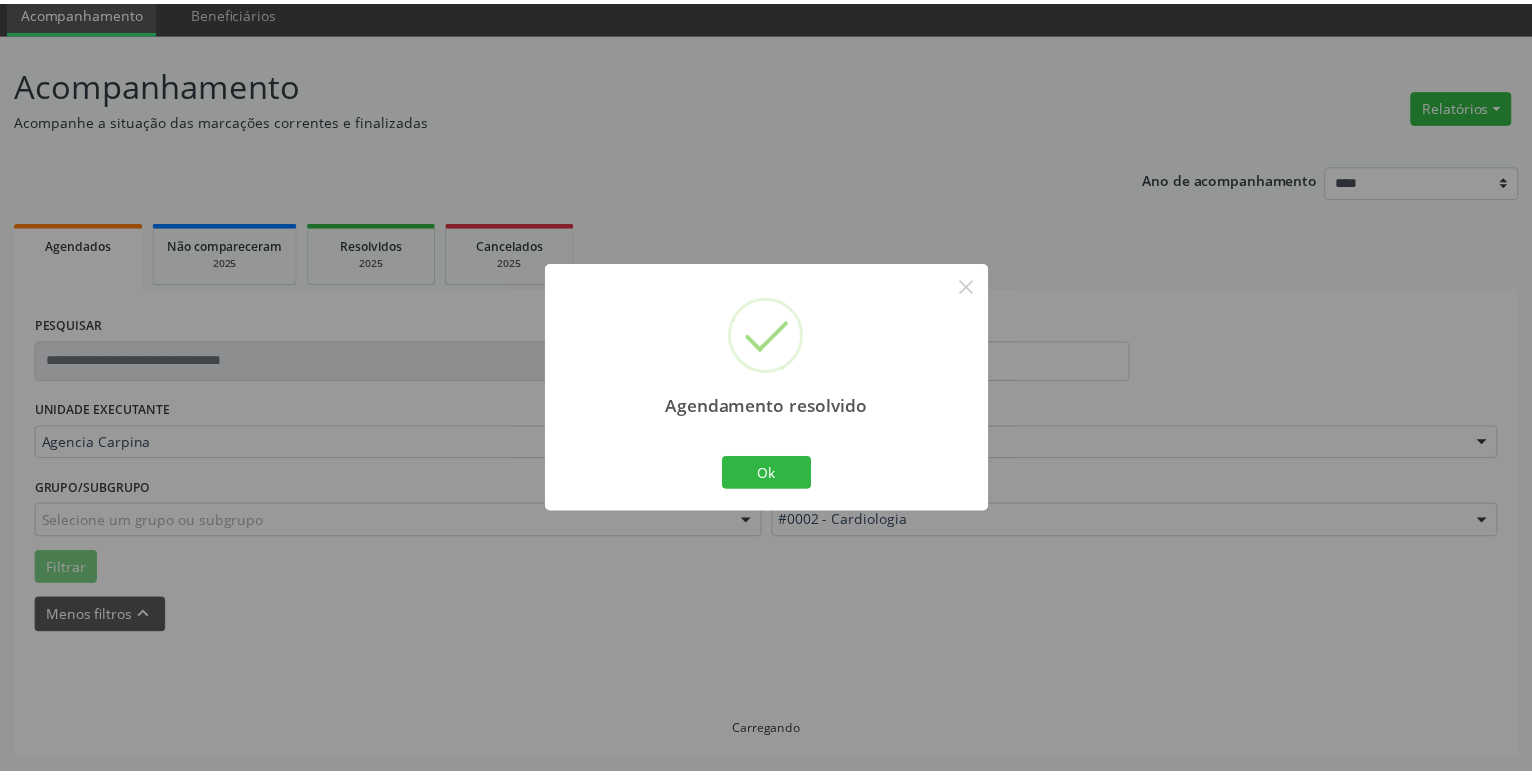 scroll, scrollTop: 77, scrollLeft: 0, axis: vertical 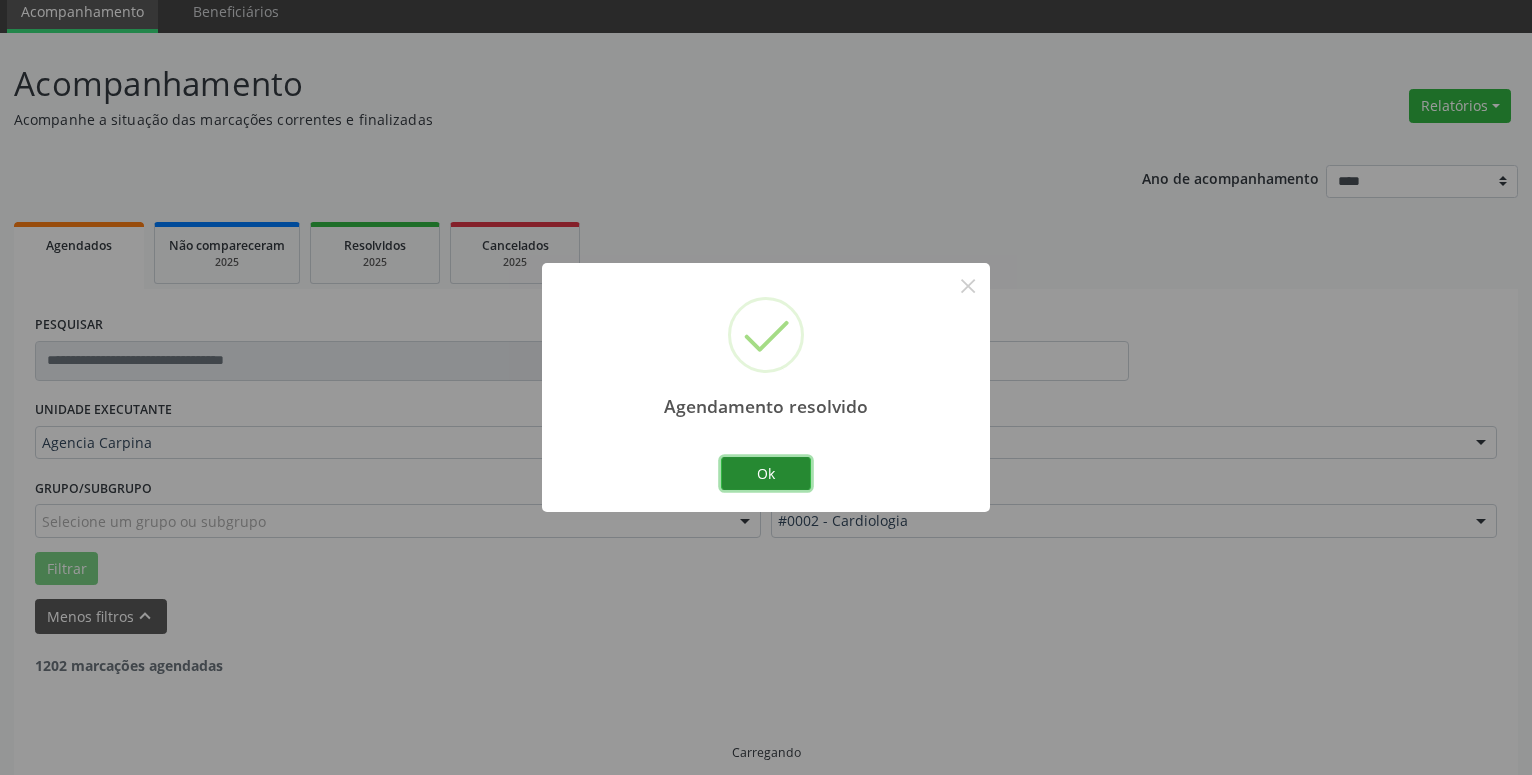 click on "Ok" at bounding box center (766, 474) 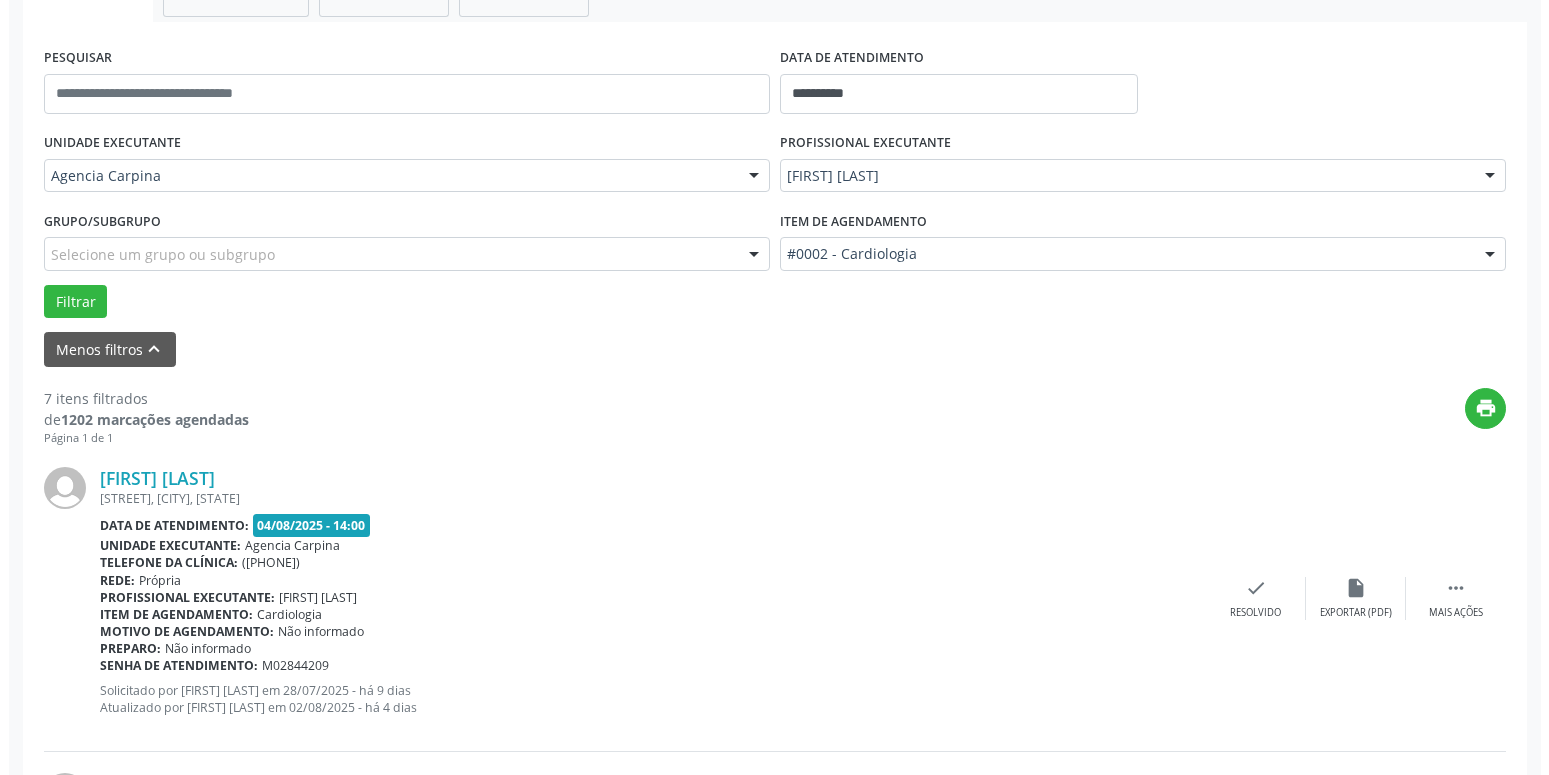 scroll, scrollTop: 383, scrollLeft: 0, axis: vertical 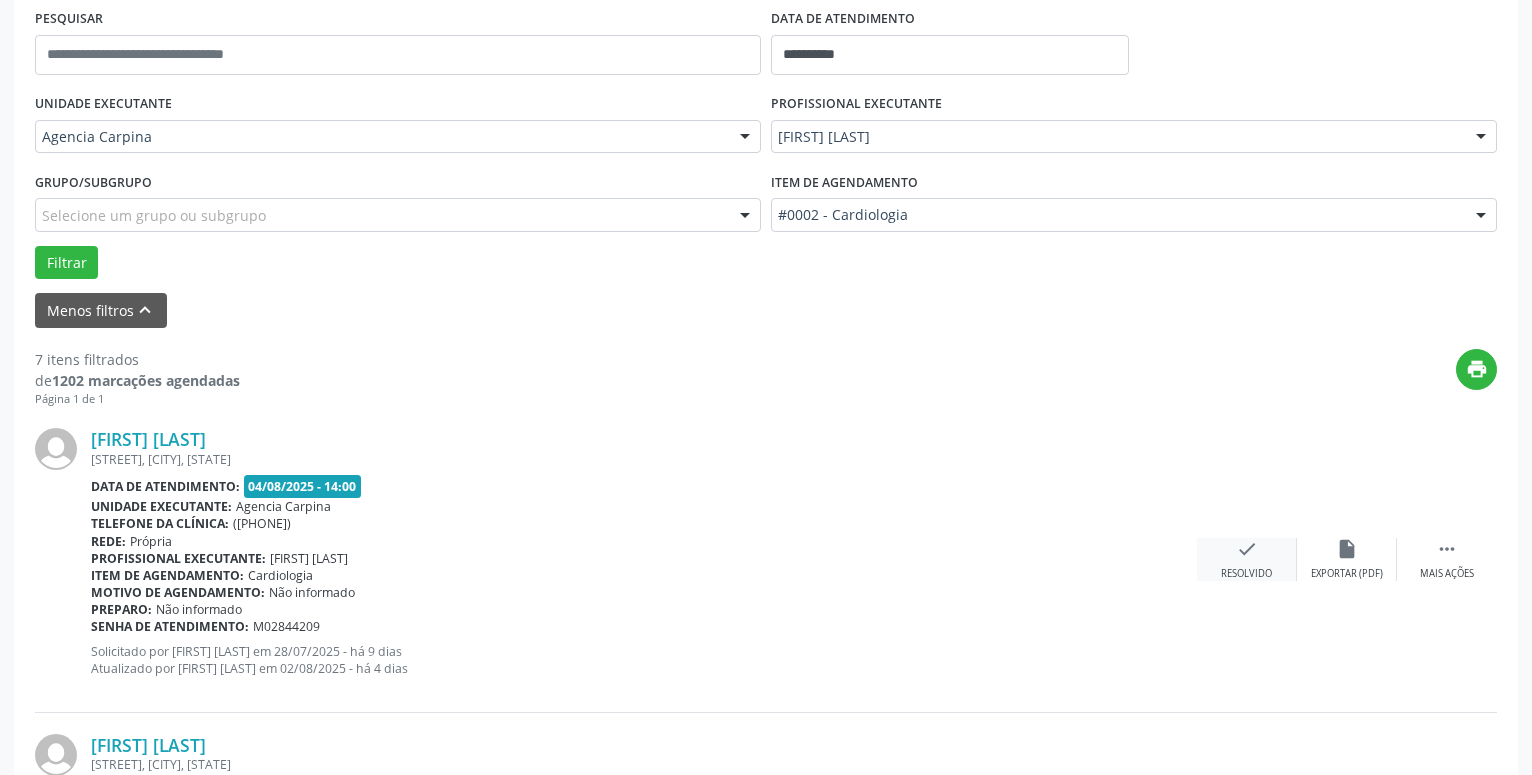 click on "check" at bounding box center [1247, 549] 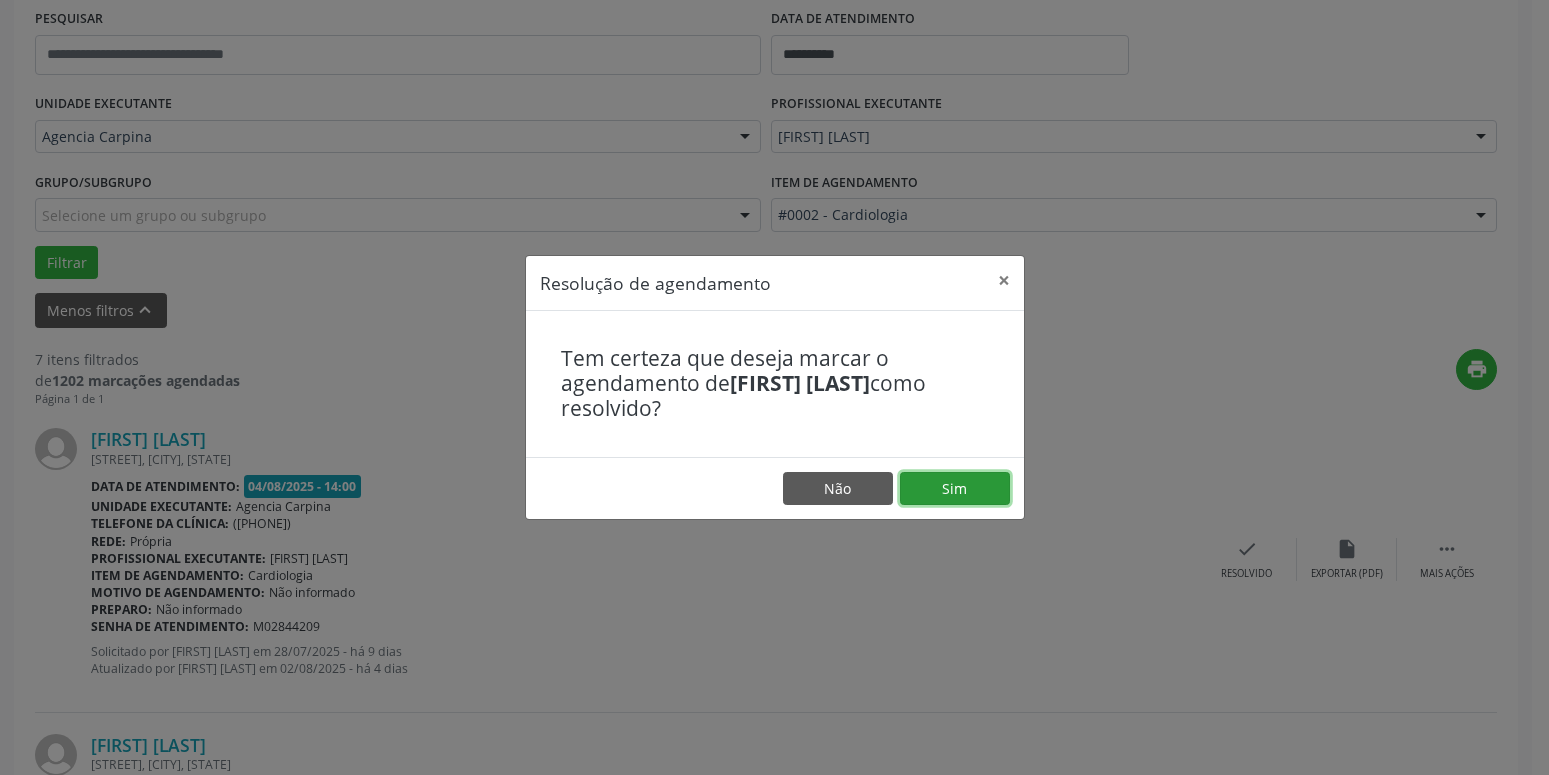 click on "Sim" at bounding box center [955, 489] 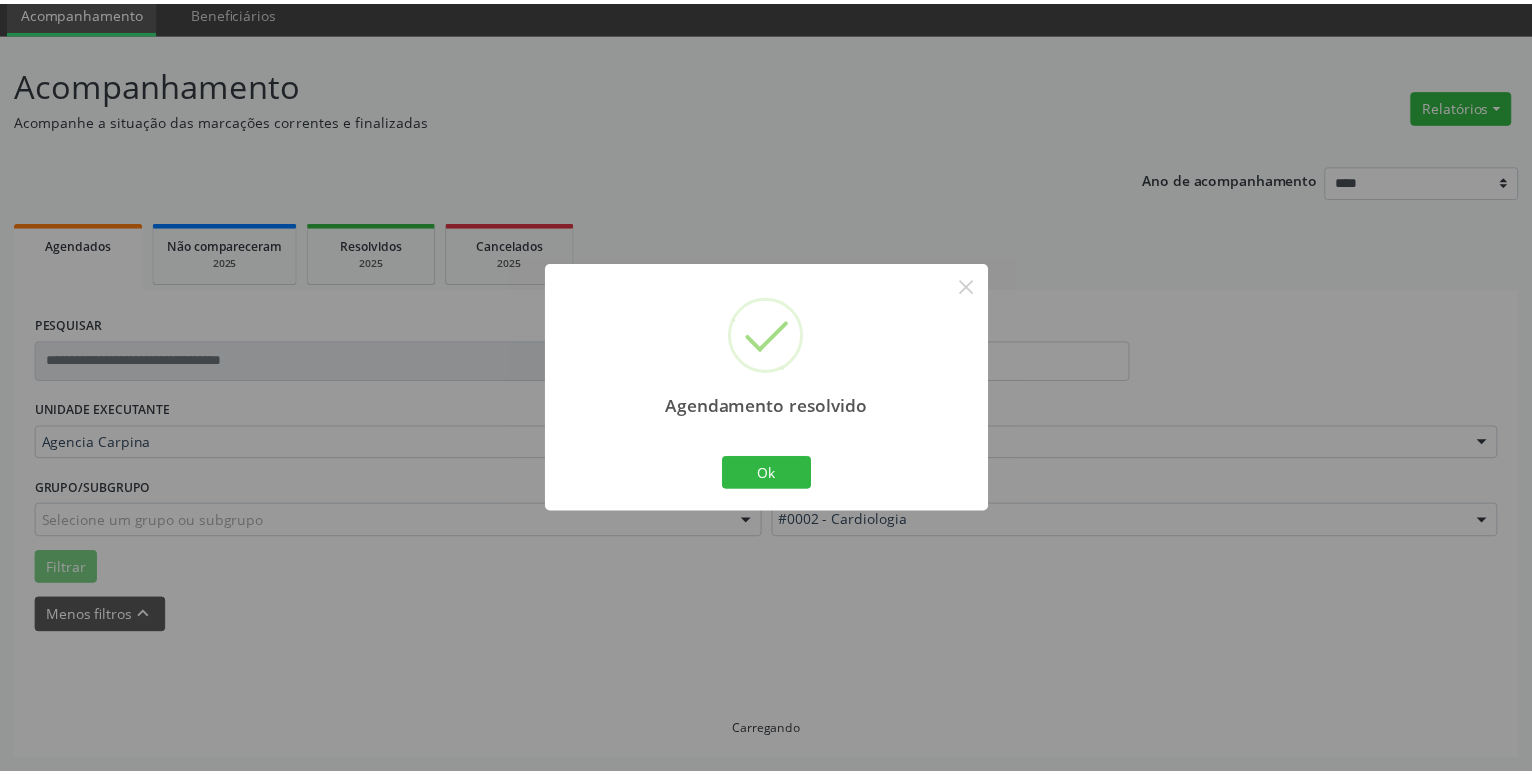 scroll, scrollTop: 77, scrollLeft: 0, axis: vertical 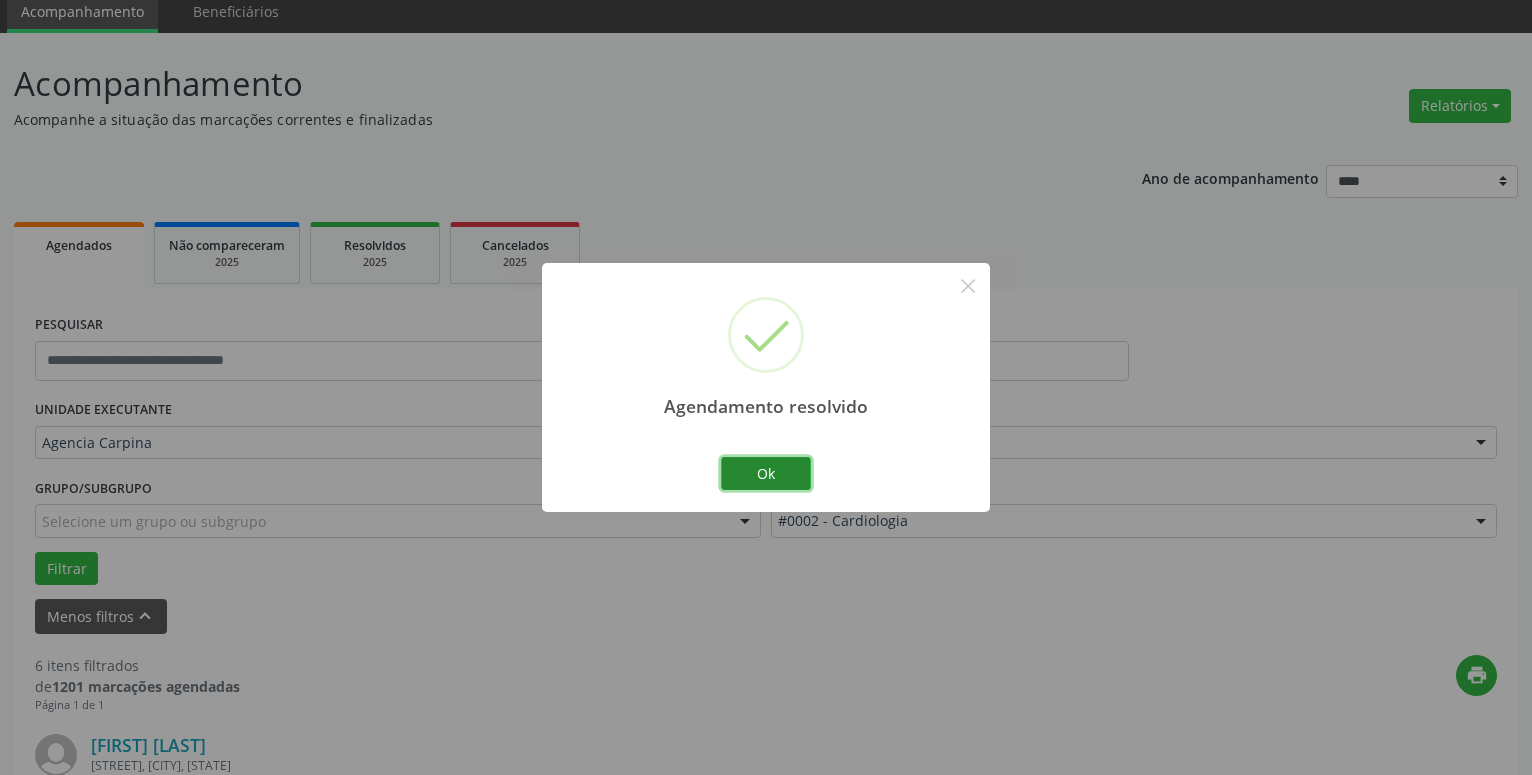 click on "Ok" at bounding box center (766, 474) 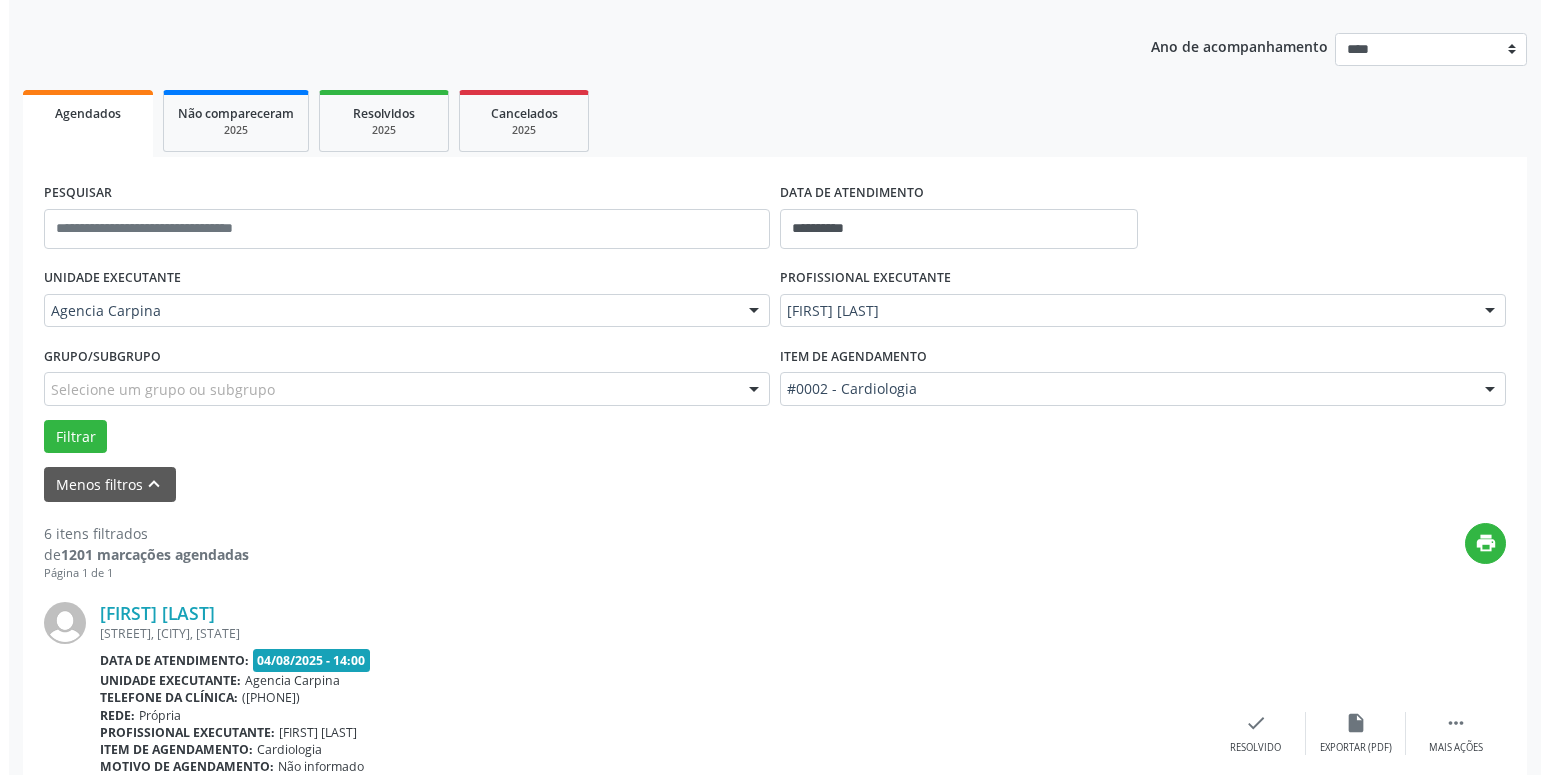 scroll, scrollTop: 281, scrollLeft: 0, axis: vertical 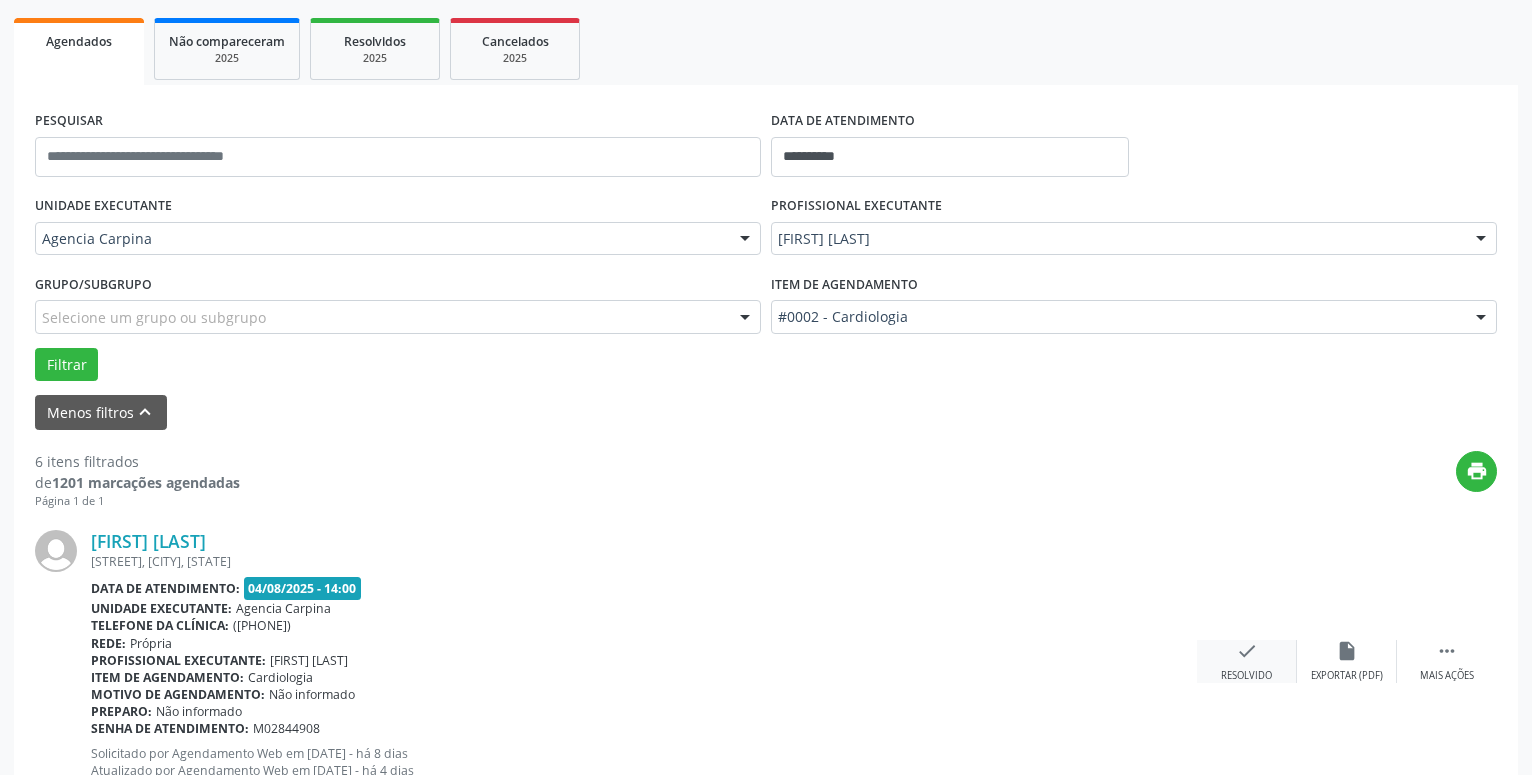 click on "Resolvido" at bounding box center (1246, 676) 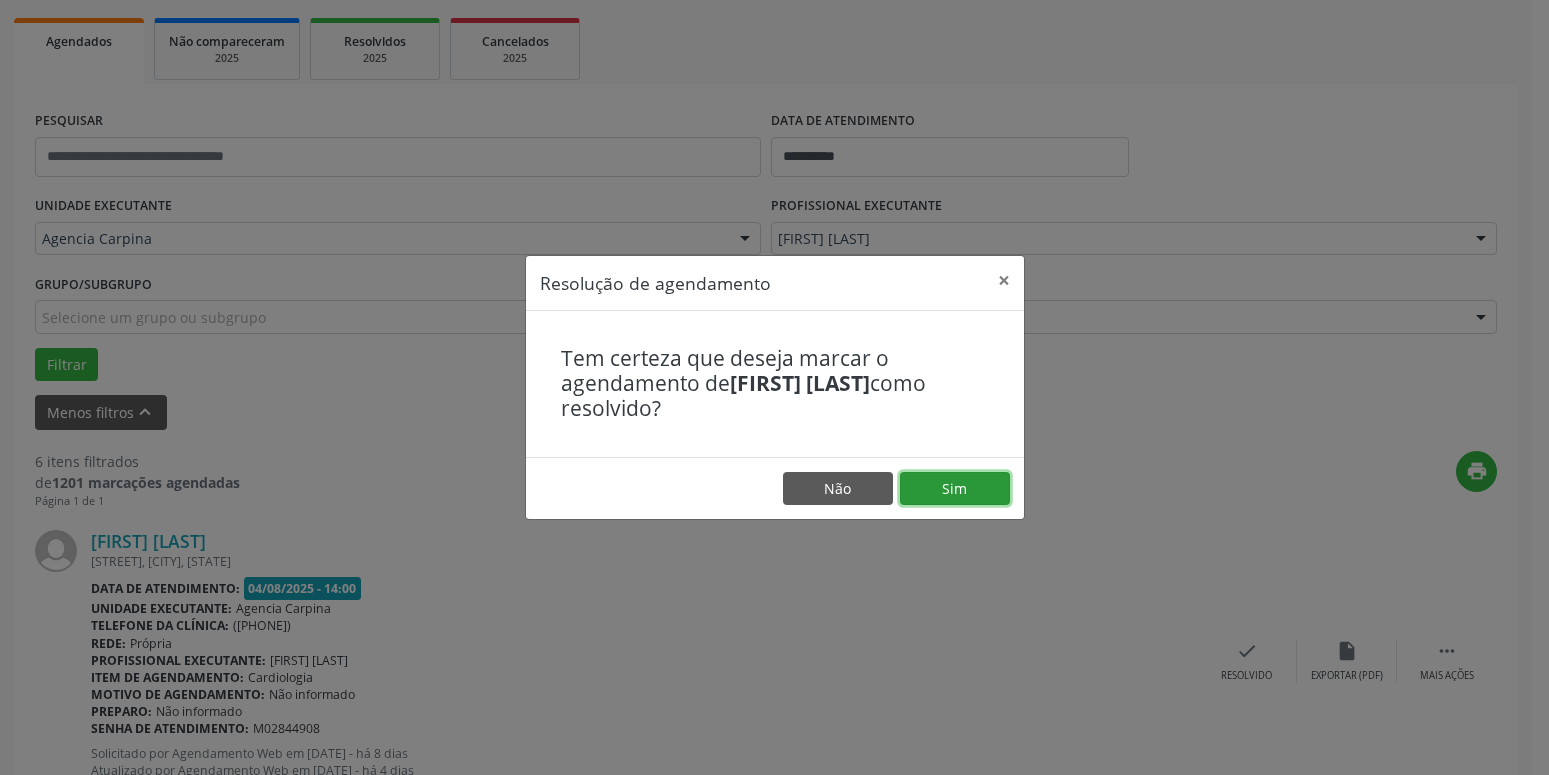 click on "Sim" at bounding box center (955, 489) 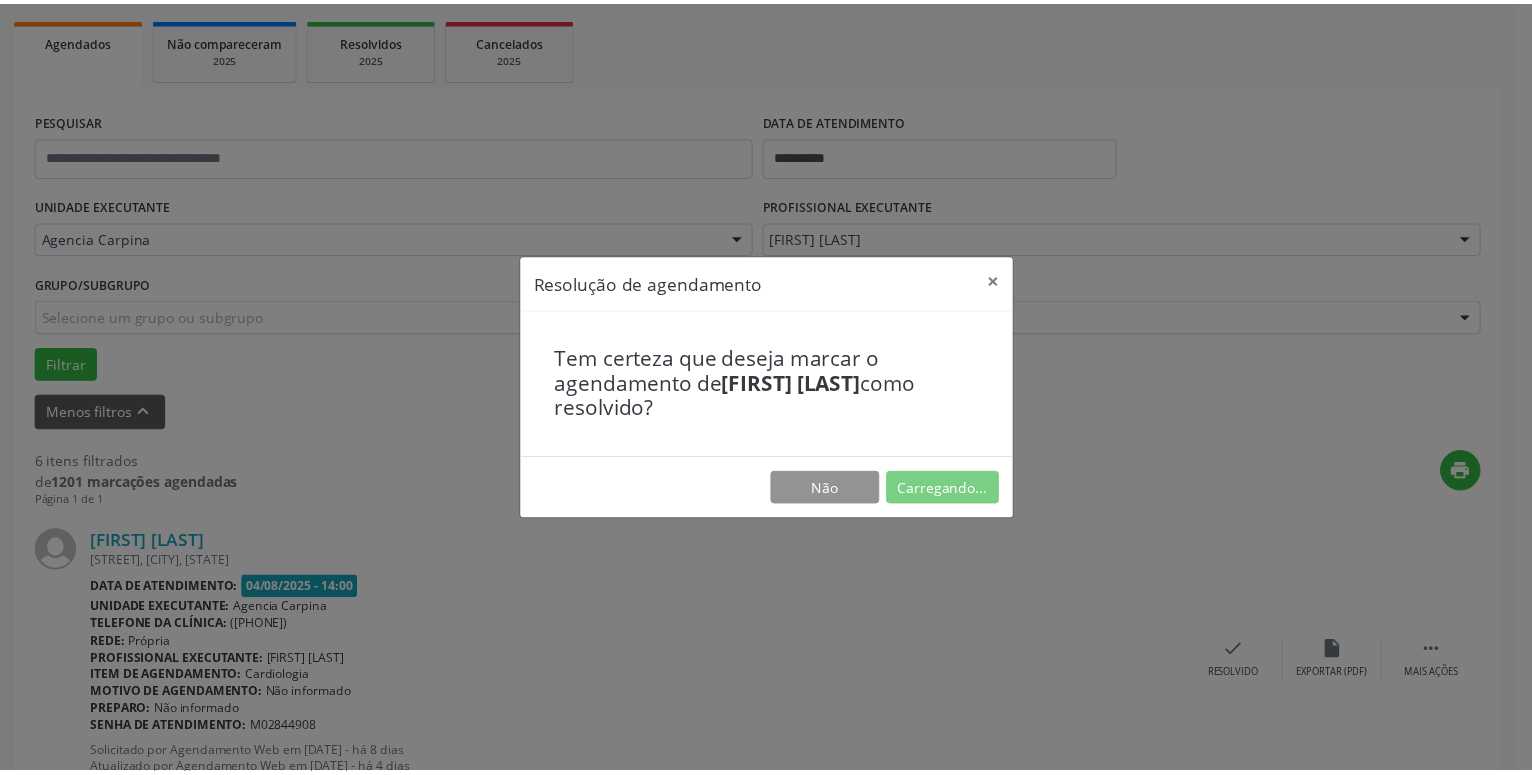 scroll, scrollTop: 77, scrollLeft: 0, axis: vertical 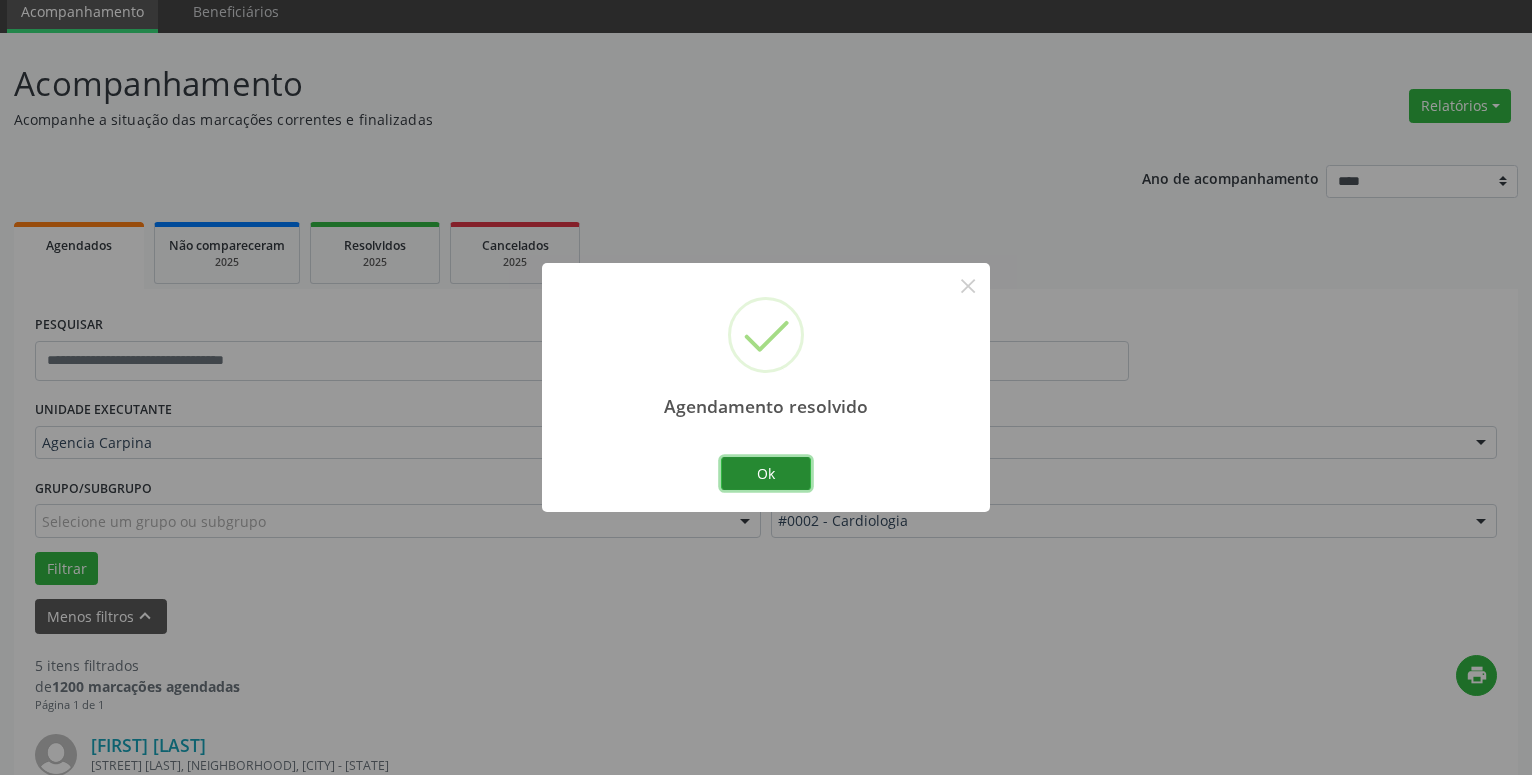 click on "Ok" at bounding box center (766, 474) 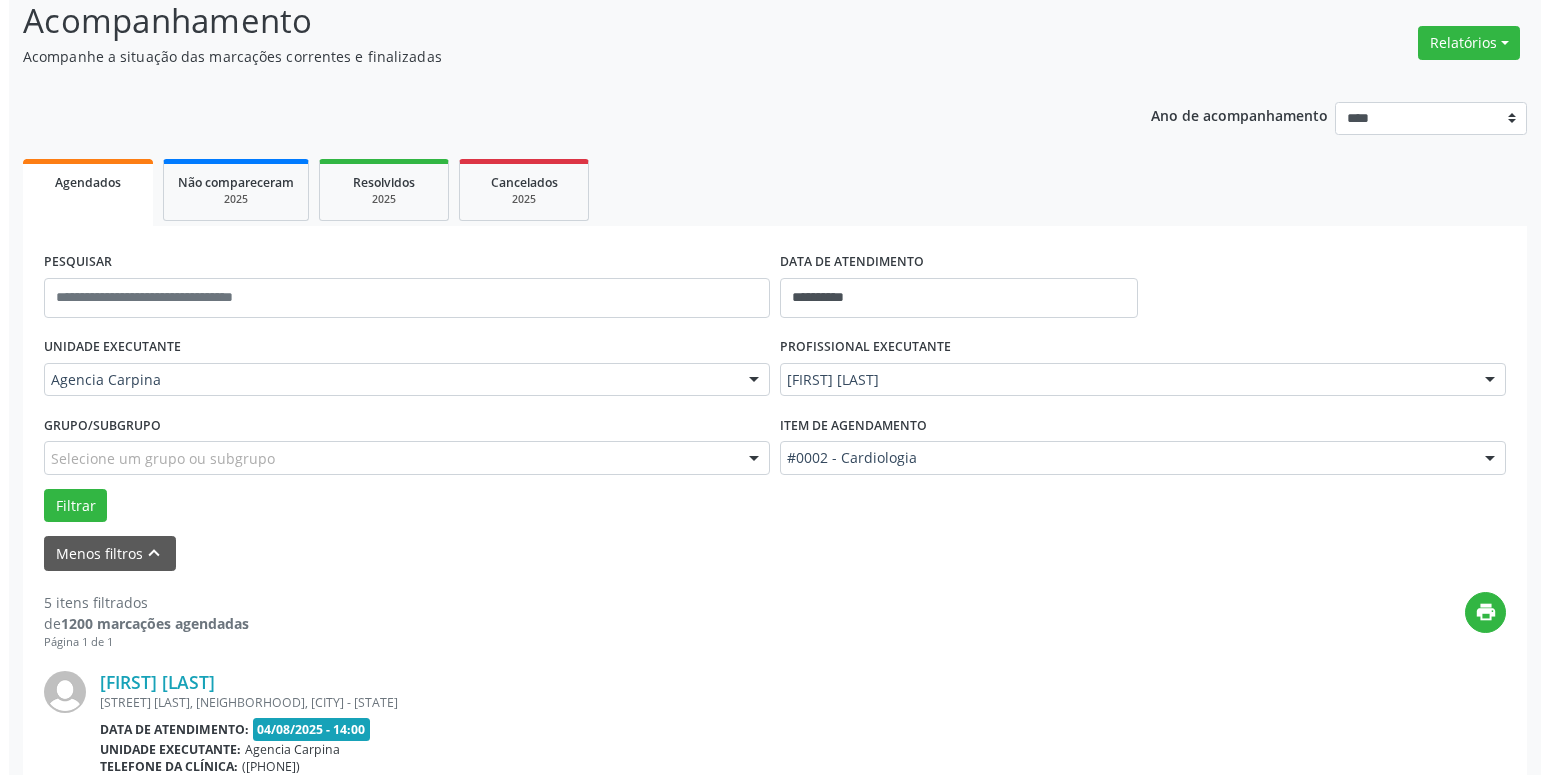 scroll, scrollTop: 281, scrollLeft: 0, axis: vertical 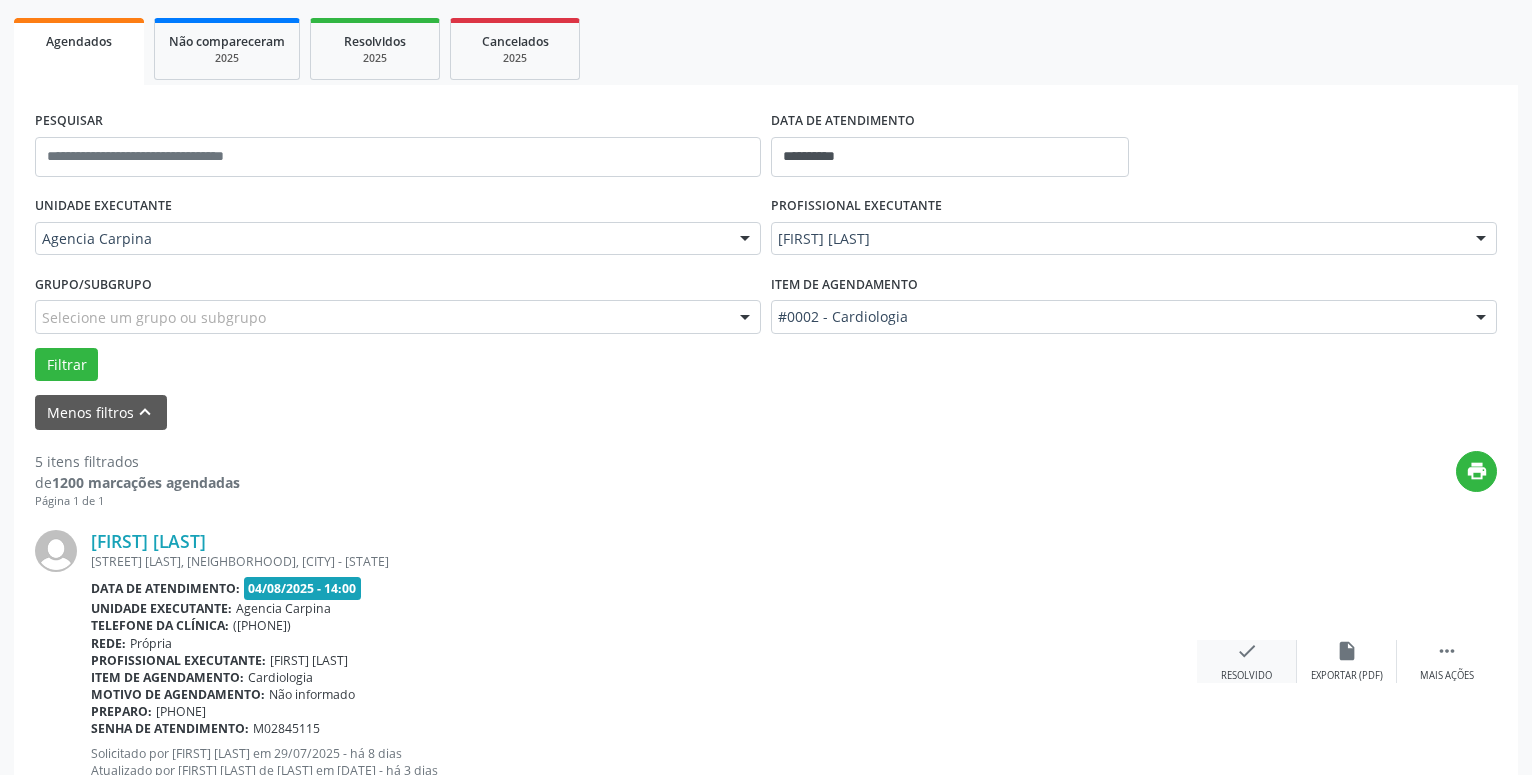 click on "check
Resolvido" at bounding box center (1247, 661) 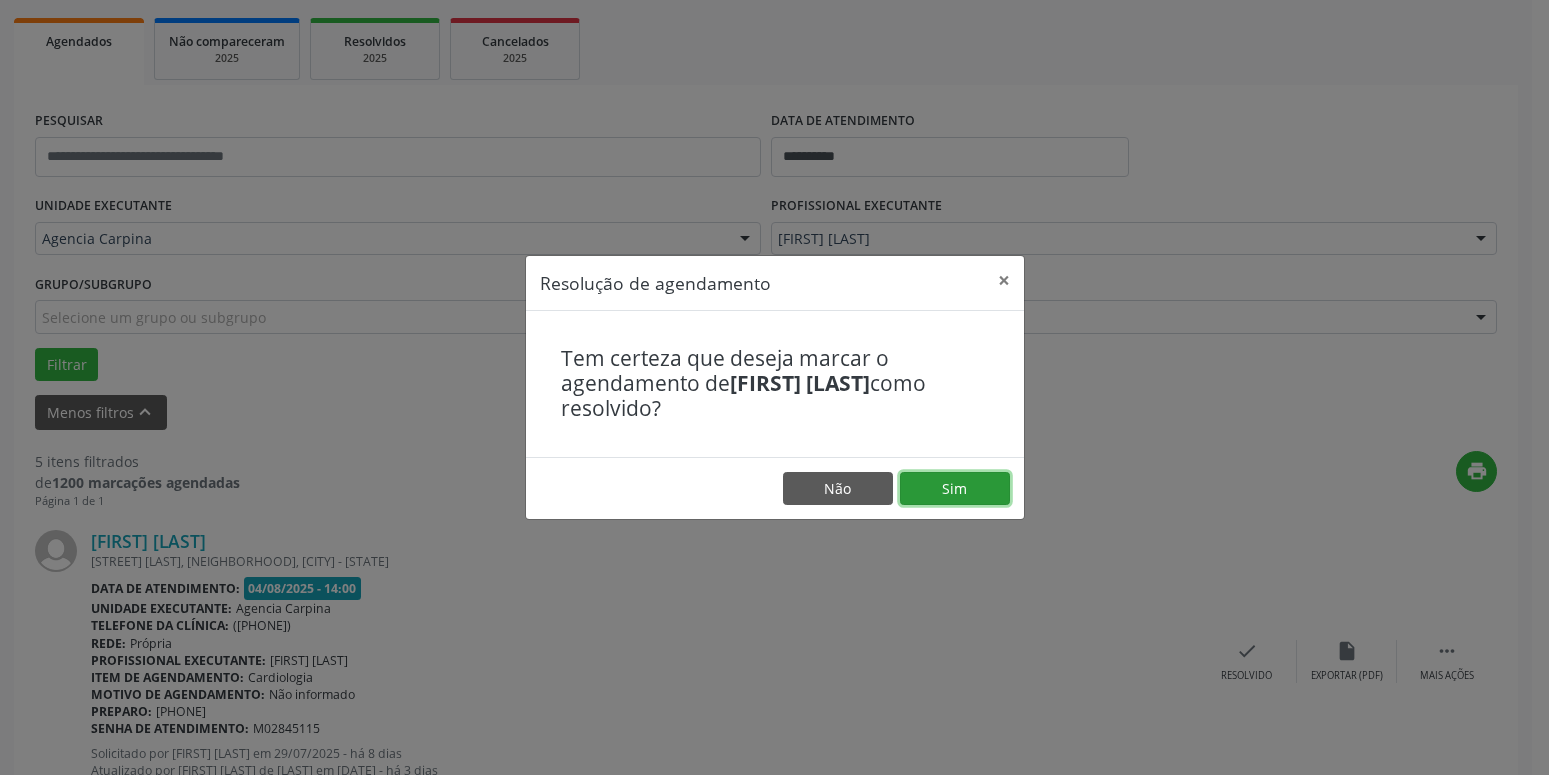 click on "Sim" at bounding box center (955, 489) 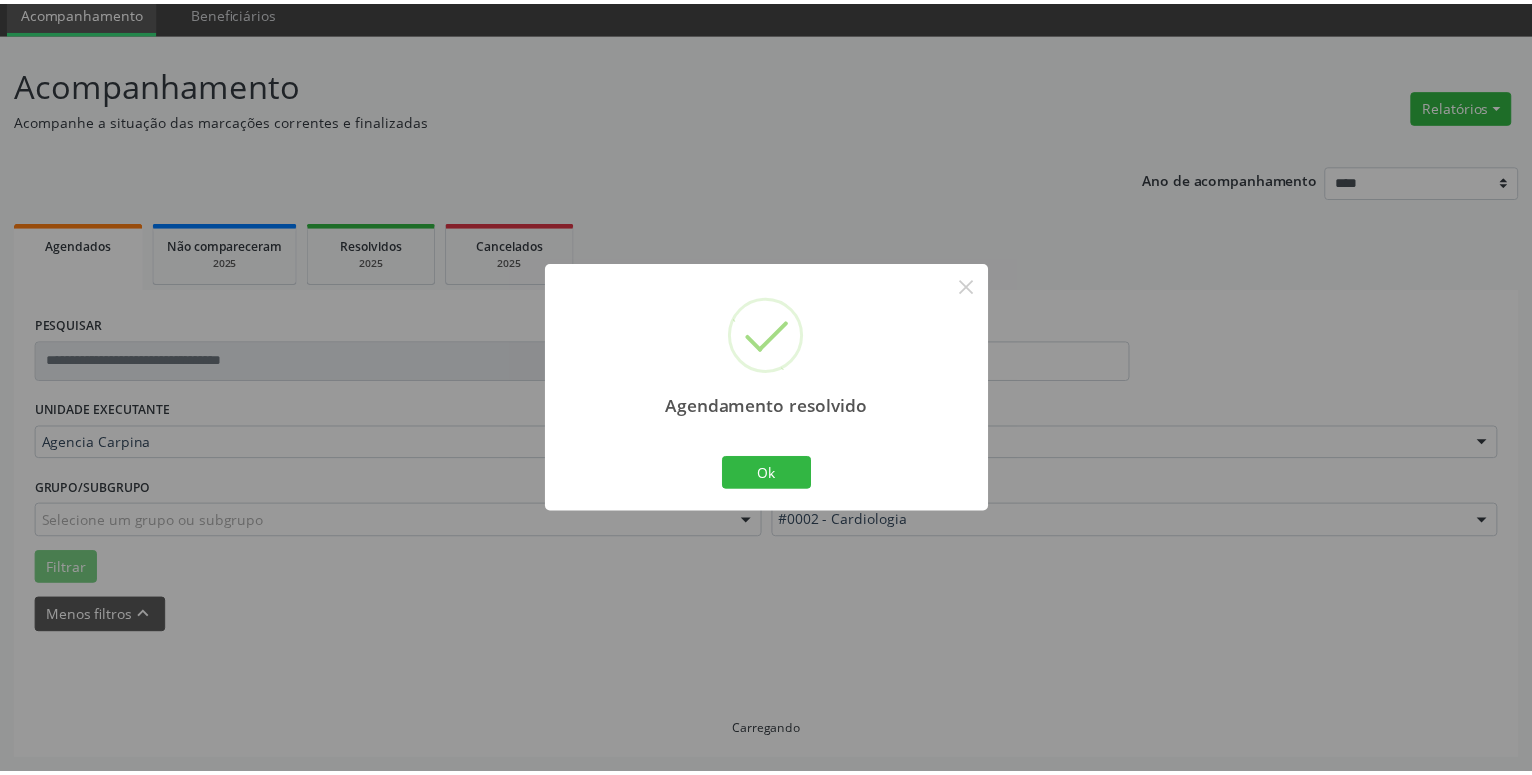 scroll, scrollTop: 77, scrollLeft: 0, axis: vertical 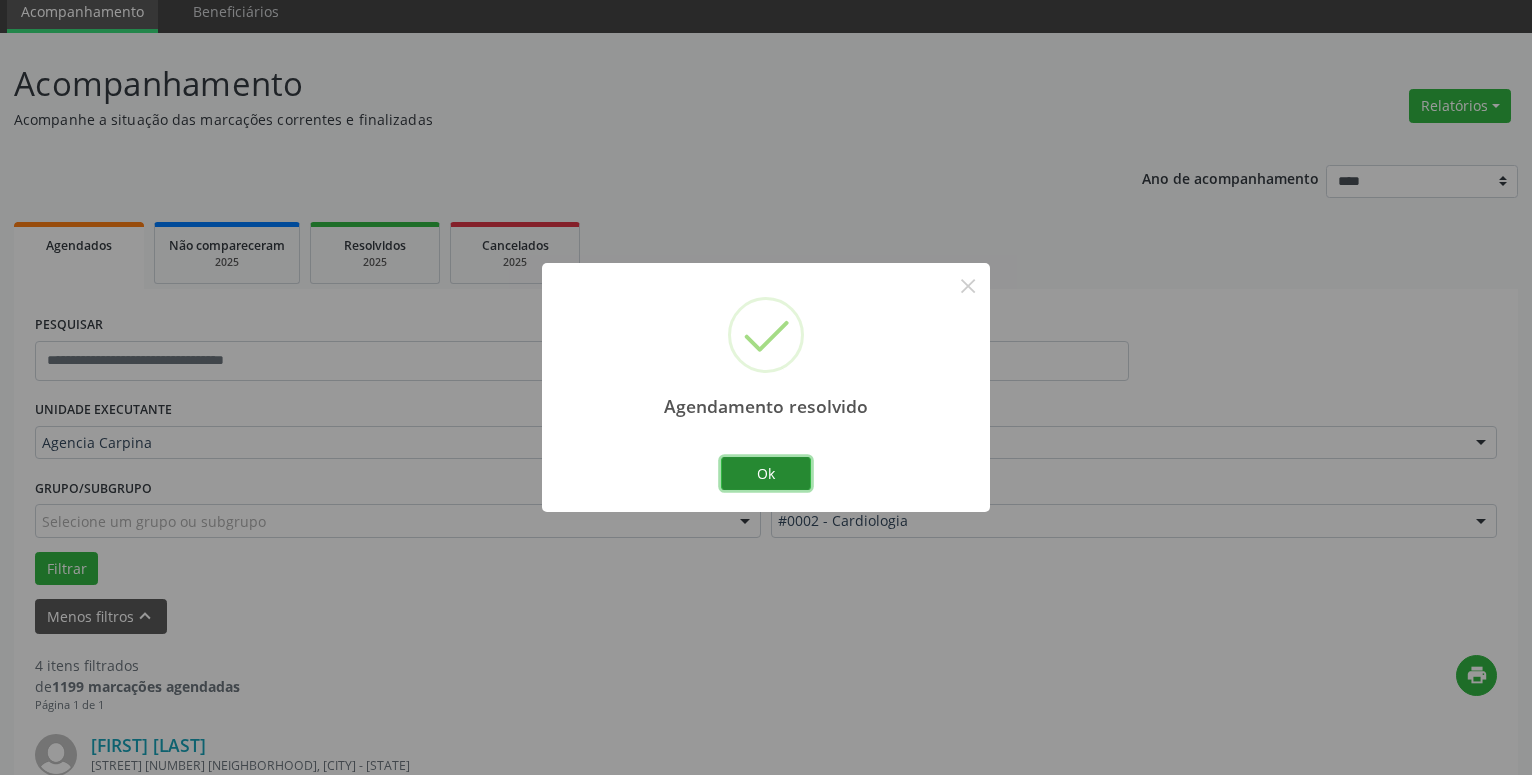 click on "Ok" at bounding box center [766, 474] 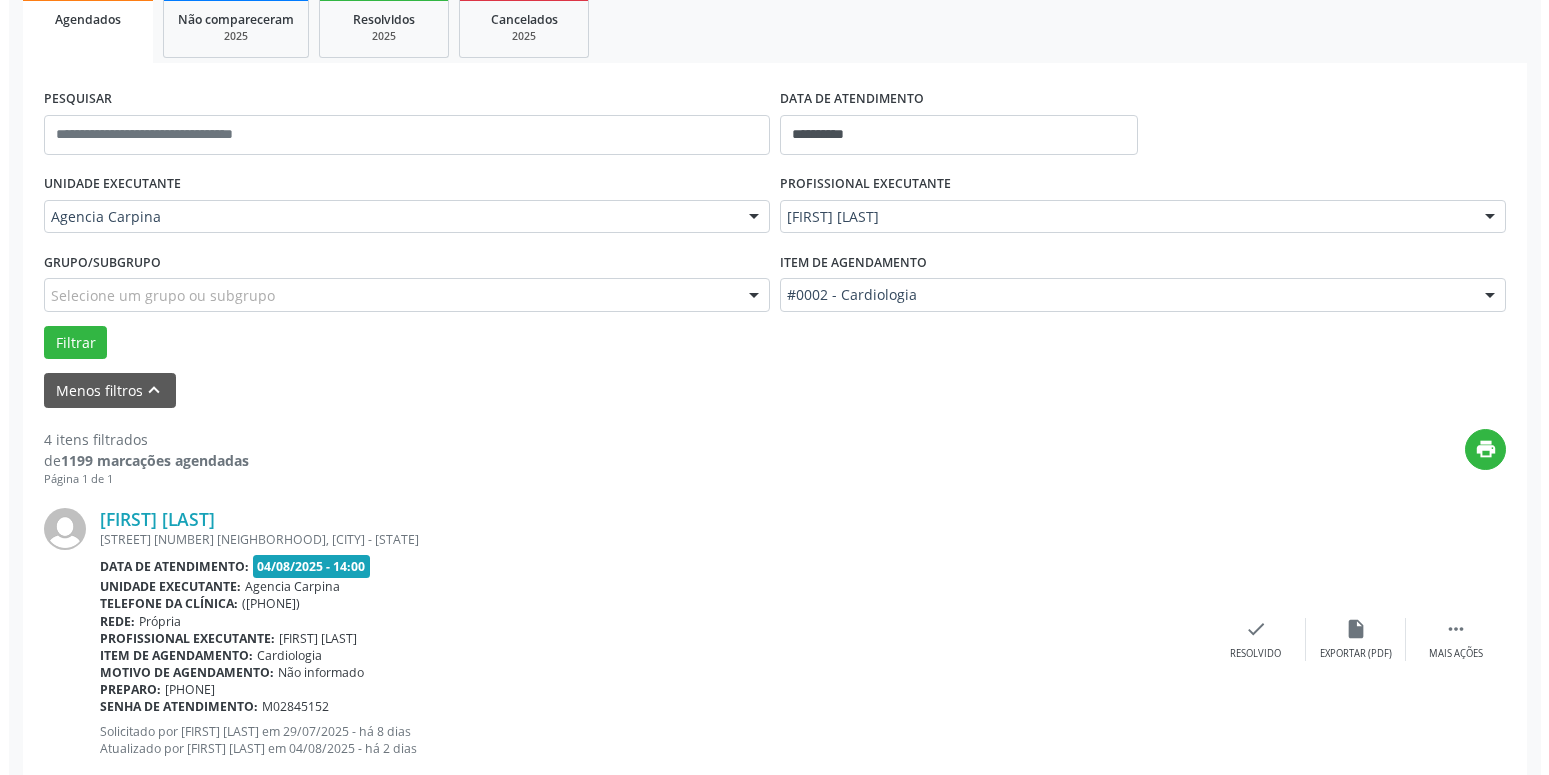 scroll, scrollTop: 383, scrollLeft: 0, axis: vertical 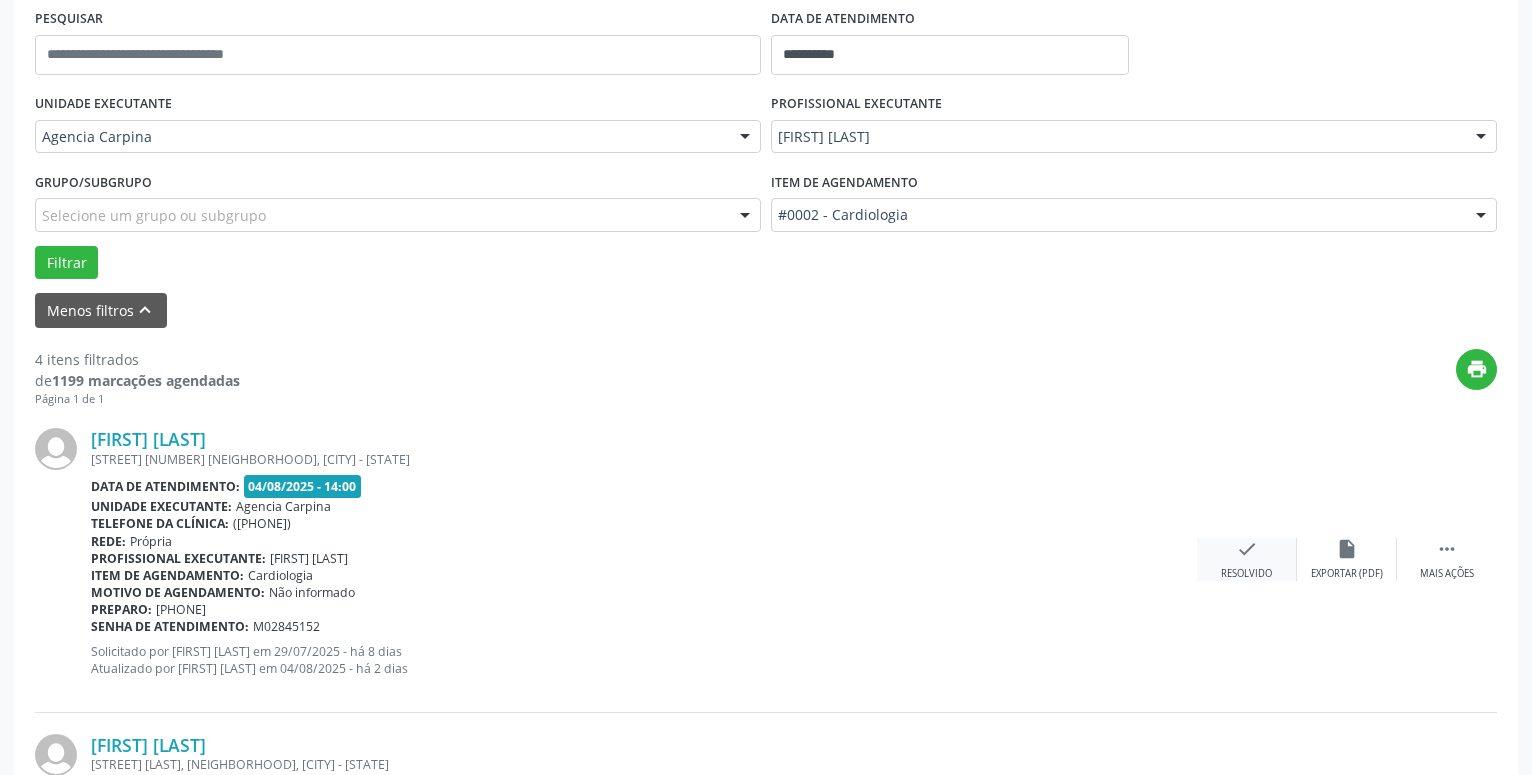 click on "check" at bounding box center [1247, 549] 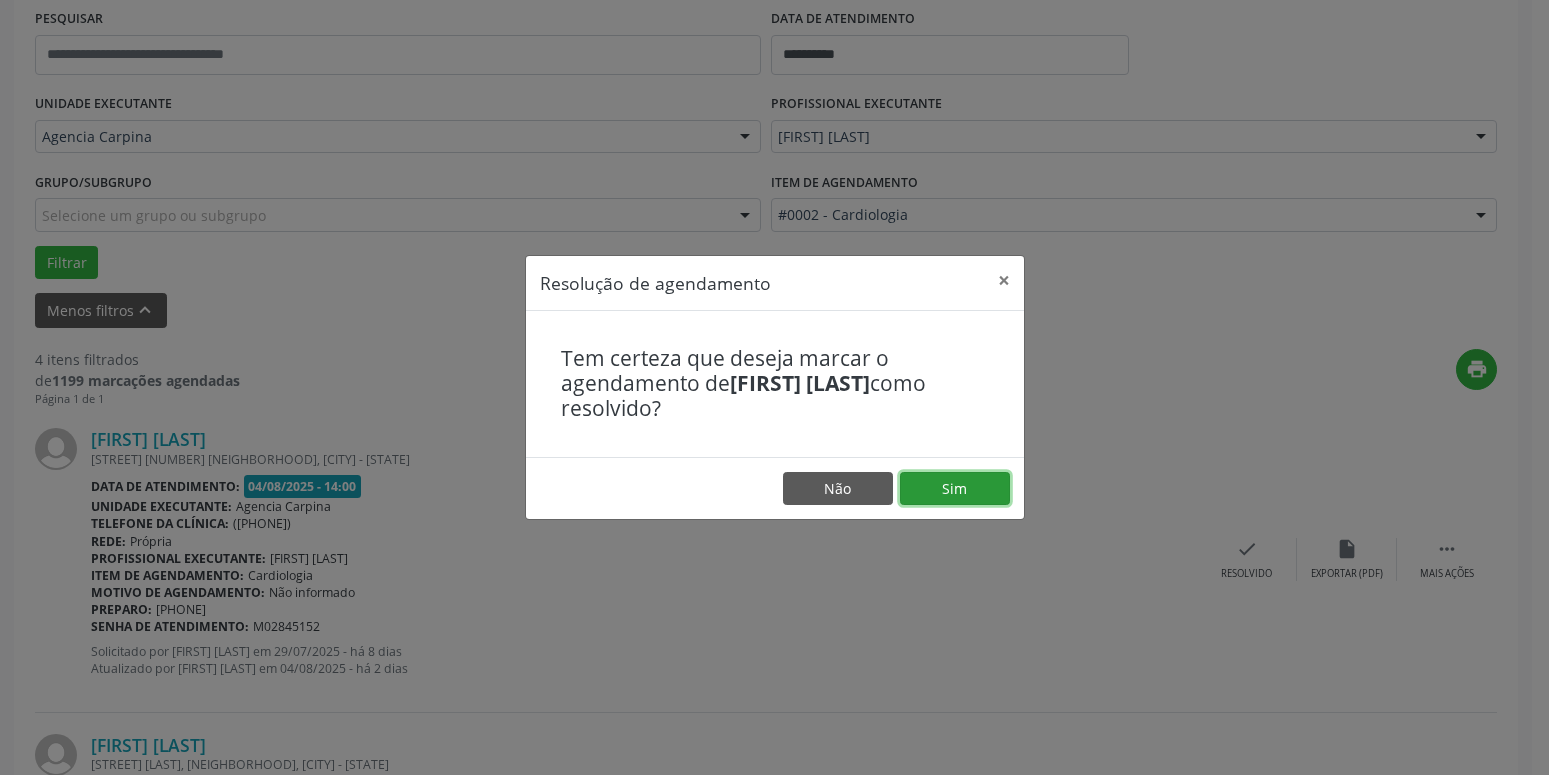 click on "Sim" at bounding box center [955, 489] 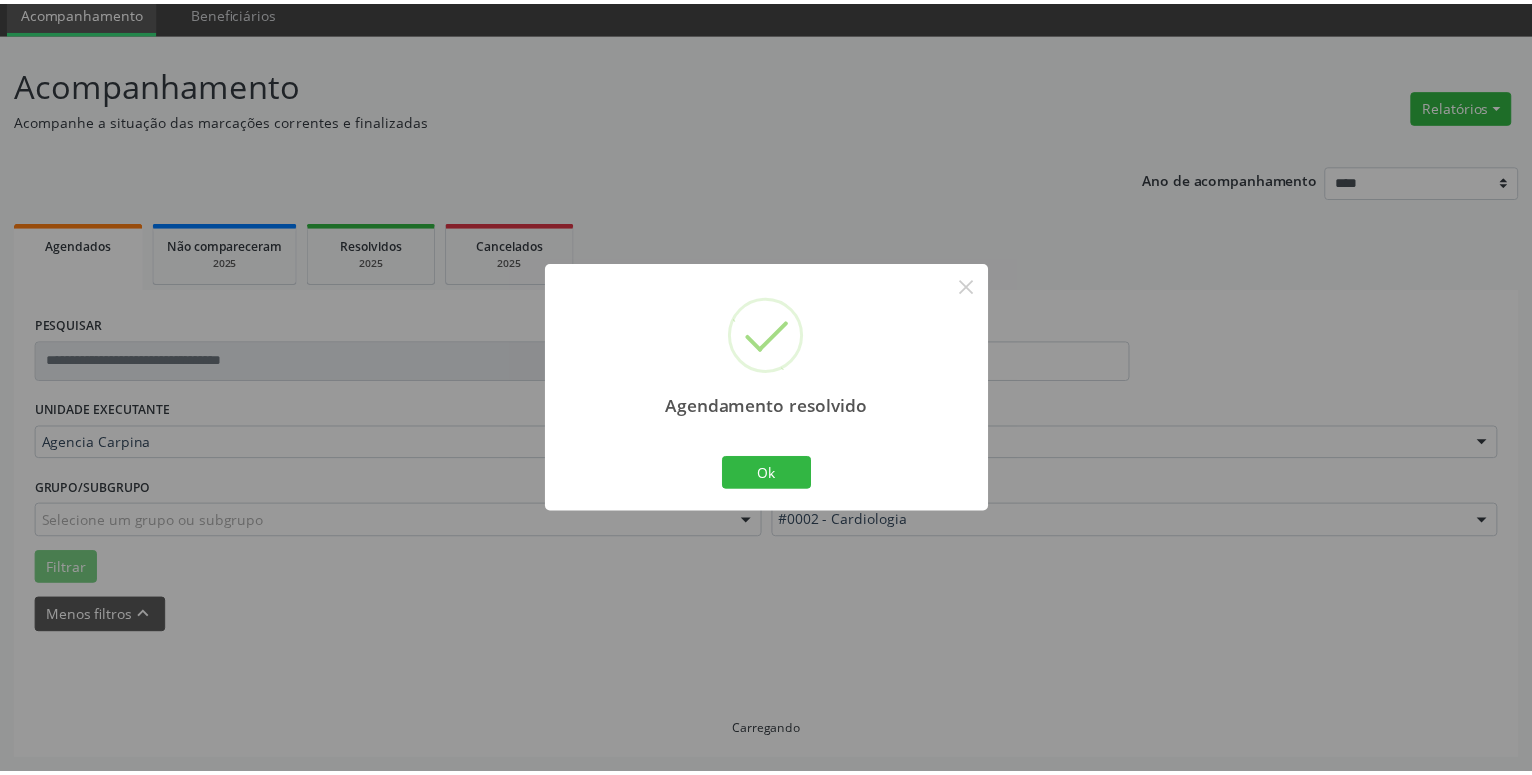 scroll, scrollTop: 77, scrollLeft: 0, axis: vertical 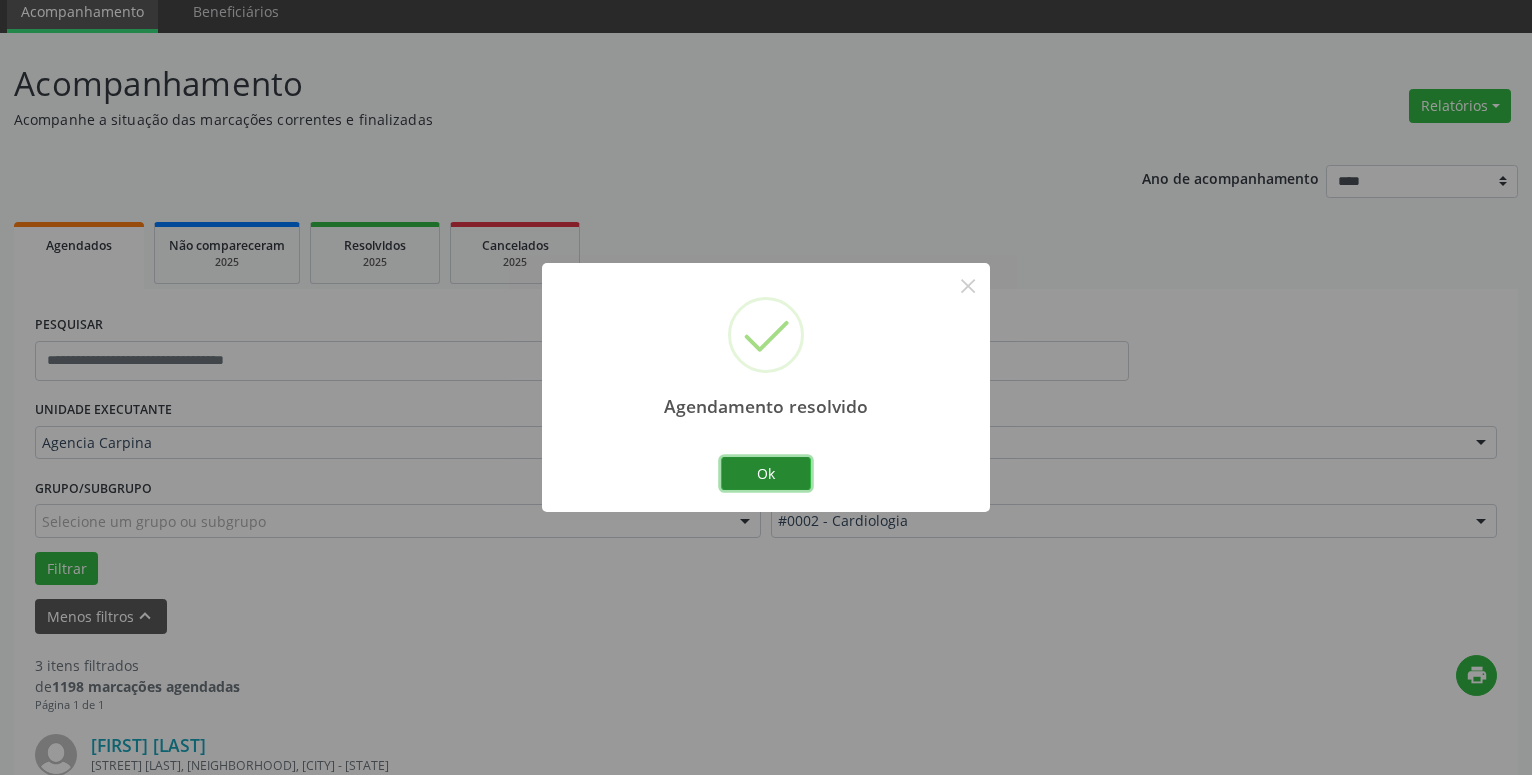 click on "Ok" at bounding box center [766, 474] 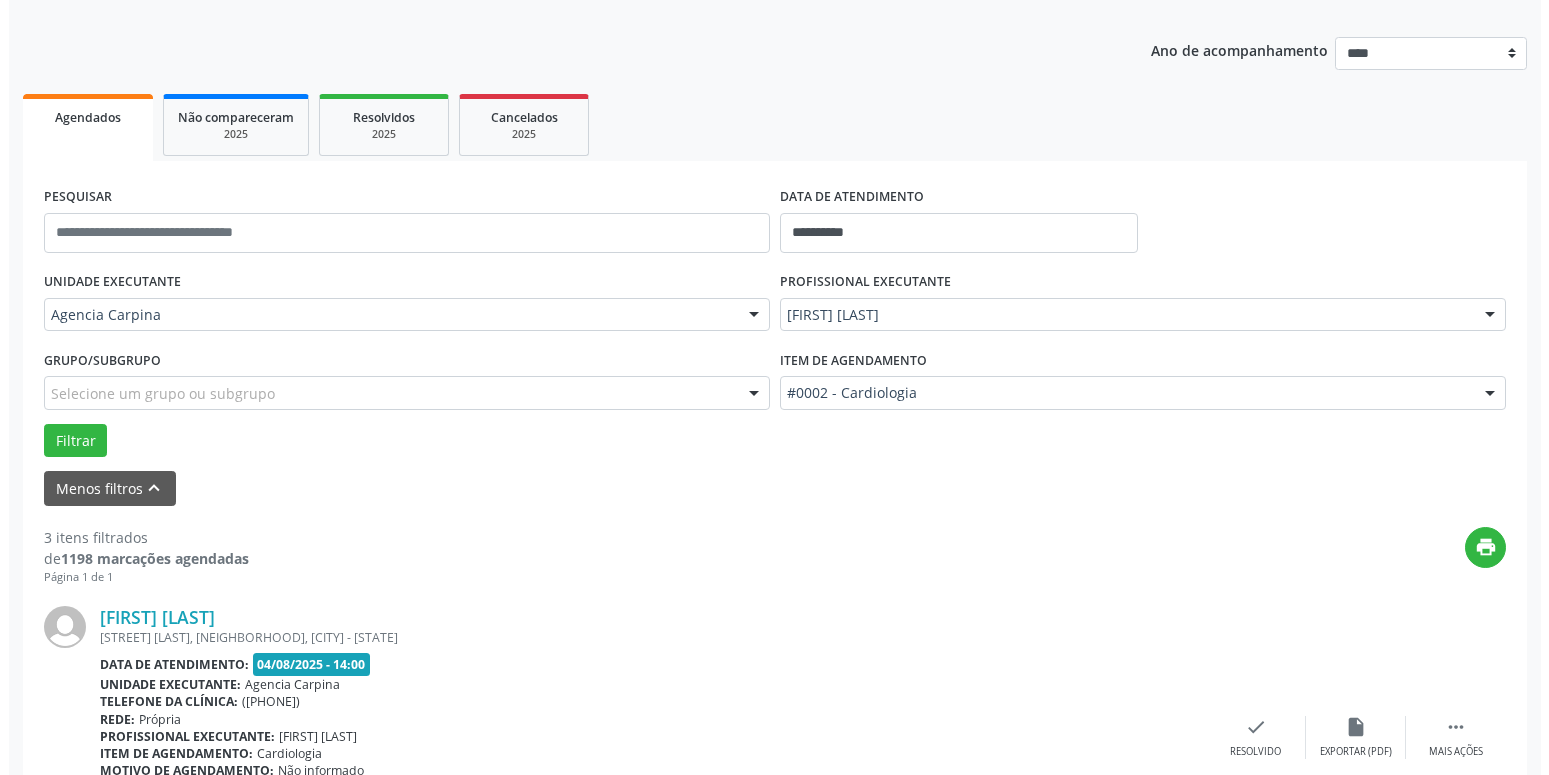 scroll, scrollTop: 281, scrollLeft: 0, axis: vertical 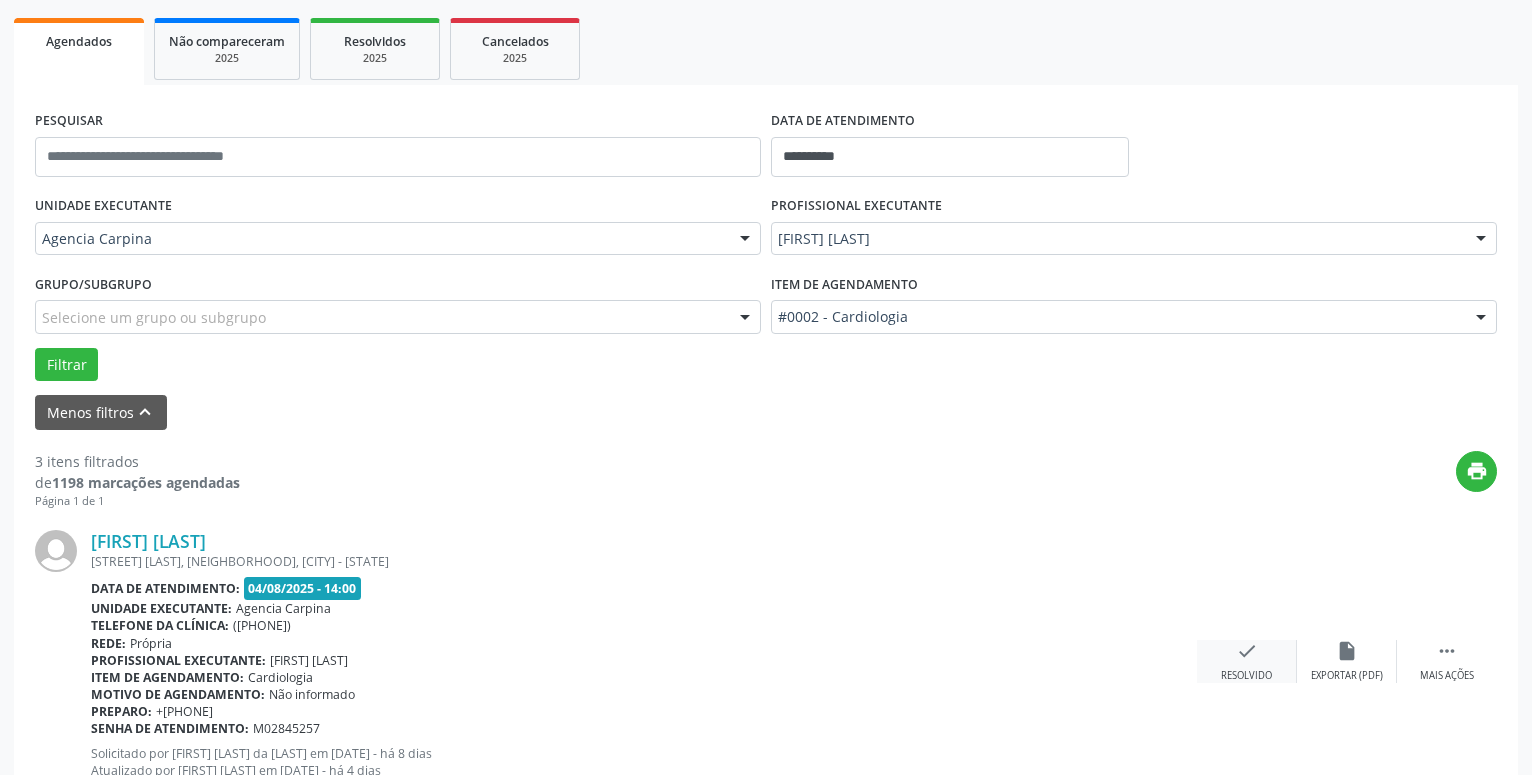click on "check" at bounding box center [1247, 651] 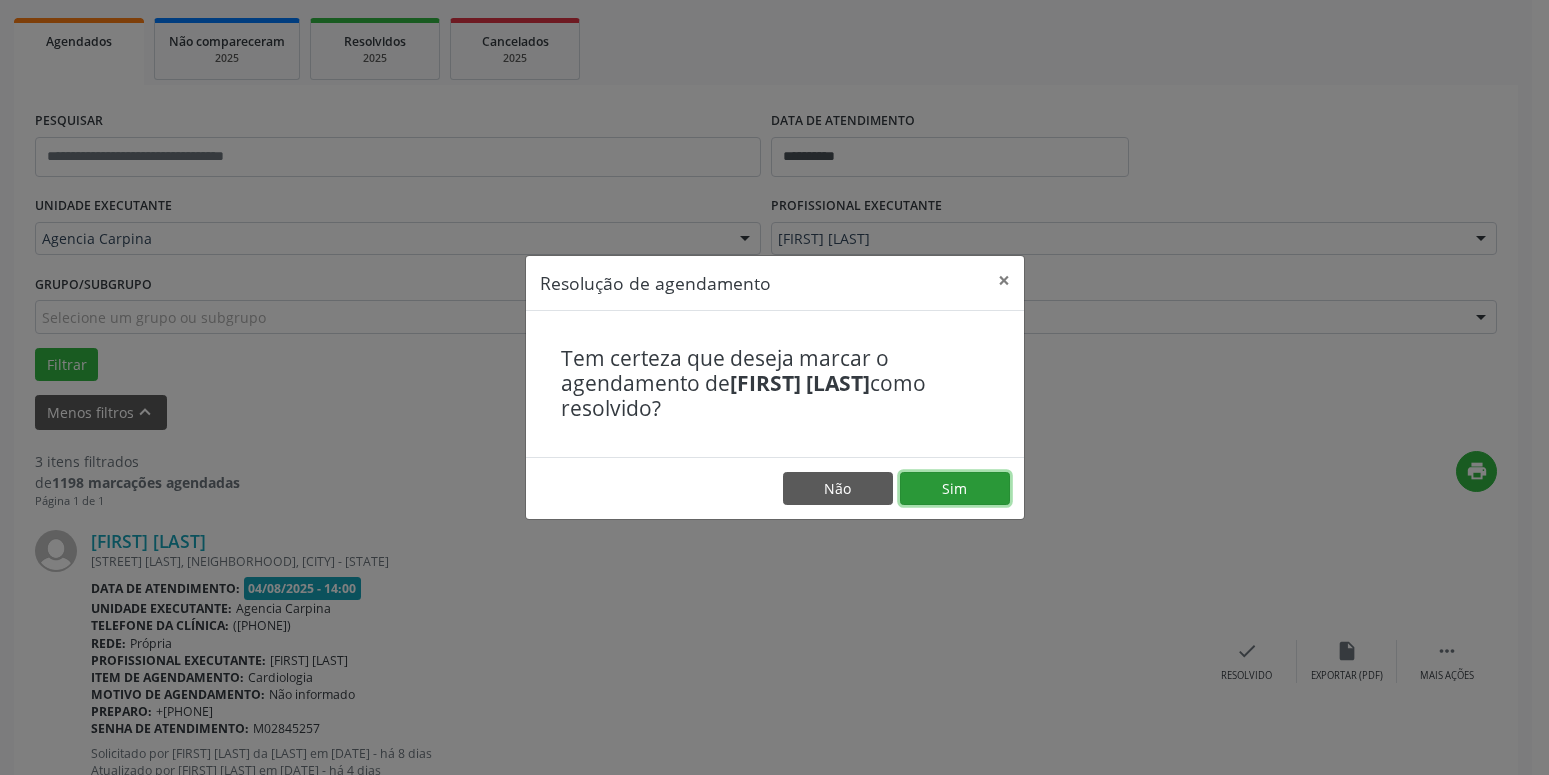 click on "Sim" at bounding box center (955, 489) 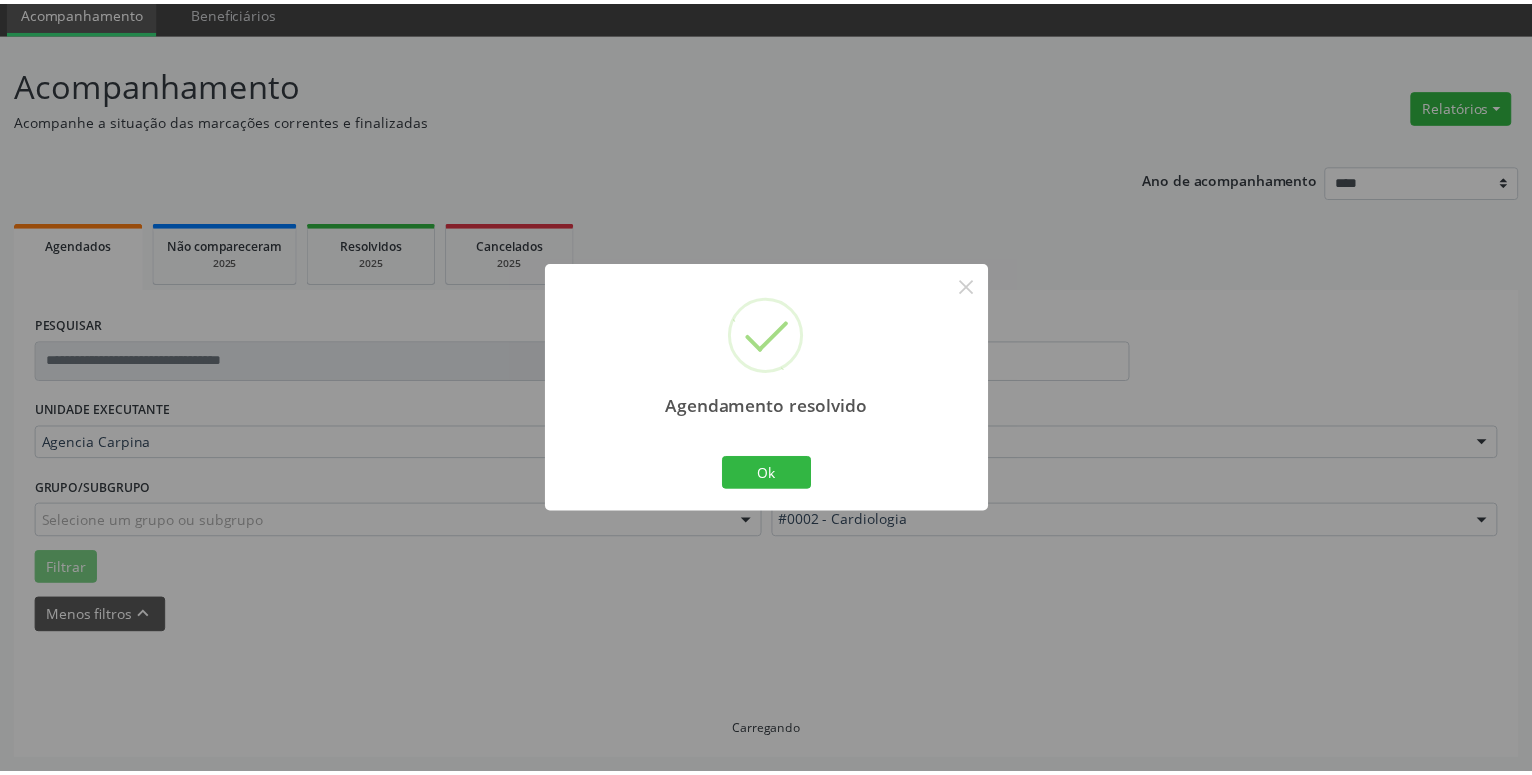 scroll, scrollTop: 77, scrollLeft: 0, axis: vertical 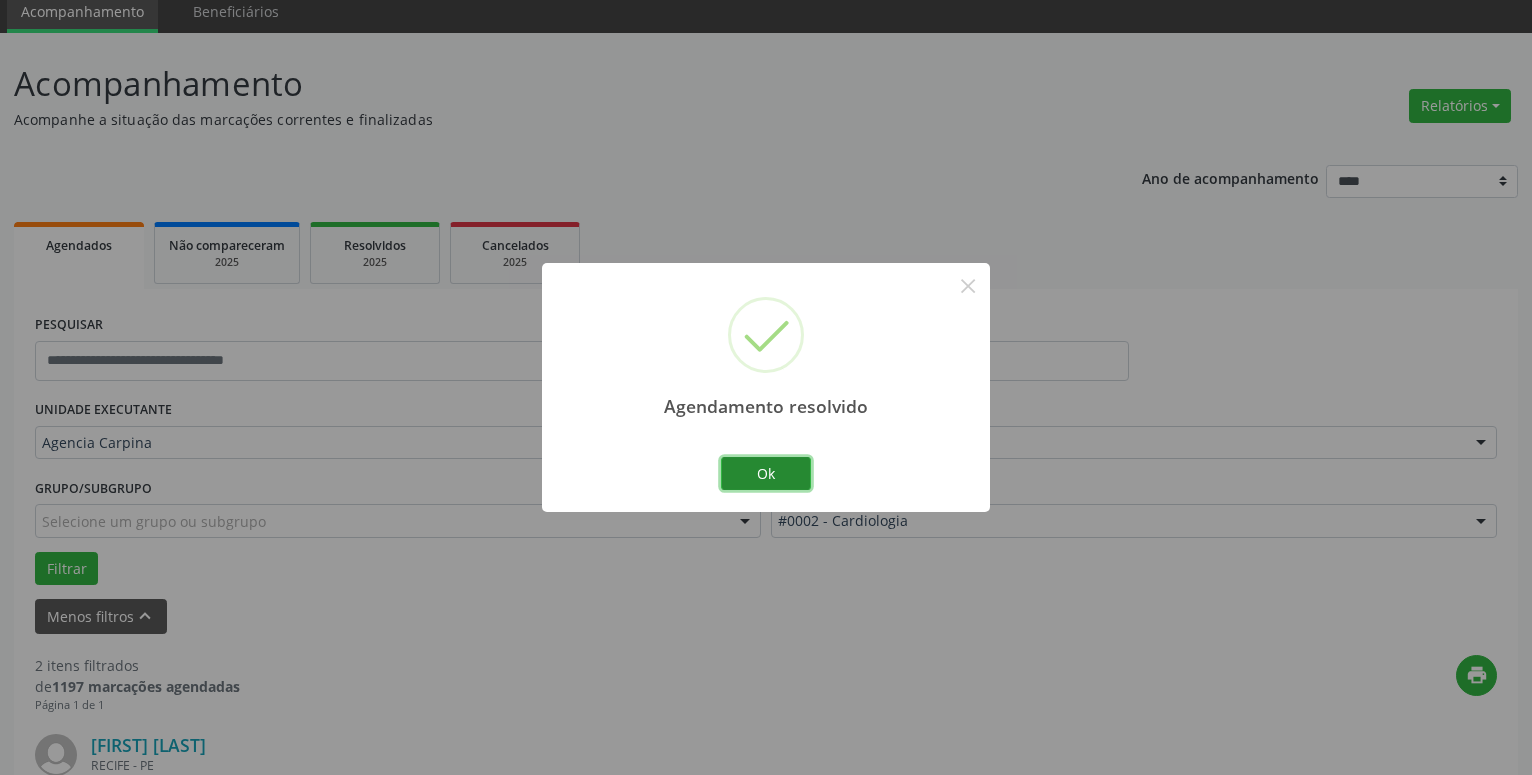 click on "Ok" at bounding box center (766, 474) 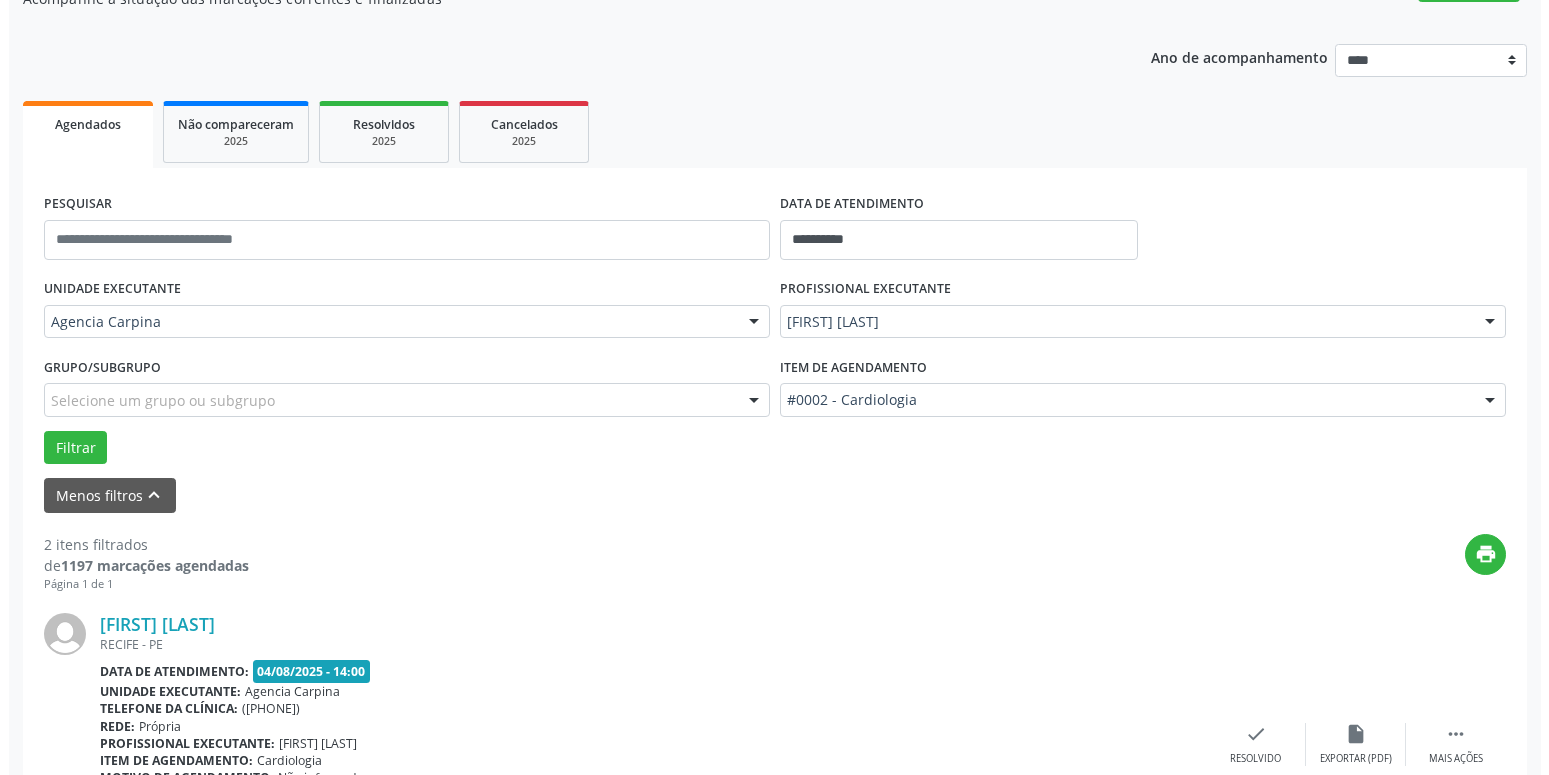 scroll, scrollTop: 383, scrollLeft: 0, axis: vertical 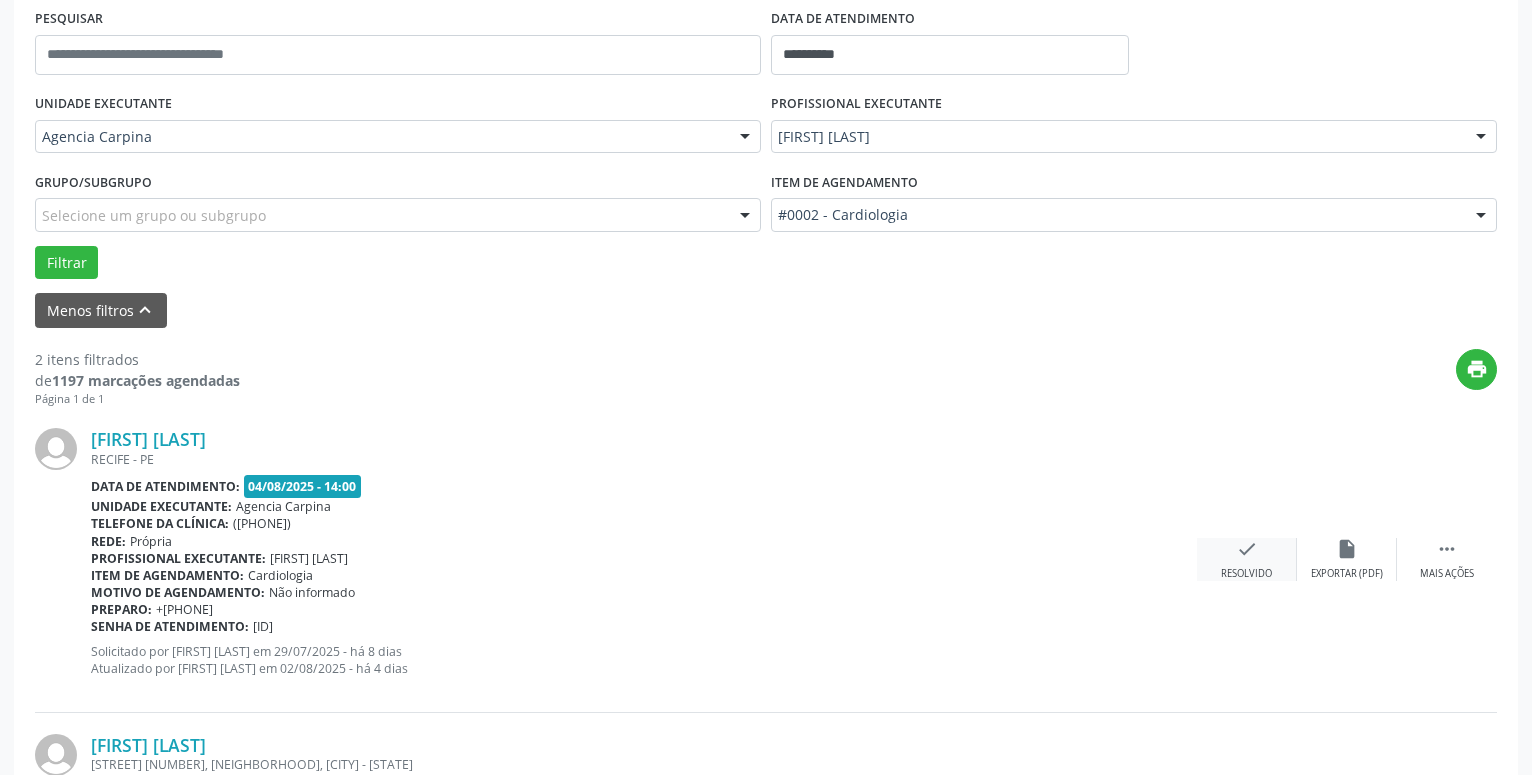 click on "check" at bounding box center [1247, 549] 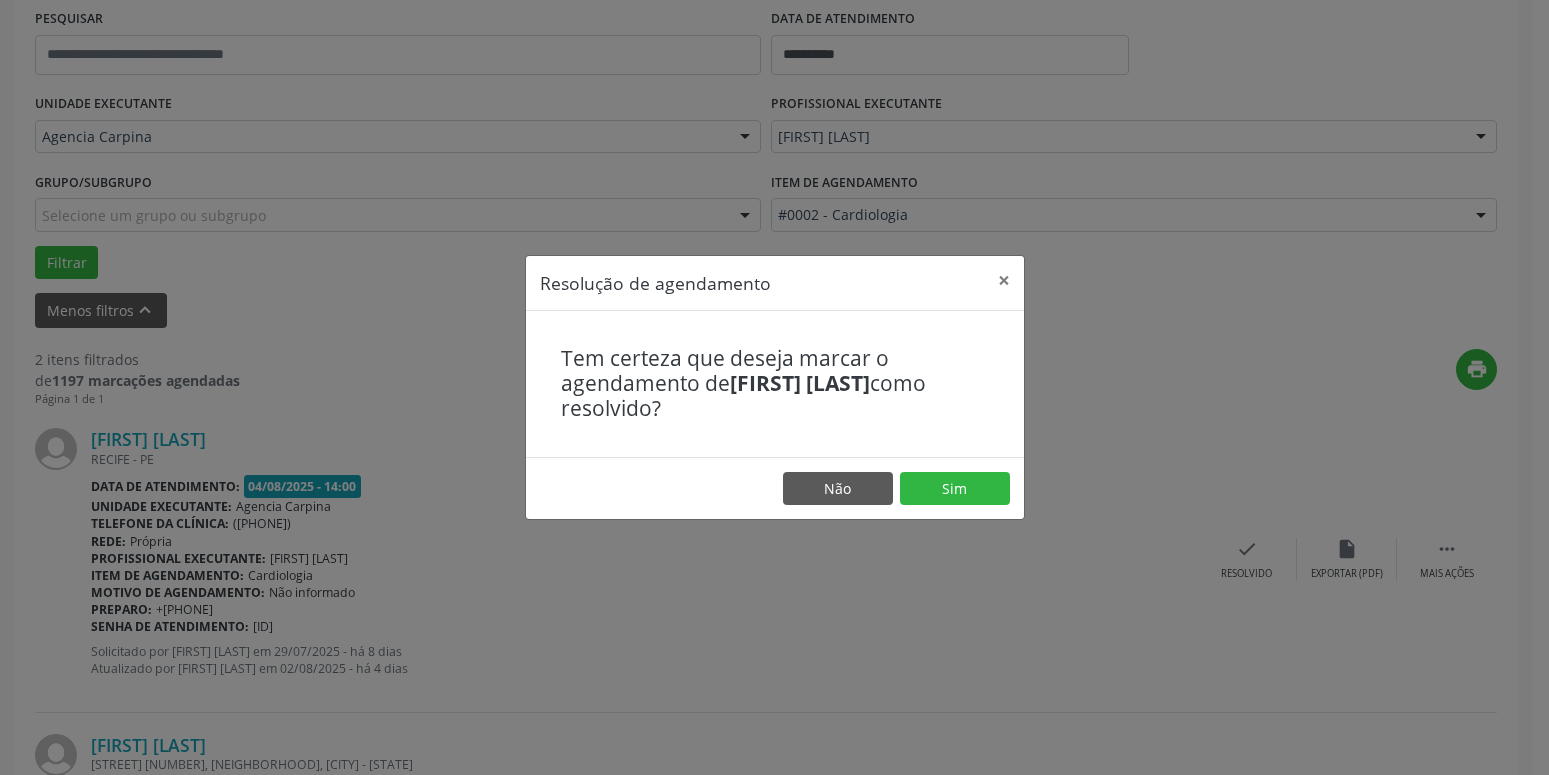 click on "Não Sim" at bounding box center (775, 488) 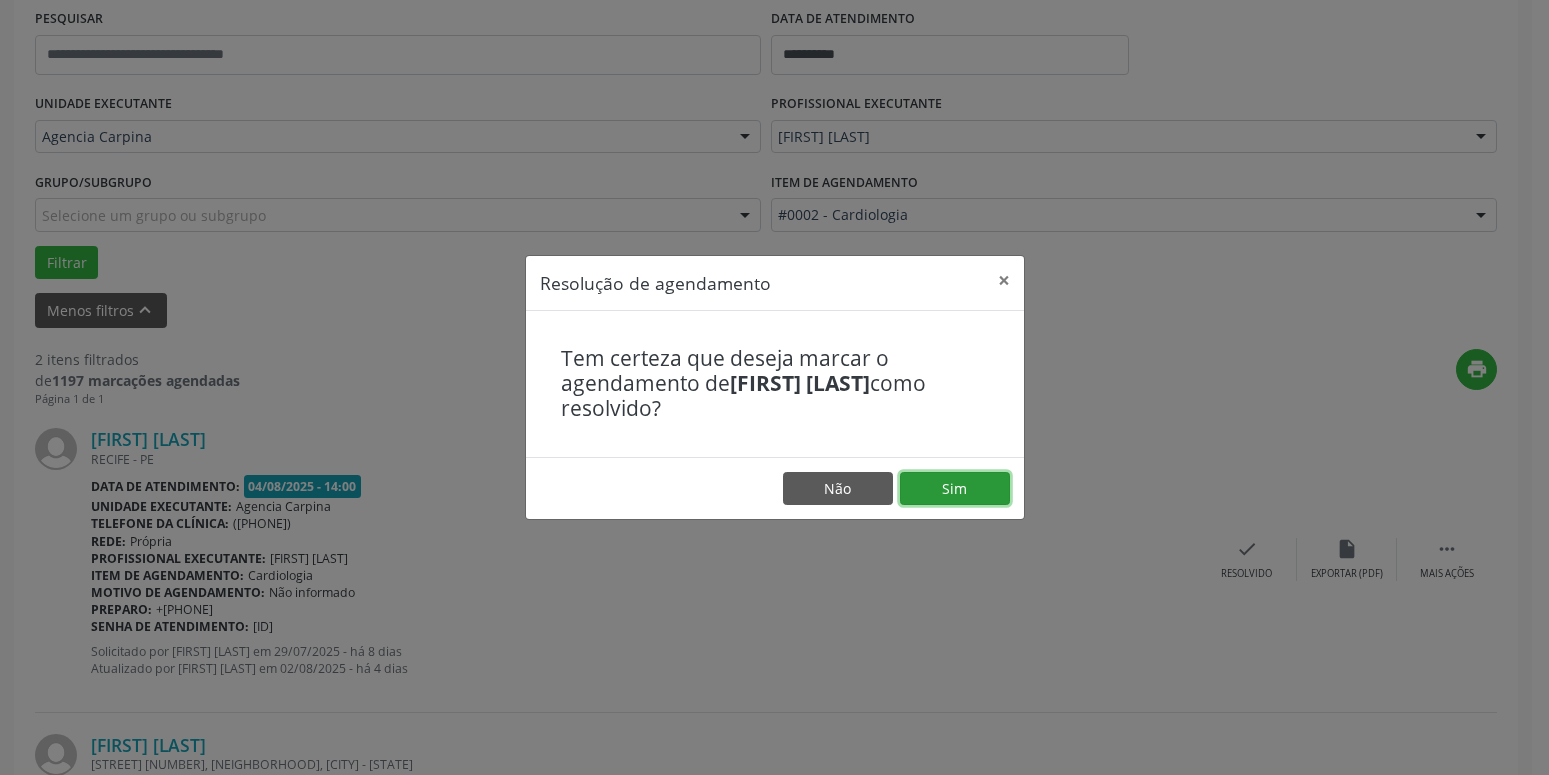 click on "Sim" at bounding box center (955, 489) 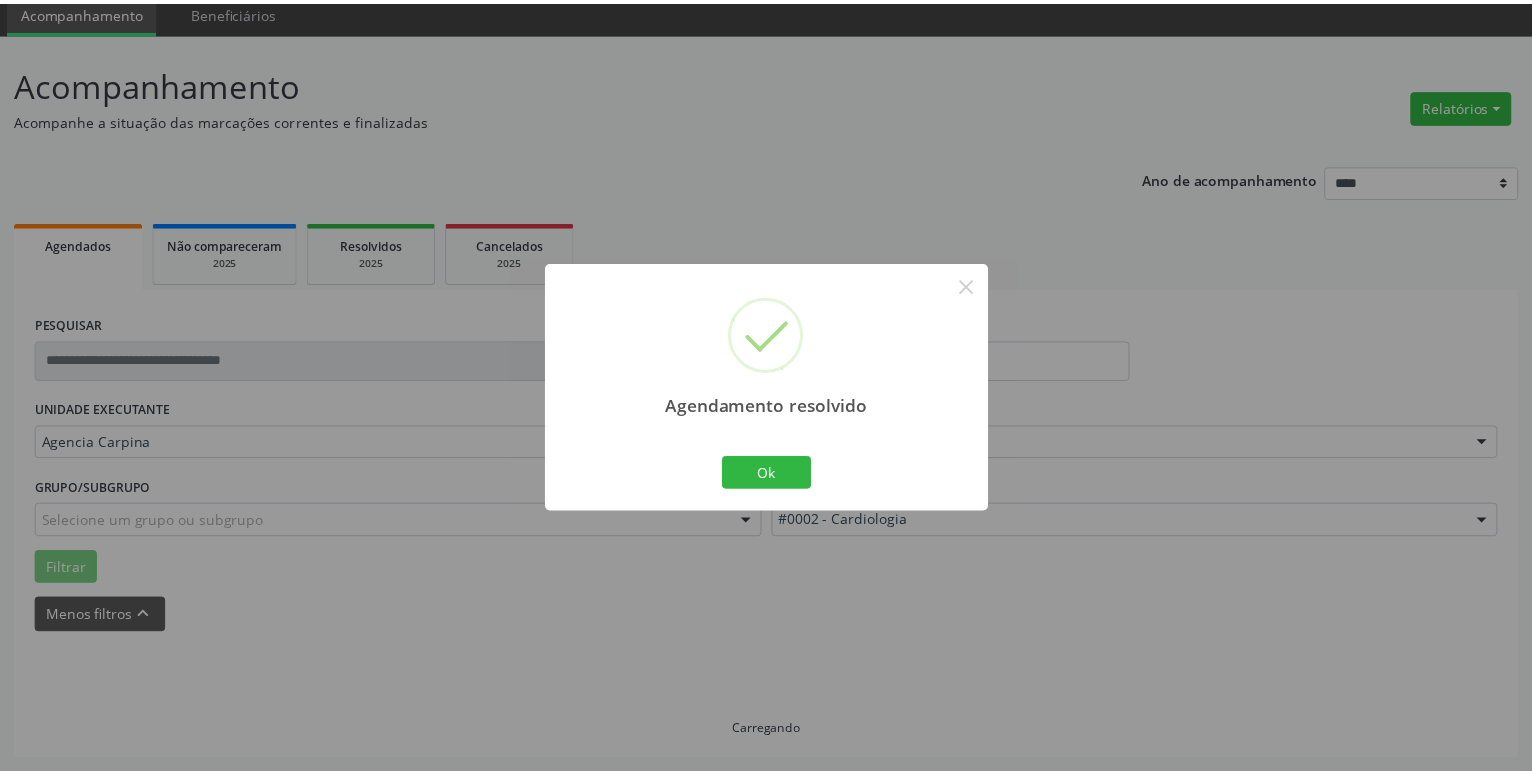 scroll, scrollTop: 77, scrollLeft: 0, axis: vertical 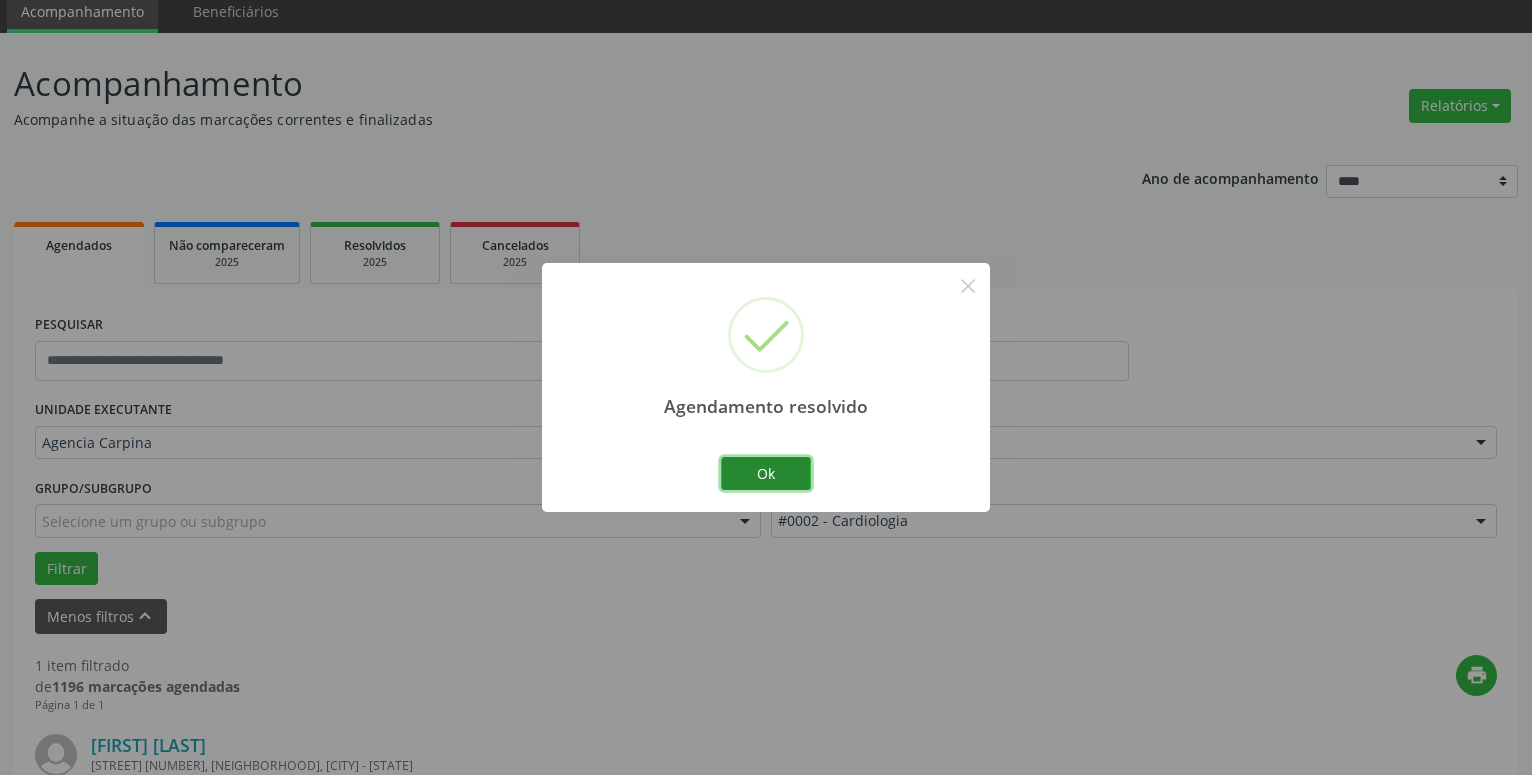 click on "Ok" at bounding box center (766, 474) 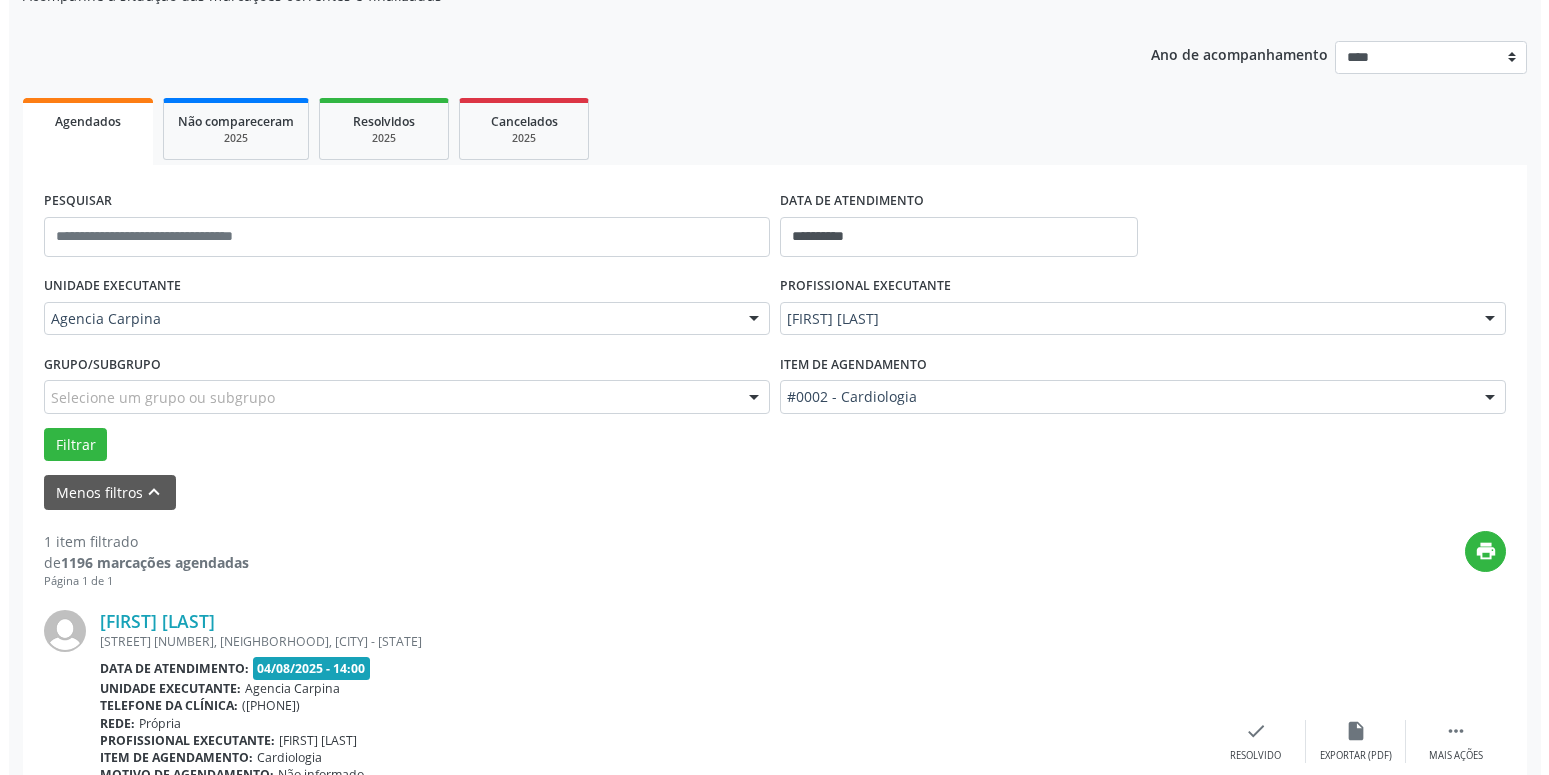 scroll, scrollTop: 355, scrollLeft: 0, axis: vertical 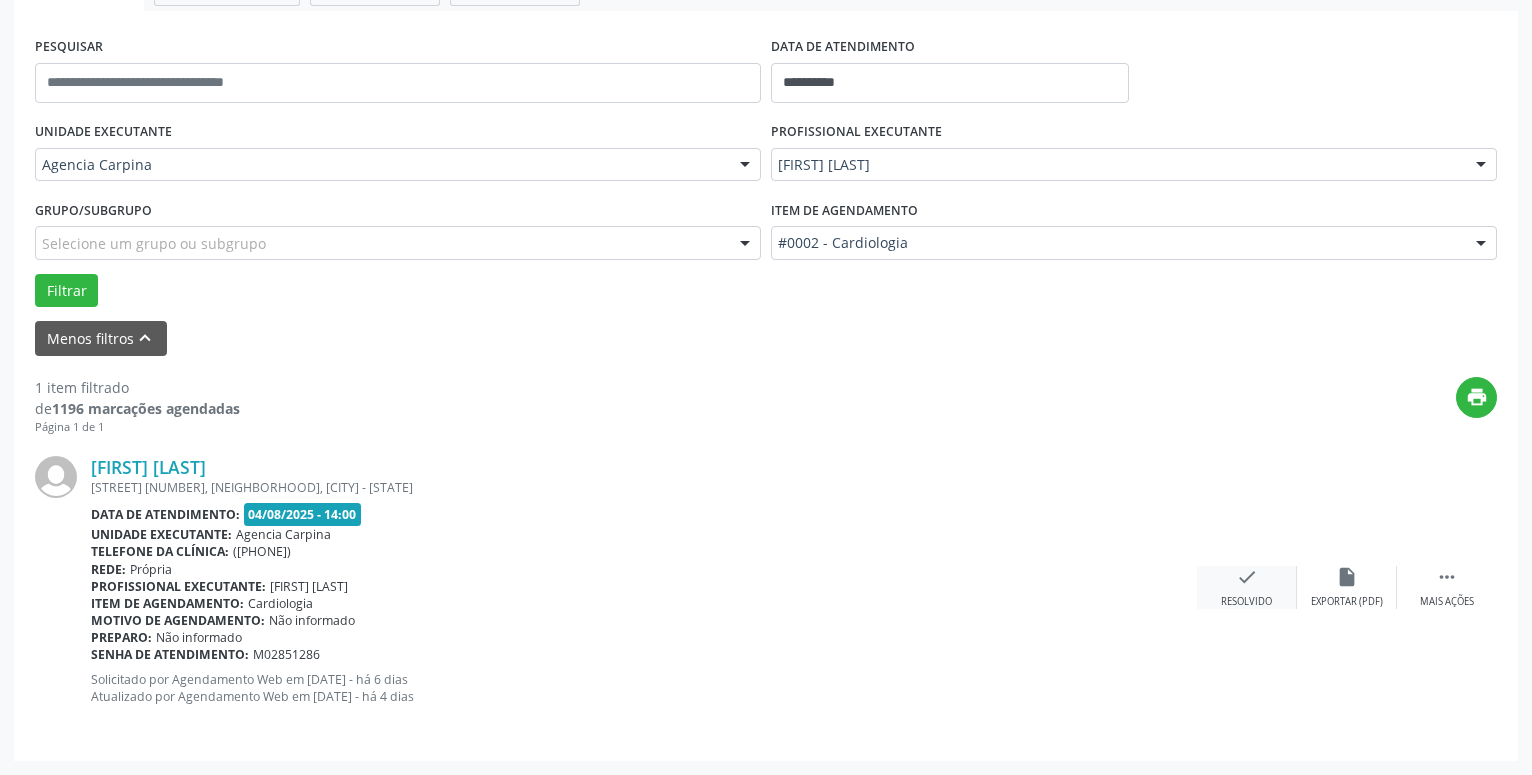 click on "check" at bounding box center (1247, 577) 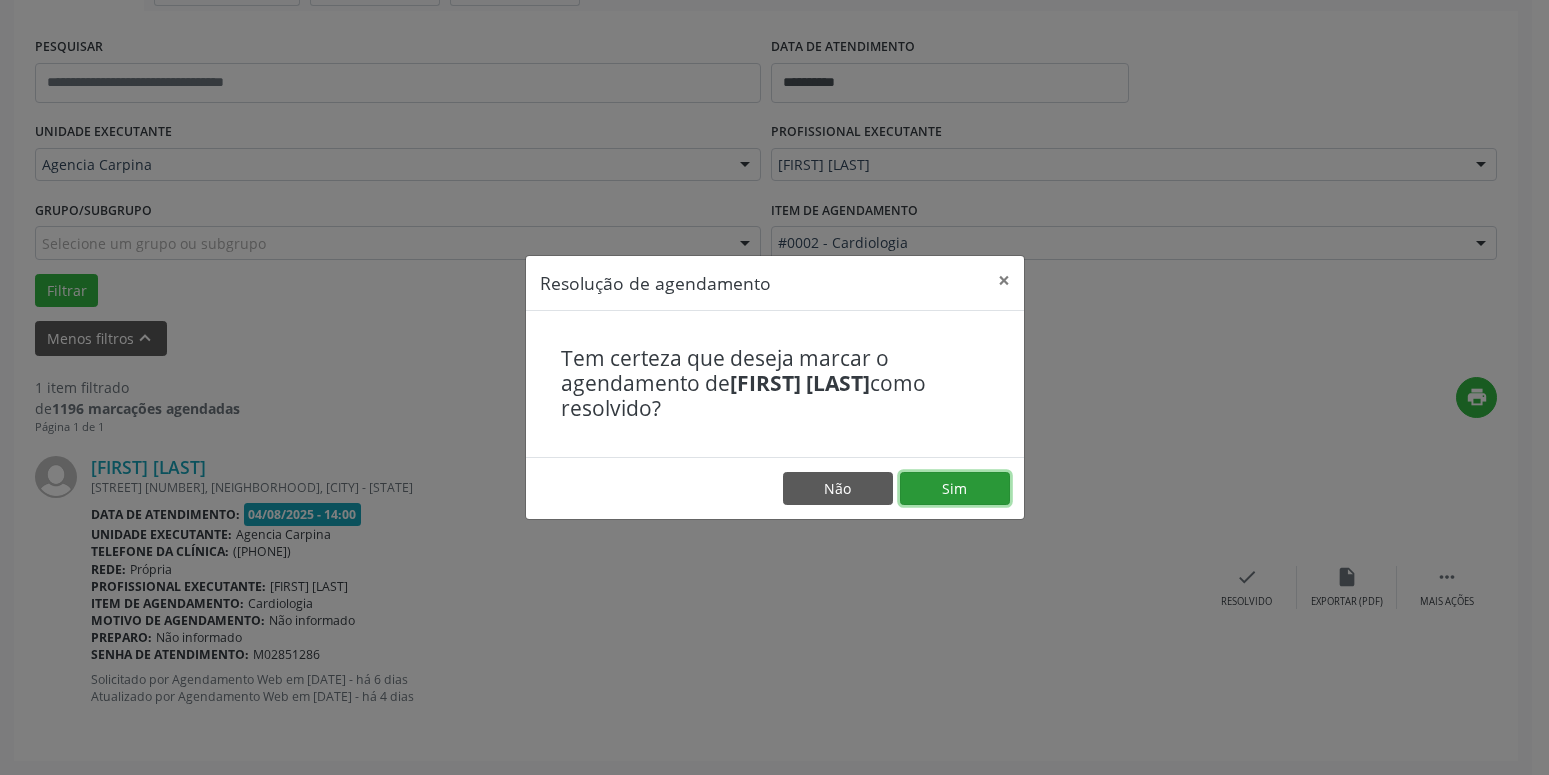 click on "Sim" at bounding box center [955, 489] 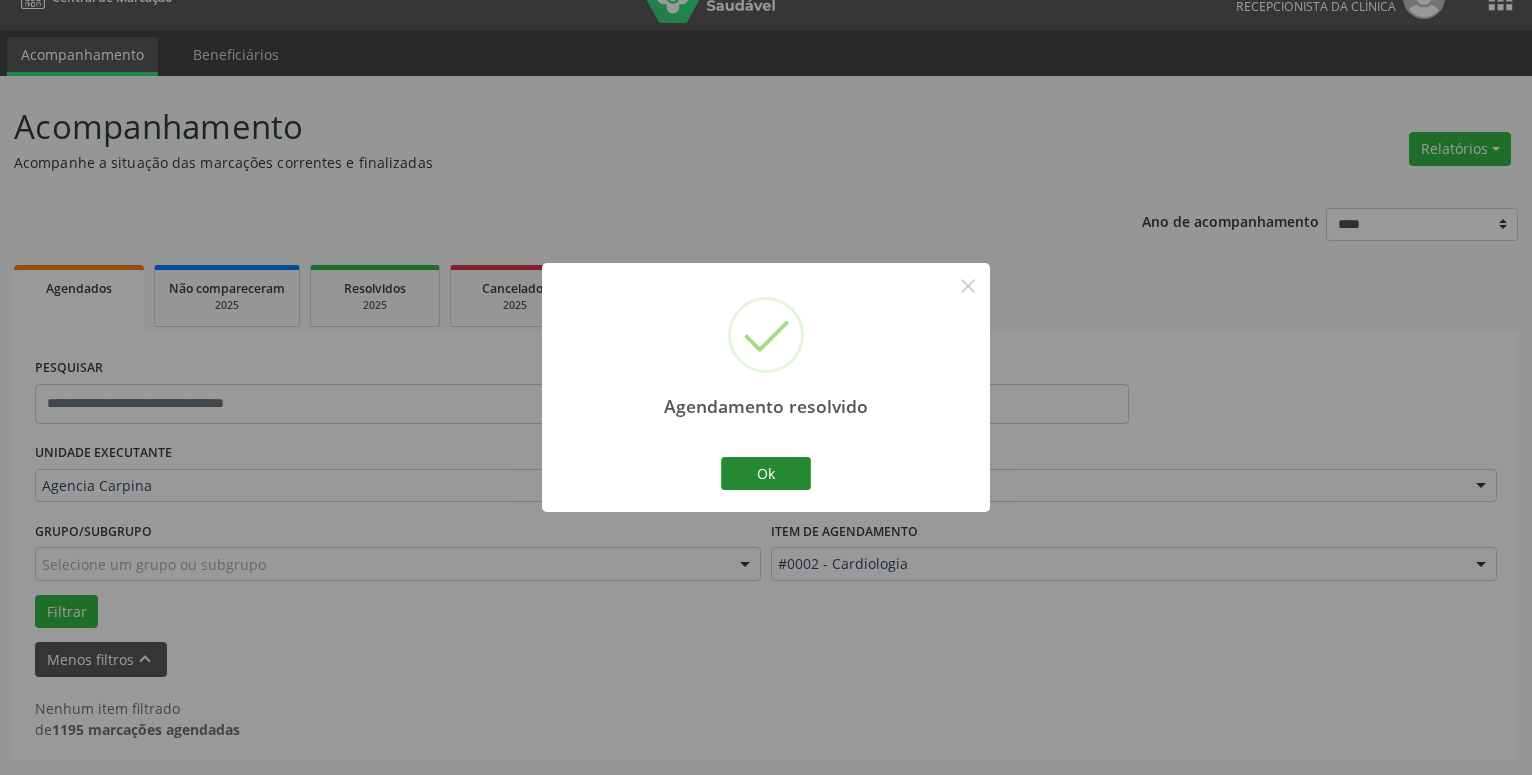 scroll, scrollTop: 34, scrollLeft: 0, axis: vertical 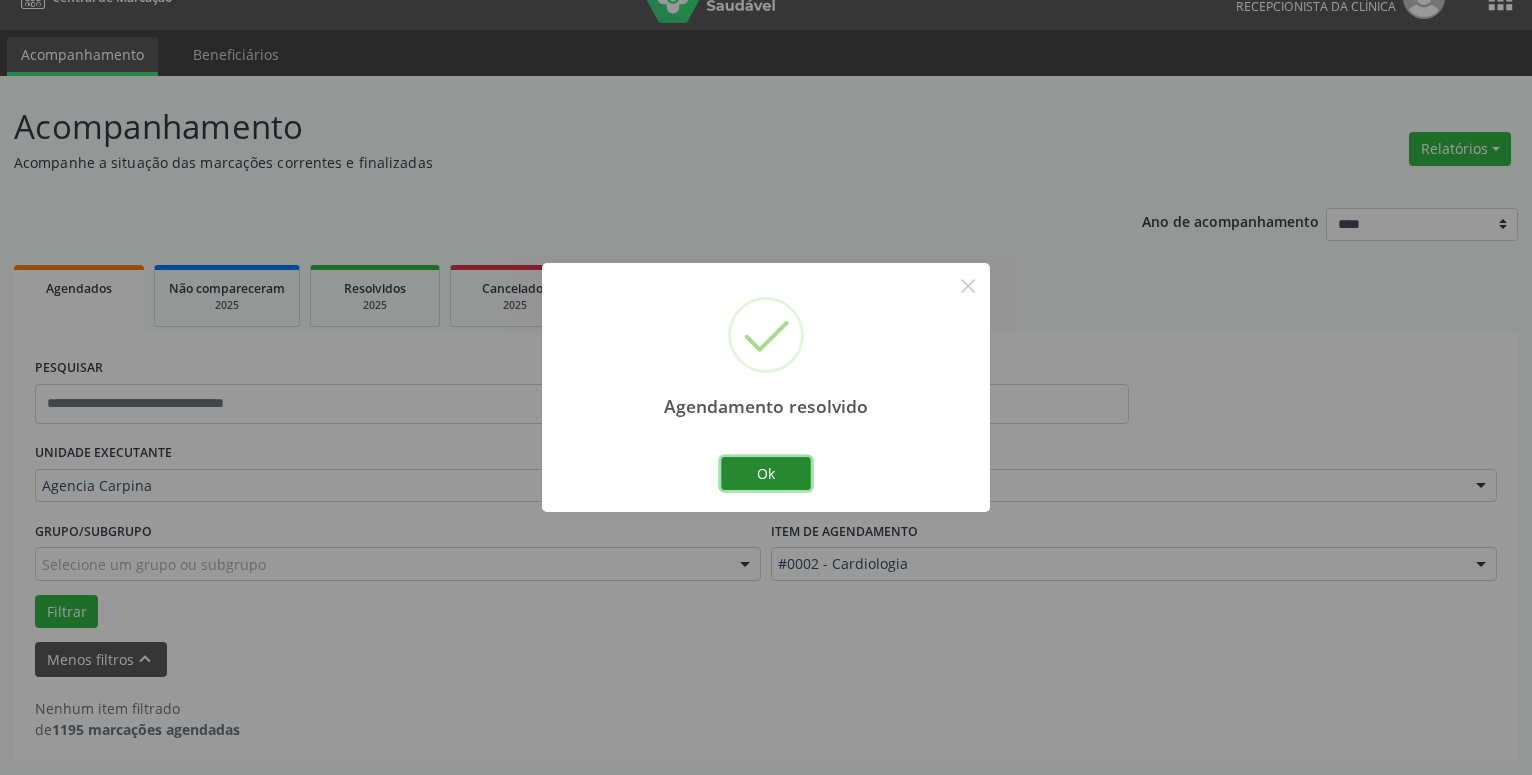 click on "Ok" at bounding box center (766, 474) 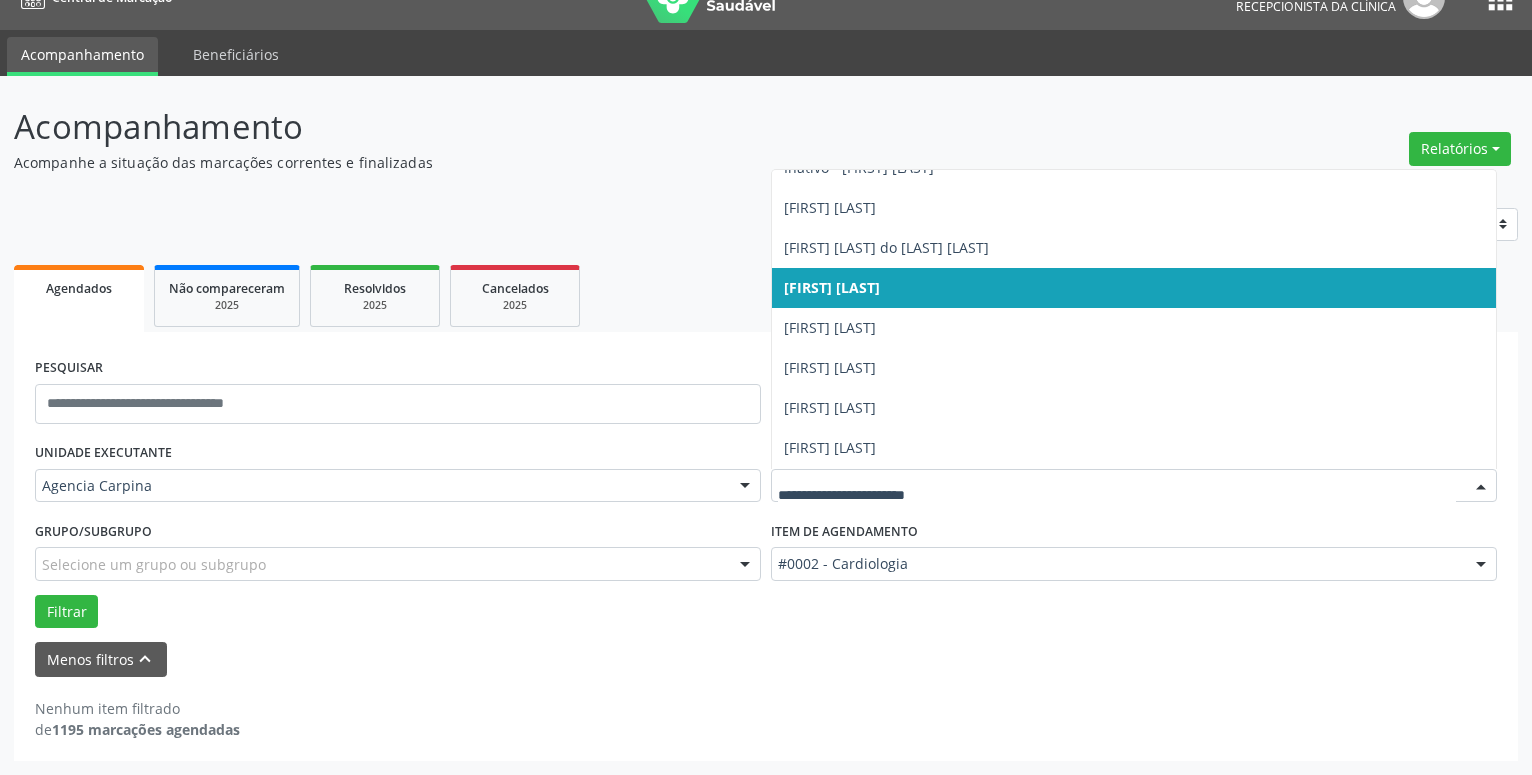 scroll, scrollTop: 342, scrollLeft: 0, axis: vertical 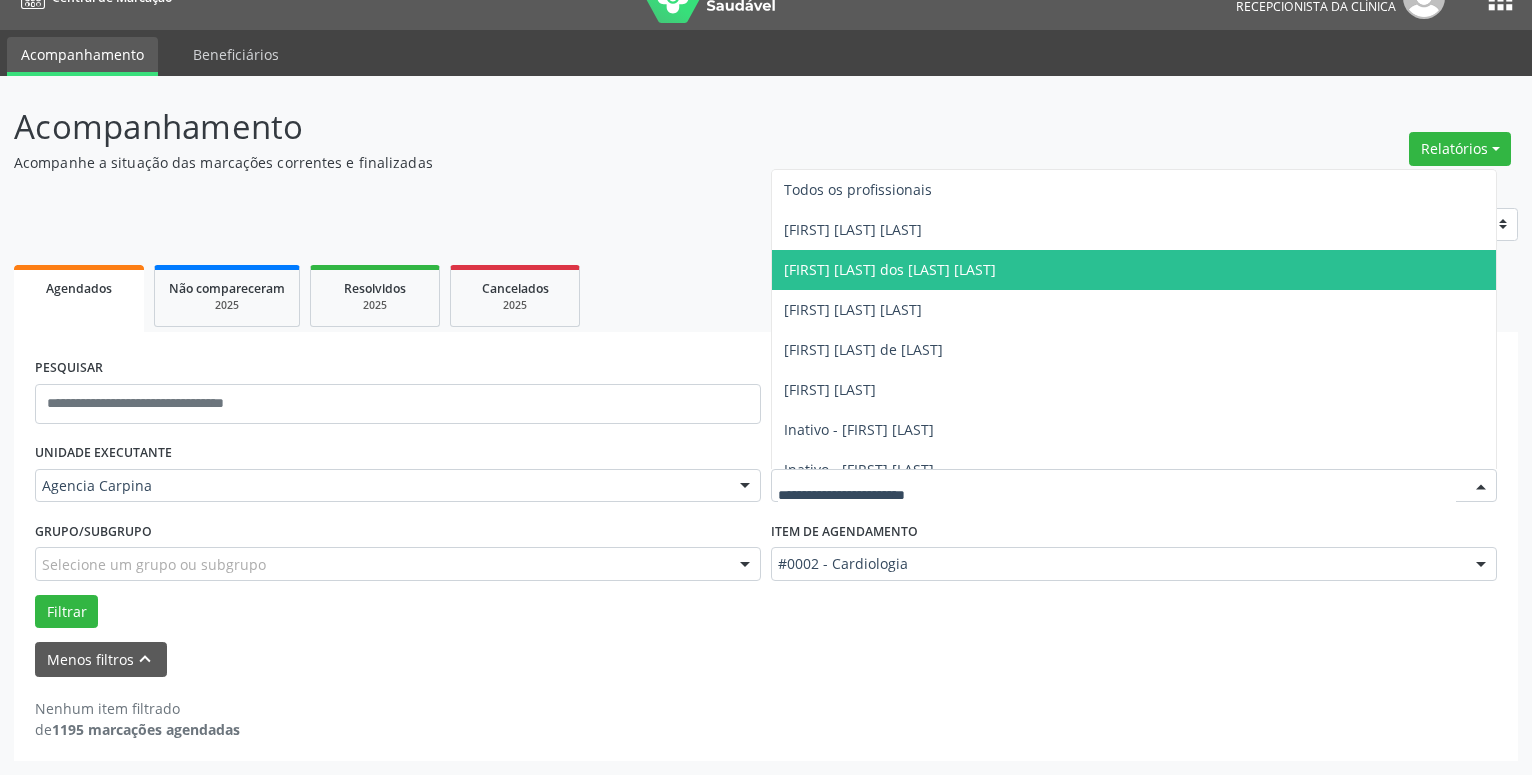click on "[FIRST] [LAST] dos [LAST] [LAST]" at bounding box center [890, 269] 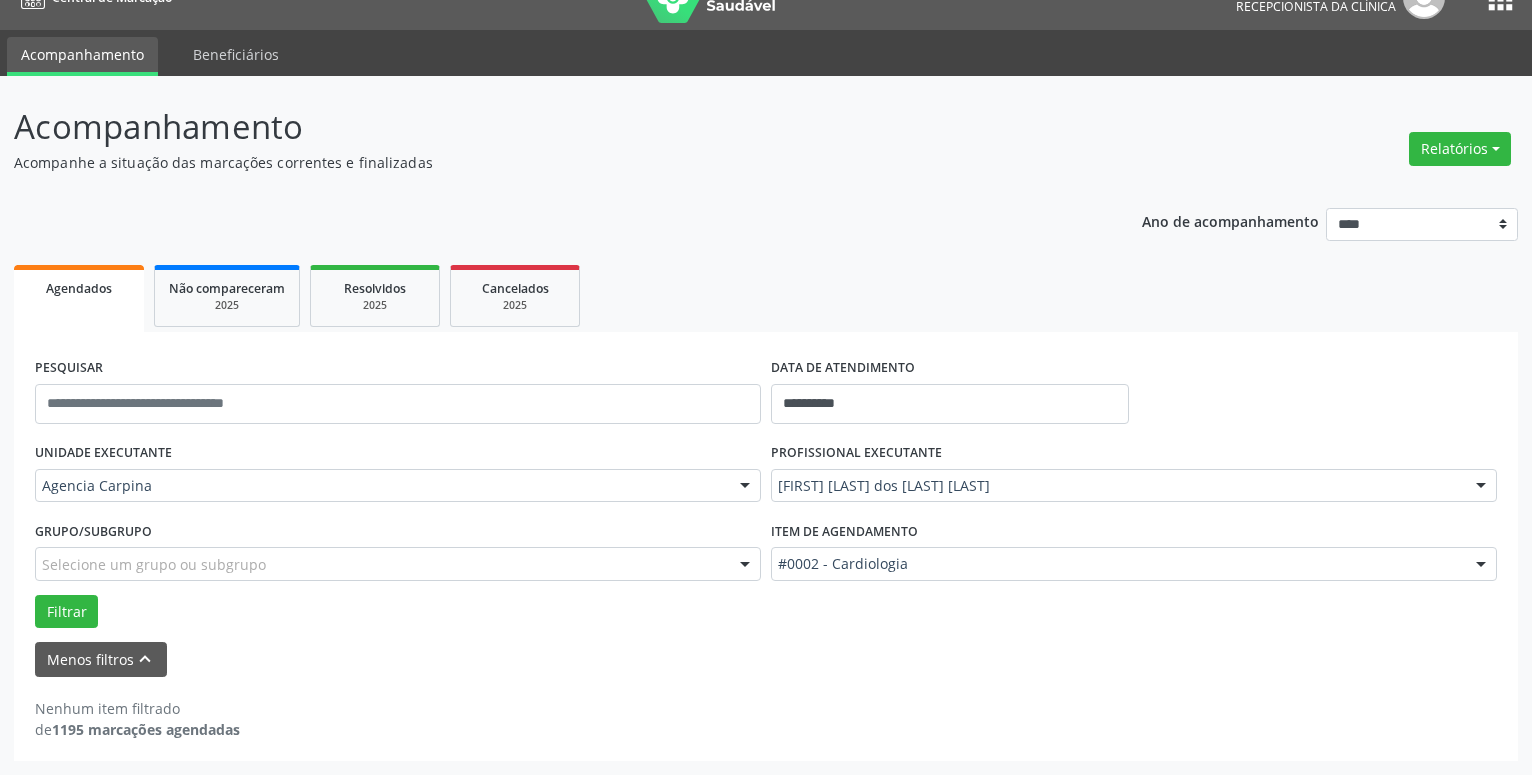 click at bounding box center [1481, 565] 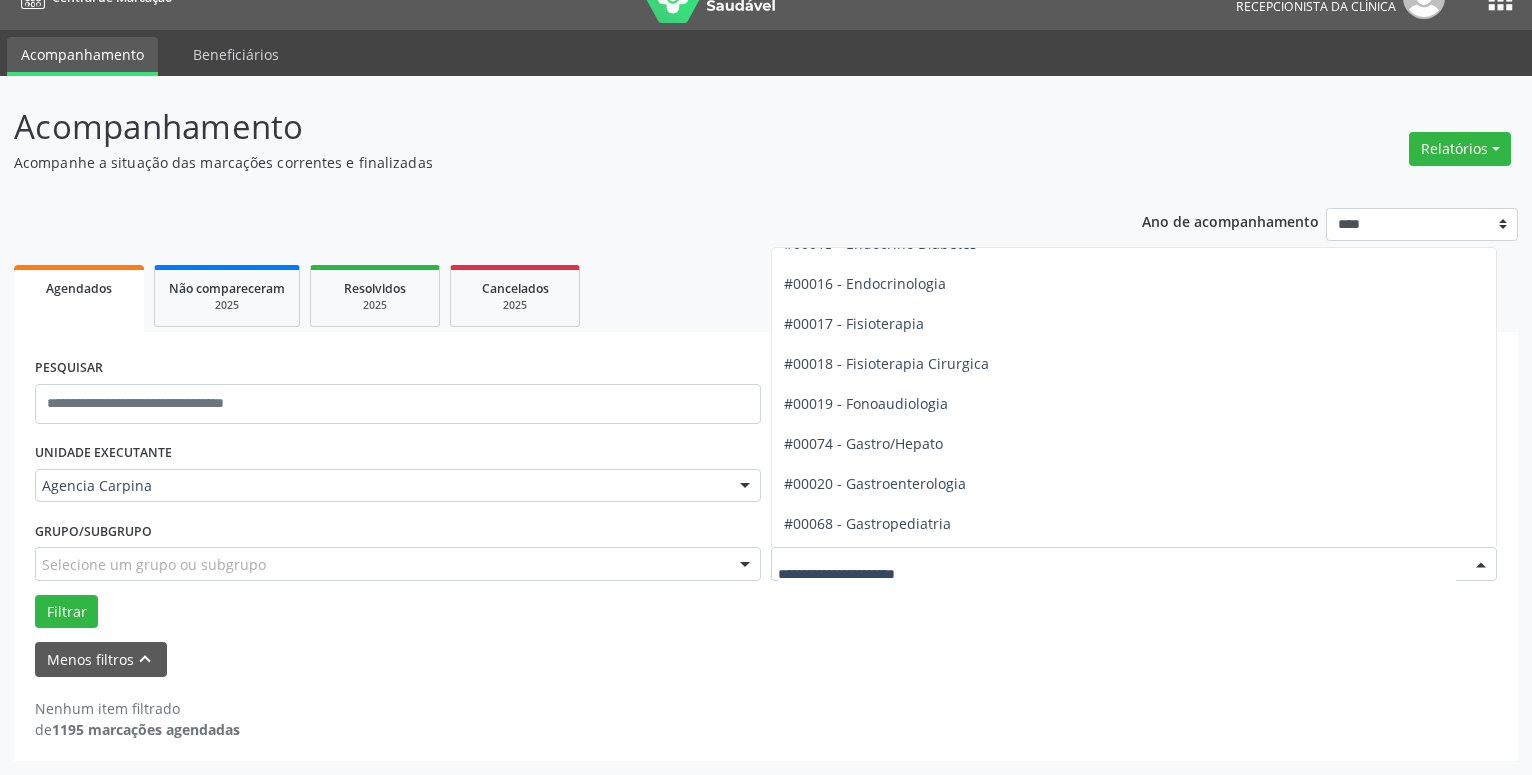 scroll, scrollTop: 1026, scrollLeft: 0, axis: vertical 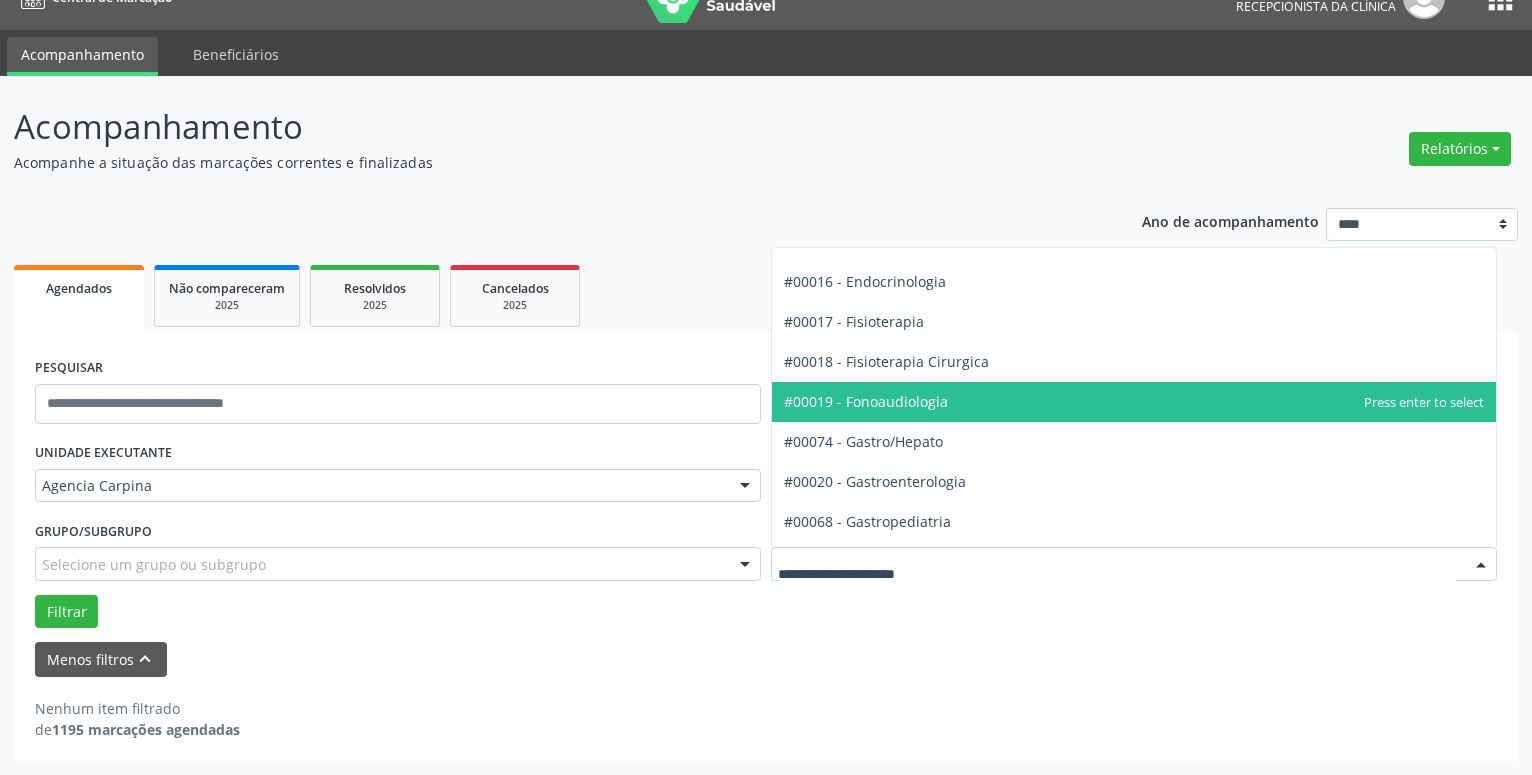click on "#00019 - Fonoaudiologia" at bounding box center (1134, 402) 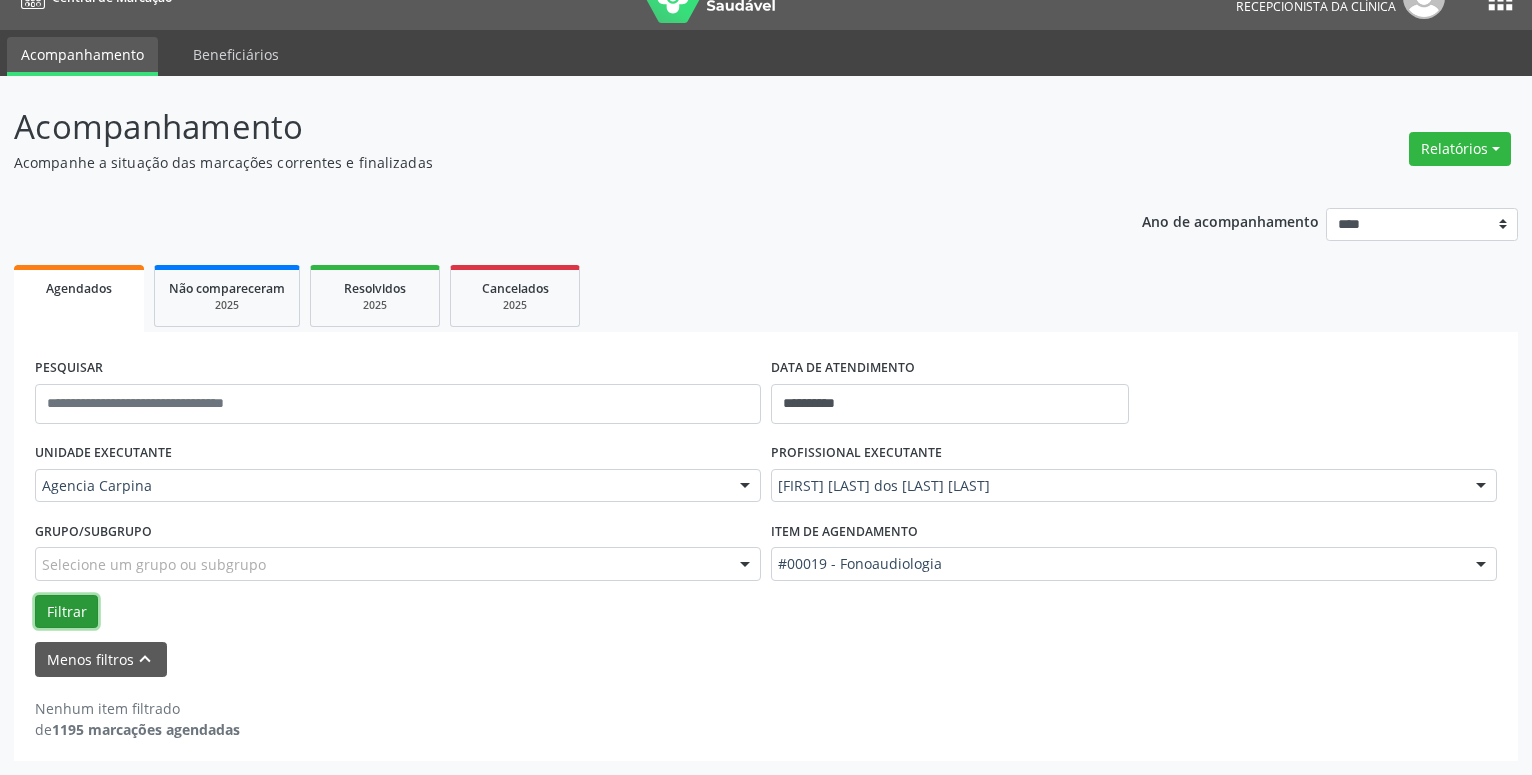 click on "Filtrar" at bounding box center [66, 612] 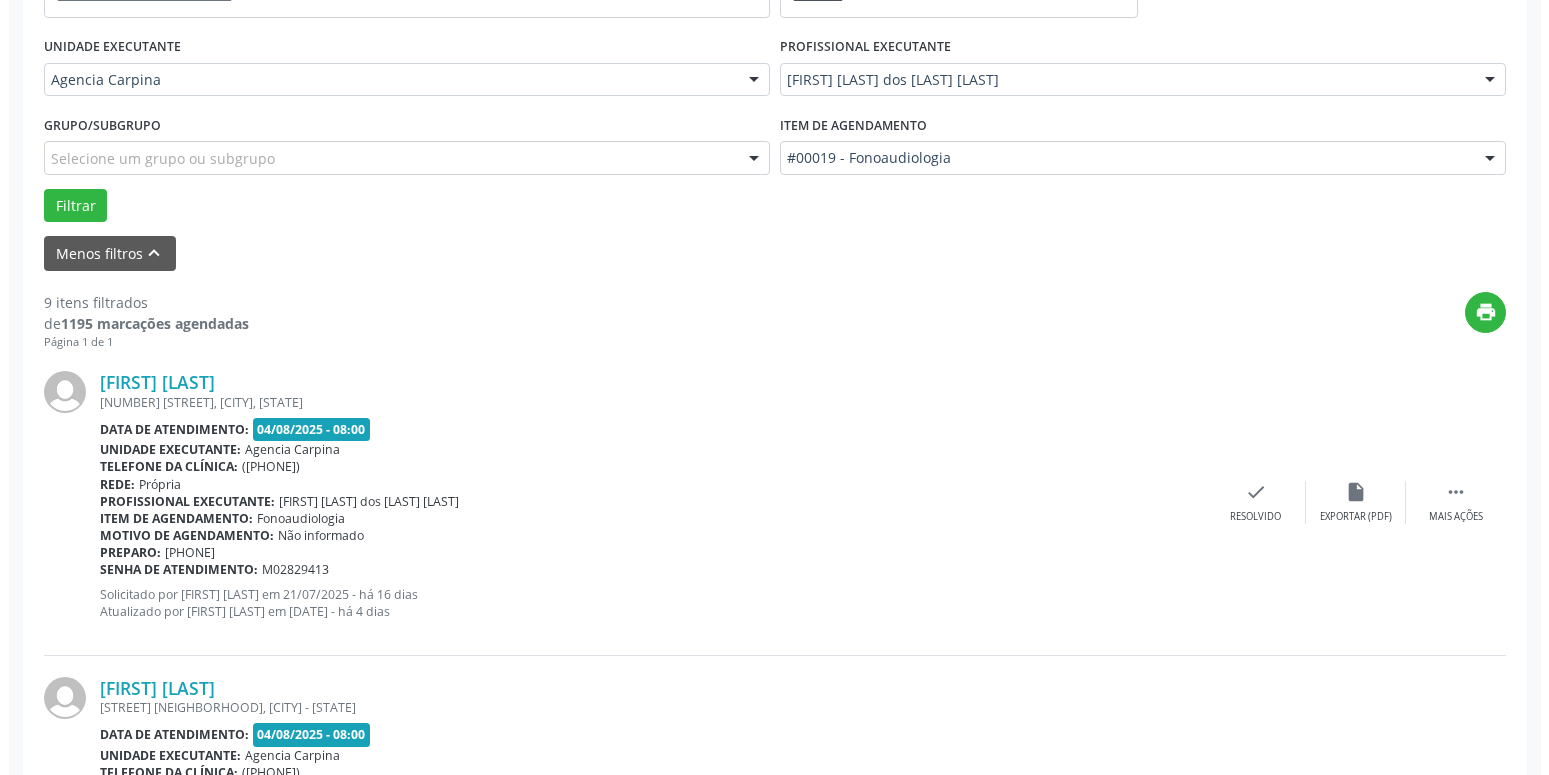 scroll, scrollTop: 442, scrollLeft: 0, axis: vertical 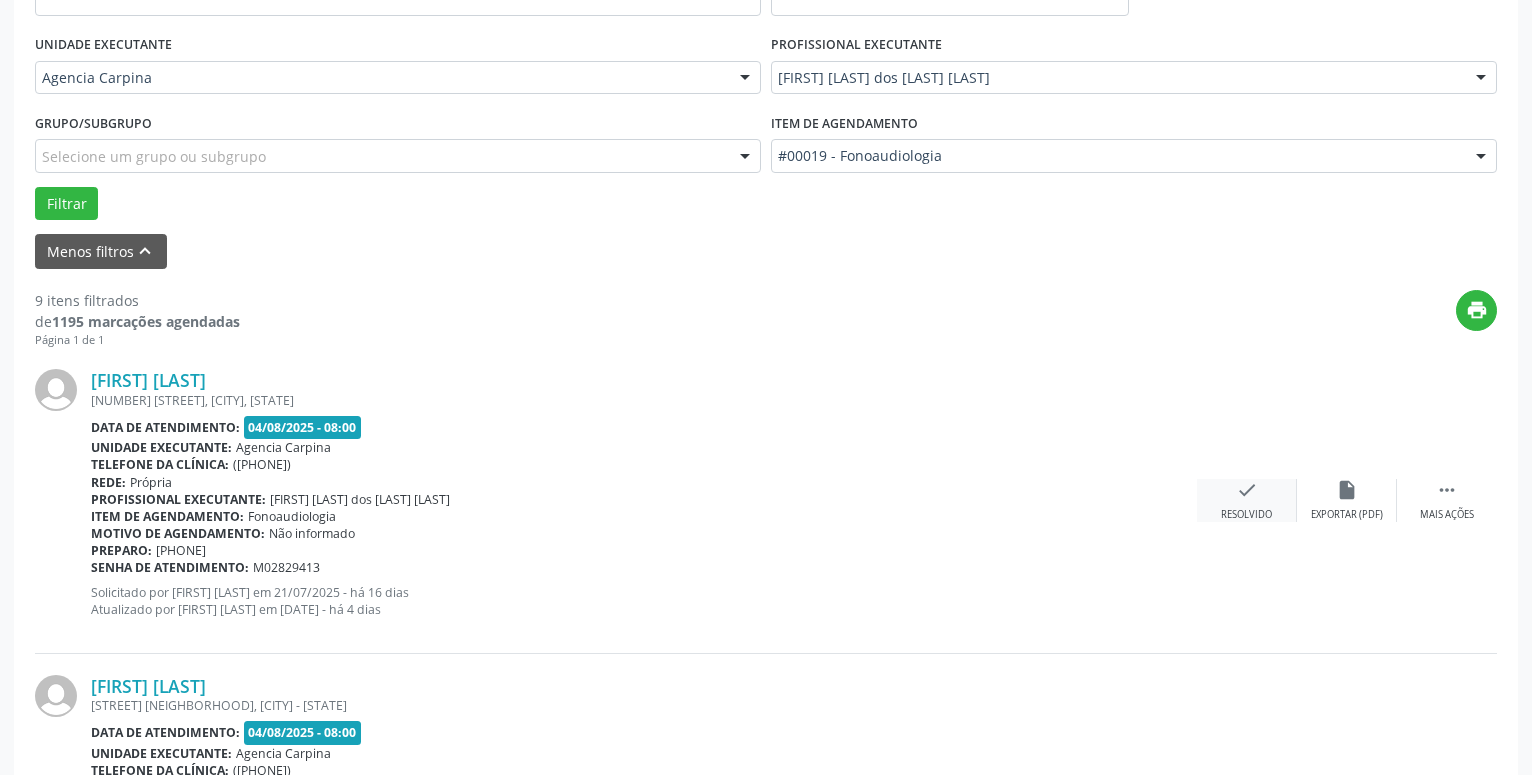 click on "check" at bounding box center (1247, 490) 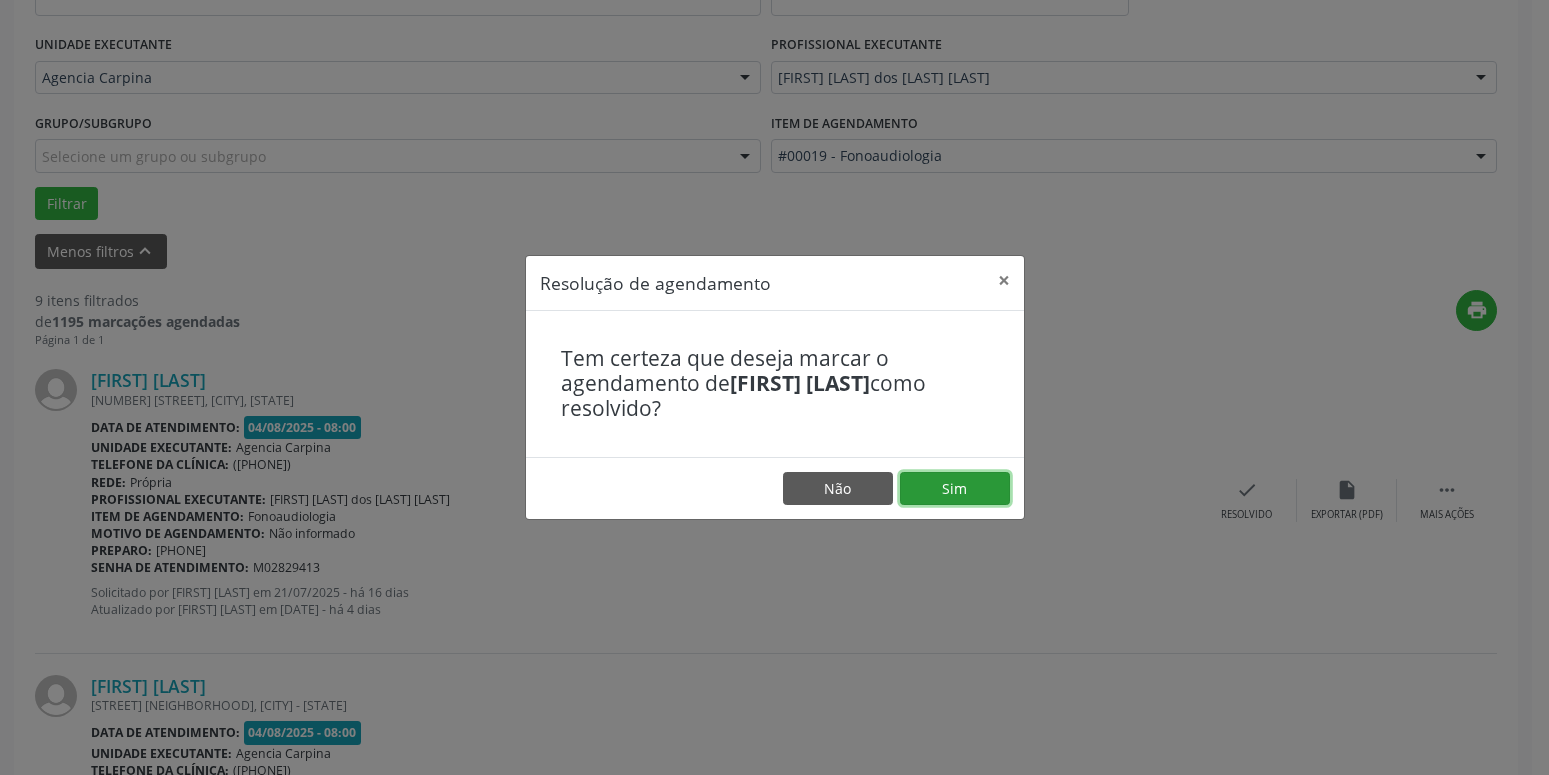 click on "Sim" at bounding box center (955, 489) 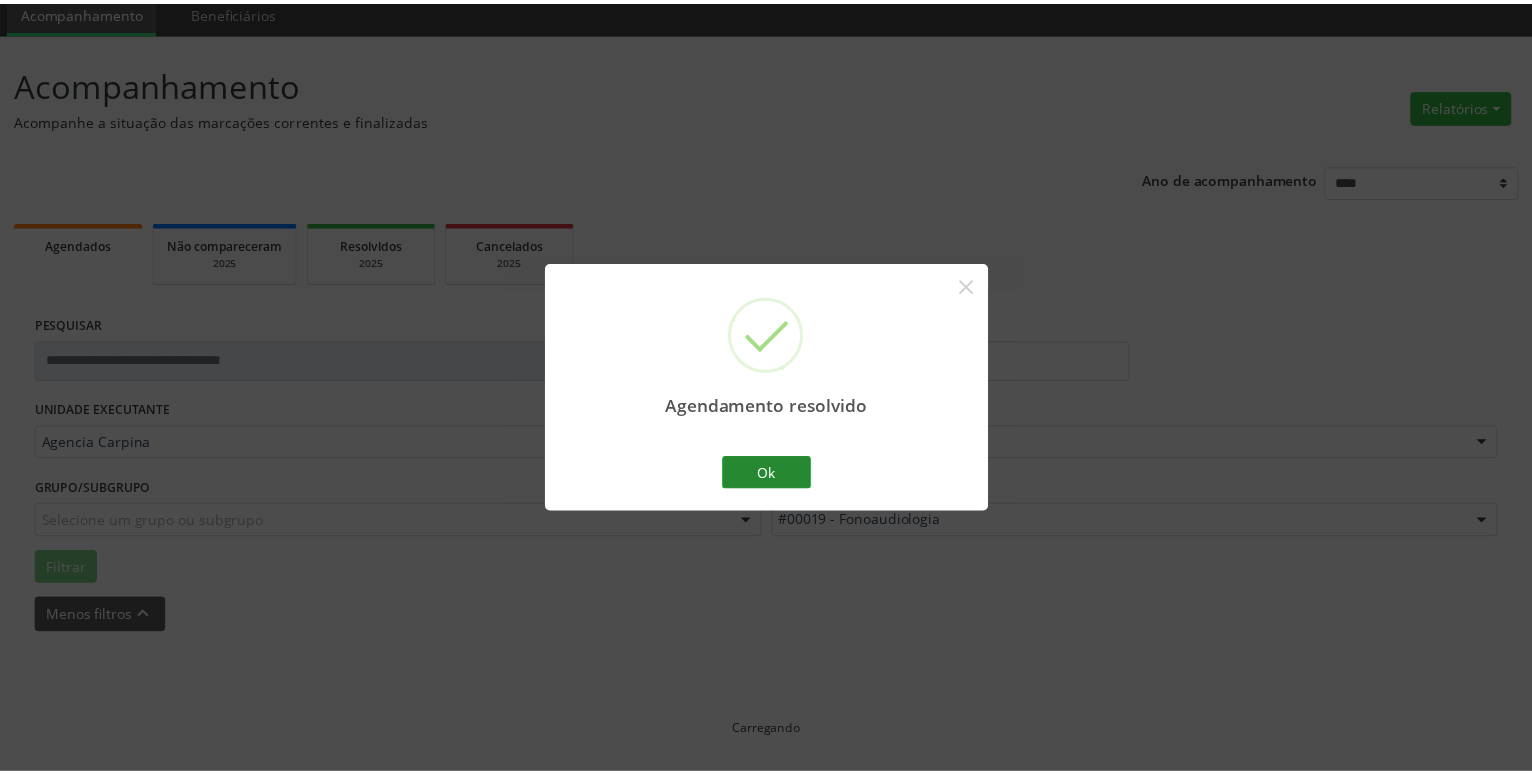 scroll, scrollTop: 77, scrollLeft: 0, axis: vertical 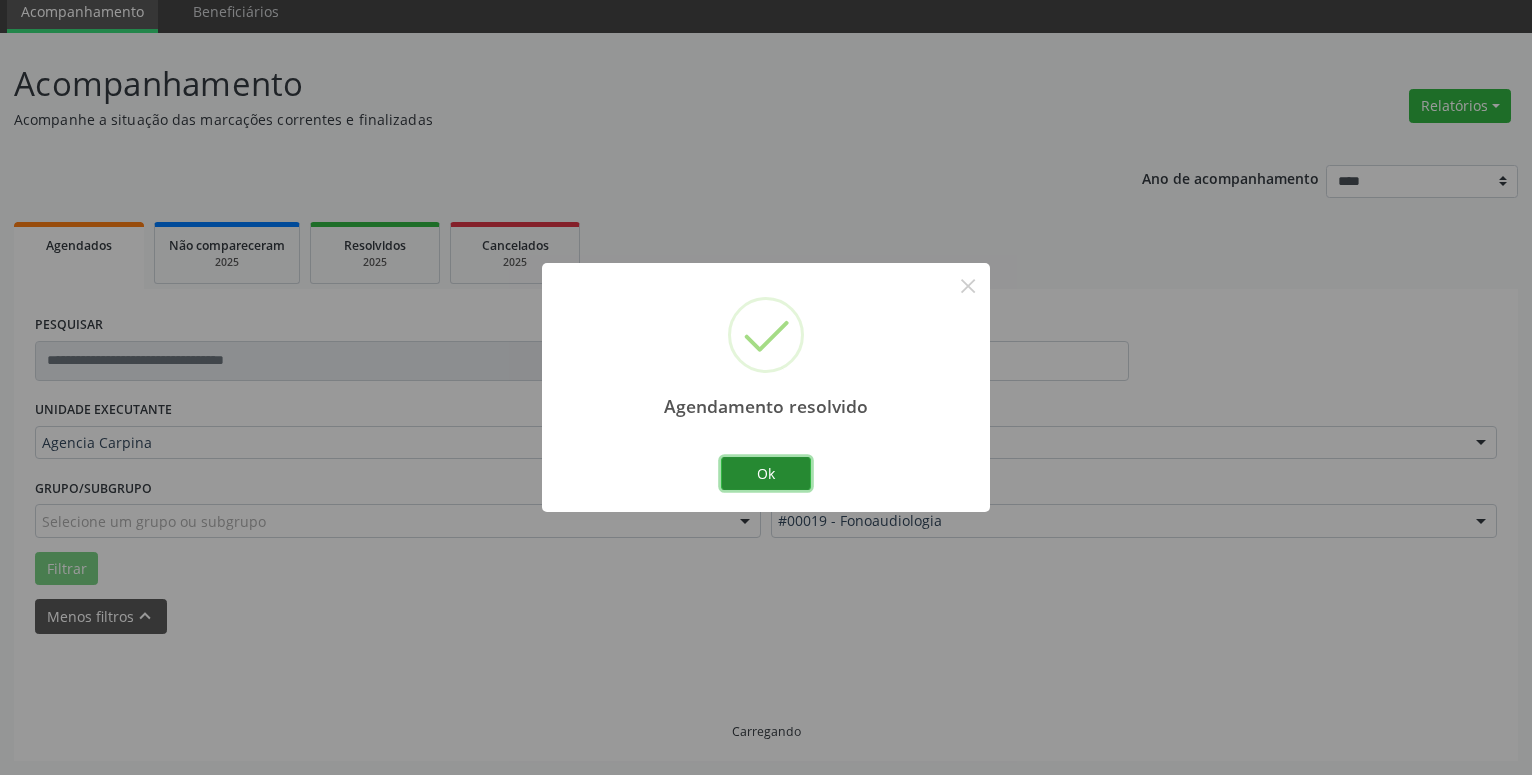 click on "Ok" at bounding box center (766, 474) 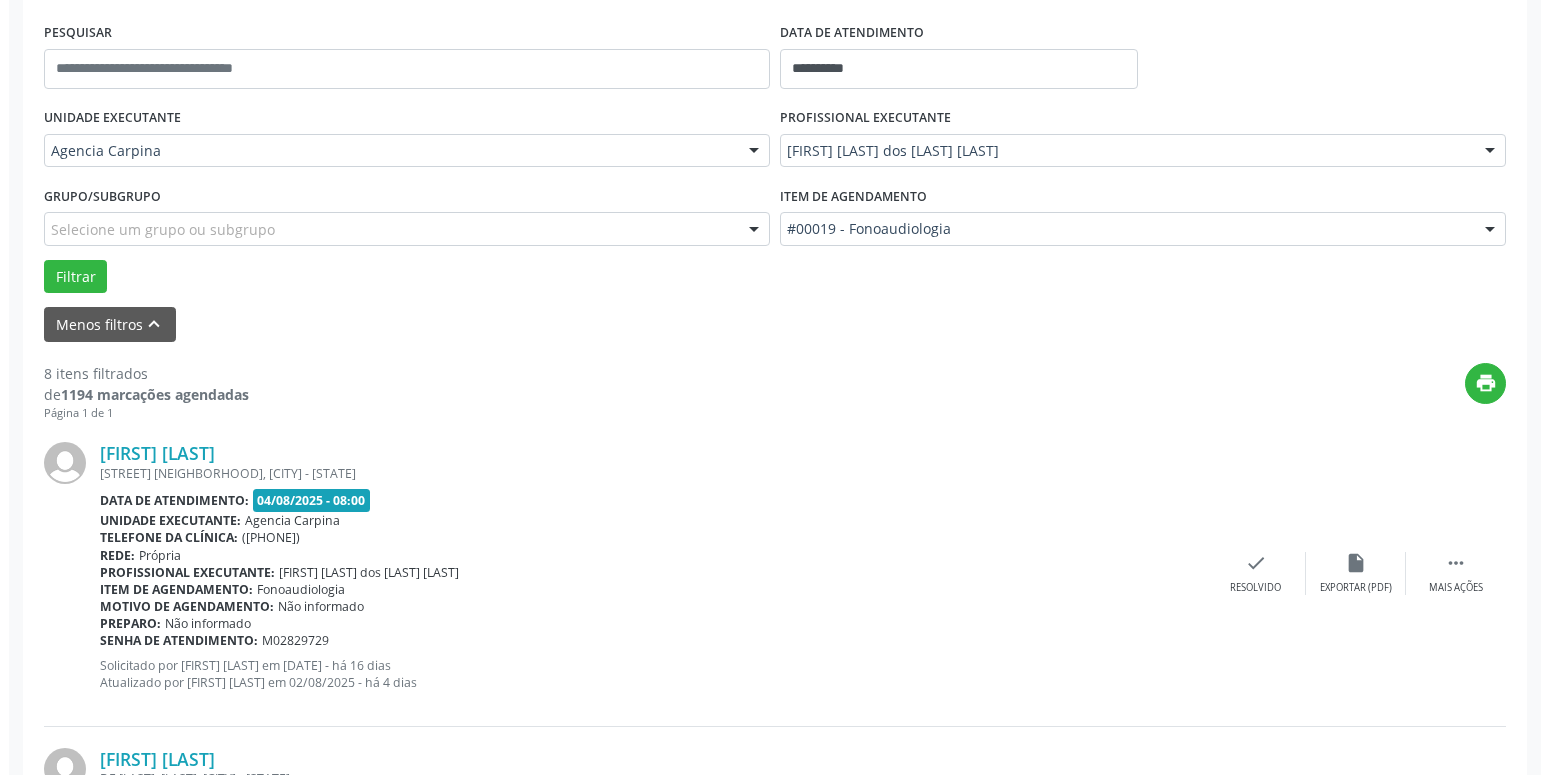 scroll, scrollTop: 383, scrollLeft: 0, axis: vertical 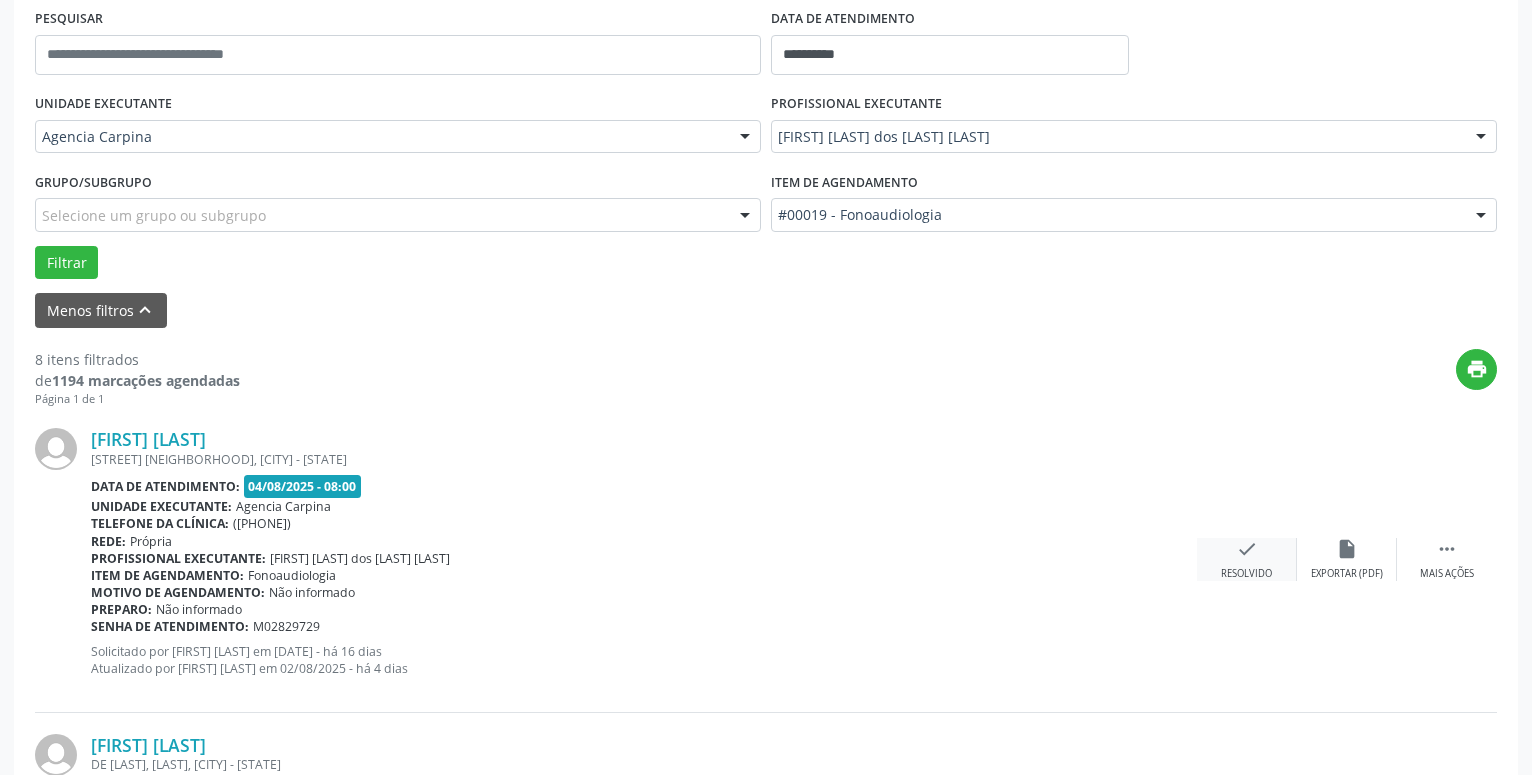 click on "check" at bounding box center (1247, 549) 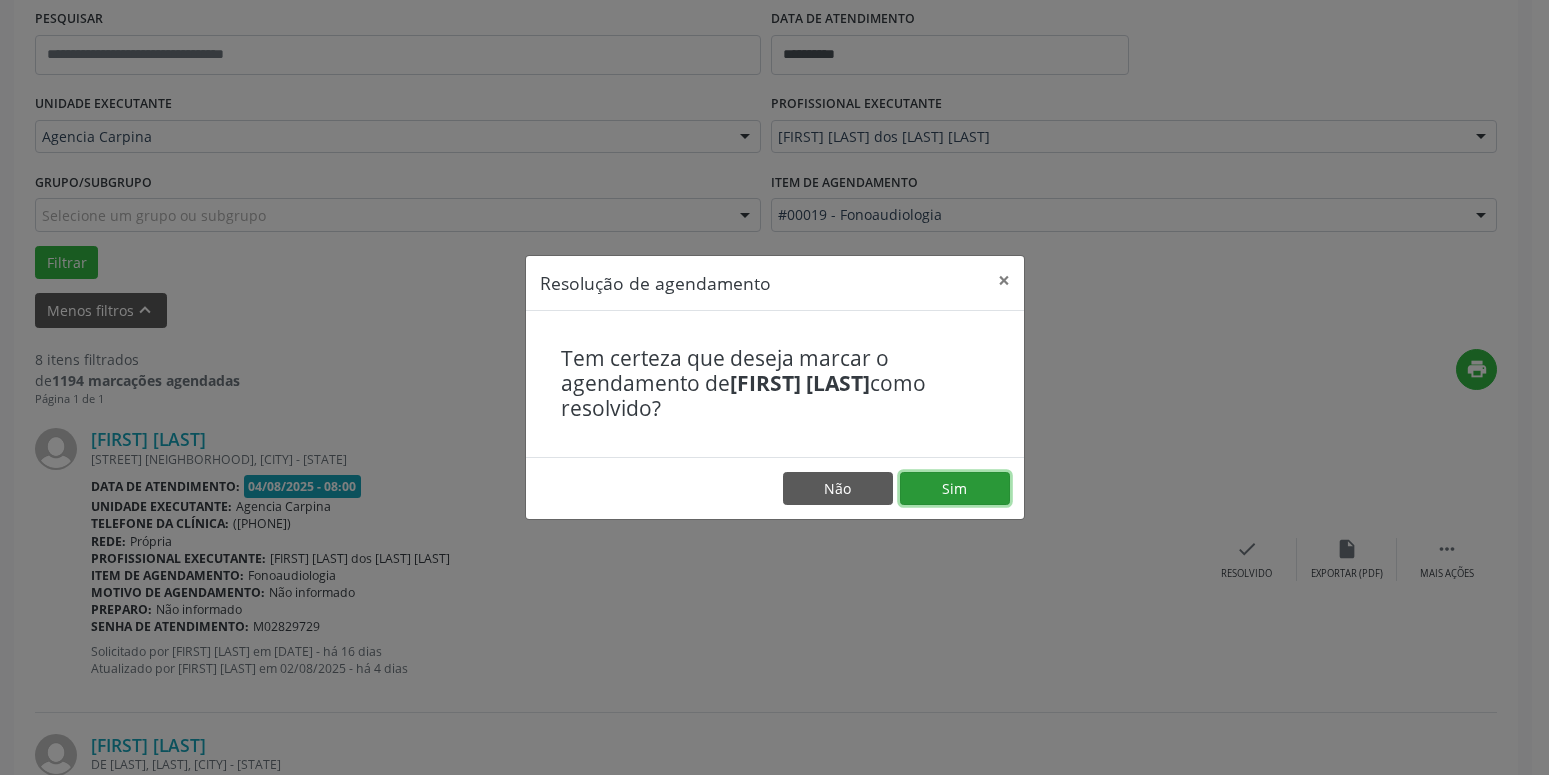 click on "Sim" at bounding box center (955, 489) 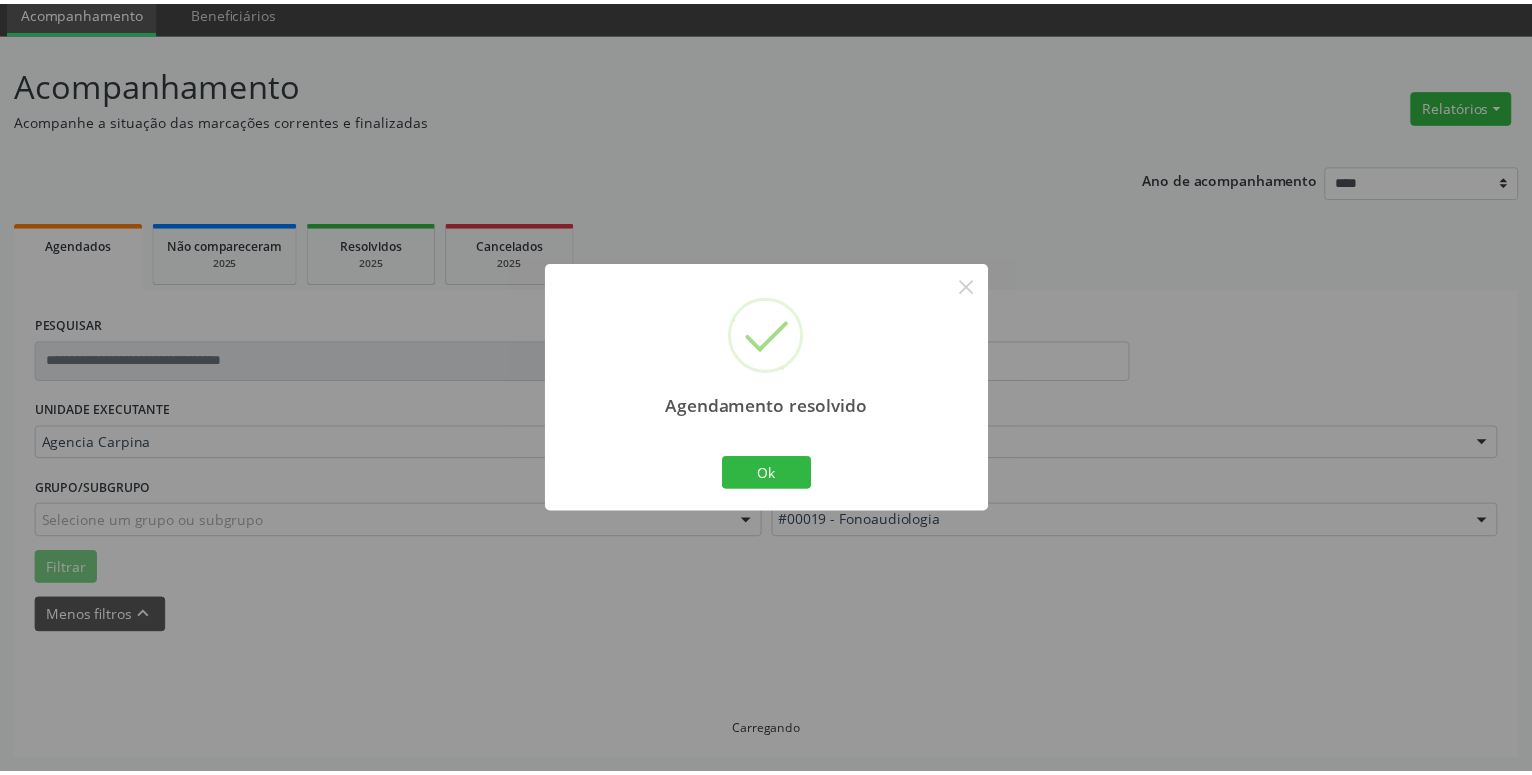 scroll, scrollTop: 77, scrollLeft: 0, axis: vertical 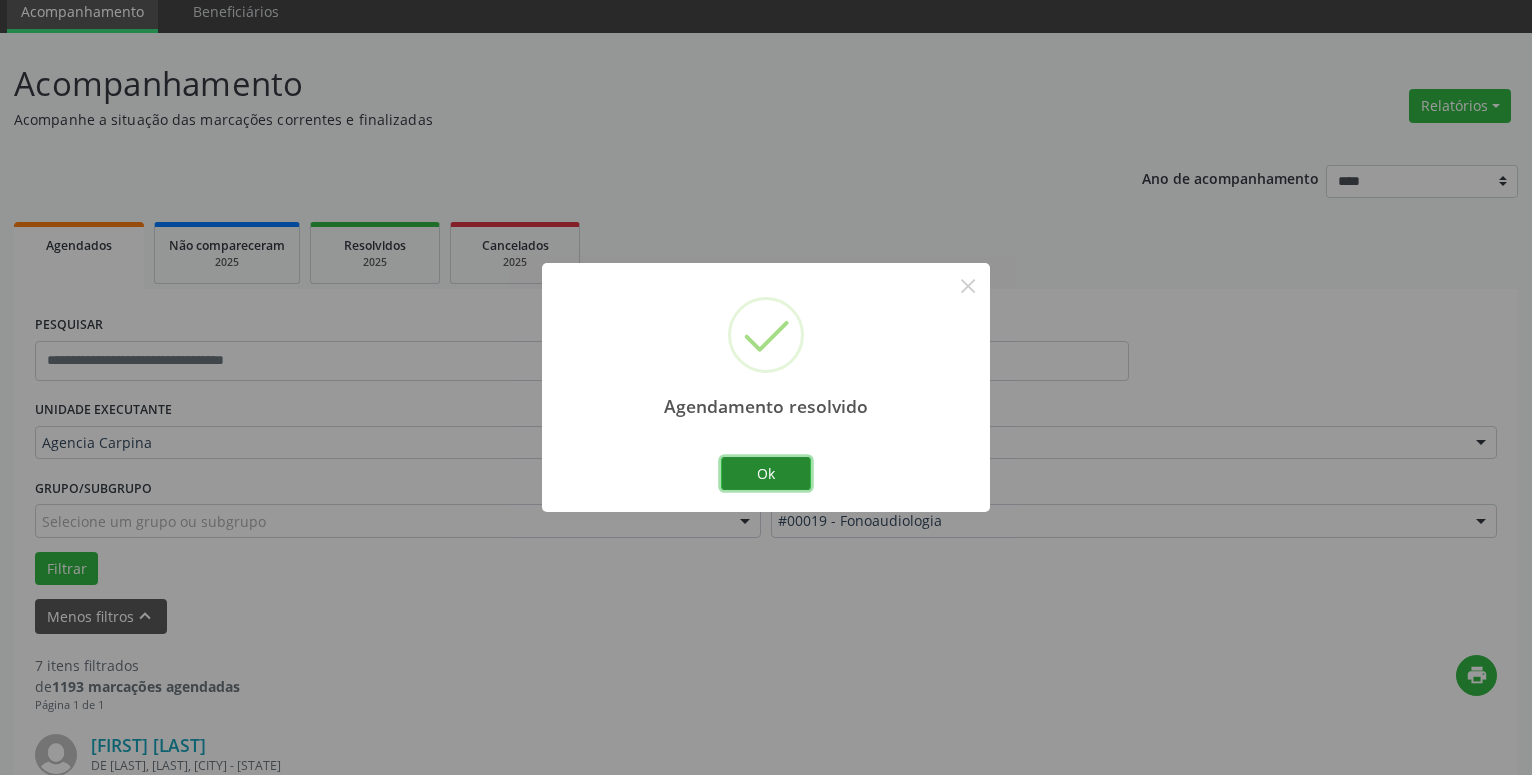 click on "Ok" at bounding box center (766, 474) 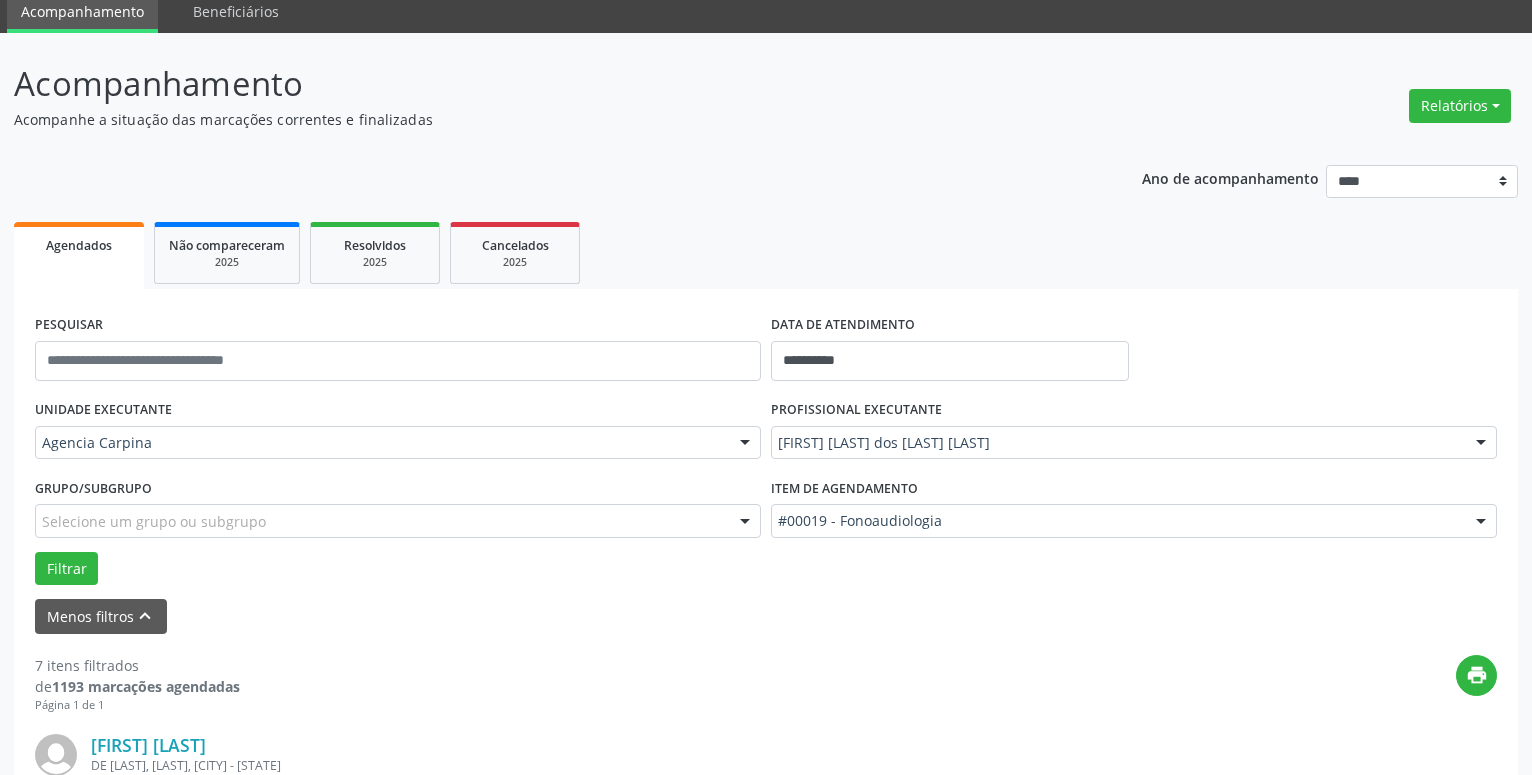 scroll, scrollTop: 281, scrollLeft: 0, axis: vertical 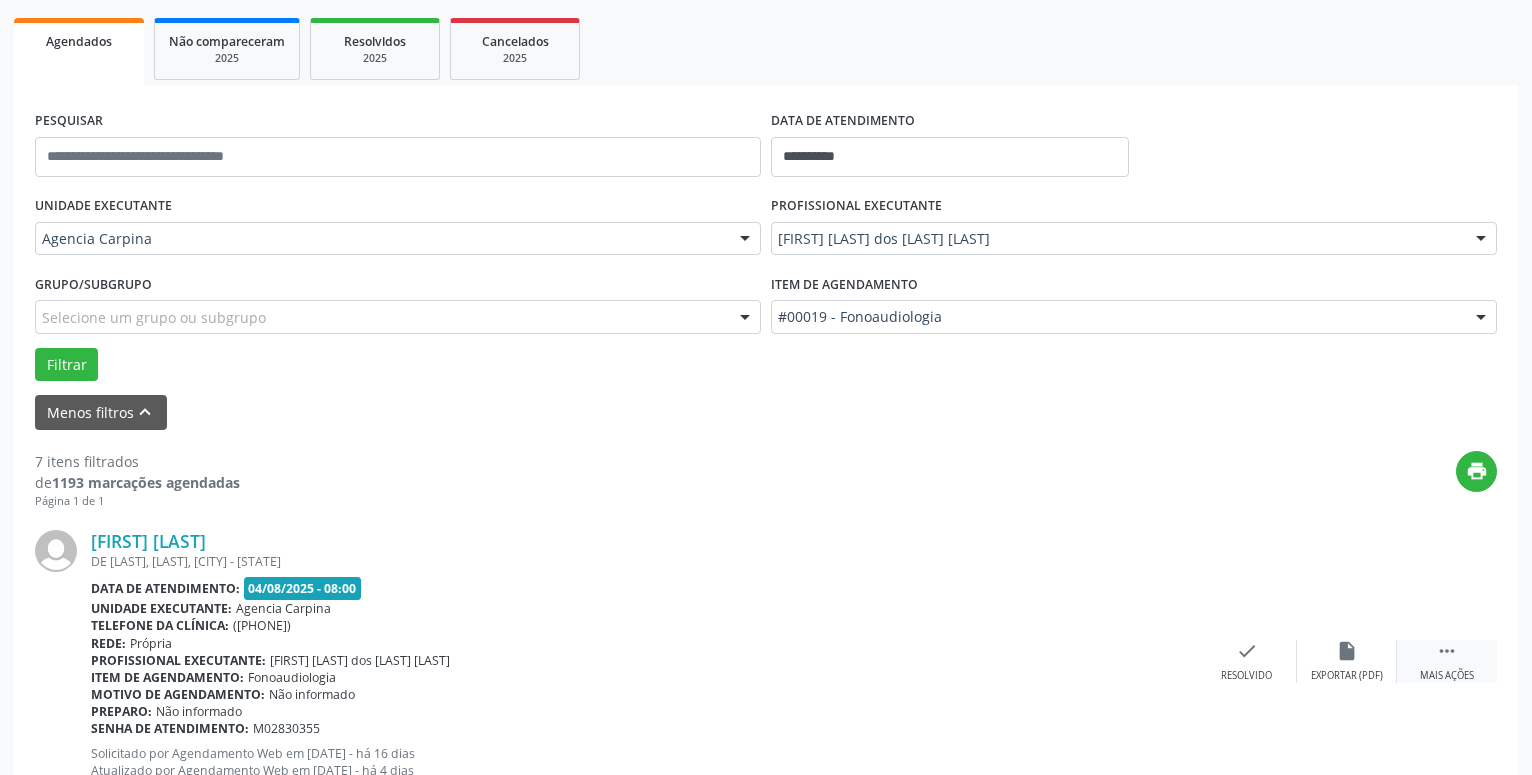 drag, startPoint x: 1441, startPoint y: 667, endPoint x: 1426, endPoint y: 643, distance: 28.301943 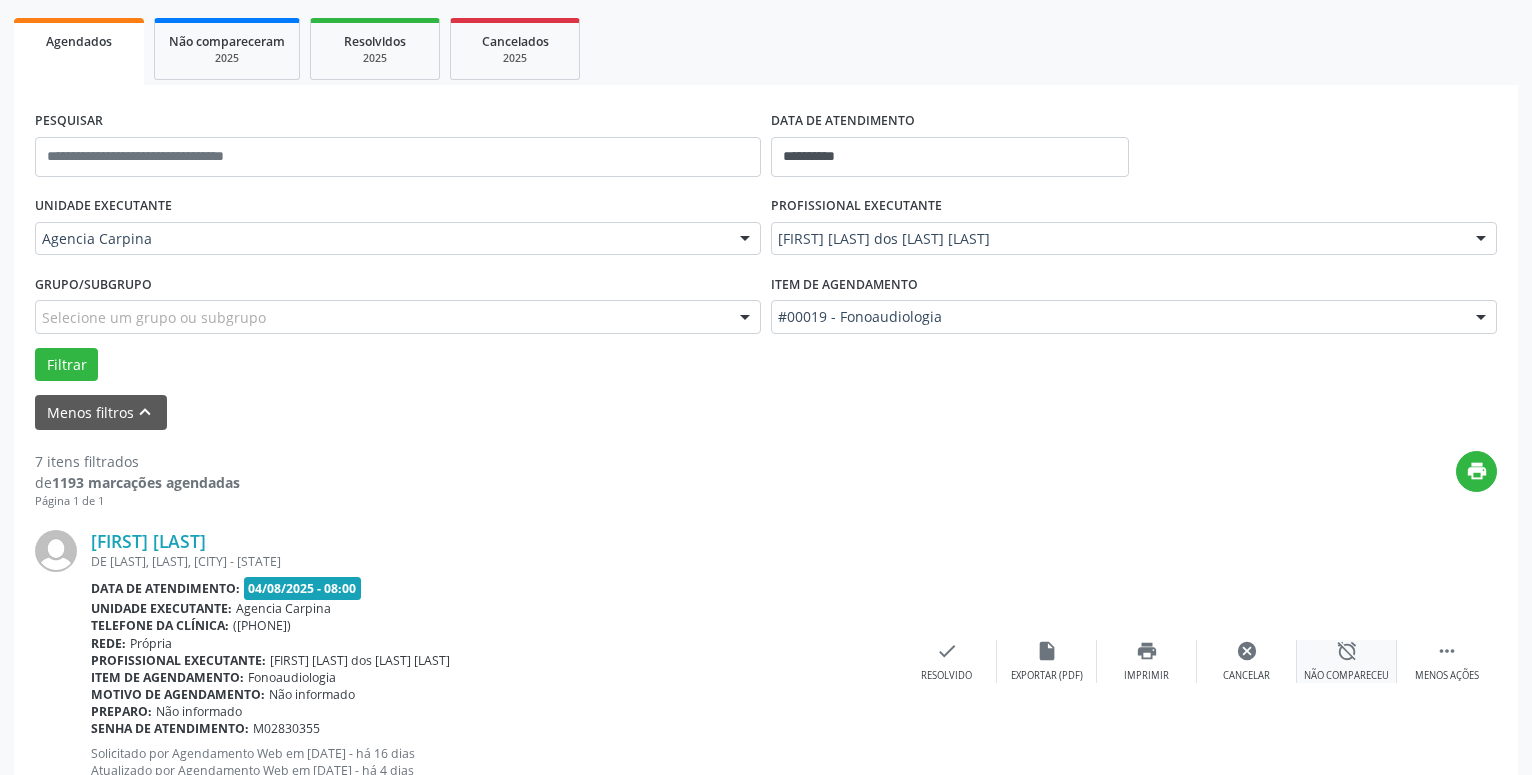 click on "alarm_off" at bounding box center (1347, 651) 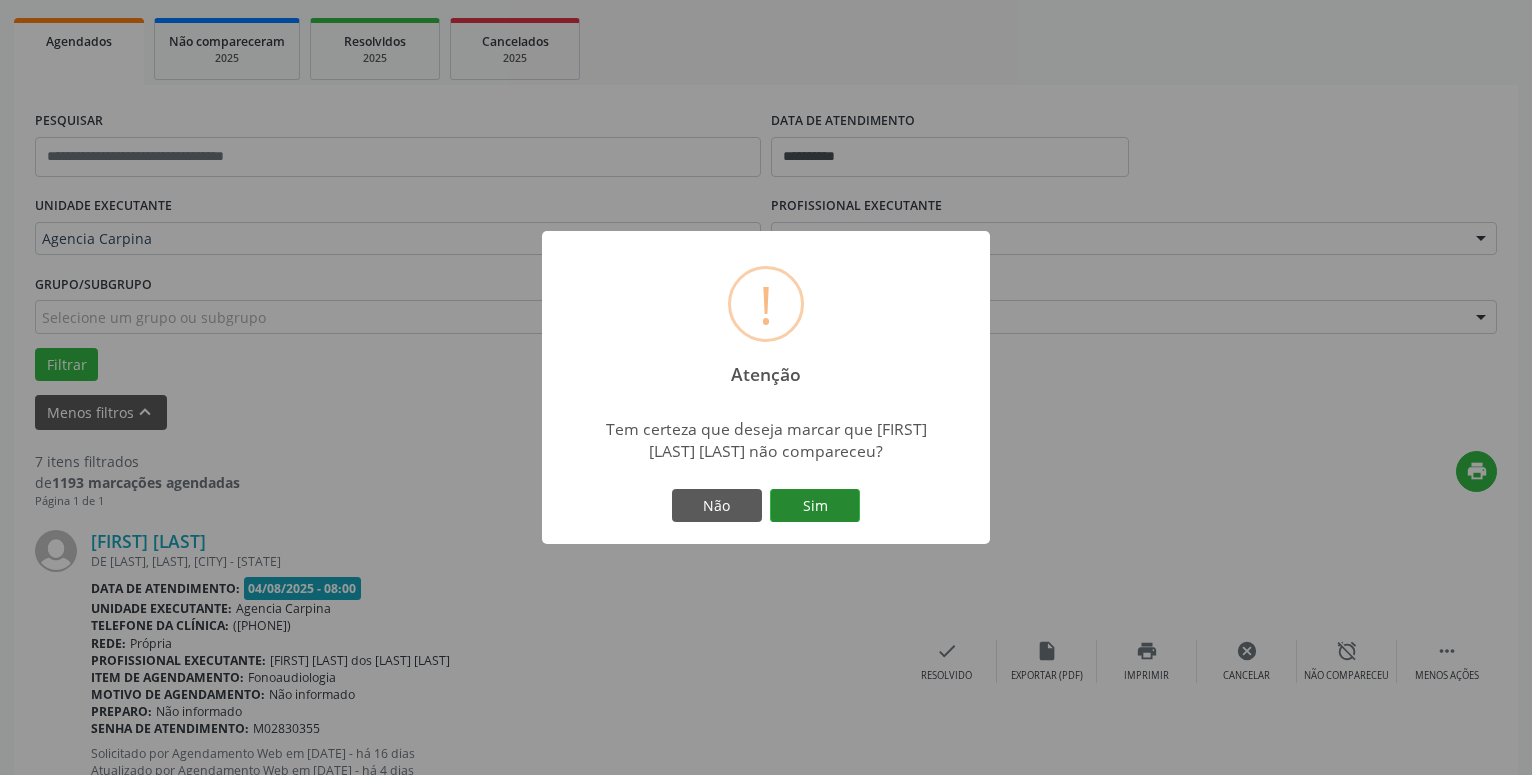 click on "Sim" at bounding box center (815, 506) 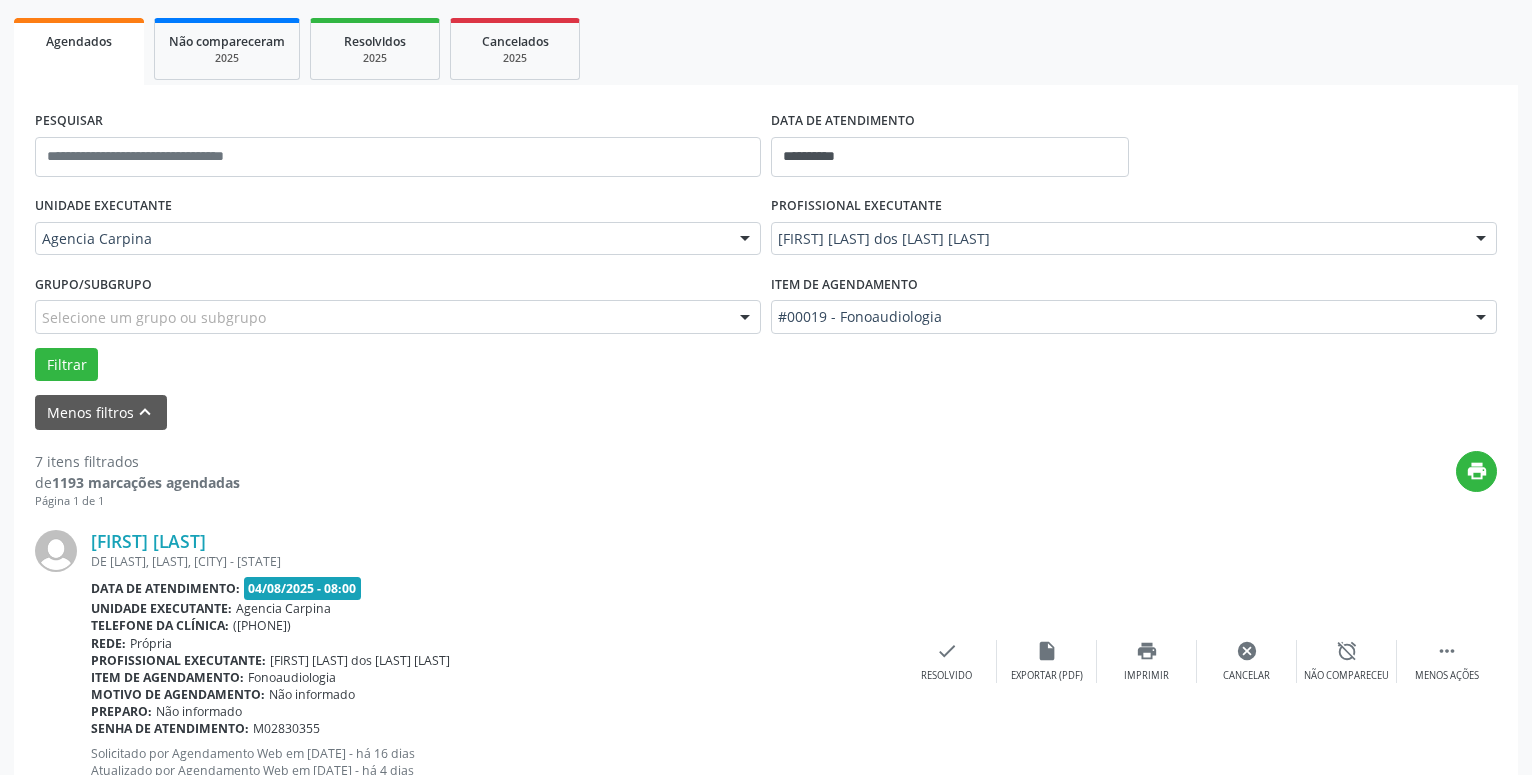 scroll, scrollTop: 98, scrollLeft: 0, axis: vertical 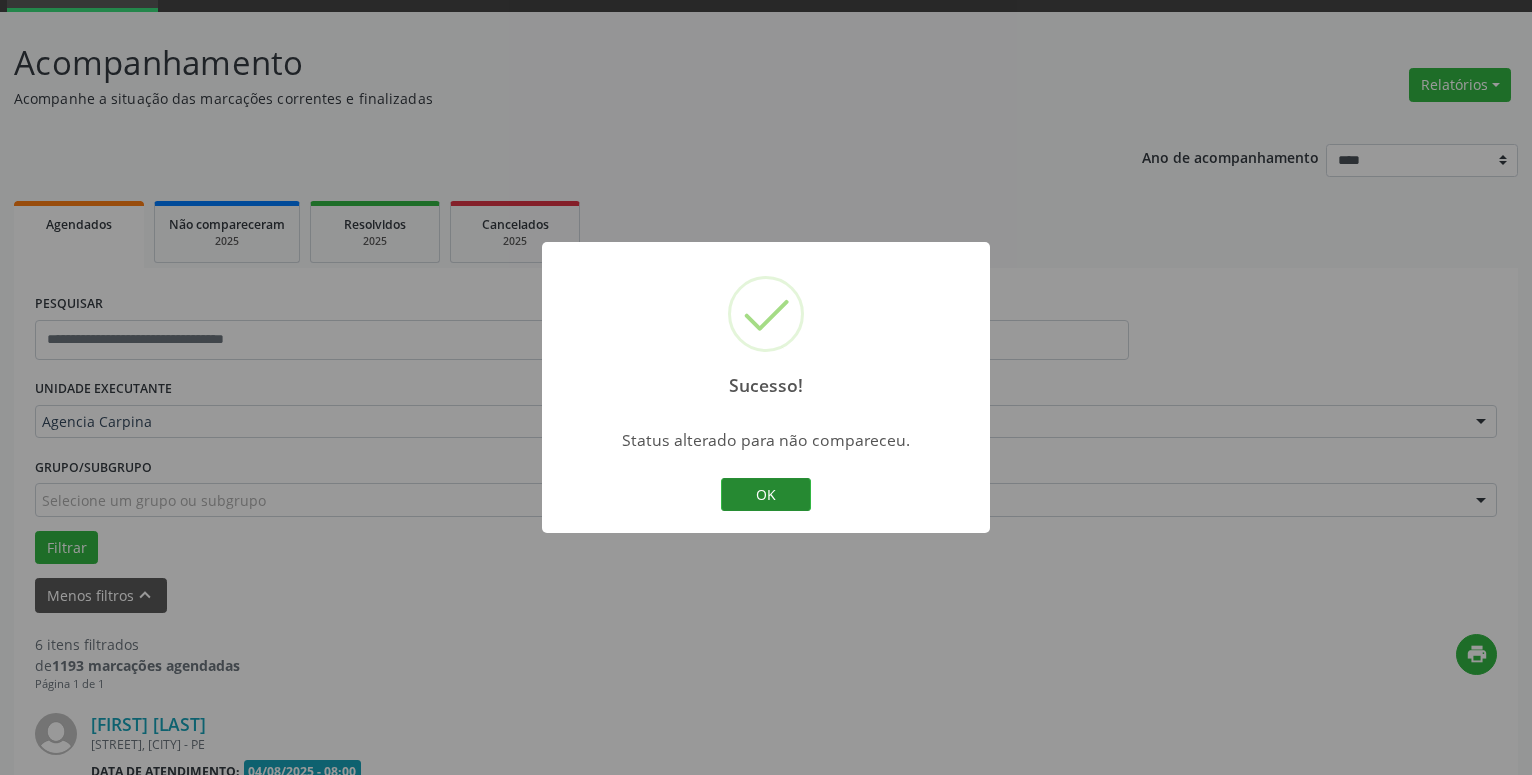 click on "OK" at bounding box center [766, 495] 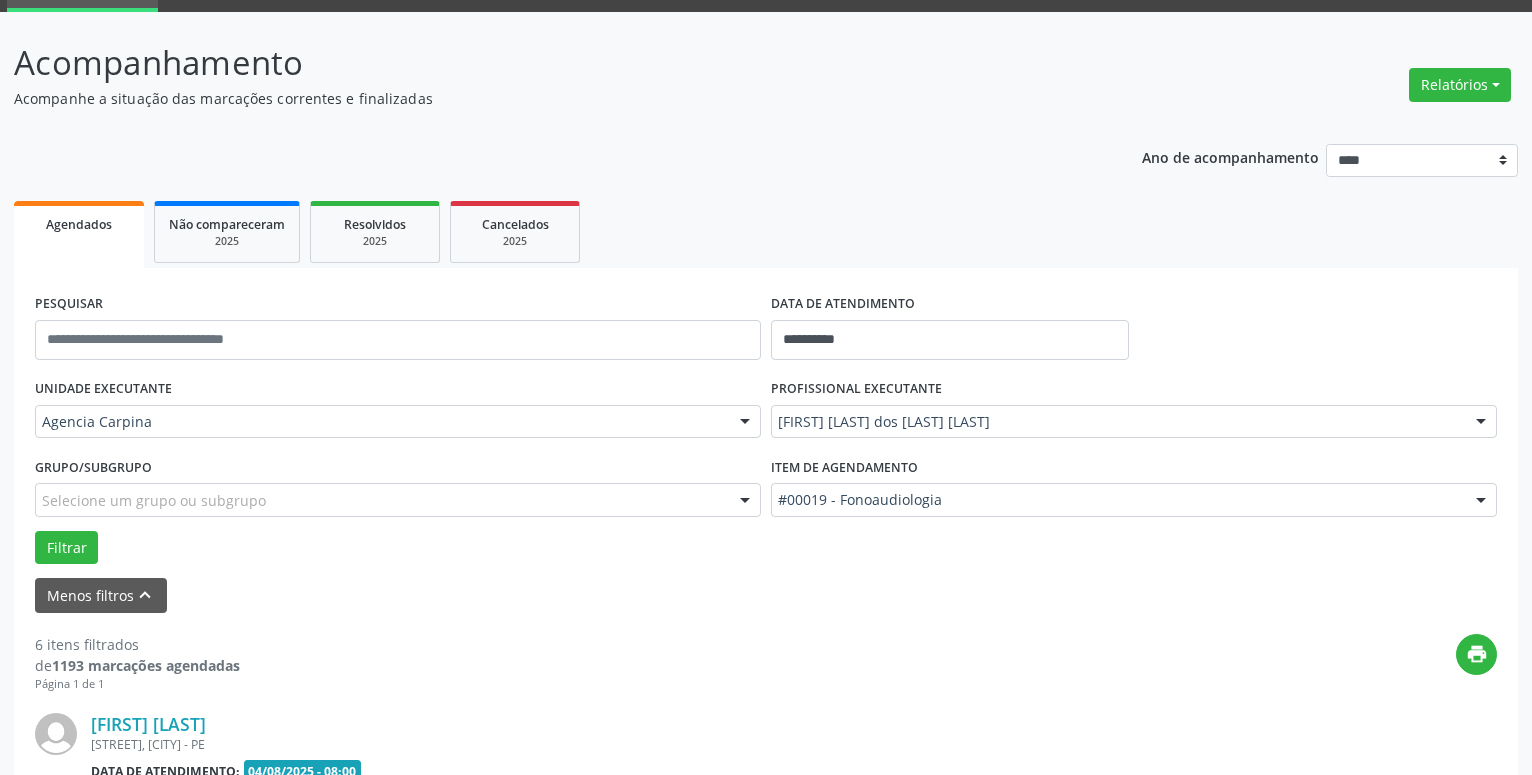 scroll, scrollTop: 302, scrollLeft: 0, axis: vertical 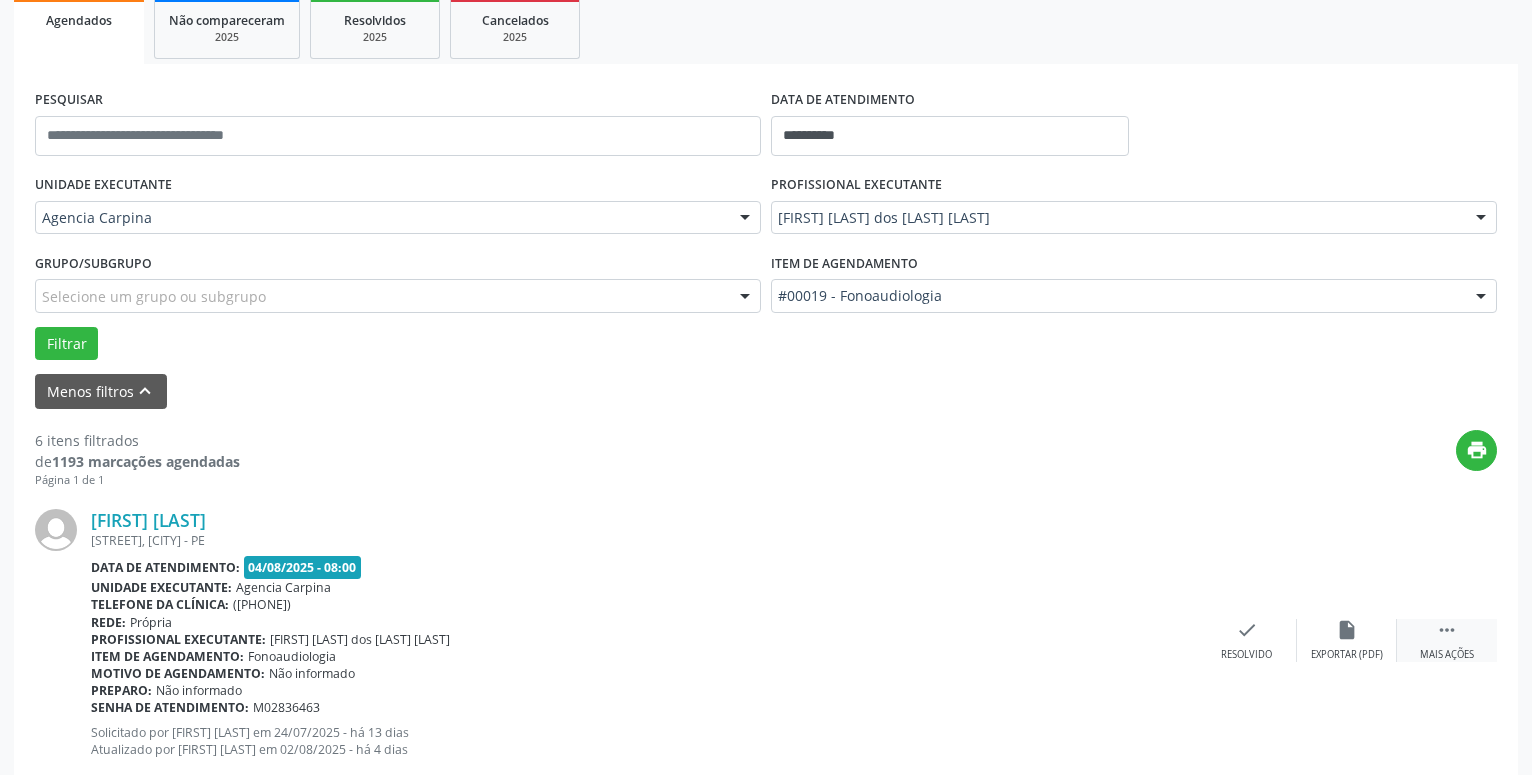 click on "" at bounding box center [1447, 630] 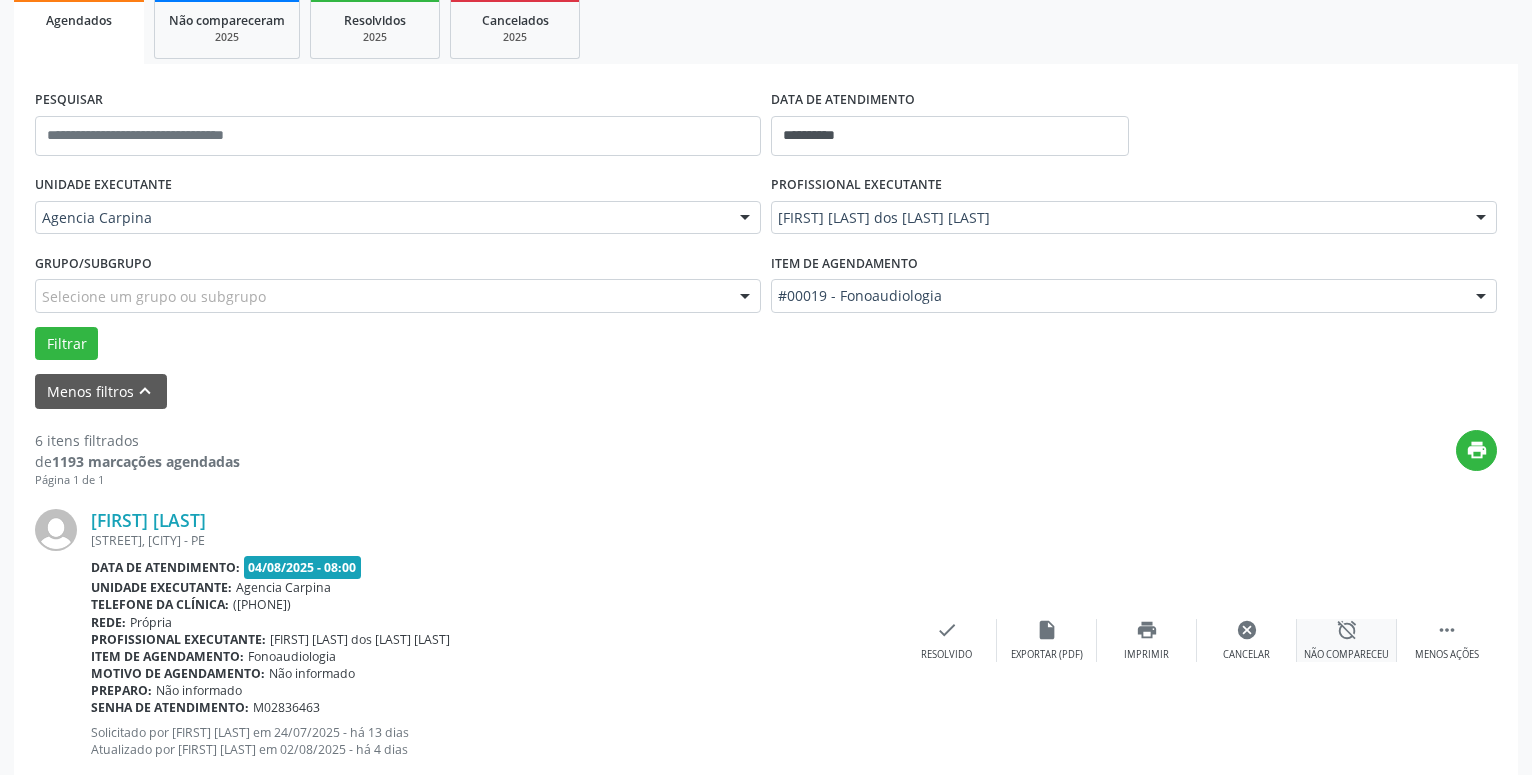 click on "alarm_off" at bounding box center [1347, 630] 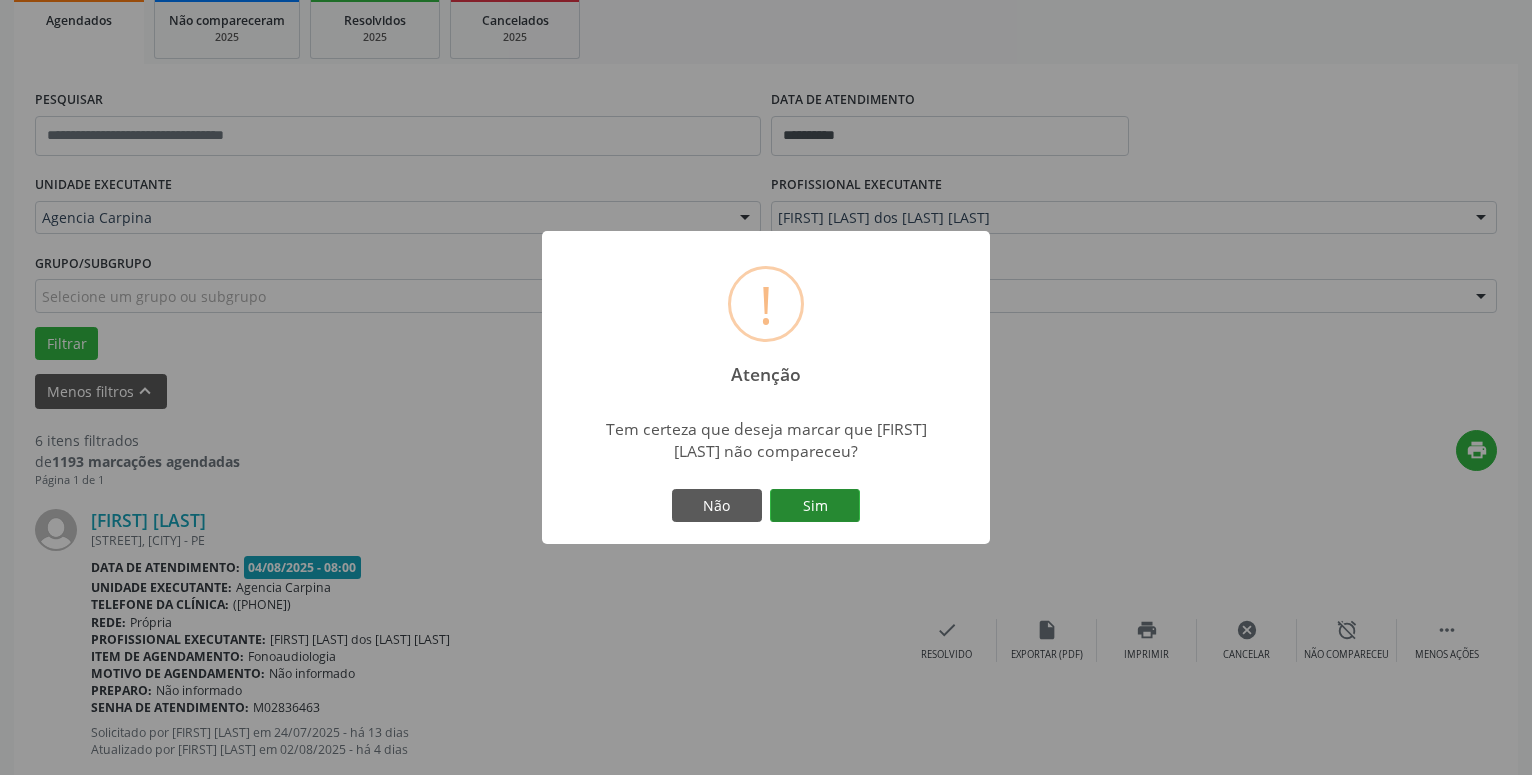 click on "Sim" at bounding box center (815, 506) 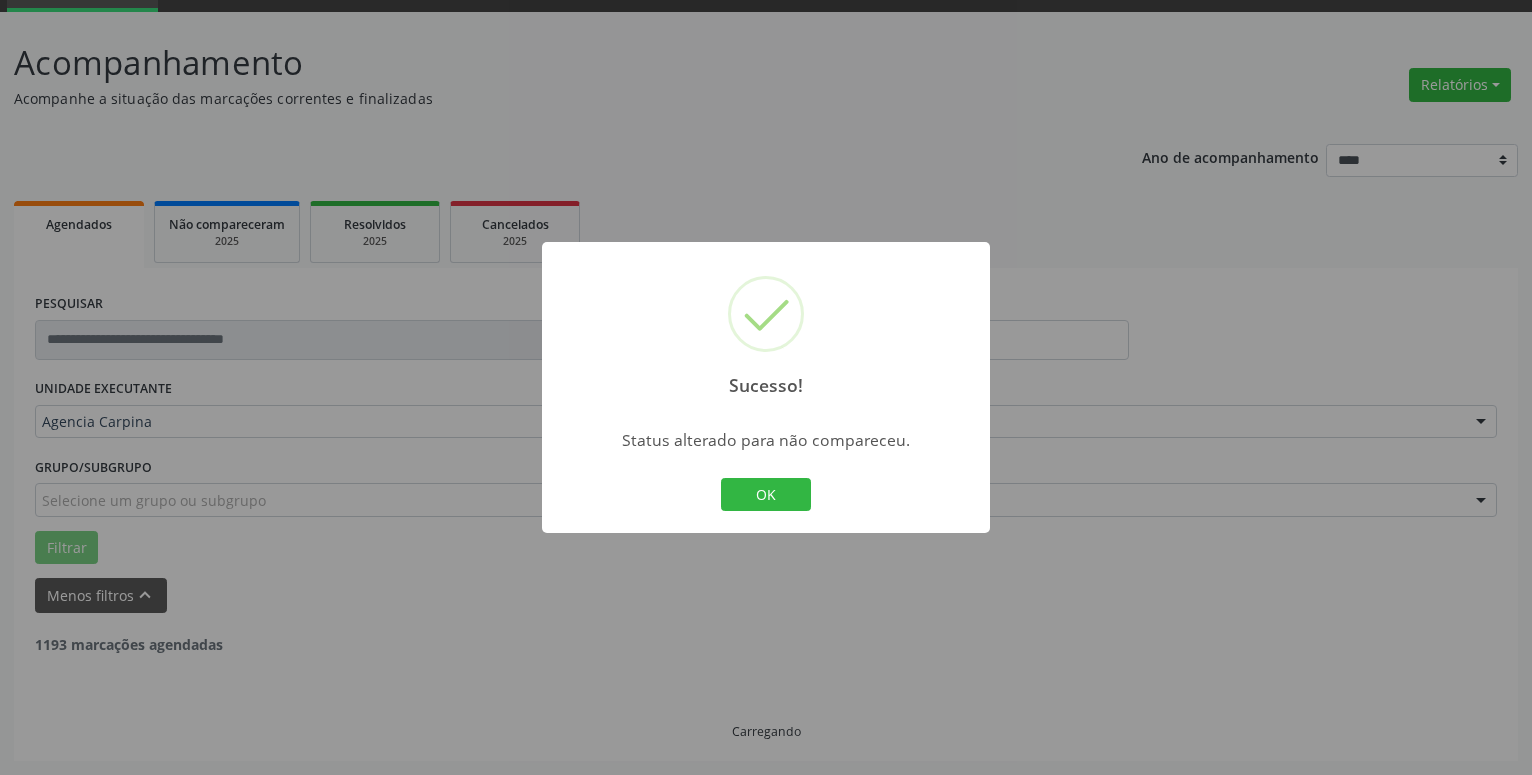 scroll, scrollTop: 98, scrollLeft: 0, axis: vertical 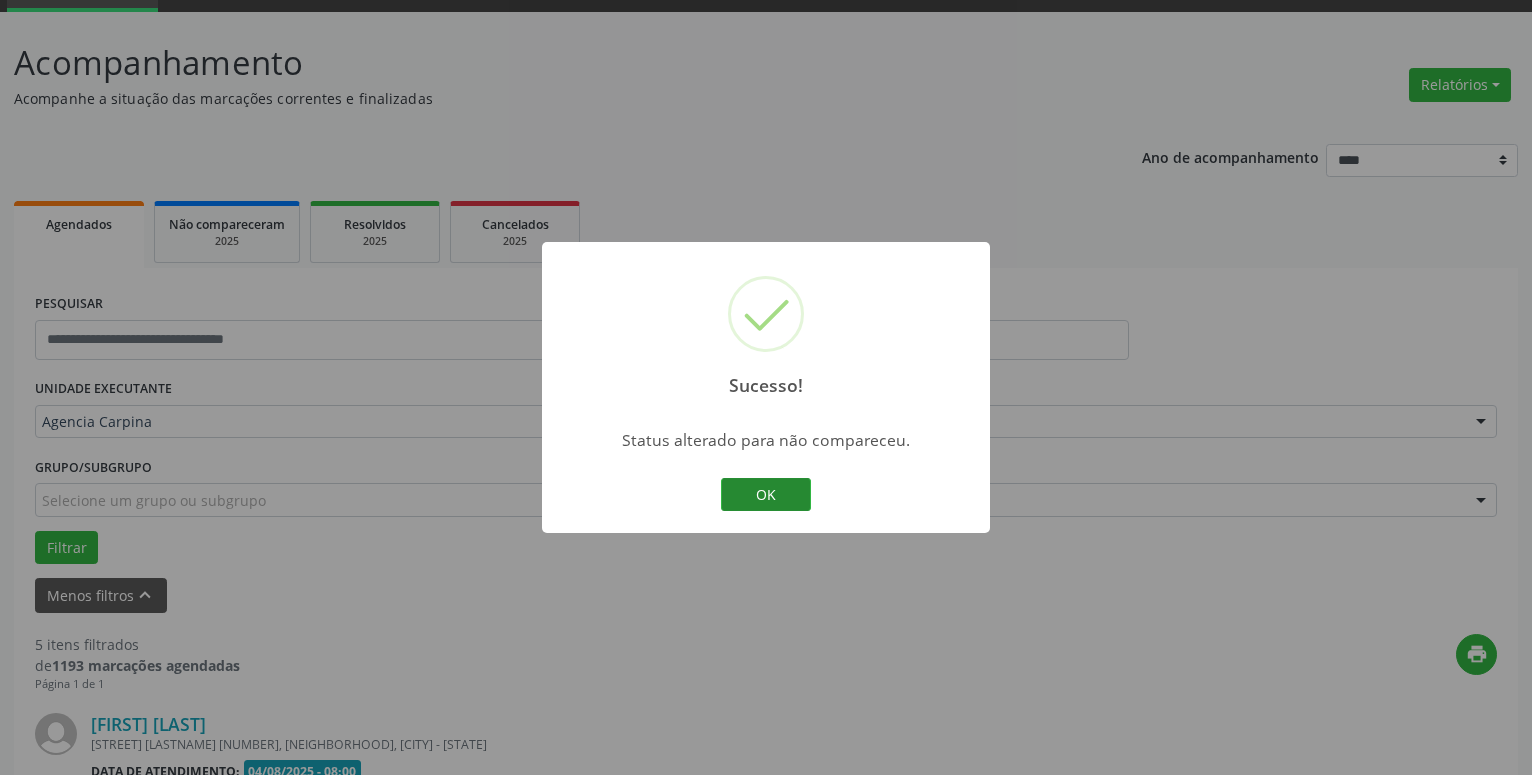 click on "OK" at bounding box center (766, 495) 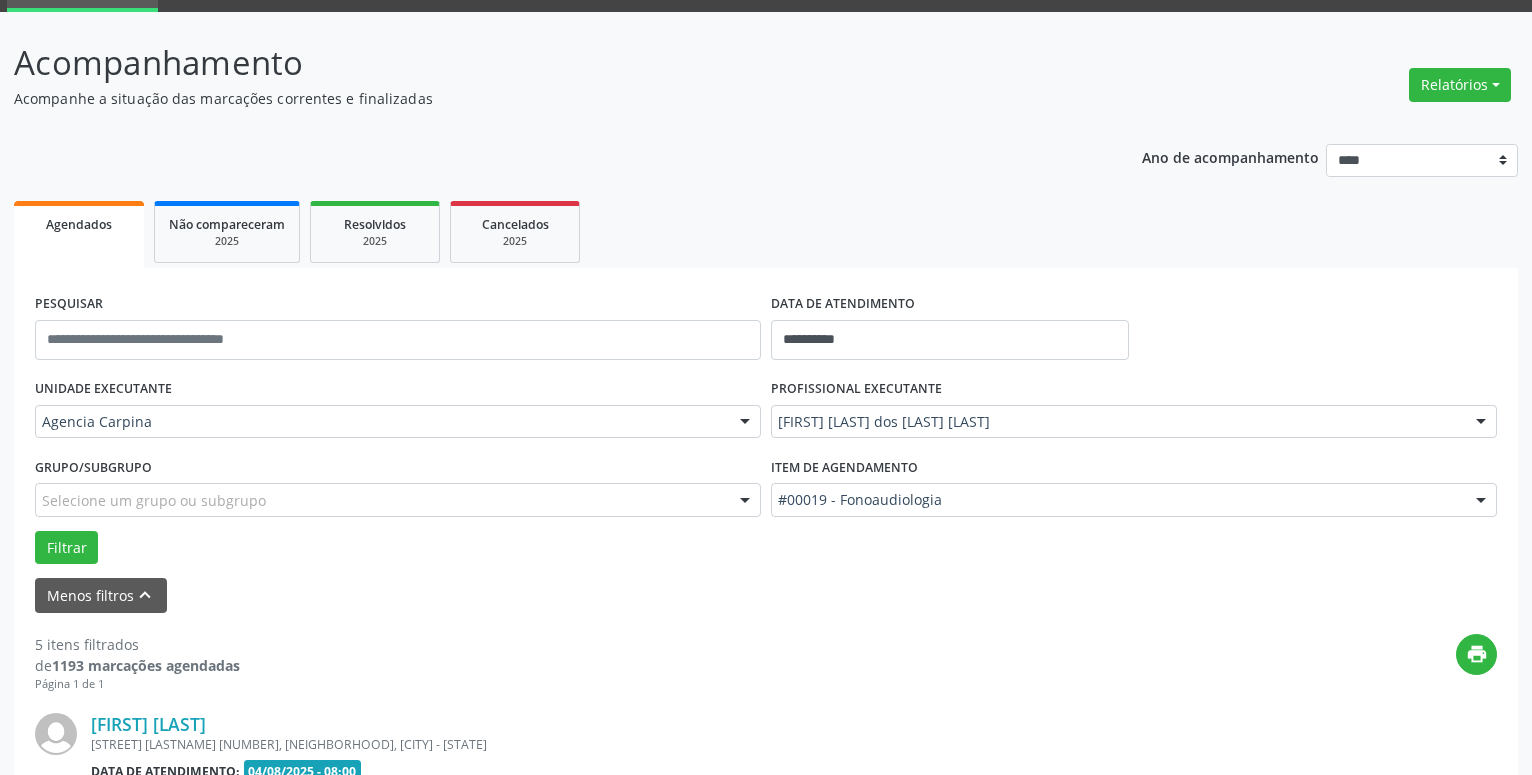 scroll, scrollTop: 302, scrollLeft: 0, axis: vertical 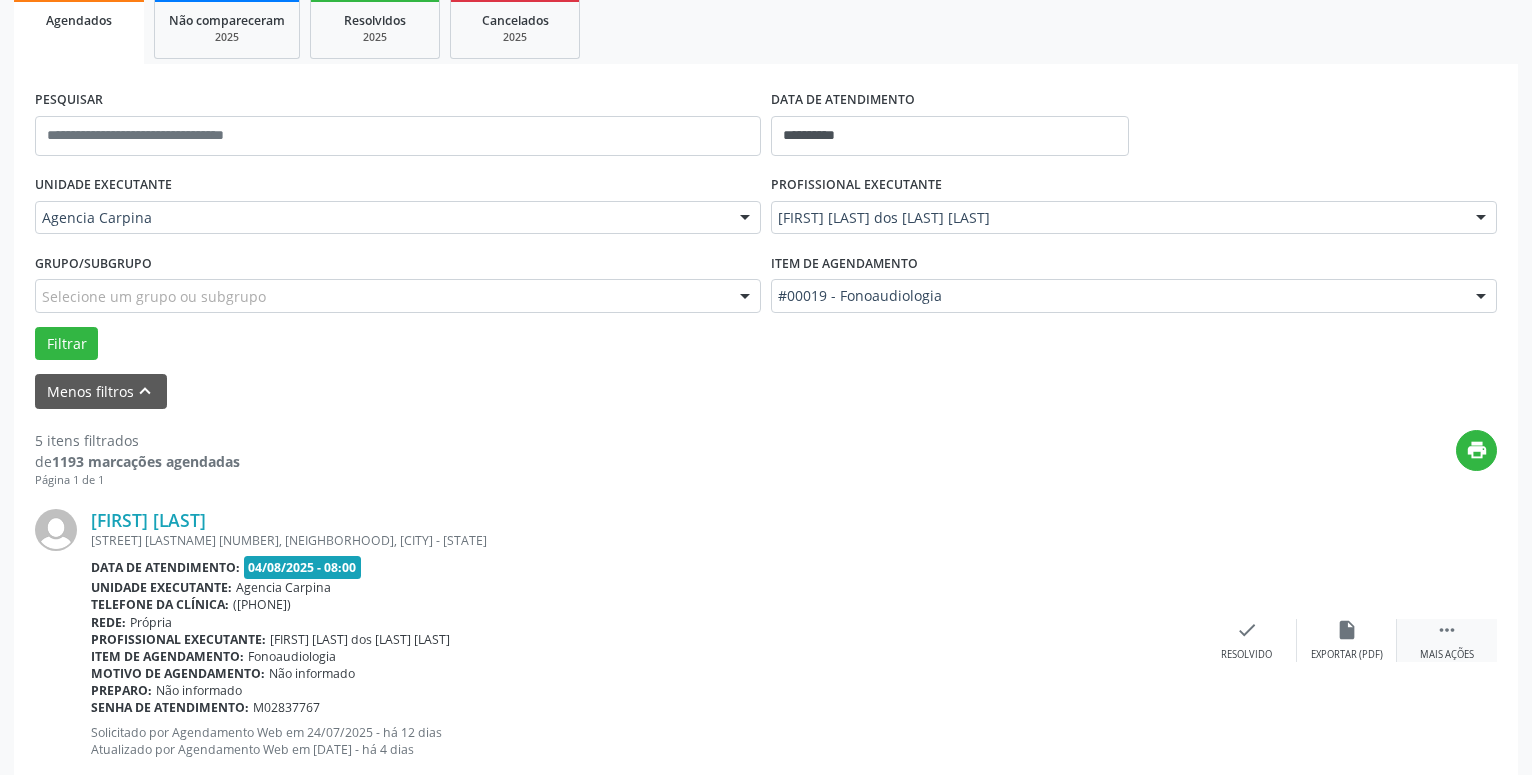 click on "" at bounding box center [1447, 630] 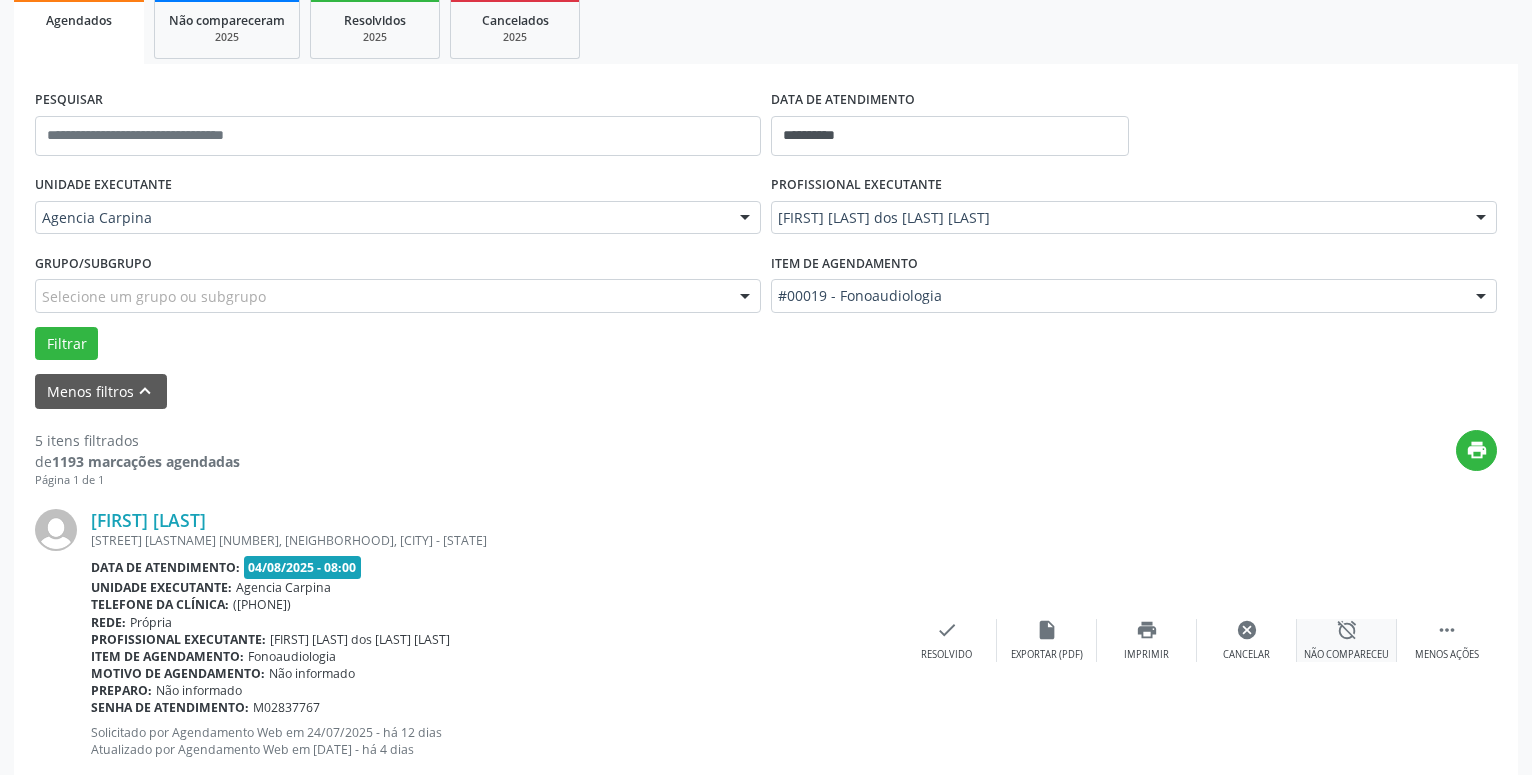 click on "alarm_off
Não compareceu" at bounding box center [1347, 640] 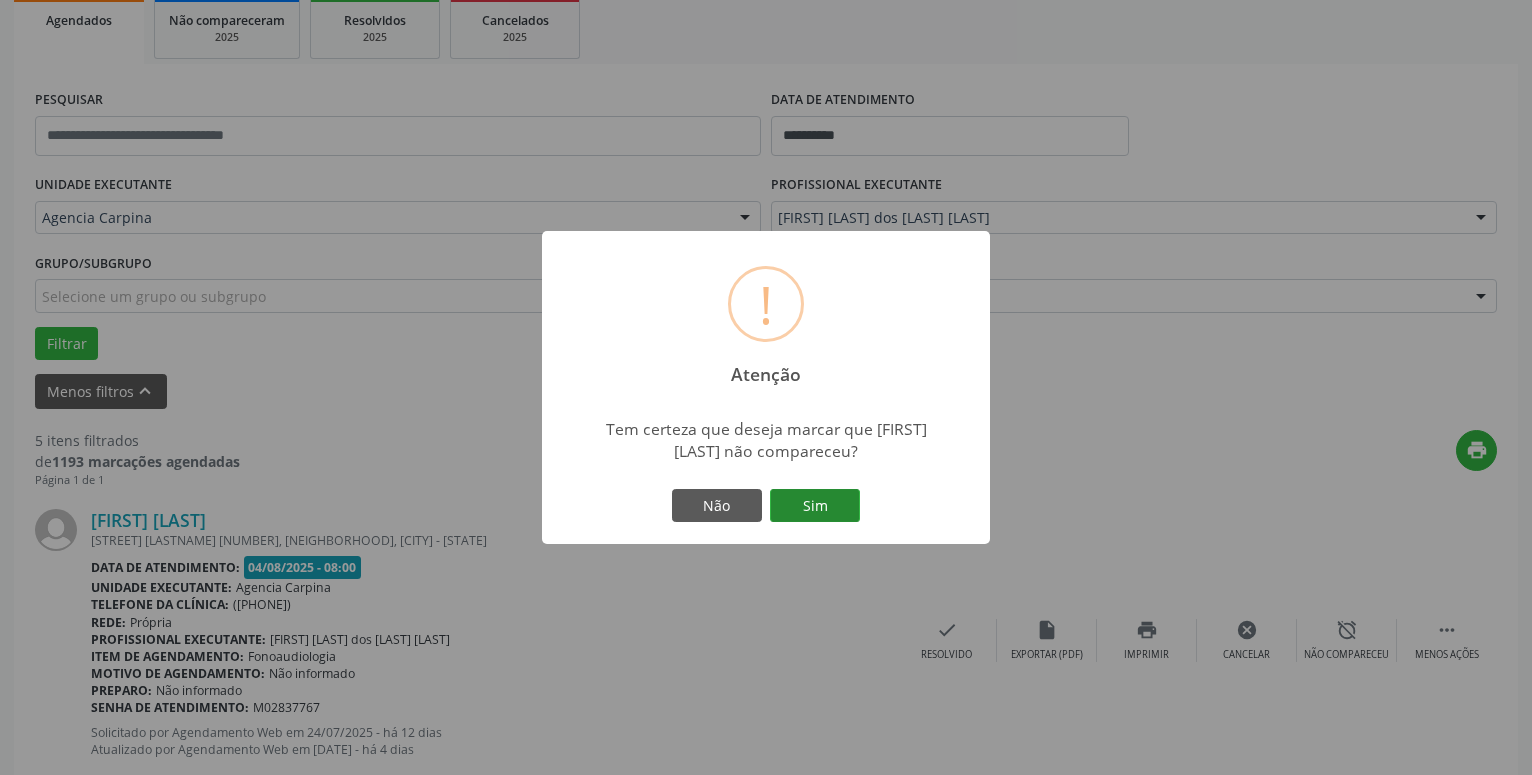 click on "Sim" at bounding box center [815, 506] 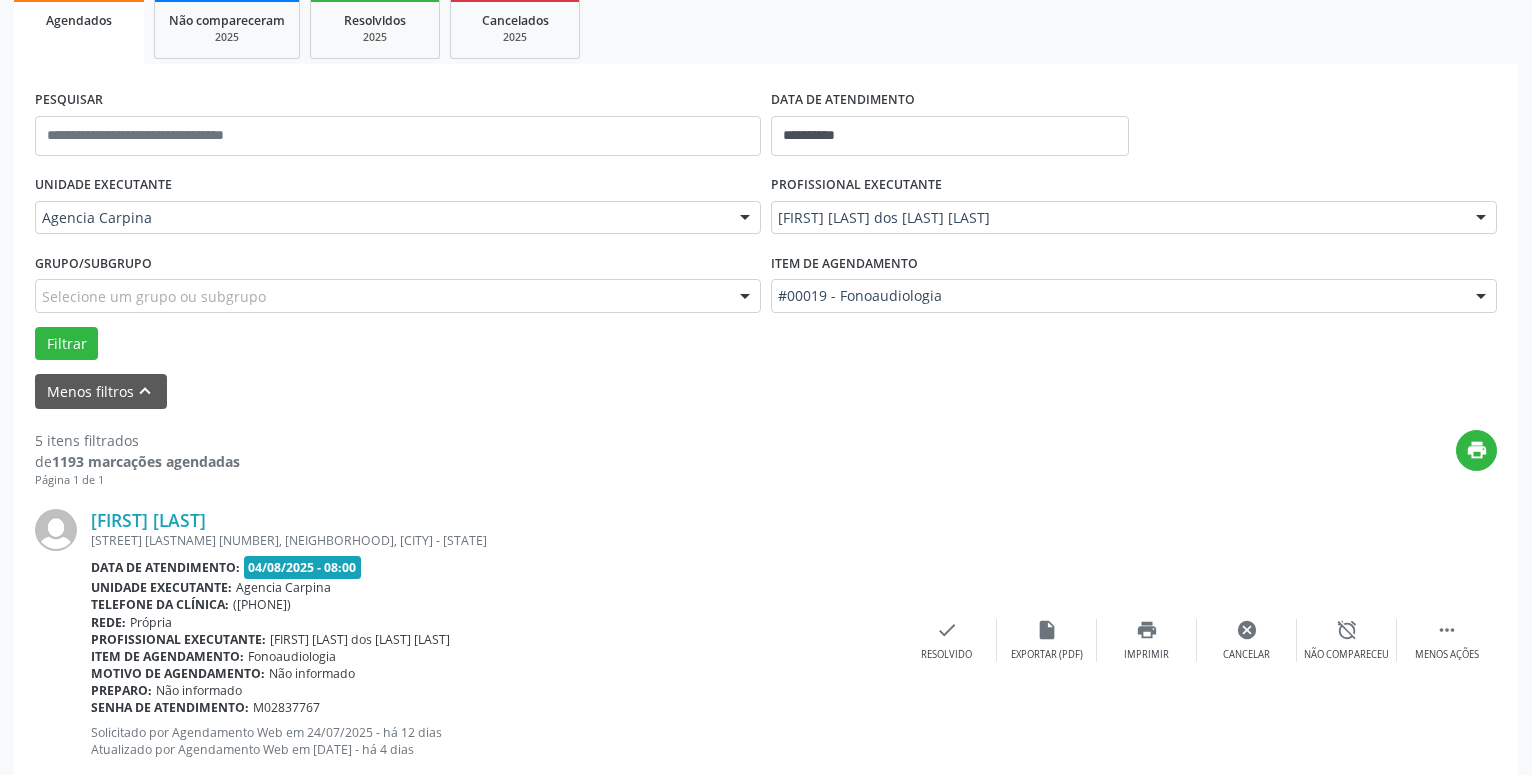 scroll, scrollTop: 98, scrollLeft: 0, axis: vertical 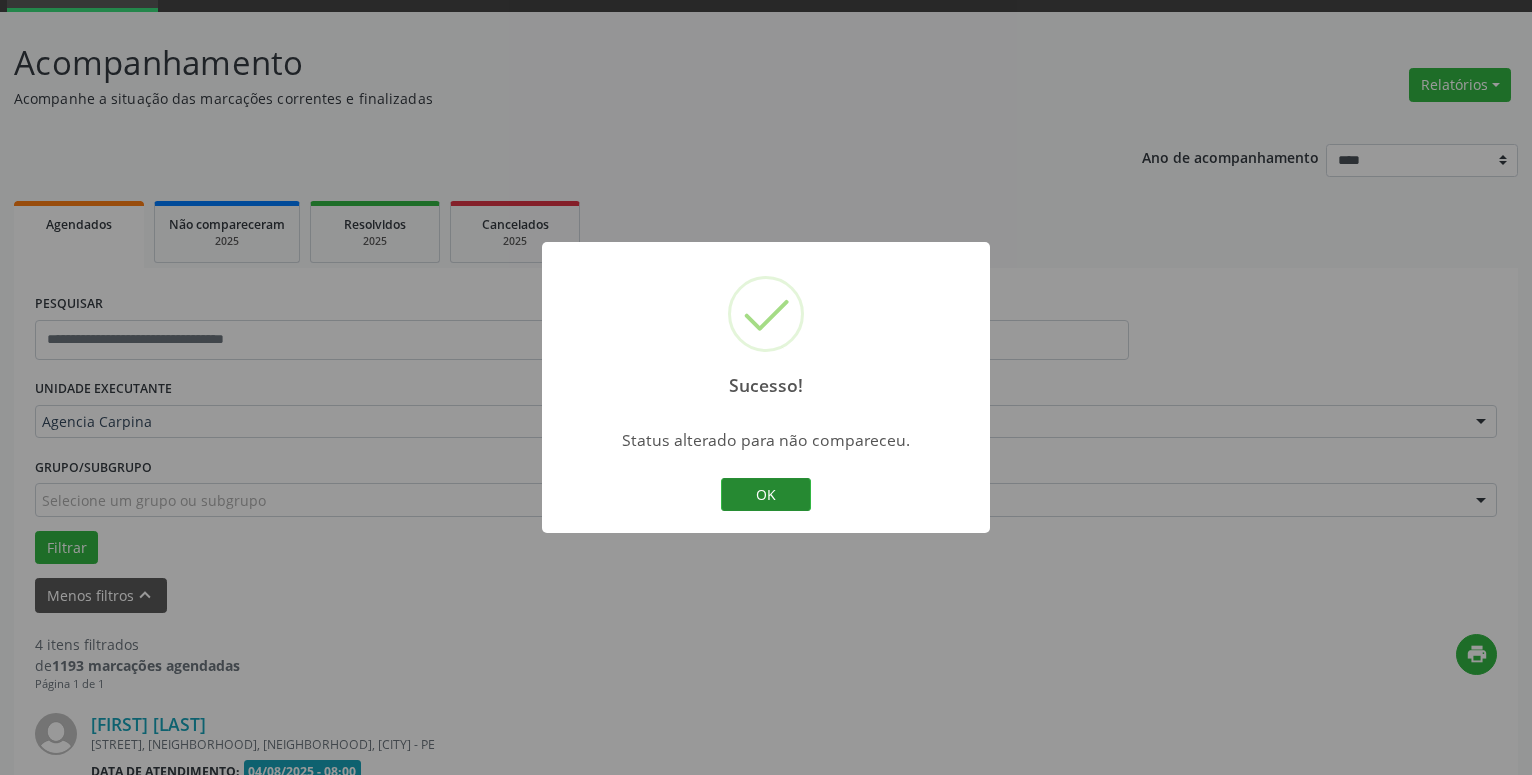 click on "OK" at bounding box center (766, 495) 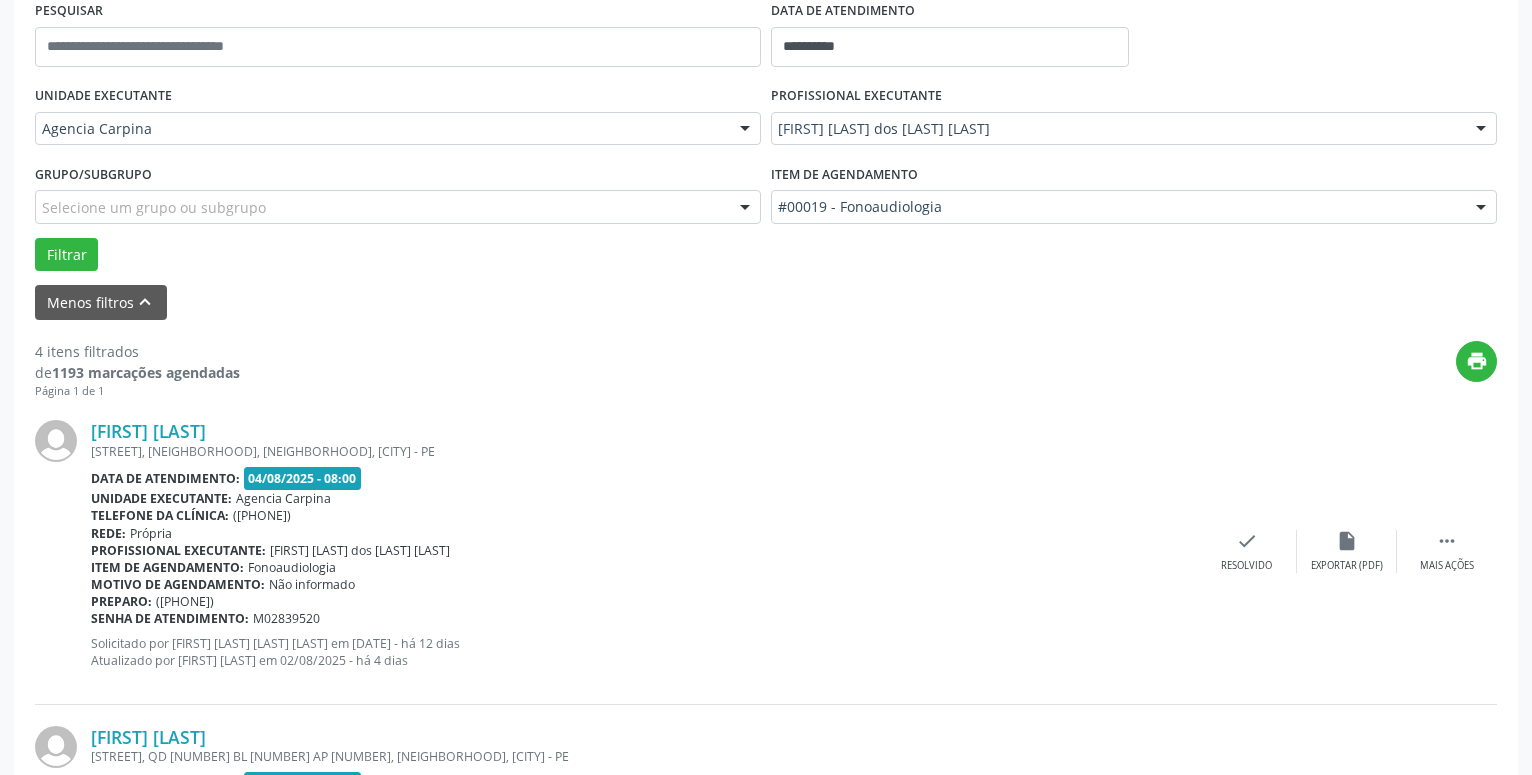 scroll, scrollTop: 404, scrollLeft: 0, axis: vertical 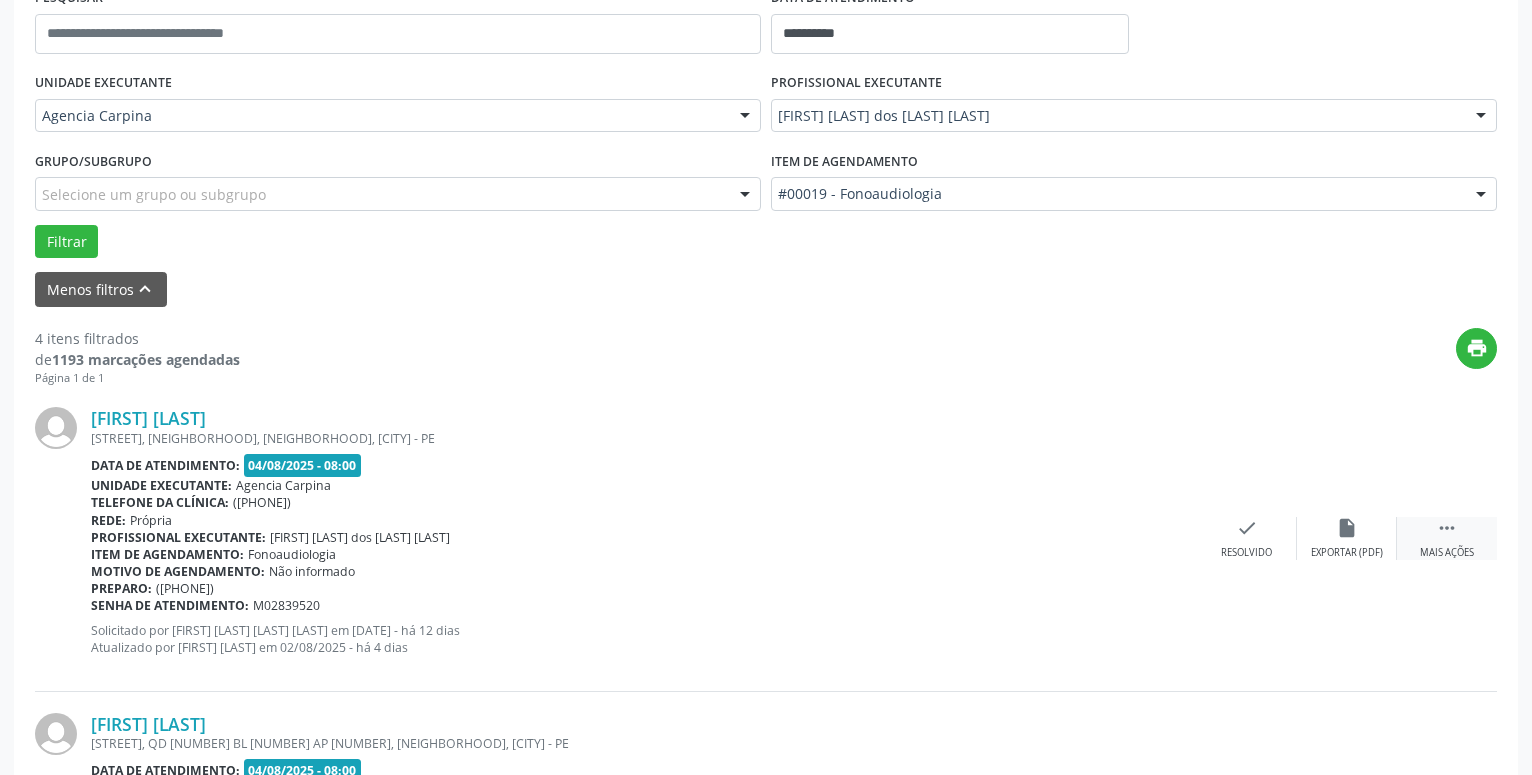 click on "" at bounding box center [1447, 528] 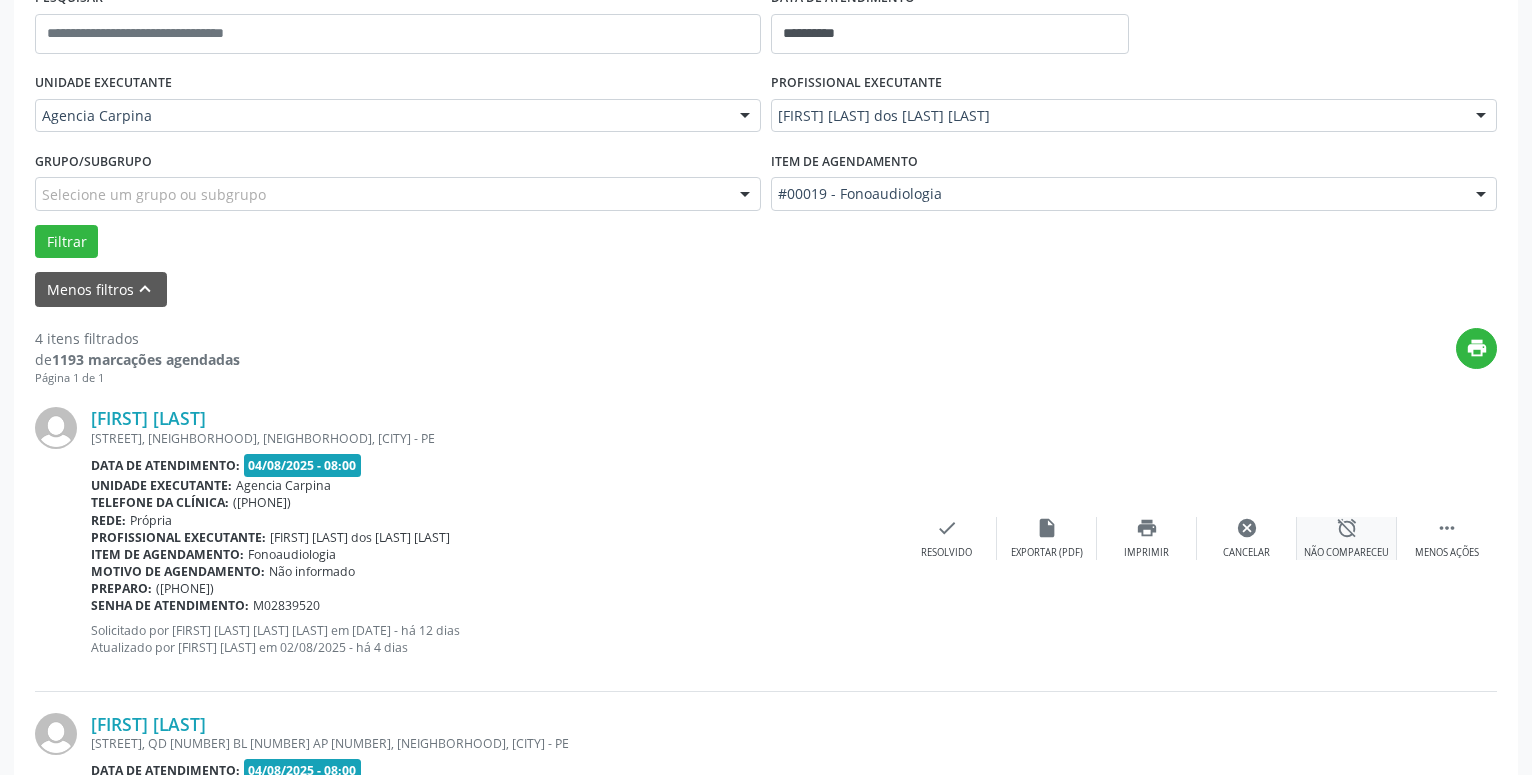click on "alarm_off" at bounding box center [1347, 528] 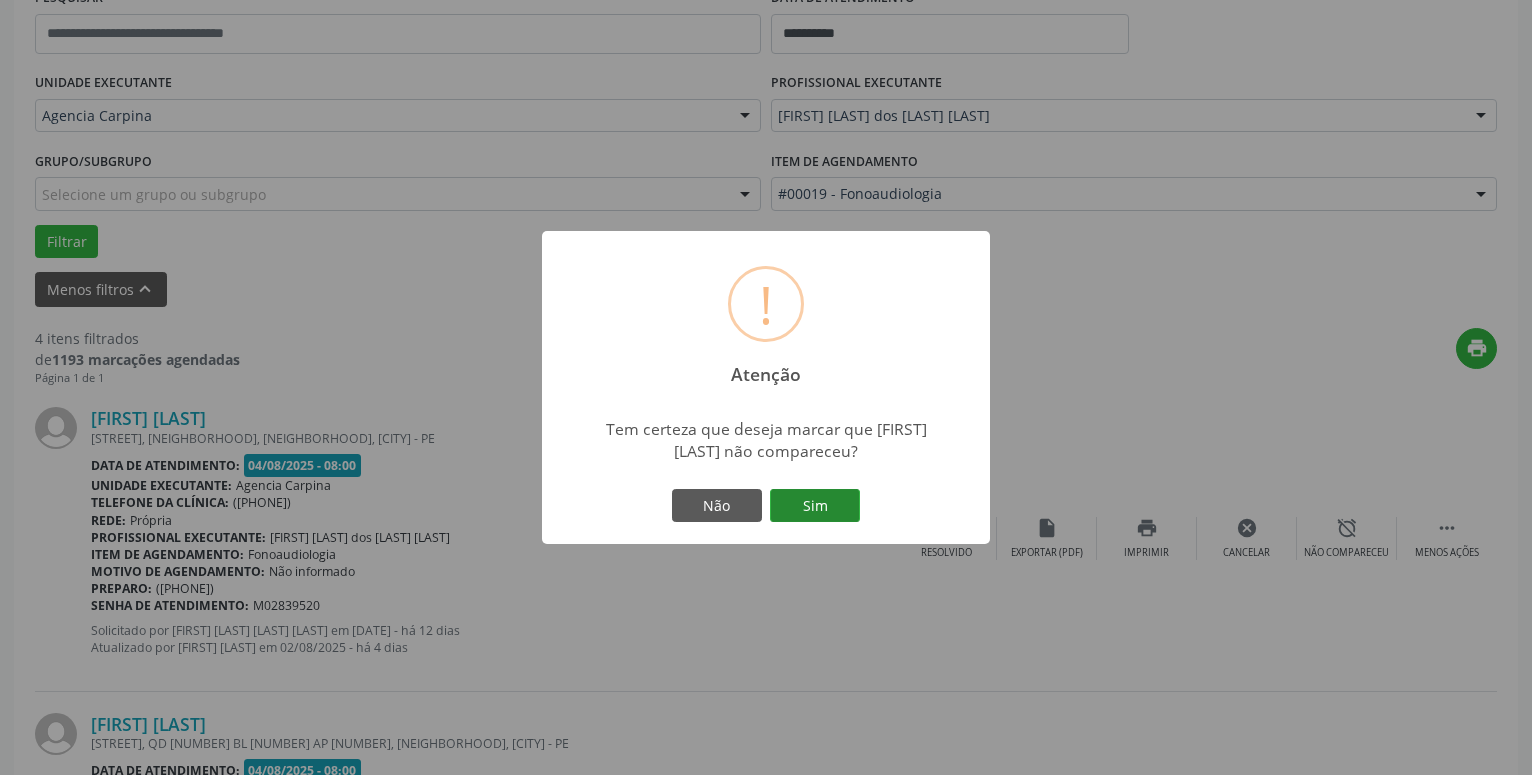 click on "Sim" at bounding box center [815, 506] 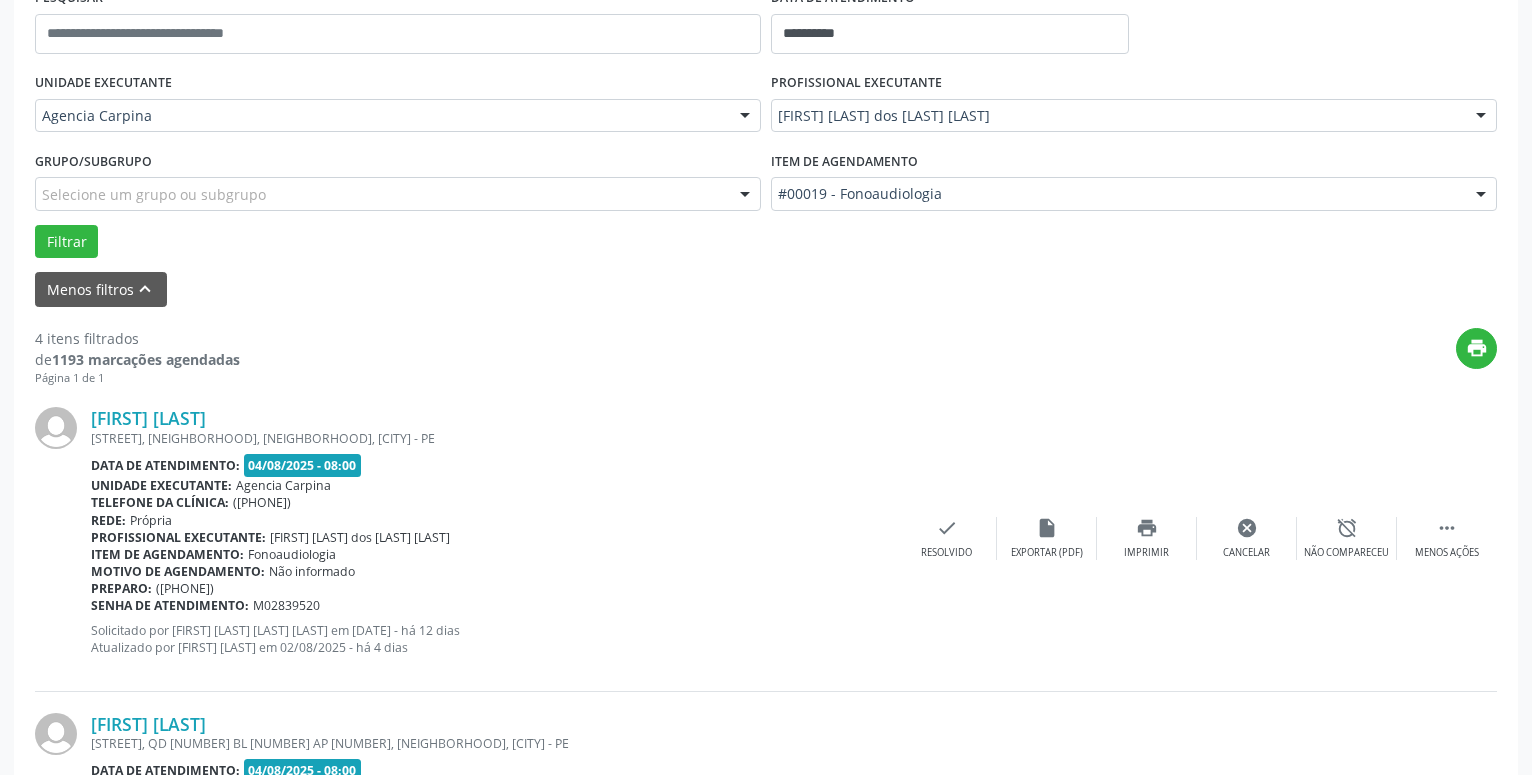 scroll, scrollTop: 98, scrollLeft: 0, axis: vertical 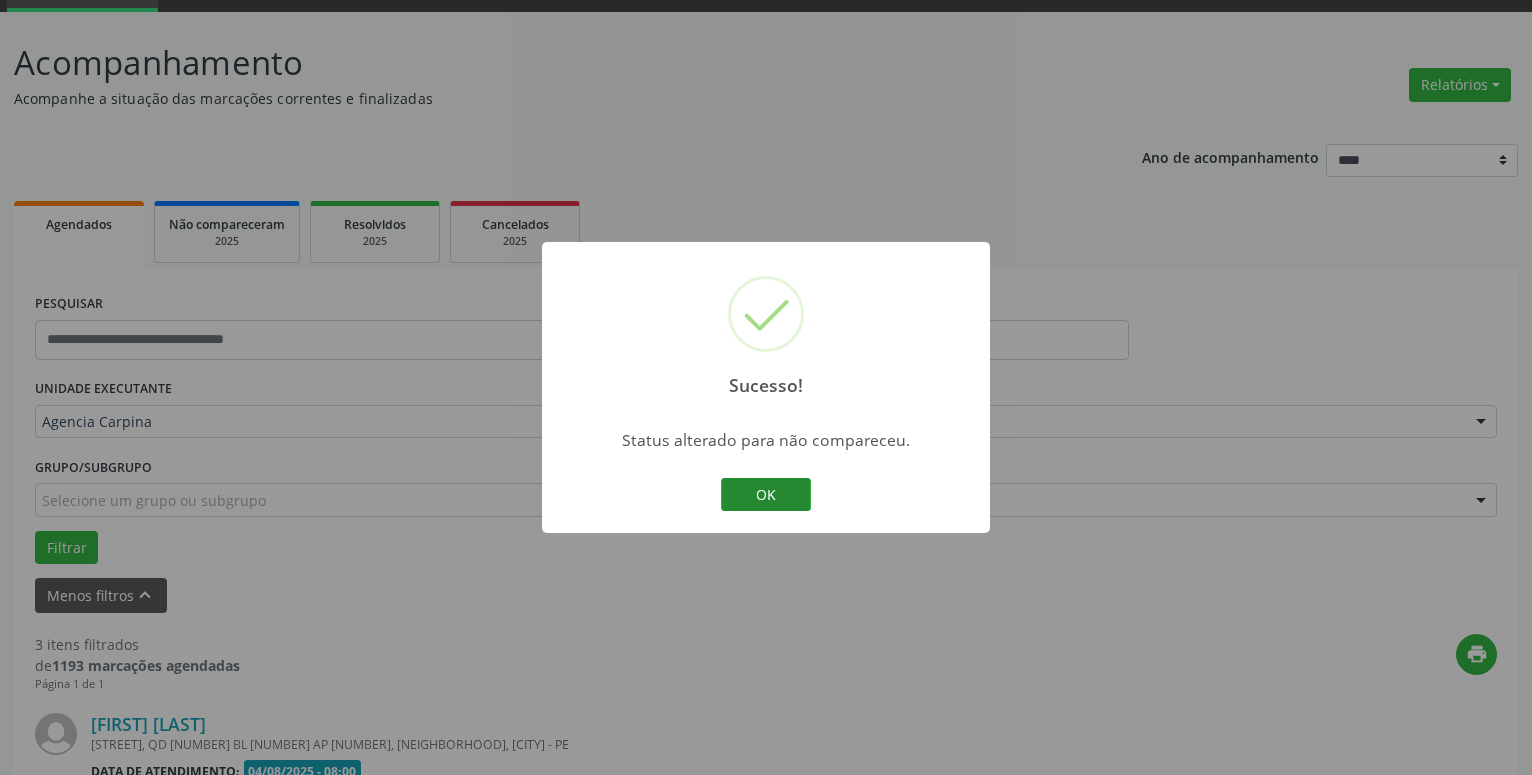 click on "OK" at bounding box center [766, 495] 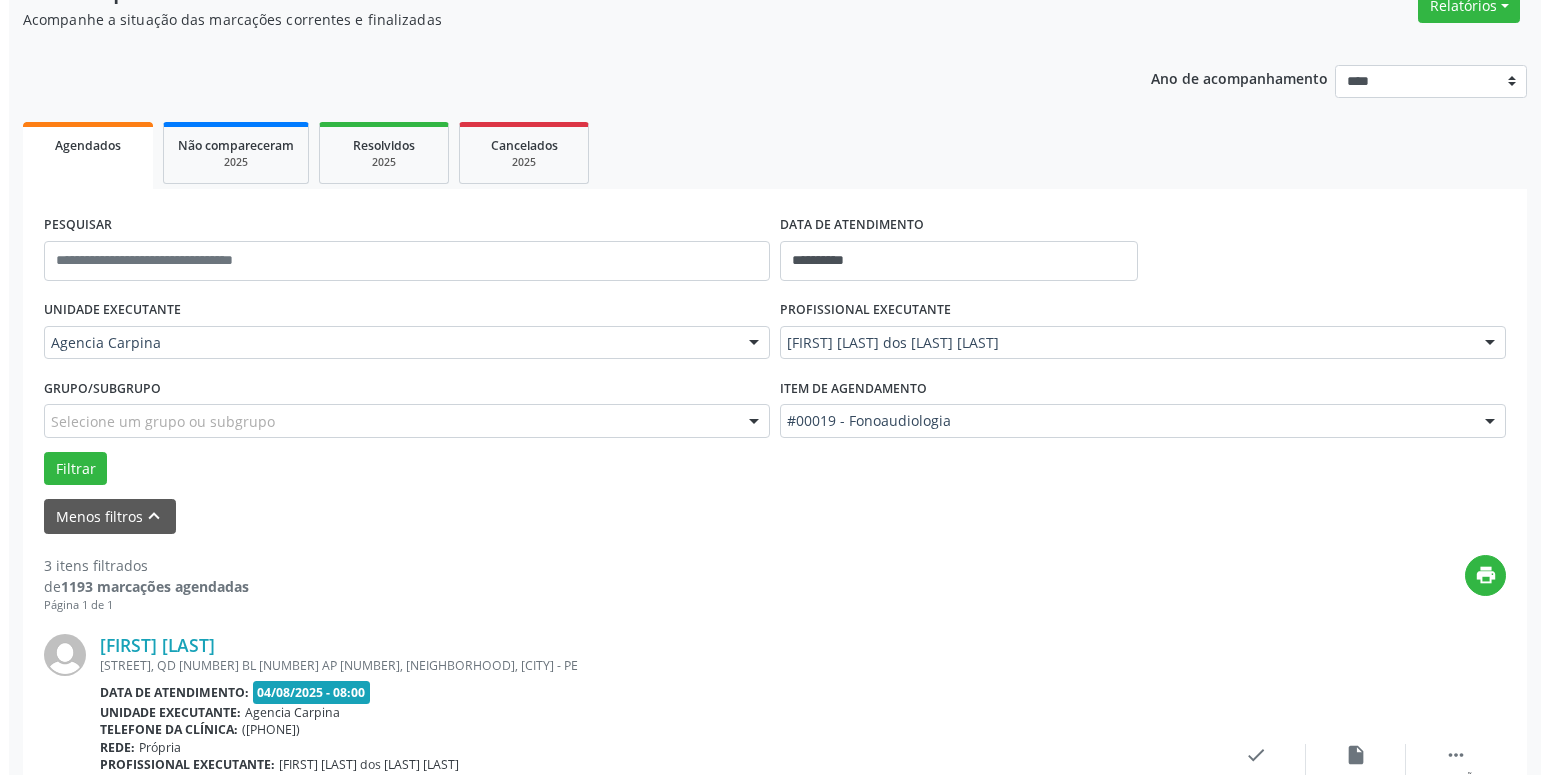 scroll, scrollTop: 302, scrollLeft: 0, axis: vertical 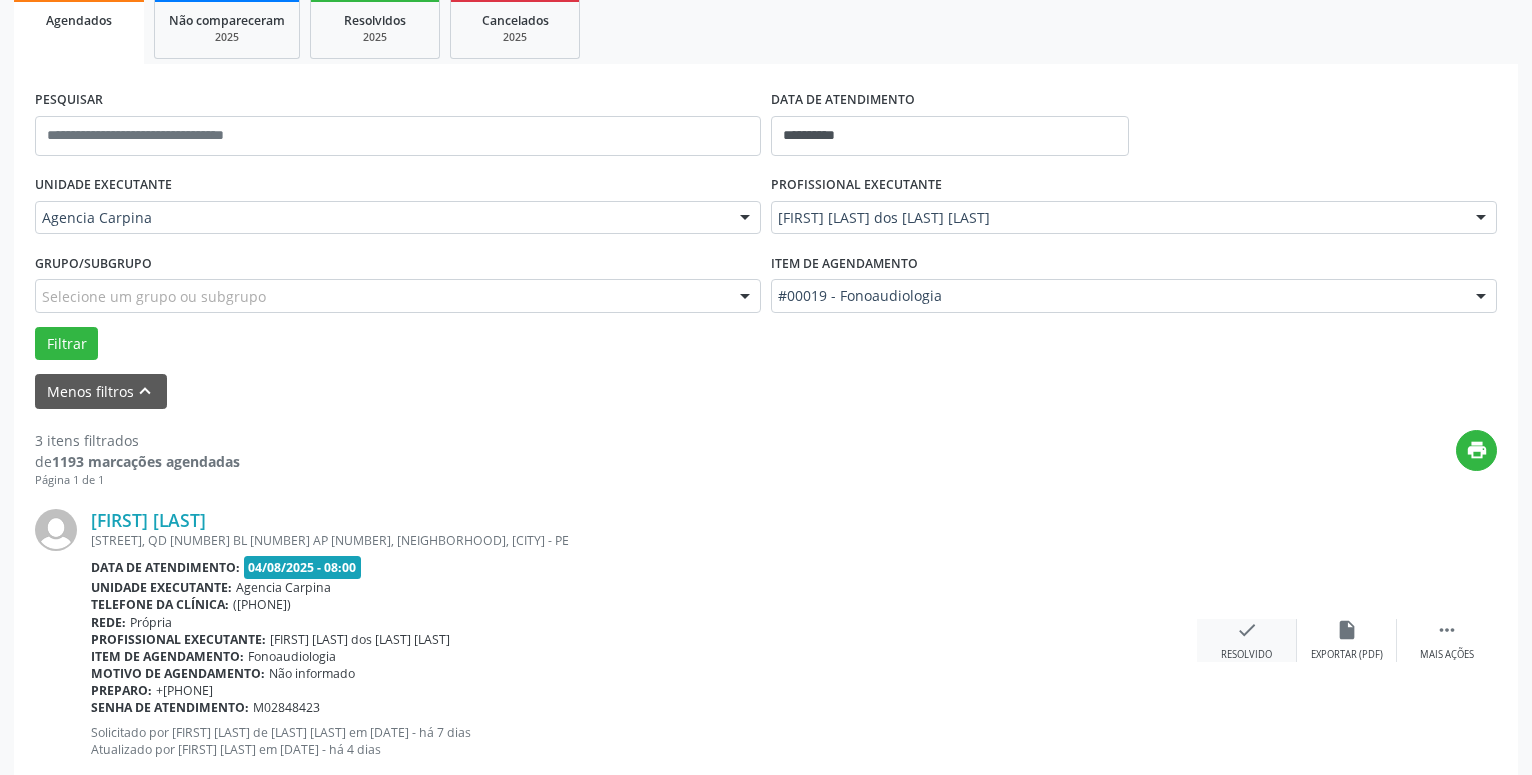 click on "Resolvido" at bounding box center [1246, 655] 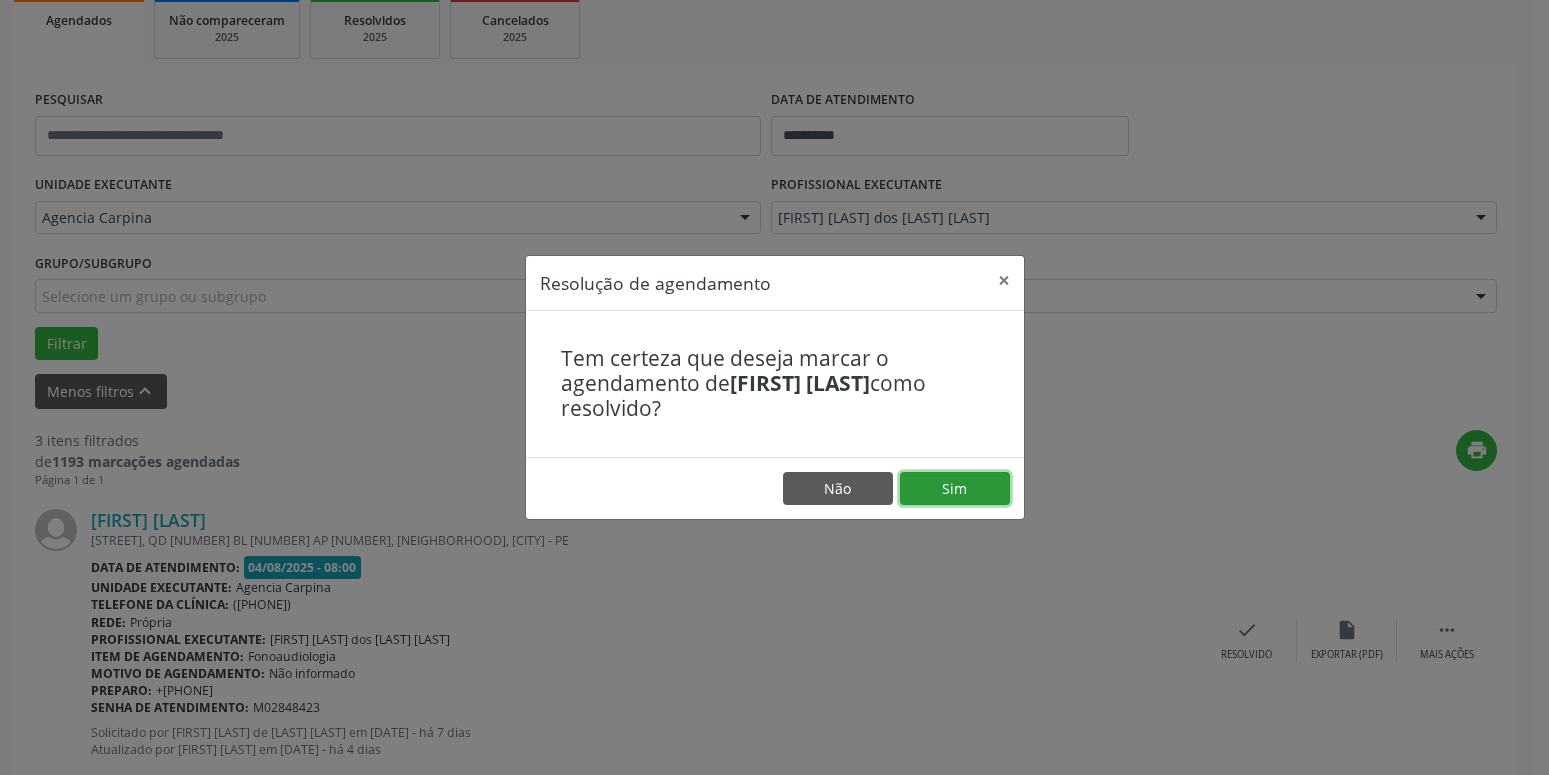click on "Sim" at bounding box center [955, 489] 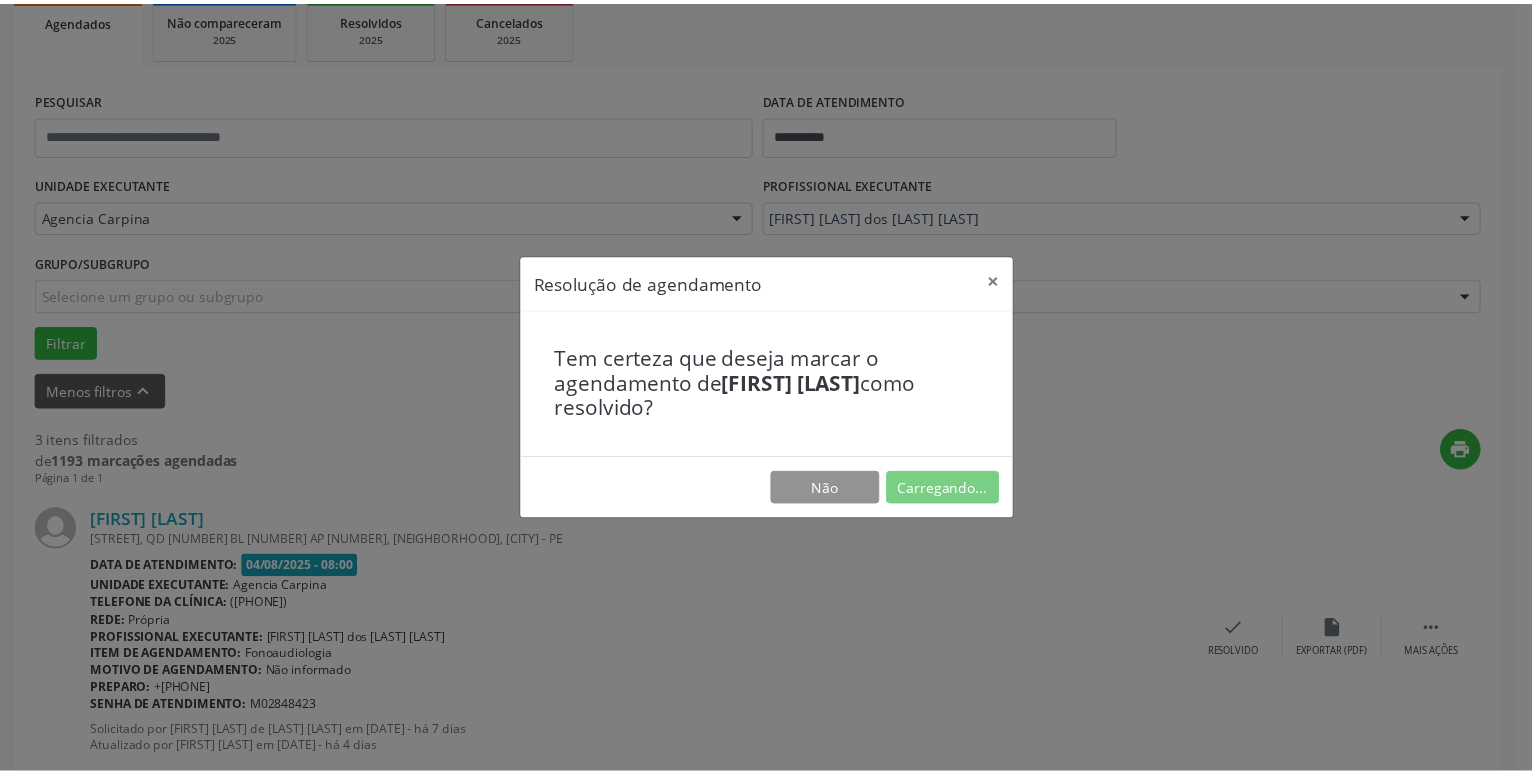scroll, scrollTop: 77, scrollLeft: 0, axis: vertical 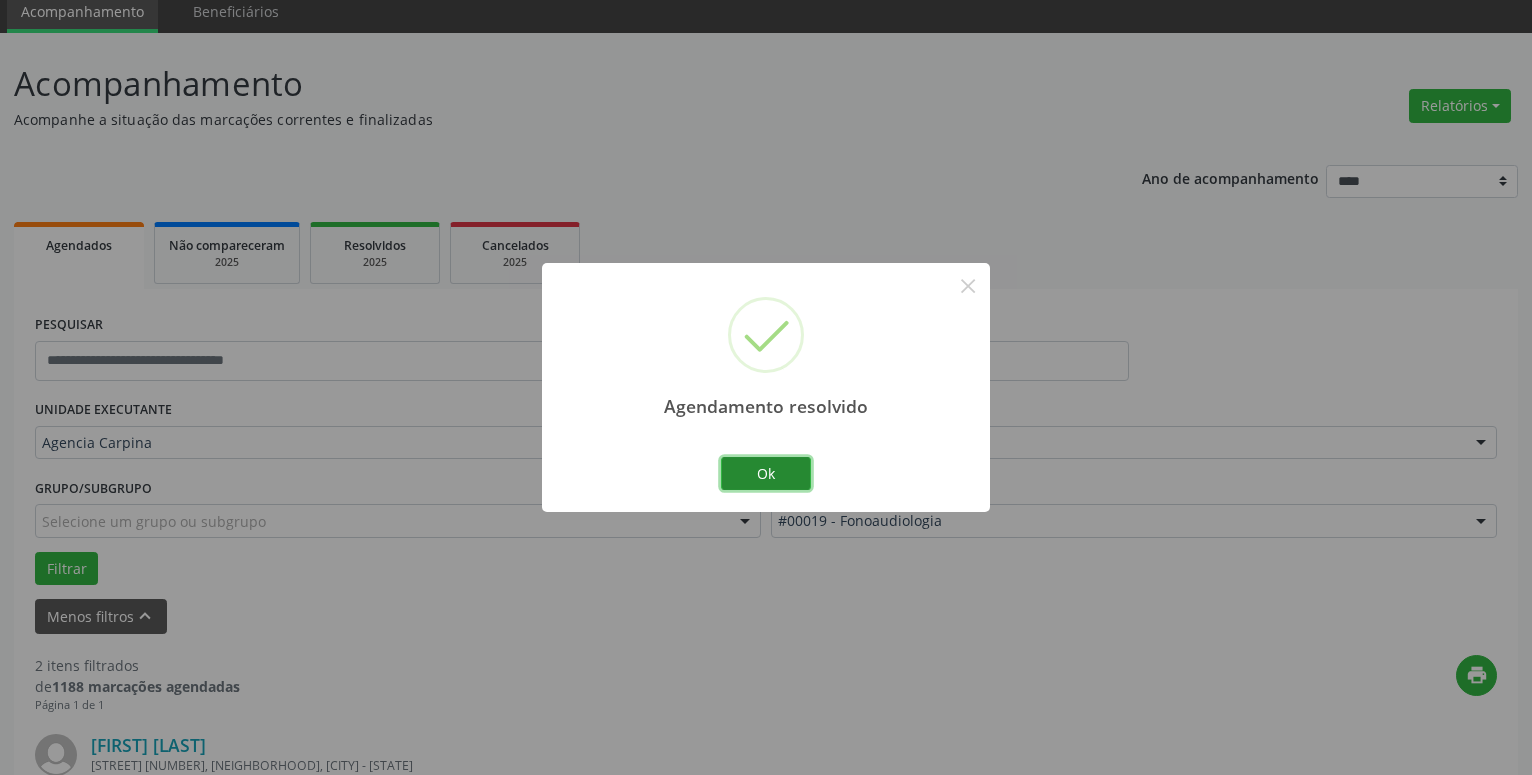 click on "Ok" at bounding box center (766, 474) 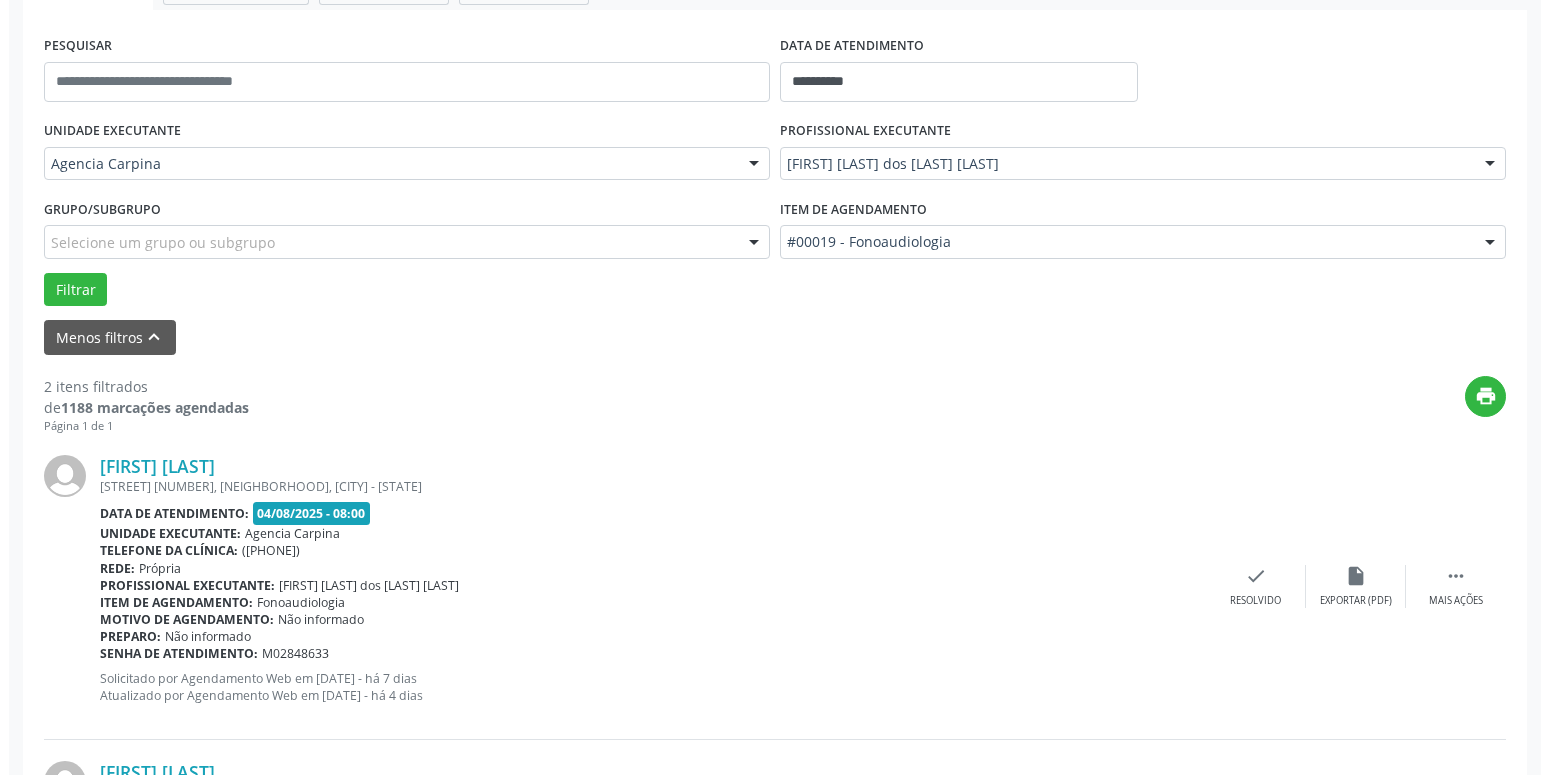 scroll, scrollTop: 383, scrollLeft: 0, axis: vertical 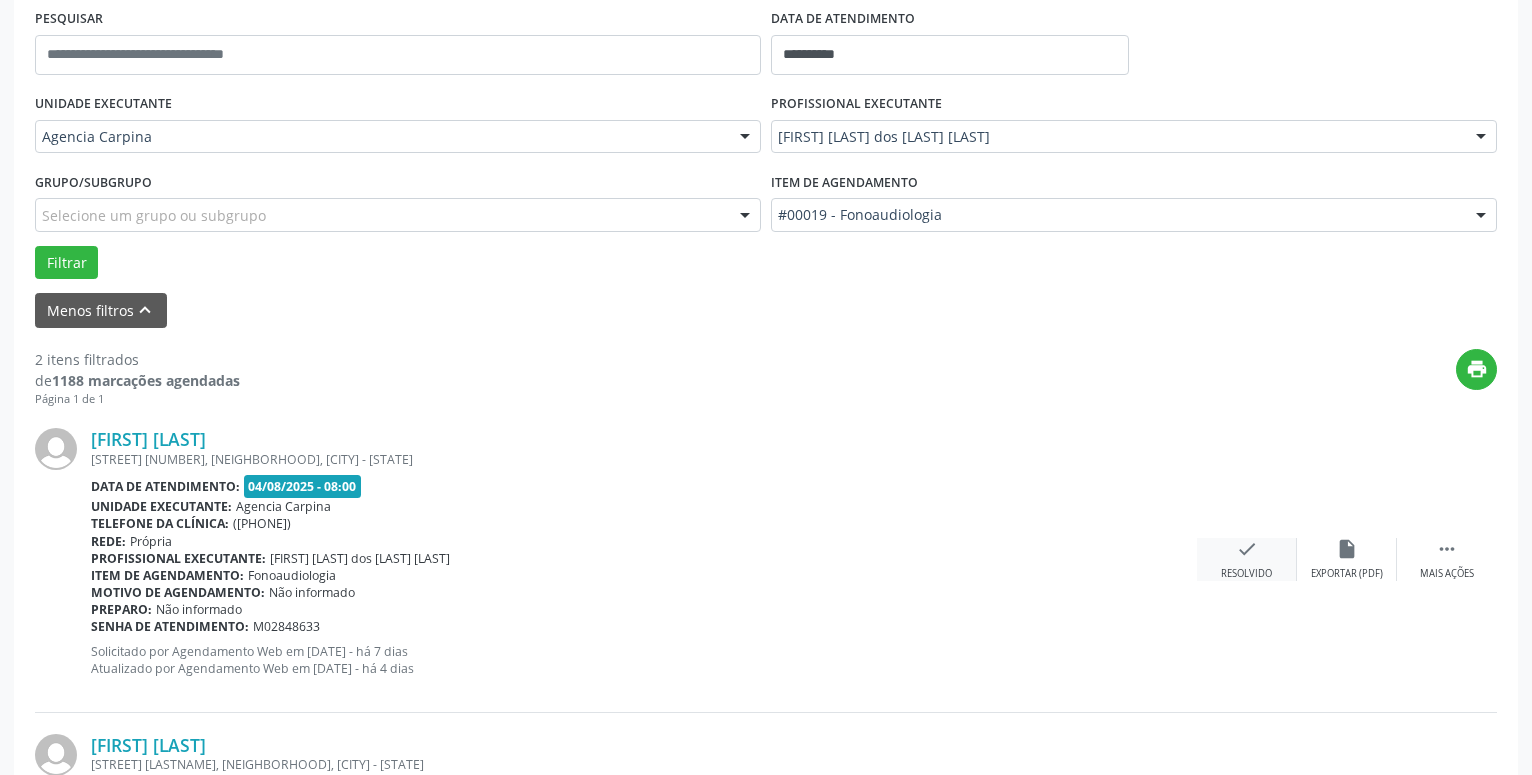 click on "check" at bounding box center [1247, 549] 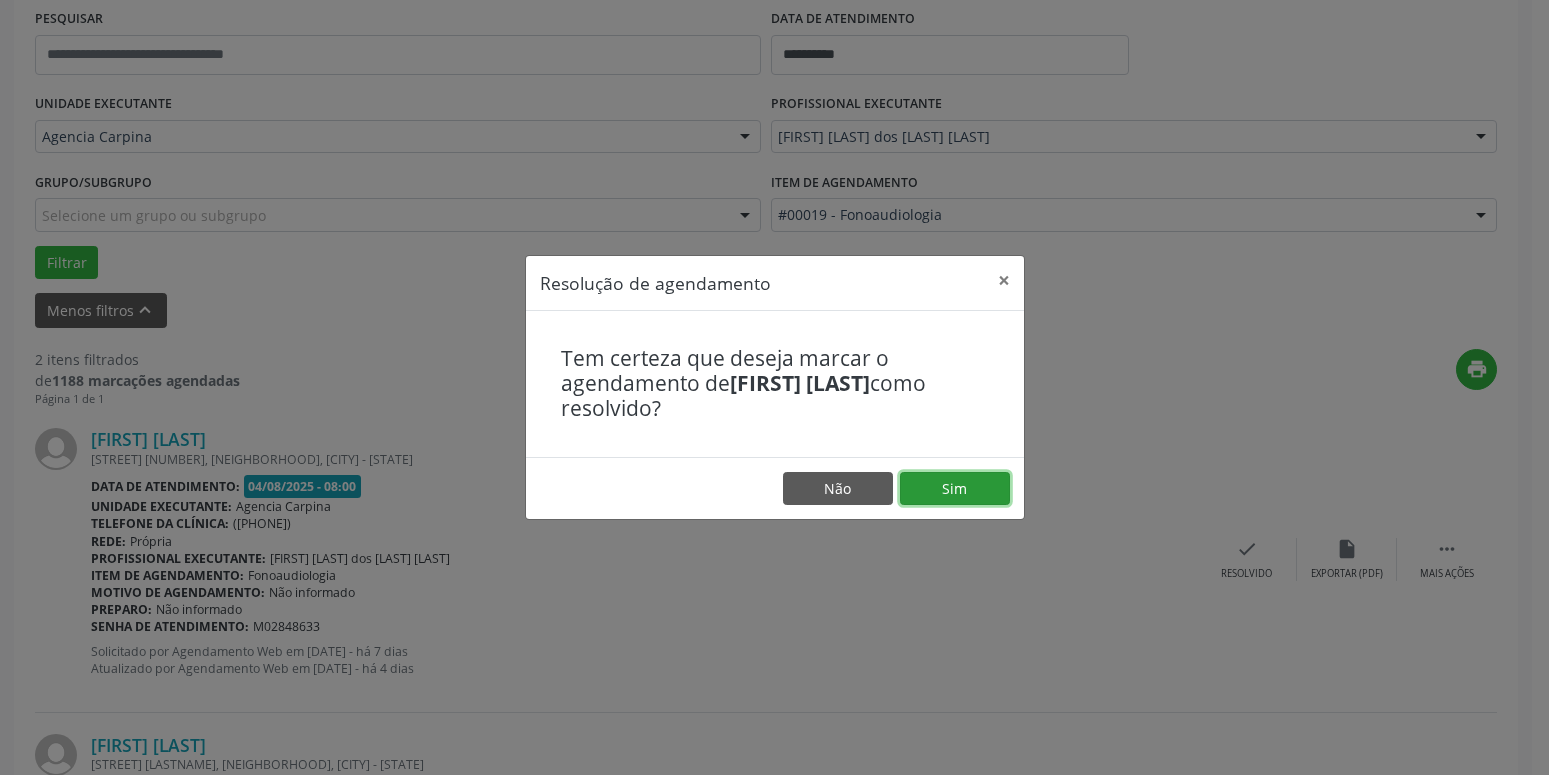 click on "Sim" at bounding box center [955, 489] 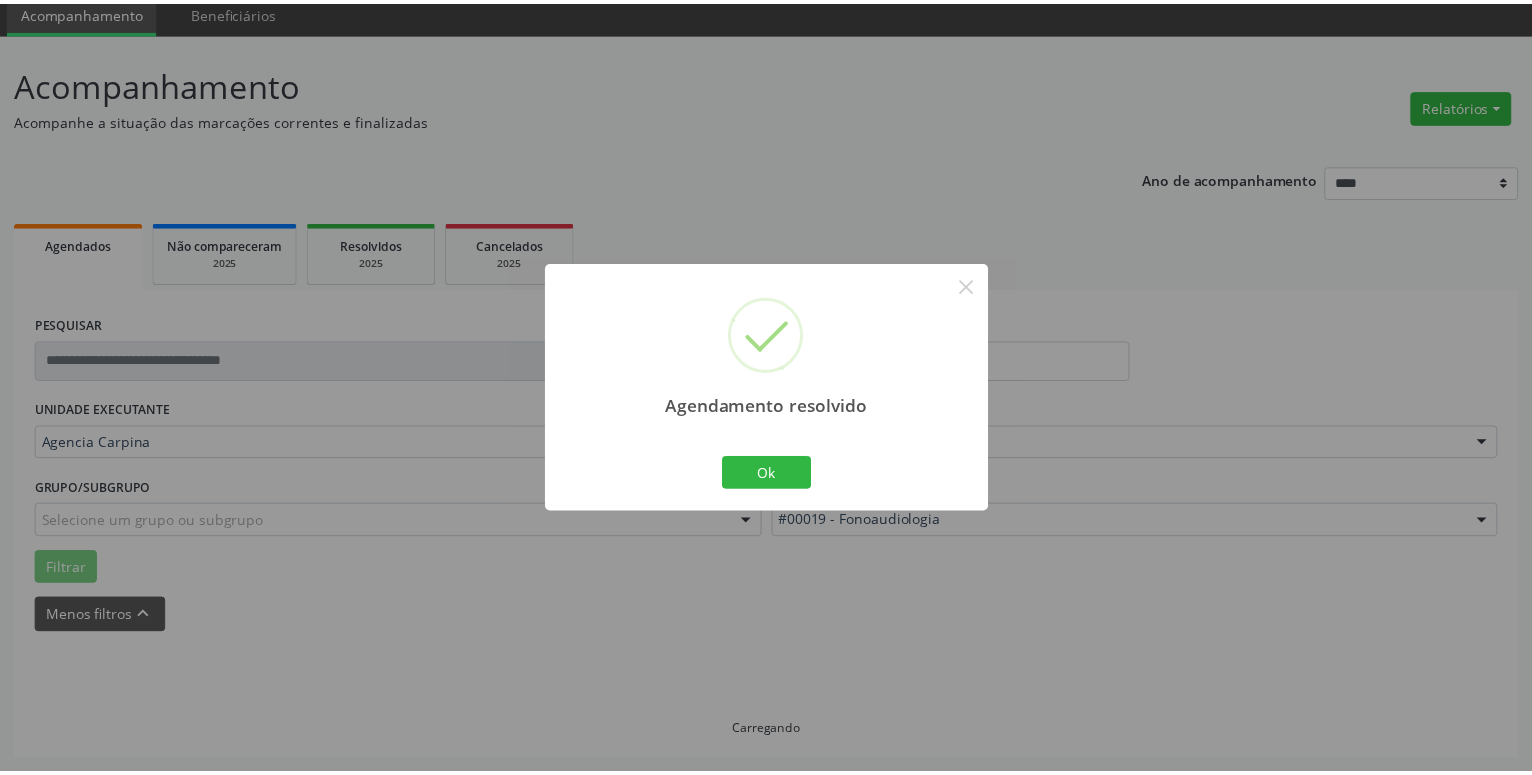scroll, scrollTop: 77, scrollLeft: 0, axis: vertical 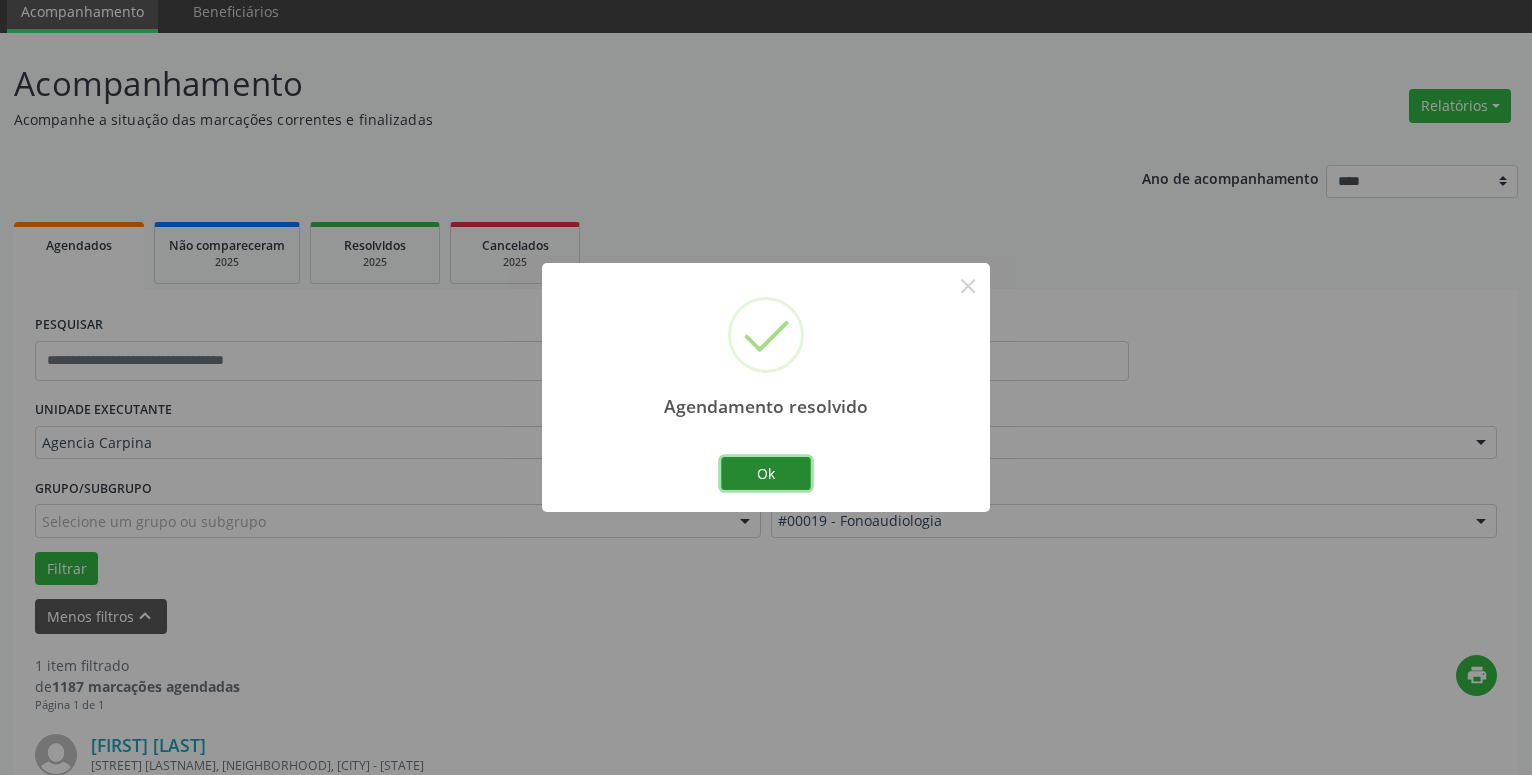 click on "Ok" at bounding box center (766, 474) 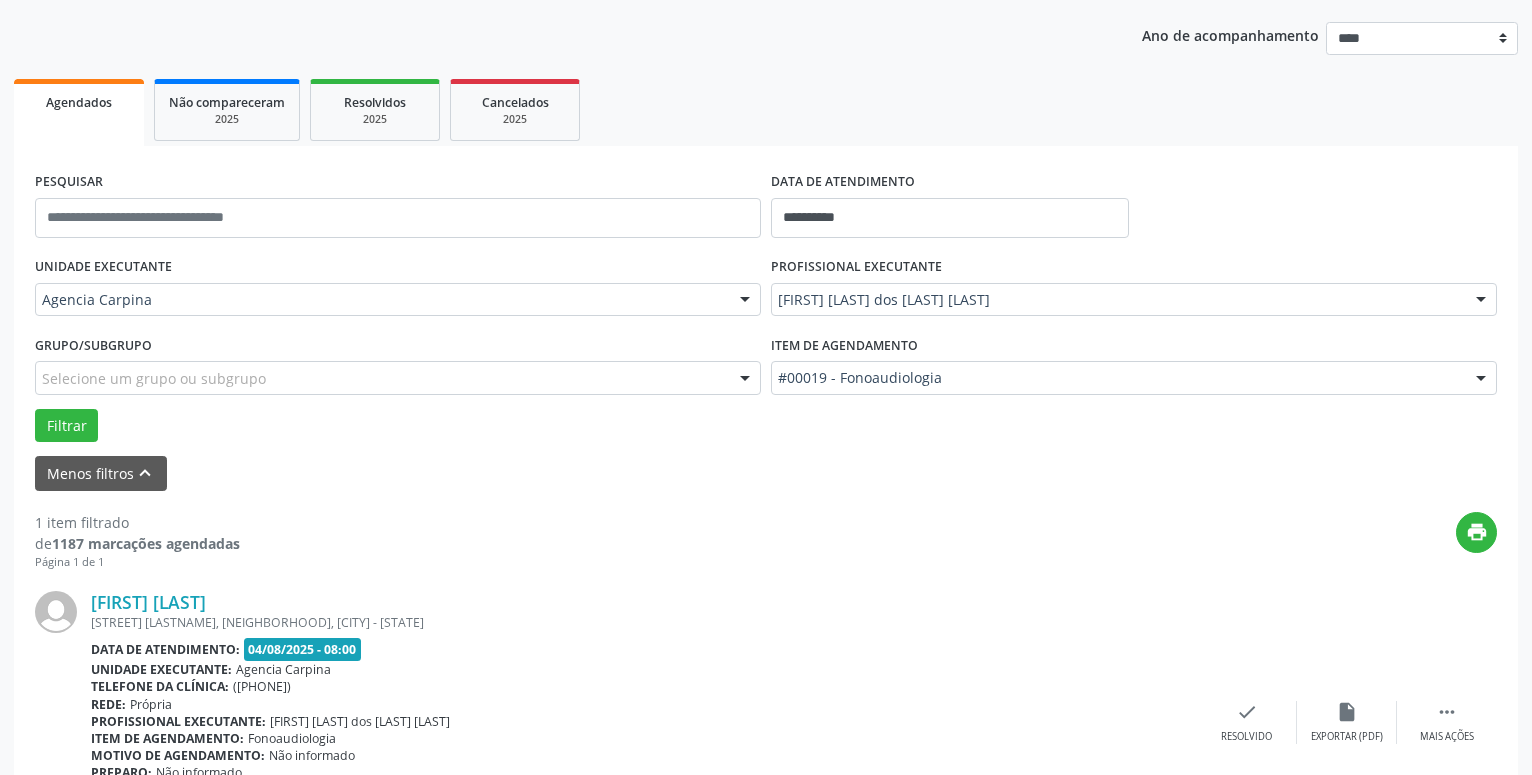 scroll, scrollTop: 281, scrollLeft: 0, axis: vertical 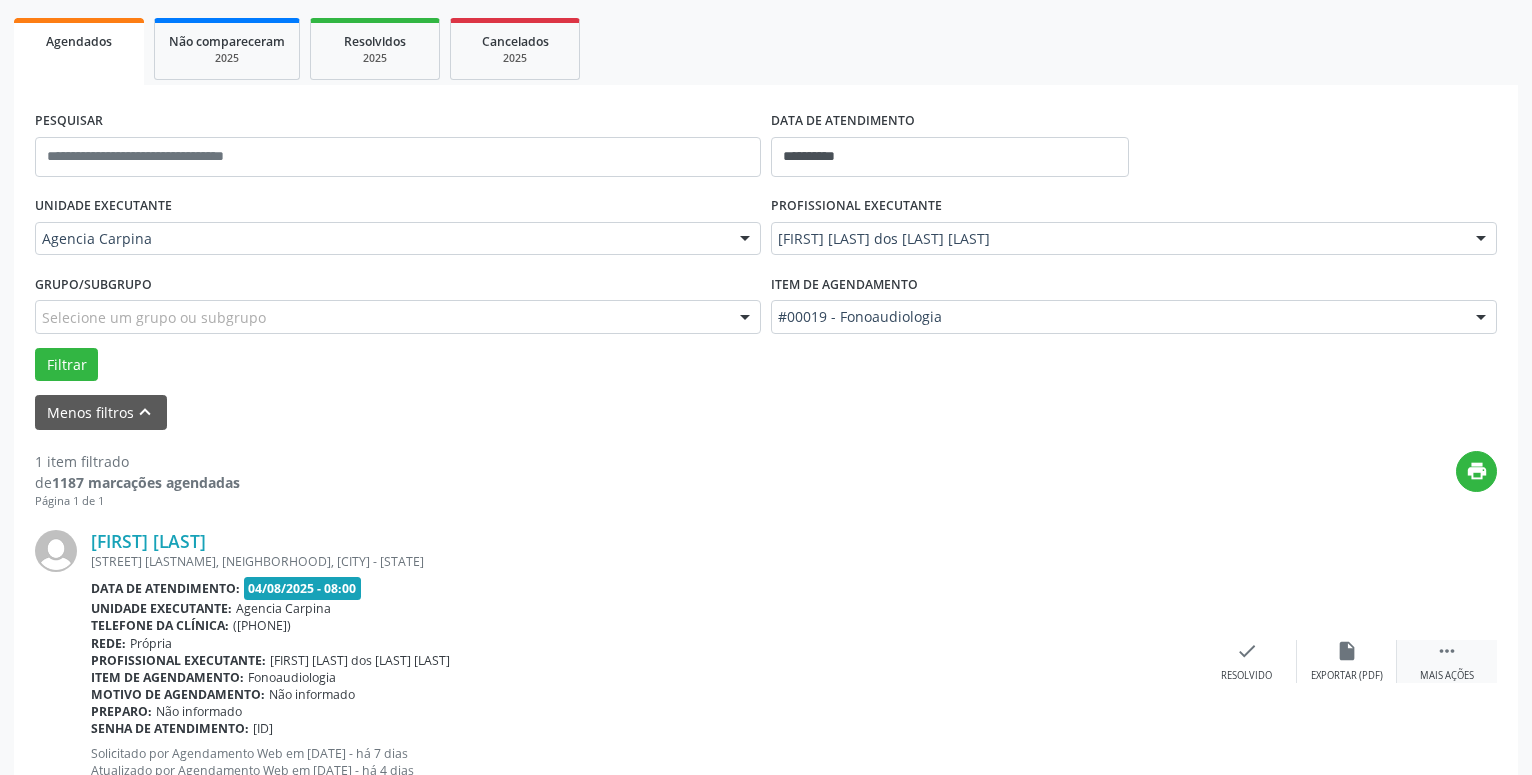 click on "" at bounding box center [1447, 651] 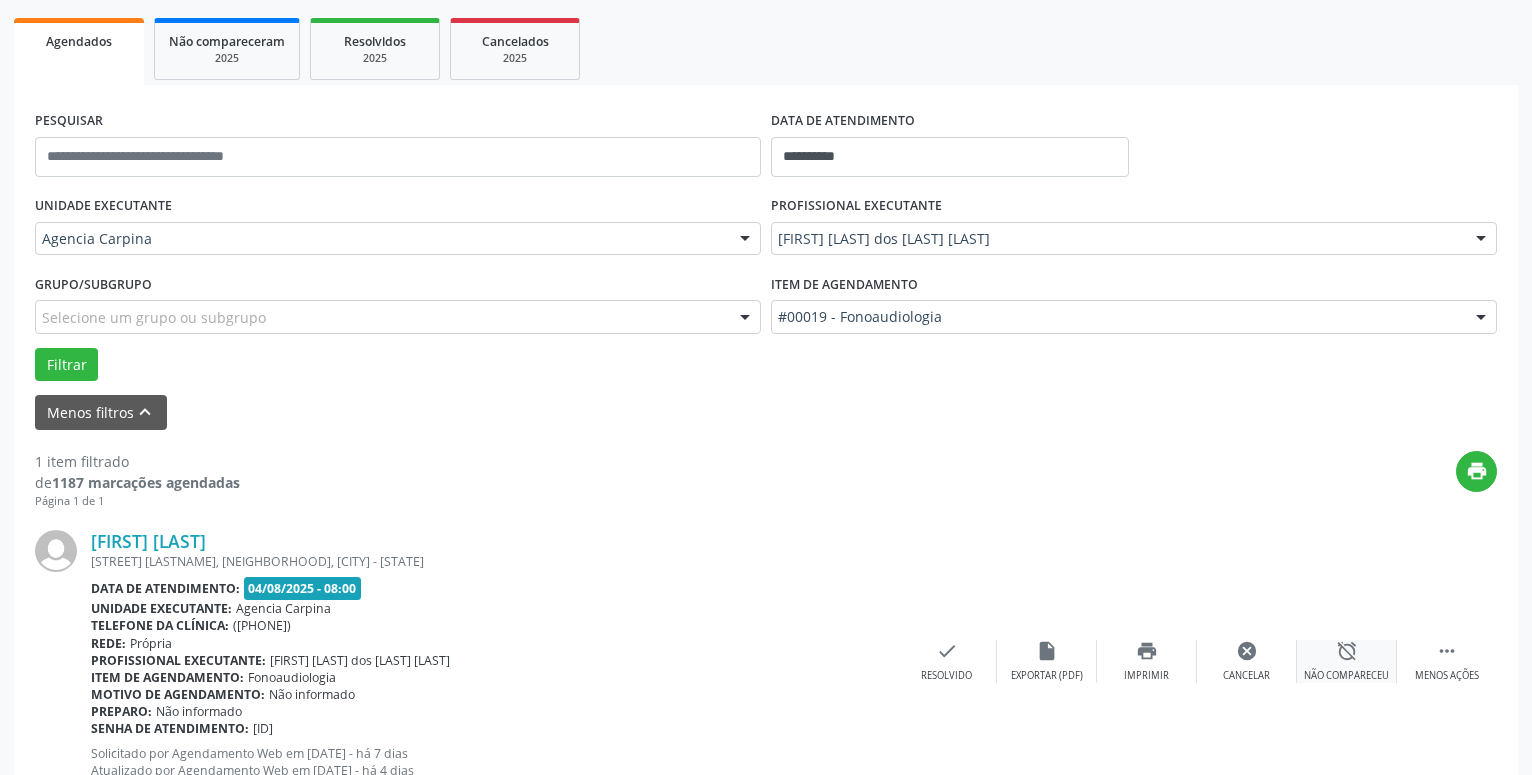 click on "alarm_off" at bounding box center [1347, 651] 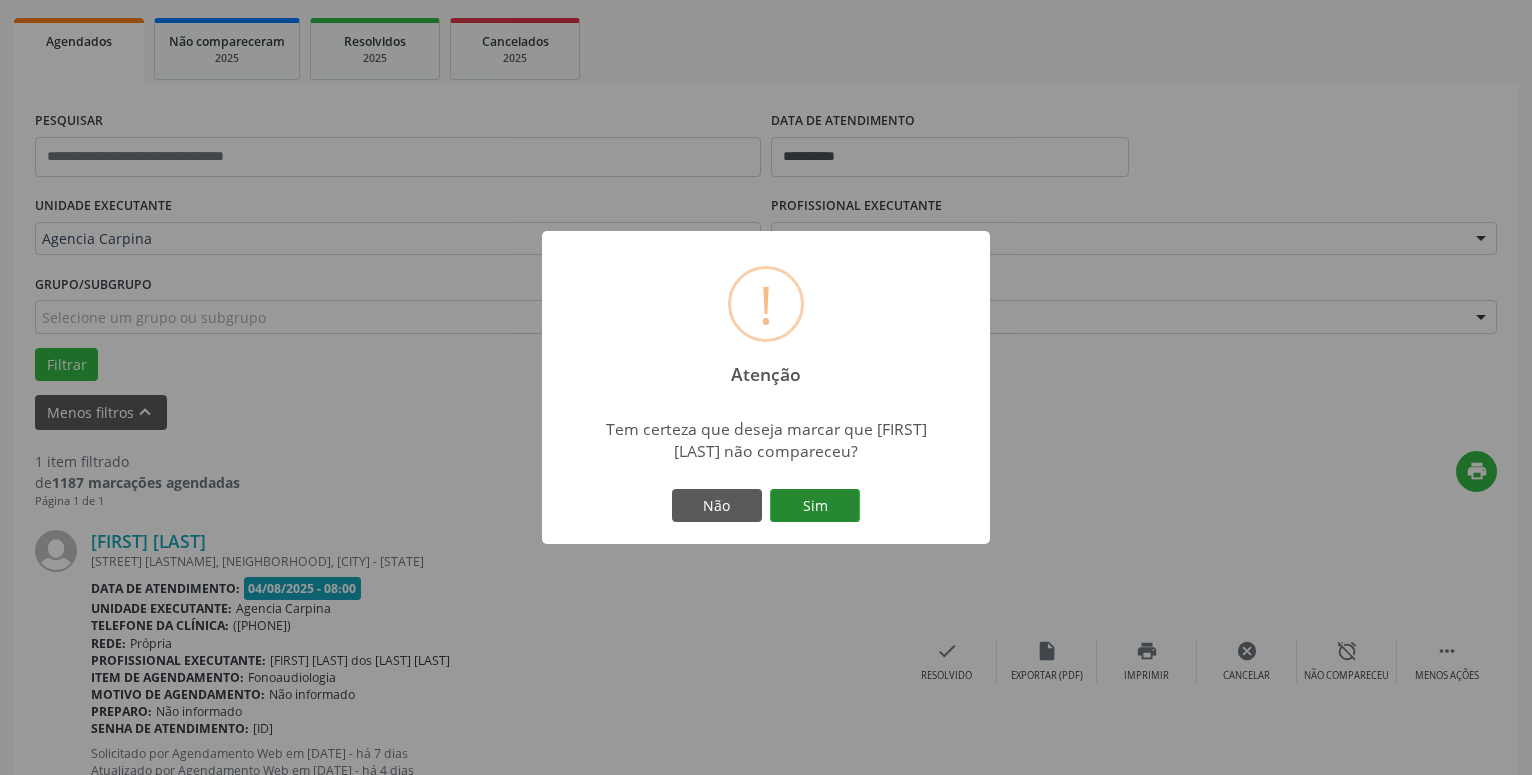 click on "Sim" at bounding box center (815, 506) 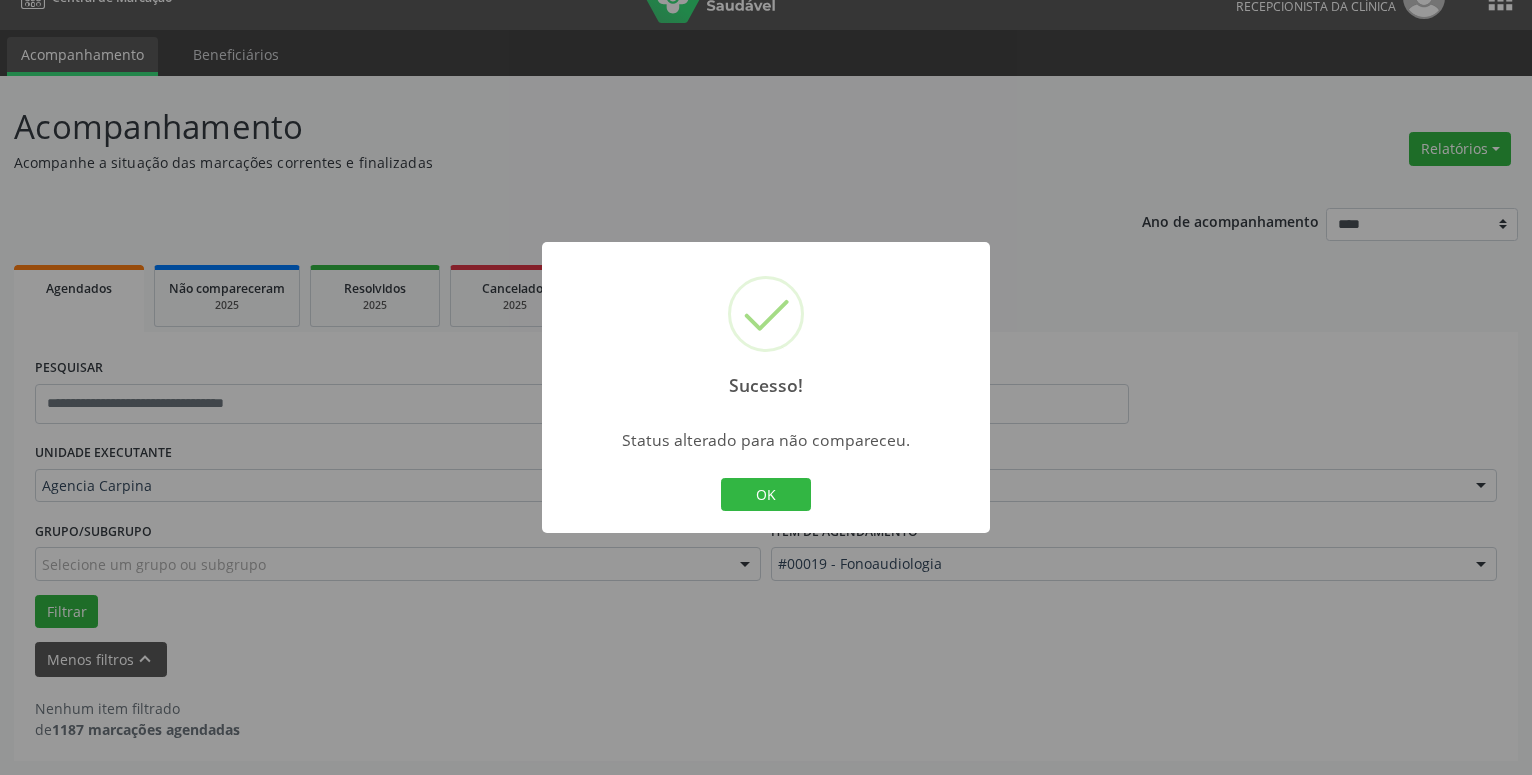 scroll, scrollTop: 34, scrollLeft: 0, axis: vertical 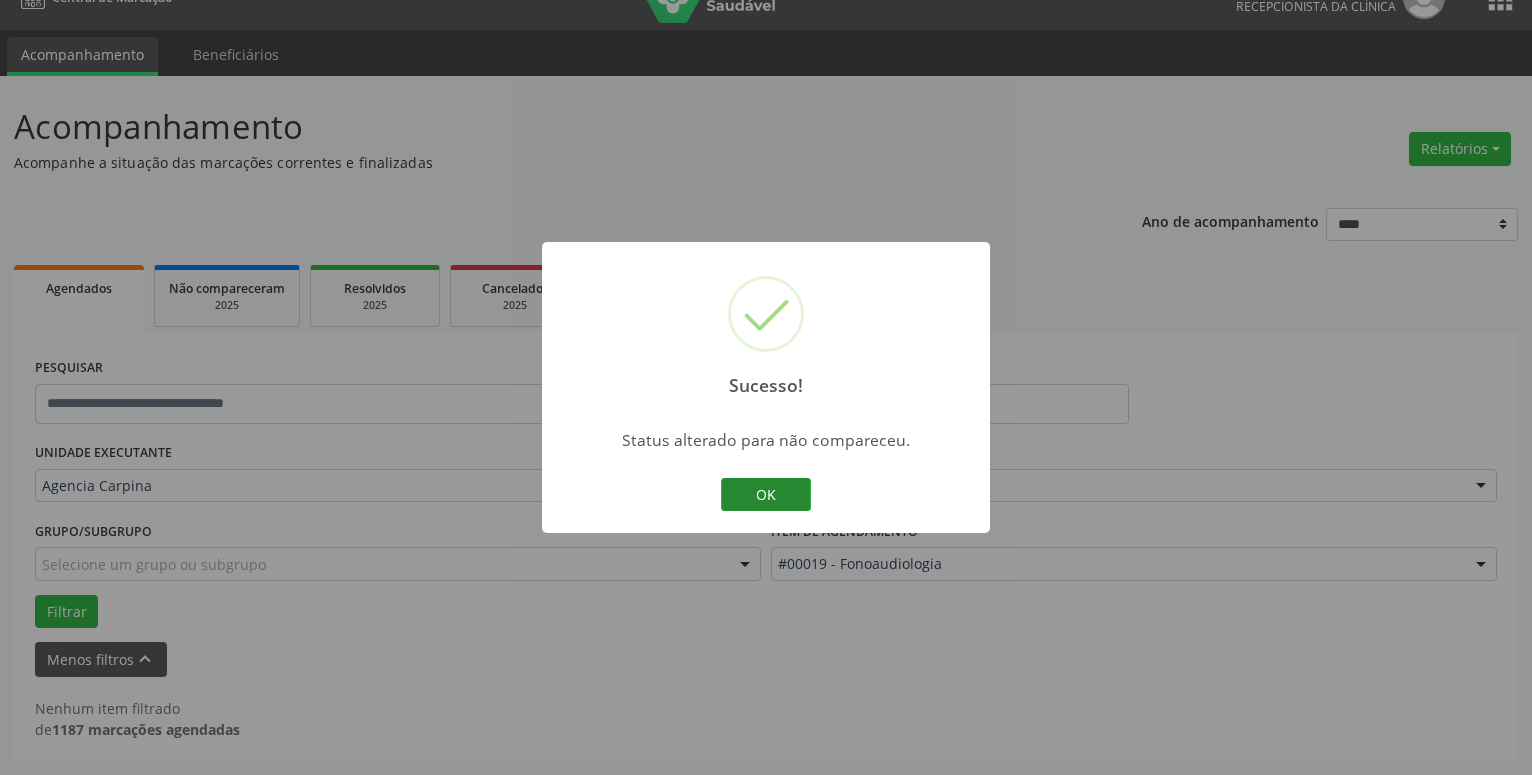 click on "OK" at bounding box center [766, 495] 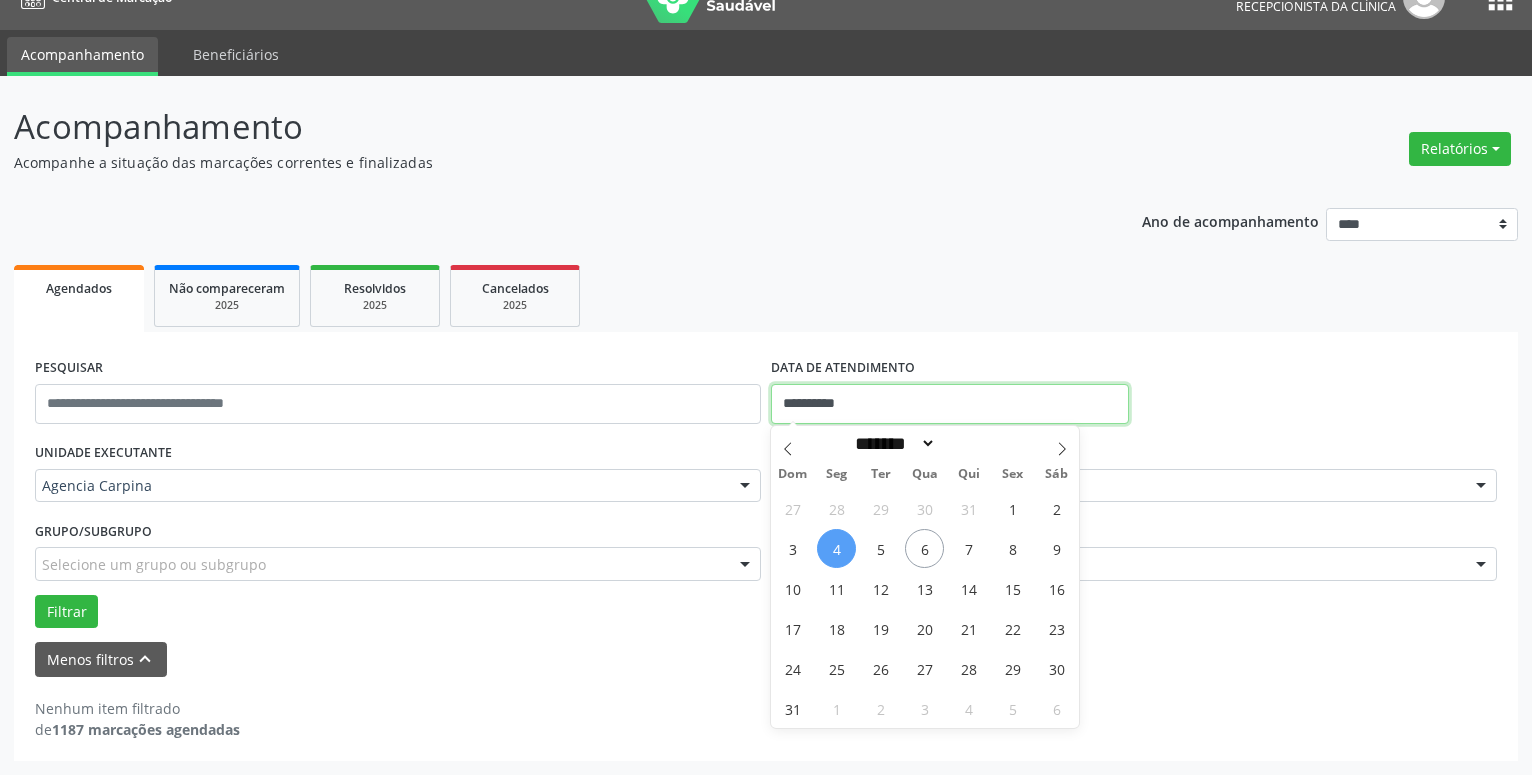 click on "**********" at bounding box center (950, 404) 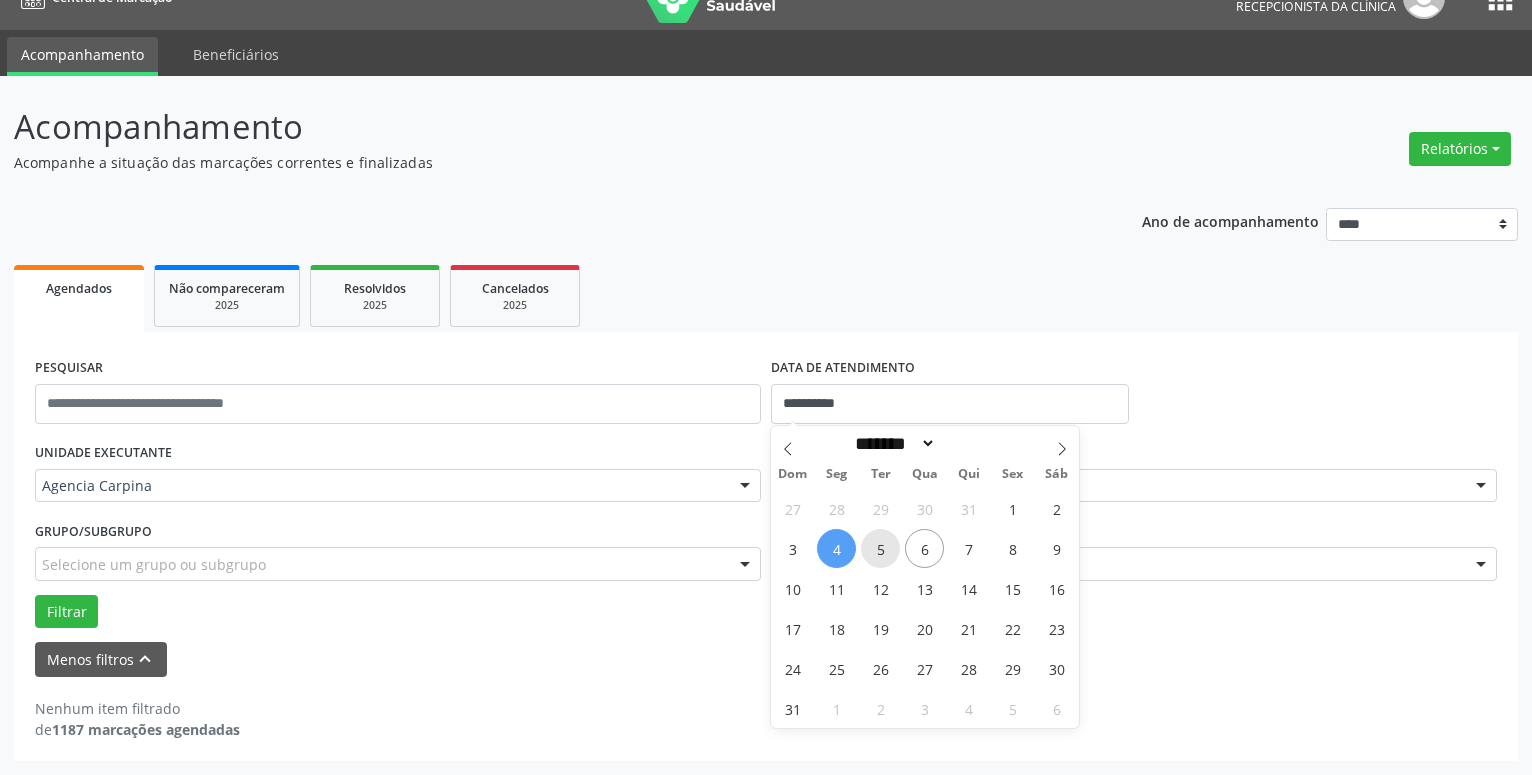 click on "5" at bounding box center (880, 548) 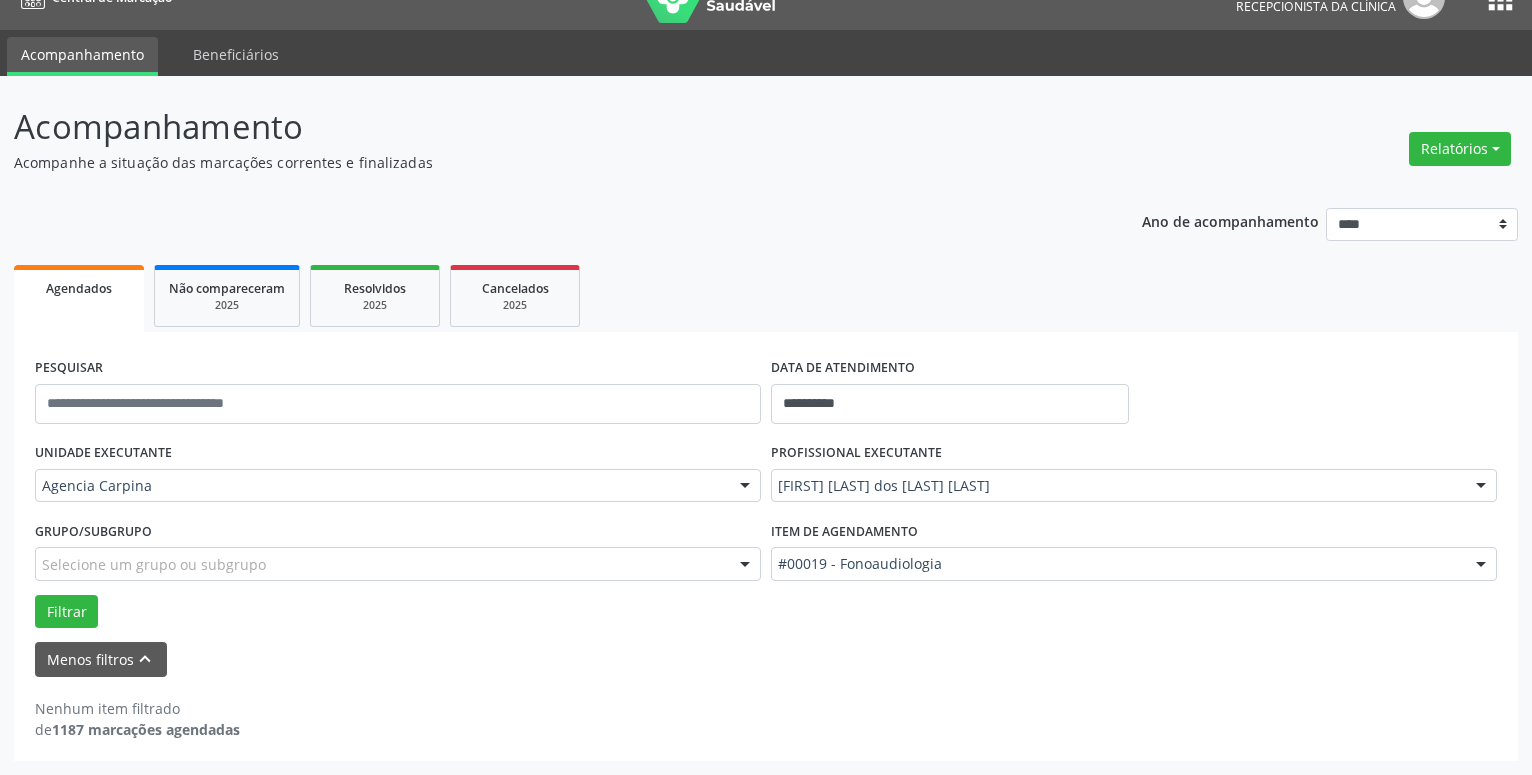 click at bounding box center [1481, 487] 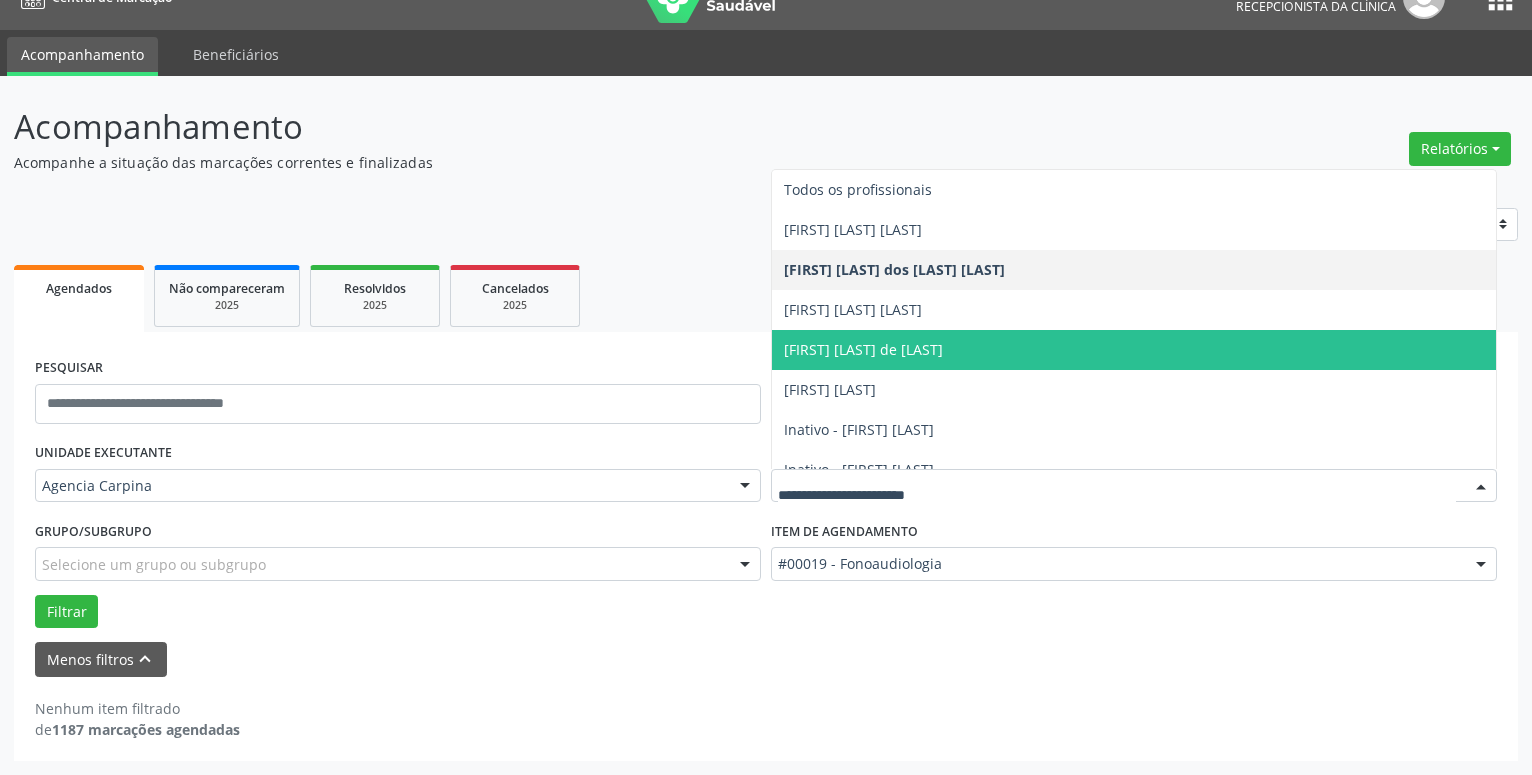 scroll, scrollTop: 228, scrollLeft: 0, axis: vertical 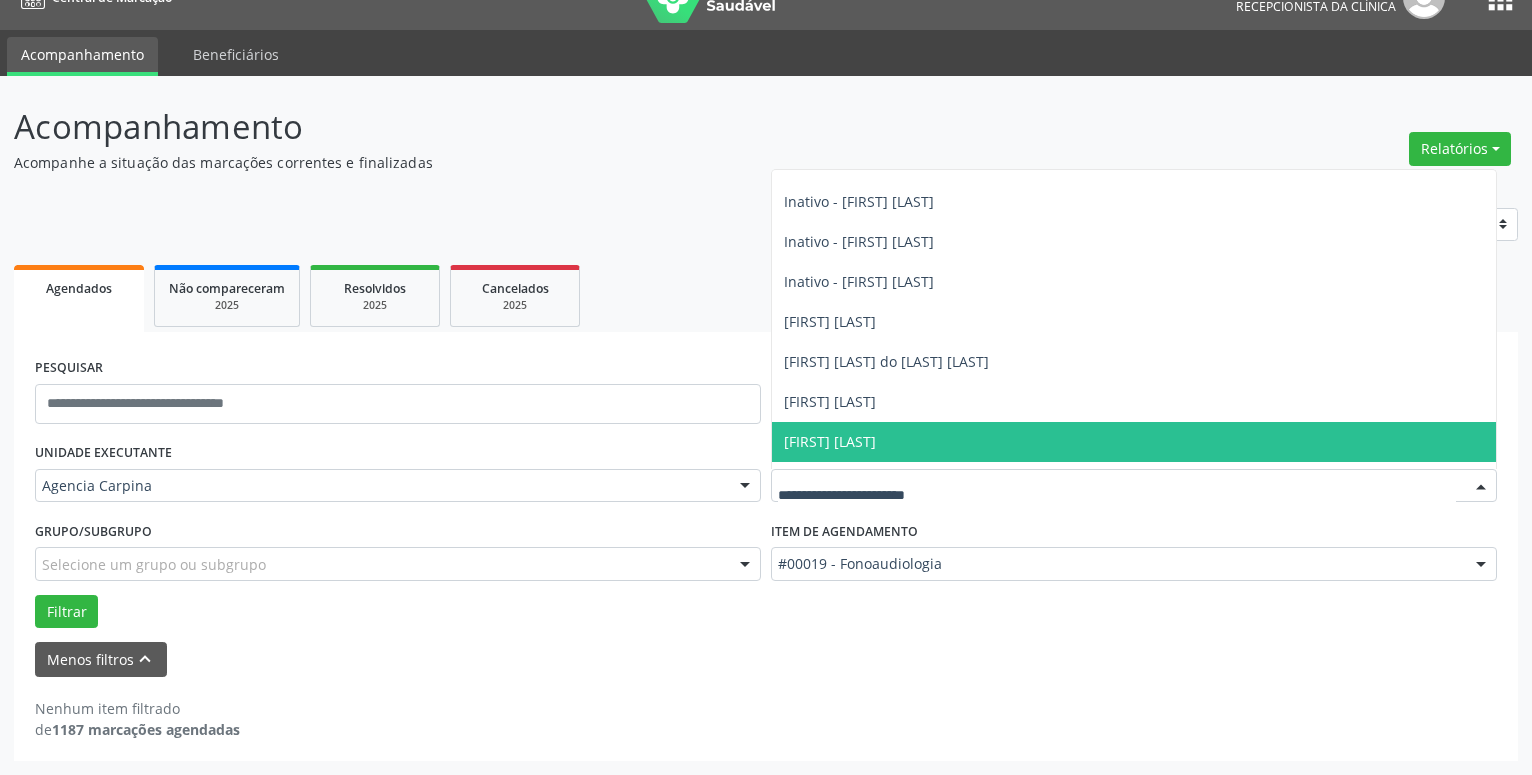 click on "[FIRST] [LAST]" at bounding box center [1134, 442] 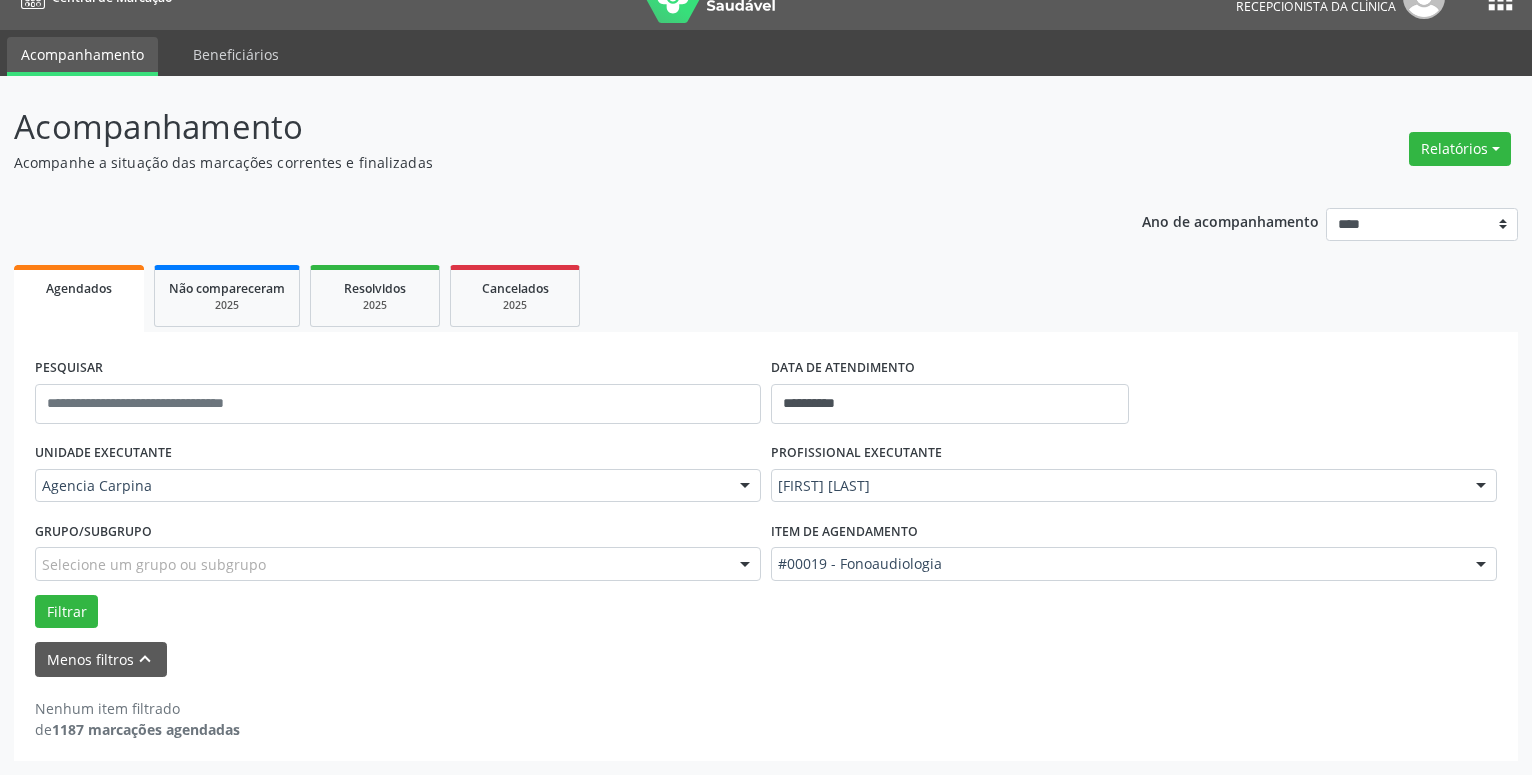 click at bounding box center (1481, 565) 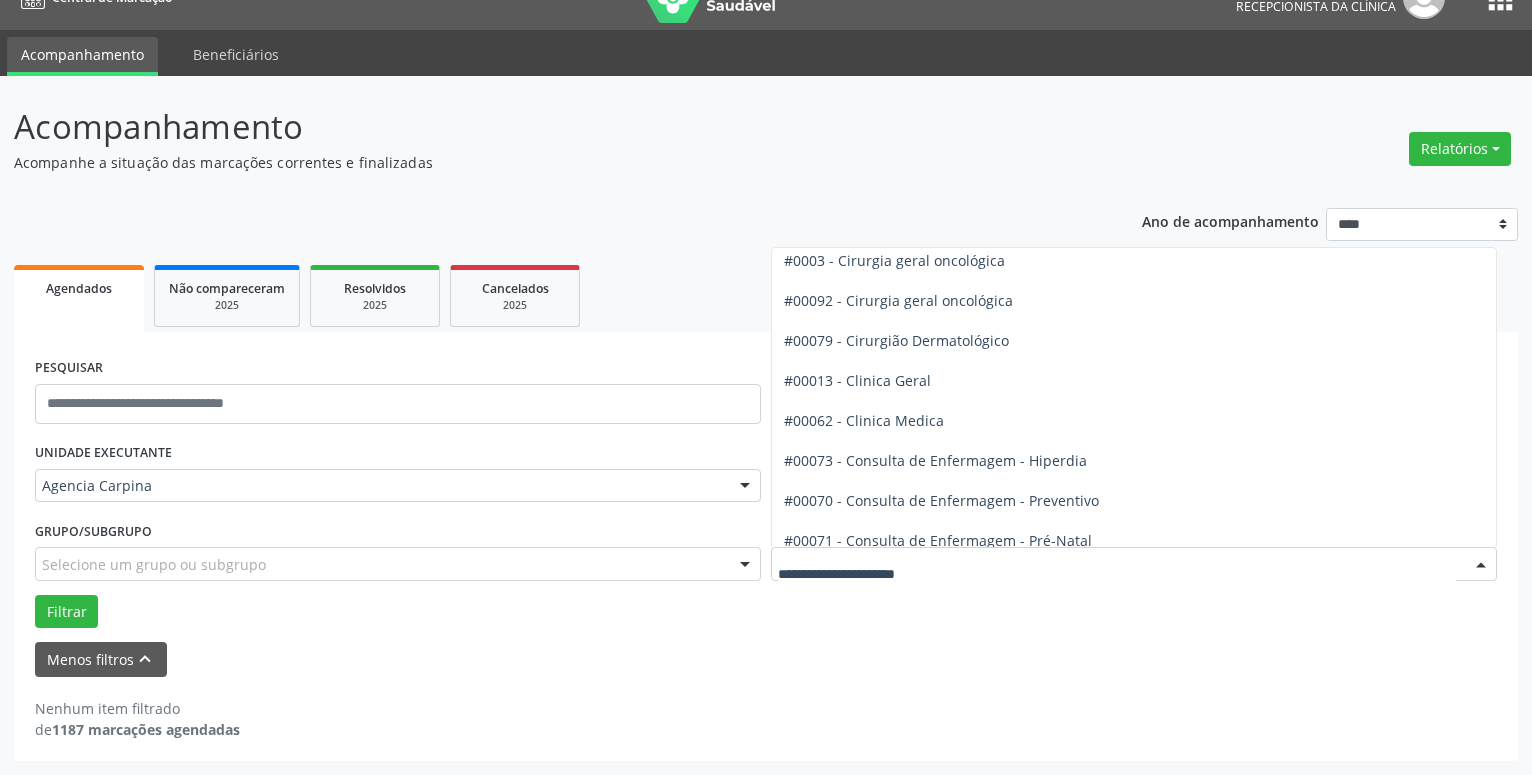 scroll, scrollTop: 570, scrollLeft: 0, axis: vertical 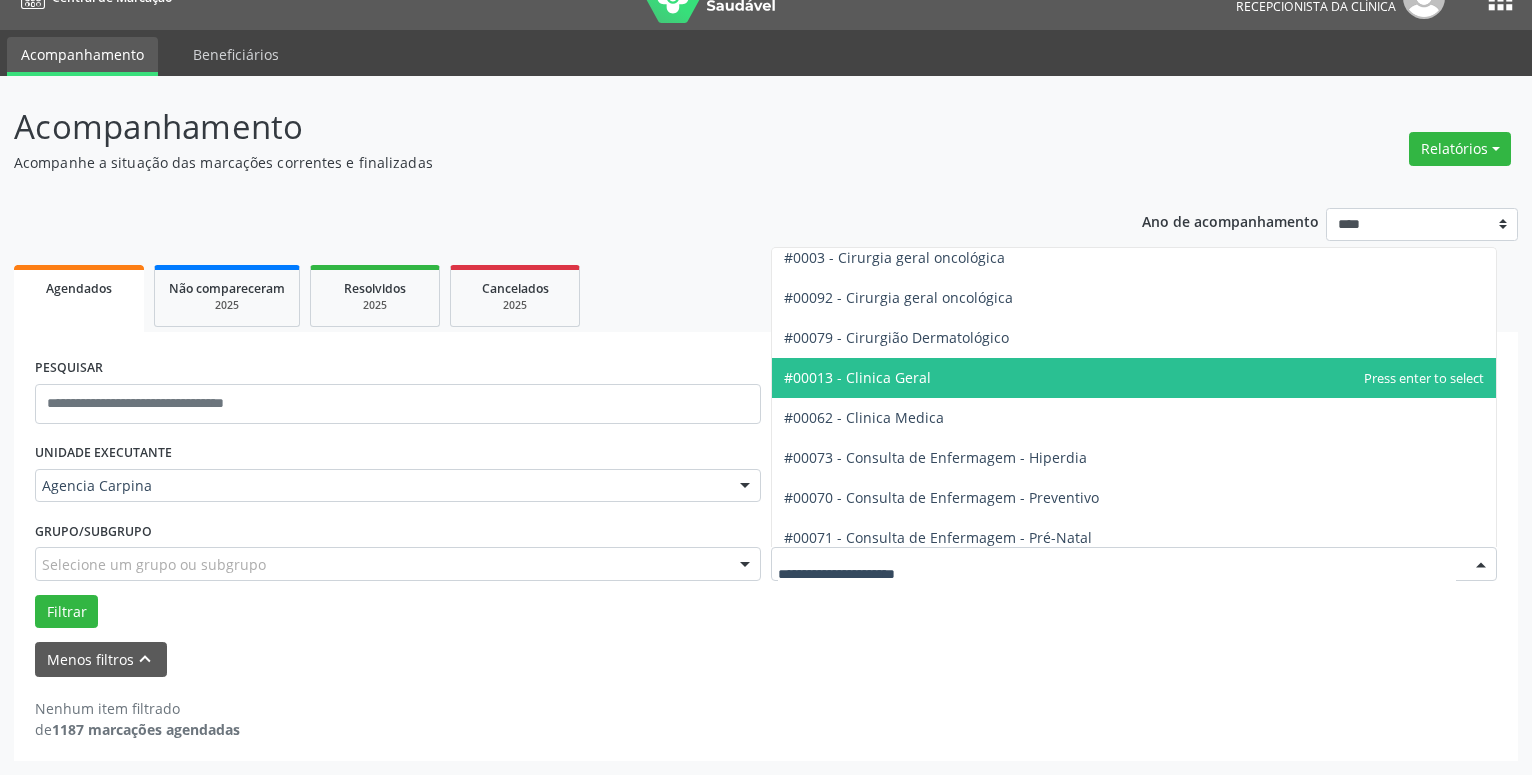 click on "#00013 - Clinica Geral" at bounding box center [1134, 378] 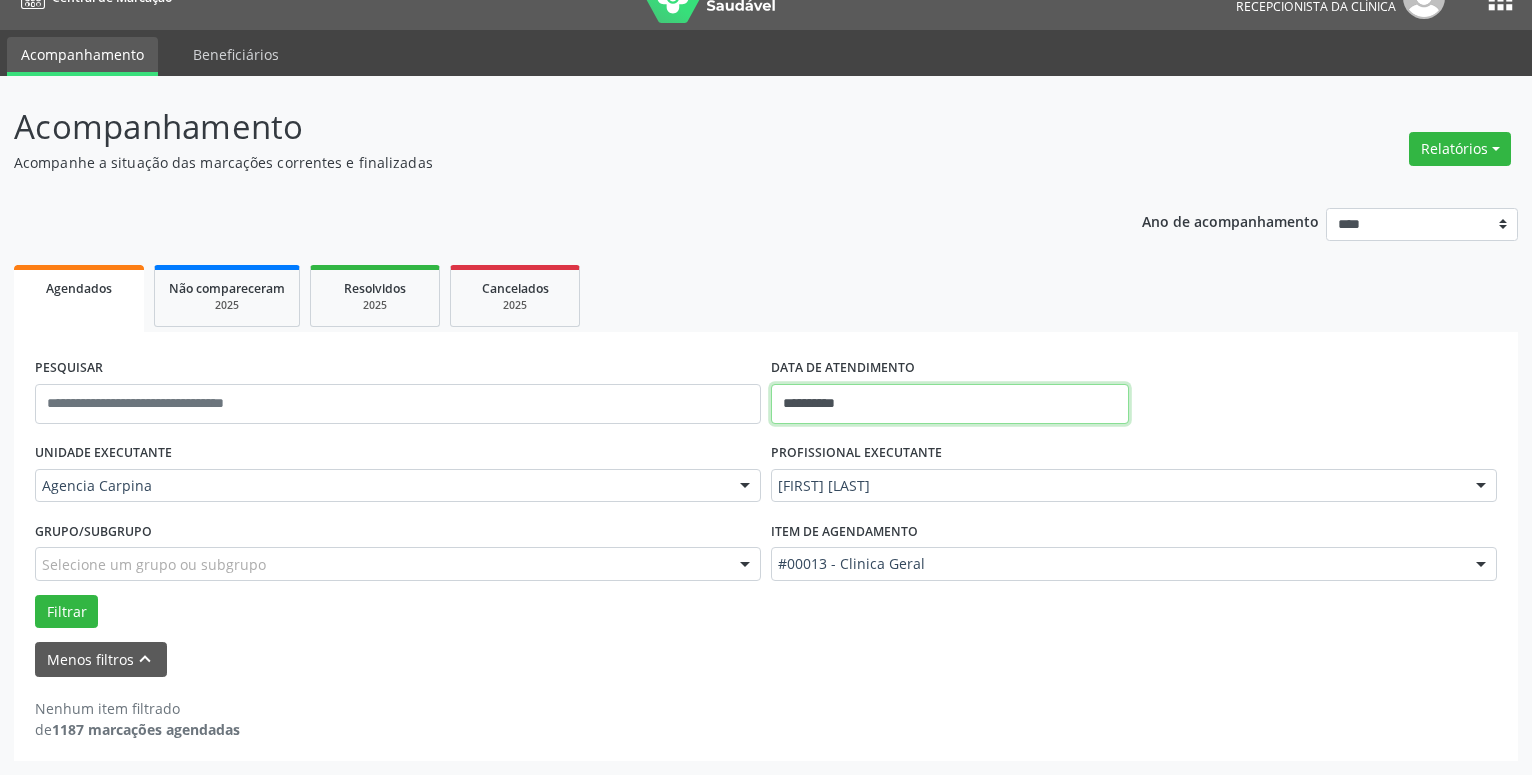 click on "**********" at bounding box center (950, 404) 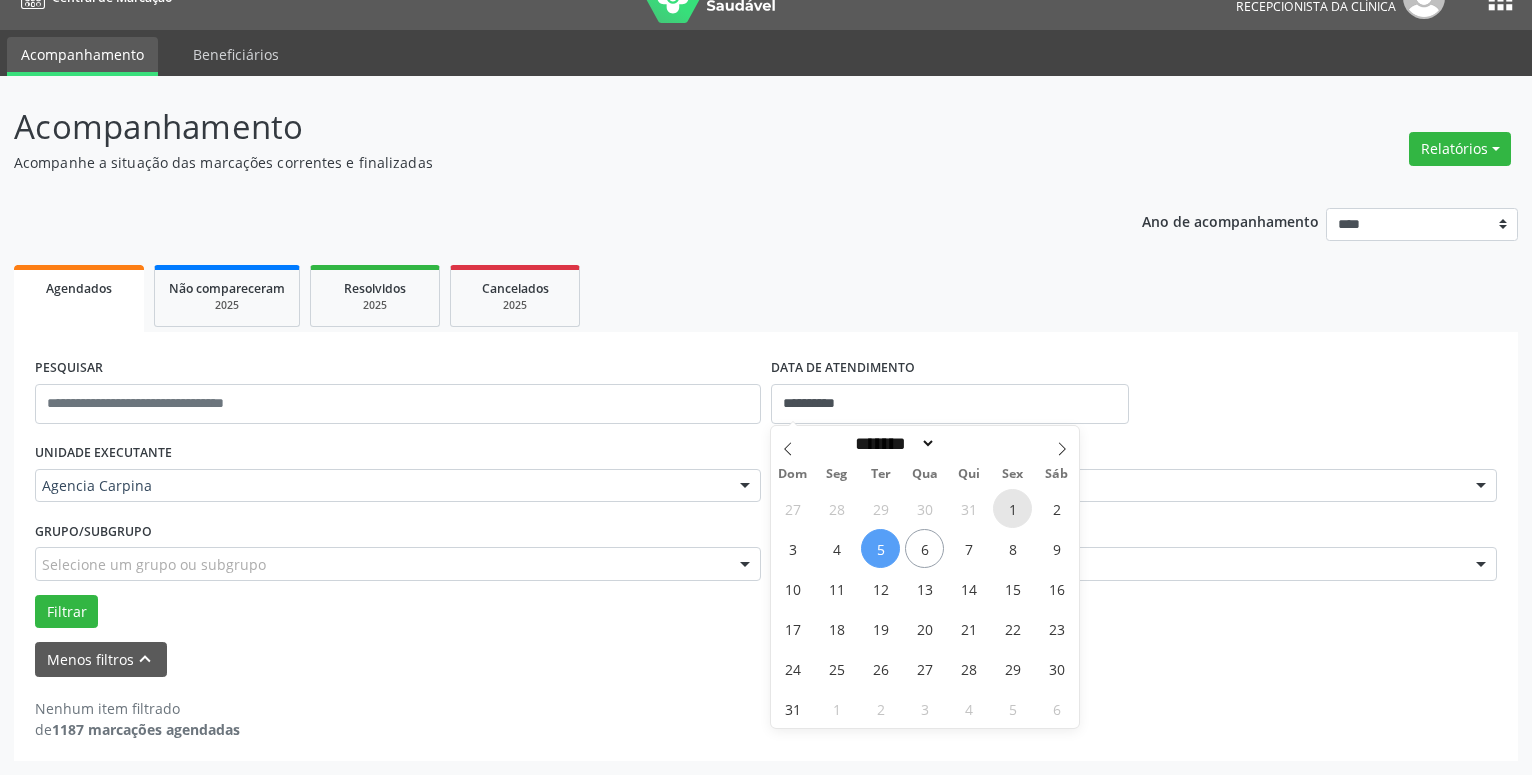 click on "1" at bounding box center [1012, 508] 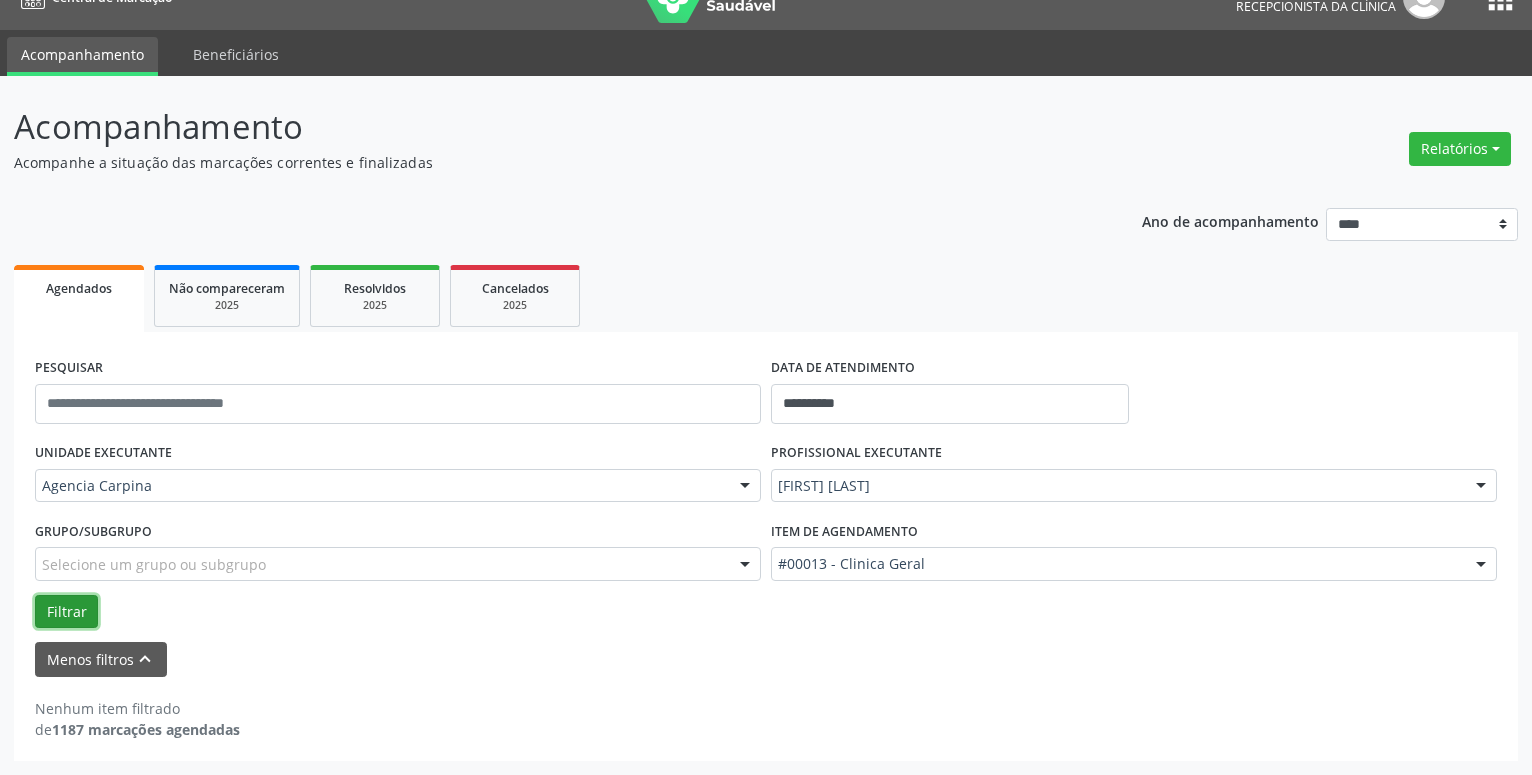click on "Filtrar" at bounding box center [66, 612] 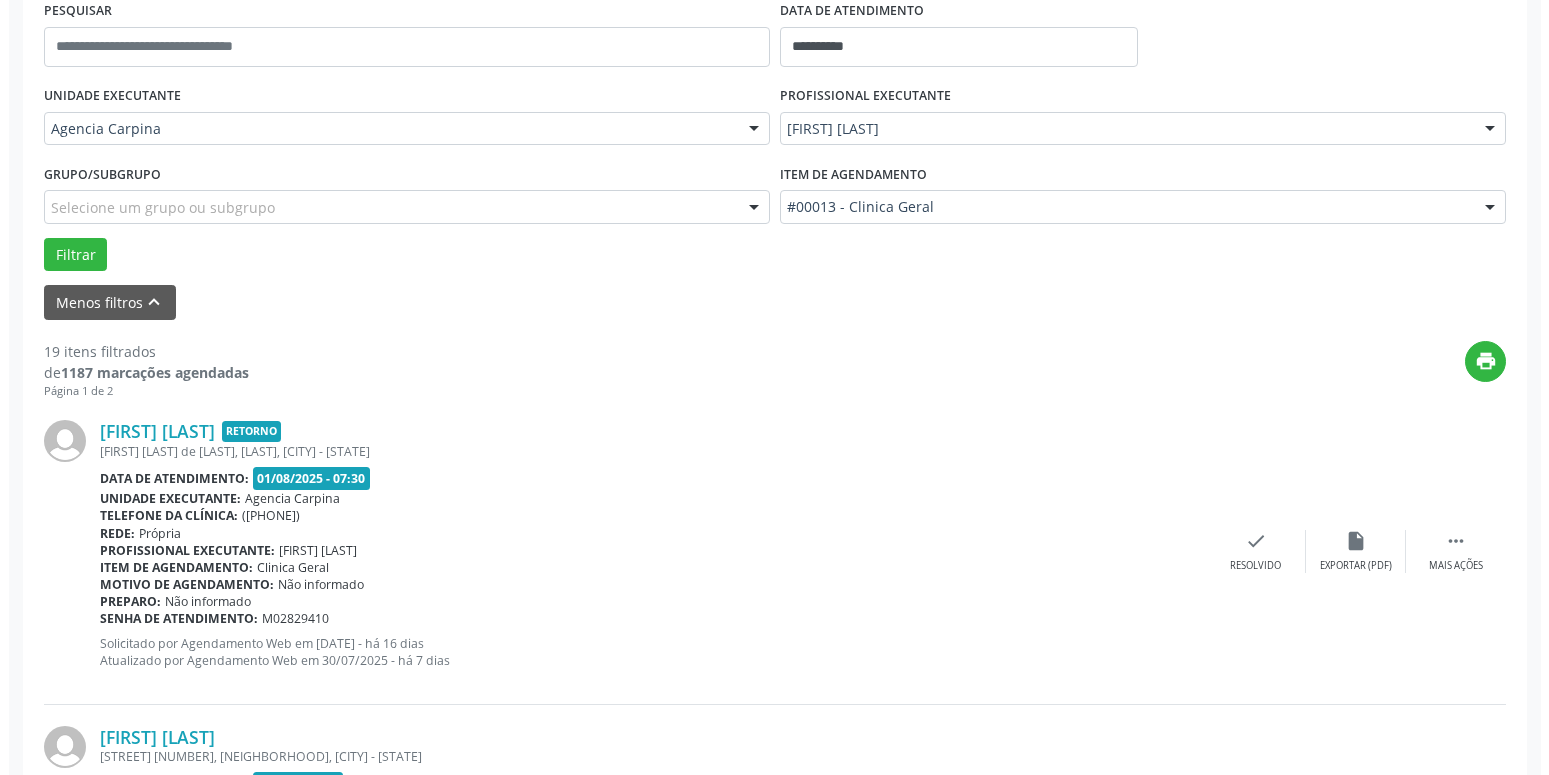 scroll, scrollTop: 544, scrollLeft: 0, axis: vertical 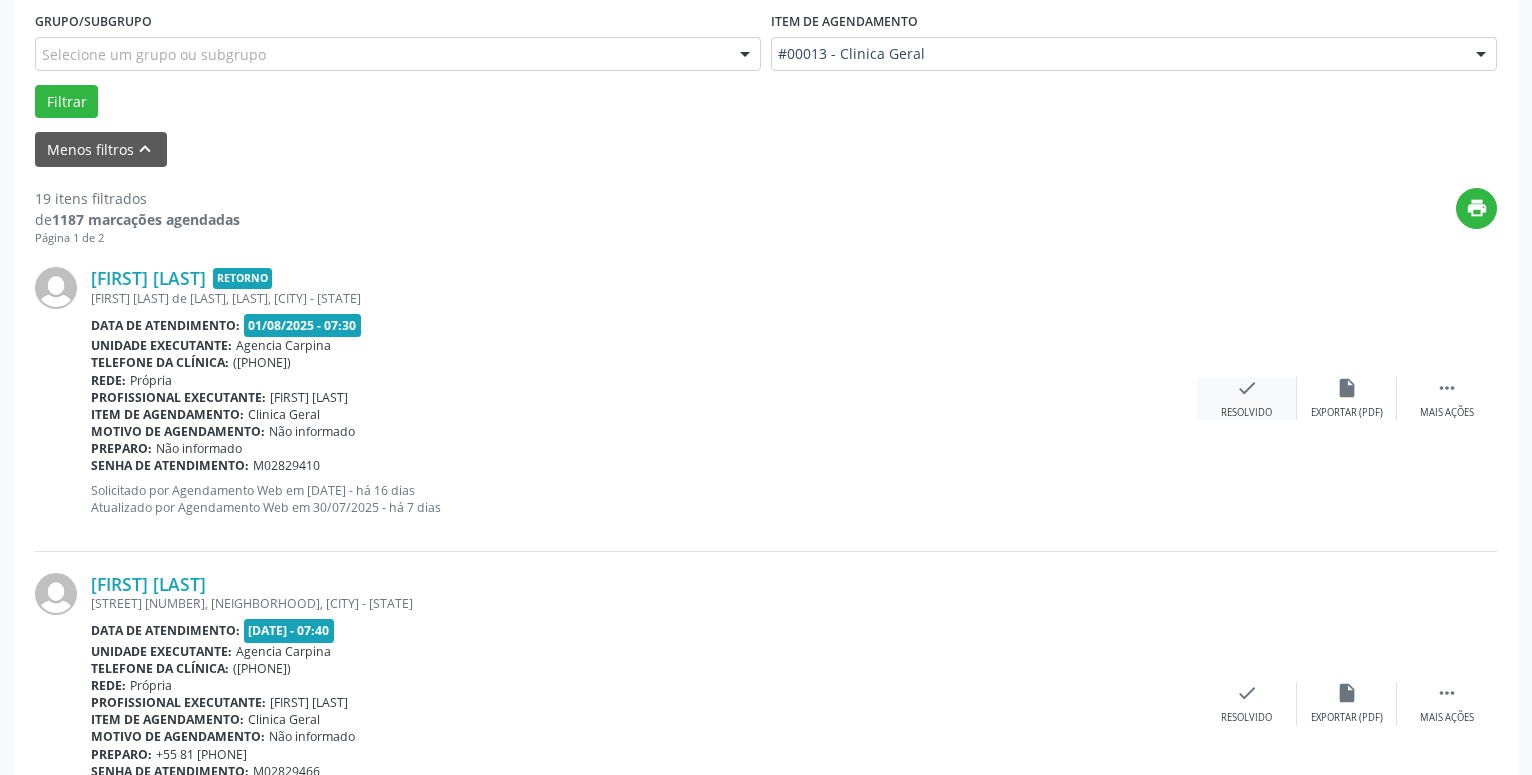 click on "check" at bounding box center (1247, 388) 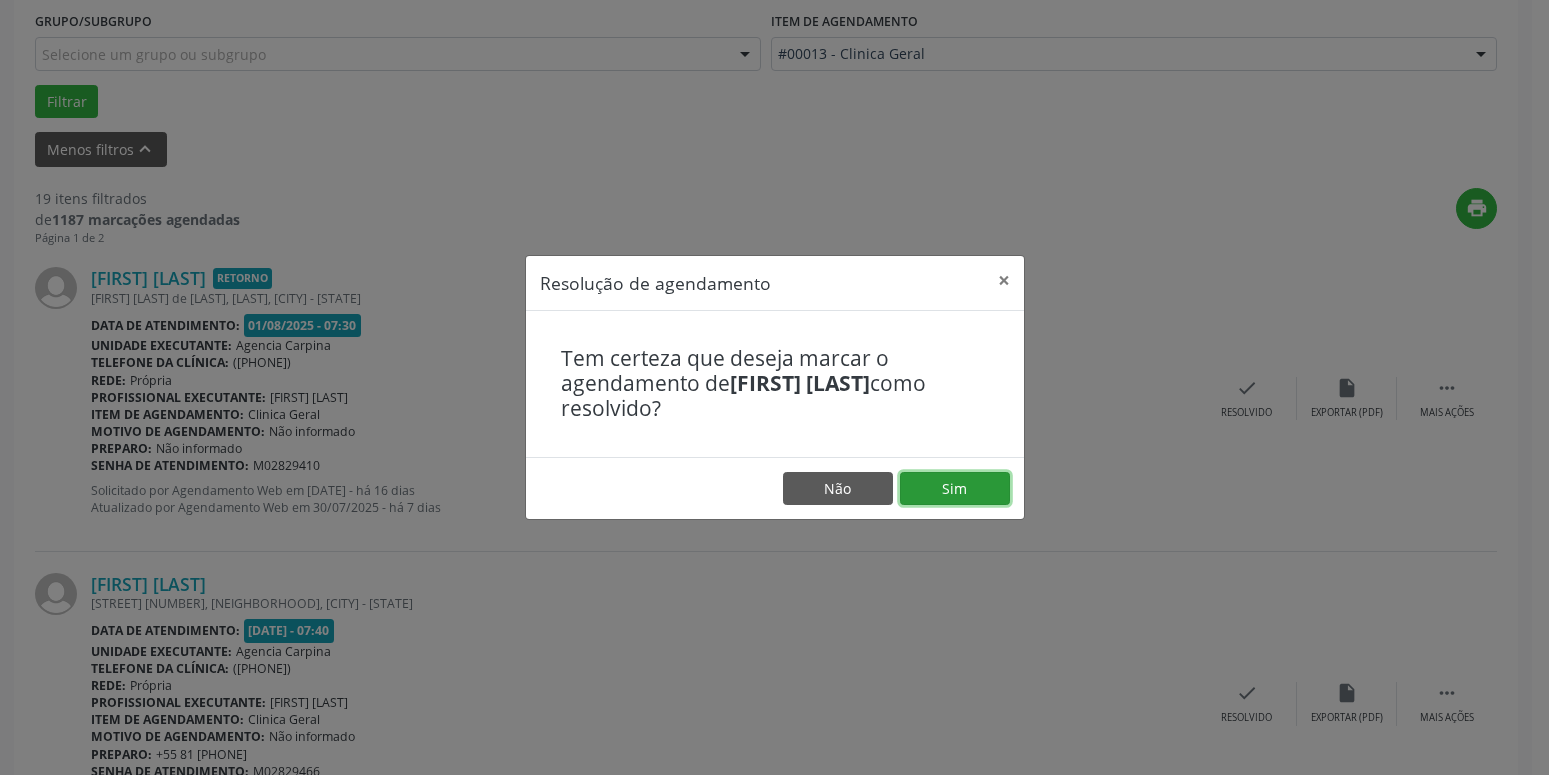 click on "Sim" at bounding box center [955, 489] 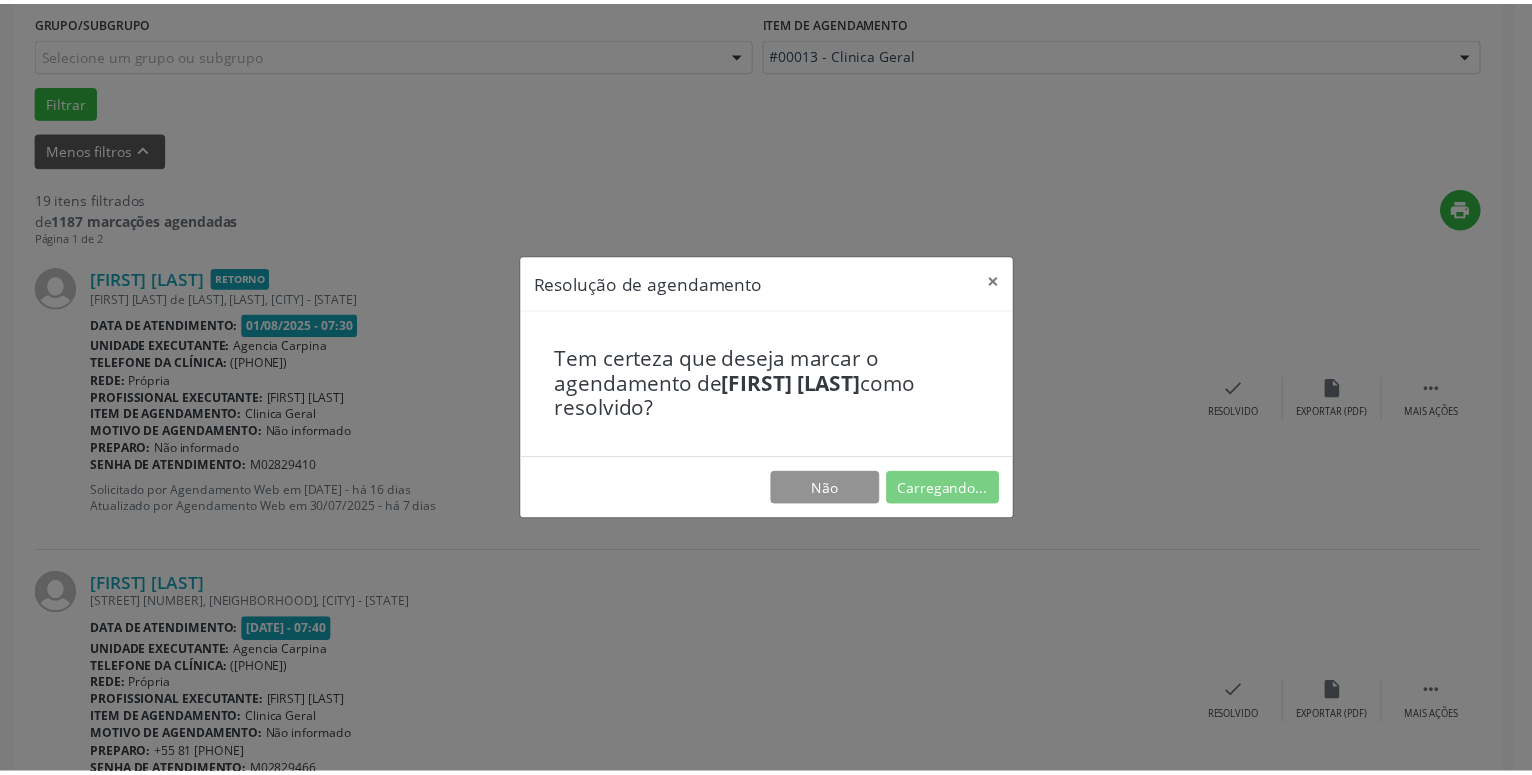 scroll, scrollTop: 77, scrollLeft: 0, axis: vertical 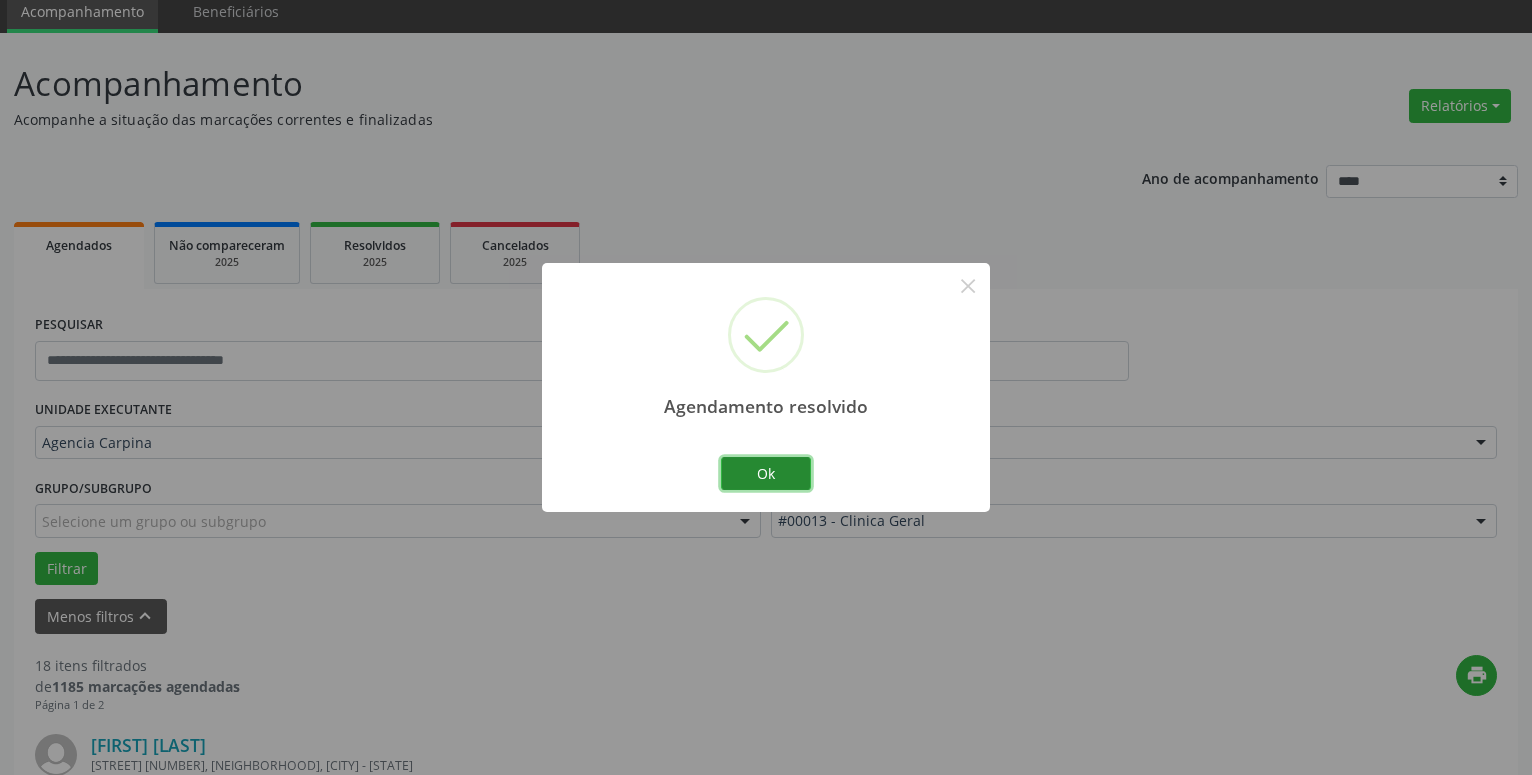 click on "Ok" at bounding box center [766, 474] 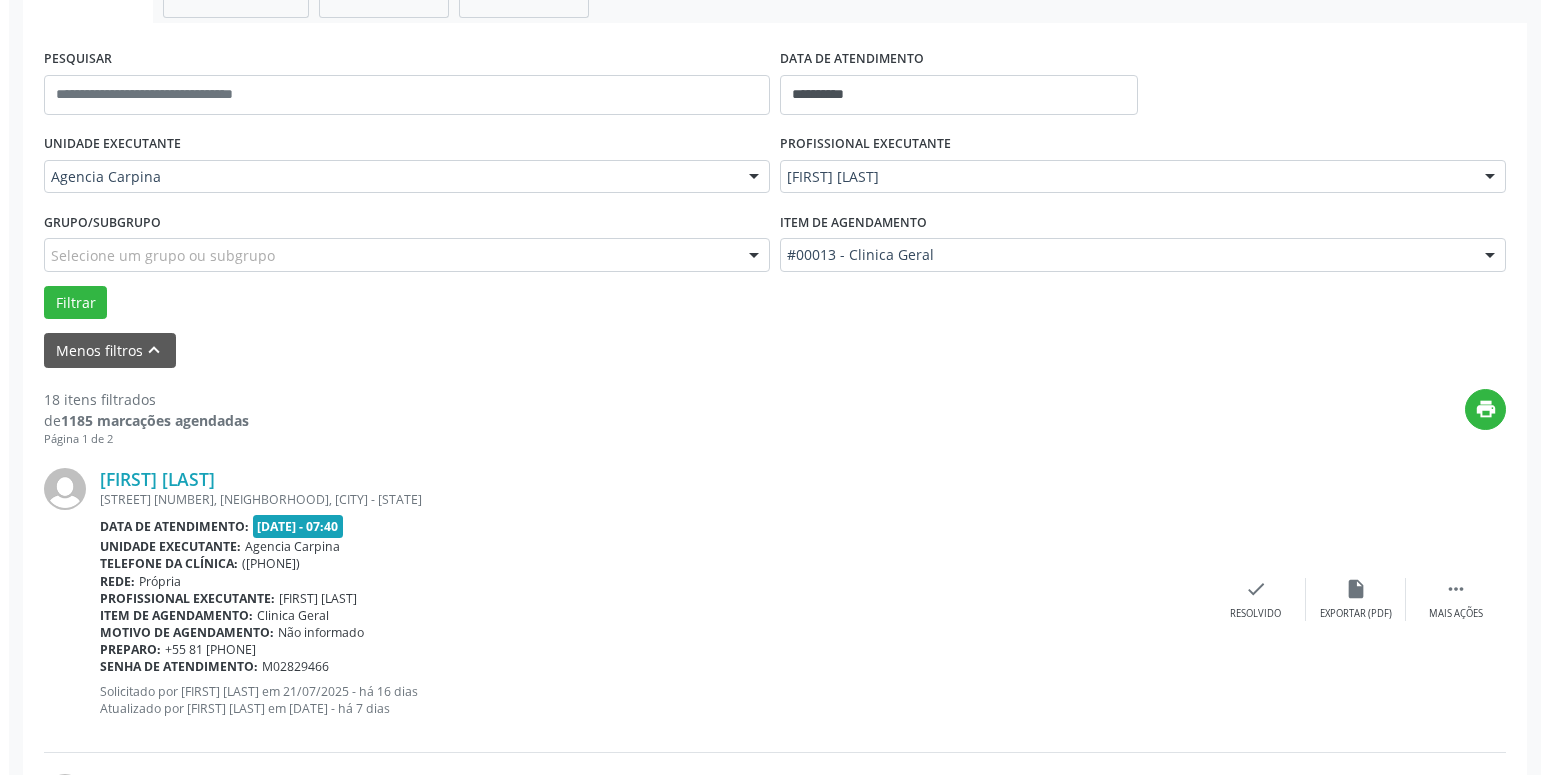 scroll, scrollTop: 383, scrollLeft: 0, axis: vertical 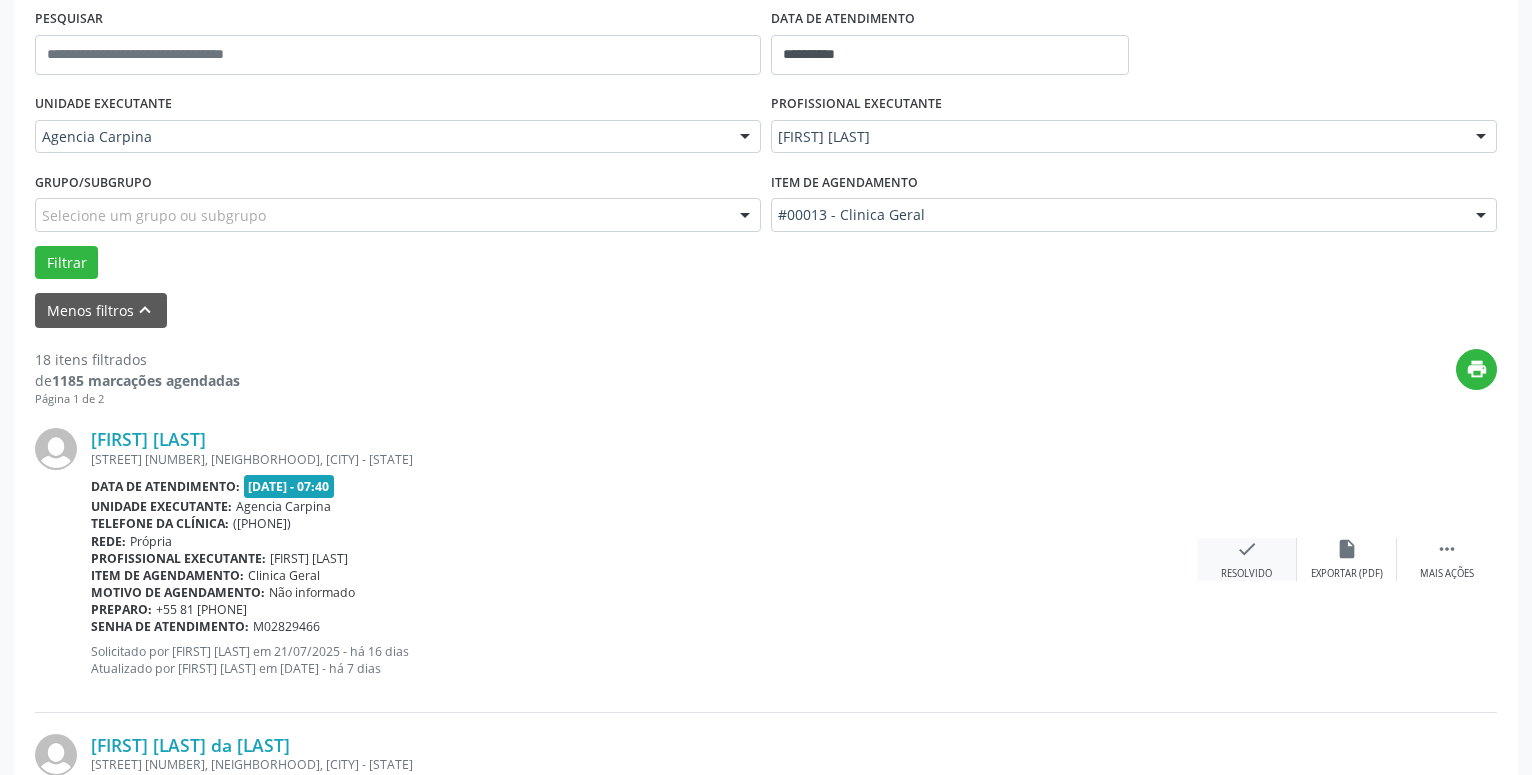 click on "check" at bounding box center [1247, 549] 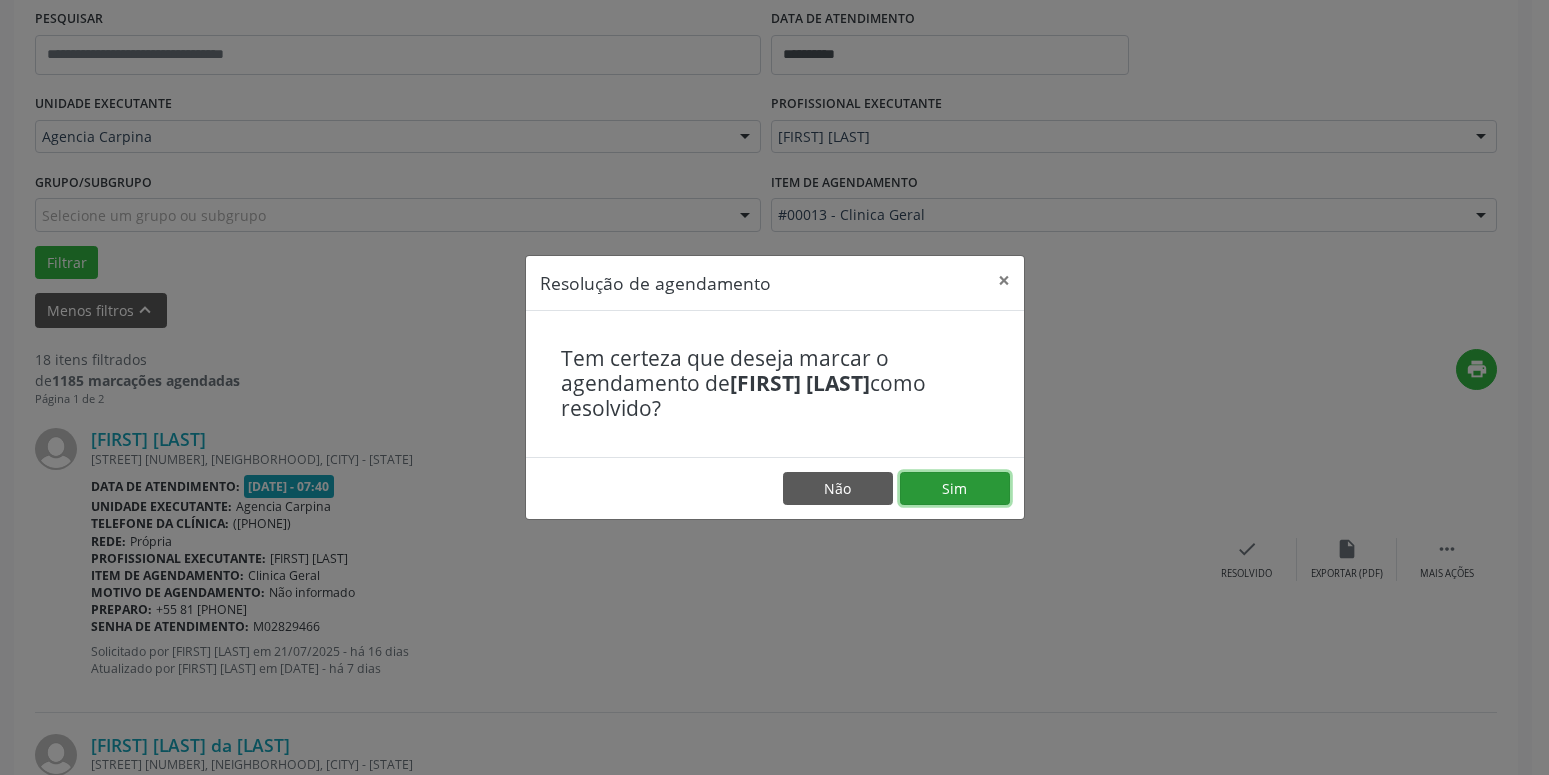click on "Sim" at bounding box center (955, 489) 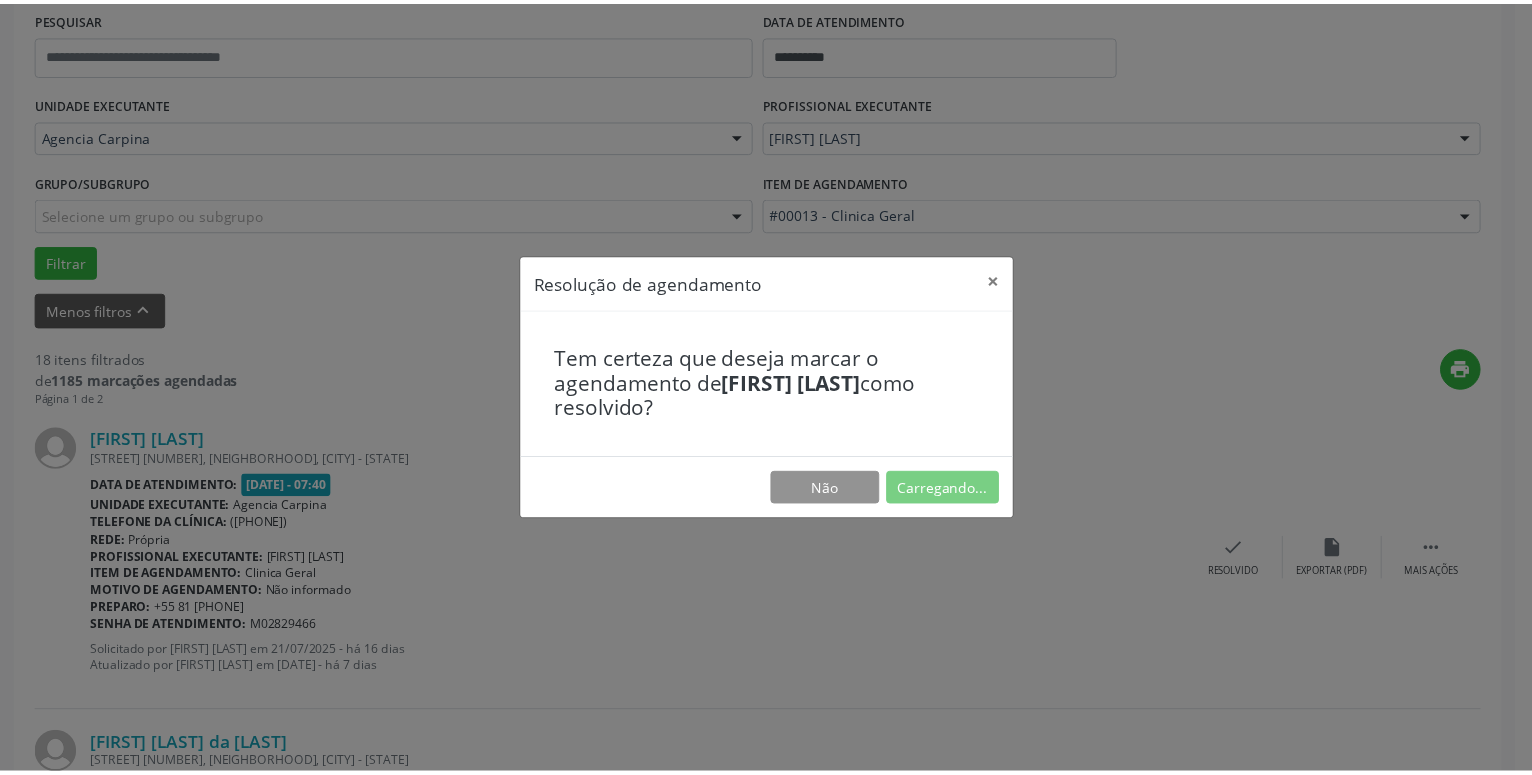 scroll, scrollTop: 77, scrollLeft: 0, axis: vertical 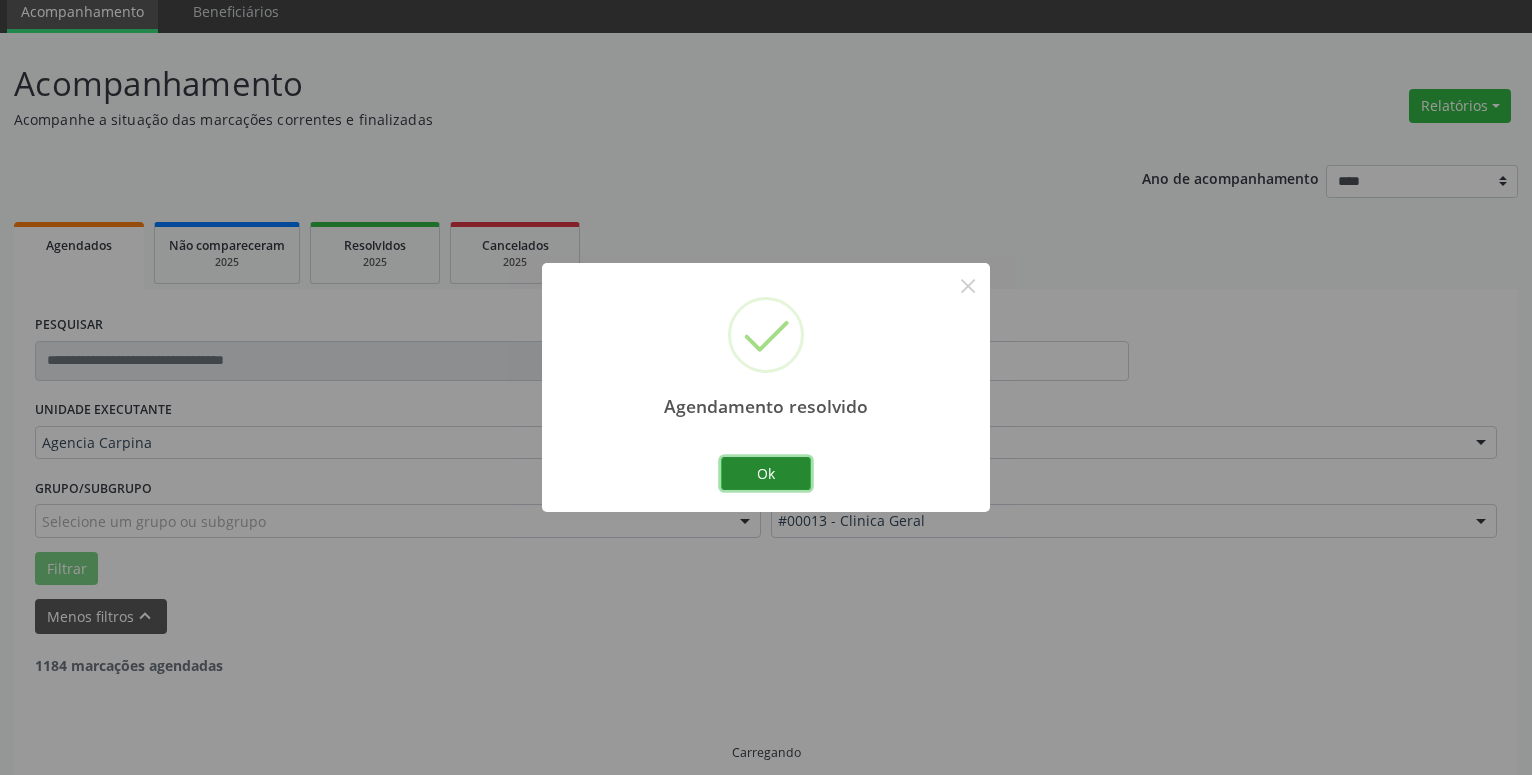 click on "Ok" at bounding box center (766, 474) 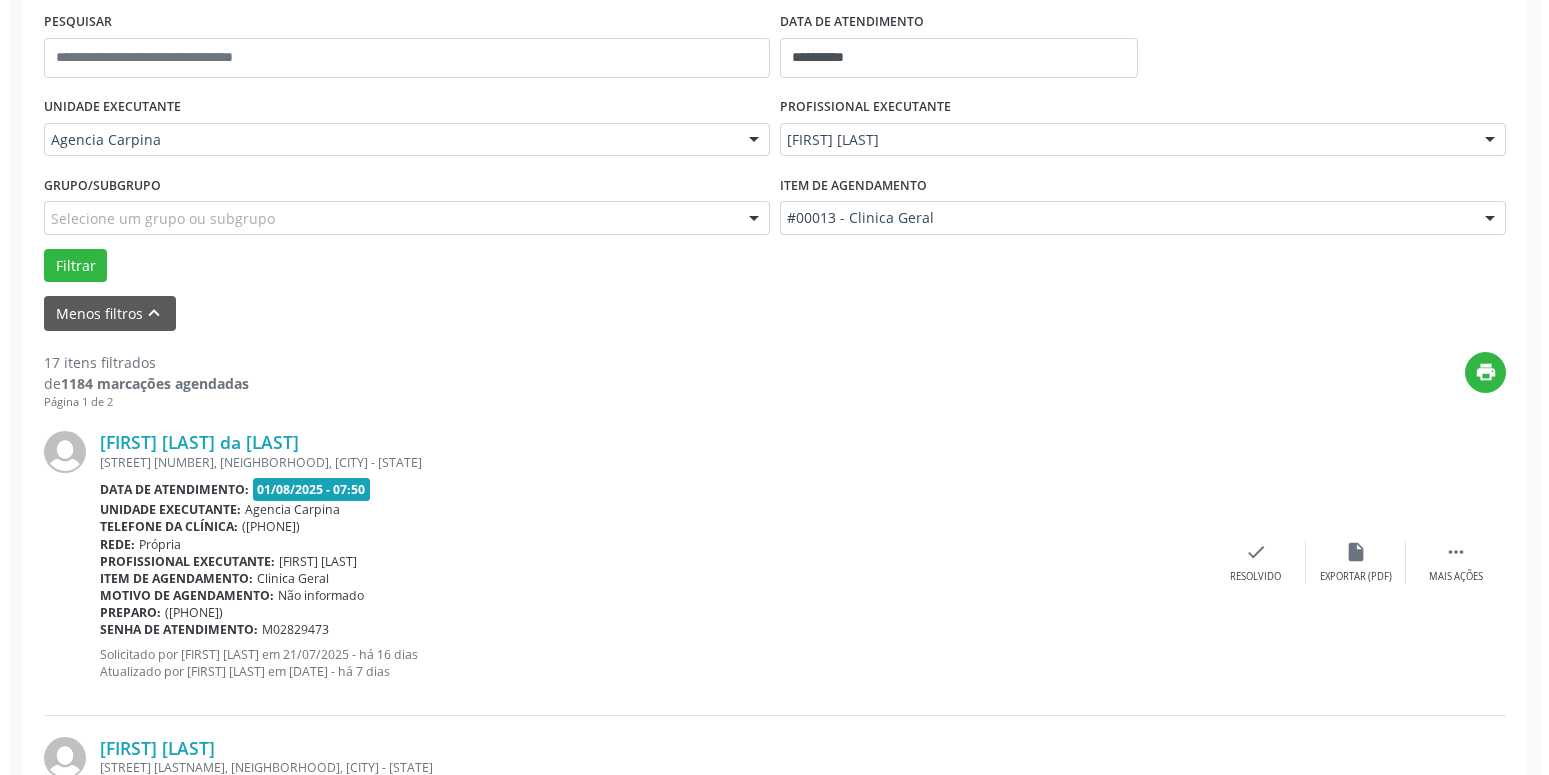 scroll, scrollTop: 383, scrollLeft: 0, axis: vertical 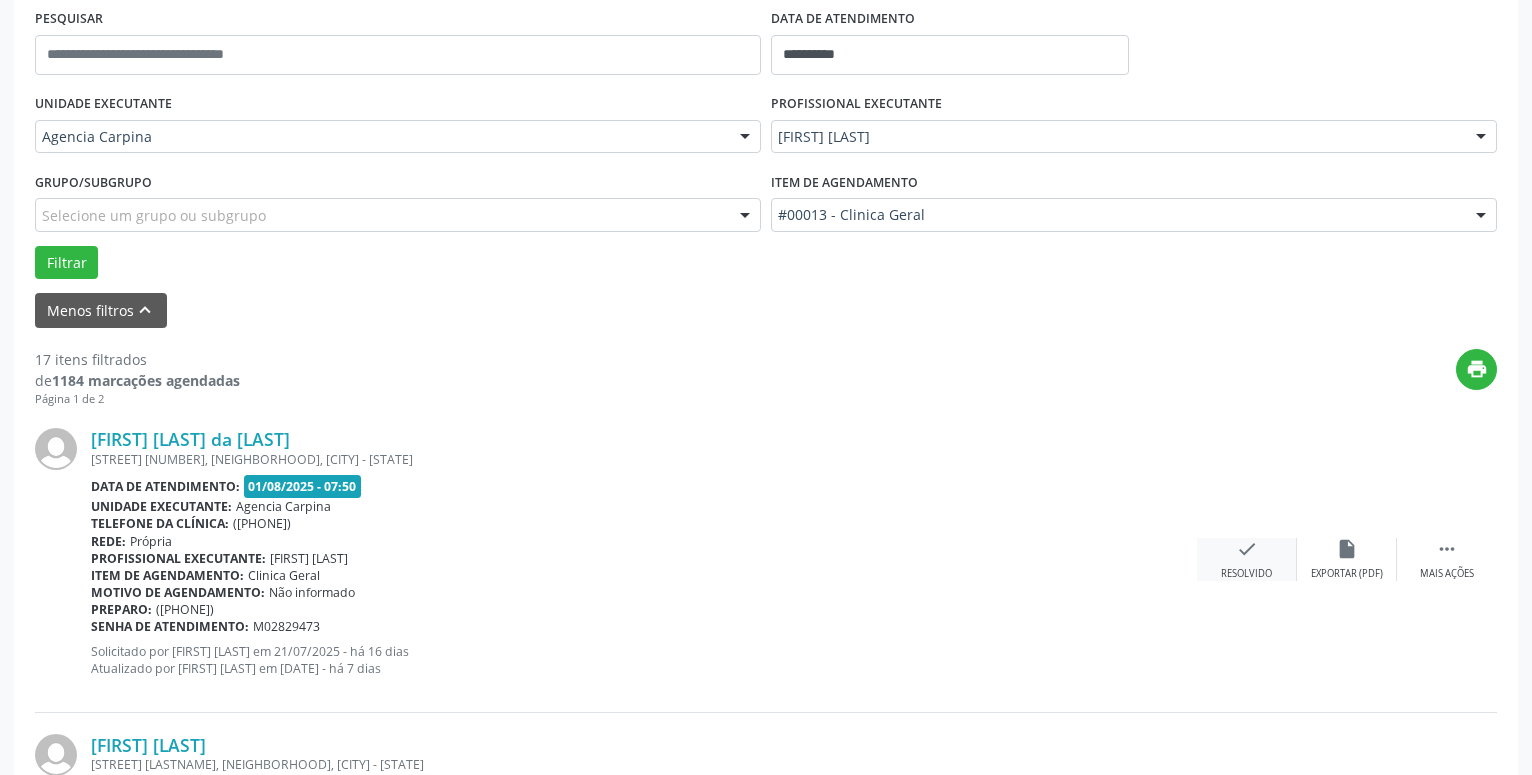 click on "check" at bounding box center [1247, 549] 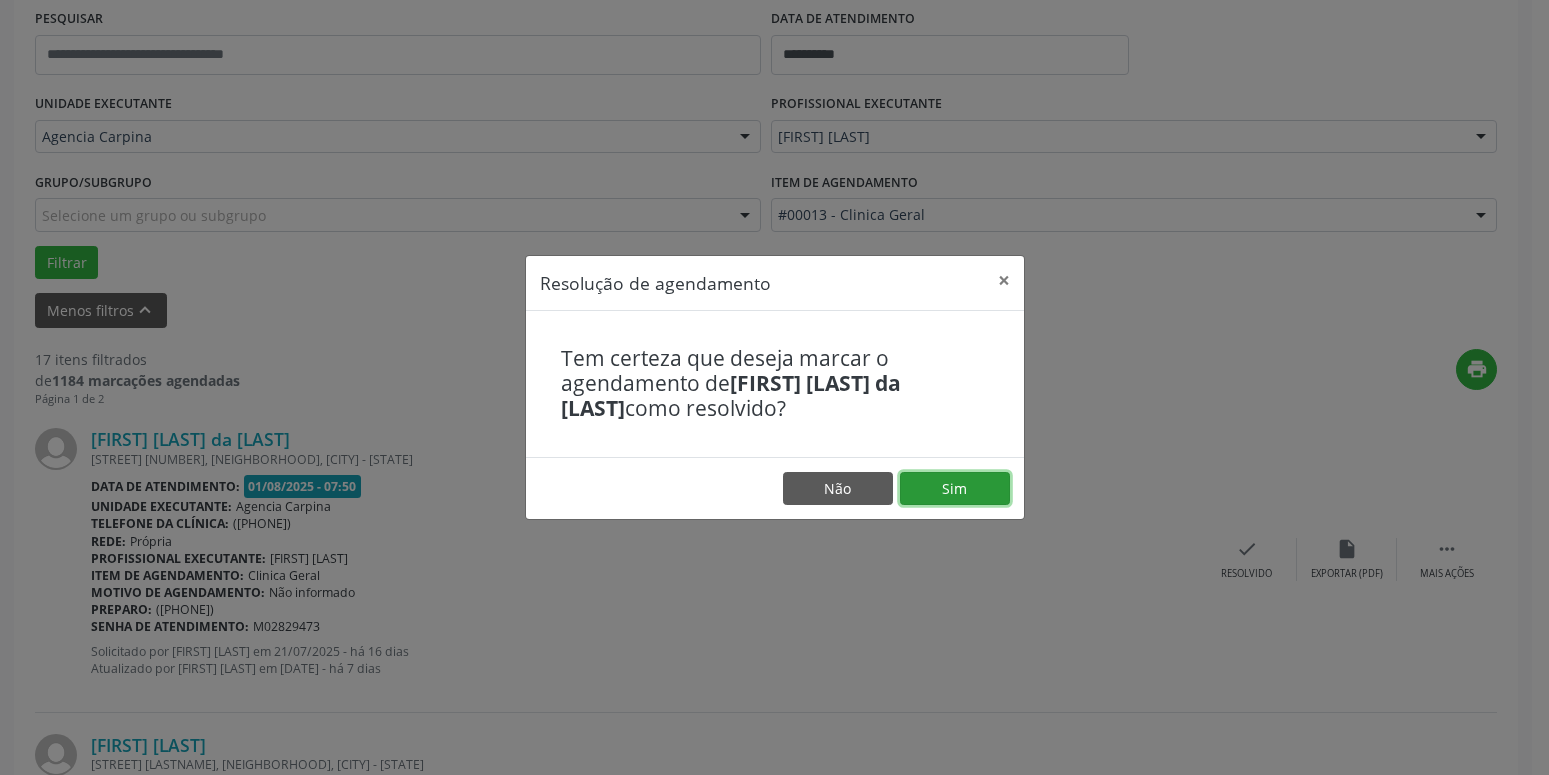 click on "Sim" at bounding box center [955, 489] 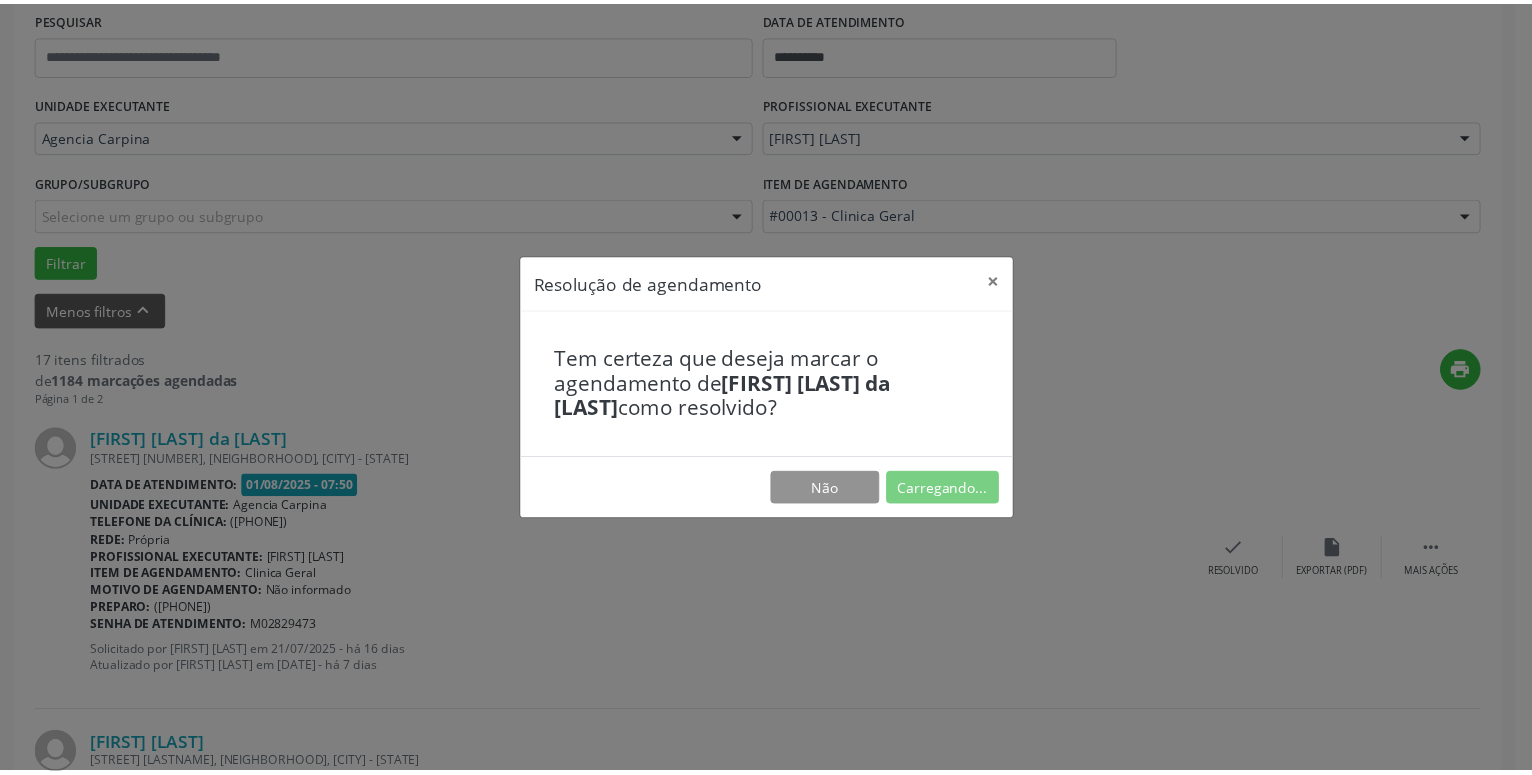 scroll, scrollTop: 77, scrollLeft: 0, axis: vertical 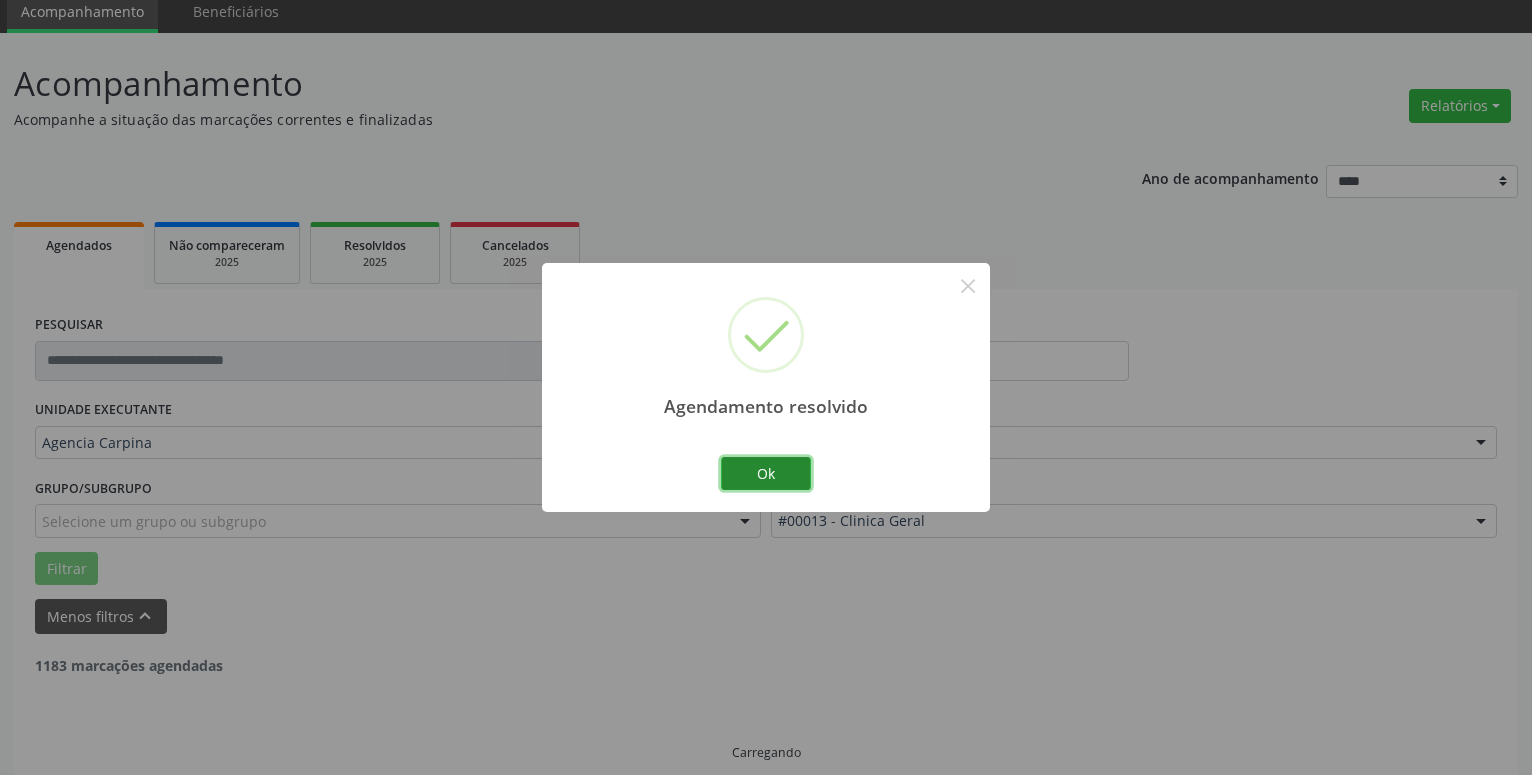 click on "Ok" at bounding box center [766, 474] 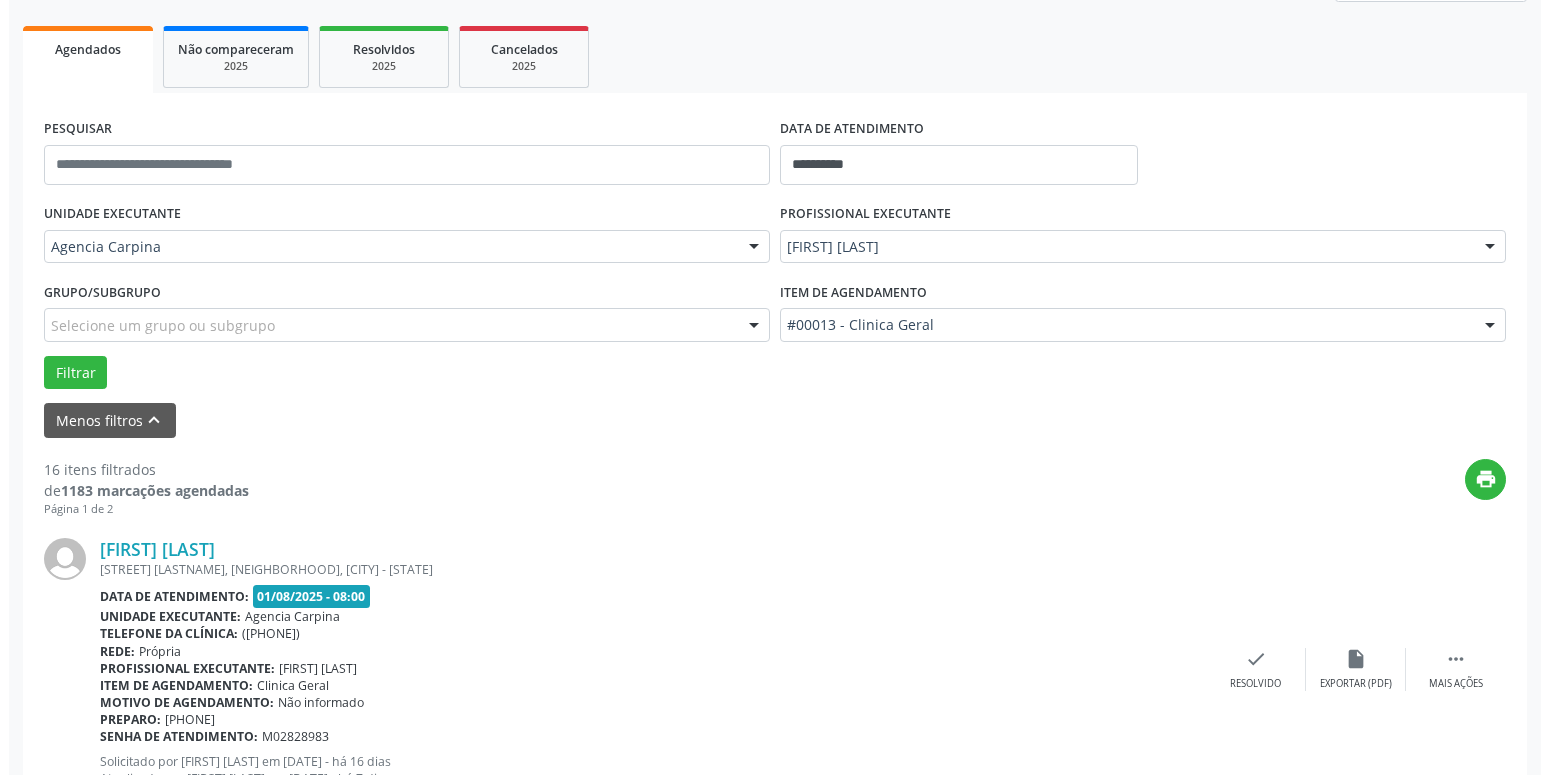 scroll, scrollTop: 281, scrollLeft: 0, axis: vertical 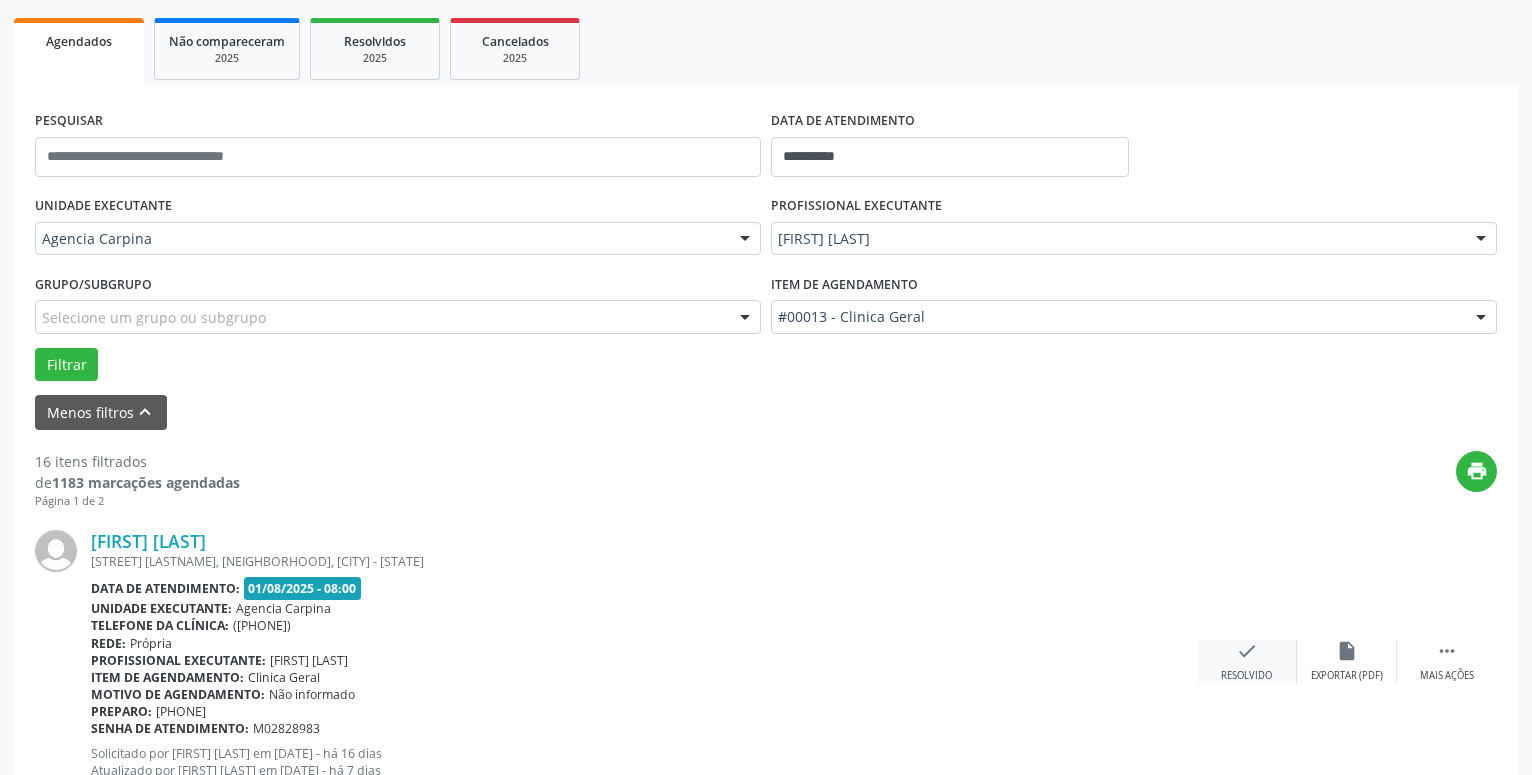 click on "check
Resolvido" at bounding box center [1247, 661] 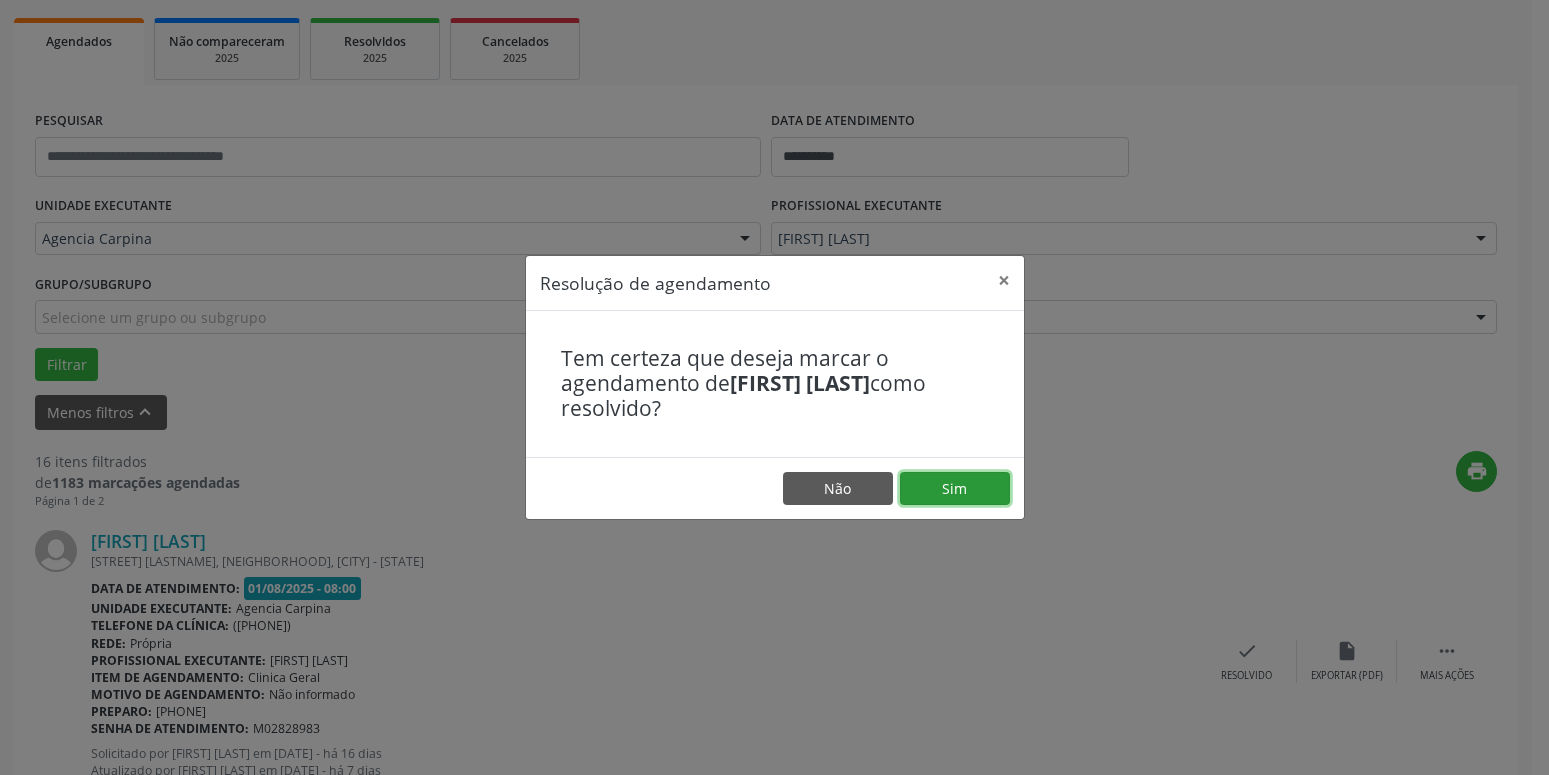 click on "Sim" at bounding box center [955, 489] 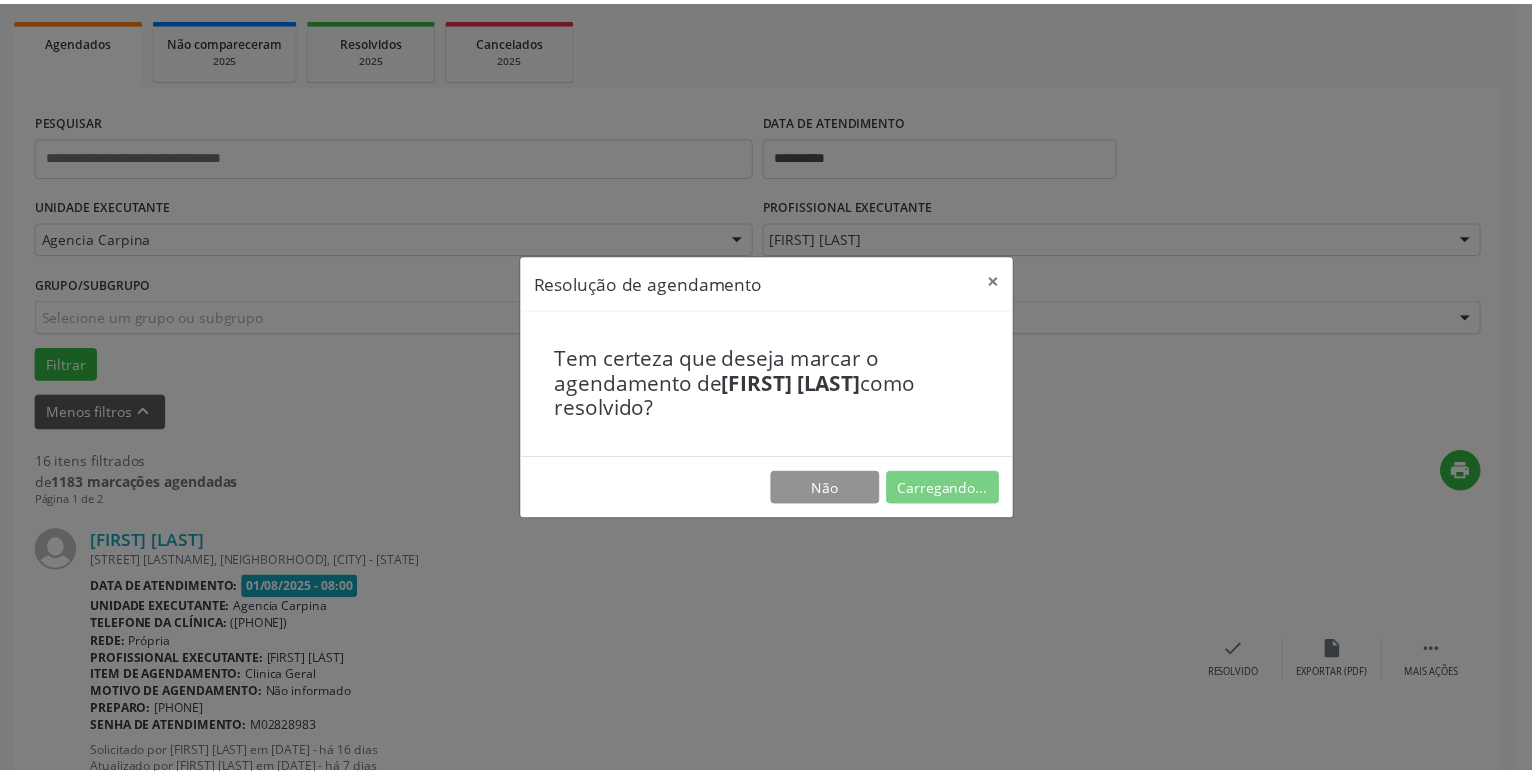 scroll, scrollTop: 77, scrollLeft: 0, axis: vertical 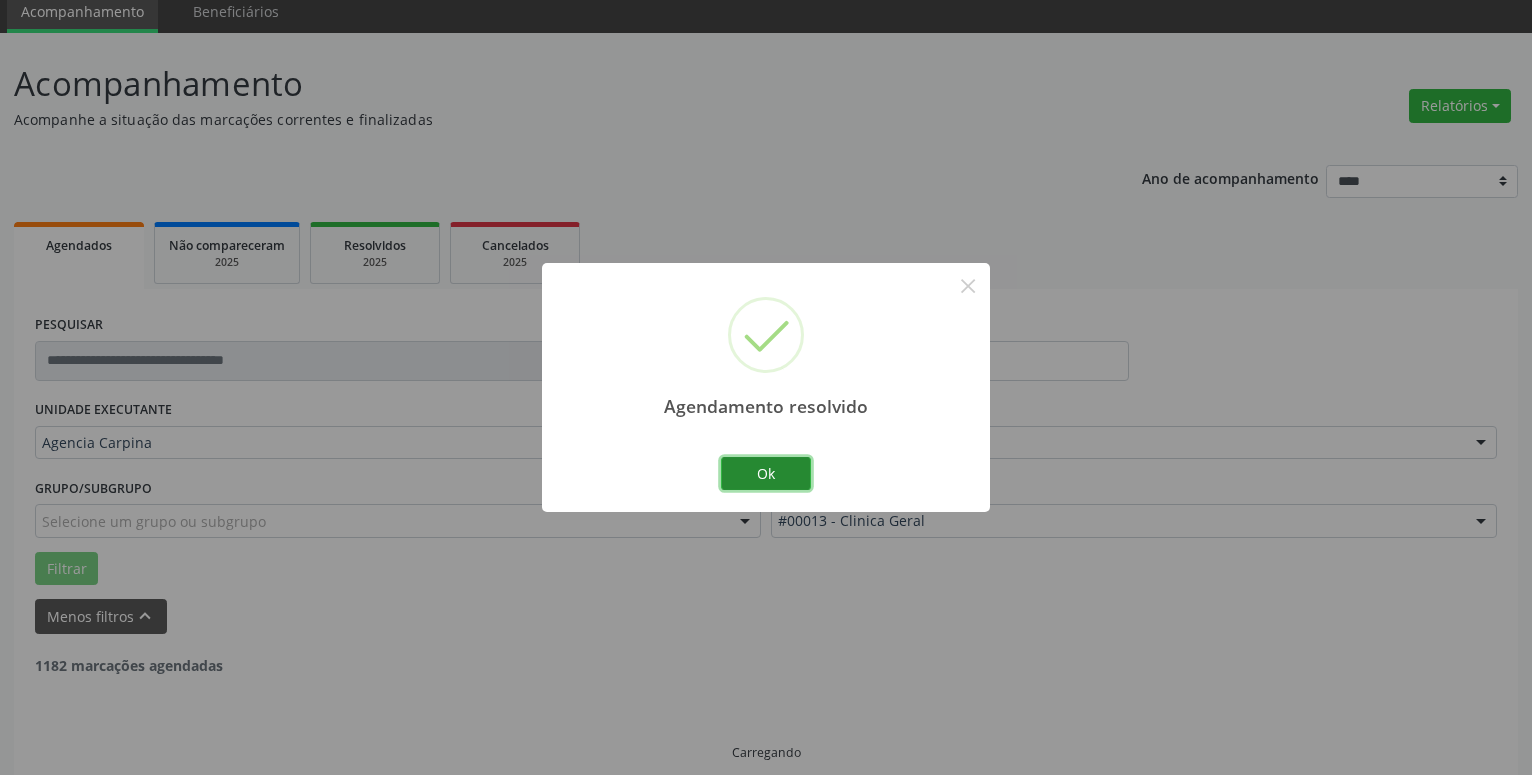 click on "Ok" at bounding box center [766, 474] 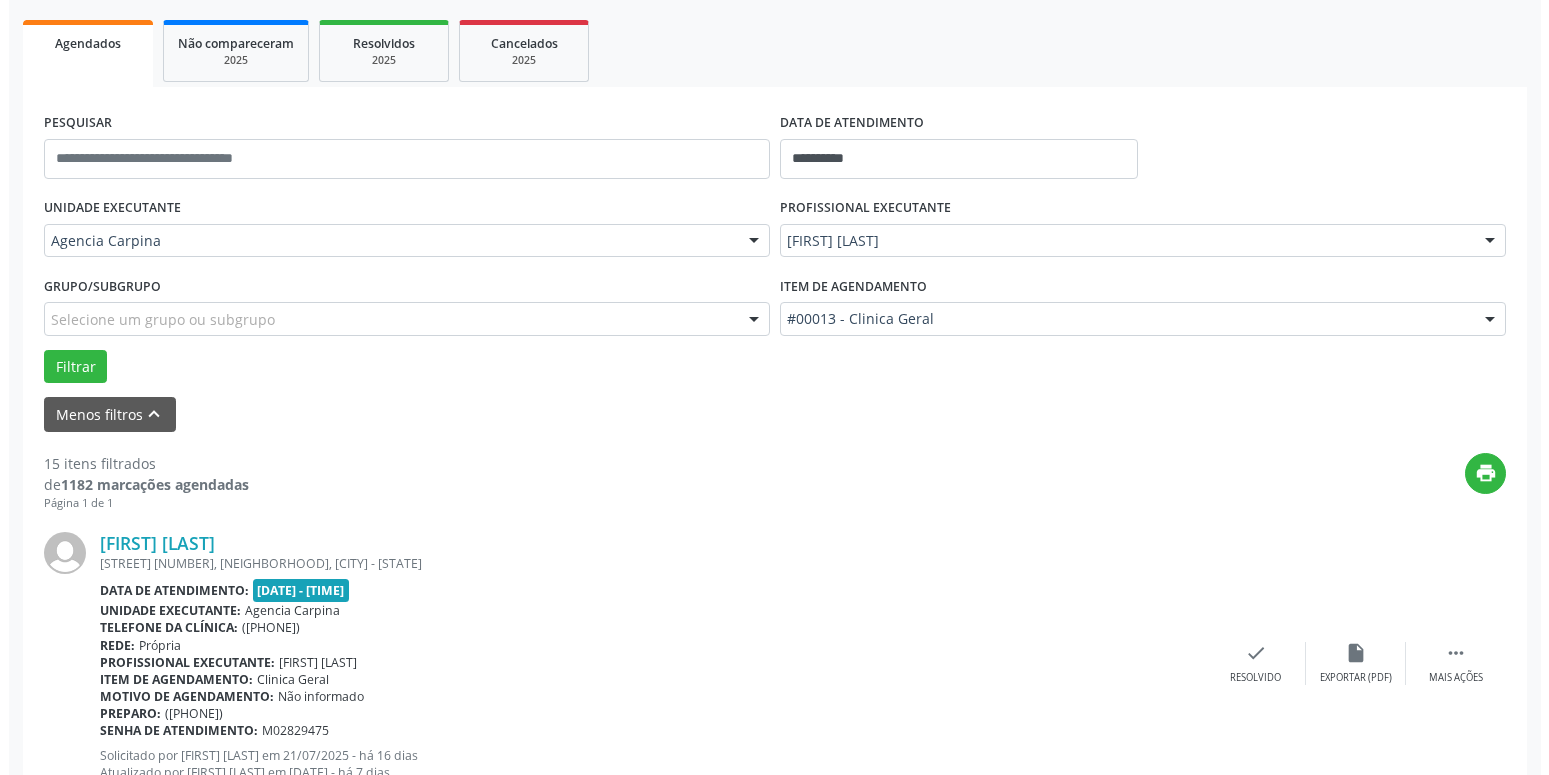 scroll, scrollTop: 281, scrollLeft: 0, axis: vertical 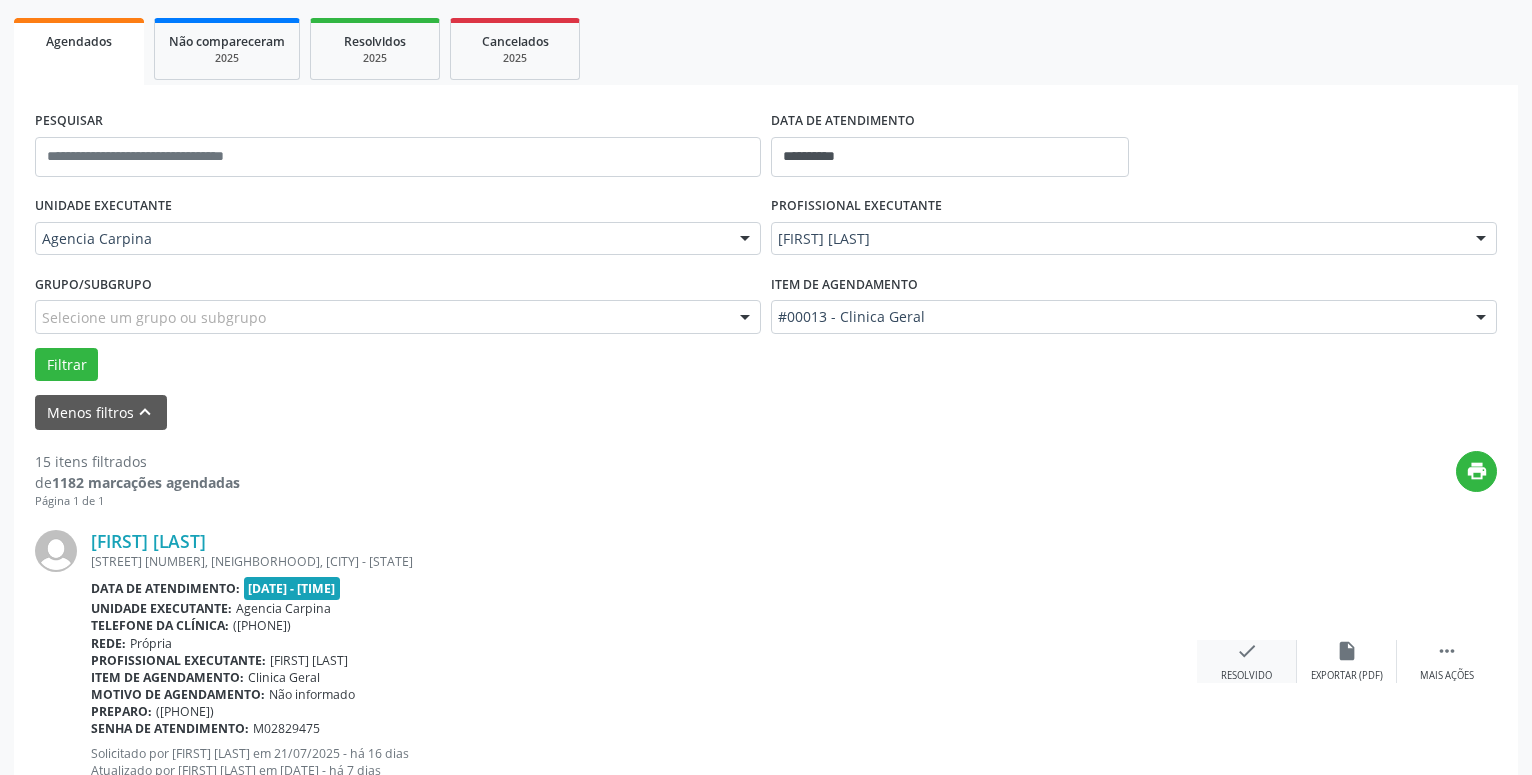 click on "check
Resolvido" at bounding box center (1247, 661) 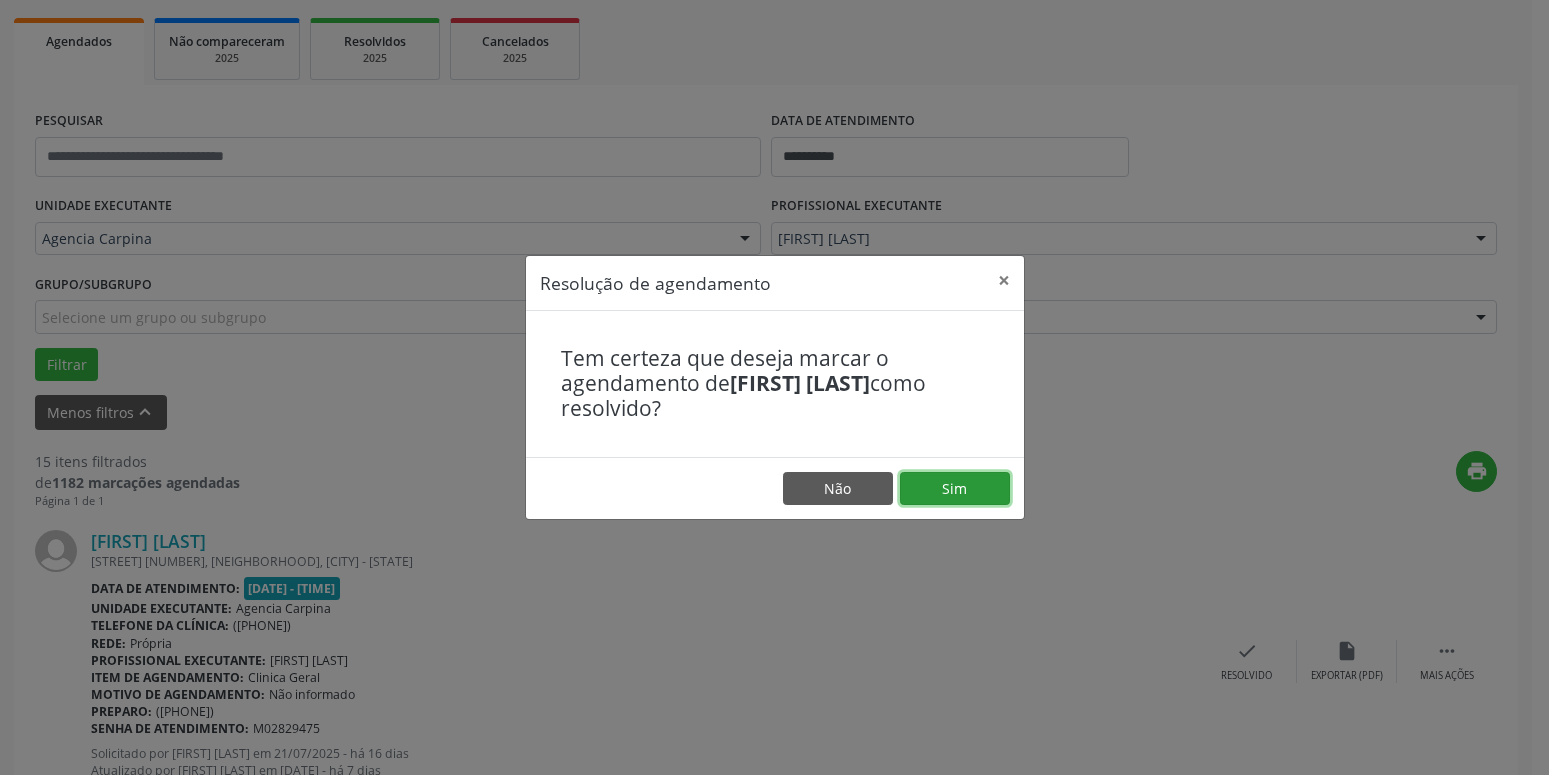 click on "Sim" at bounding box center [955, 489] 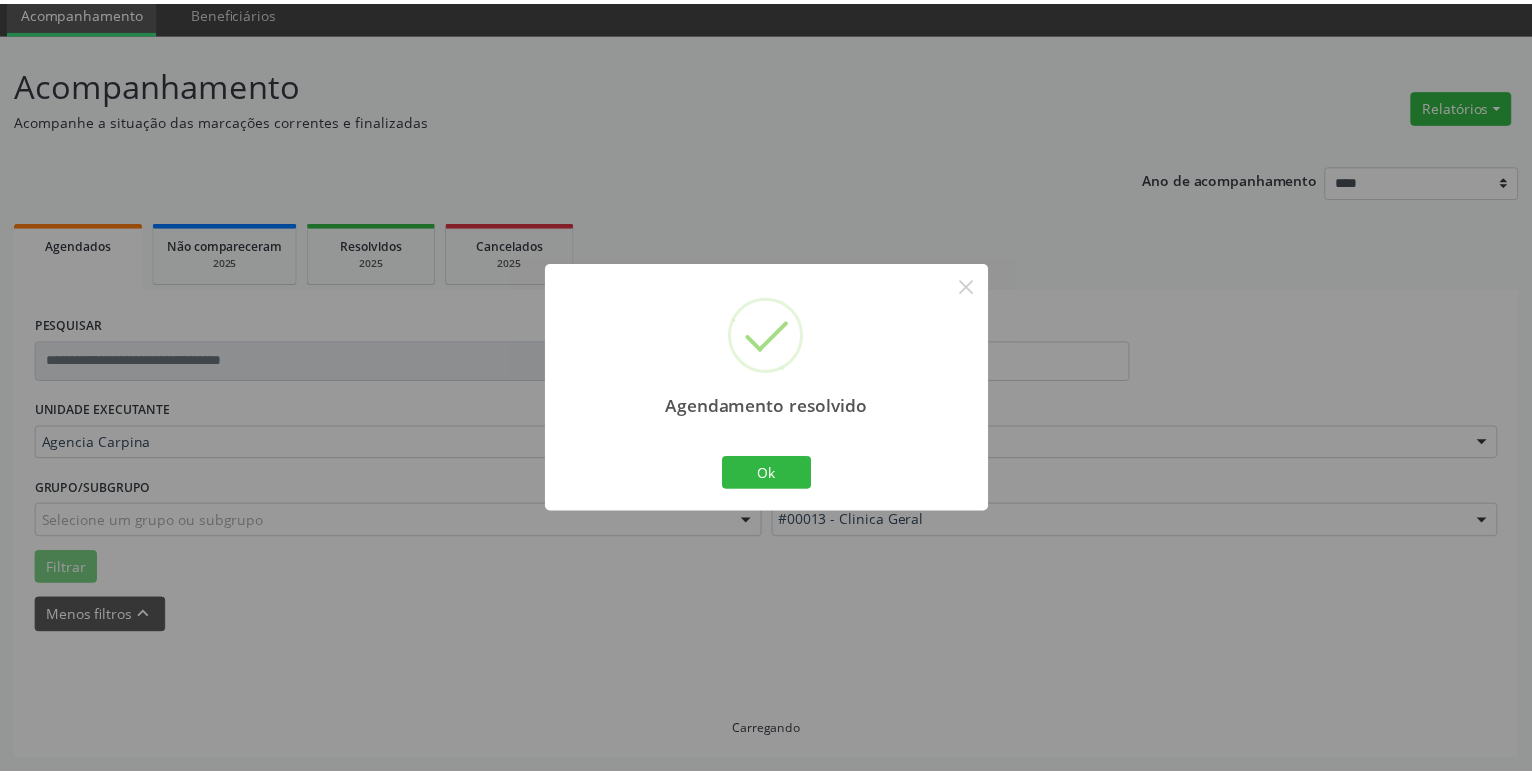 scroll, scrollTop: 77, scrollLeft: 0, axis: vertical 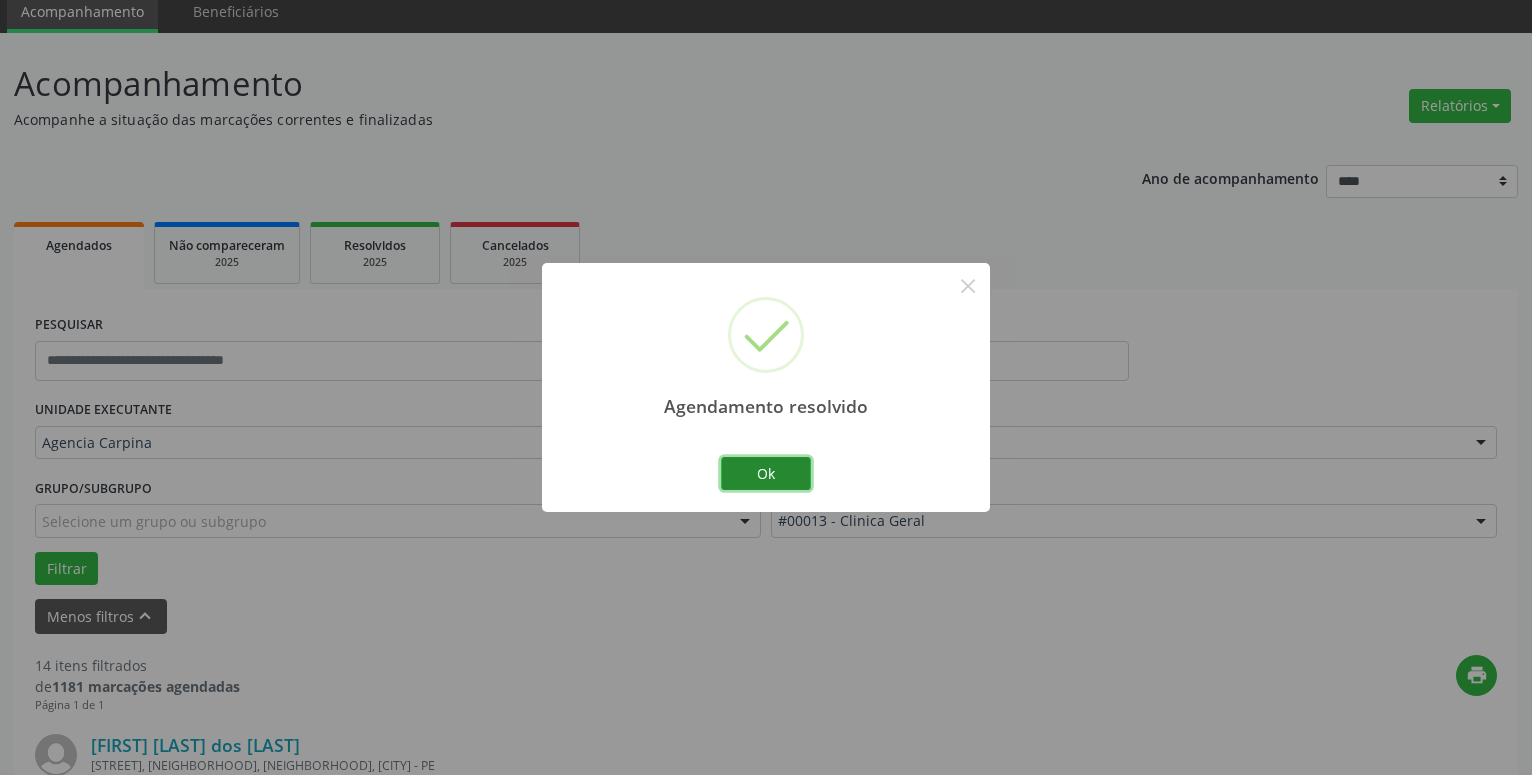 click on "Ok" at bounding box center (766, 474) 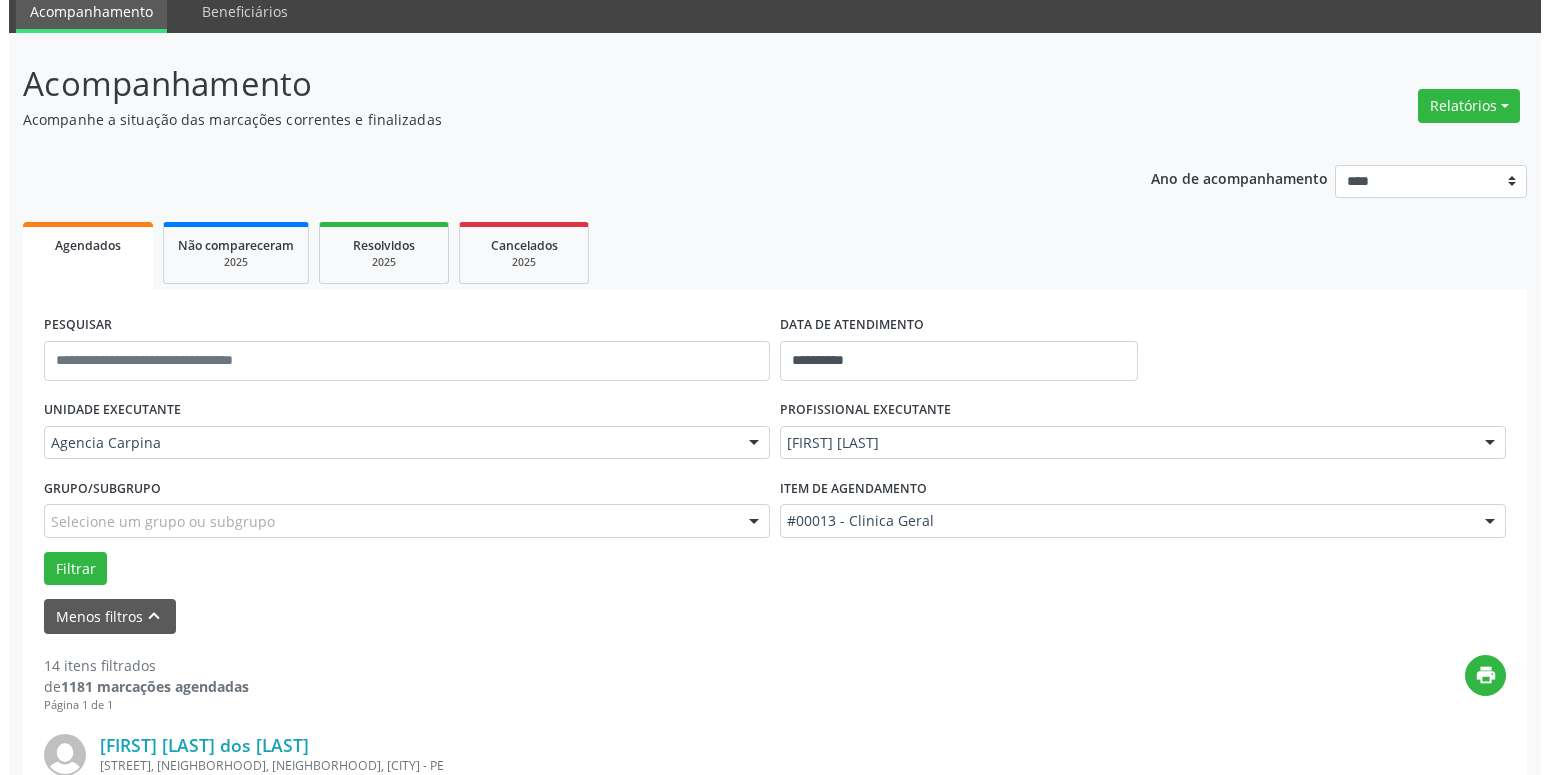 scroll, scrollTop: 281, scrollLeft: 0, axis: vertical 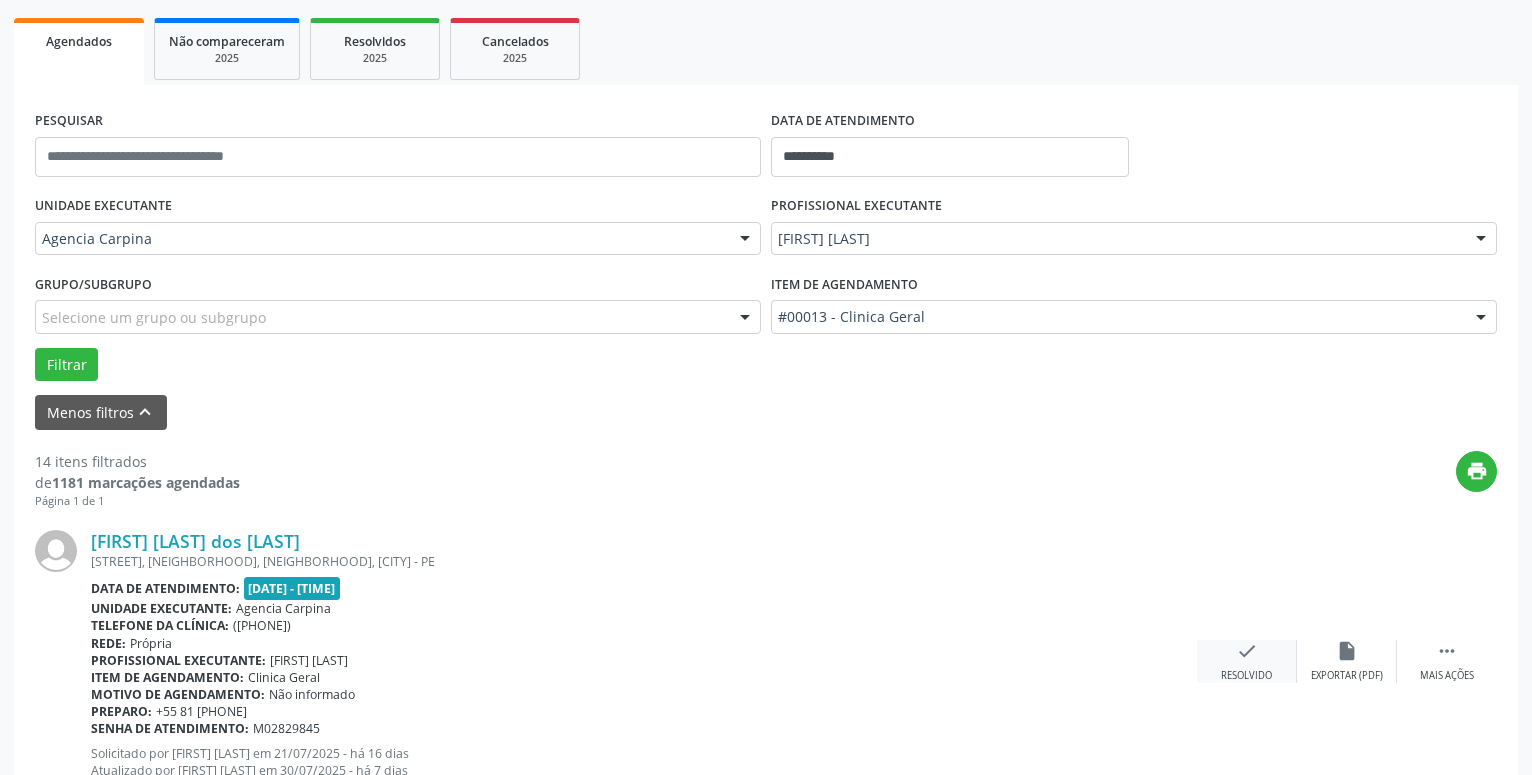 click on "check
Resolvido" at bounding box center [1247, 661] 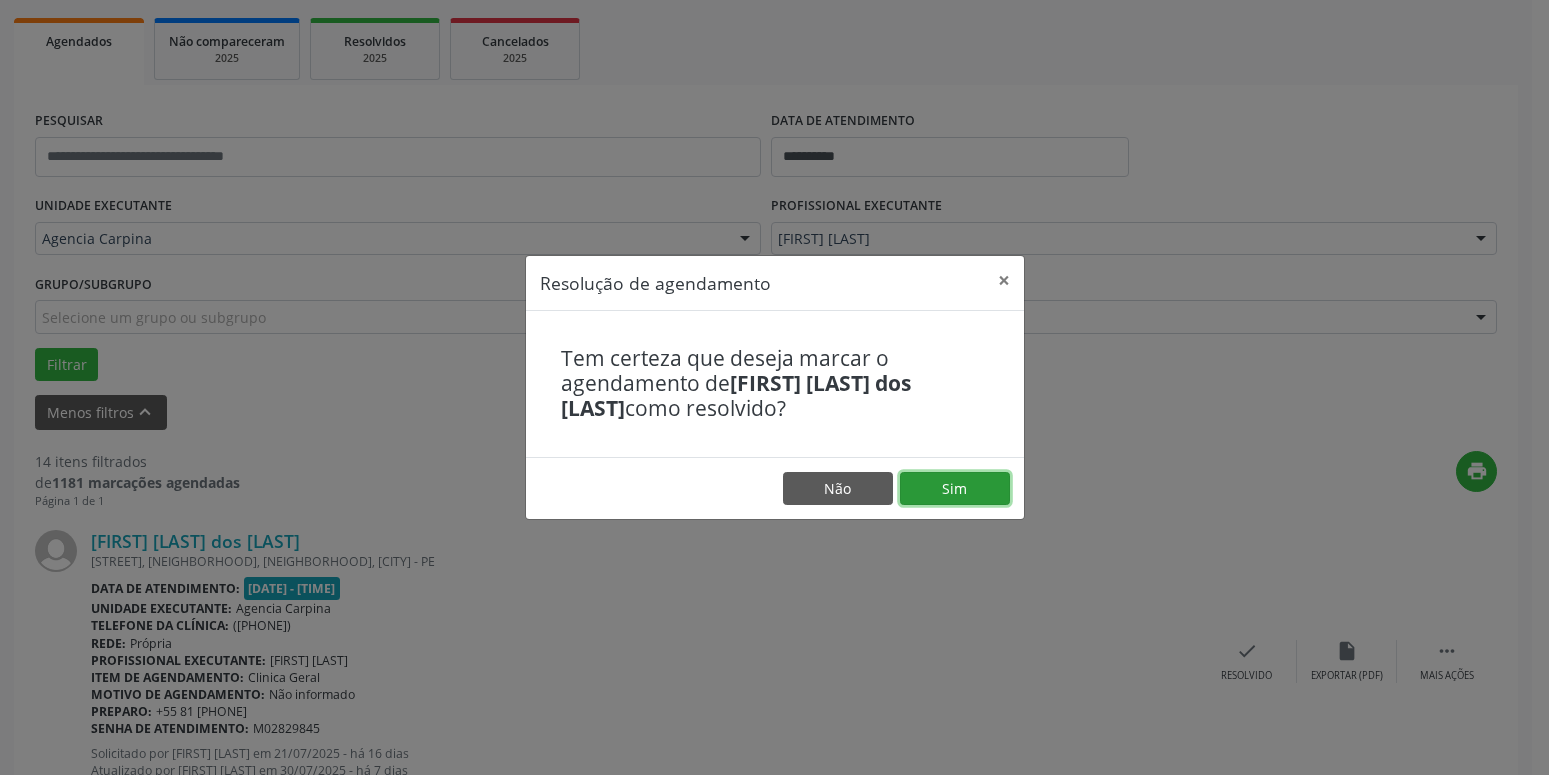 click on "Sim" at bounding box center [955, 489] 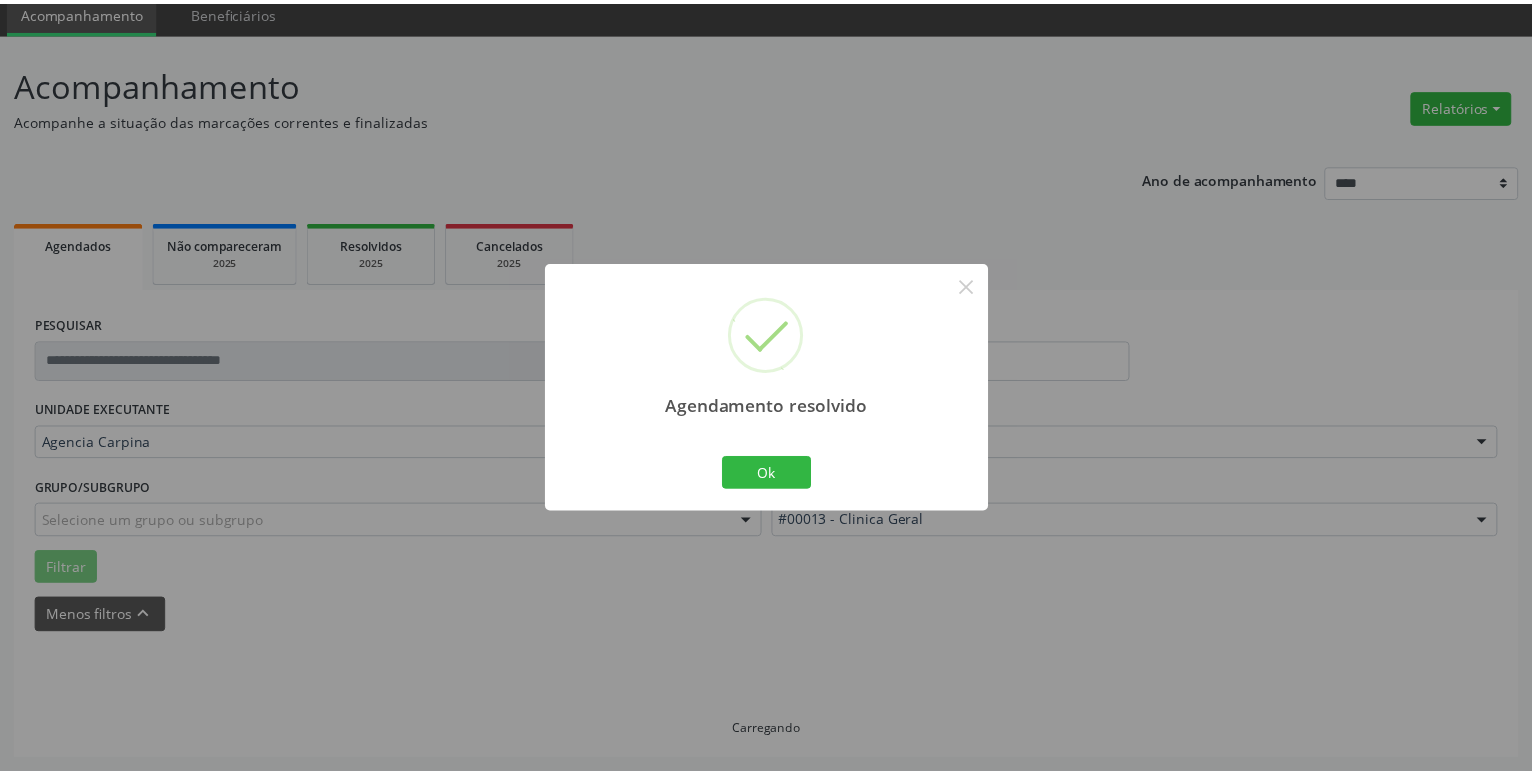 scroll, scrollTop: 77, scrollLeft: 0, axis: vertical 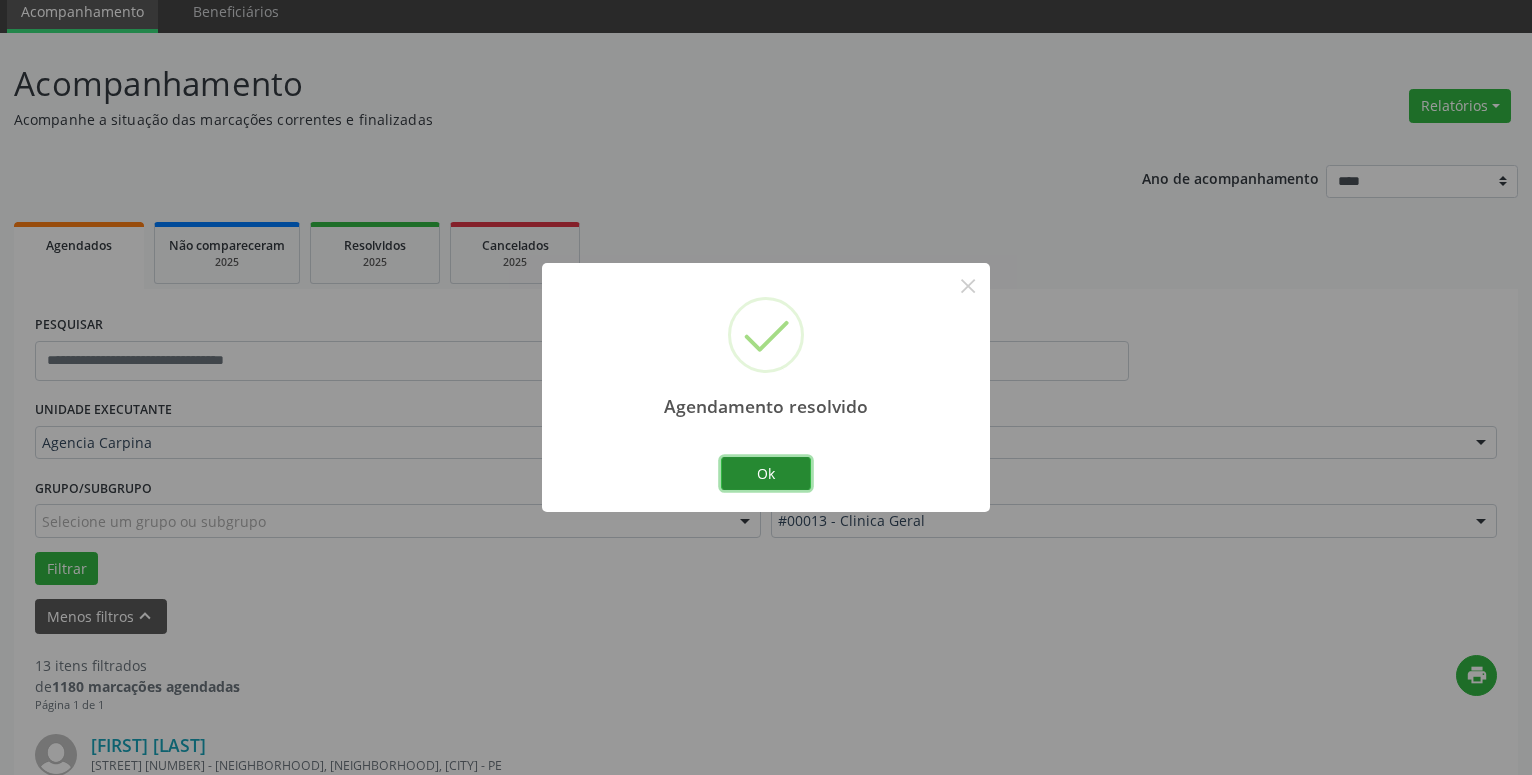 click on "Ok" at bounding box center (766, 474) 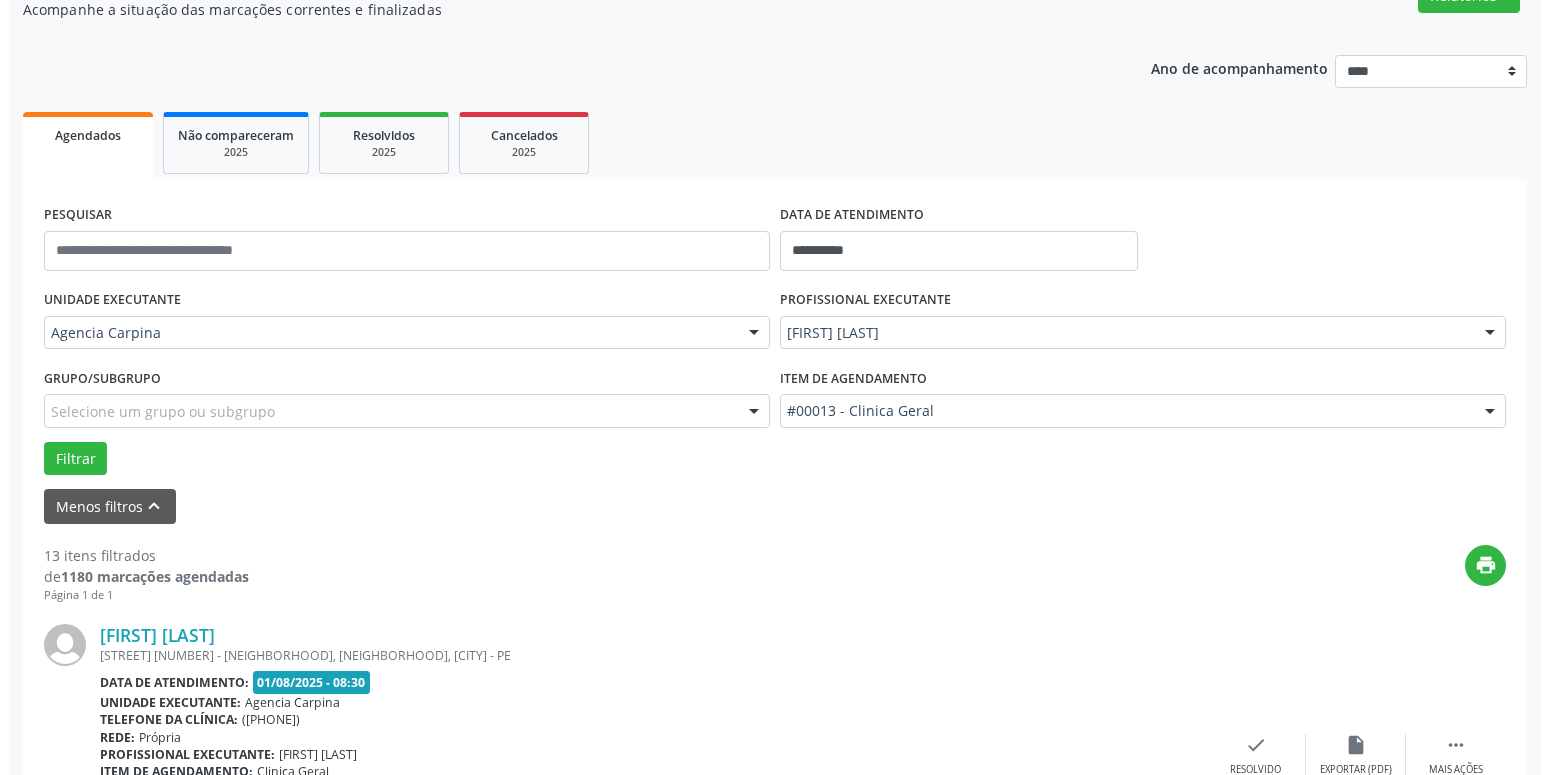 scroll, scrollTop: 383, scrollLeft: 0, axis: vertical 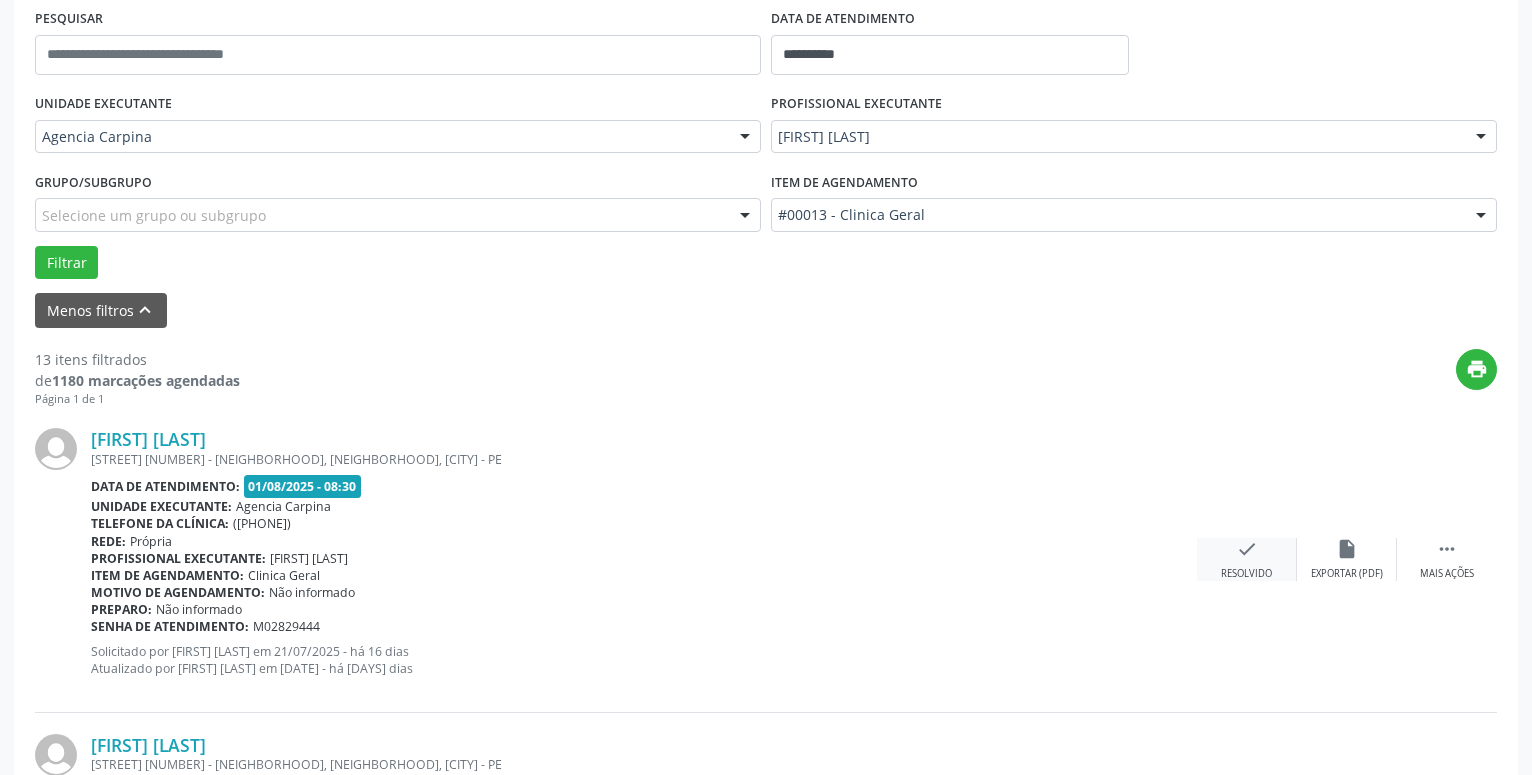 click on "check" at bounding box center (1247, 549) 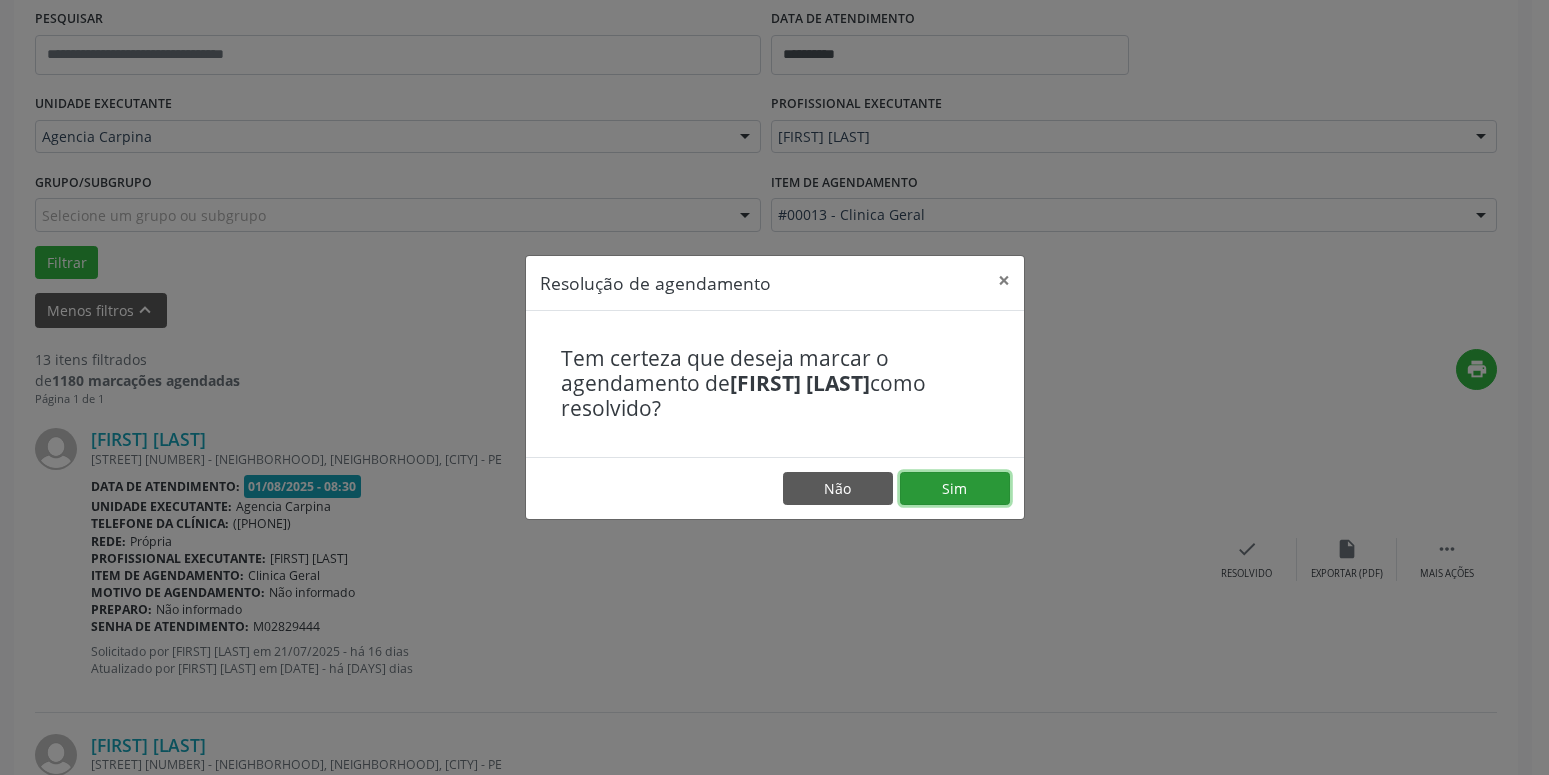 click on "Sim" at bounding box center [955, 489] 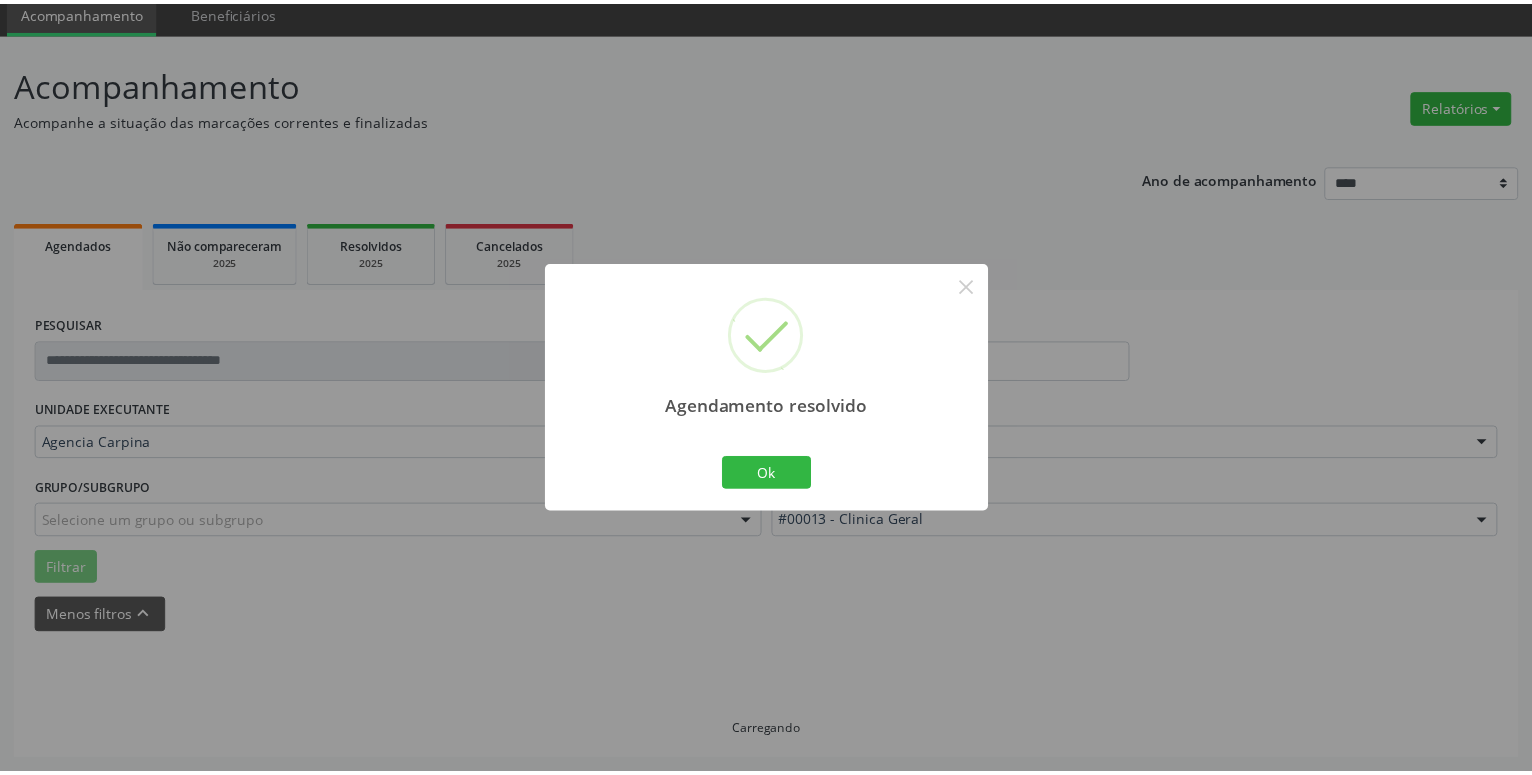 scroll, scrollTop: 77, scrollLeft: 0, axis: vertical 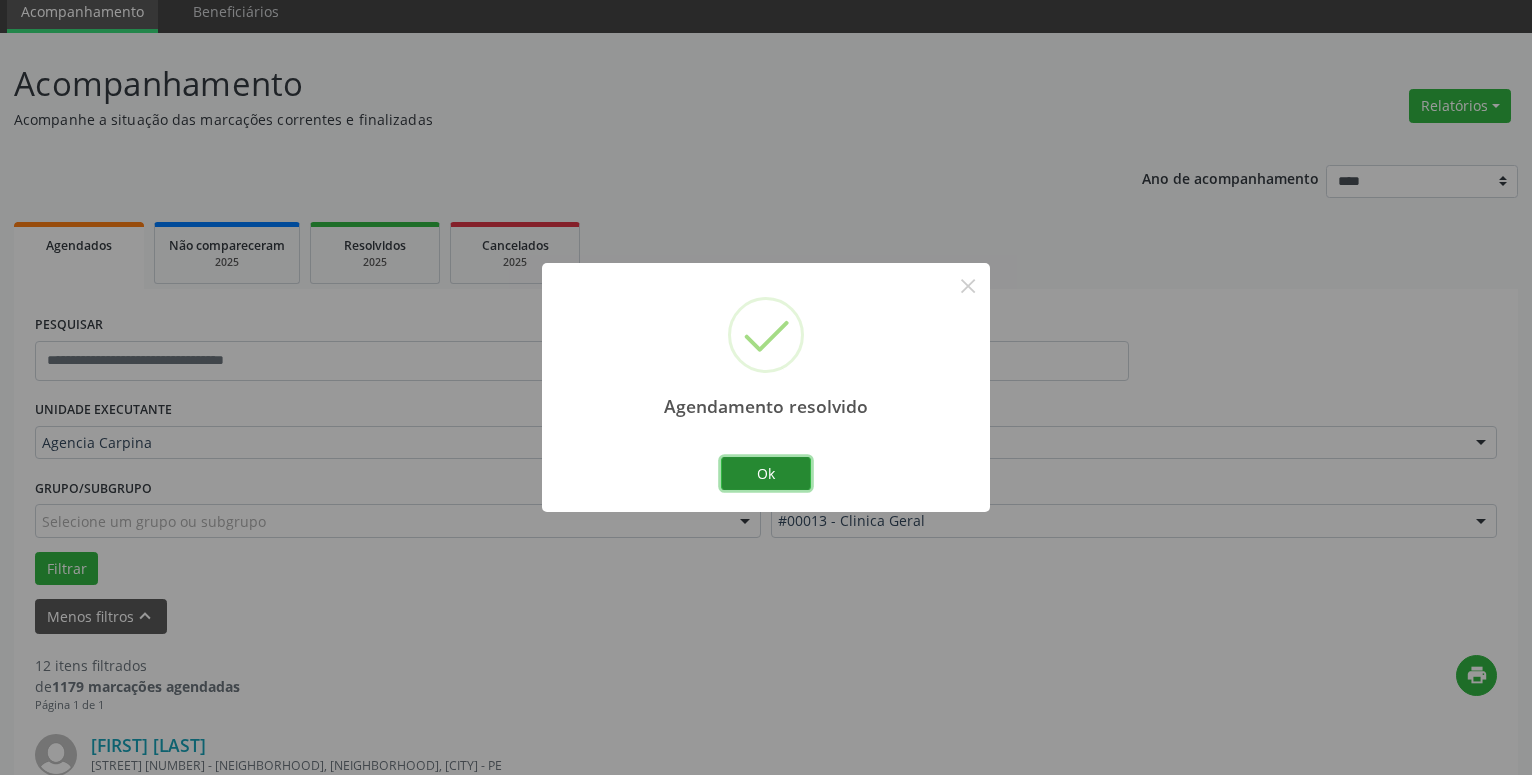 click on "Ok" at bounding box center [766, 474] 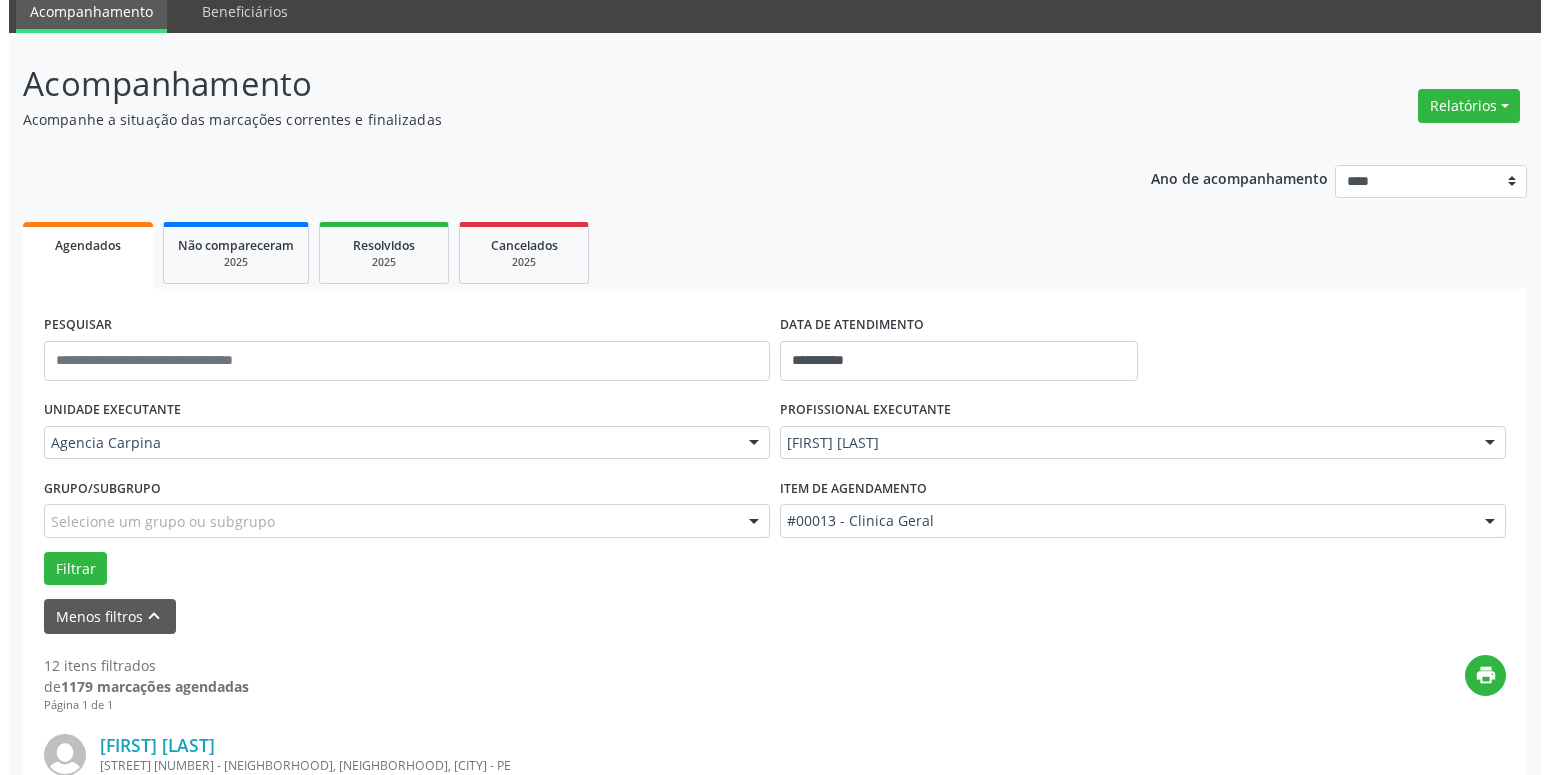 scroll, scrollTop: 383, scrollLeft: 0, axis: vertical 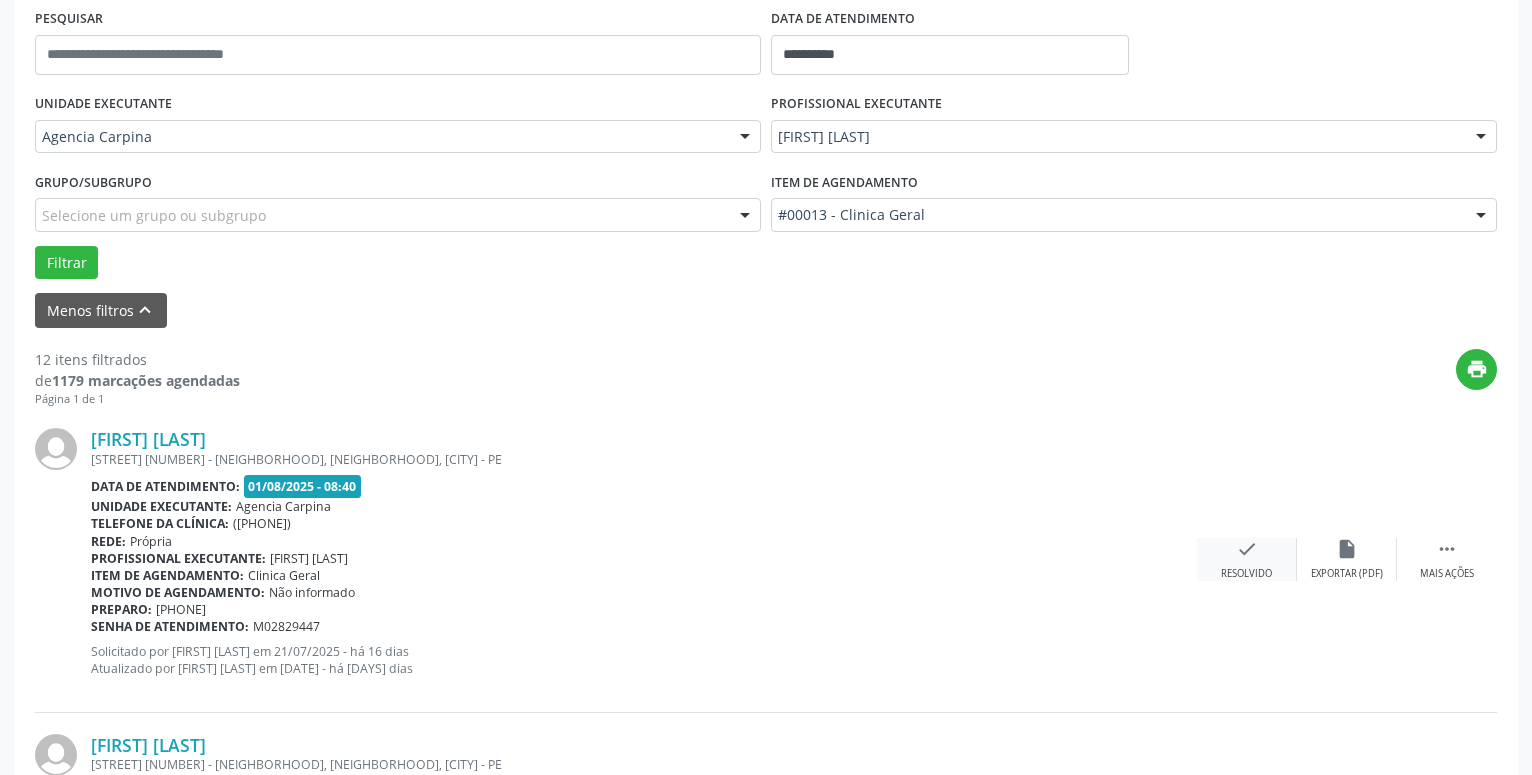 click on "check" at bounding box center (1247, 549) 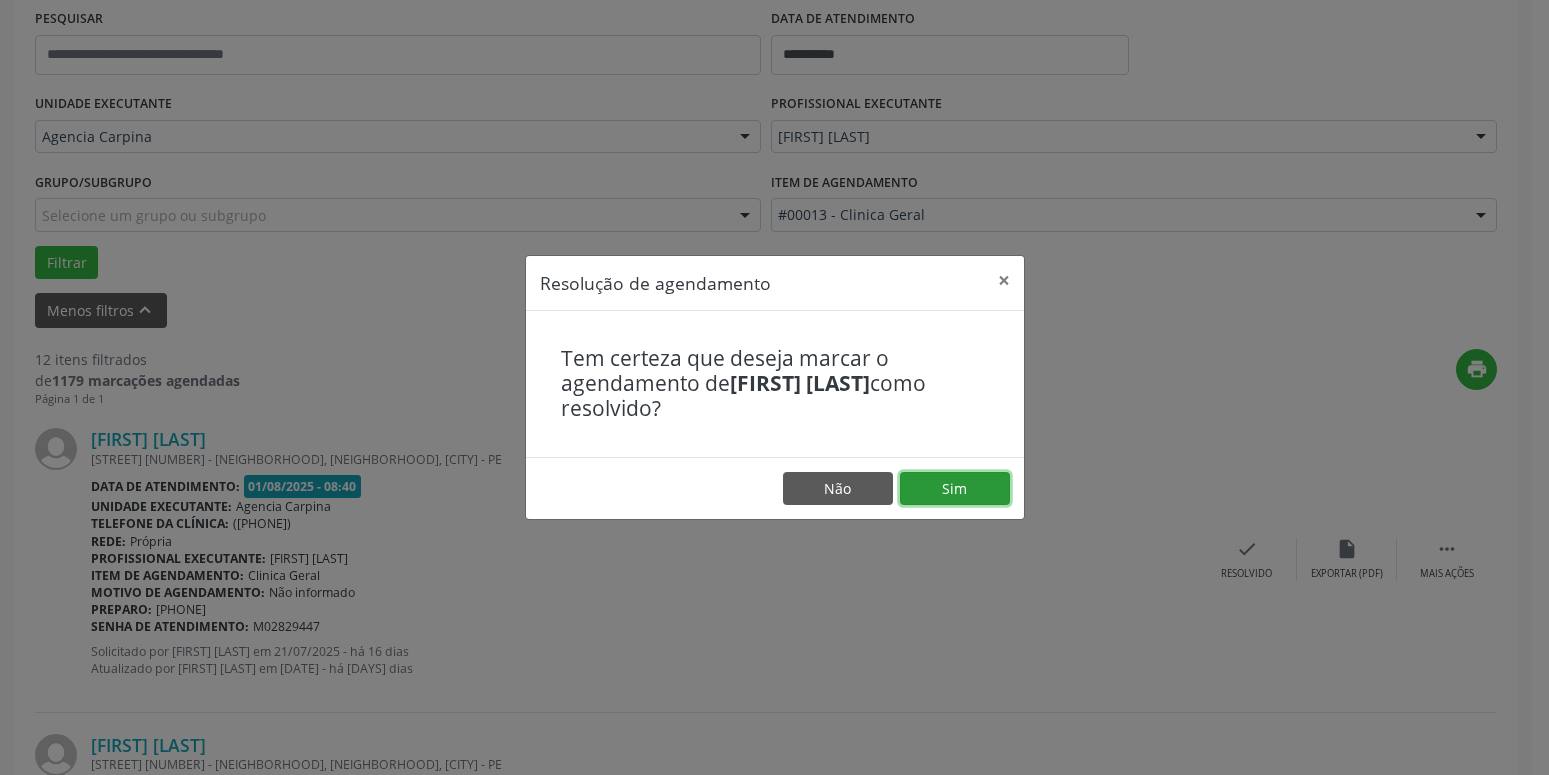 click on "Sim" at bounding box center [955, 489] 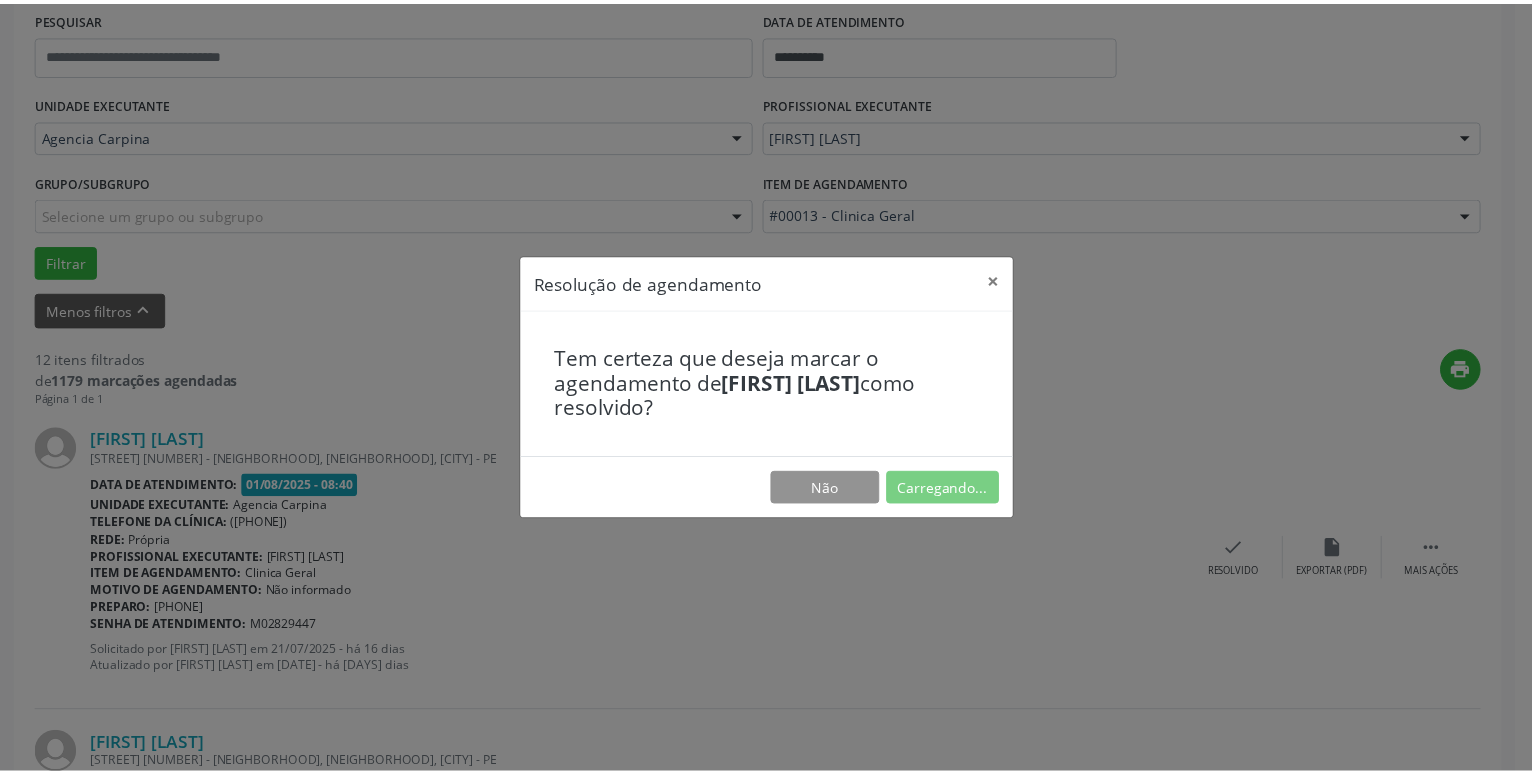 scroll, scrollTop: 77, scrollLeft: 0, axis: vertical 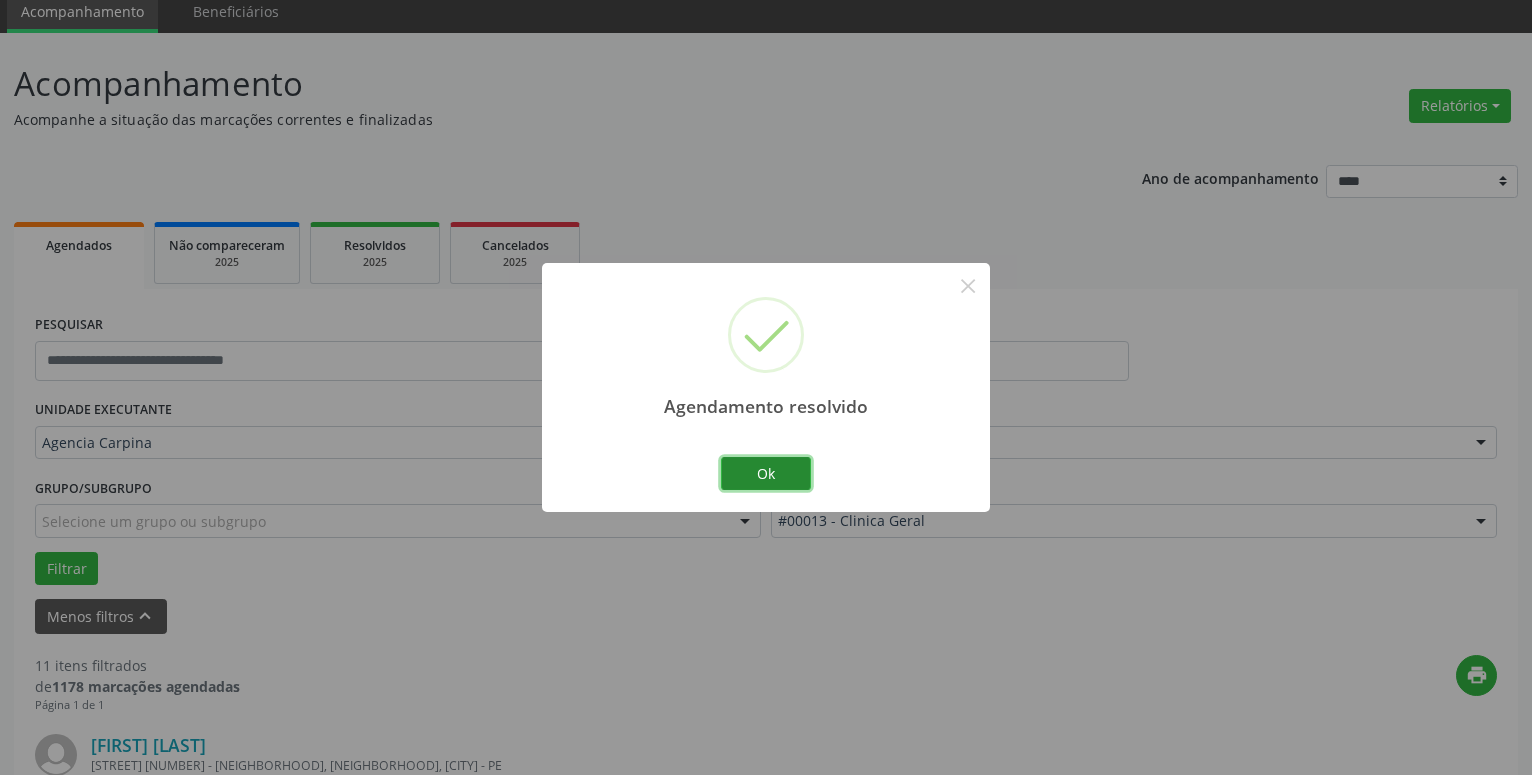 click on "Ok" at bounding box center (766, 474) 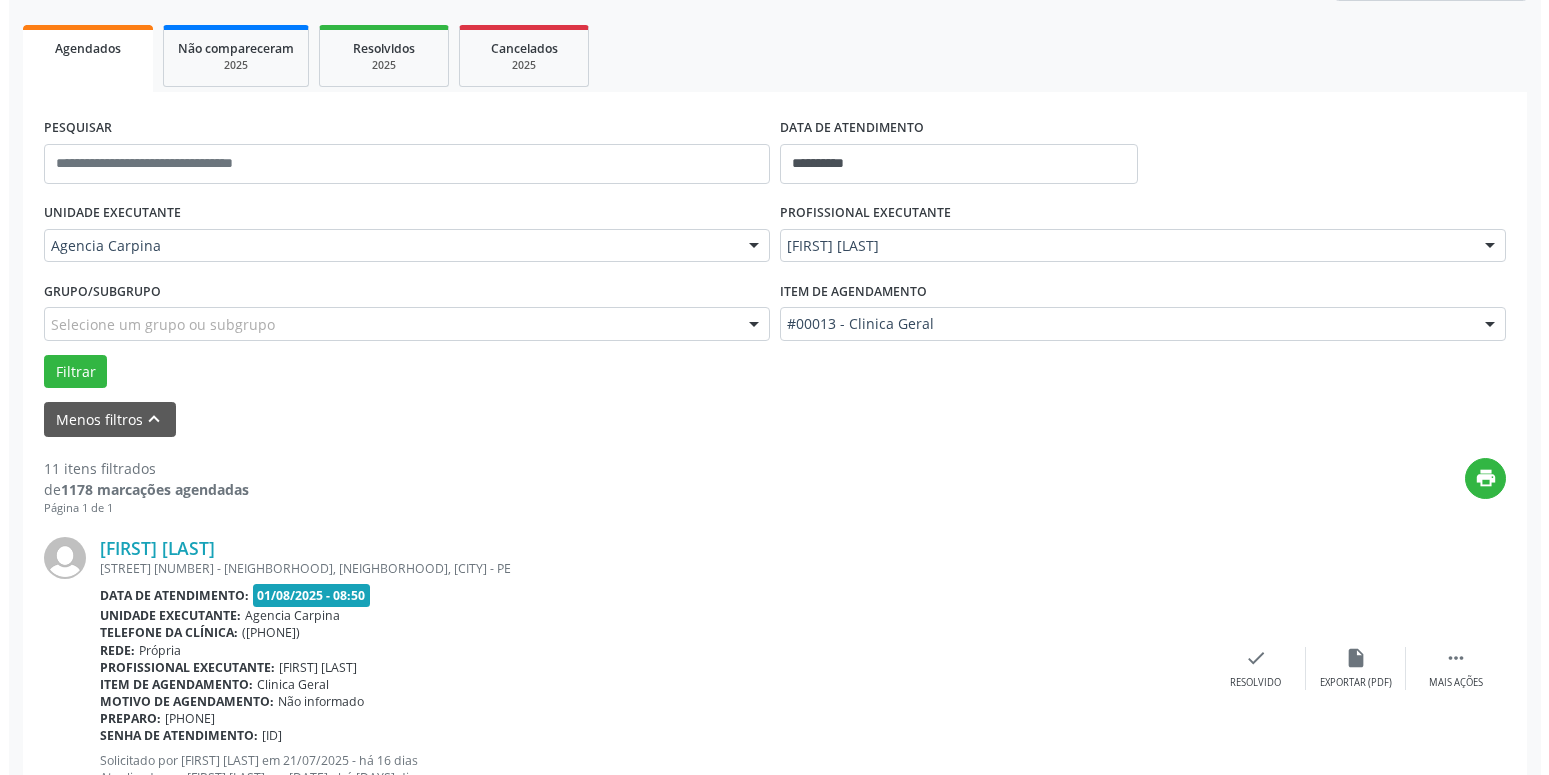 scroll, scrollTop: 281, scrollLeft: 0, axis: vertical 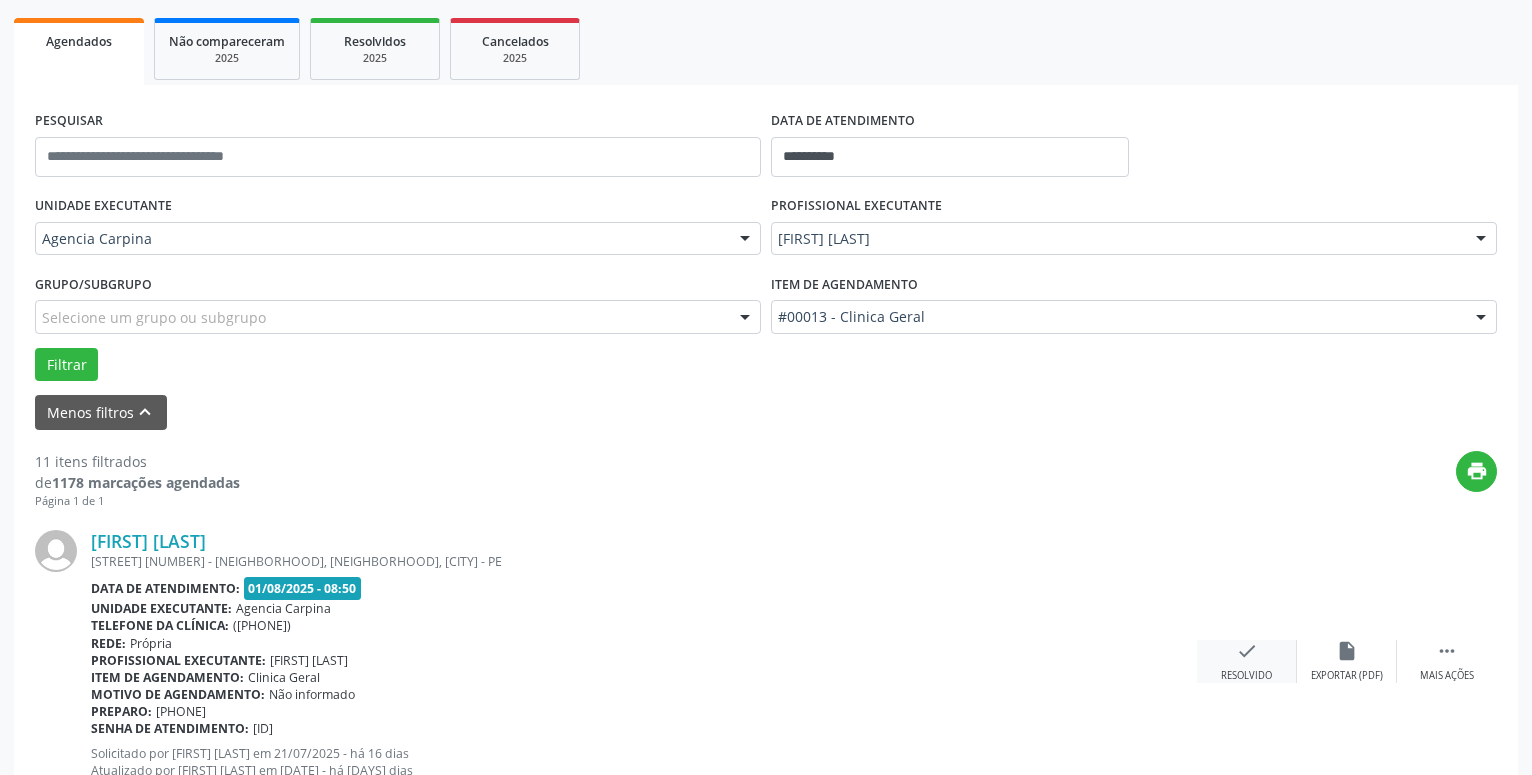 click on "check
Resolvido" at bounding box center [1247, 661] 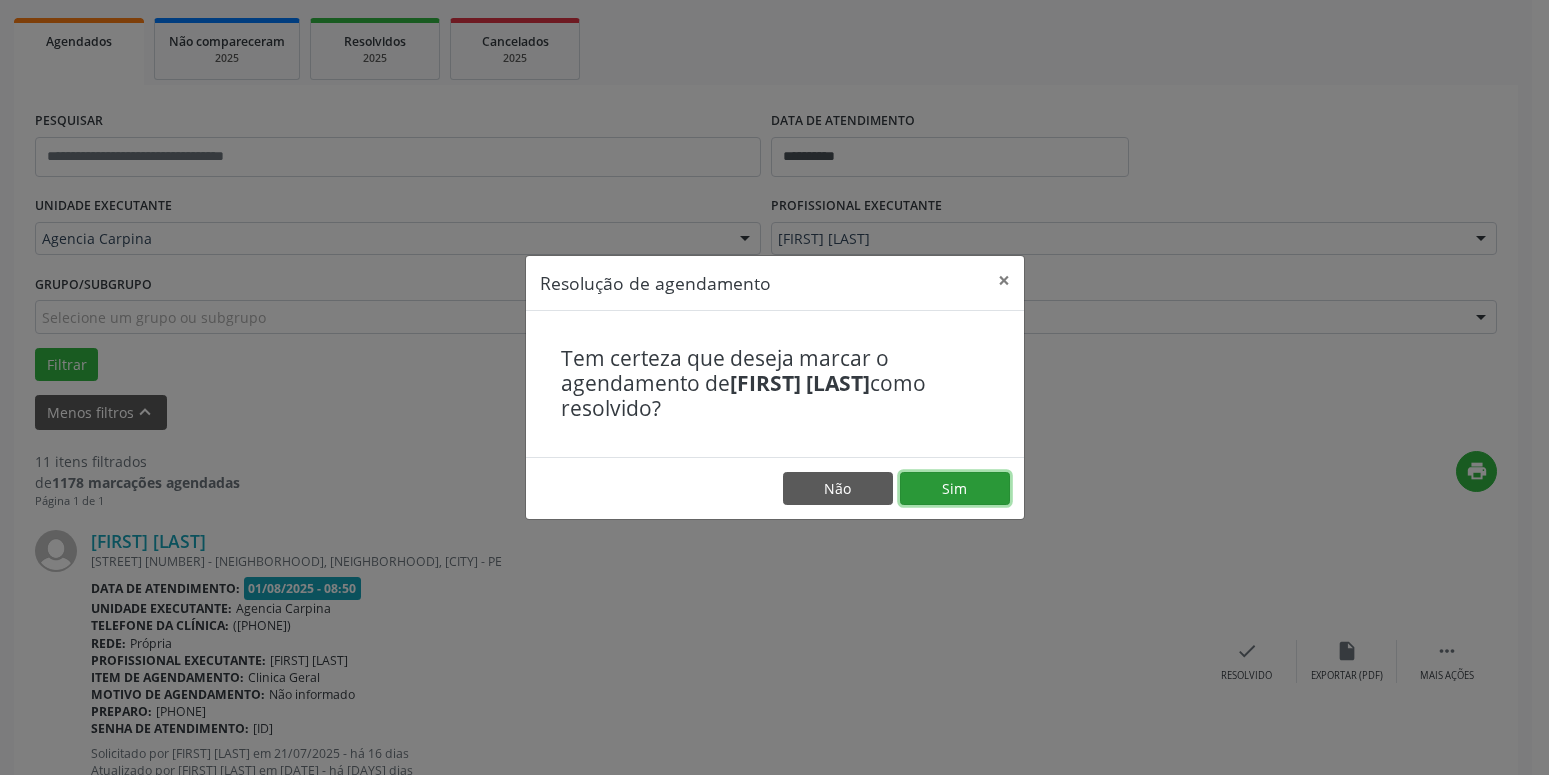 click on "Sim" at bounding box center [955, 489] 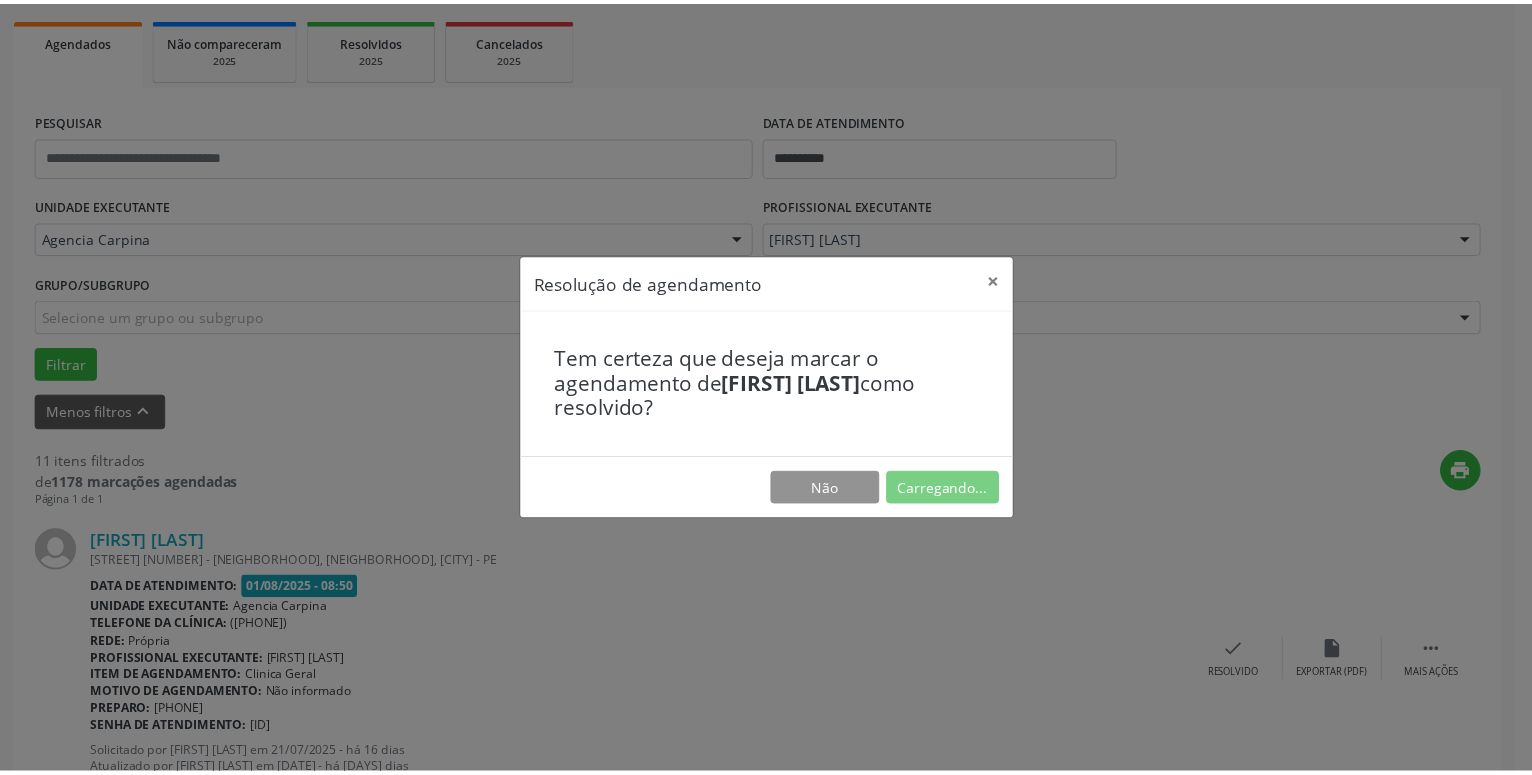 scroll, scrollTop: 77, scrollLeft: 0, axis: vertical 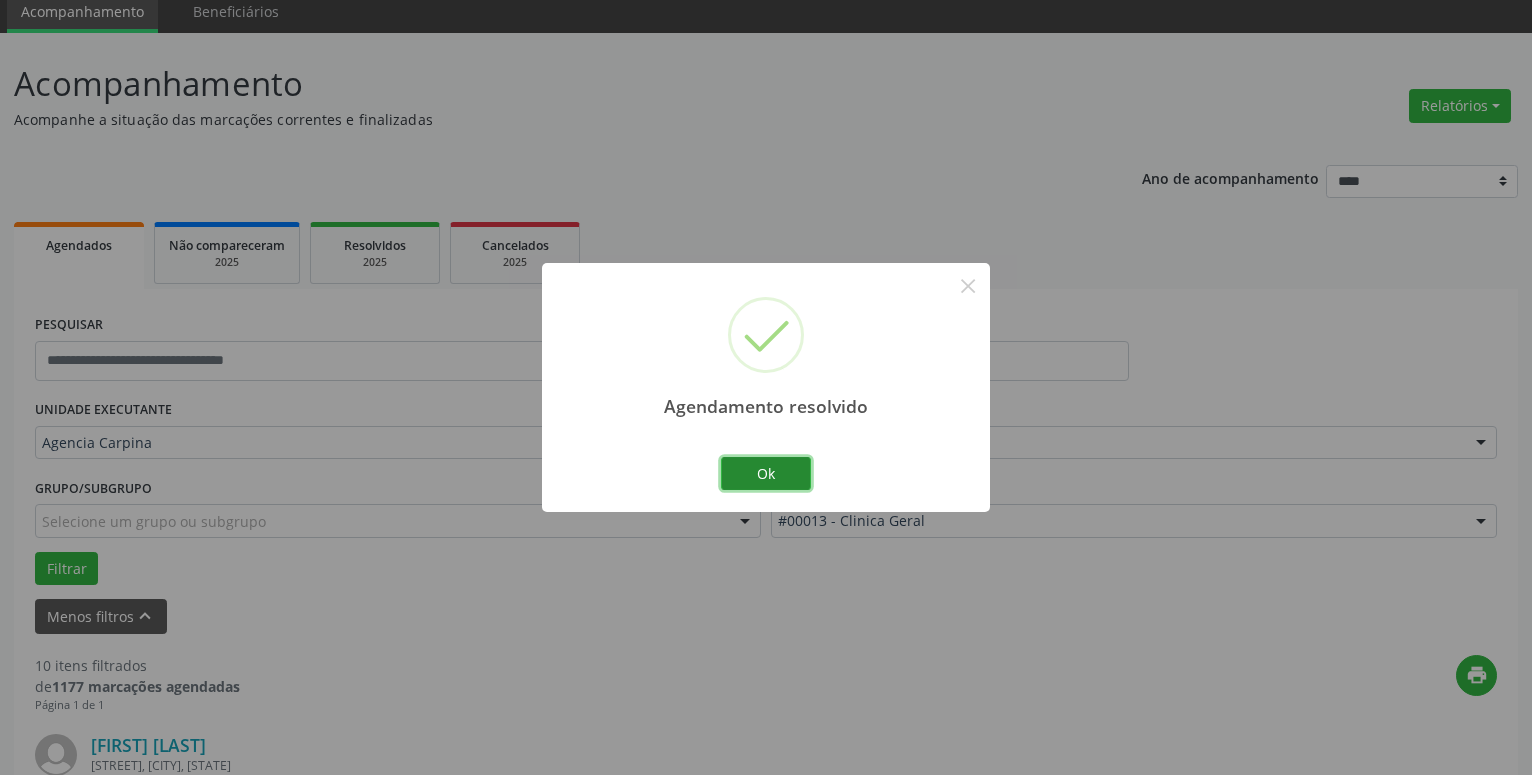 click on "Ok" at bounding box center [766, 474] 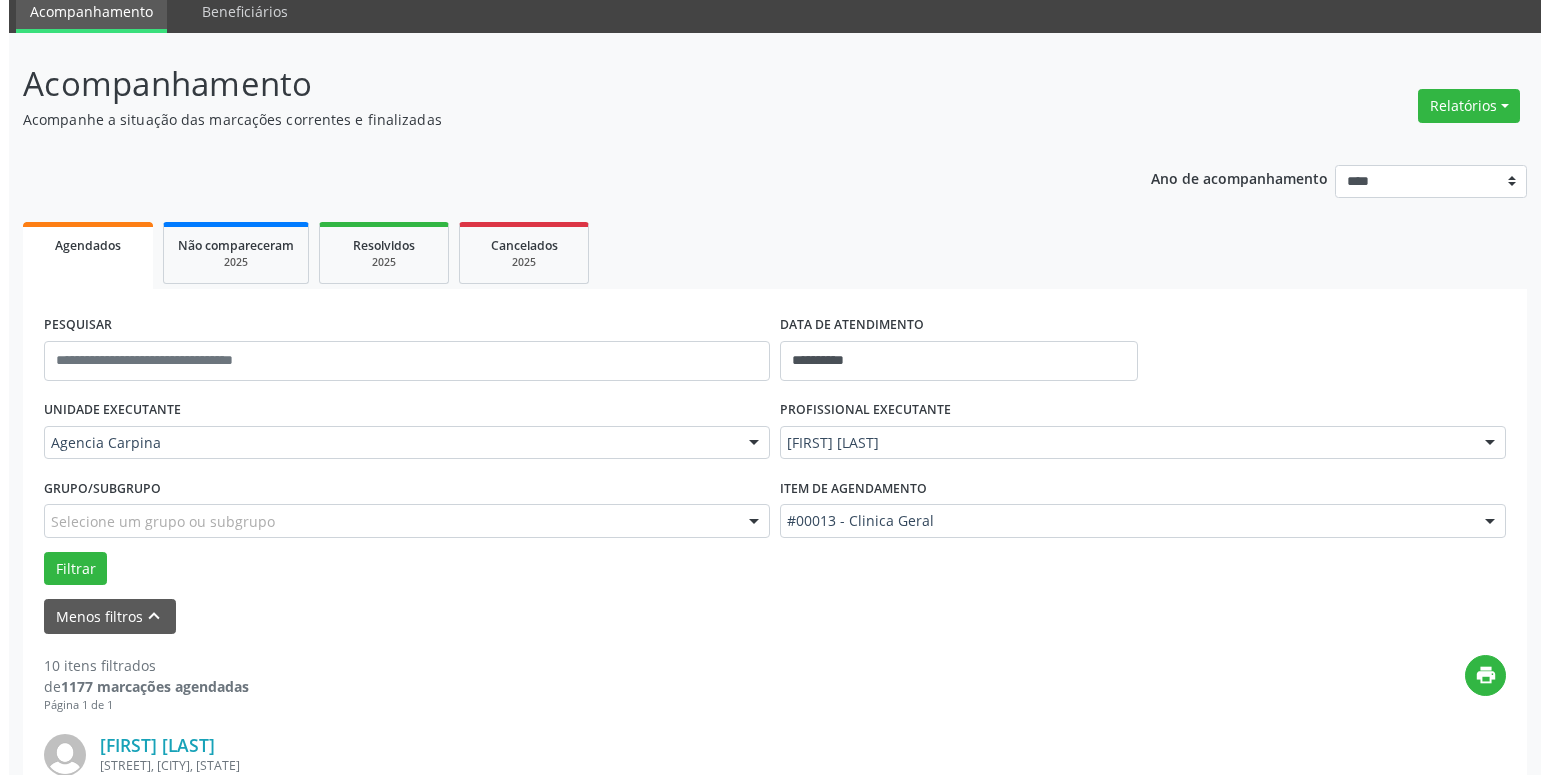 scroll, scrollTop: 281, scrollLeft: 0, axis: vertical 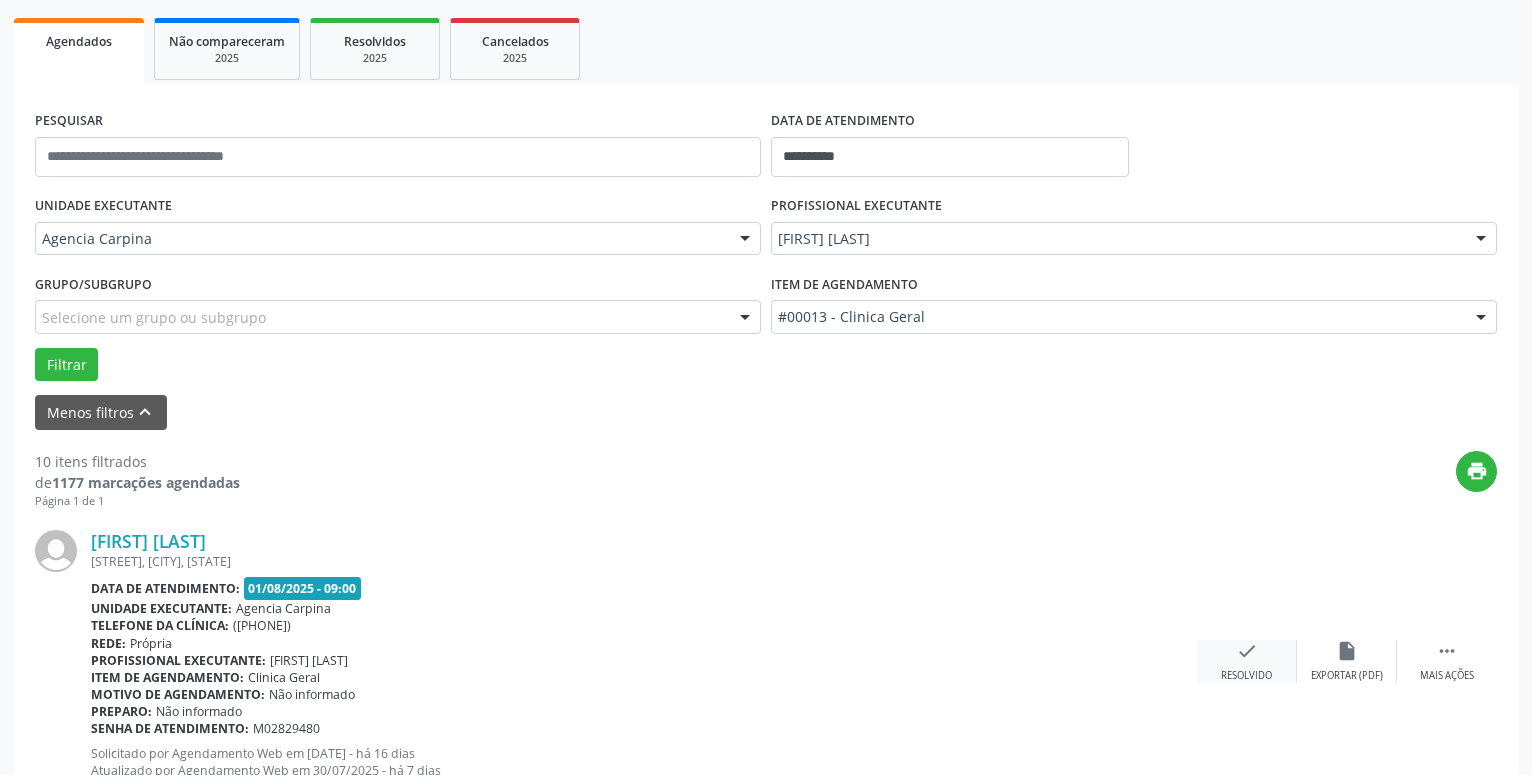 click on "check" at bounding box center (1247, 651) 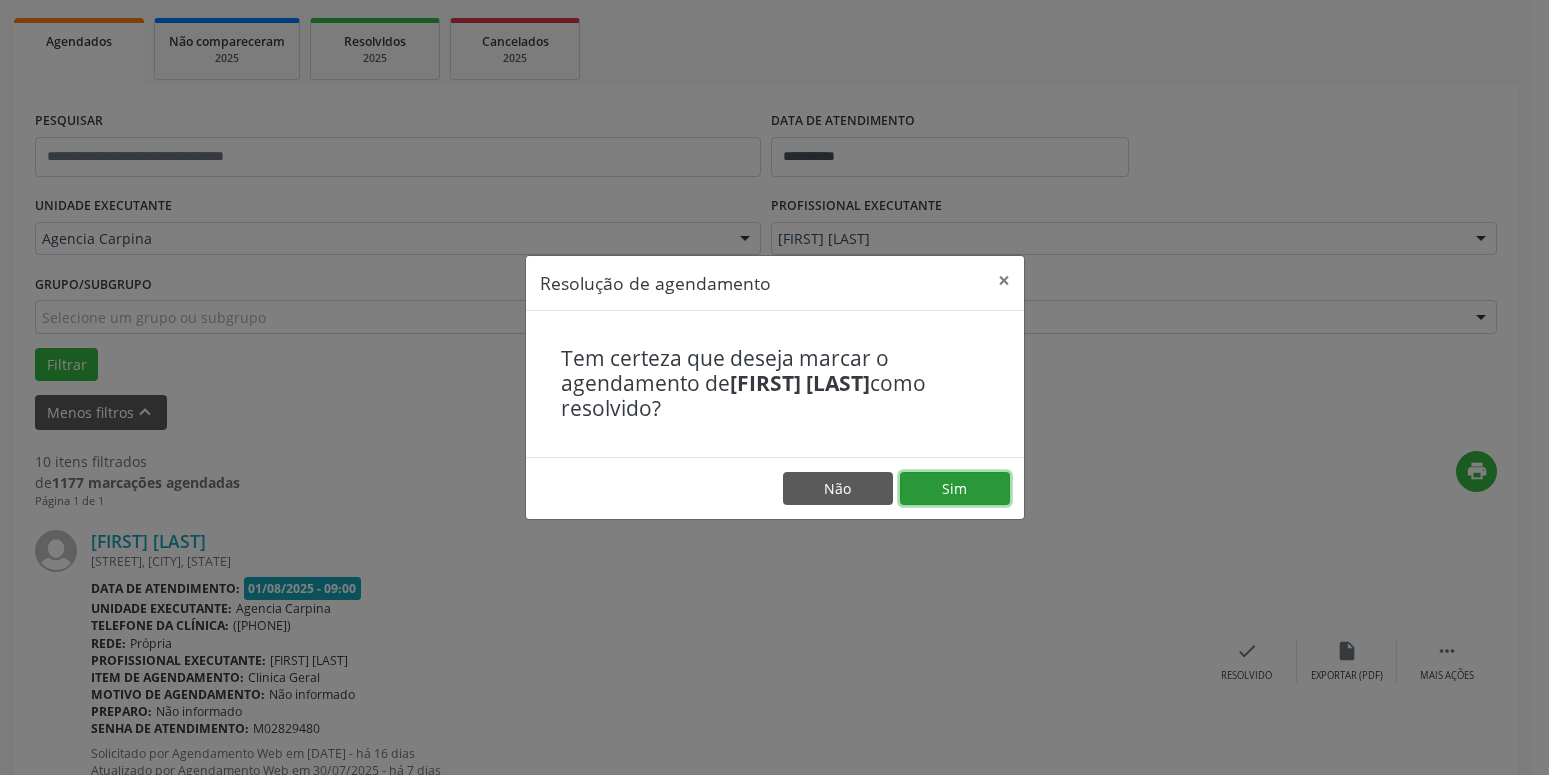 click on "Sim" at bounding box center [955, 489] 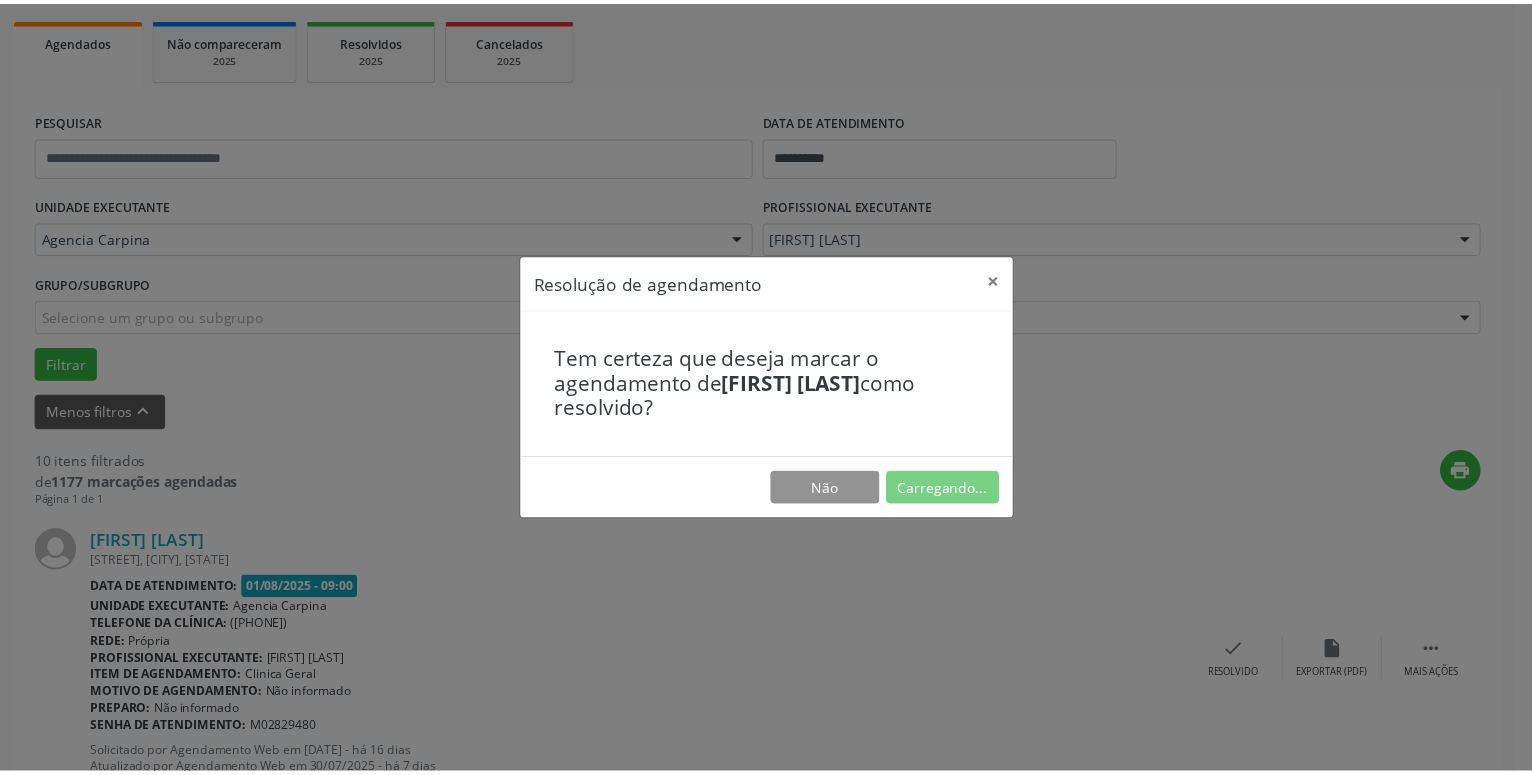 scroll, scrollTop: 77, scrollLeft: 0, axis: vertical 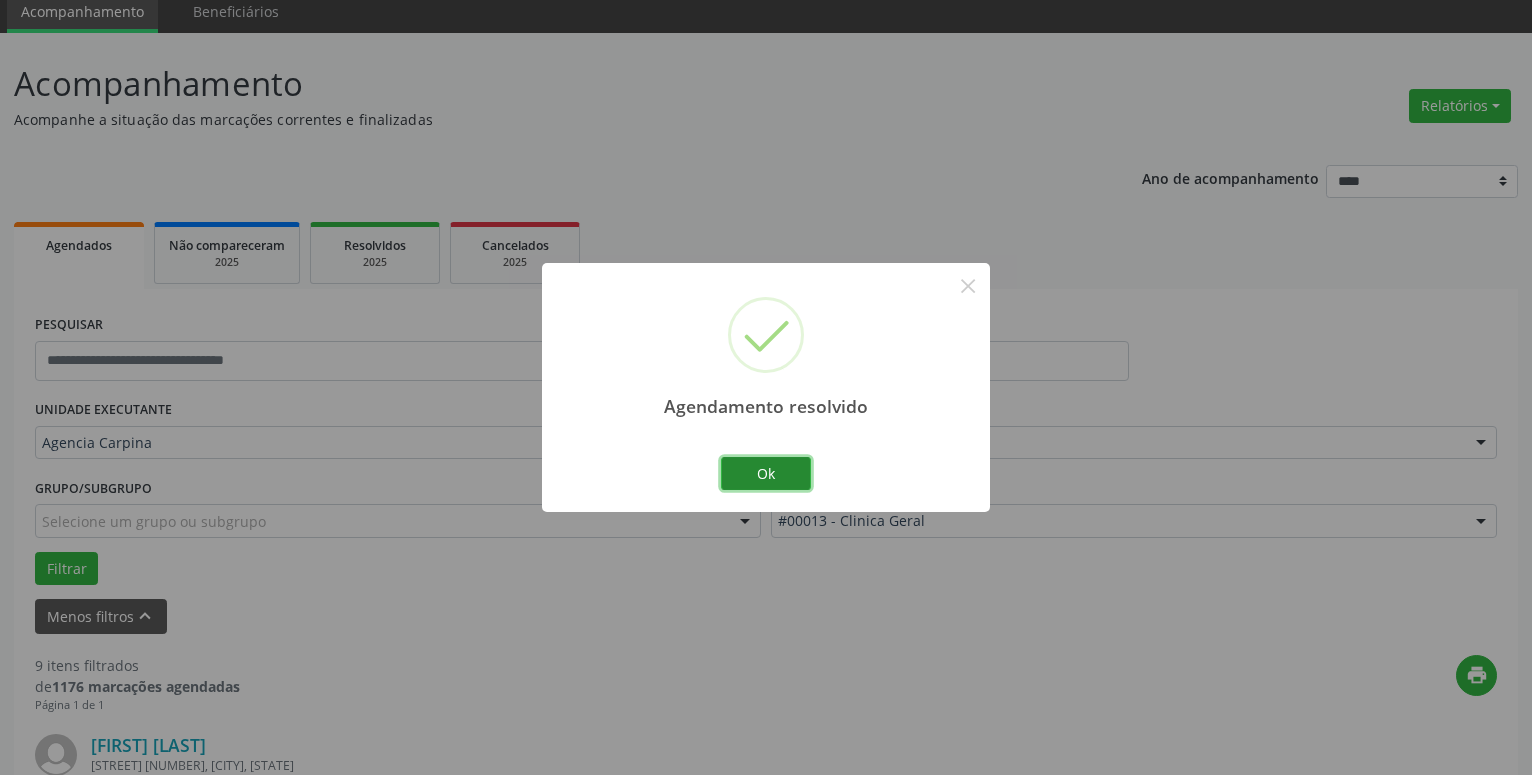 click on "Ok" at bounding box center [766, 474] 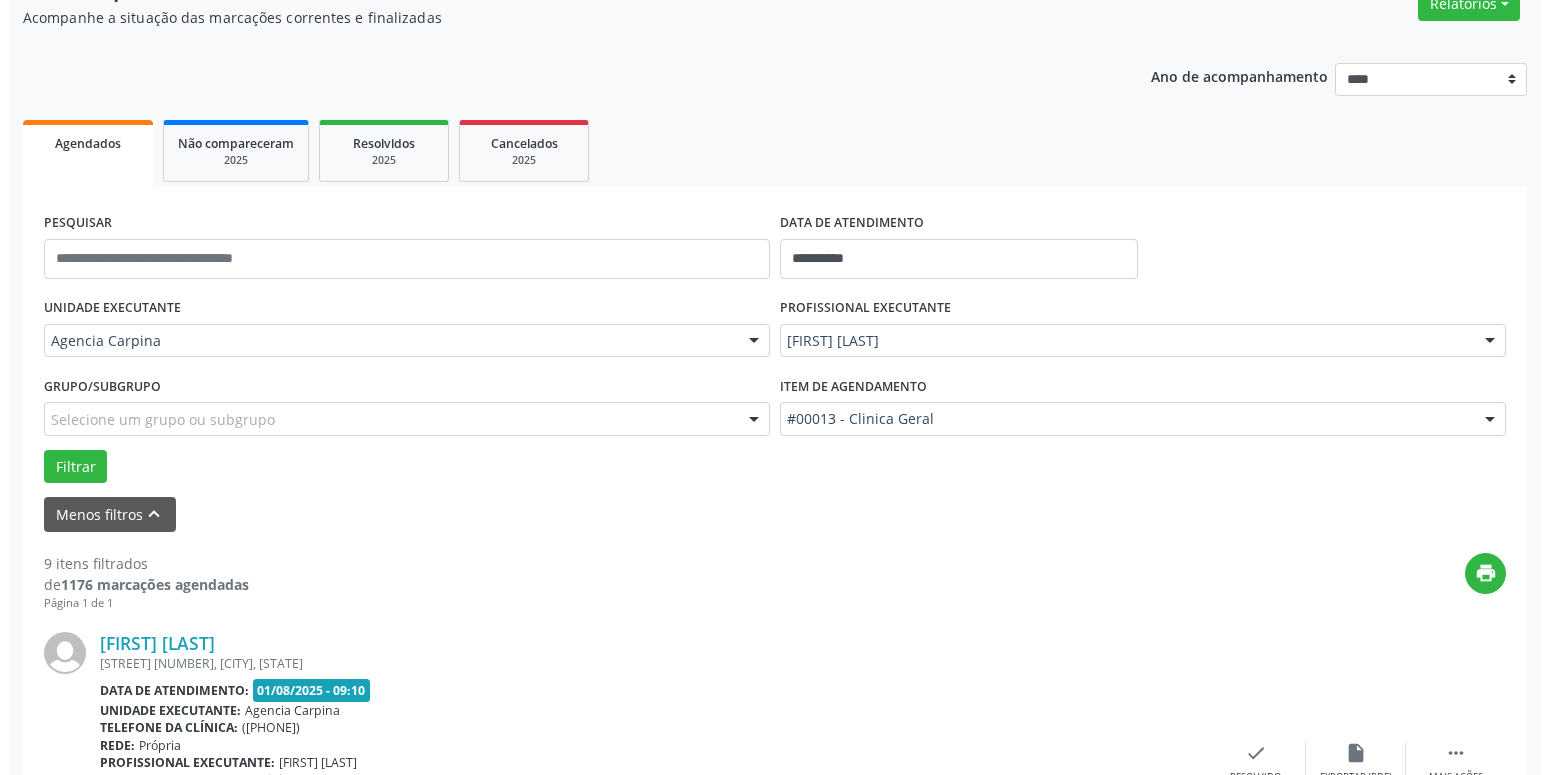 scroll, scrollTop: 383, scrollLeft: 0, axis: vertical 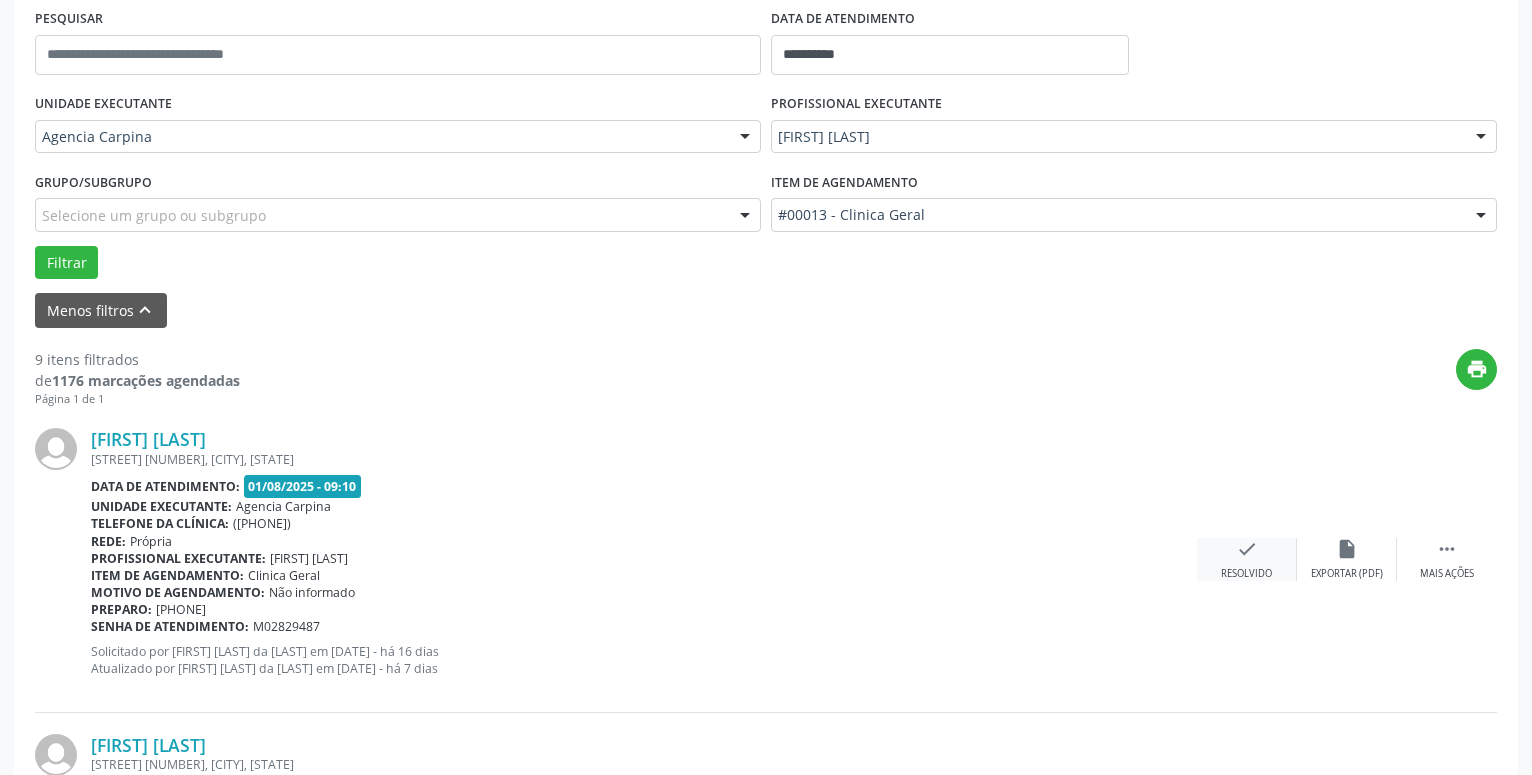 click on "check" at bounding box center [1247, 549] 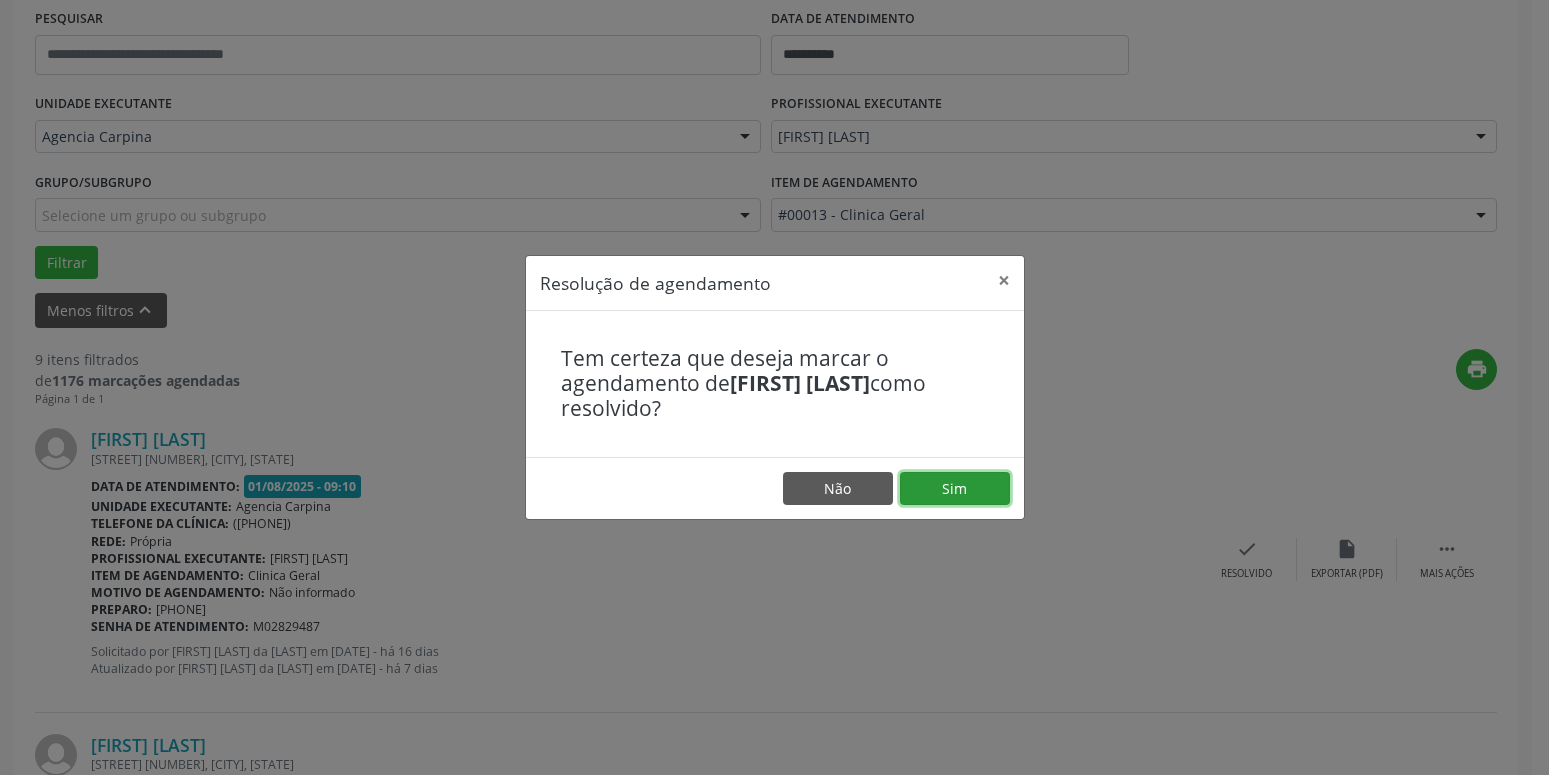 click on "Sim" at bounding box center (955, 489) 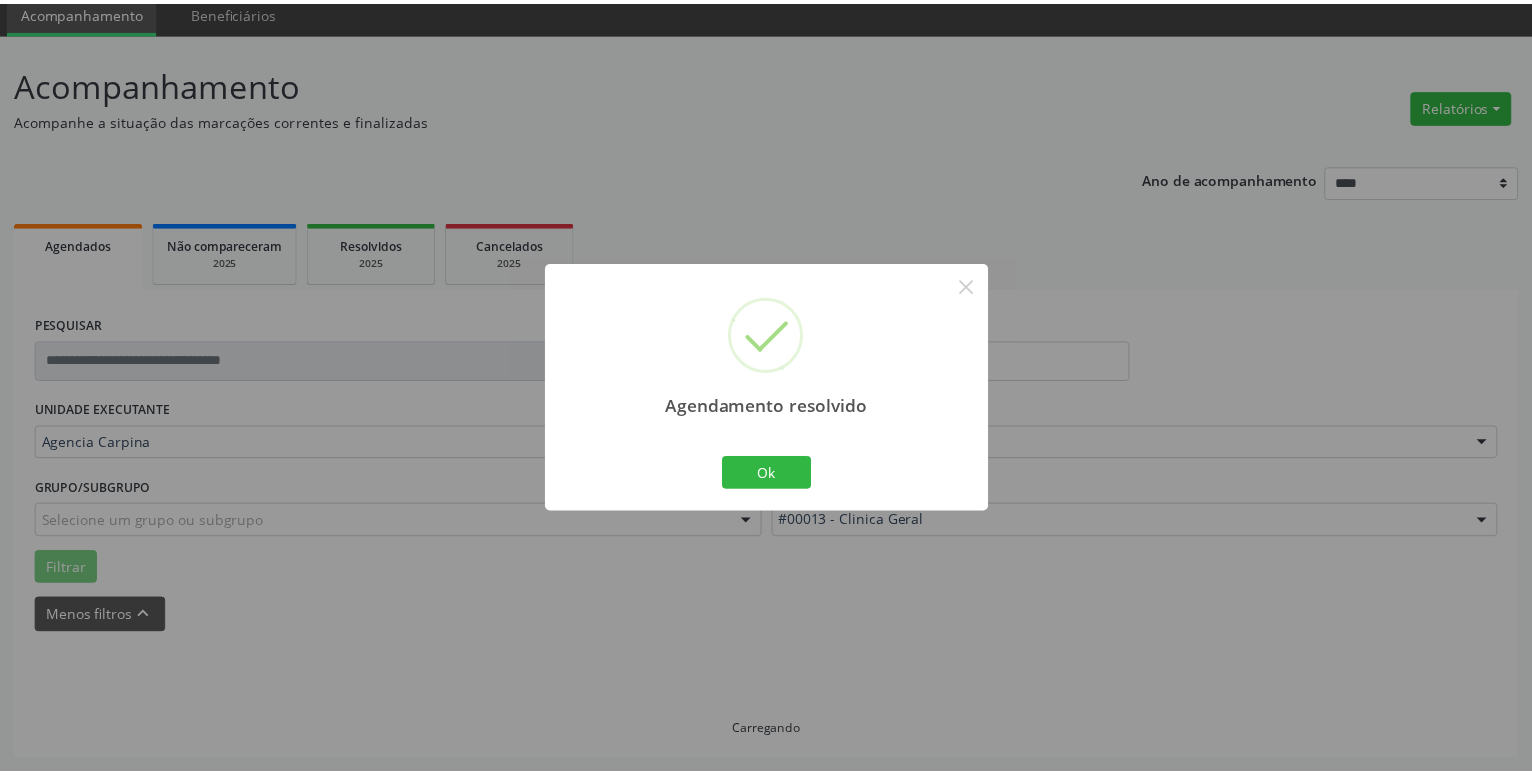 scroll, scrollTop: 77, scrollLeft: 0, axis: vertical 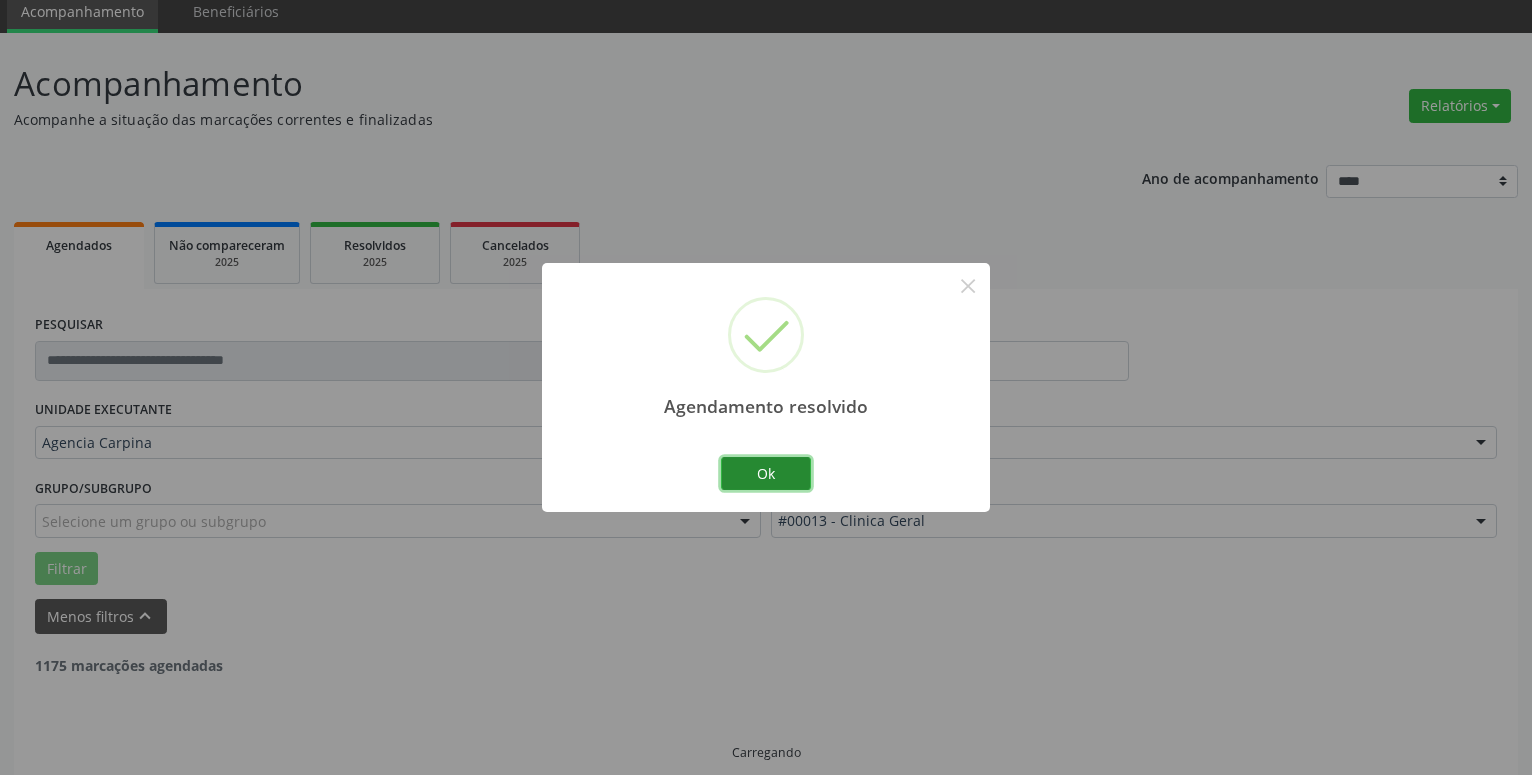 click on "Ok" at bounding box center [766, 474] 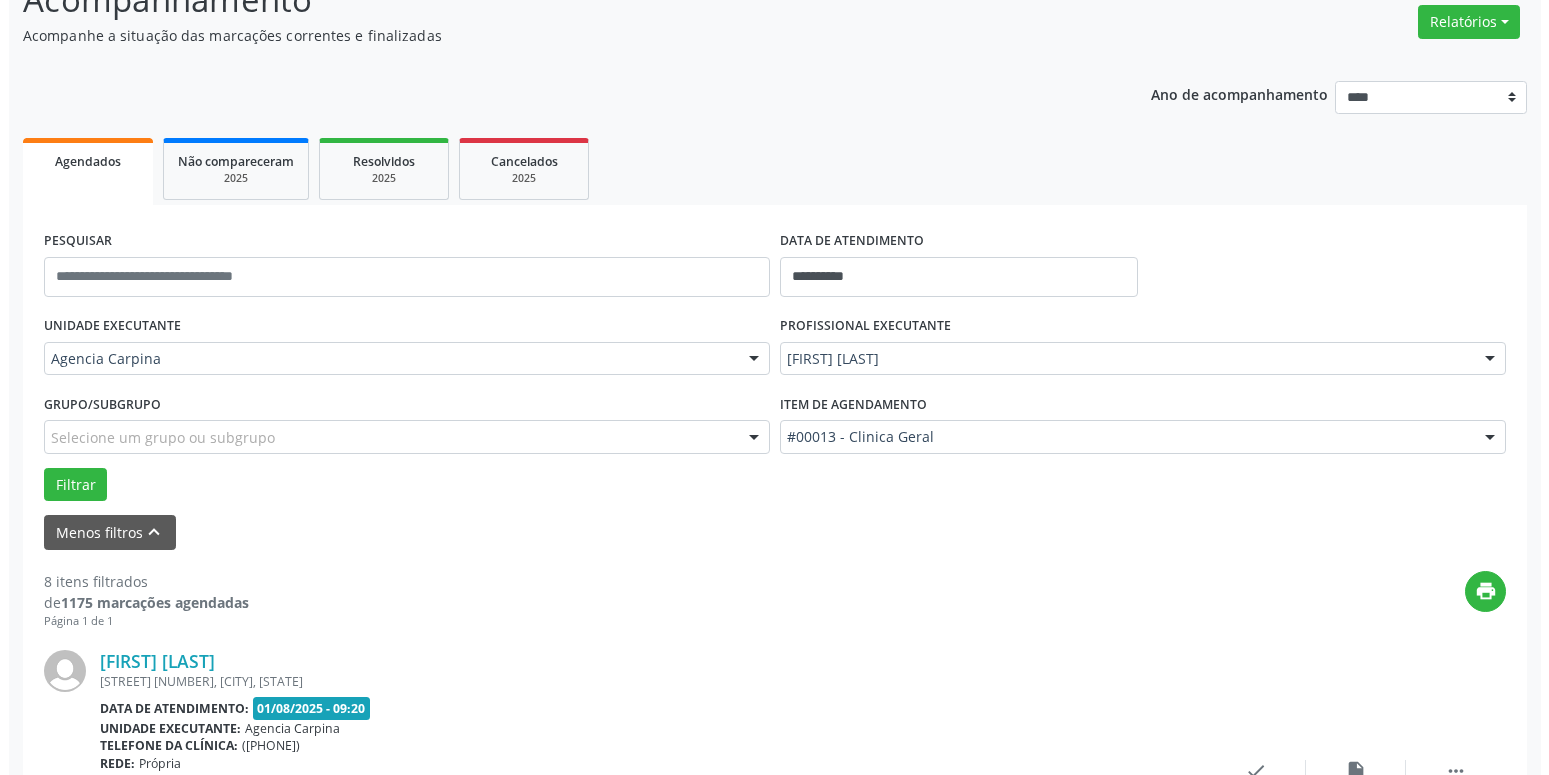 scroll, scrollTop: 281, scrollLeft: 0, axis: vertical 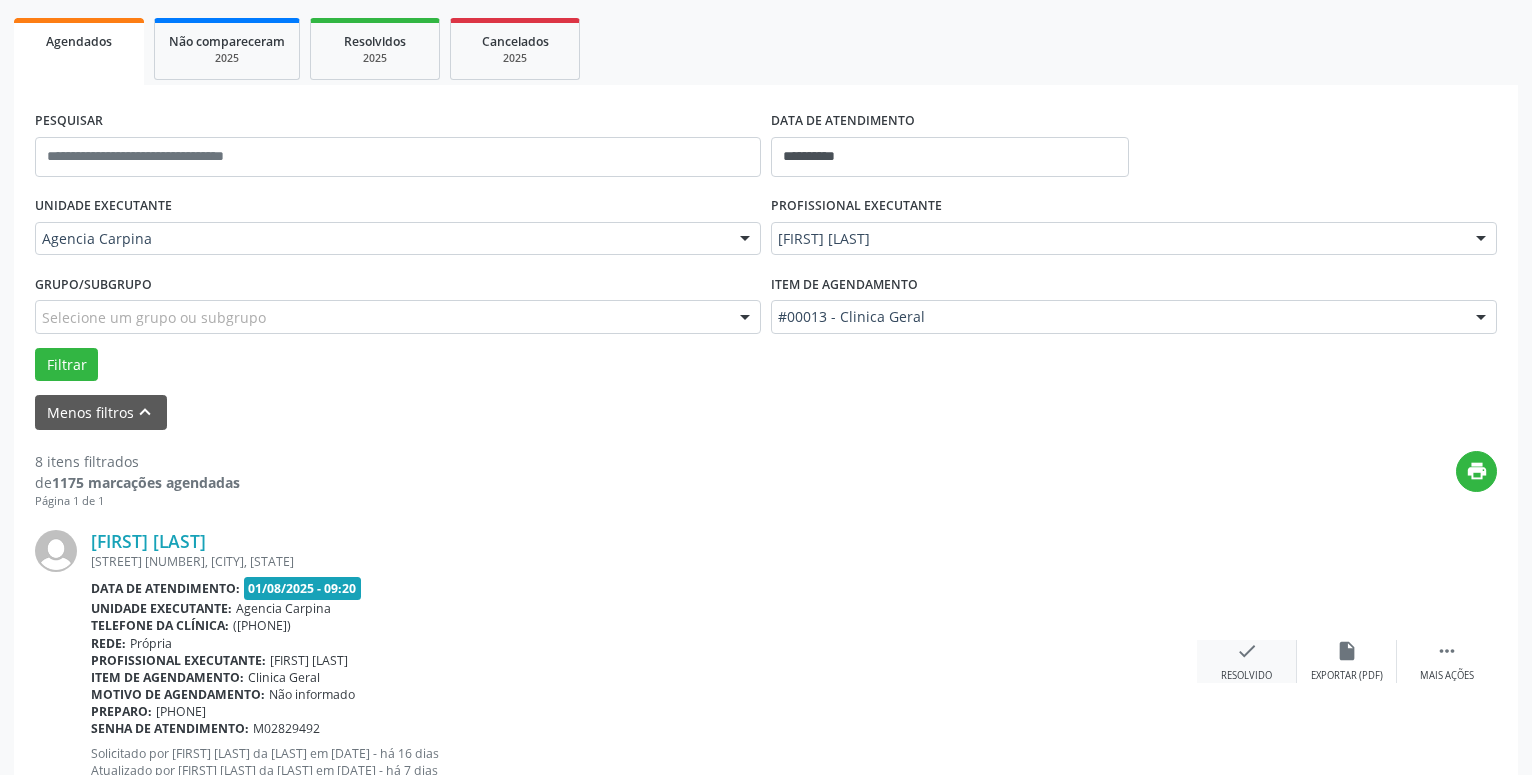 click on "check" at bounding box center [1247, 651] 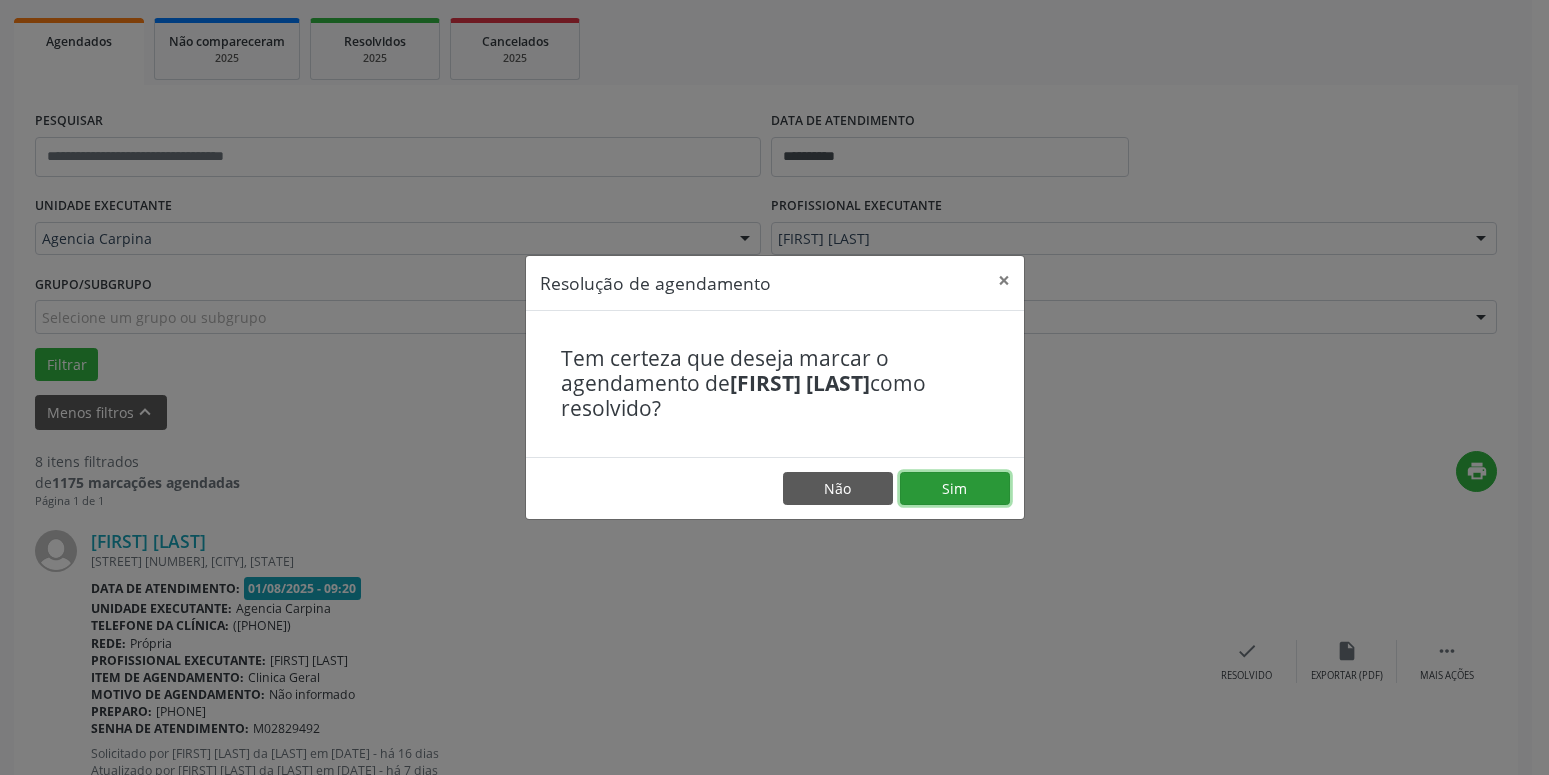 click on "Sim" at bounding box center (955, 489) 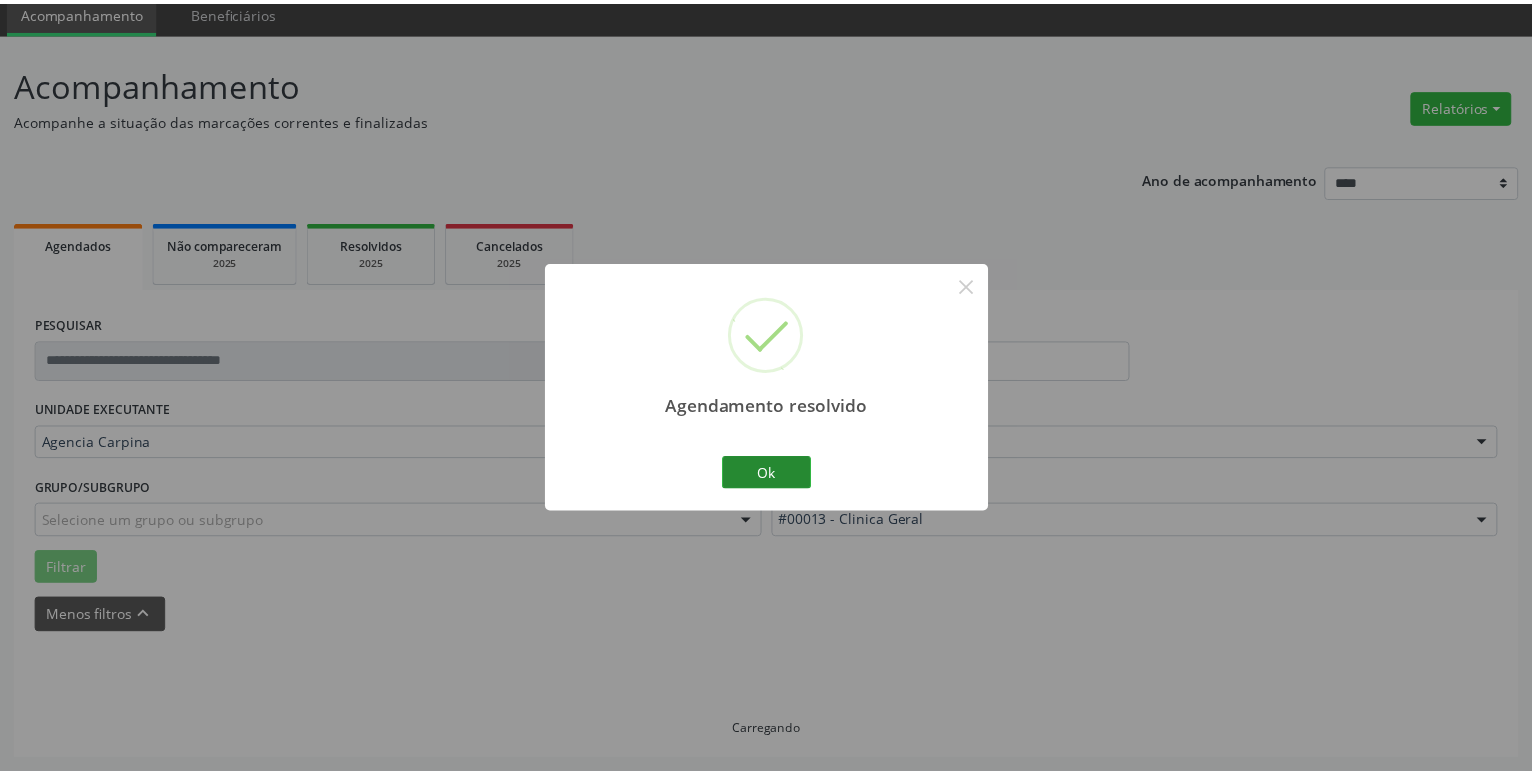 scroll, scrollTop: 77, scrollLeft: 0, axis: vertical 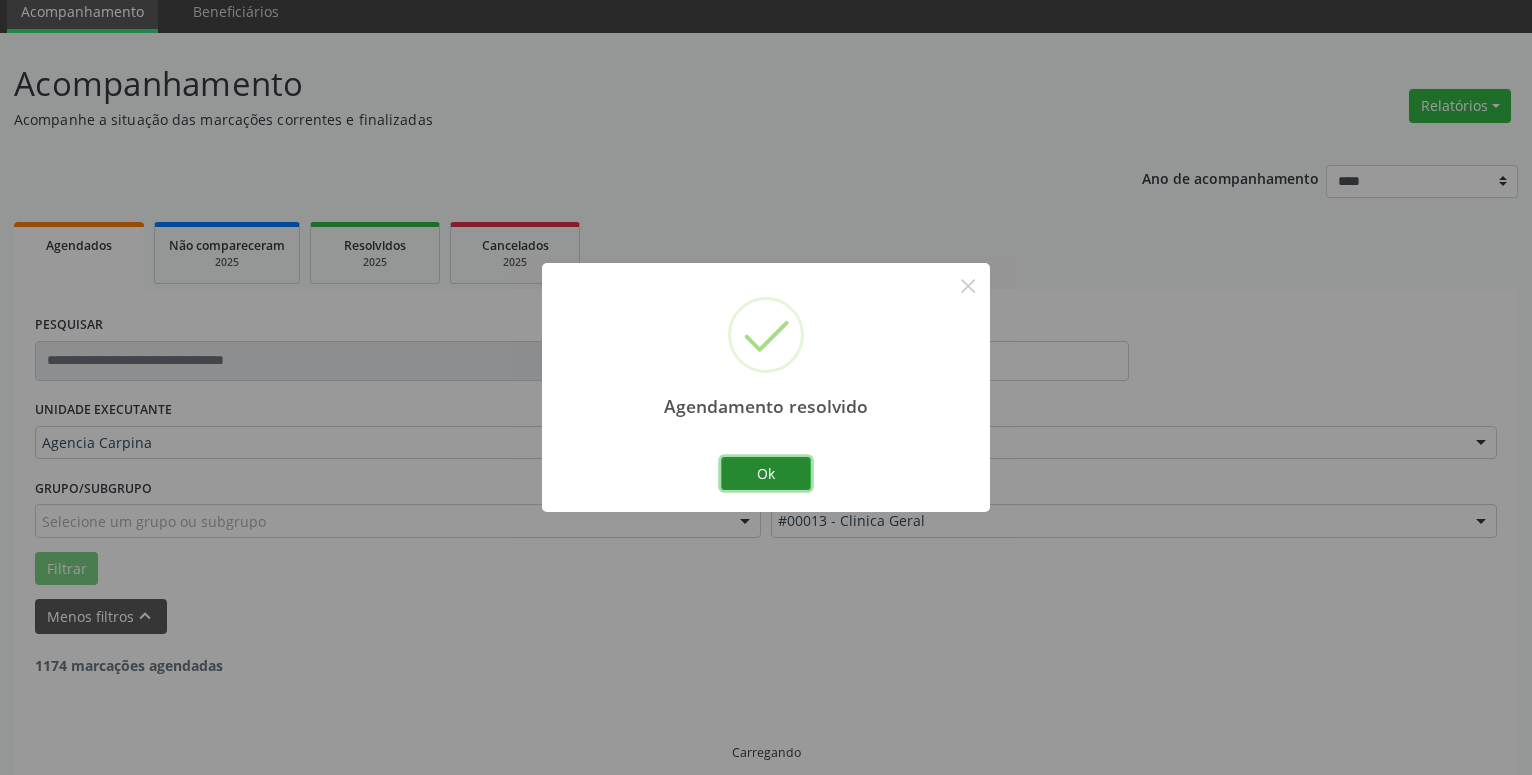 click on "Ok" at bounding box center [766, 474] 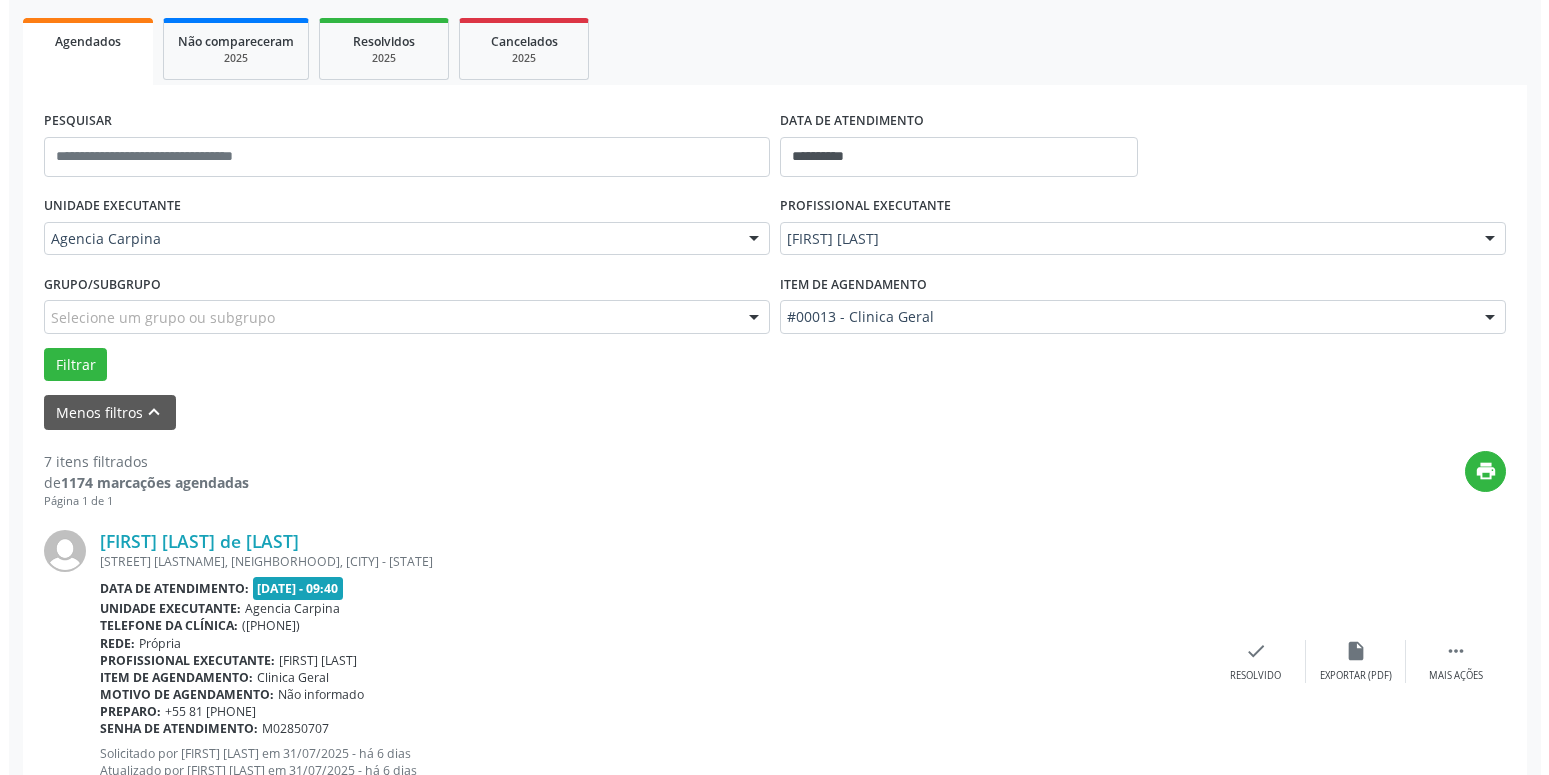 scroll, scrollTop: 485, scrollLeft: 0, axis: vertical 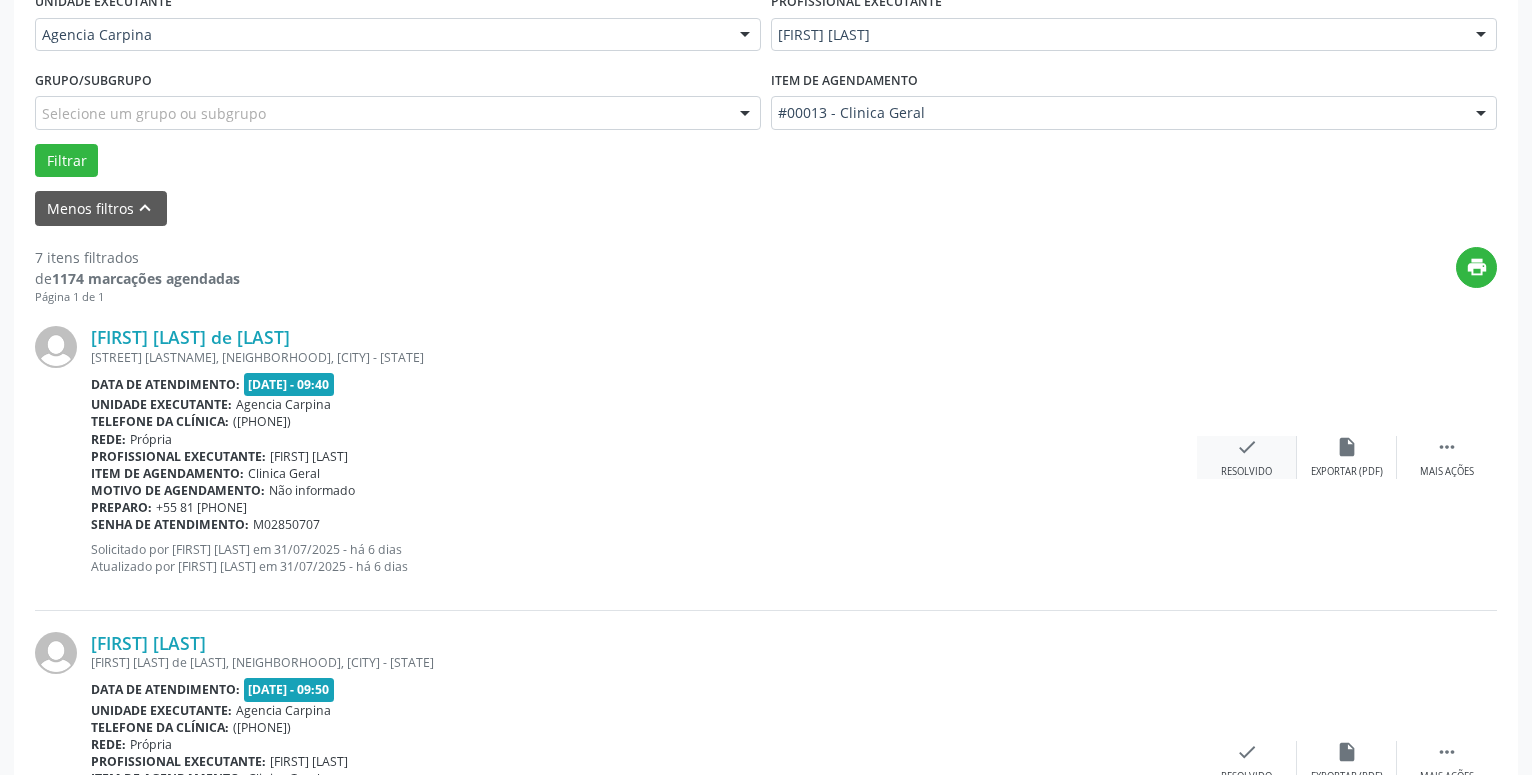 click on "check" at bounding box center (1247, 447) 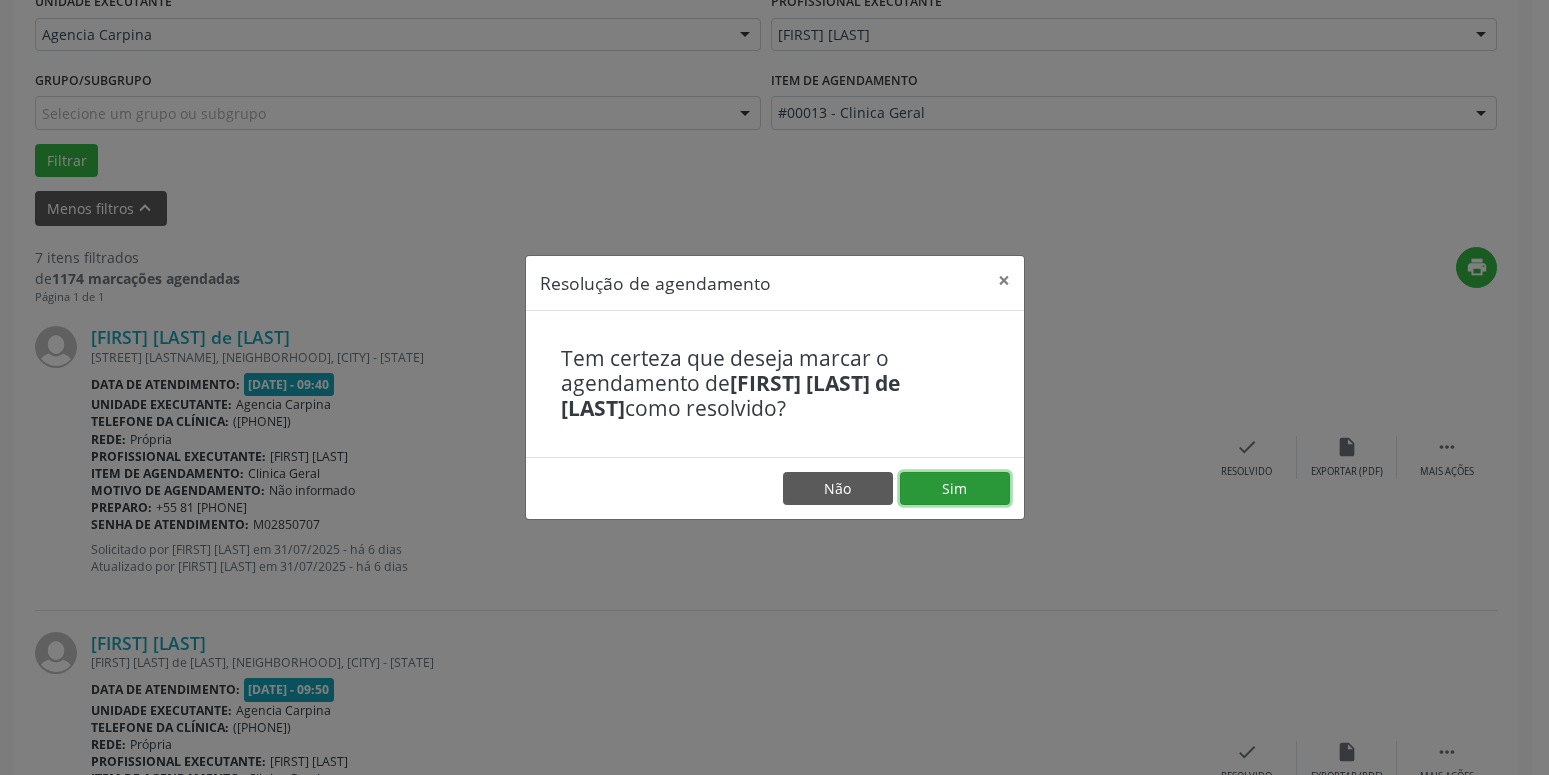 click on "Sim" at bounding box center (955, 489) 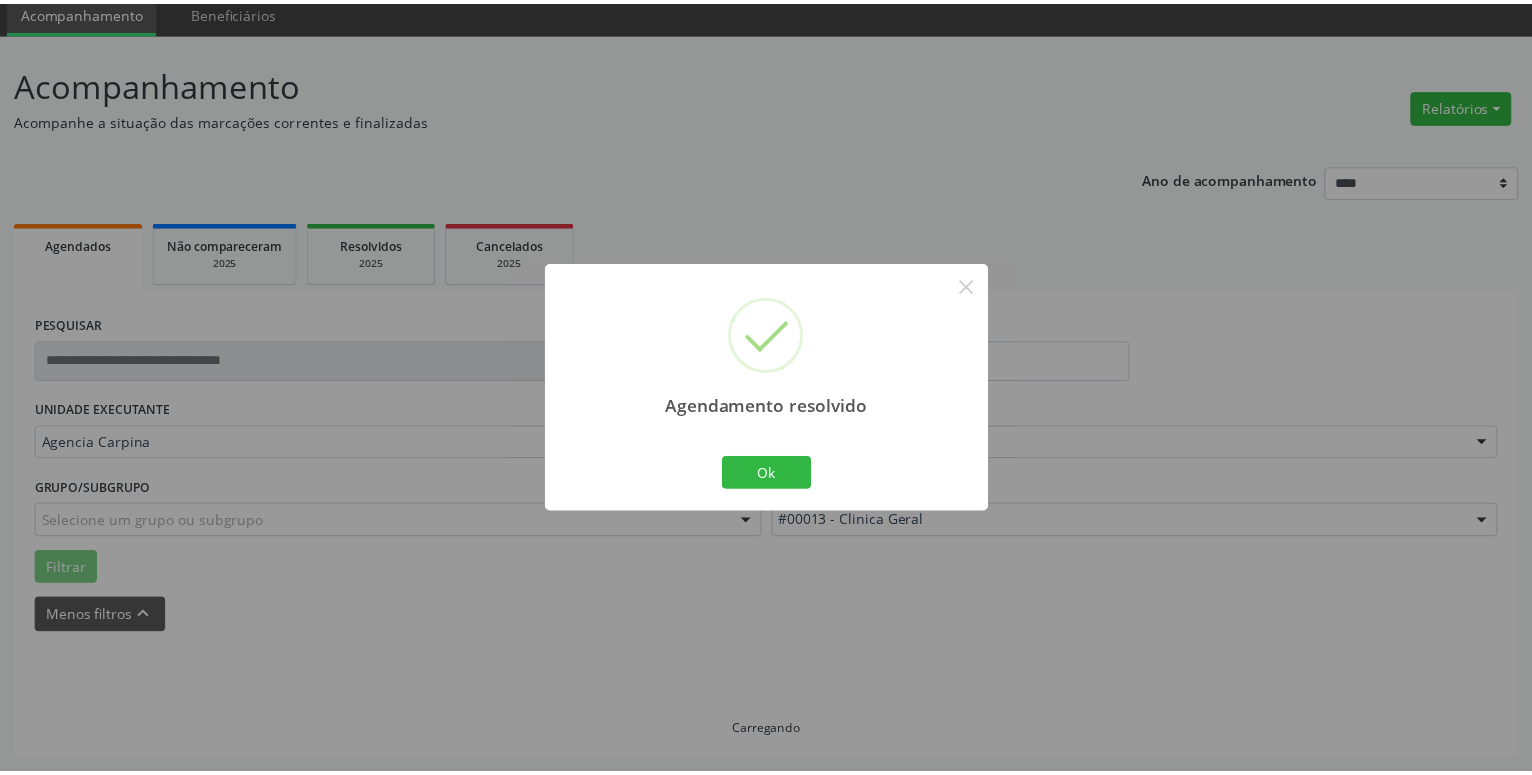 scroll, scrollTop: 77, scrollLeft: 0, axis: vertical 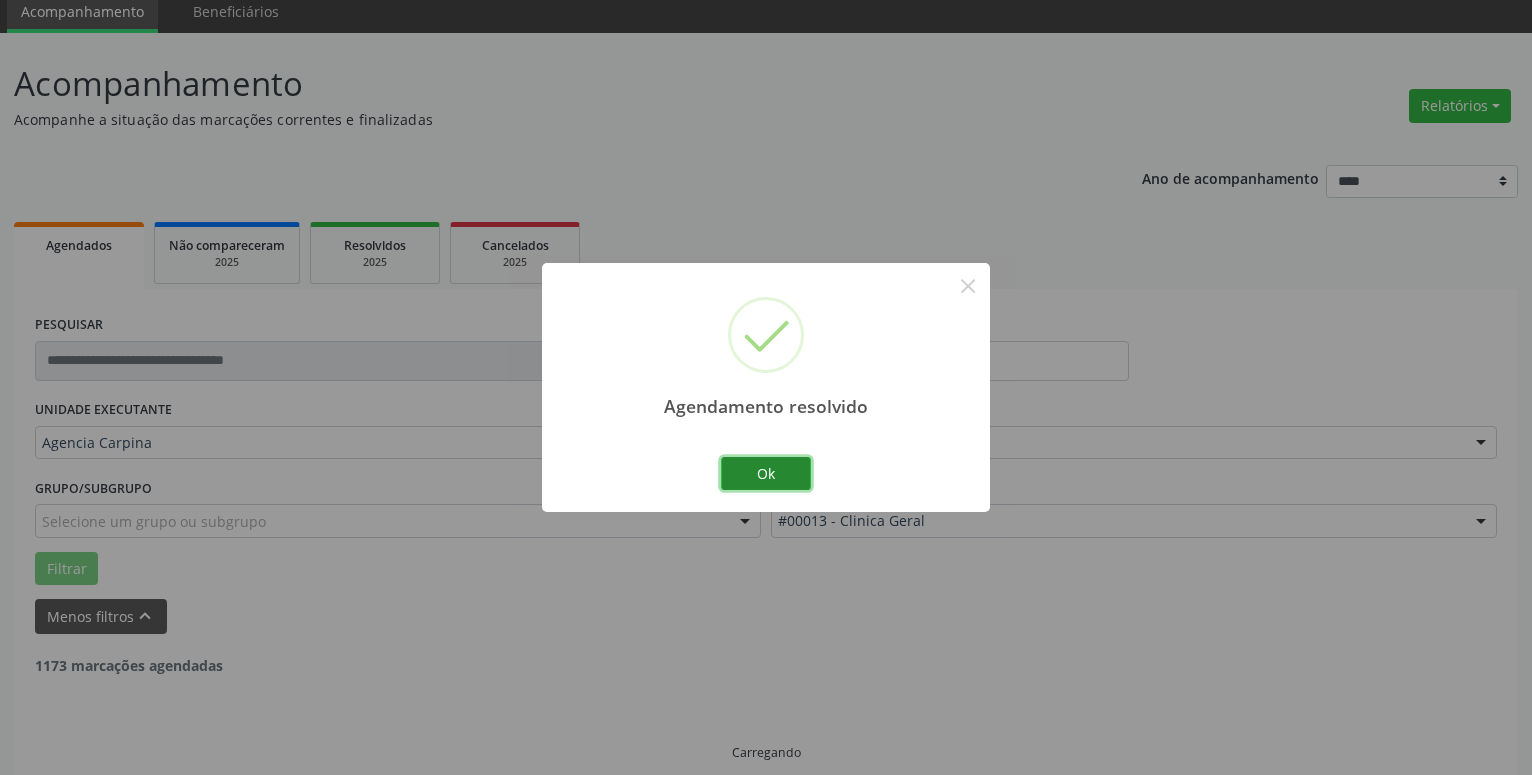 click on "Ok" at bounding box center (766, 474) 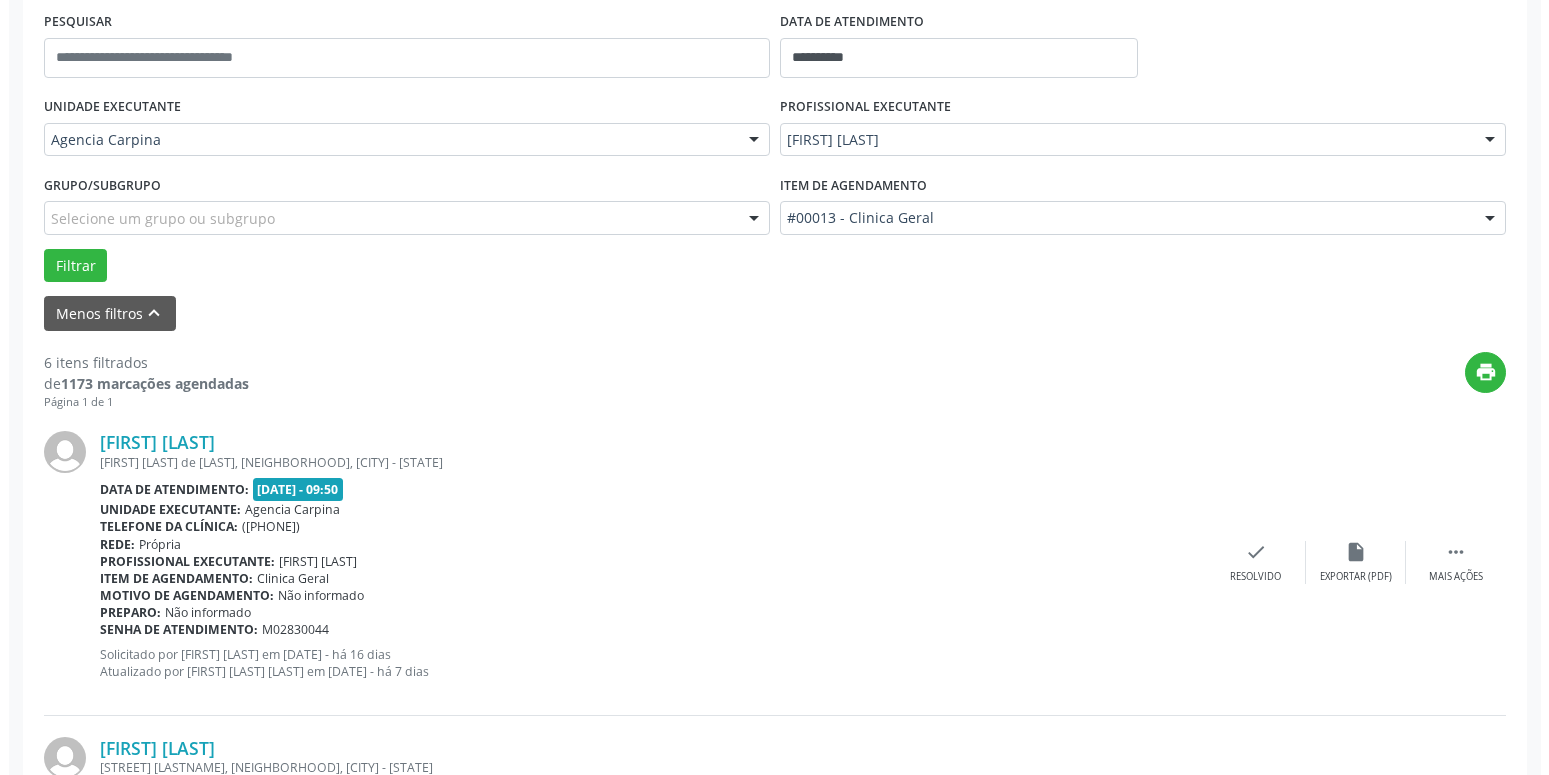 scroll, scrollTop: 383, scrollLeft: 0, axis: vertical 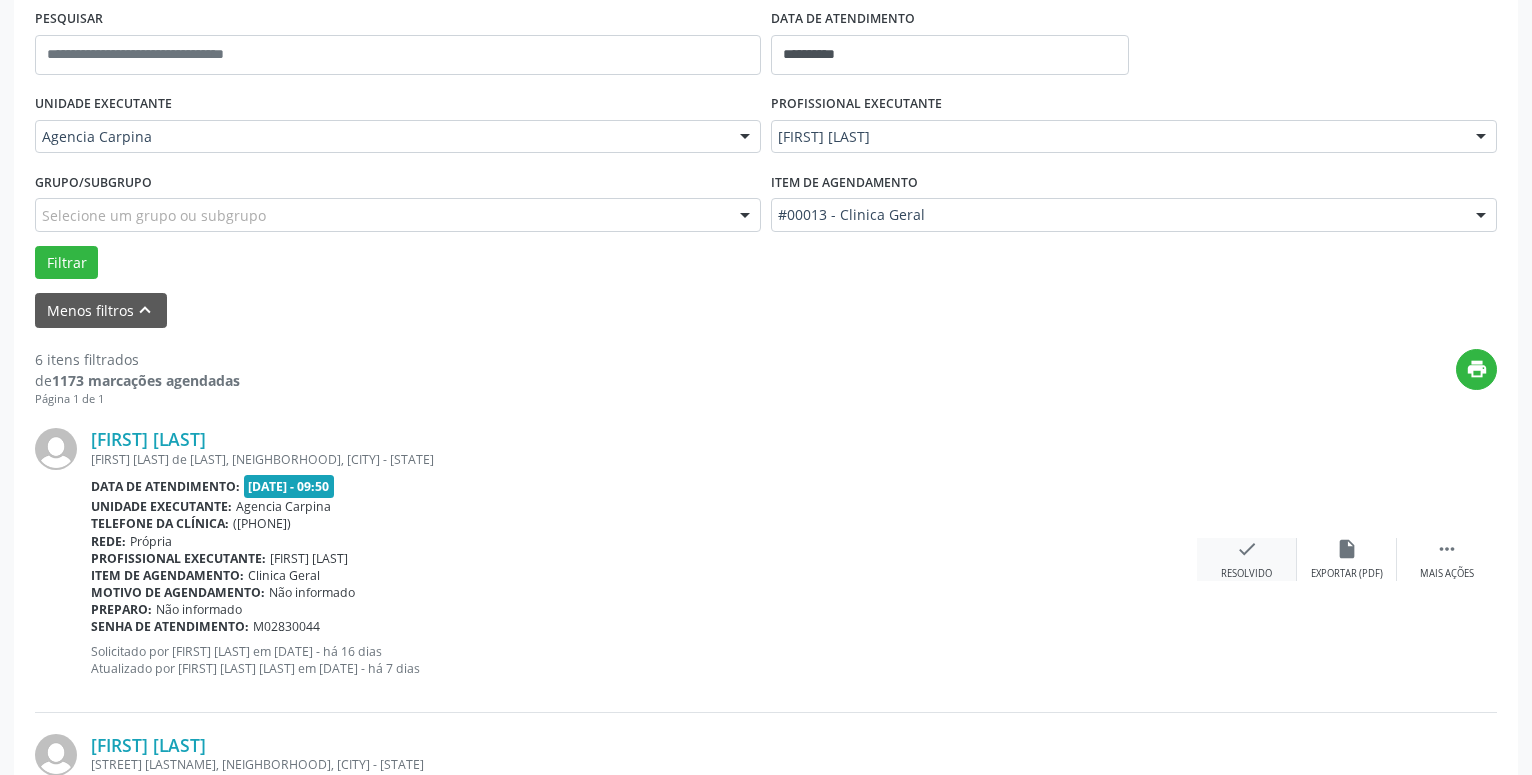 click on "check" at bounding box center [1247, 549] 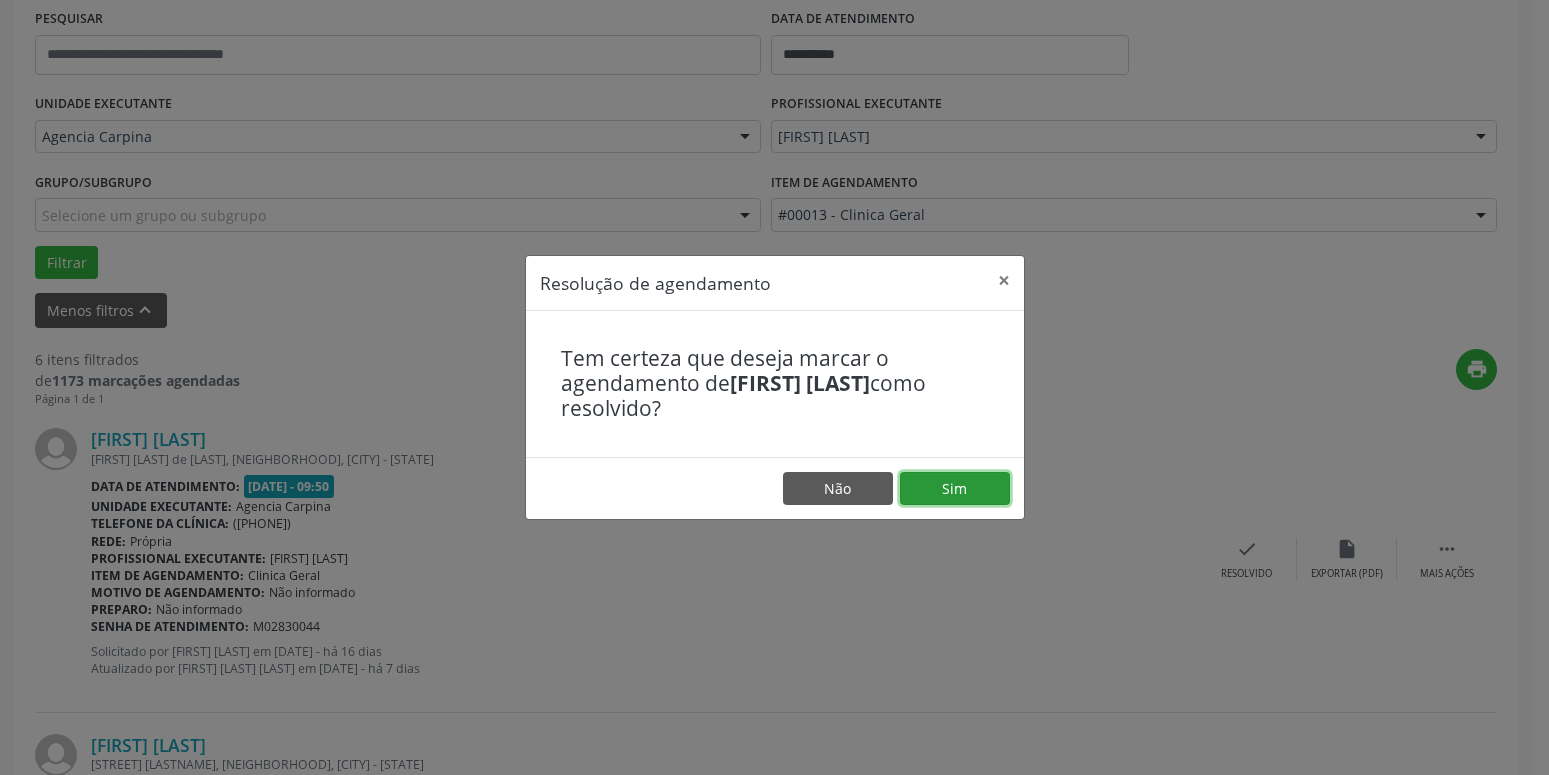 click on "Sim" at bounding box center [955, 489] 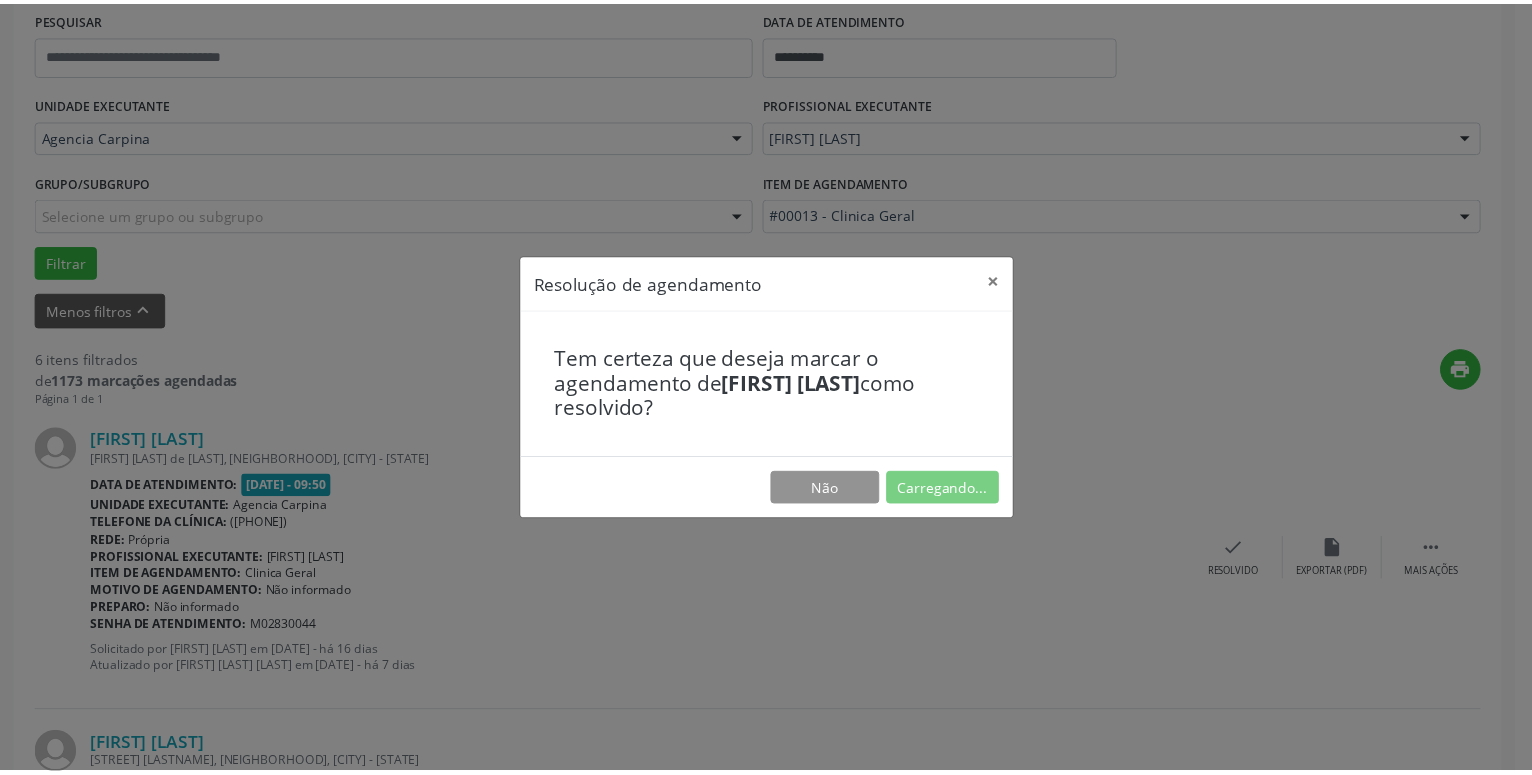 scroll, scrollTop: 77, scrollLeft: 0, axis: vertical 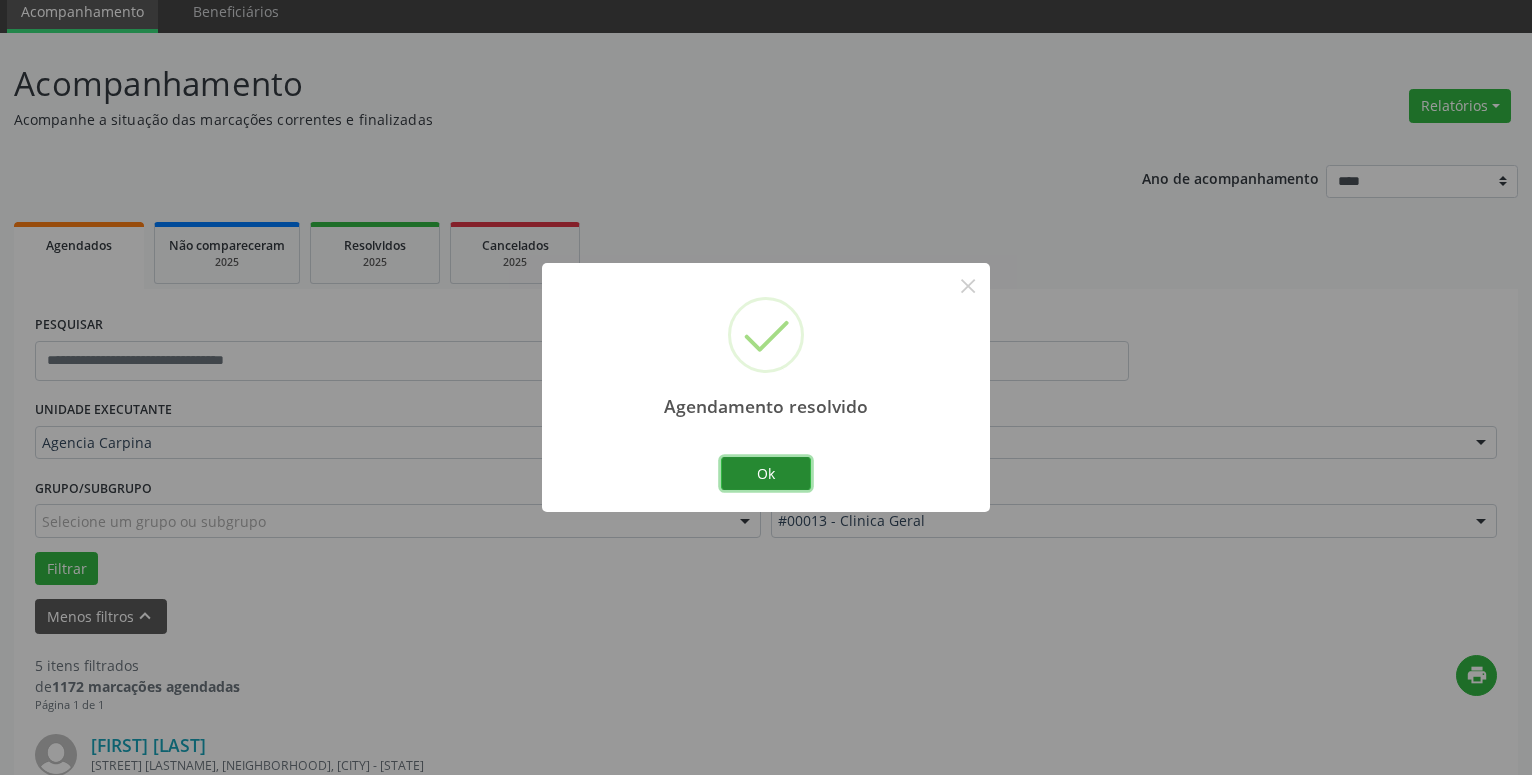 click on "Ok" at bounding box center (766, 474) 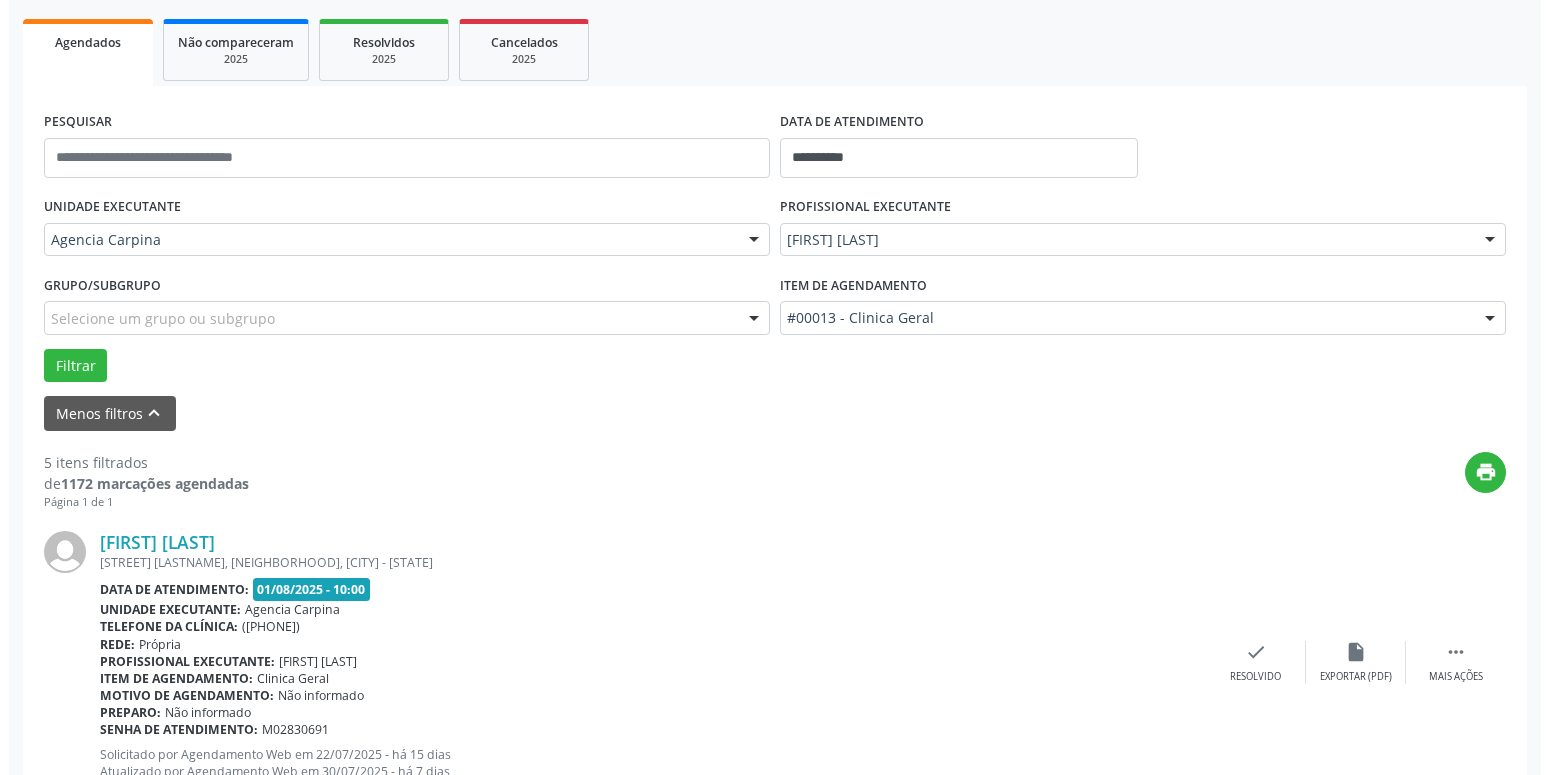 scroll, scrollTop: 281, scrollLeft: 0, axis: vertical 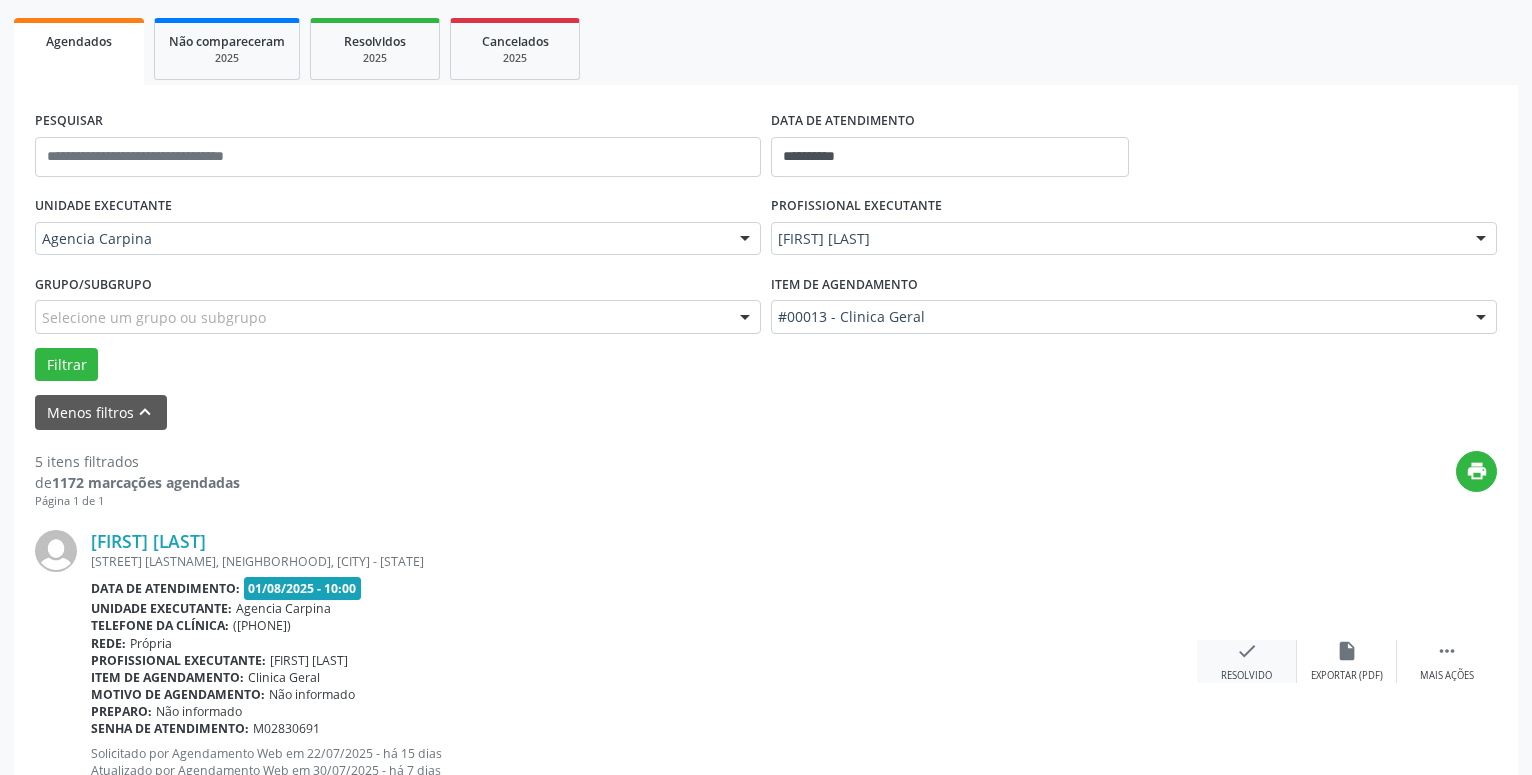 click on "check" at bounding box center (1247, 651) 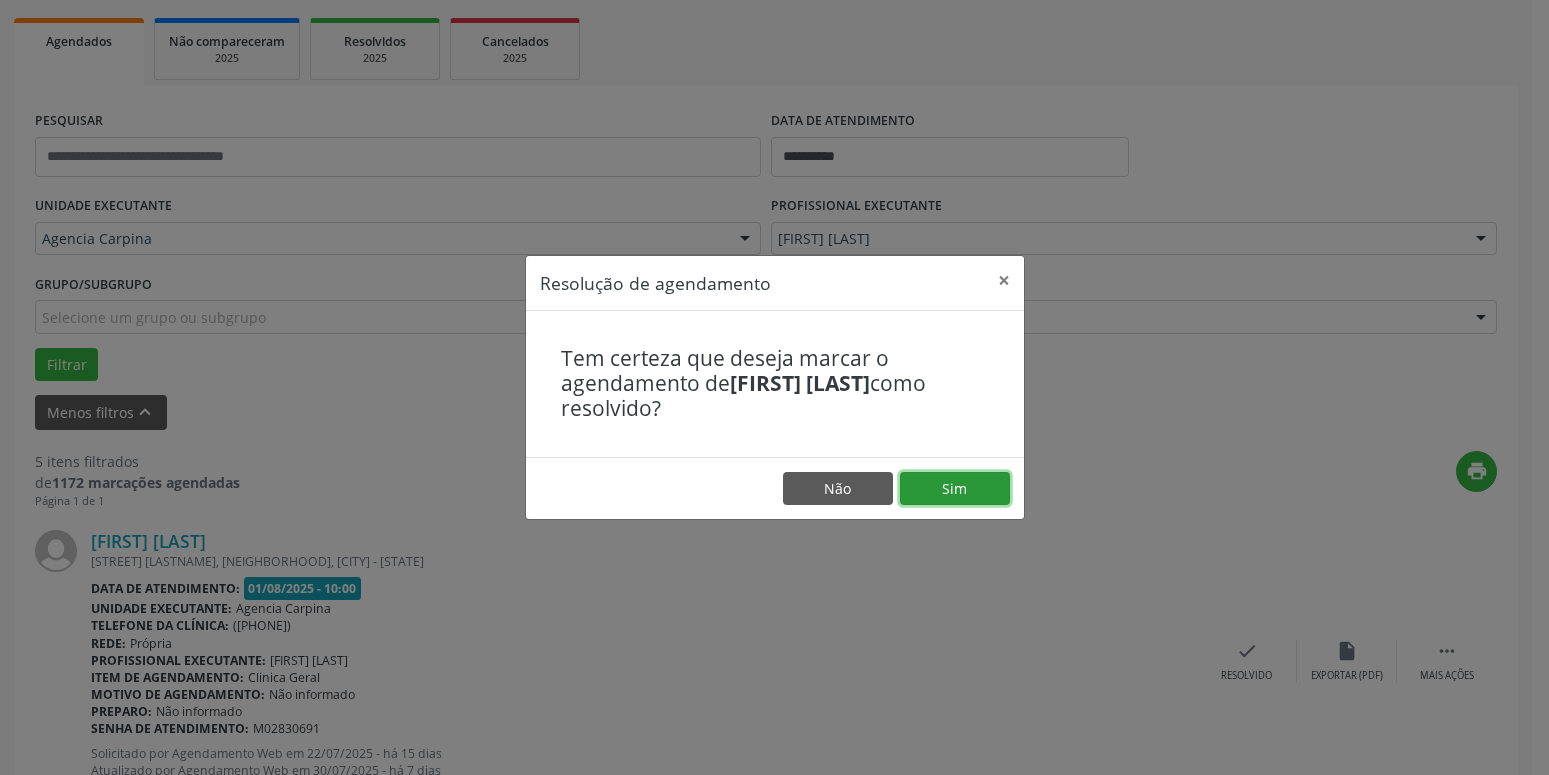 click on "Sim" at bounding box center (955, 489) 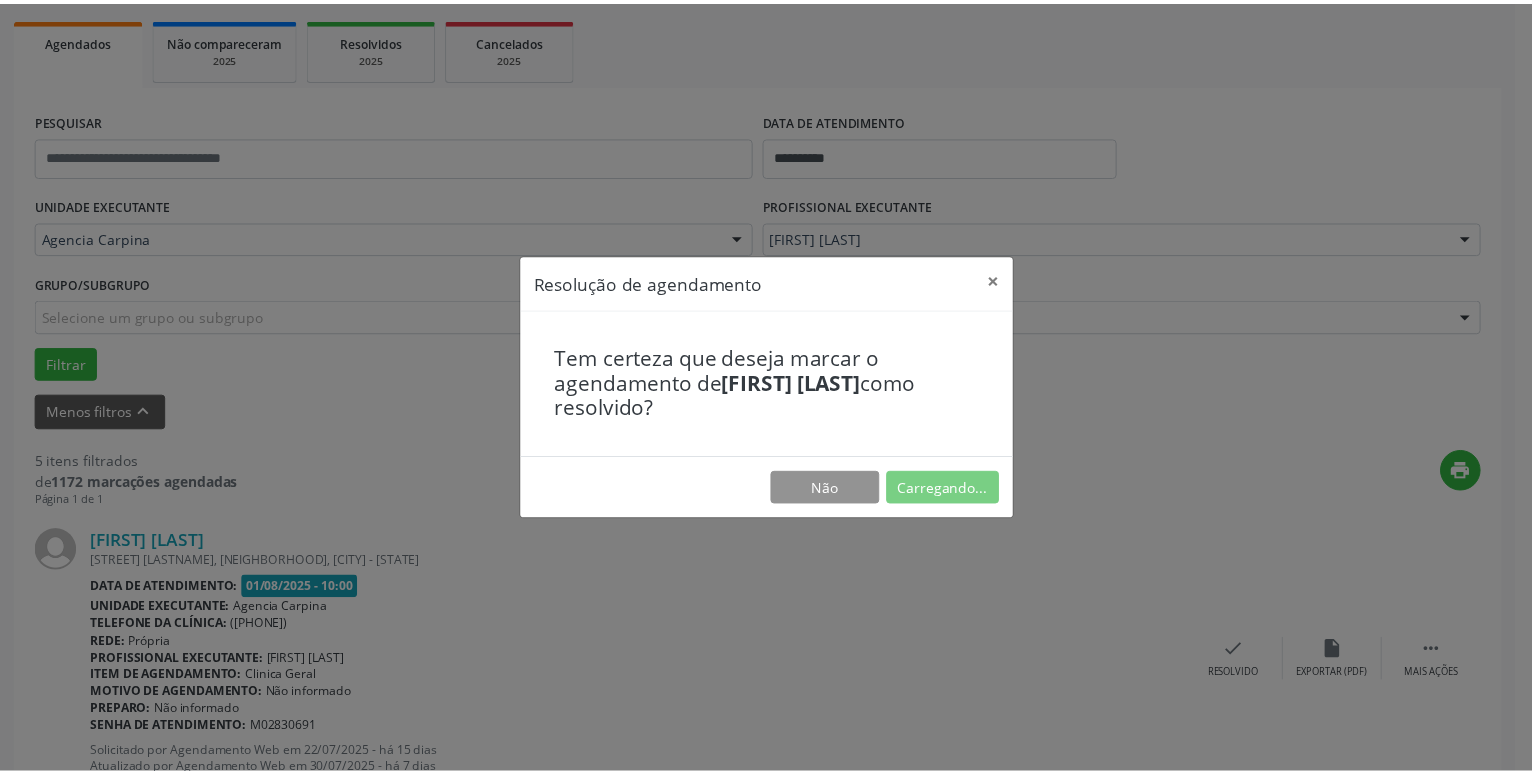 scroll, scrollTop: 77, scrollLeft: 0, axis: vertical 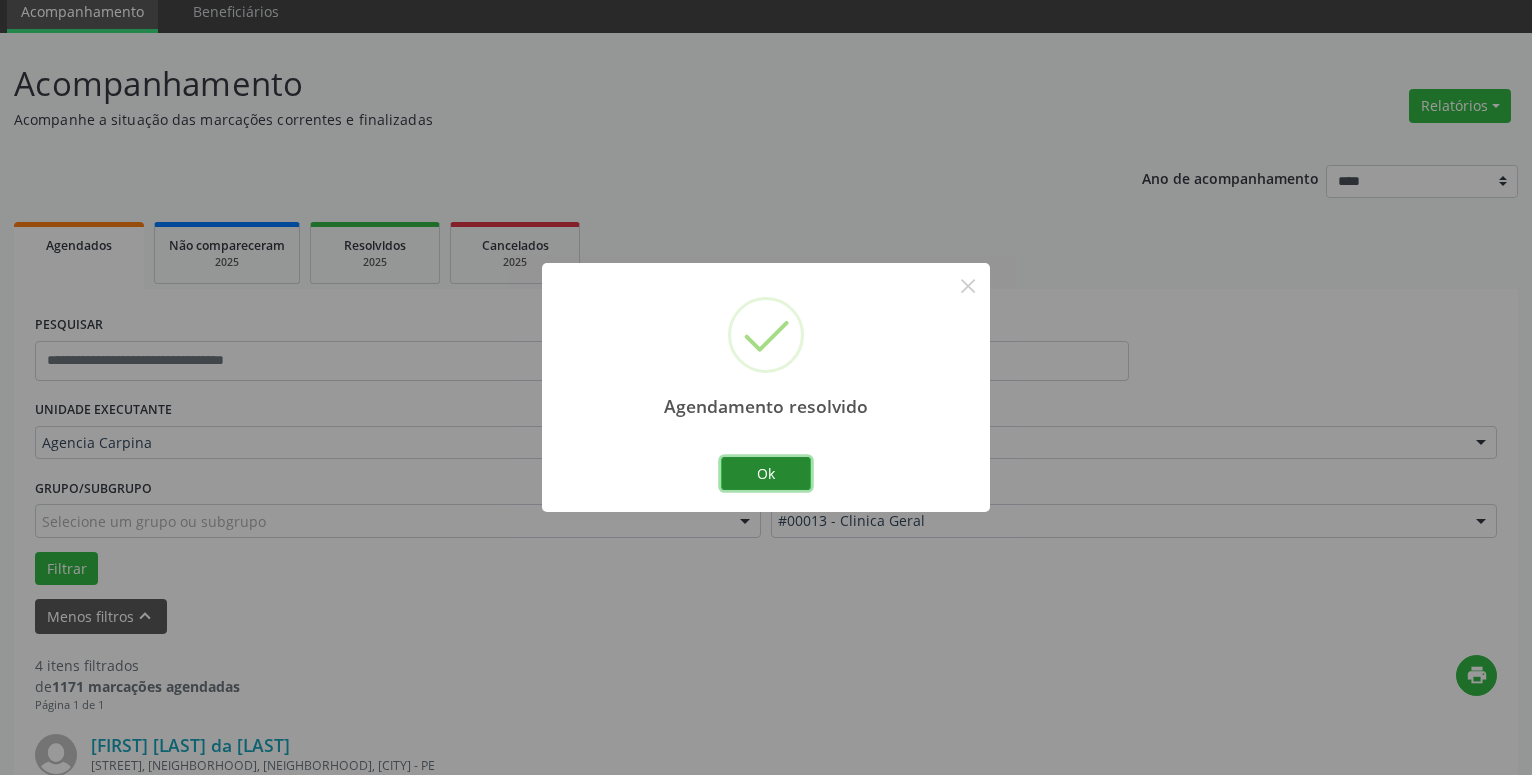 click on "Ok" at bounding box center (766, 474) 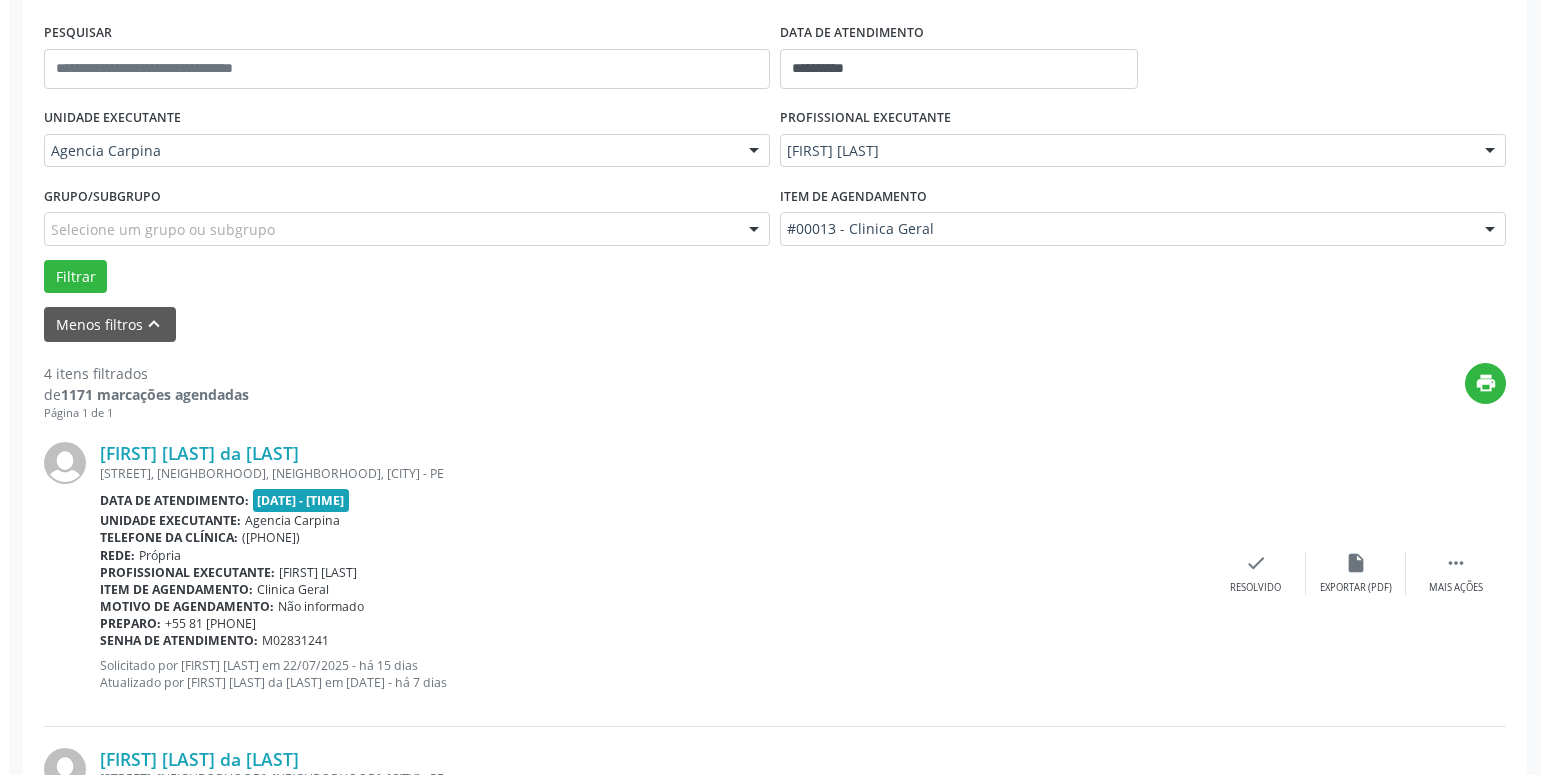 scroll, scrollTop: 383, scrollLeft: 0, axis: vertical 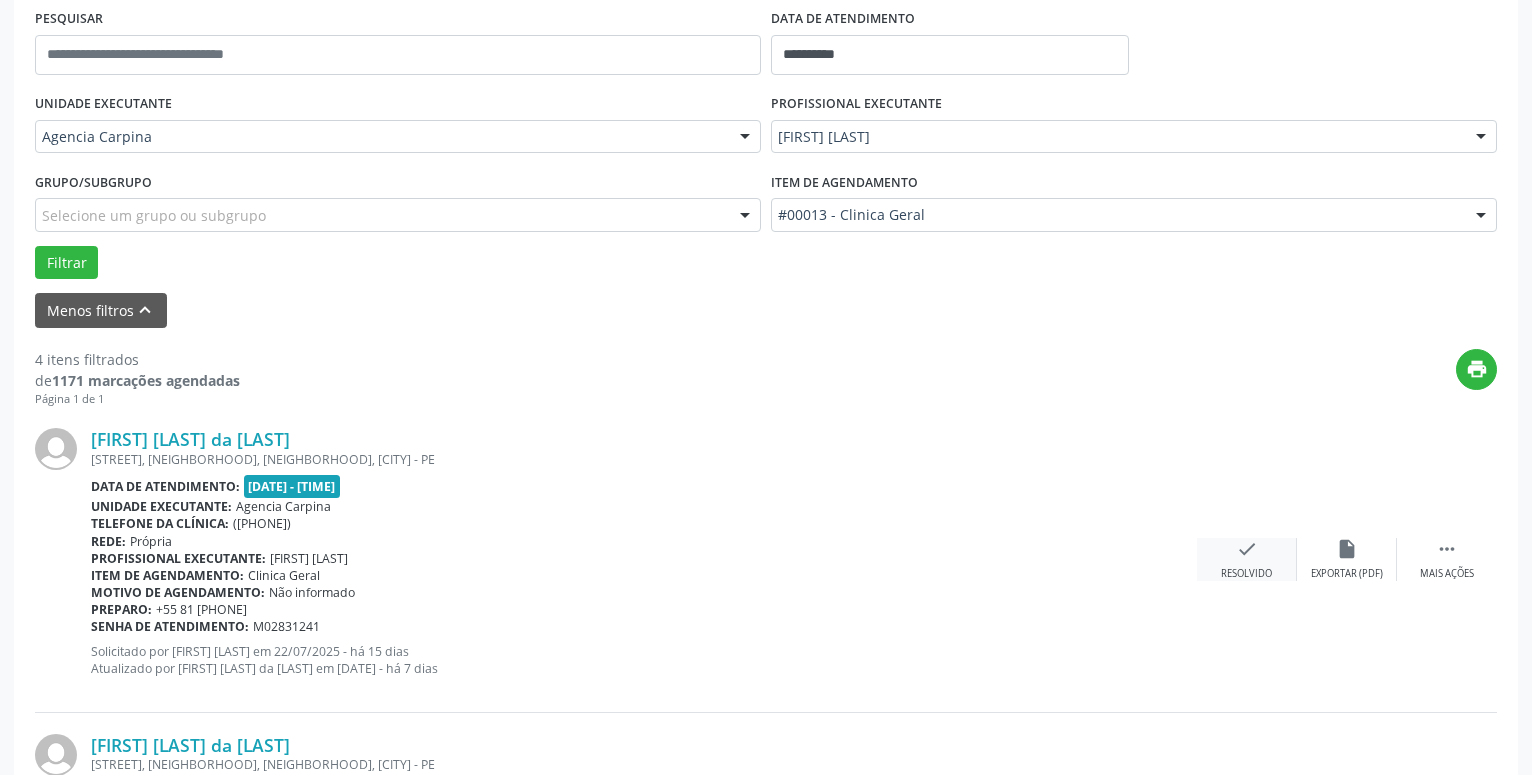 click on "Resolvido" at bounding box center (1246, 574) 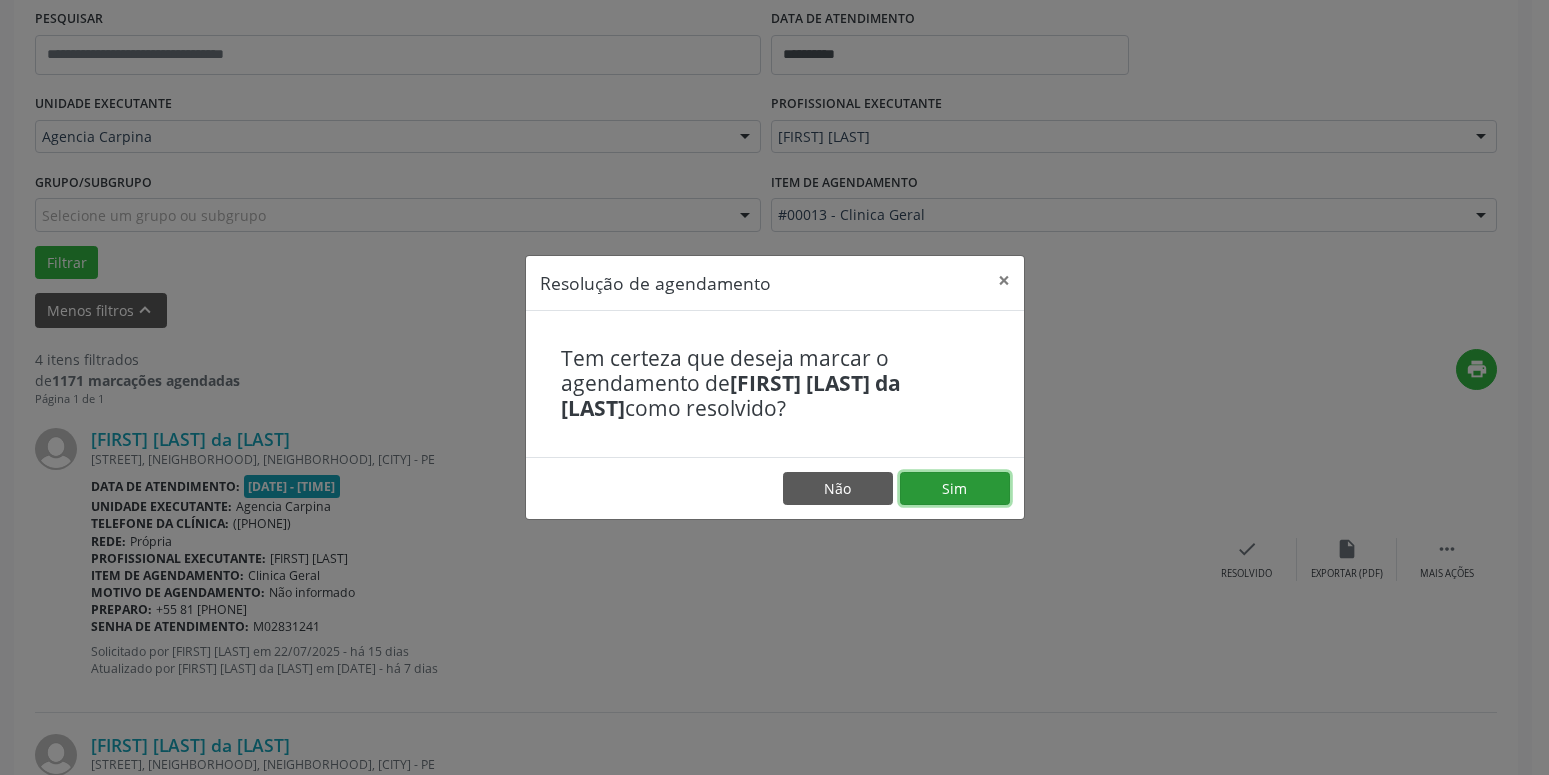 click on "Sim" at bounding box center (955, 489) 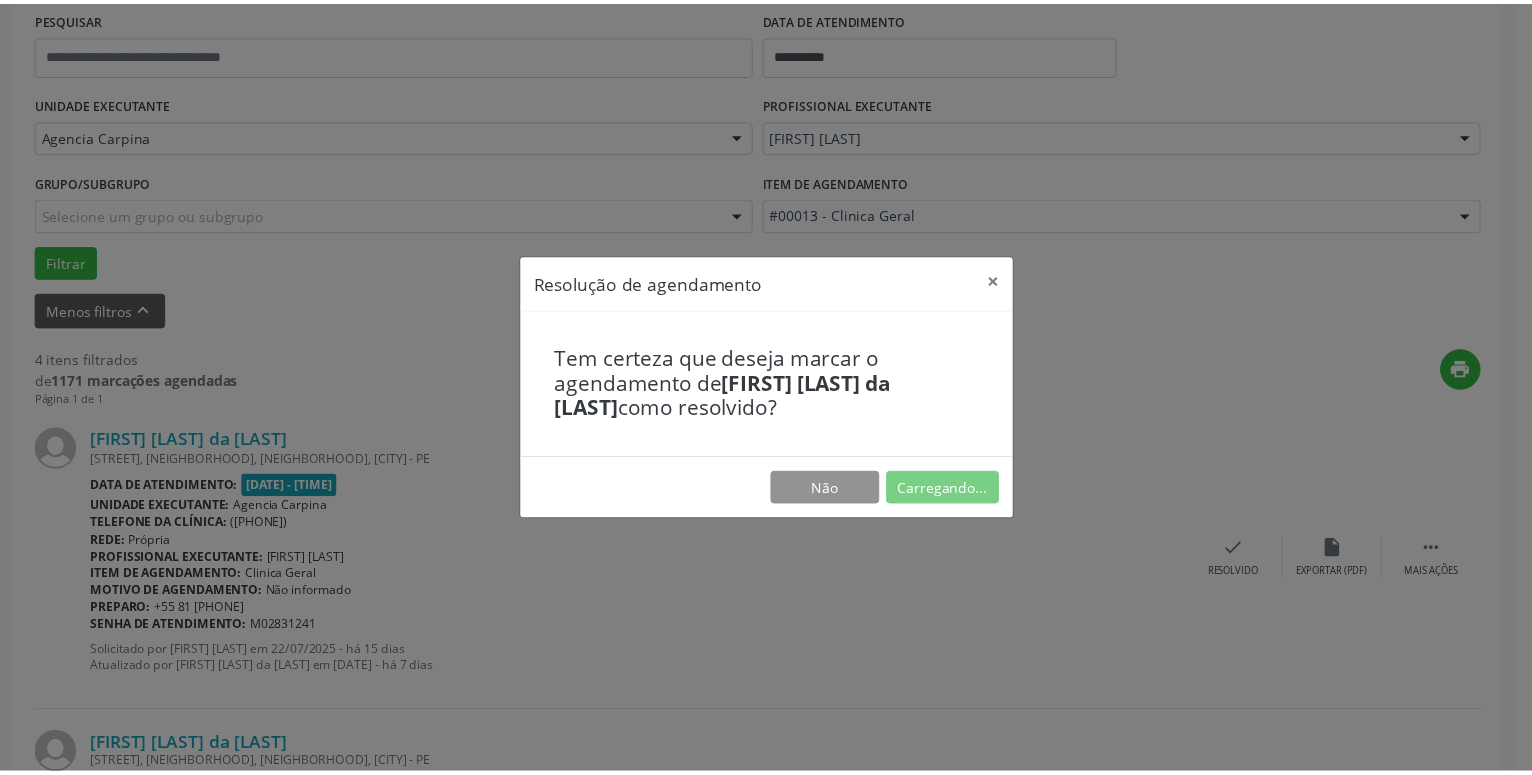 scroll, scrollTop: 77, scrollLeft: 0, axis: vertical 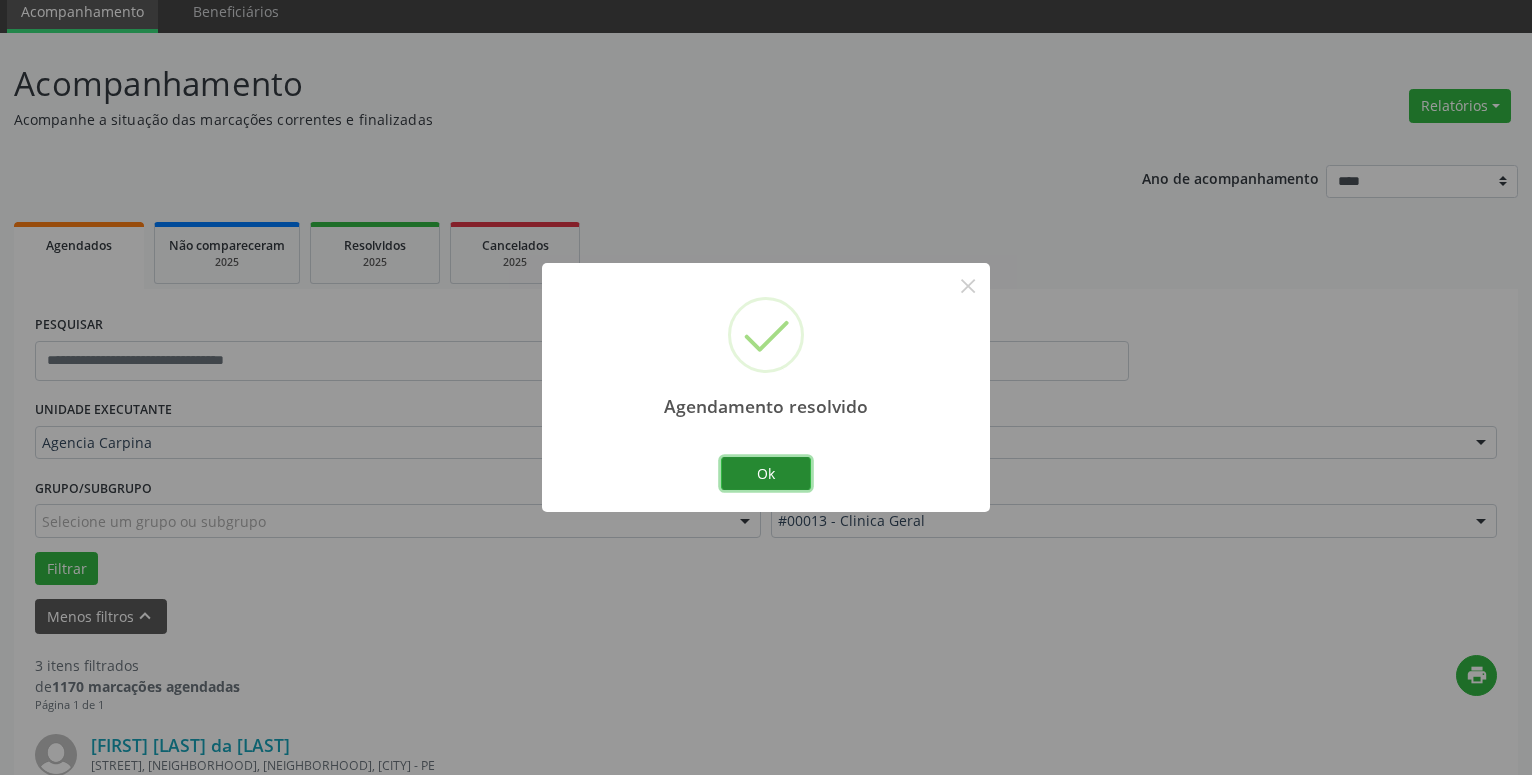 click on "Ok" at bounding box center (766, 474) 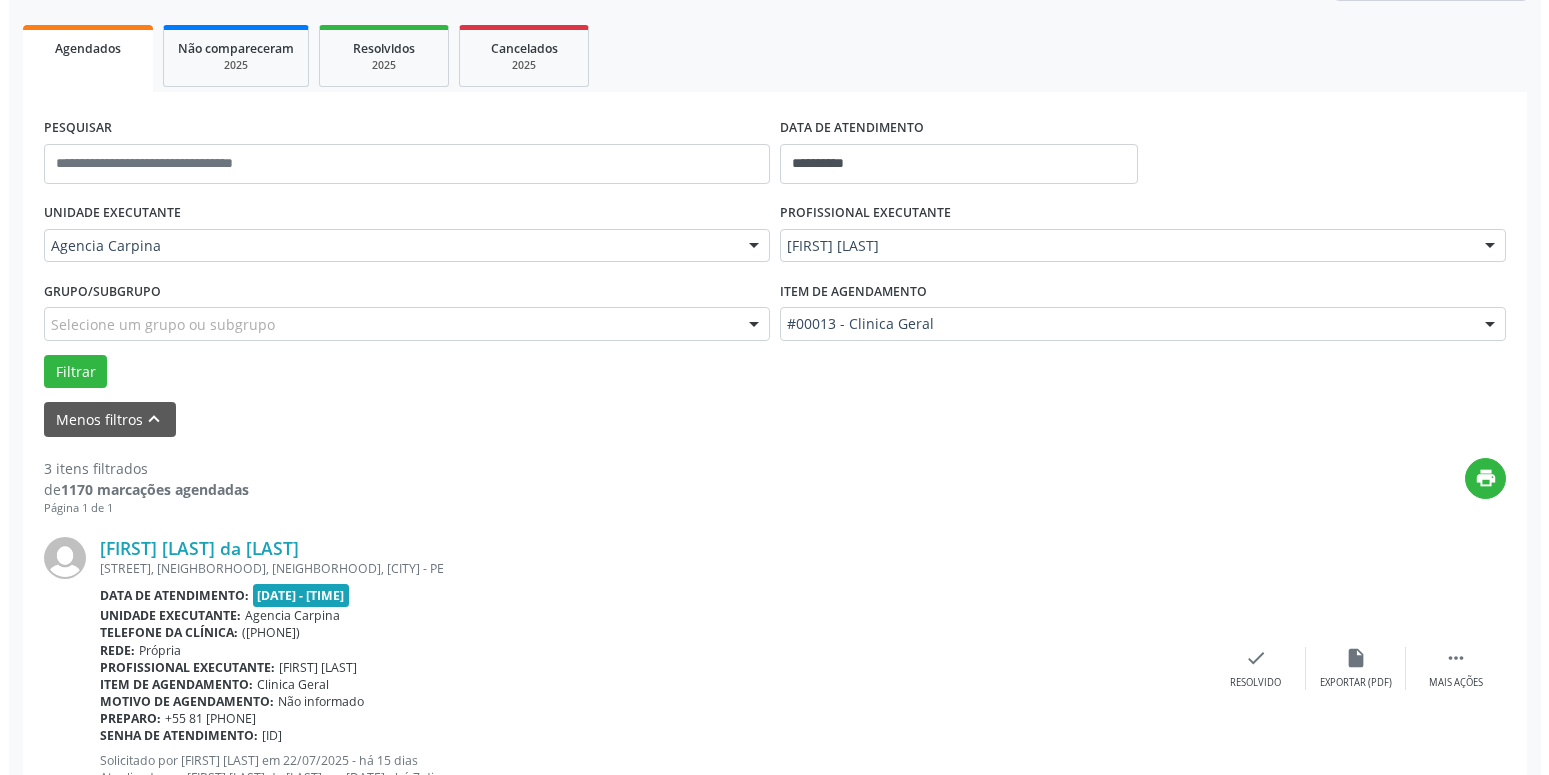 scroll, scrollTop: 281, scrollLeft: 0, axis: vertical 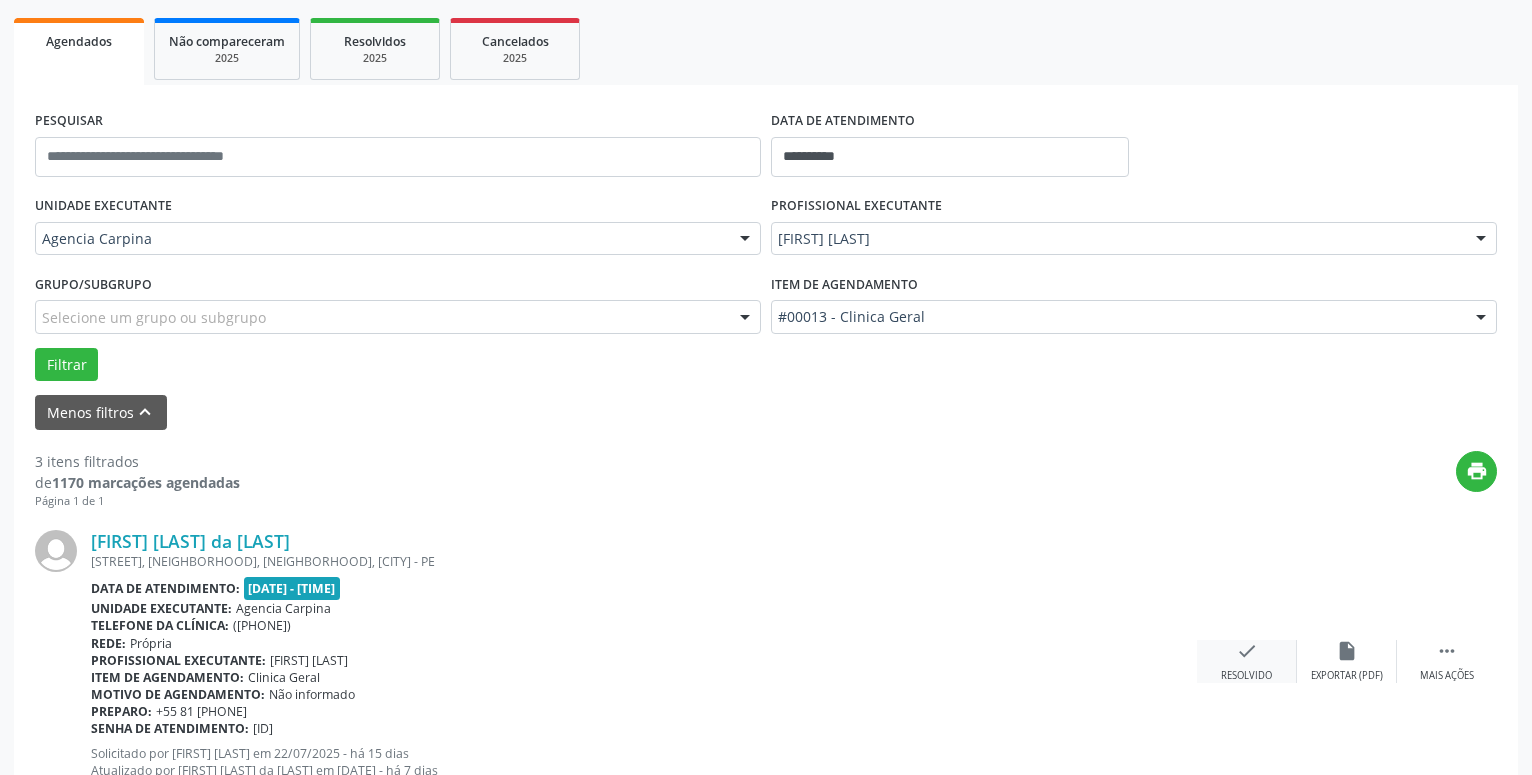 click on "check
Resolvido" at bounding box center (1247, 661) 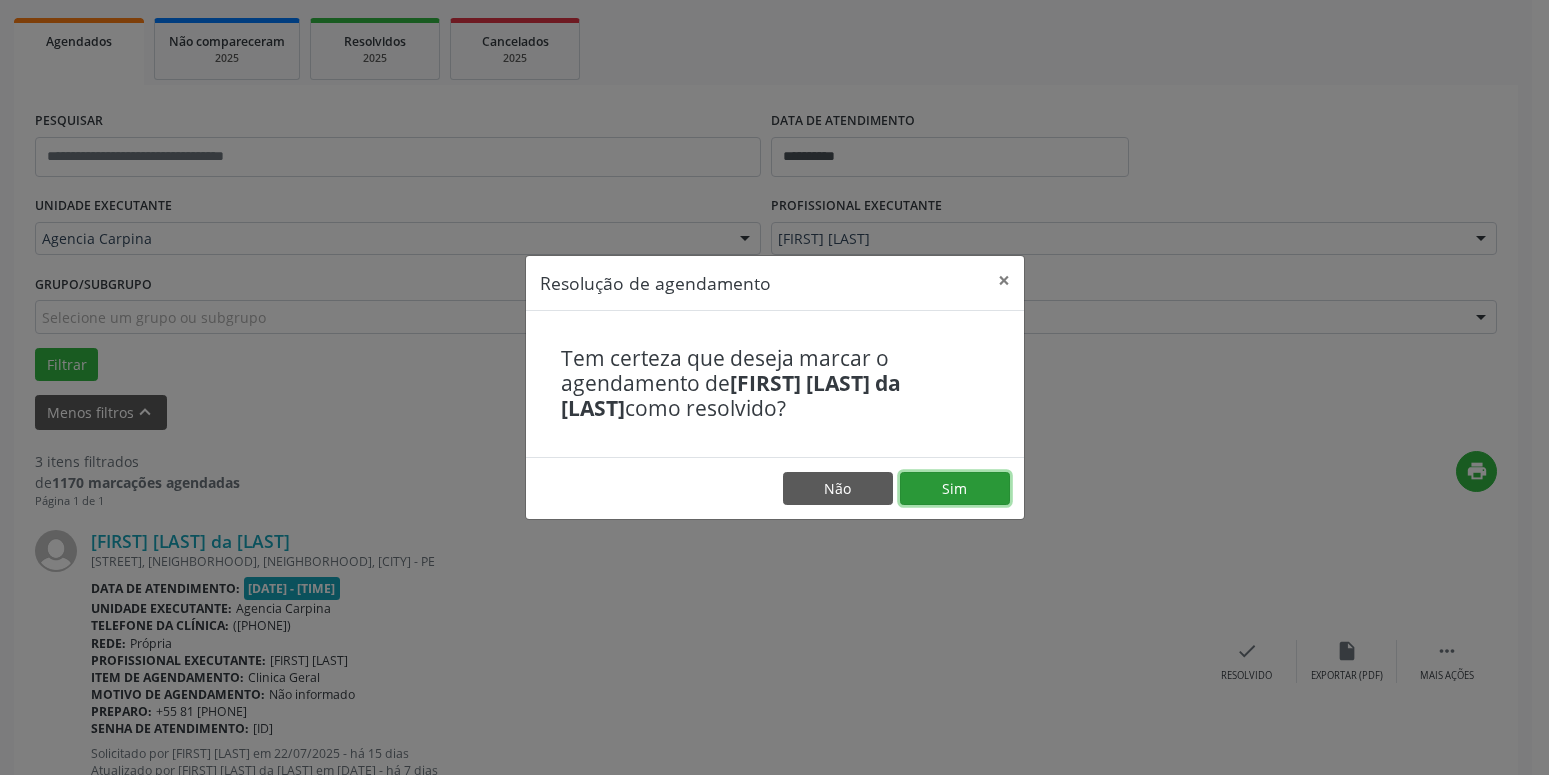 click on "Sim" at bounding box center [955, 489] 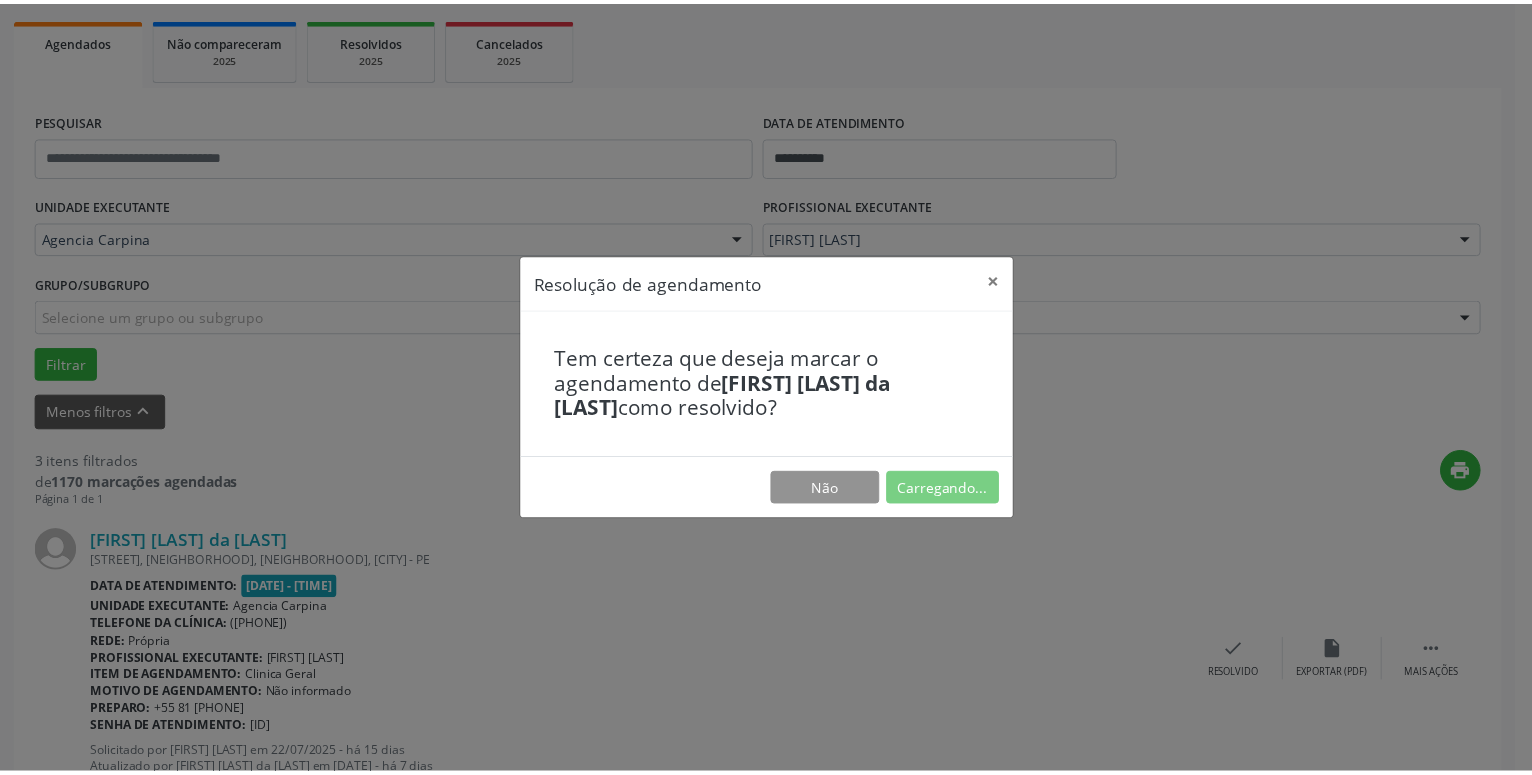 scroll, scrollTop: 77, scrollLeft: 0, axis: vertical 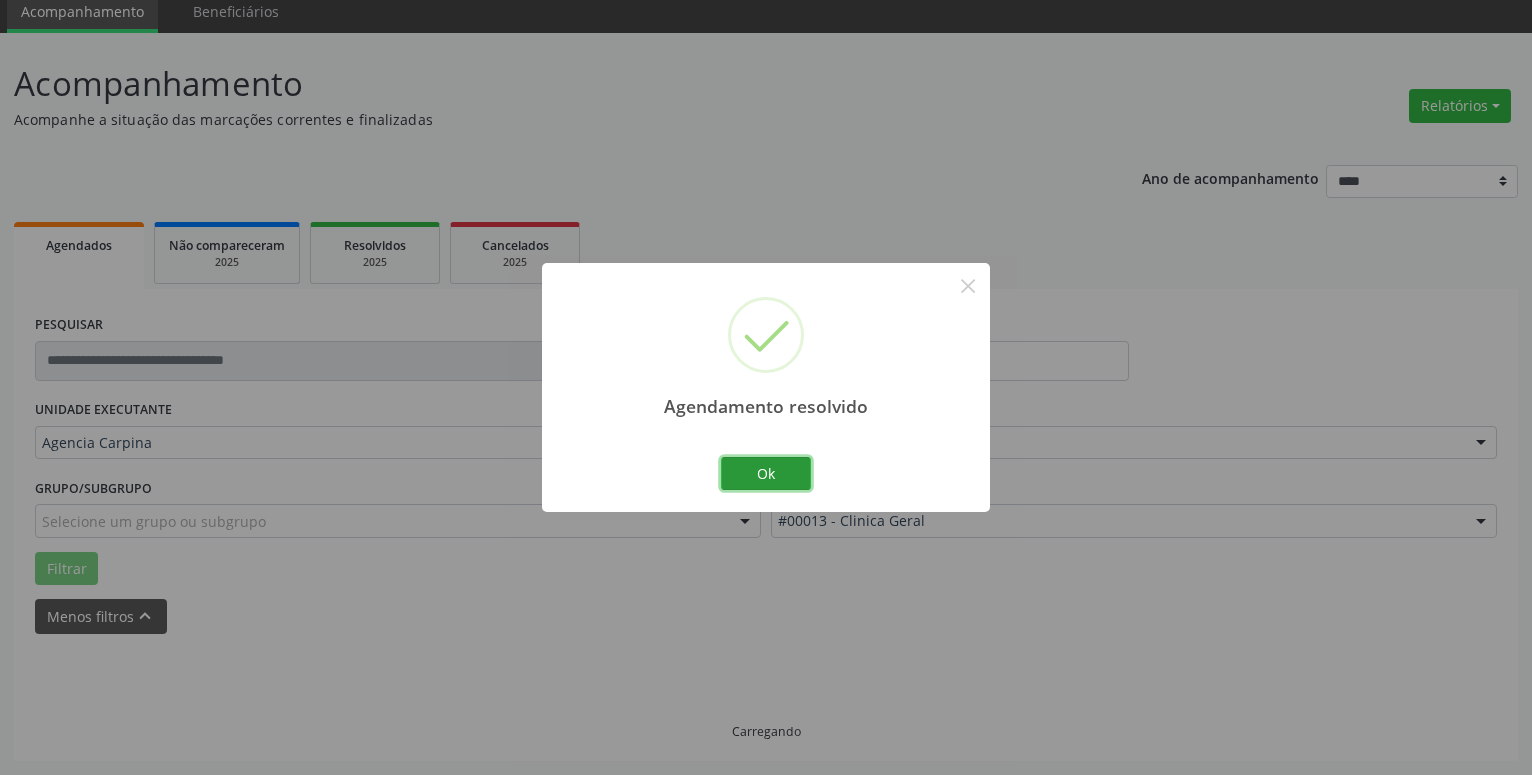 click on "Ok" at bounding box center (766, 474) 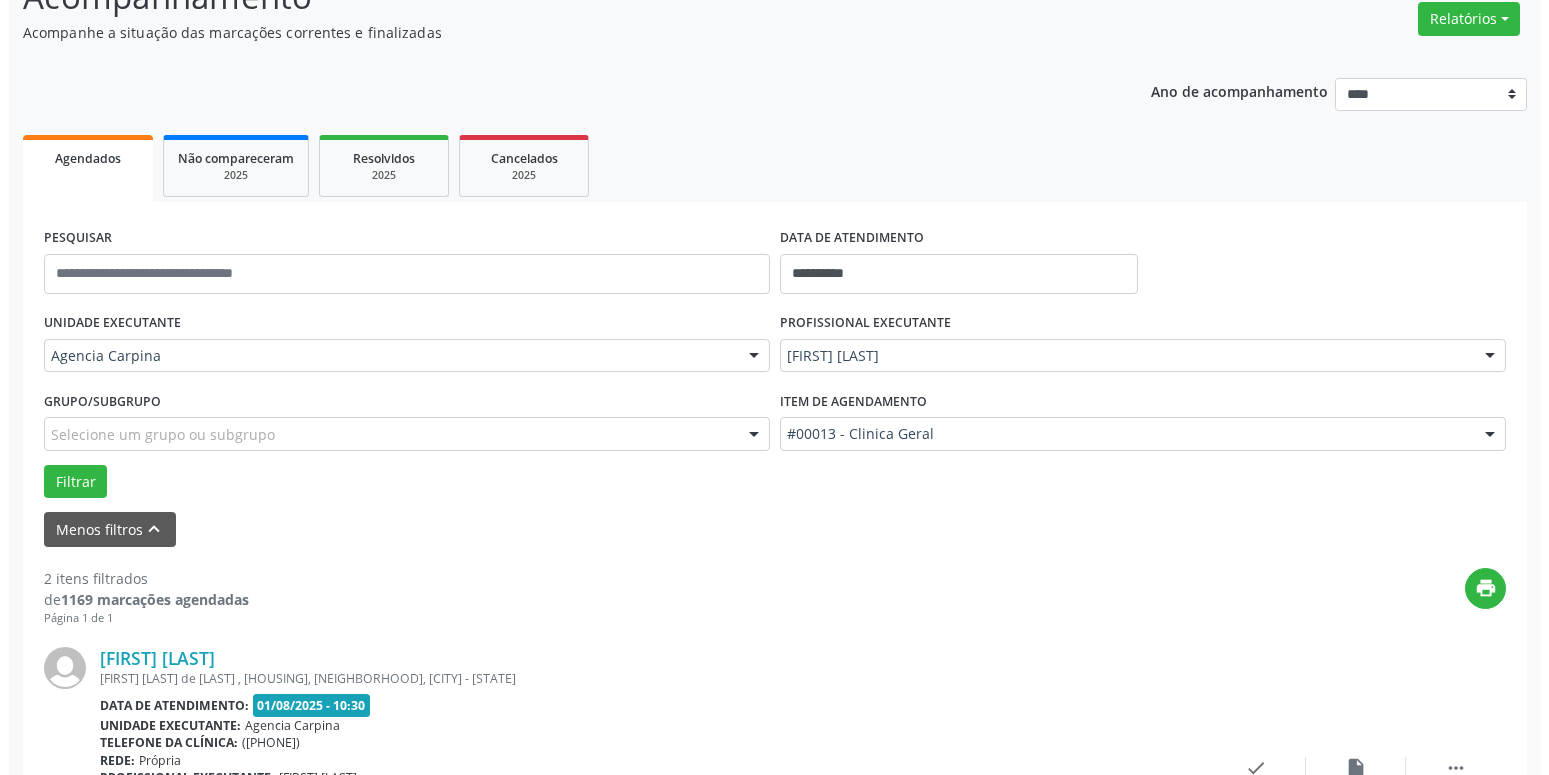 scroll, scrollTop: 281, scrollLeft: 0, axis: vertical 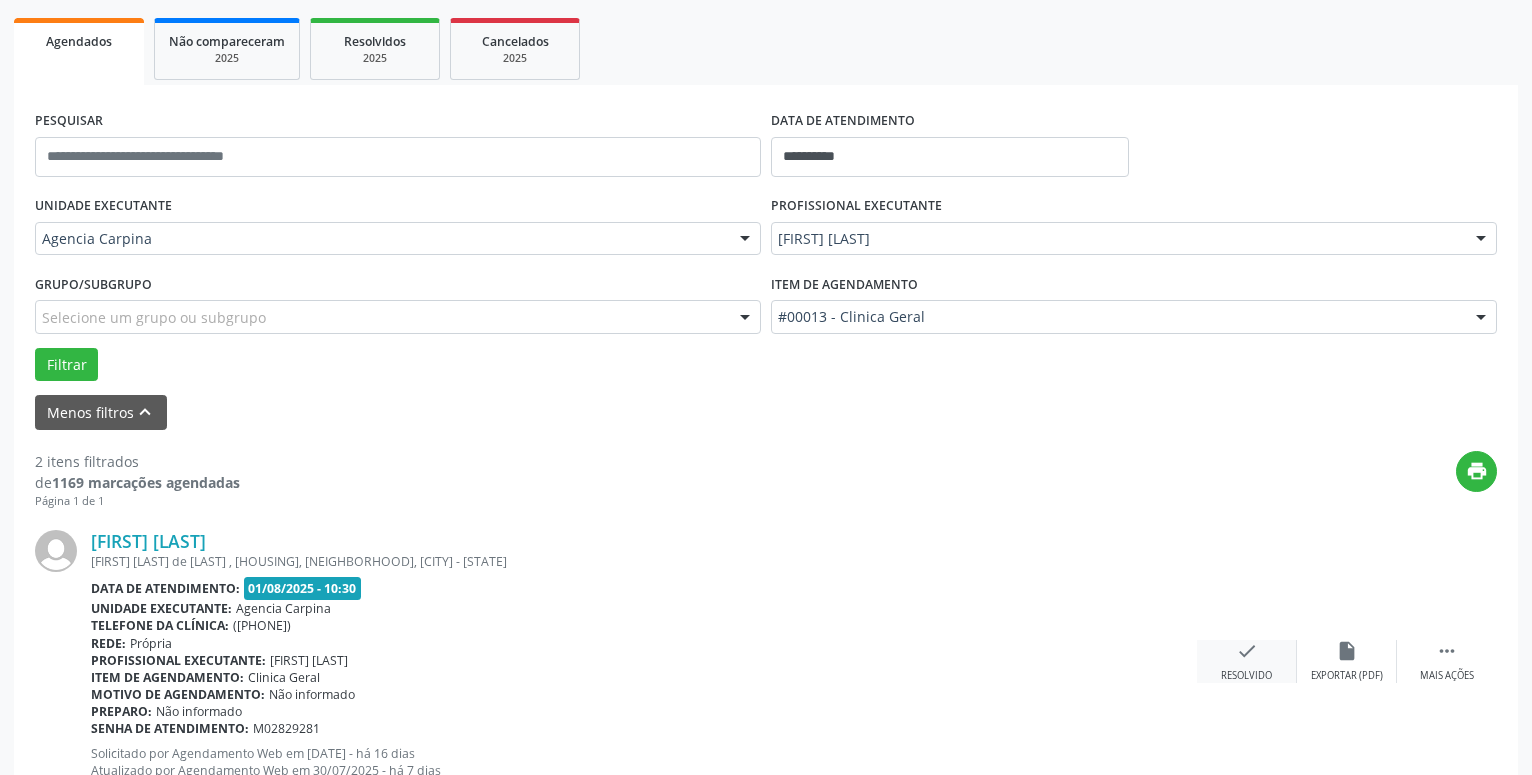 click on "check" at bounding box center (1247, 651) 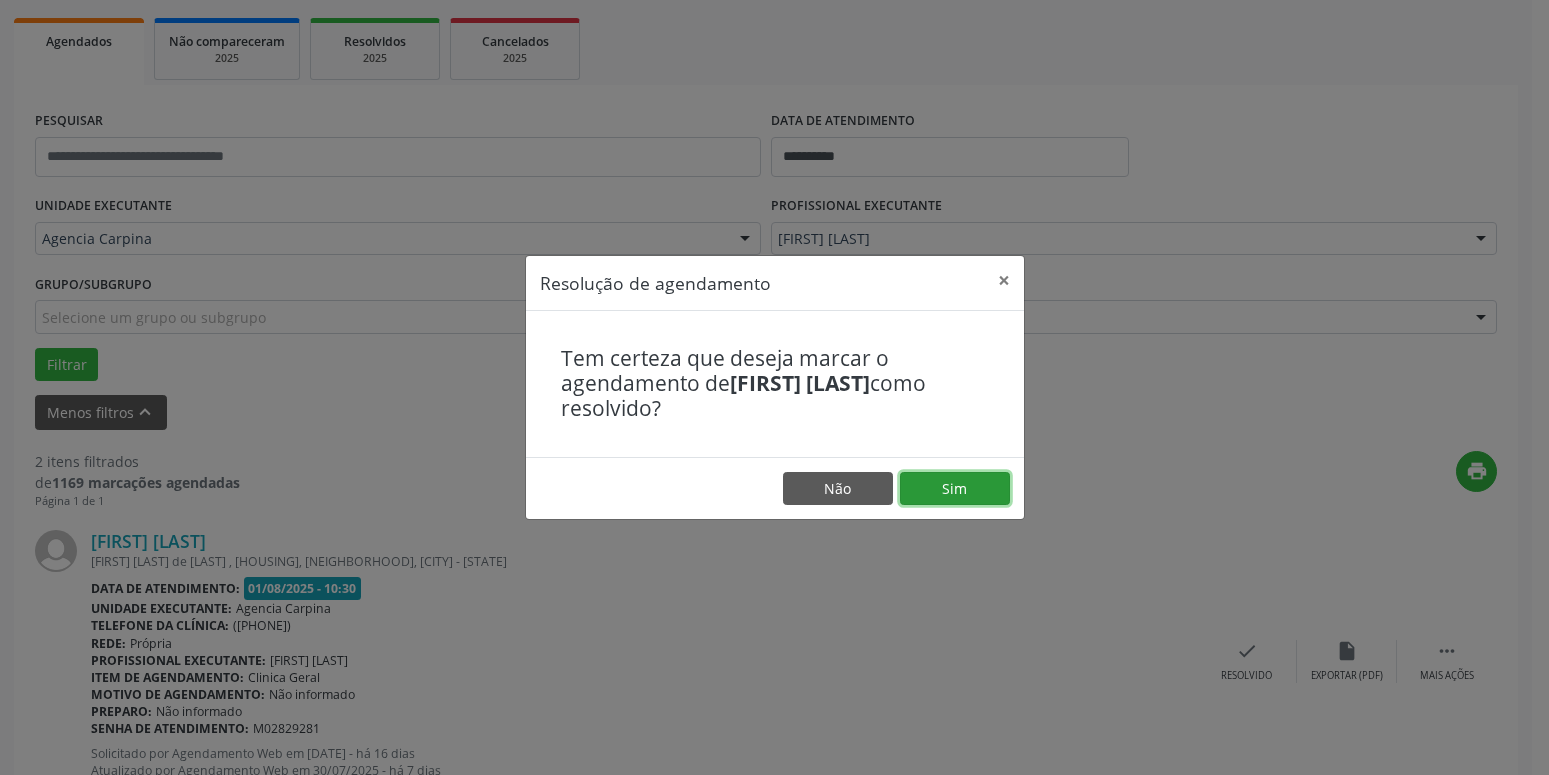 click on "Sim" at bounding box center [955, 489] 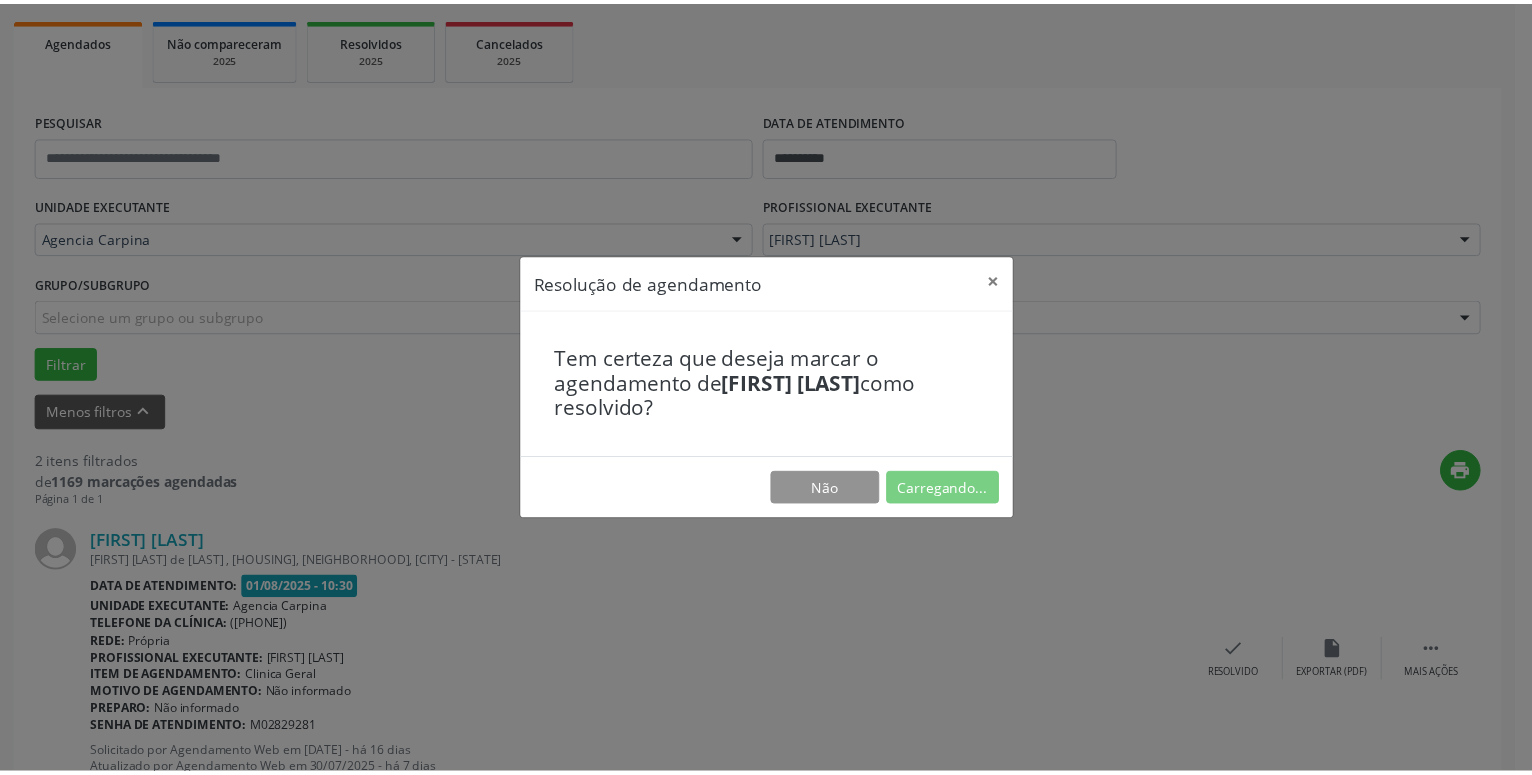 scroll, scrollTop: 77, scrollLeft: 0, axis: vertical 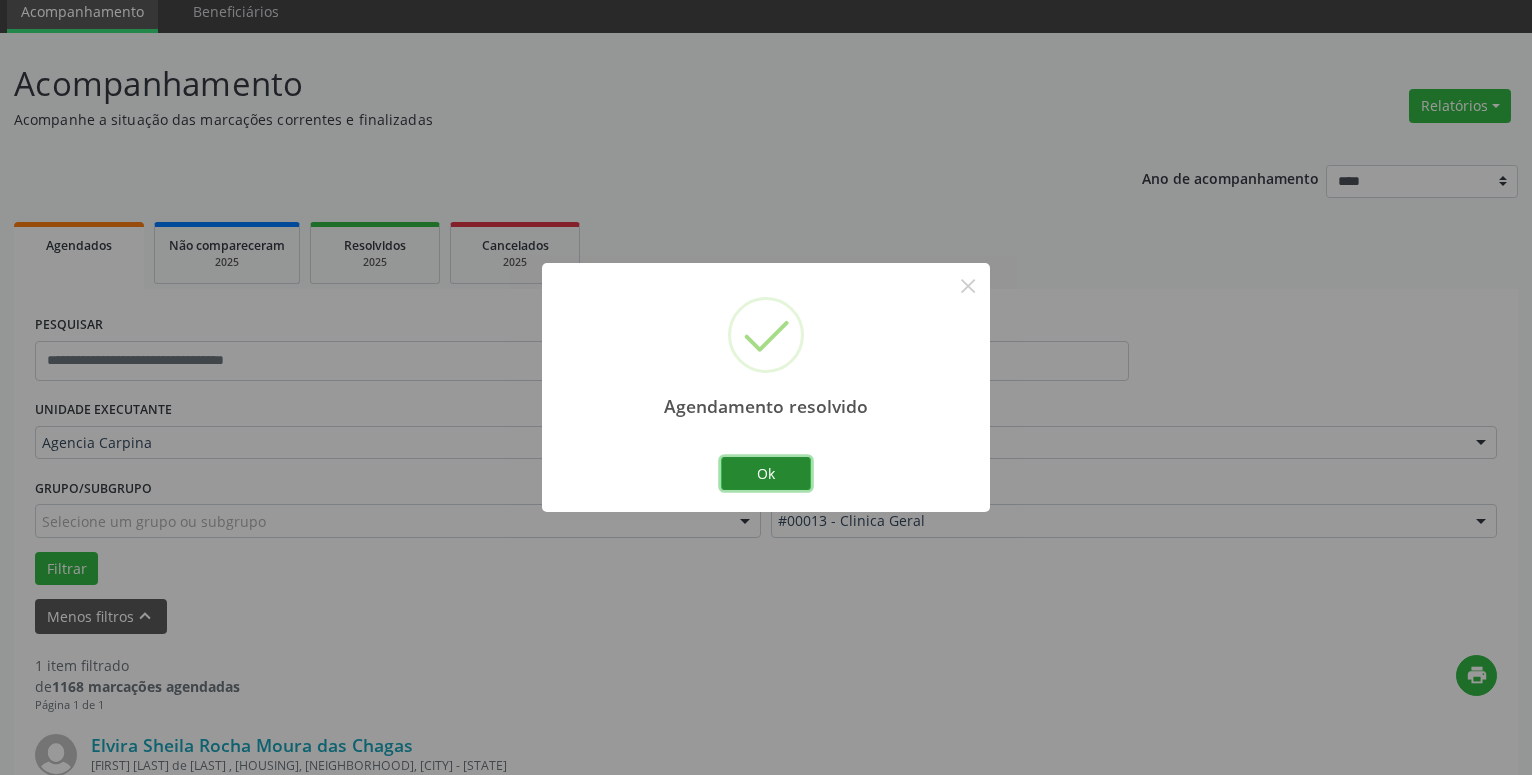 click on "Ok" at bounding box center [766, 474] 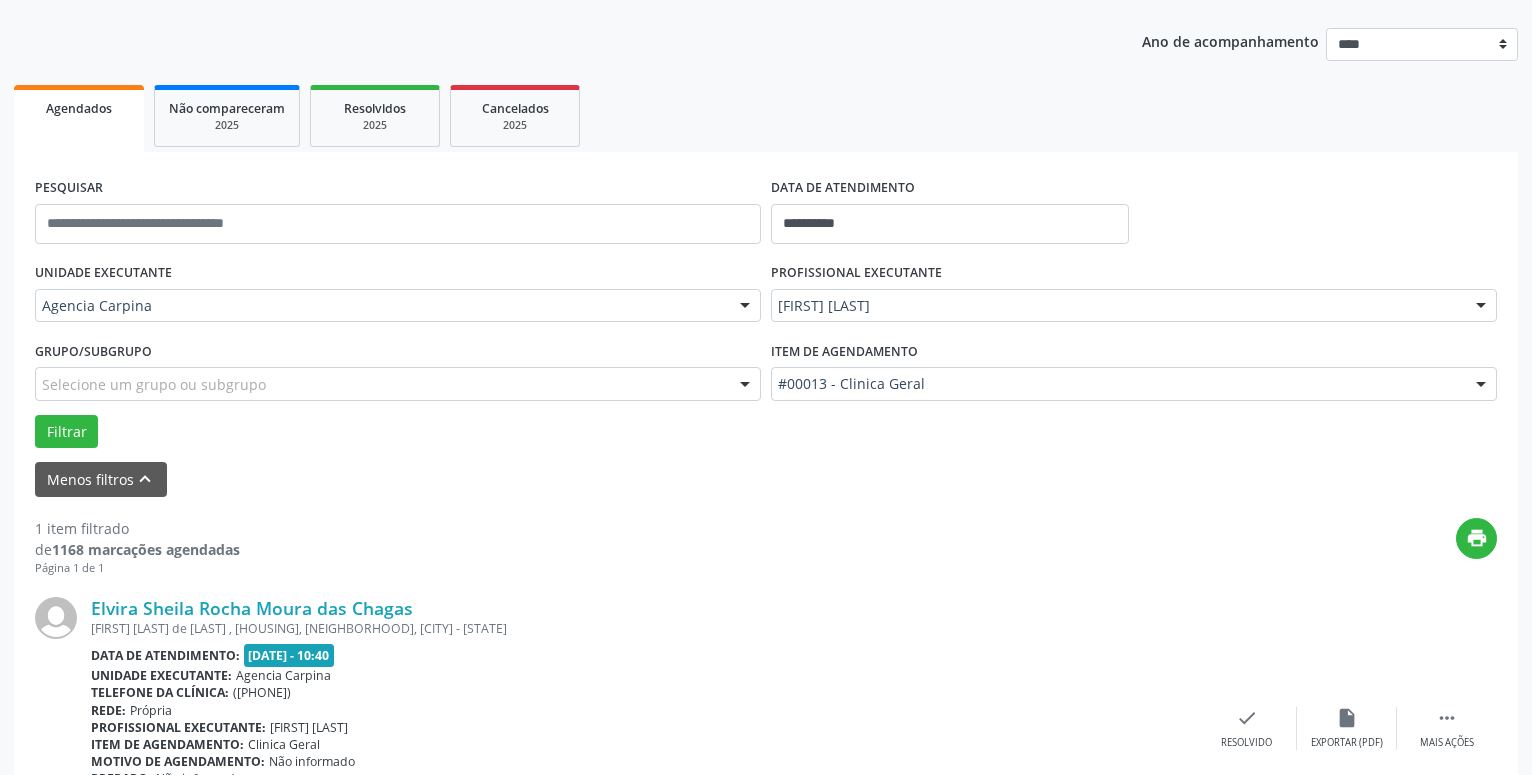 scroll, scrollTop: 355, scrollLeft: 0, axis: vertical 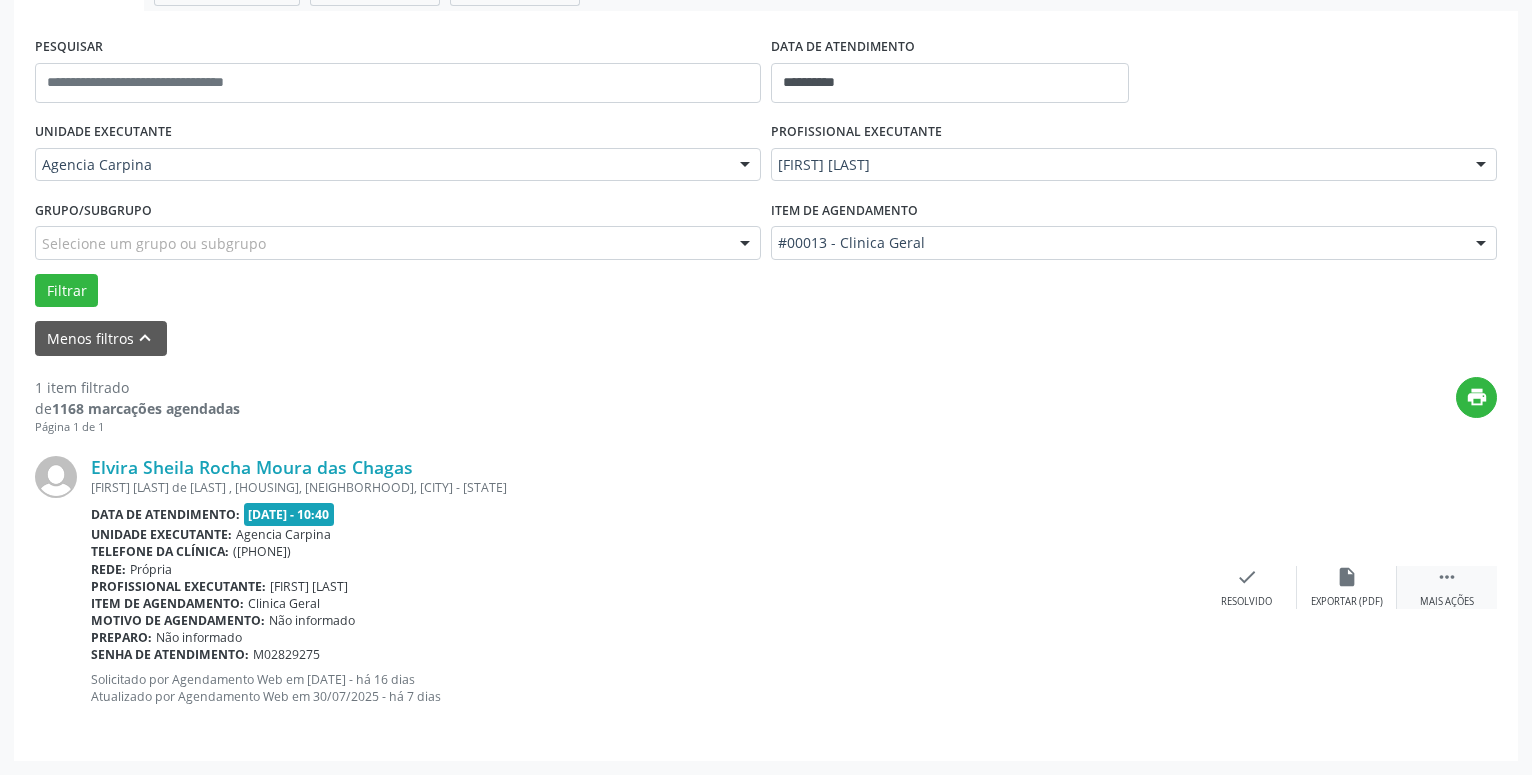 click on "" at bounding box center (1447, 577) 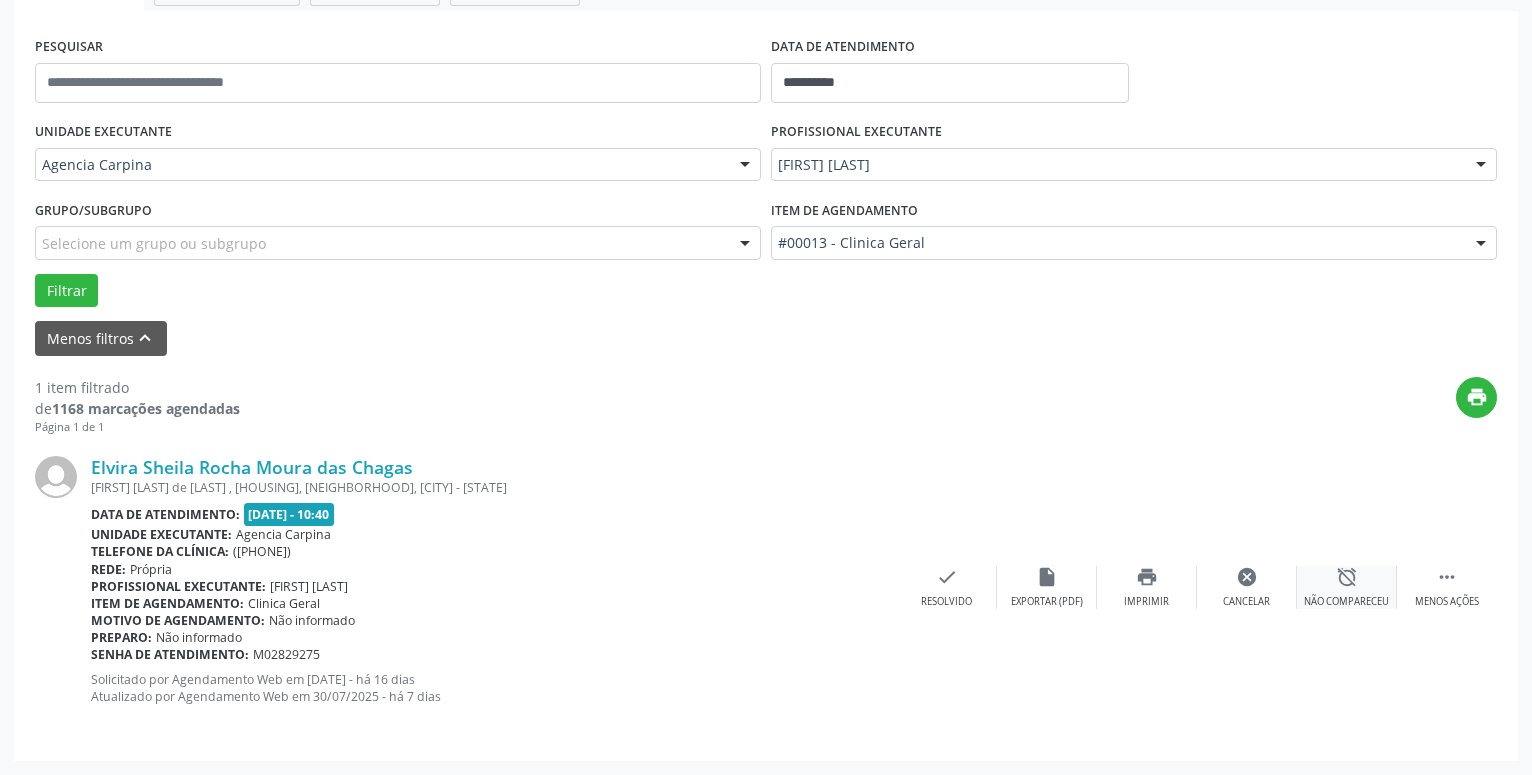 click on "alarm_off" at bounding box center (1347, 577) 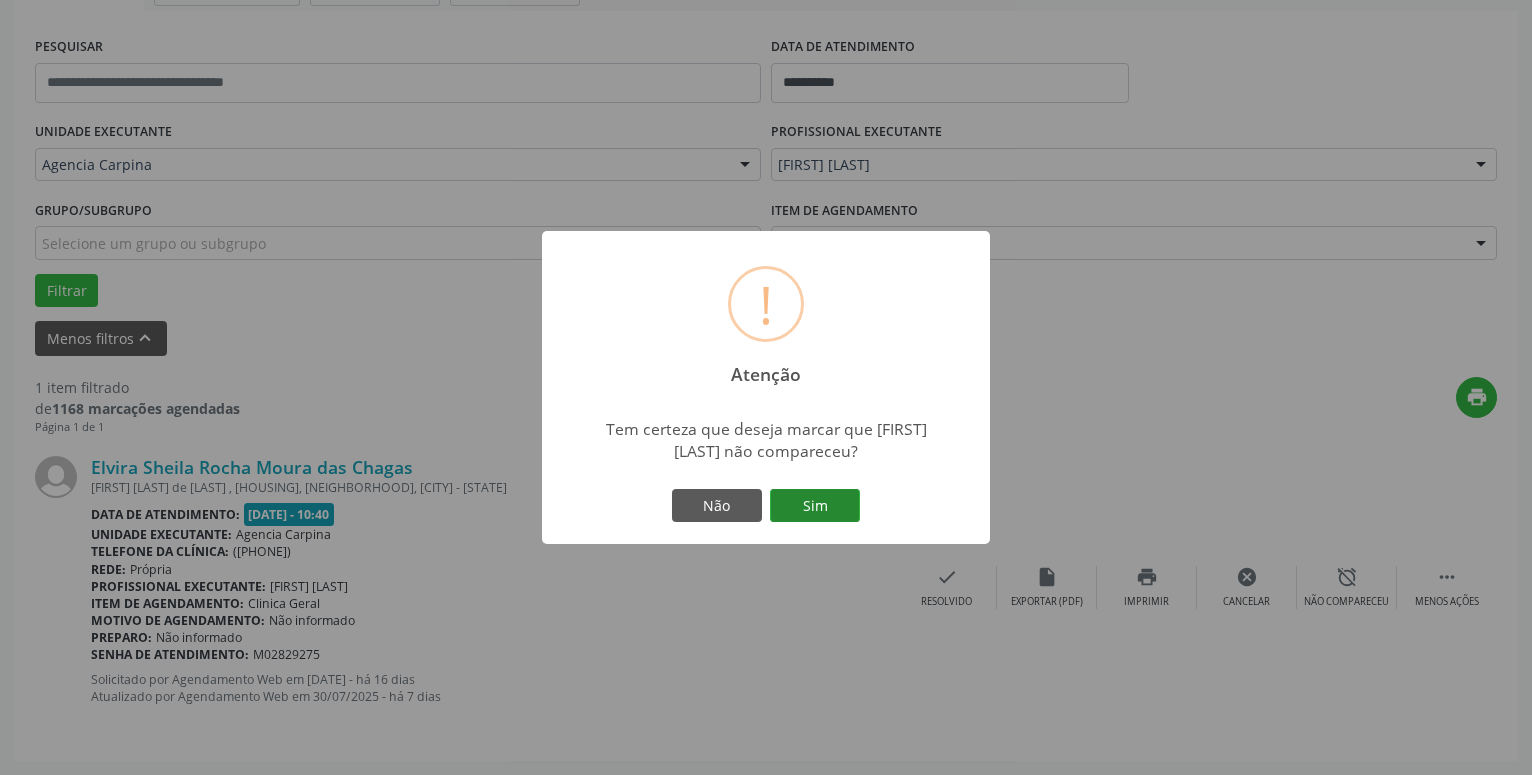 click on "Sim" at bounding box center [815, 506] 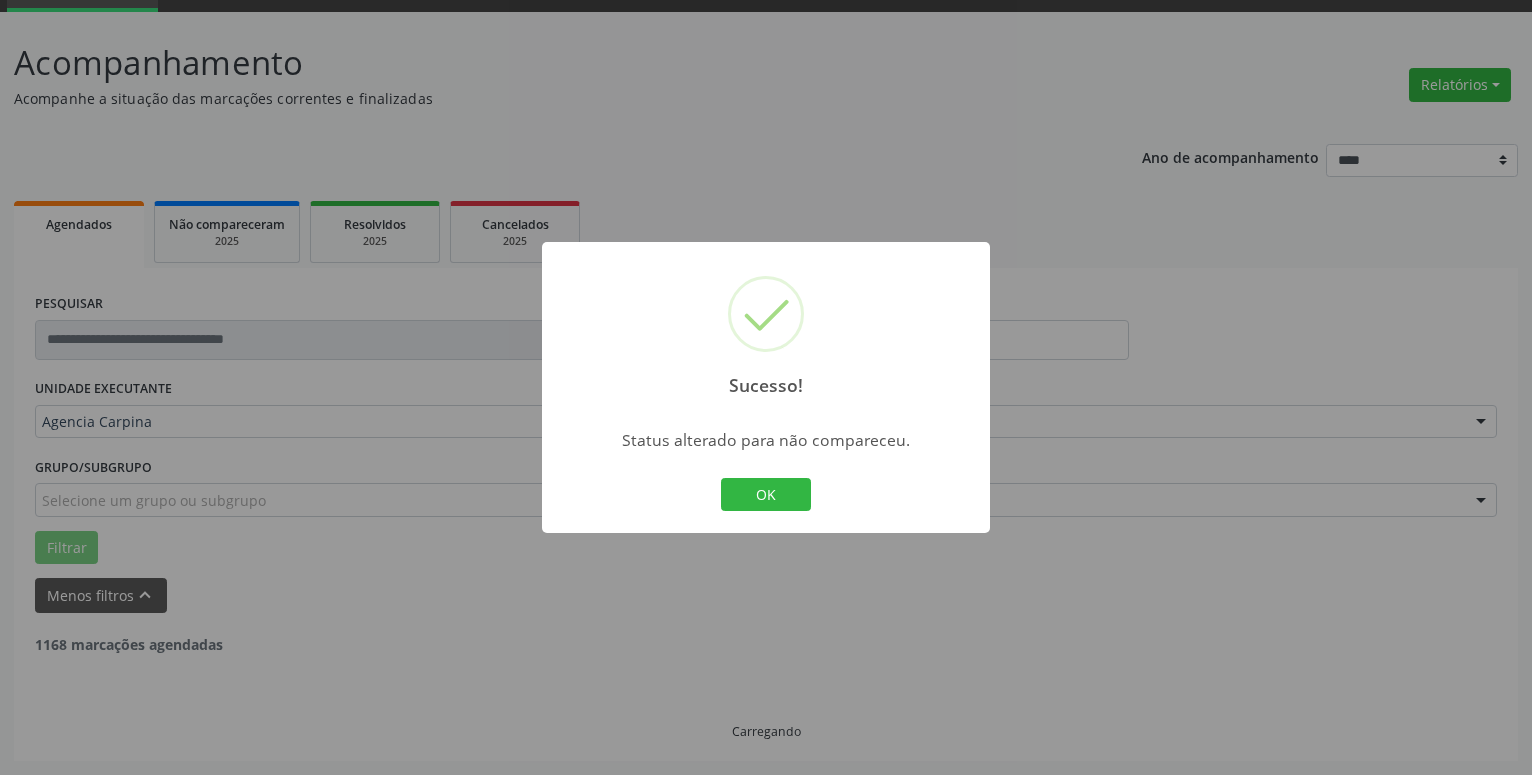 scroll, scrollTop: 34, scrollLeft: 0, axis: vertical 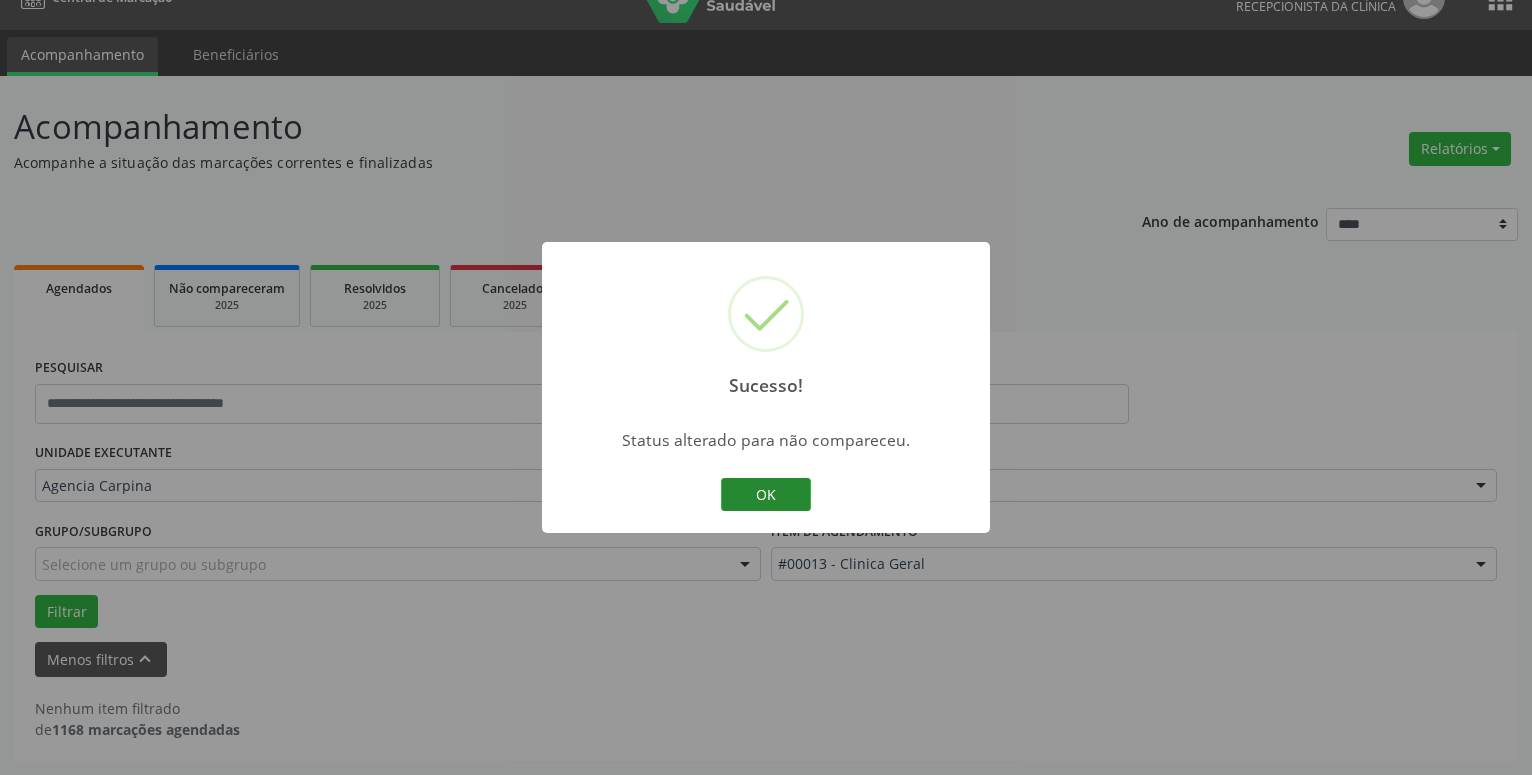 click on "OK" at bounding box center [766, 495] 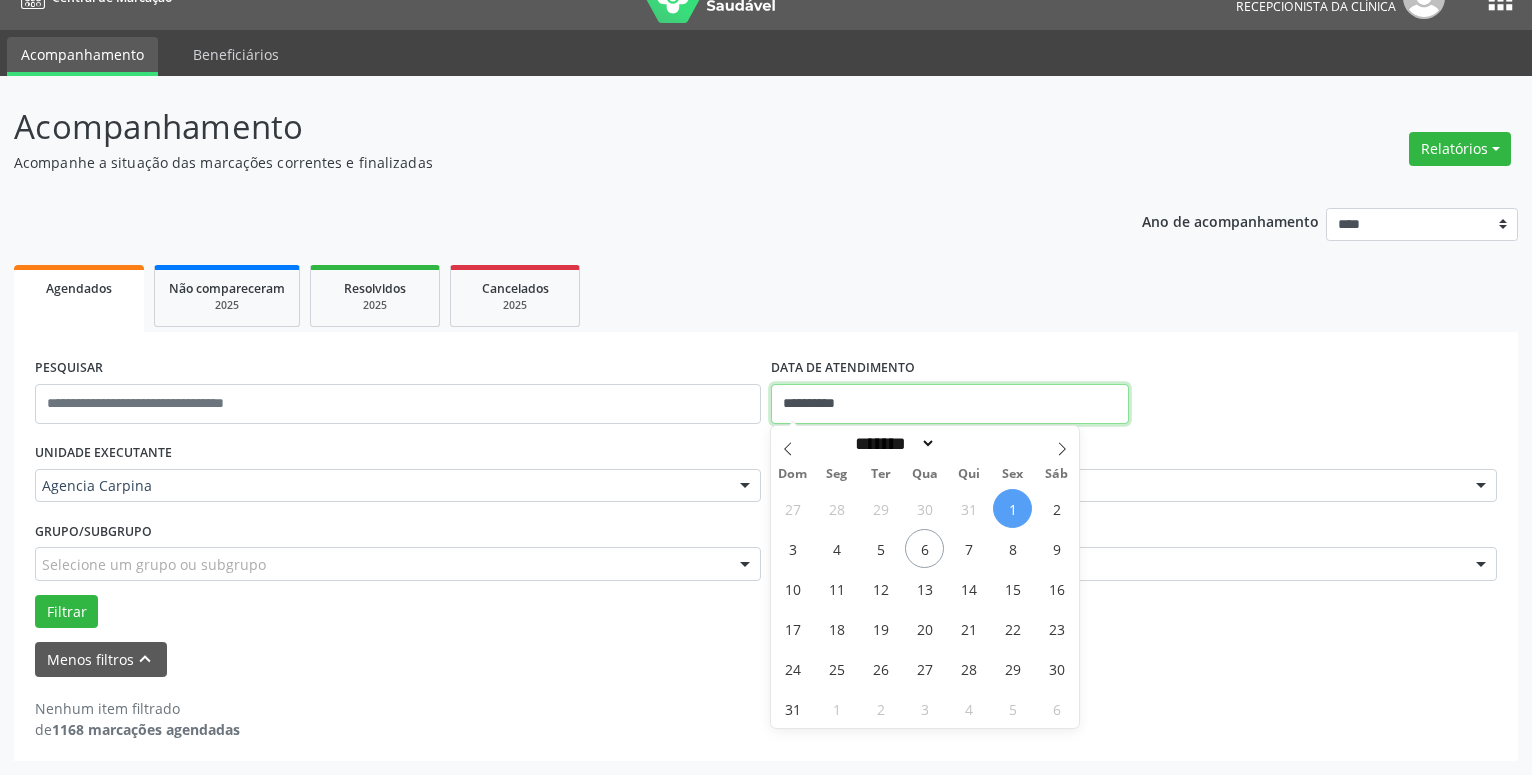 click on "**********" at bounding box center (950, 404) 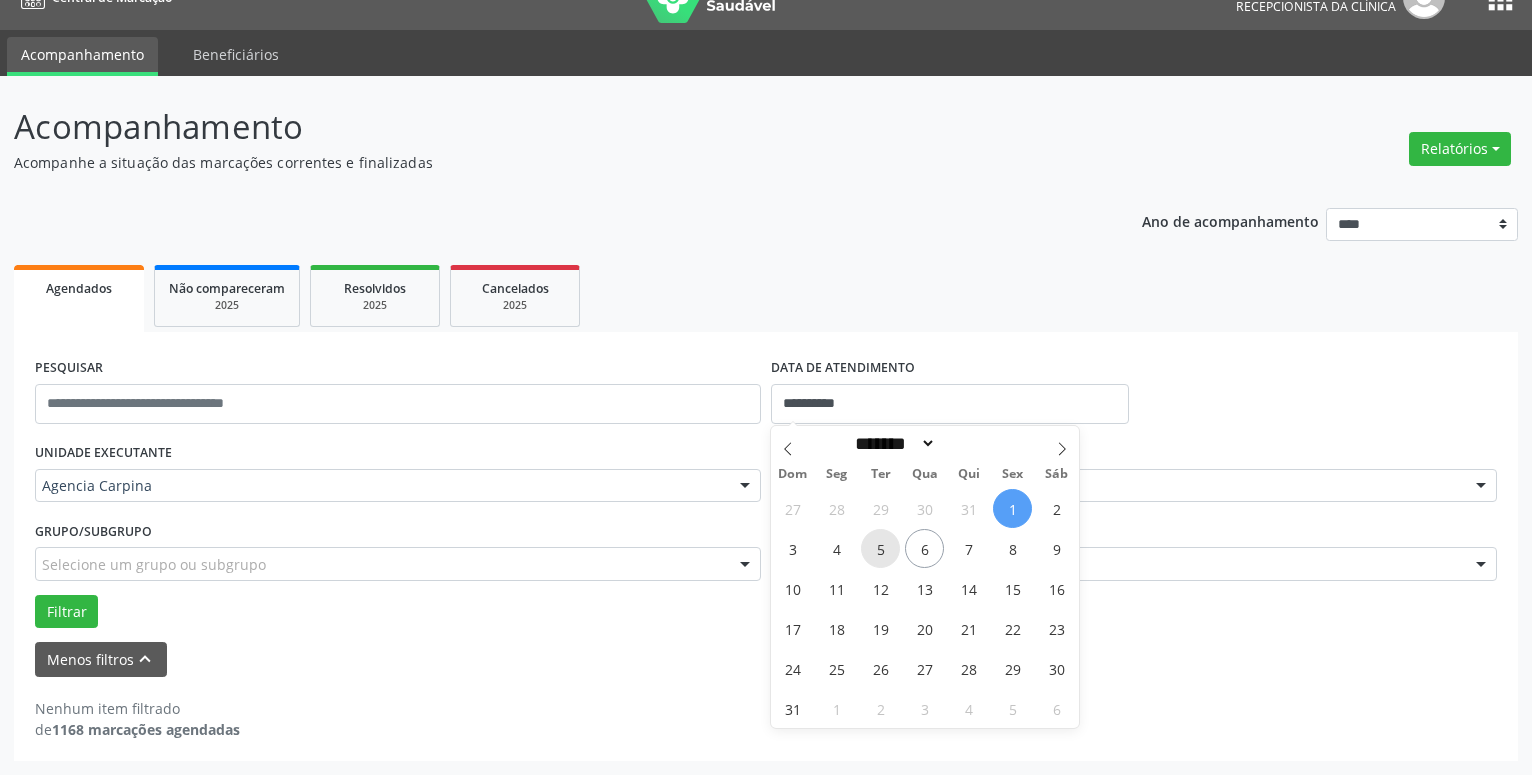 click on "5" at bounding box center [880, 548] 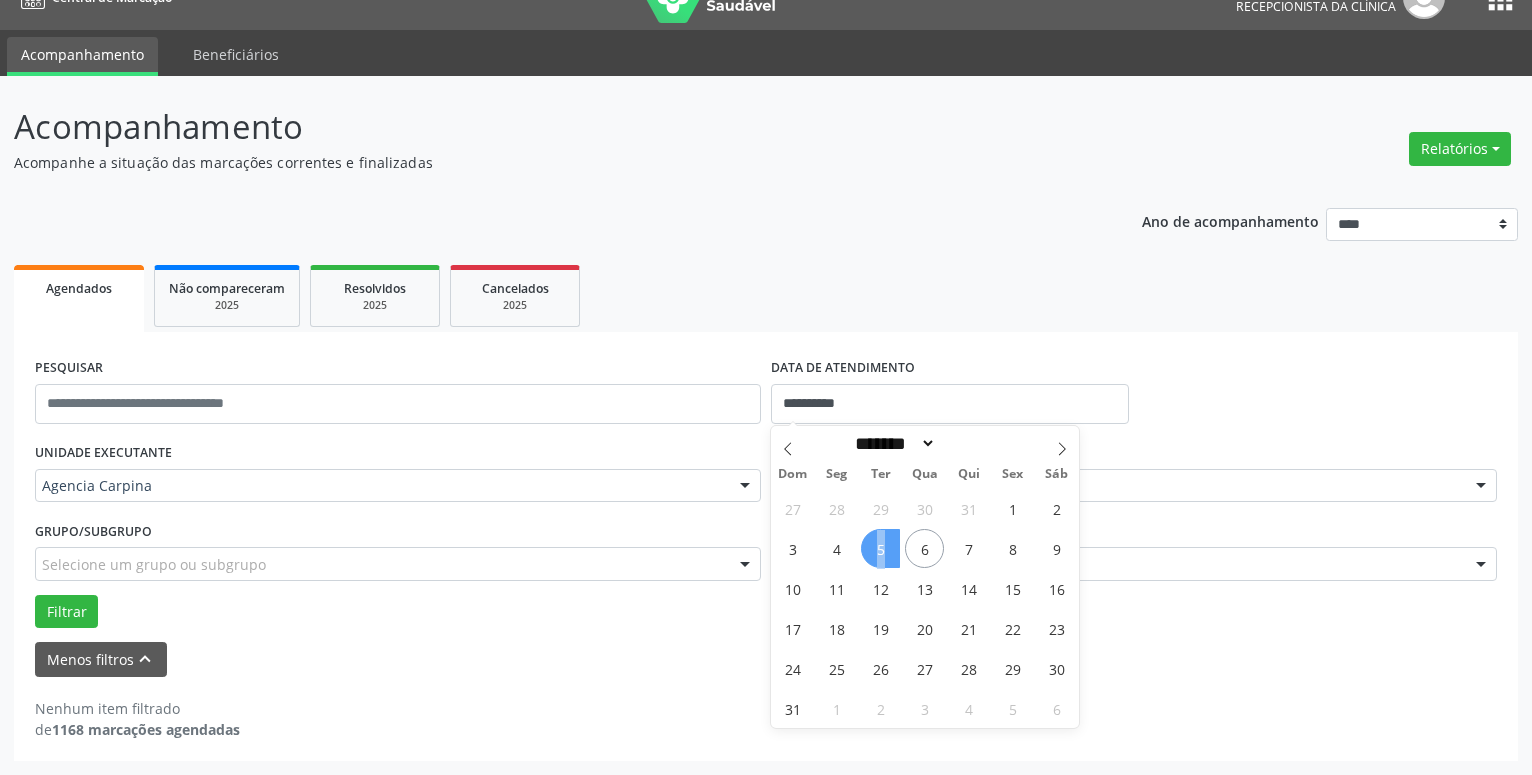 click on "5" at bounding box center [880, 548] 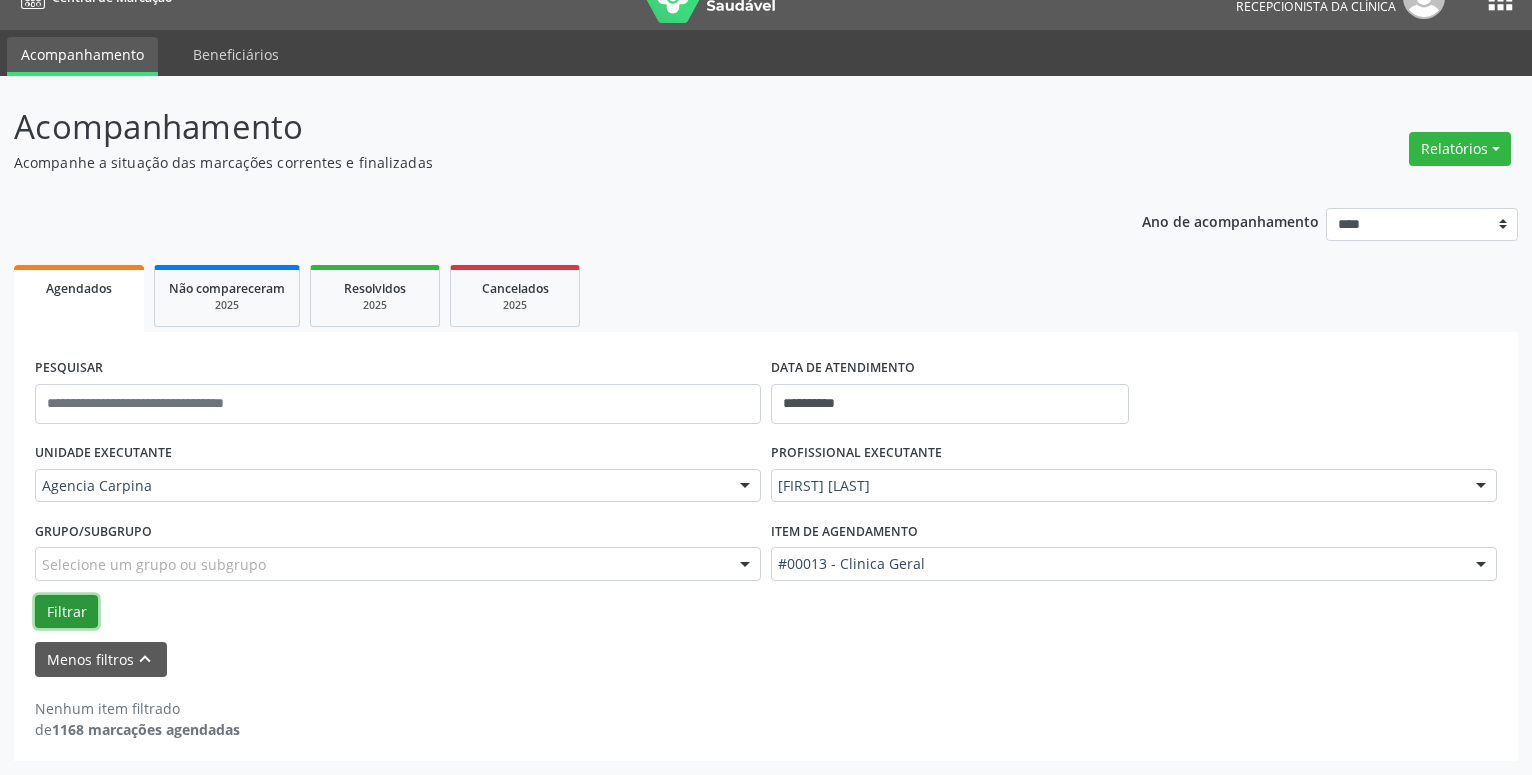 click on "Filtrar" at bounding box center (66, 612) 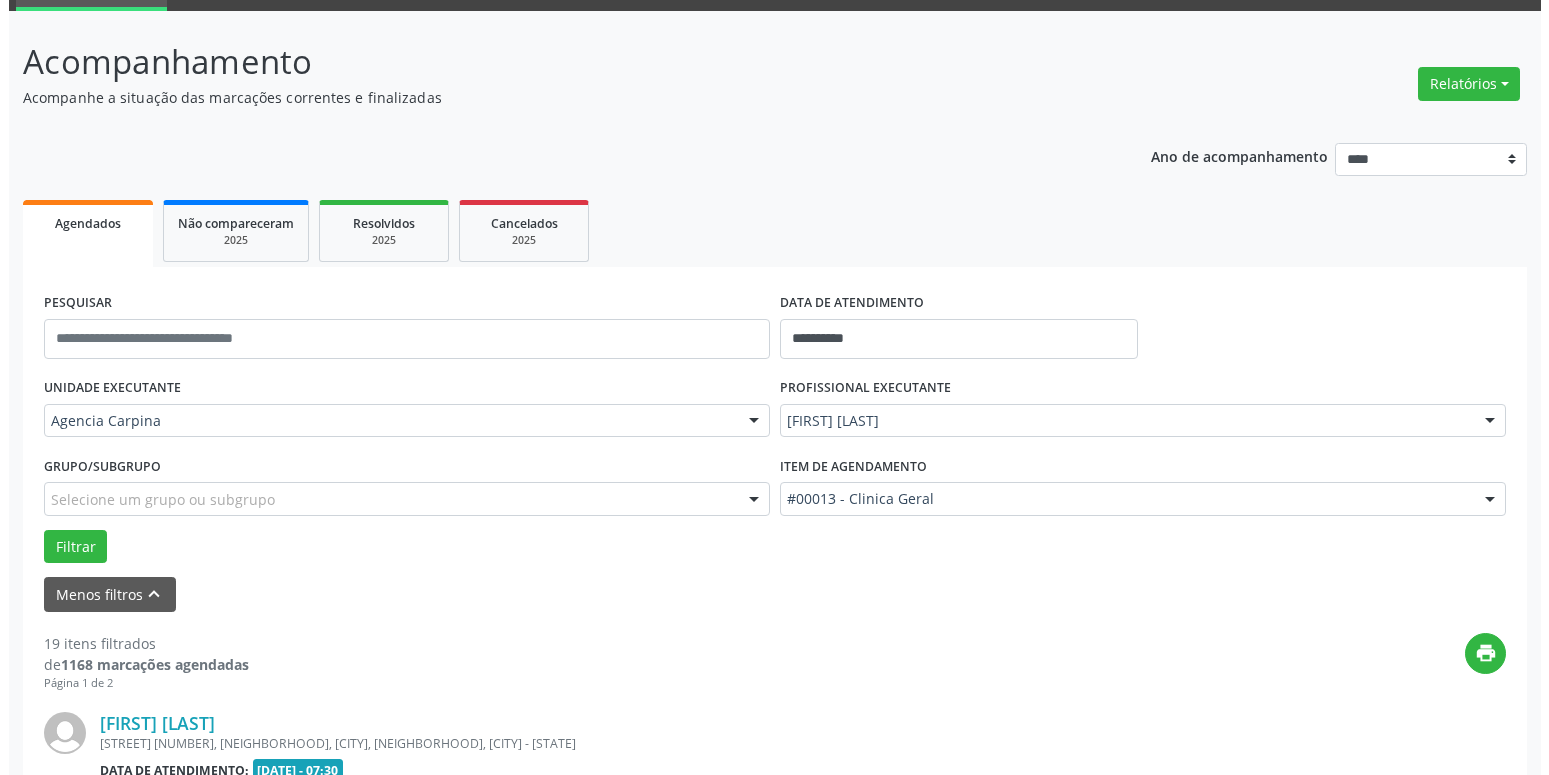 scroll, scrollTop: 0, scrollLeft: 0, axis: both 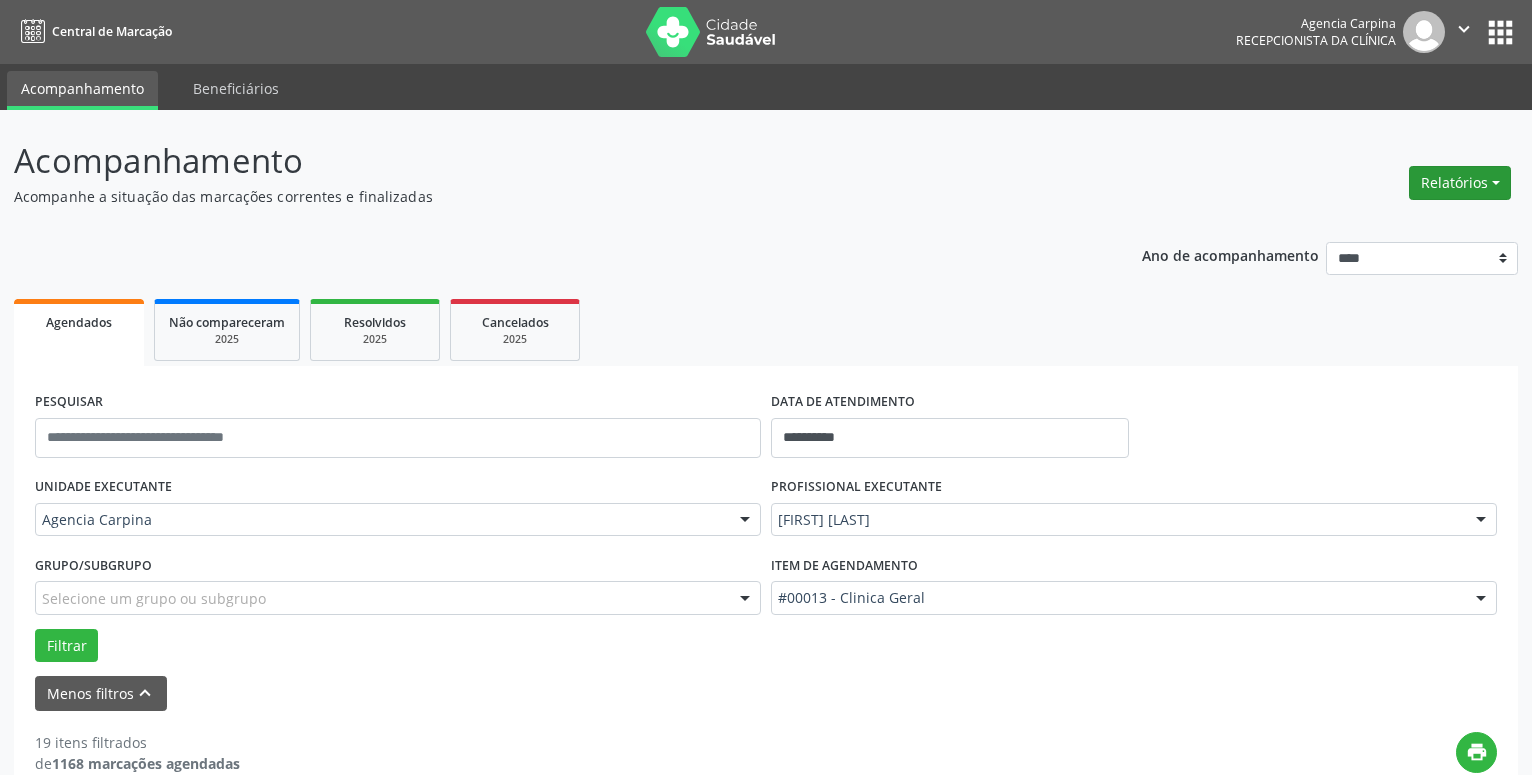 click on "Relatórios" at bounding box center [1460, 183] 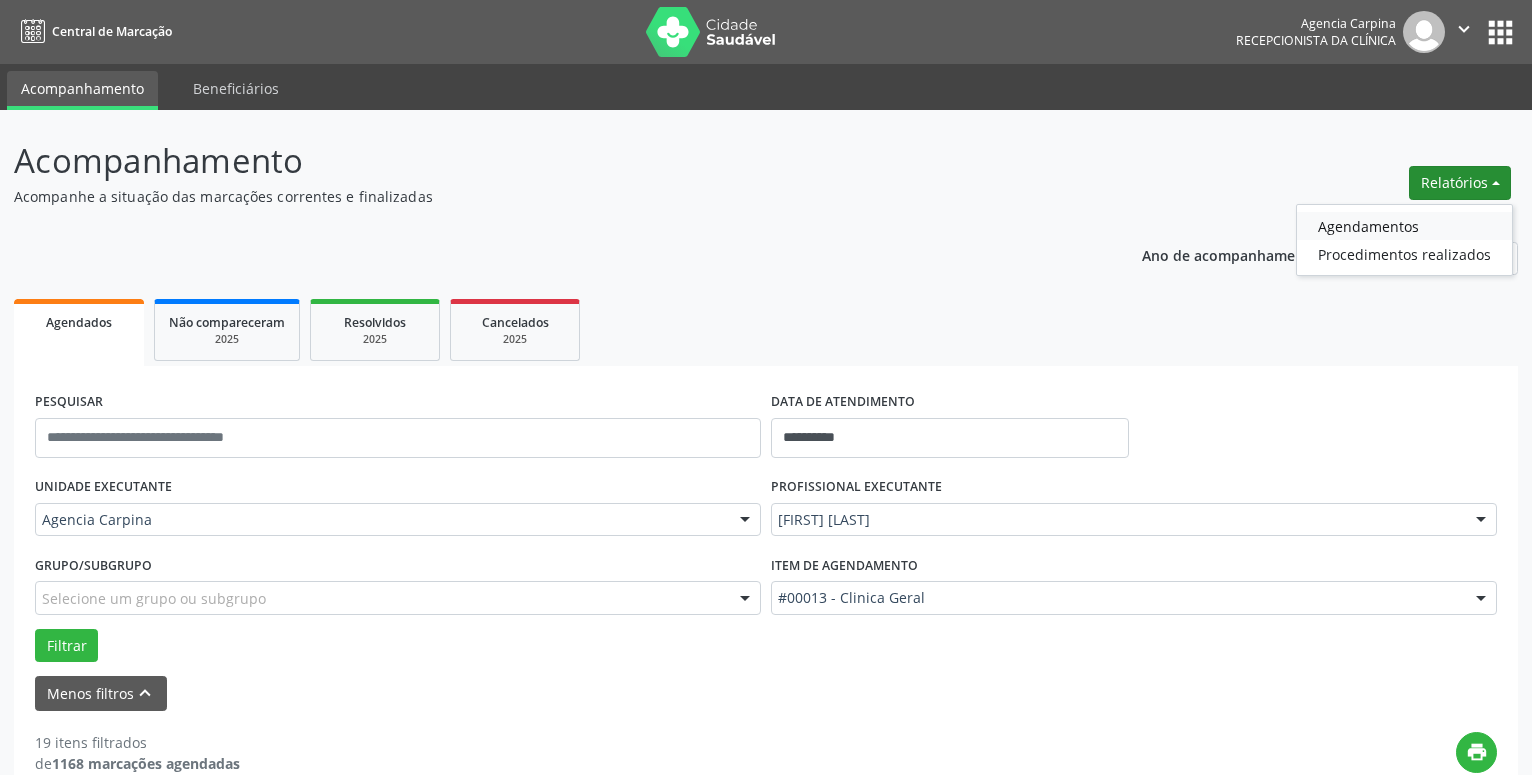 click on "Agendamentos" at bounding box center [1404, 226] 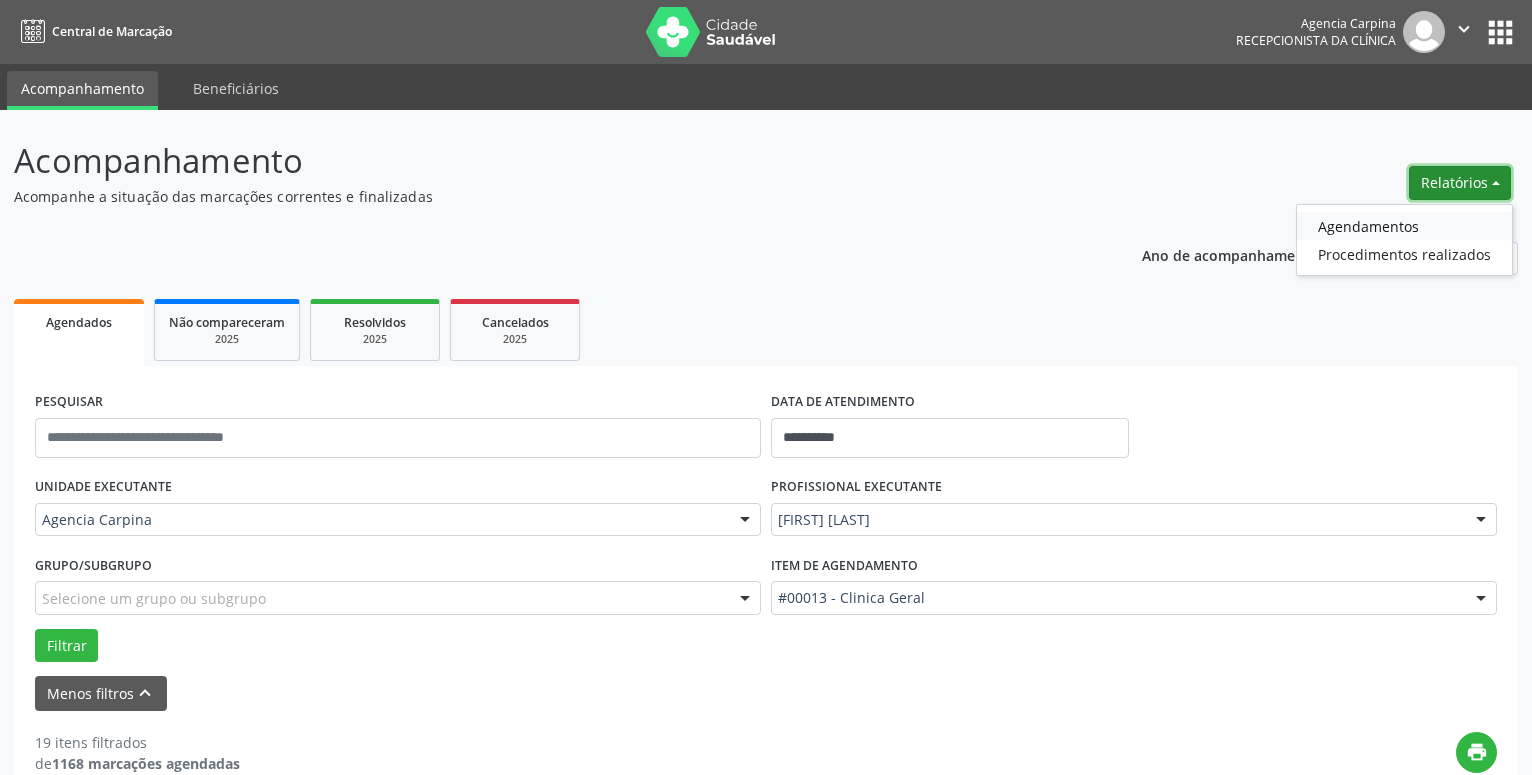 select on "*" 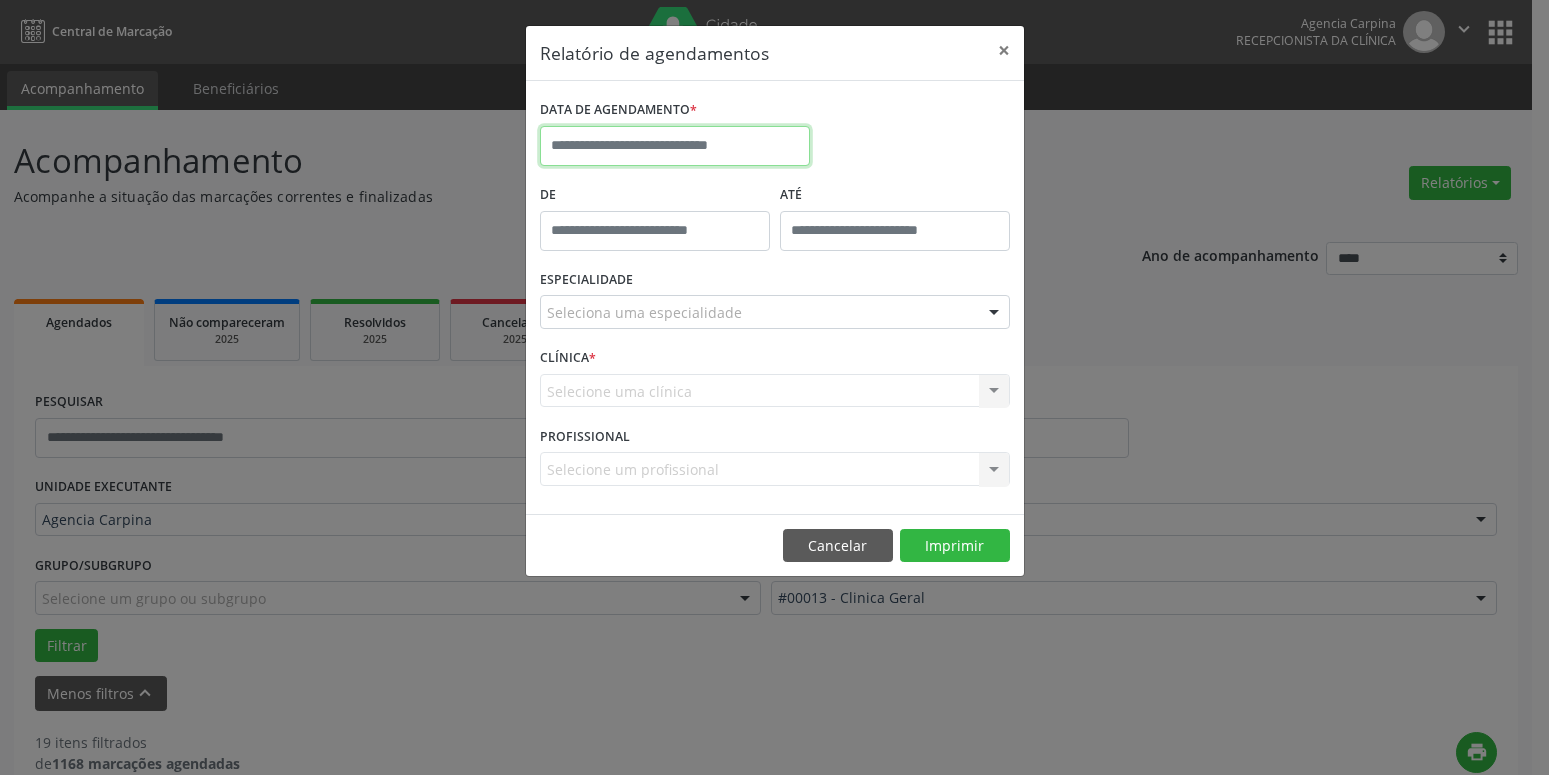 click at bounding box center (675, 146) 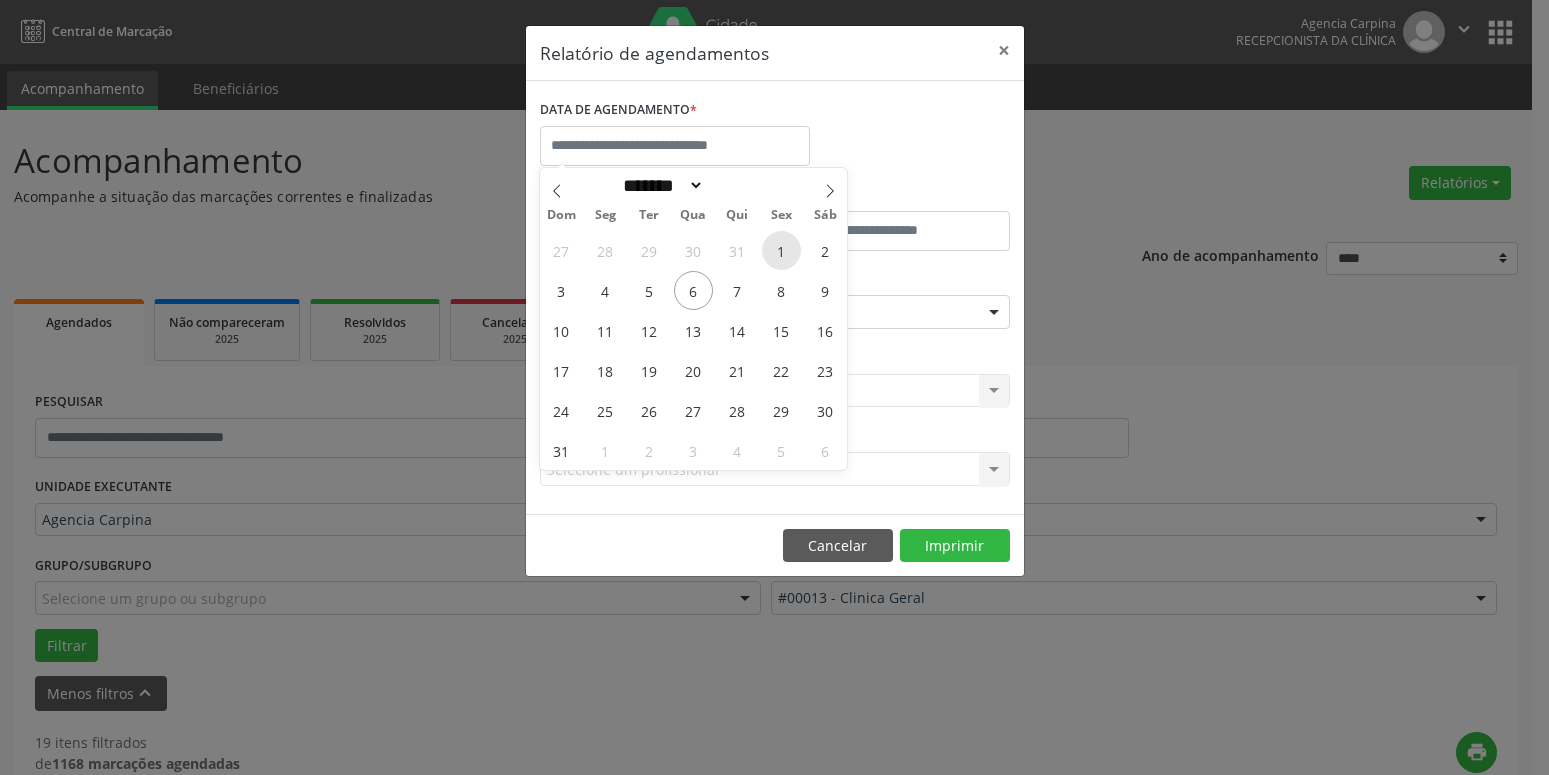 click on "1" at bounding box center [781, 250] 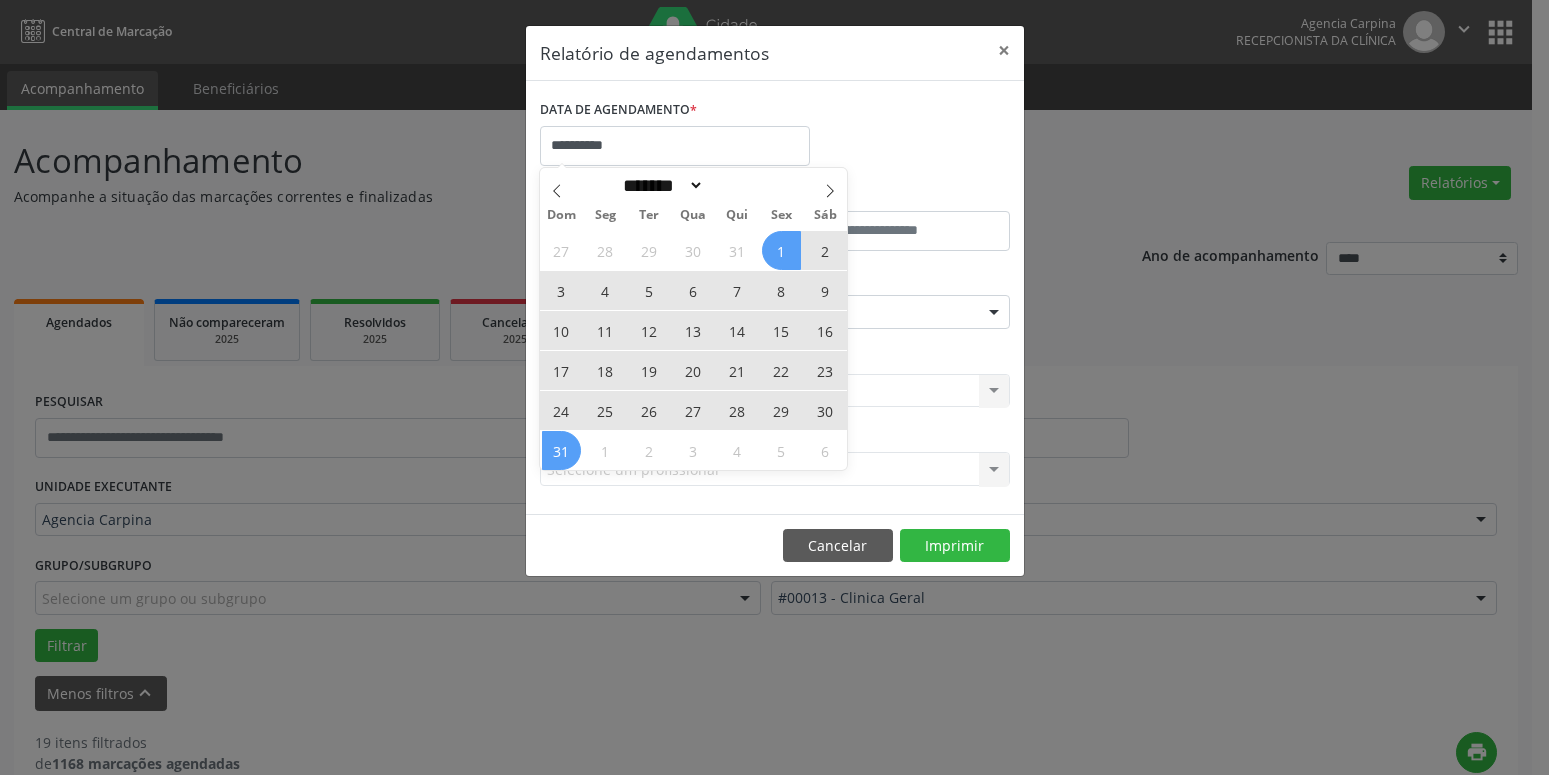 click on "31" at bounding box center (561, 450) 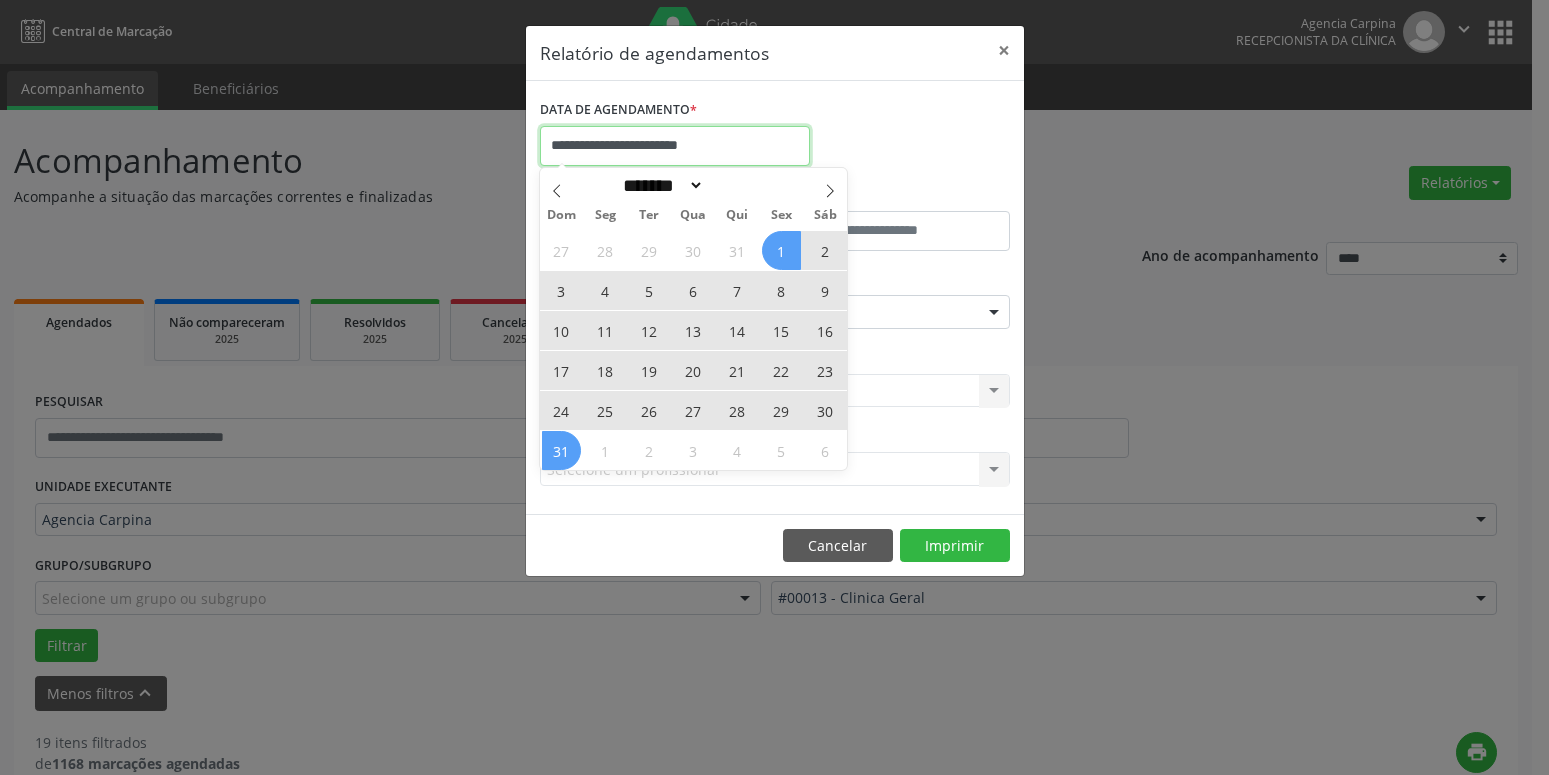 select on "*" 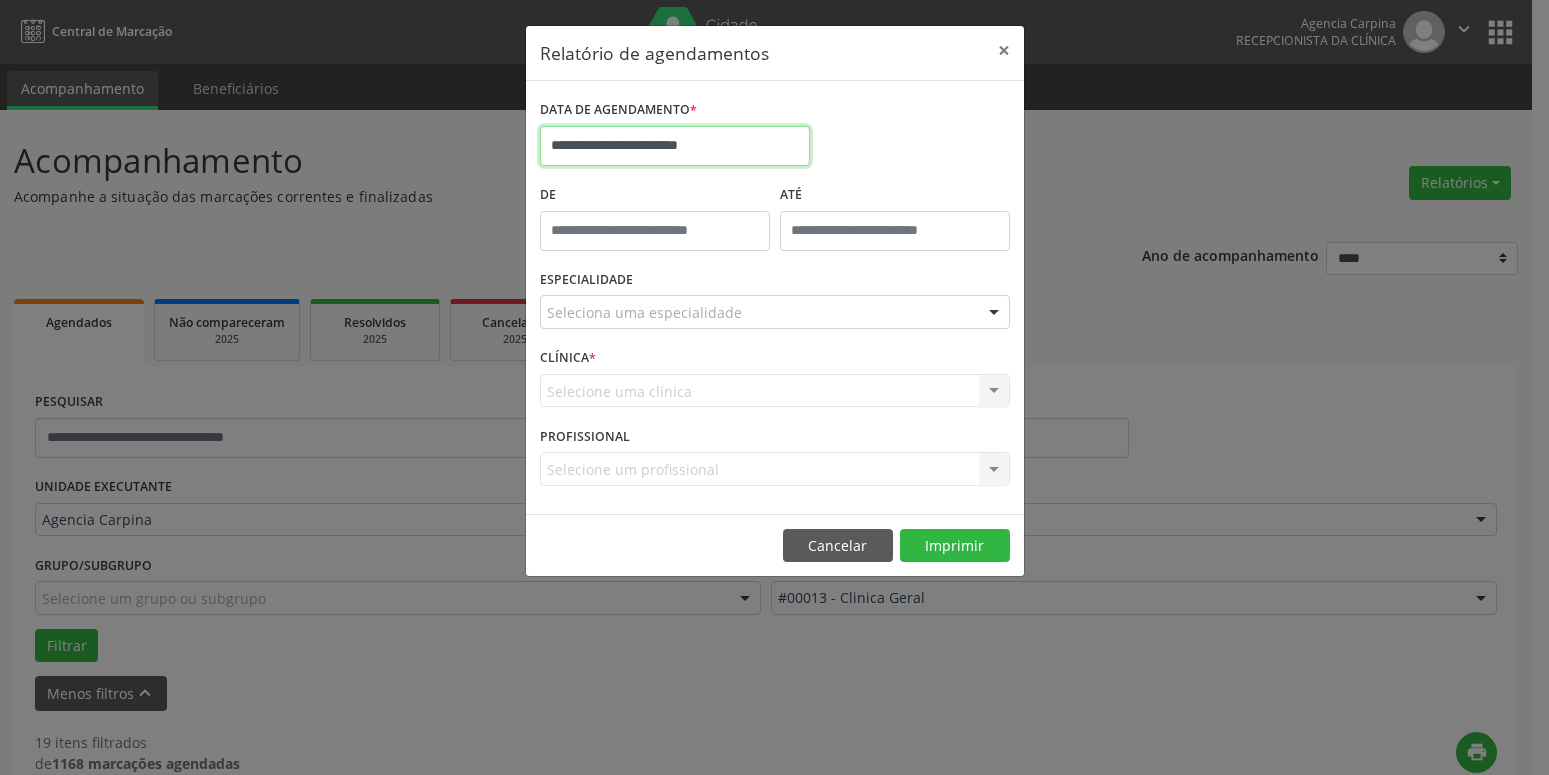 click on "**********" at bounding box center [675, 146] 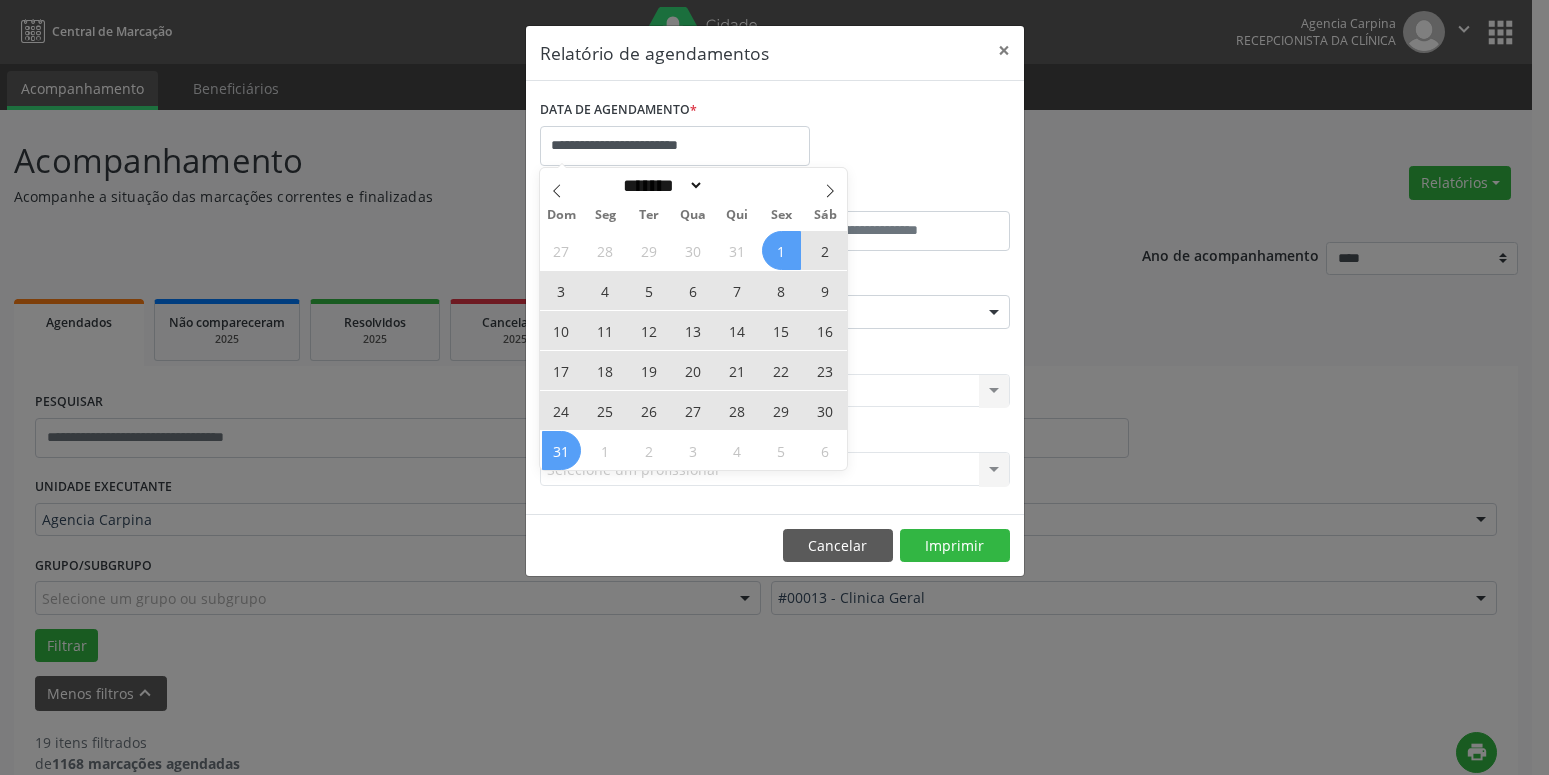 click on "11" at bounding box center (605, 330) 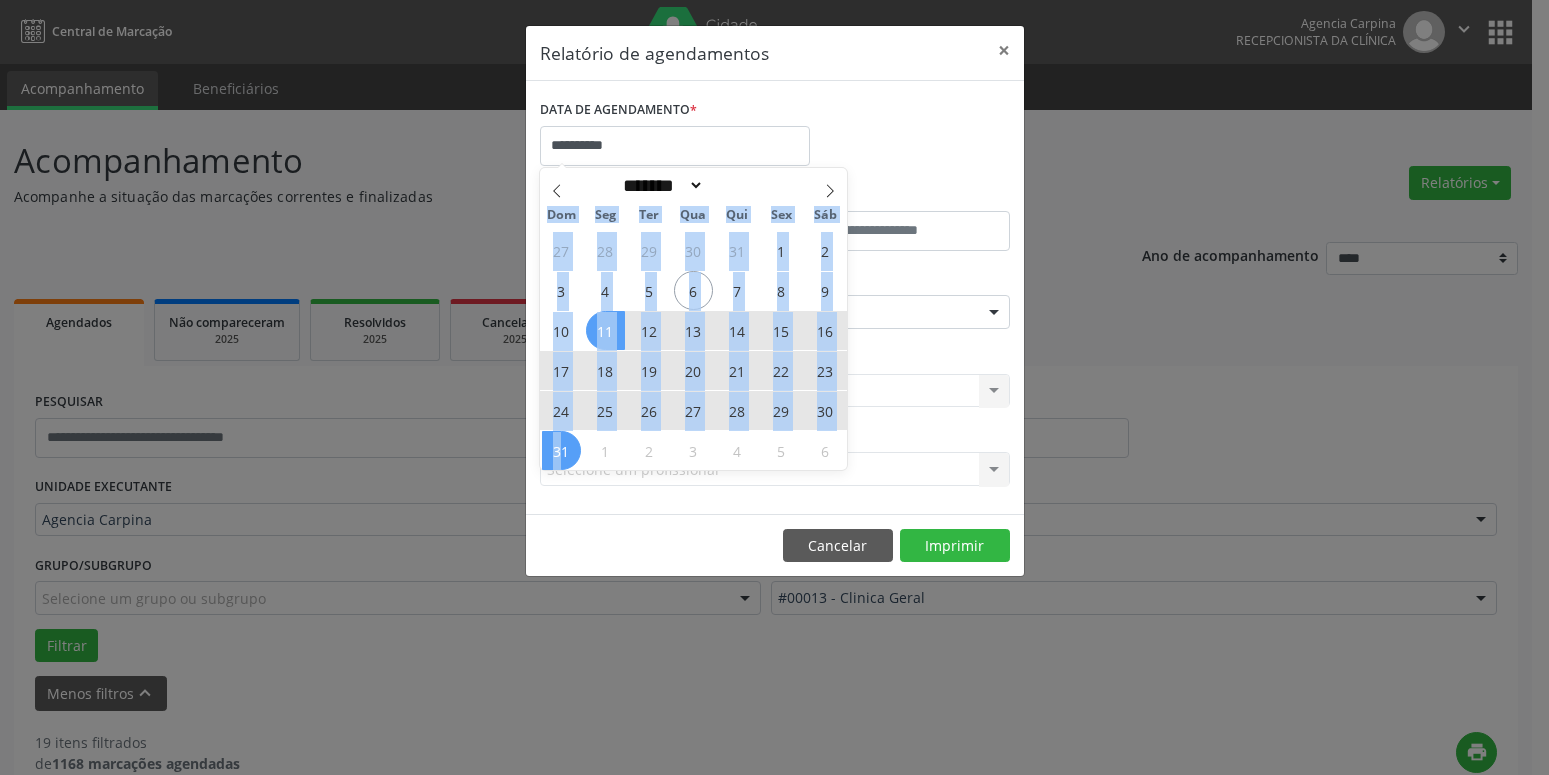 click on "31" at bounding box center [561, 450] 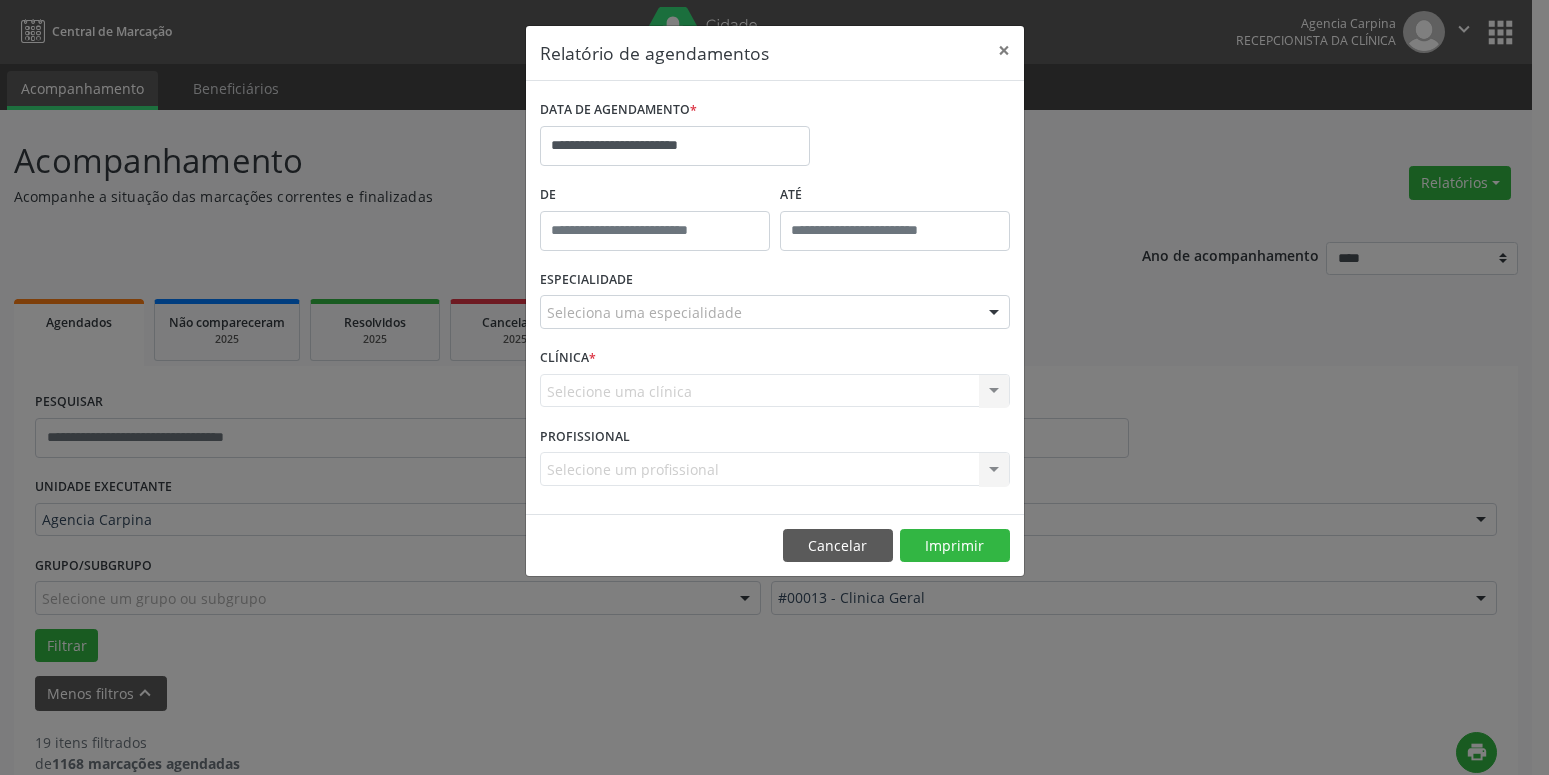 click at bounding box center (994, 313) 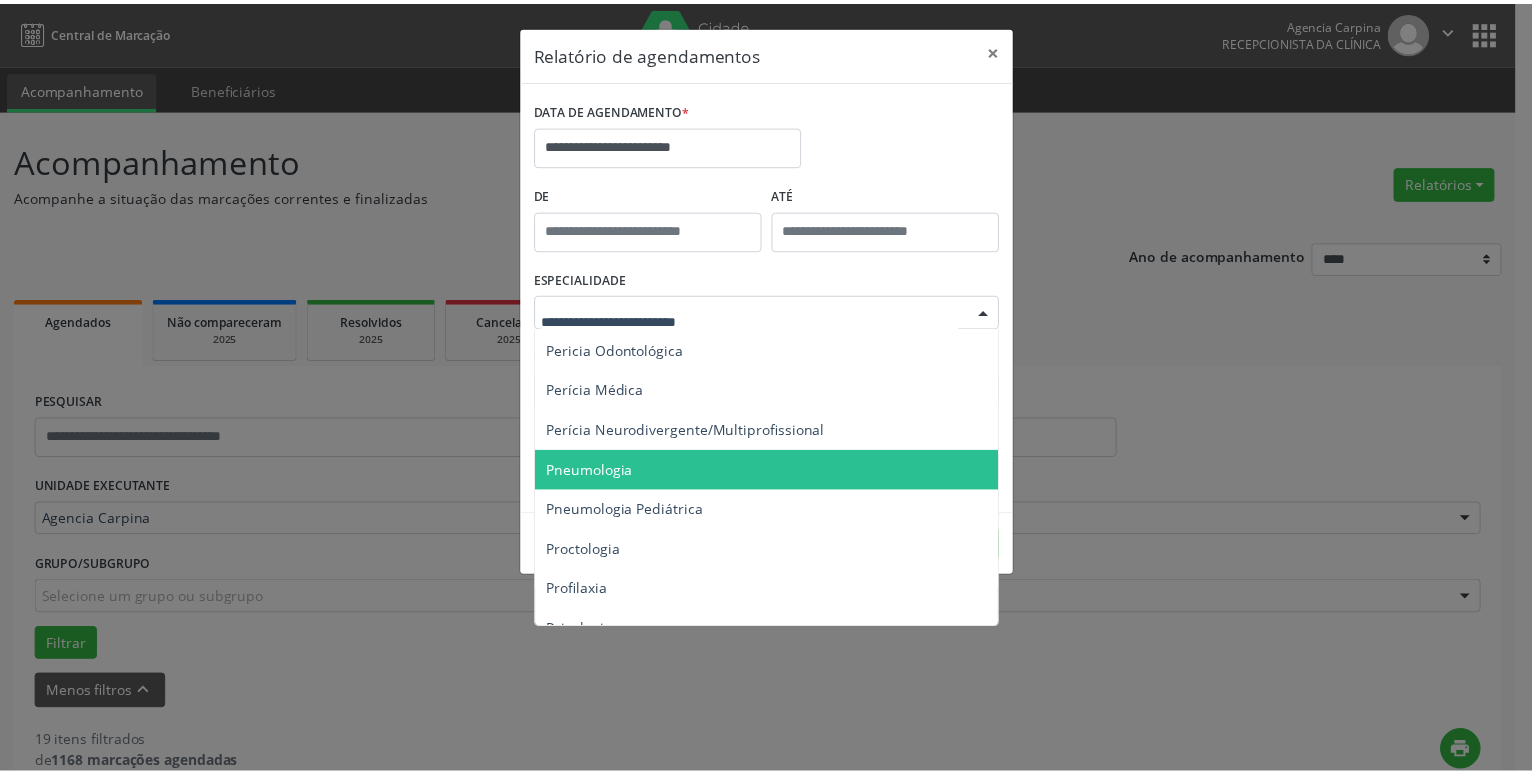 scroll, scrollTop: 3192, scrollLeft: 0, axis: vertical 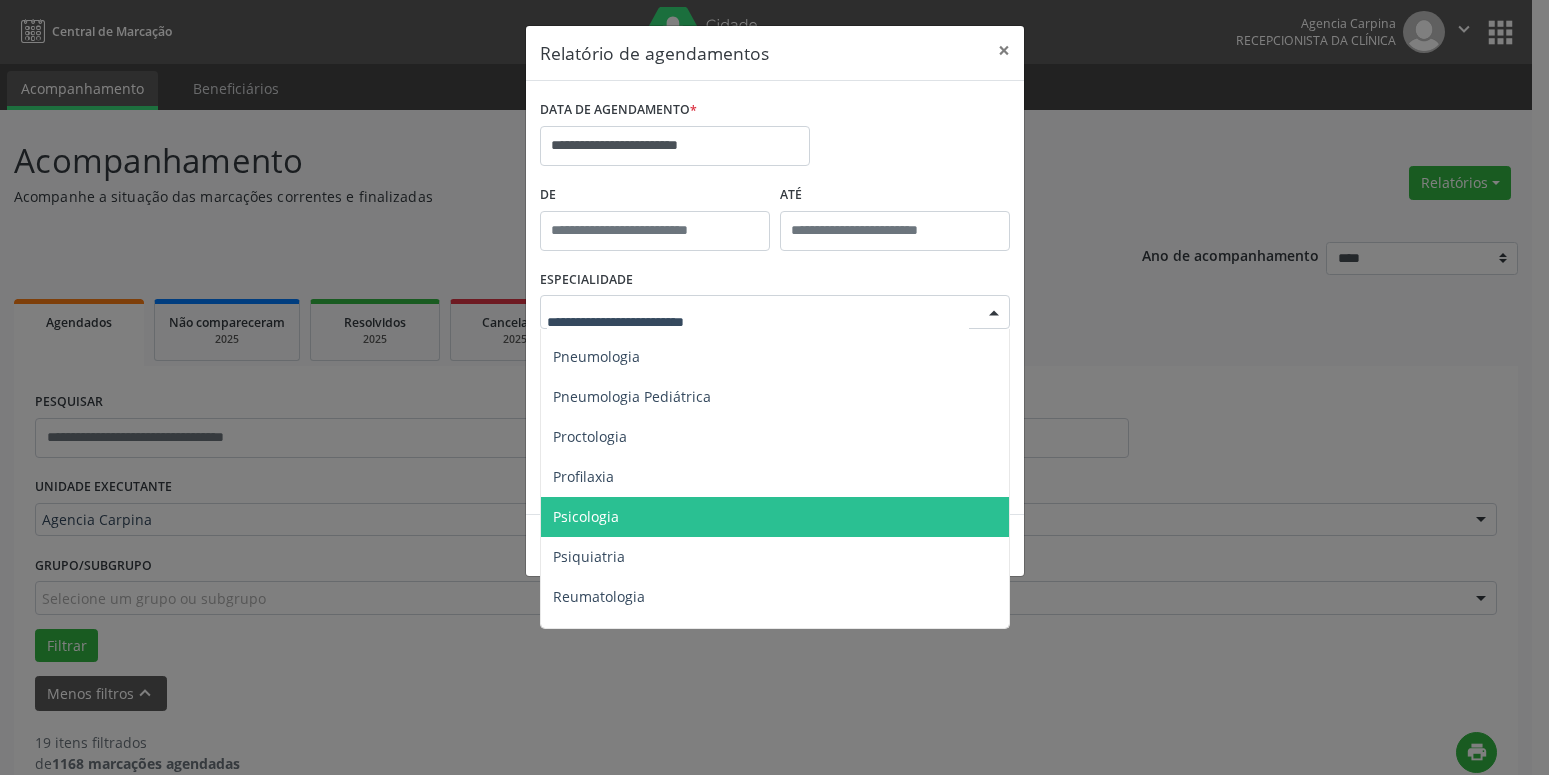 click on "Psicologia" at bounding box center [586, 516] 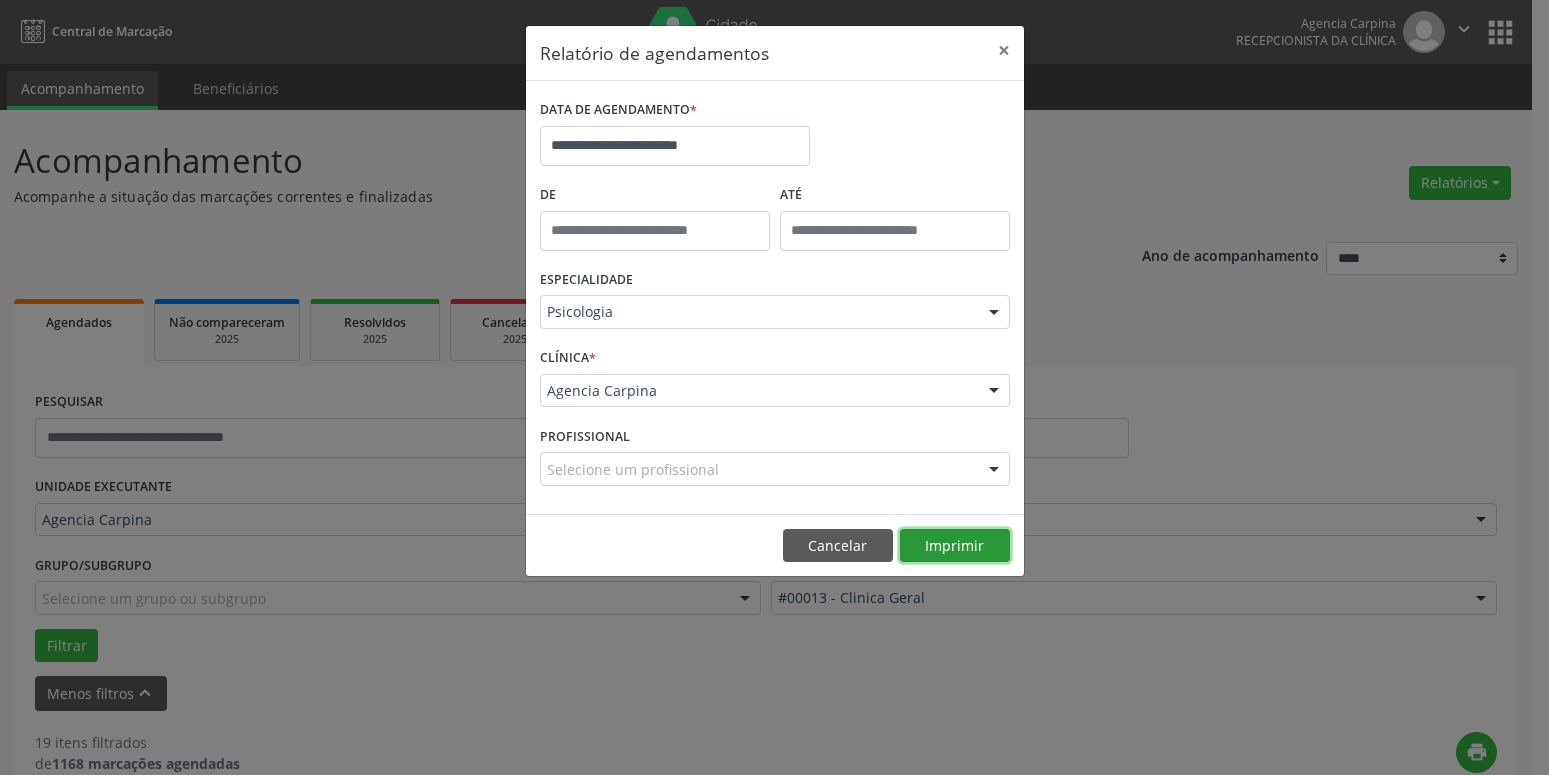click on "Imprimir" at bounding box center [955, 546] 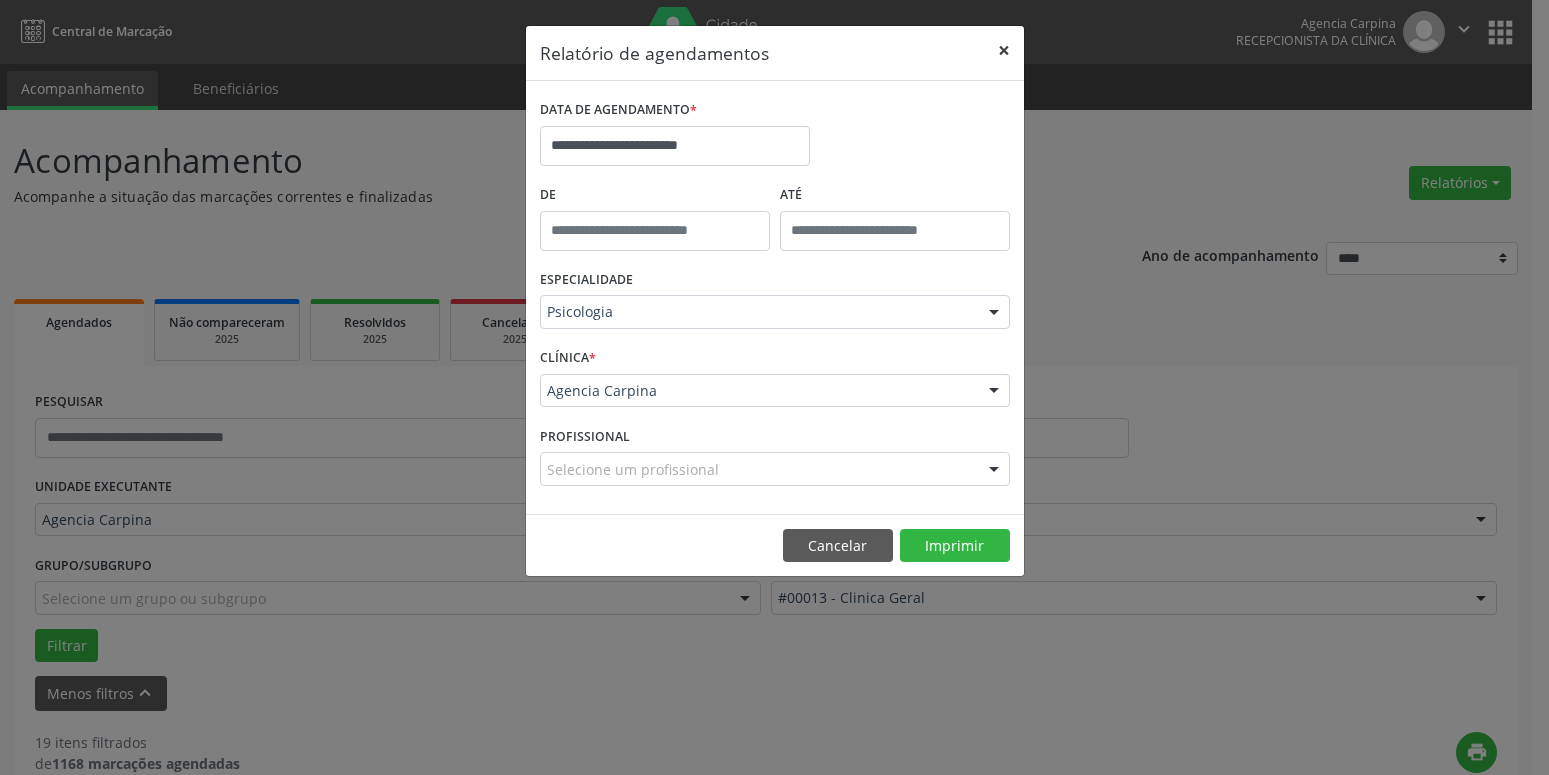 click on "×" at bounding box center (1004, 50) 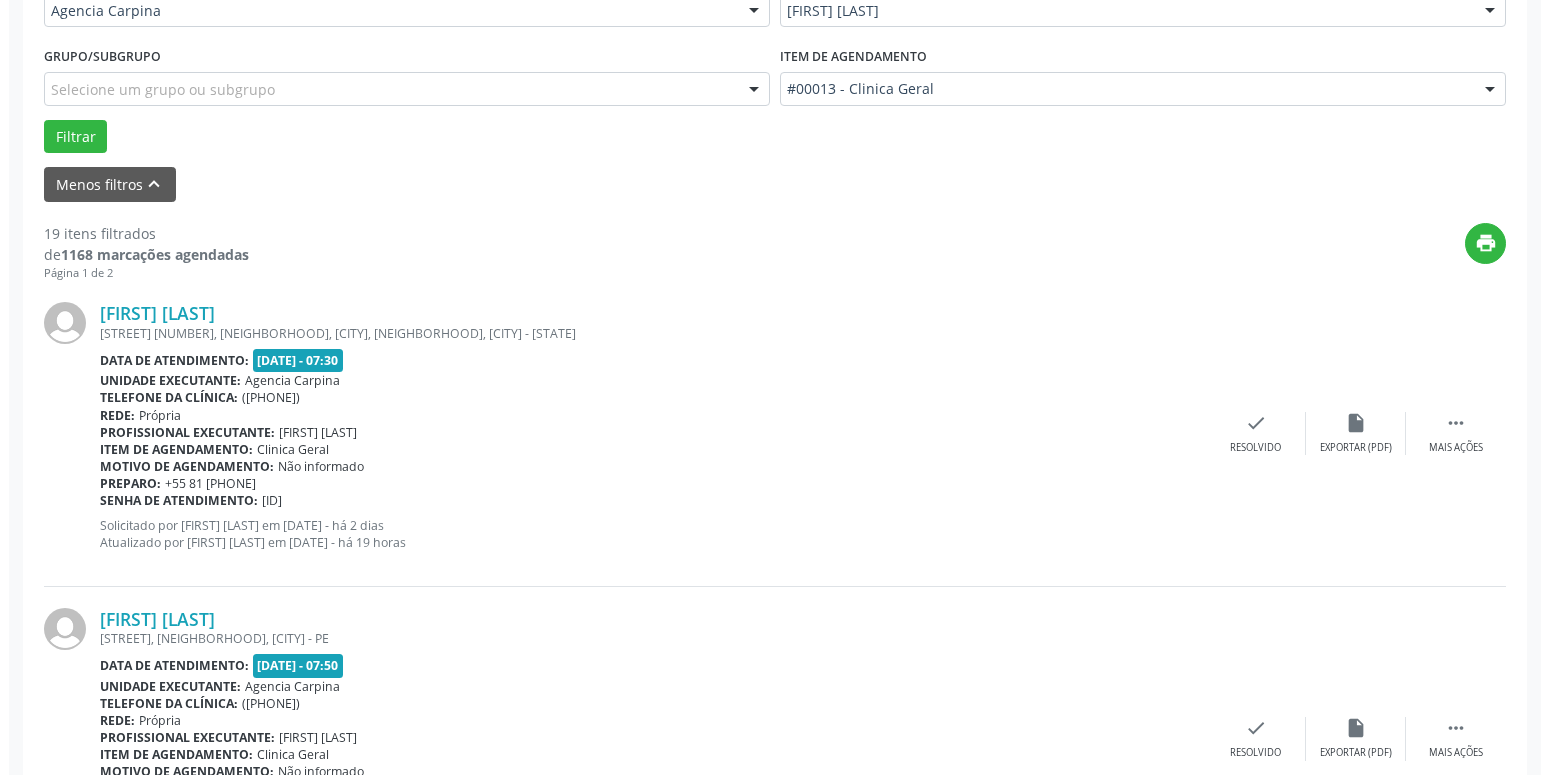 scroll, scrollTop: 510, scrollLeft: 0, axis: vertical 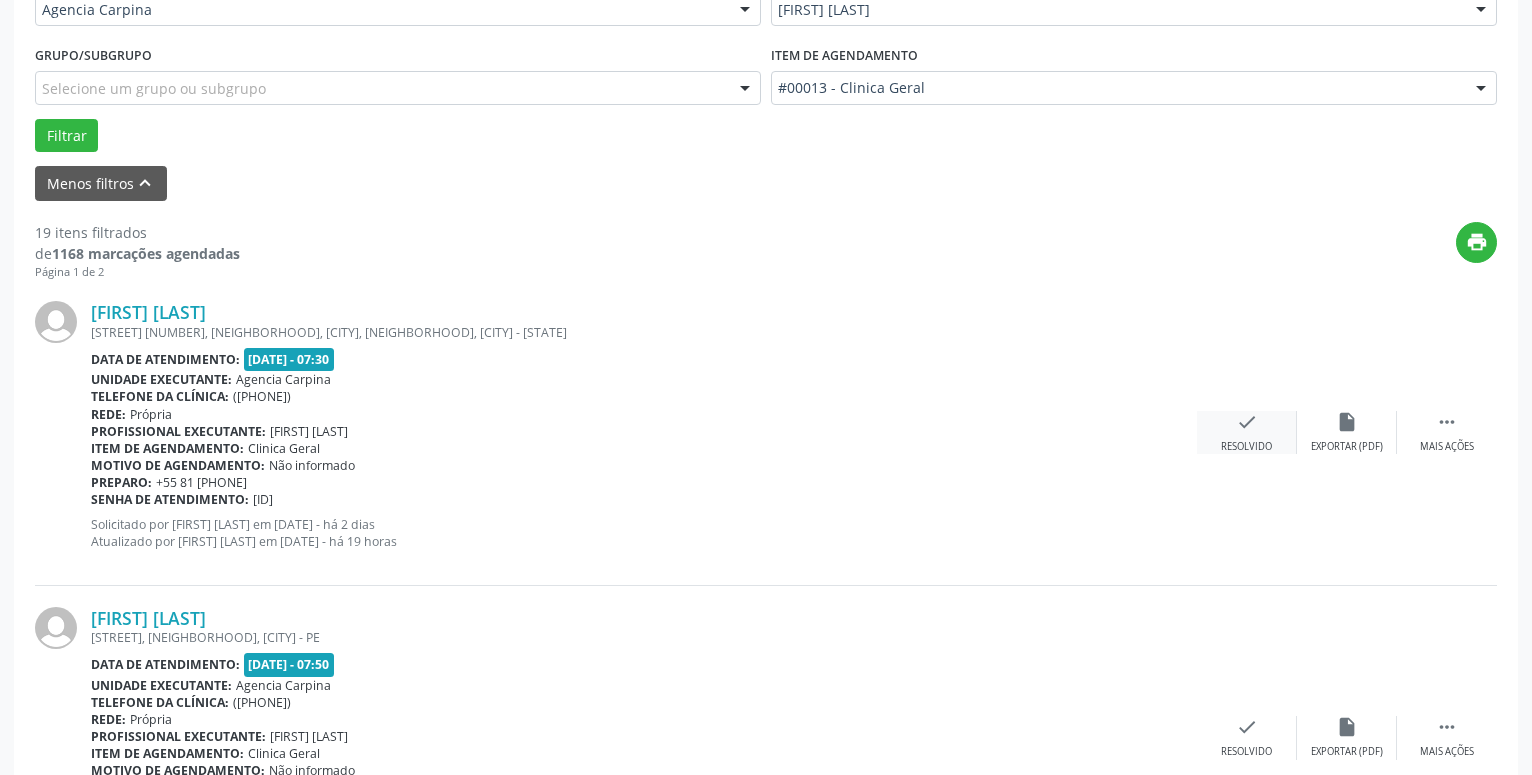 click on "check" at bounding box center (1247, 422) 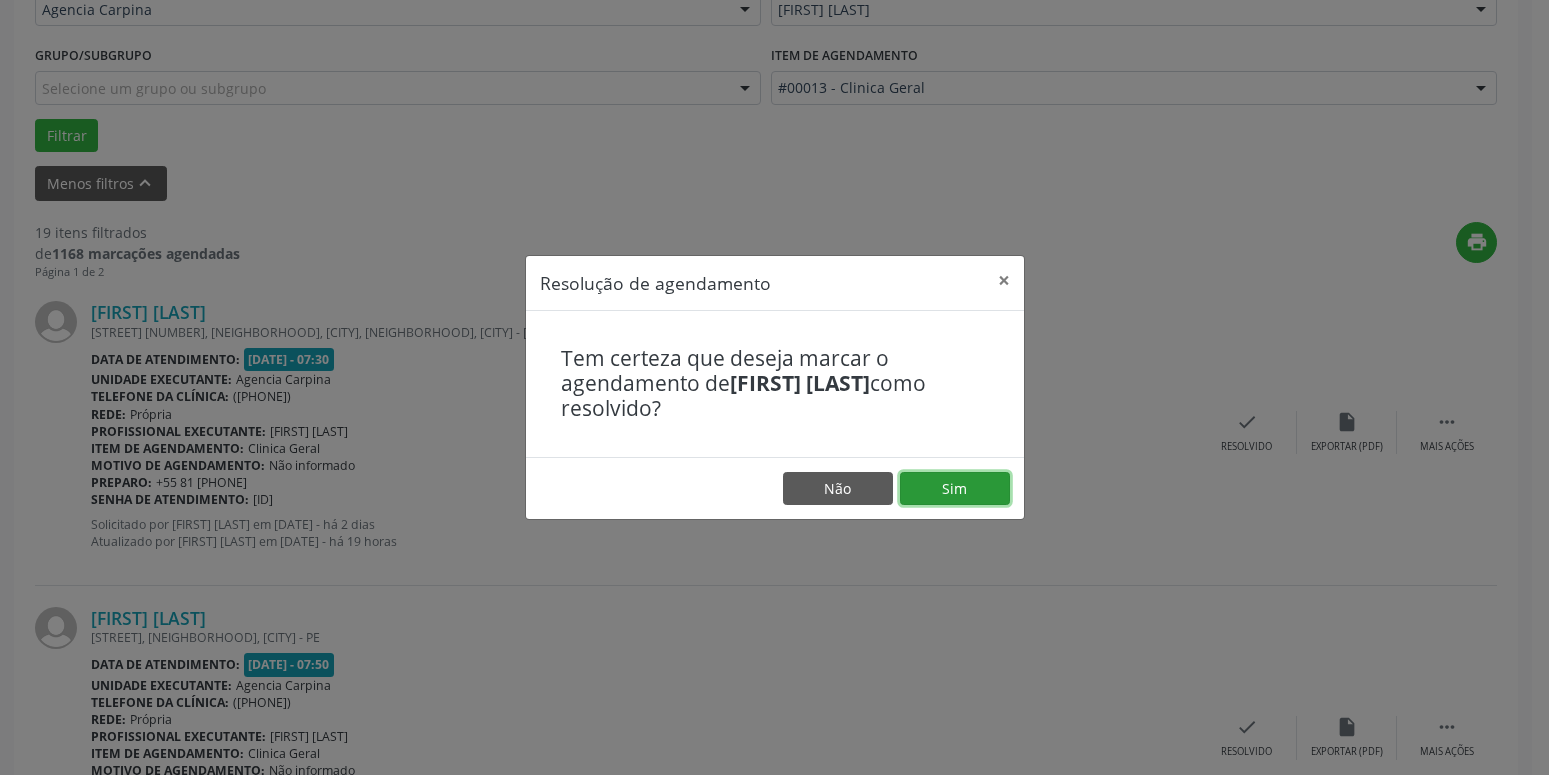 click on "Sim" at bounding box center (955, 489) 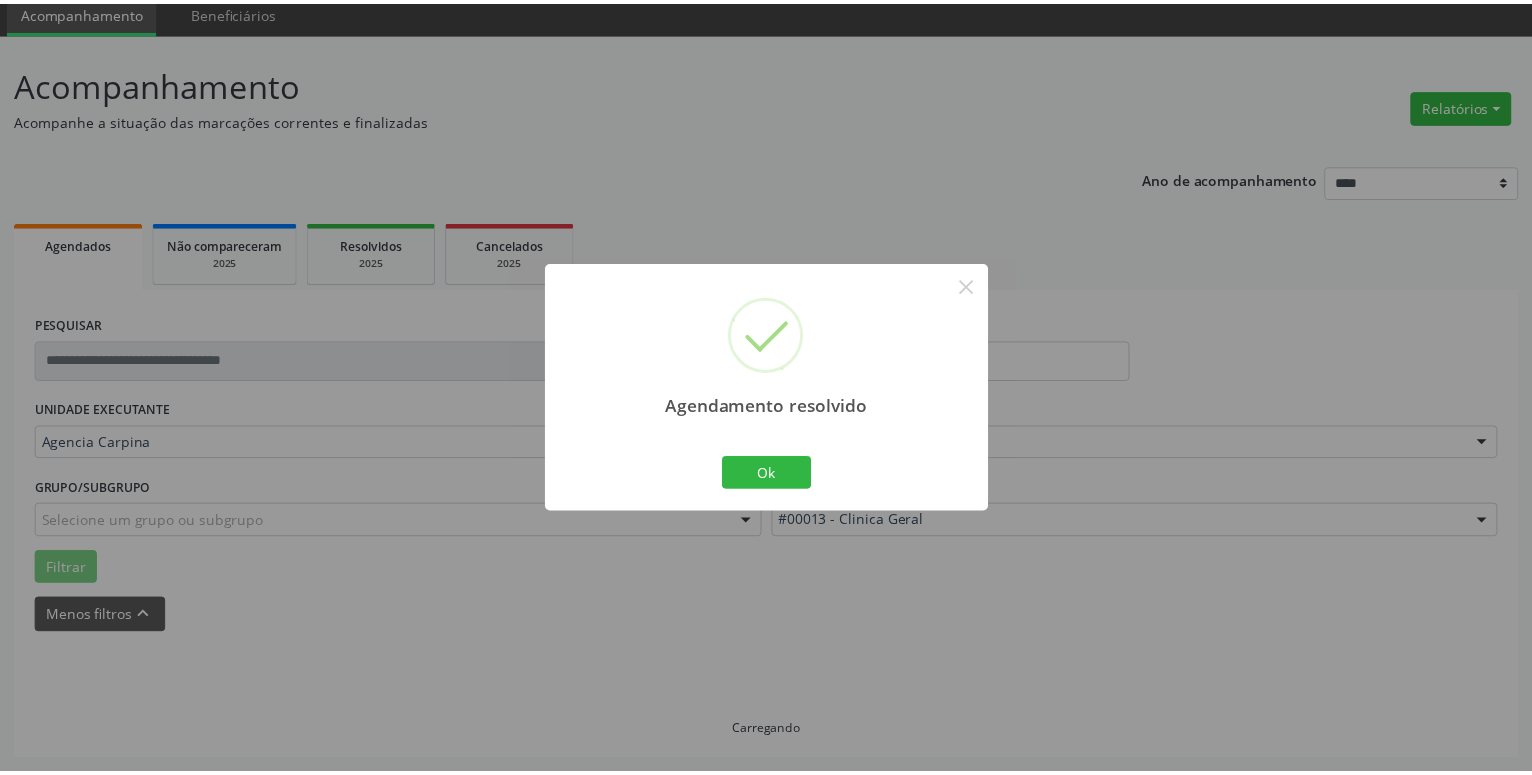 scroll, scrollTop: 77, scrollLeft: 0, axis: vertical 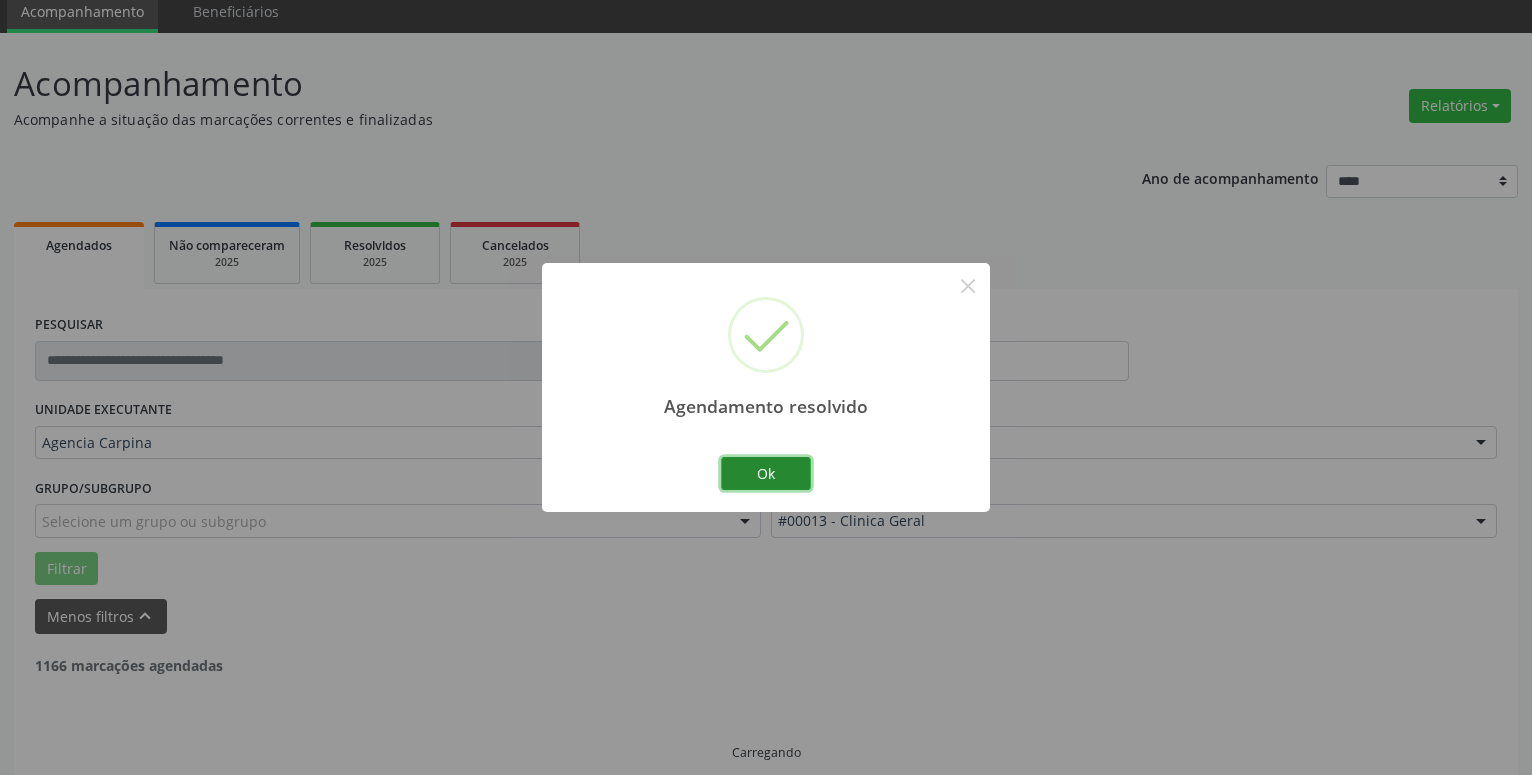 click on "Ok" at bounding box center [766, 474] 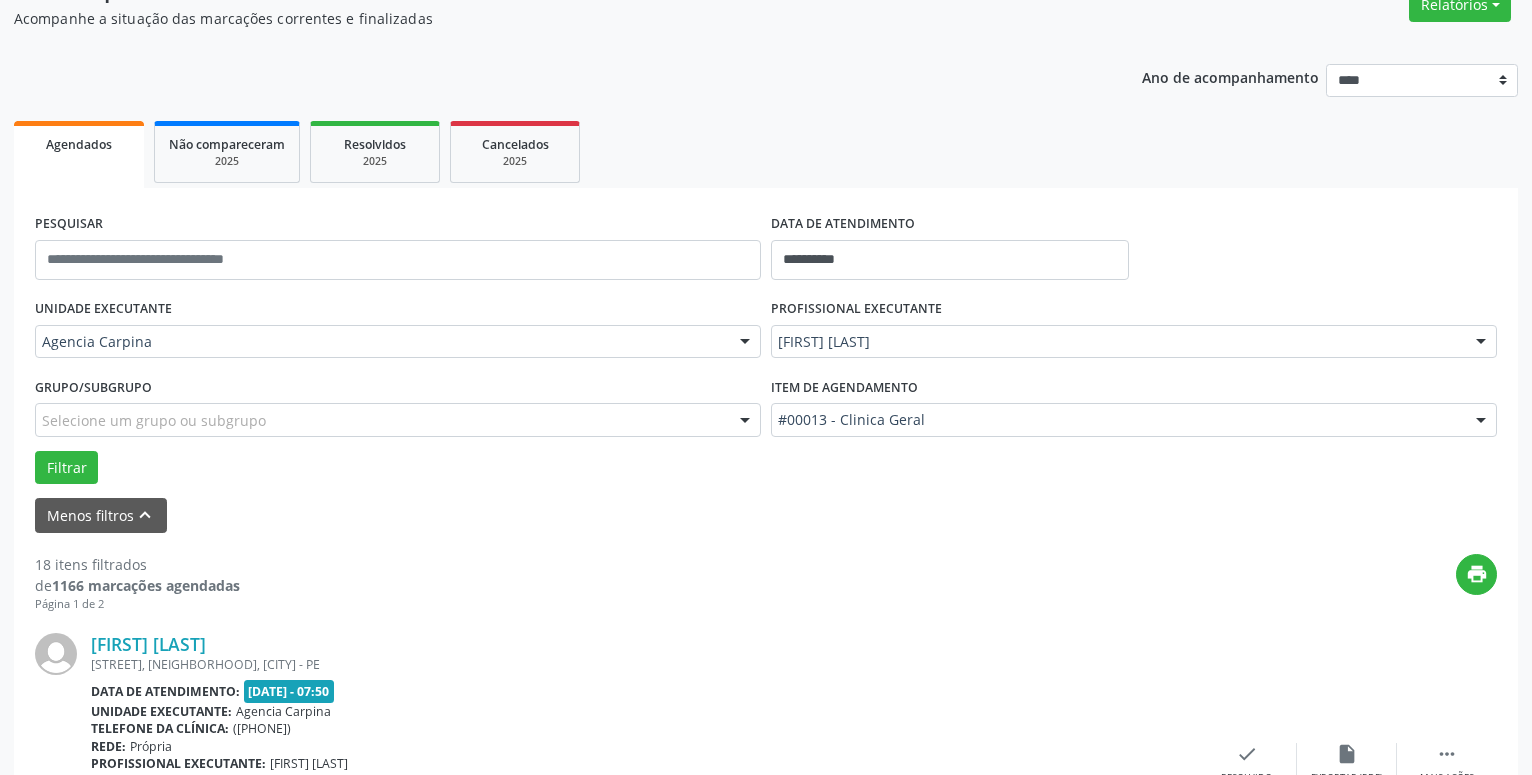 scroll, scrollTop: 281, scrollLeft: 0, axis: vertical 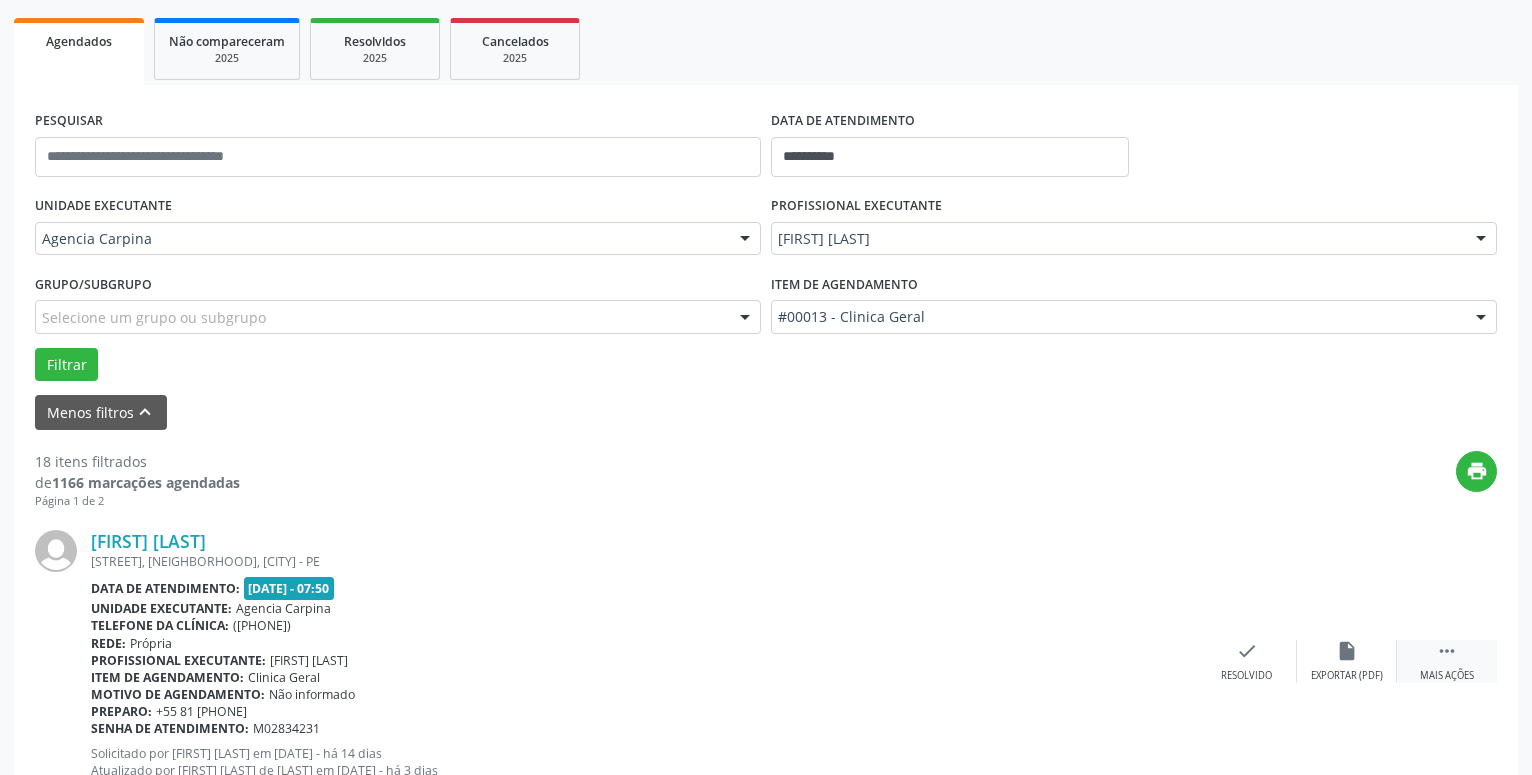 click on "Mais ações" at bounding box center (1447, 676) 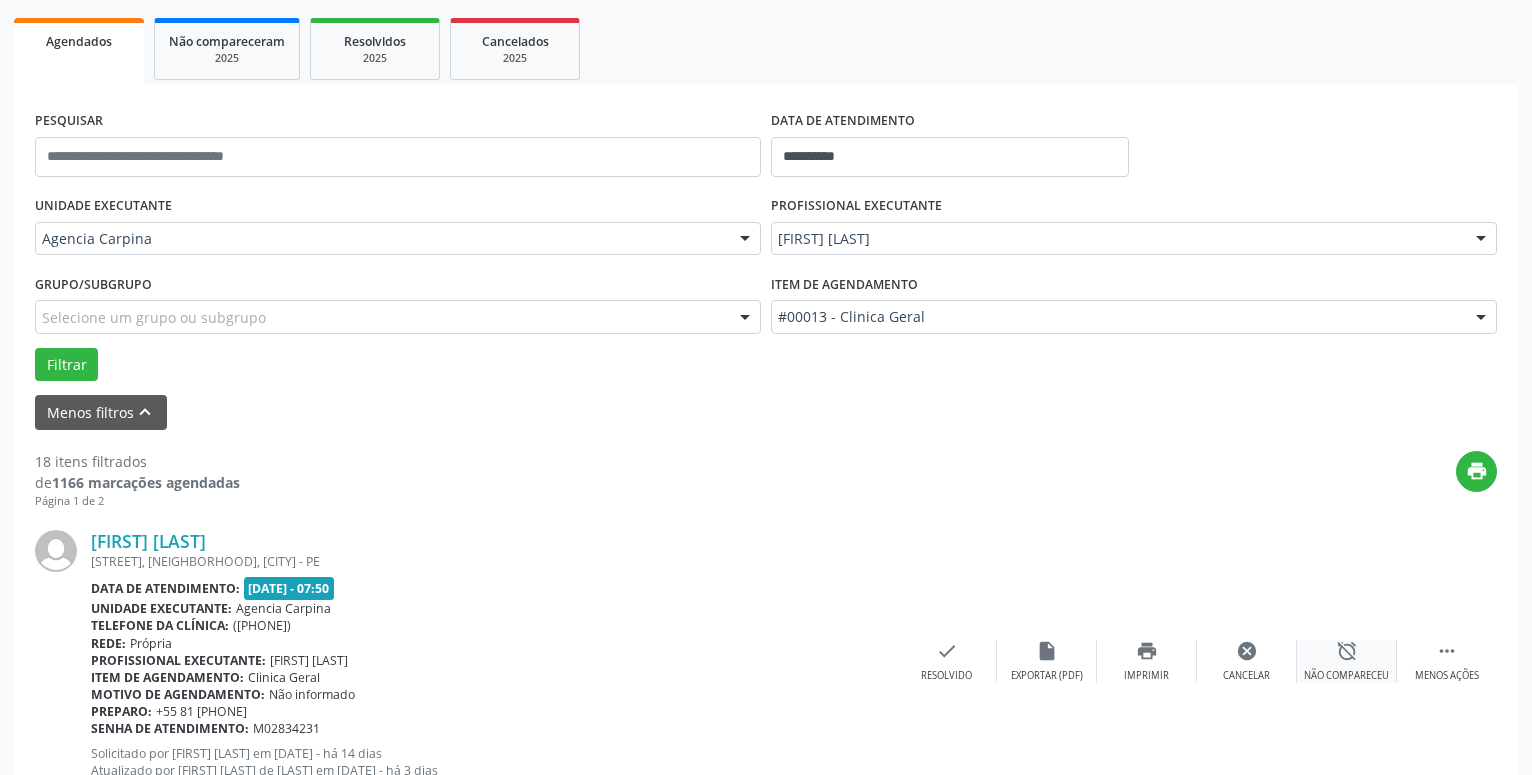 click on "alarm_off
Não compareceu" at bounding box center [1347, 661] 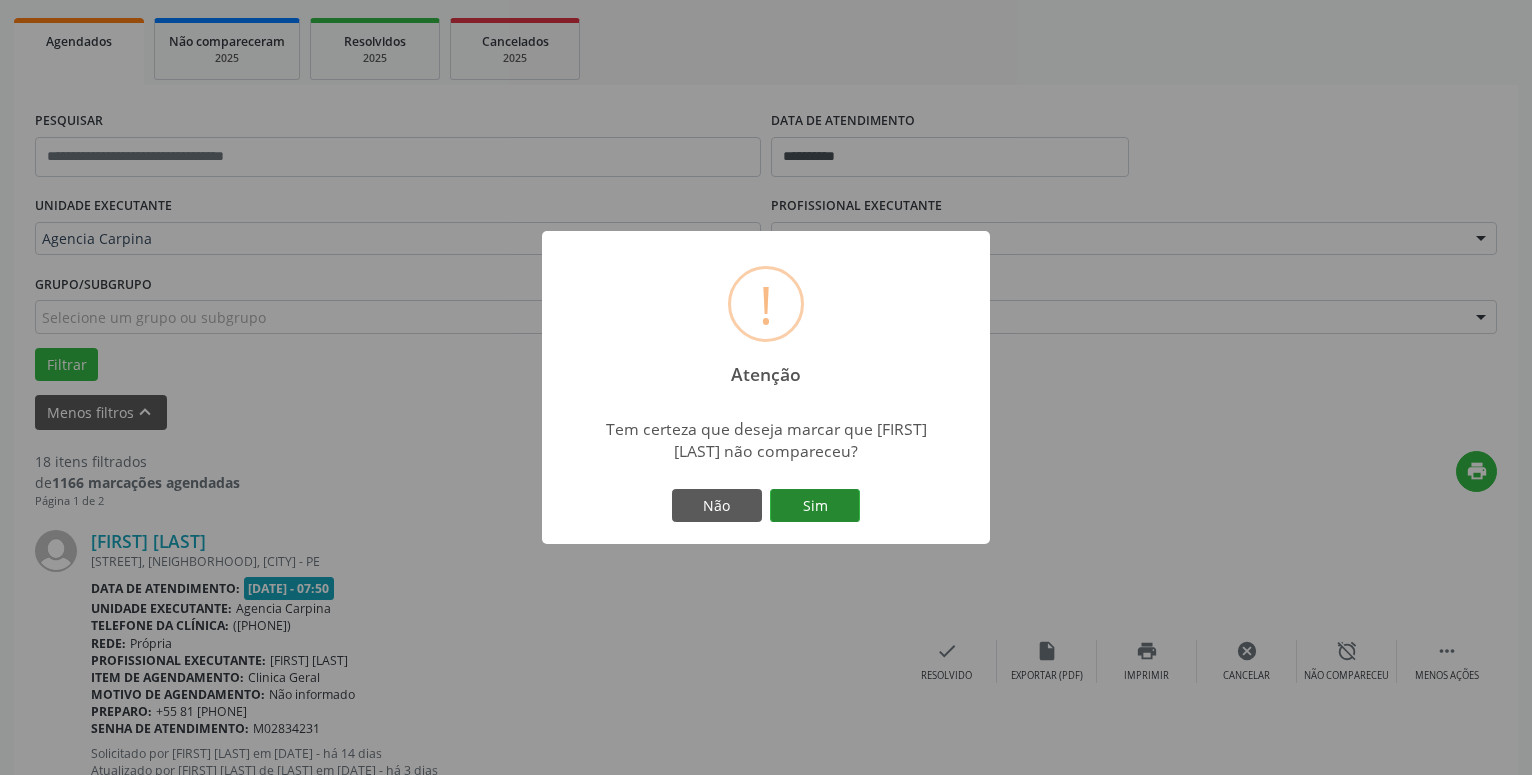 click on "Sim" at bounding box center [815, 506] 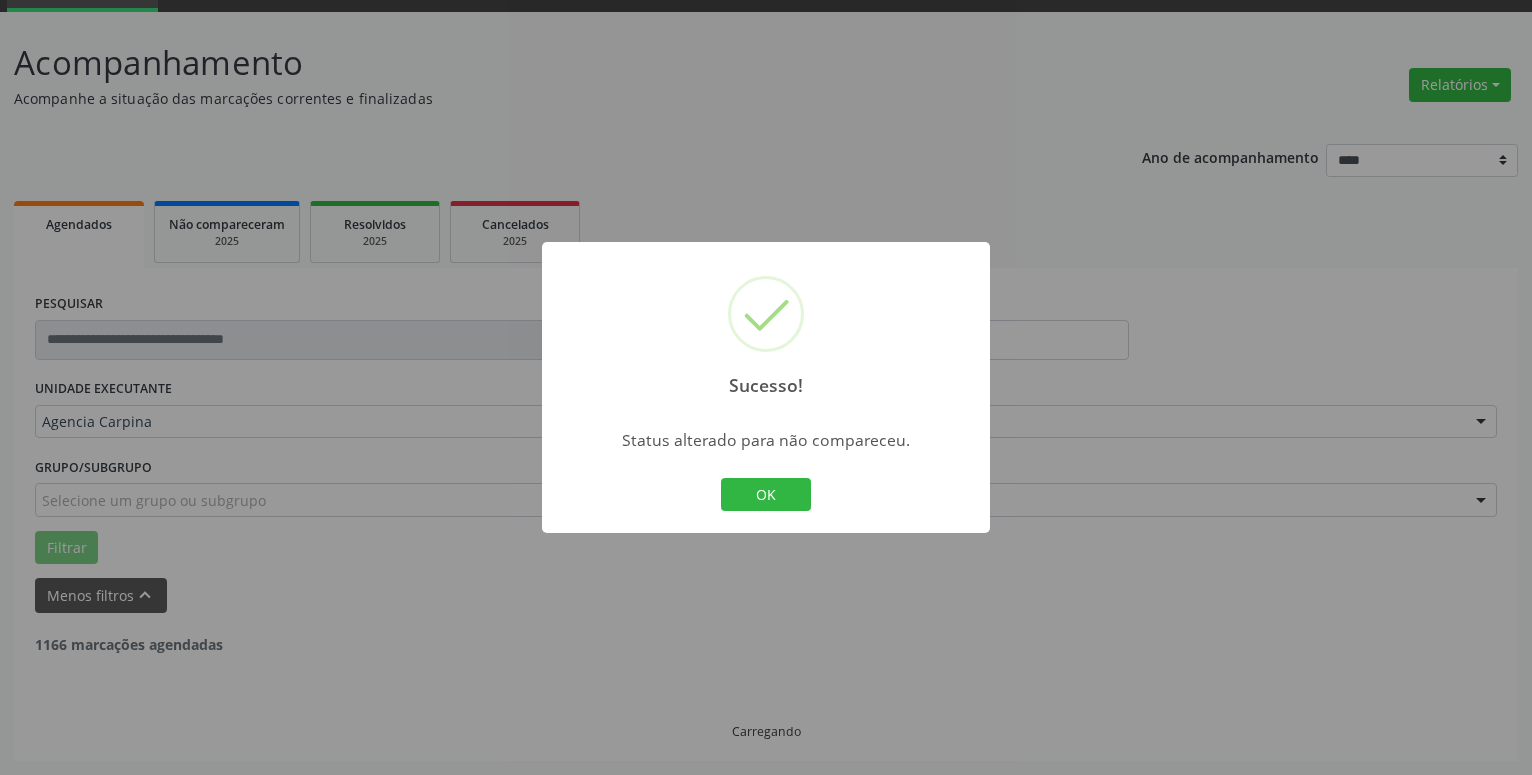 scroll, scrollTop: 98, scrollLeft: 0, axis: vertical 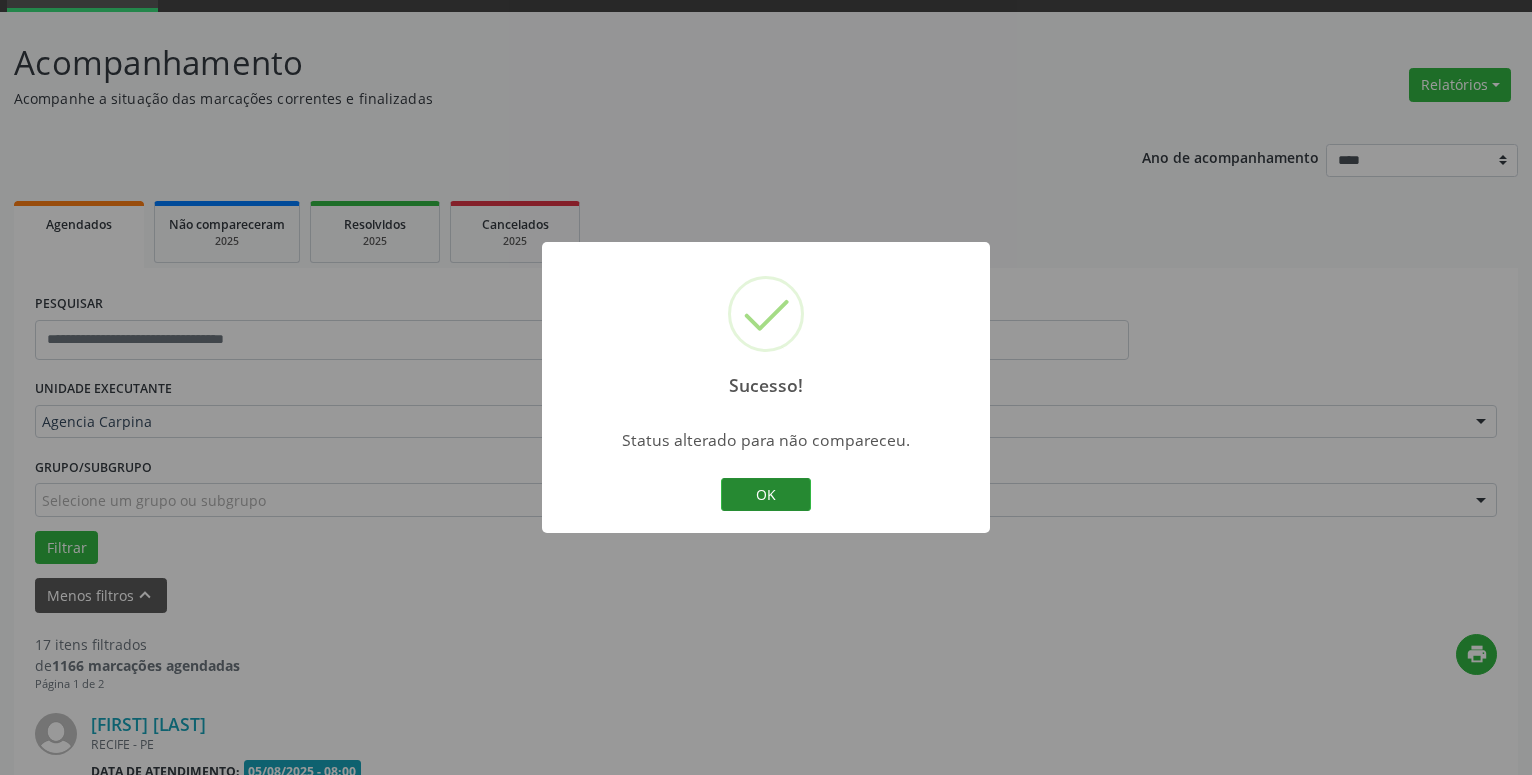 click on "OK" at bounding box center (766, 495) 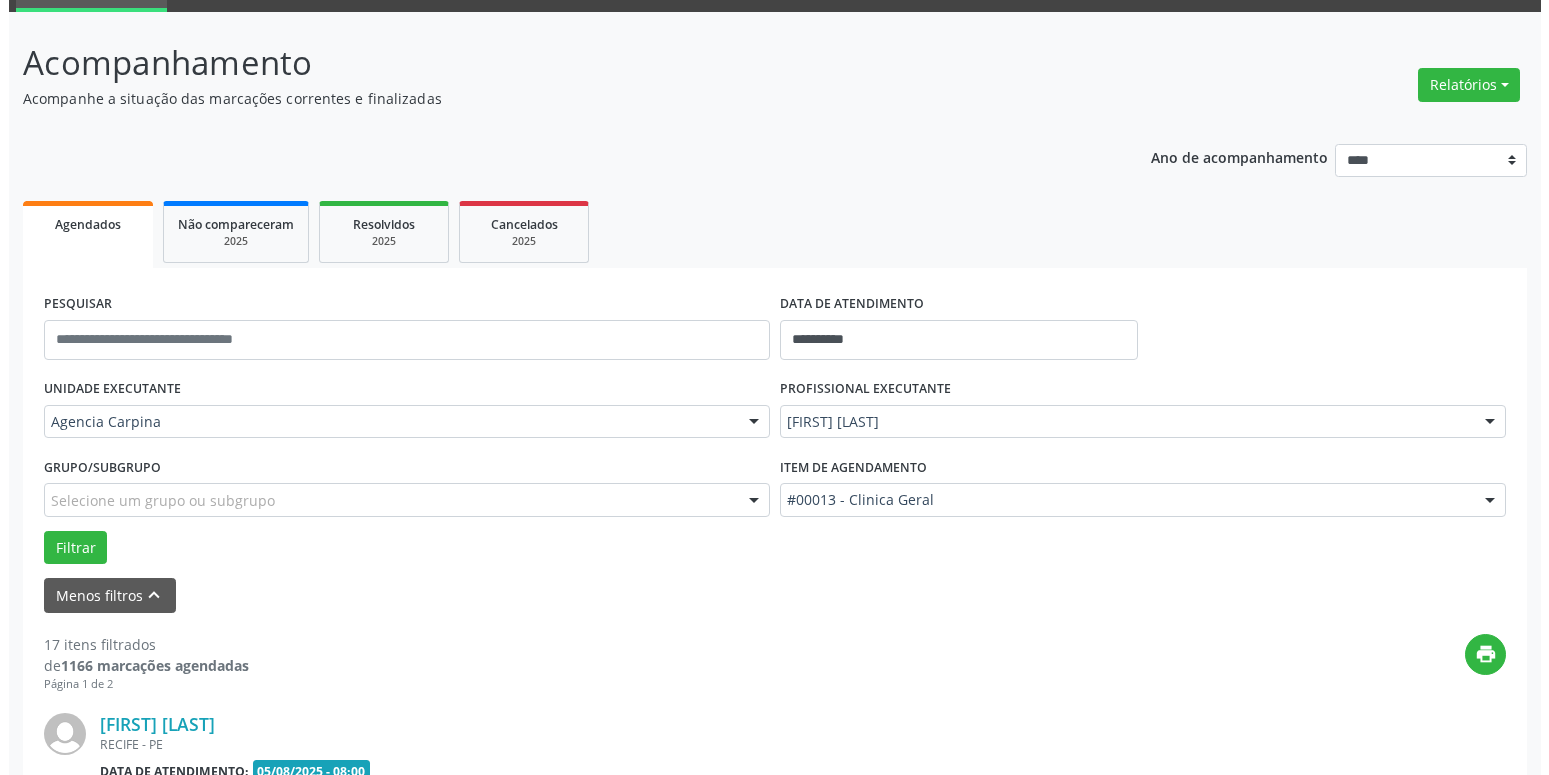 scroll, scrollTop: 302, scrollLeft: 0, axis: vertical 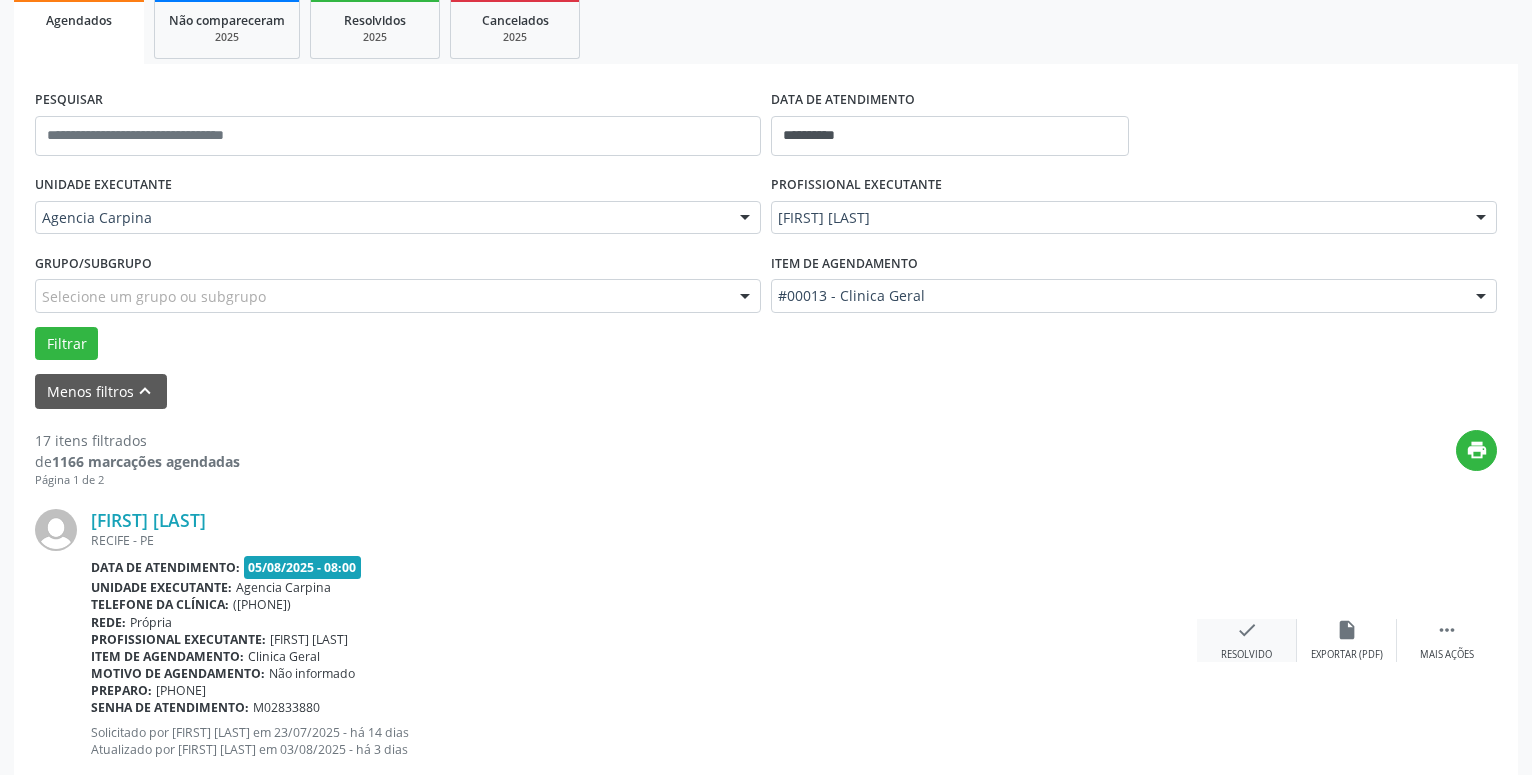 click on "check" at bounding box center (1247, 630) 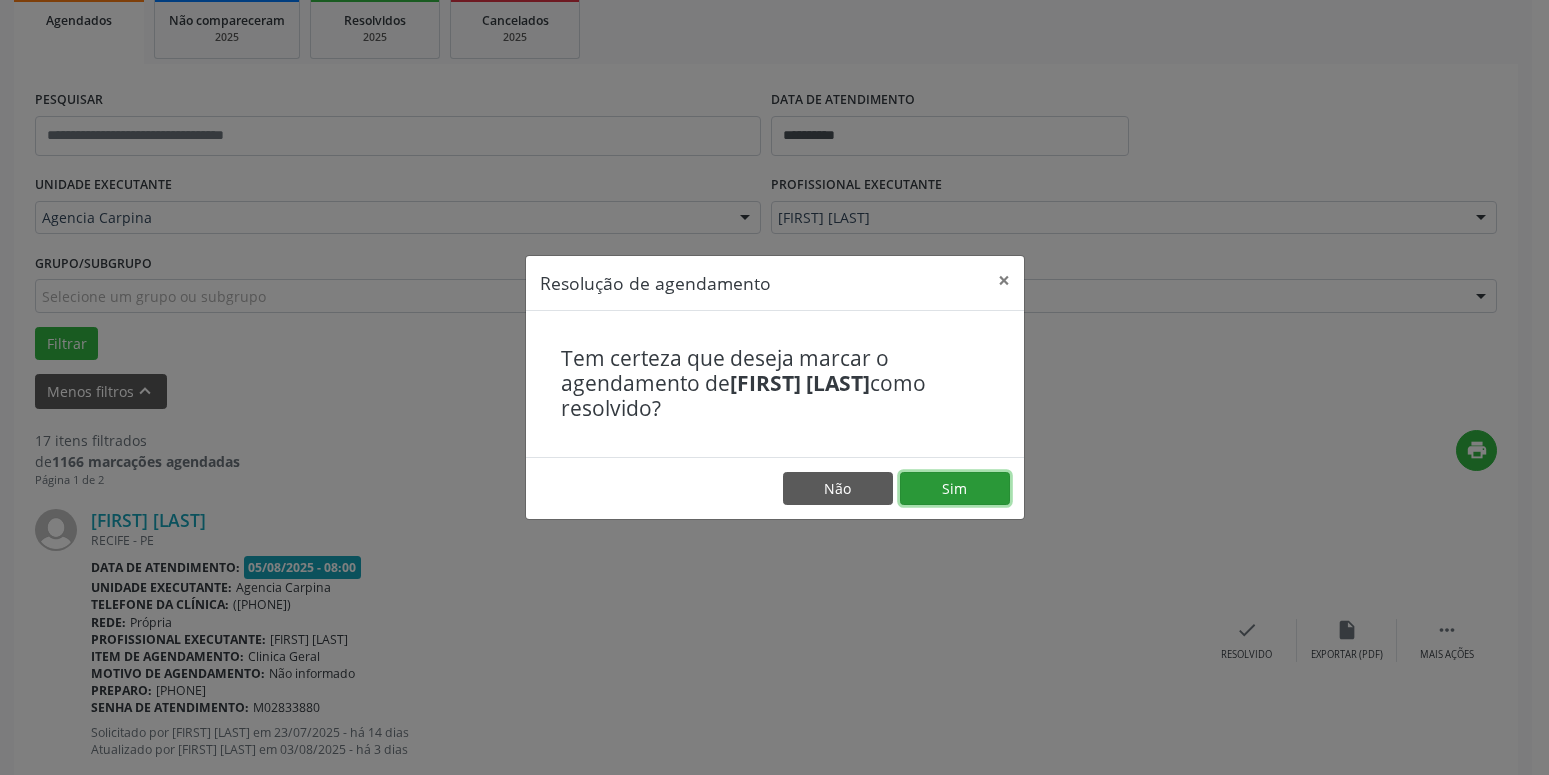 click on "Sim" at bounding box center (955, 489) 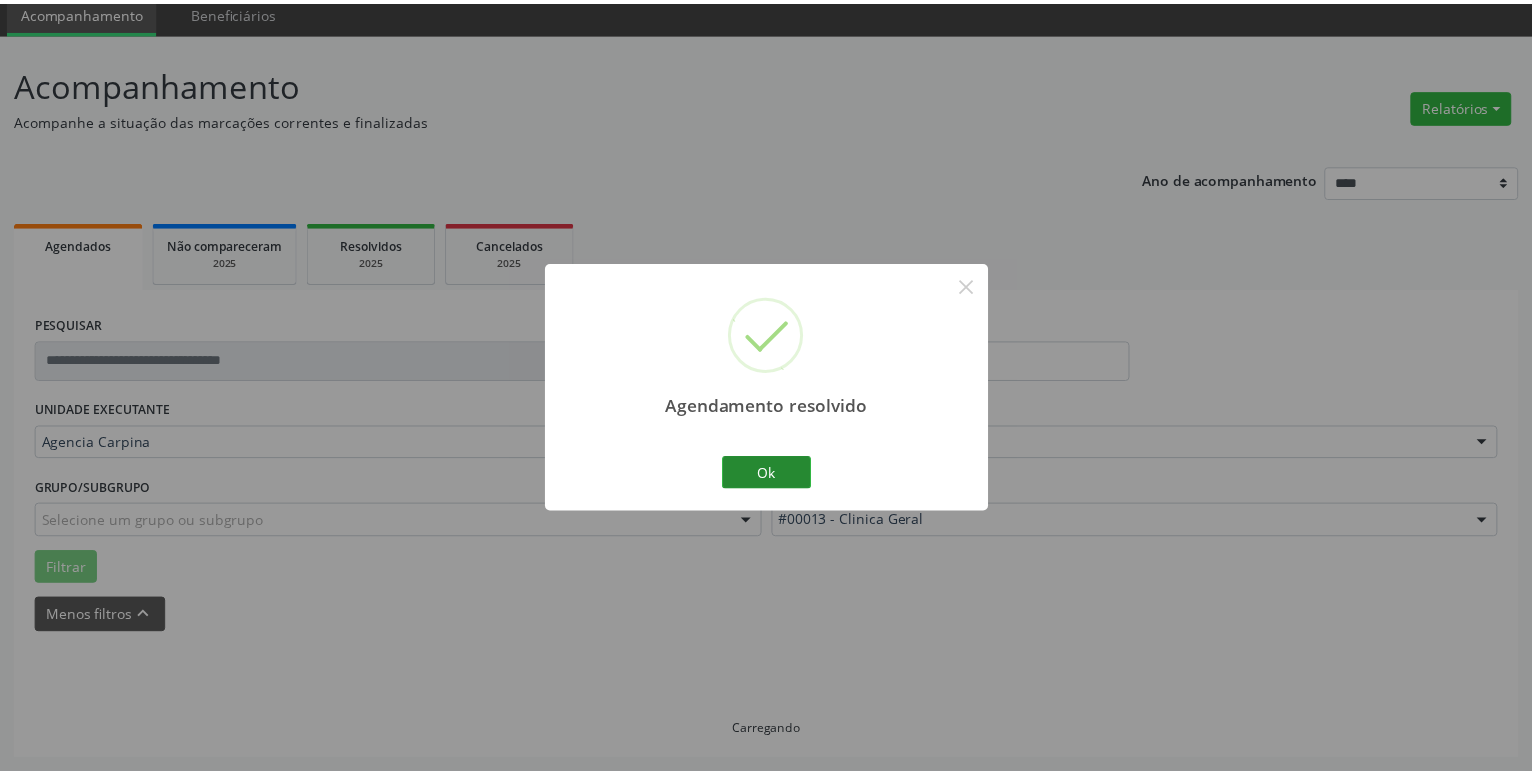 scroll, scrollTop: 77, scrollLeft: 0, axis: vertical 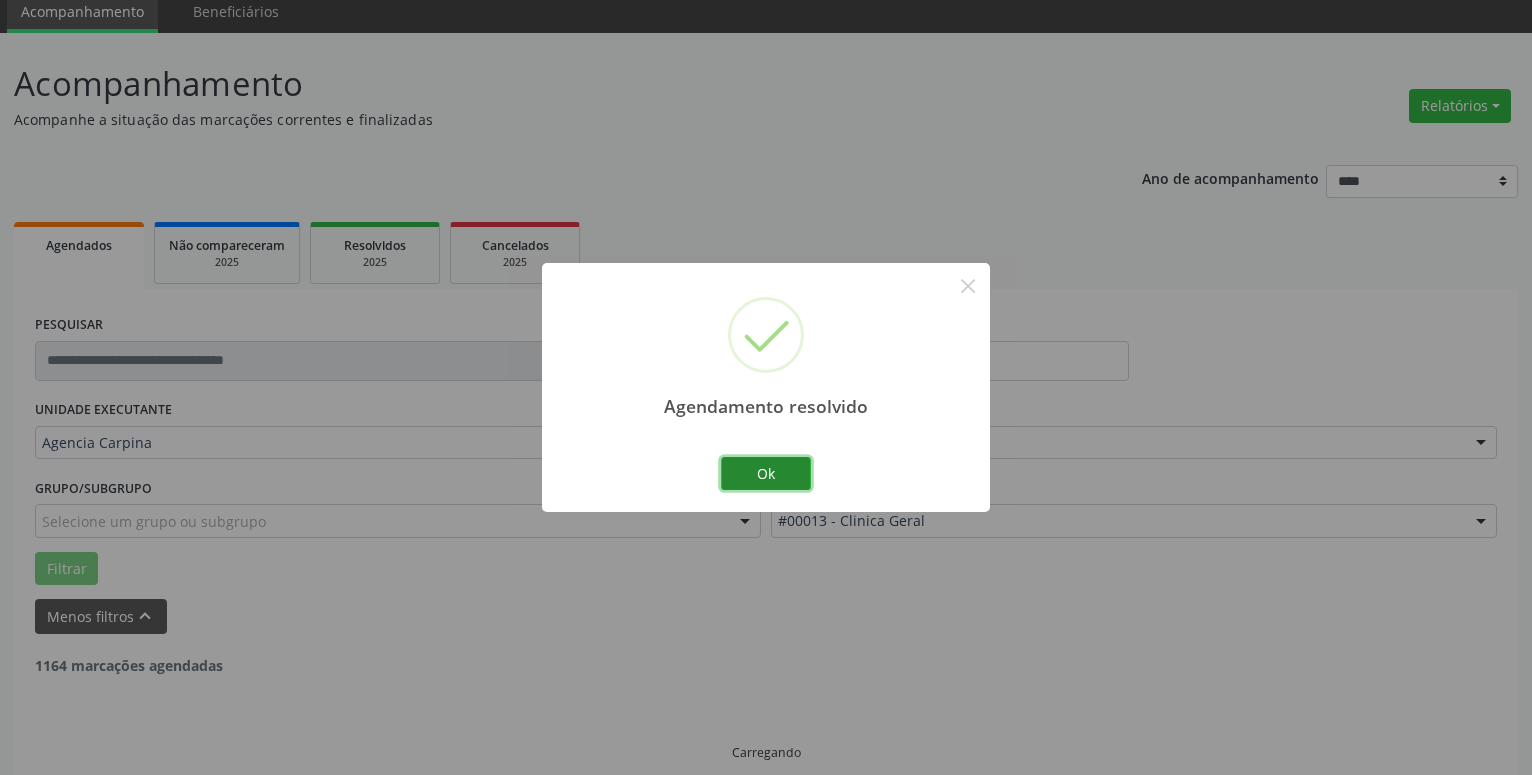 click on "Ok" at bounding box center [766, 474] 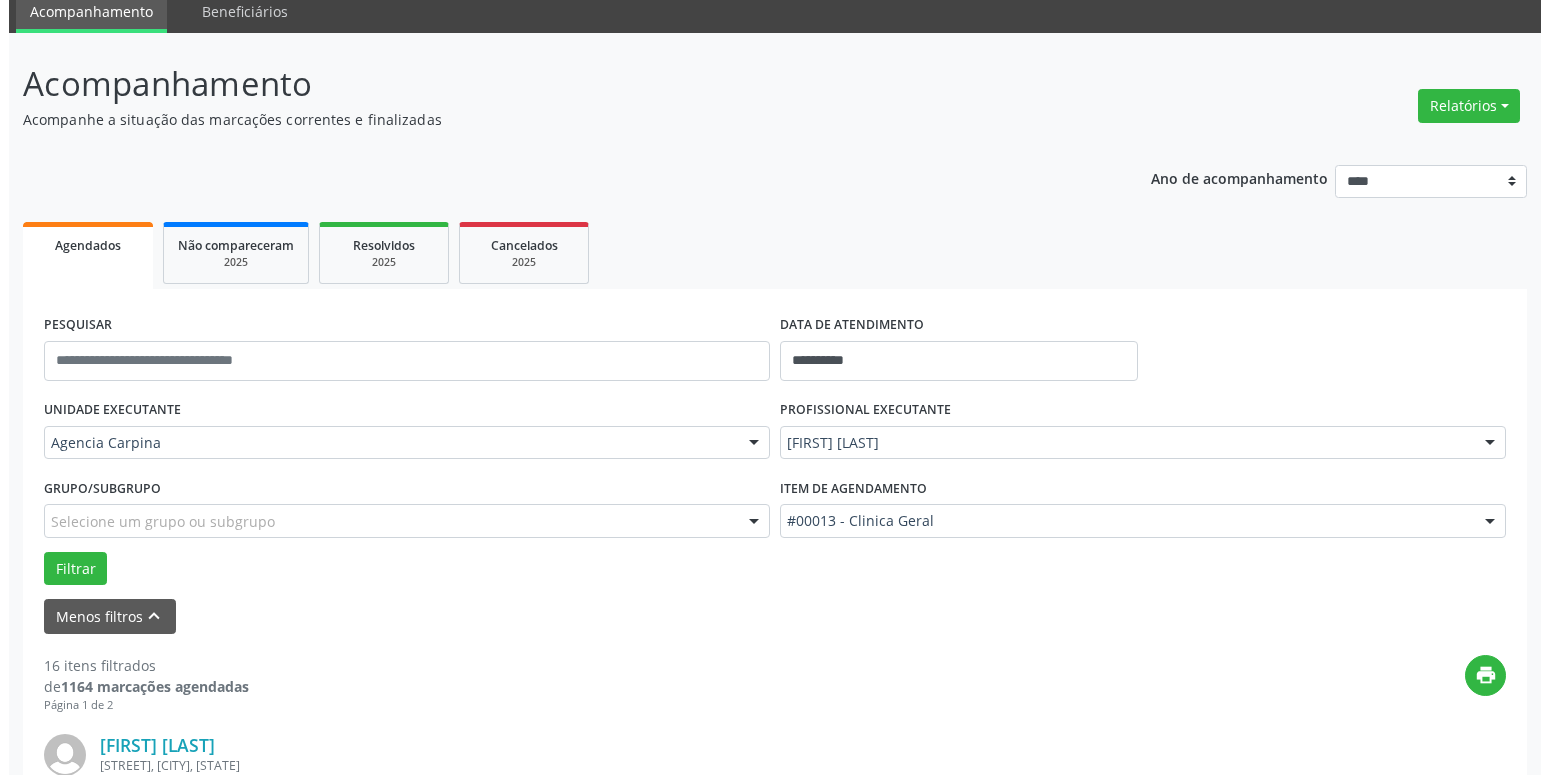 scroll, scrollTop: 281, scrollLeft: 0, axis: vertical 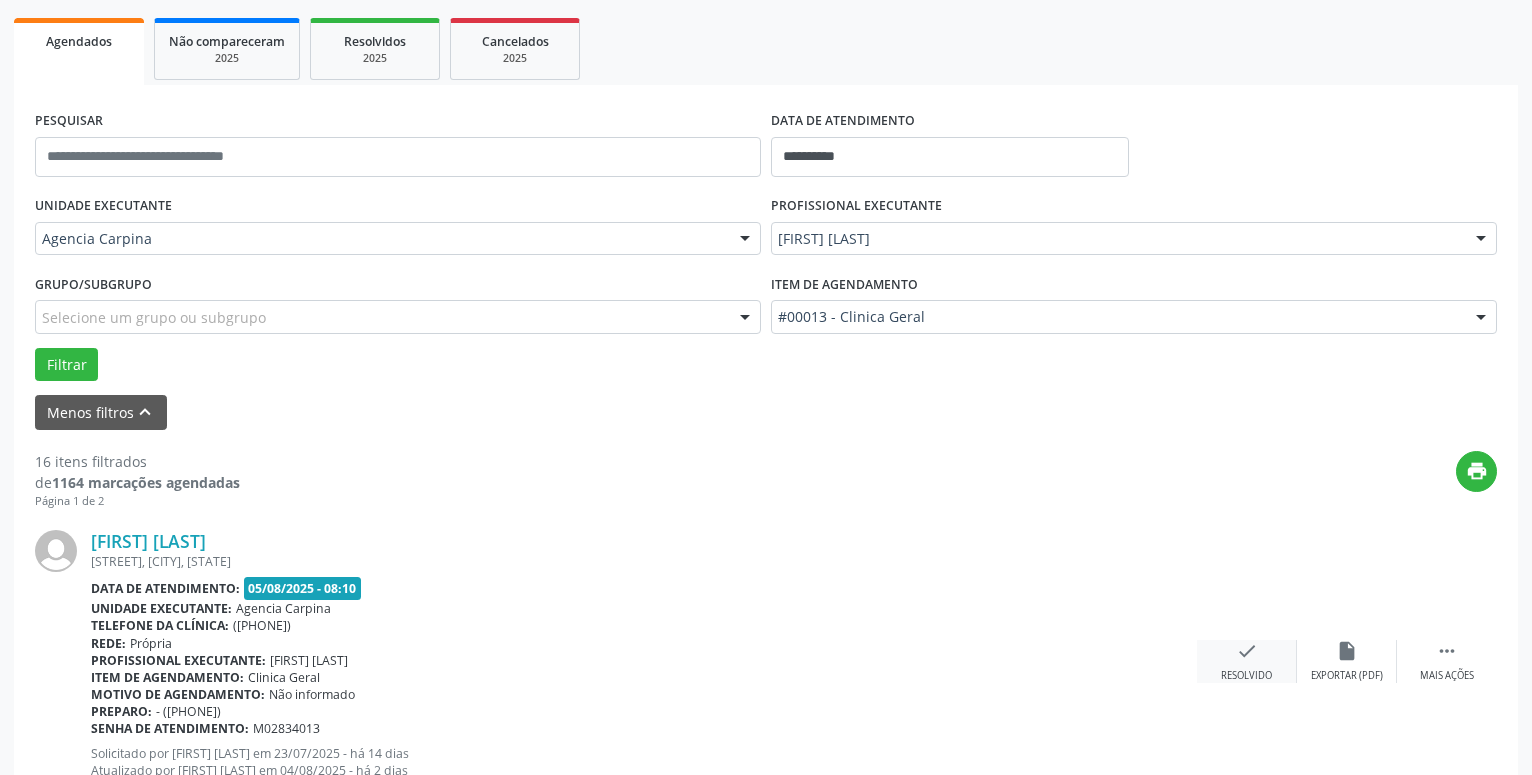 click on "check" at bounding box center [1247, 651] 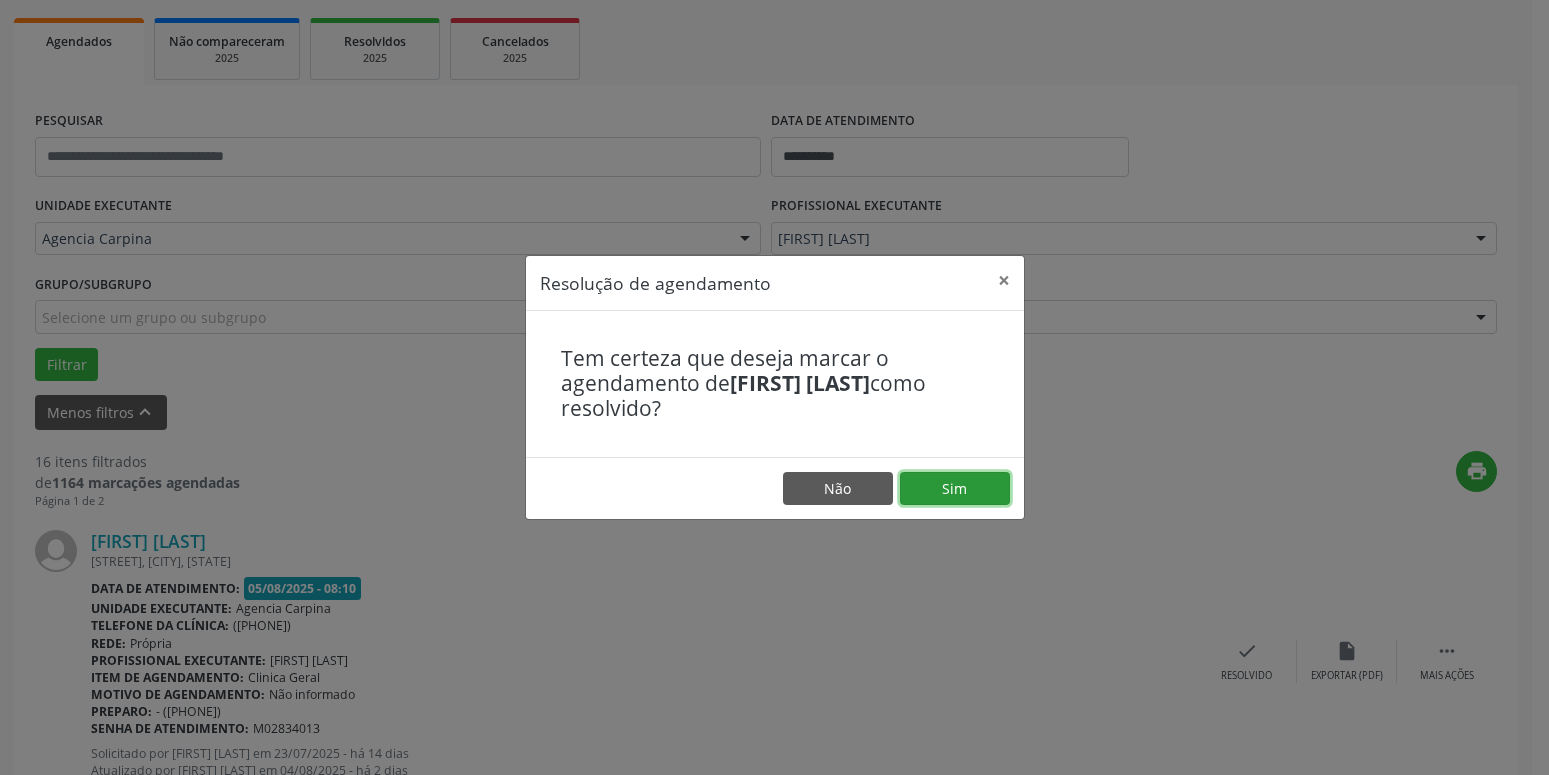 click on "Sim" at bounding box center (955, 489) 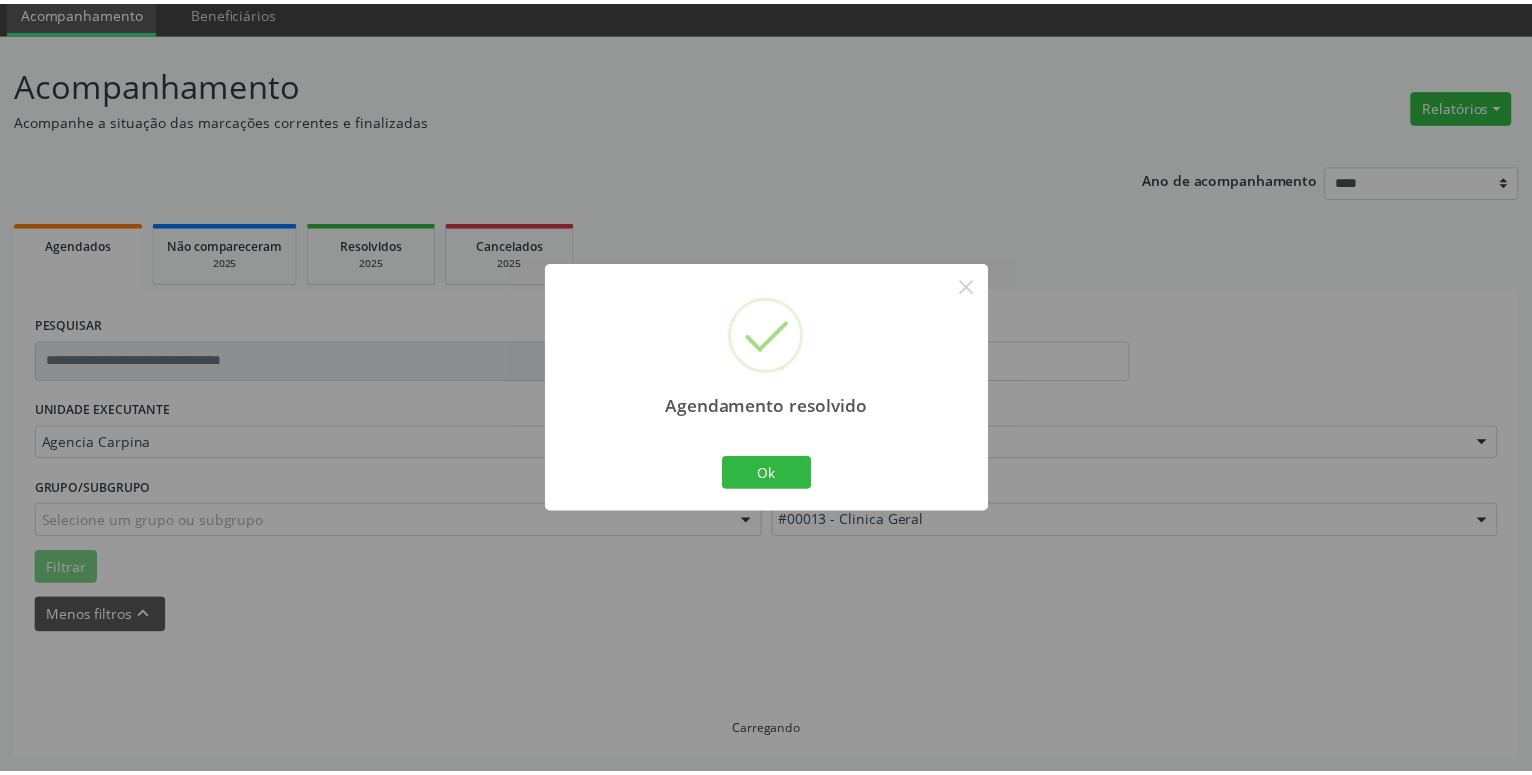 scroll, scrollTop: 77, scrollLeft: 0, axis: vertical 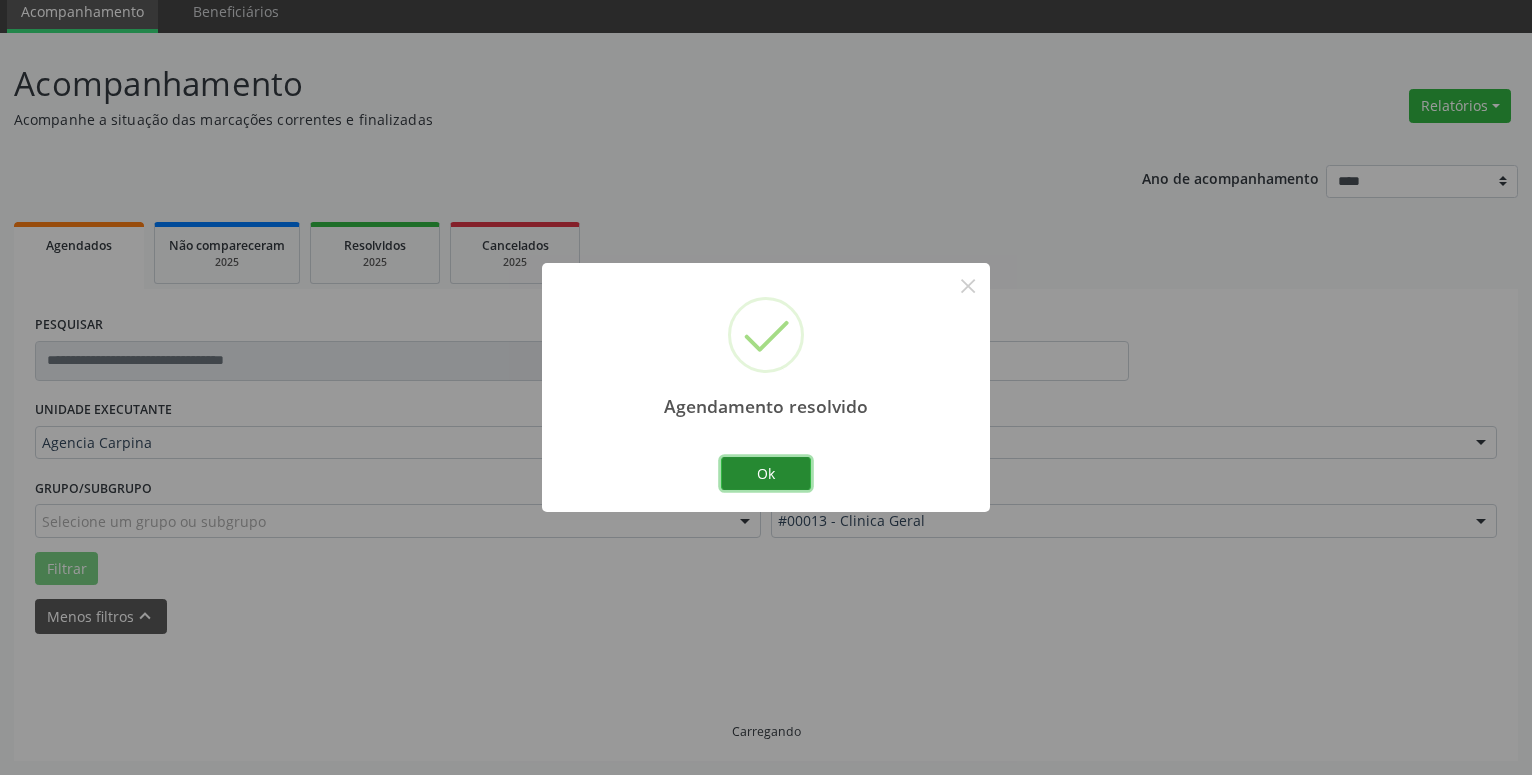 click on "Ok" at bounding box center [766, 474] 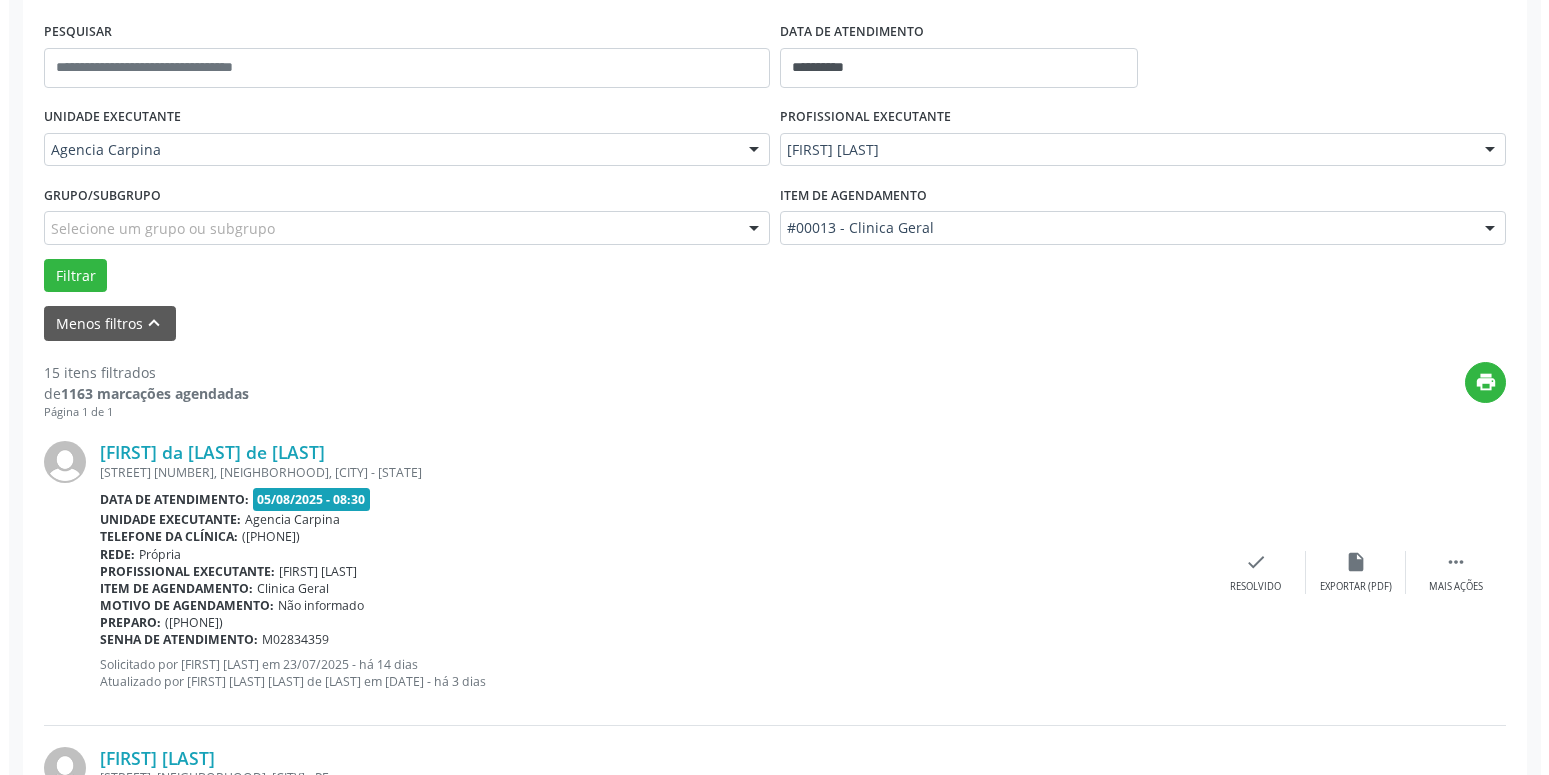 scroll, scrollTop: 383, scrollLeft: 0, axis: vertical 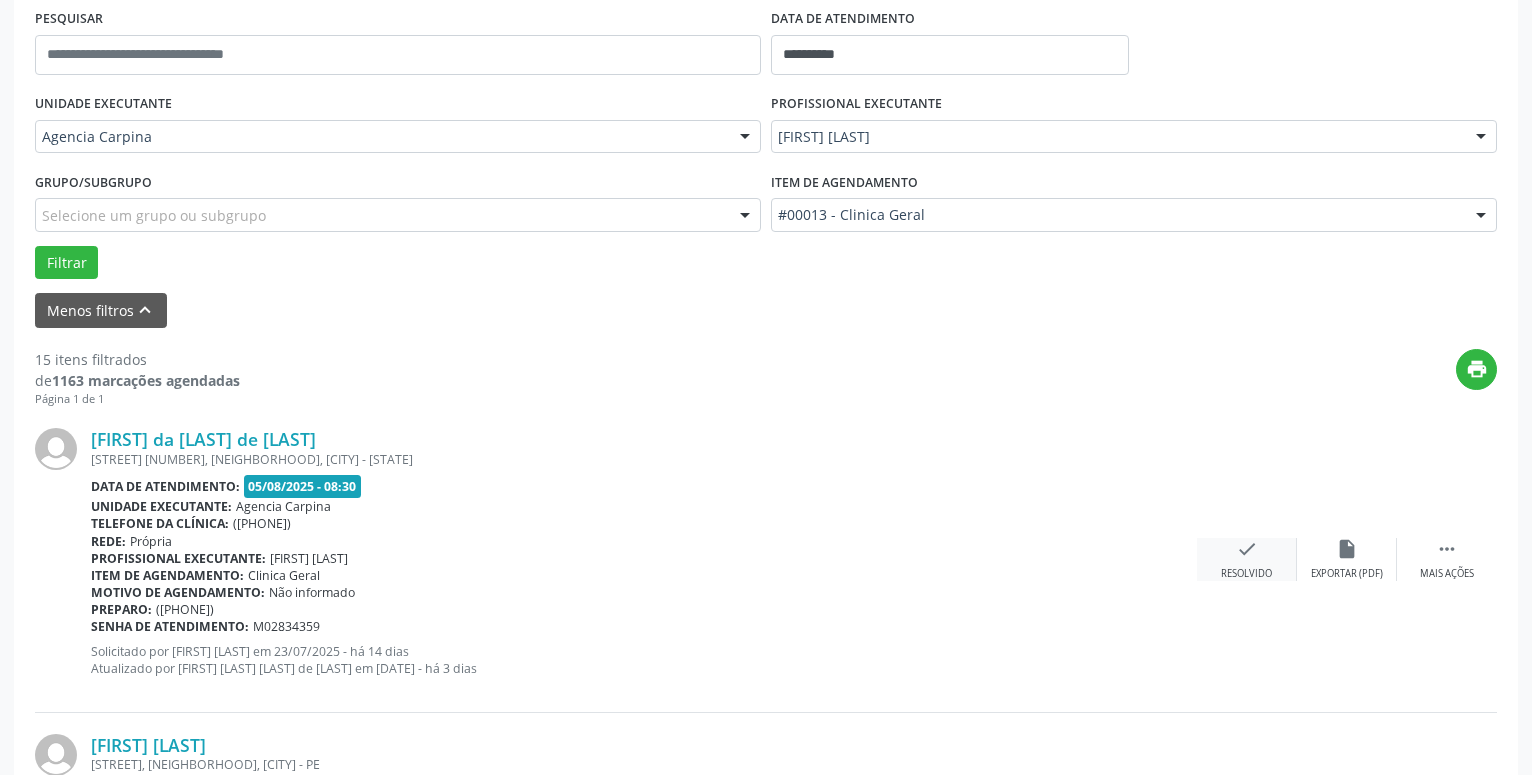click on "check" at bounding box center [1247, 549] 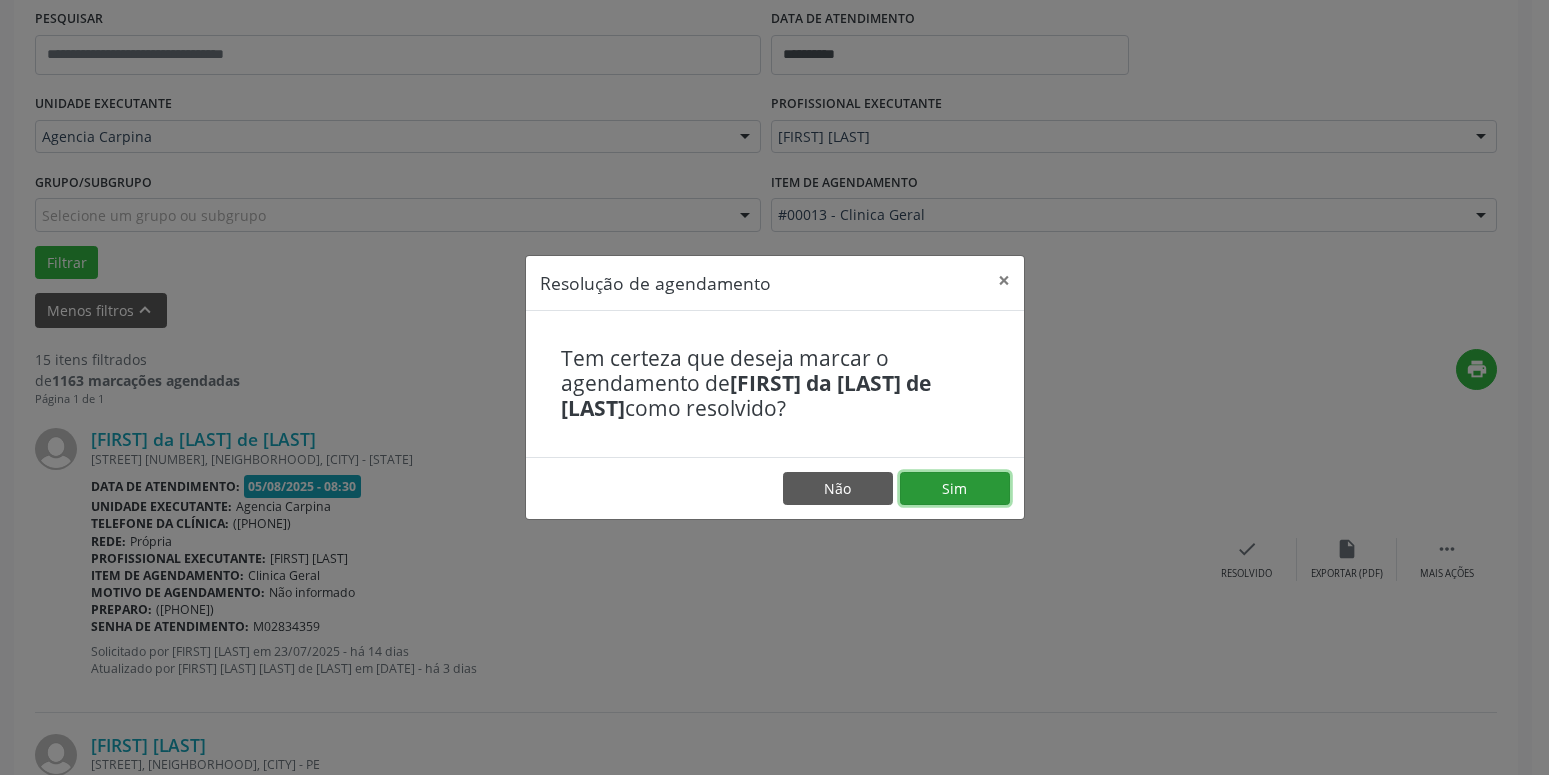click on "Sim" at bounding box center [955, 489] 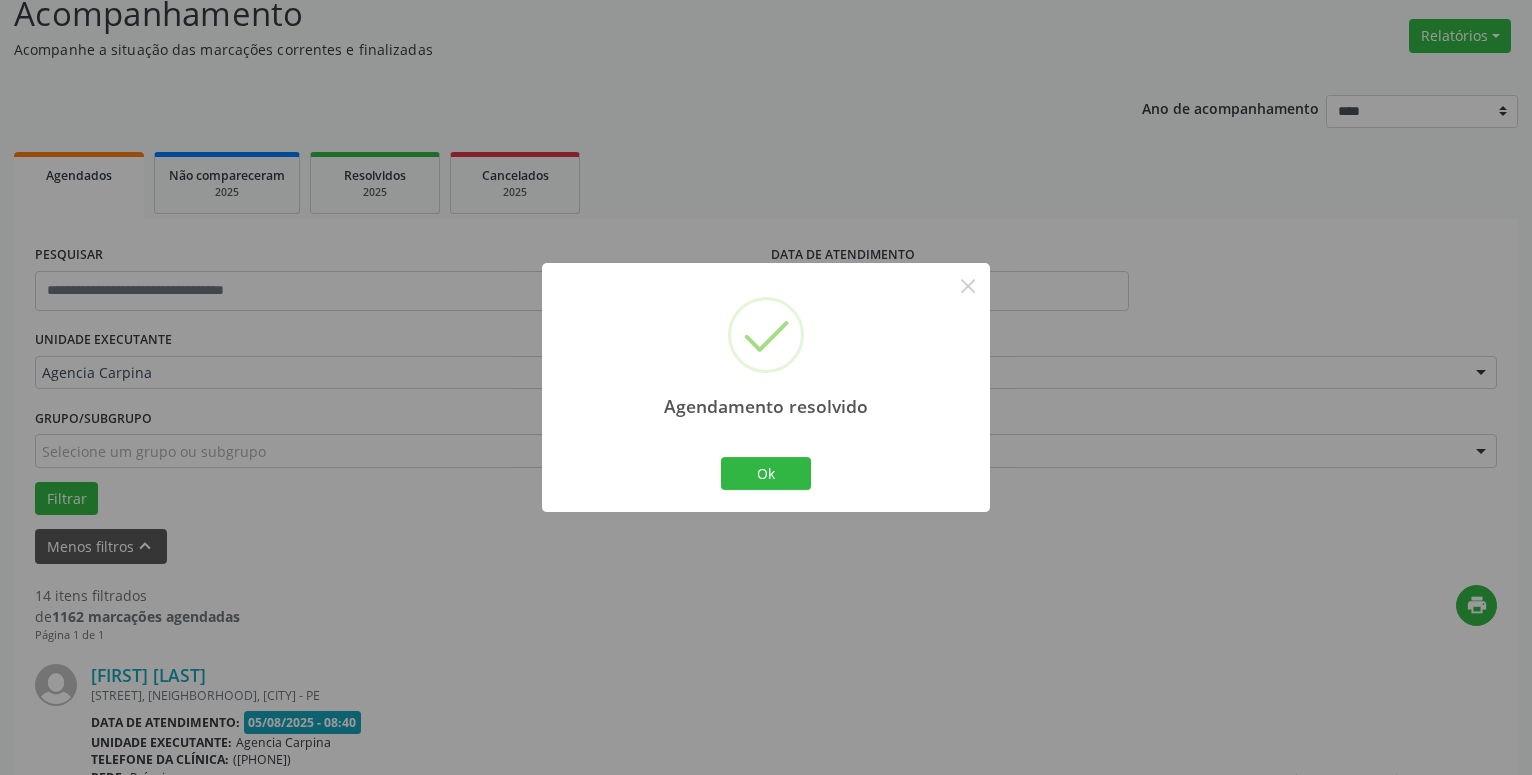 scroll, scrollTop: 179, scrollLeft: 0, axis: vertical 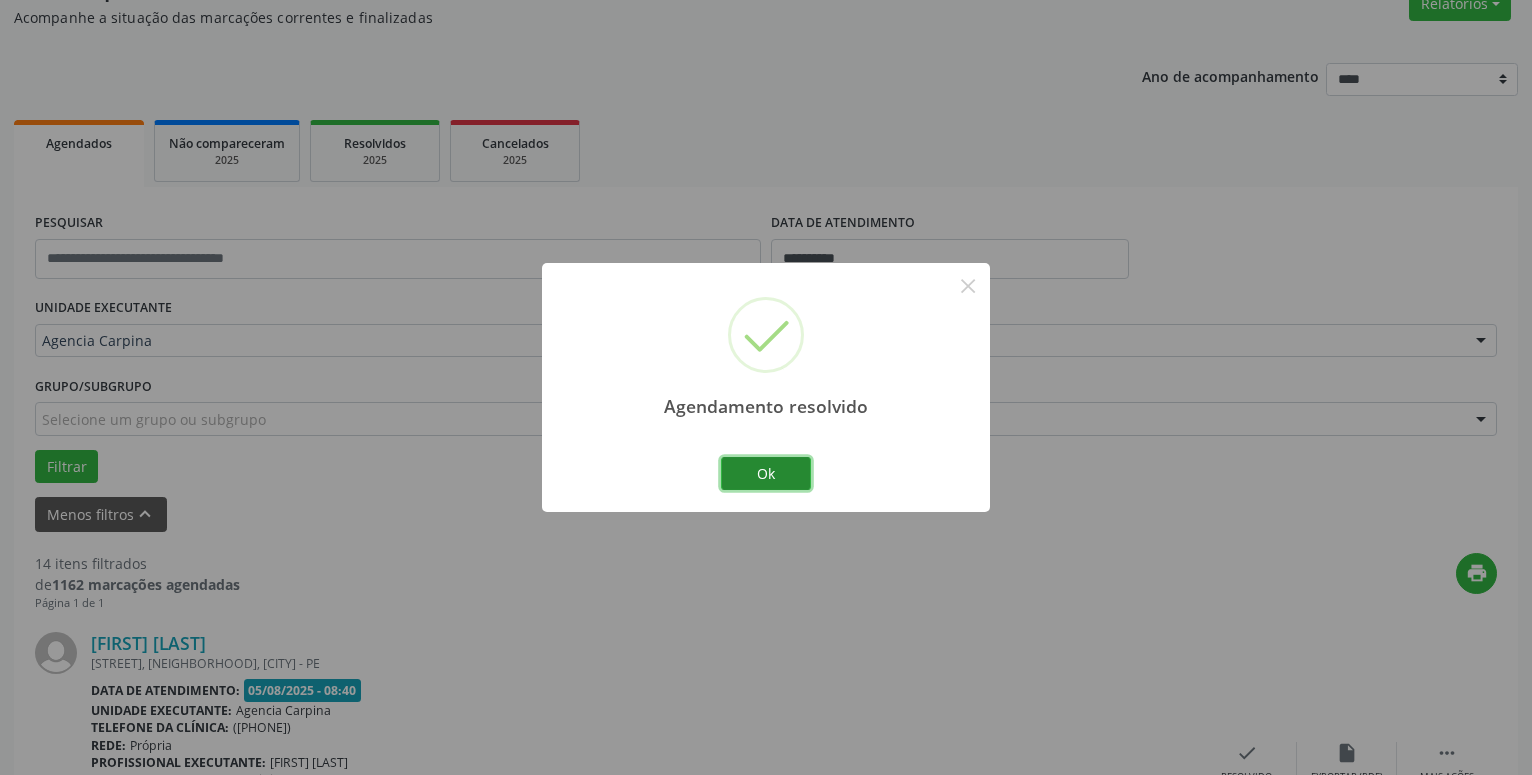 click on "Ok" at bounding box center [766, 474] 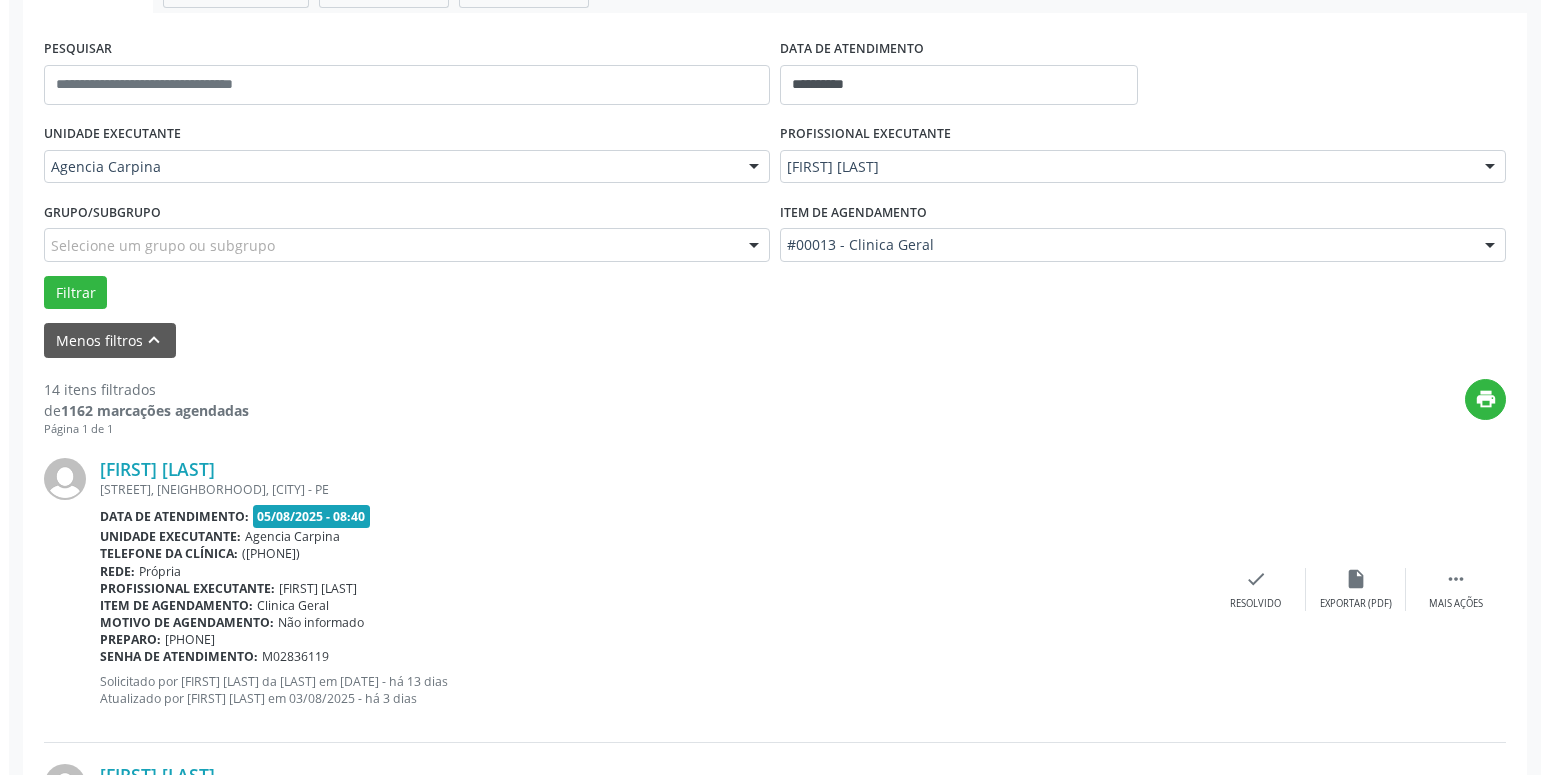 scroll, scrollTop: 485, scrollLeft: 0, axis: vertical 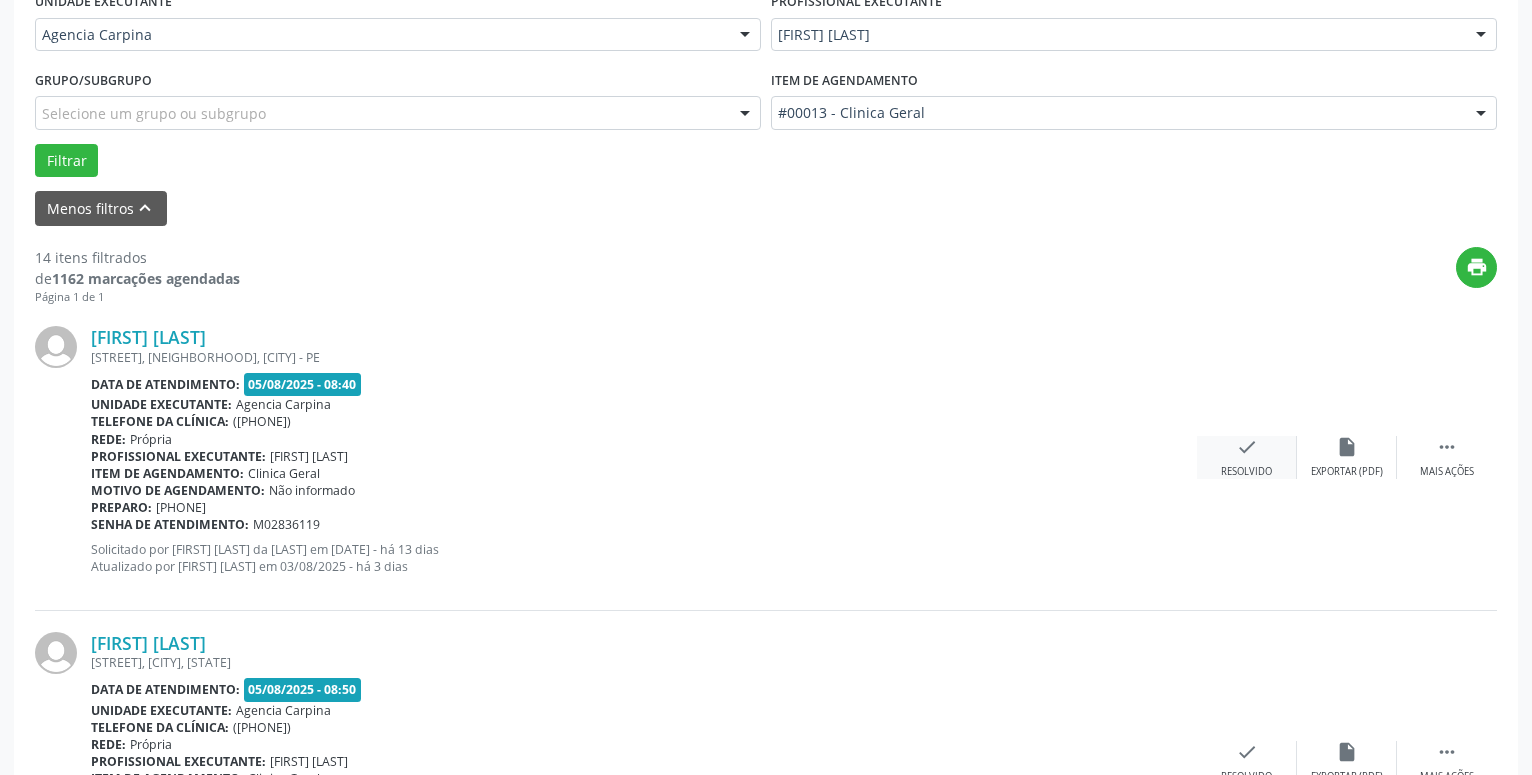click on "check
Resolvido" at bounding box center [1247, 457] 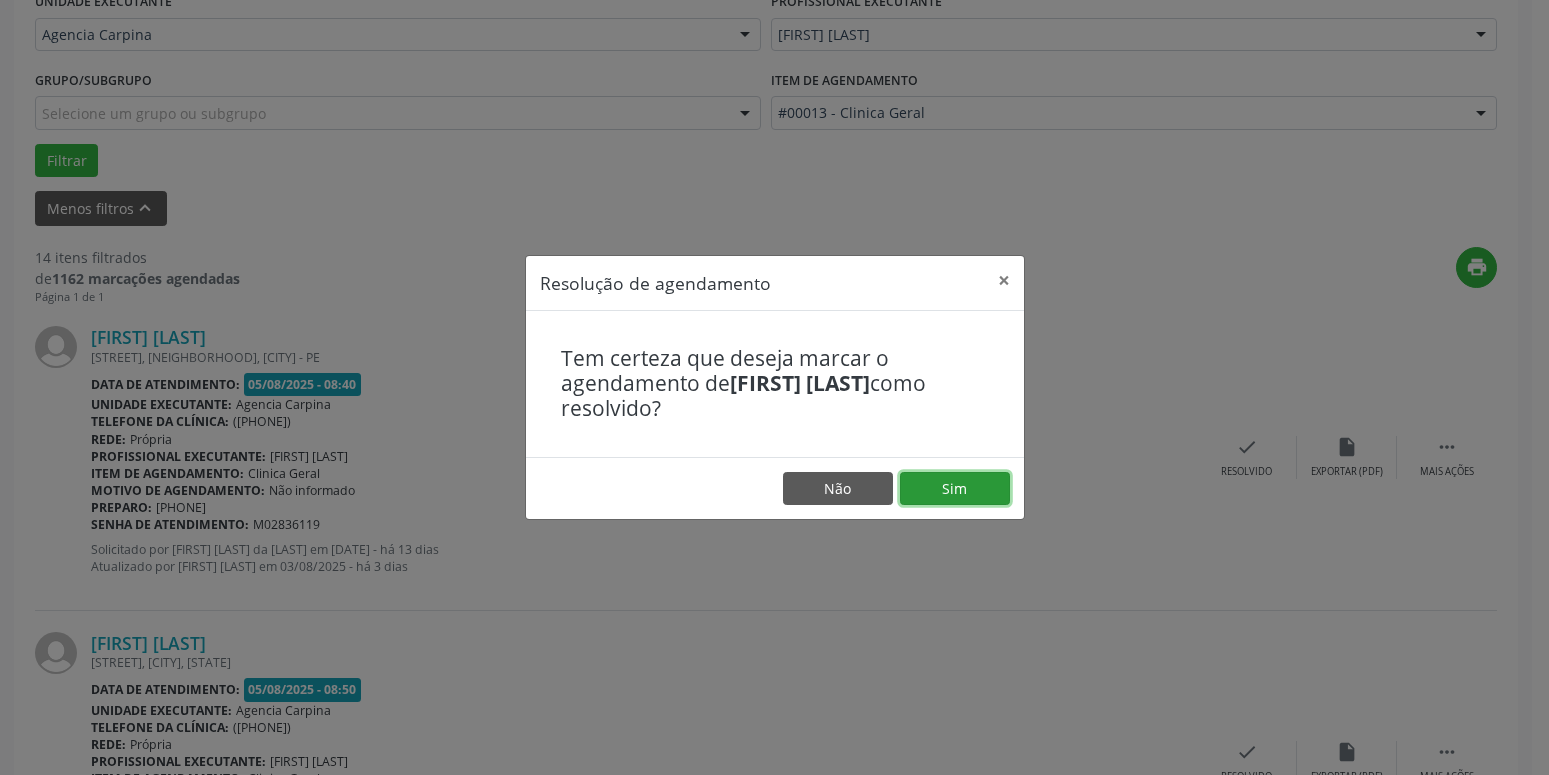 click on "Sim" at bounding box center [955, 489] 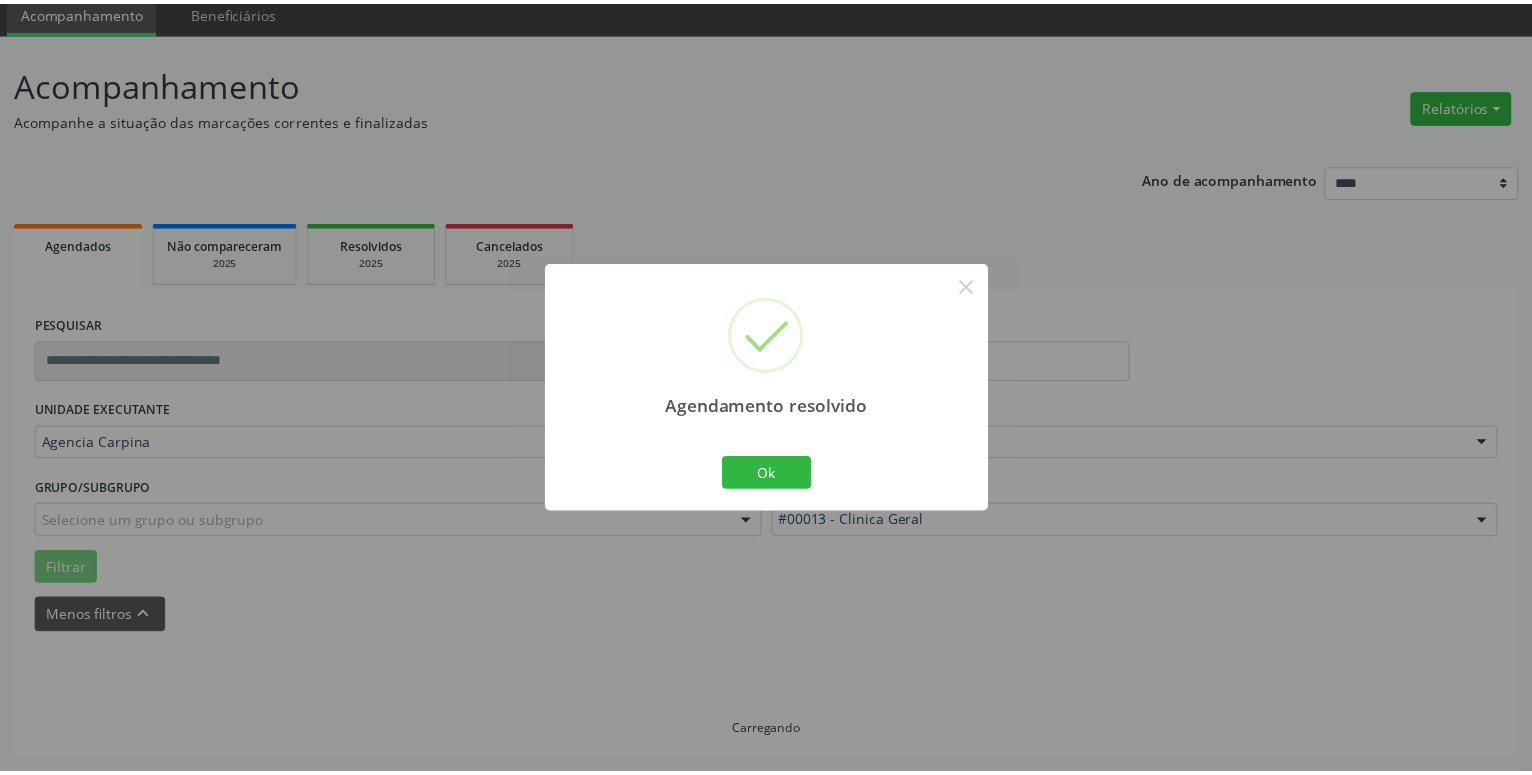 scroll, scrollTop: 77, scrollLeft: 0, axis: vertical 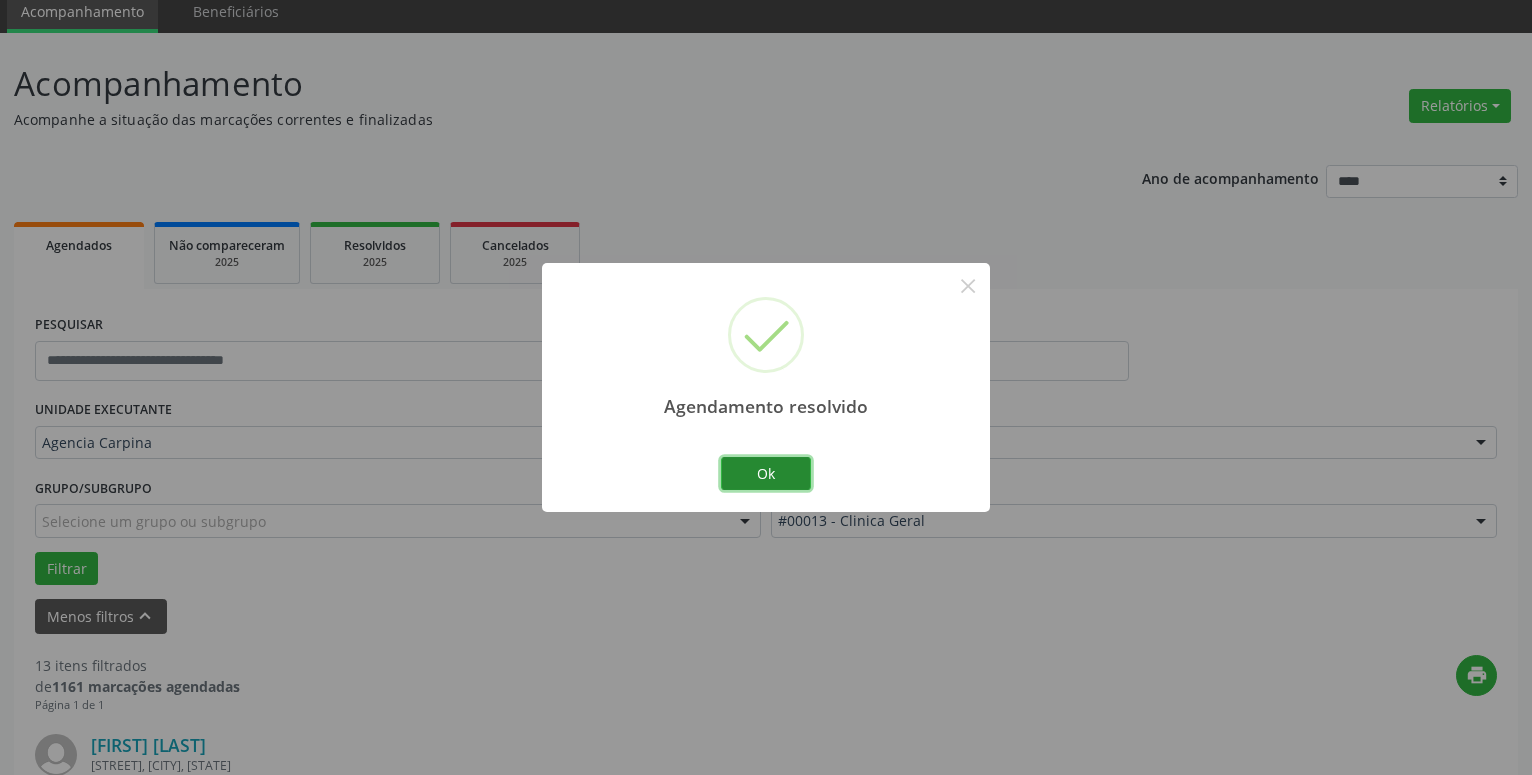 click on "Ok" at bounding box center [766, 474] 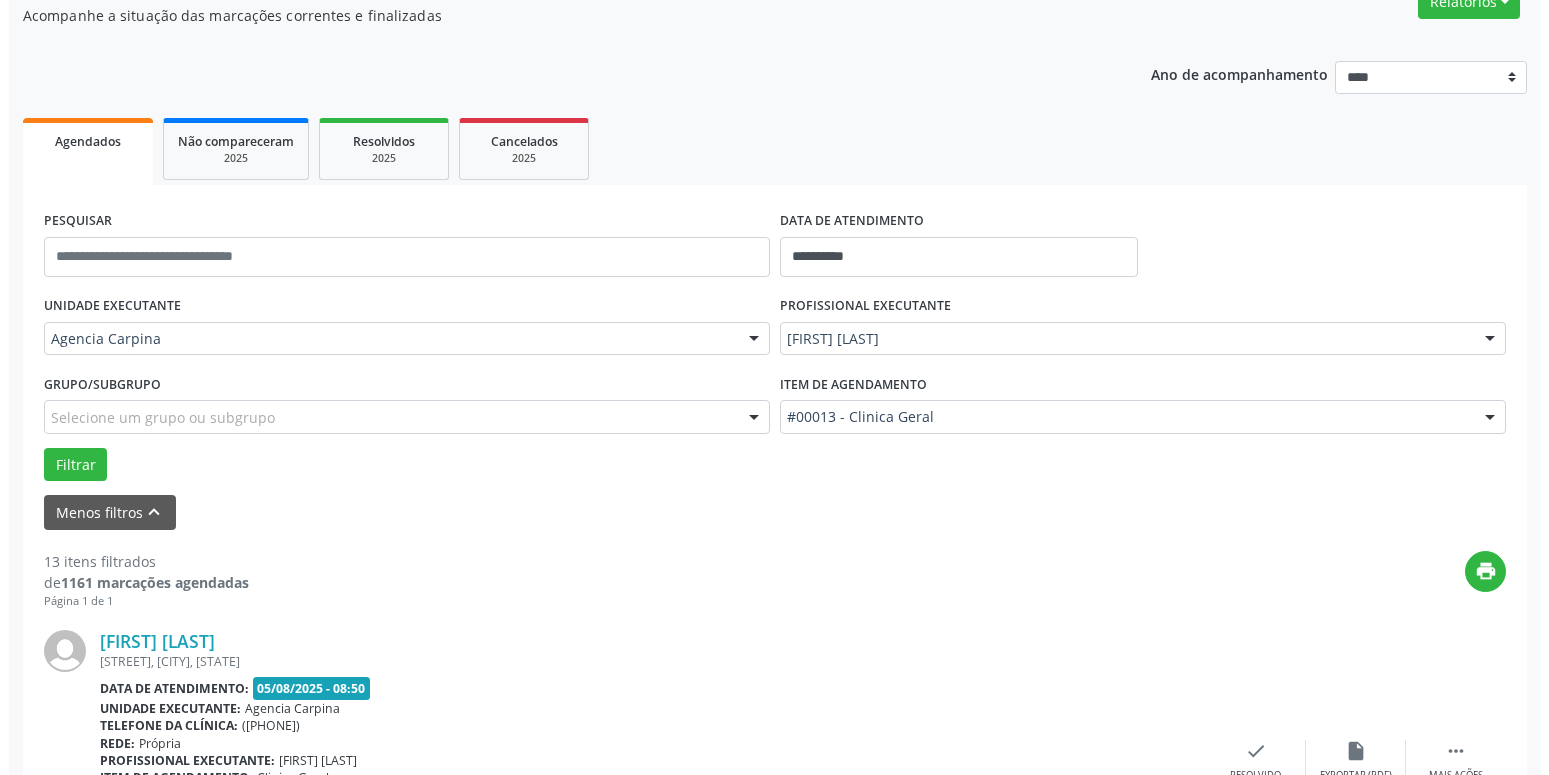 scroll, scrollTop: 281, scrollLeft: 0, axis: vertical 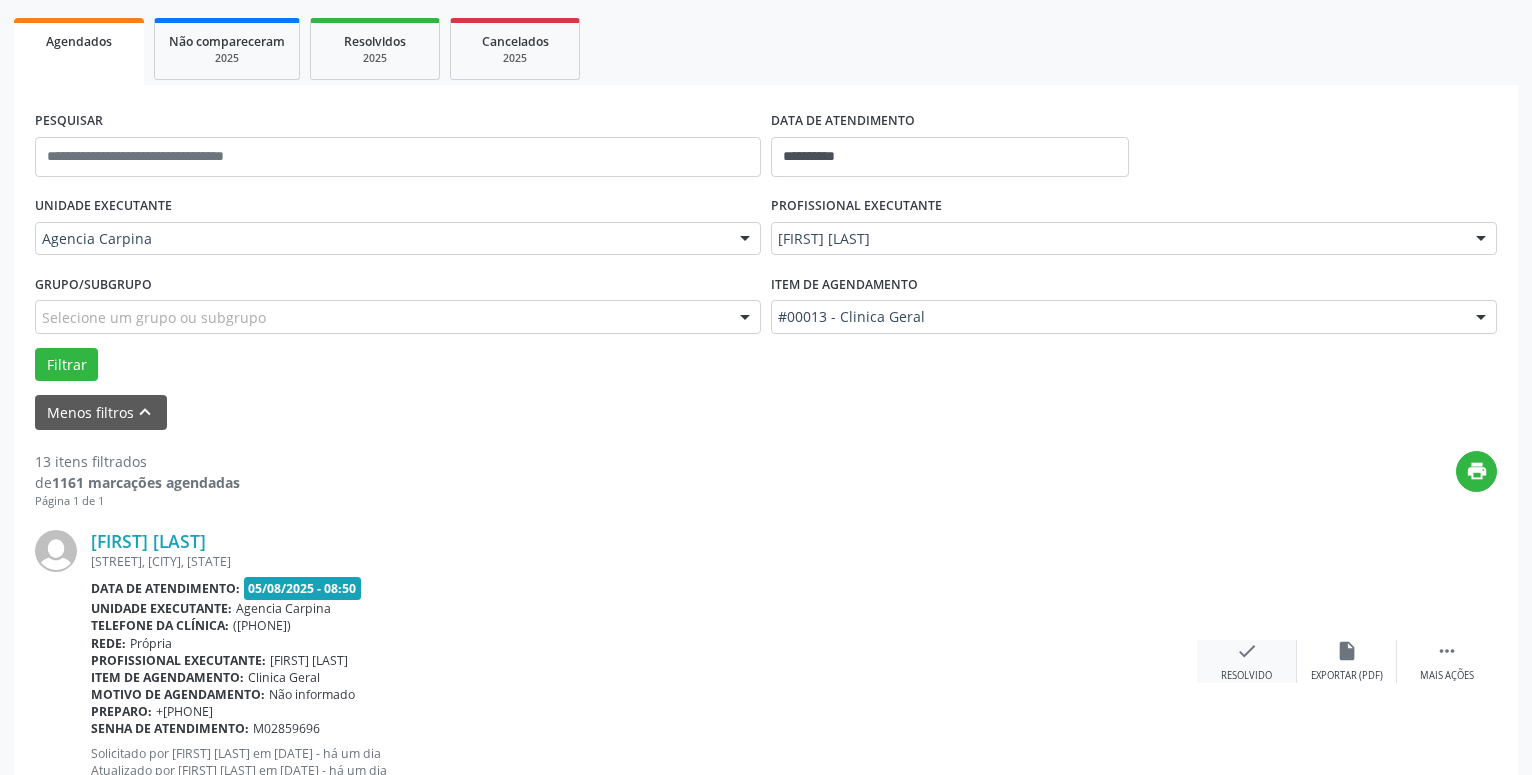 click on "check" at bounding box center [1247, 651] 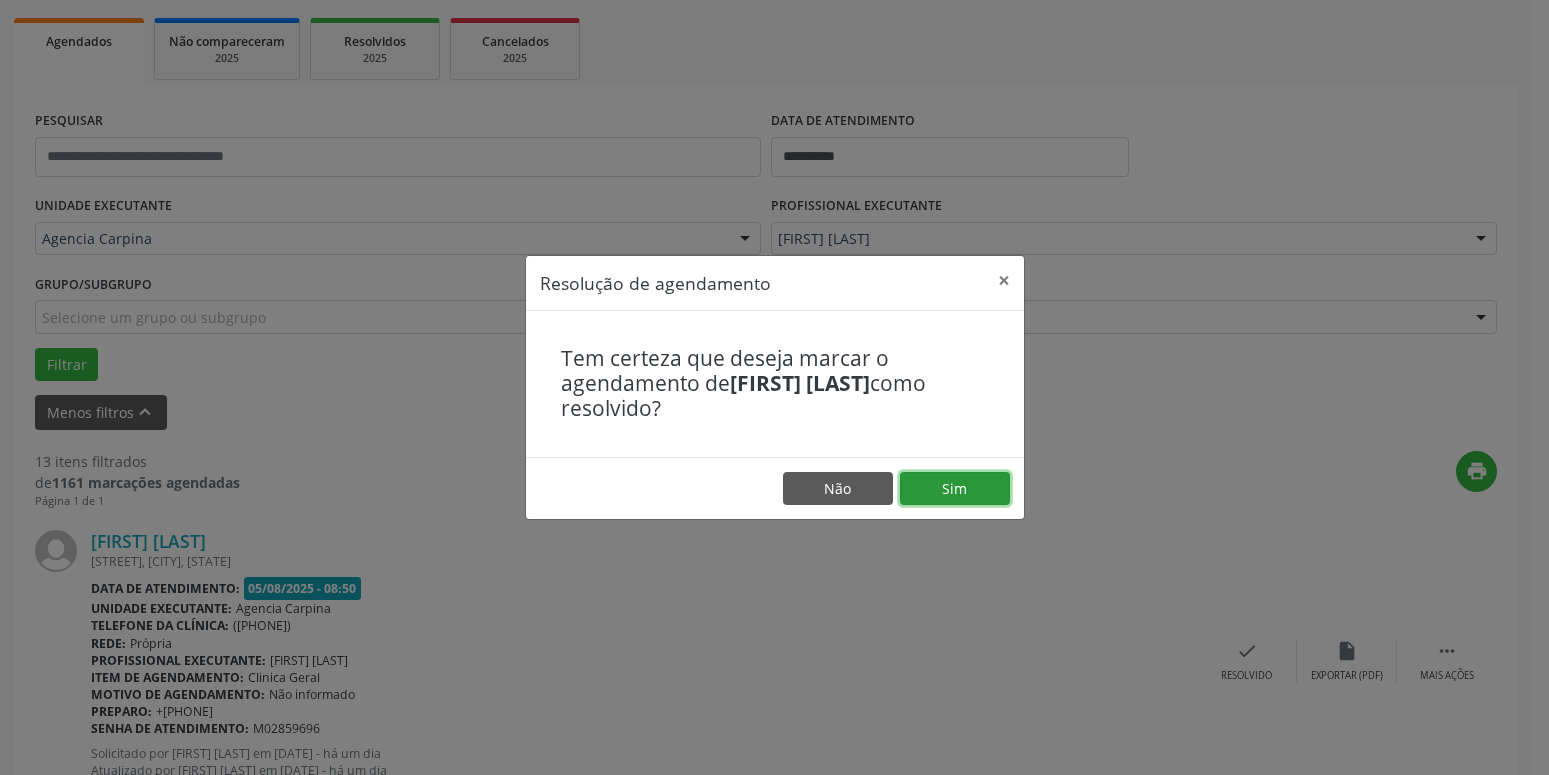 click on "Sim" at bounding box center (955, 489) 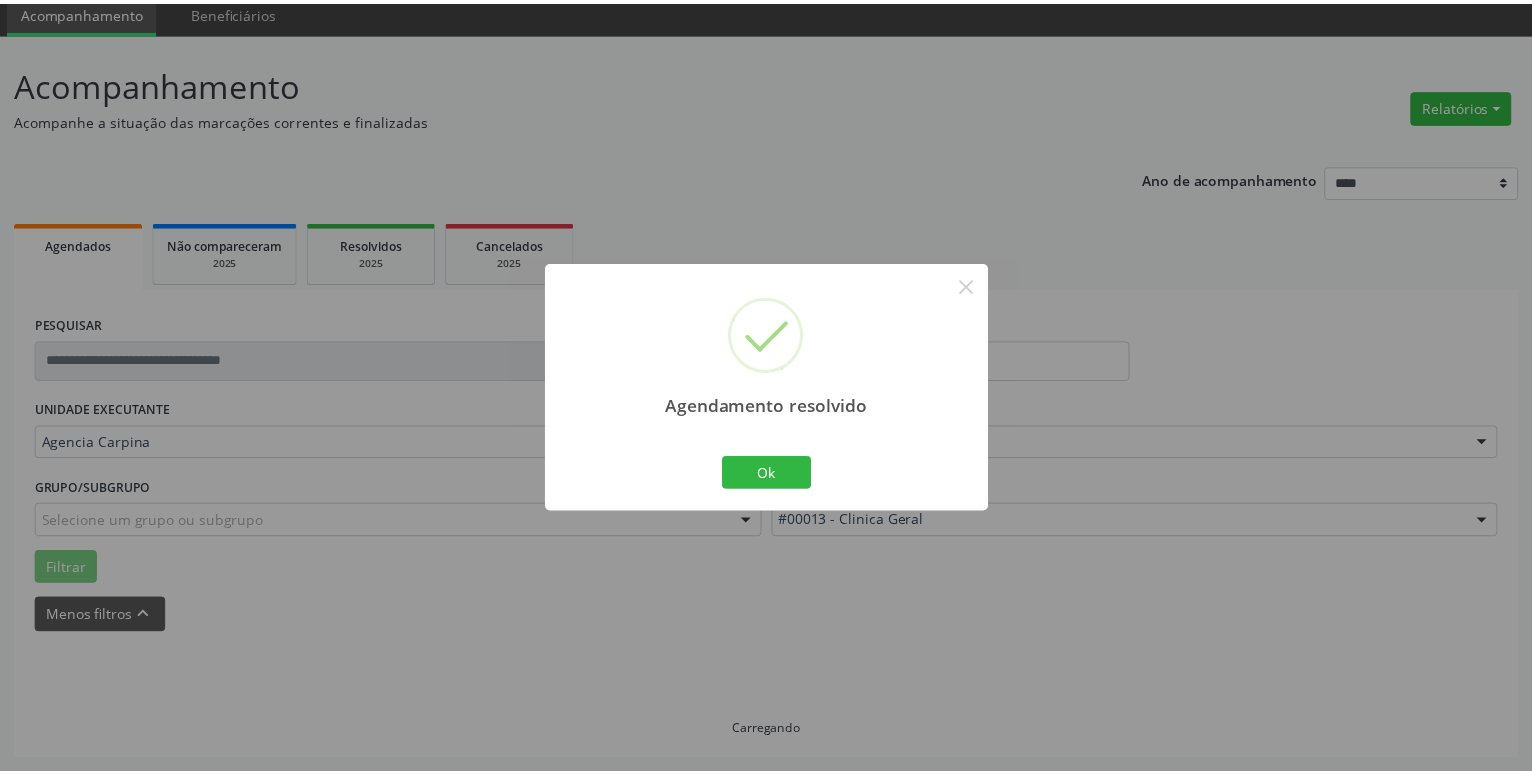 scroll, scrollTop: 77, scrollLeft: 0, axis: vertical 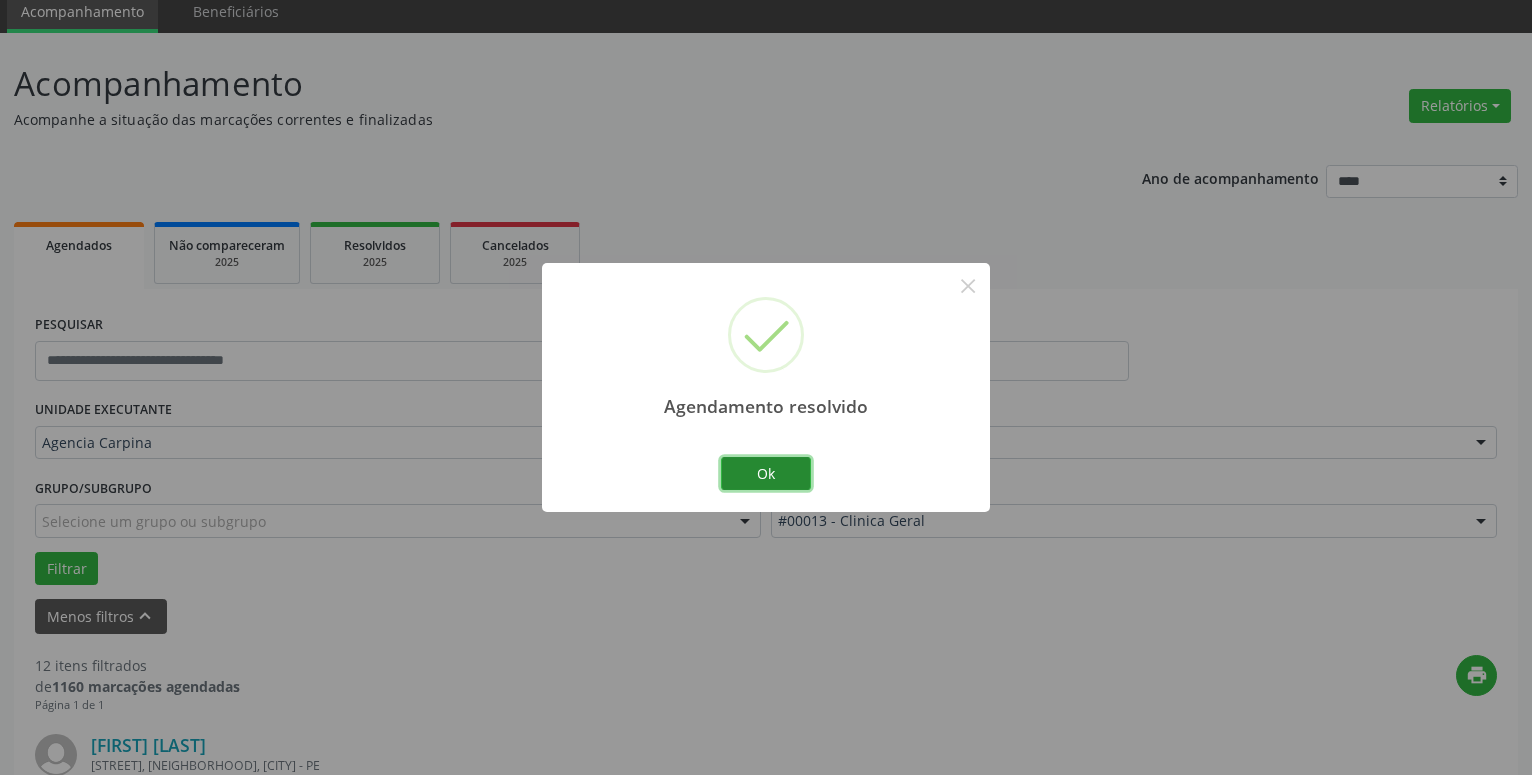 click on "Ok" at bounding box center (766, 474) 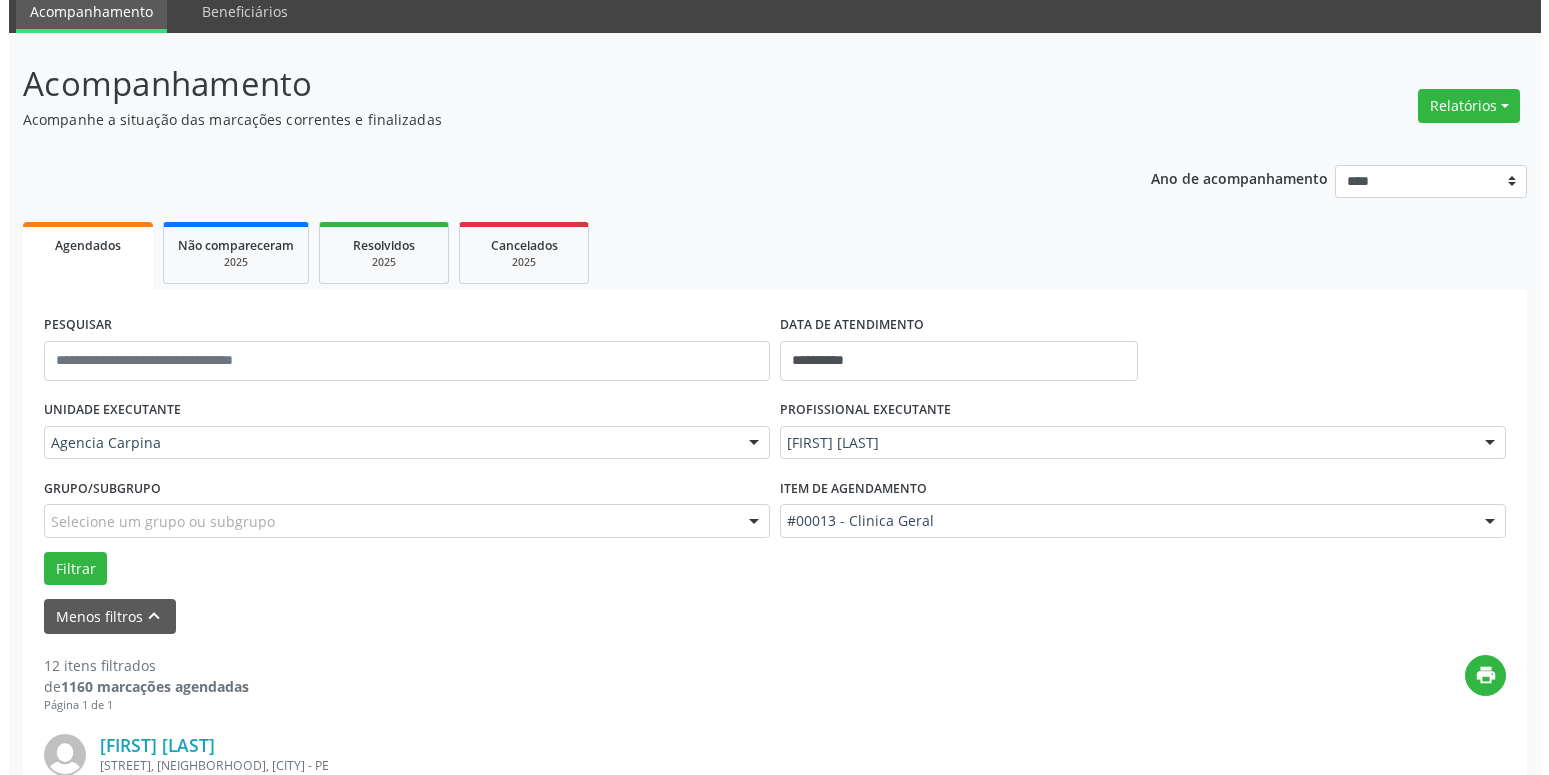 scroll, scrollTop: 281, scrollLeft: 0, axis: vertical 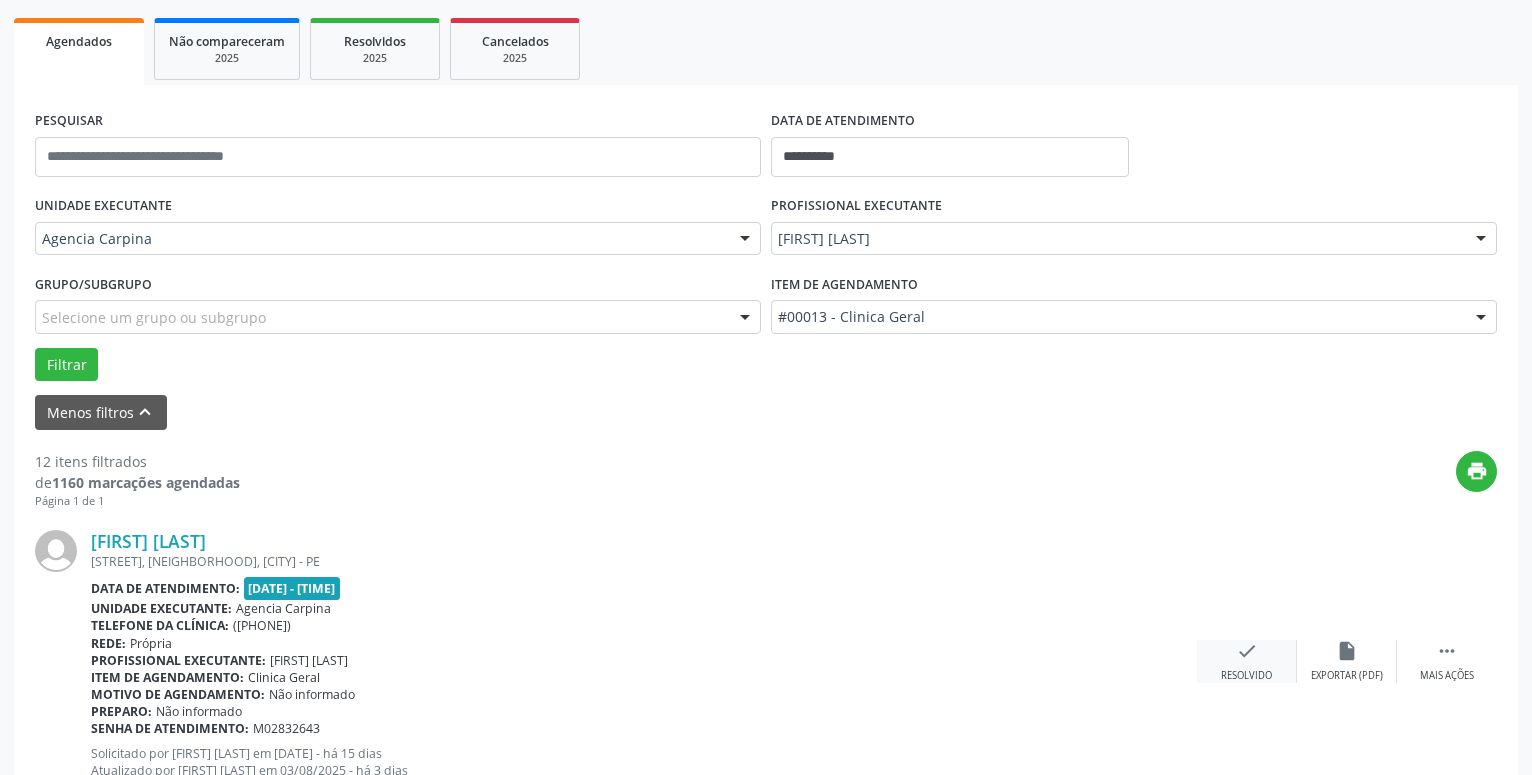 click on "check" at bounding box center (1247, 651) 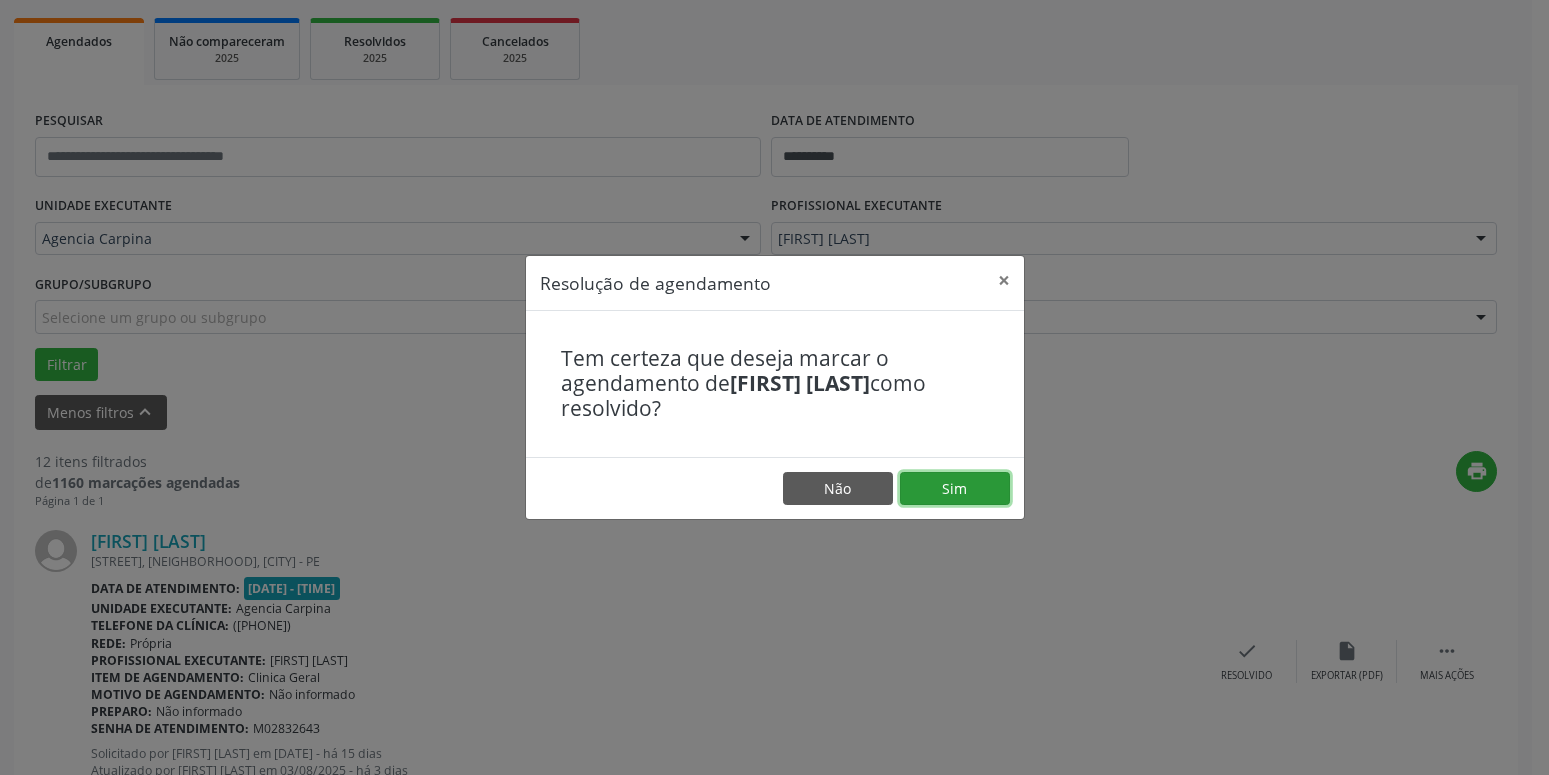 click on "Sim" at bounding box center [955, 489] 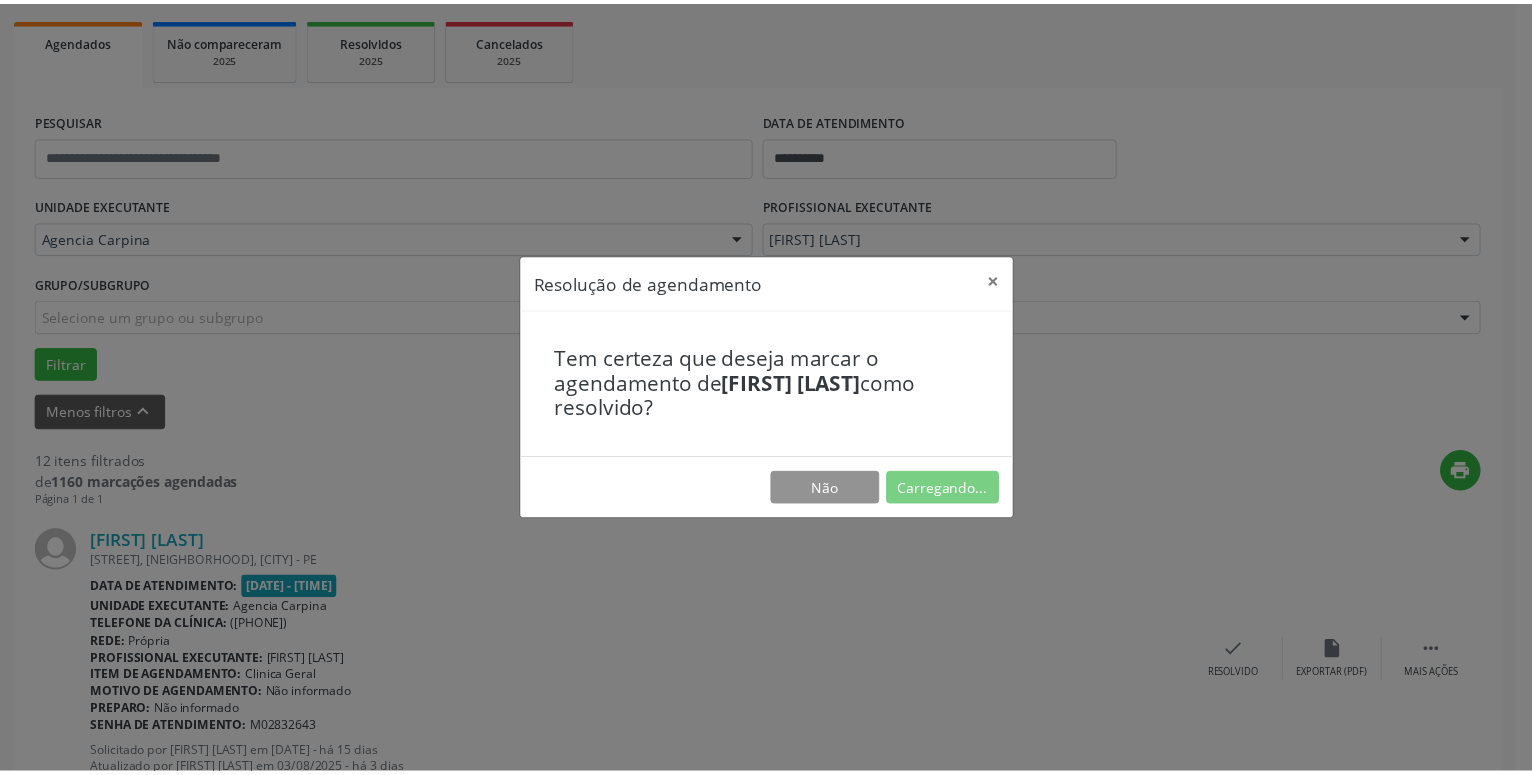 scroll, scrollTop: 77, scrollLeft: 0, axis: vertical 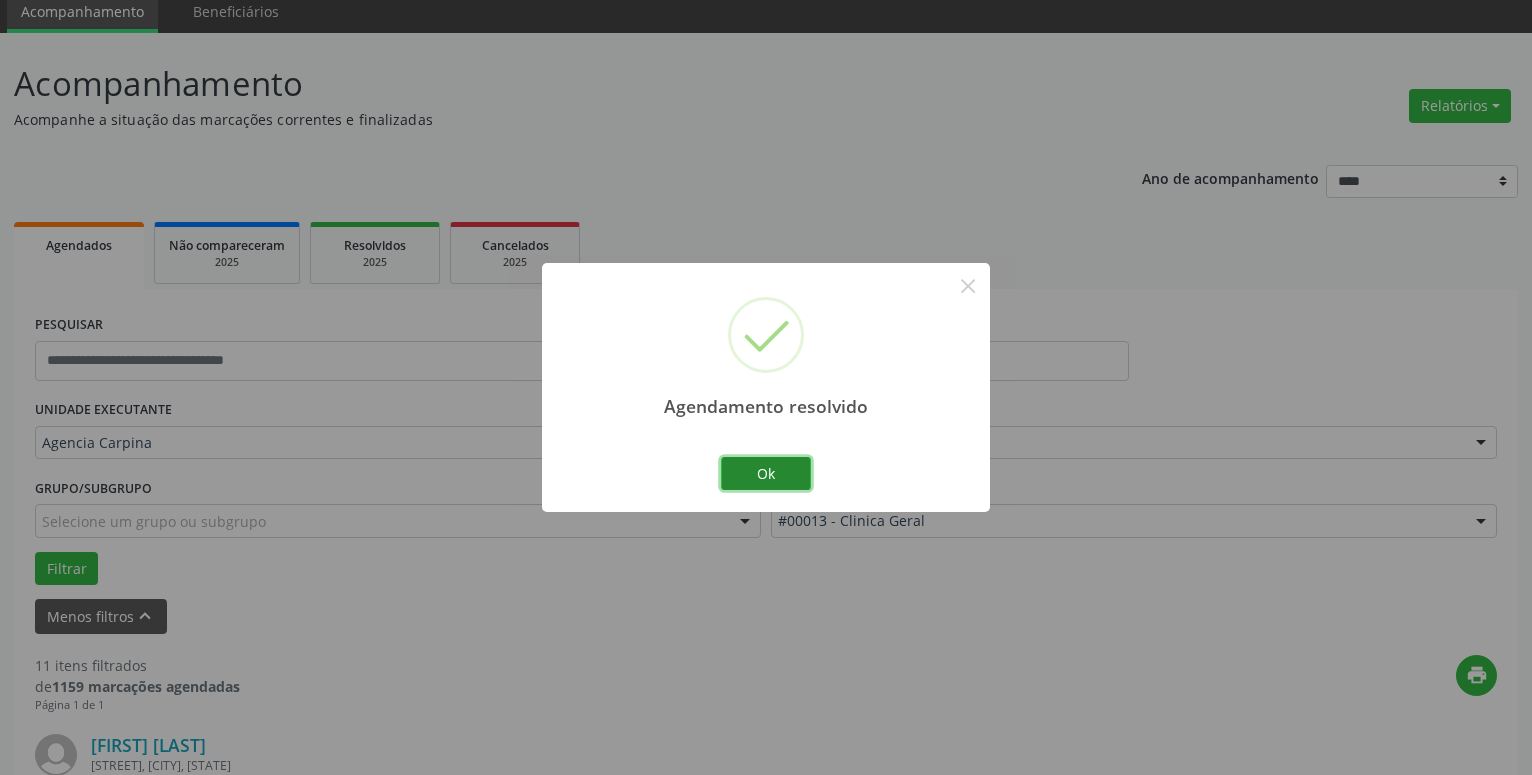 click on "Ok" at bounding box center (766, 474) 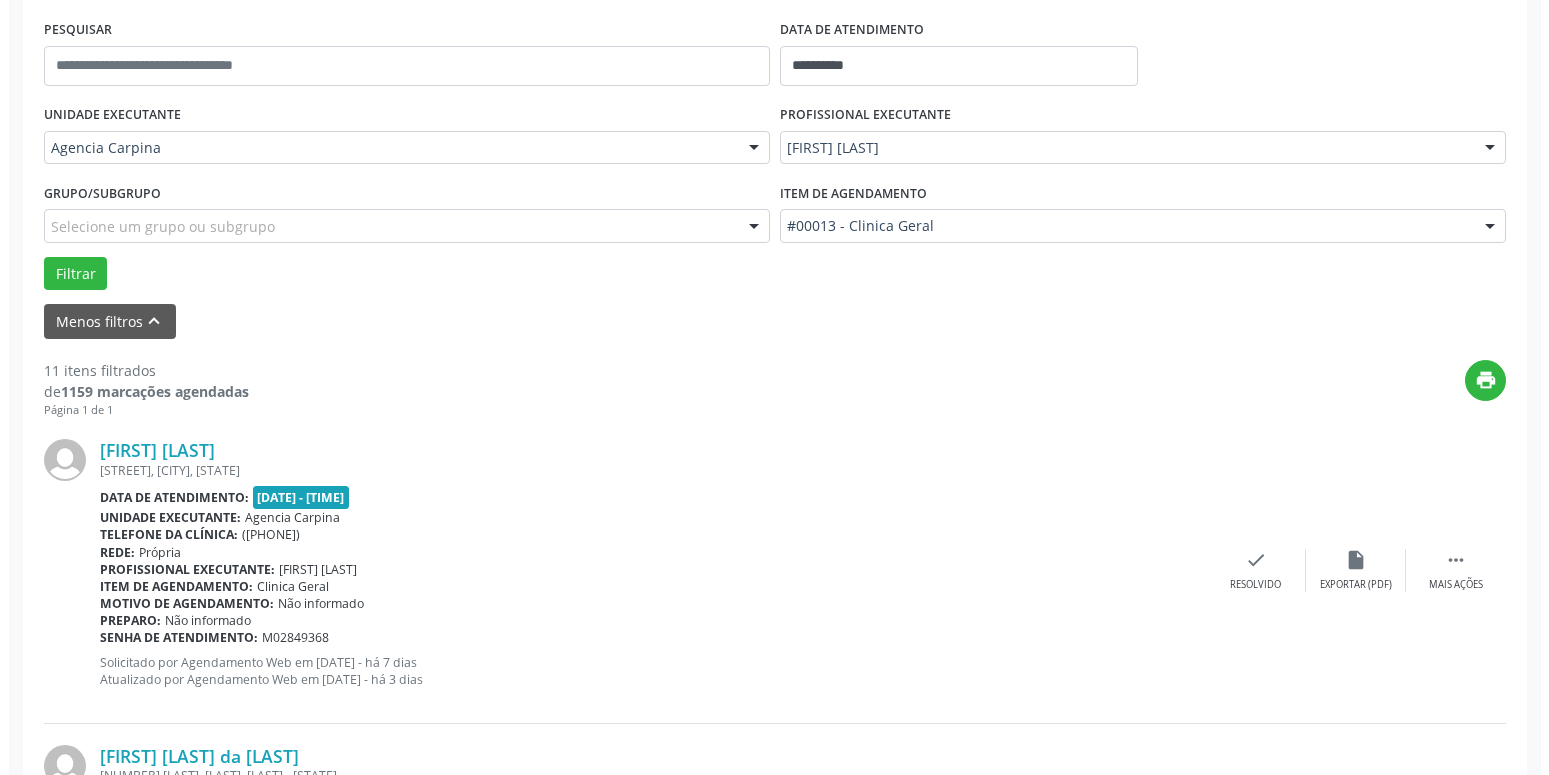 scroll, scrollTop: 383, scrollLeft: 0, axis: vertical 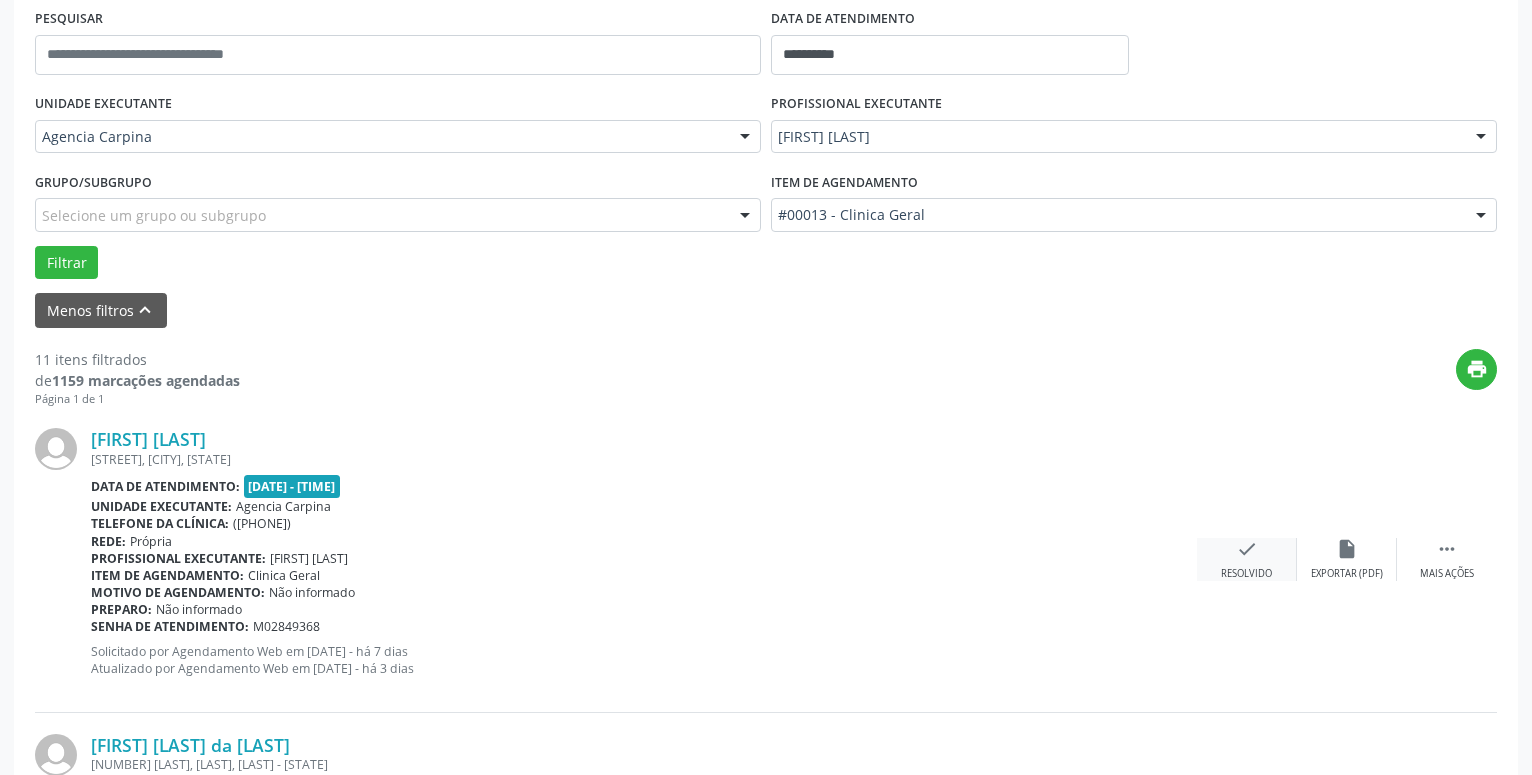click on "check" at bounding box center [1247, 549] 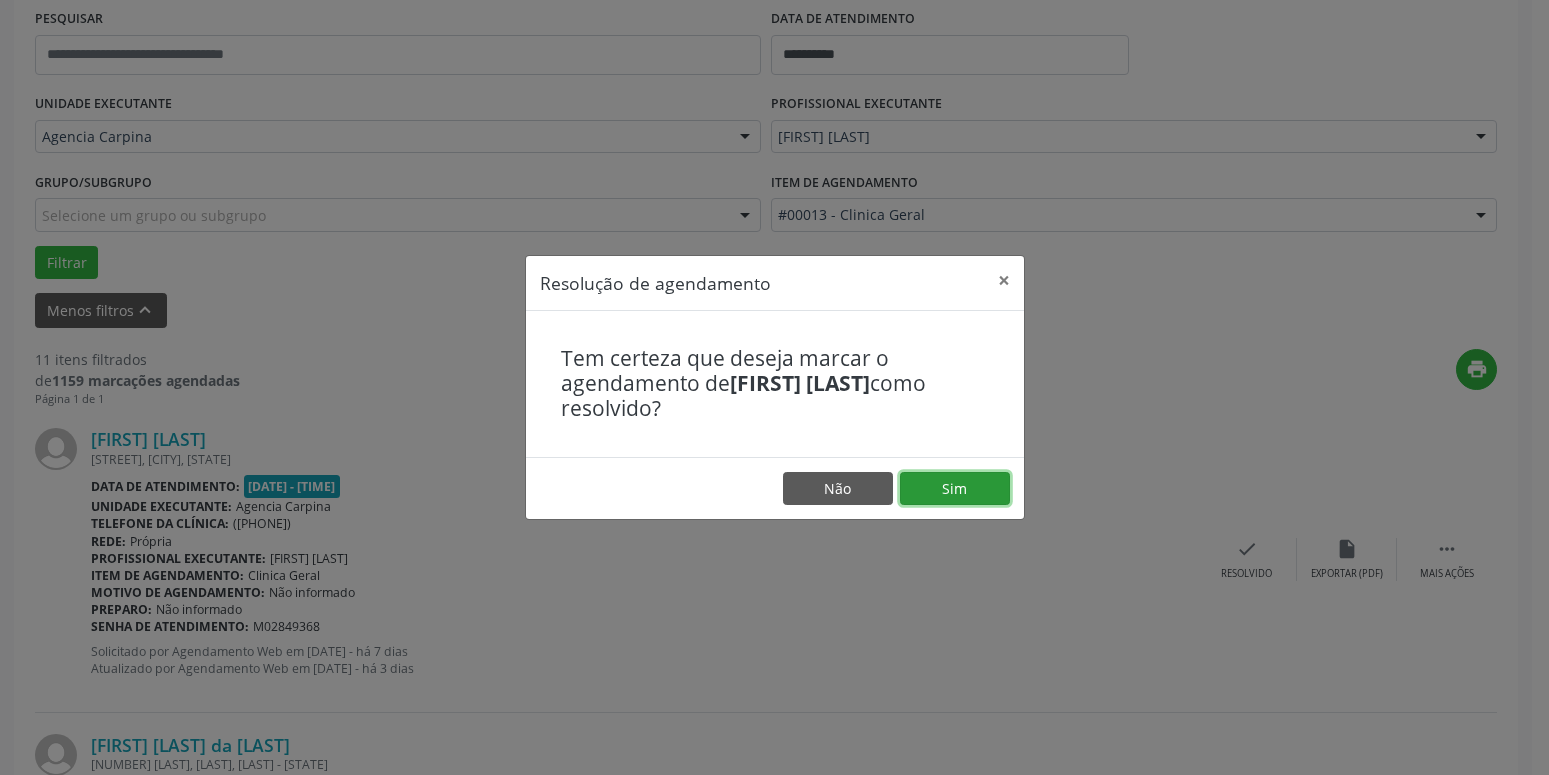 click on "Sim" at bounding box center [955, 489] 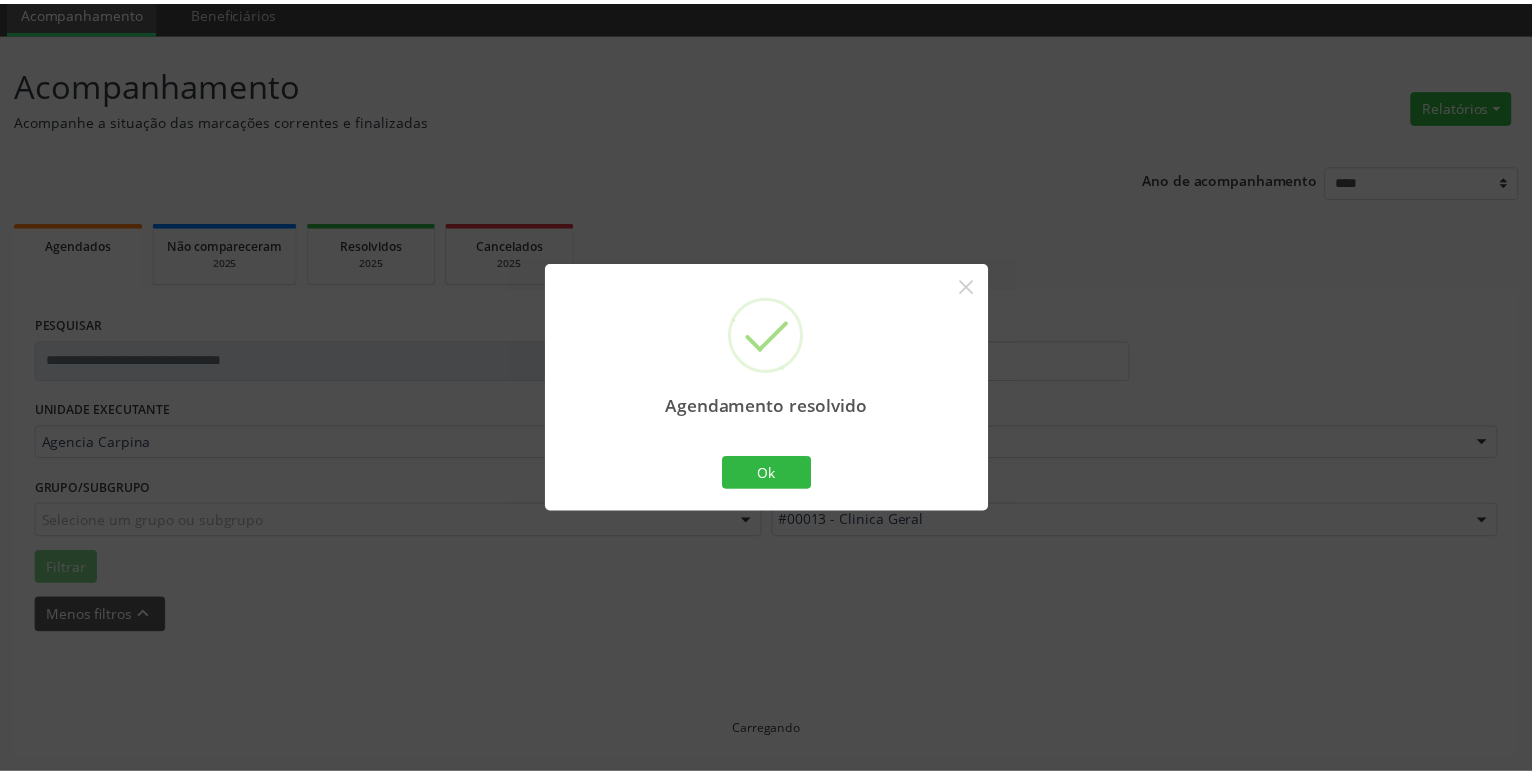 scroll, scrollTop: 77, scrollLeft: 0, axis: vertical 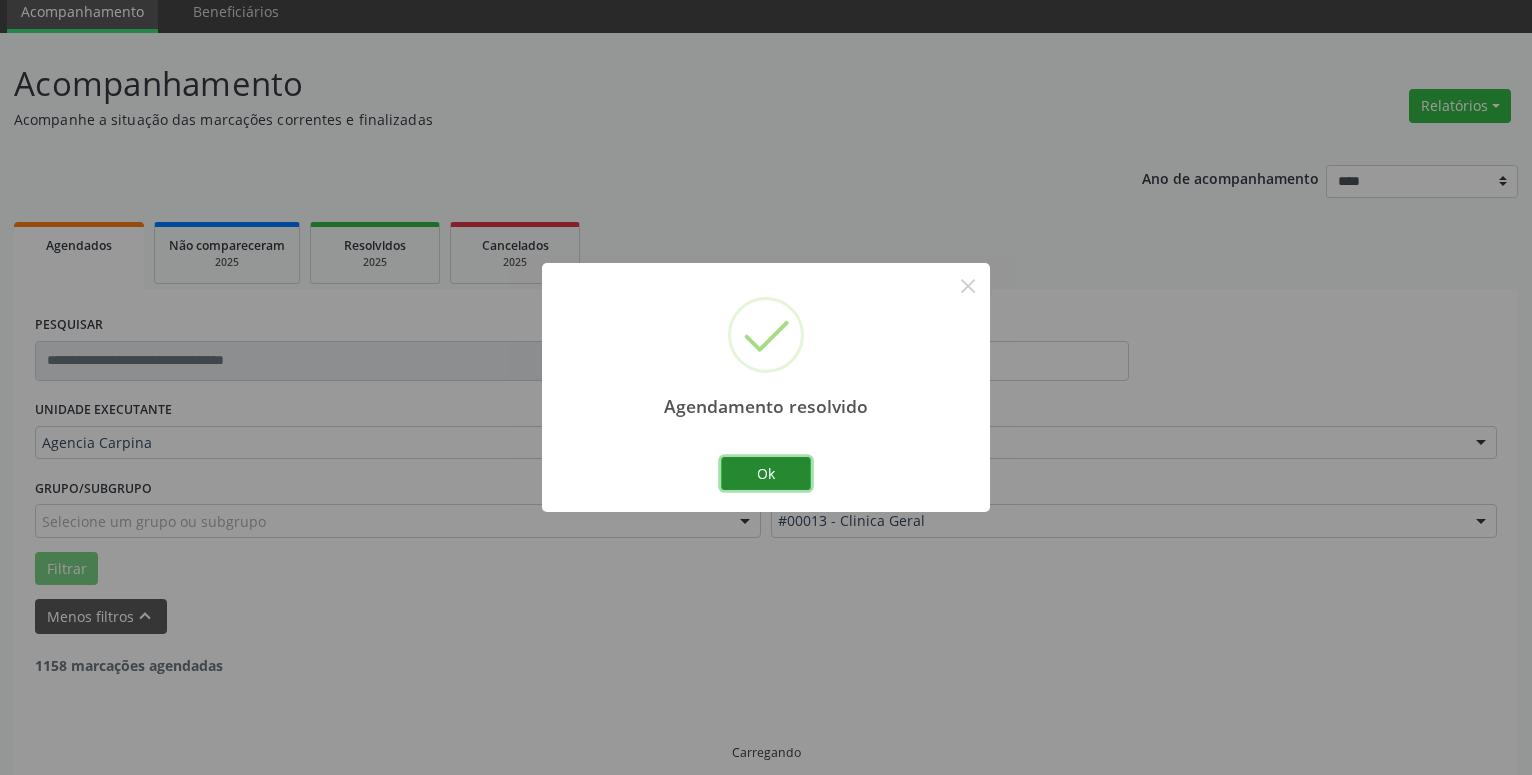 click on "Ok" at bounding box center [766, 474] 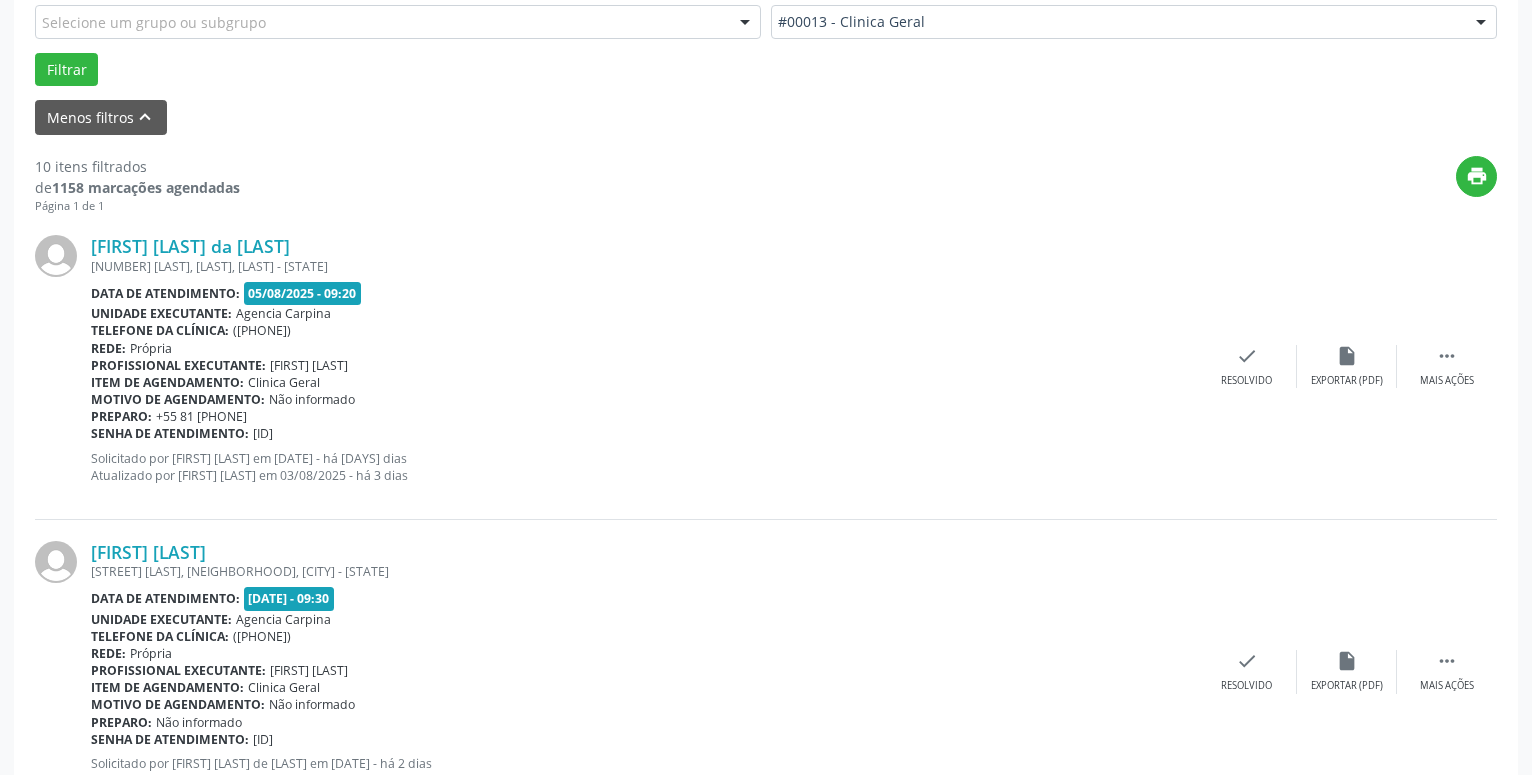scroll, scrollTop: 587, scrollLeft: 0, axis: vertical 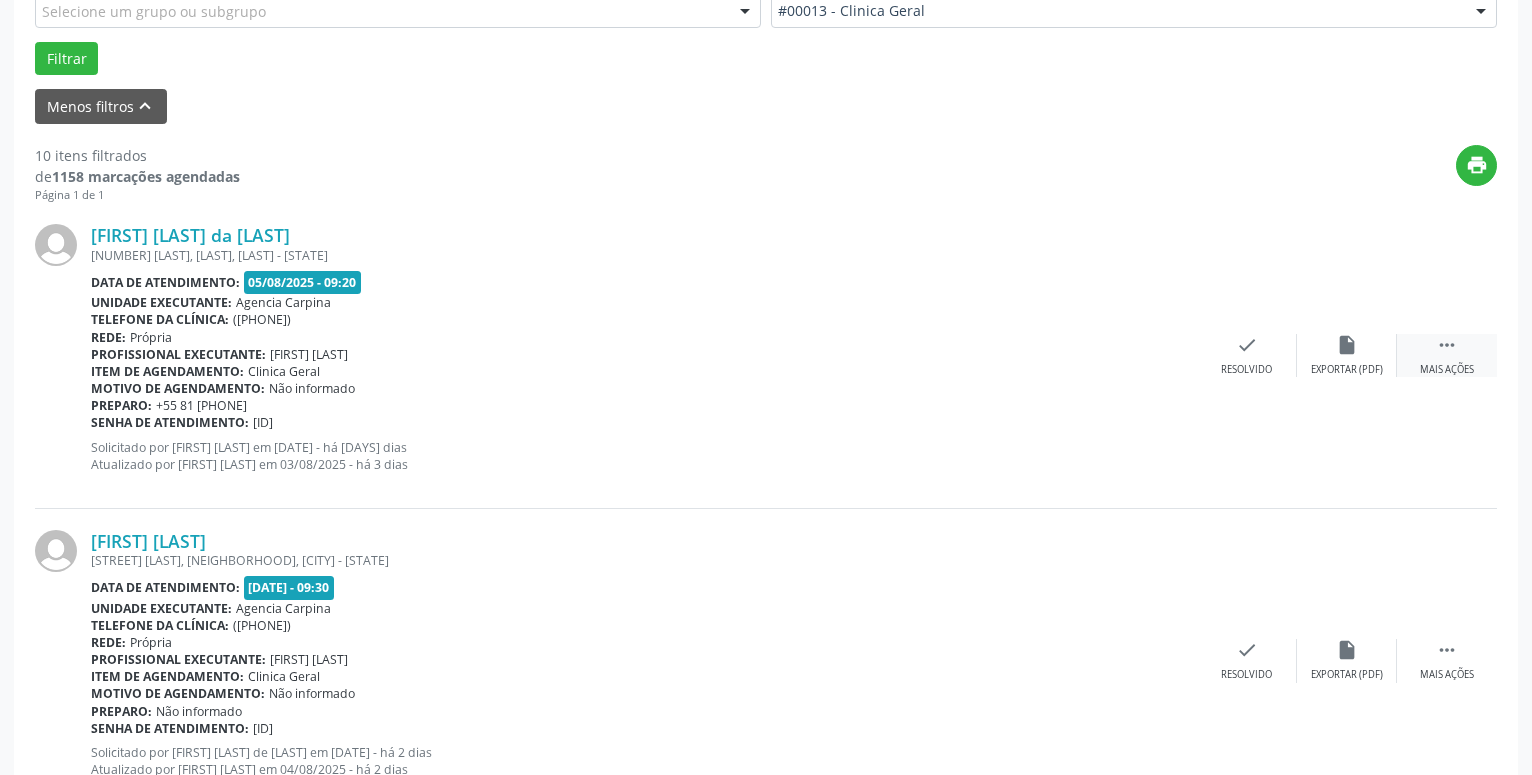 click on "" at bounding box center (1447, 345) 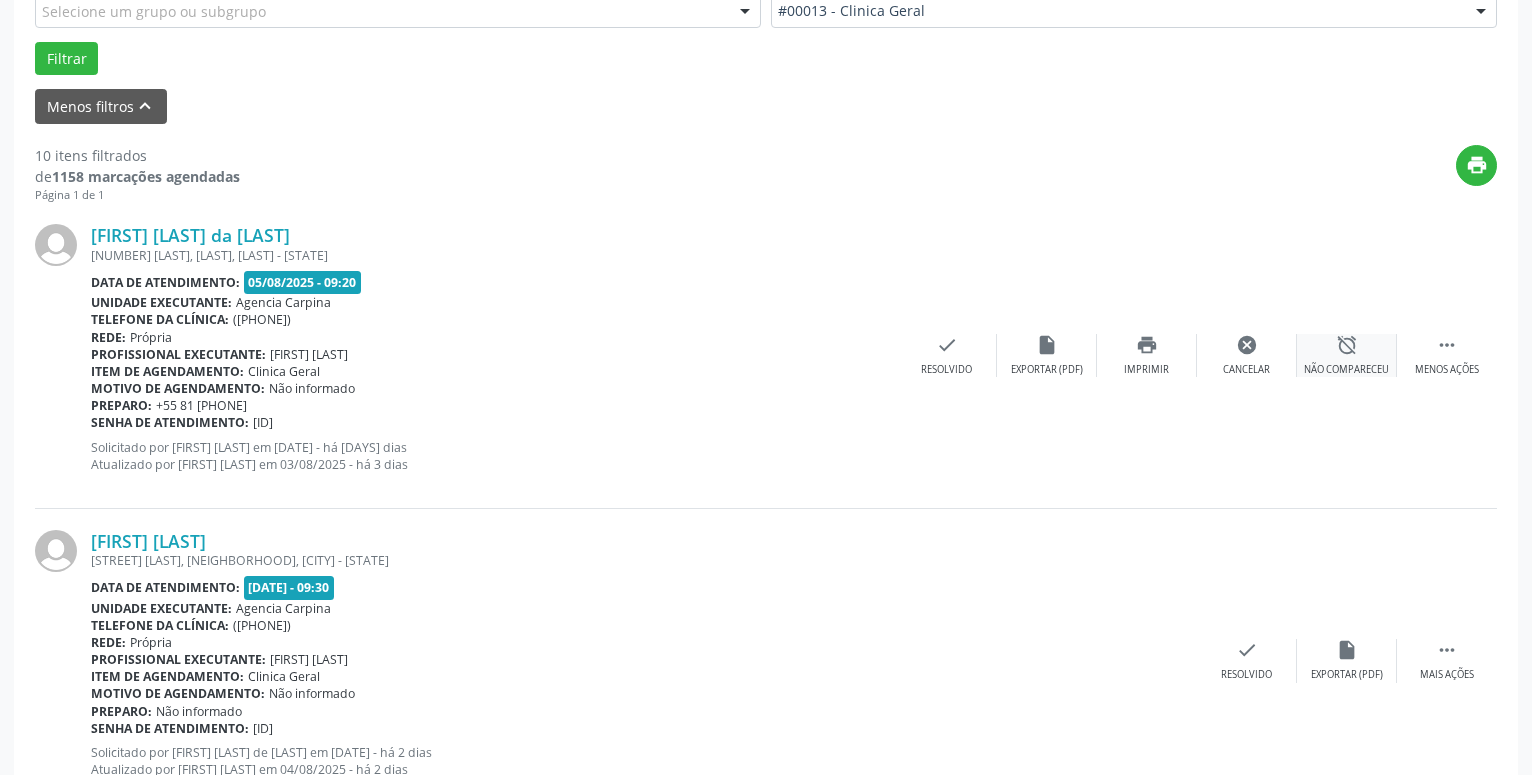 click on "alarm_off" at bounding box center [1347, 345] 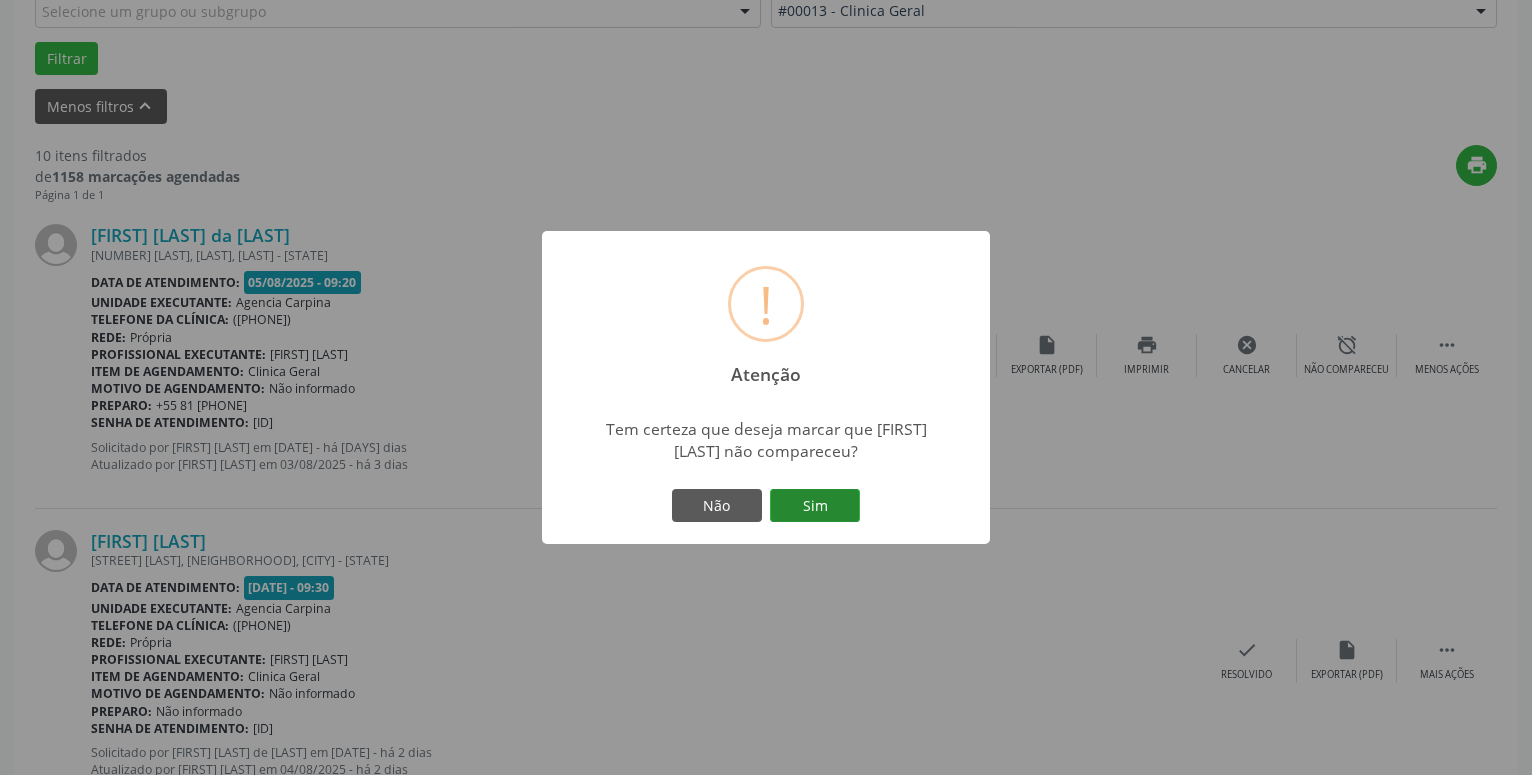 click on "Sim" at bounding box center [815, 506] 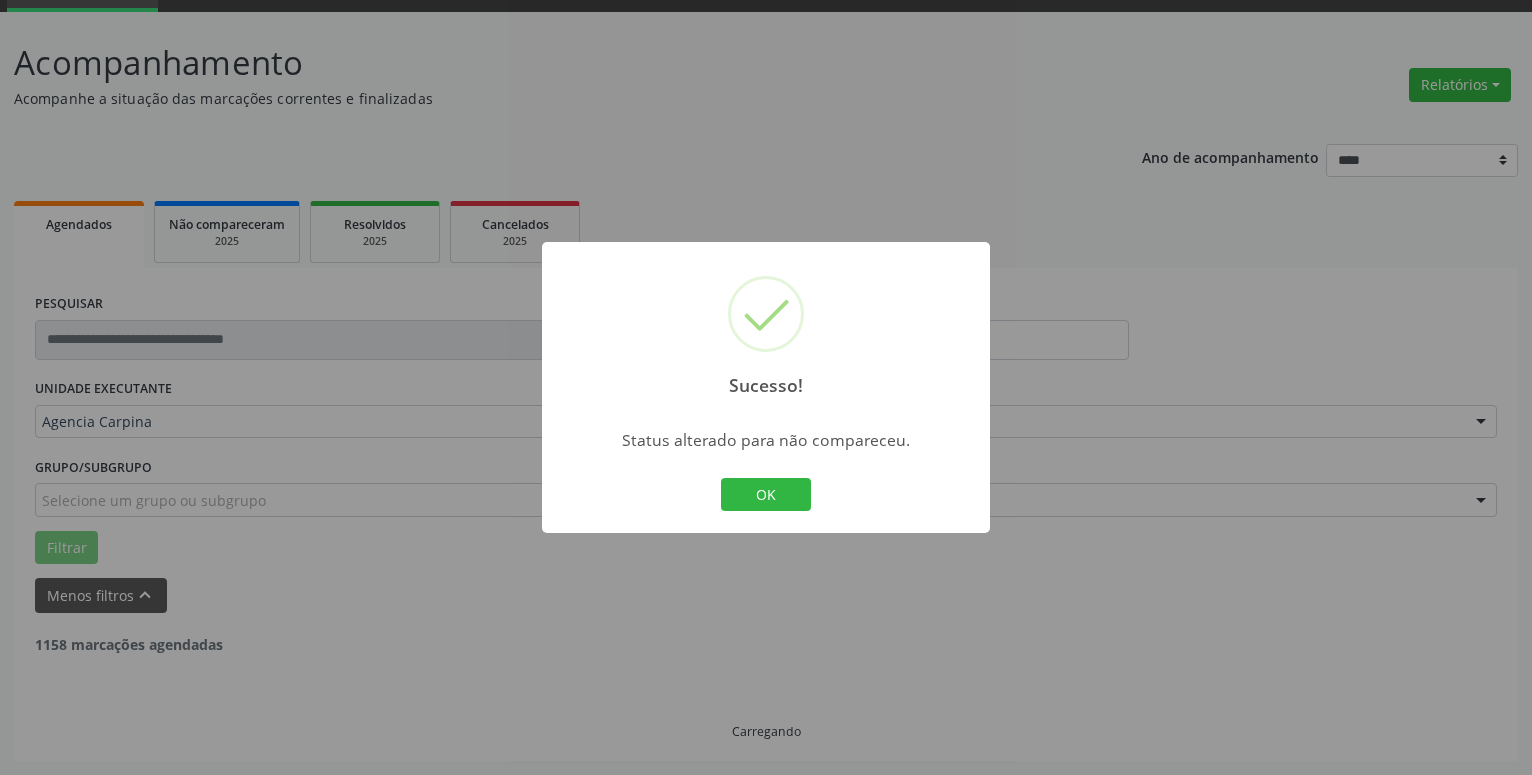 scroll, scrollTop: 98, scrollLeft: 0, axis: vertical 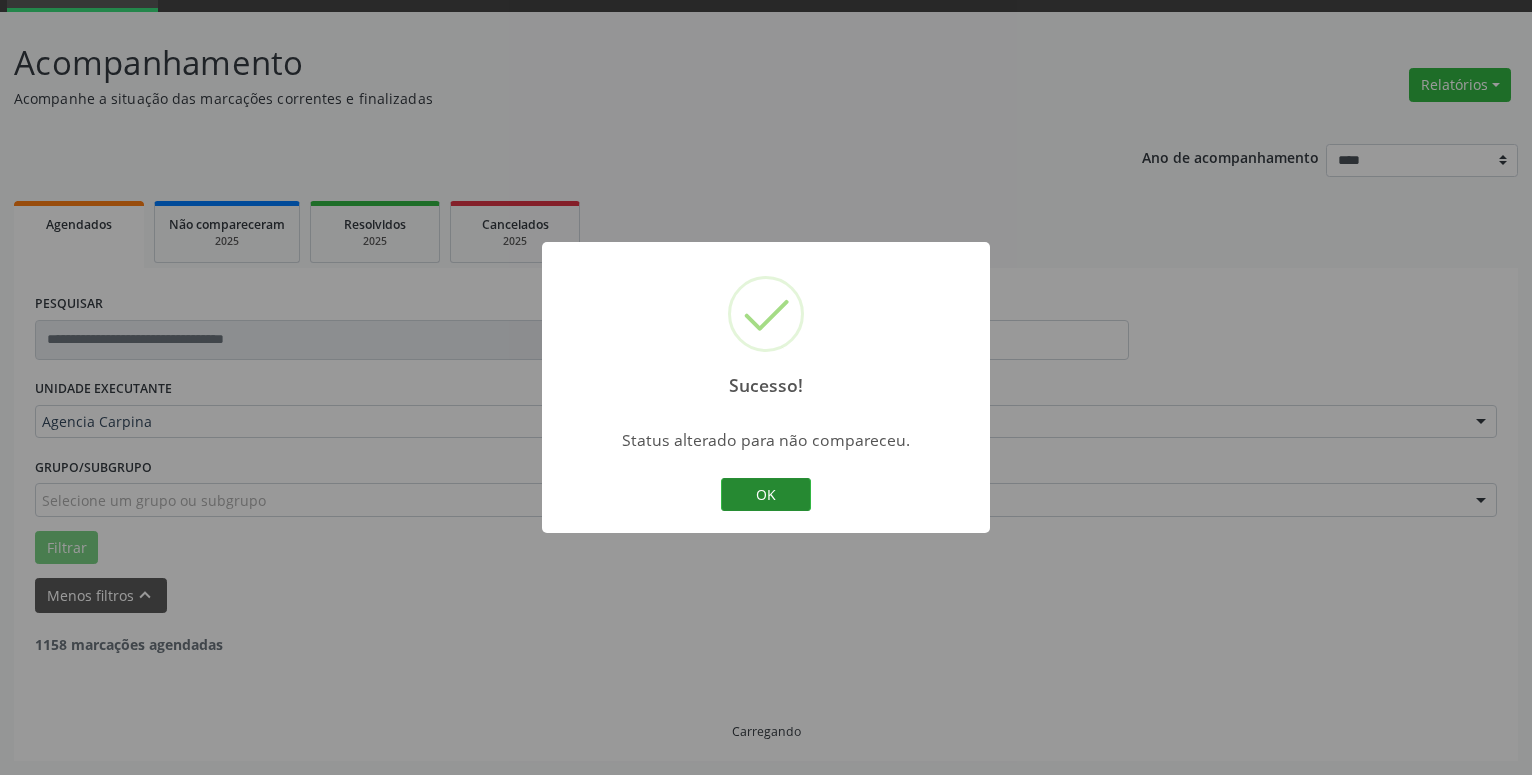 click on "OK" at bounding box center [766, 495] 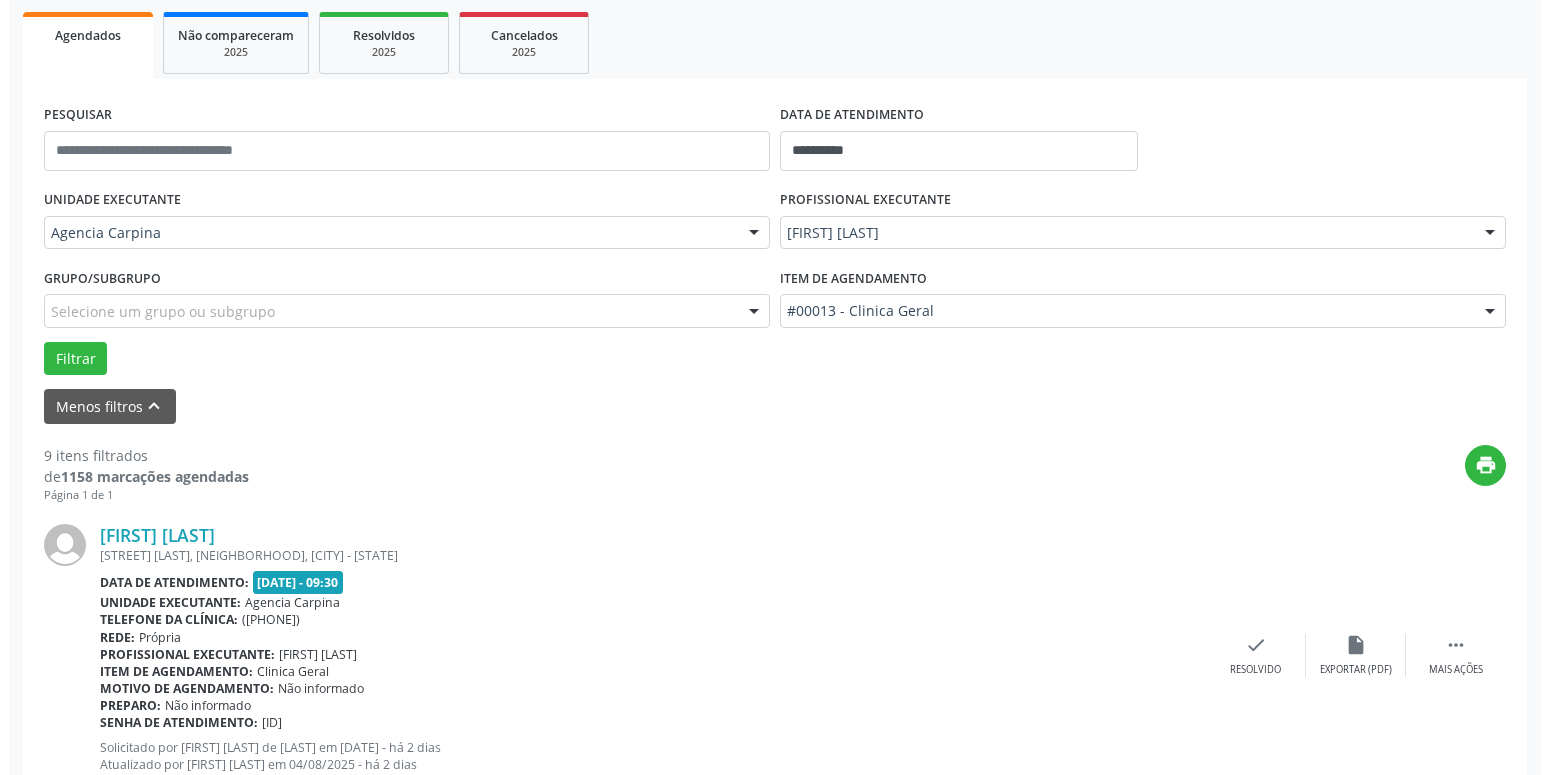scroll, scrollTop: 302, scrollLeft: 0, axis: vertical 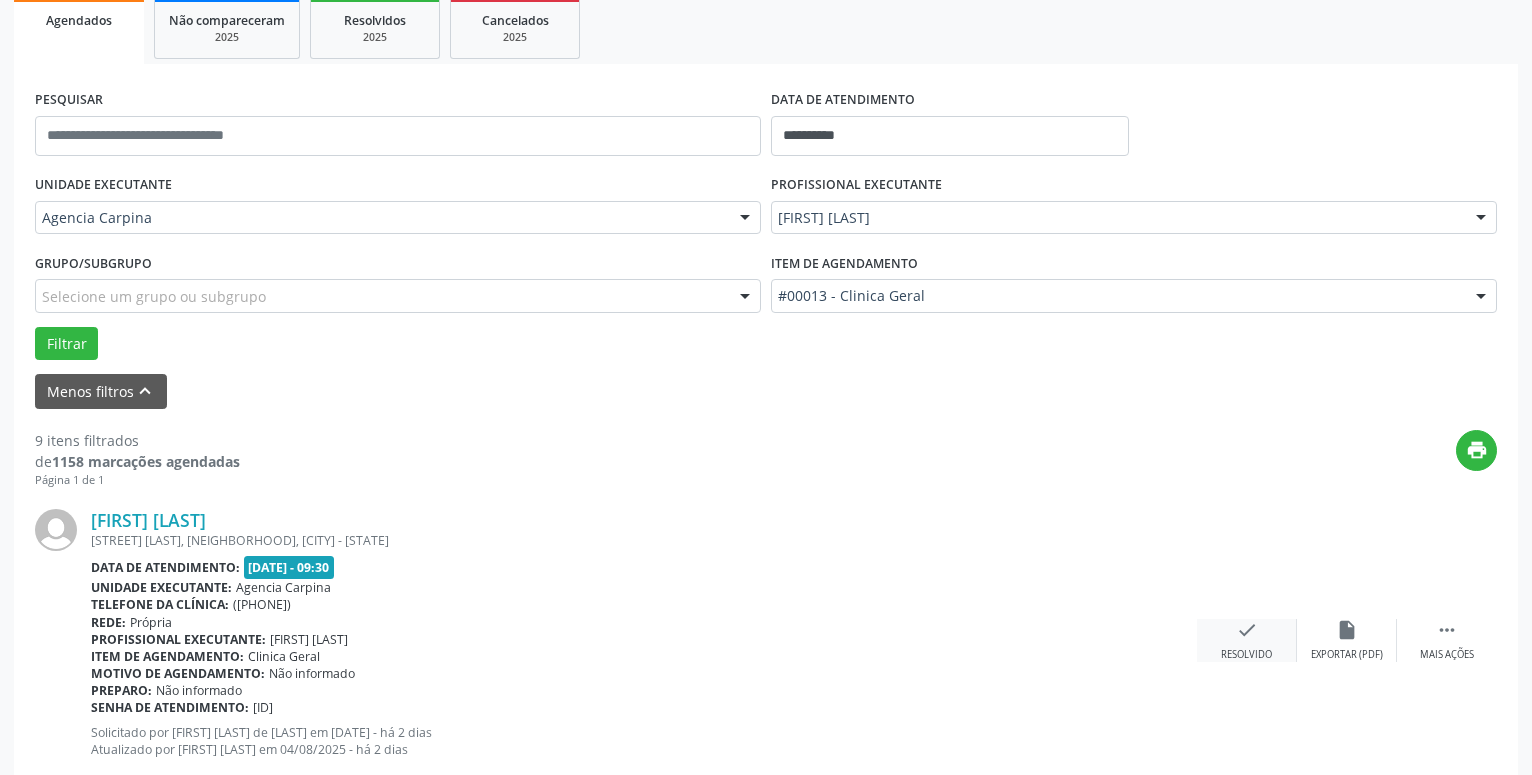click on "check" at bounding box center [1247, 630] 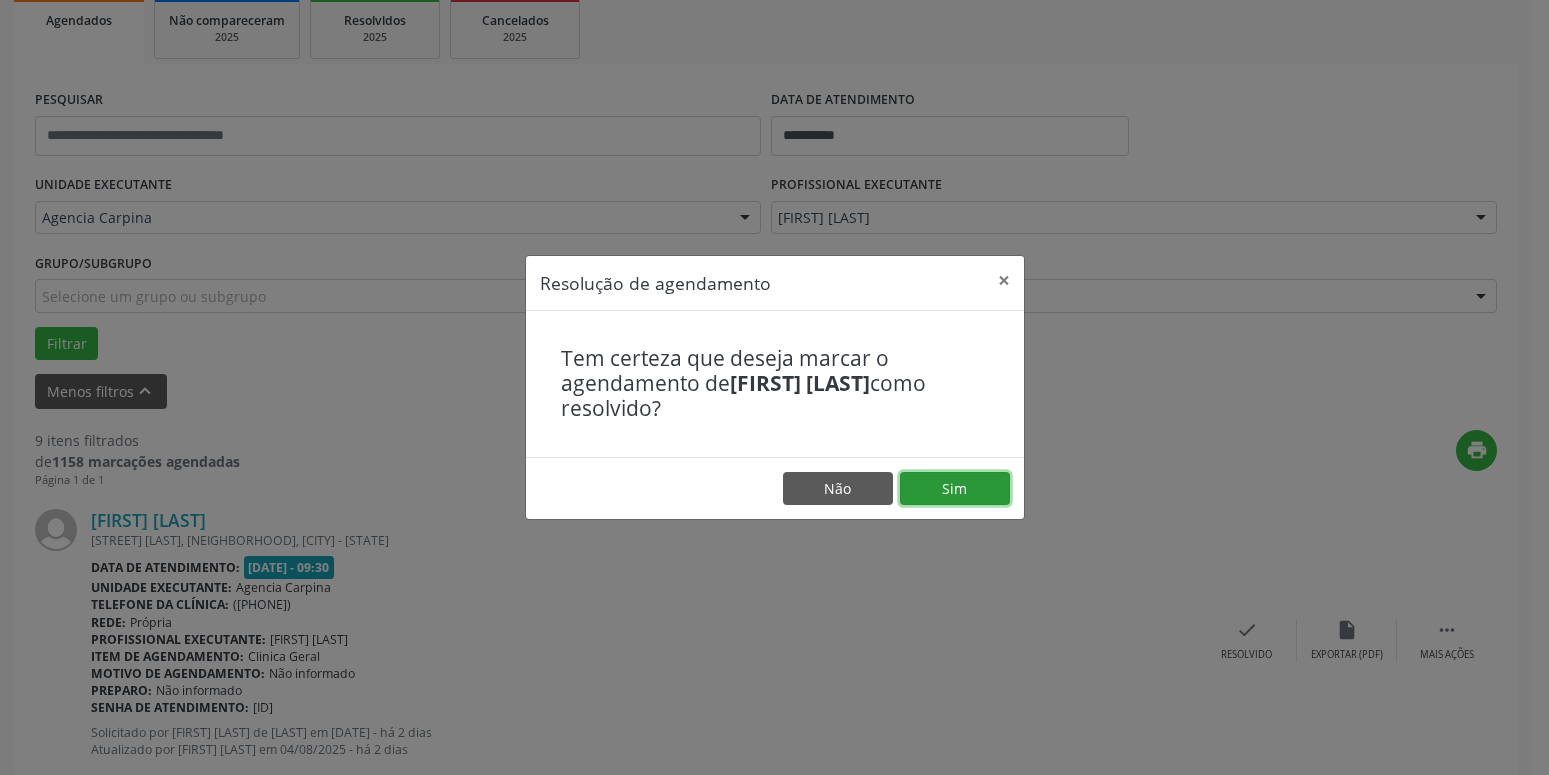 click on "Sim" at bounding box center (955, 489) 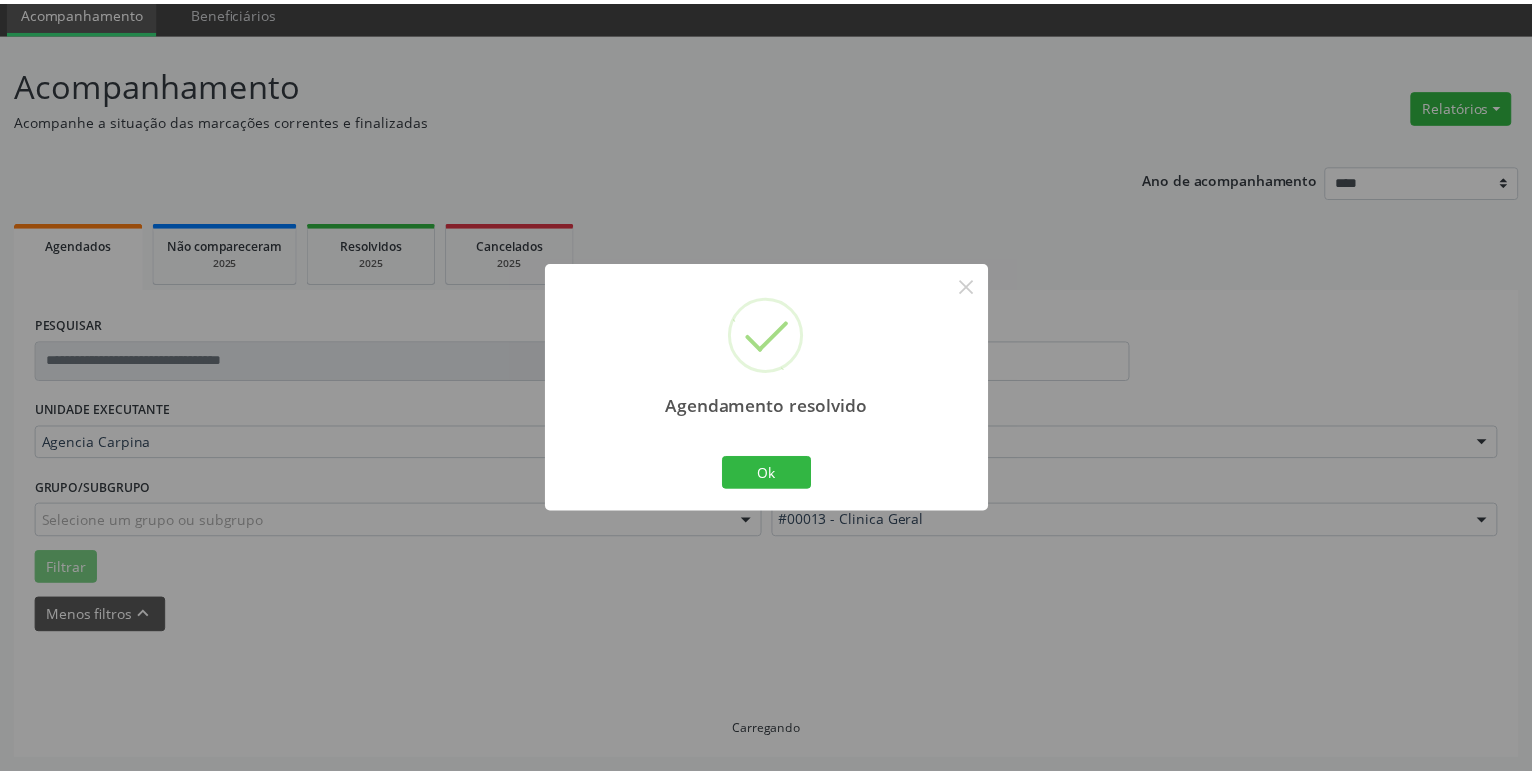 scroll, scrollTop: 77, scrollLeft: 0, axis: vertical 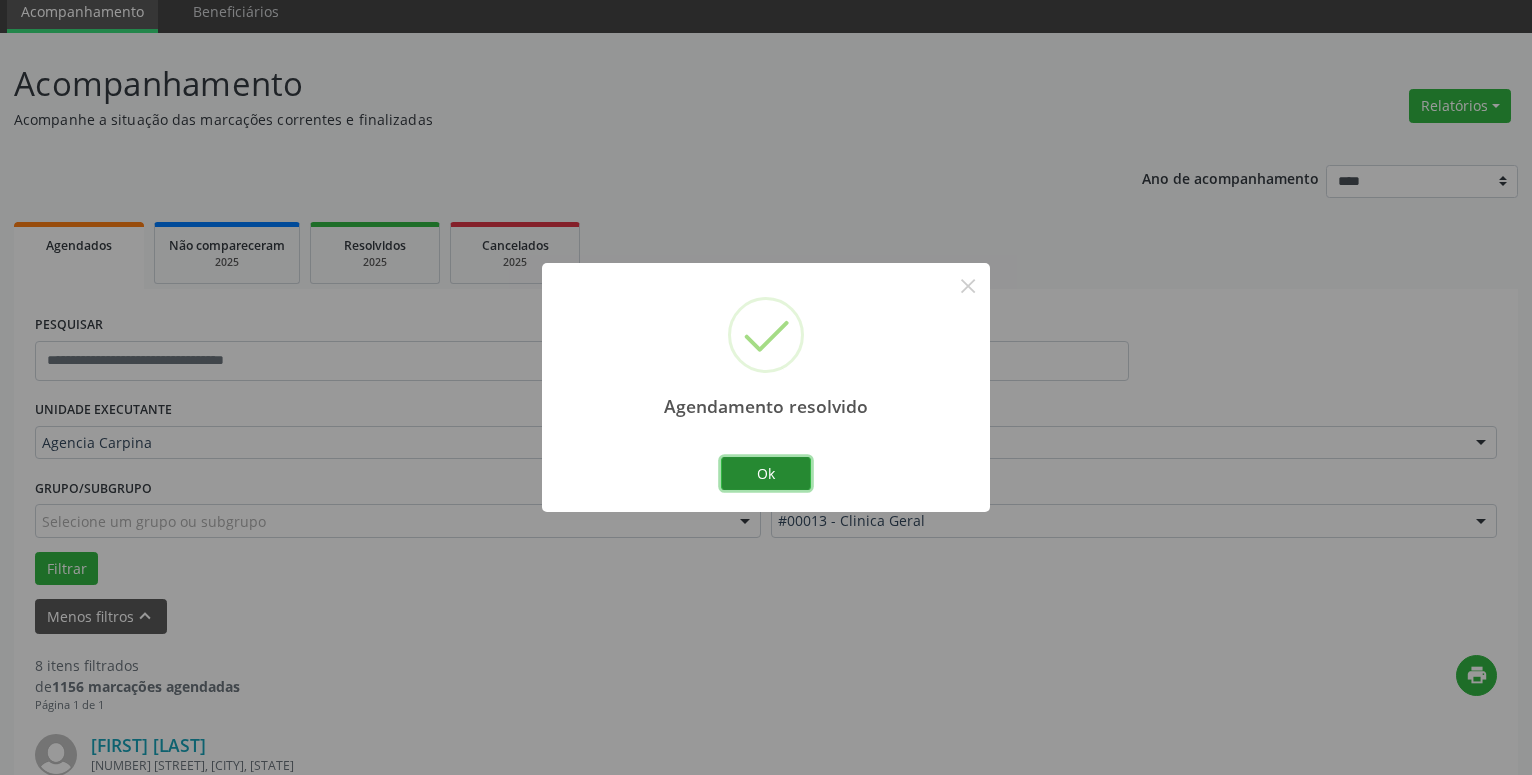 click on "Ok" at bounding box center [766, 474] 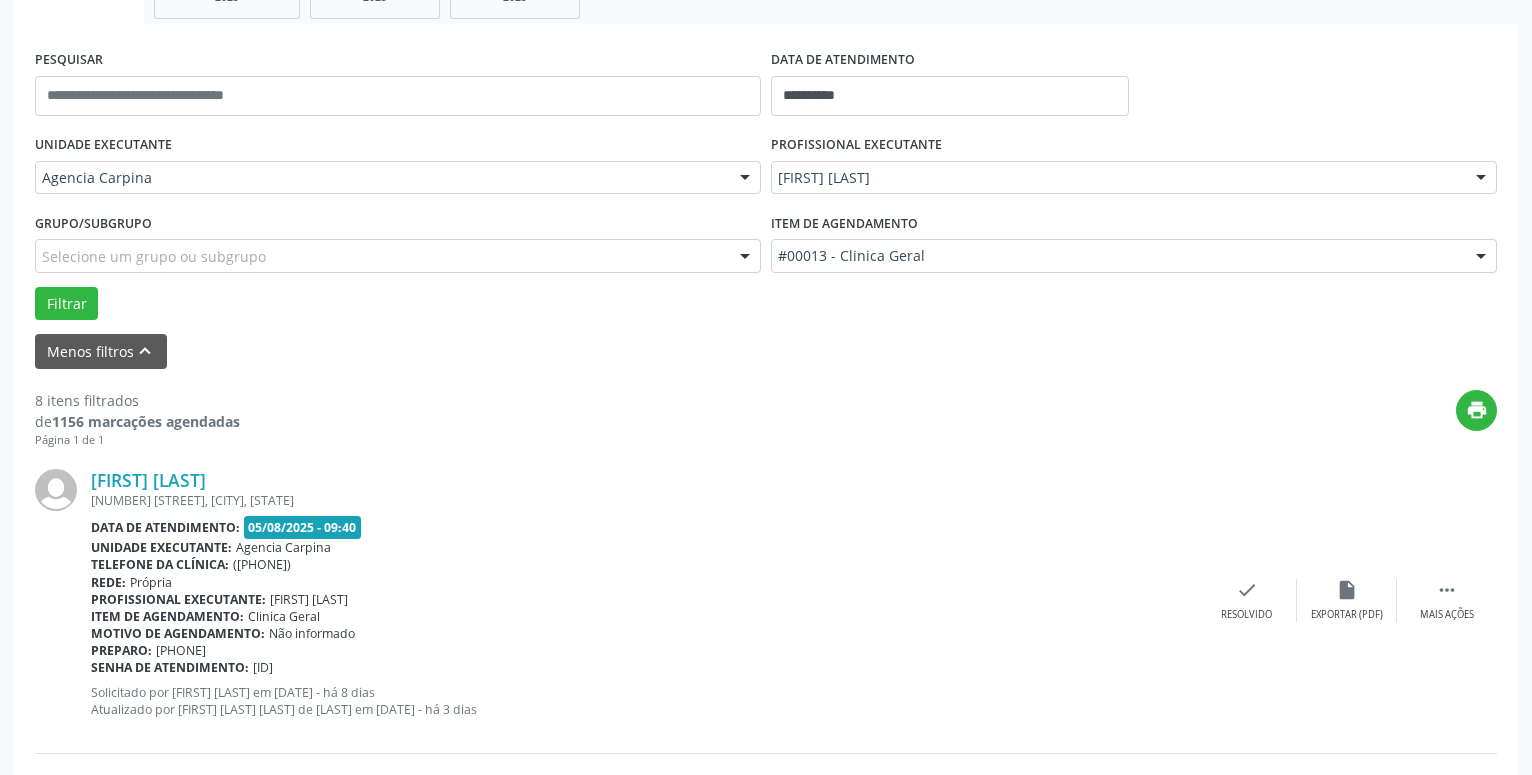 scroll, scrollTop: 383, scrollLeft: 0, axis: vertical 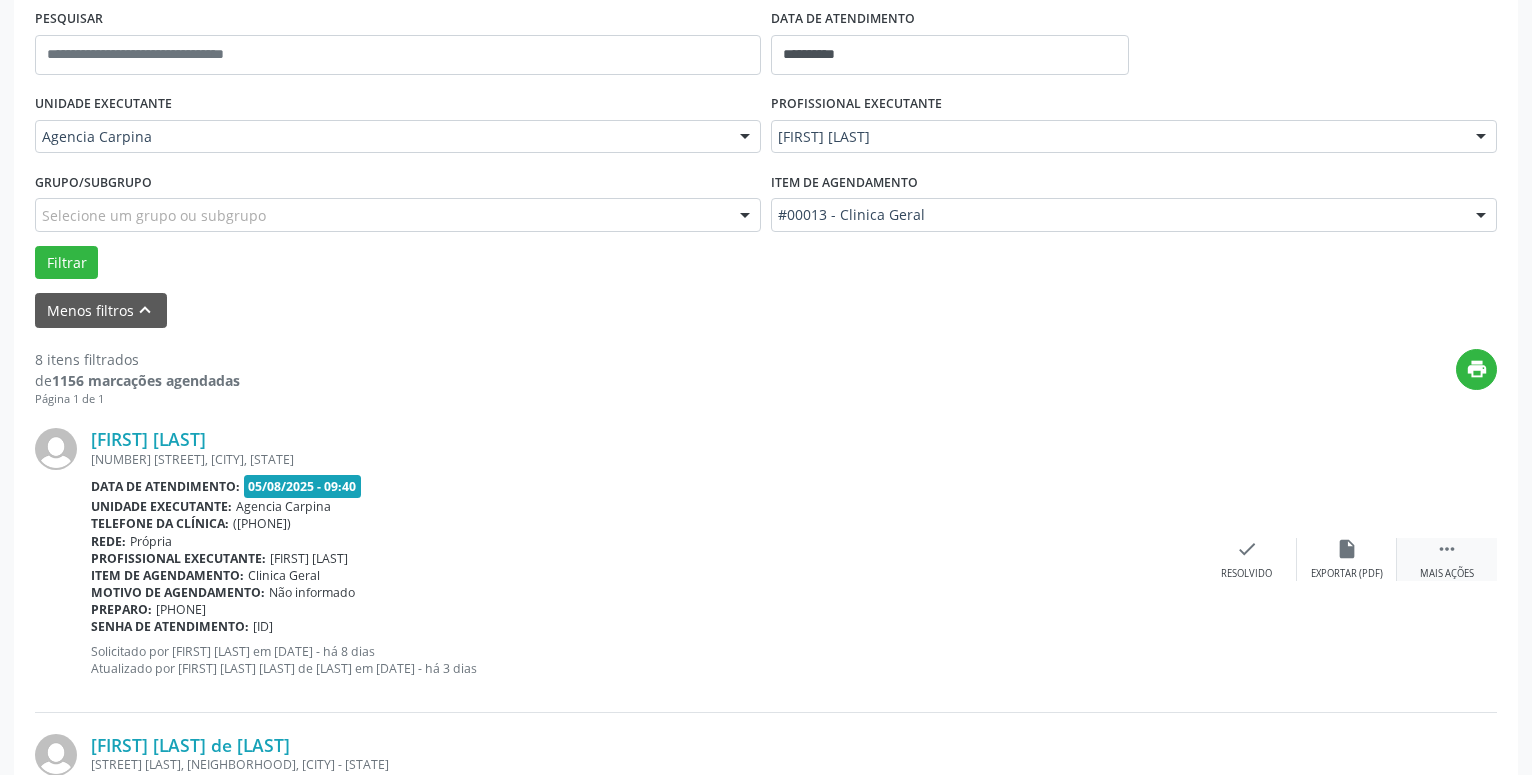 click on "" at bounding box center [1447, 549] 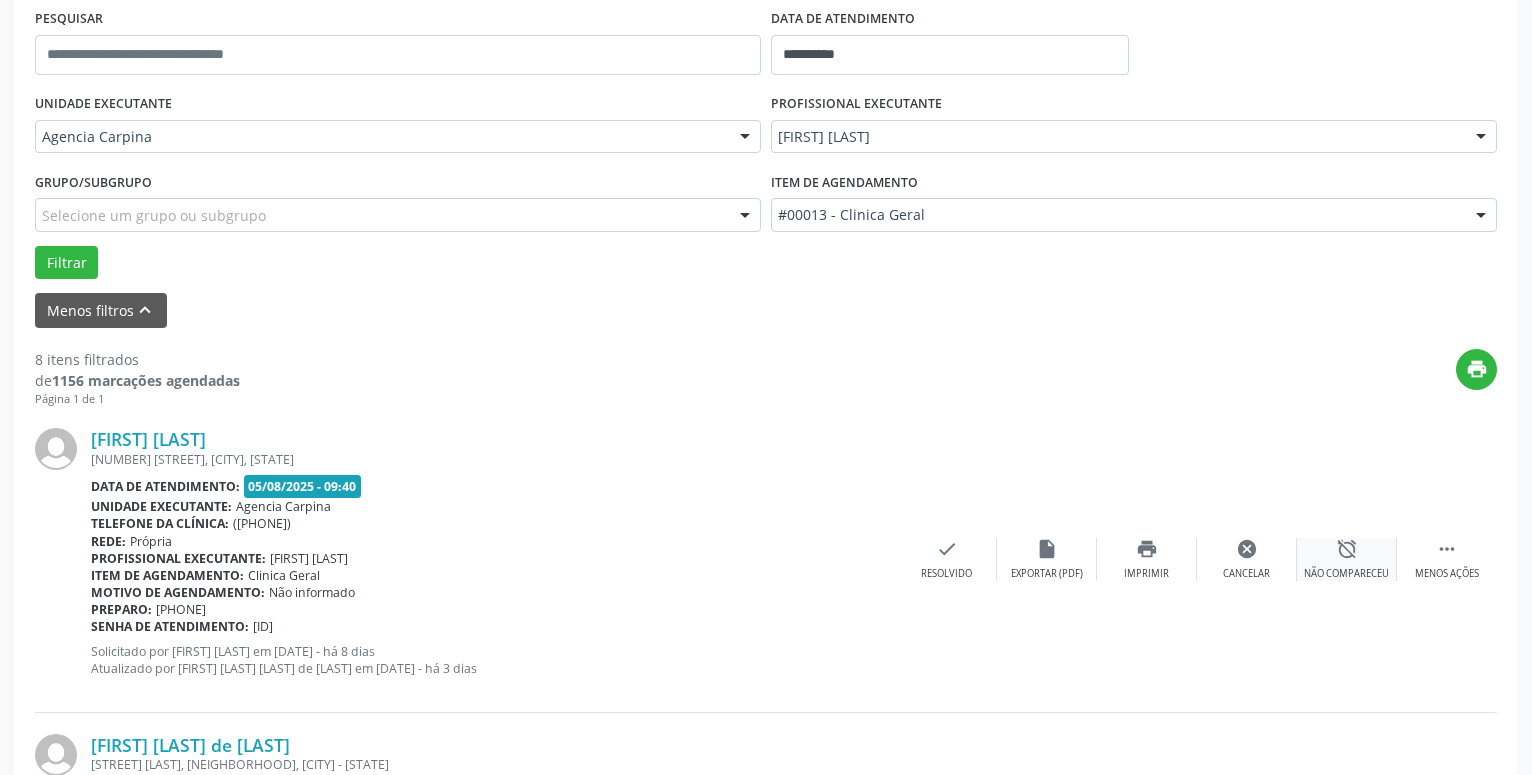 click on "alarm_off" at bounding box center (1347, 549) 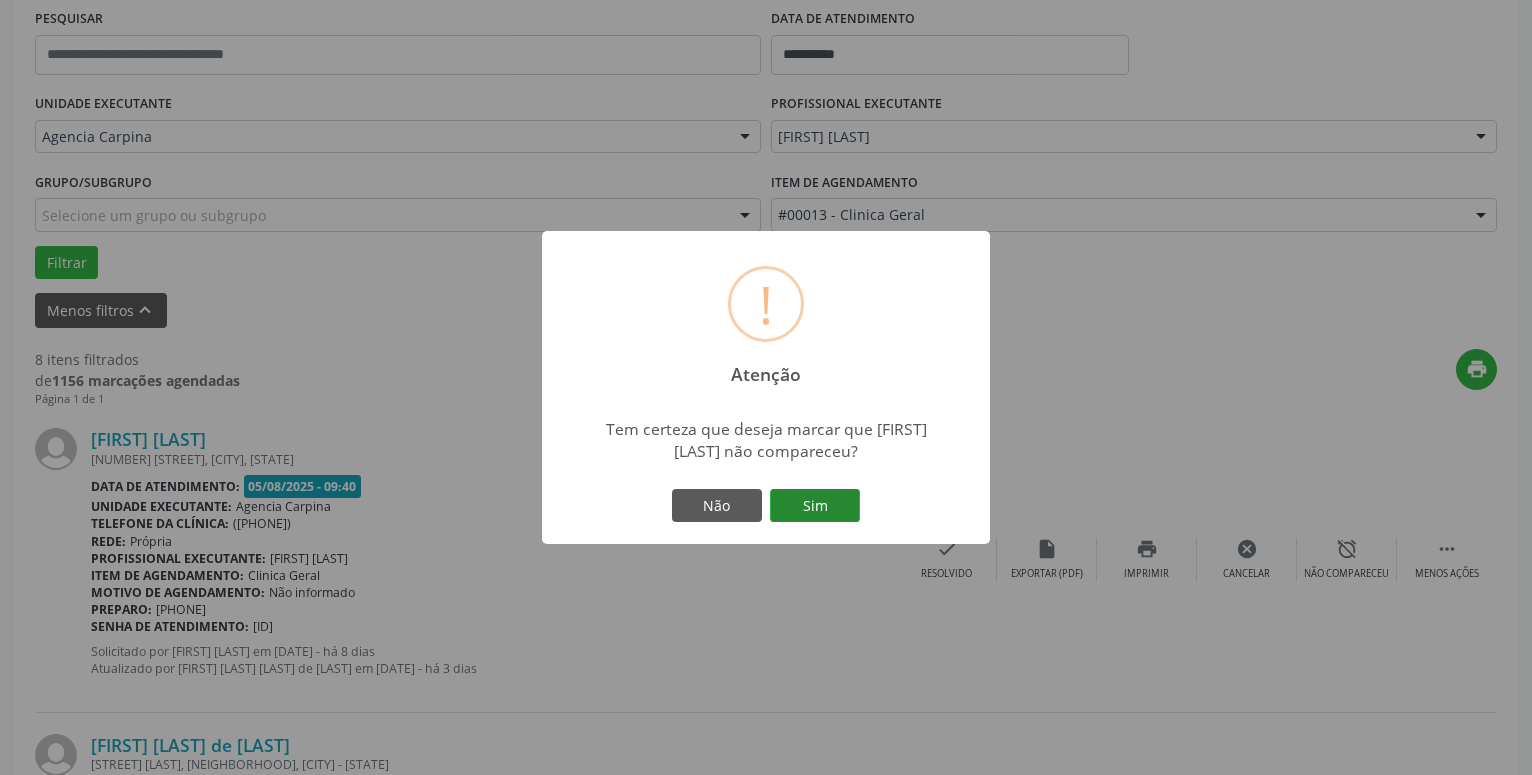 click on "Sim" at bounding box center [815, 506] 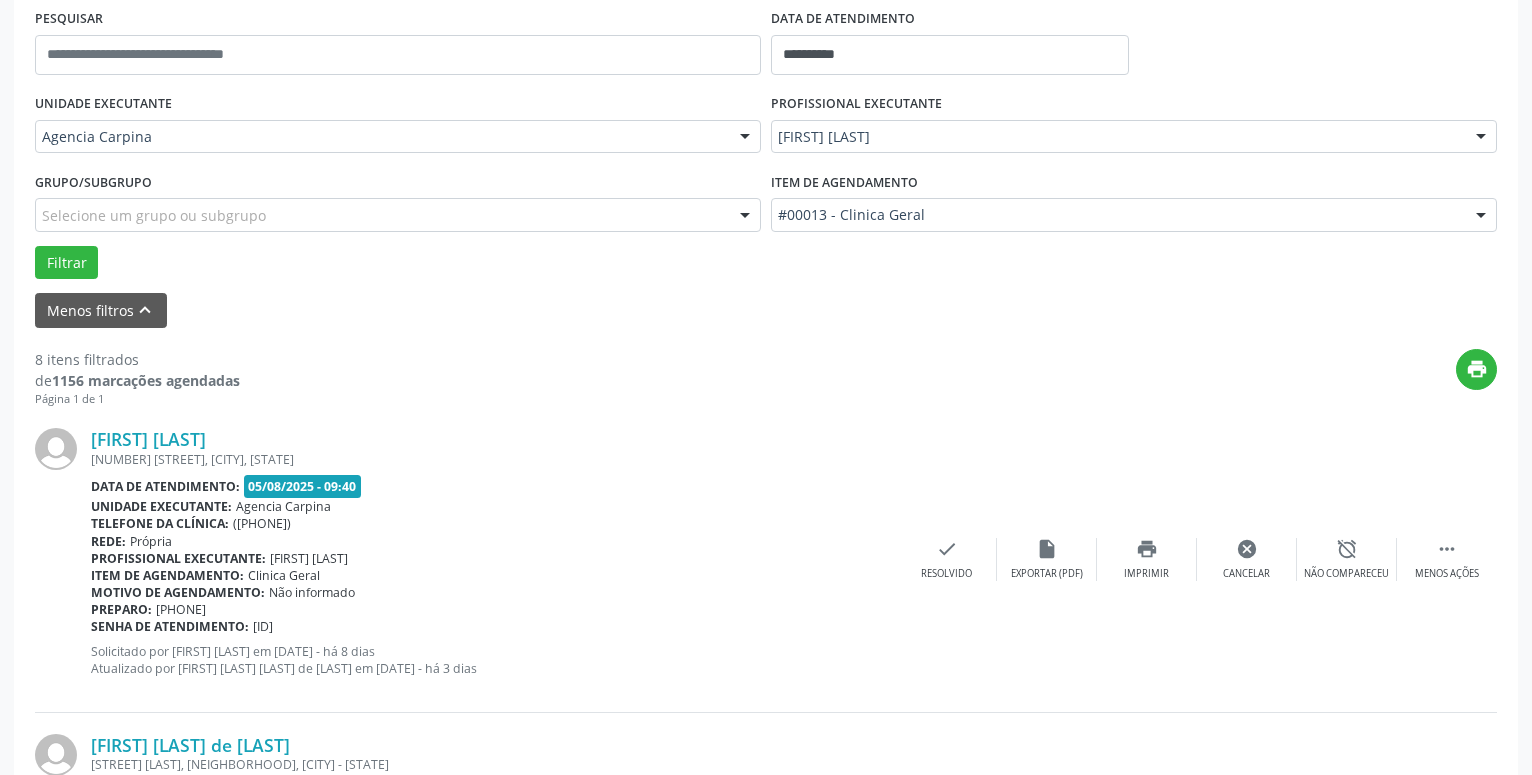 scroll, scrollTop: 98, scrollLeft: 0, axis: vertical 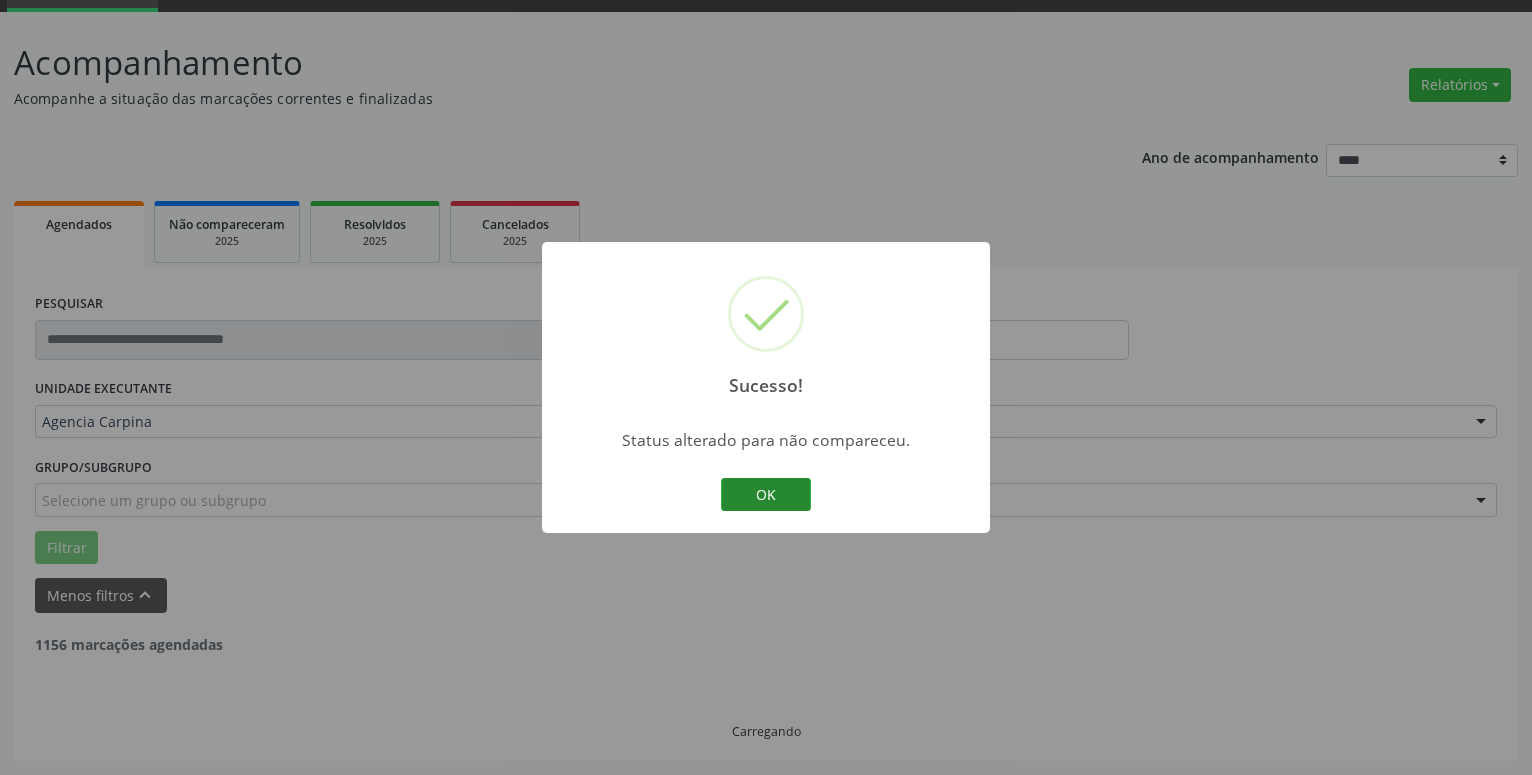 click on "OK" at bounding box center [766, 495] 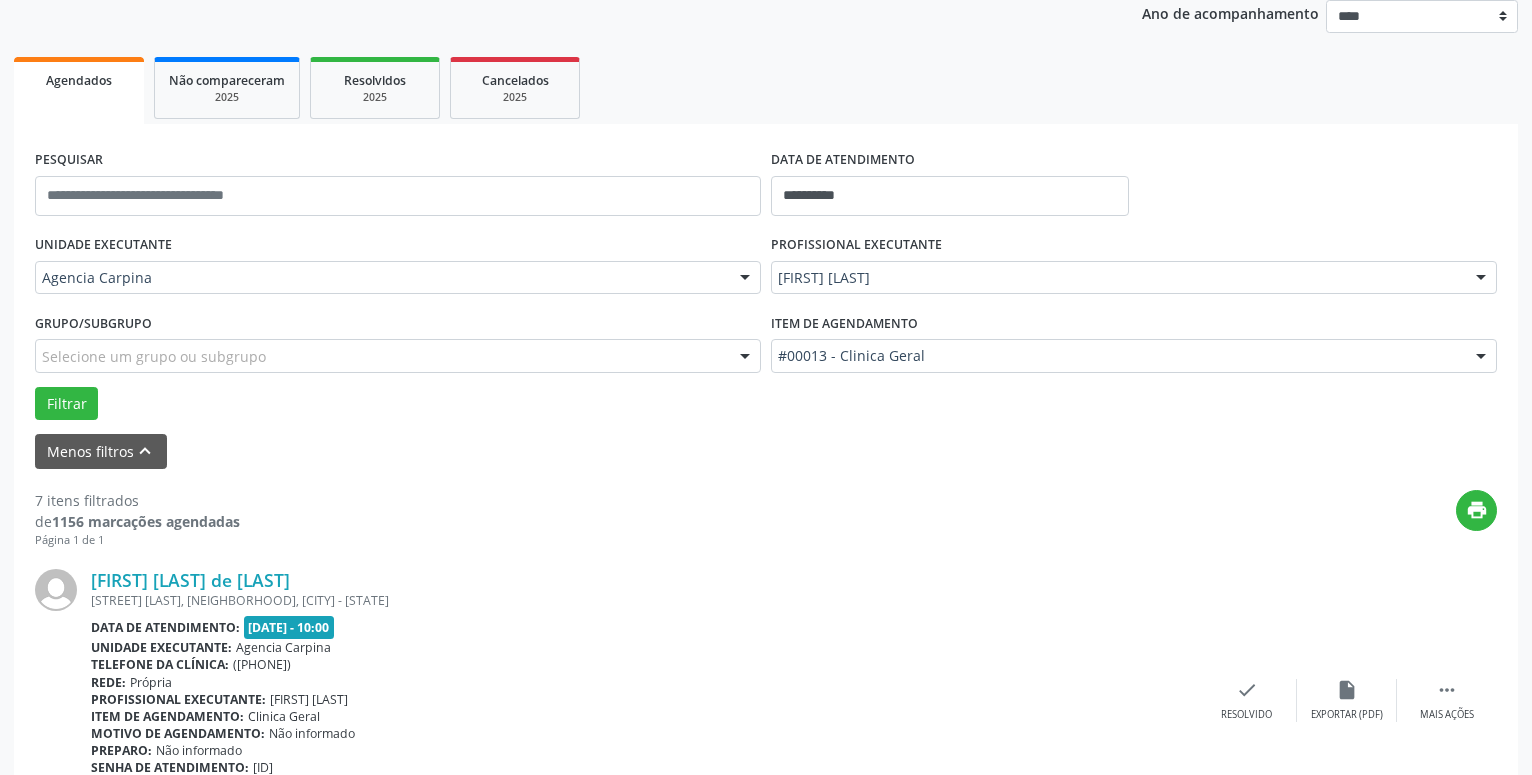scroll, scrollTop: 200, scrollLeft: 0, axis: vertical 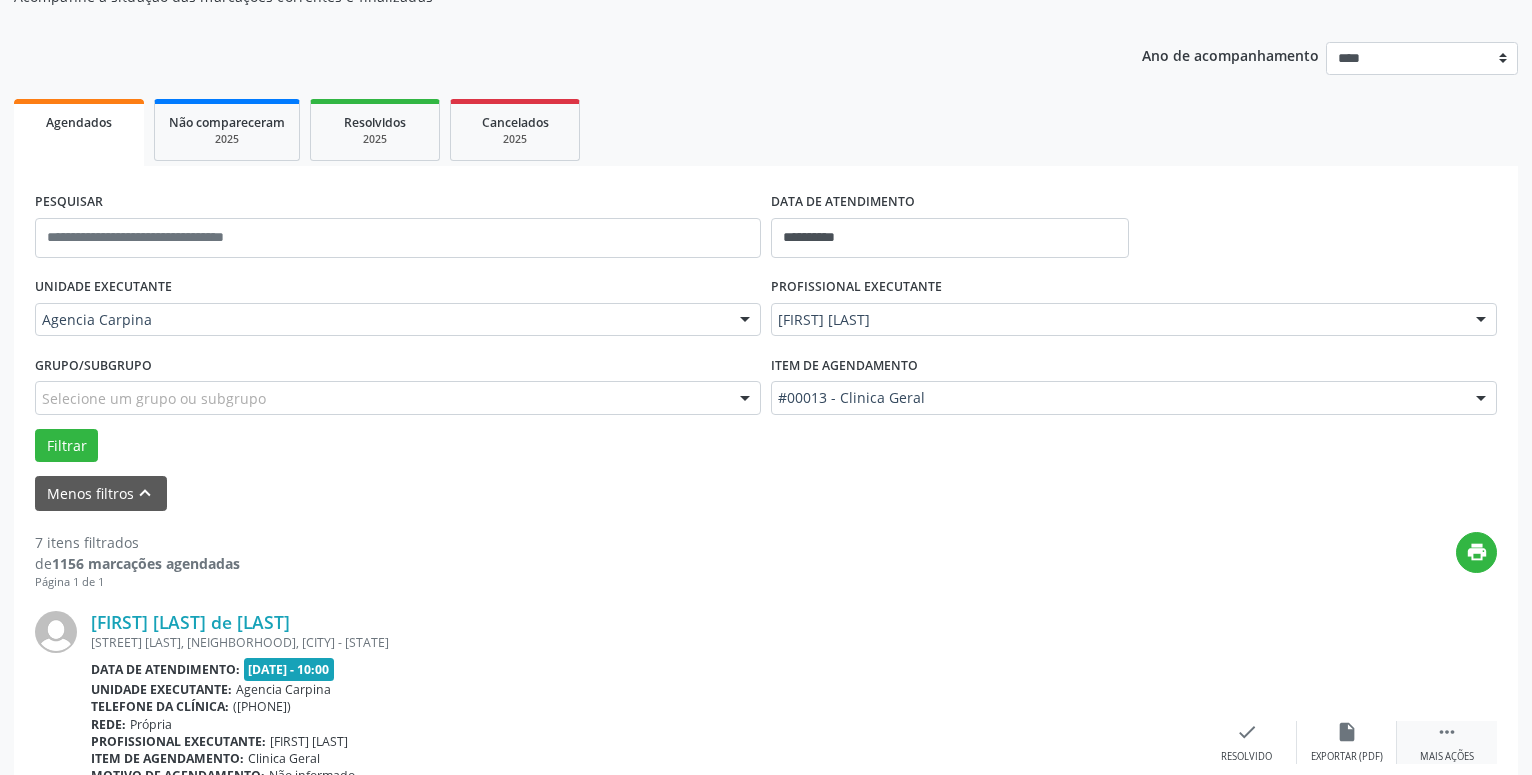 click on "" at bounding box center [1447, 732] 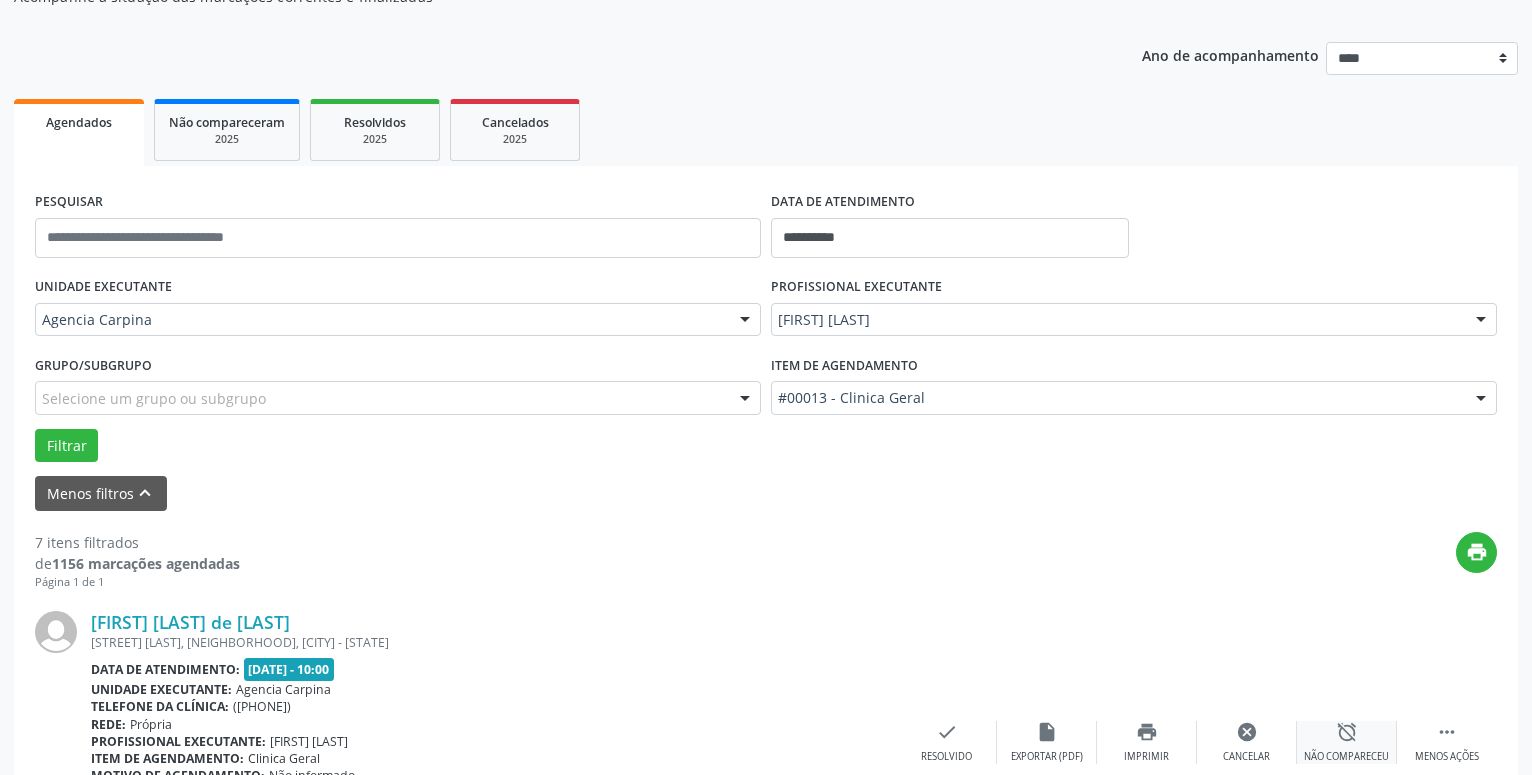 click on "alarm_off
Não compareceu" at bounding box center [1347, 742] 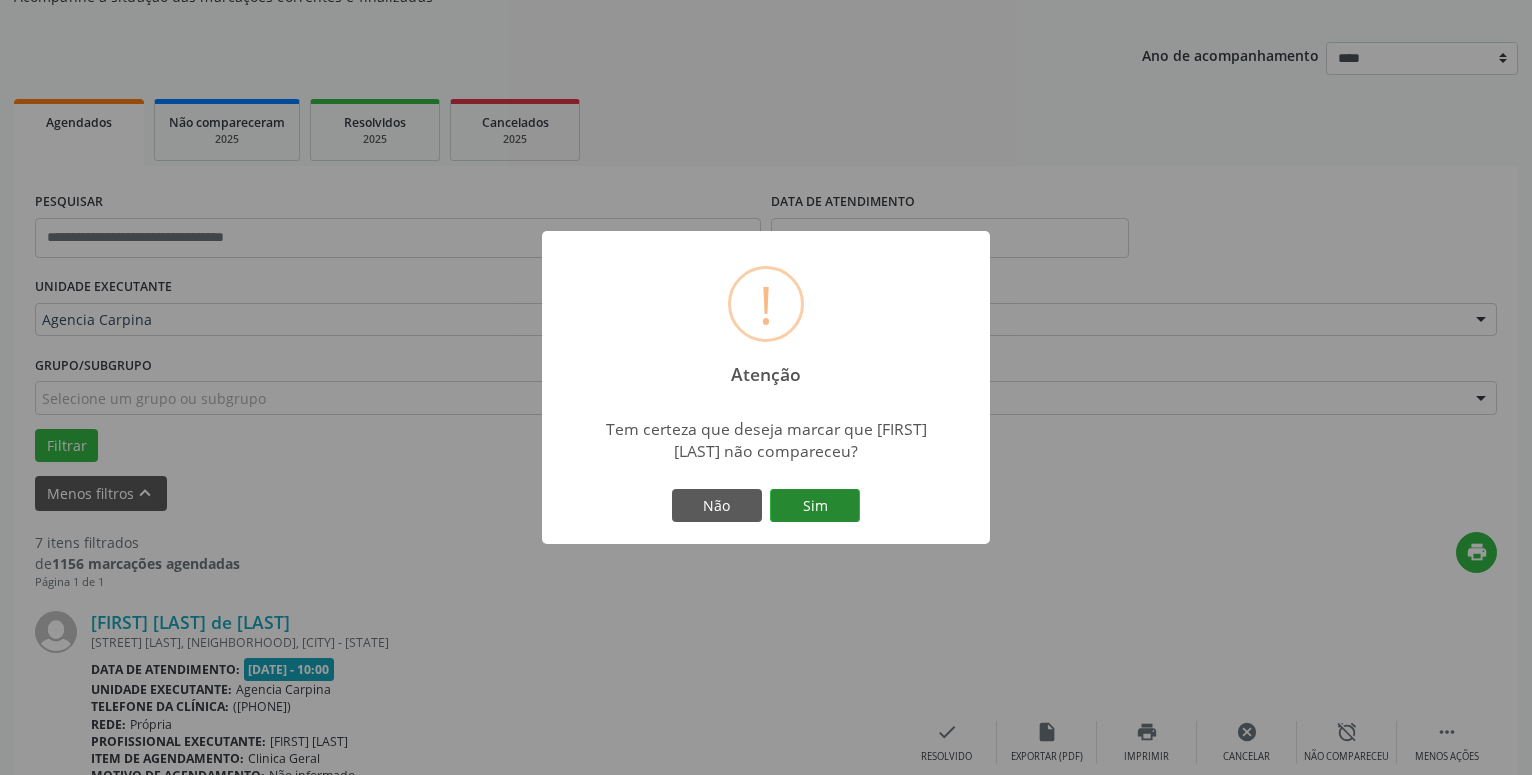 click on "Sim" at bounding box center (815, 506) 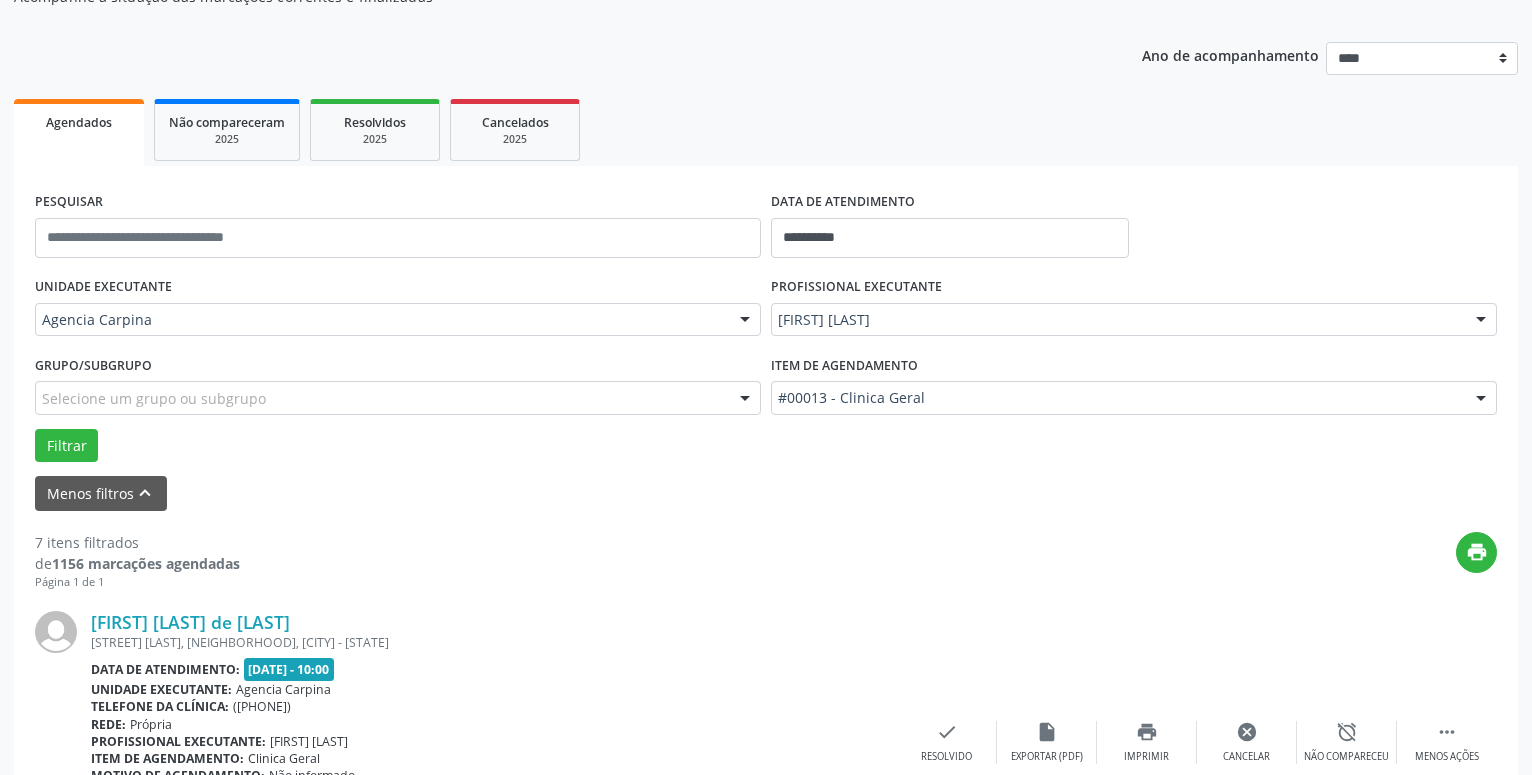 scroll, scrollTop: 98, scrollLeft: 0, axis: vertical 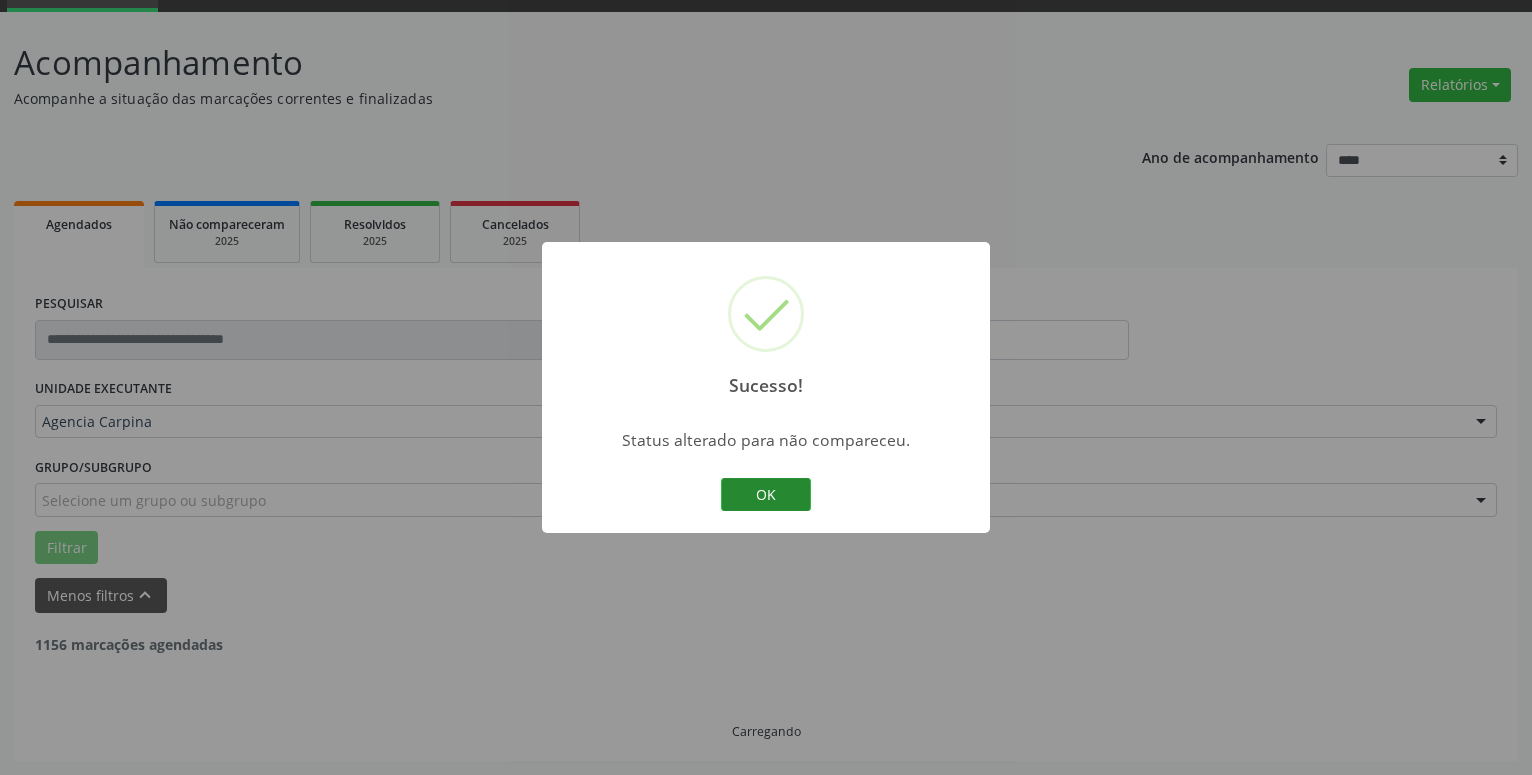 click on "OK" at bounding box center [766, 495] 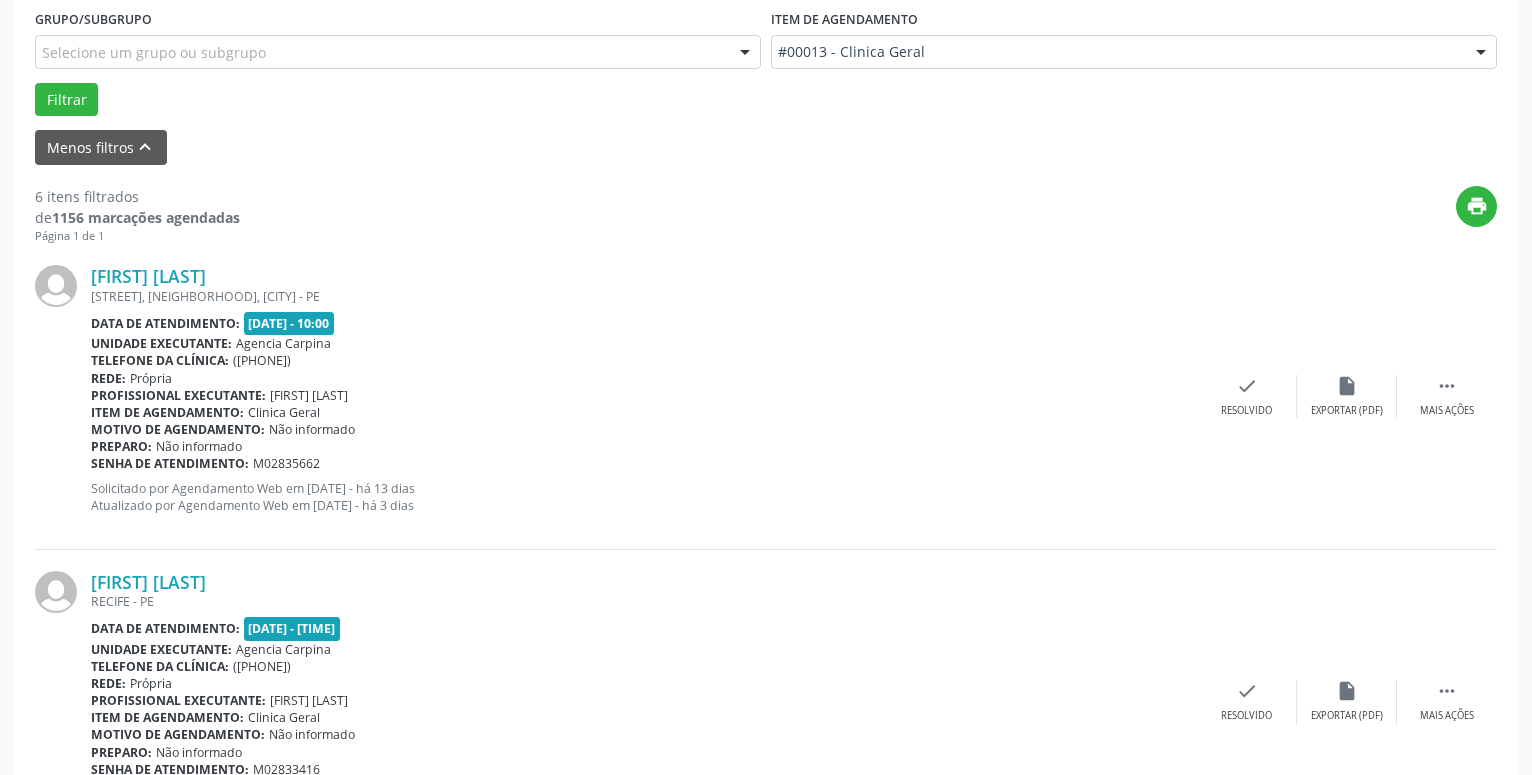 scroll, scrollTop: 608, scrollLeft: 0, axis: vertical 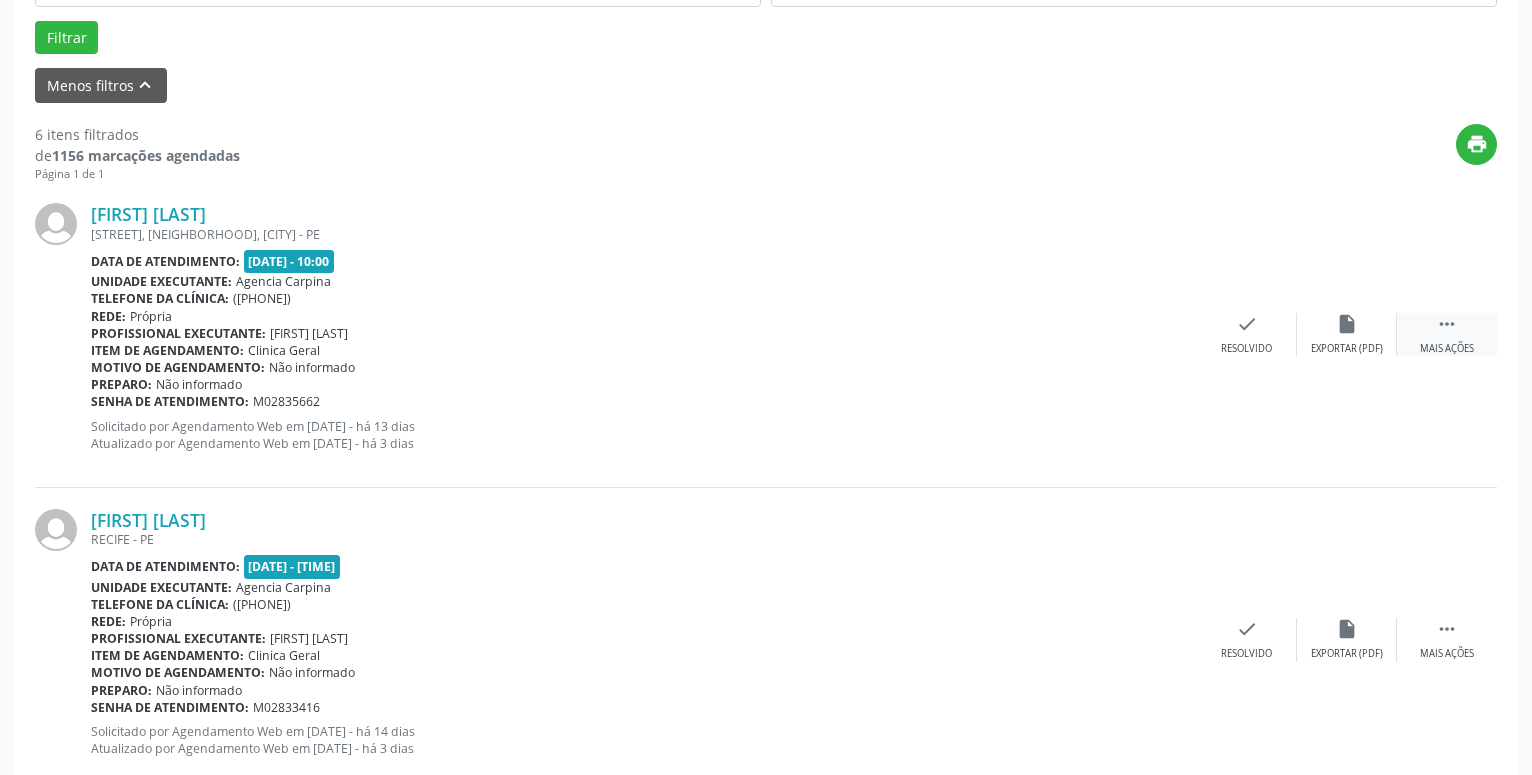 click on "
Mais ações" at bounding box center [1447, 334] 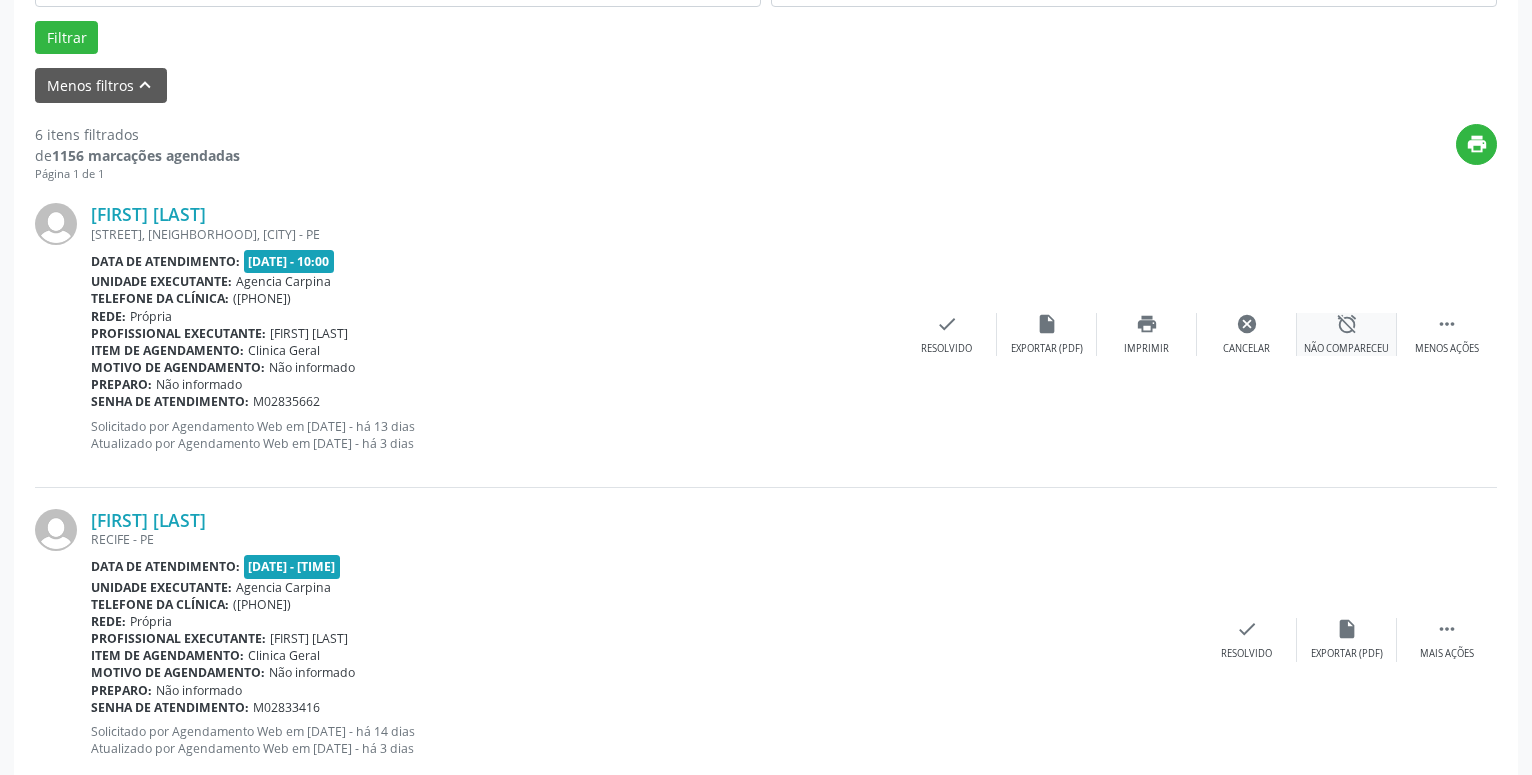 click on "alarm_off" at bounding box center [1347, 324] 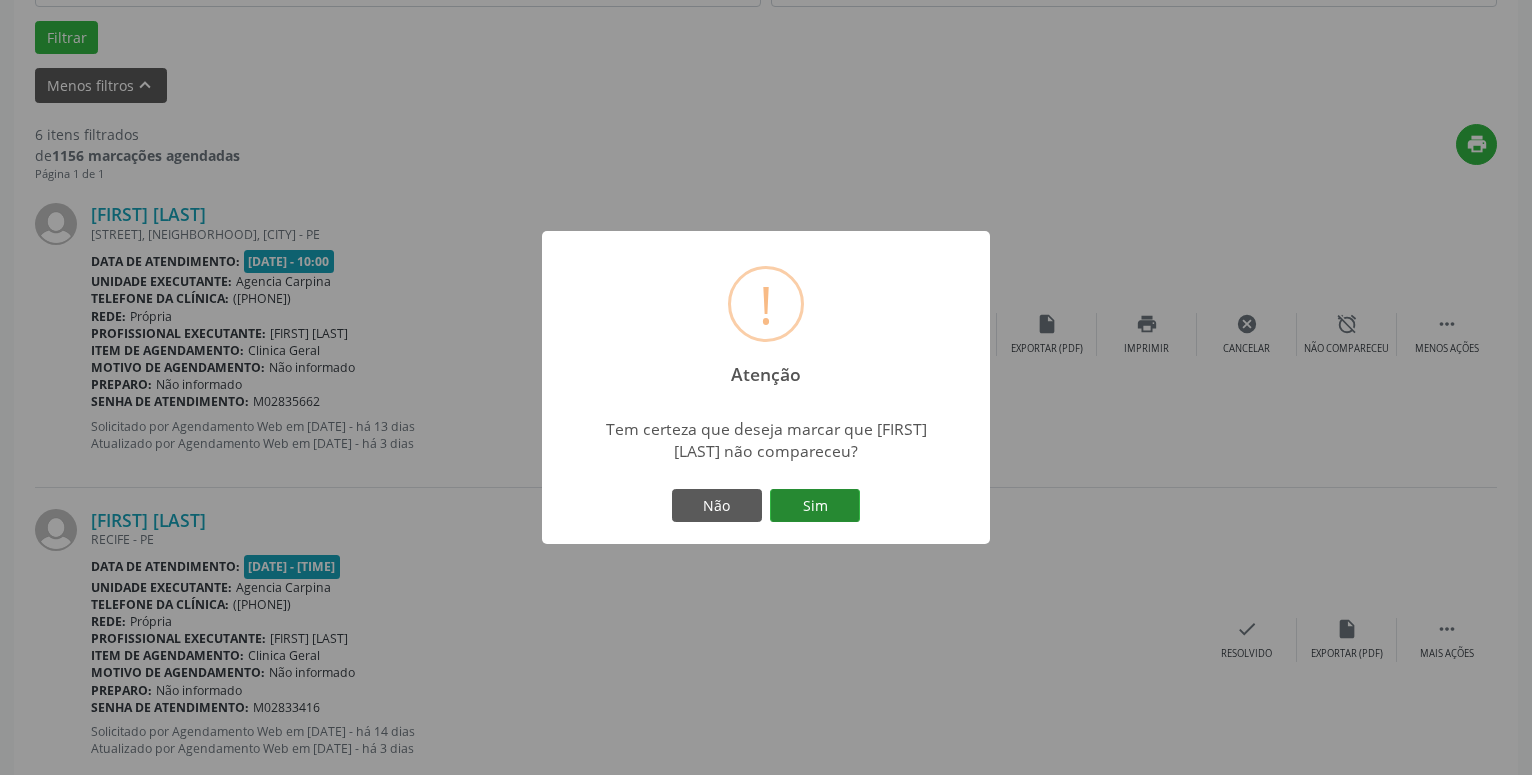 click on "Sim" at bounding box center [815, 506] 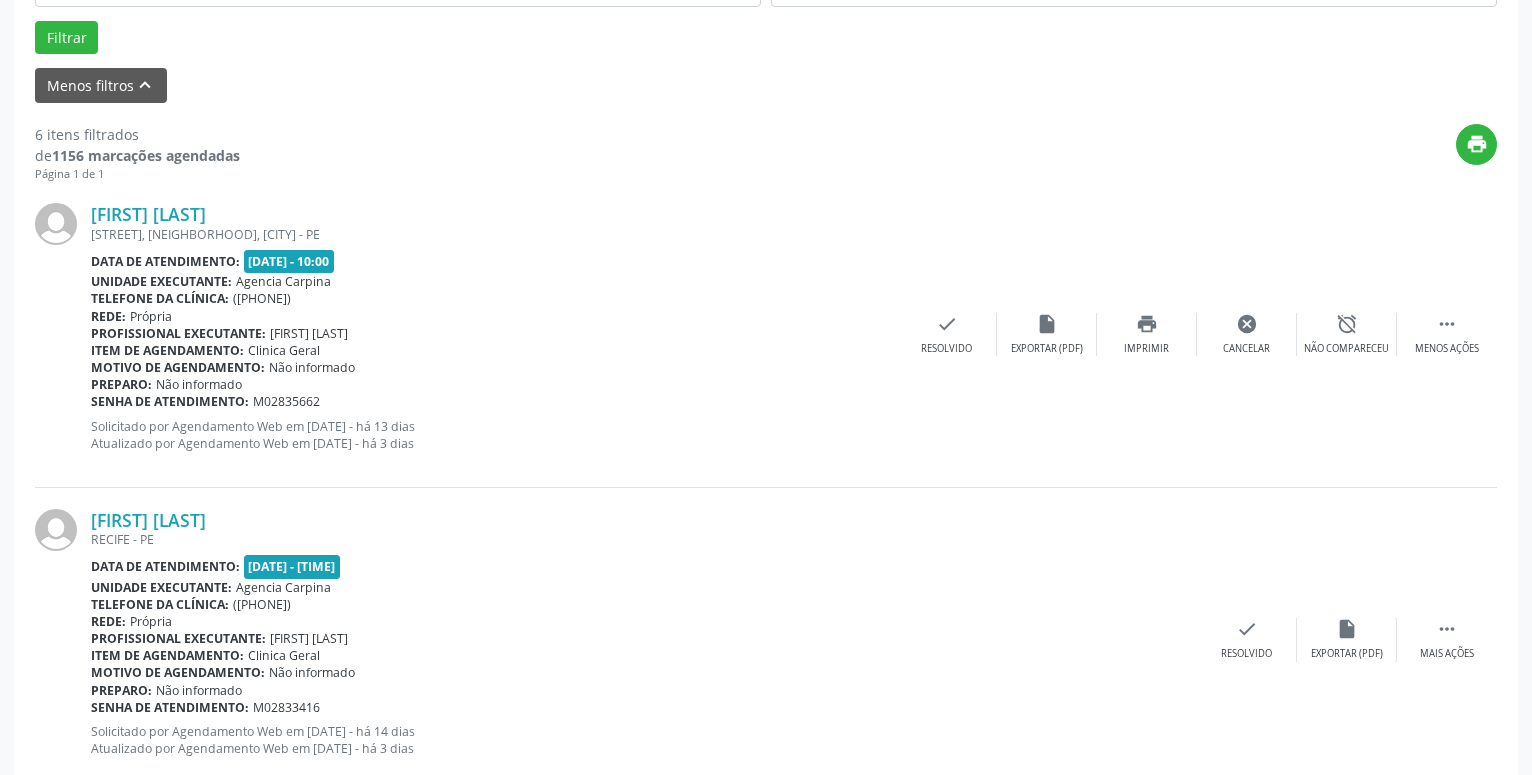 scroll, scrollTop: 98, scrollLeft: 0, axis: vertical 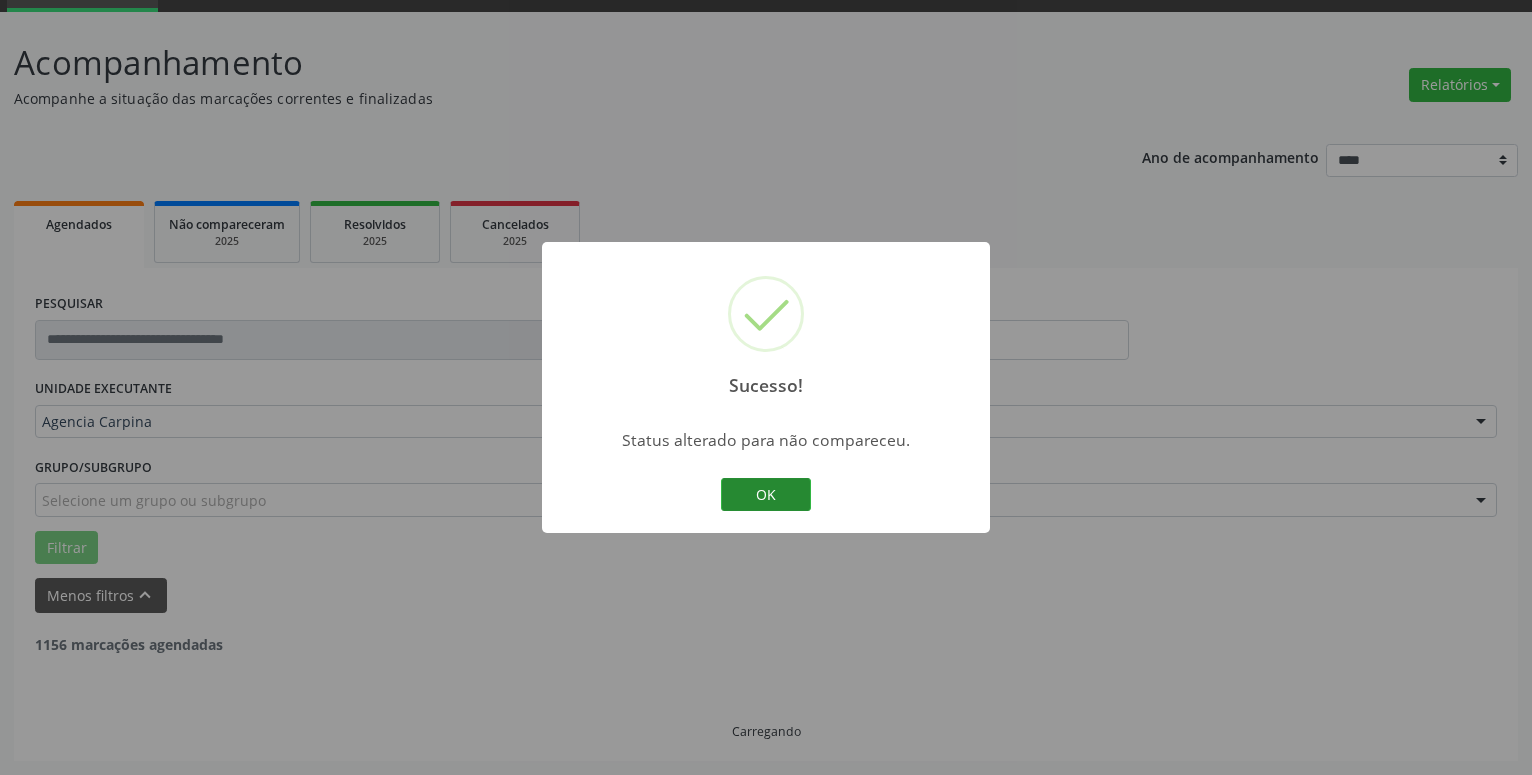 click on "OK" at bounding box center [766, 495] 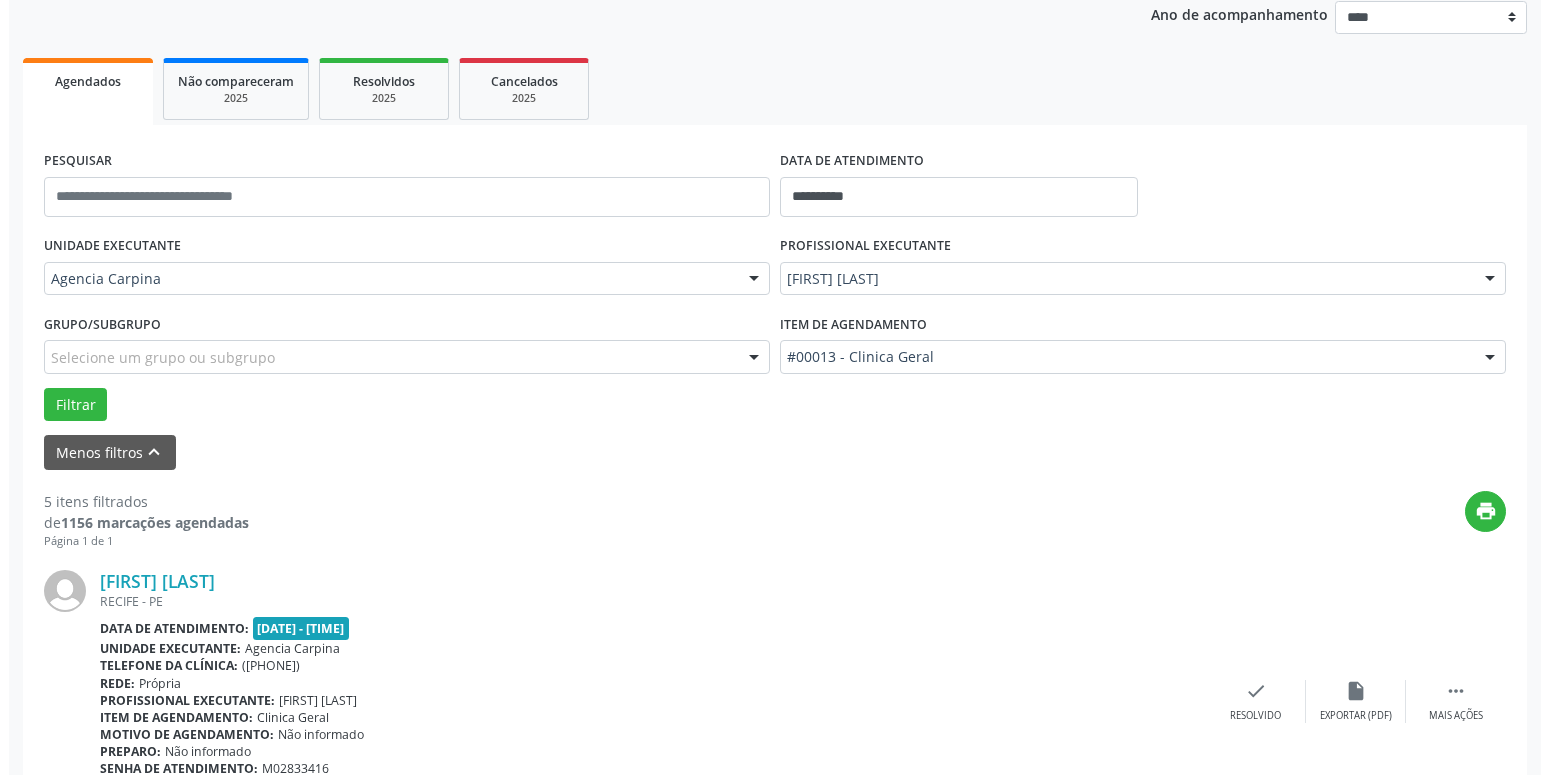 scroll, scrollTop: 302, scrollLeft: 0, axis: vertical 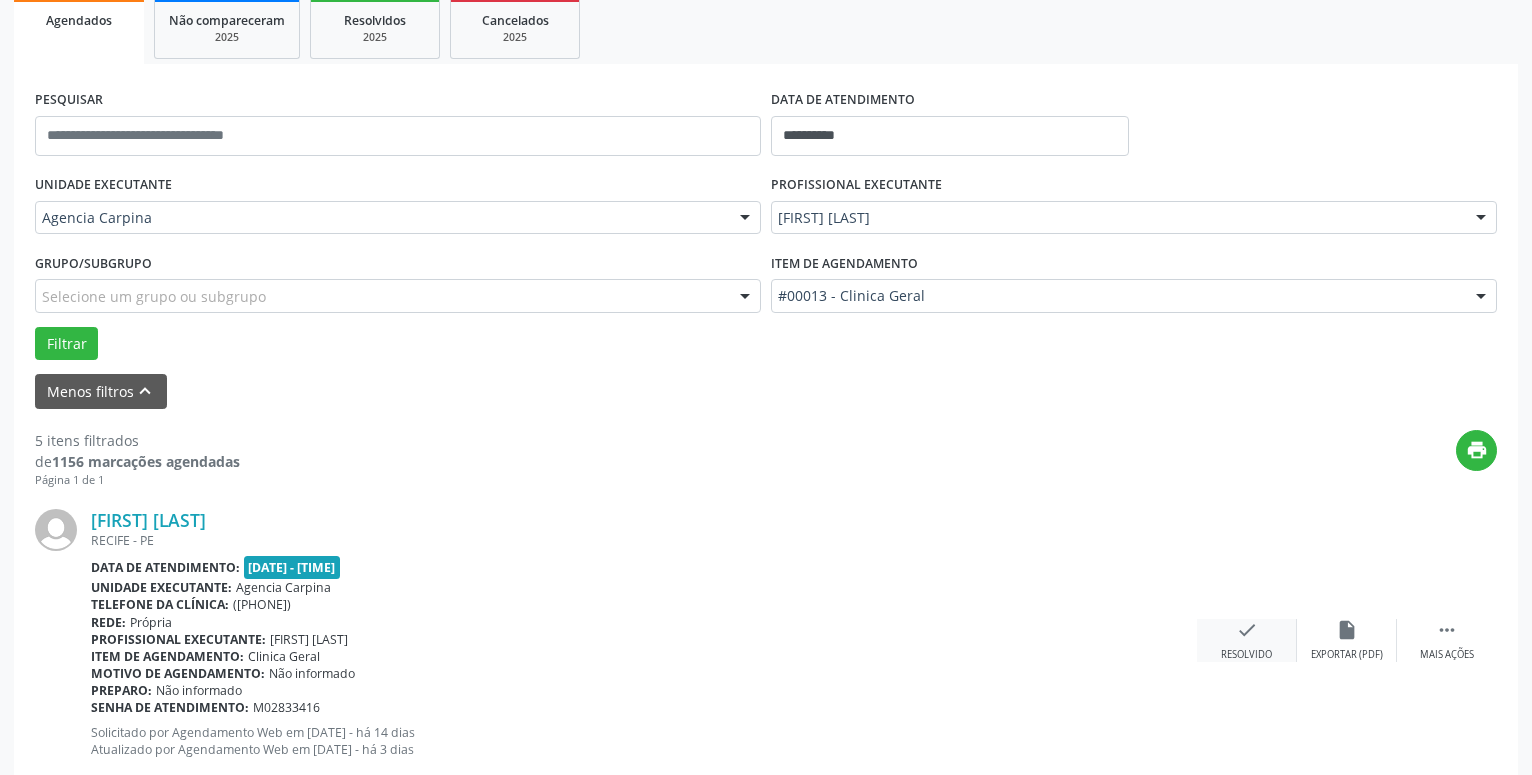 click on "check
Resolvido" at bounding box center [1247, 640] 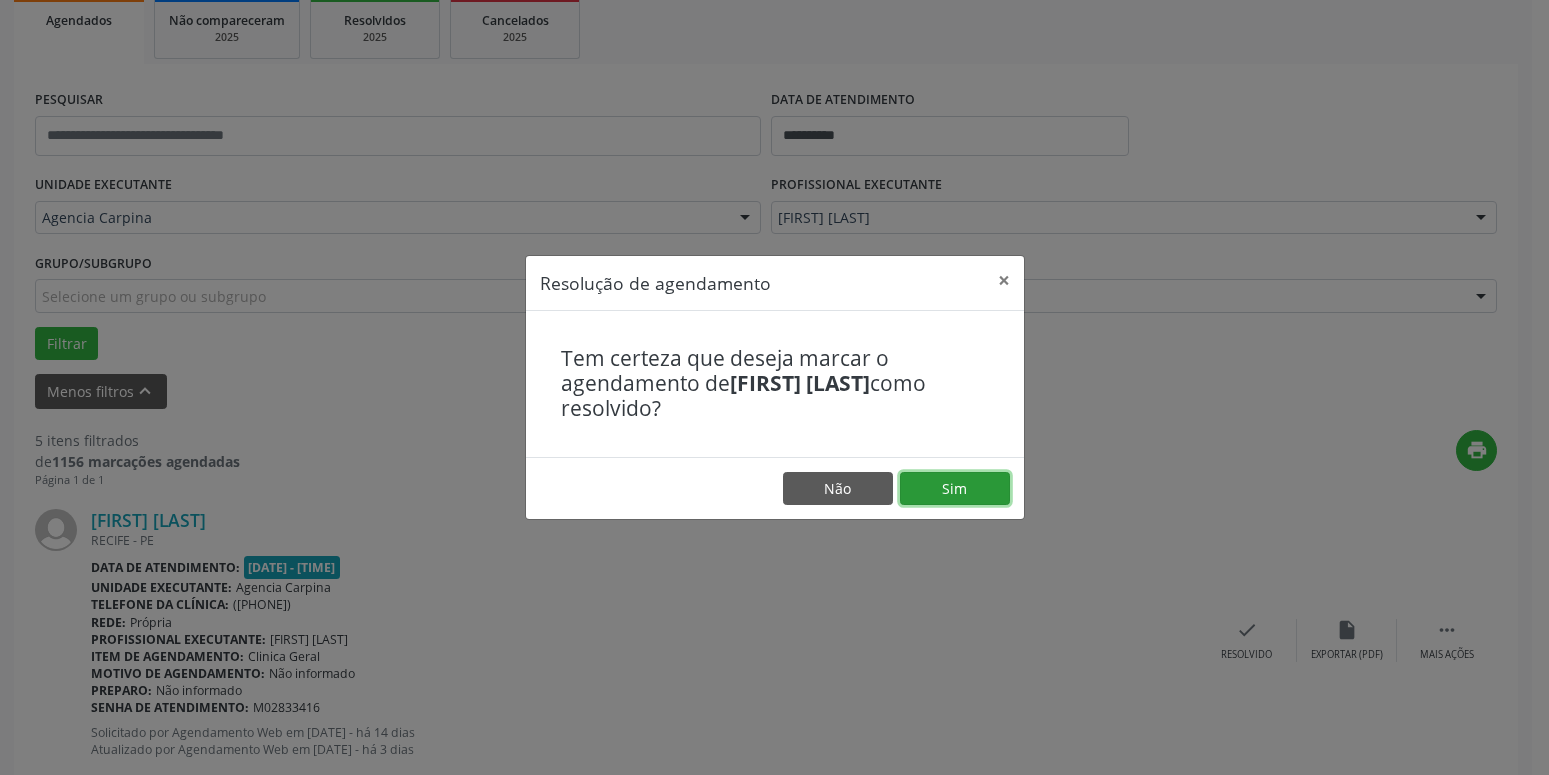 click on "Sim" at bounding box center [955, 489] 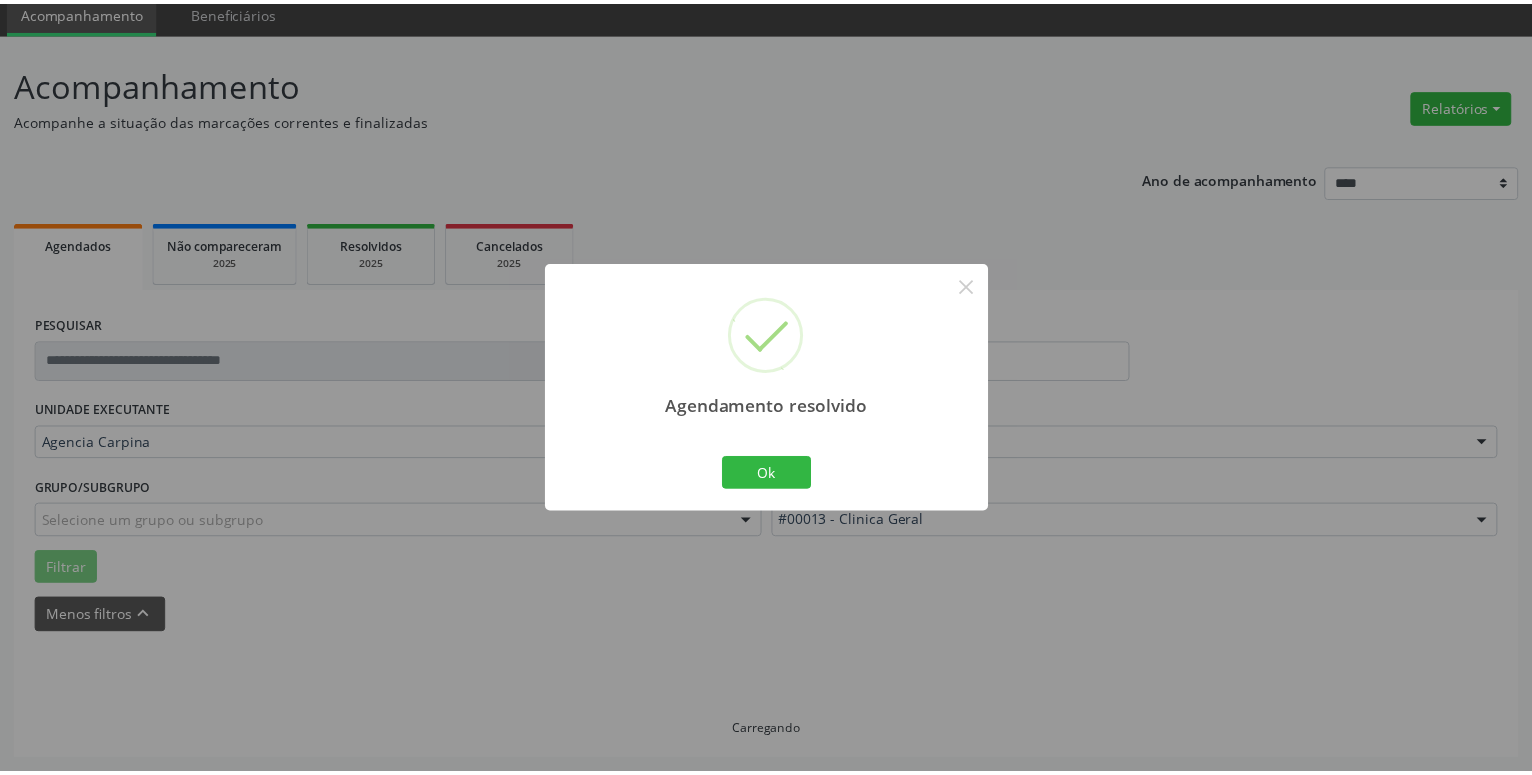 scroll, scrollTop: 77, scrollLeft: 0, axis: vertical 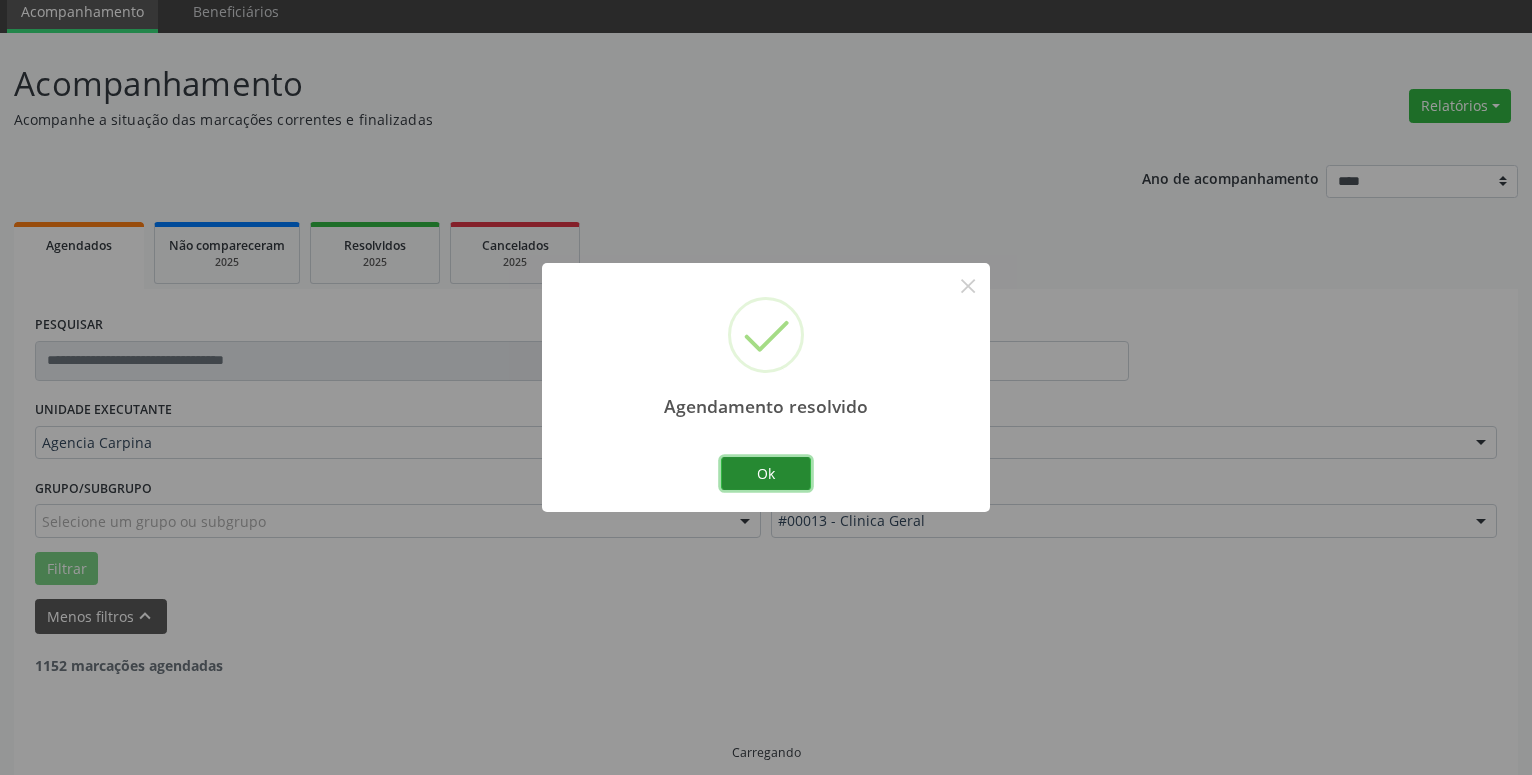 click on "Ok" at bounding box center (766, 474) 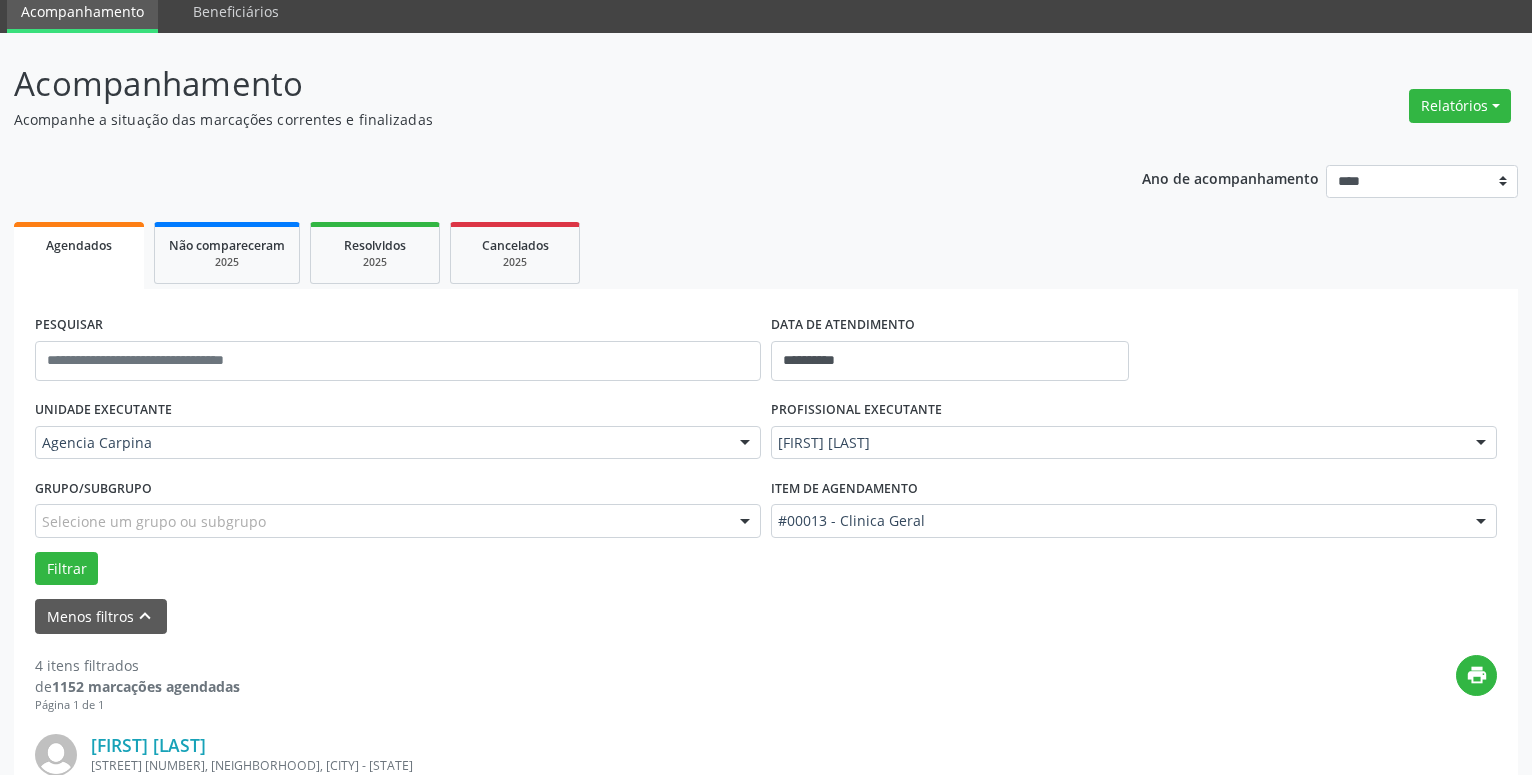 scroll, scrollTop: 281, scrollLeft: 0, axis: vertical 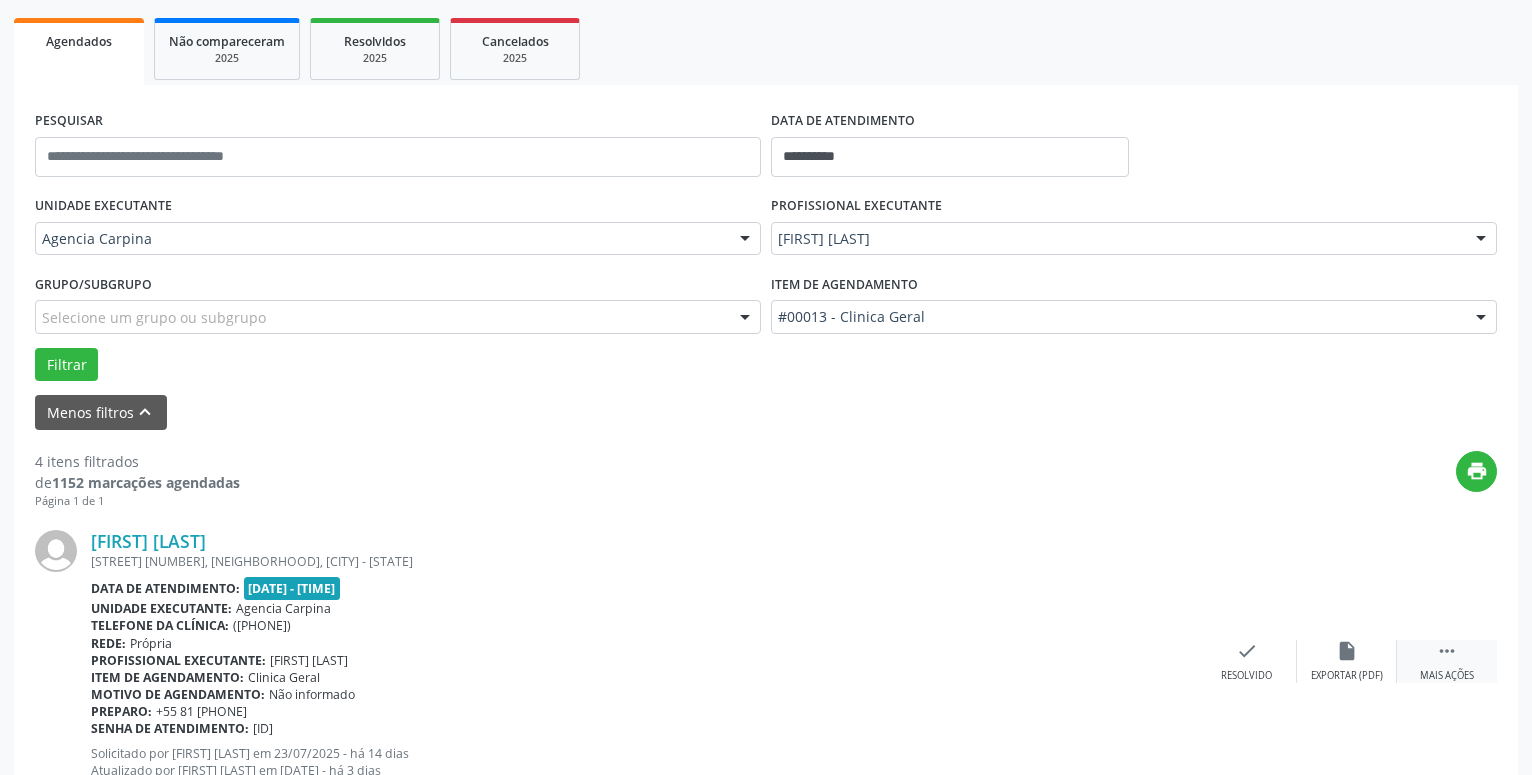 click on "" at bounding box center (1447, 651) 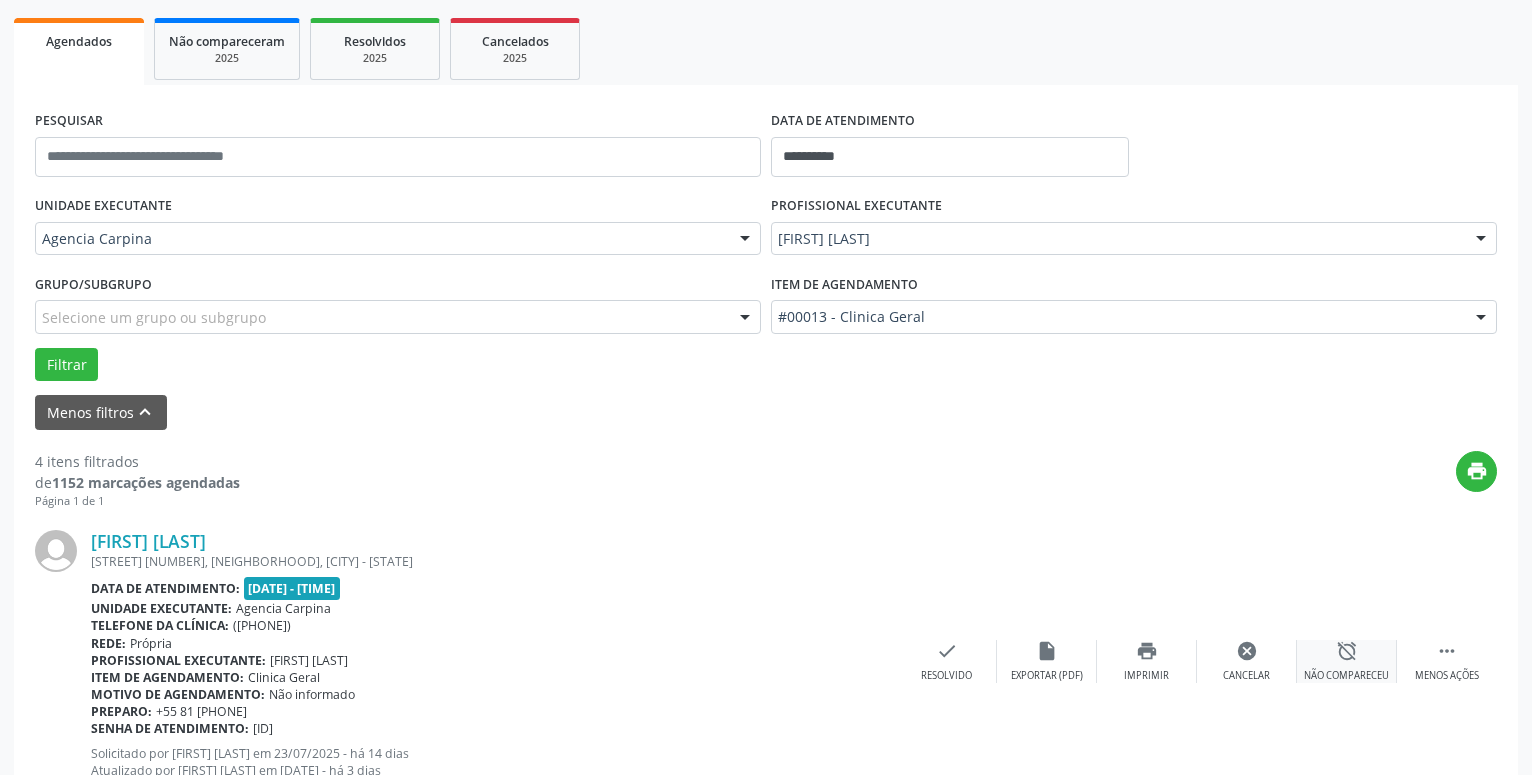click on "alarm_off" at bounding box center (1347, 651) 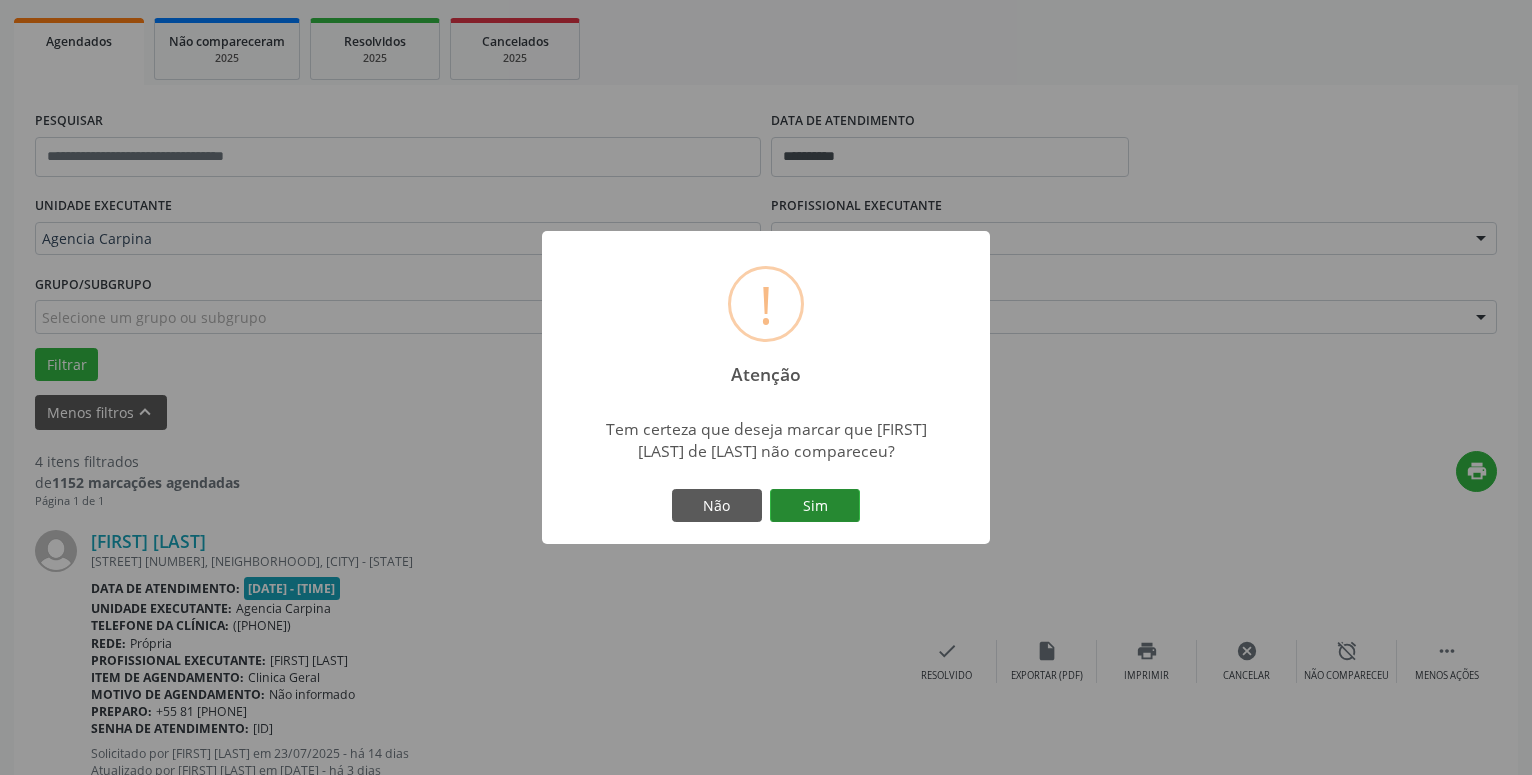 click on "Sim" at bounding box center [815, 506] 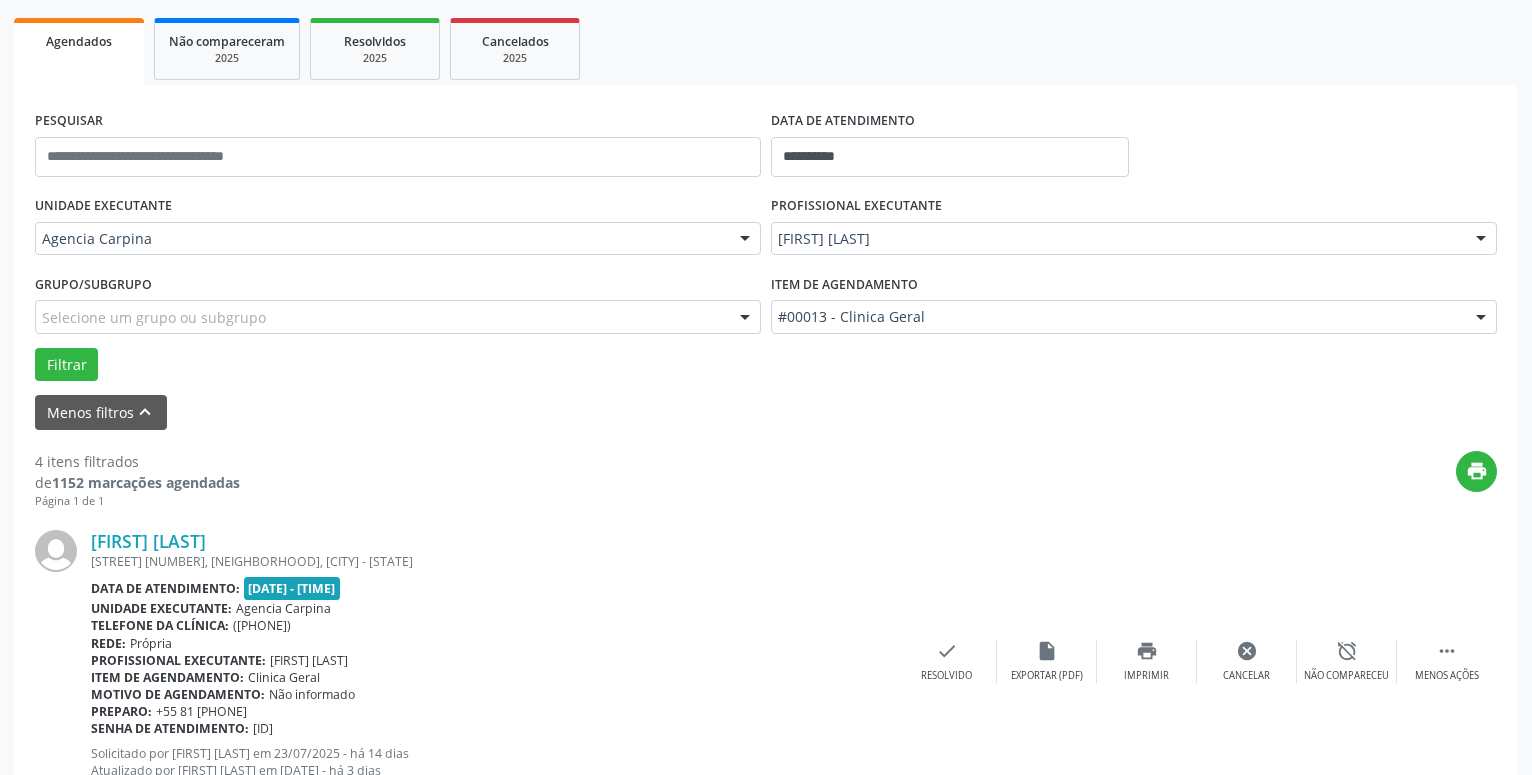 scroll, scrollTop: 98, scrollLeft: 0, axis: vertical 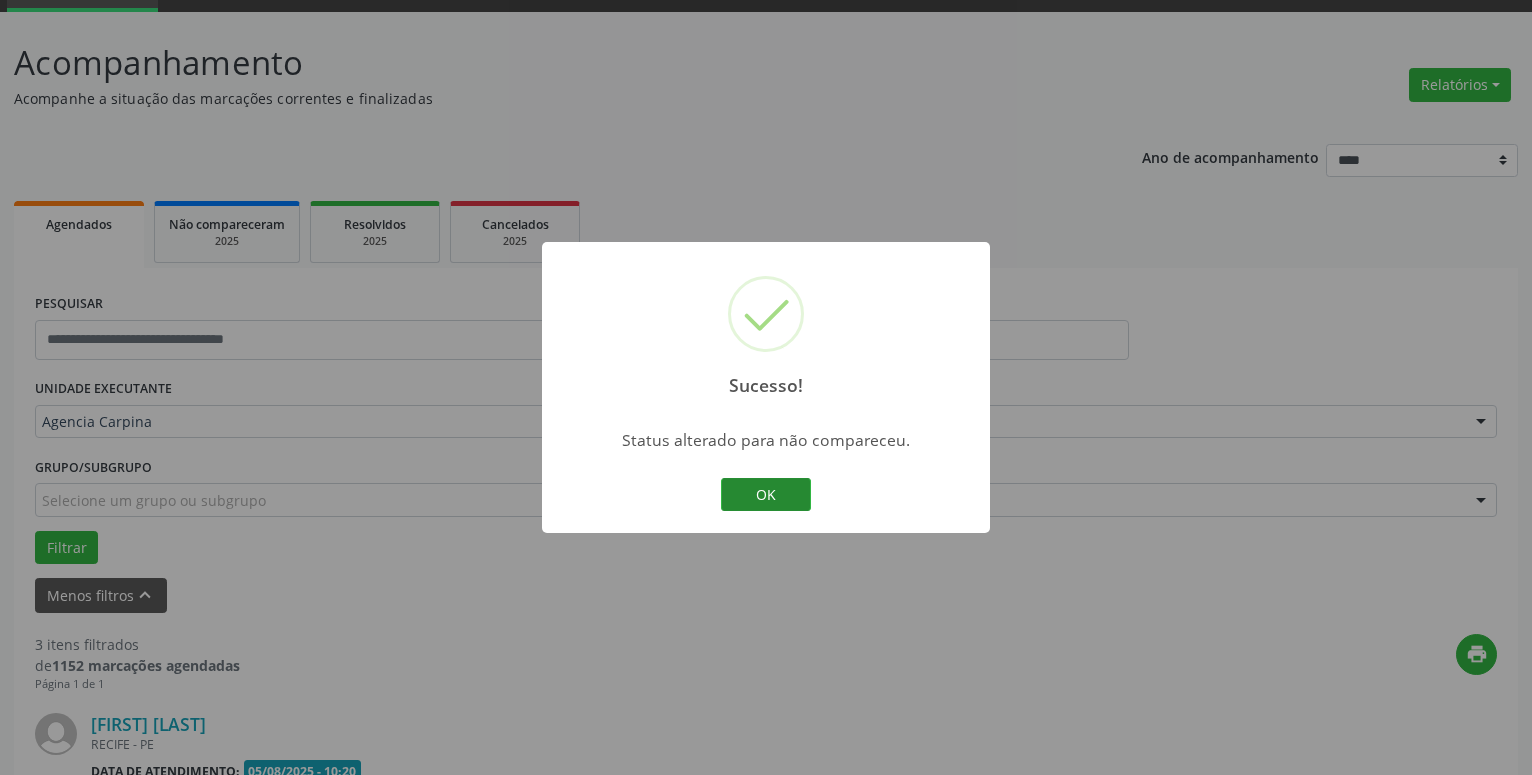 click on "OK" at bounding box center (766, 495) 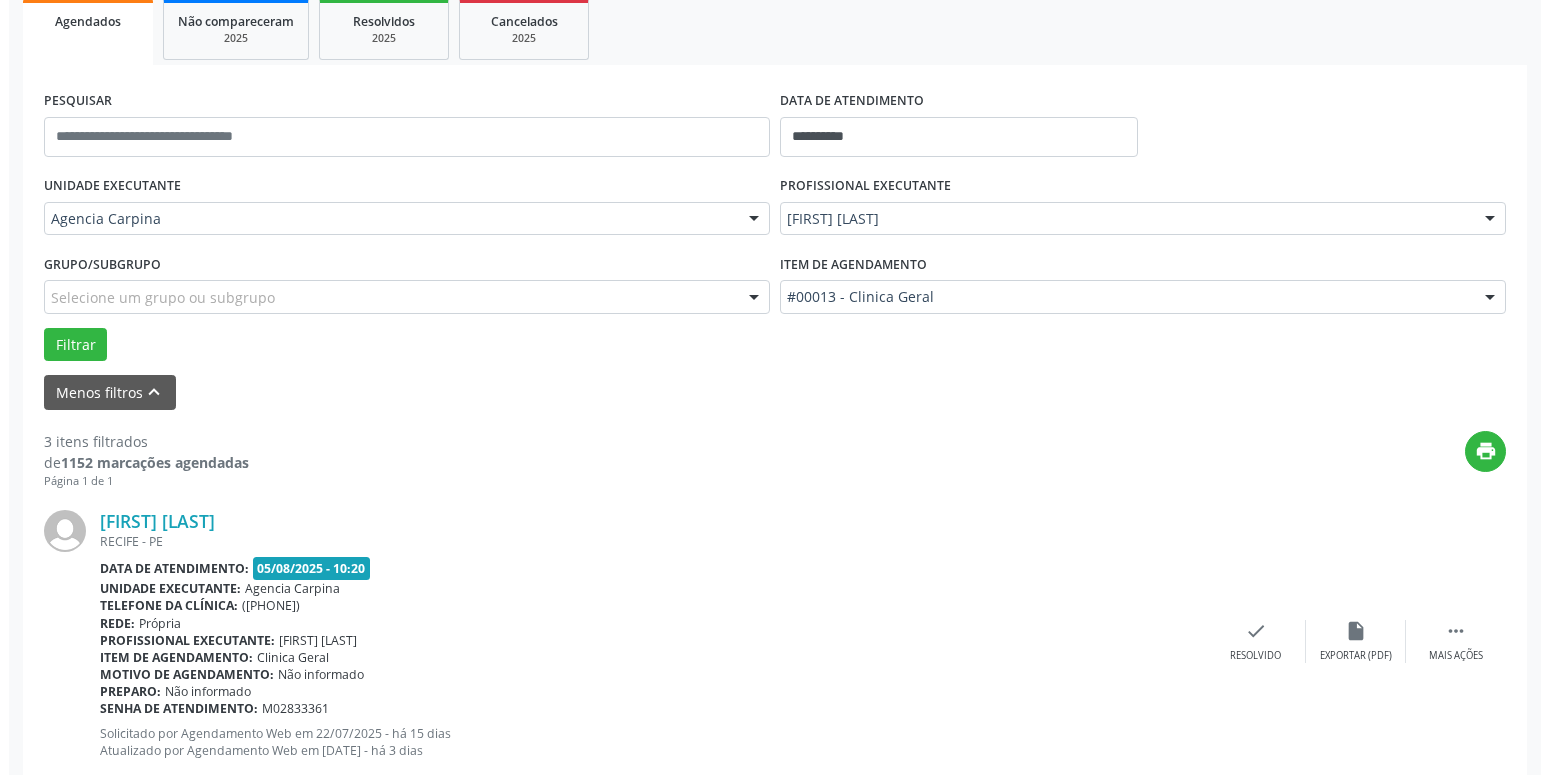 scroll, scrollTop: 302, scrollLeft: 0, axis: vertical 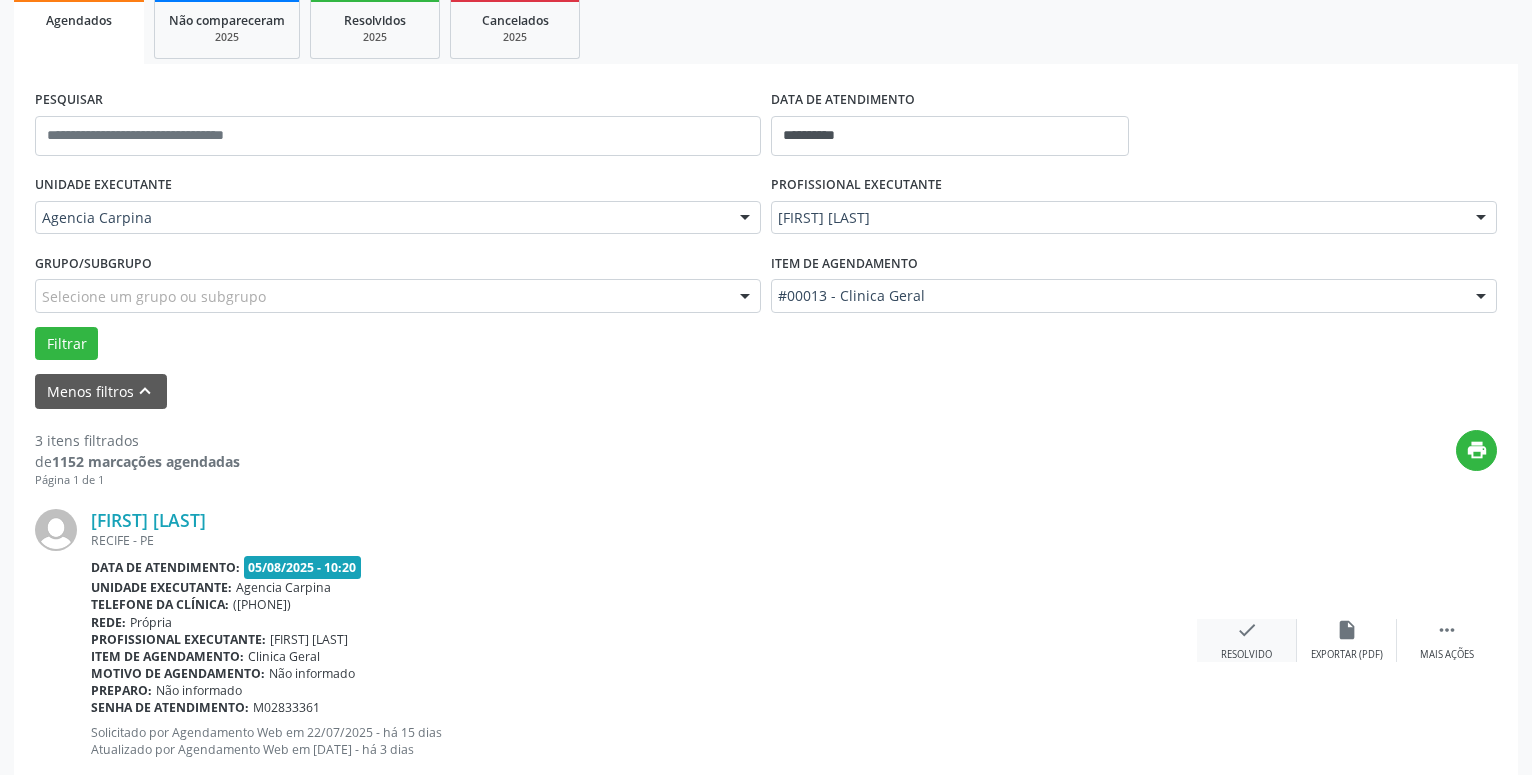 click on "Resolvido" at bounding box center [1246, 655] 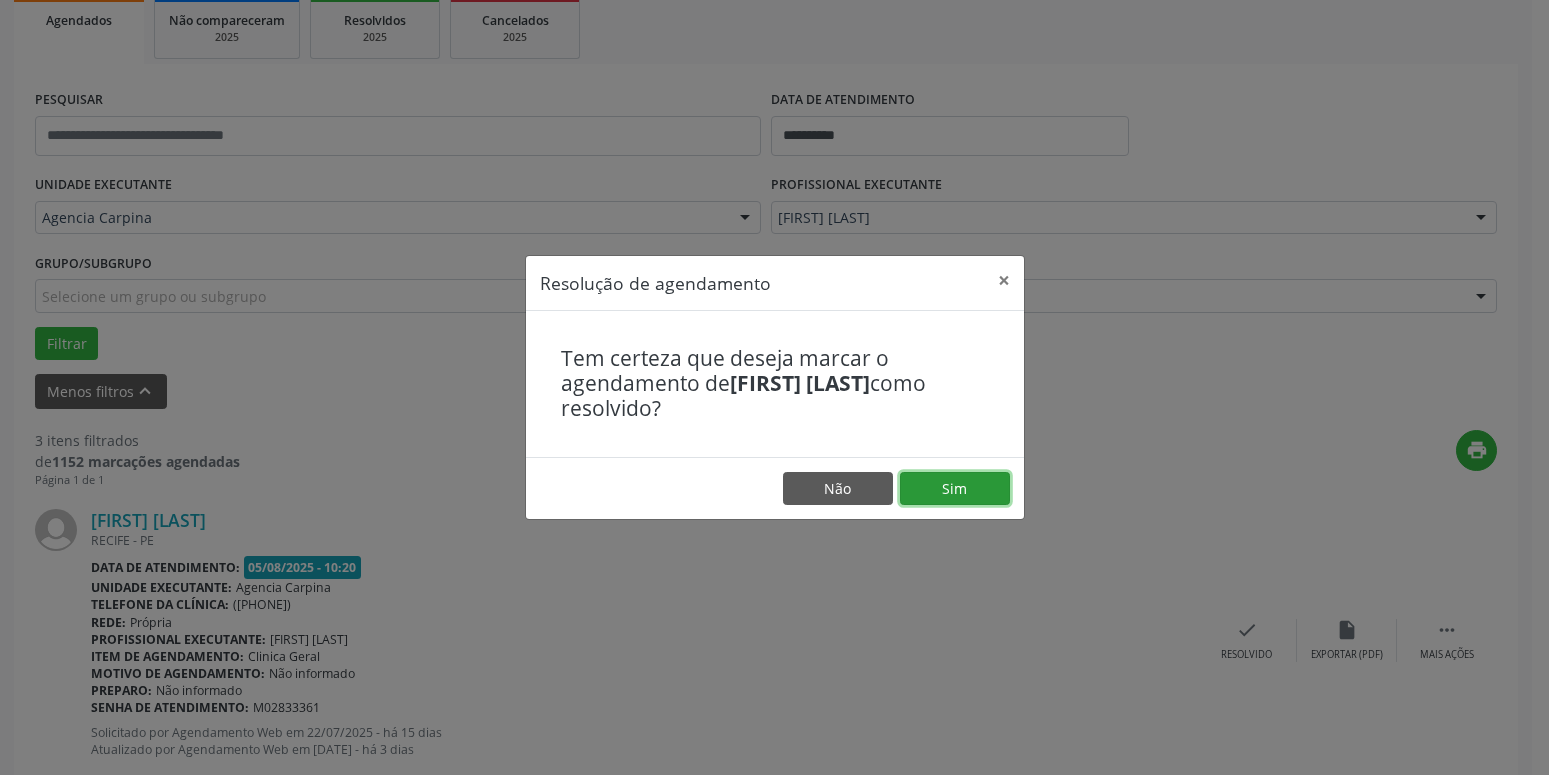 click on "Sim" at bounding box center [955, 489] 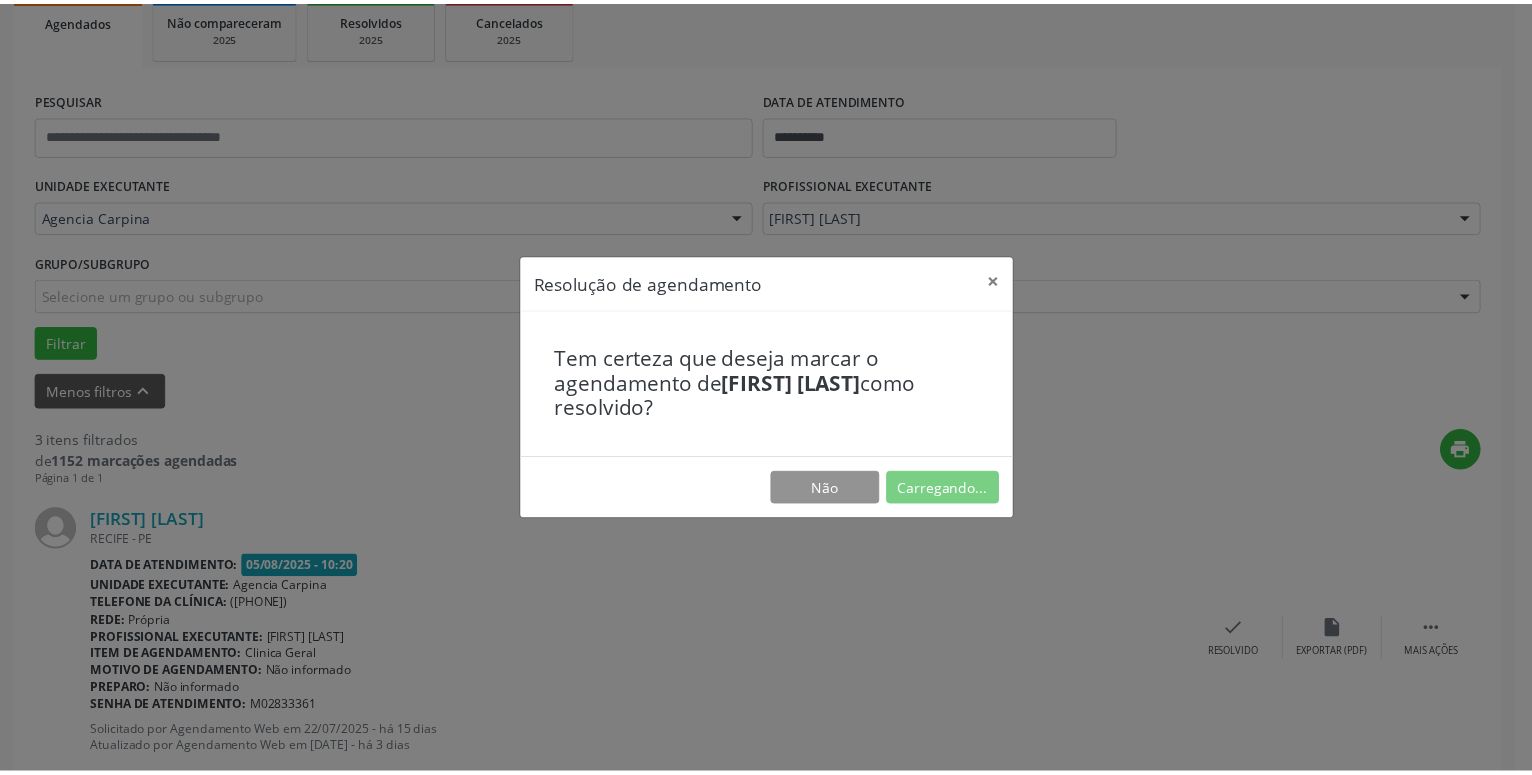 scroll, scrollTop: 77, scrollLeft: 0, axis: vertical 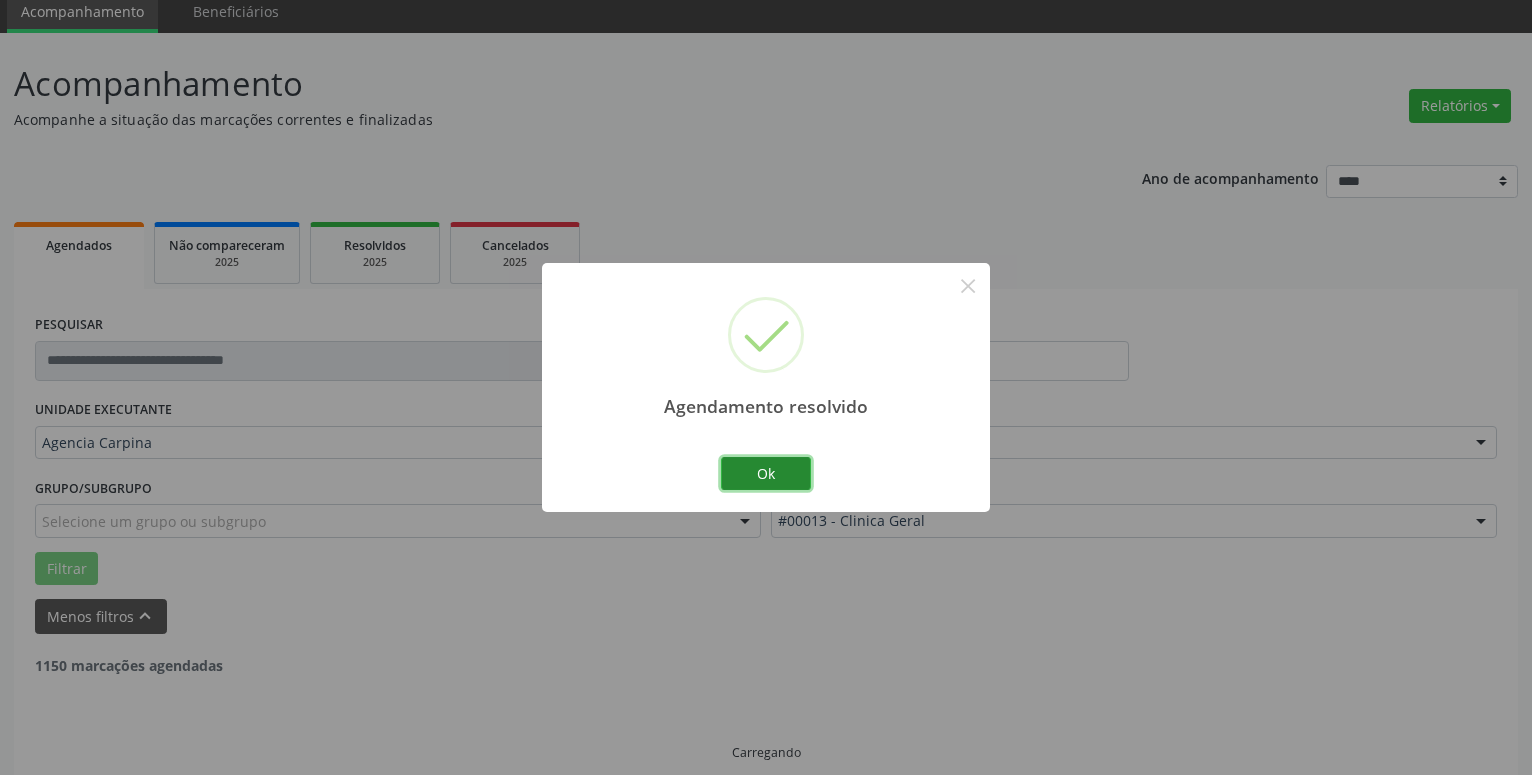 click on "Ok" at bounding box center [766, 474] 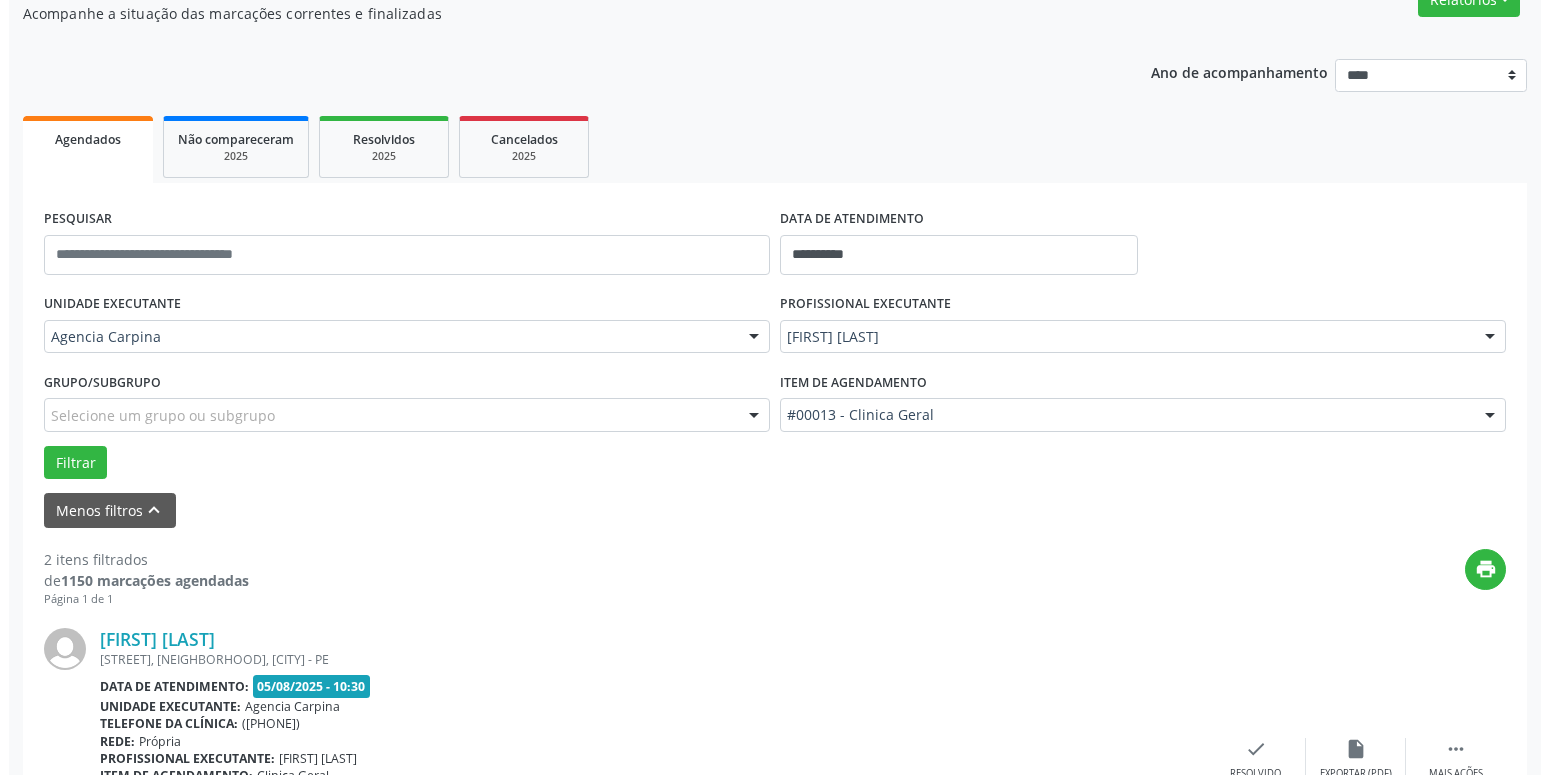 scroll, scrollTop: 281, scrollLeft: 0, axis: vertical 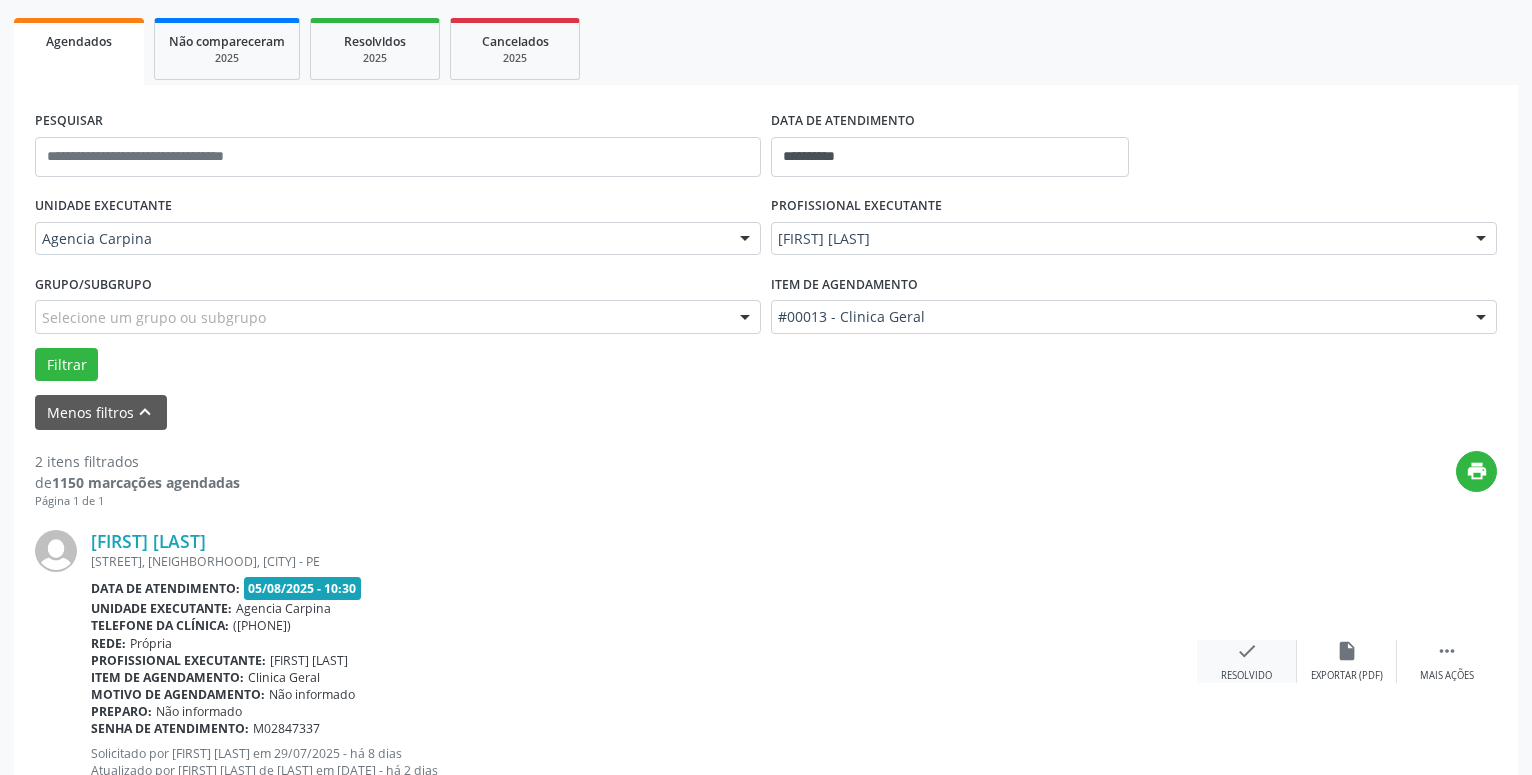 click on "check" at bounding box center (1247, 651) 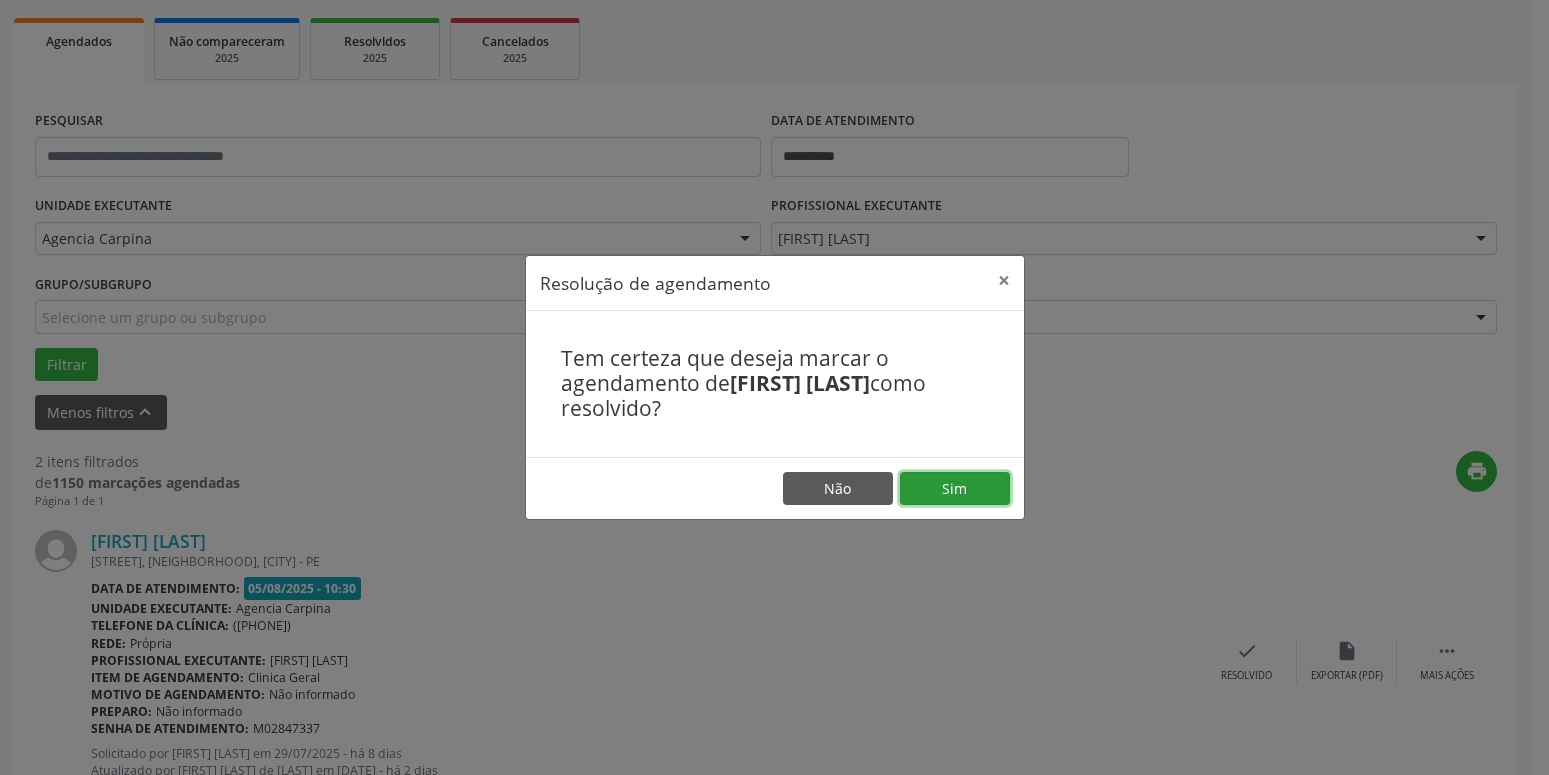 click on "Sim" at bounding box center [955, 489] 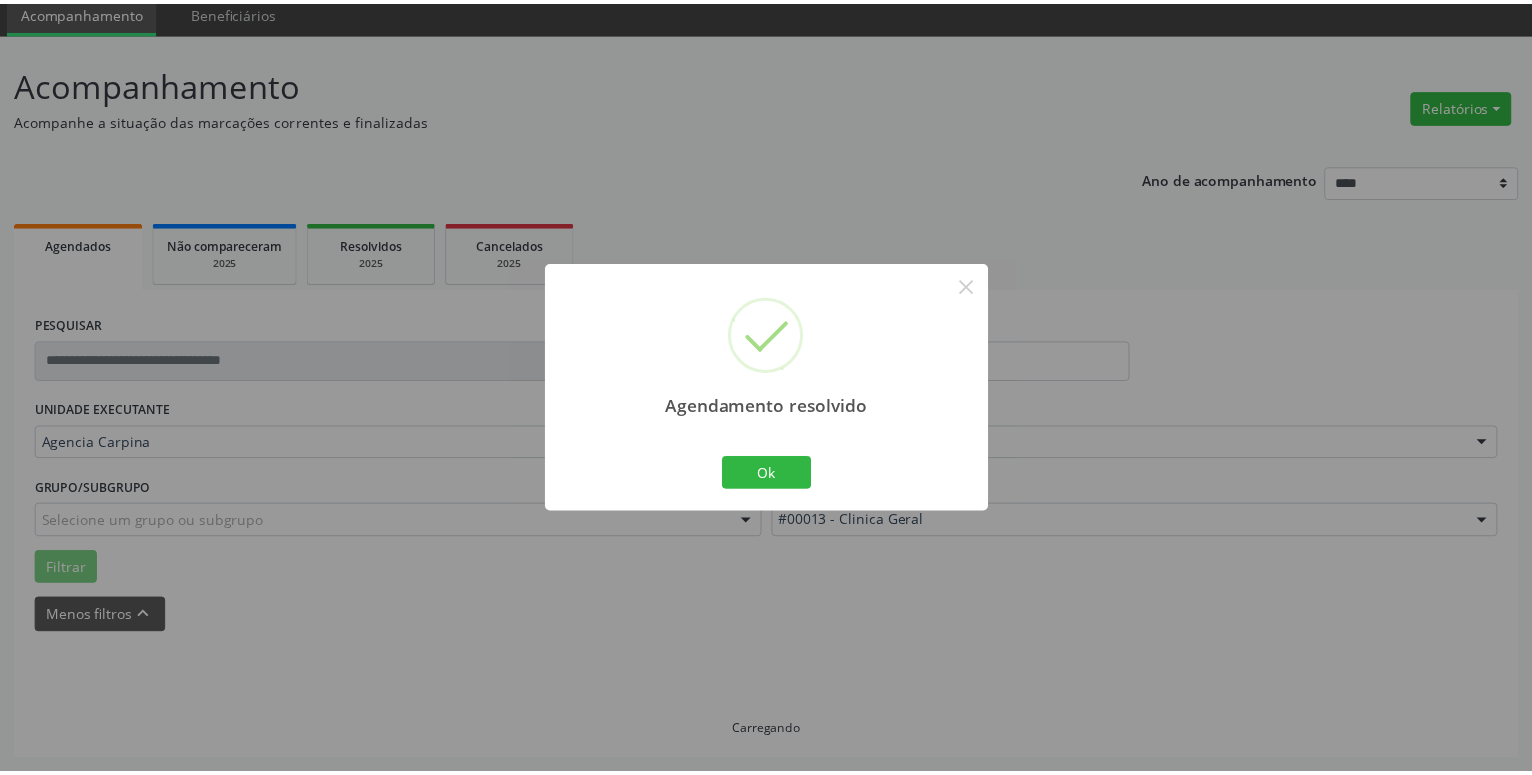 scroll, scrollTop: 77, scrollLeft: 0, axis: vertical 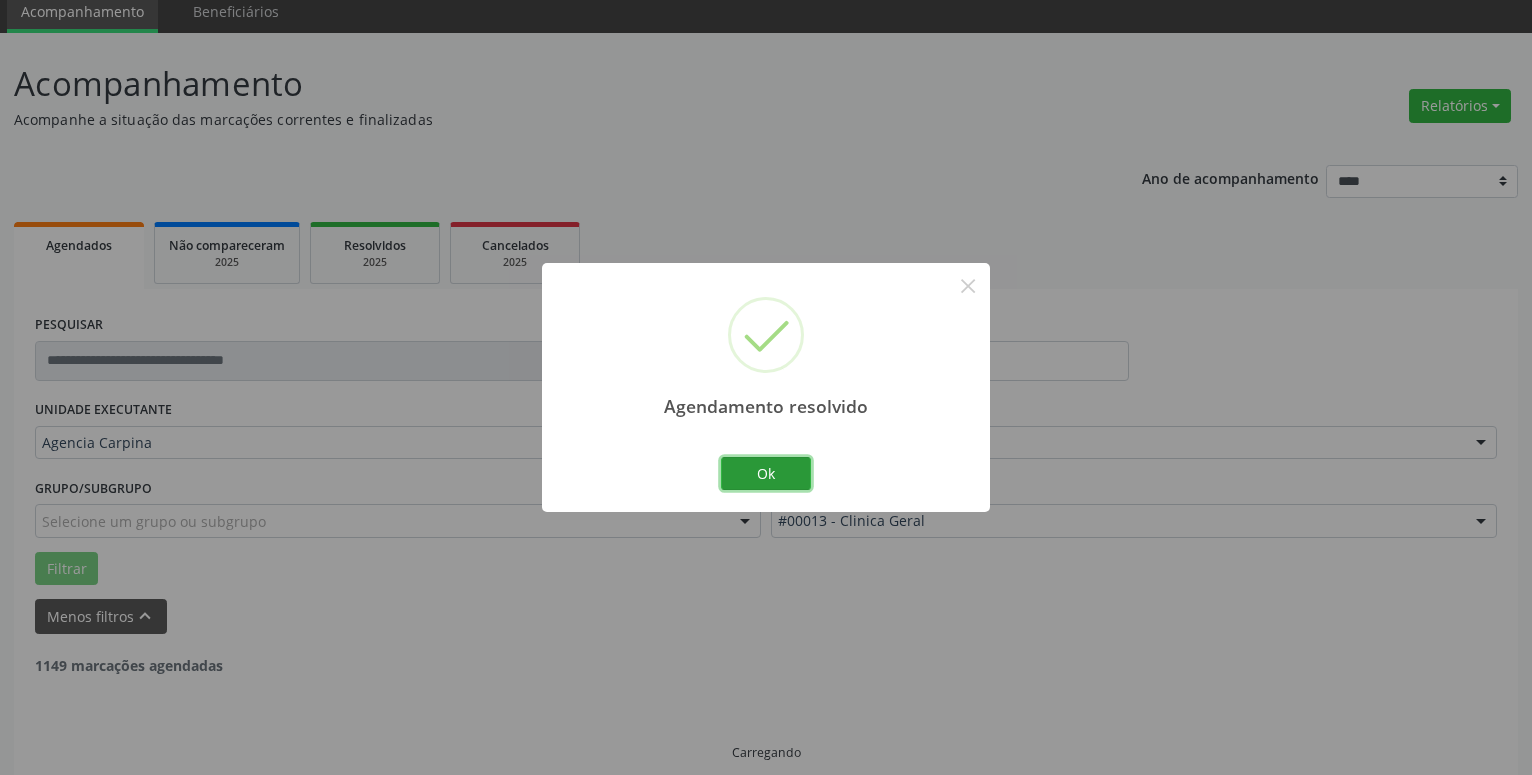 click on "Ok" at bounding box center [766, 474] 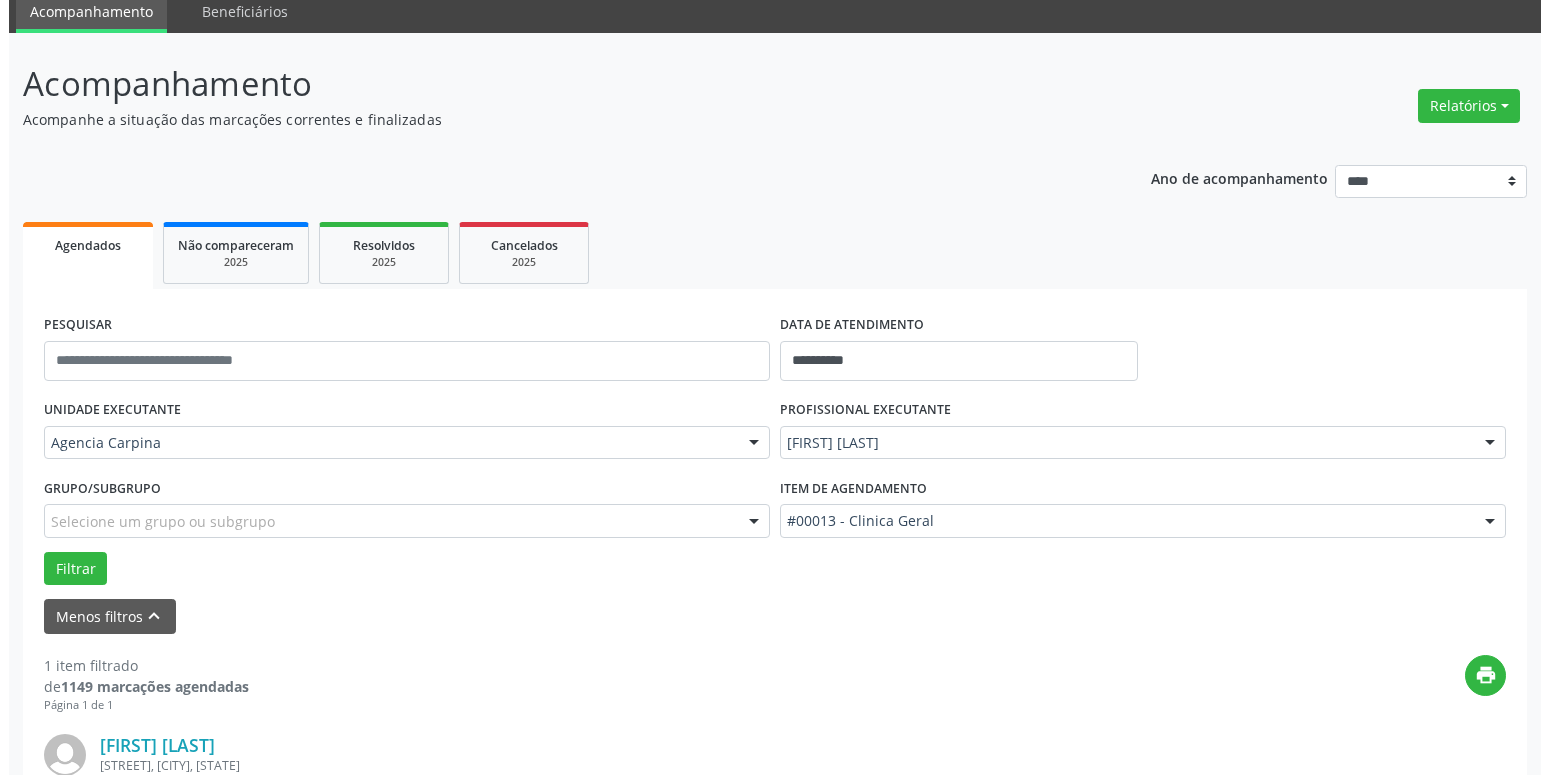 scroll, scrollTop: 355, scrollLeft: 0, axis: vertical 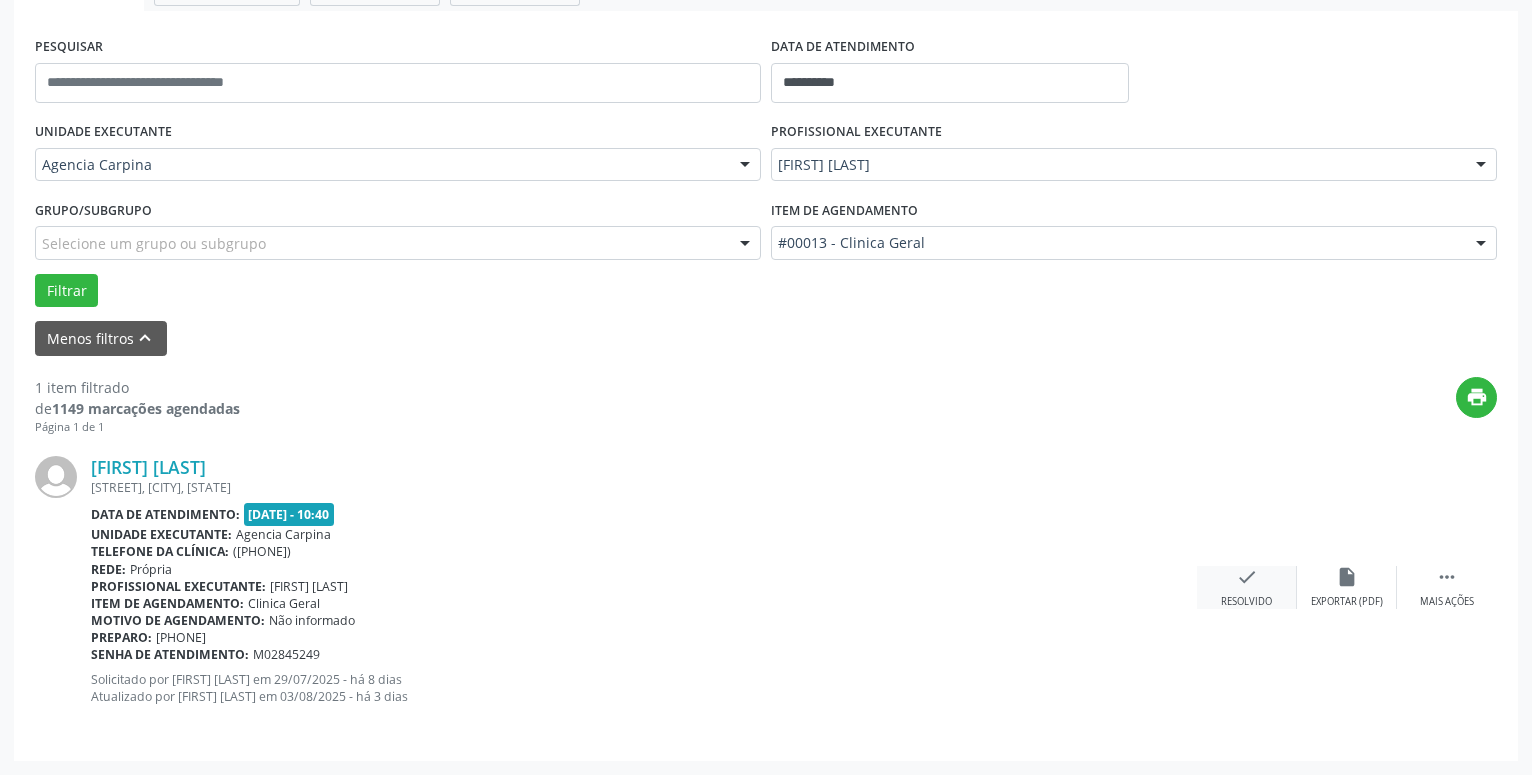 click on "check" at bounding box center (1247, 577) 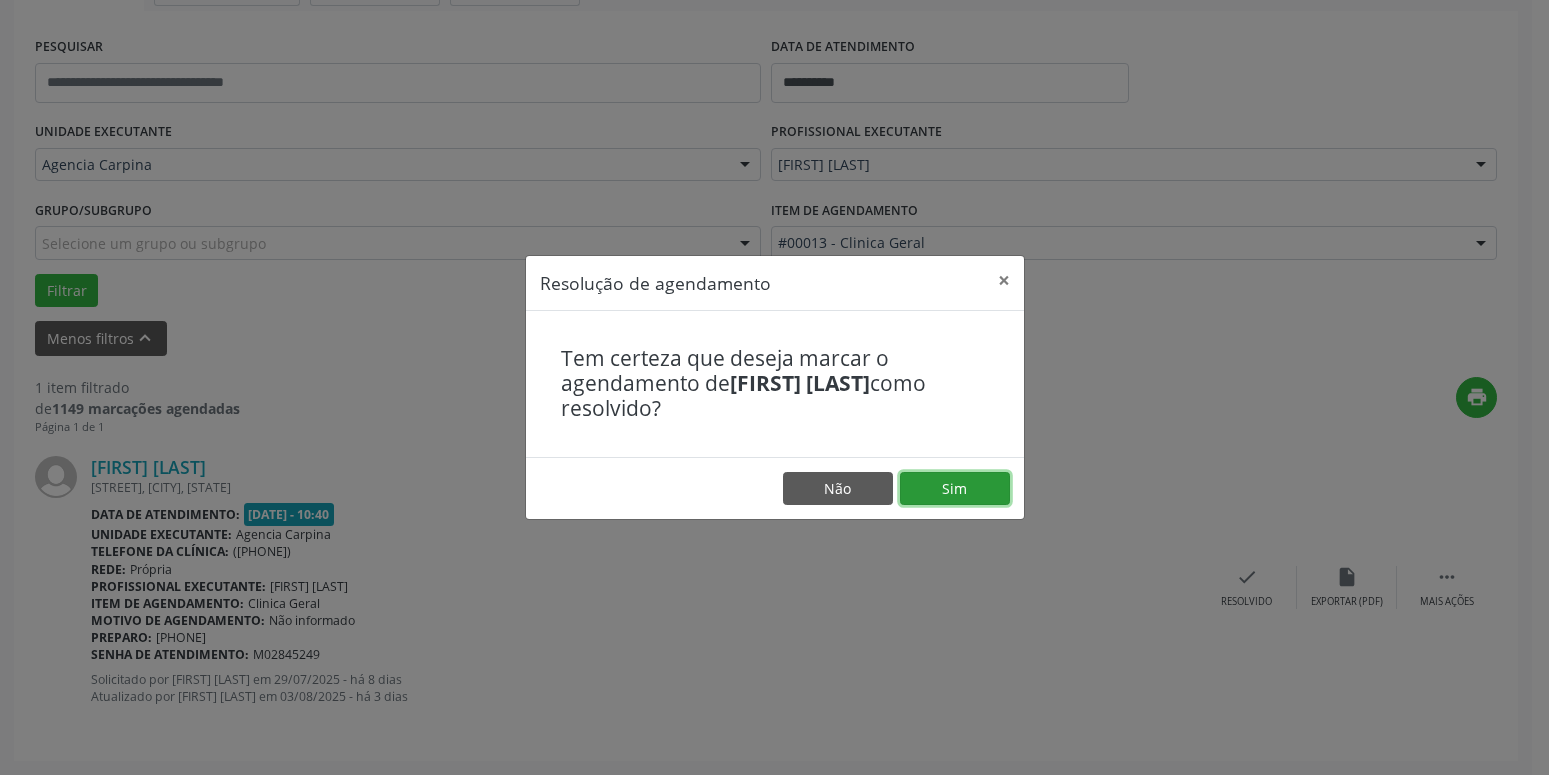 click on "Sim" at bounding box center [955, 489] 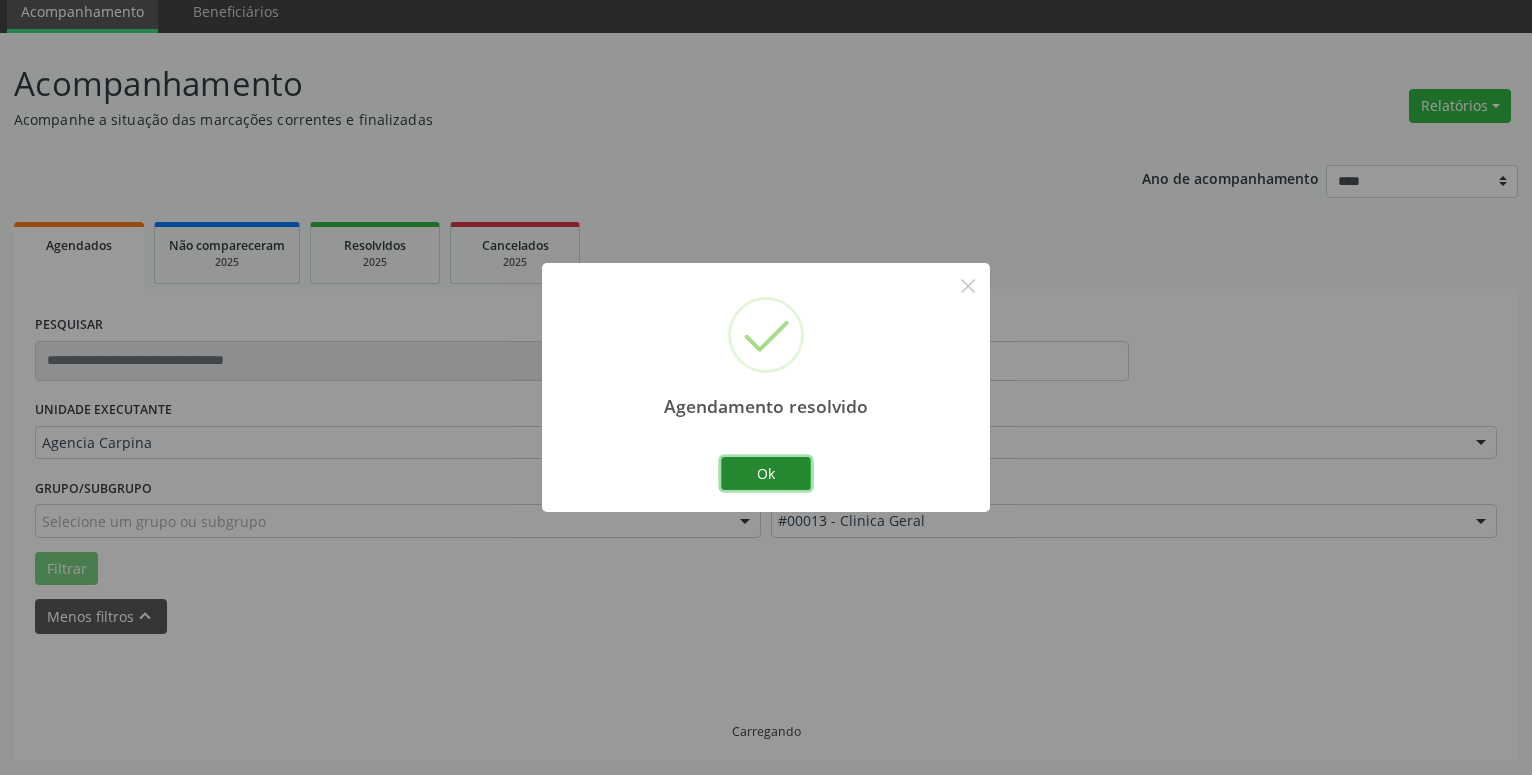click on "Ok" at bounding box center (766, 474) 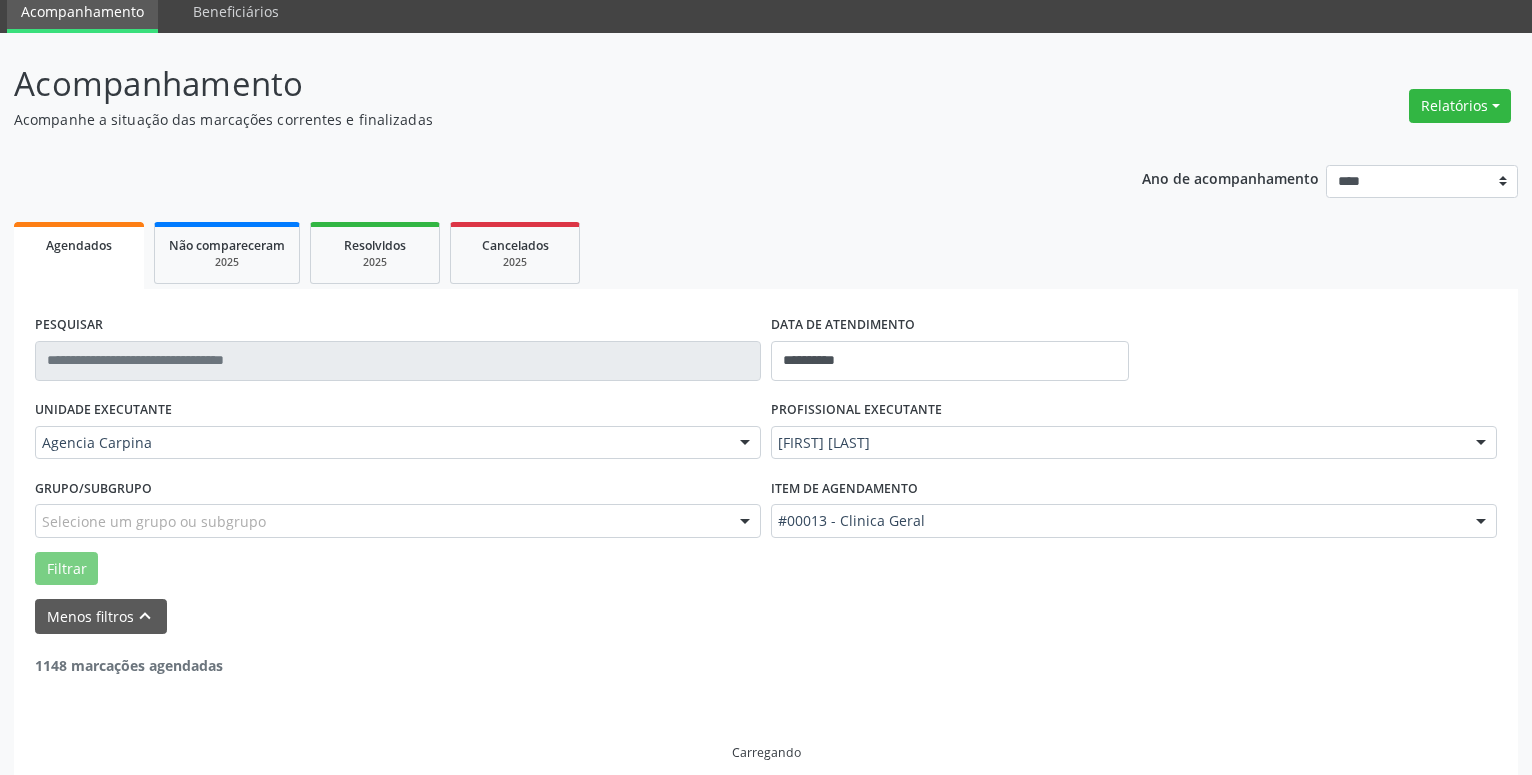 scroll, scrollTop: 34, scrollLeft: 0, axis: vertical 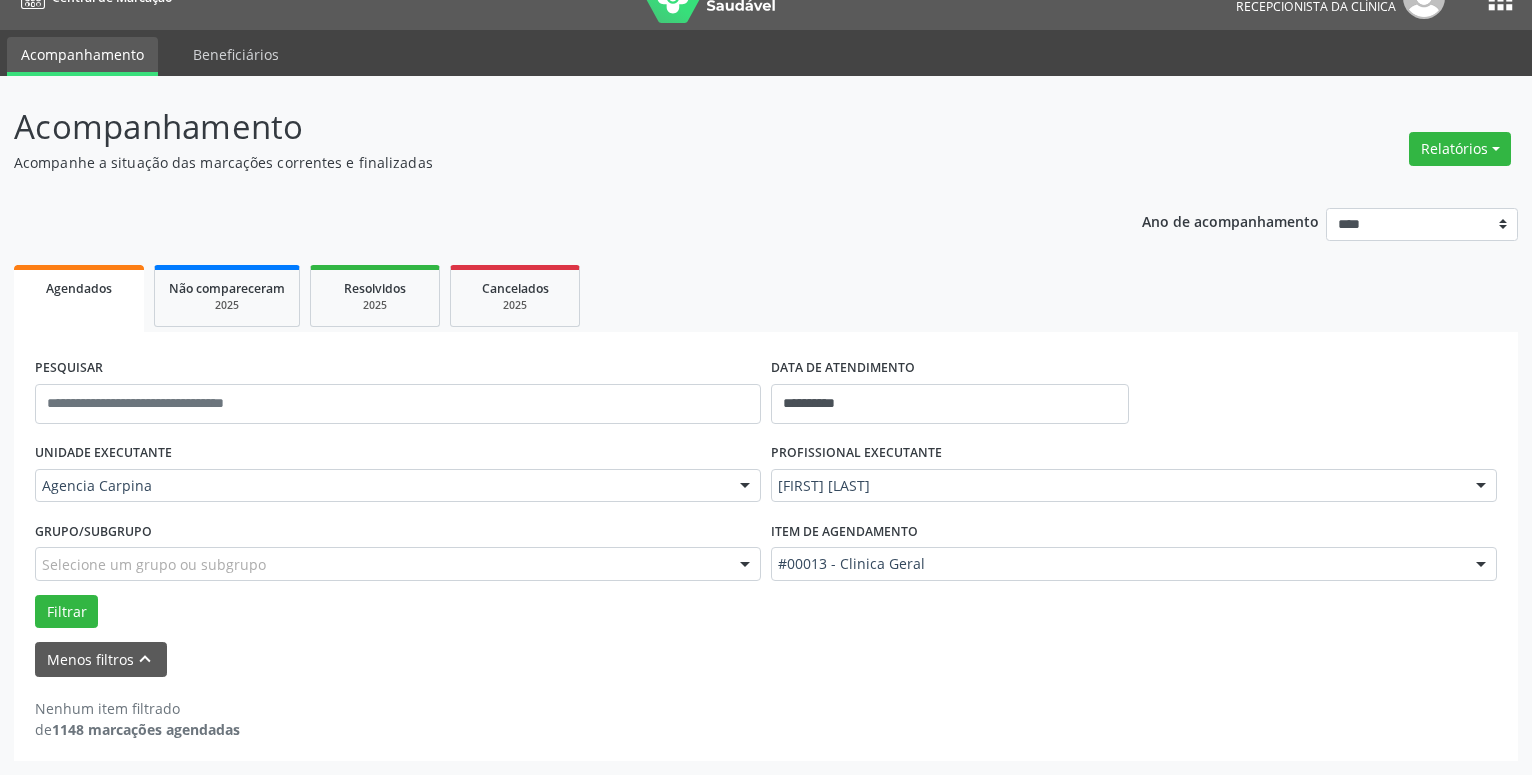 click on "Grupo/Subgrupo
Selecione um grupo ou subgrupo
Todos os grupos e subgrupos
Nenhum resultado encontrado para: "   "
Nenhuma opção encontrada" at bounding box center [398, 555] 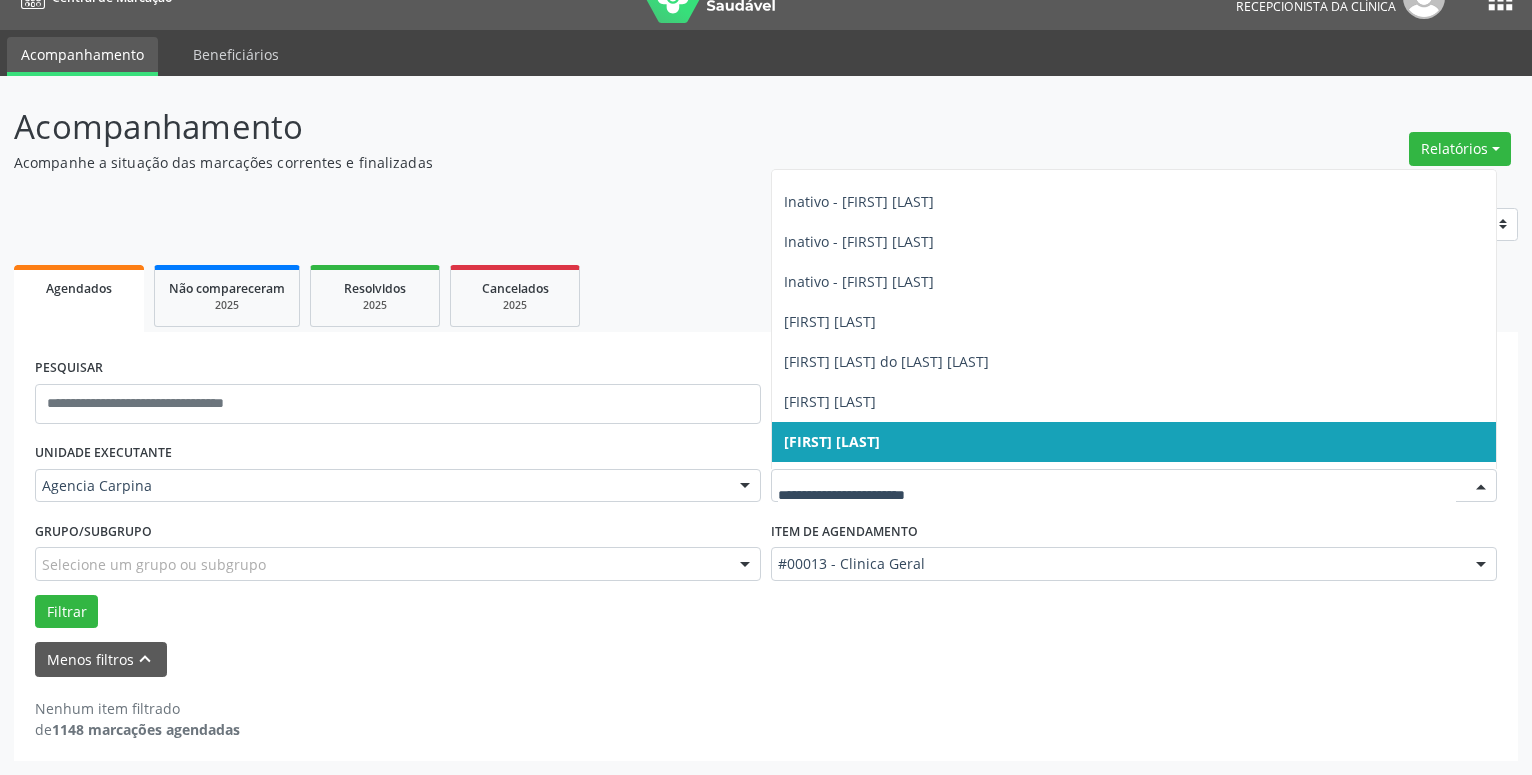 click at bounding box center (1481, 487) 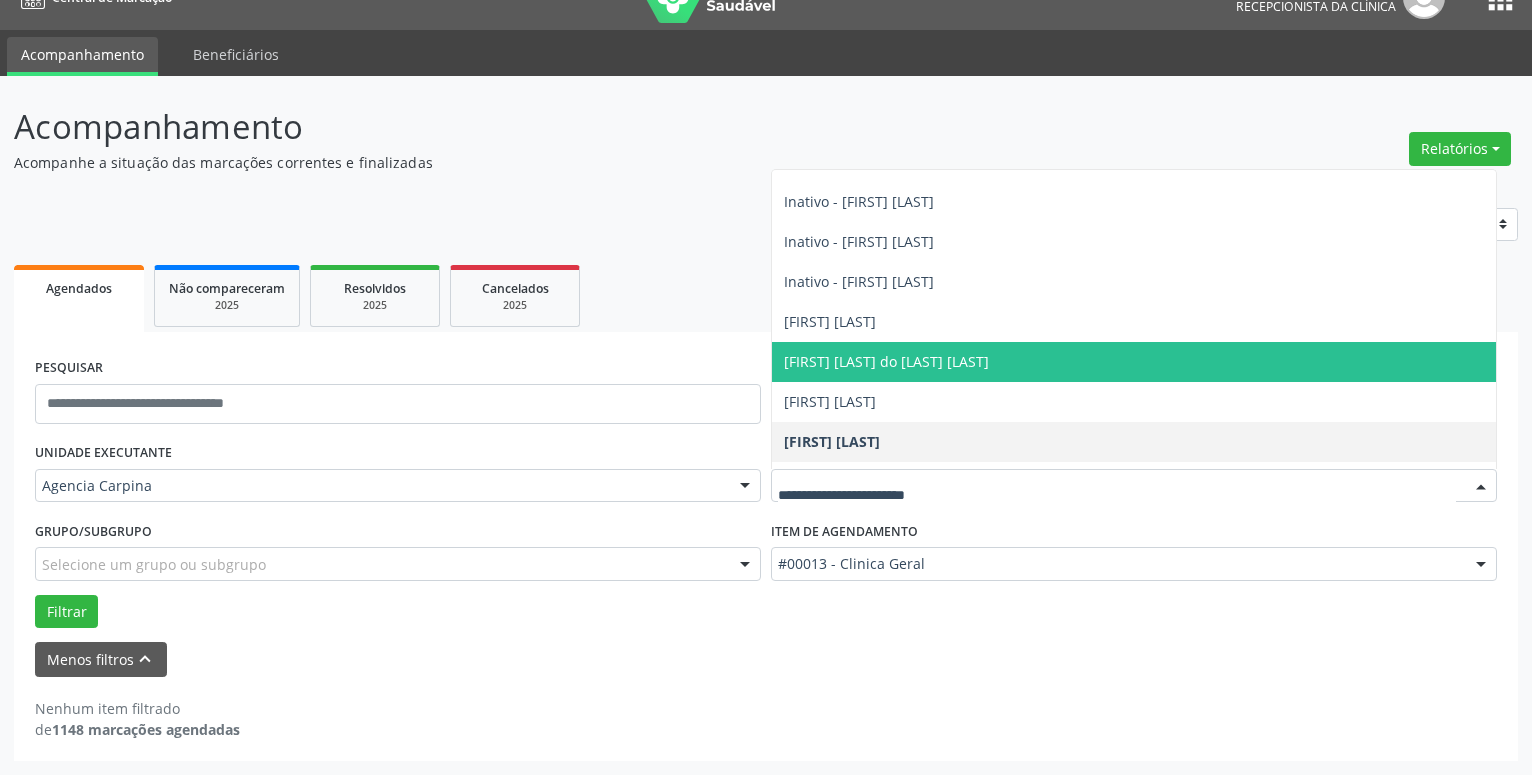 click on "[FIRST] [LAST] do [LAST] [LAST]" at bounding box center (1134, 362) 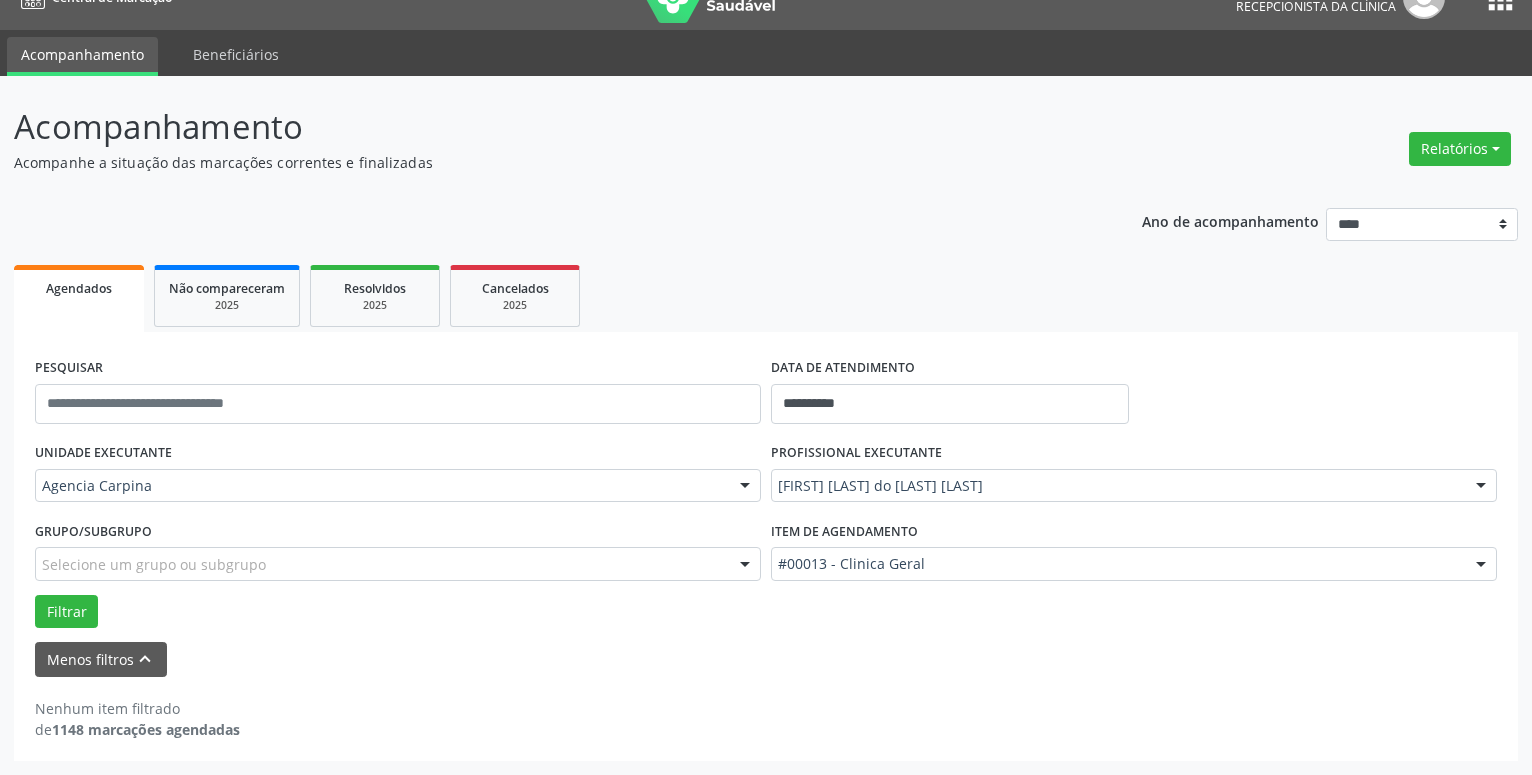 click at bounding box center [1481, 565] 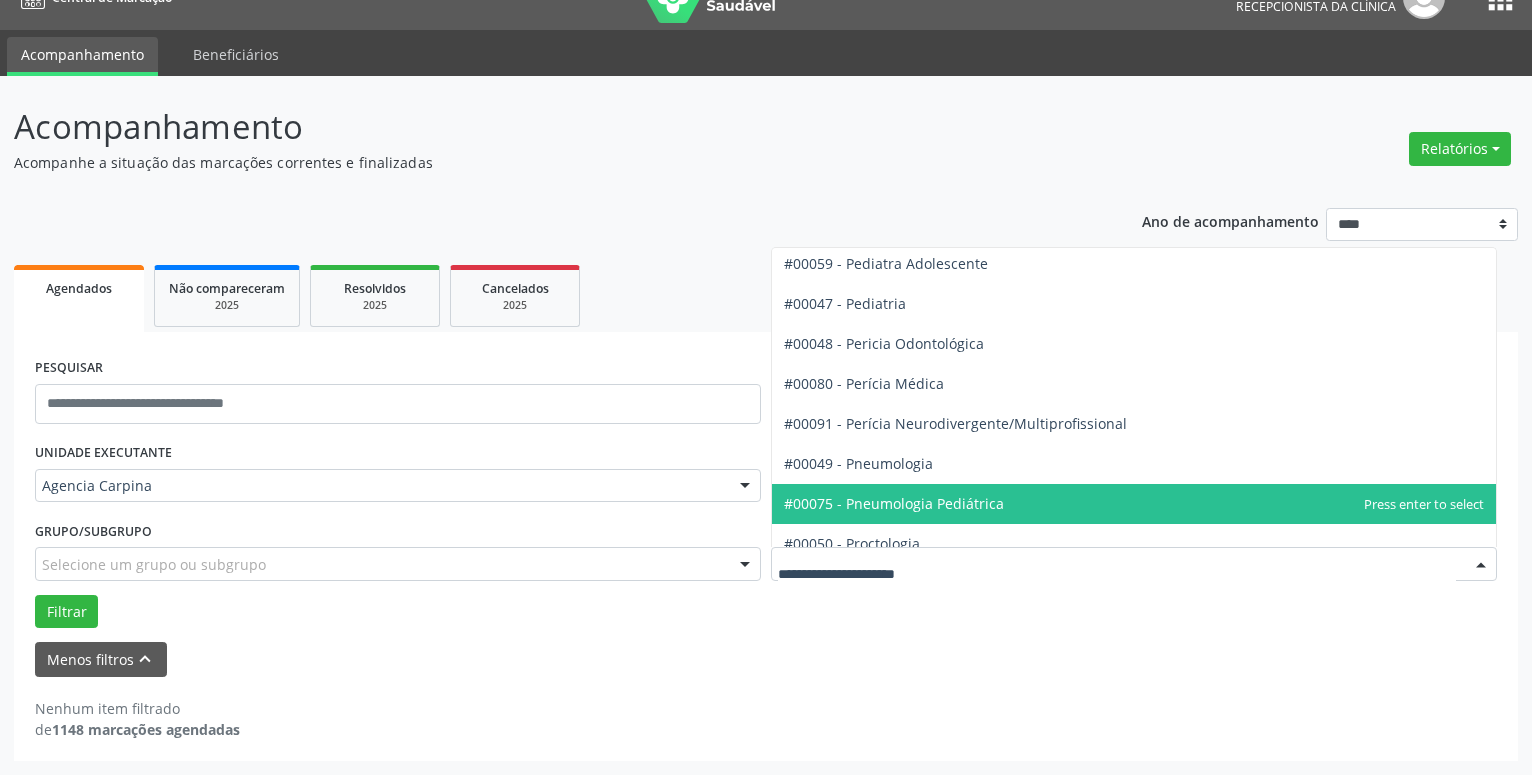 scroll, scrollTop: 3078, scrollLeft: 0, axis: vertical 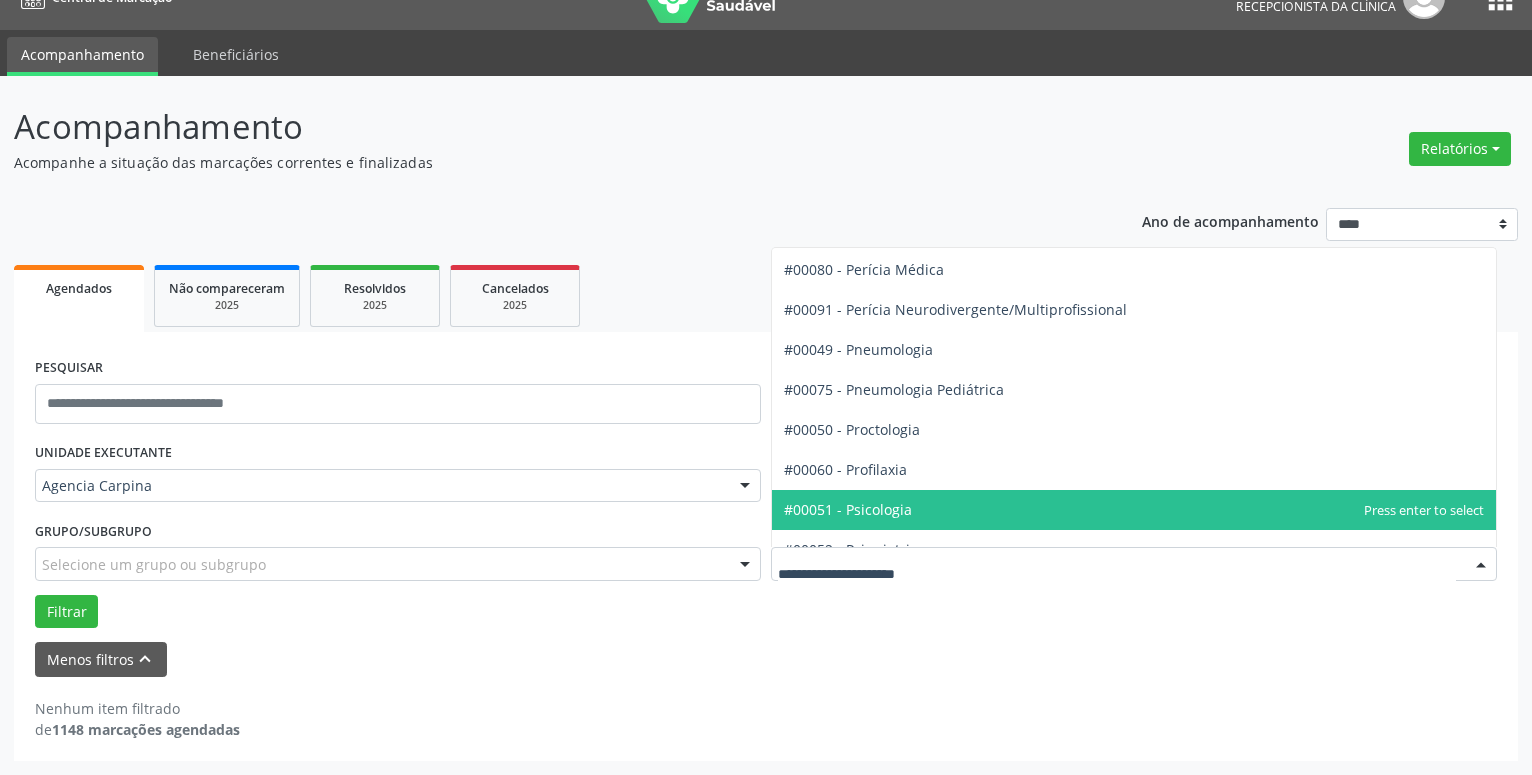 click on "#00051 - Psicologia" at bounding box center (1134, 510) 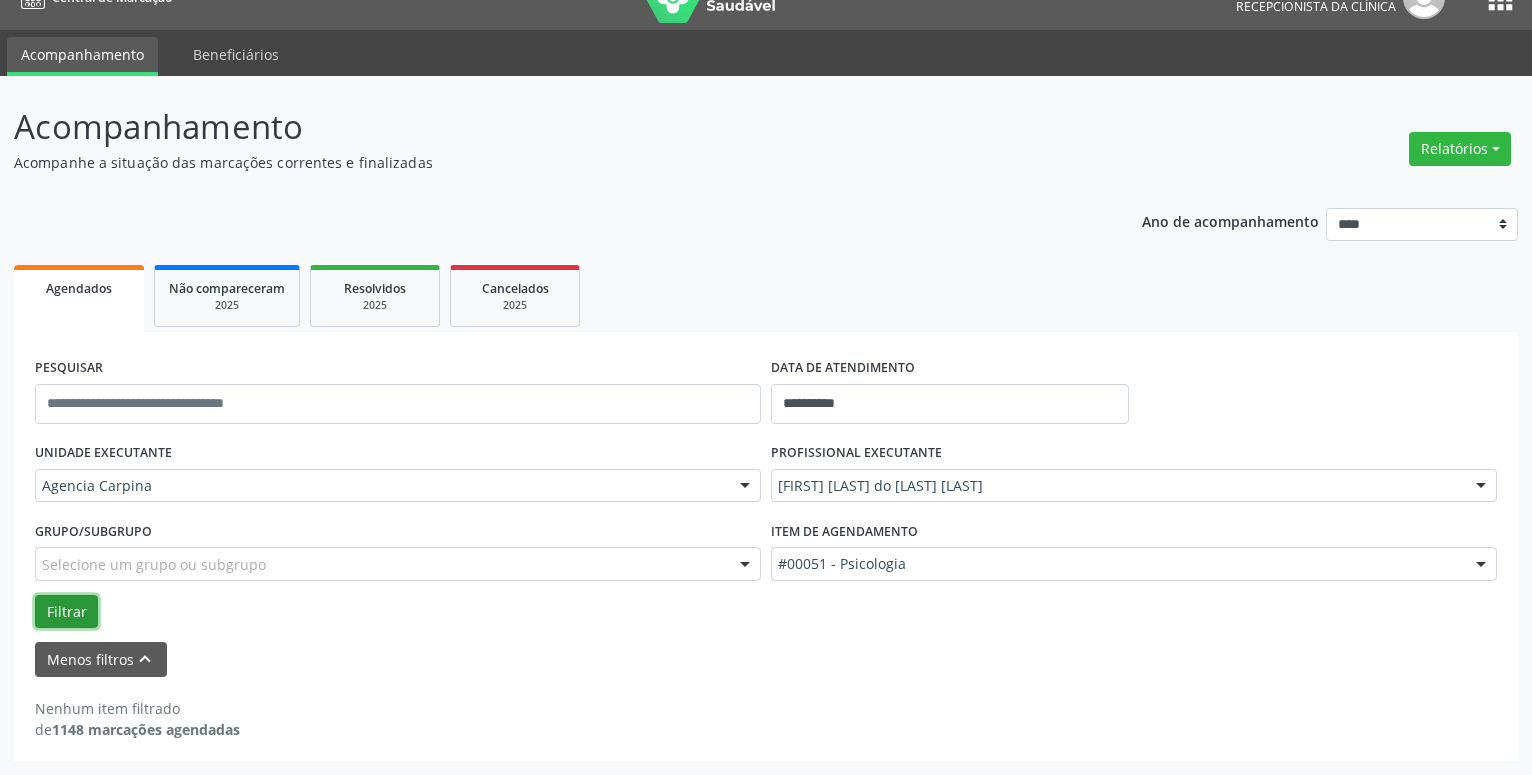 click on "Filtrar" at bounding box center [66, 612] 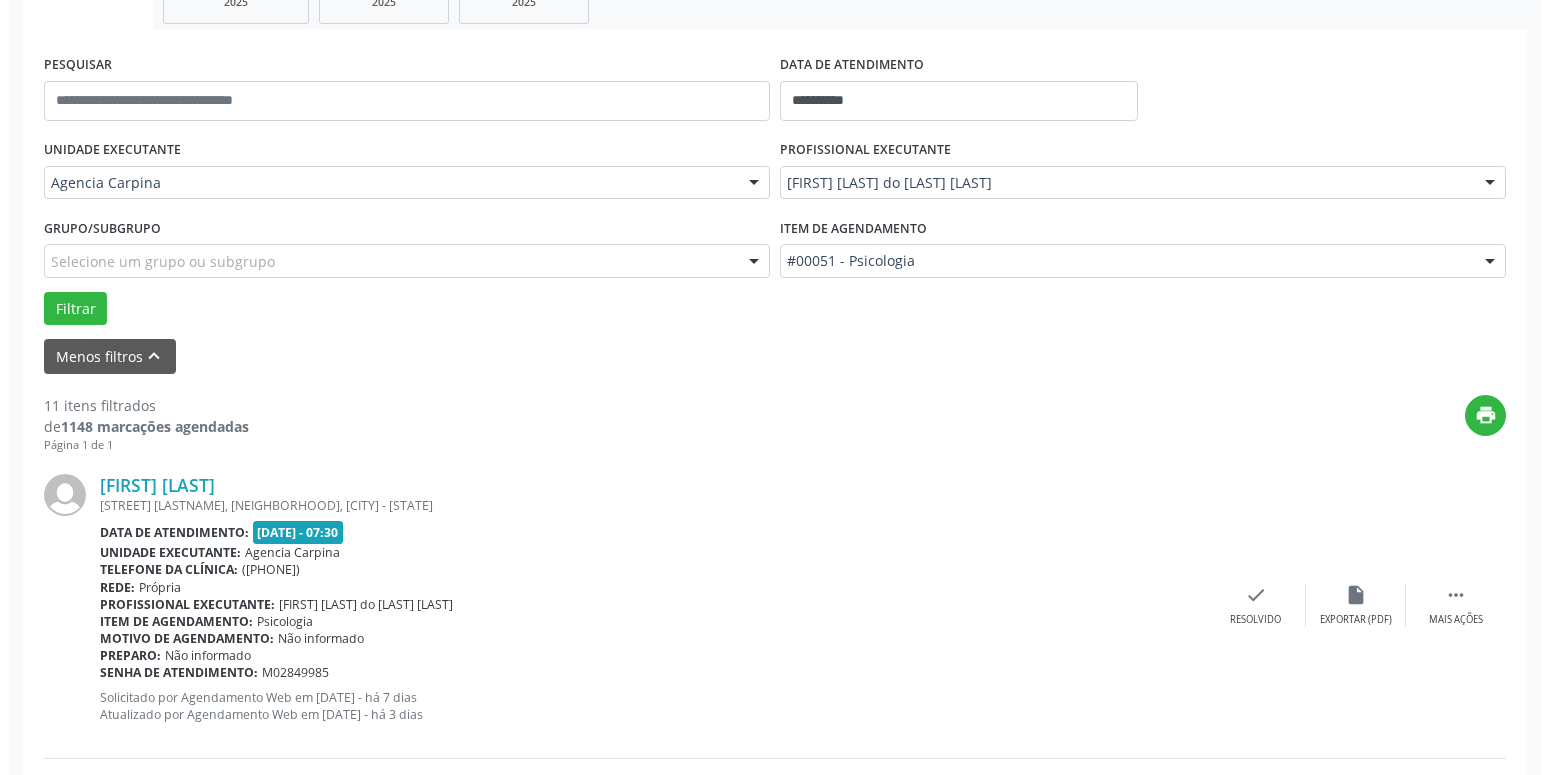 scroll, scrollTop: 442, scrollLeft: 0, axis: vertical 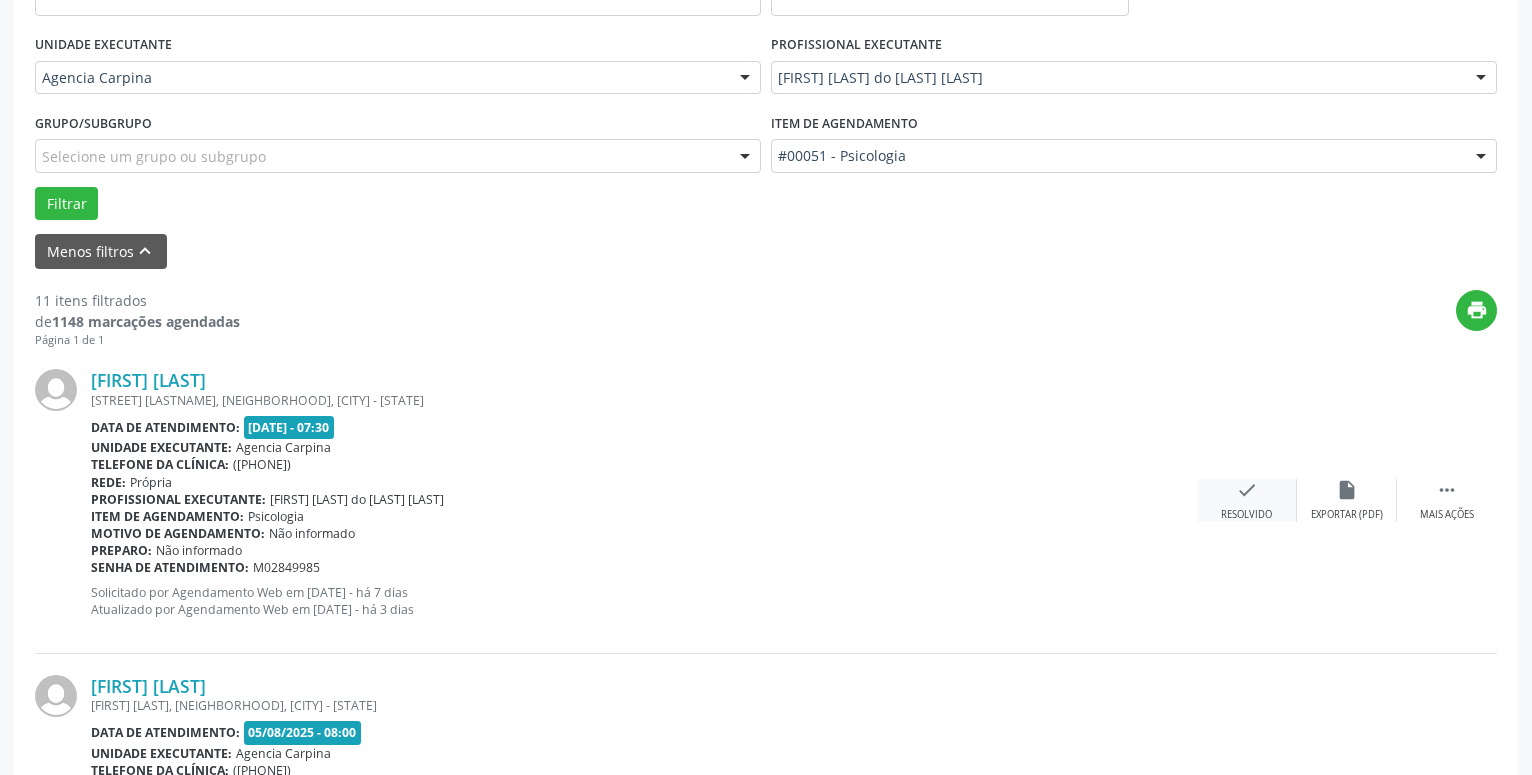 click on "check
Resolvido" at bounding box center (1247, 500) 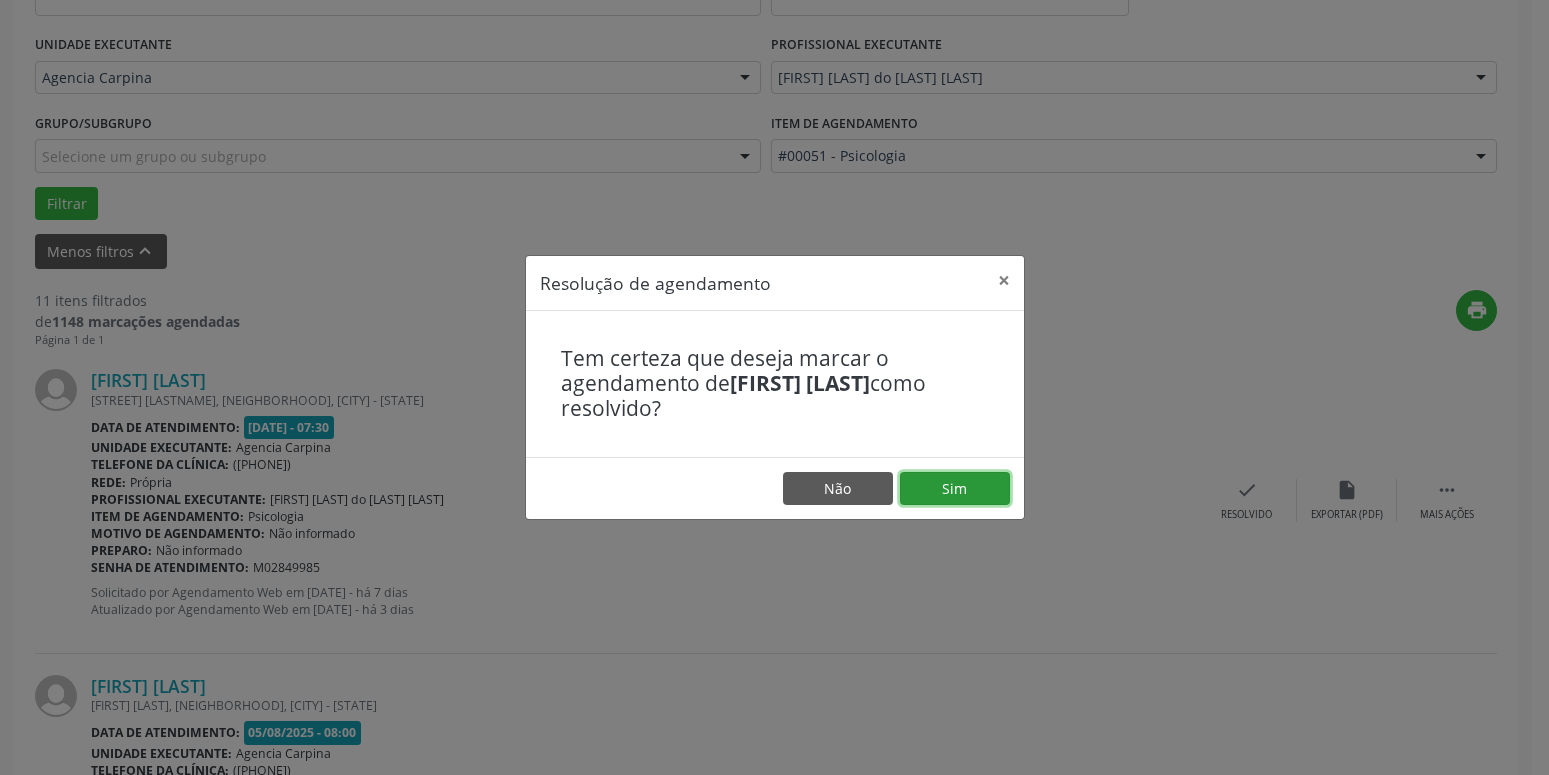 click on "Sim" at bounding box center [955, 489] 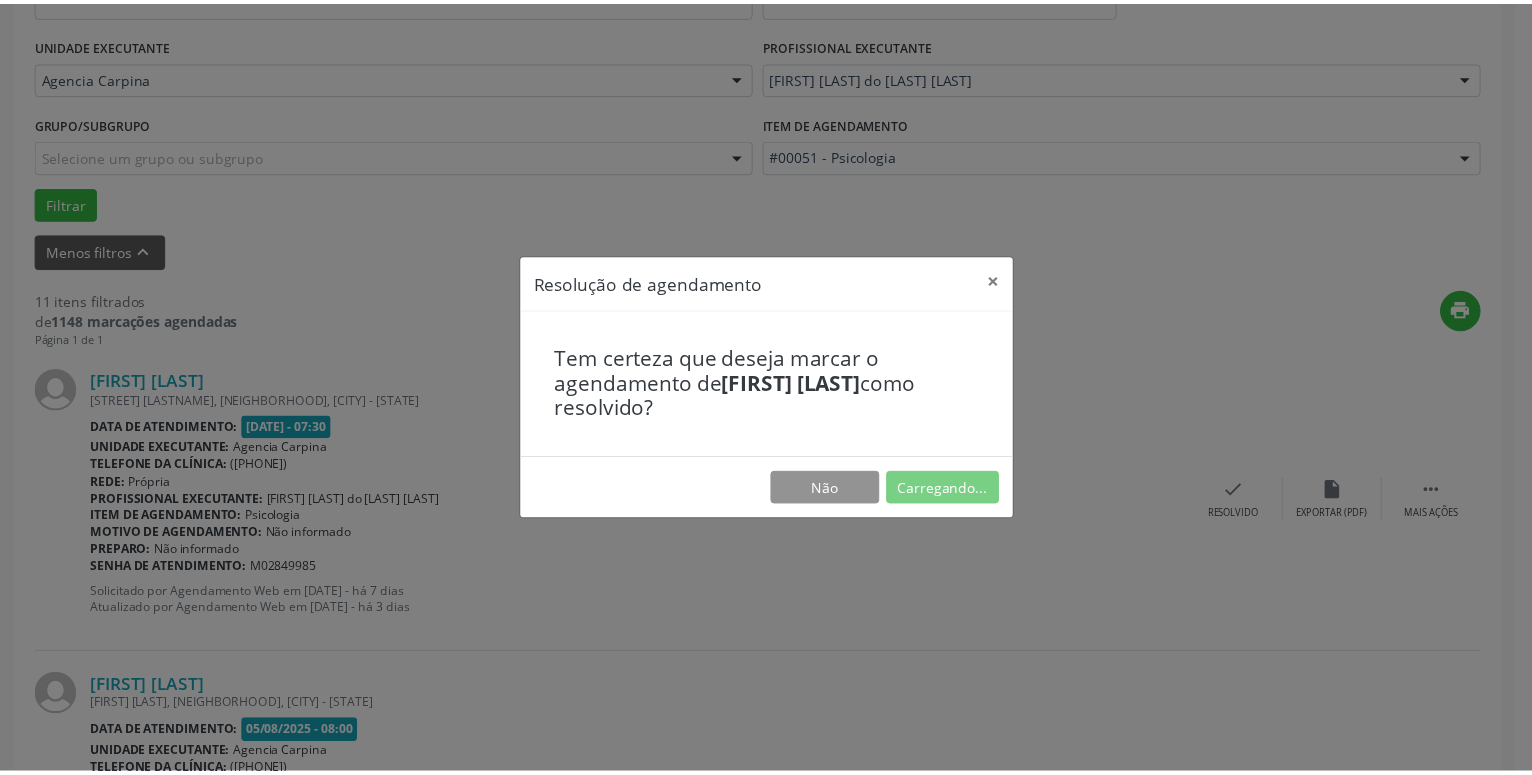 scroll, scrollTop: 77, scrollLeft: 0, axis: vertical 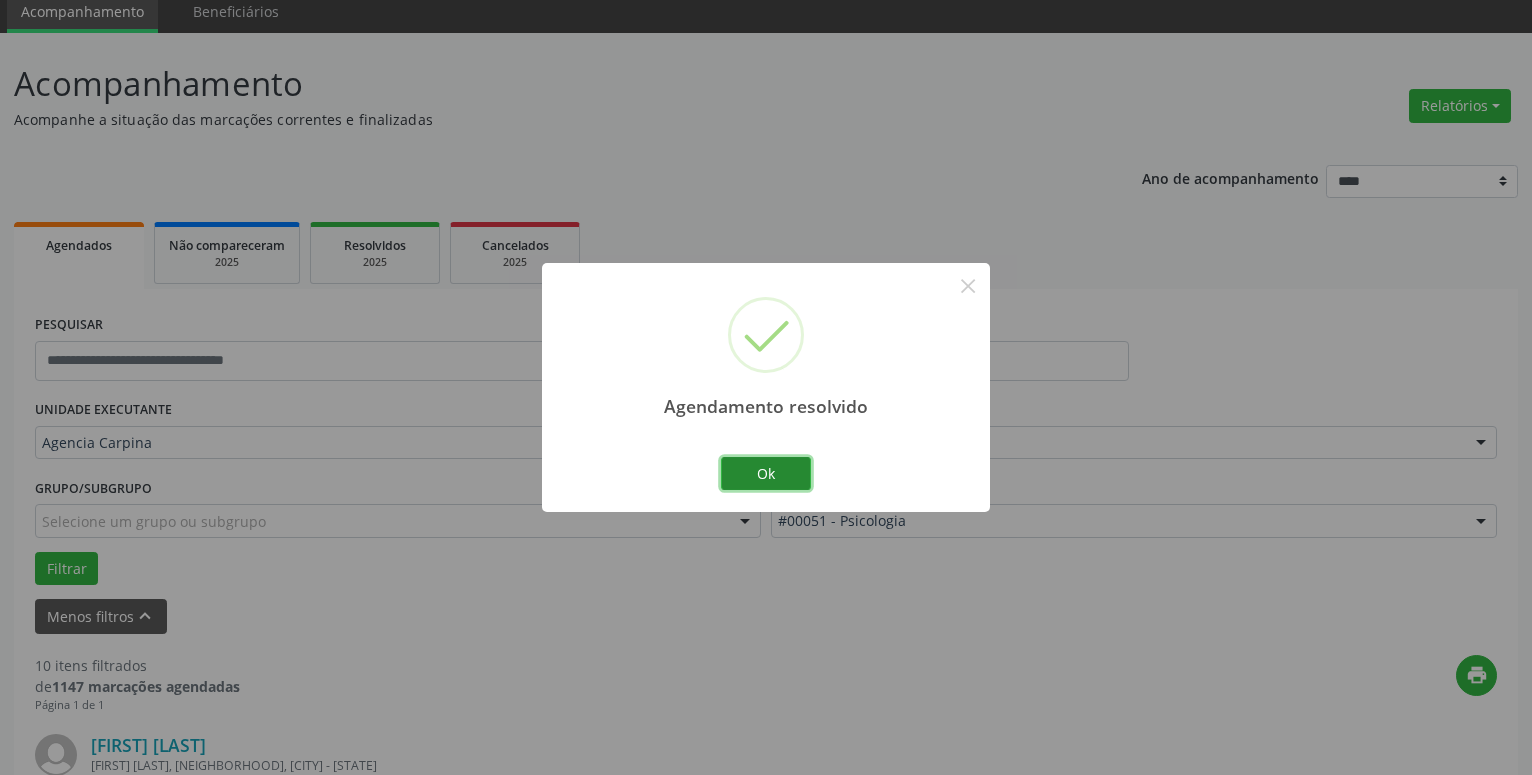 click on "Ok" at bounding box center (766, 474) 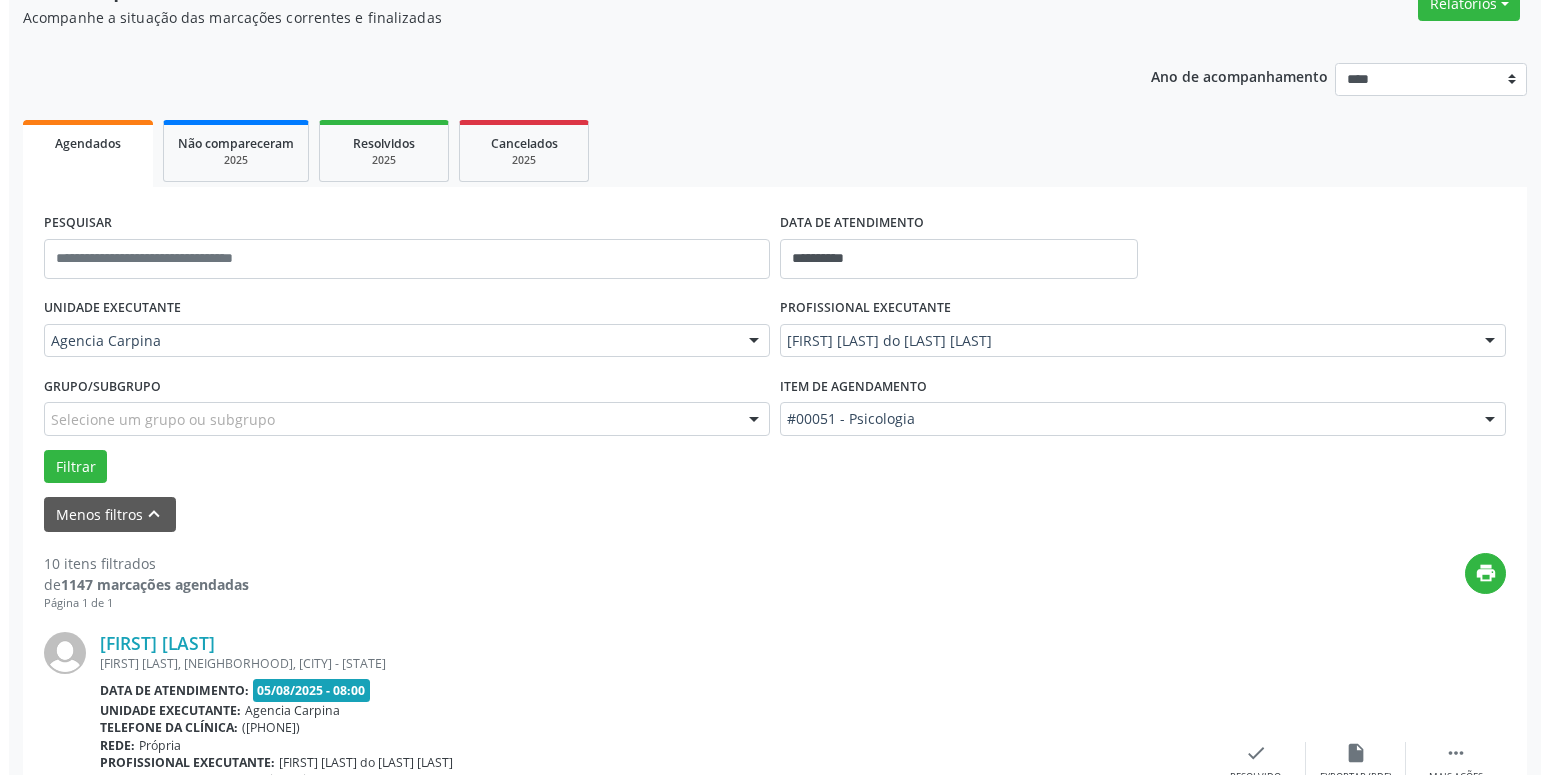 scroll, scrollTop: 383, scrollLeft: 0, axis: vertical 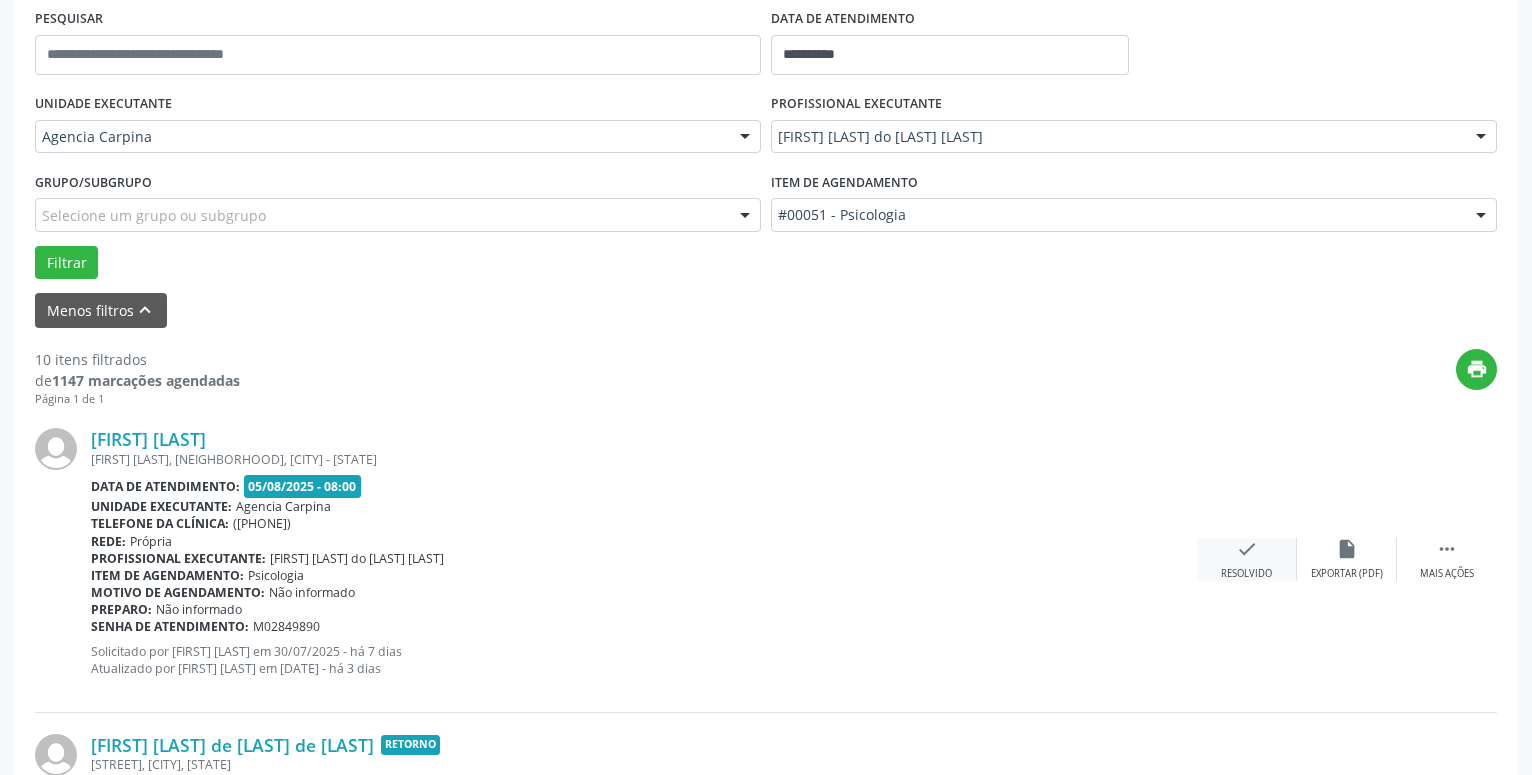click on "check" at bounding box center [1247, 549] 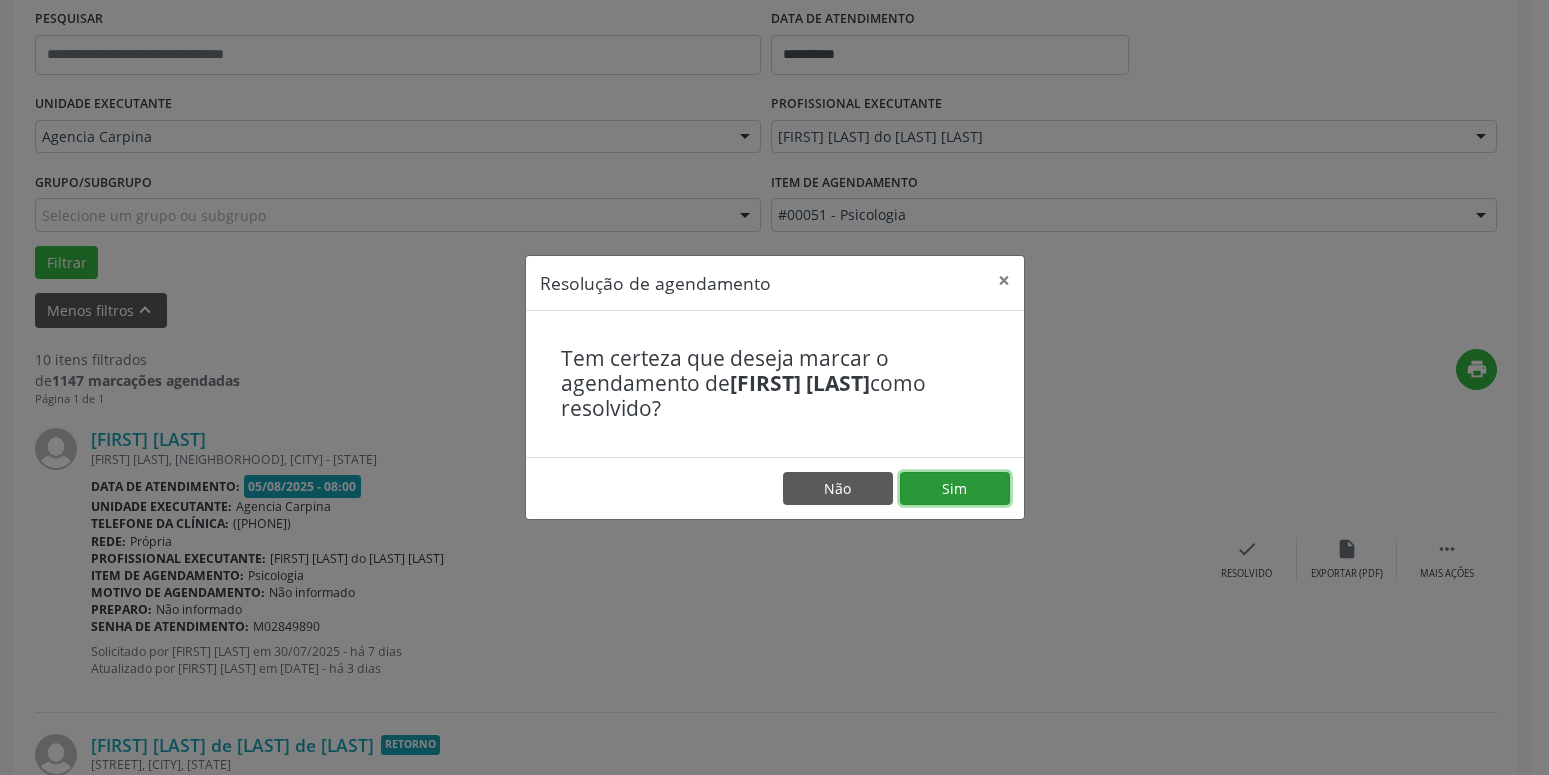 click on "Sim" at bounding box center [955, 489] 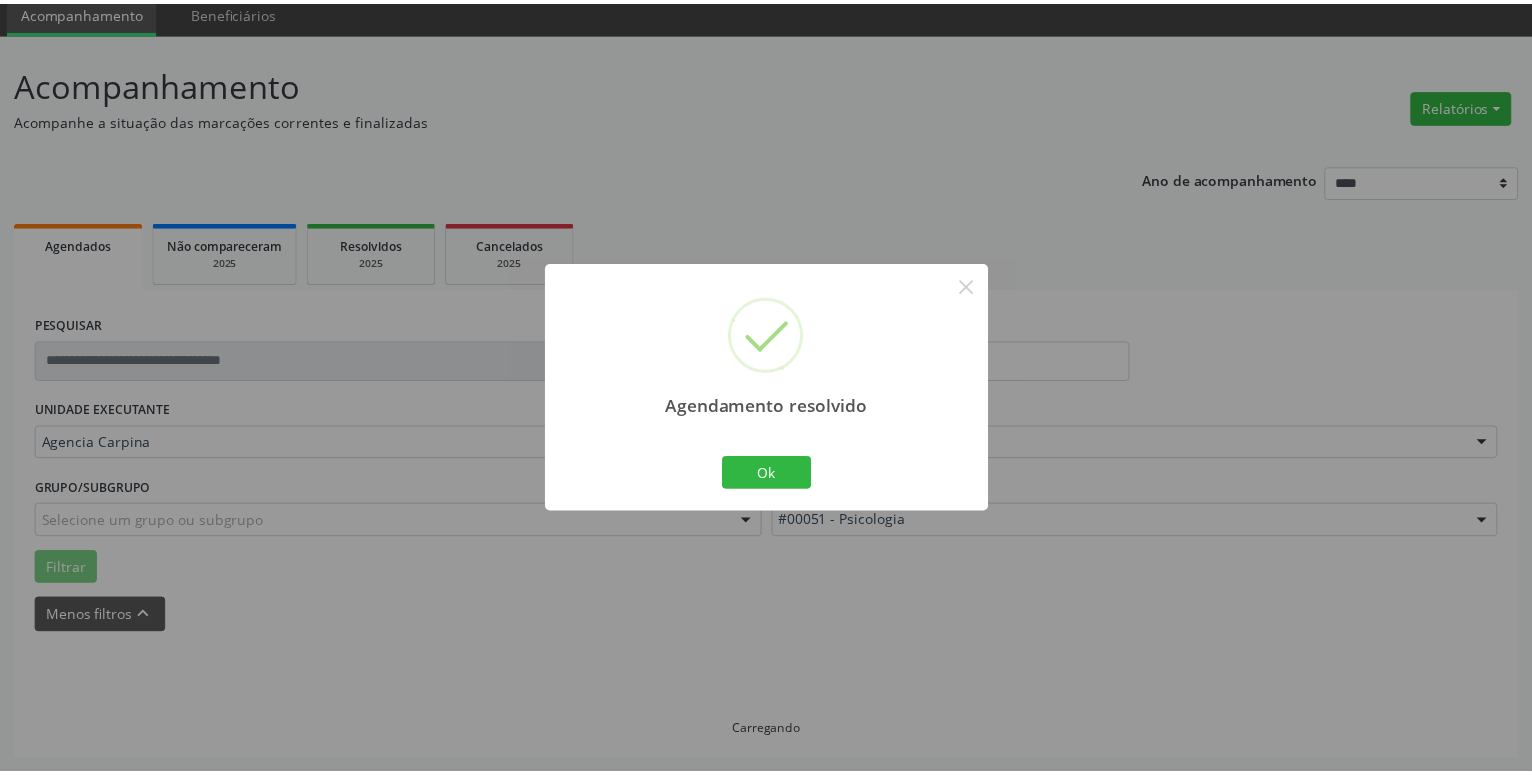 scroll, scrollTop: 77, scrollLeft: 0, axis: vertical 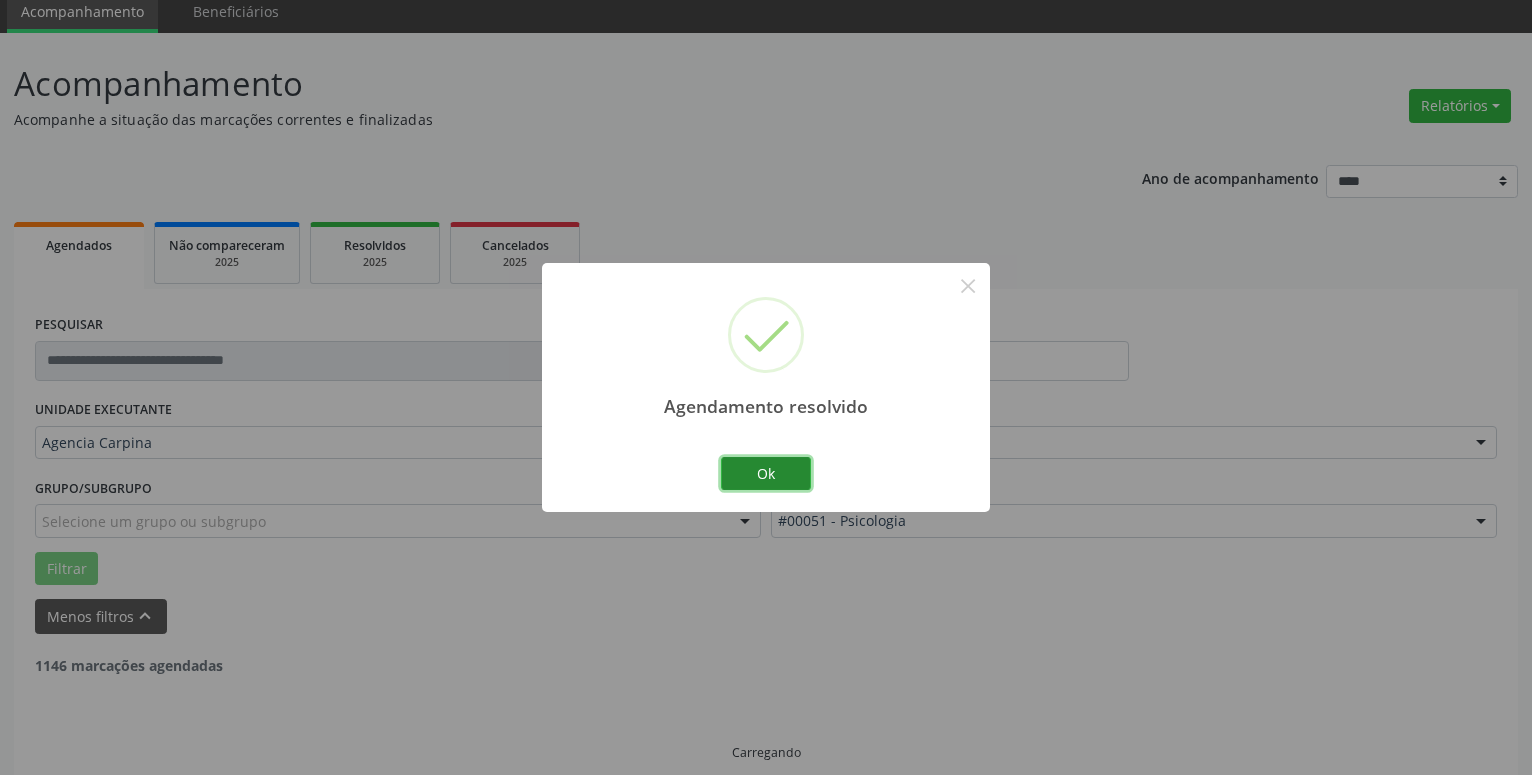 click on "Ok" at bounding box center [766, 474] 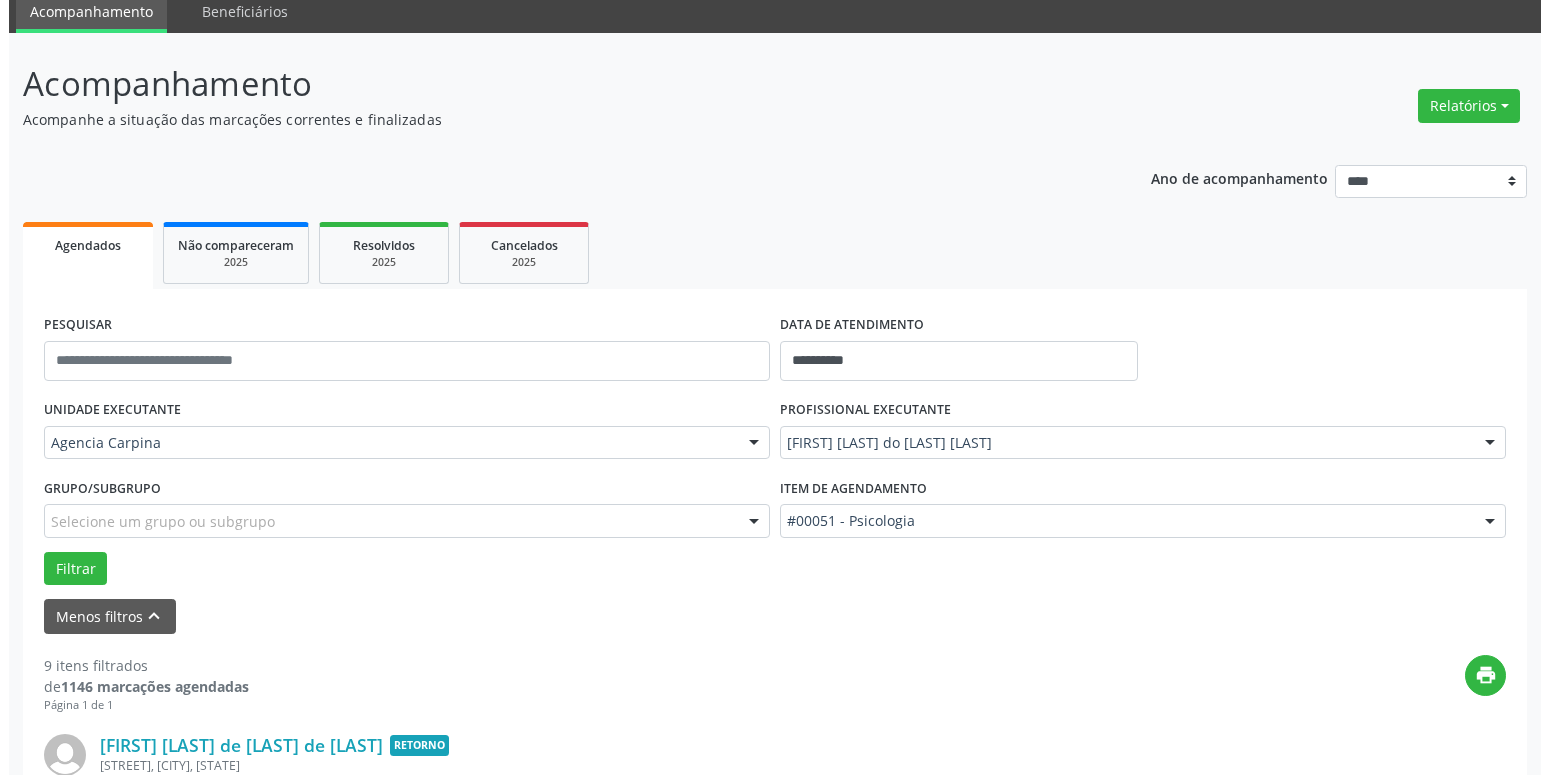 scroll, scrollTop: 281, scrollLeft: 0, axis: vertical 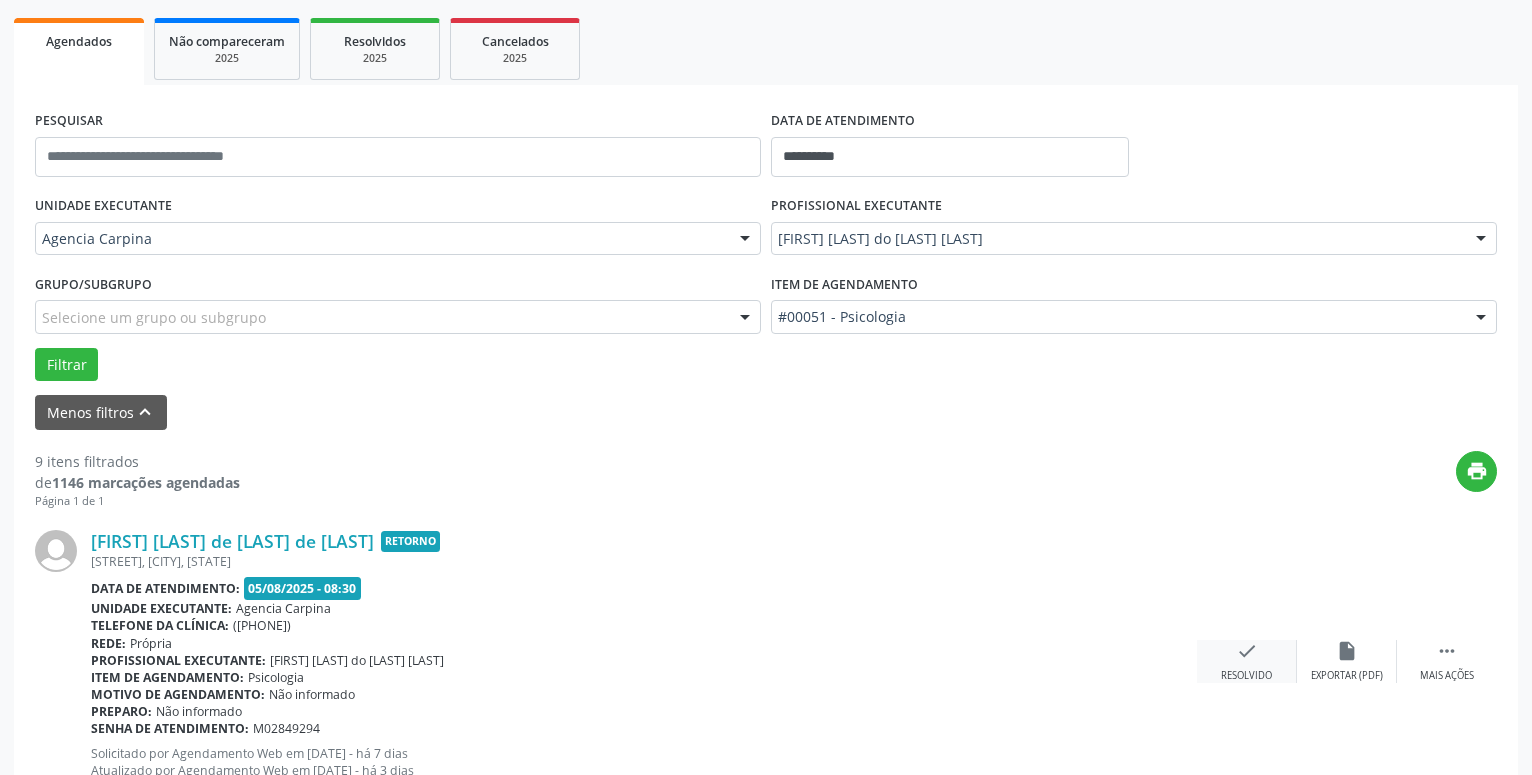 click on "check" at bounding box center (1247, 651) 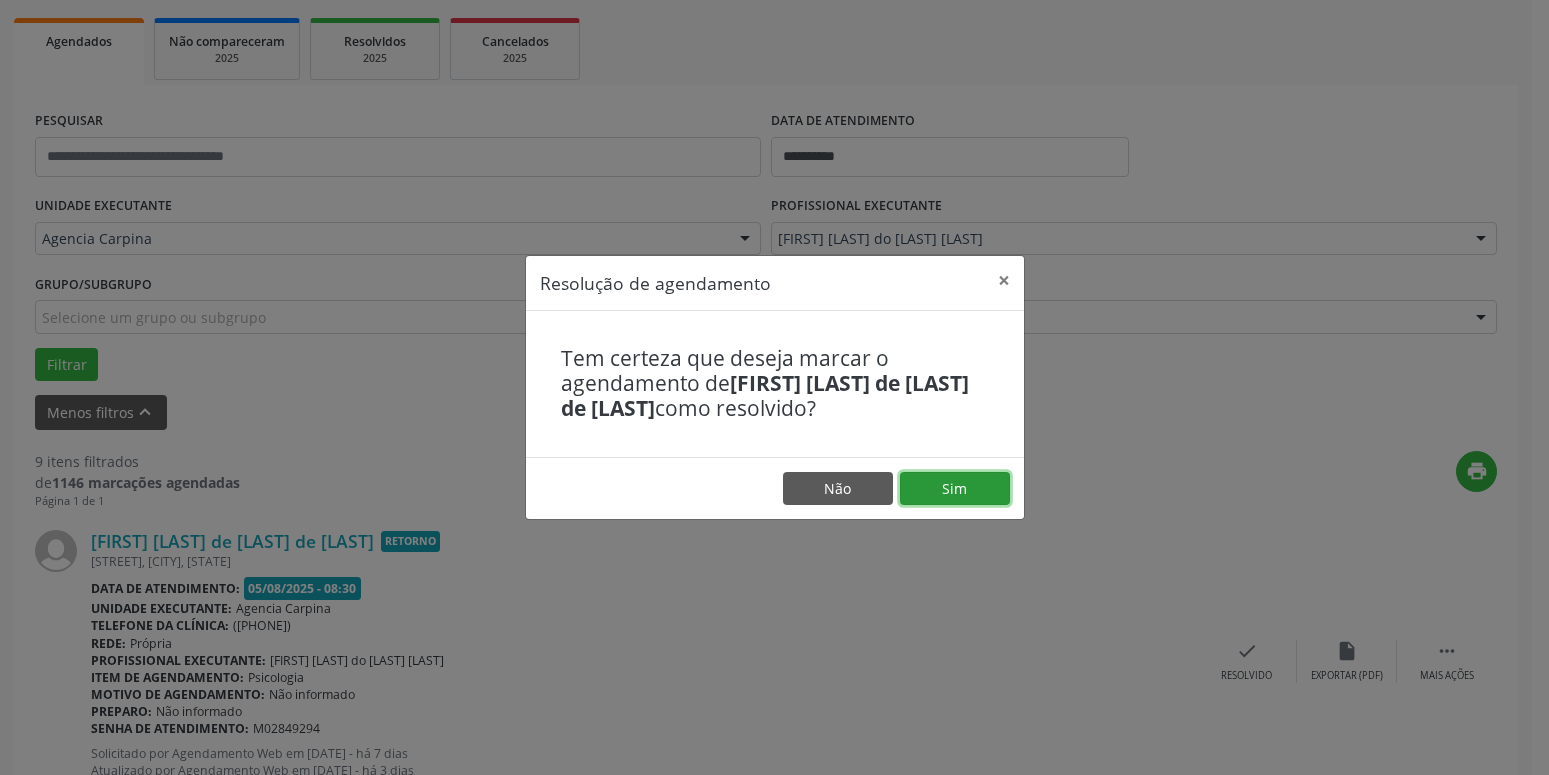 click on "Sim" at bounding box center [955, 489] 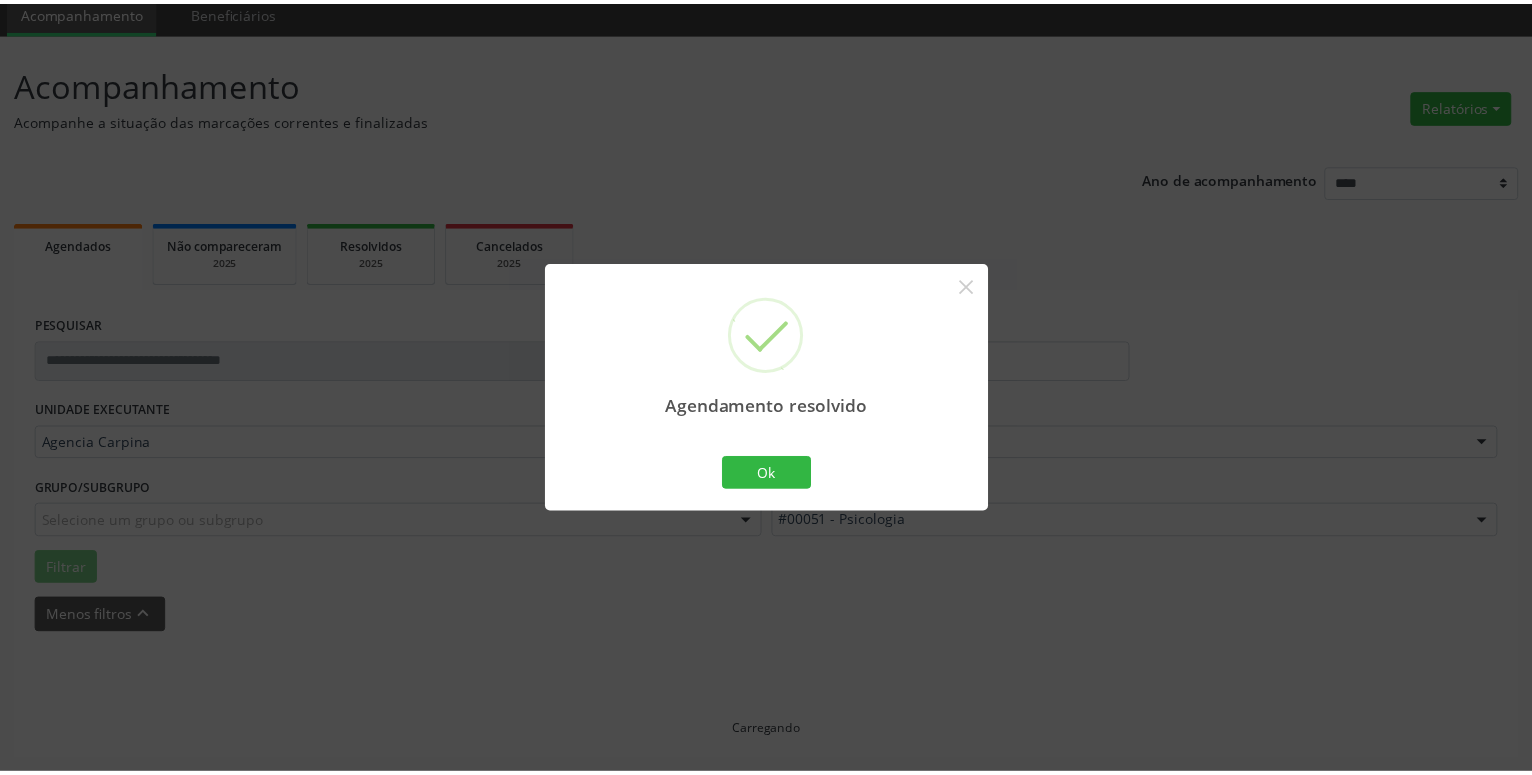 scroll, scrollTop: 77, scrollLeft: 0, axis: vertical 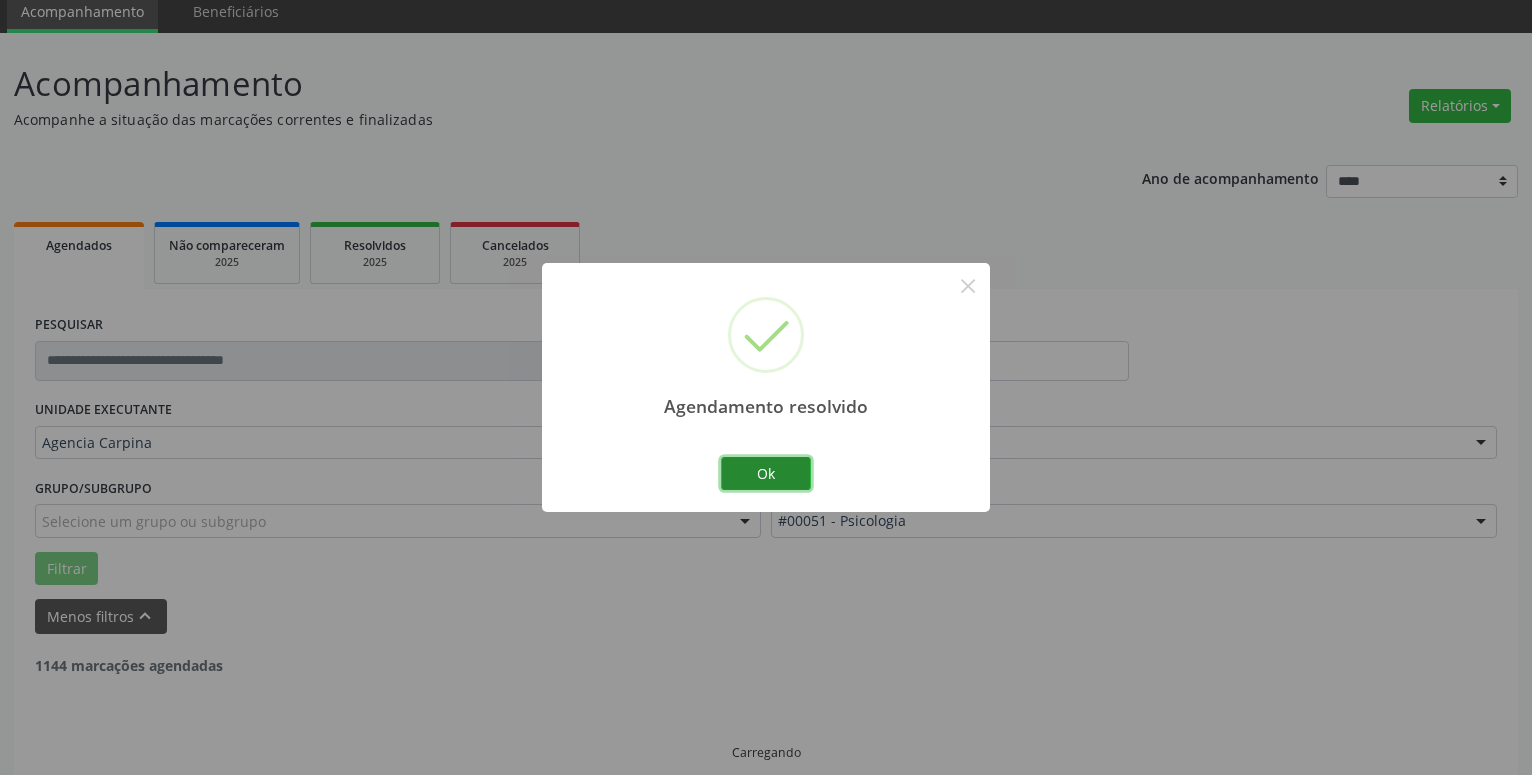 click on "Ok" at bounding box center (766, 474) 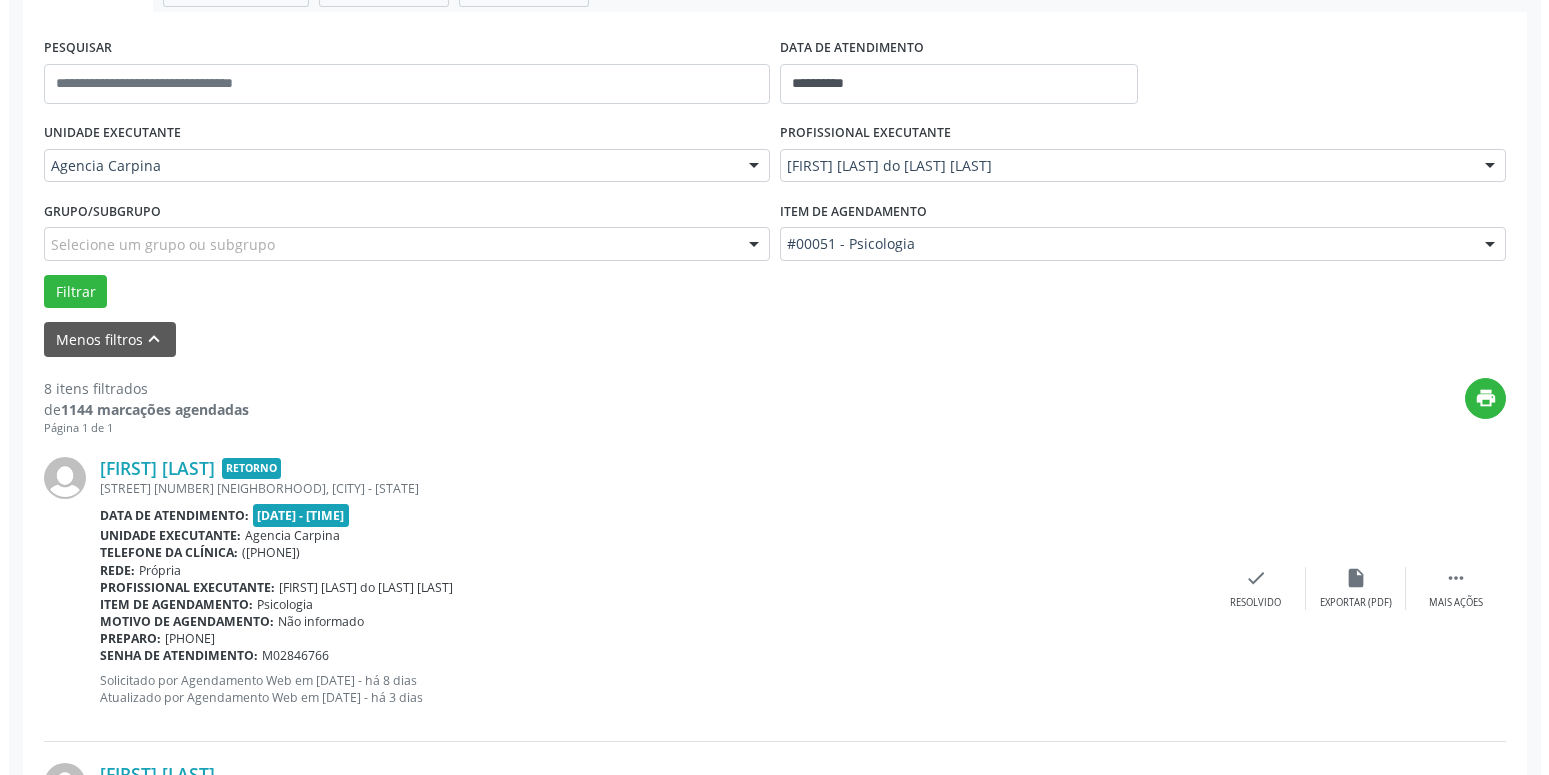 scroll, scrollTop: 383, scrollLeft: 0, axis: vertical 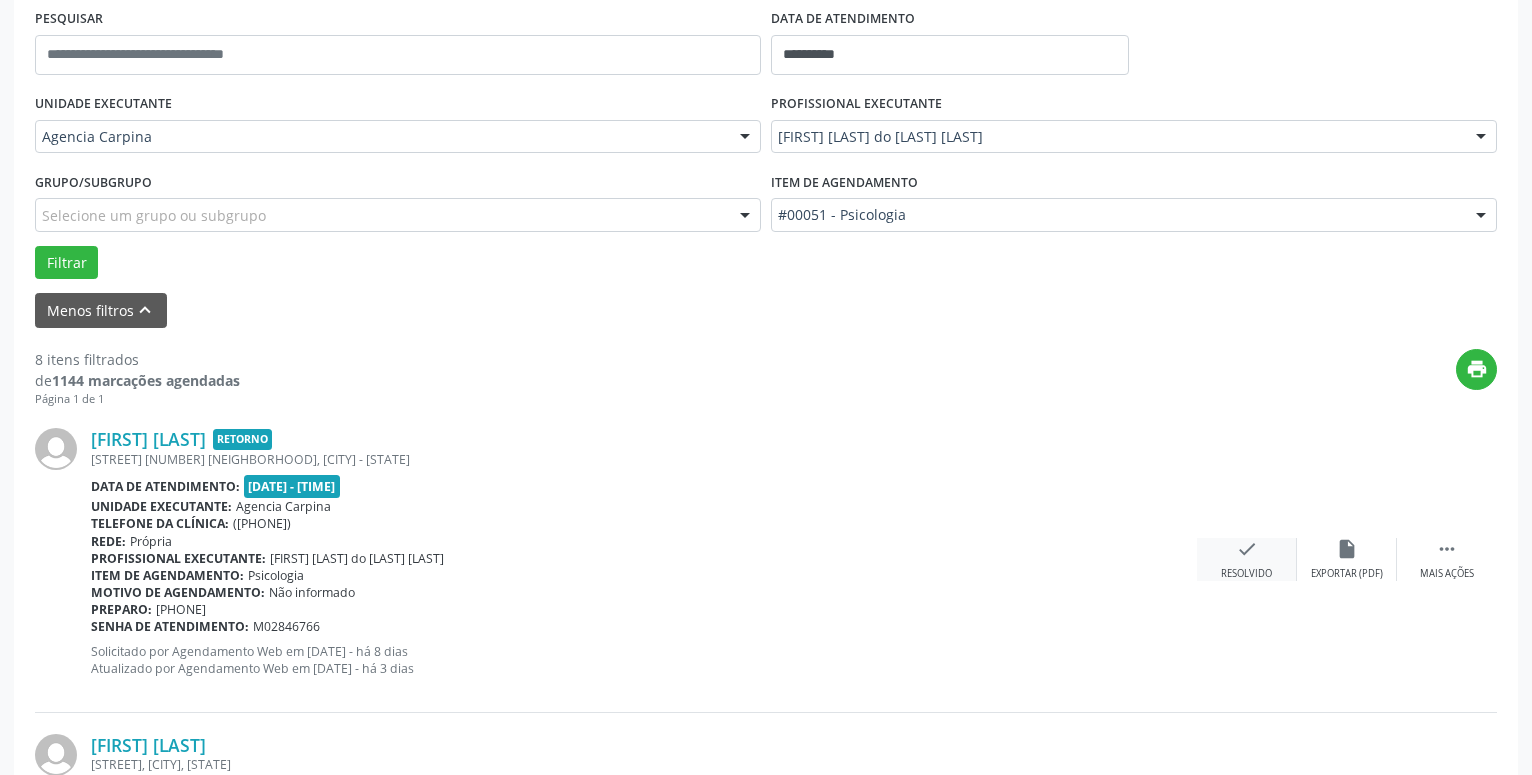 click on "check
Resolvido" at bounding box center (1247, 559) 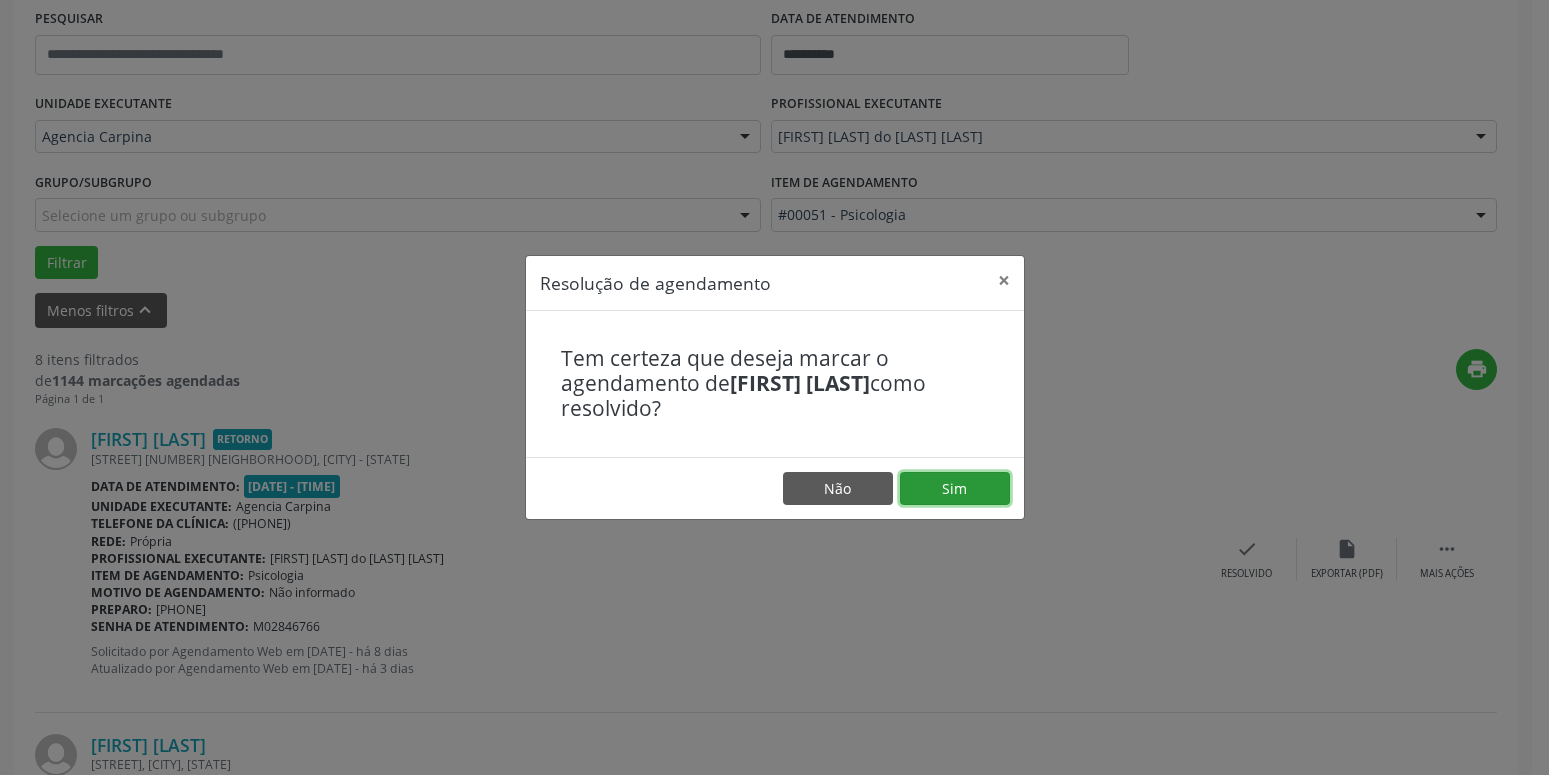 click on "Sim" at bounding box center (955, 489) 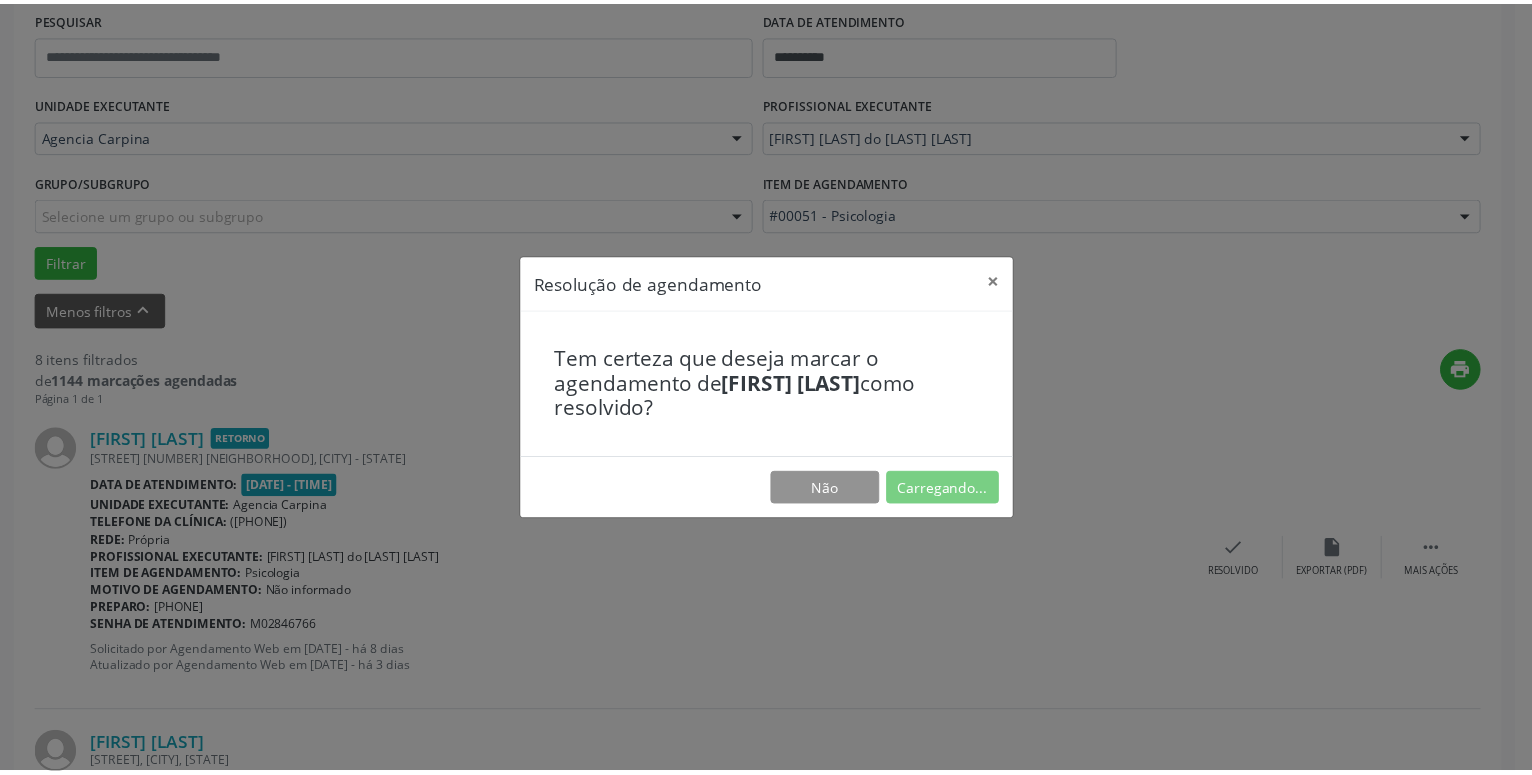 scroll, scrollTop: 77, scrollLeft: 0, axis: vertical 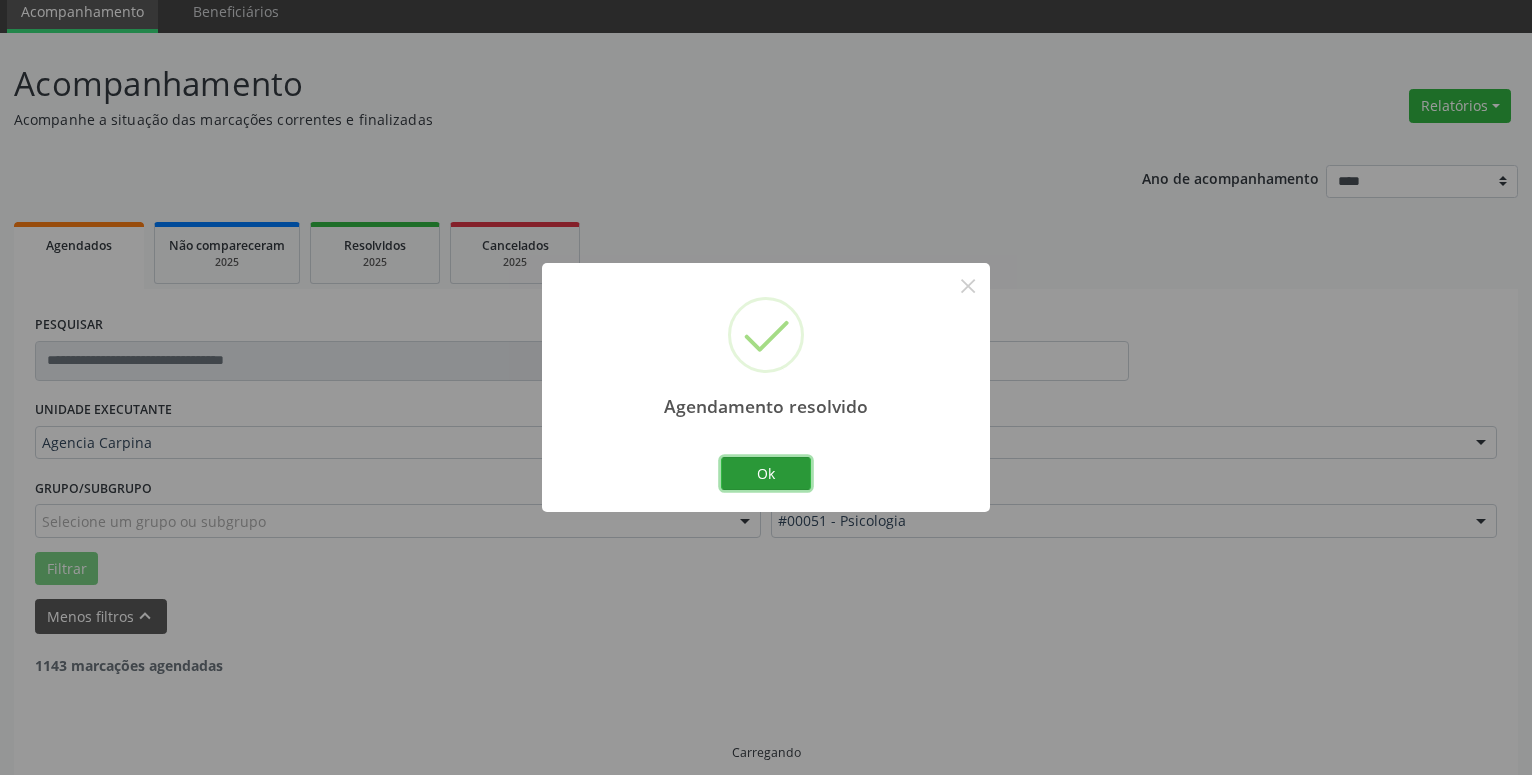 click on "Ok" at bounding box center [766, 474] 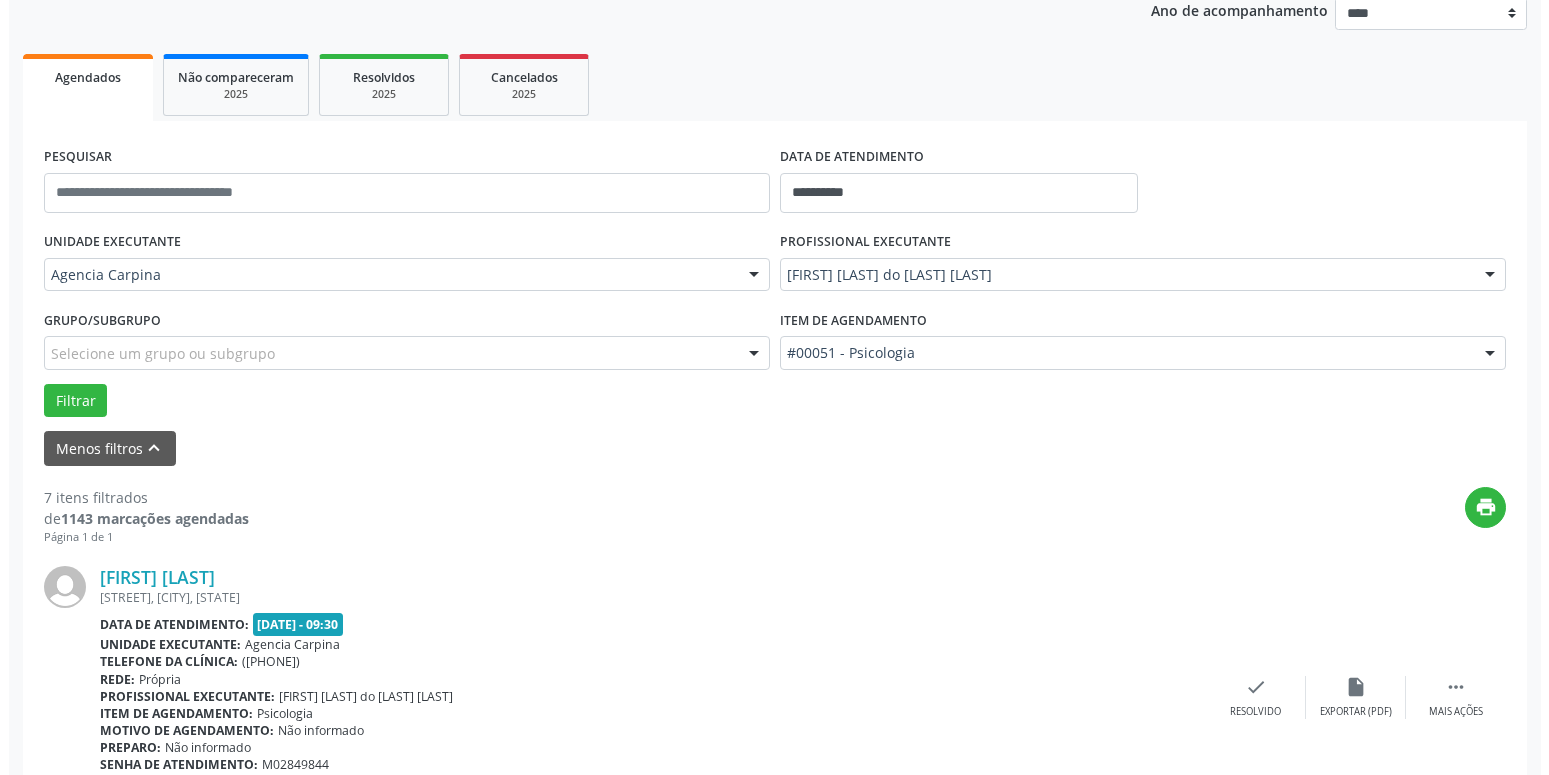 scroll, scrollTop: 281, scrollLeft: 0, axis: vertical 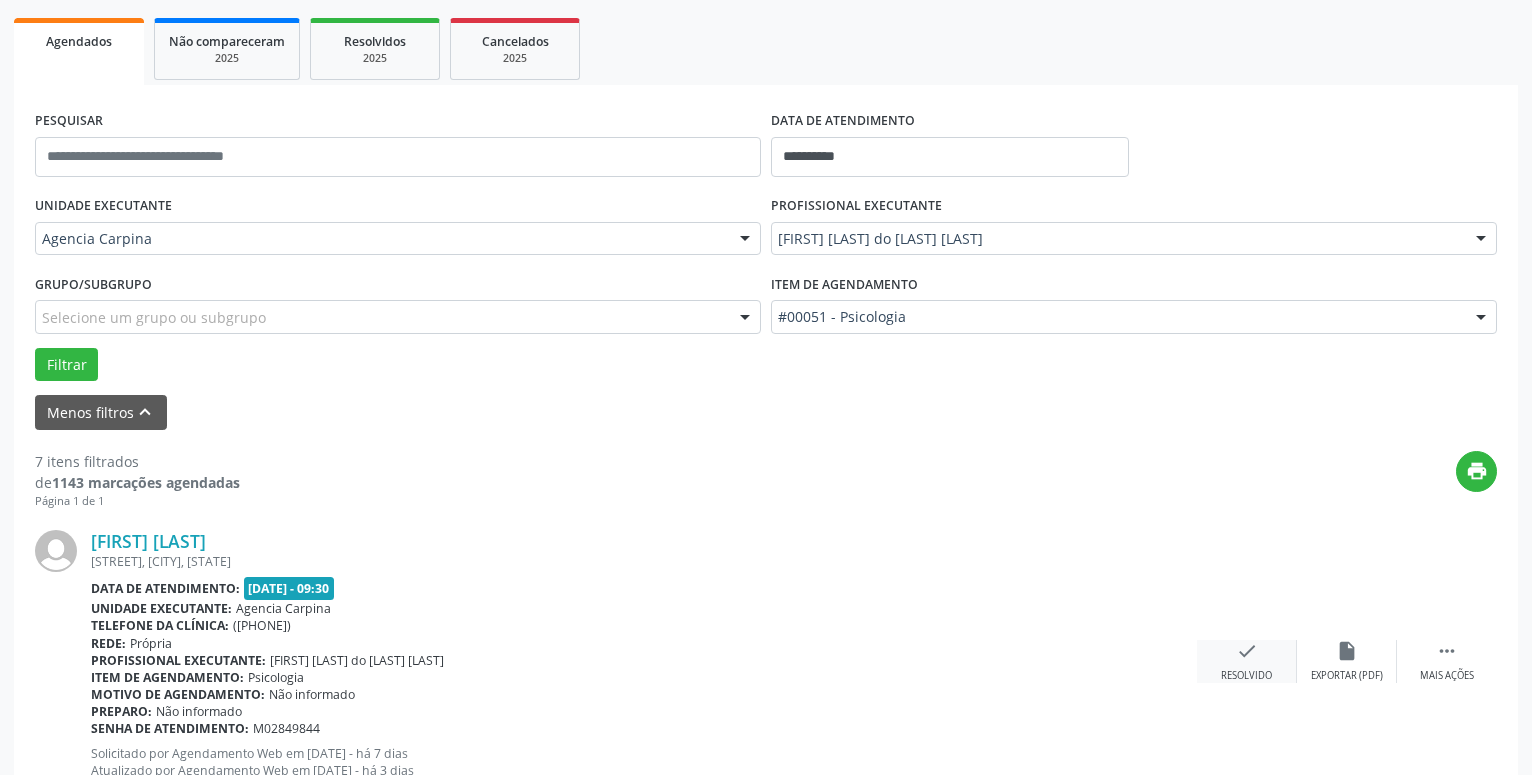 click on "check" at bounding box center [1247, 651] 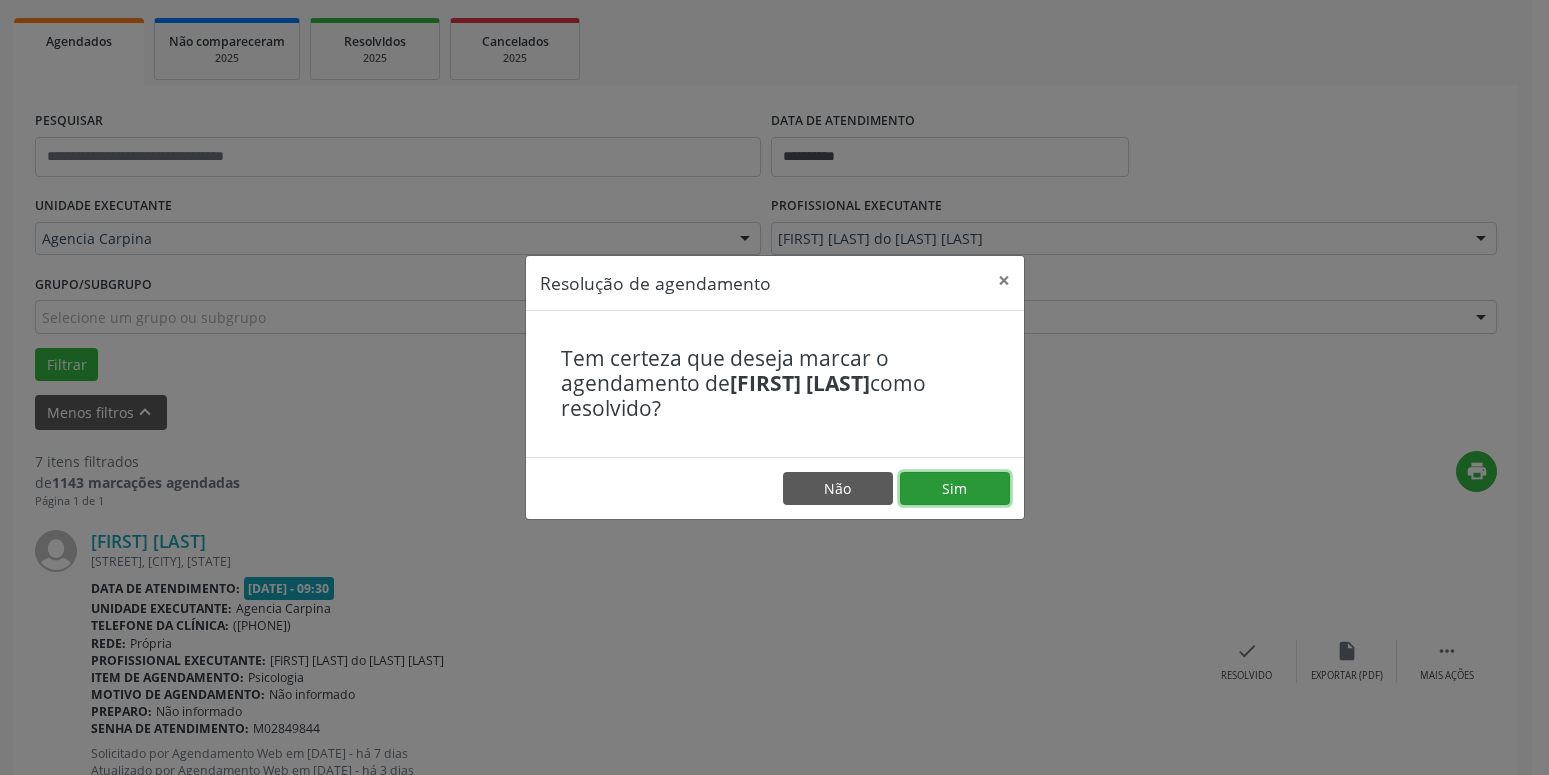 click on "Sim" at bounding box center [955, 489] 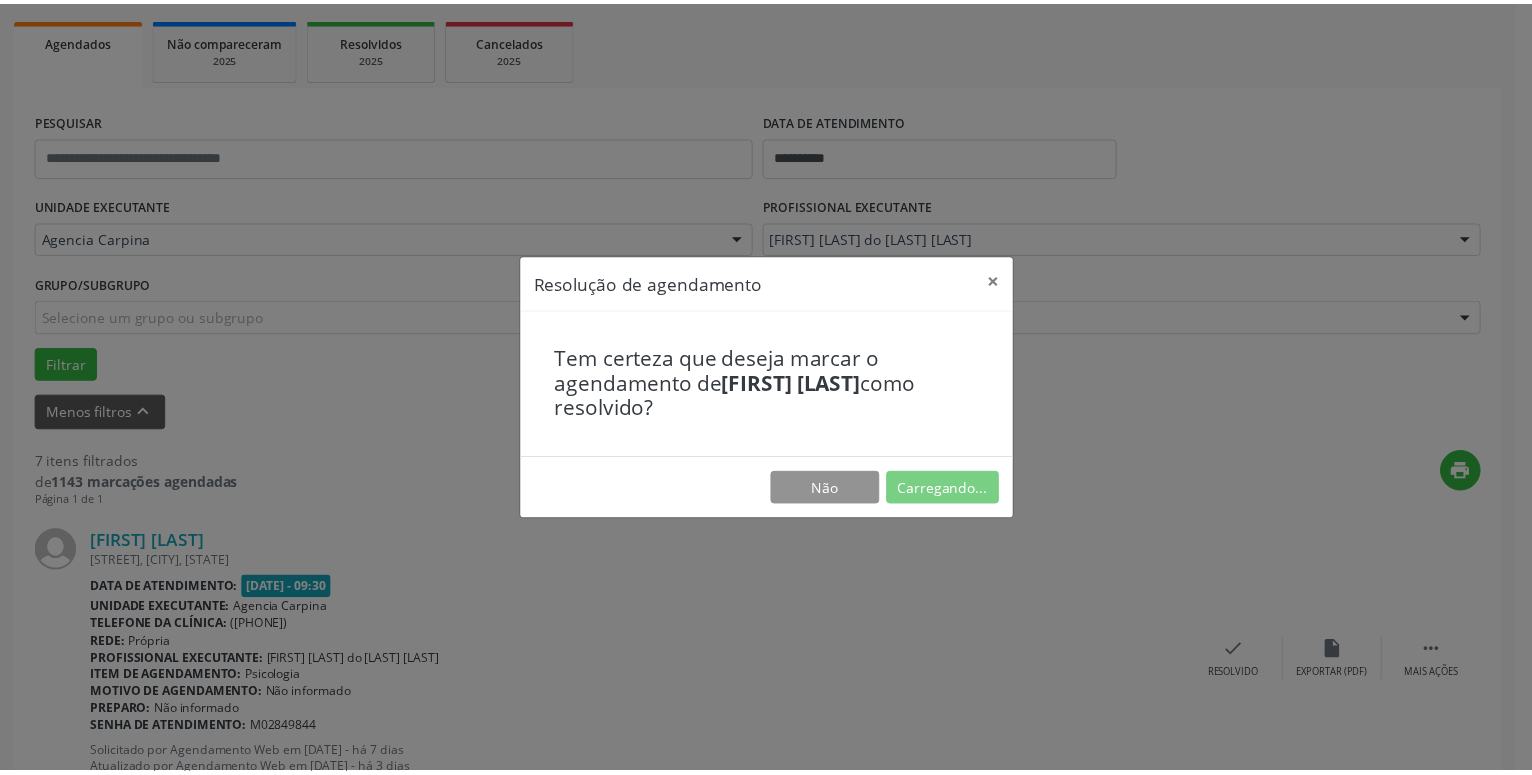 scroll, scrollTop: 77, scrollLeft: 0, axis: vertical 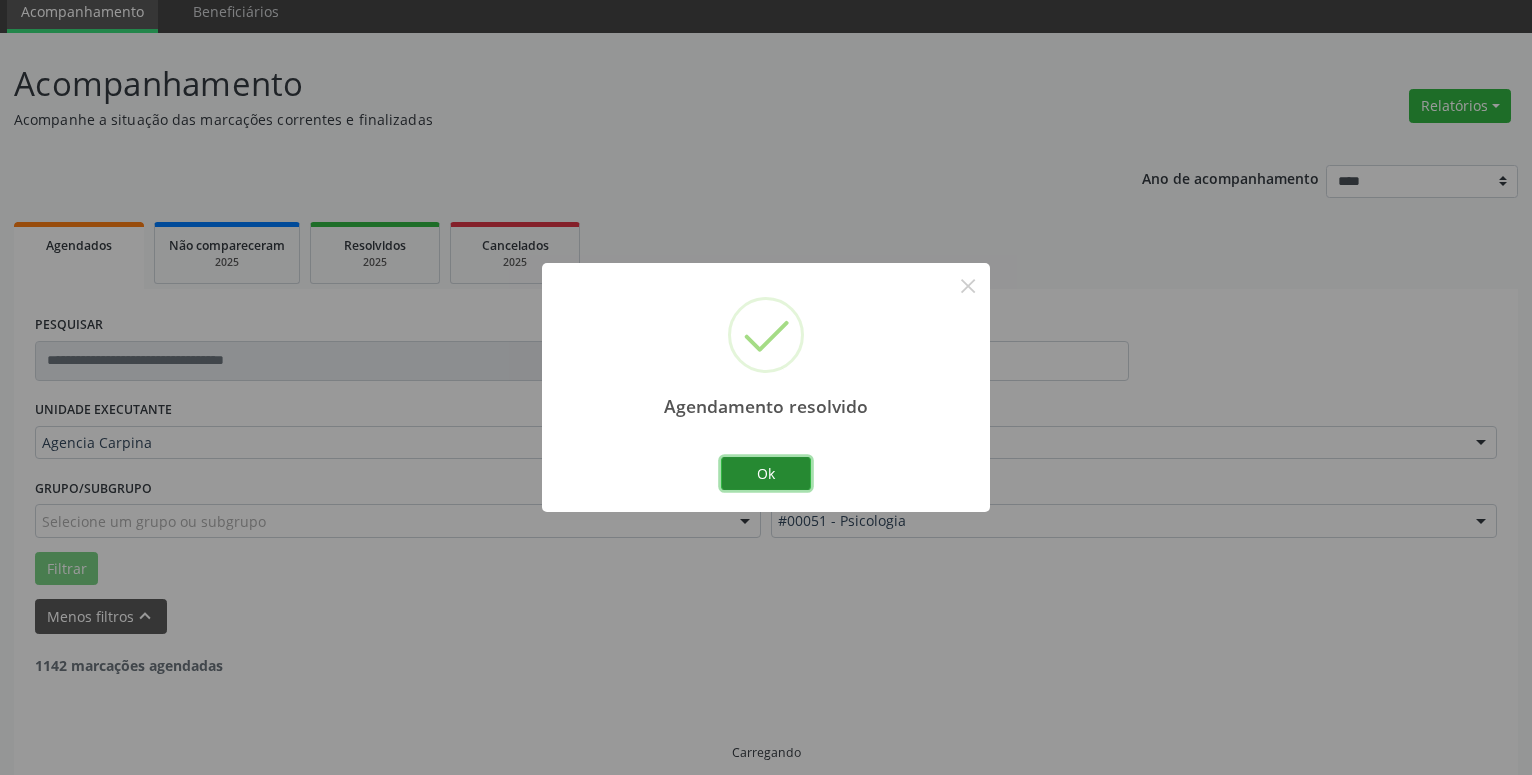 click on "Ok" at bounding box center [766, 474] 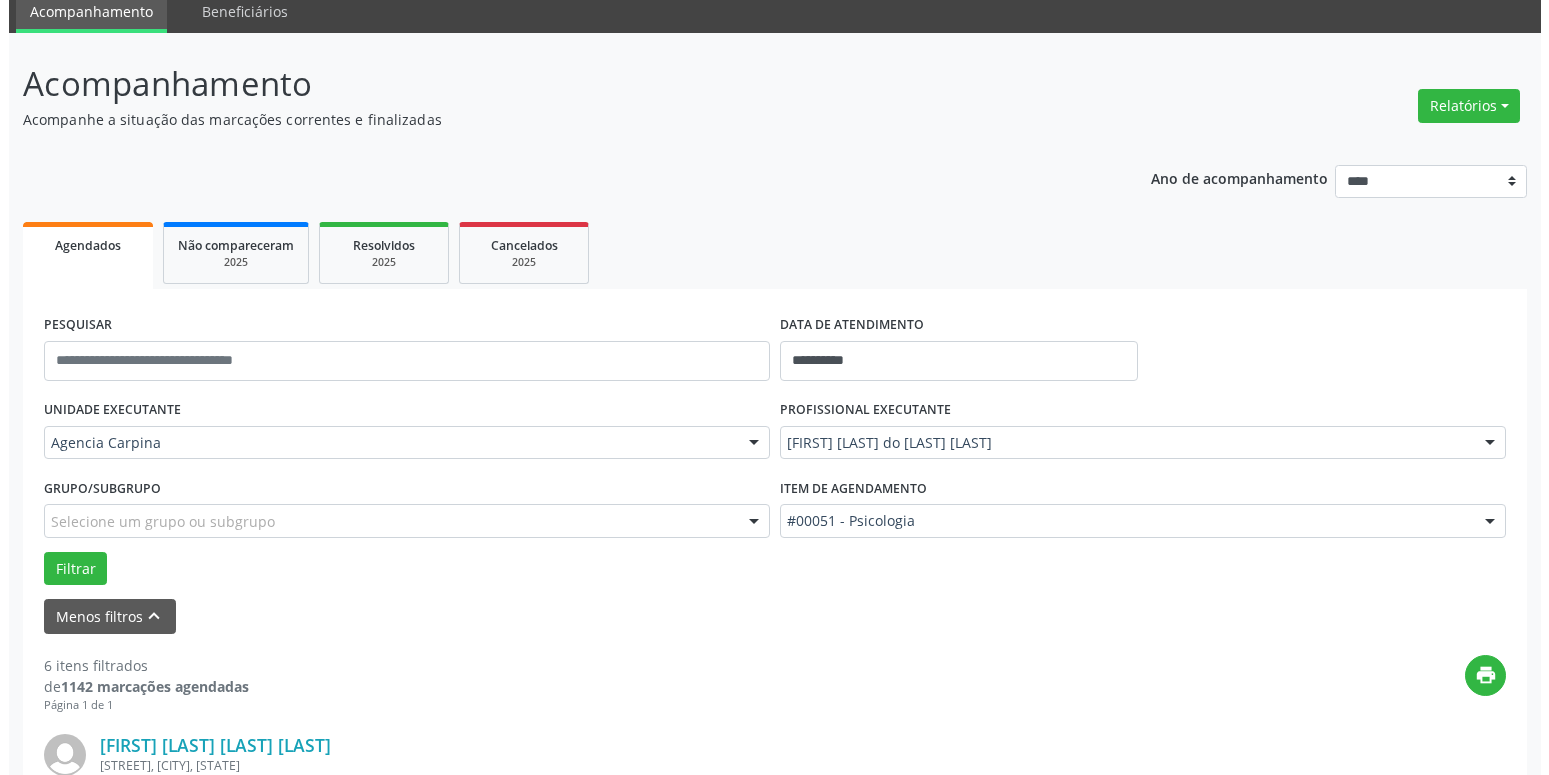 scroll, scrollTop: 383, scrollLeft: 0, axis: vertical 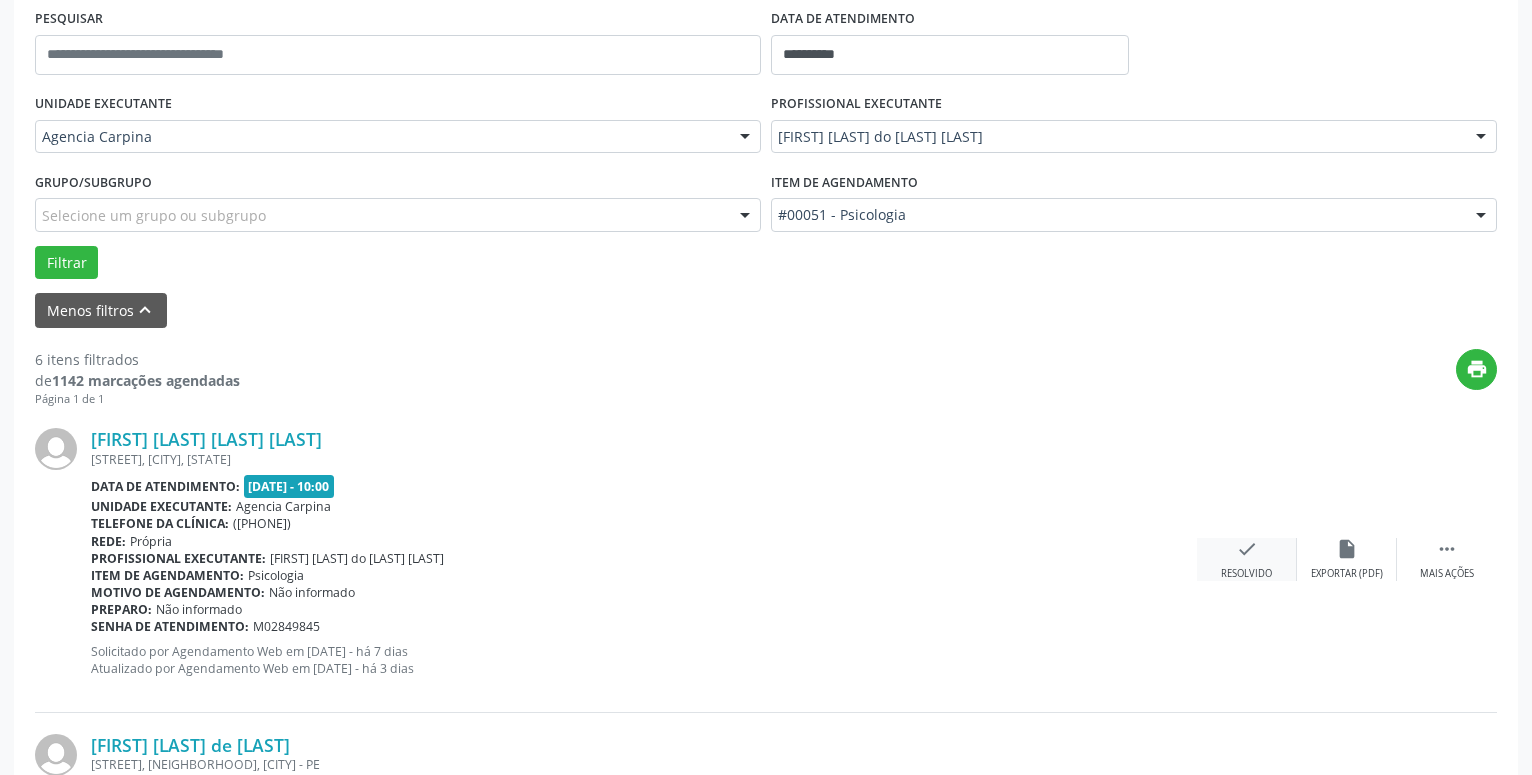 click on "check" at bounding box center (1247, 549) 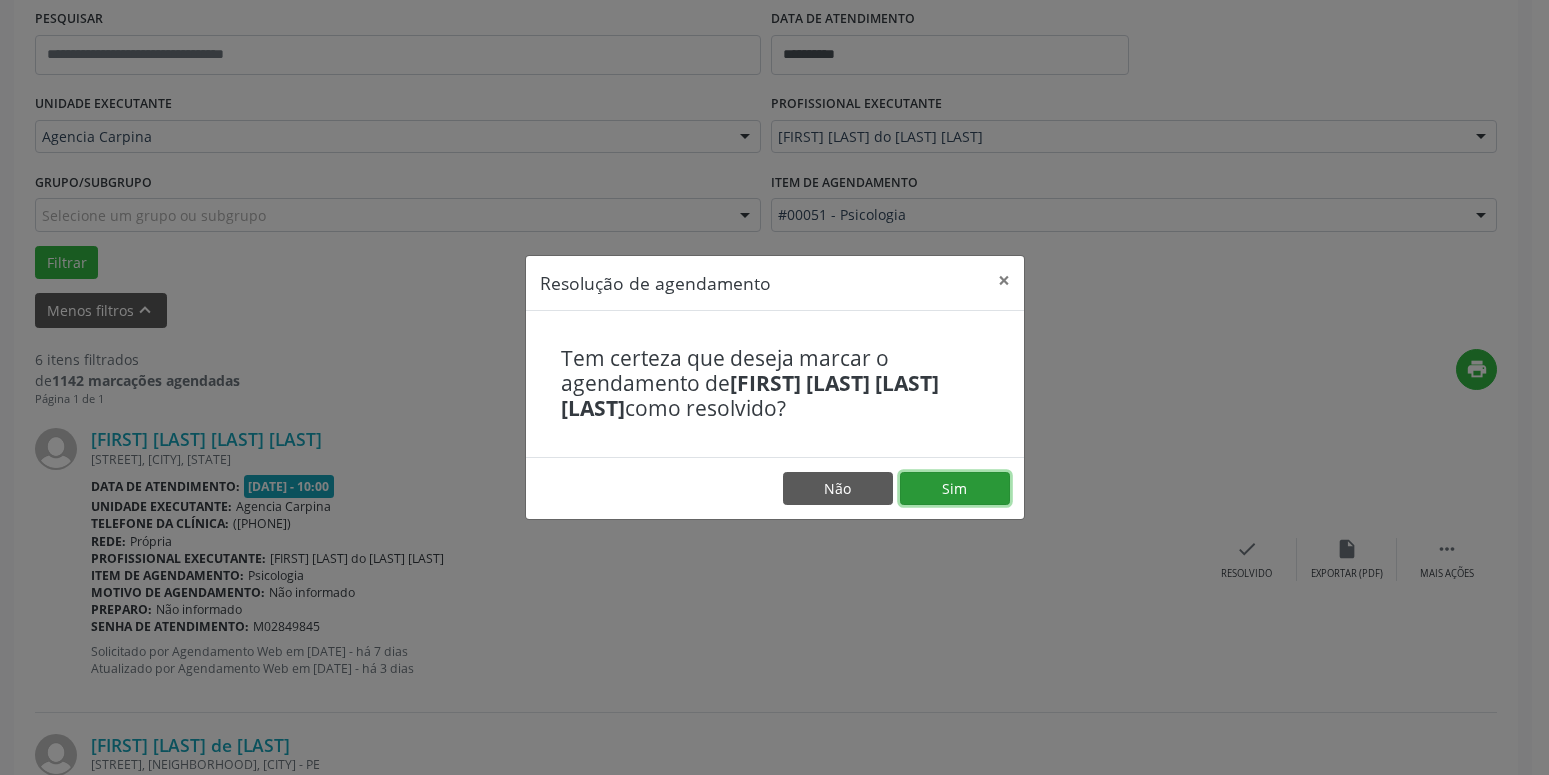 click on "Sim" at bounding box center [955, 489] 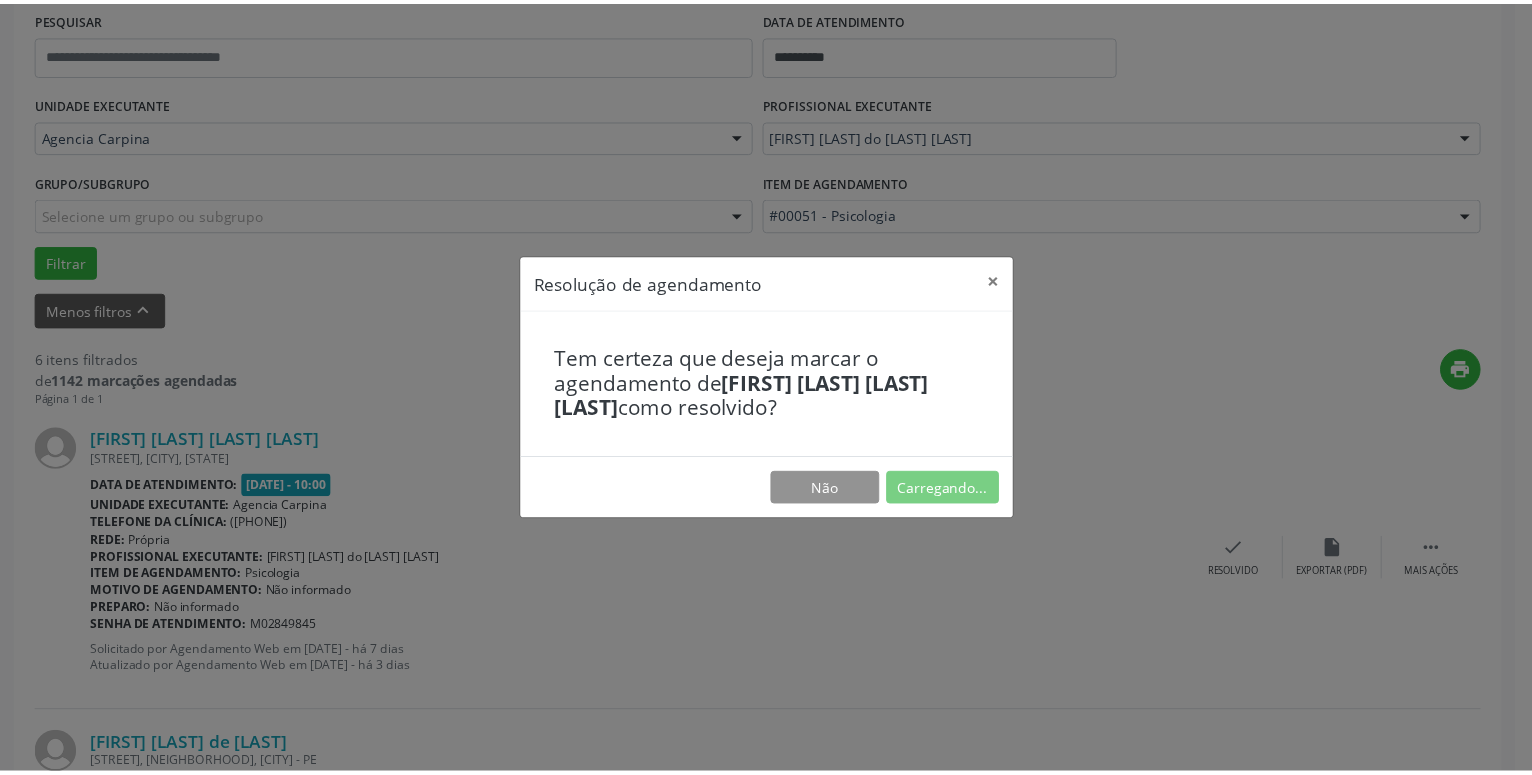scroll, scrollTop: 77, scrollLeft: 0, axis: vertical 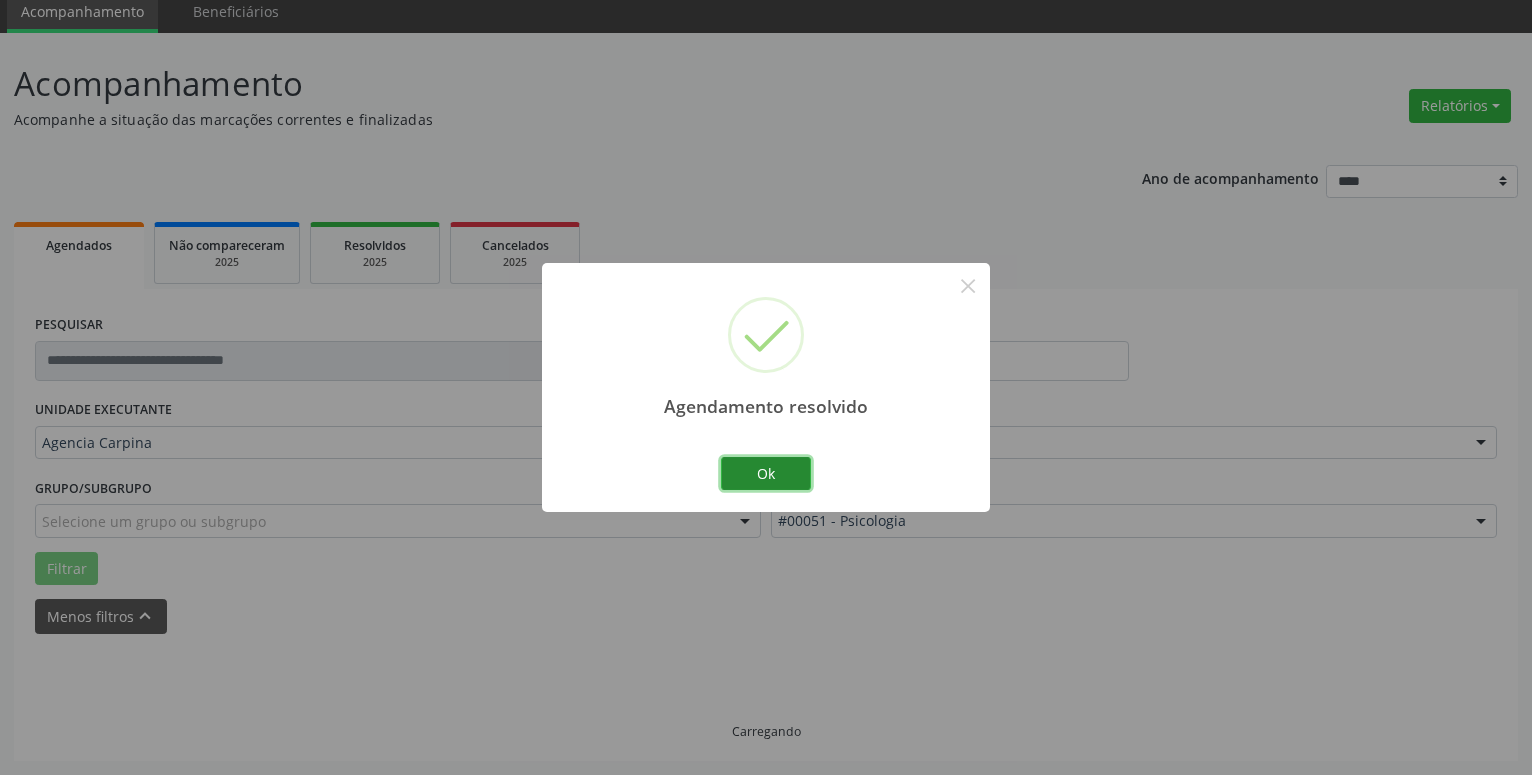click on "Ok" at bounding box center (766, 474) 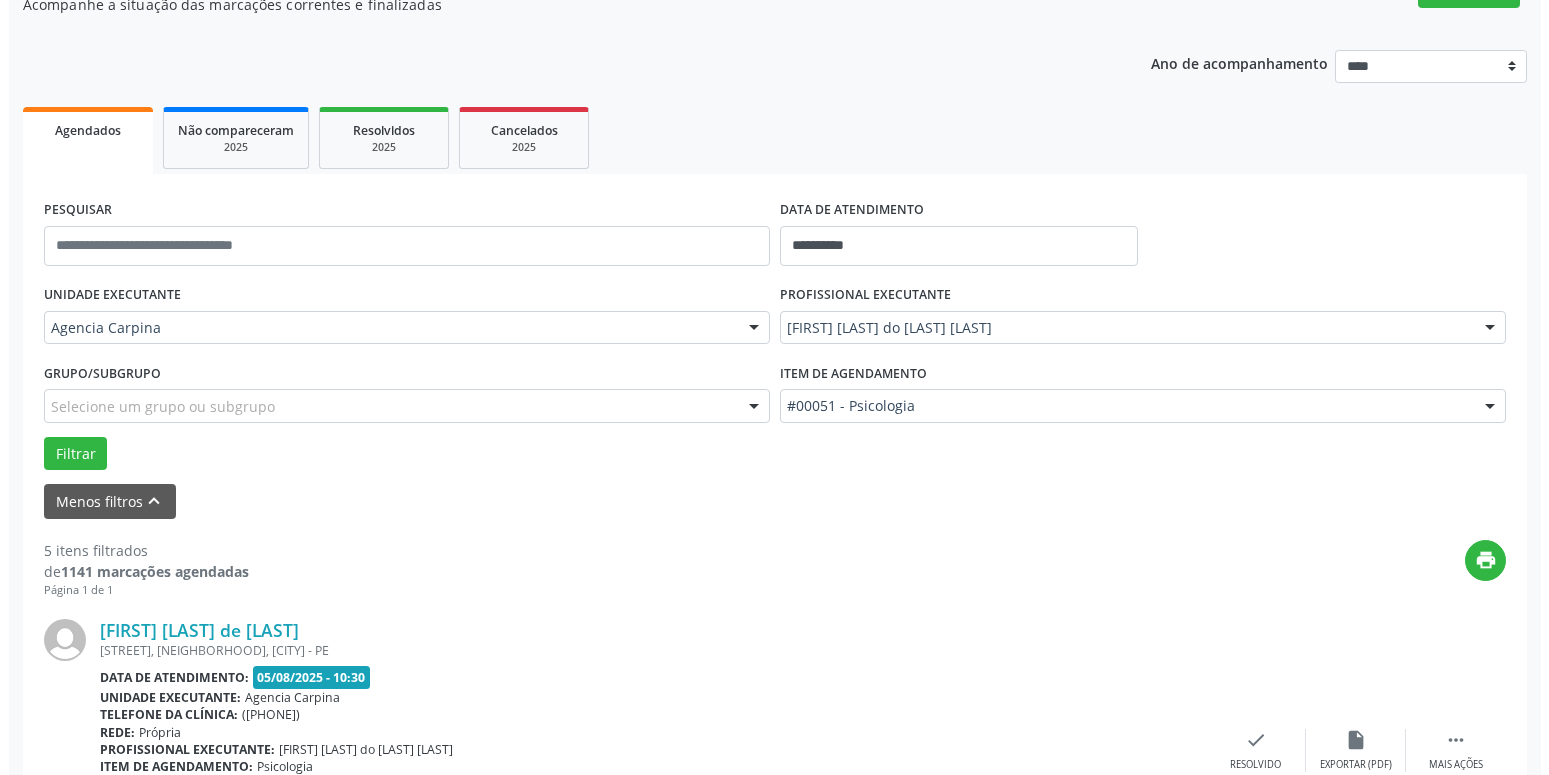 scroll, scrollTop: 485, scrollLeft: 0, axis: vertical 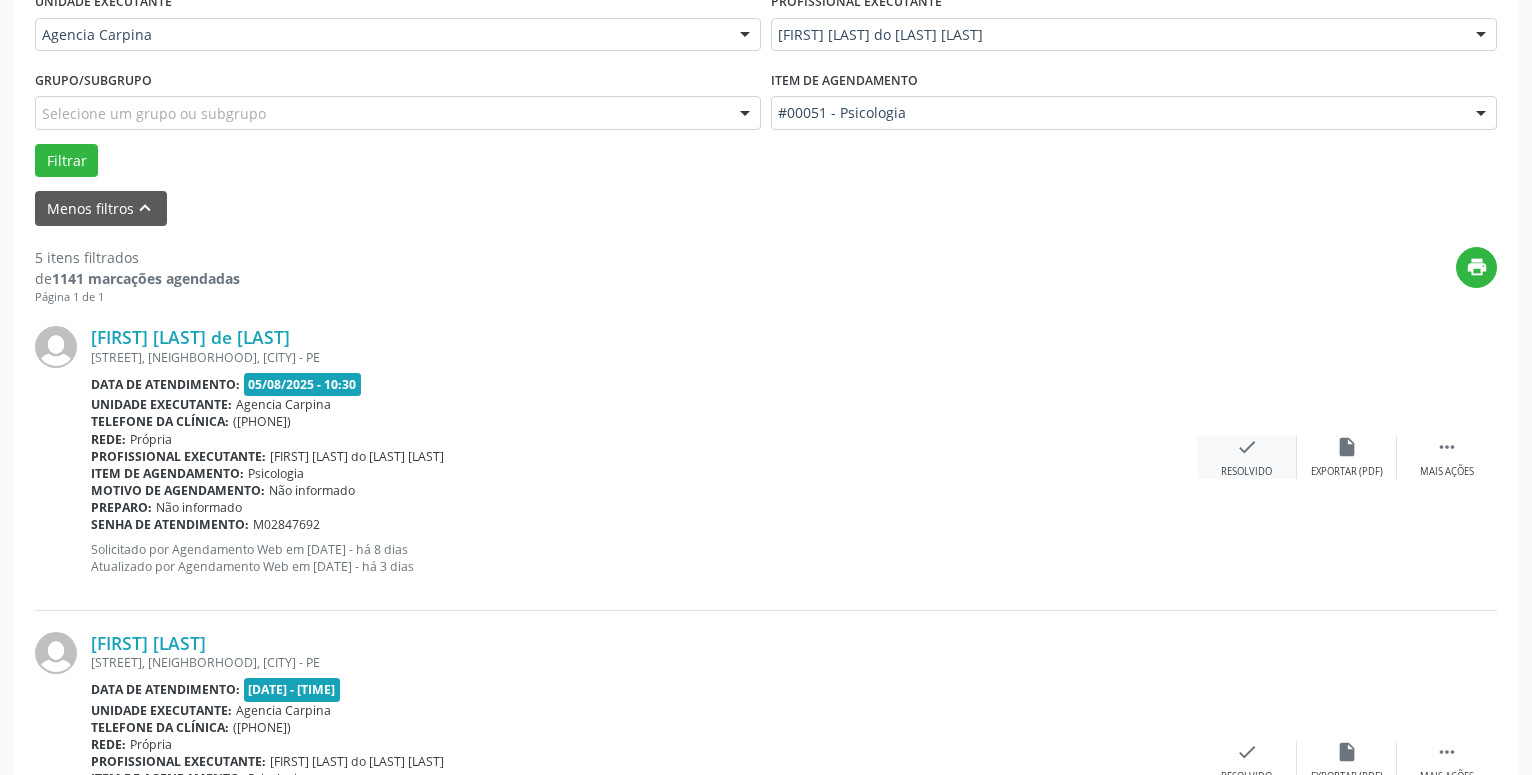 click on "check" at bounding box center [1247, 447] 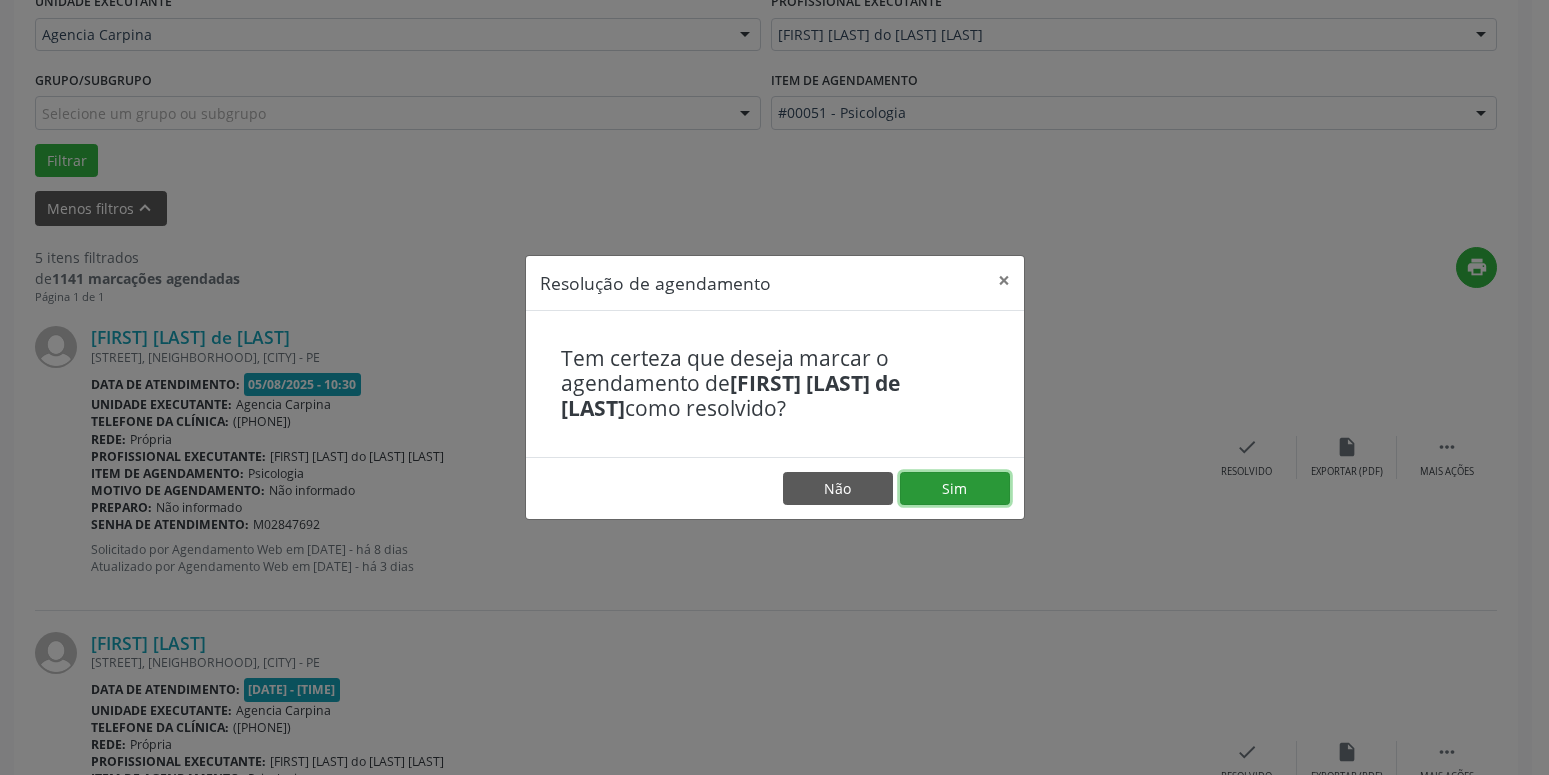 click on "Sim" at bounding box center [955, 489] 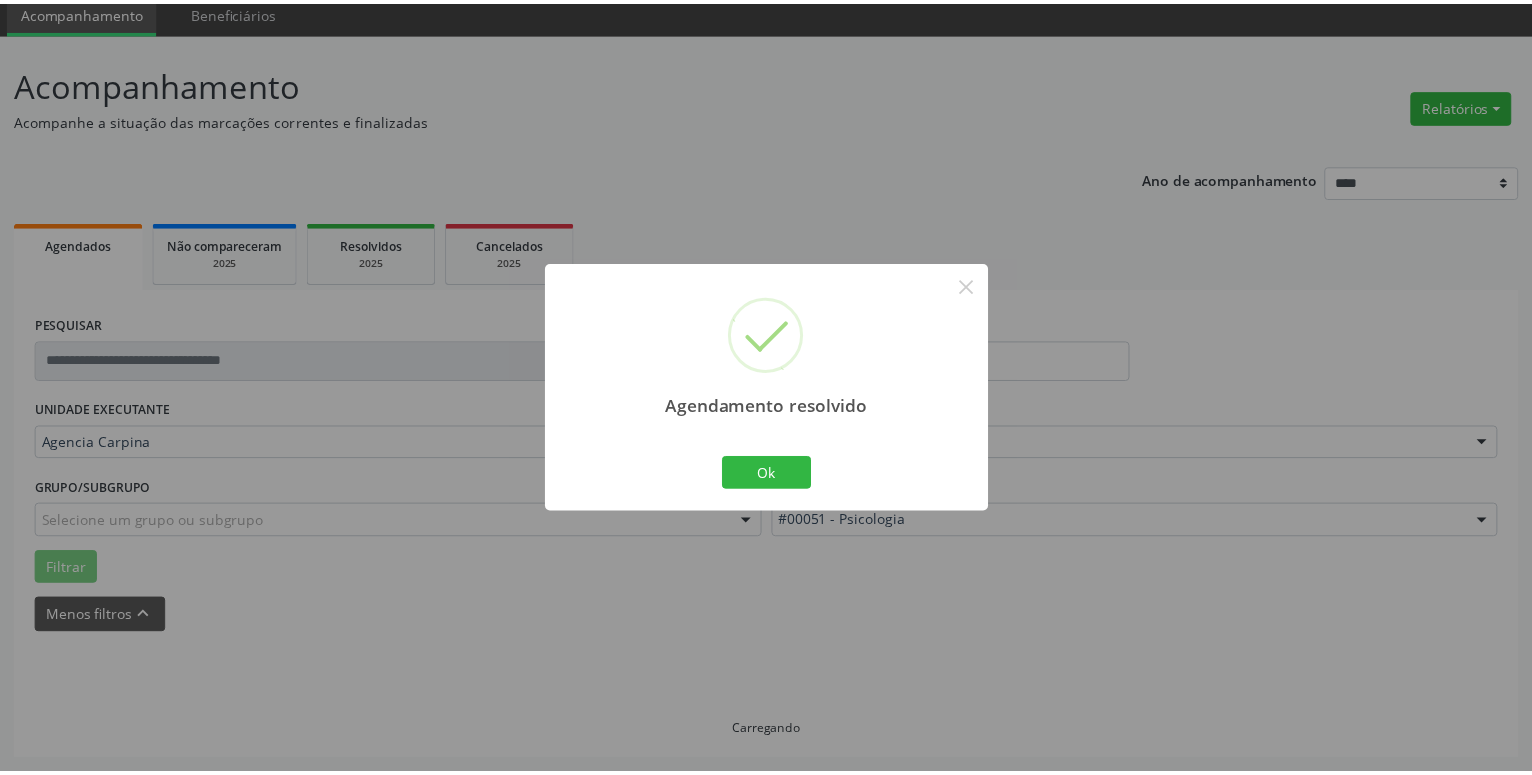 scroll, scrollTop: 77, scrollLeft: 0, axis: vertical 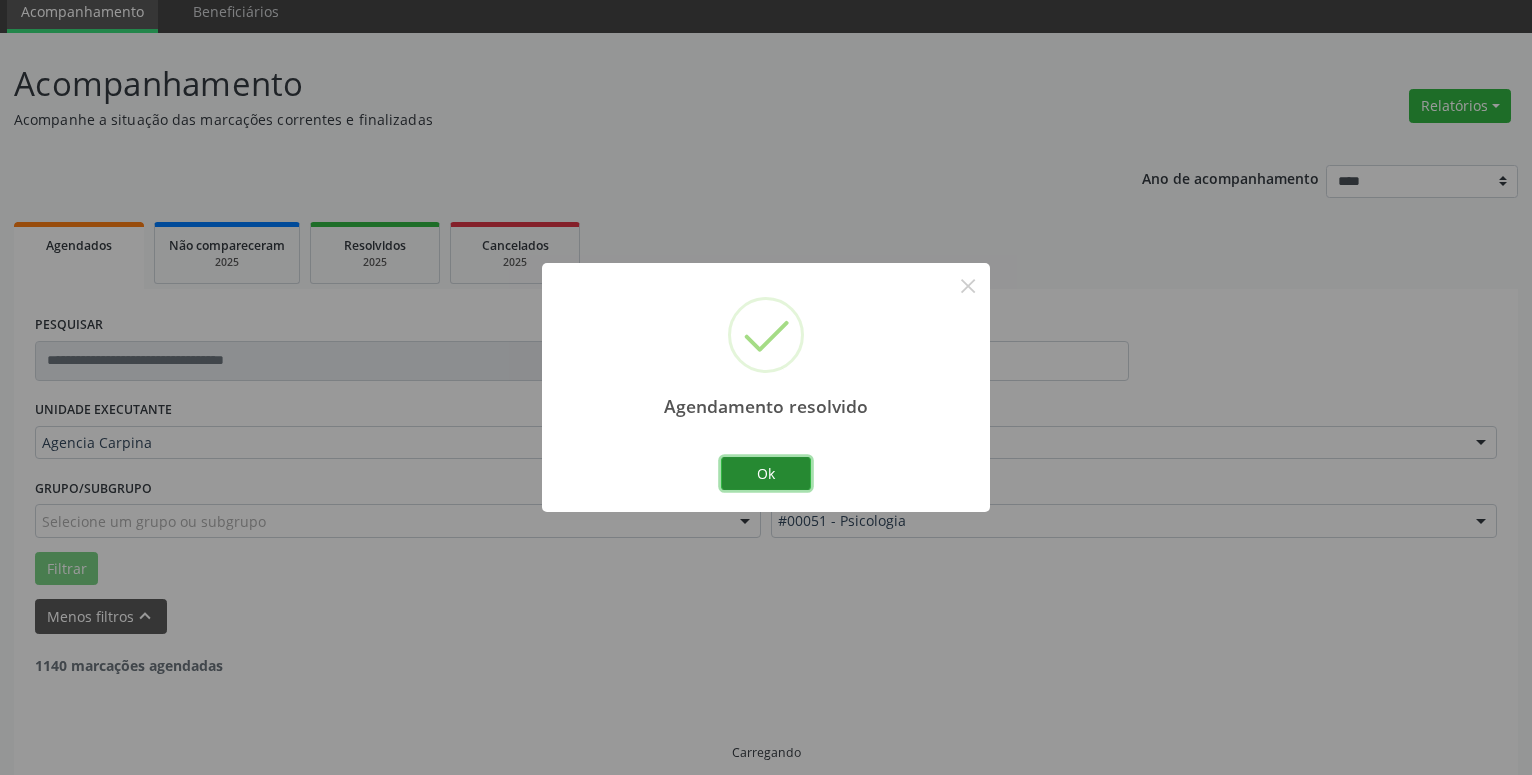 click on "Ok" at bounding box center [766, 474] 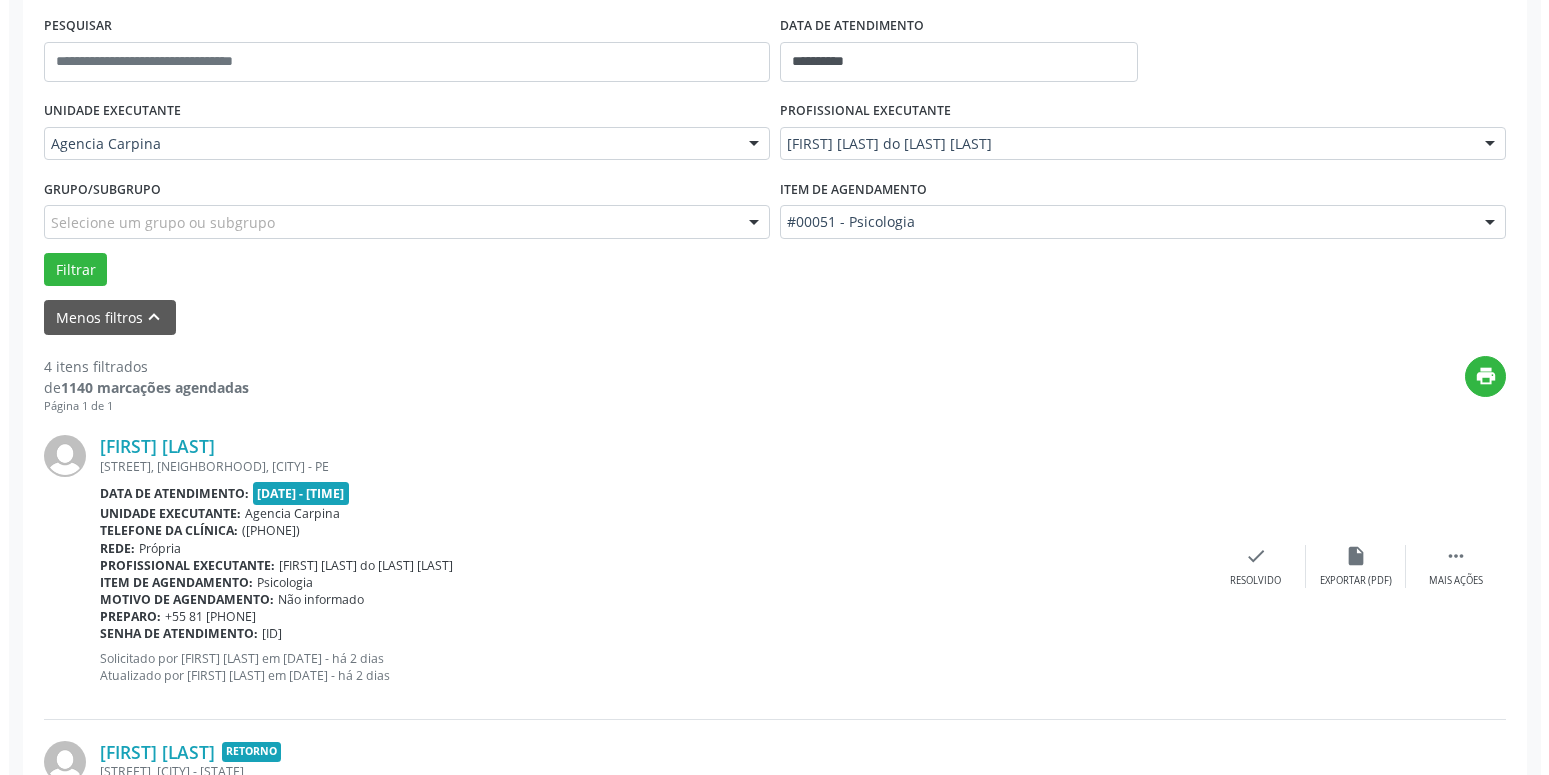 scroll, scrollTop: 383, scrollLeft: 0, axis: vertical 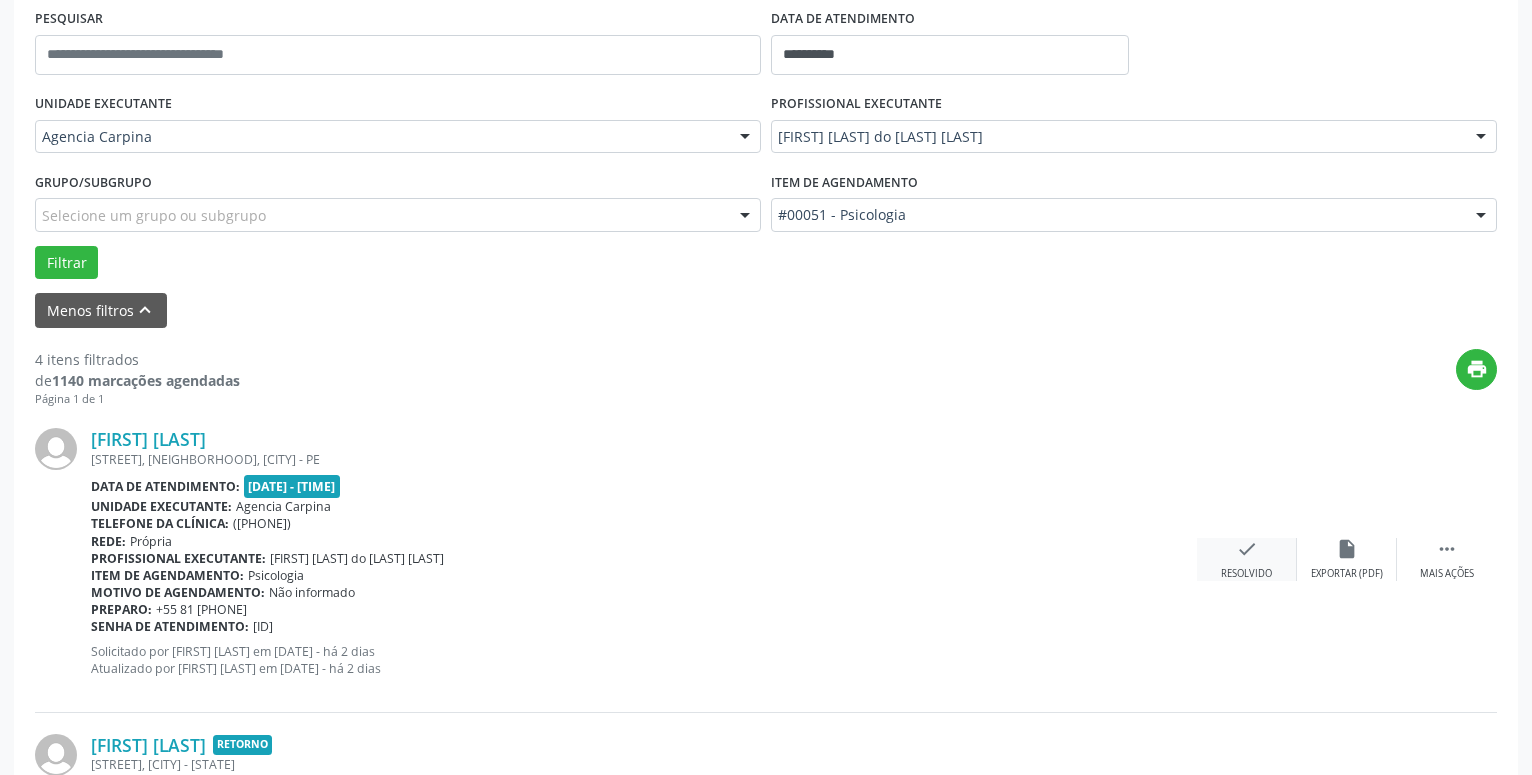 click on "check" at bounding box center [1247, 549] 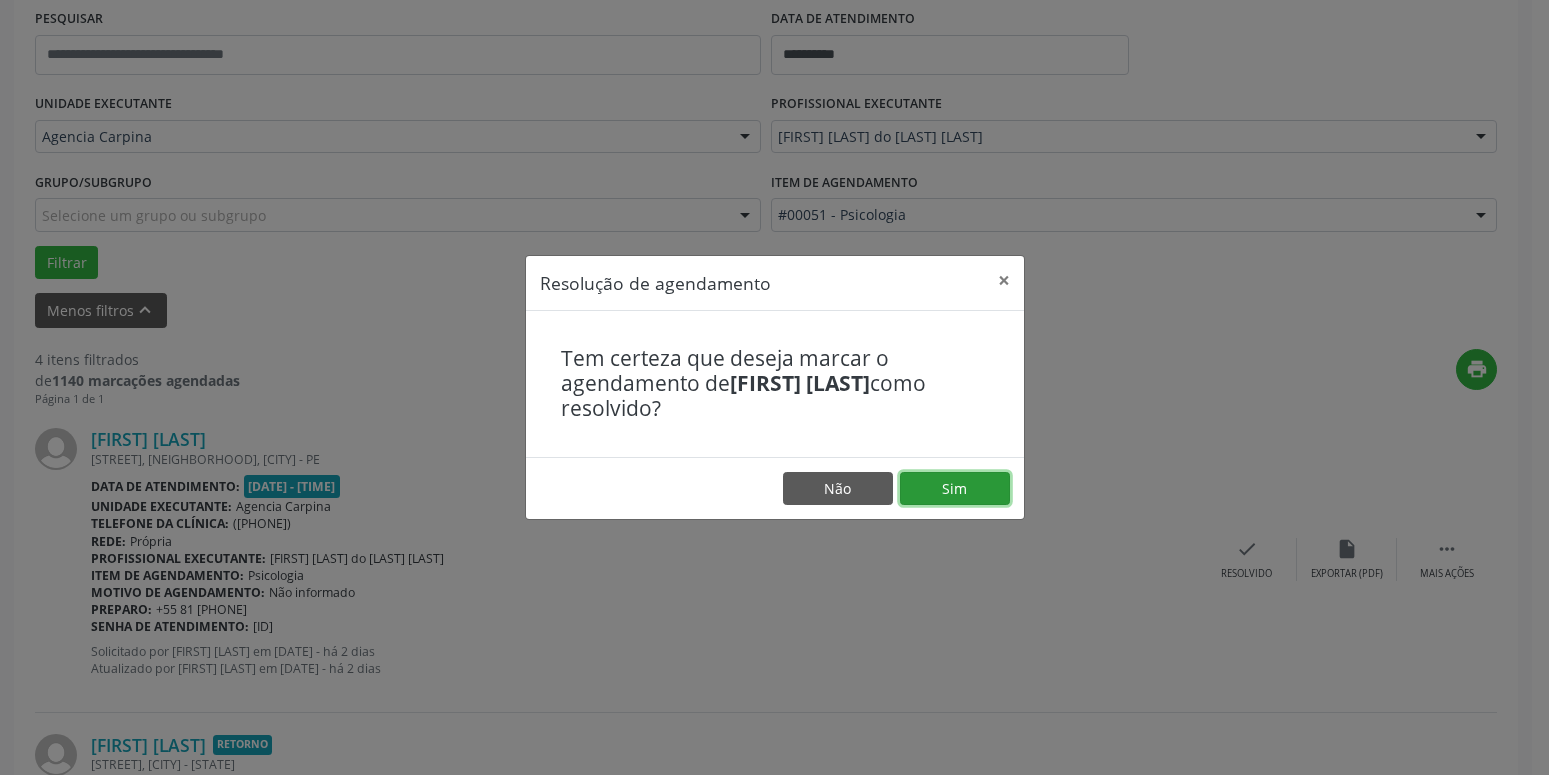 click on "Sim" at bounding box center [955, 489] 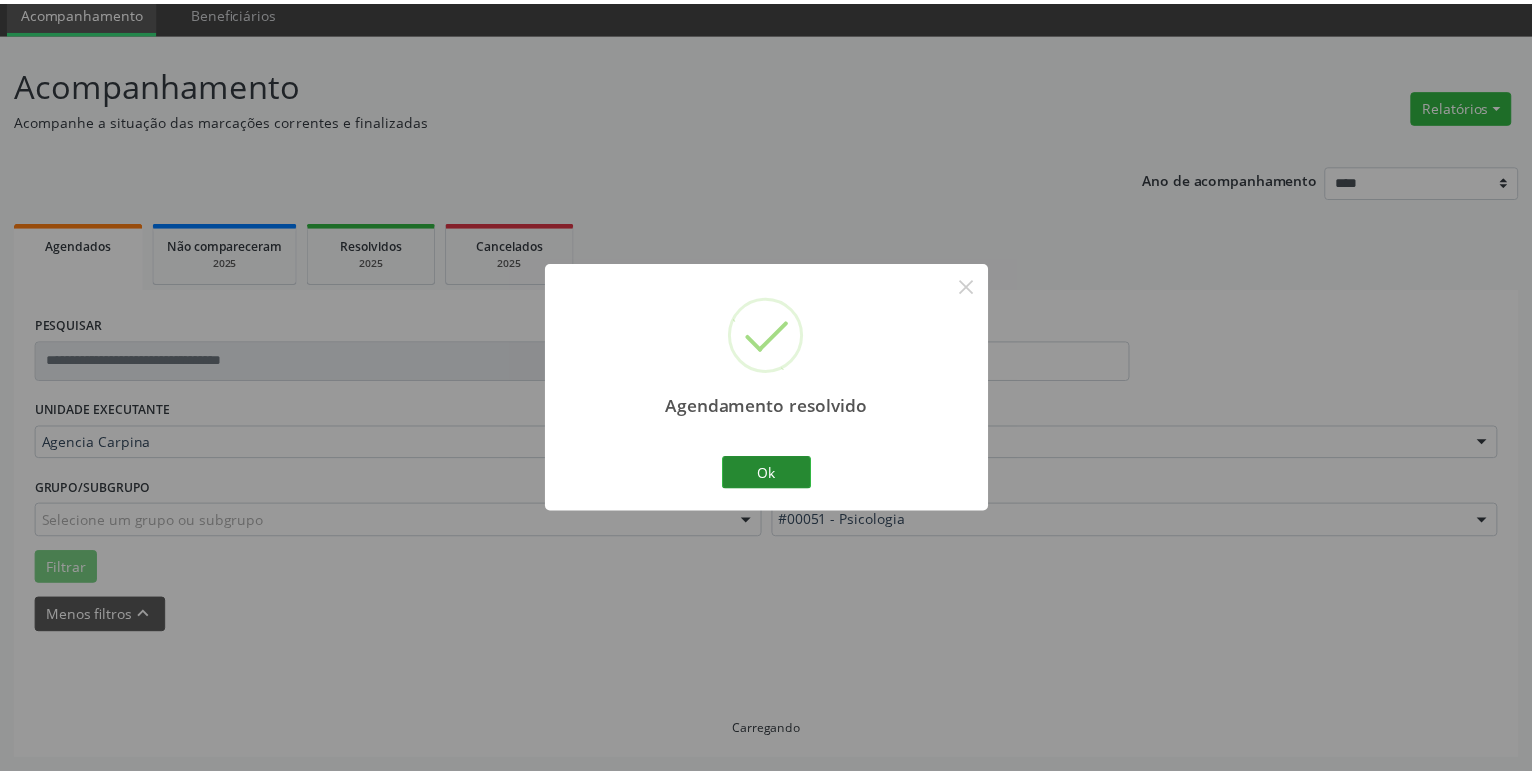 scroll, scrollTop: 77, scrollLeft: 0, axis: vertical 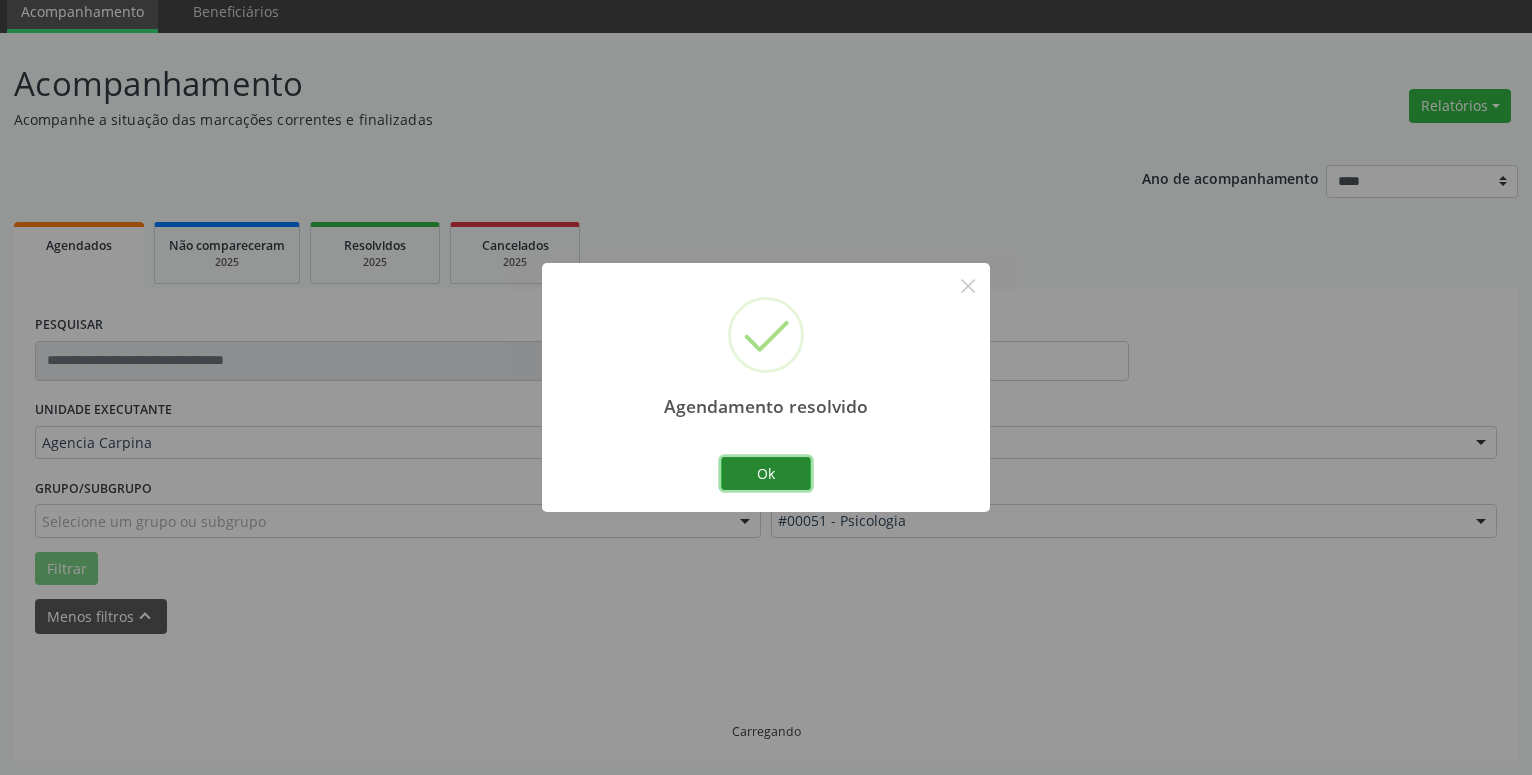 click on "Ok" at bounding box center (766, 474) 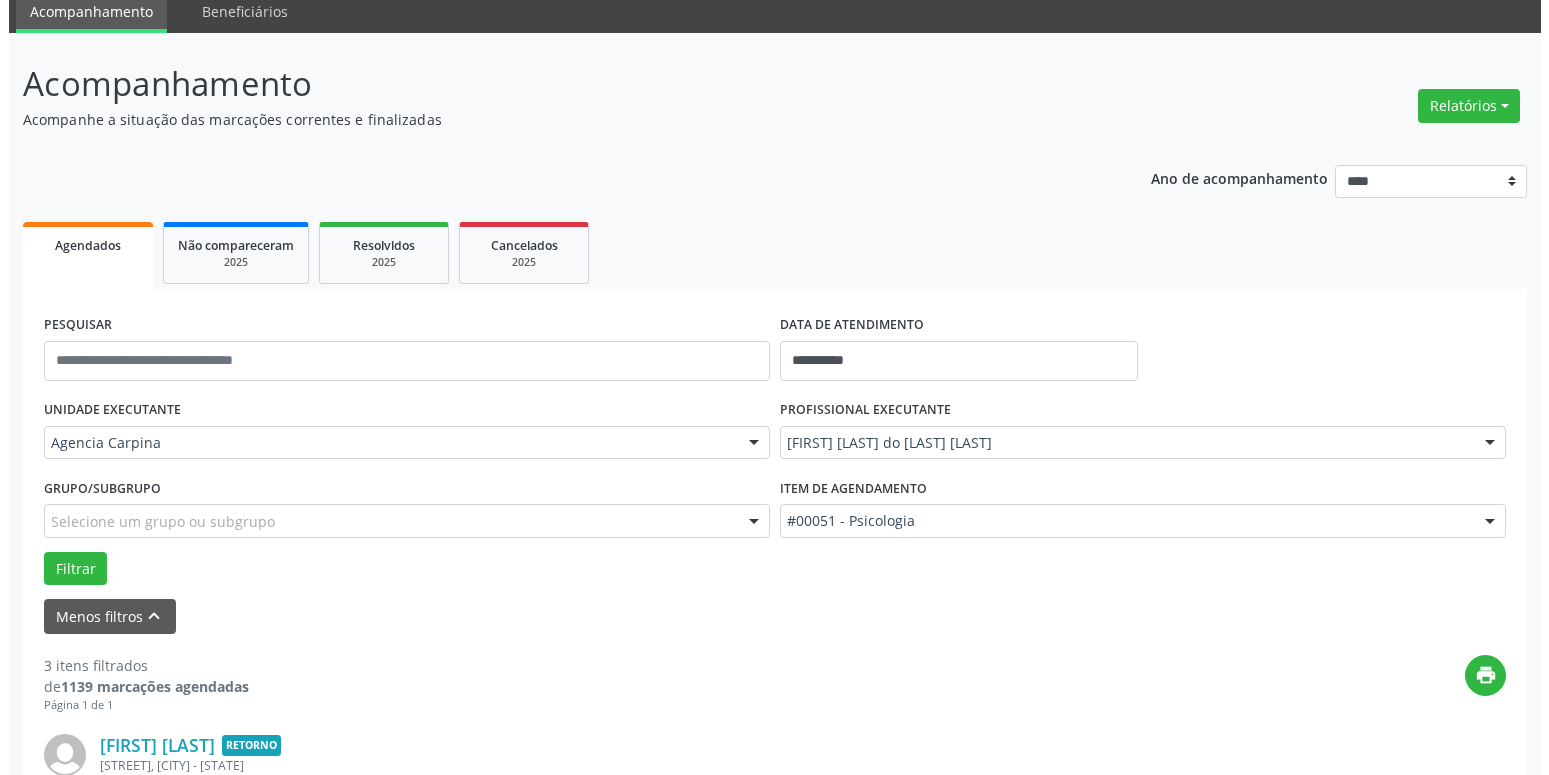 scroll, scrollTop: 281, scrollLeft: 0, axis: vertical 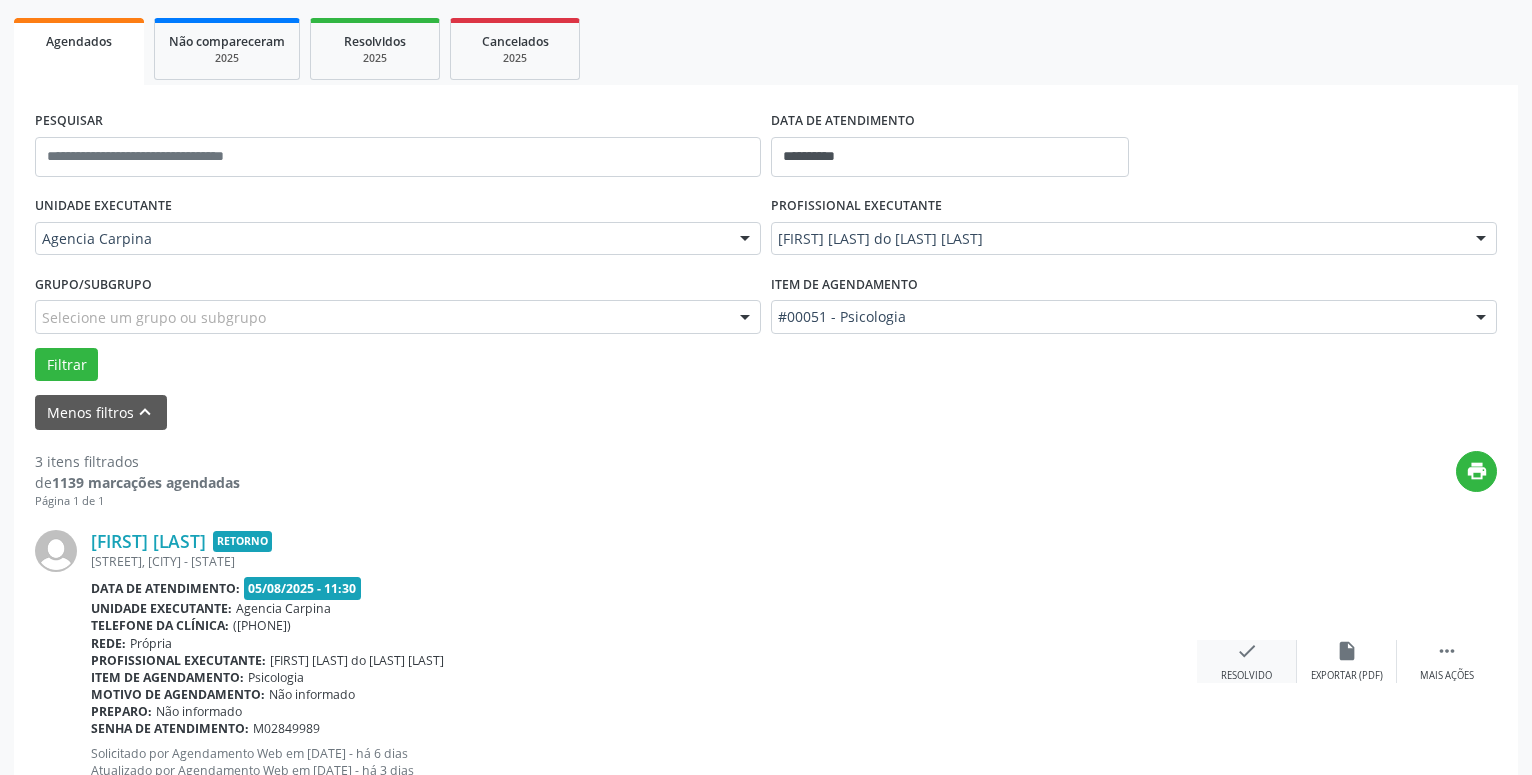 click on "check
Resolvido" at bounding box center [1247, 661] 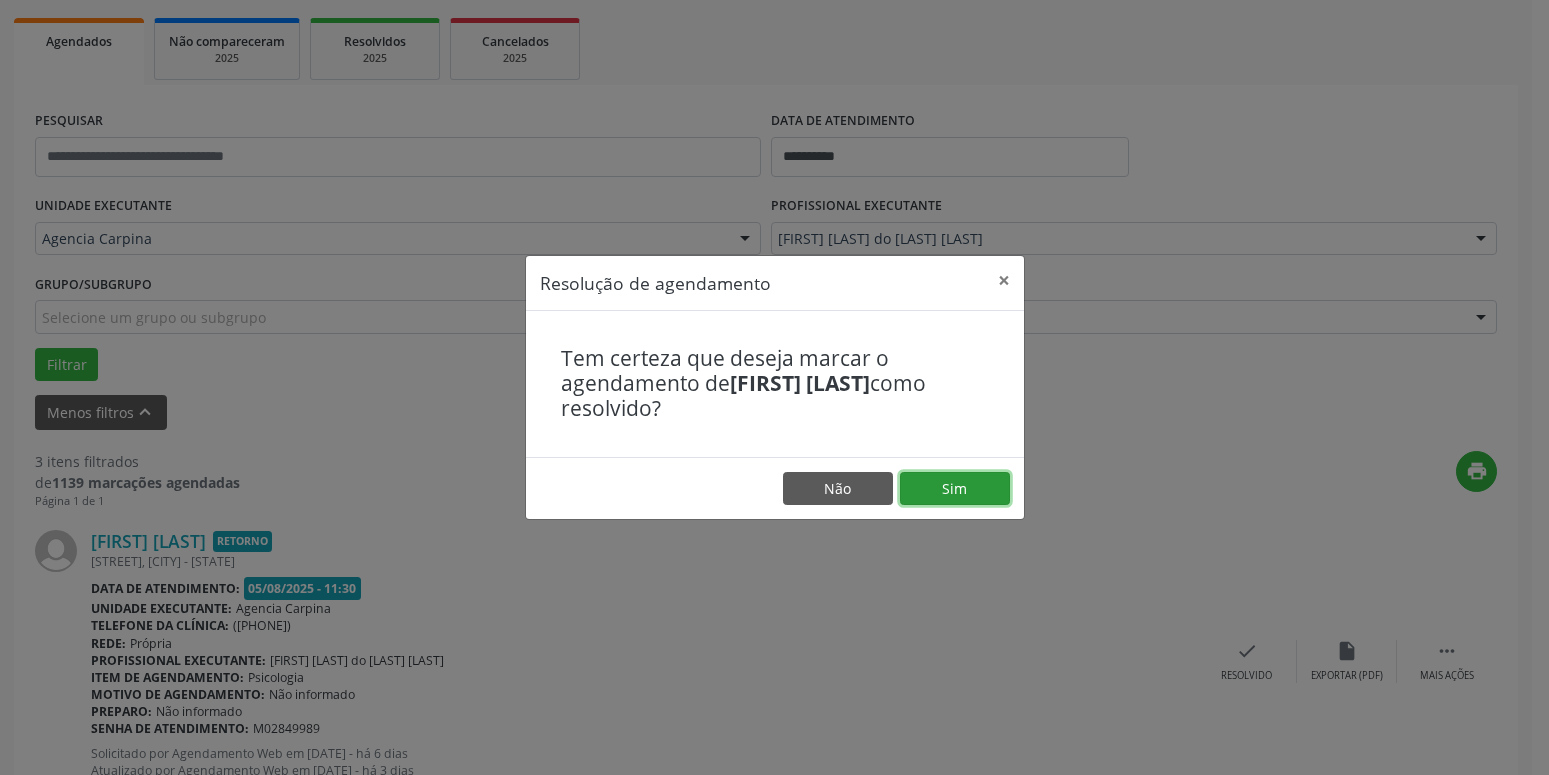 click on "Sim" at bounding box center (955, 489) 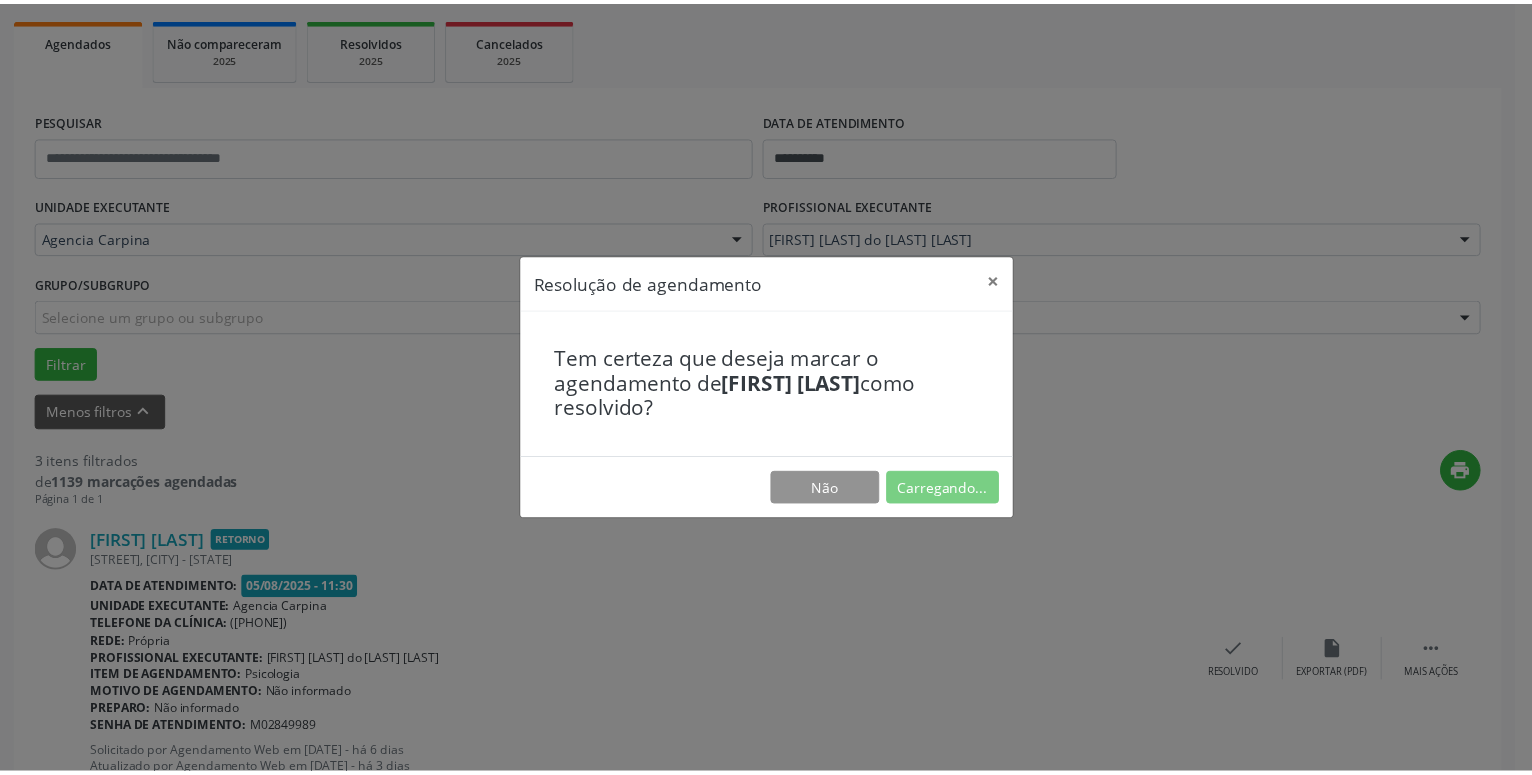 scroll, scrollTop: 77, scrollLeft: 0, axis: vertical 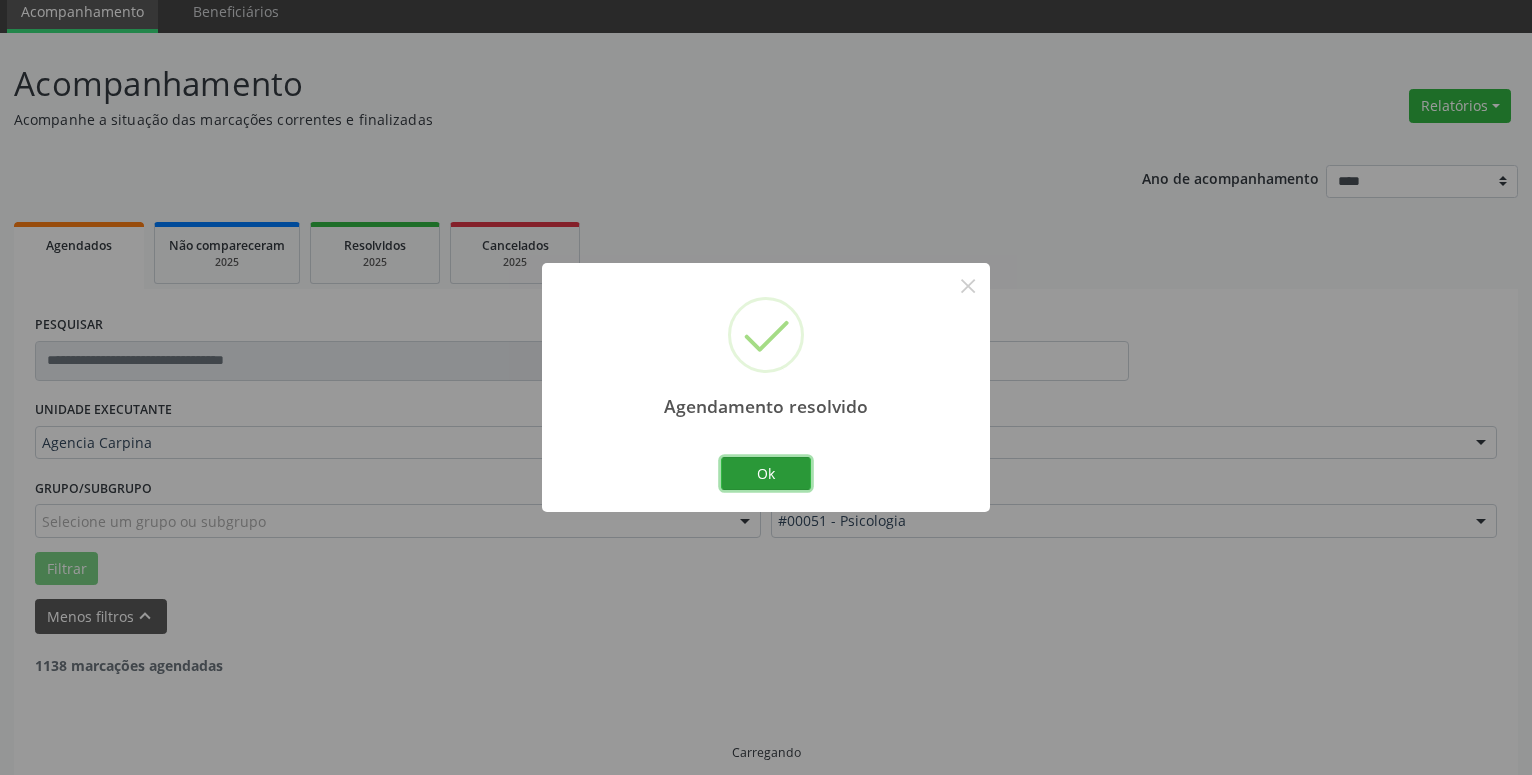 click on "Ok" at bounding box center [766, 474] 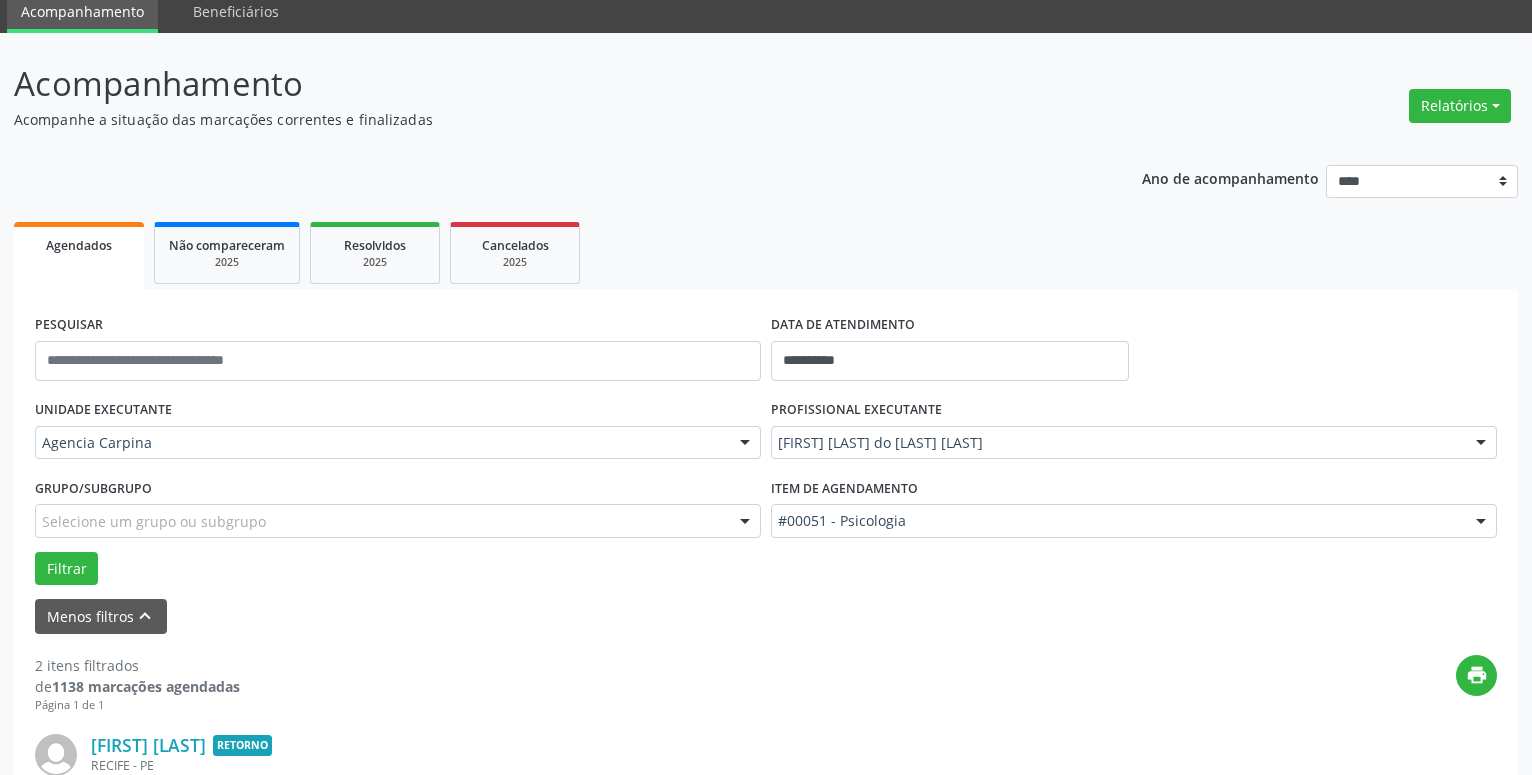 scroll, scrollTop: 485, scrollLeft: 0, axis: vertical 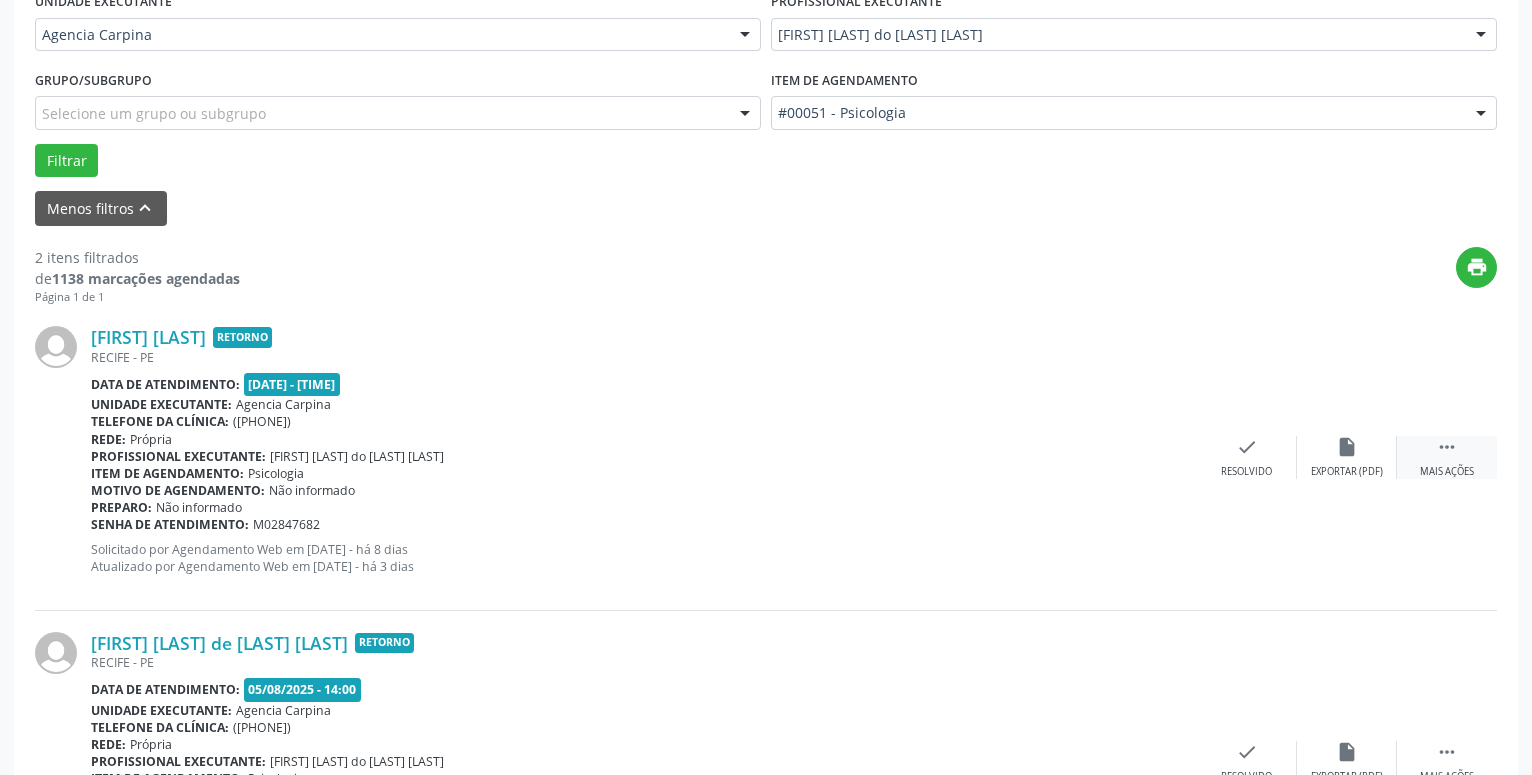 click on "
Mais ações" at bounding box center [1447, 457] 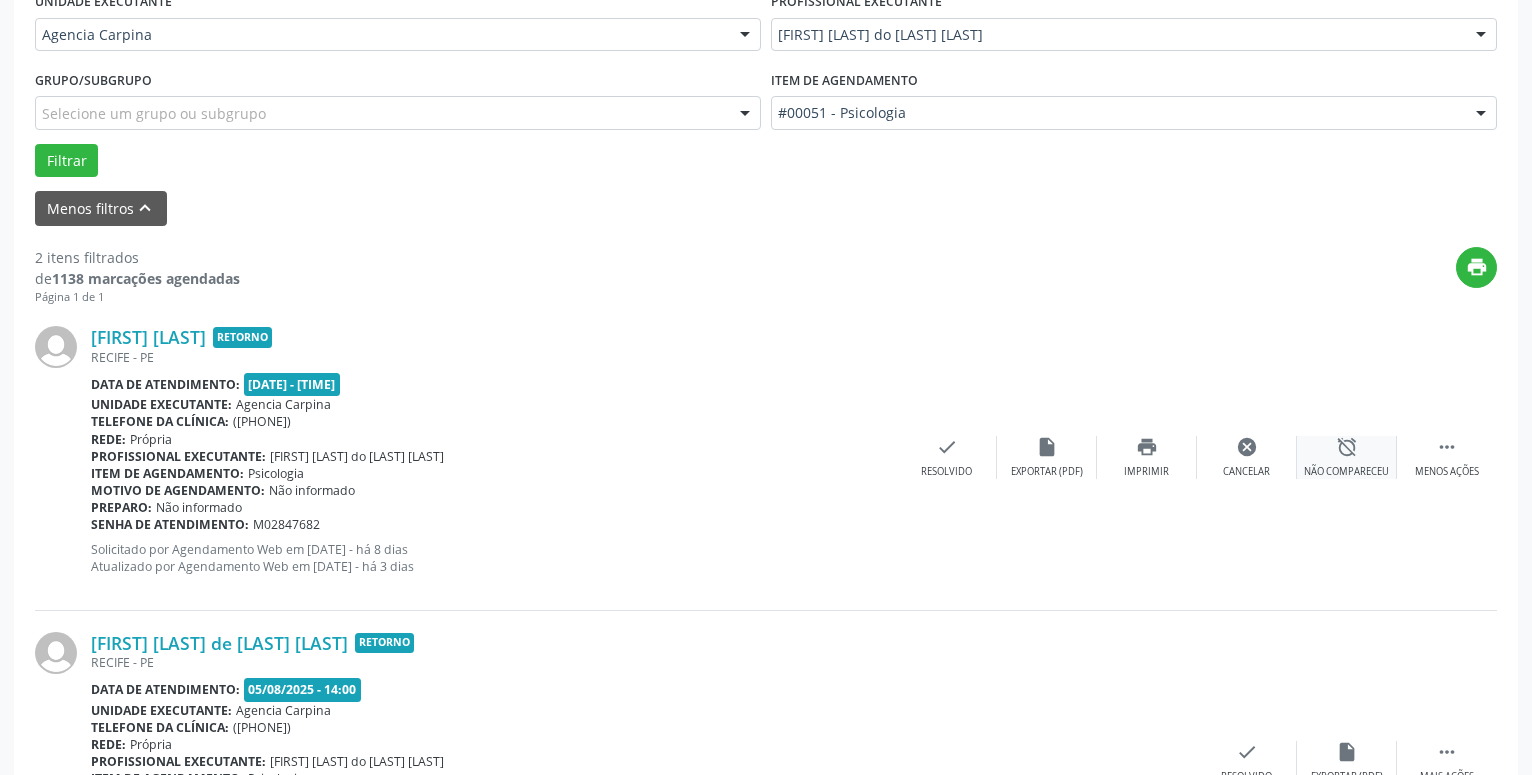 click on "alarm_off" at bounding box center [1347, 447] 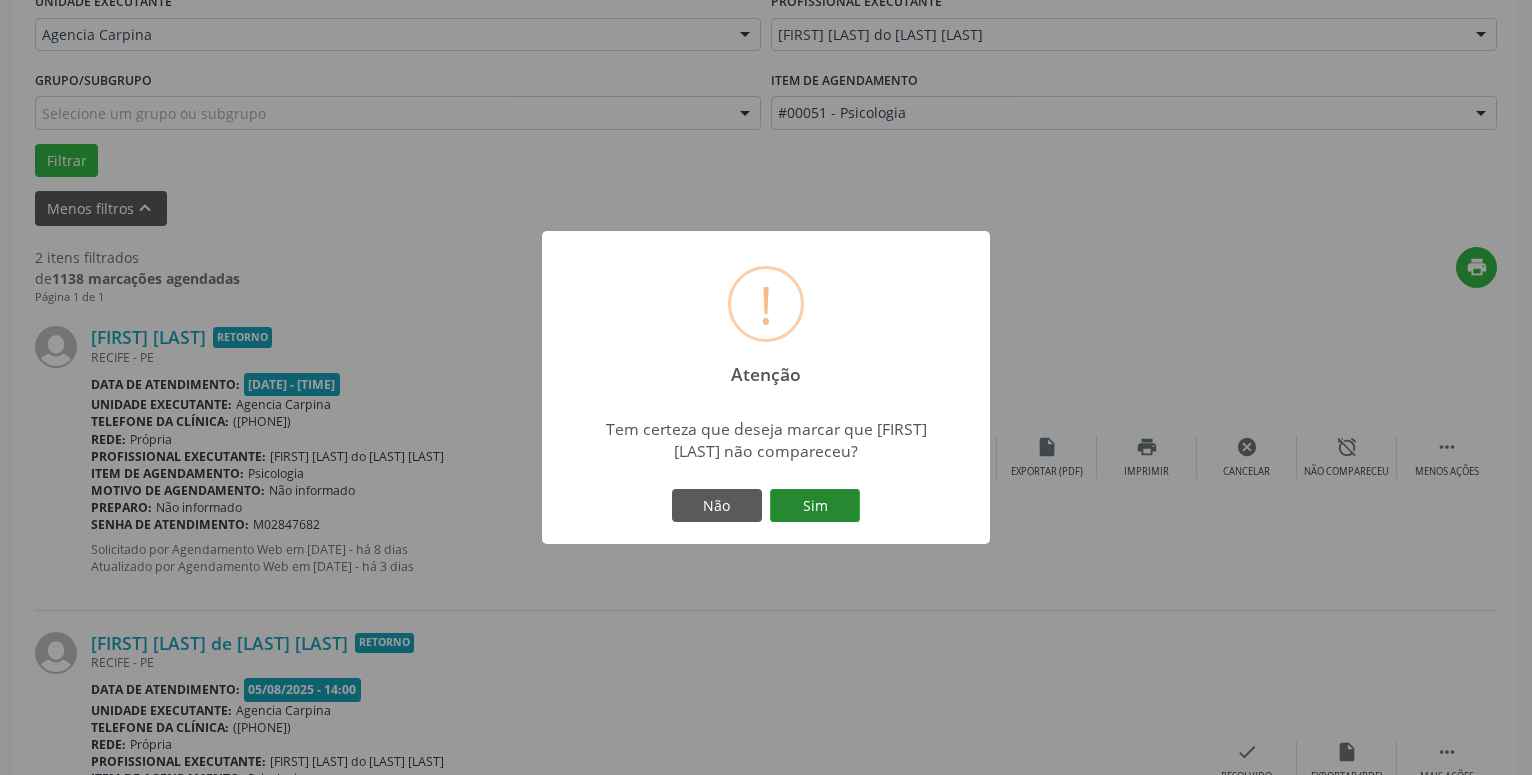 click on "Sim" at bounding box center (815, 506) 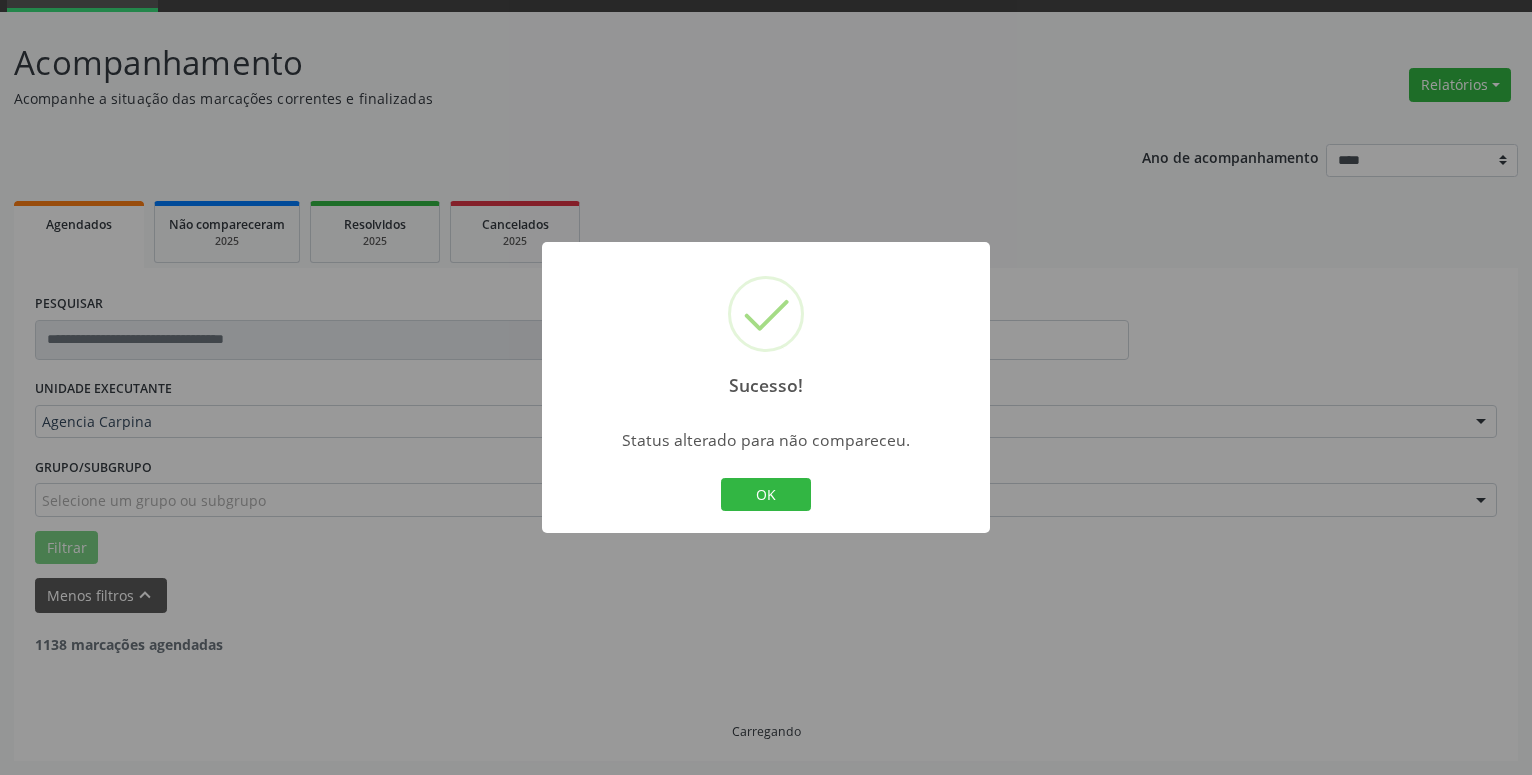 scroll, scrollTop: 98, scrollLeft: 0, axis: vertical 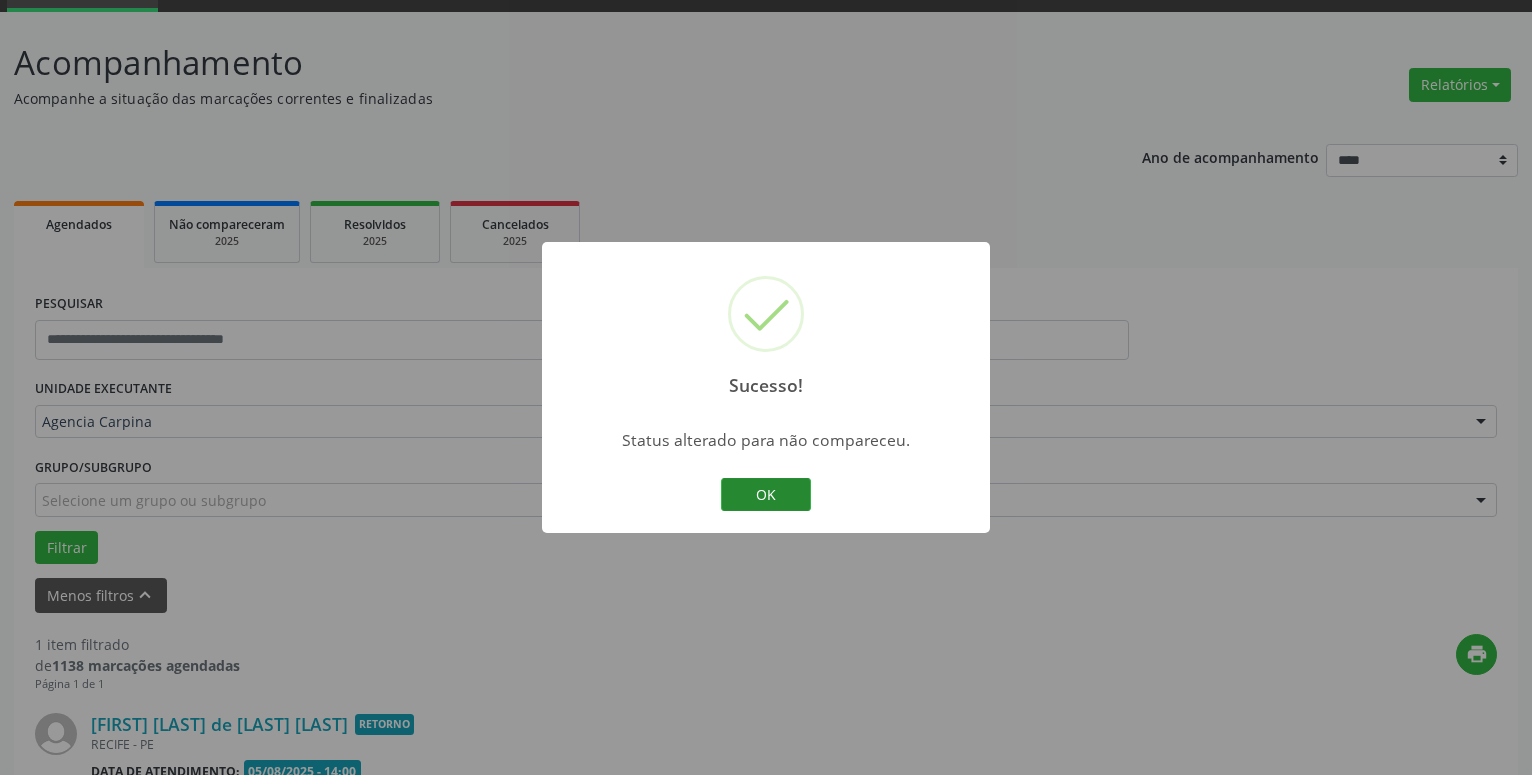click on "OK" at bounding box center [766, 495] 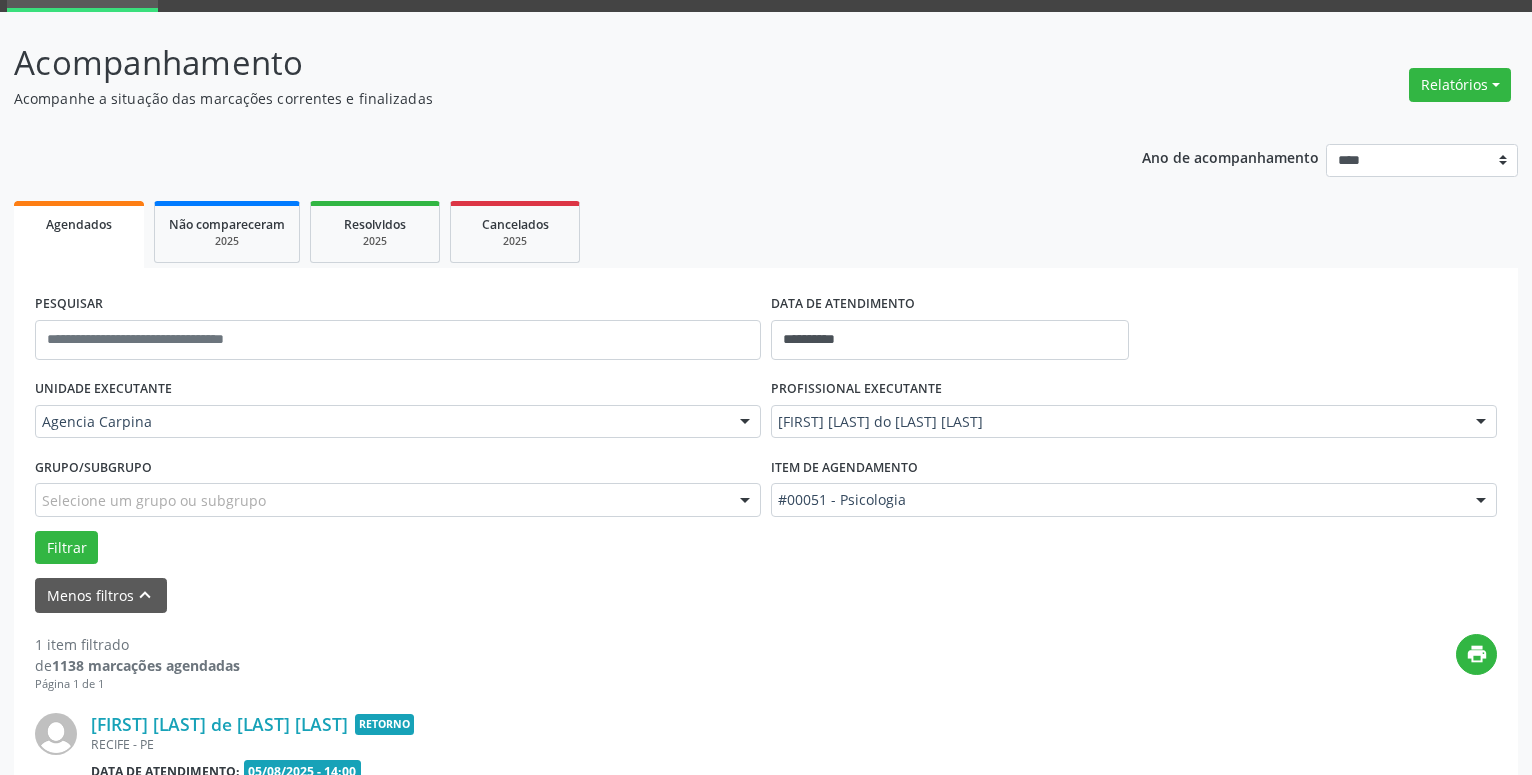 scroll, scrollTop: 355, scrollLeft: 0, axis: vertical 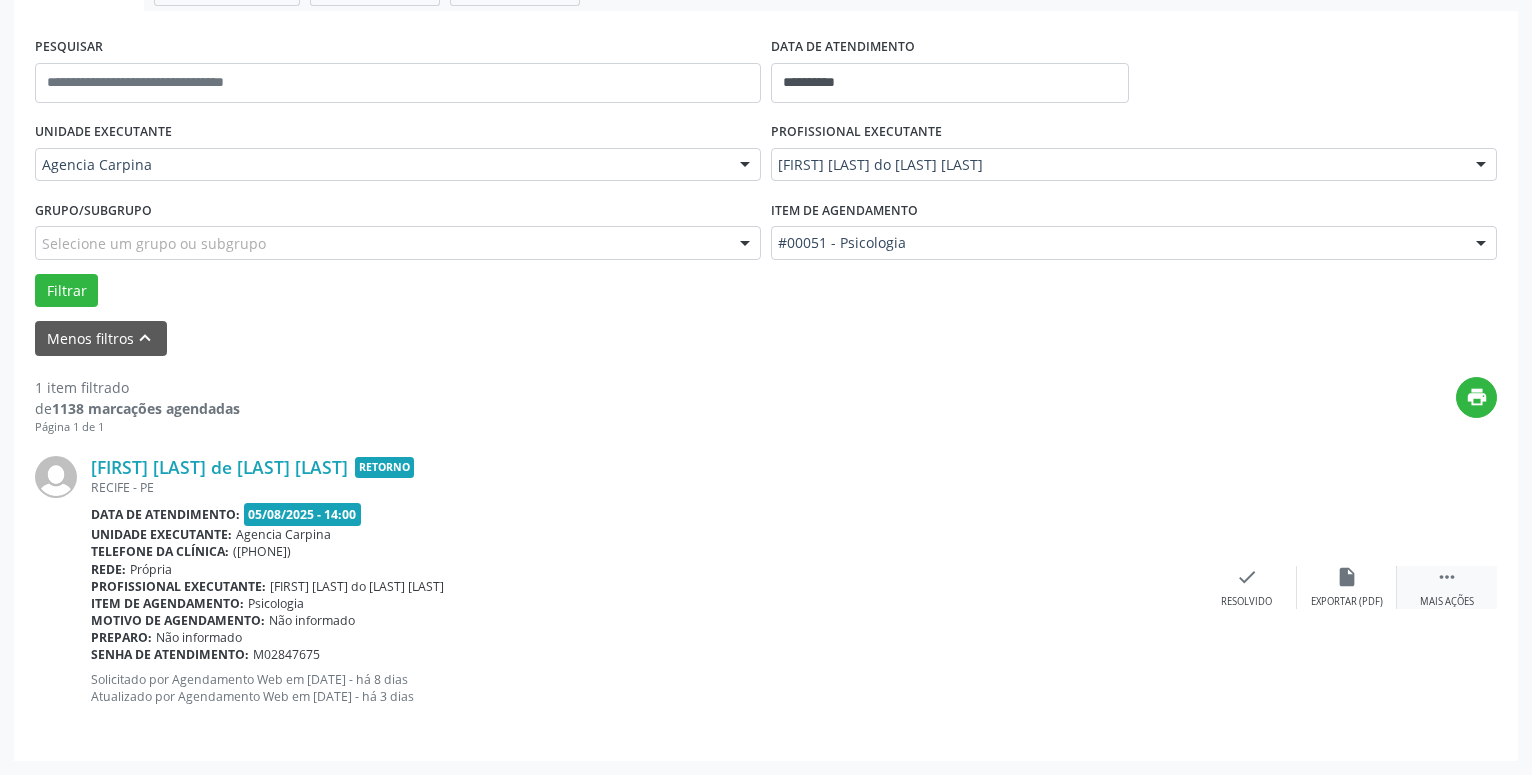 click on "Mais ações" at bounding box center (1447, 602) 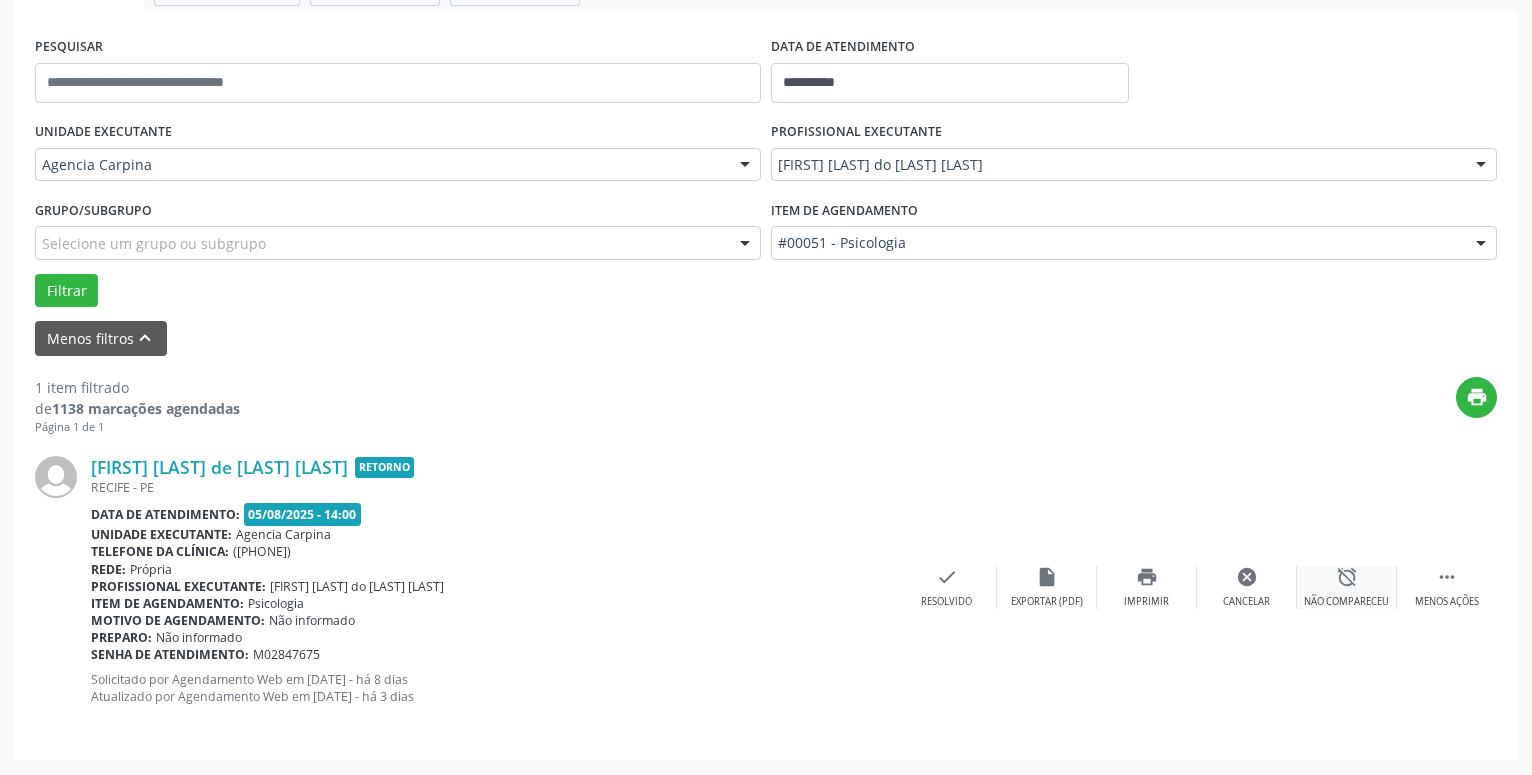 click on "alarm_off" at bounding box center (1347, 577) 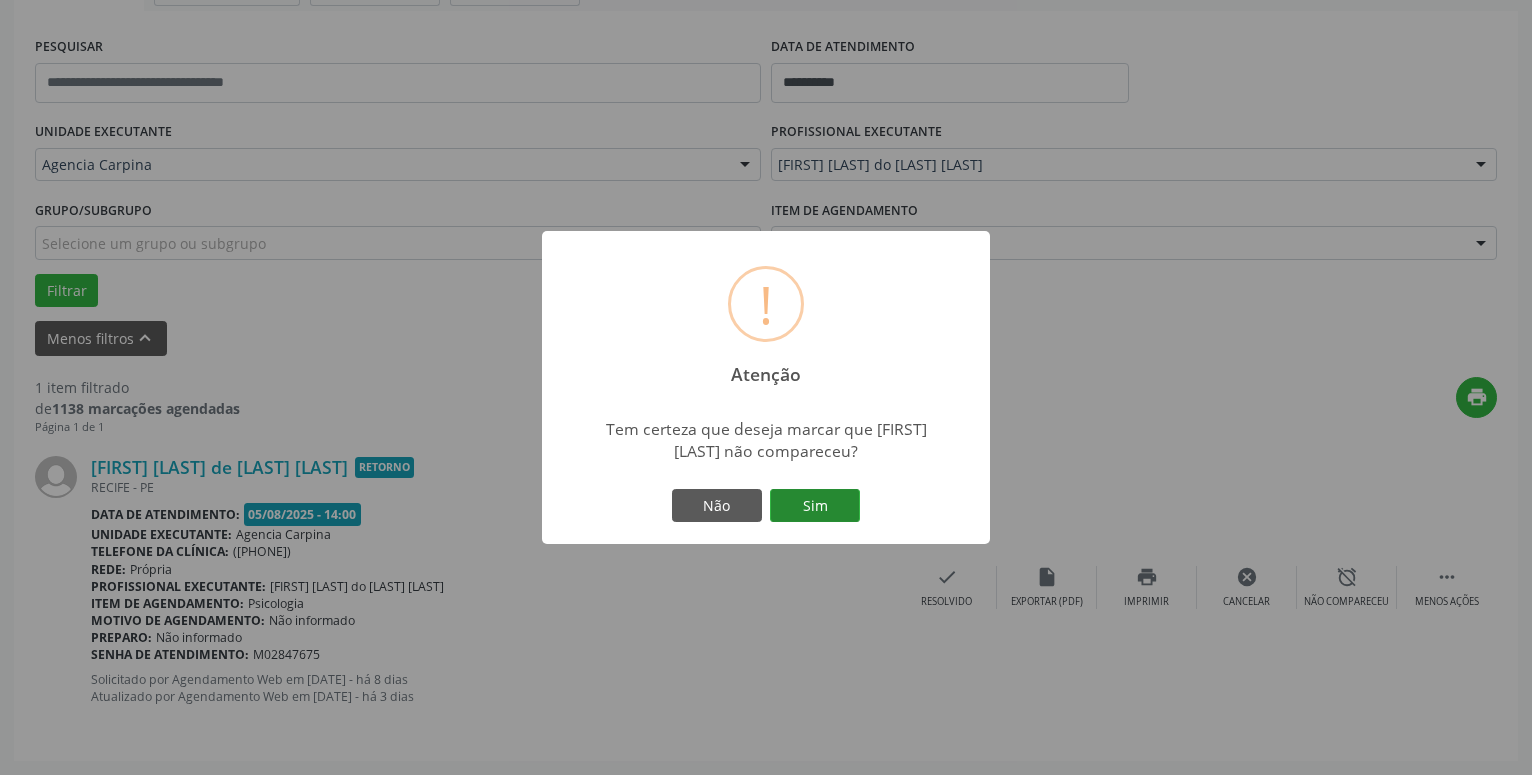 click on "Sim" at bounding box center [815, 506] 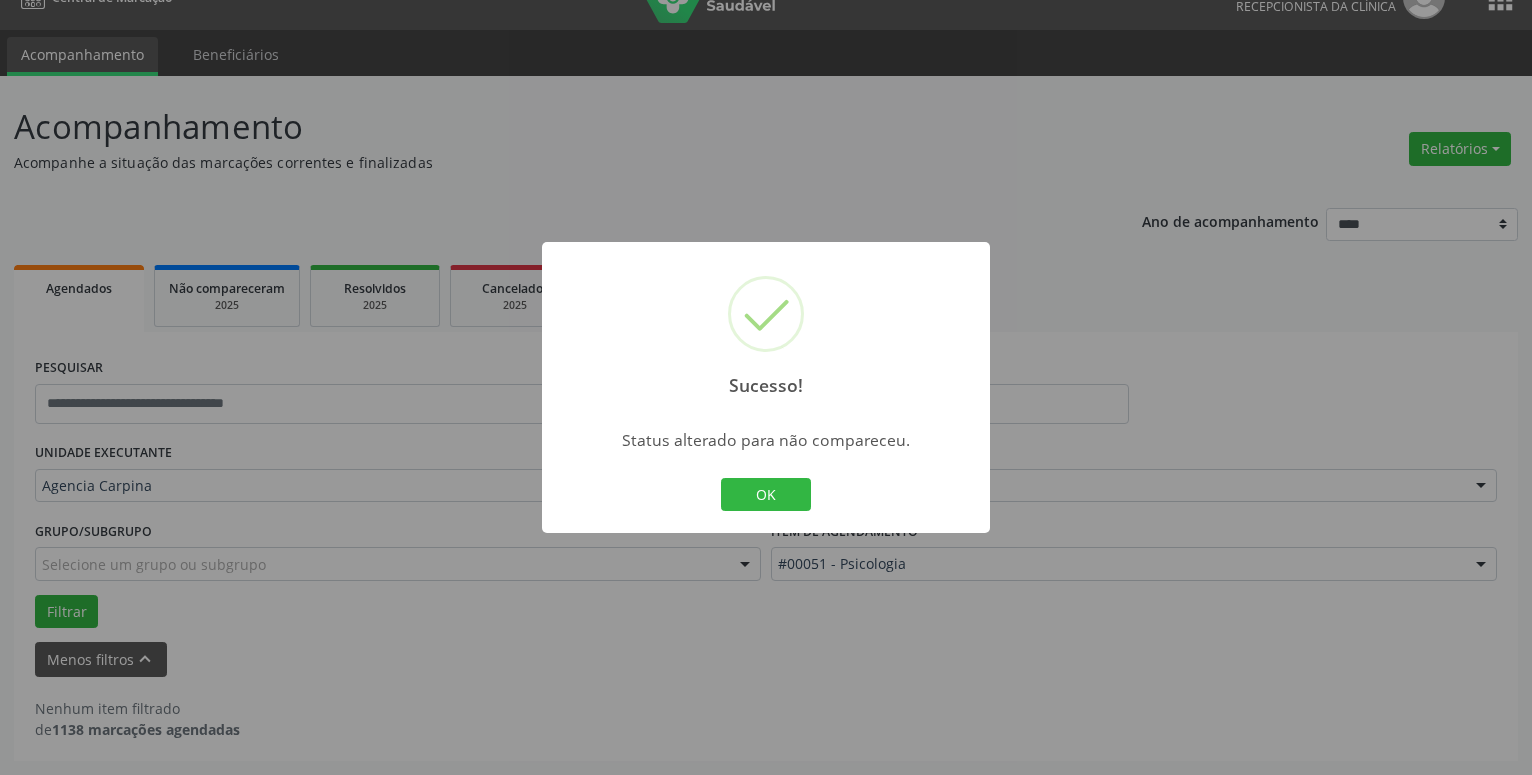 scroll, scrollTop: 34, scrollLeft: 0, axis: vertical 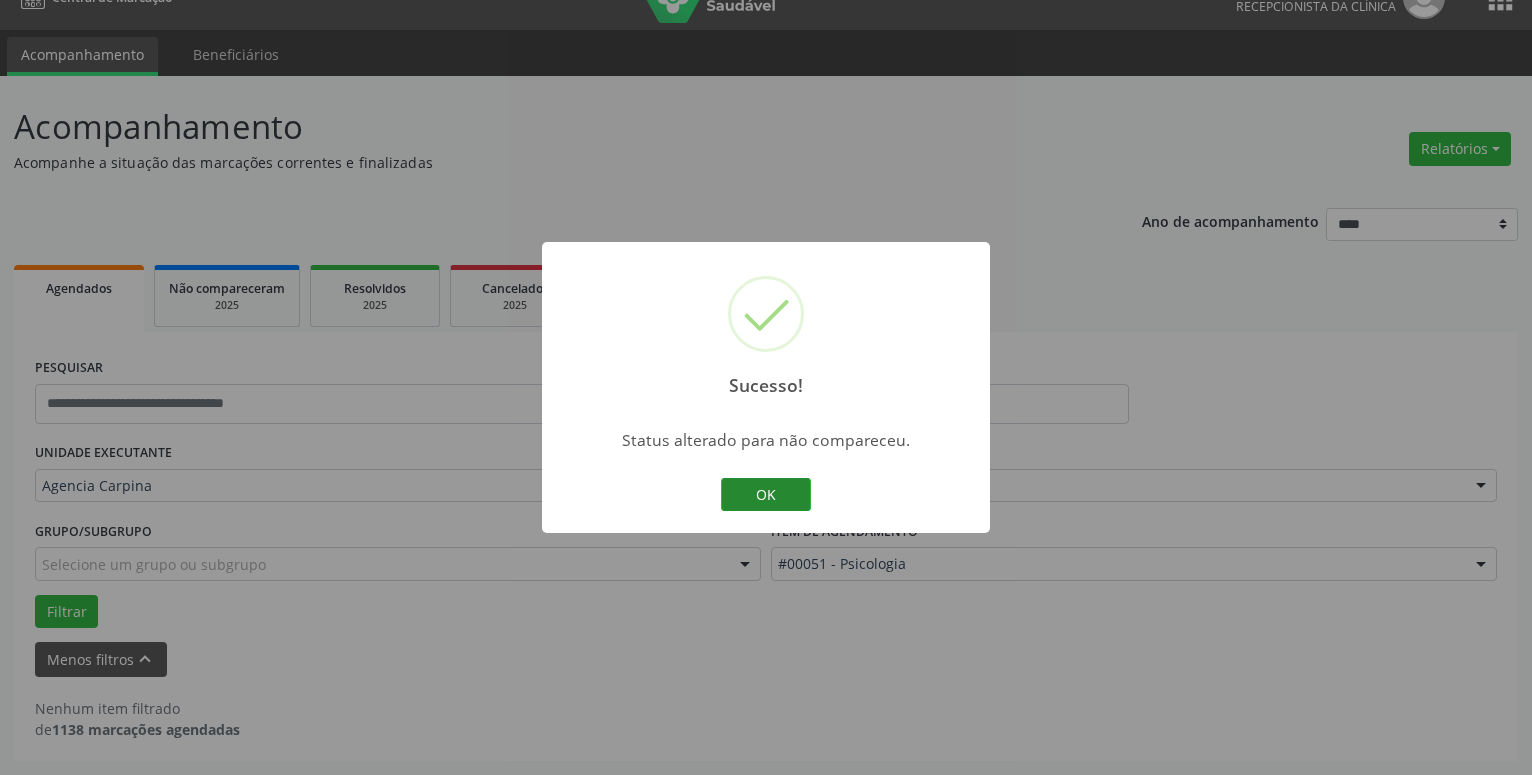 click on "OK" at bounding box center (766, 495) 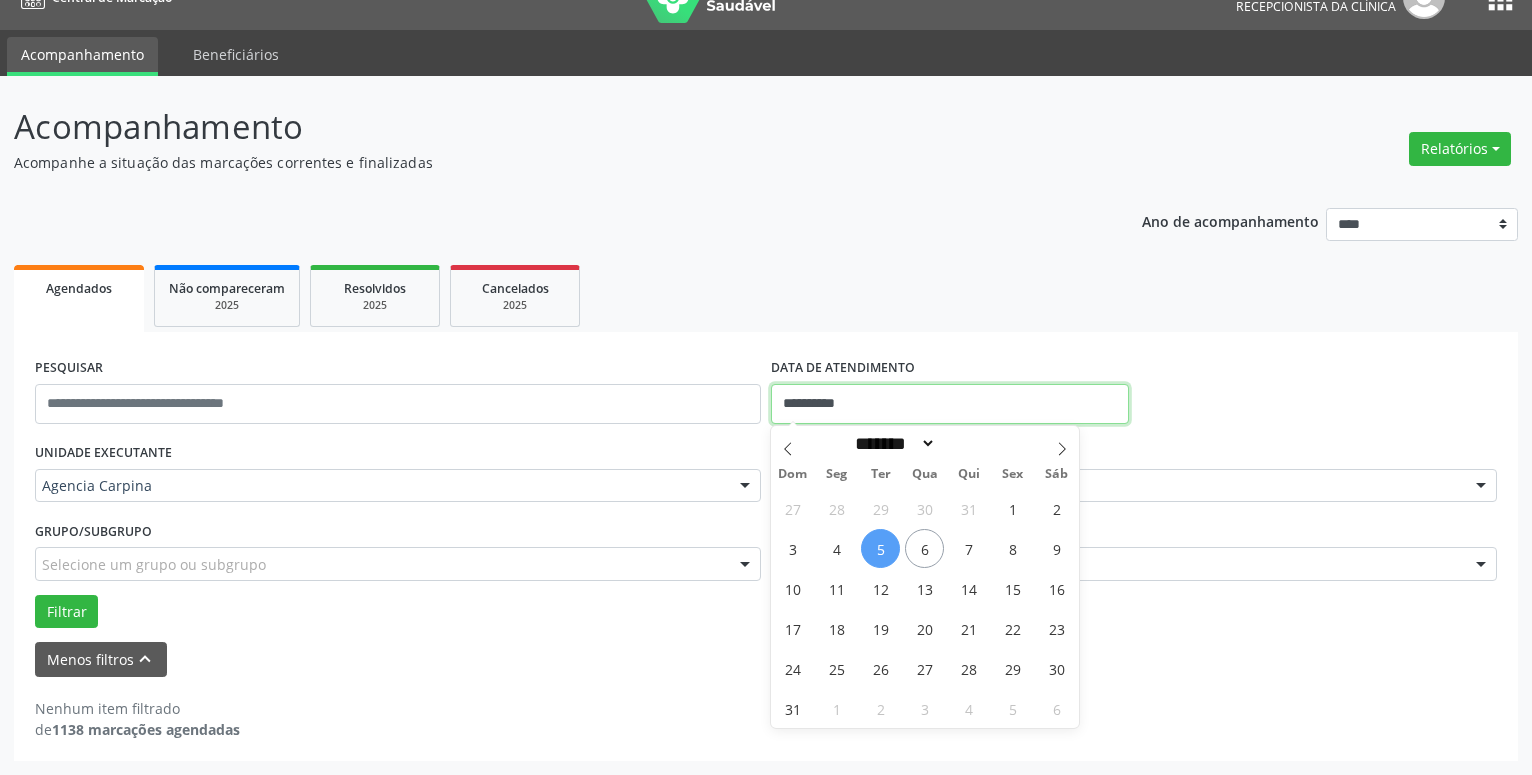 click on "**********" at bounding box center (950, 404) 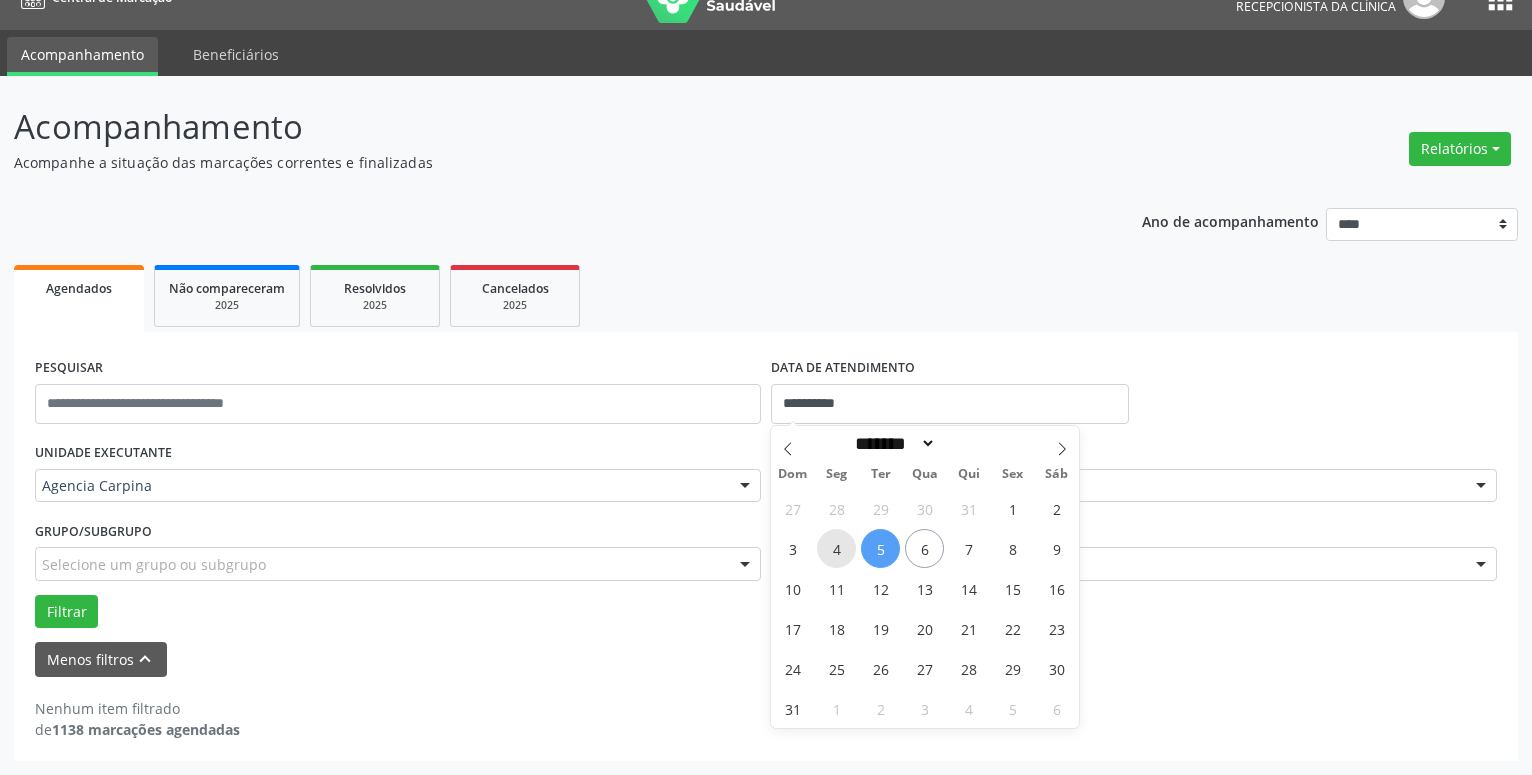 click on "4" at bounding box center [836, 548] 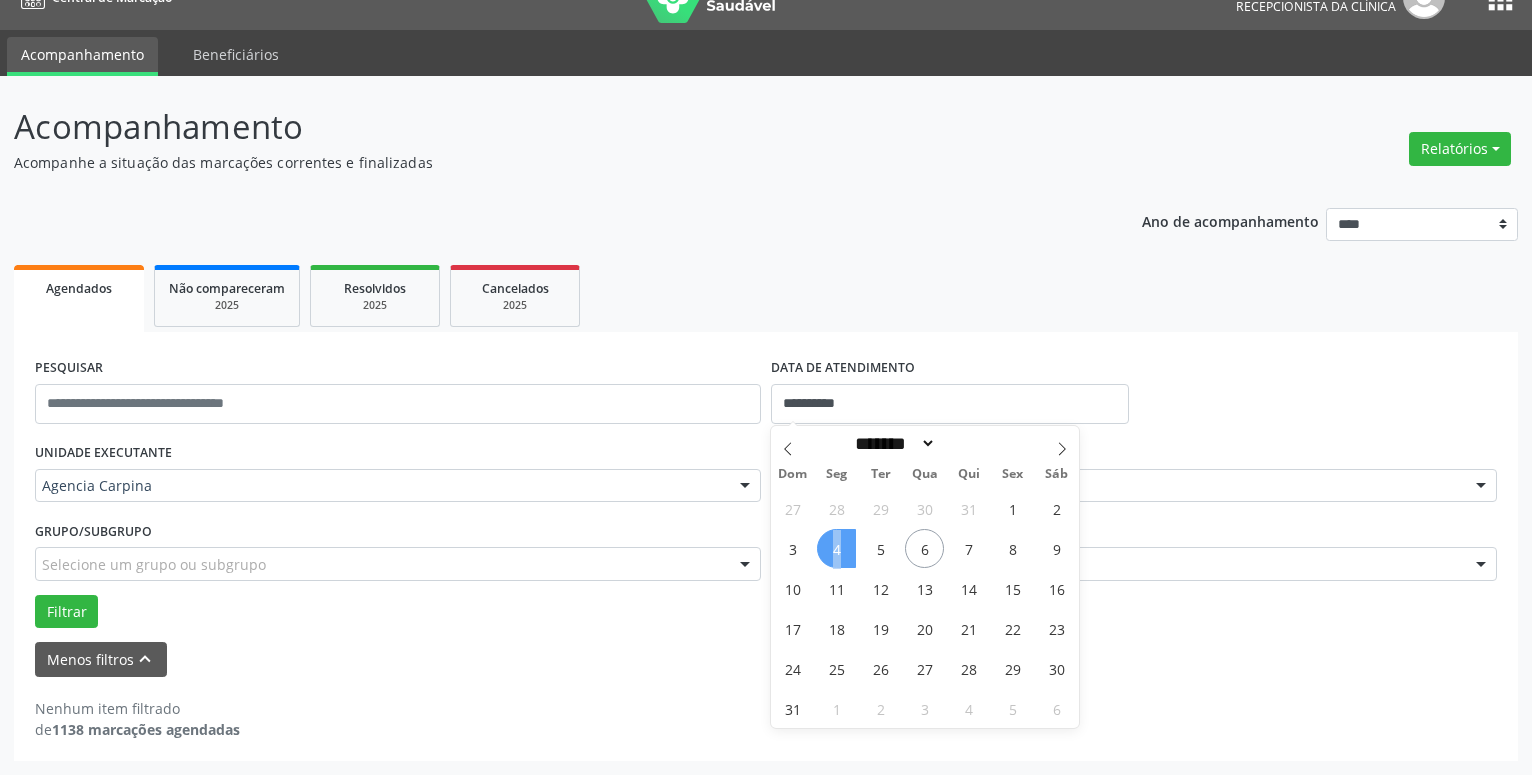 click on "4" at bounding box center (836, 548) 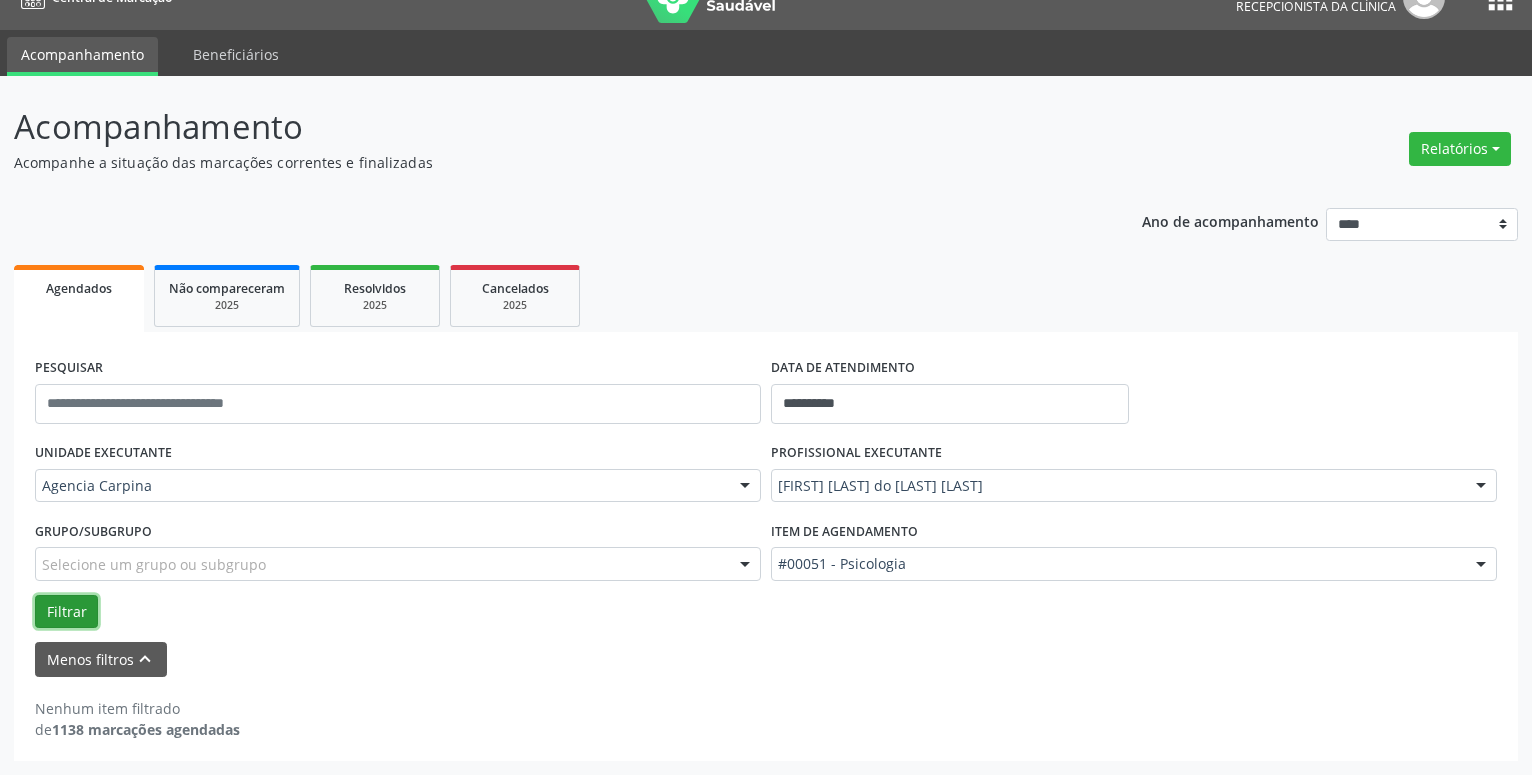 click on "Filtrar" at bounding box center [66, 612] 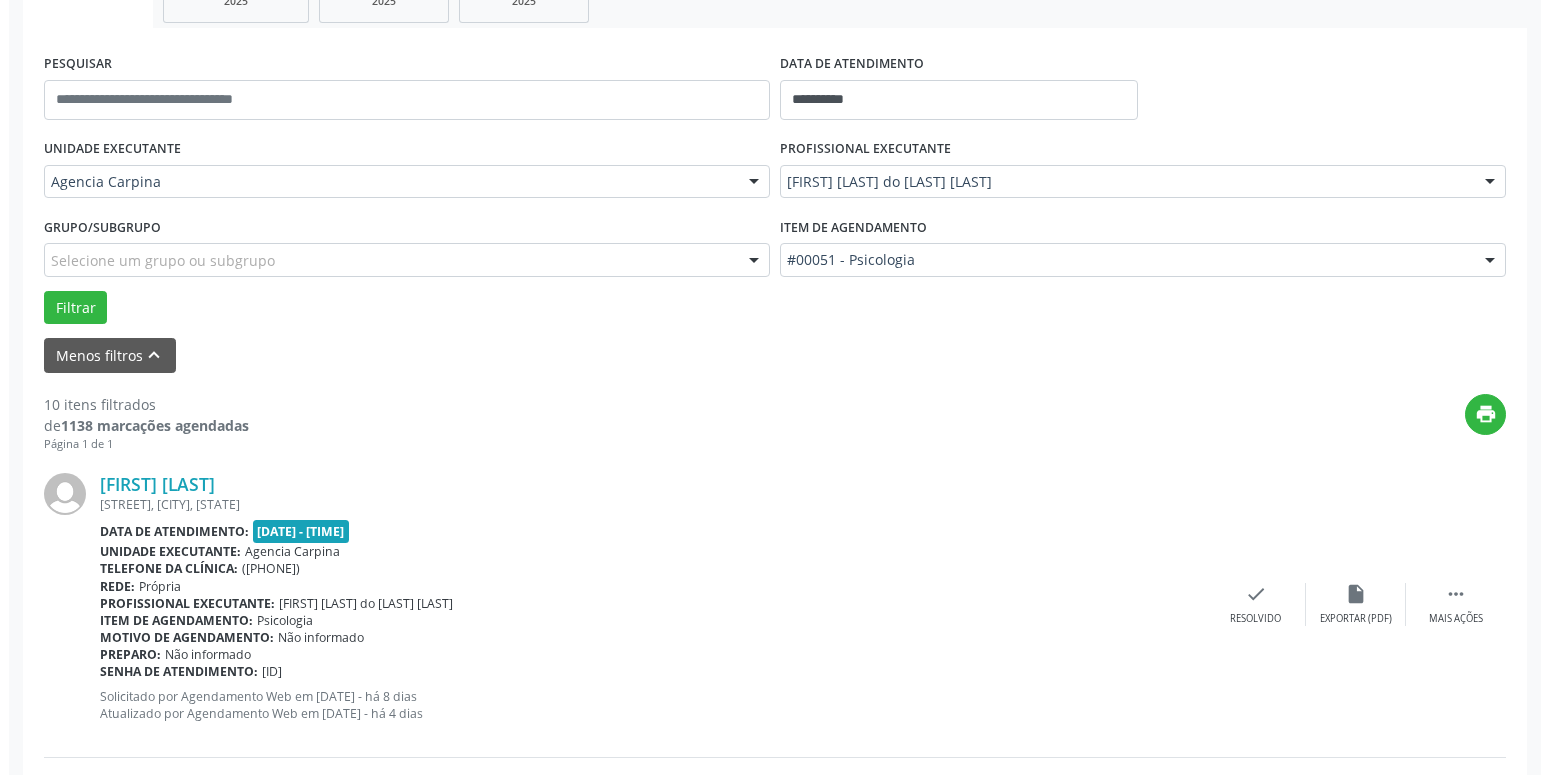 scroll, scrollTop: 340, scrollLeft: 0, axis: vertical 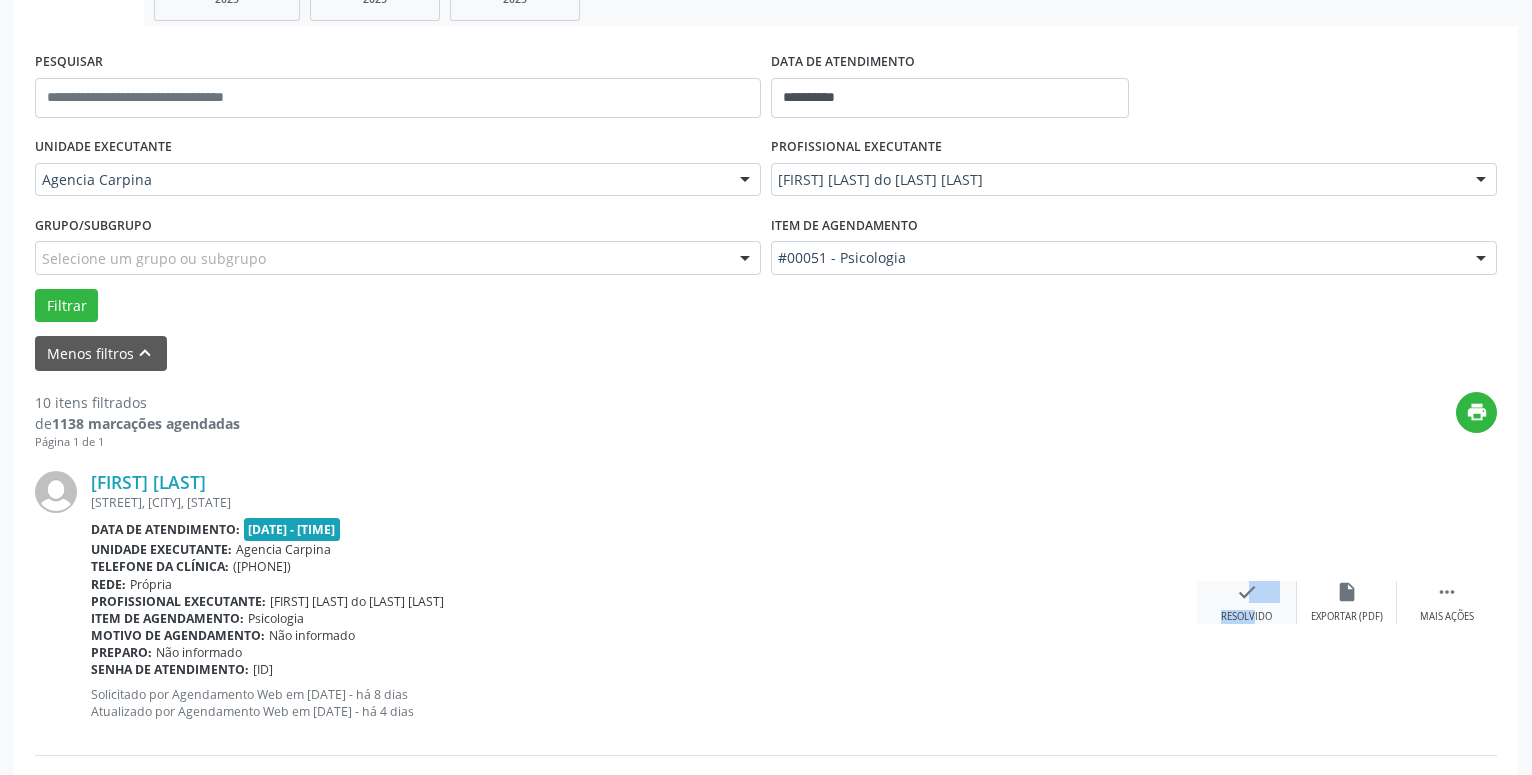click on "check
Resolvido" at bounding box center [1247, 602] 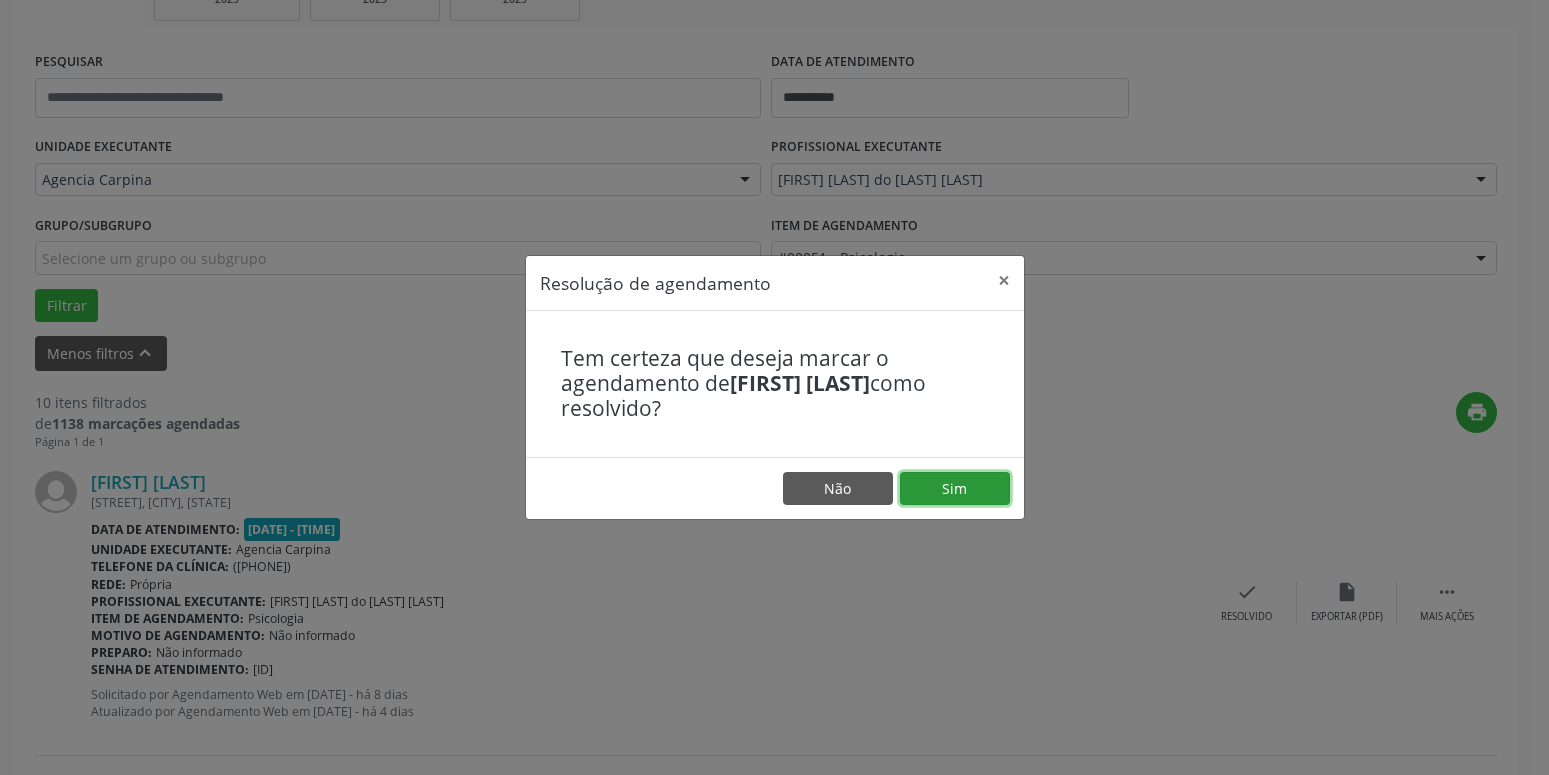 click on "Sim" at bounding box center (955, 489) 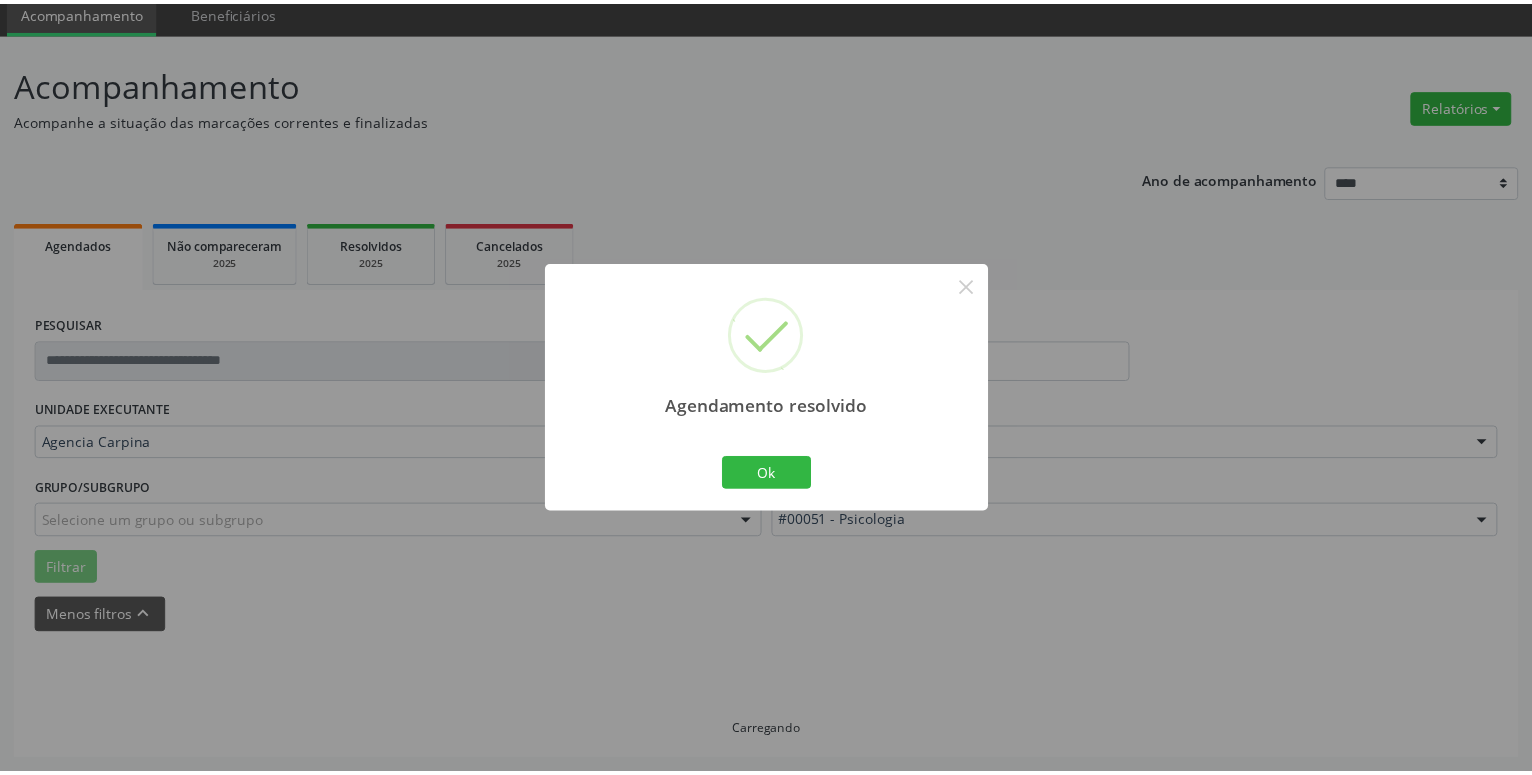 scroll, scrollTop: 77, scrollLeft: 0, axis: vertical 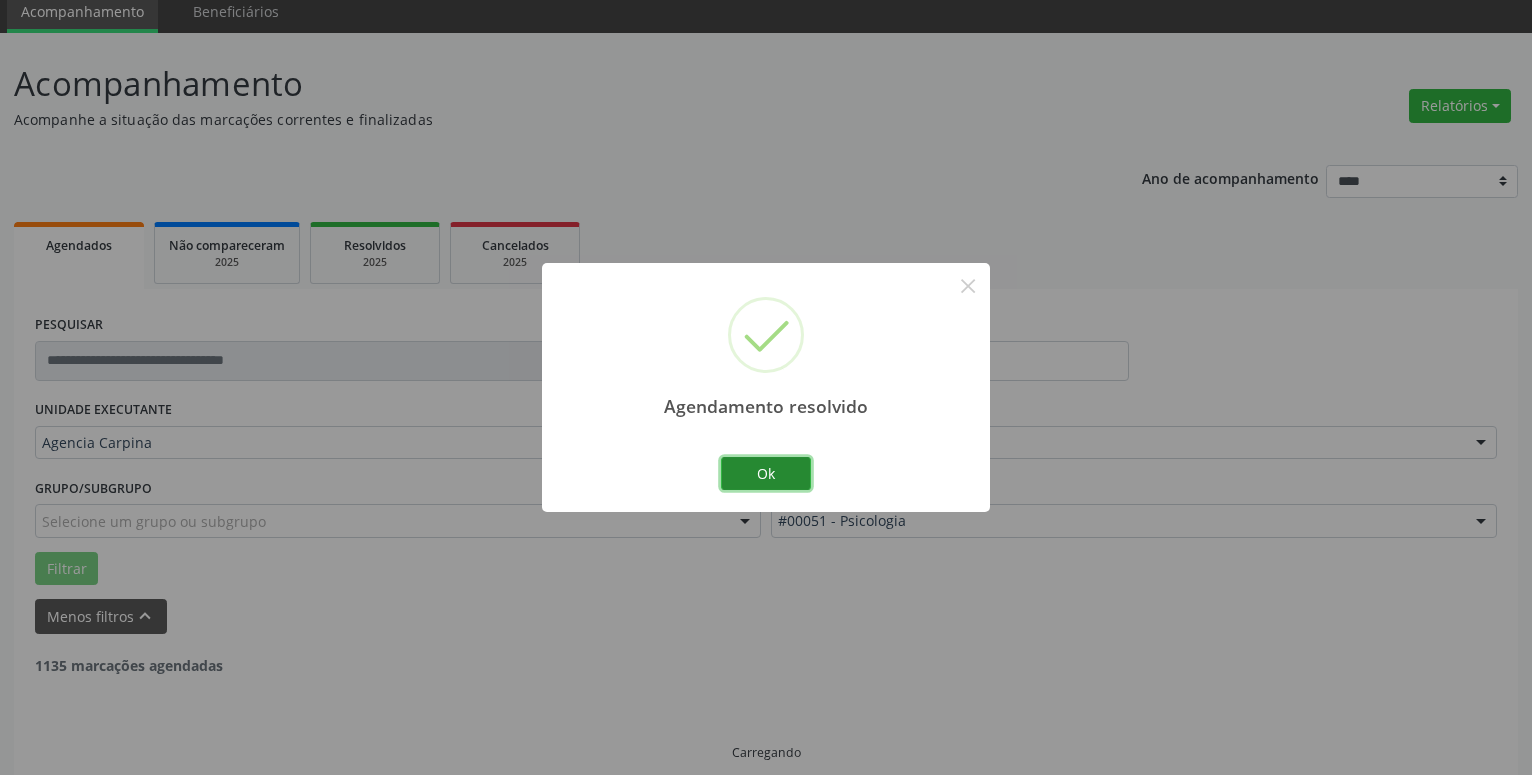click on "Ok" at bounding box center (766, 474) 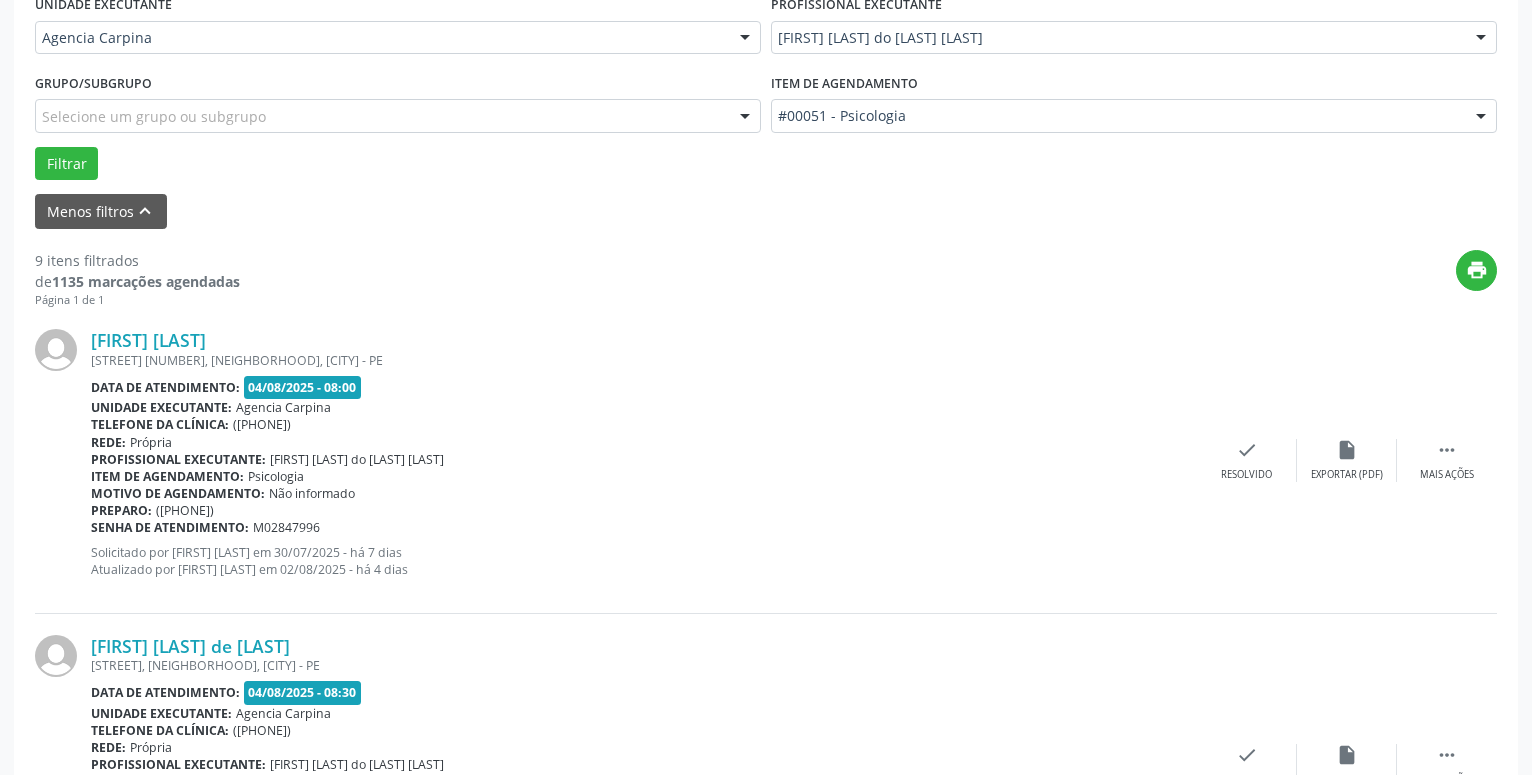 scroll, scrollTop: 485, scrollLeft: 0, axis: vertical 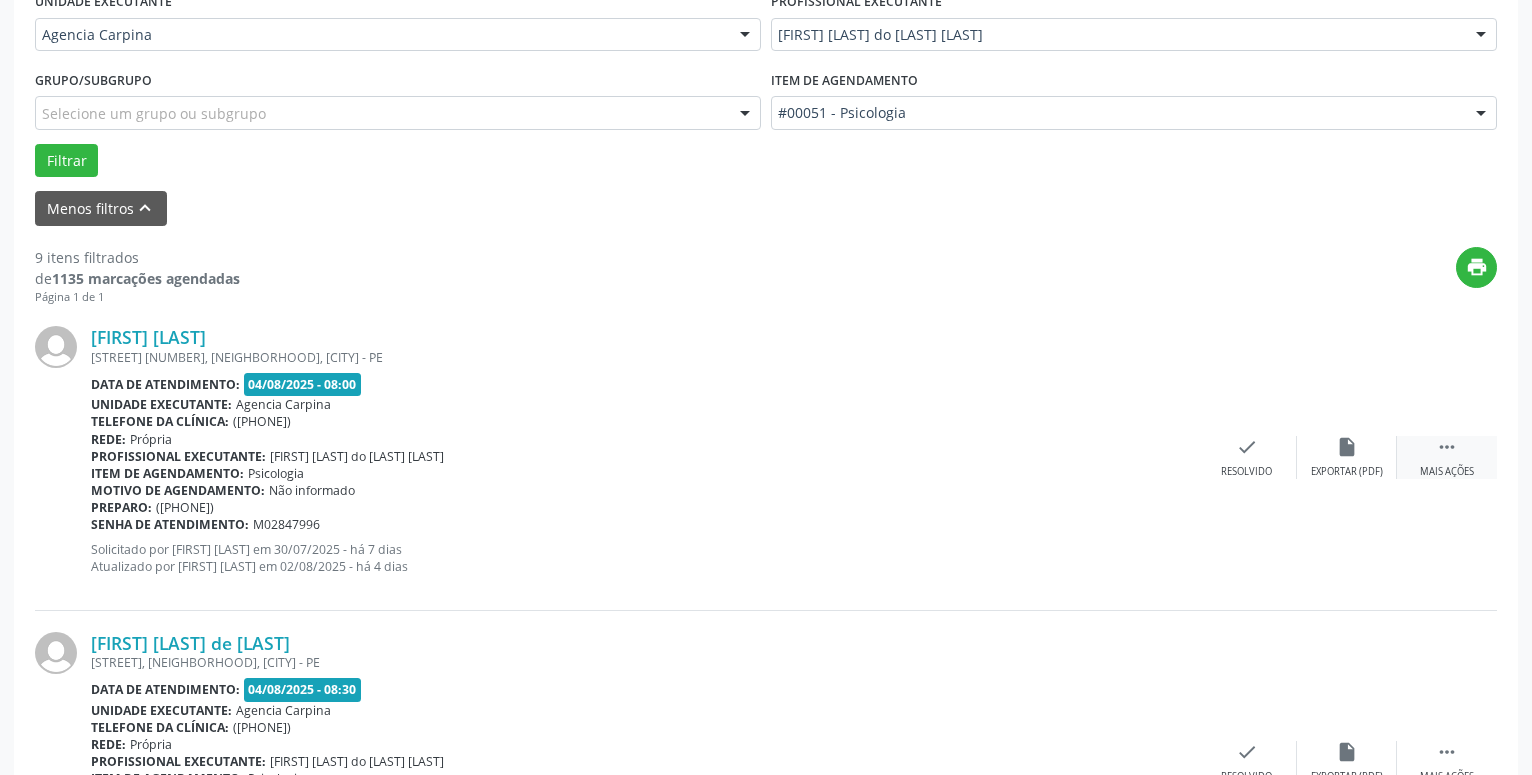 click on "" at bounding box center [1447, 447] 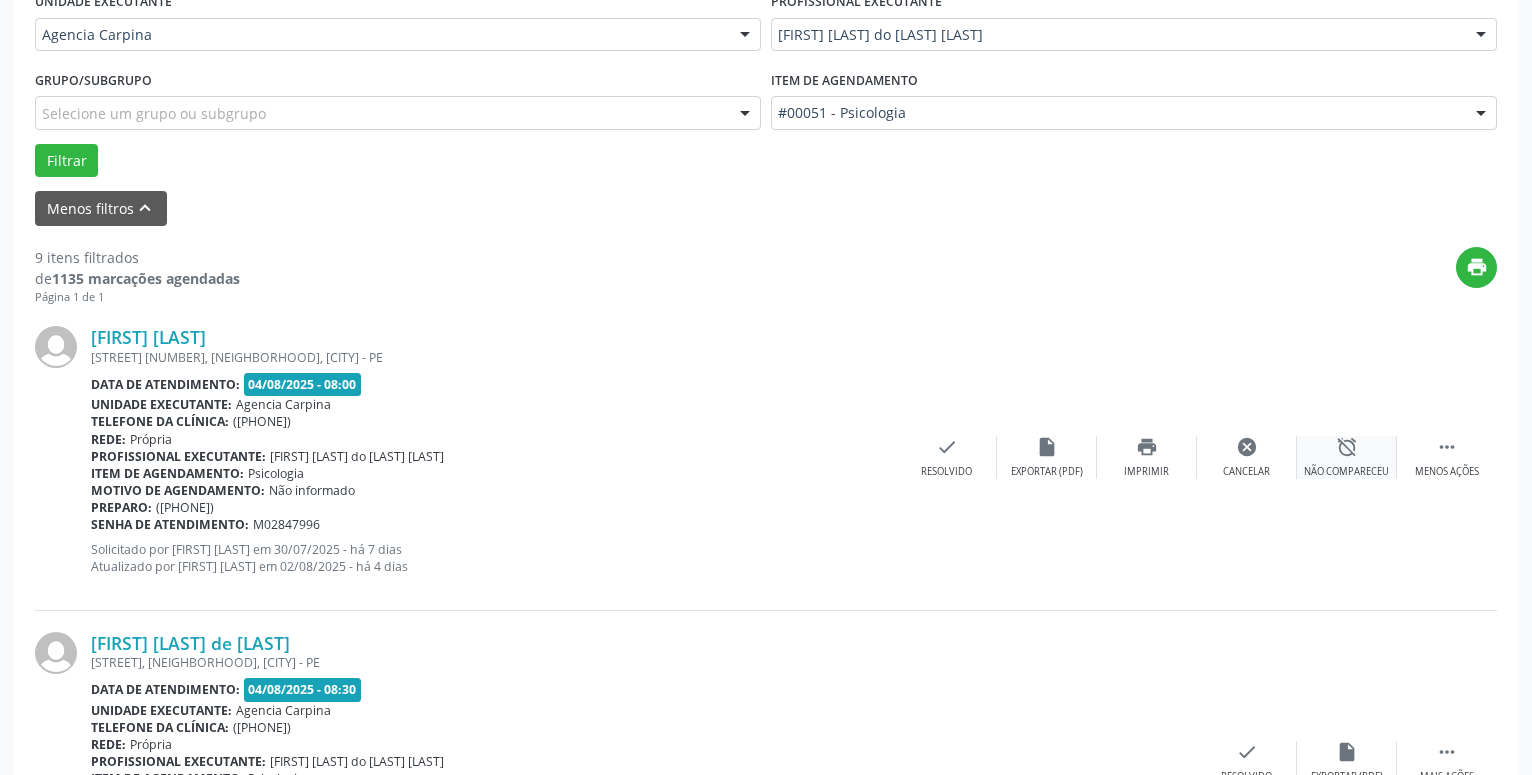click on "alarm_off" at bounding box center (1347, 447) 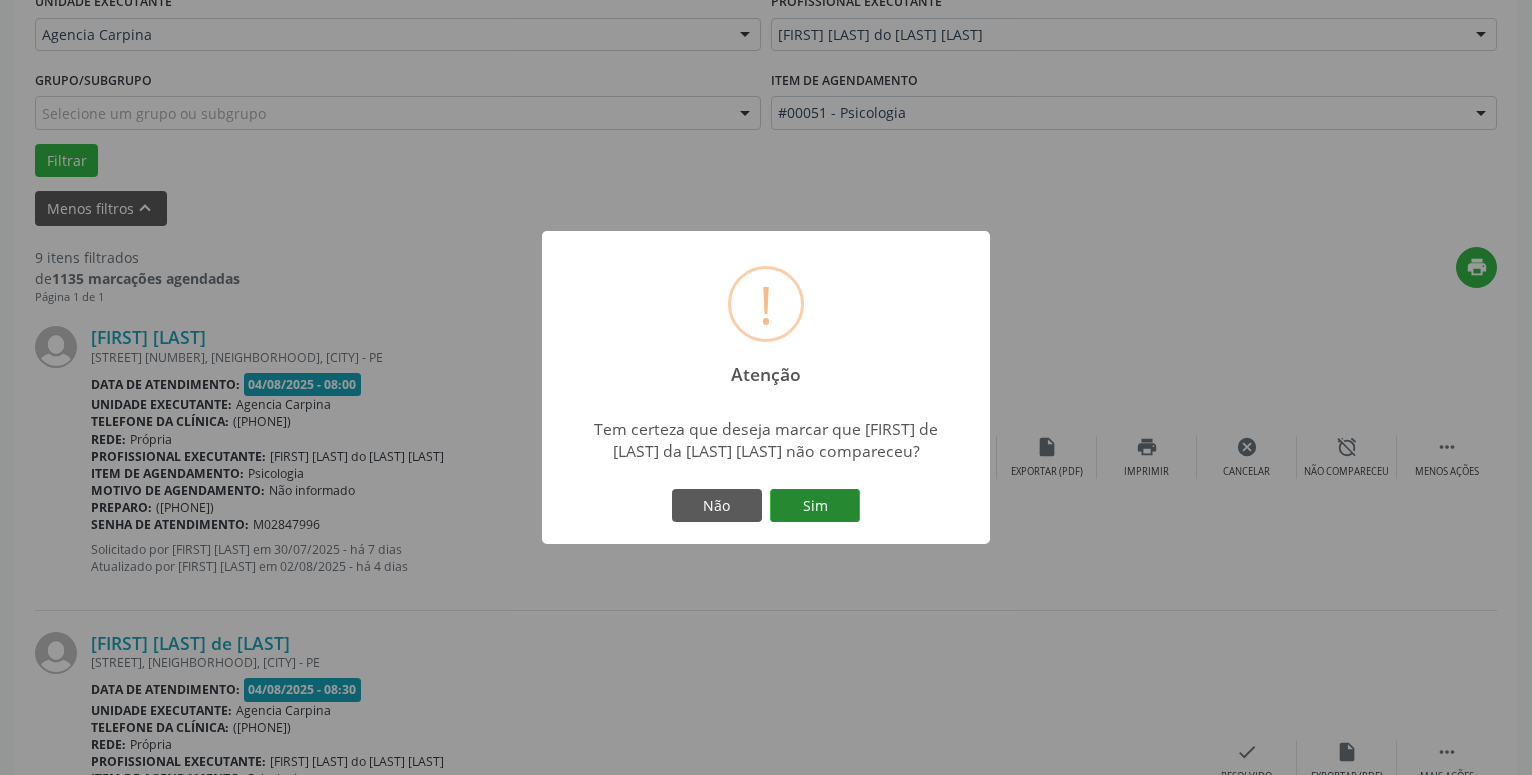 click on "Sim" at bounding box center (815, 506) 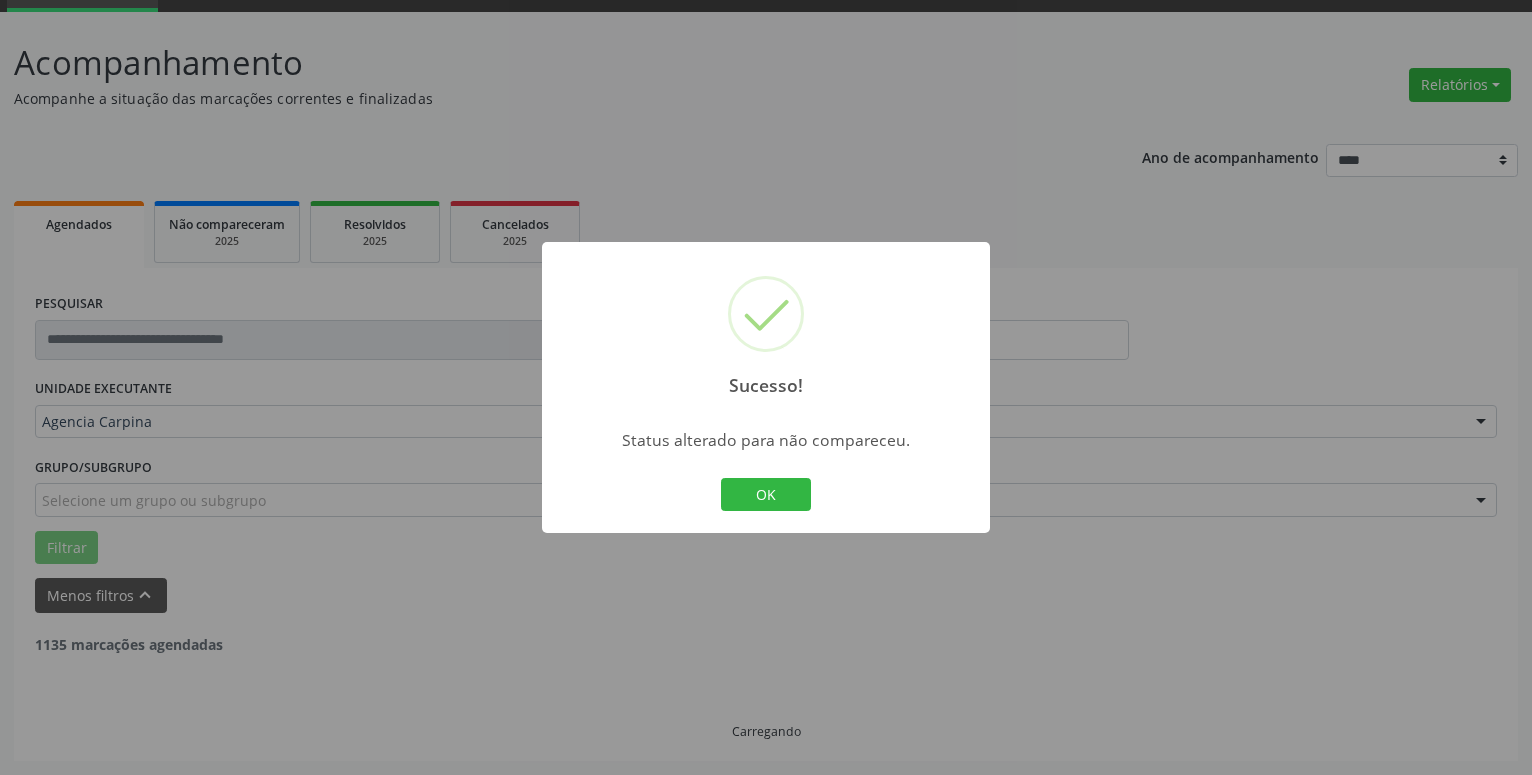 scroll, scrollTop: 98, scrollLeft: 0, axis: vertical 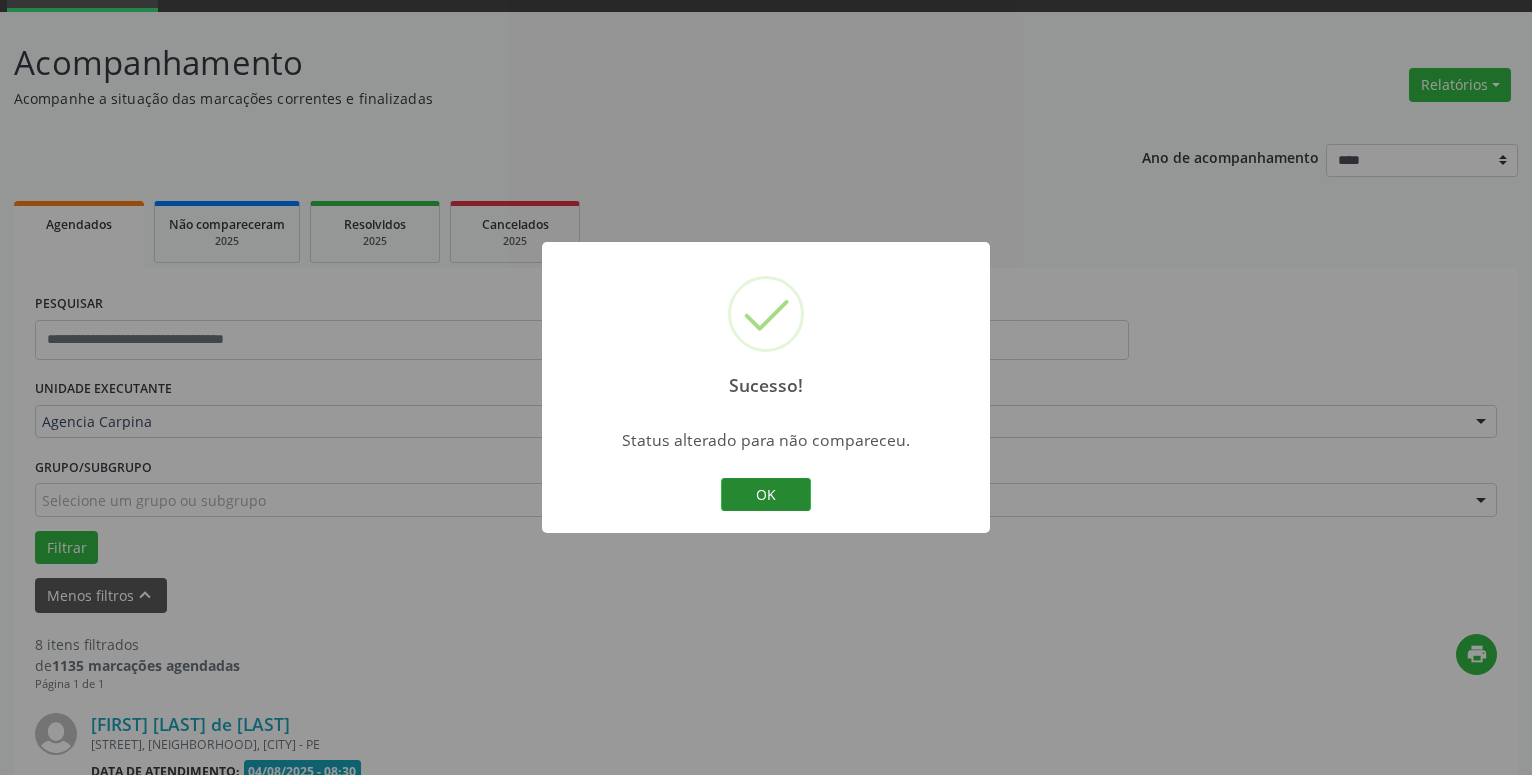 click on "OK" at bounding box center [766, 495] 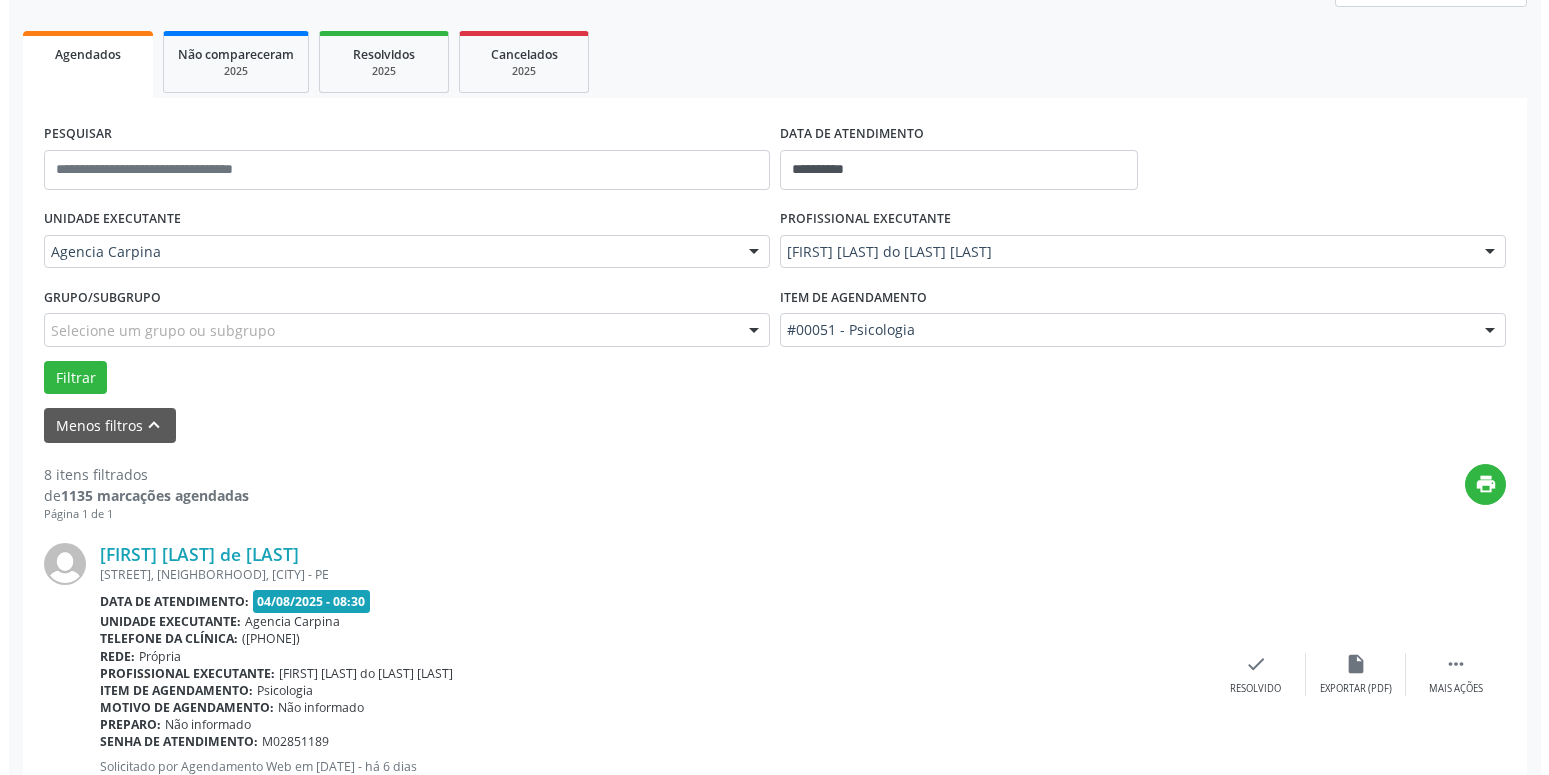 scroll, scrollTop: 302, scrollLeft: 0, axis: vertical 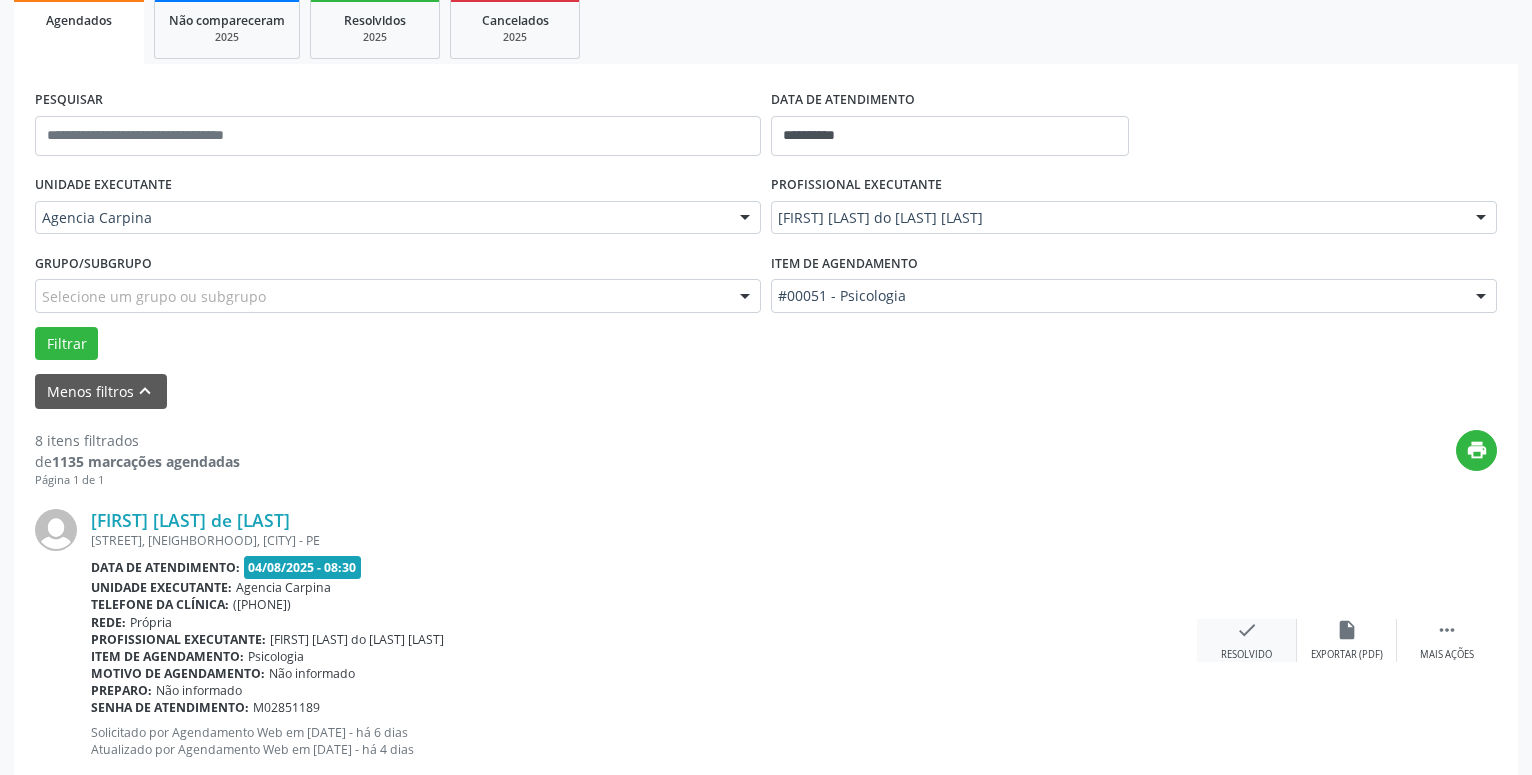 click on "check" at bounding box center (1247, 630) 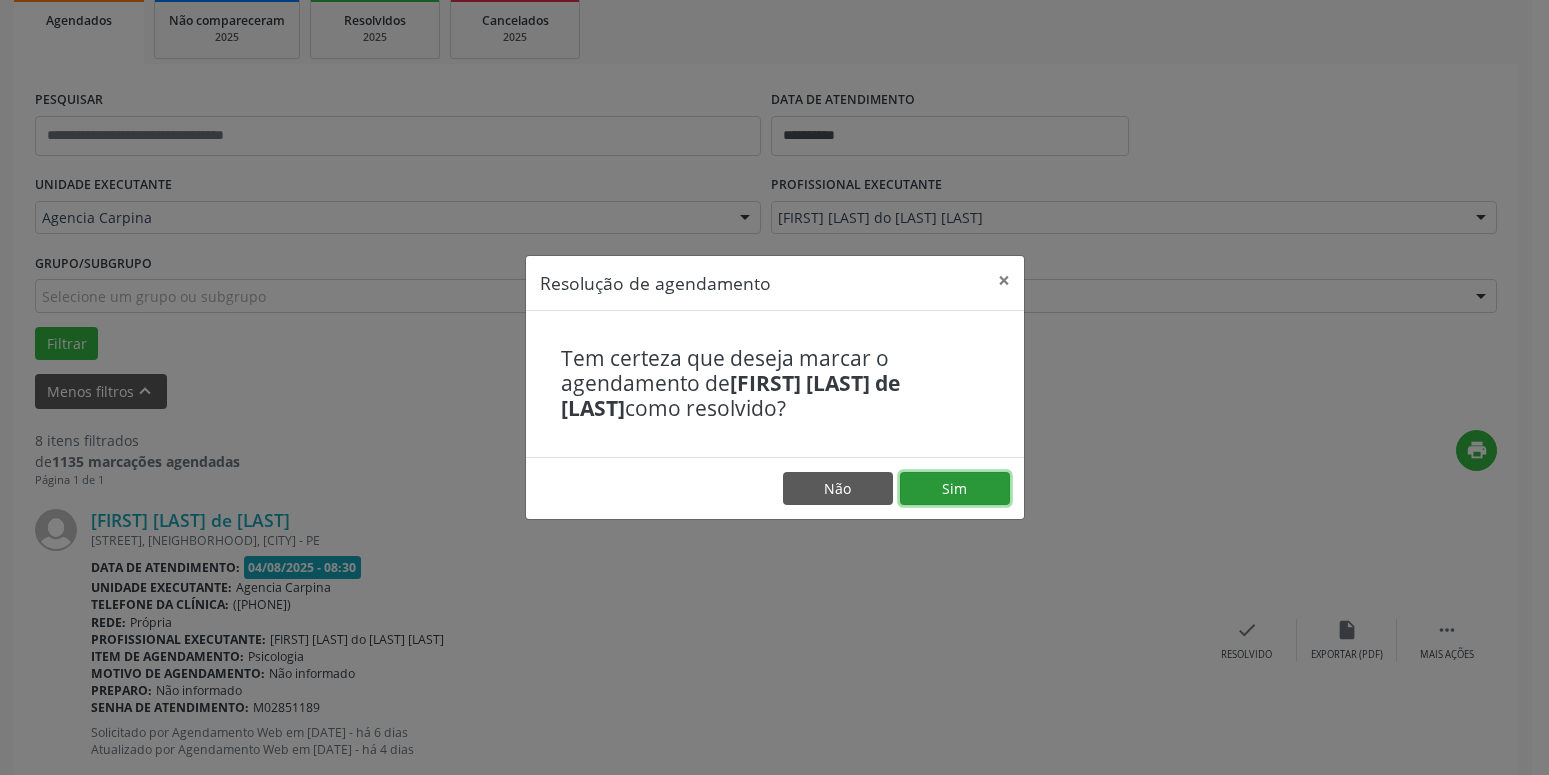 click on "Sim" at bounding box center [955, 489] 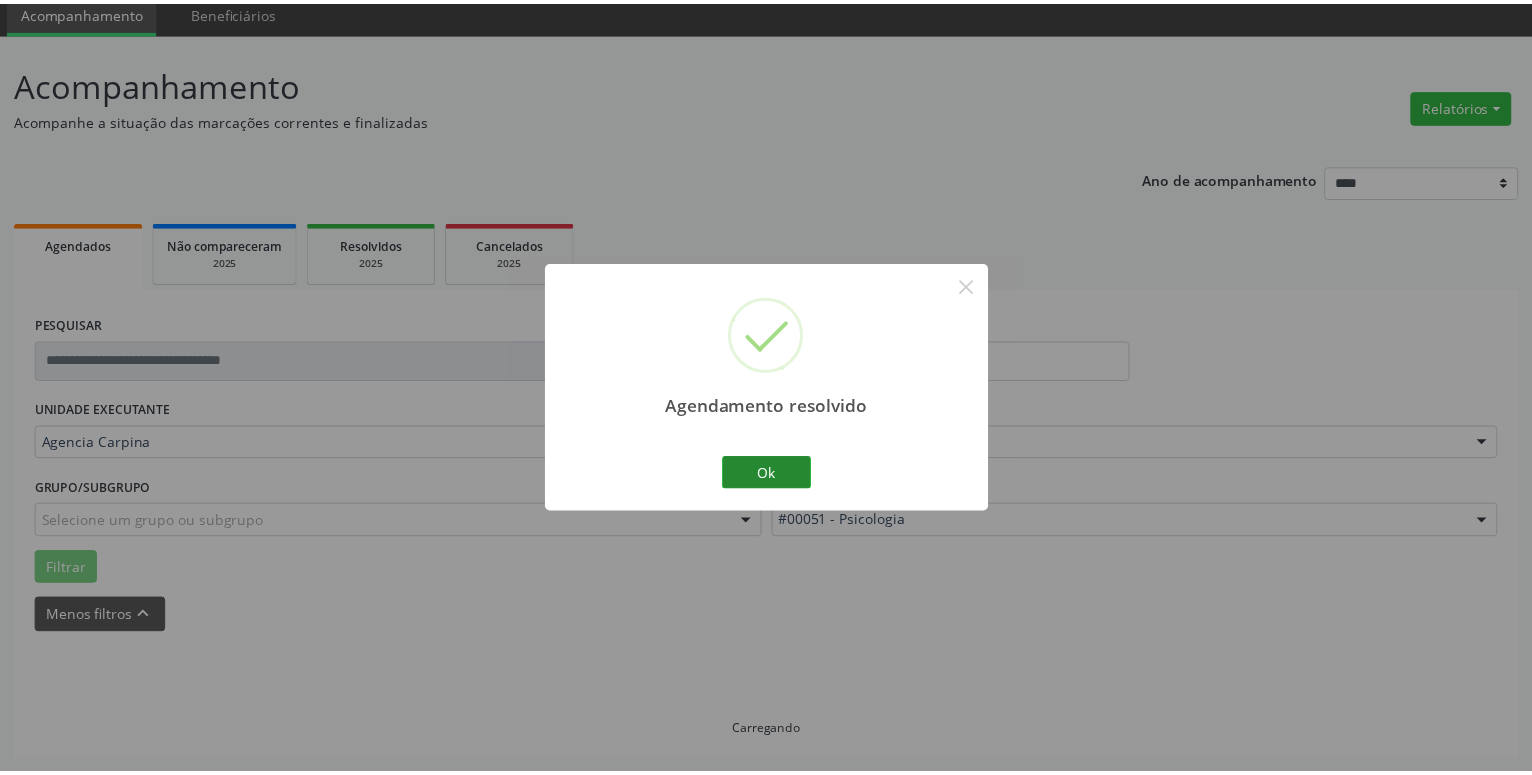 scroll, scrollTop: 77, scrollLeft: 0, axis: vertical 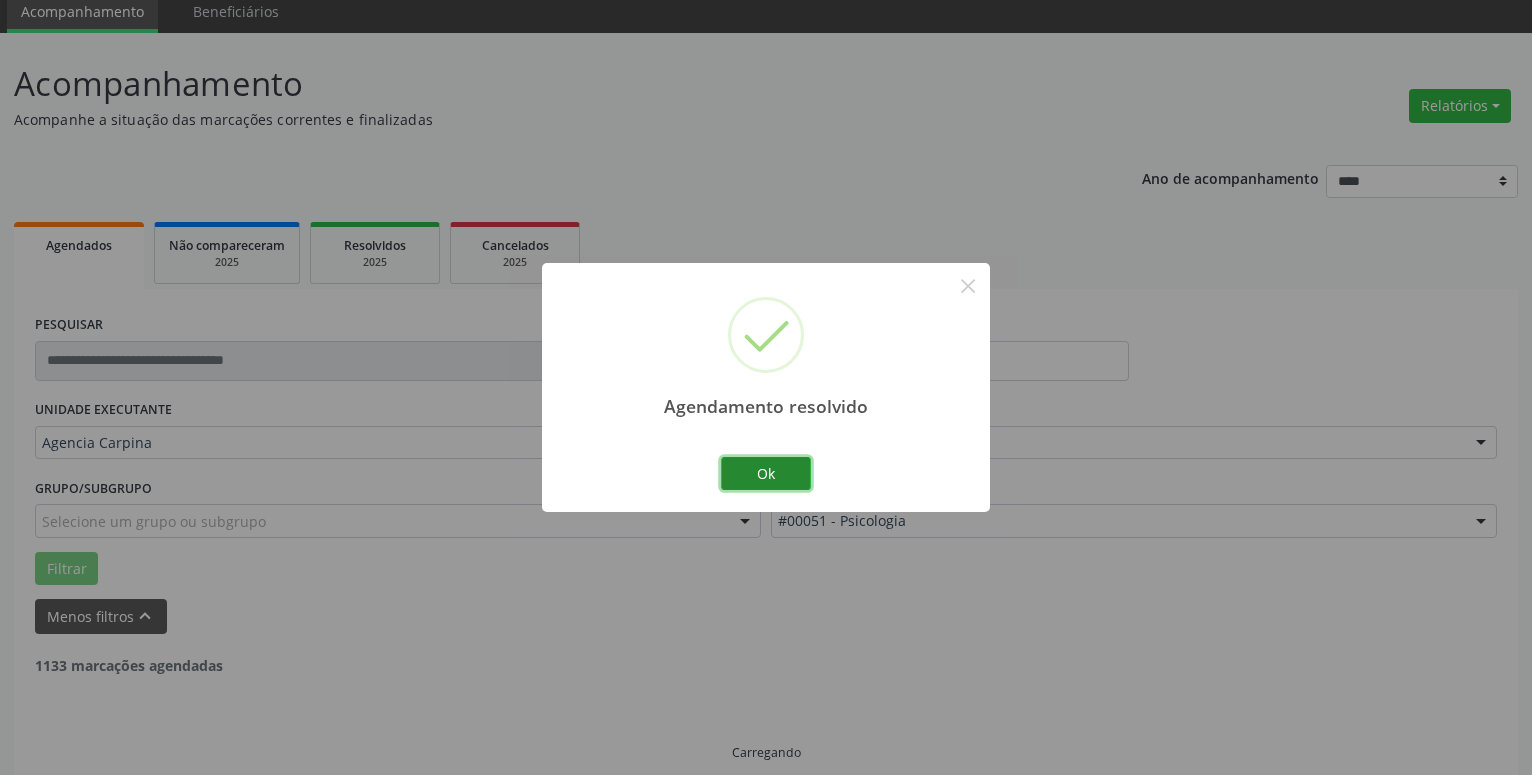 click on "Ok" at bounding box center [766, 474] 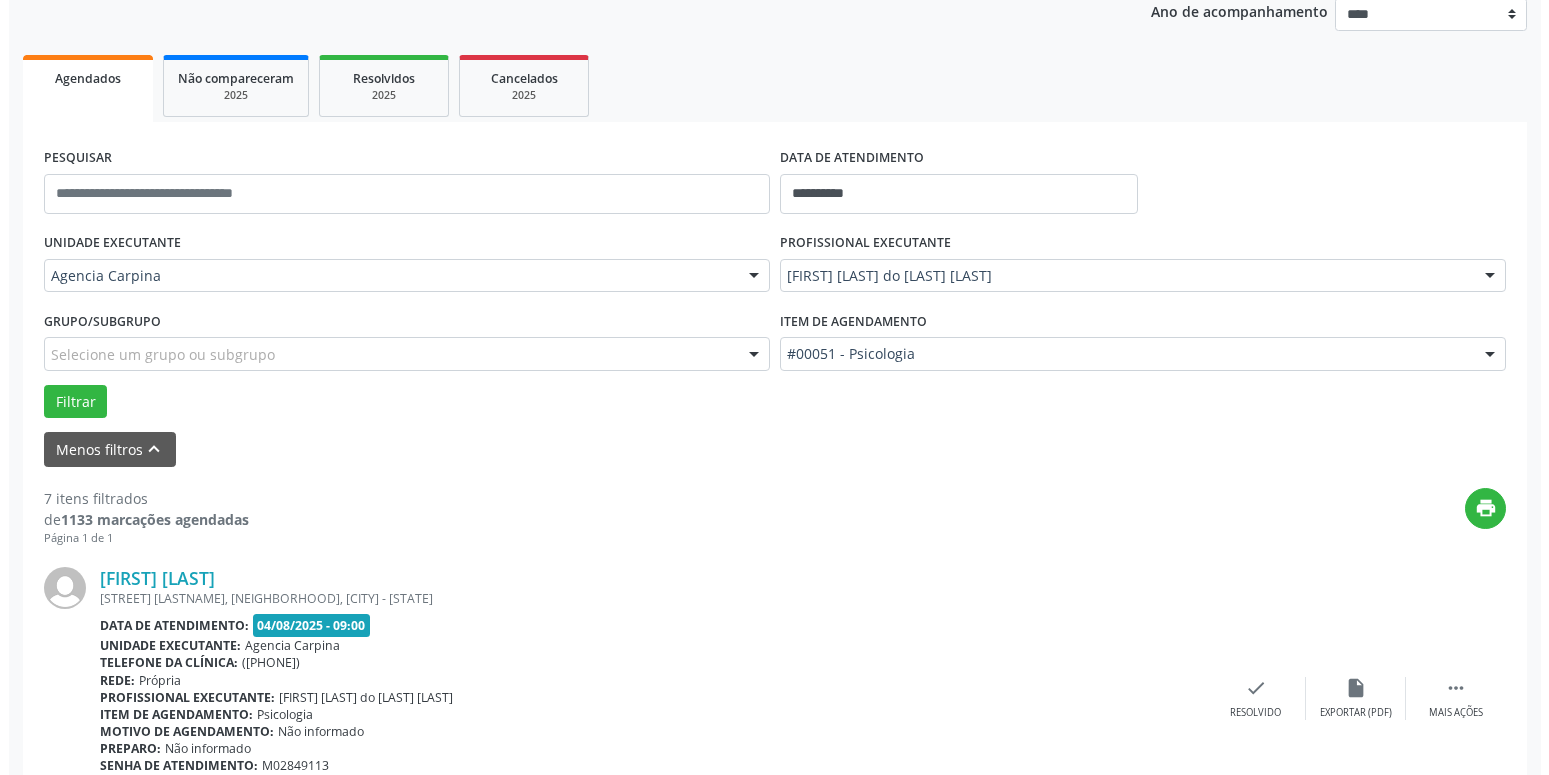 scroll, scrollTop: 281, scrollLeft: 0, axis: vertical 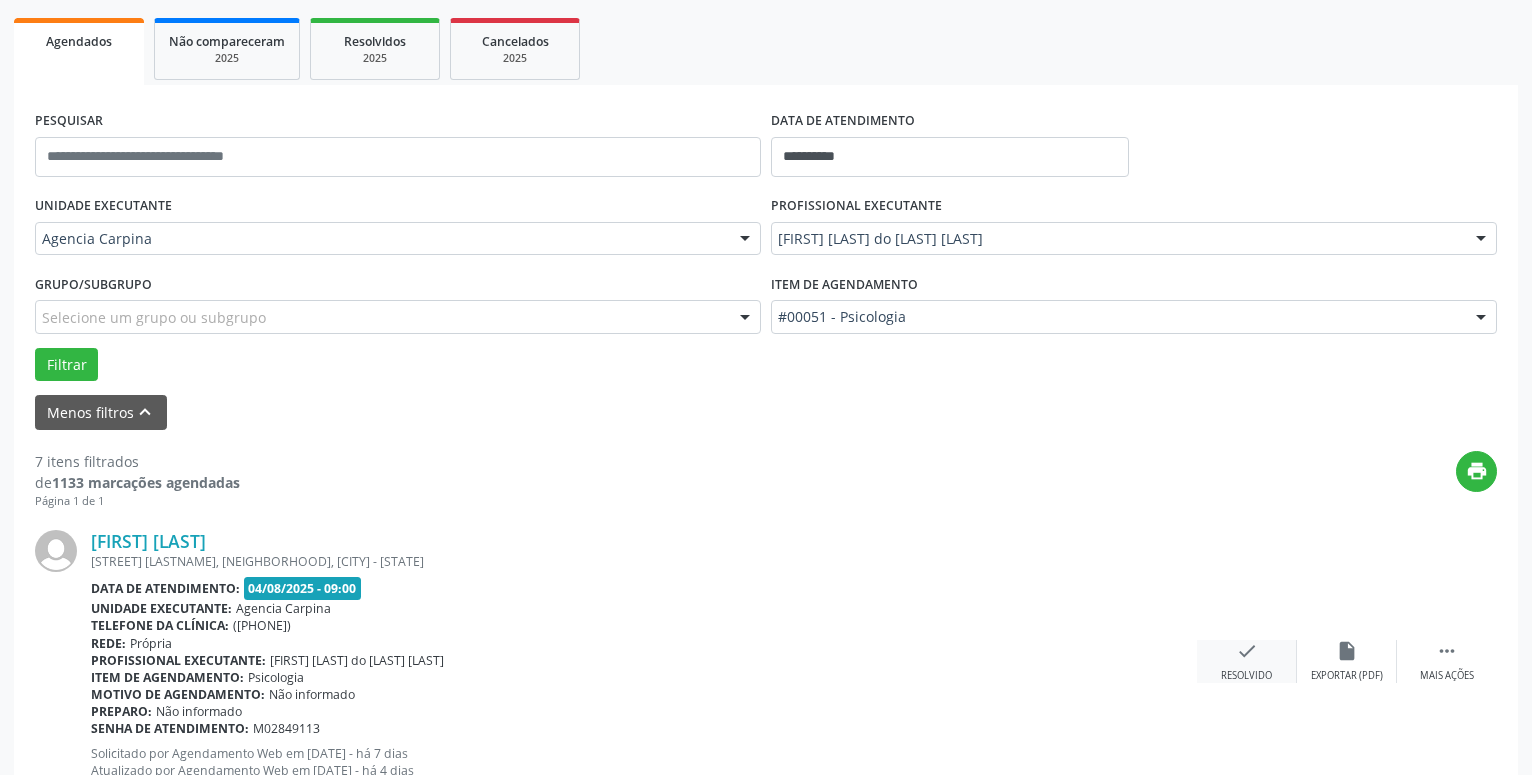 click on "check
Resolvido" at bounding box center (1247, 661) 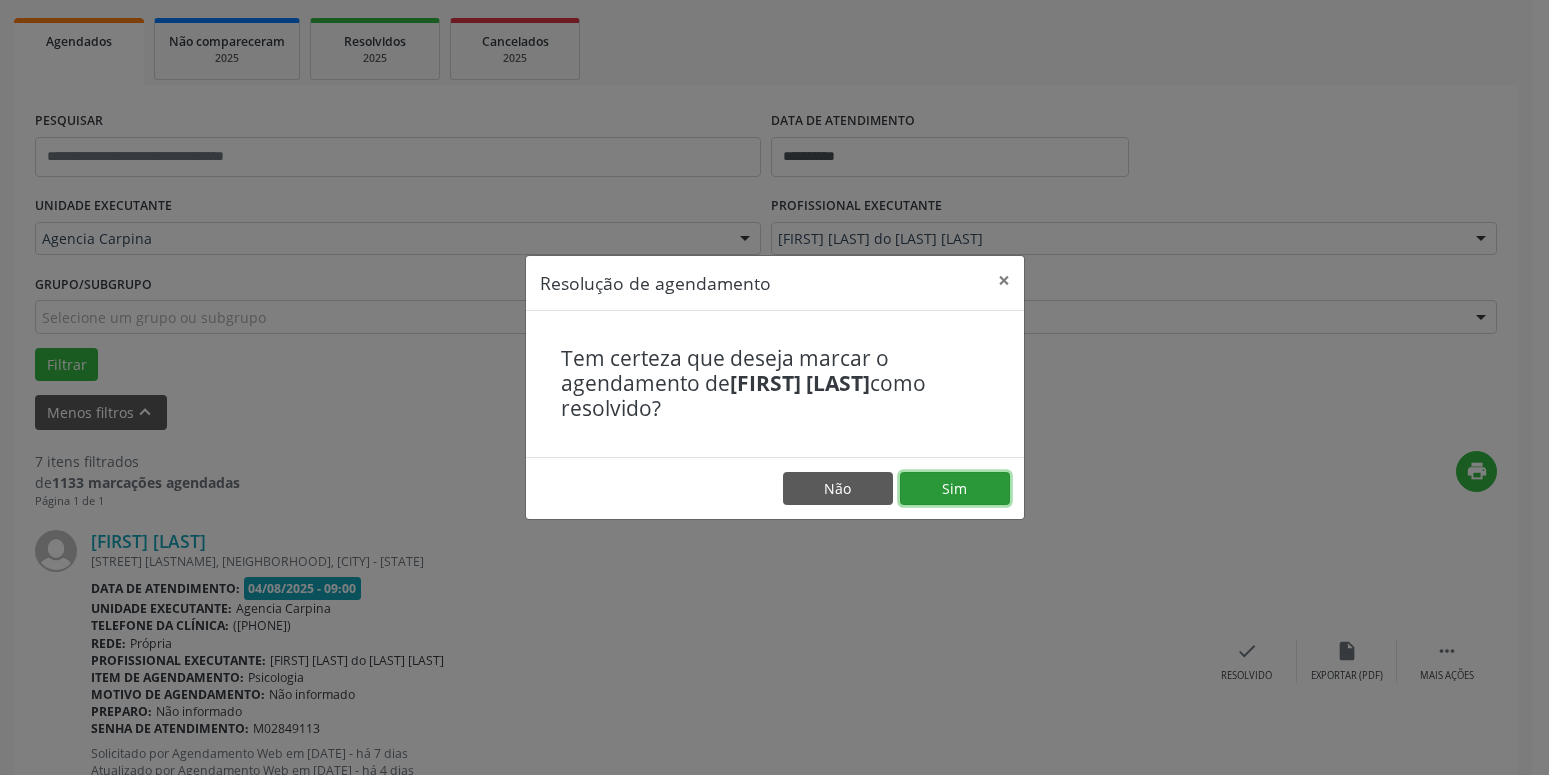 click on "Sim" at bounding box center (955, 489) 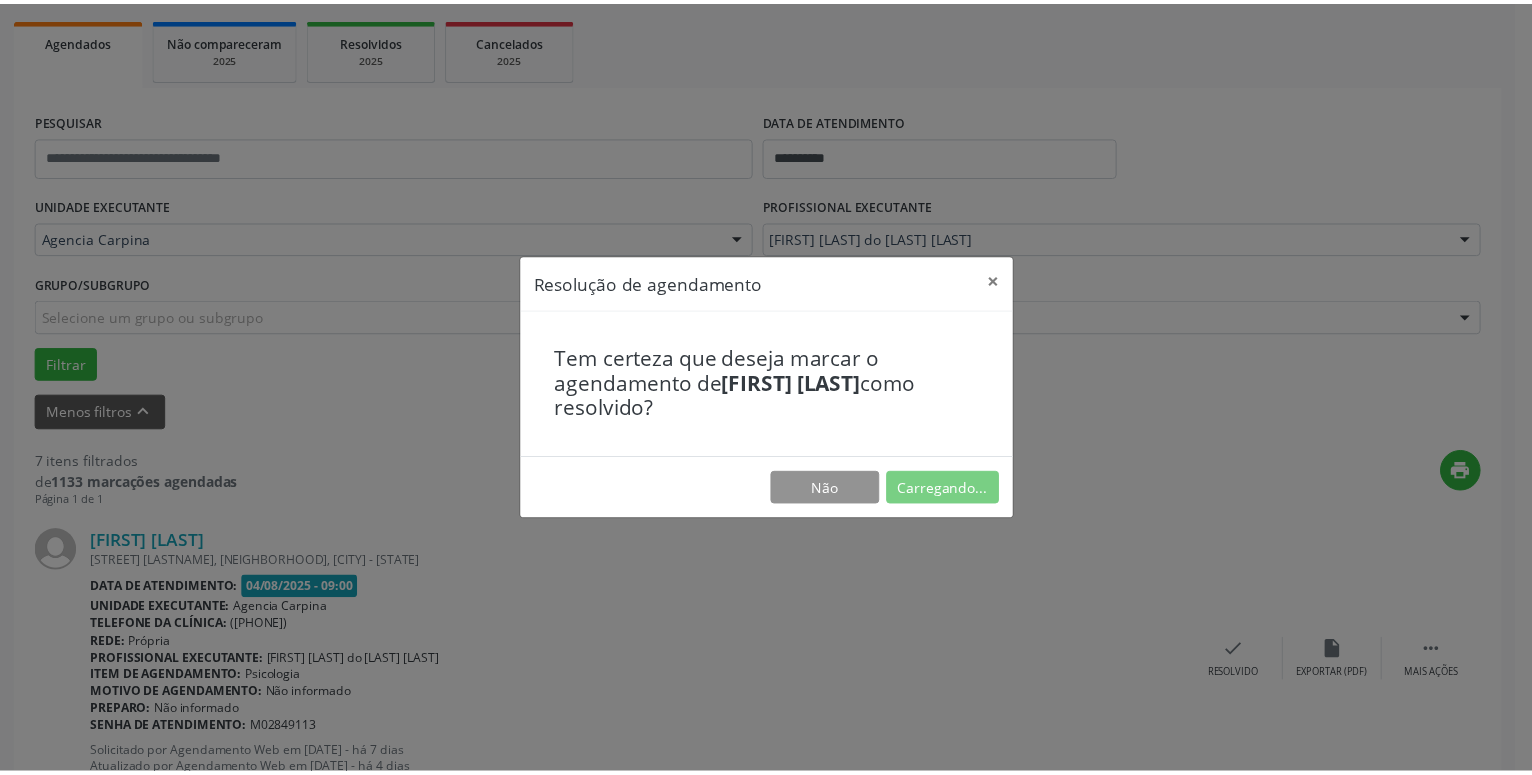 scroll, scrollTop: 77, scrollLeft: 0, axis: vertical 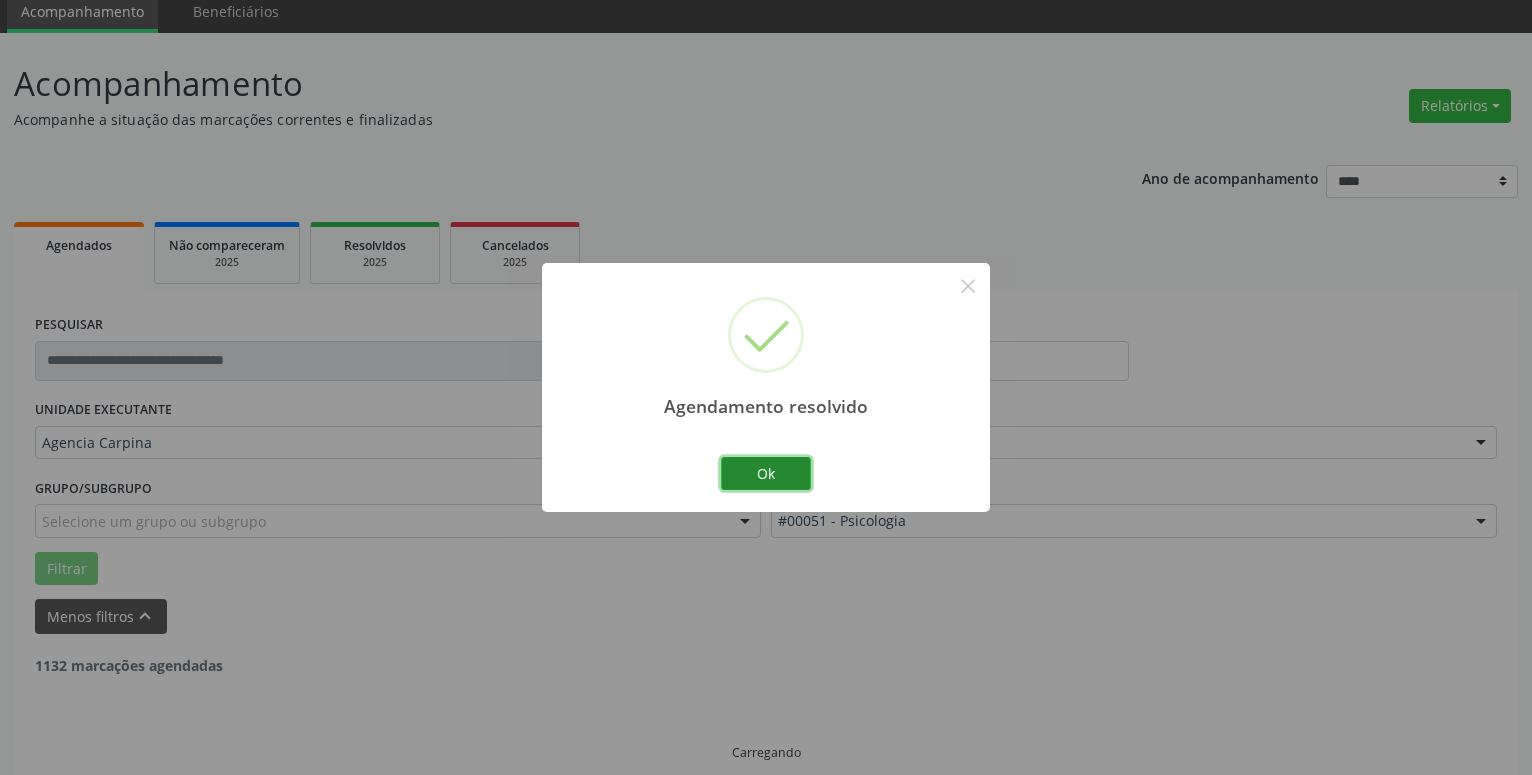 click on "Ok" at bounding box center (766, 474) 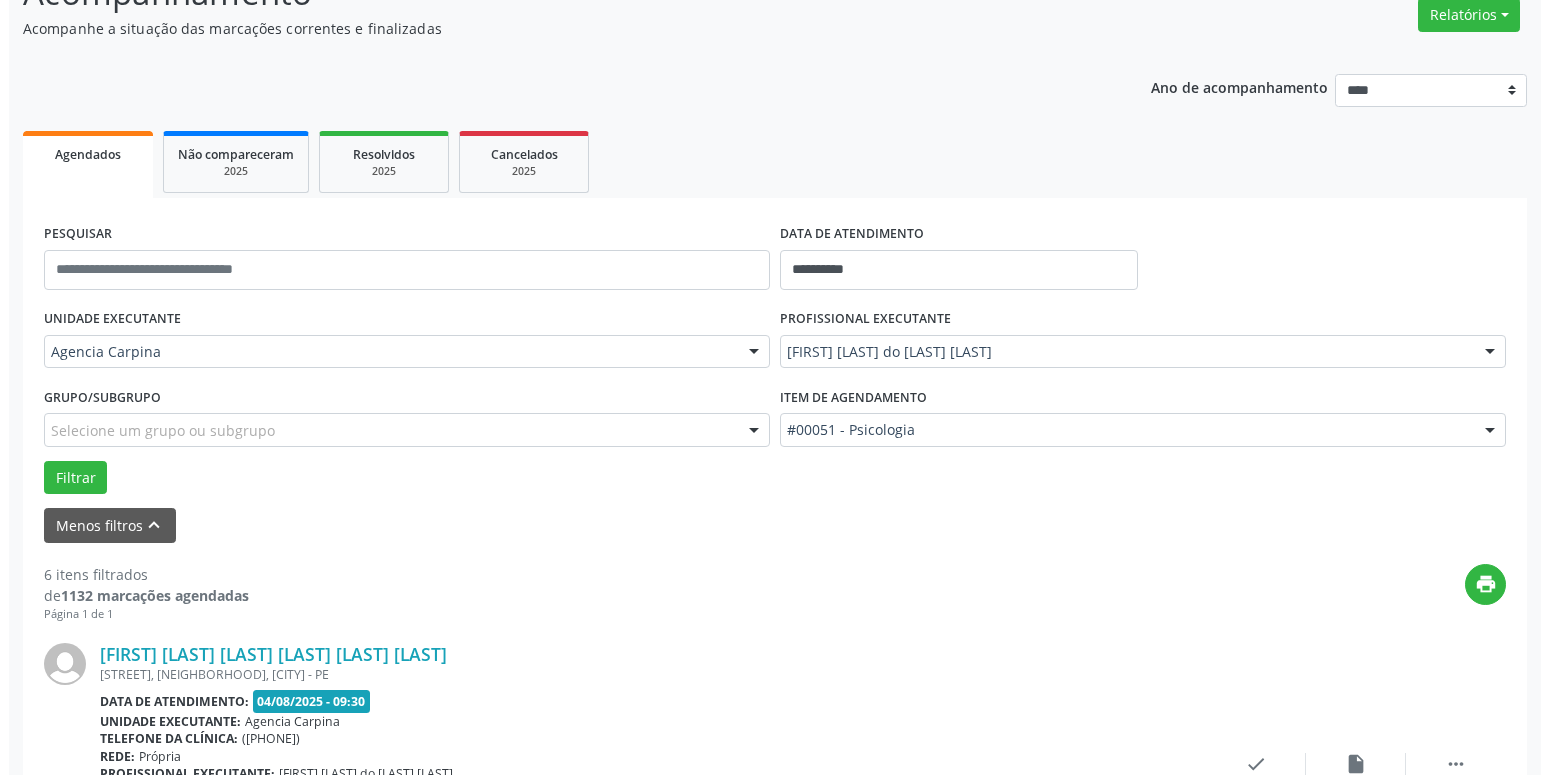 scroll, scrollTop: 281, scrollLeft: 0, axis: vertical 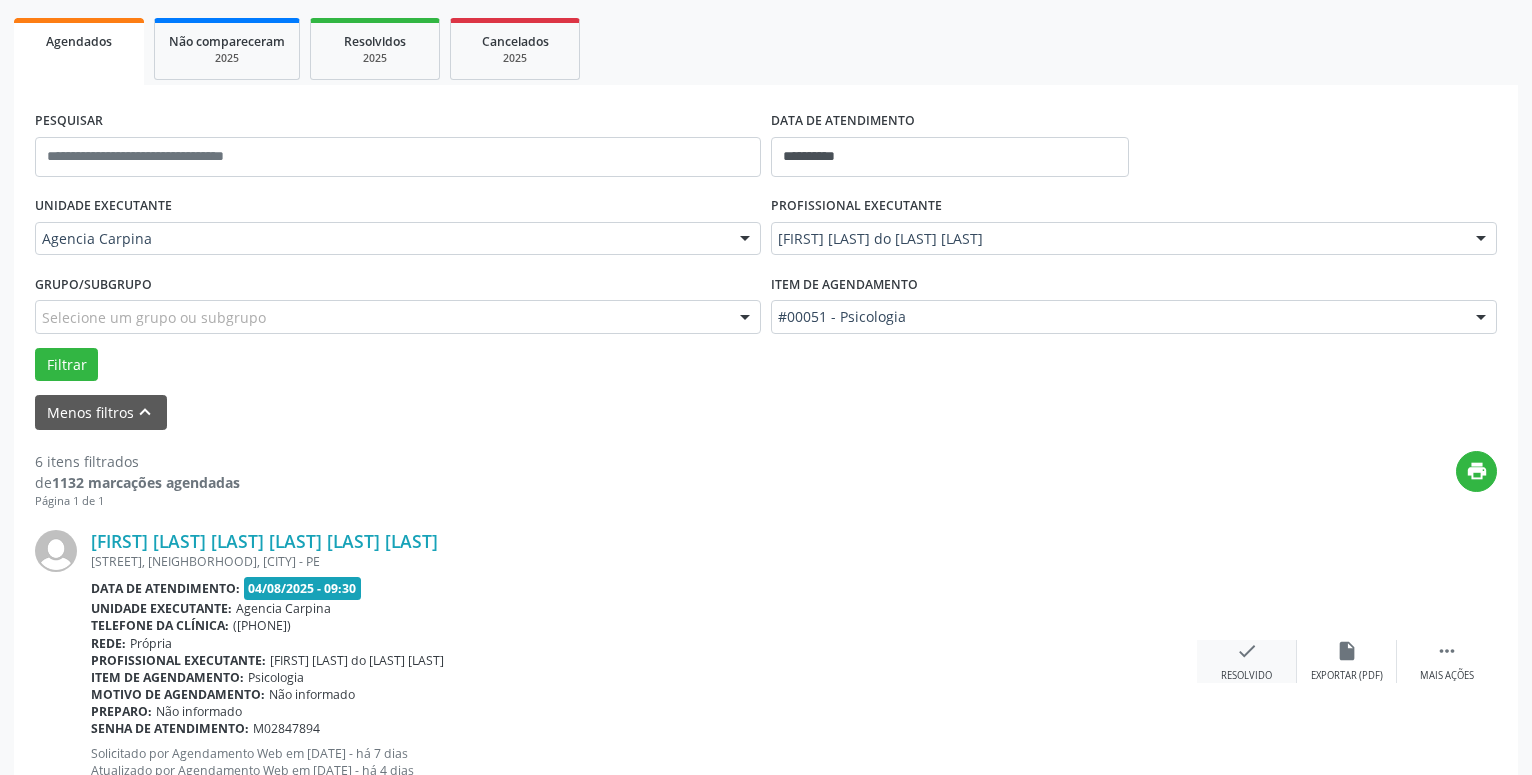 click on "check" at bounding box center [1247, 651] 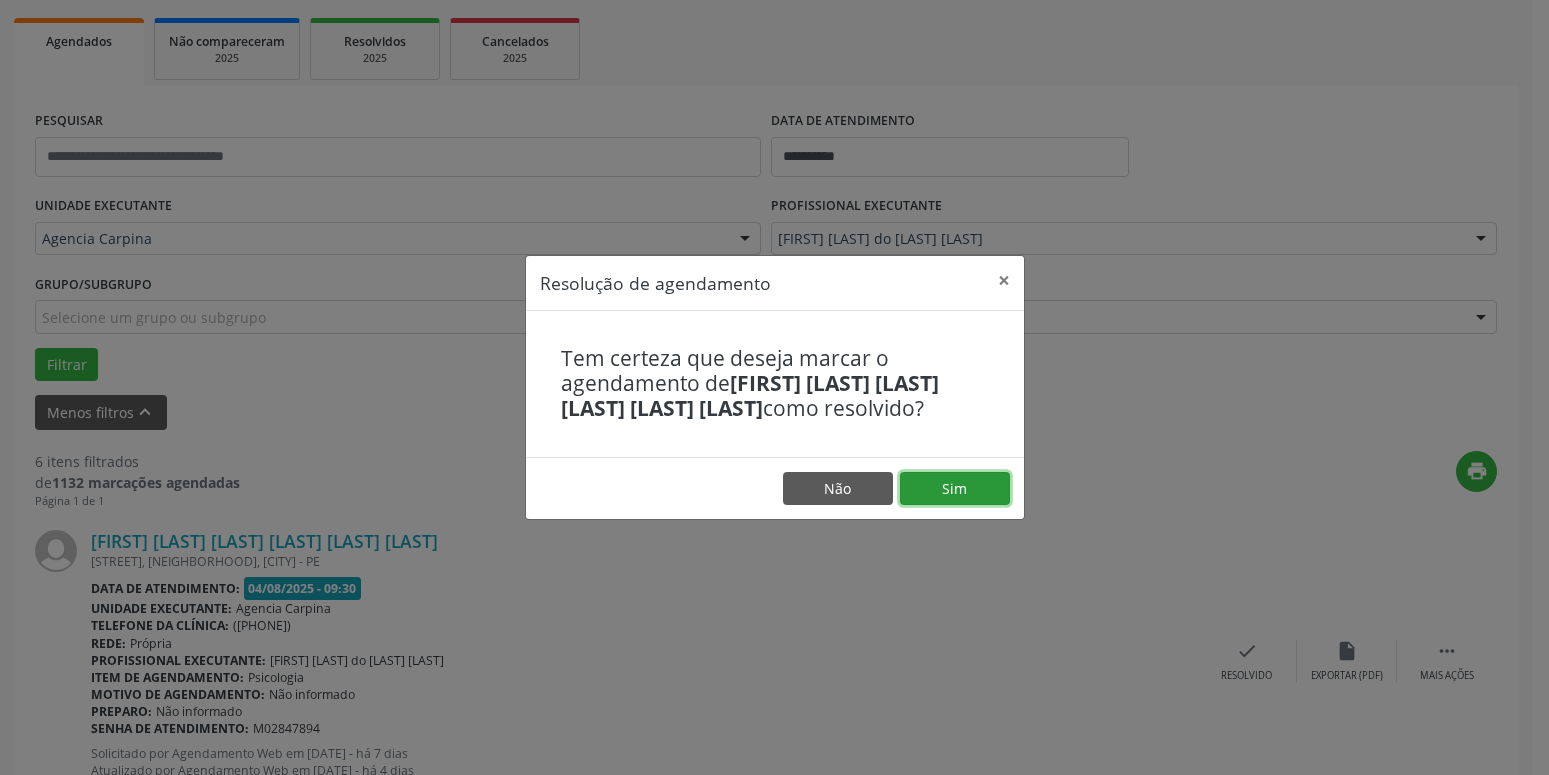 click on "Sim" at bounding box center (955, 489) 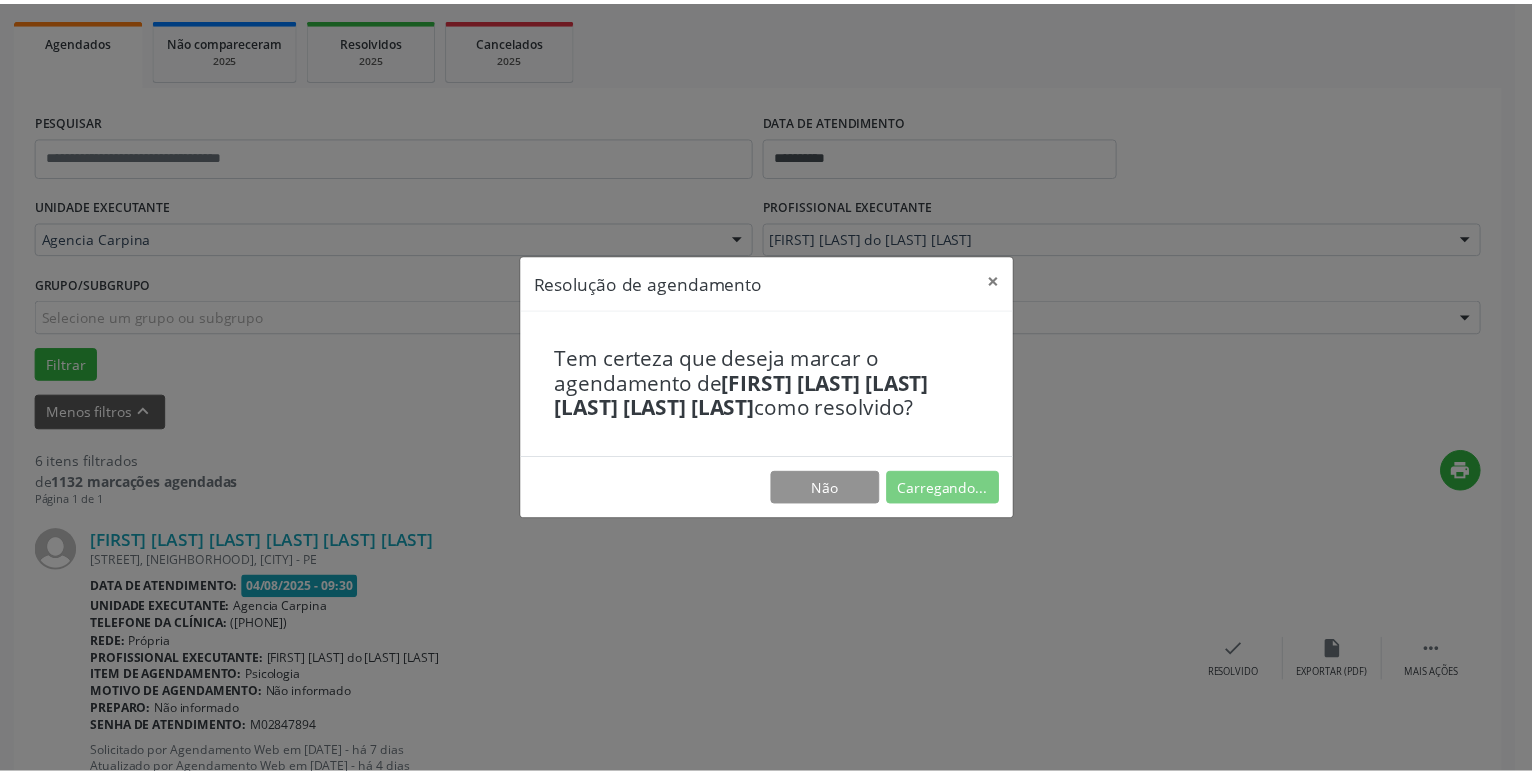 scroll, scrollTop: 77, scrollLeft: 0, axis: vertical 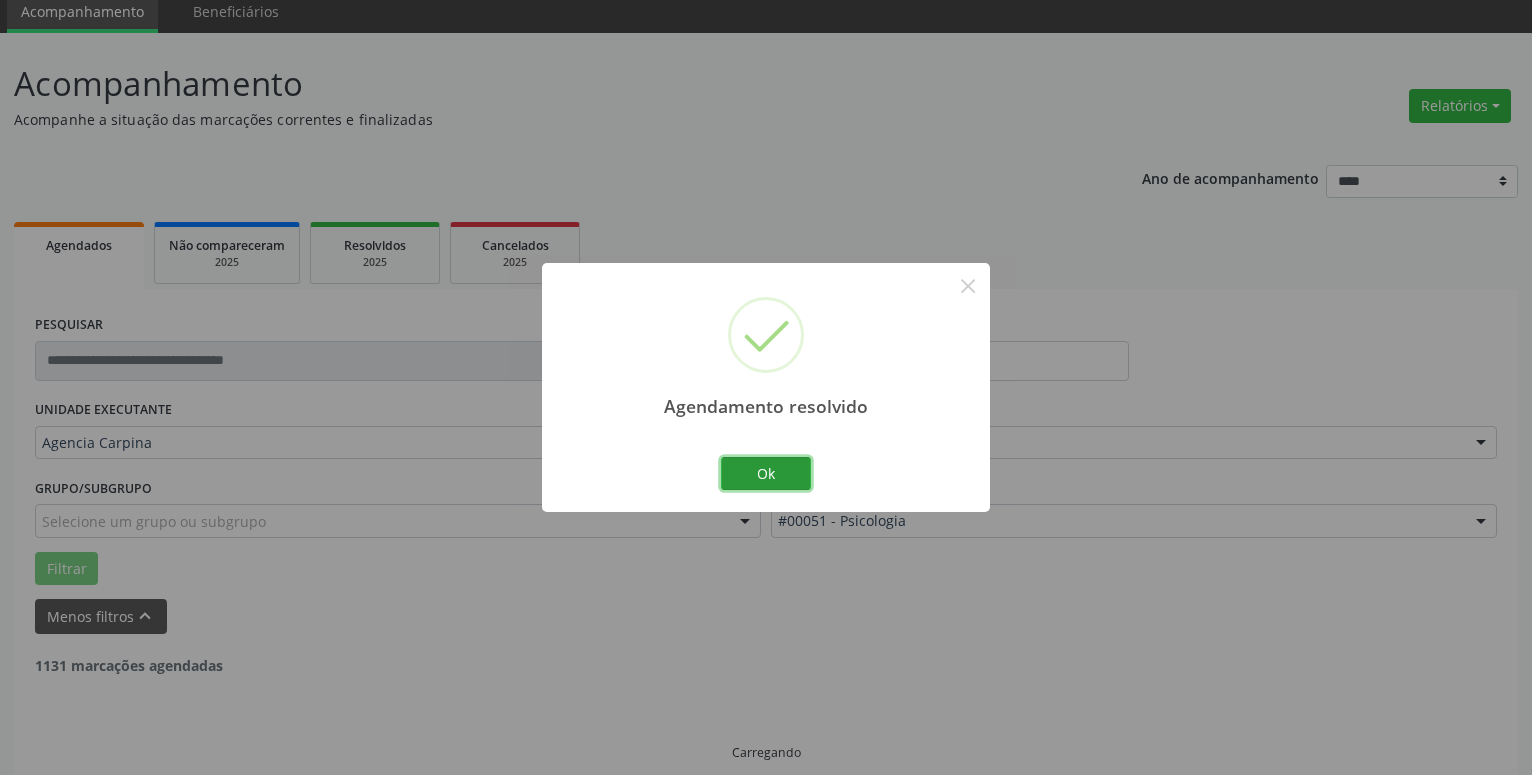 click on "Ok" at bounding box center (766, 474) 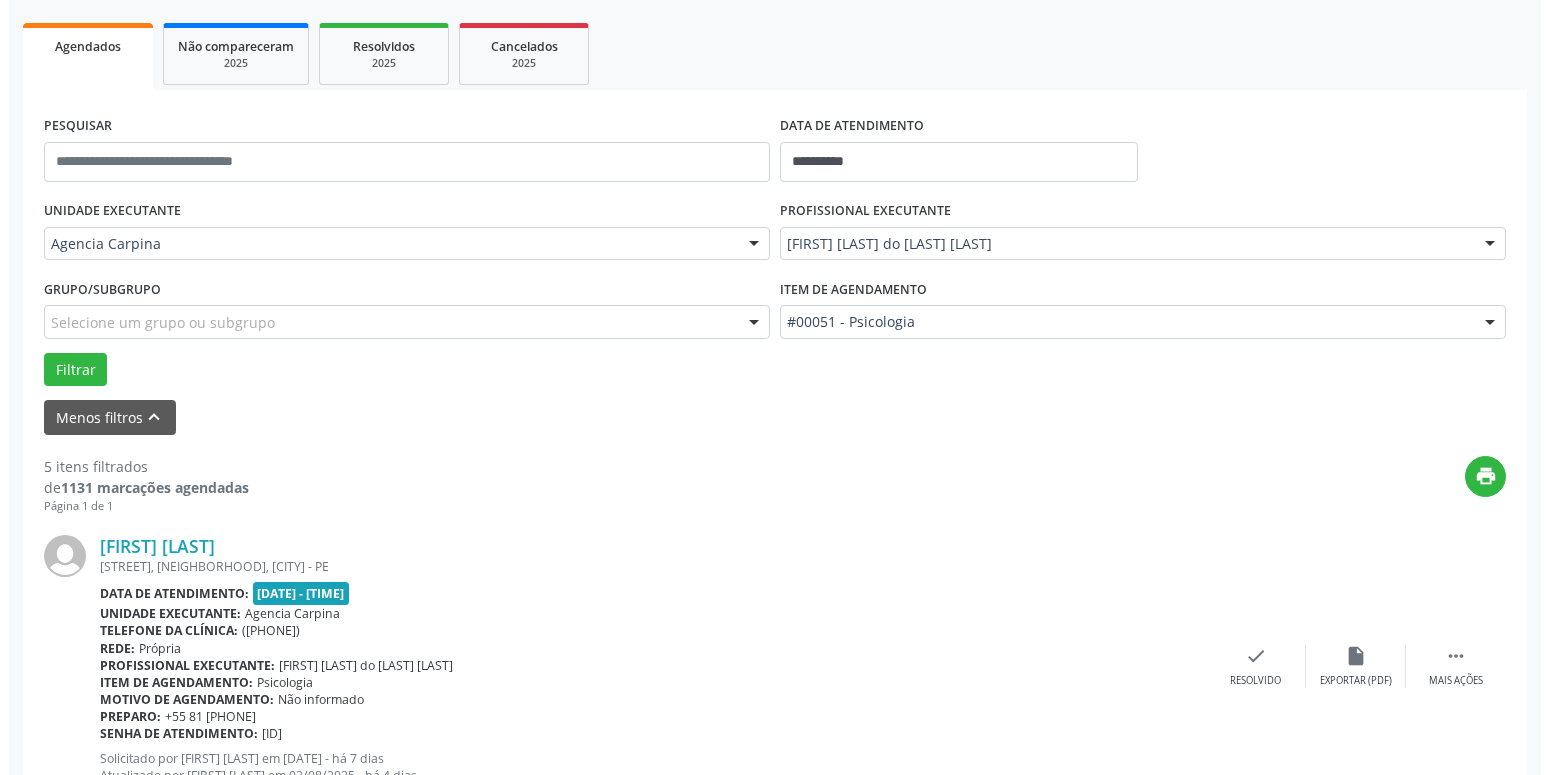 scroll, scrollTop: 281, scrollLeft: 0, axis: vertical 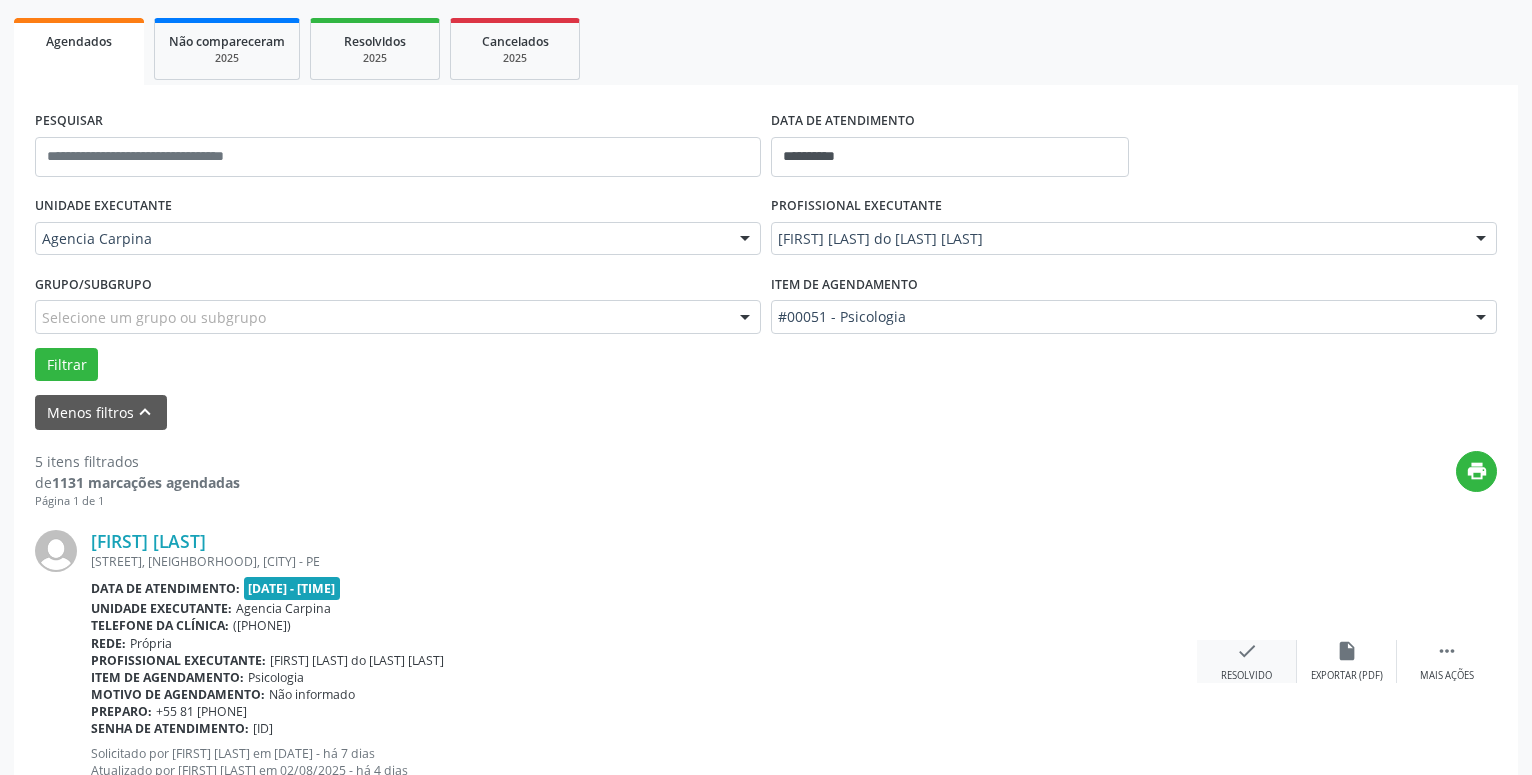 click on "check" at bounding box center (1247, 651) 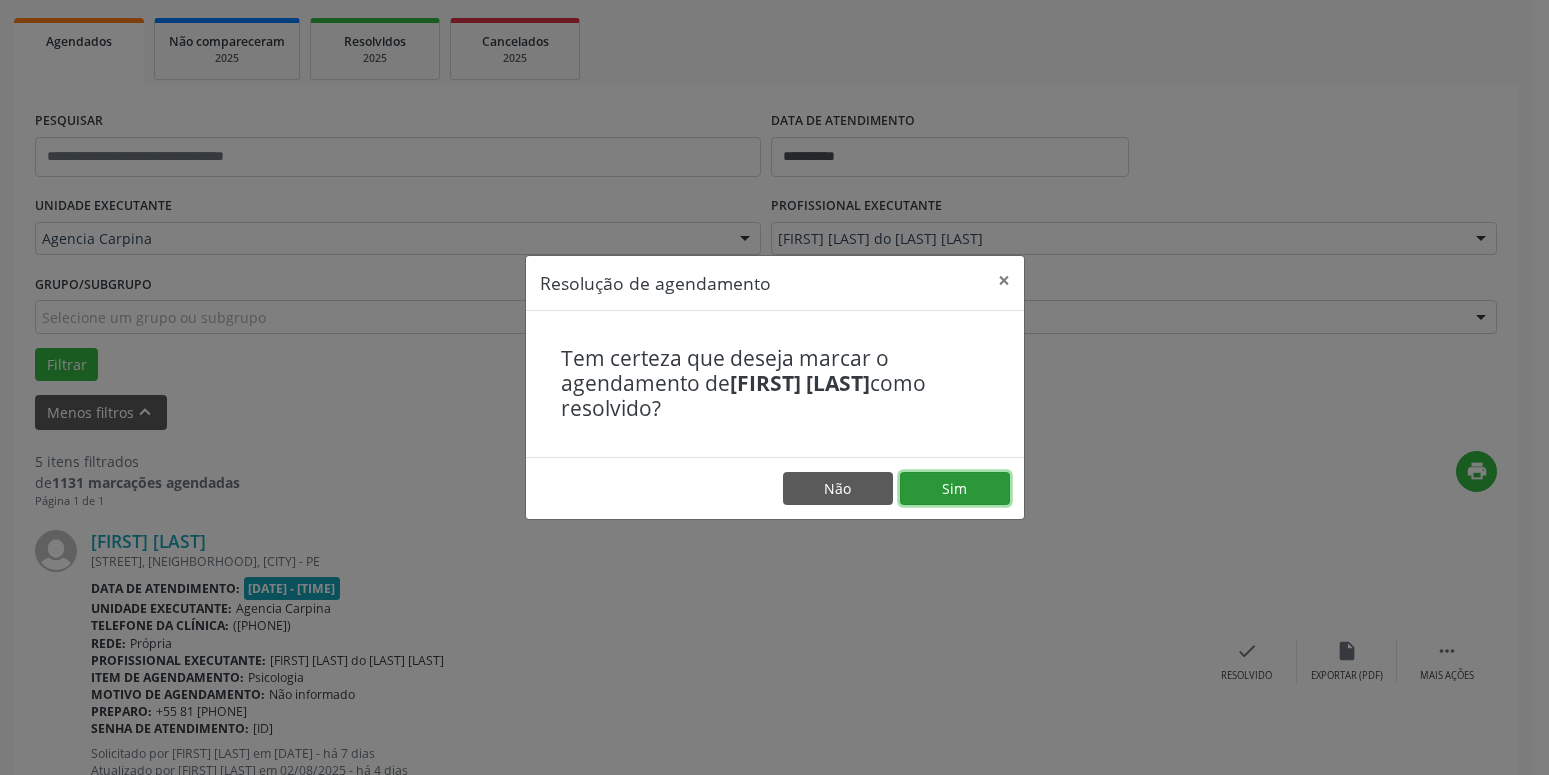 click on "Sim" at bounding box center (955, 489) 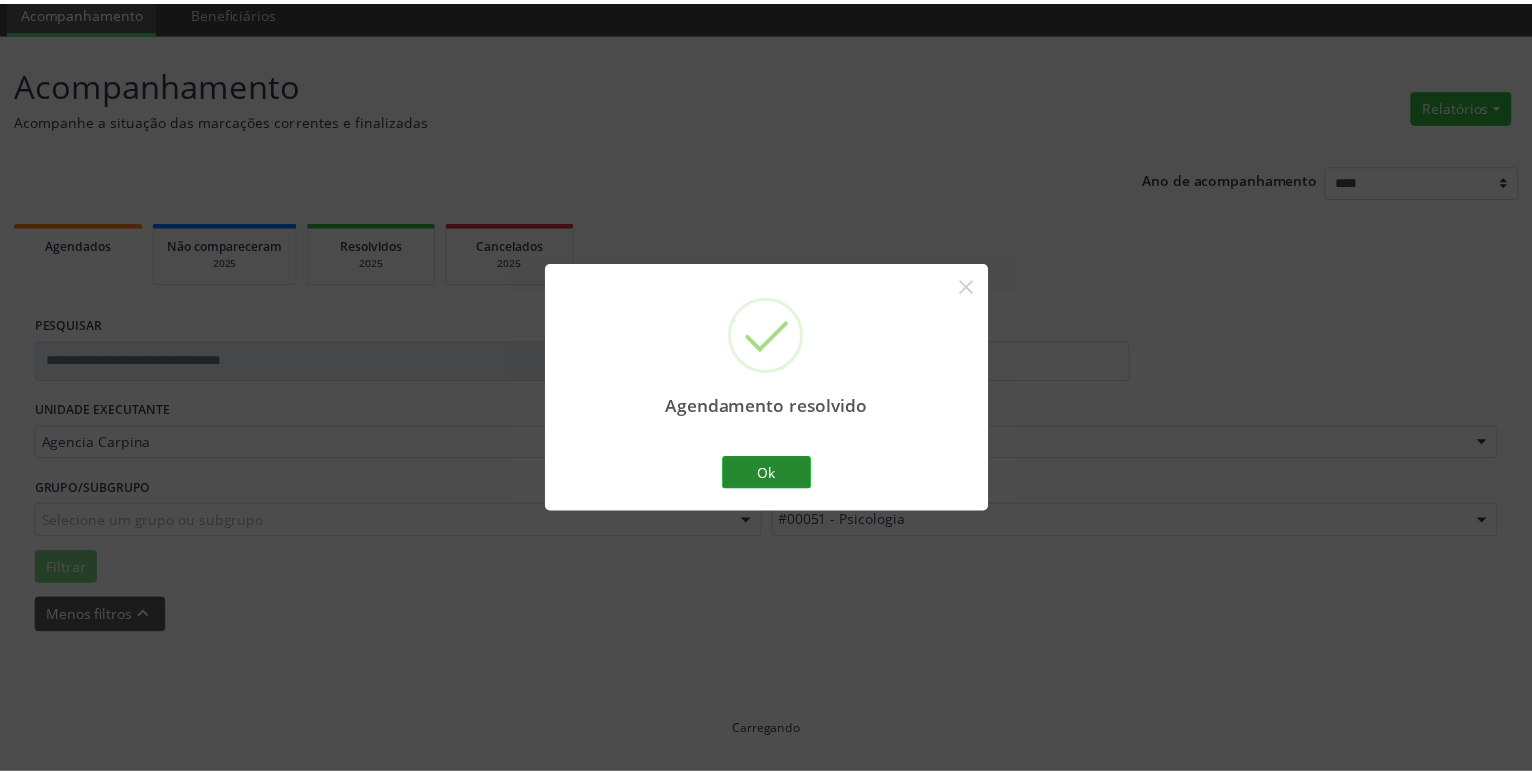 scroll, scrollTop: 77, scrollLeft: 0, axis: vertical 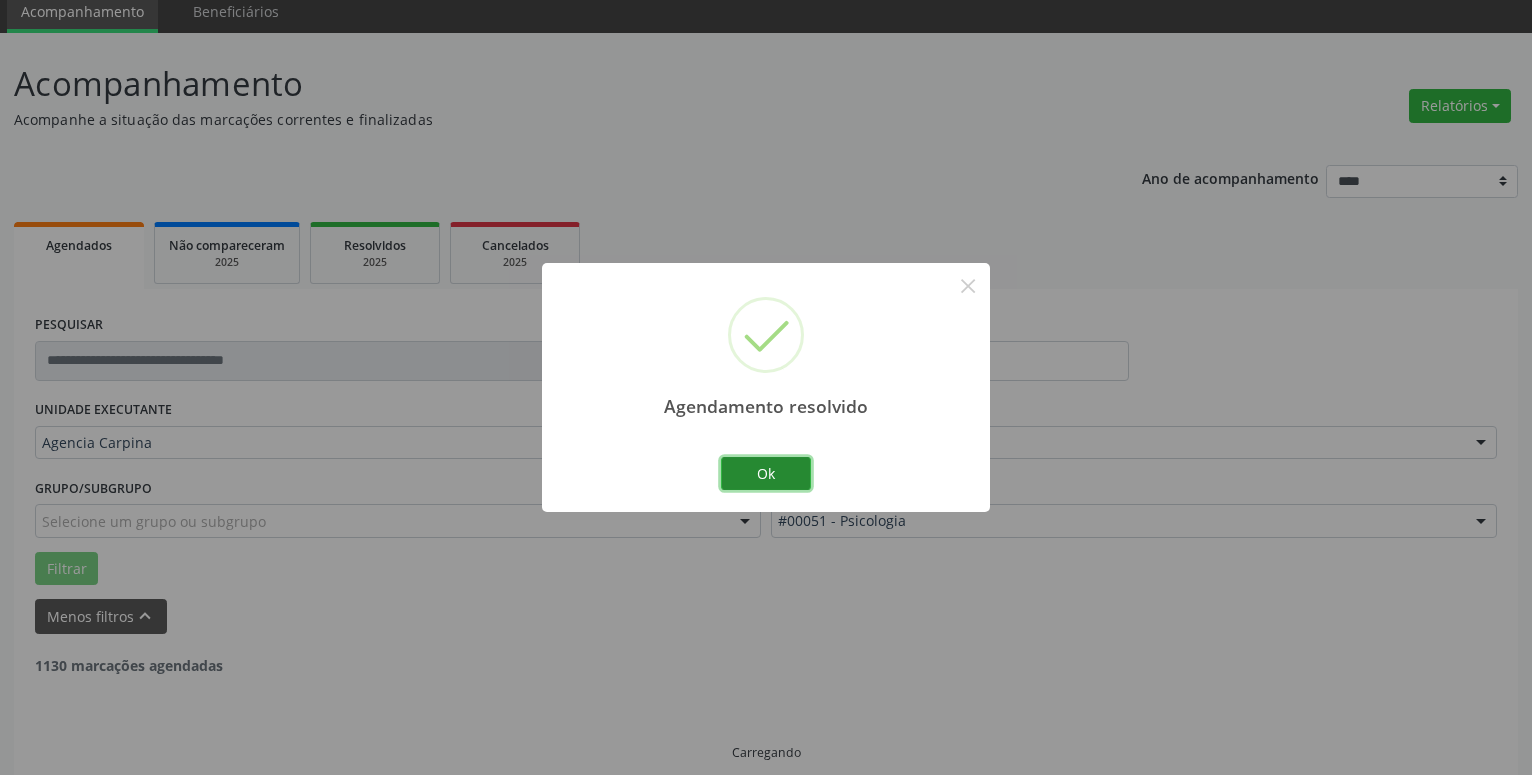 click on "Ok" at bounding box center (766, 474) 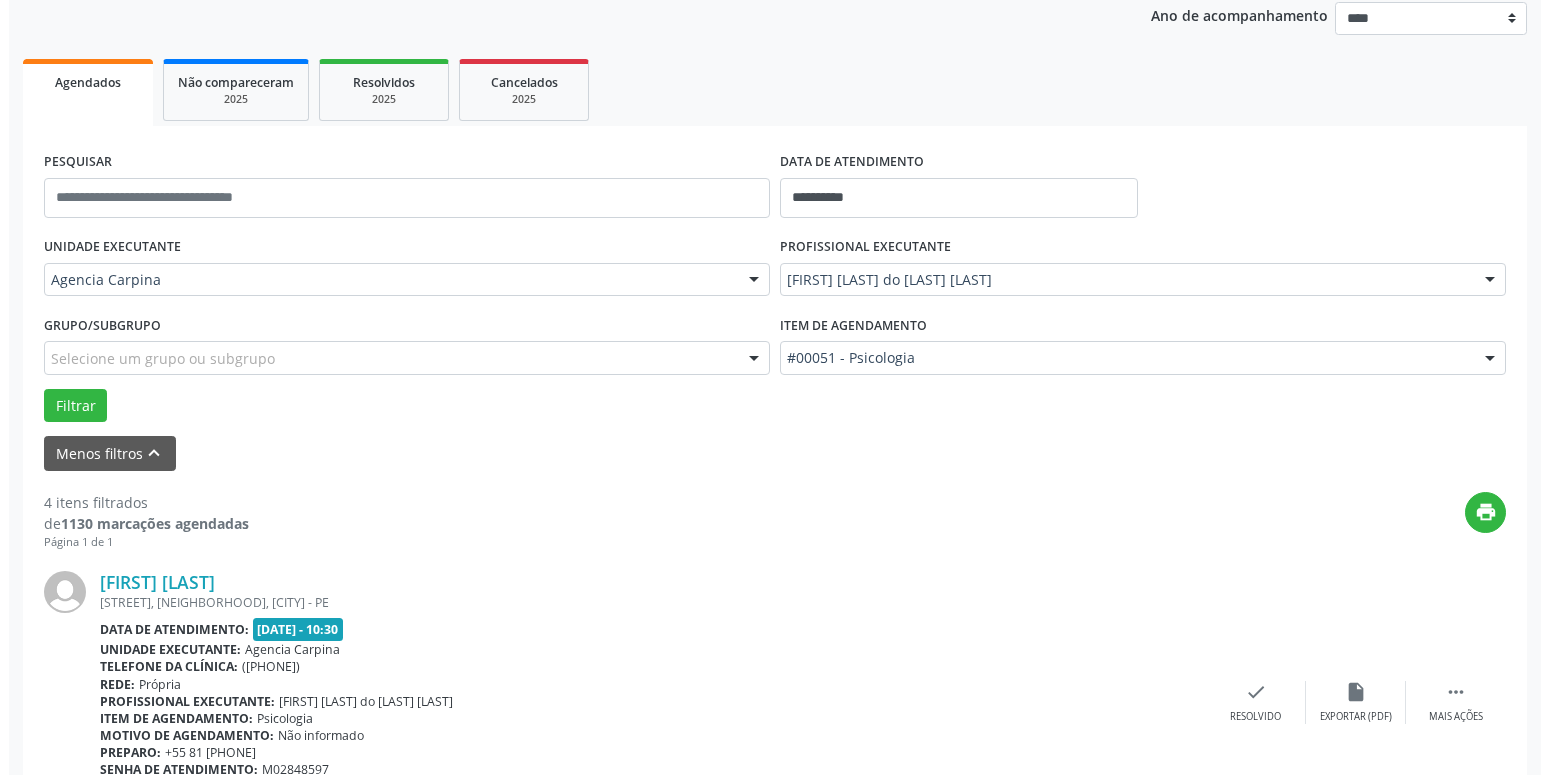 scroll, scrollTop: 383, scrollLeft: 0, axis: vertical 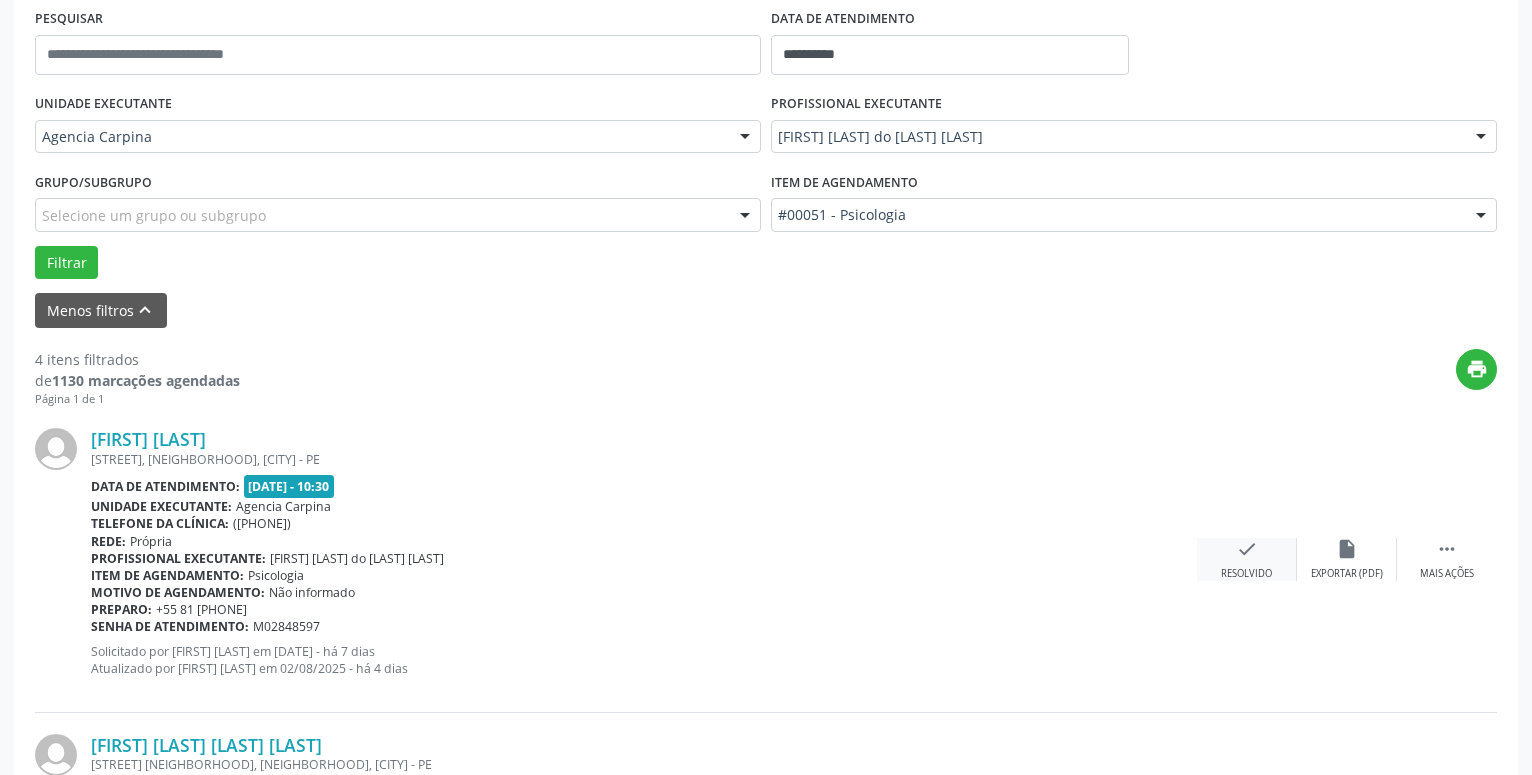 click on "check" at bounding box center [1247, 549] 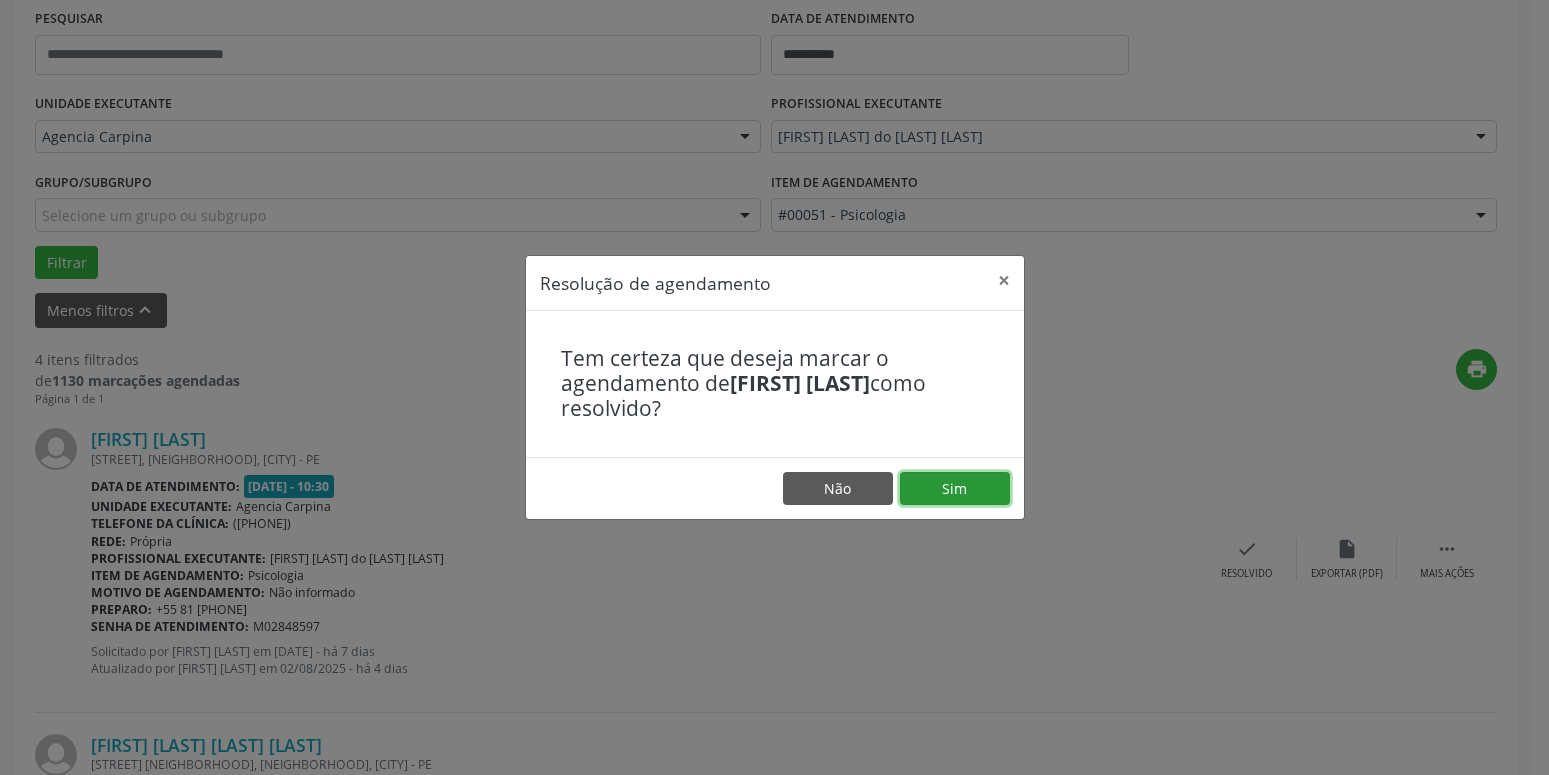 click on "Sim" at bounding box center (955, 489) 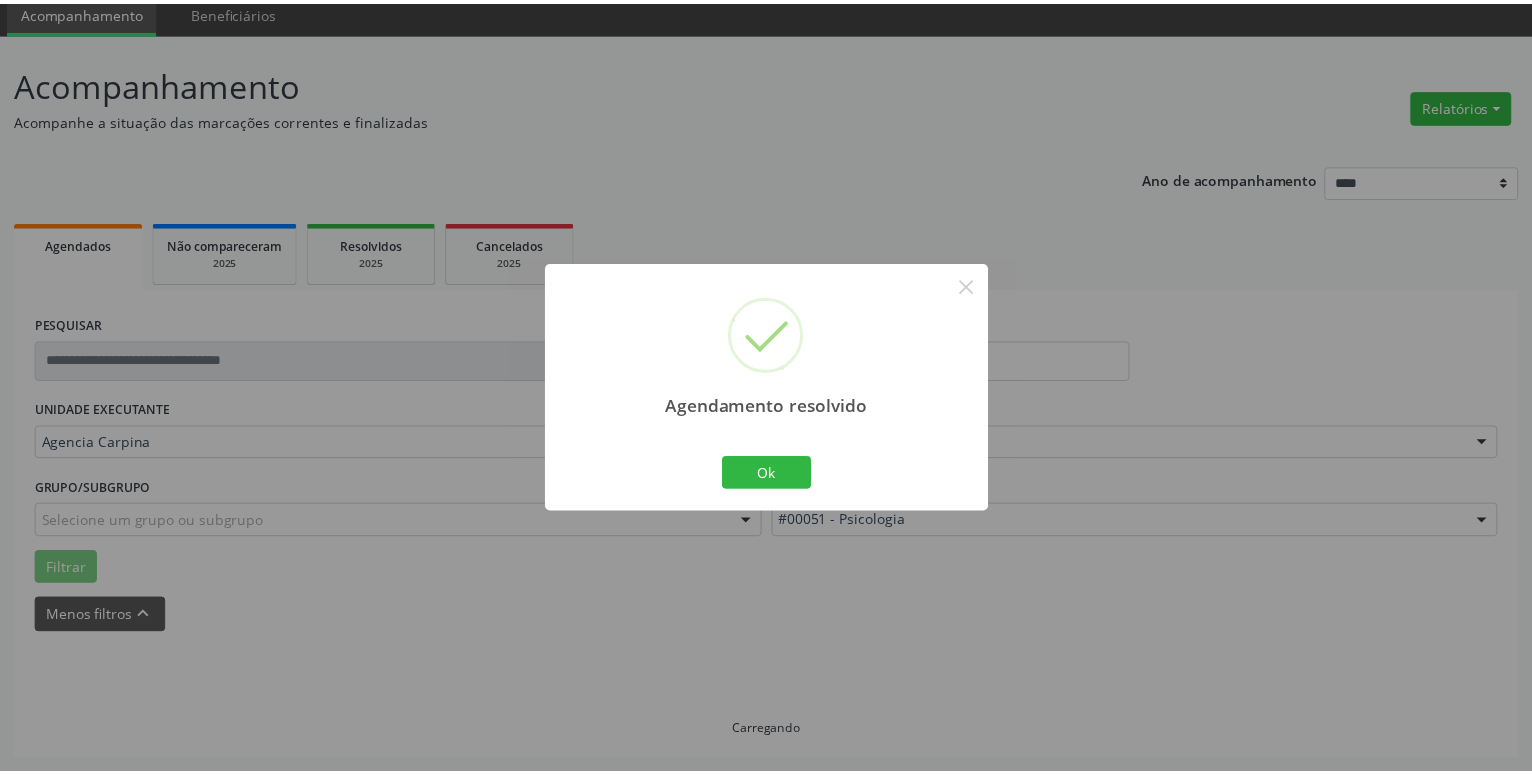 scroll, scrollTop: 77, scrollLeft: 0, axis: vertical 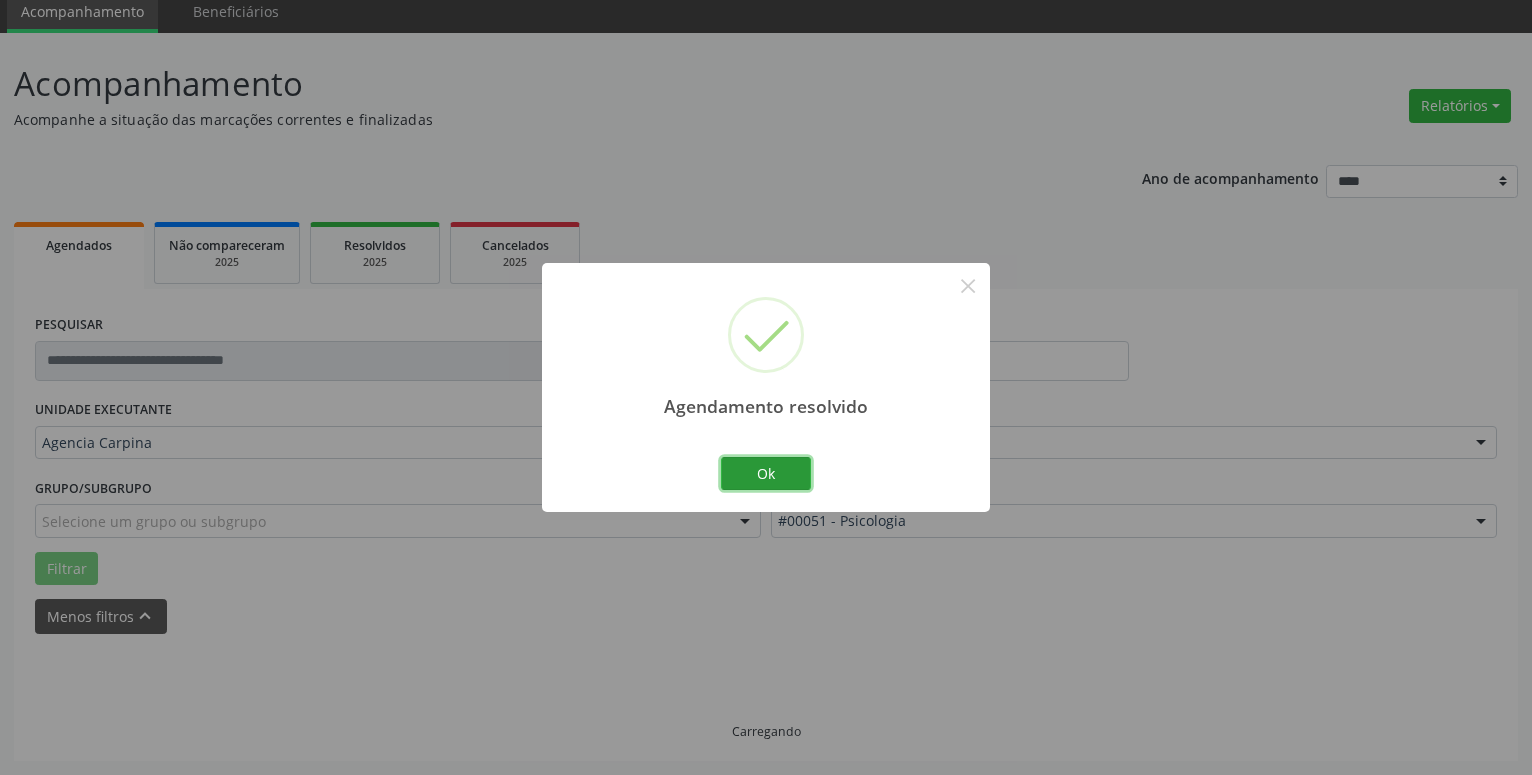 click on "Ok" at bounding box center (766, 474) 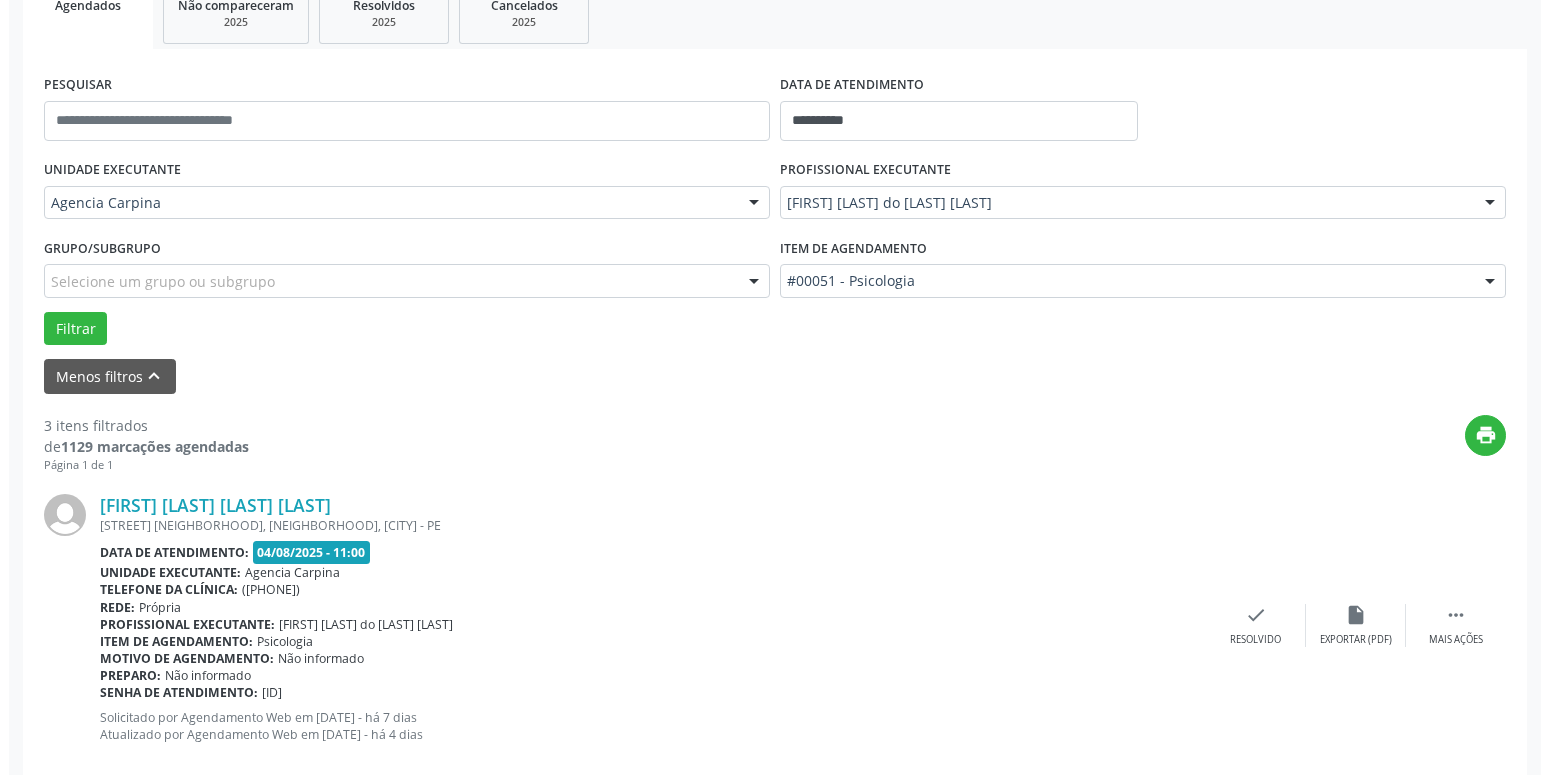 scroll, scrollTop: 383, scrollLeft: 0, axis: vertical 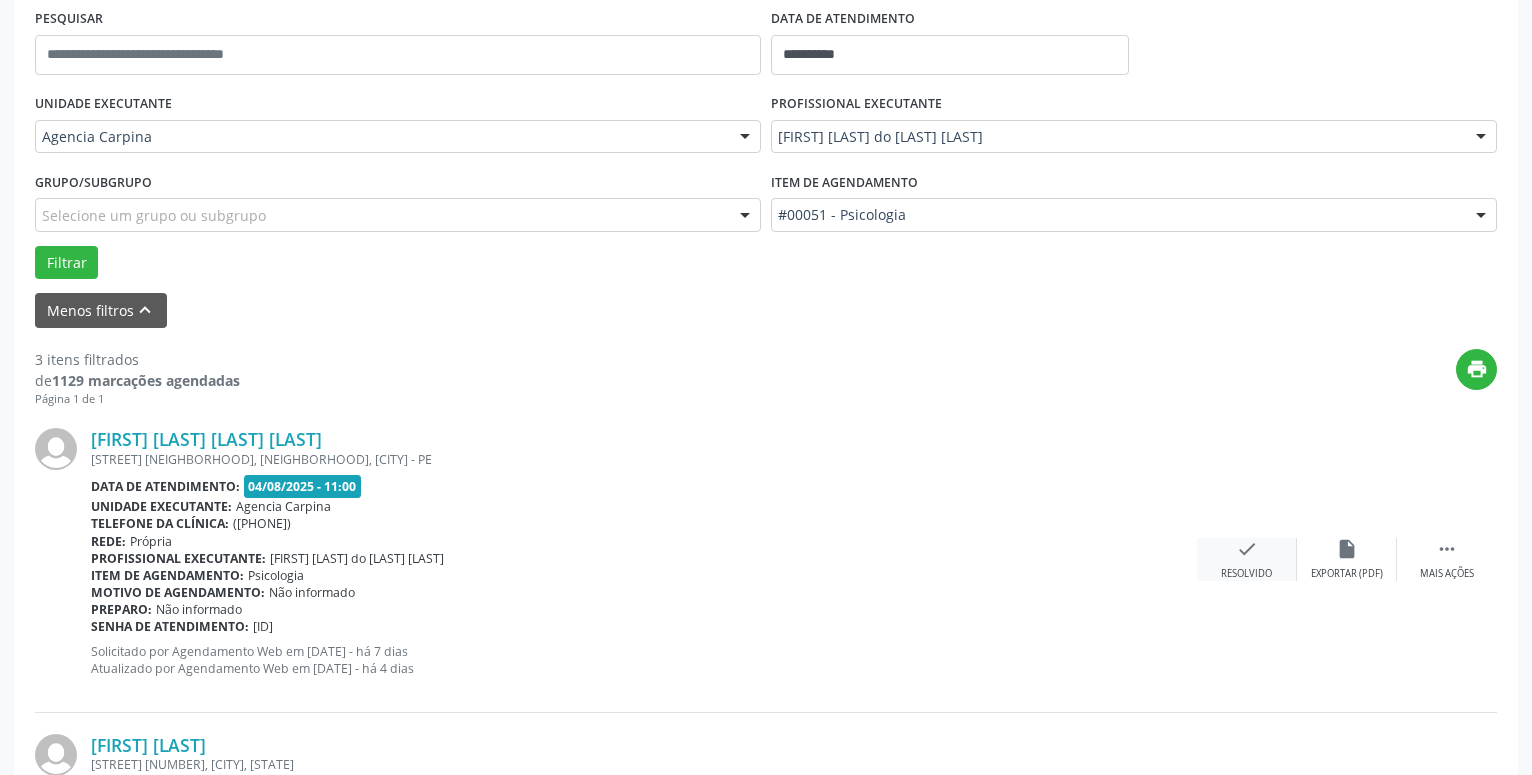 click on "check
Resolvido" at bounding box center [1247, 559] 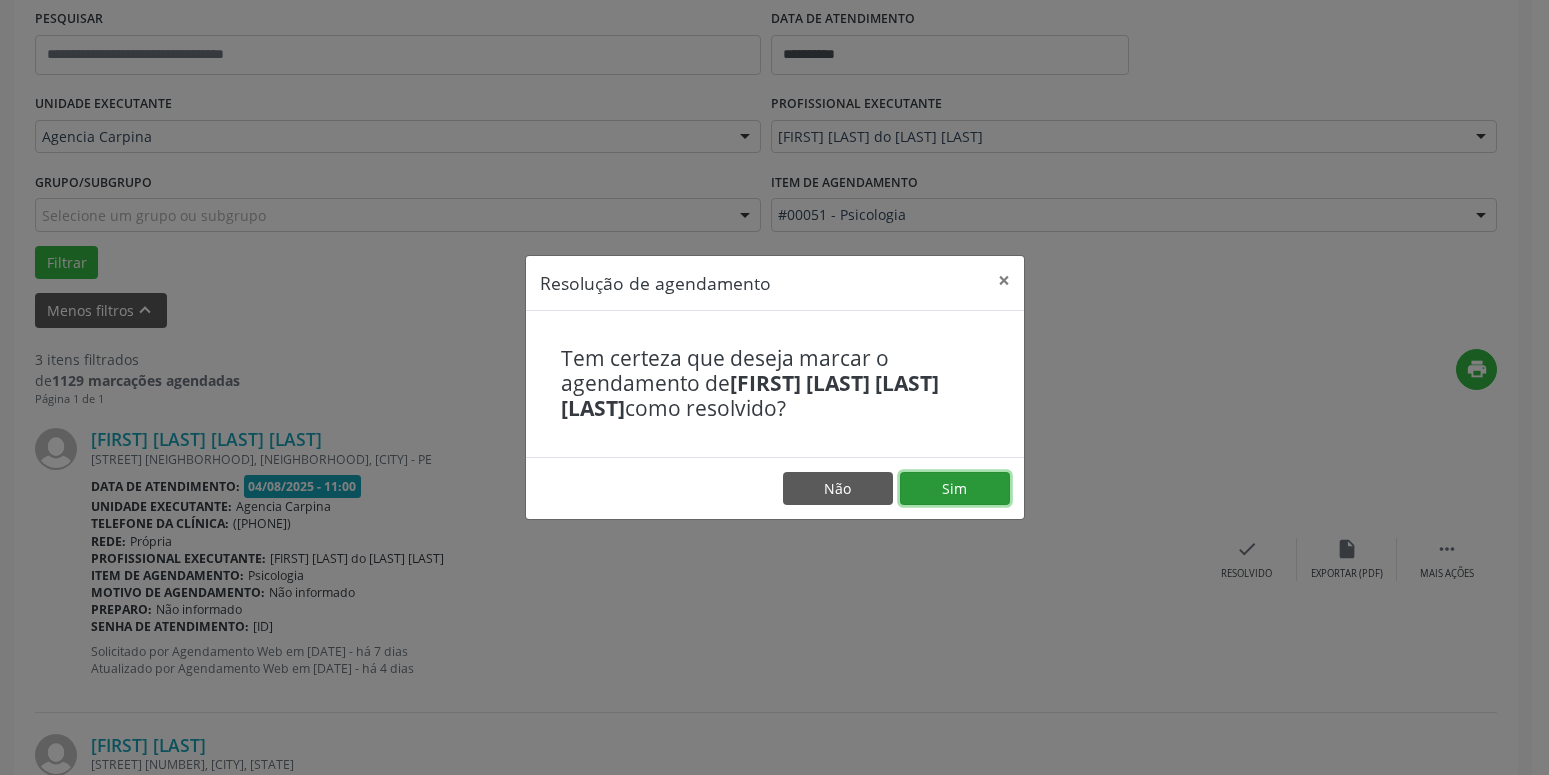 click on "Sim" at bounding box center [955, 489] 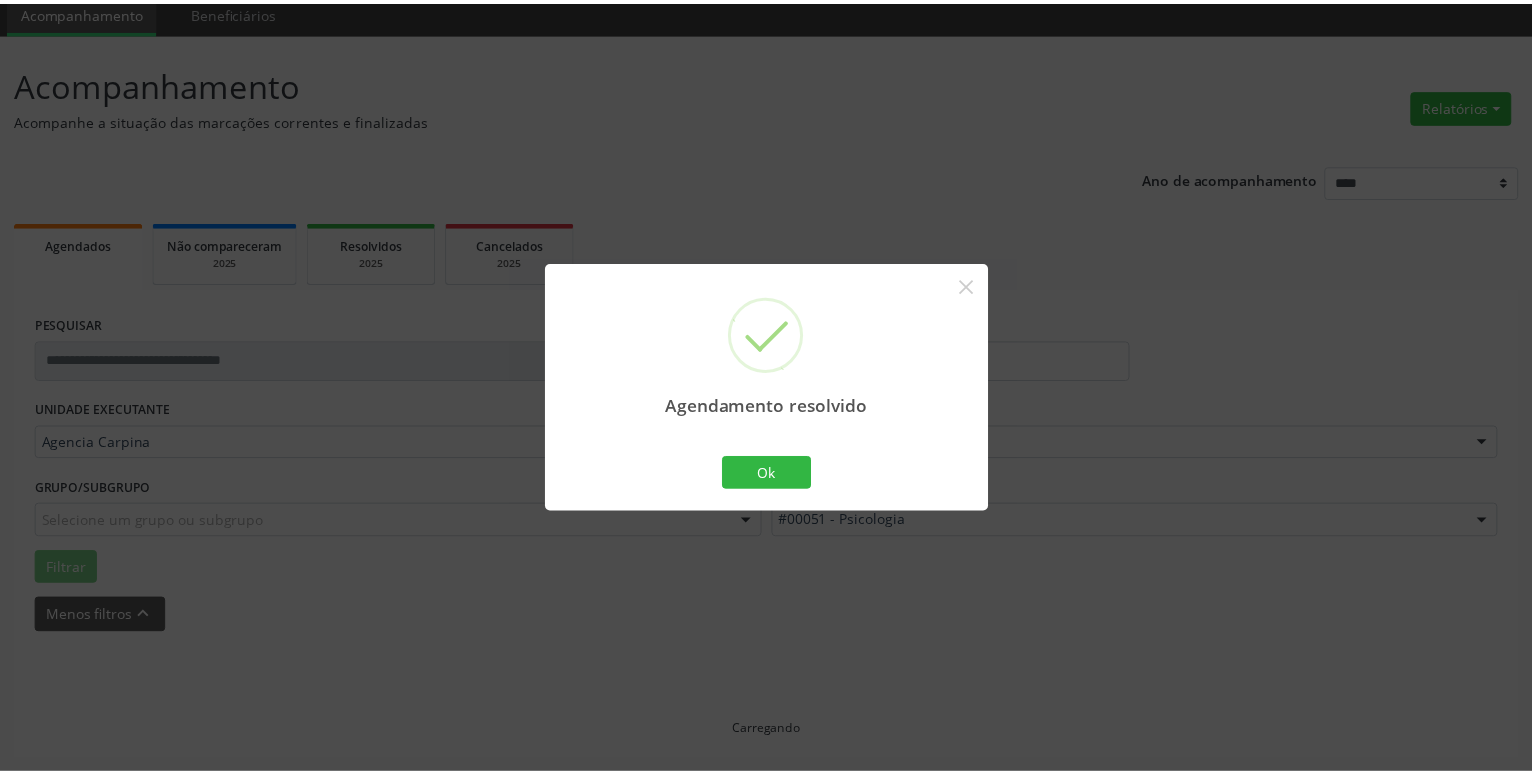 scroll, scrollTop: 77, scrollLeft: 0, axis: vertical 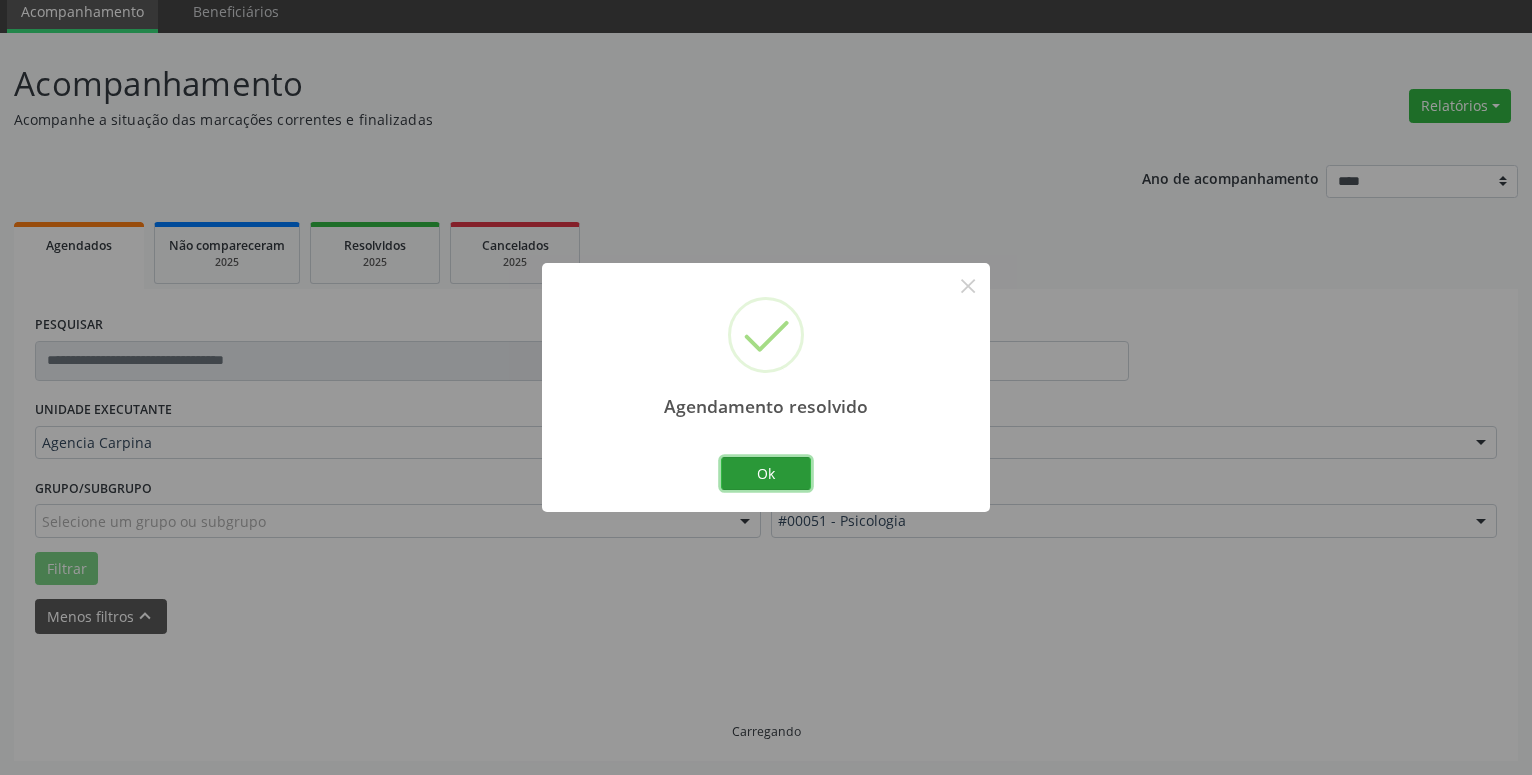 click on "Ok" at bounding box center [766, 474] 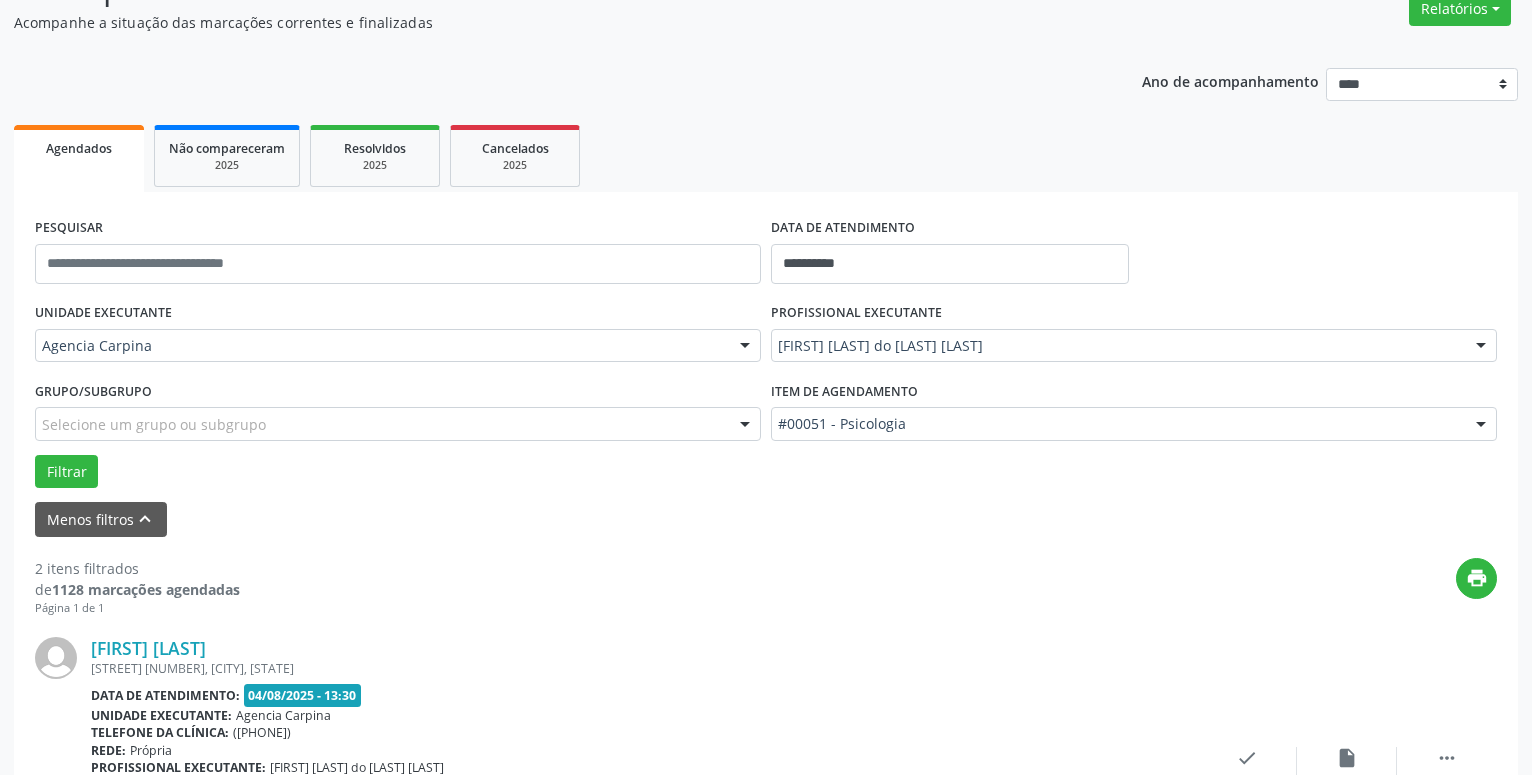scroll, scrollTop: 383, scrollLeft: 0, axis: vertical 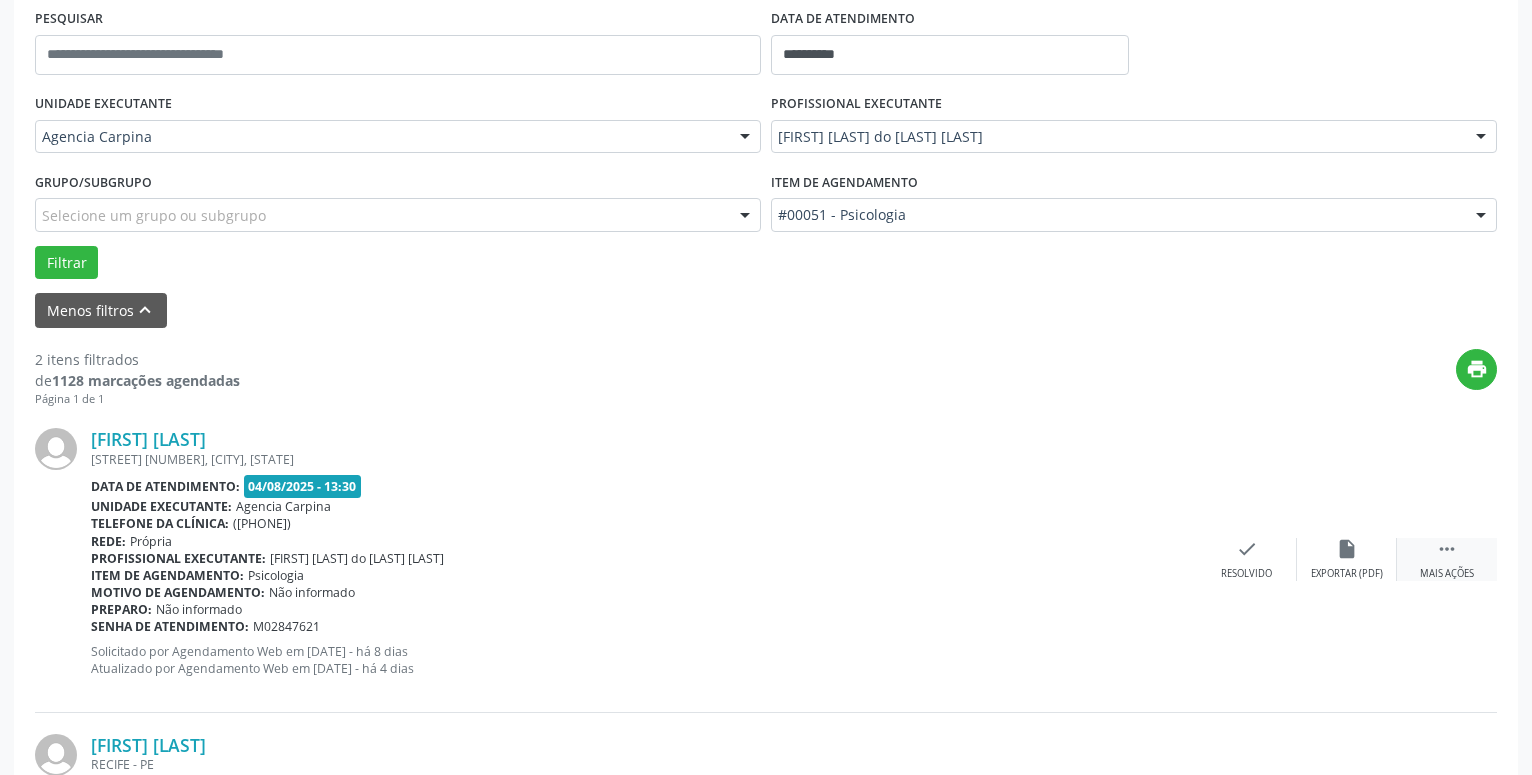 click on "" at bounding box center [1447, 549] 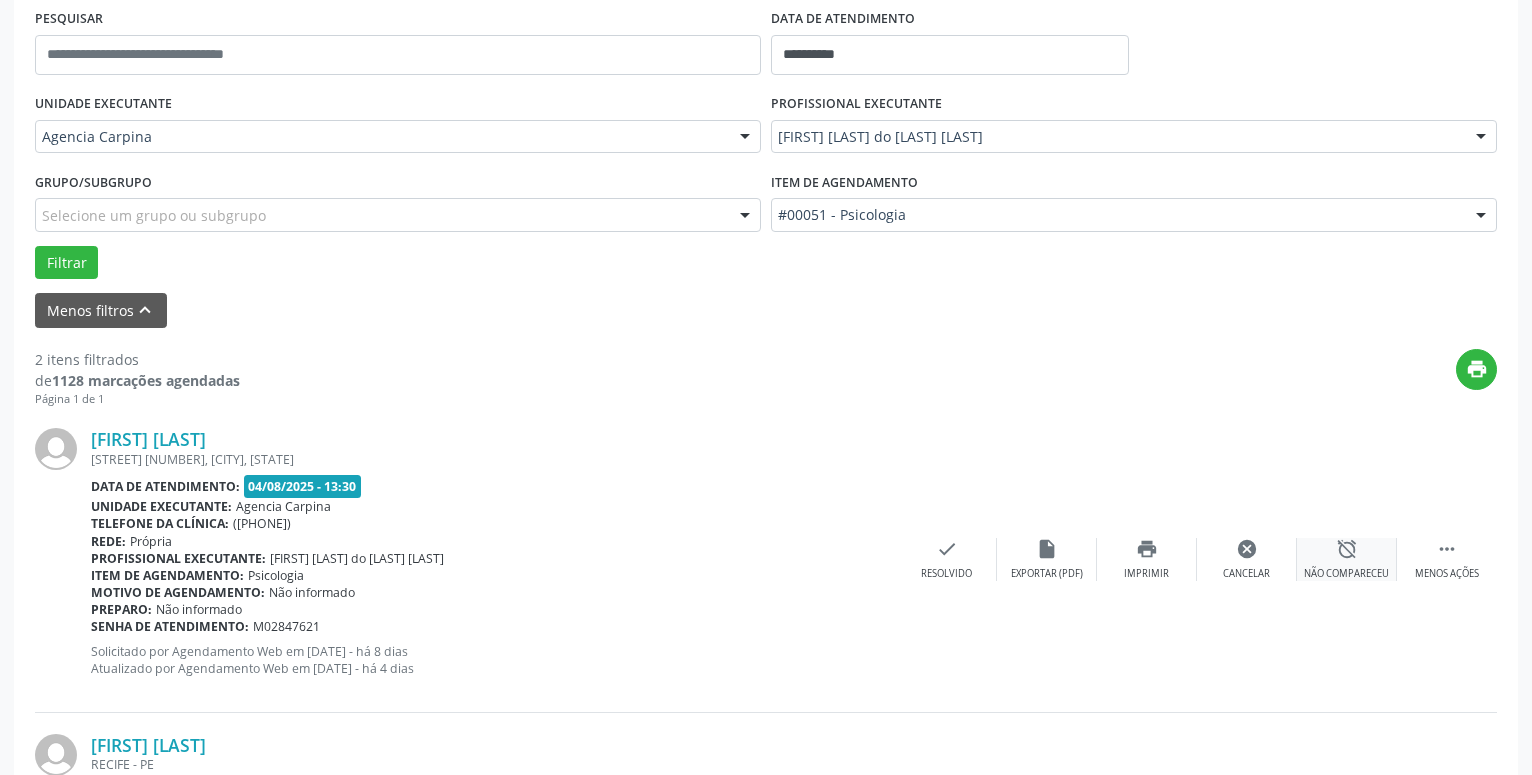 click on "alarm_off" at bounding box center [1347, 549] 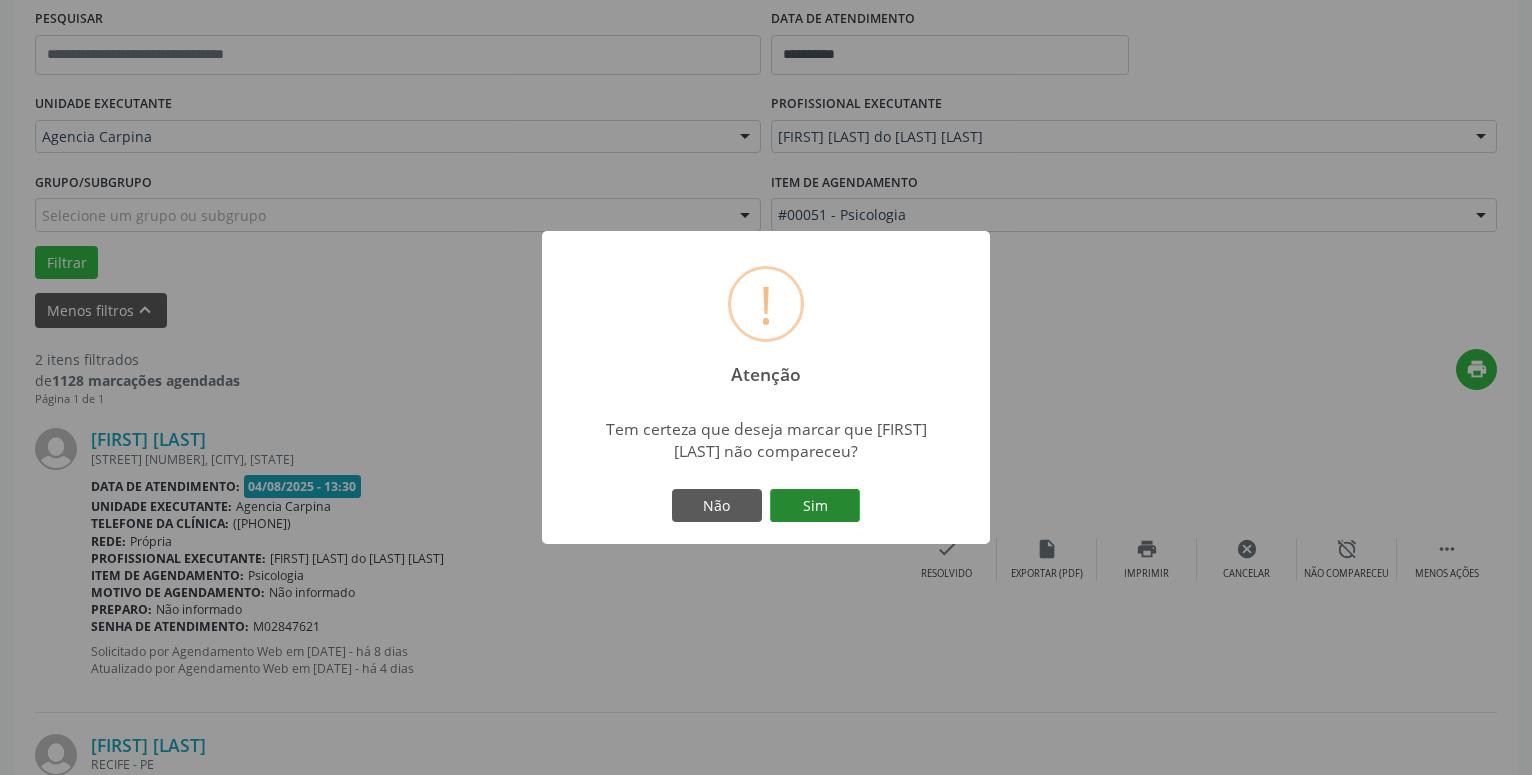 click on "Sim" at bounding box center [815, 506] 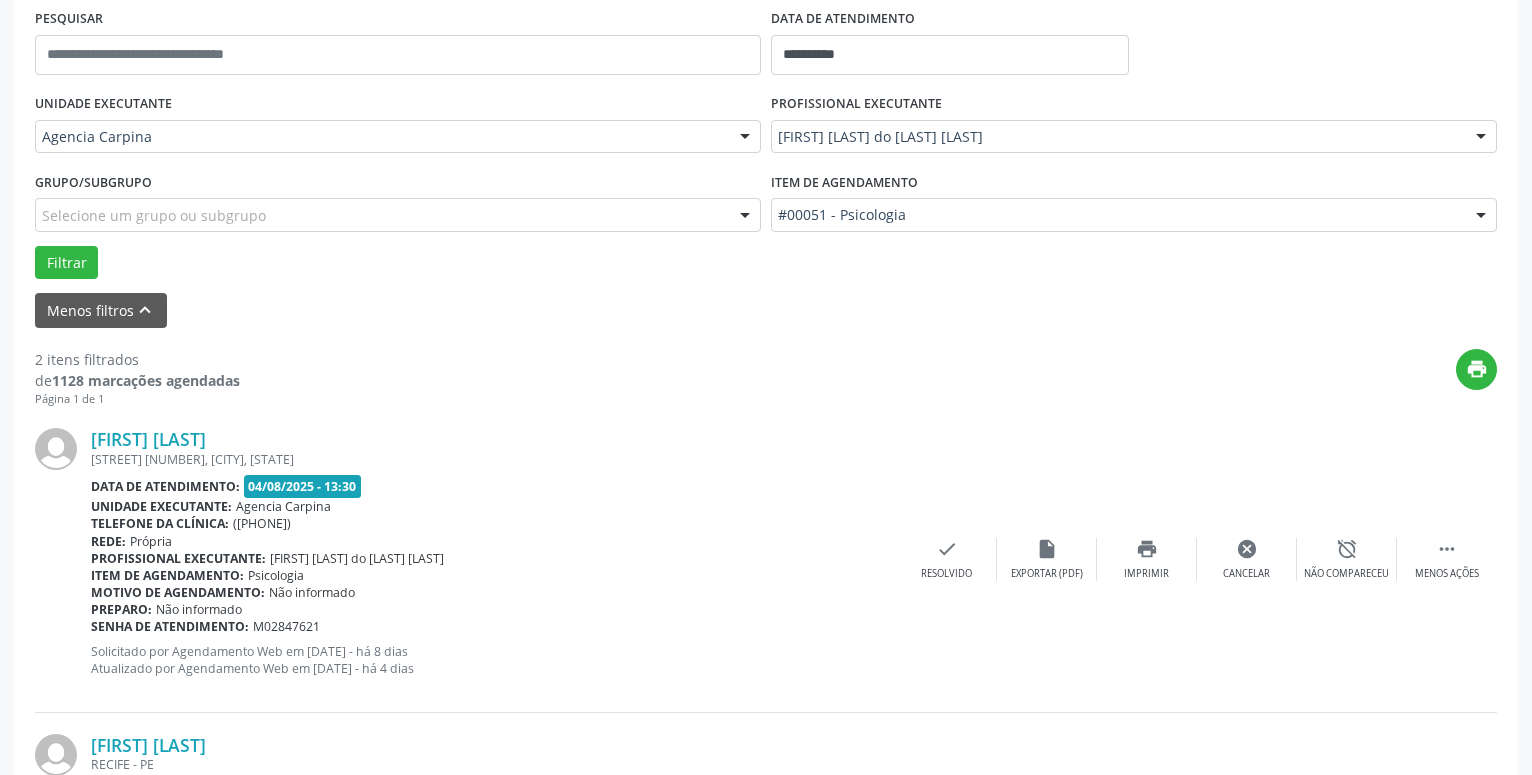 scroll, scrollTop: 98, scrollLeft: 0, axis: vertical 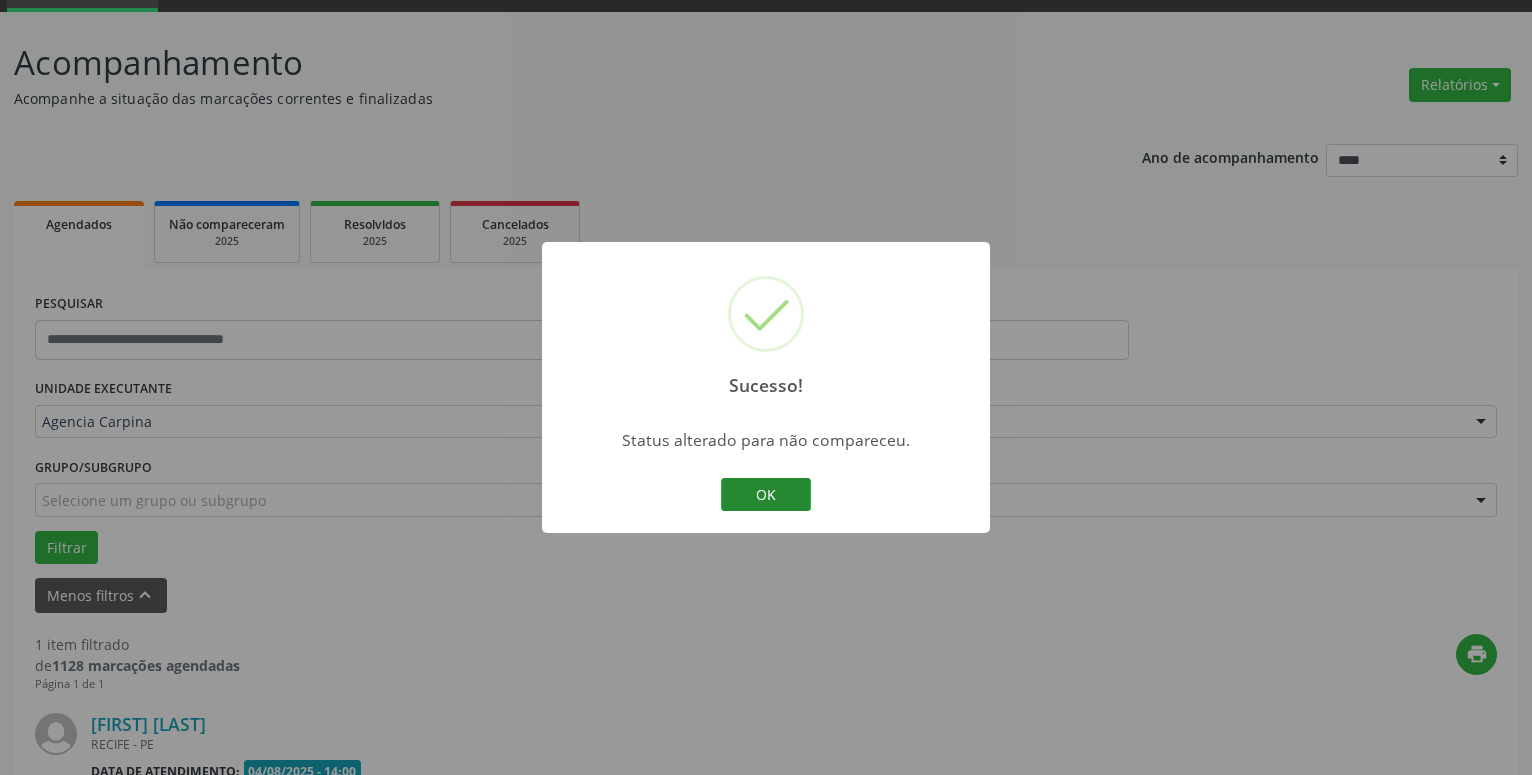 click on "OK" at bounding box center (766, 495) 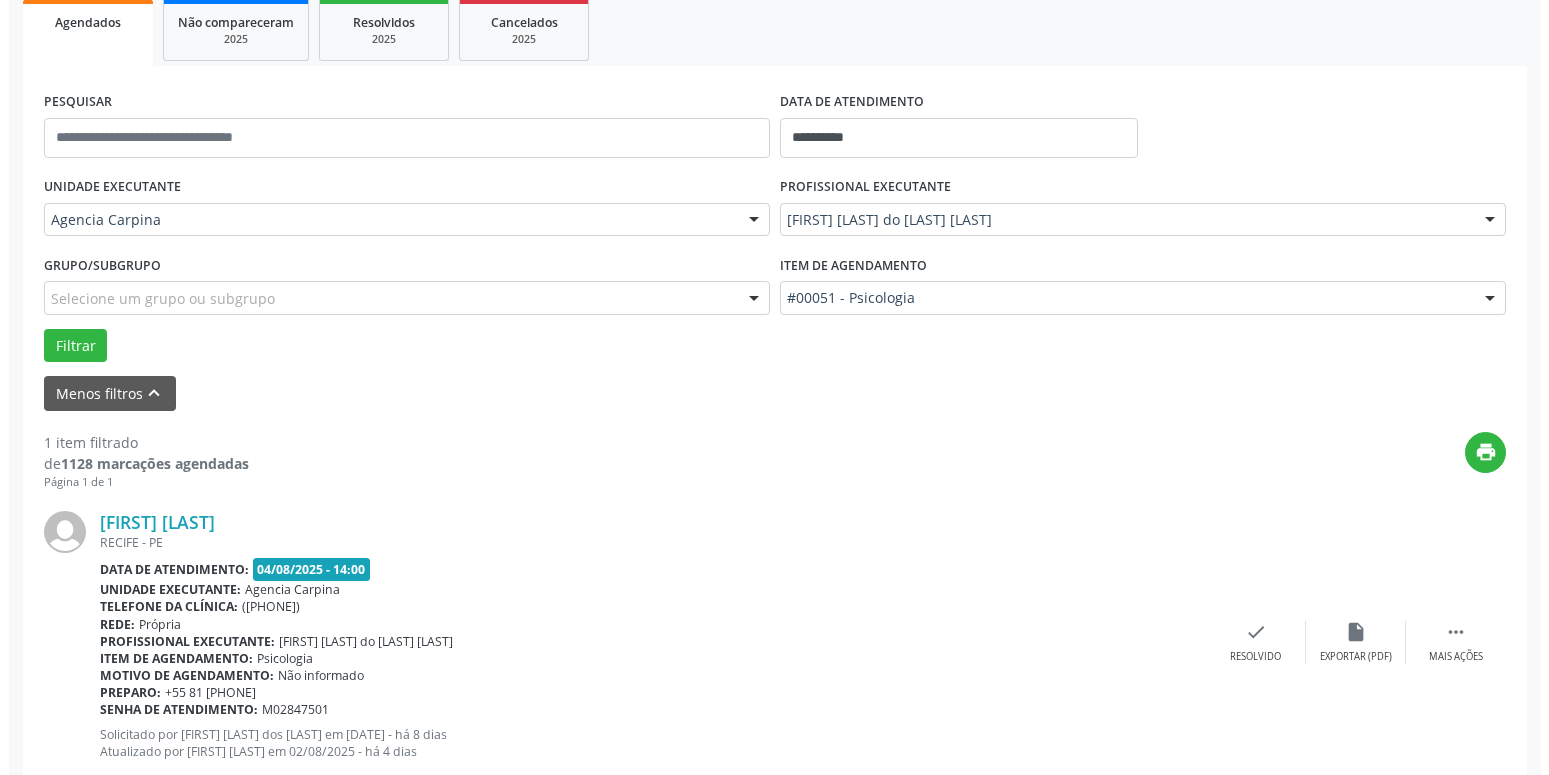 scroll, scrollTop: 302, scrollLeft: 0, axis: vertical 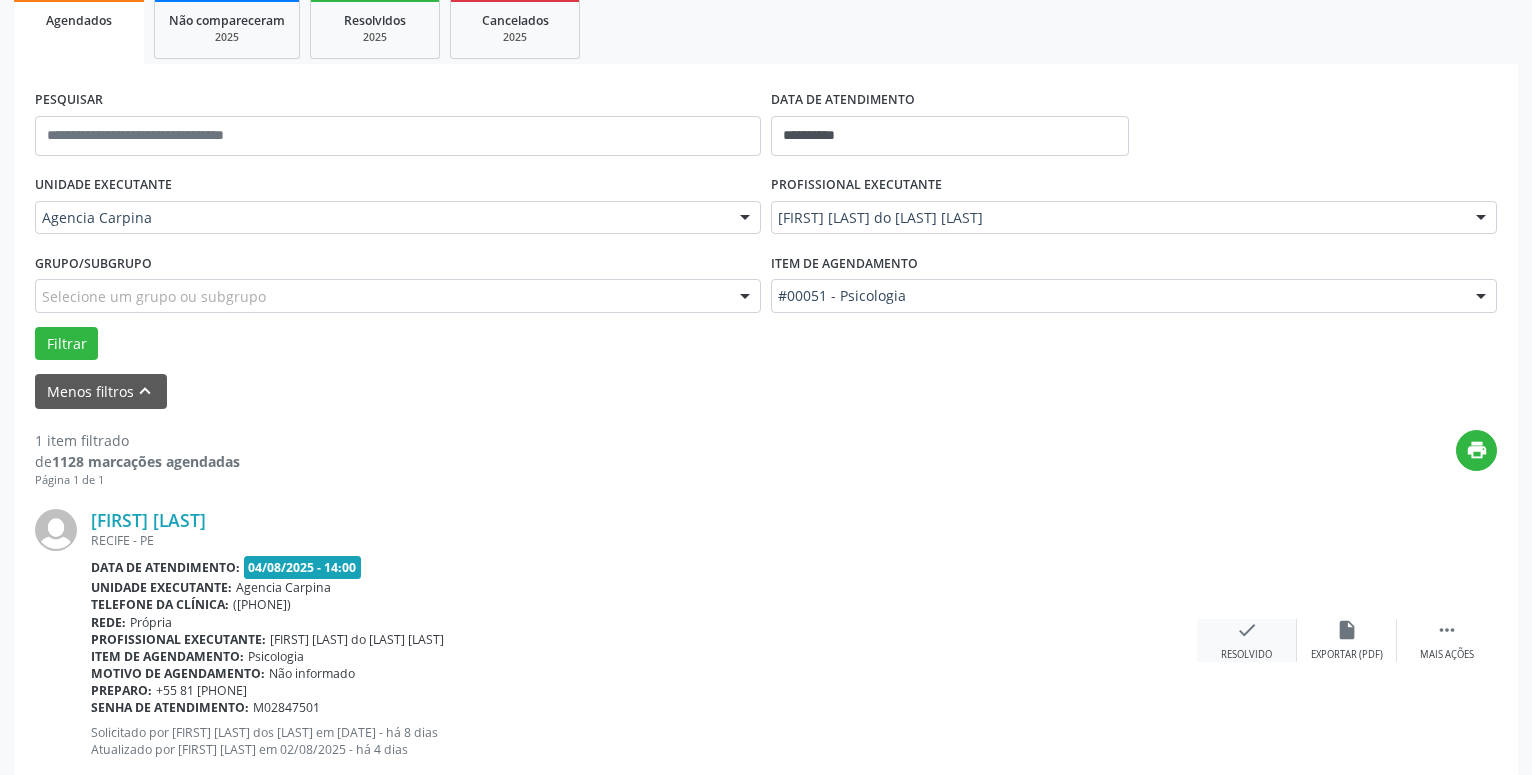 click on "check" at bounding box center (1247, 630) 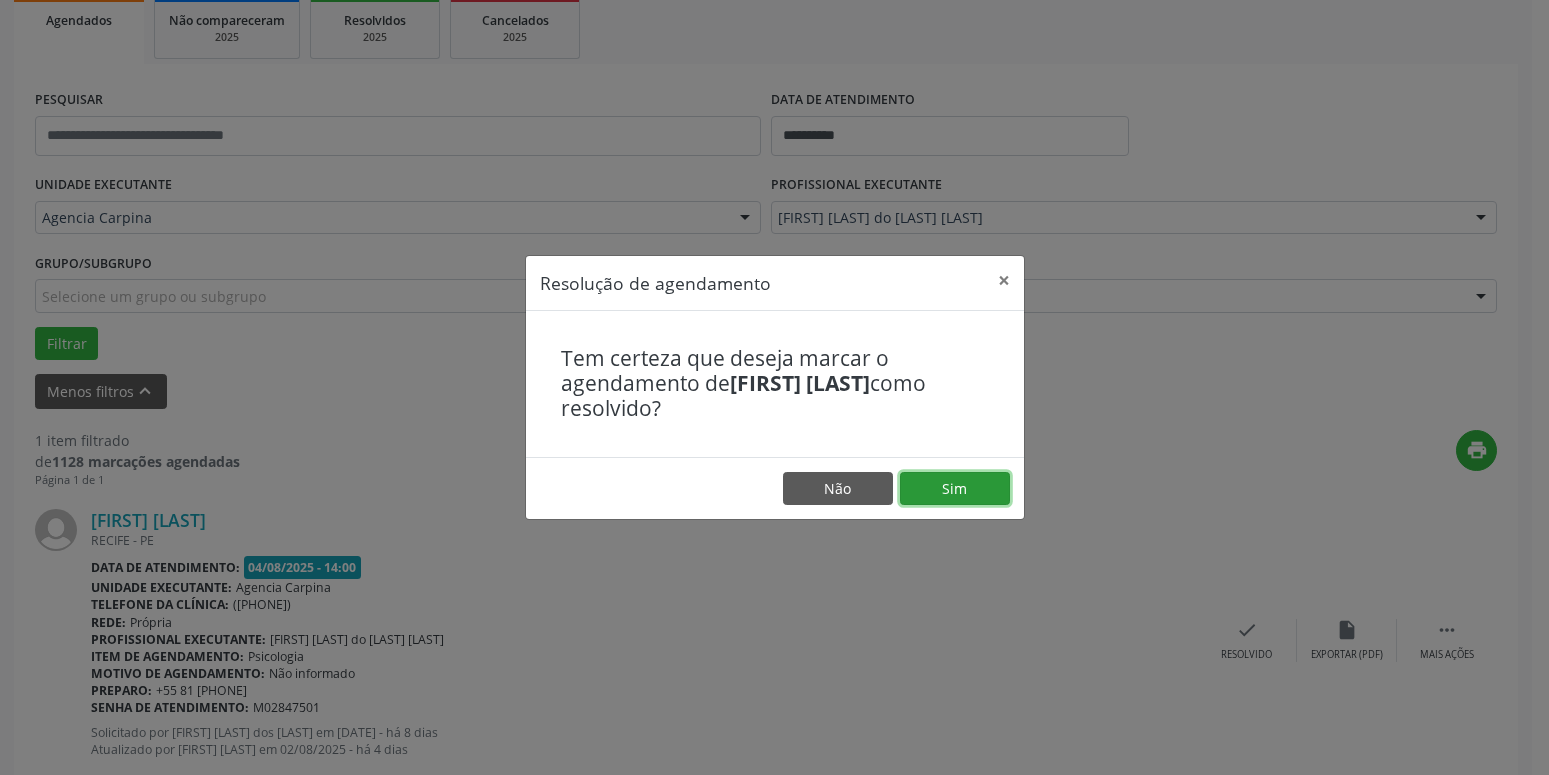 click on "Sim" at bounding box center [955, 489] 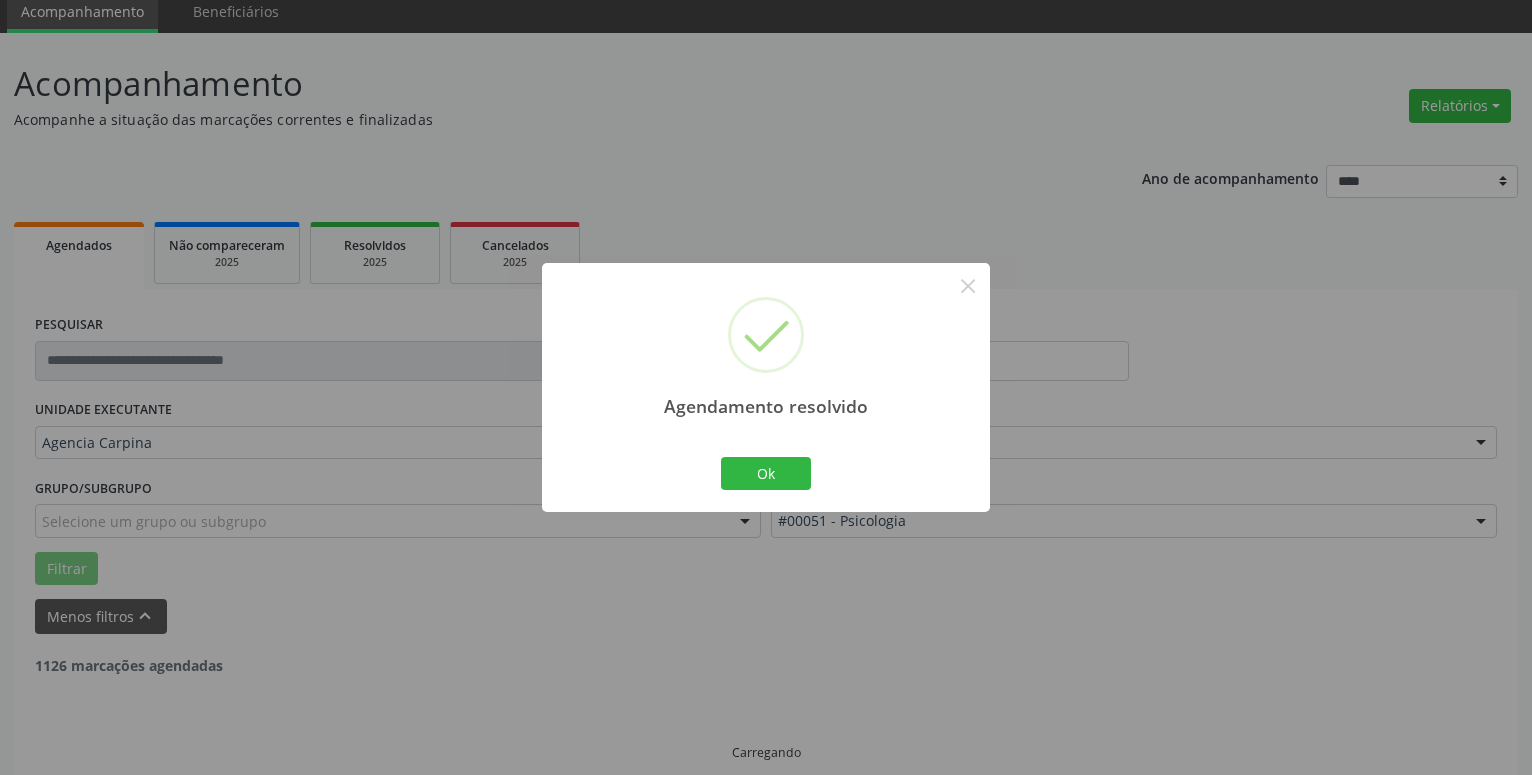 scroll, scrollTop: 34, scrollLeft: 0, axis: vertical 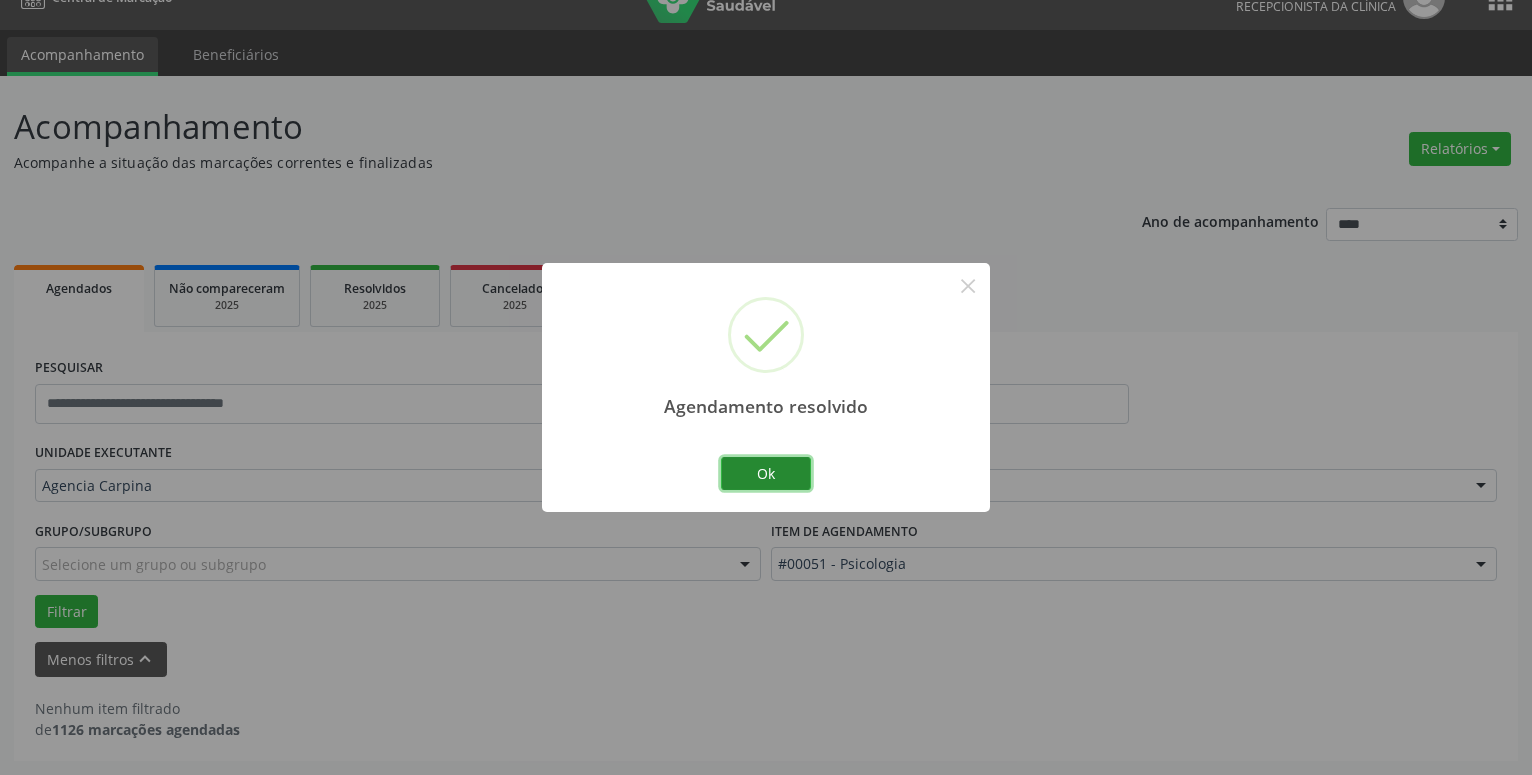click on "Ok" at bounding box center (766, 474) 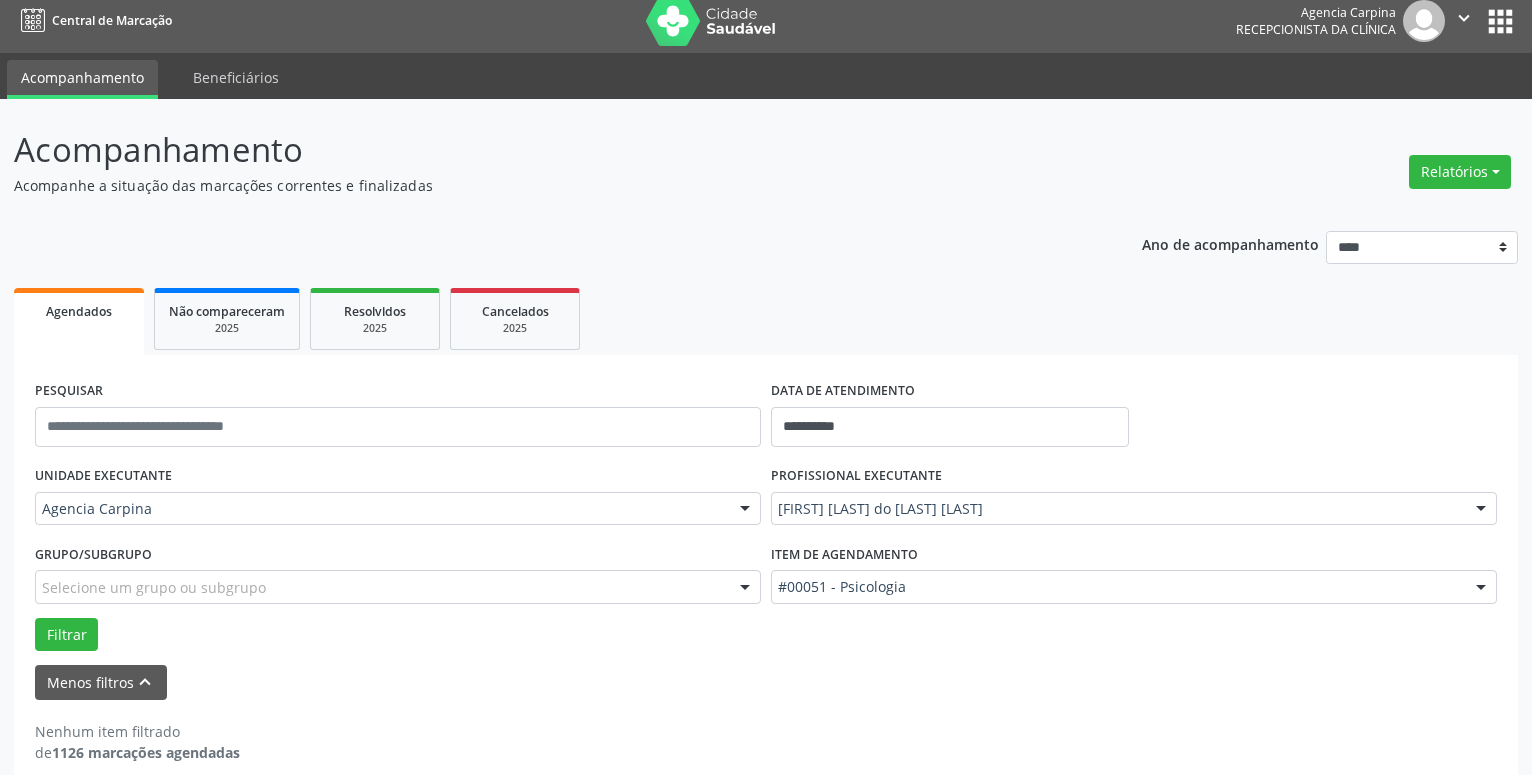 scroll, scrollTop: 0, scrollLeft: 0, axis: both 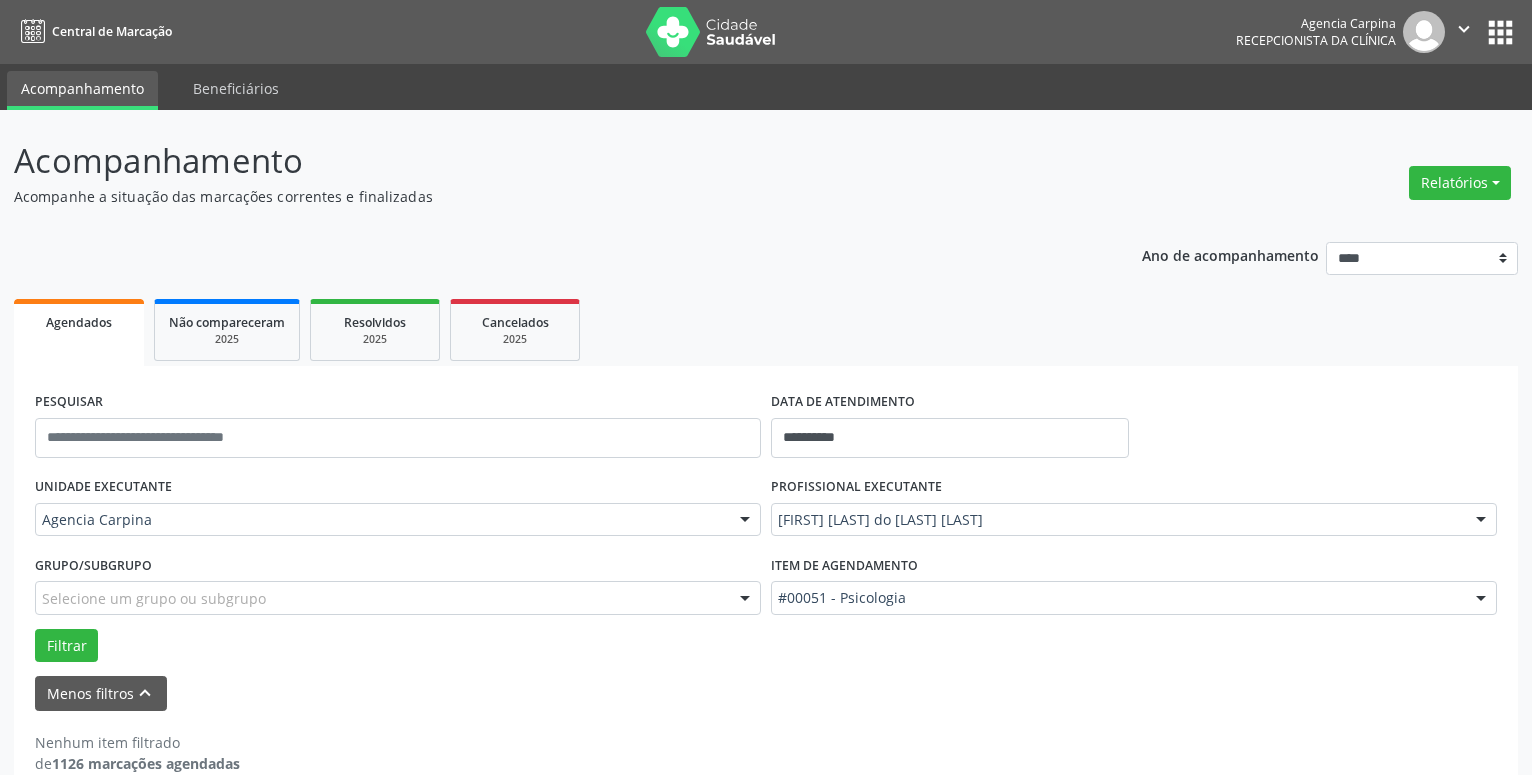click on "" at bounding box center [1464, 29] 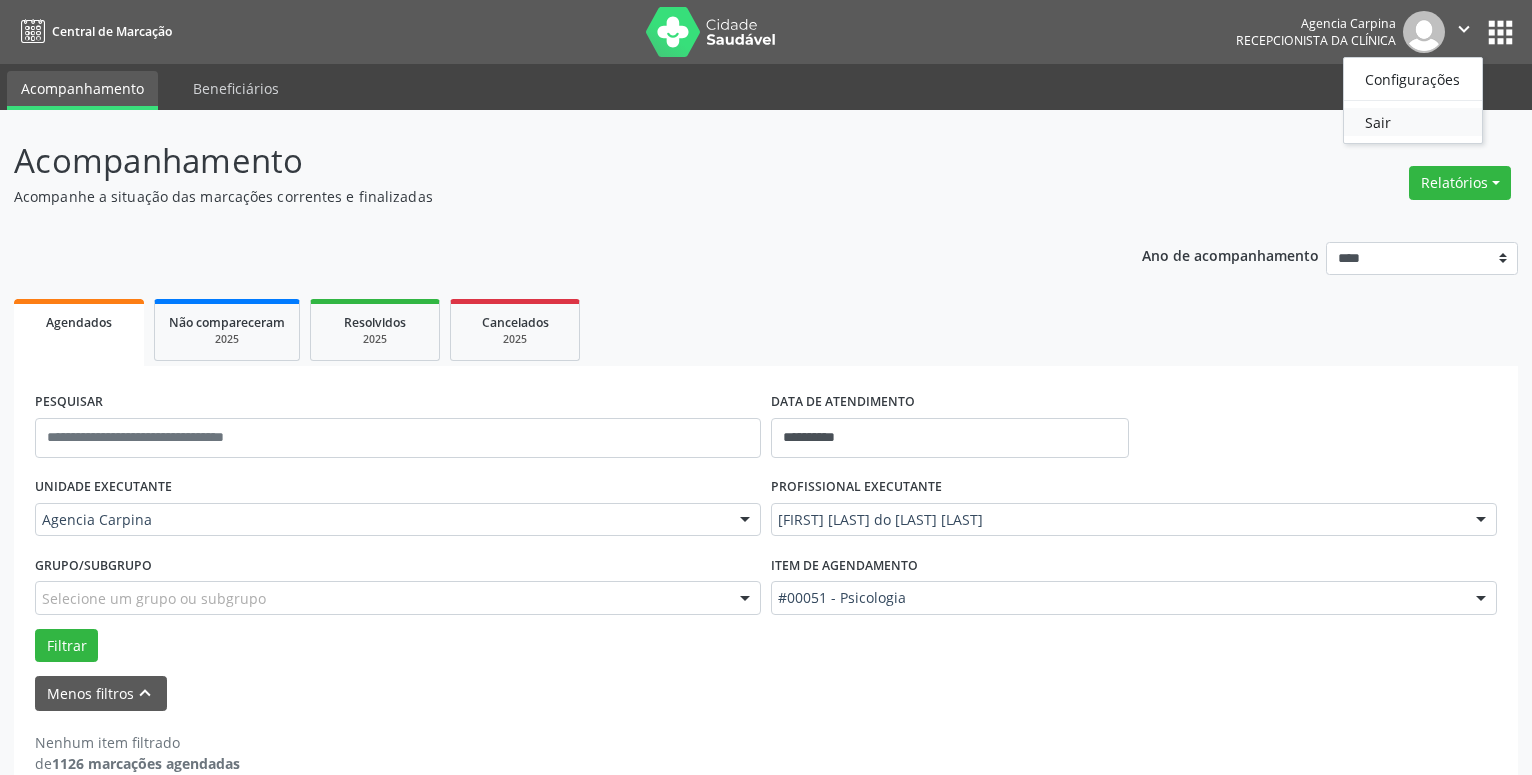 click on "Sair" at bounding box center (1413, 122) 